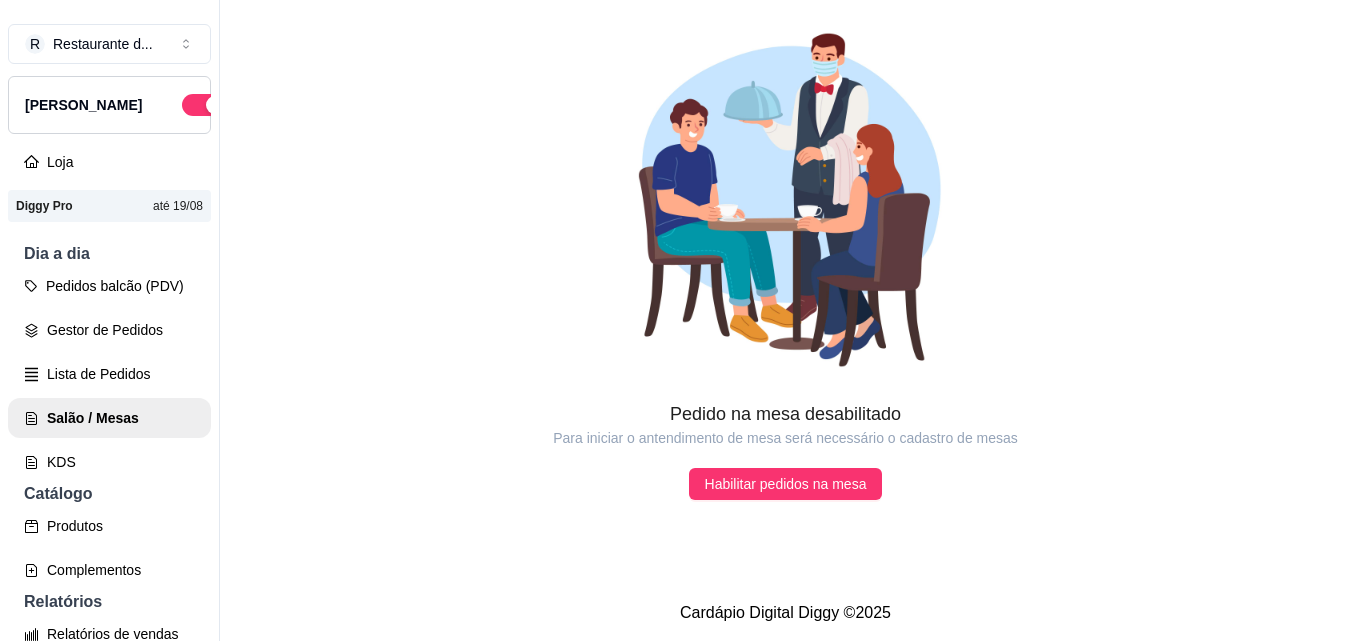 scroll, scrollTop: 0, scrollLeft: 0, axis: both 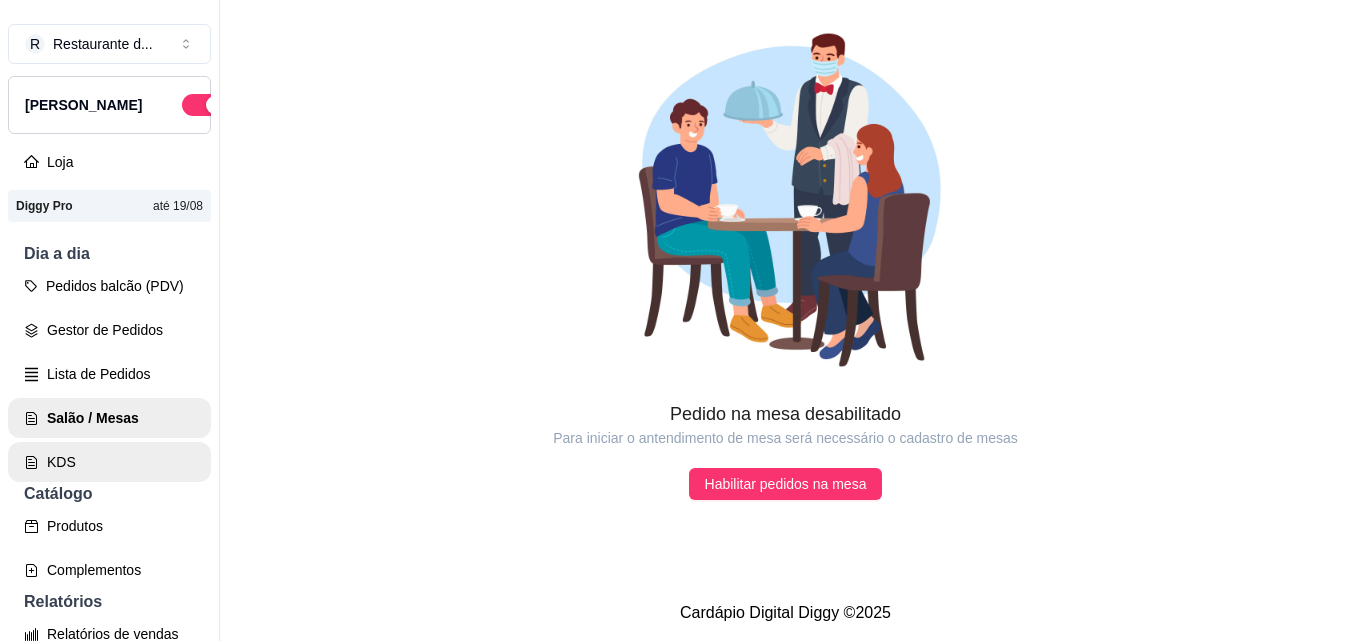 click on "KDS" at bounding box center [109, 462] 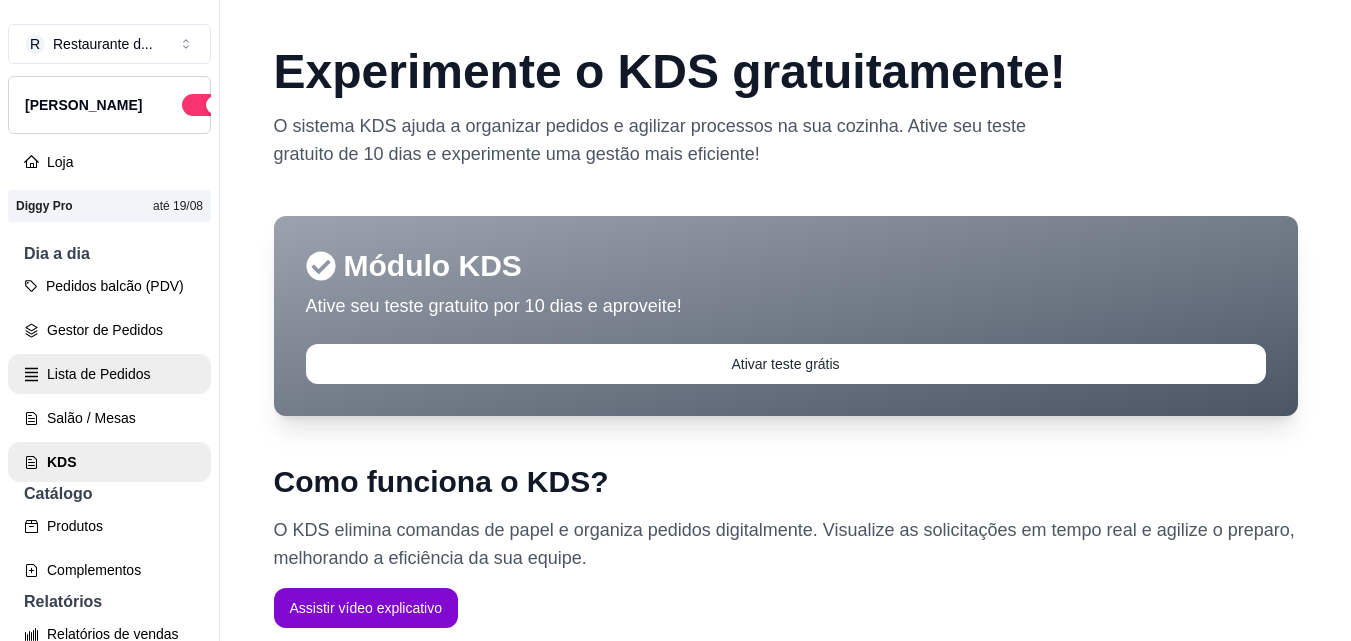 scroll, scrollTop: 100, scrollLeft: 0, axis: vertical 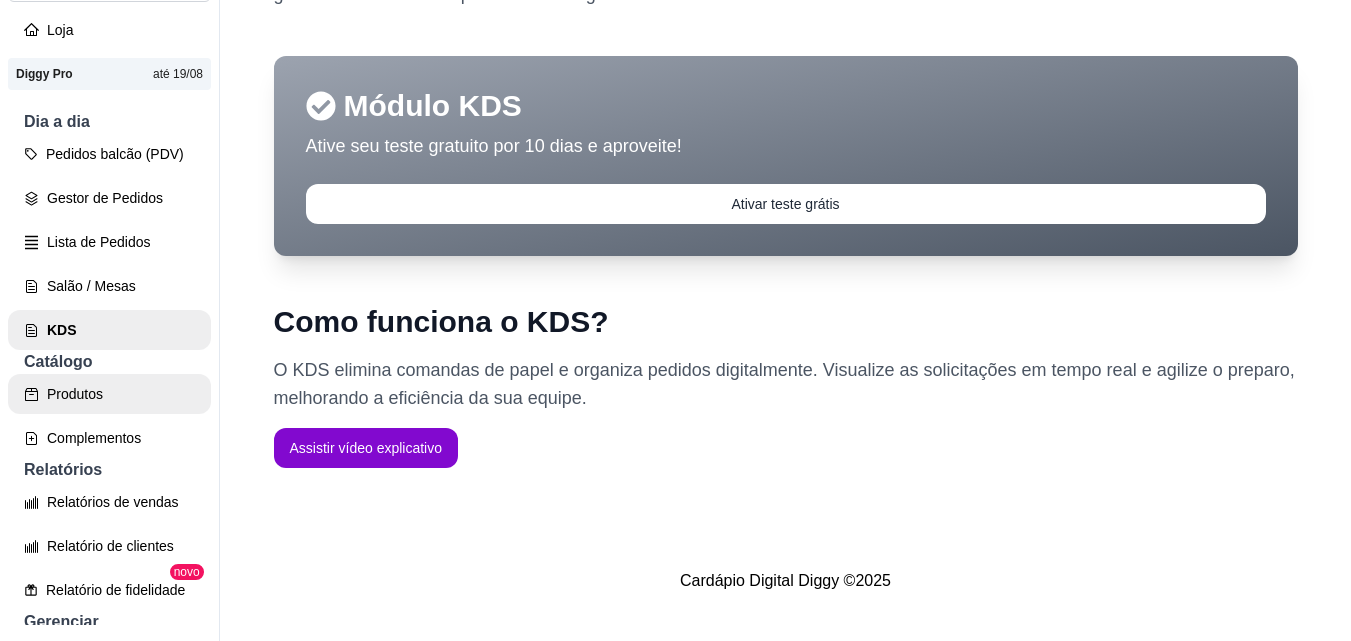 click on "Produtos" at bounding box center (109, 394) 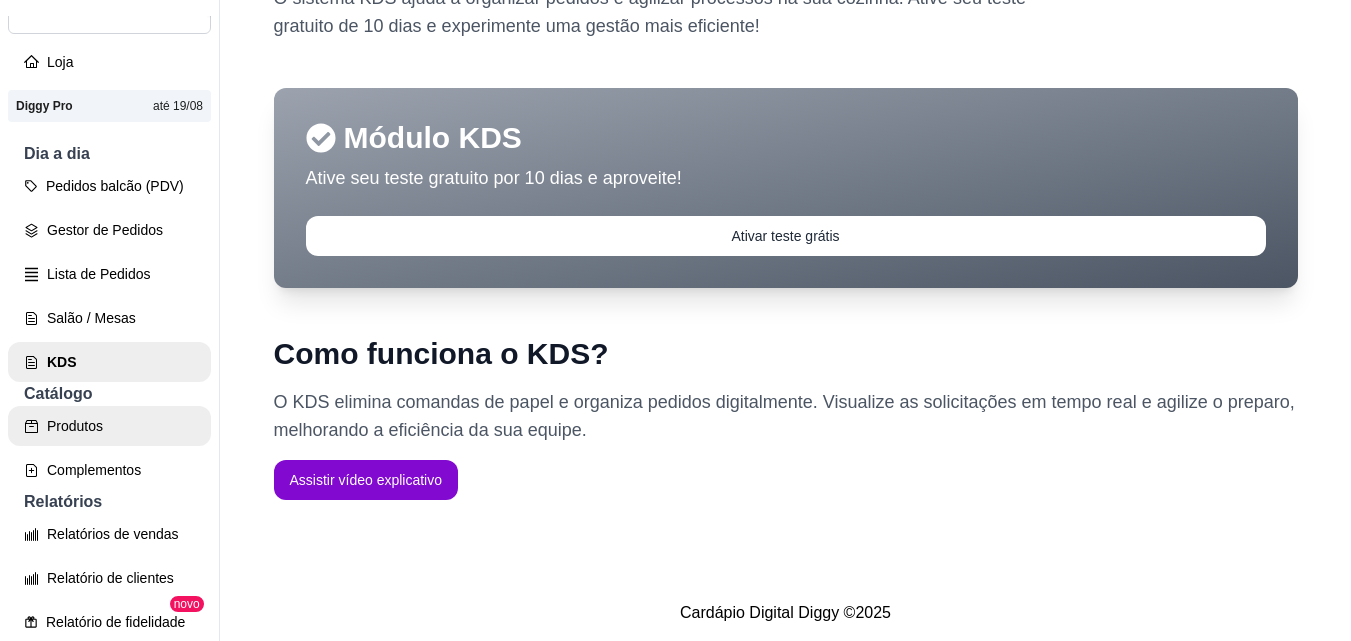 scroll, scrollTop: 0, scrollLeft: 0, axis: both 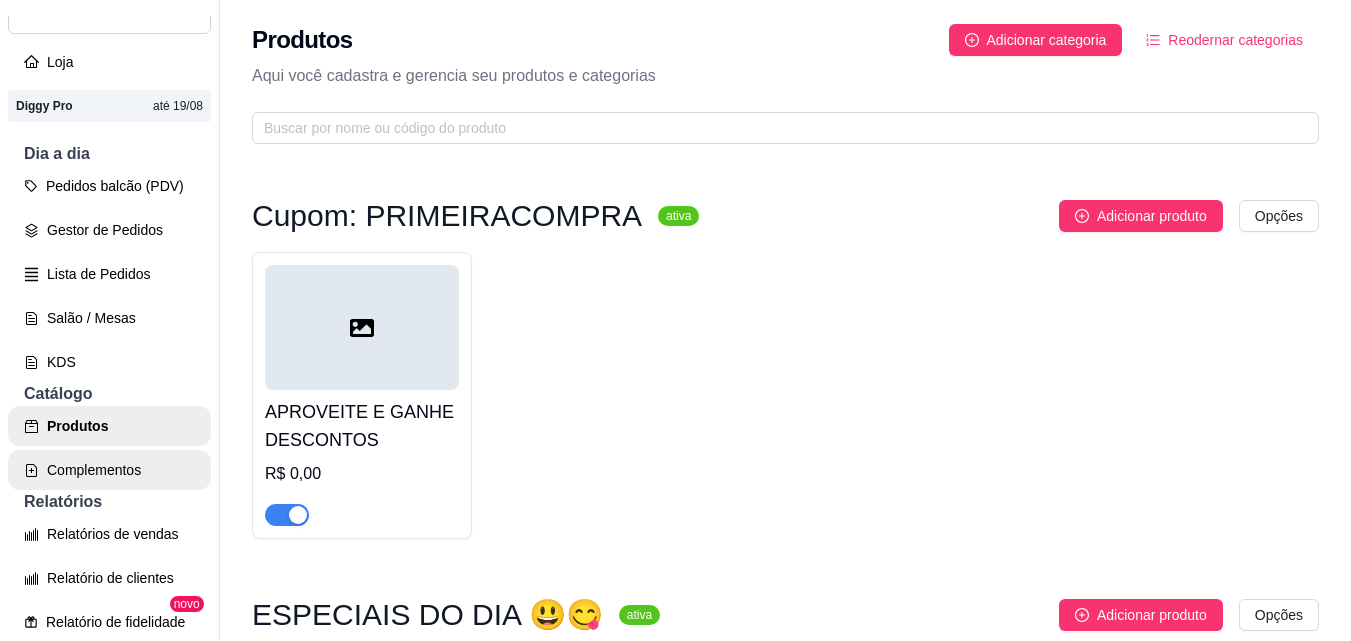 click on "Complementos" at bounding box center (109, 470) 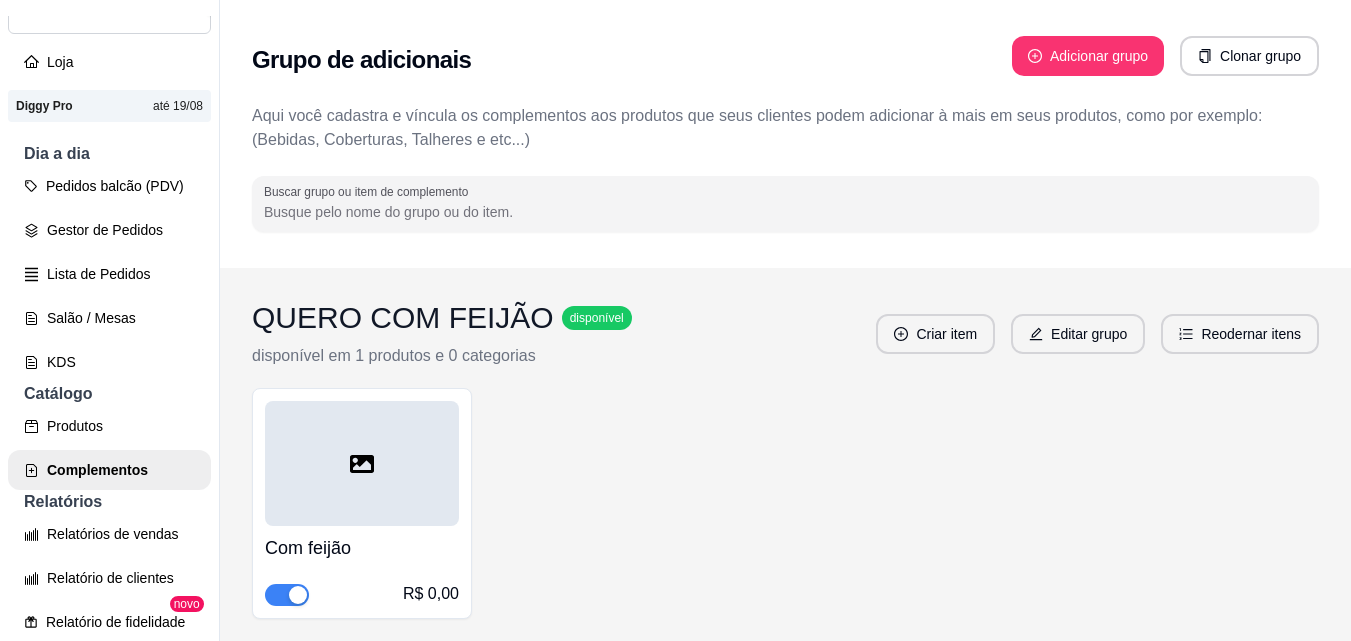 scroll, scrollTop: 200, scrollLeft: 0, axis: vertical 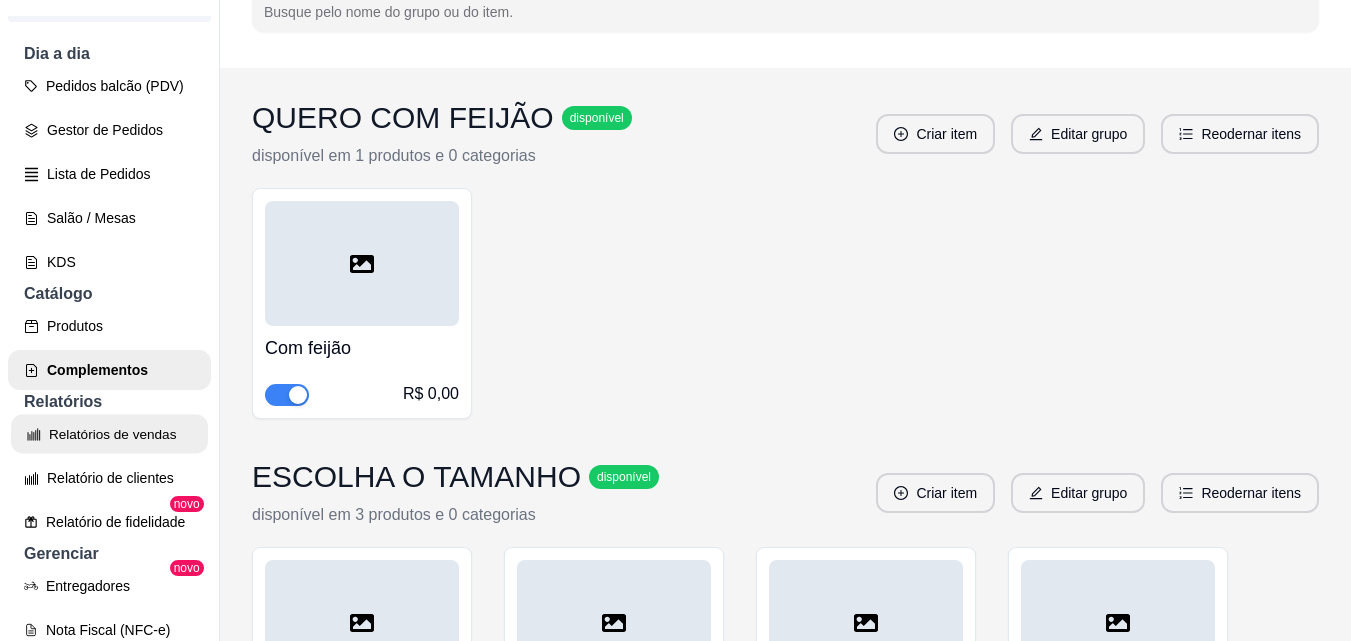 click on "Relatórios de vendas" at bounding box center [109, 434] 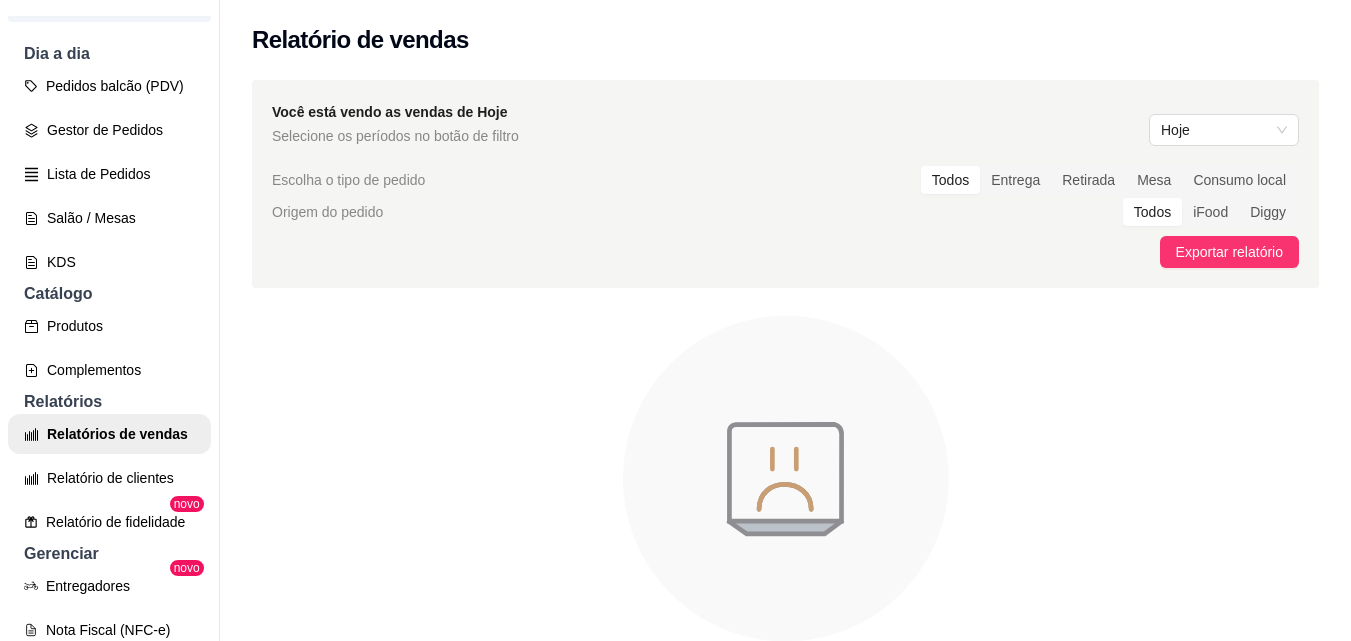 scroll, scrollTop: 136, scrollLeft: 0, axis: vertical 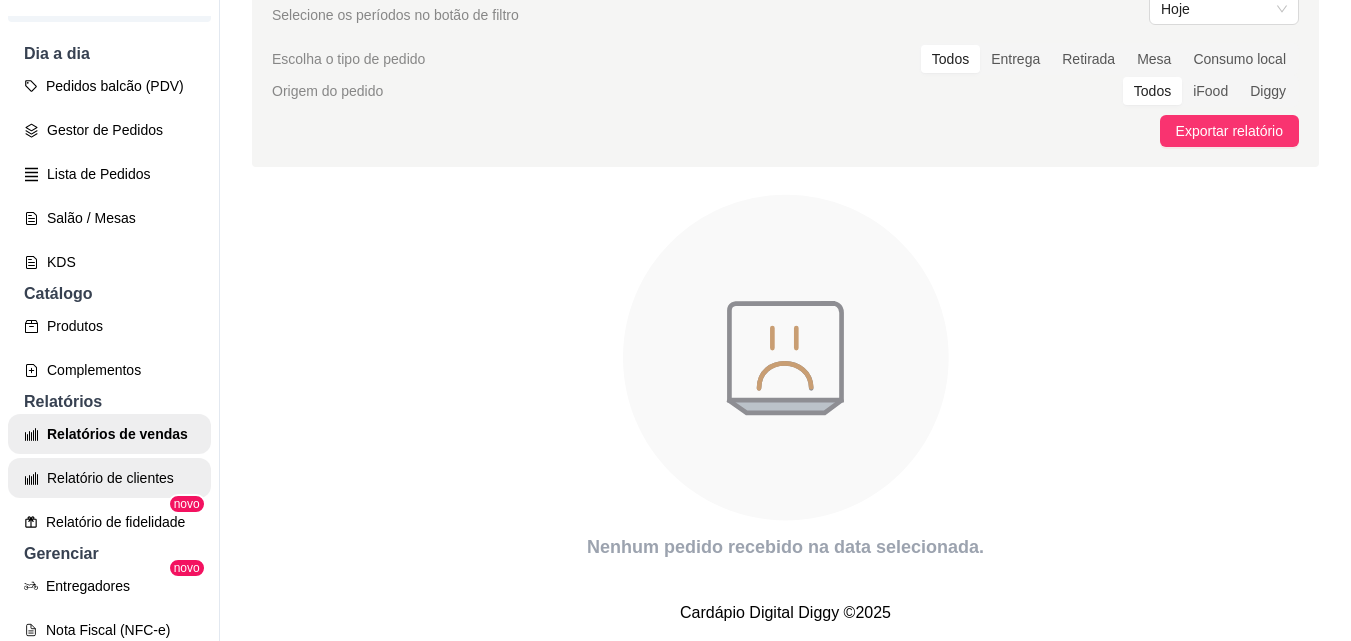 click on "Relatório de clientes" at bounding box center (109, 478) 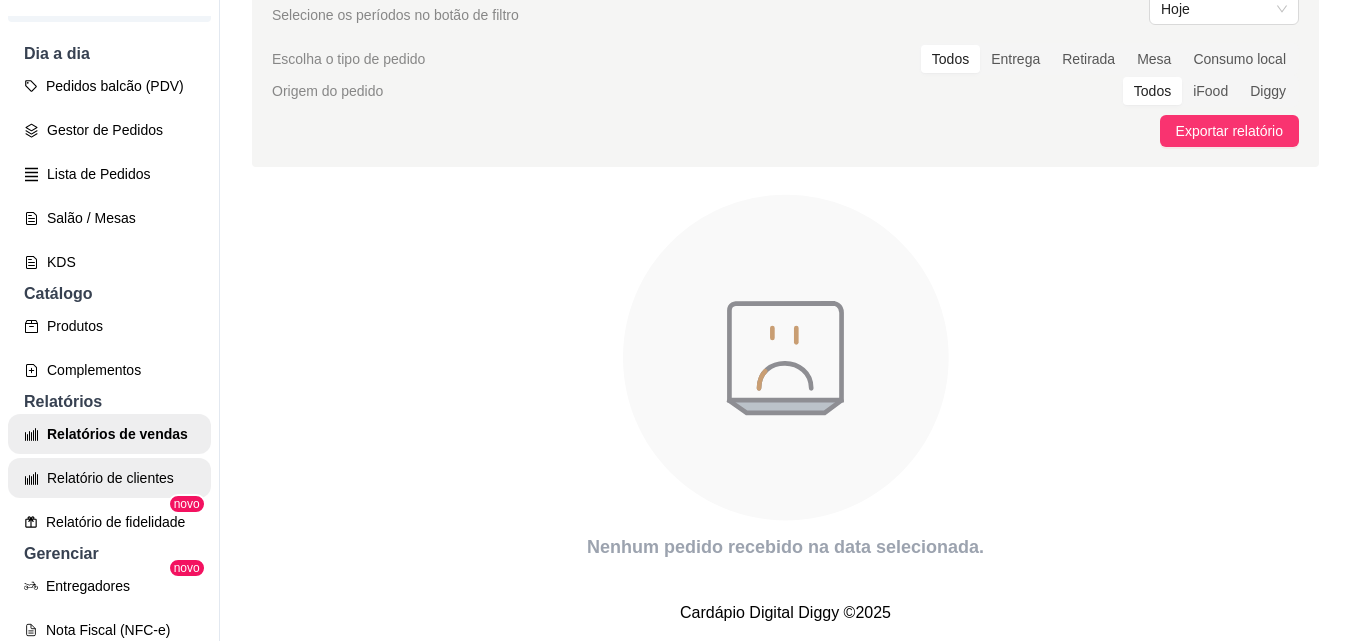 scroll, scrollTop: 0, scrollLeft: 0, axis: both 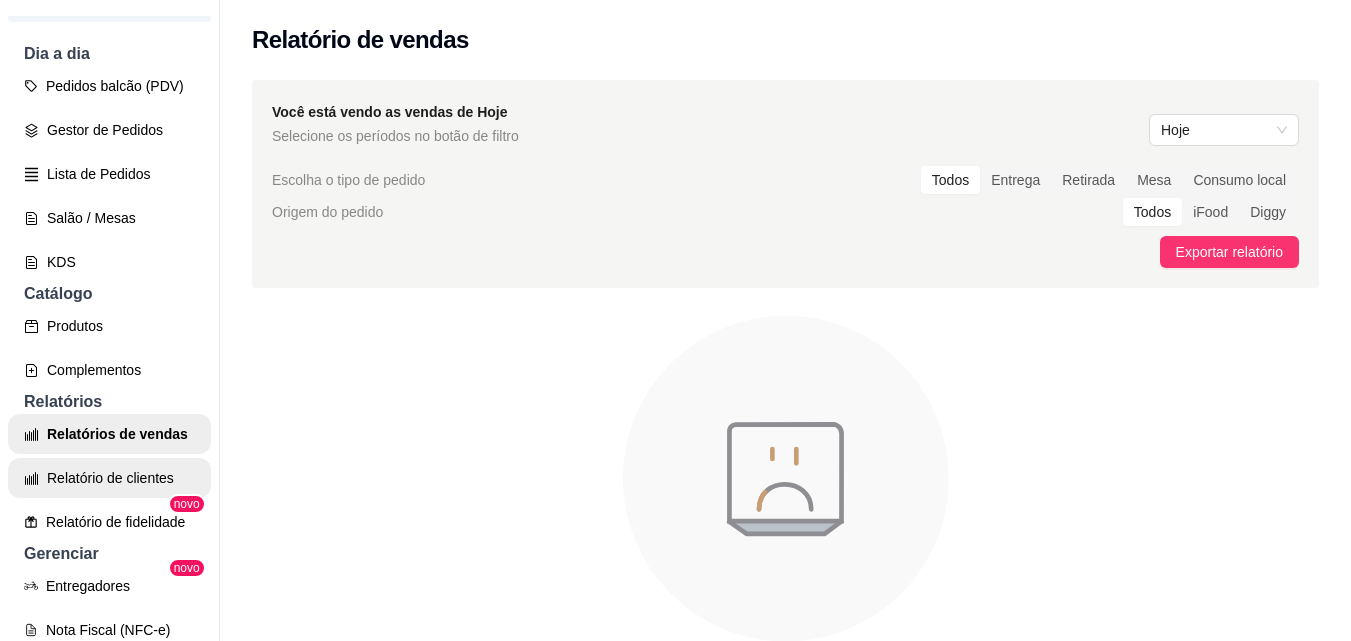 select on "30" 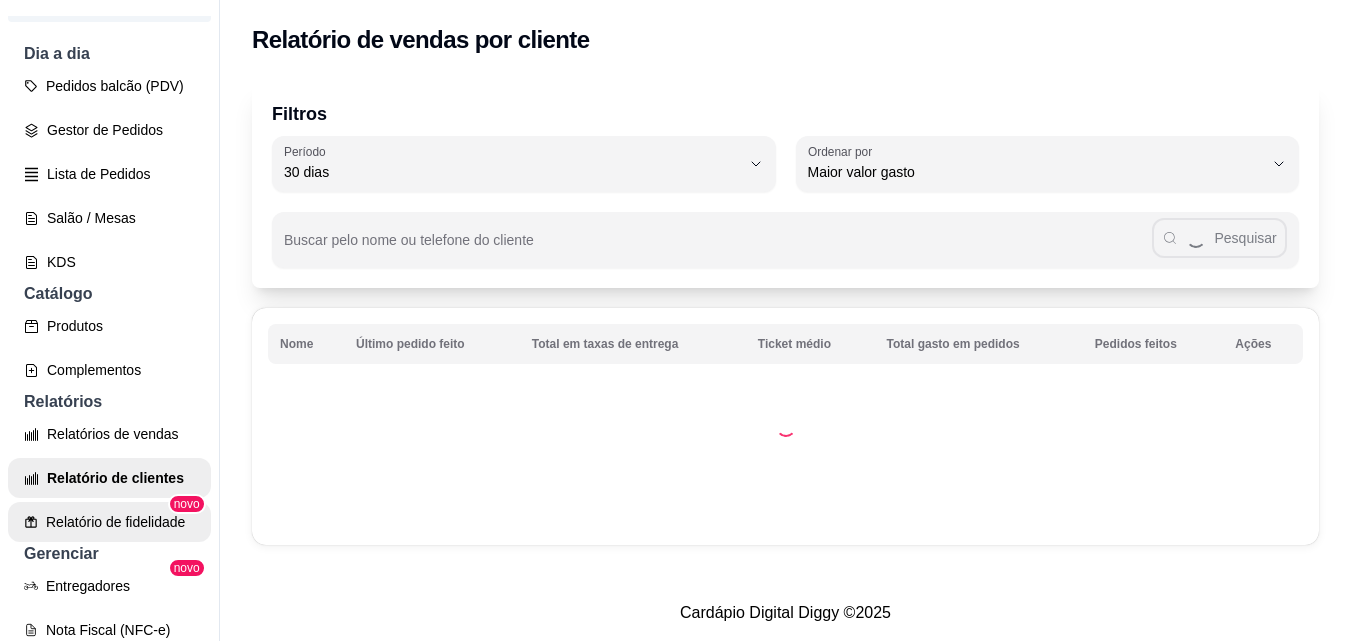 scroll, scrollTop: 300, scrollLeft: 0, axis: vertical 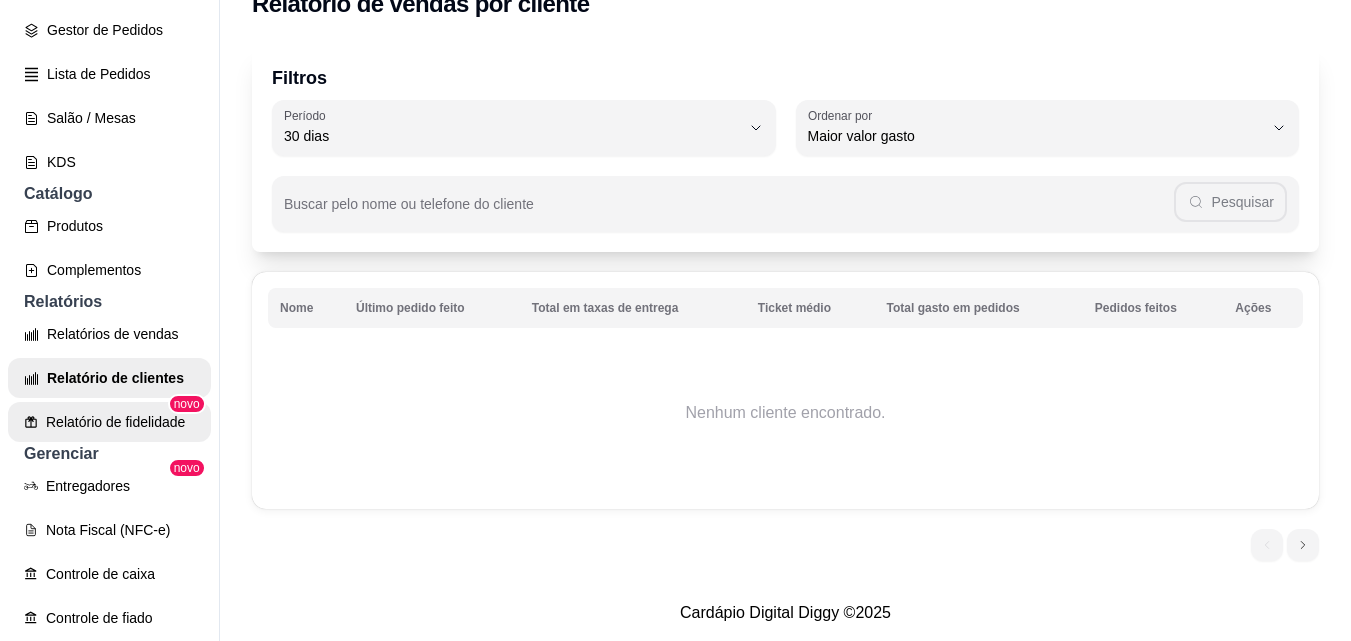 click on "Relatório de fidelidade" at bounding box center [109, 422] 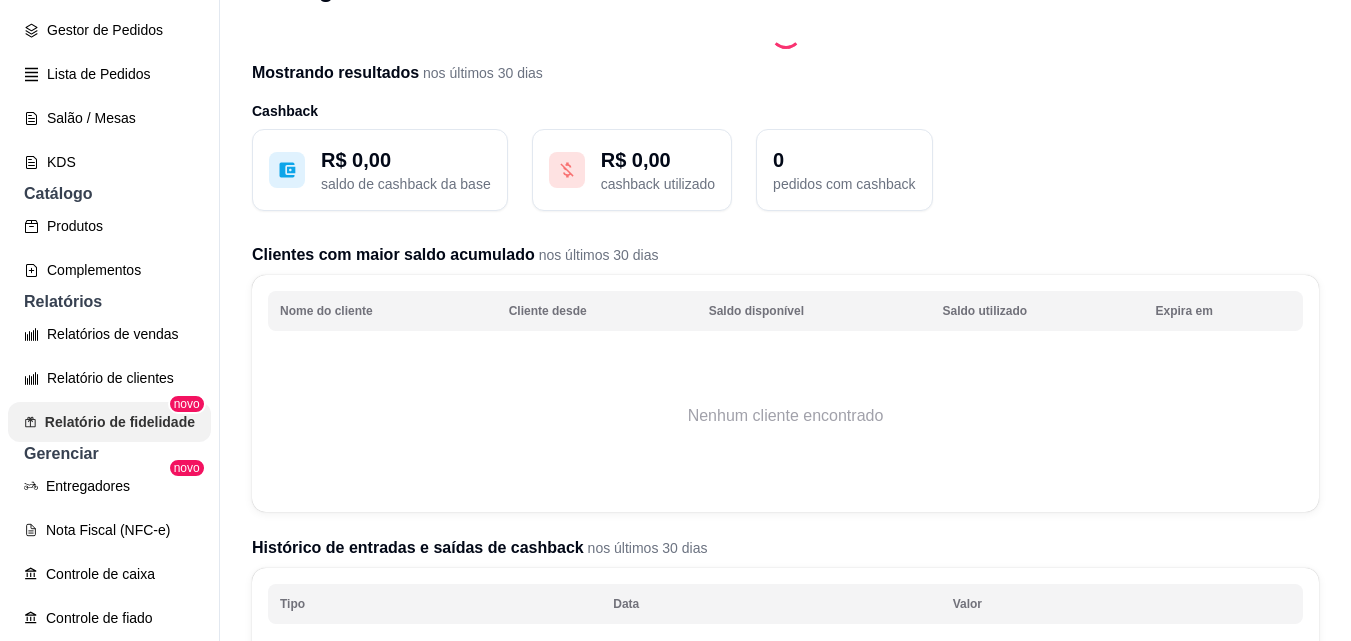scroll, scrollTop: 0, scrollLeft: 0, axis: both 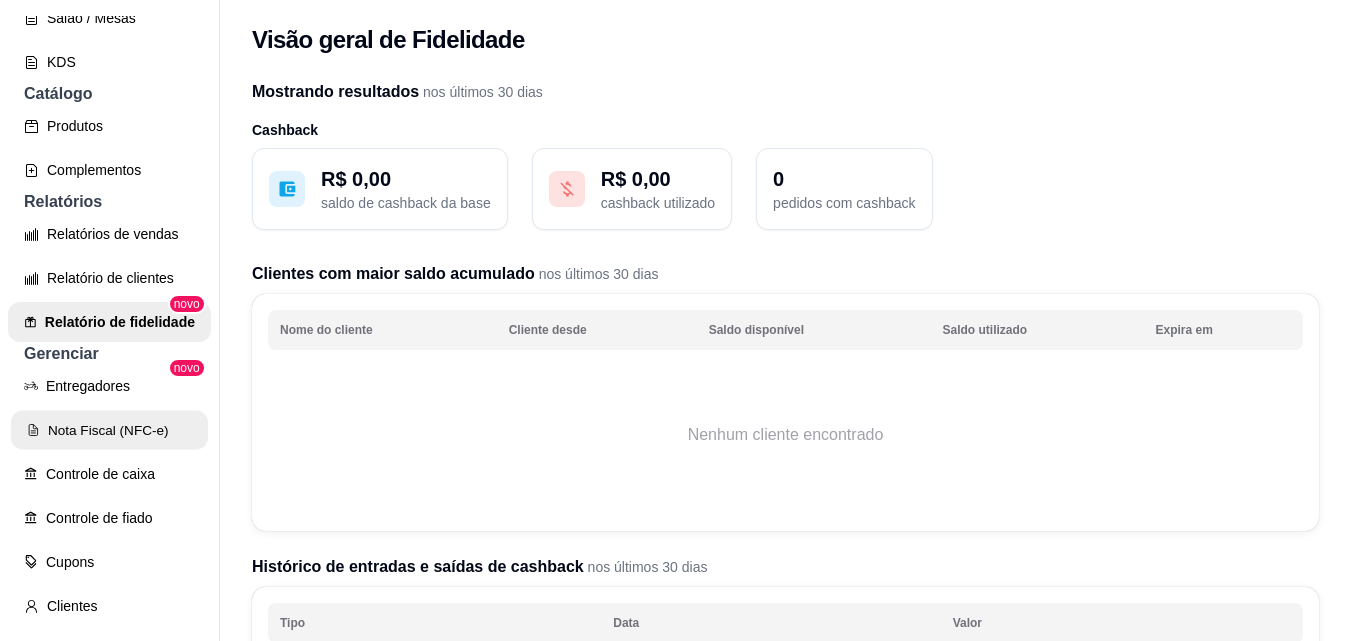 click on "Nota Fiscal (NFC-e)" at bounding box center (109, 430) 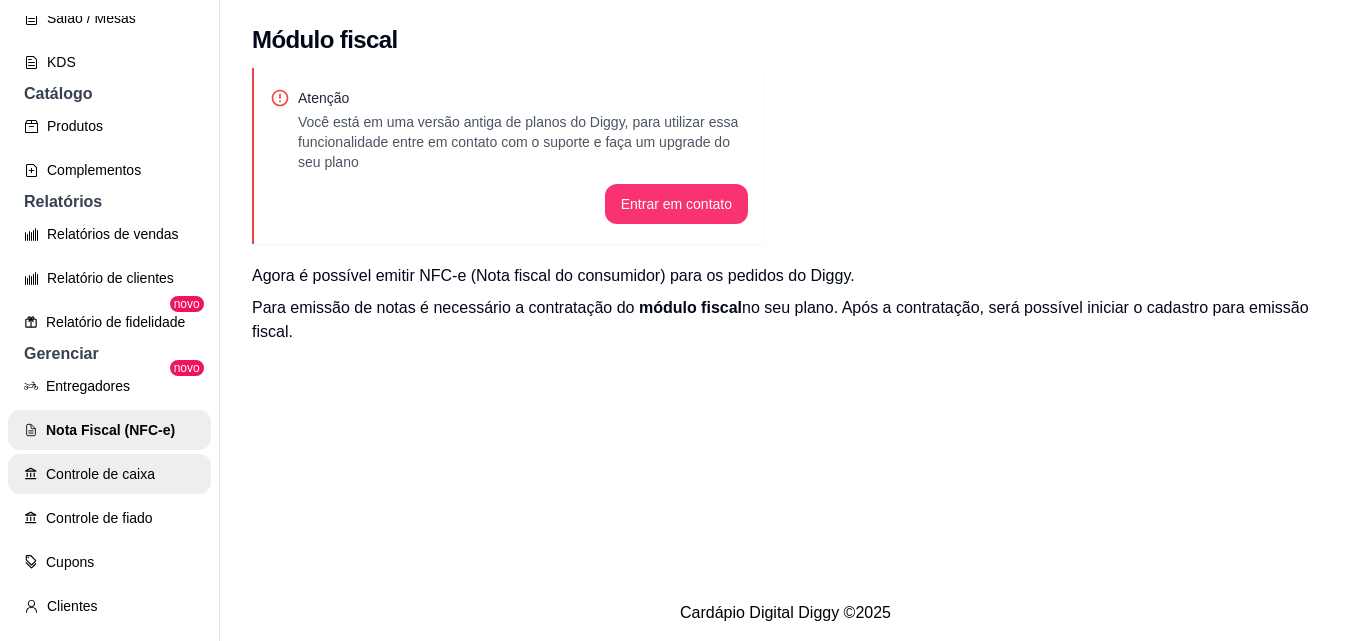 click on "Controle de caixa" at bounding box center (109, 474) 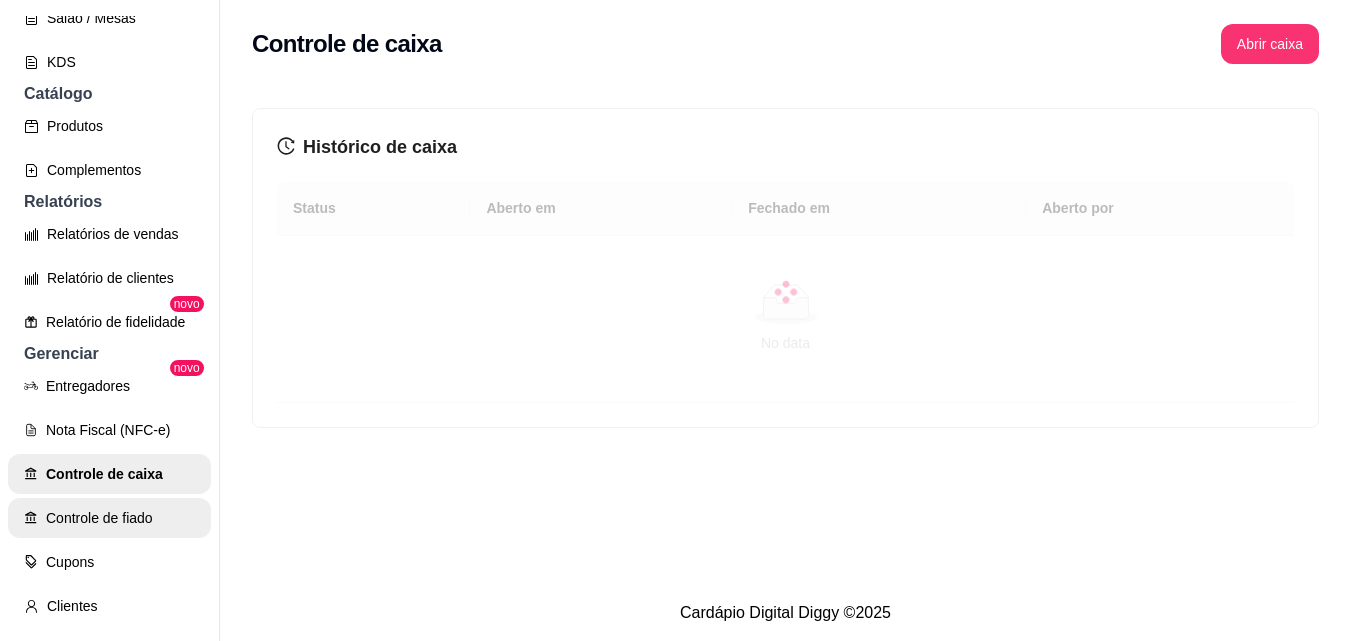 click on "Controle de fiado" at bounding box center (109, 518) 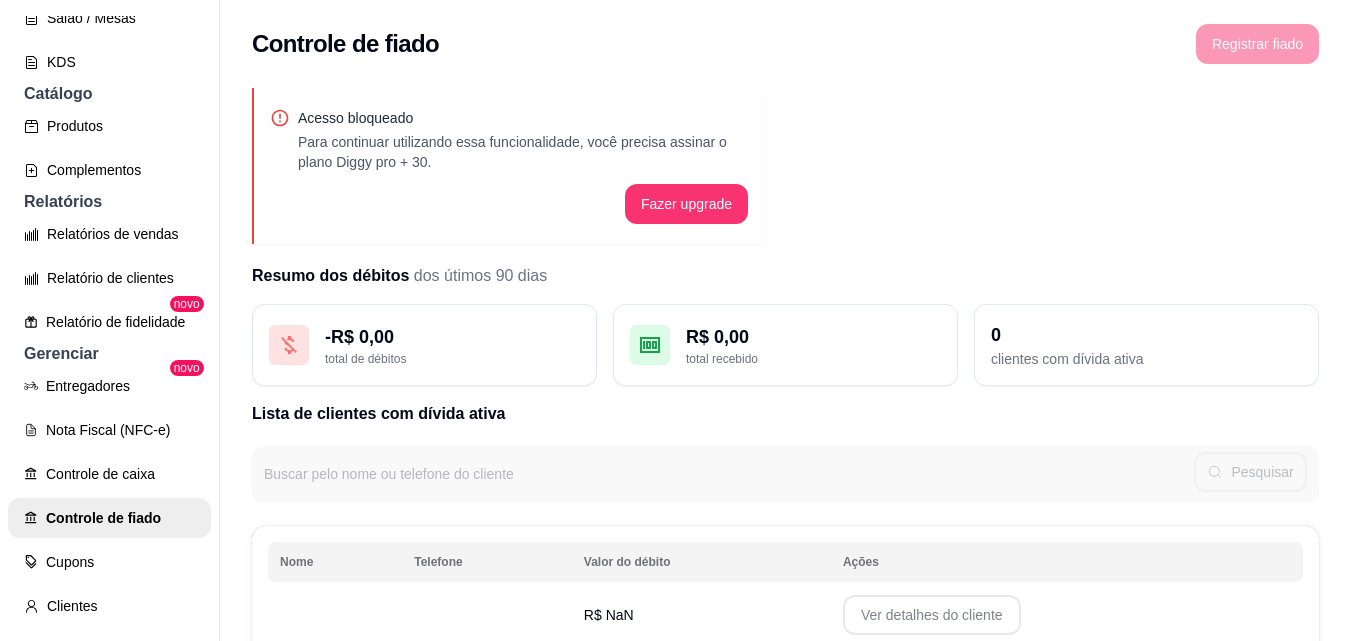 scroll, scrollTop: 153, scrollLeft: 0, axis: vertical 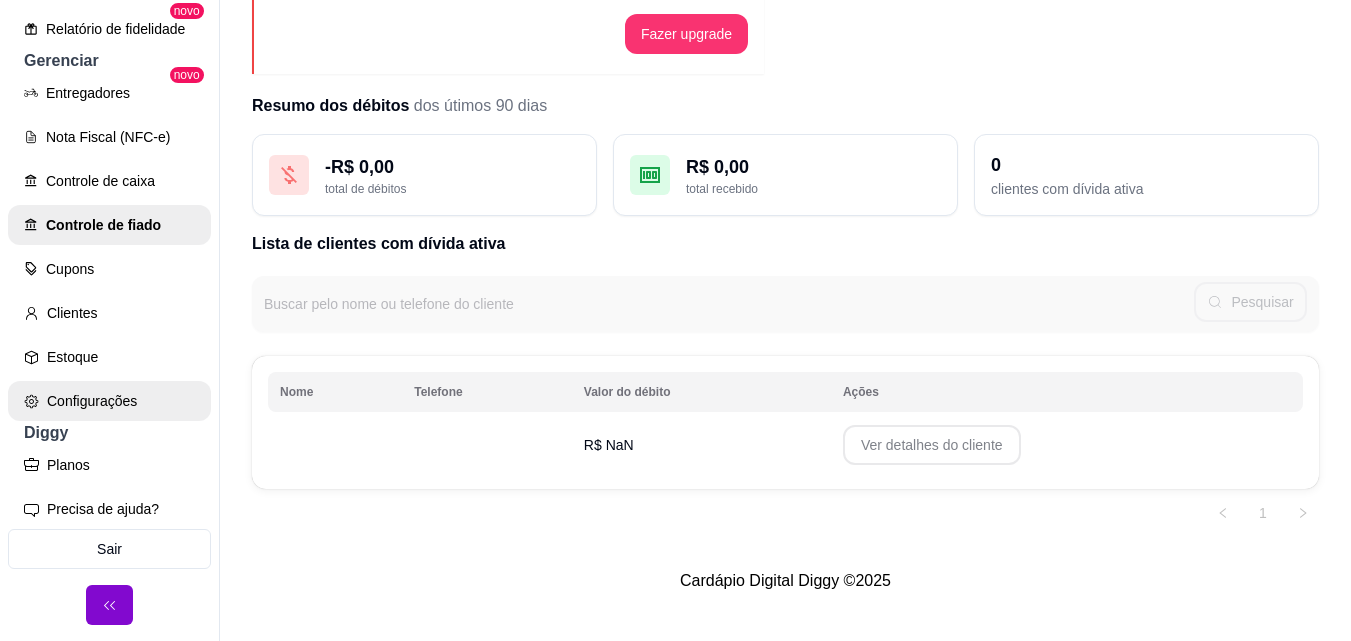 click on "Configurações" at bounding box center (109, 401) 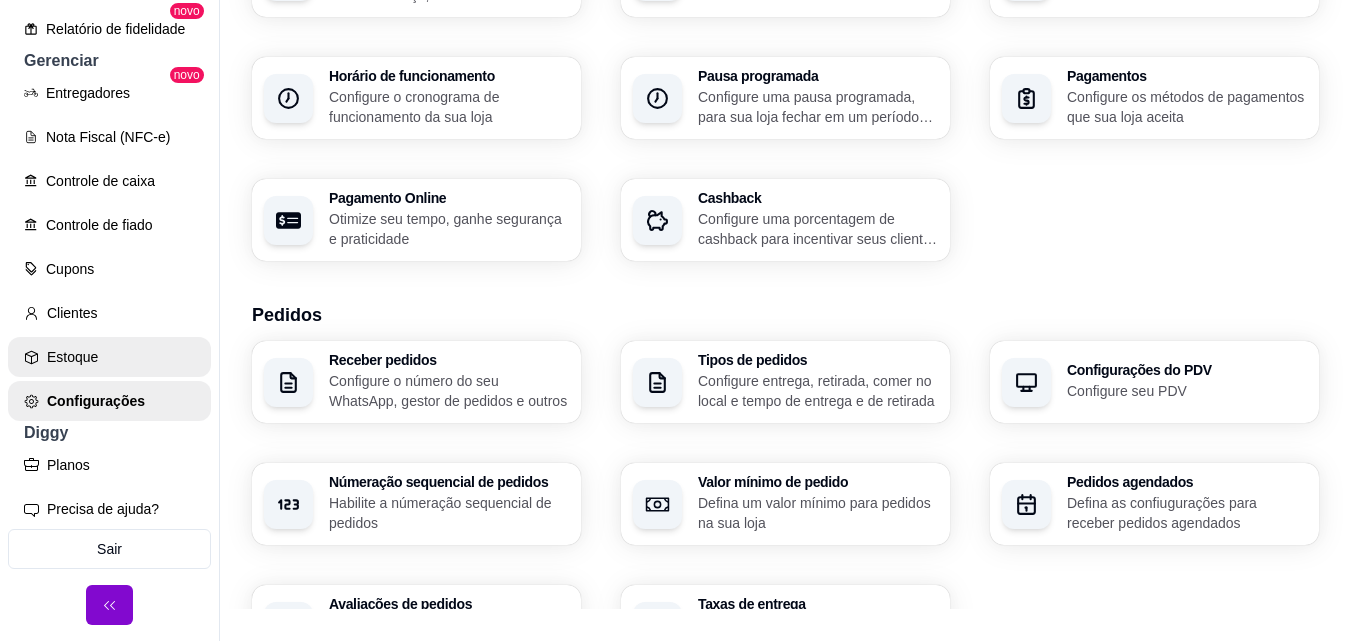 scroll, scrollTop: 0, scrollLeft: 0, axis: both 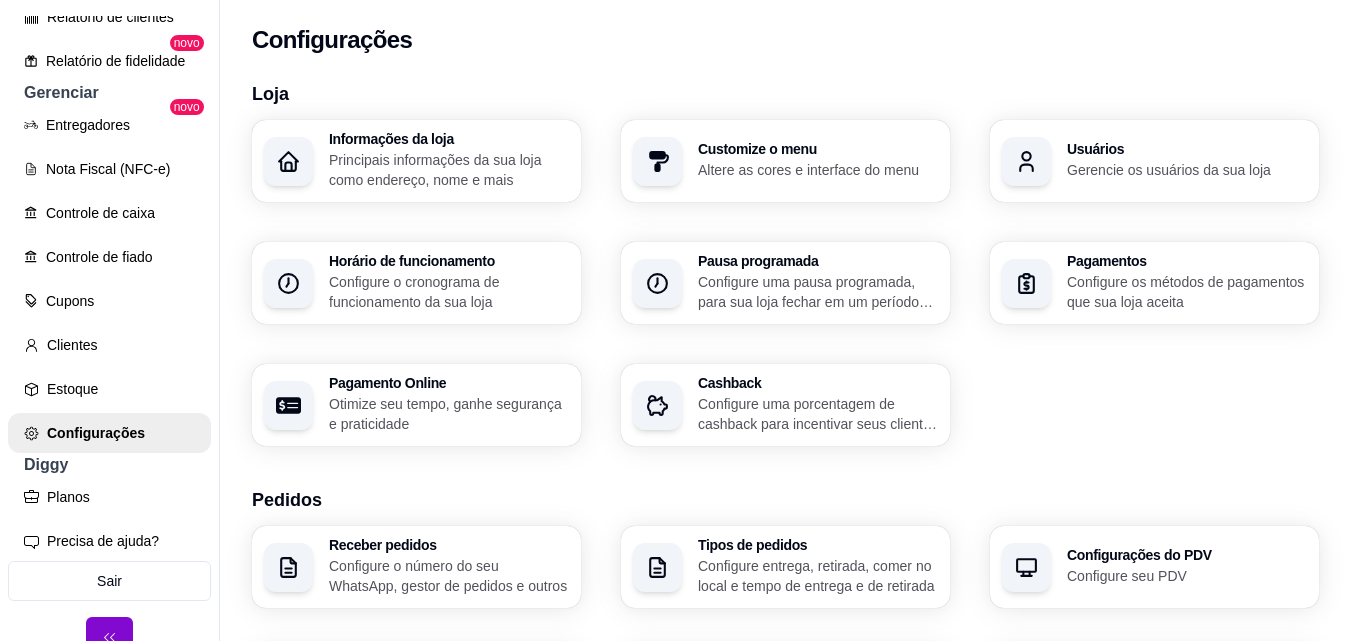 click on "Principais informações da sua loja como endereço, nome e mais" at bounding box center (449, 170) 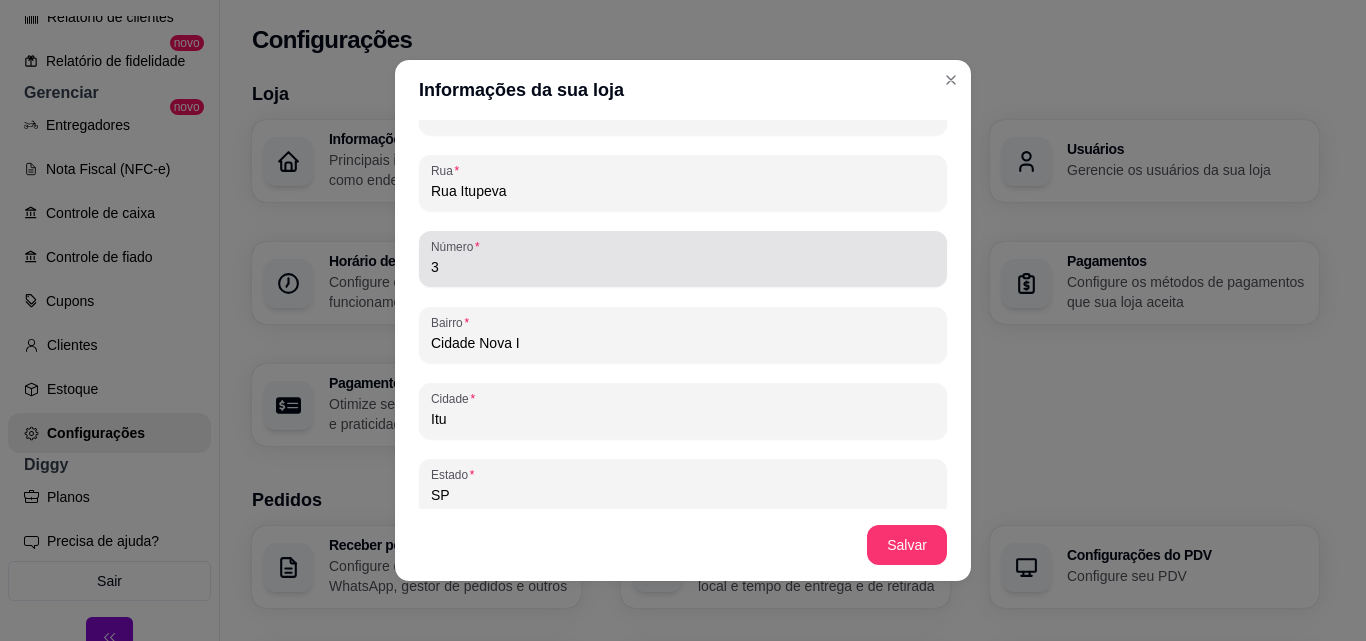scroll, scrollTop: 1289, scrollLeft: 0, axis: vertical 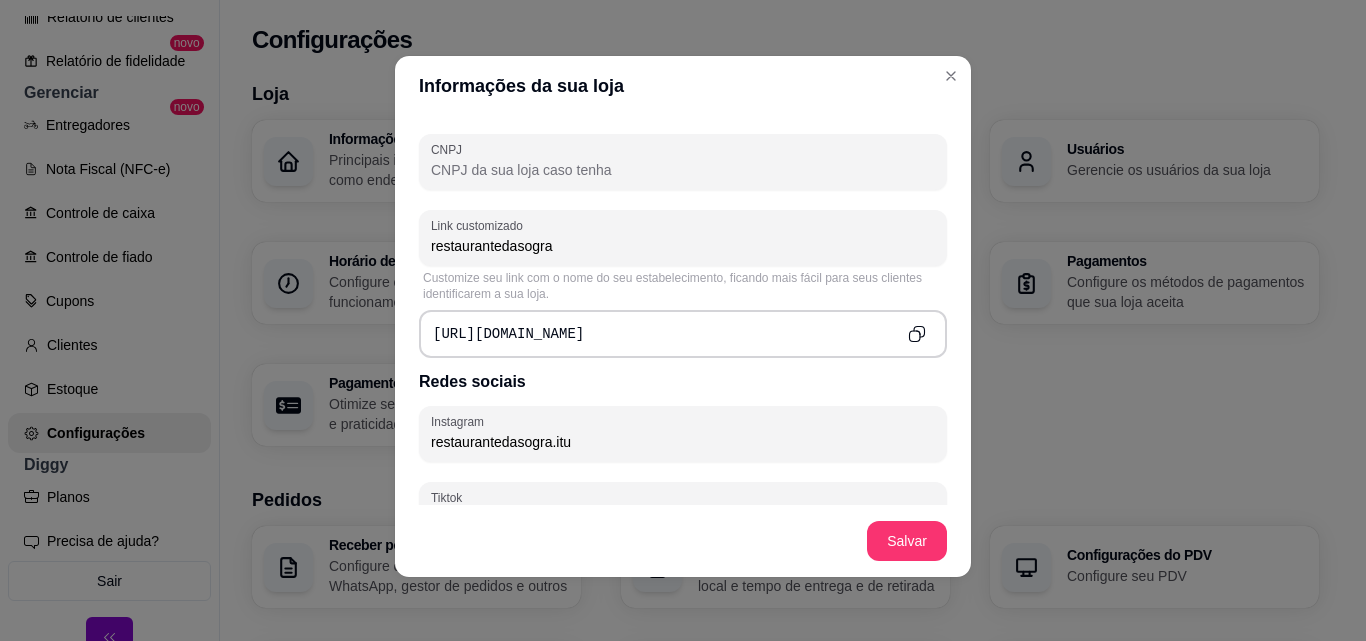 click on "[URL][DOMAIN_NAME]" at bounding box center (508, 334) 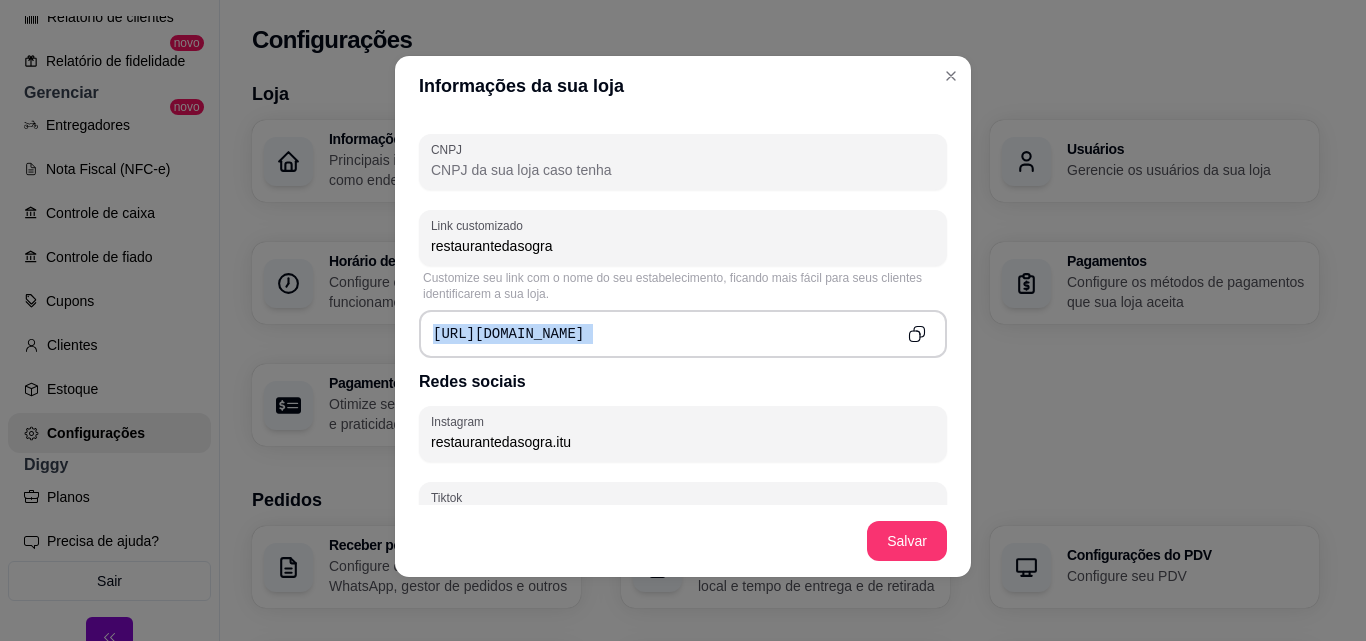 click on "[URL][DOMAIN_NAME]" at bounding box center (508, 334) 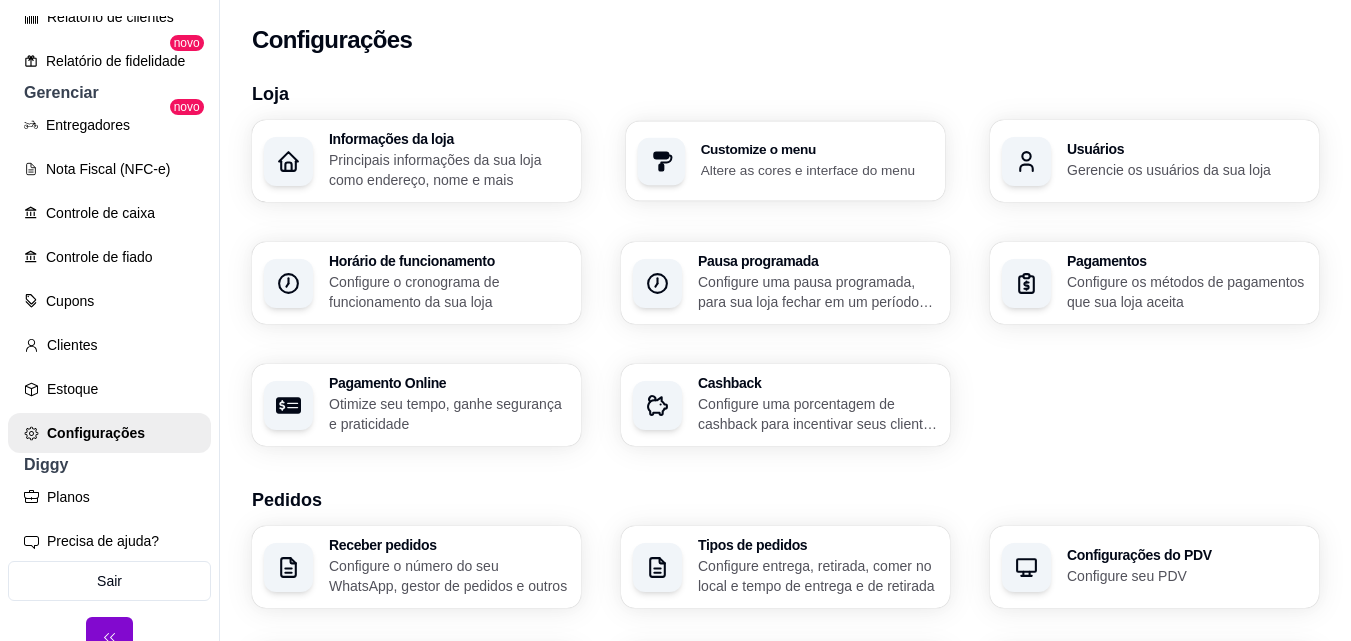 click on "Altere as cores e interface do menu" at bounding box center (817, 169) 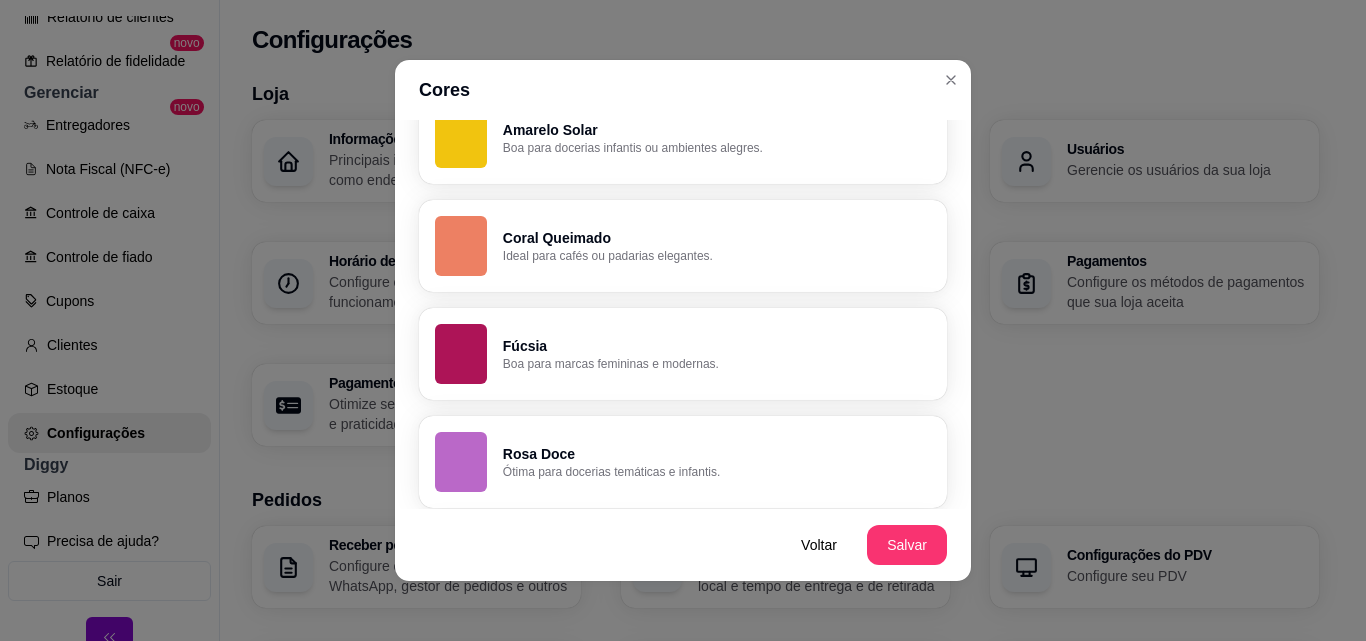 scroll, scrollTop: 1515, scrollLeft: 0, axis: vertical 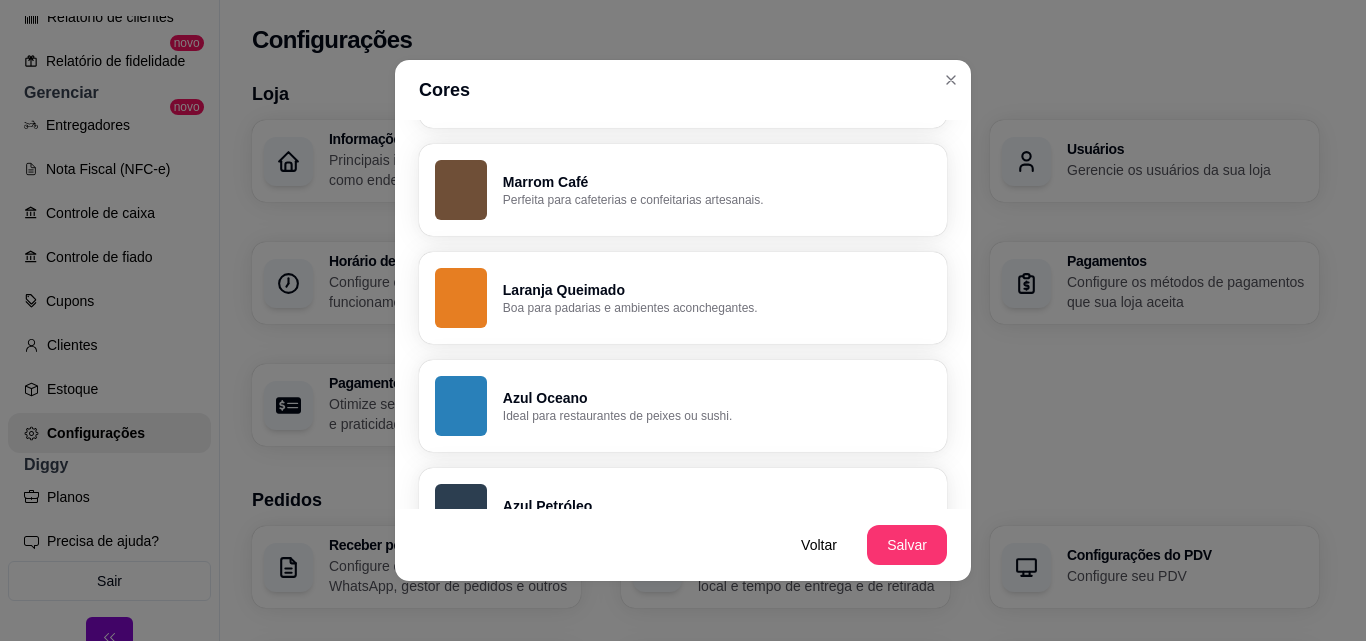 click on "Azul Oceano" at bounding box center (717, 398) 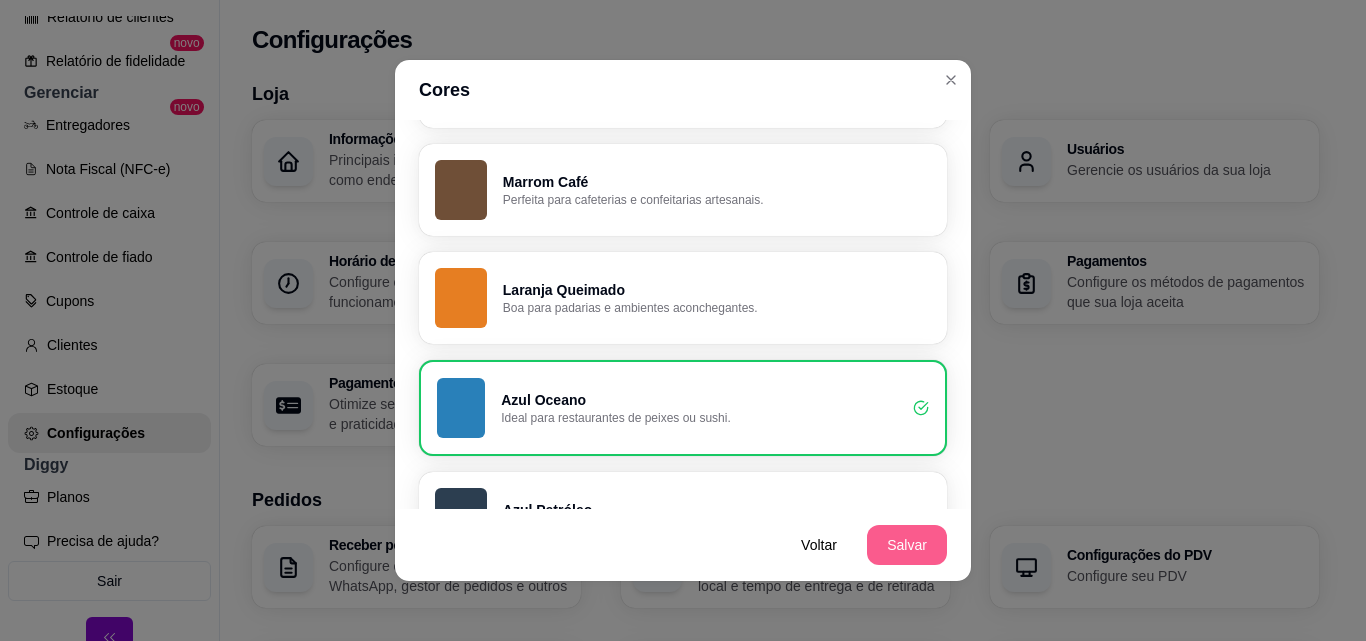 click on "Salvar" at bounding box center (907, 545) 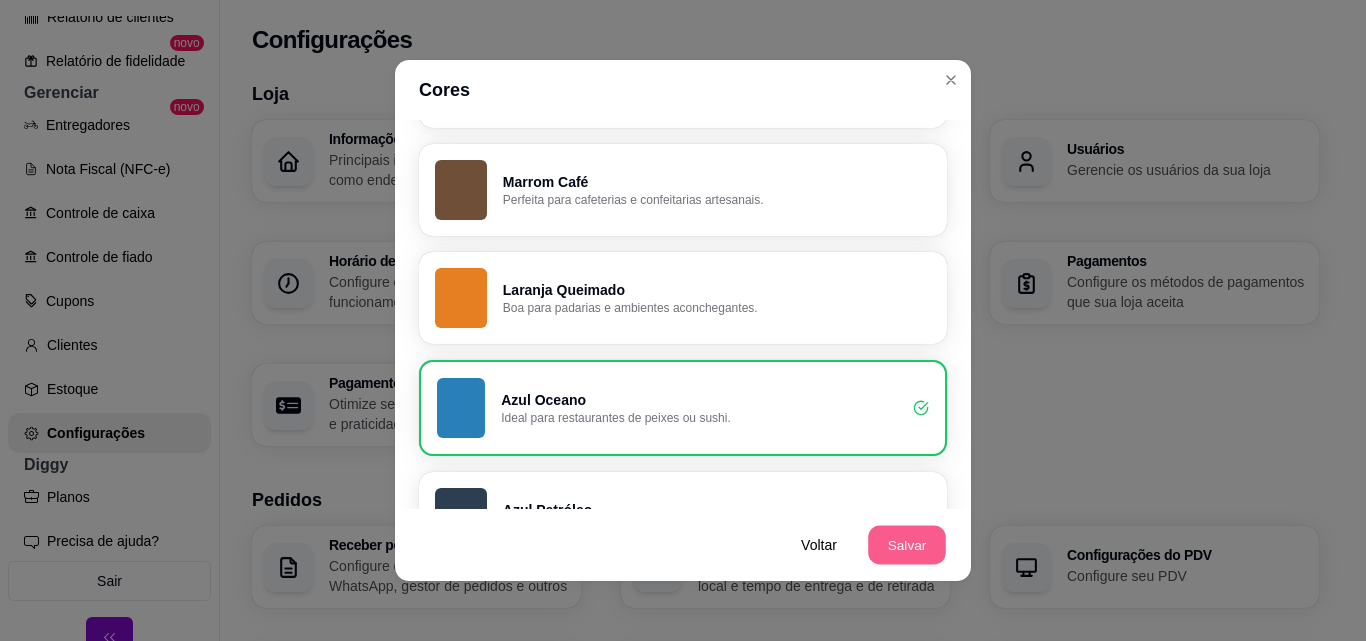 click on "Salvar" at bounding box center [907, 545] 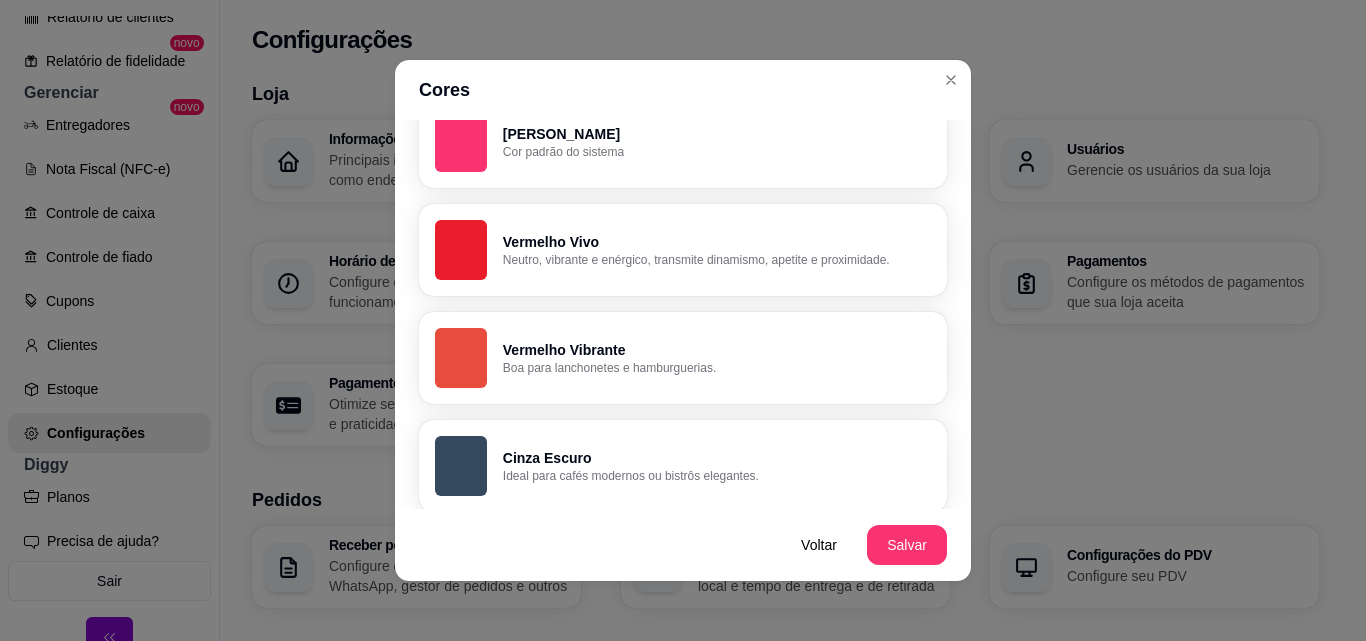 scroll, scrollTop: 0, scrollLeft: 0, axis: both 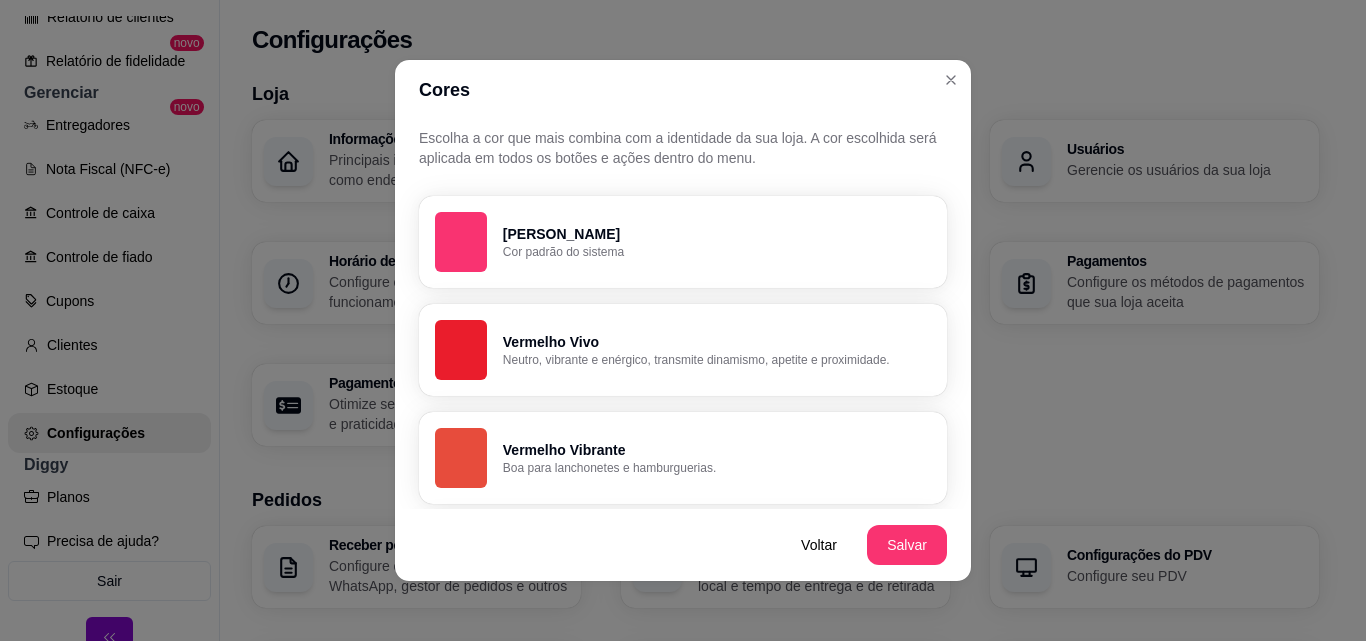 click on "Vermelho Vivo Neutro, vibrante e enérgico, transmite dinamismo, apetite e proximidade." at bounding box center [683, 350] 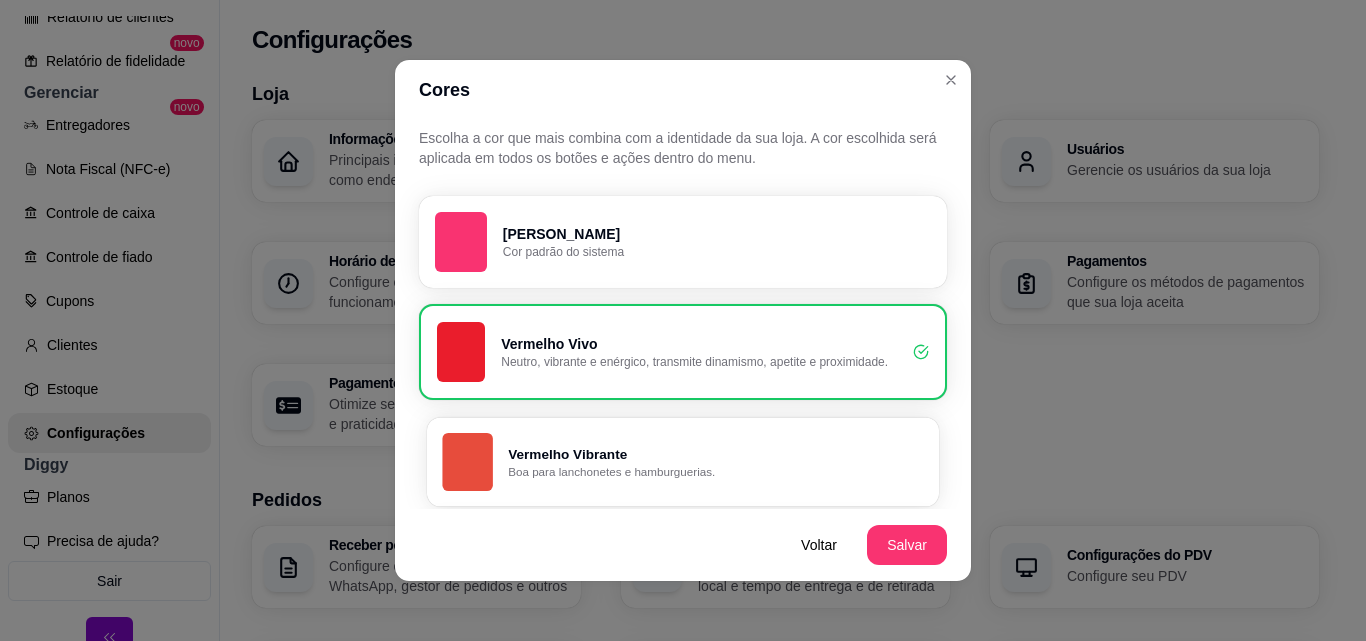 click on "Vermelho Vibrante" at bounding box center (715, 454) 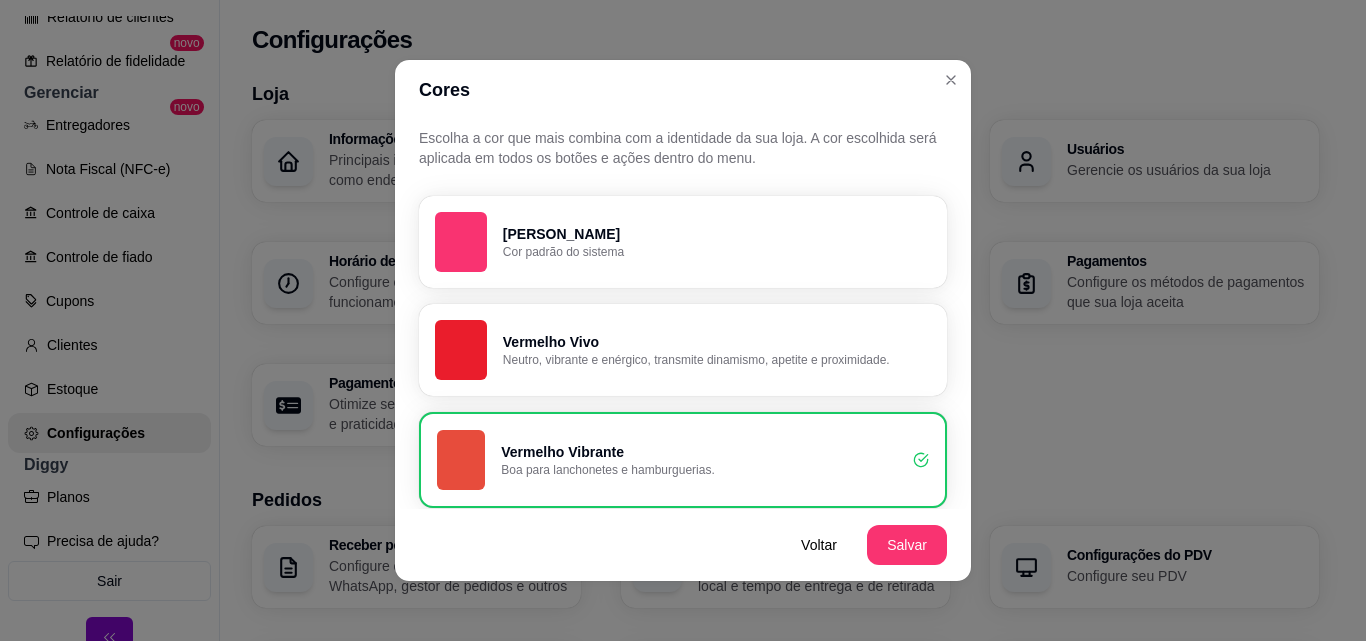 click on "Neutro, vibrante e enérgico, transmite dinamismo, apetite e proximidade." at bounding box center [717, 360] 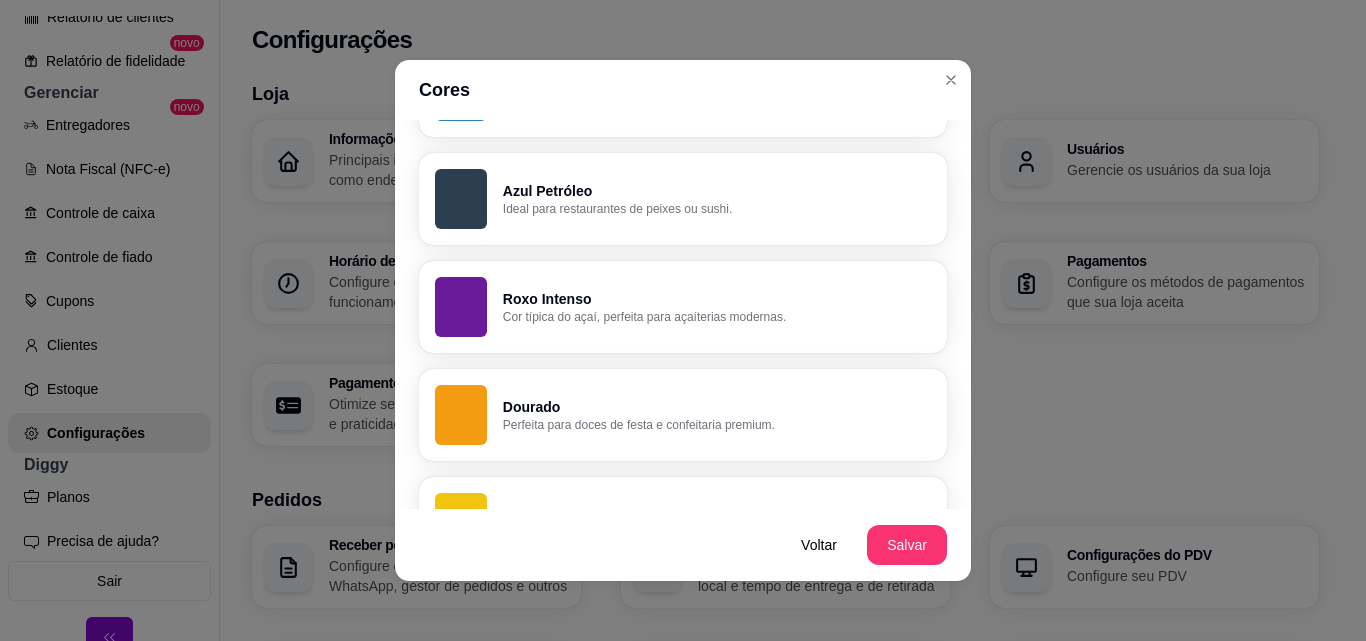 scroll, scrollTop: 919, scrollLeft: 0, axis: vertical 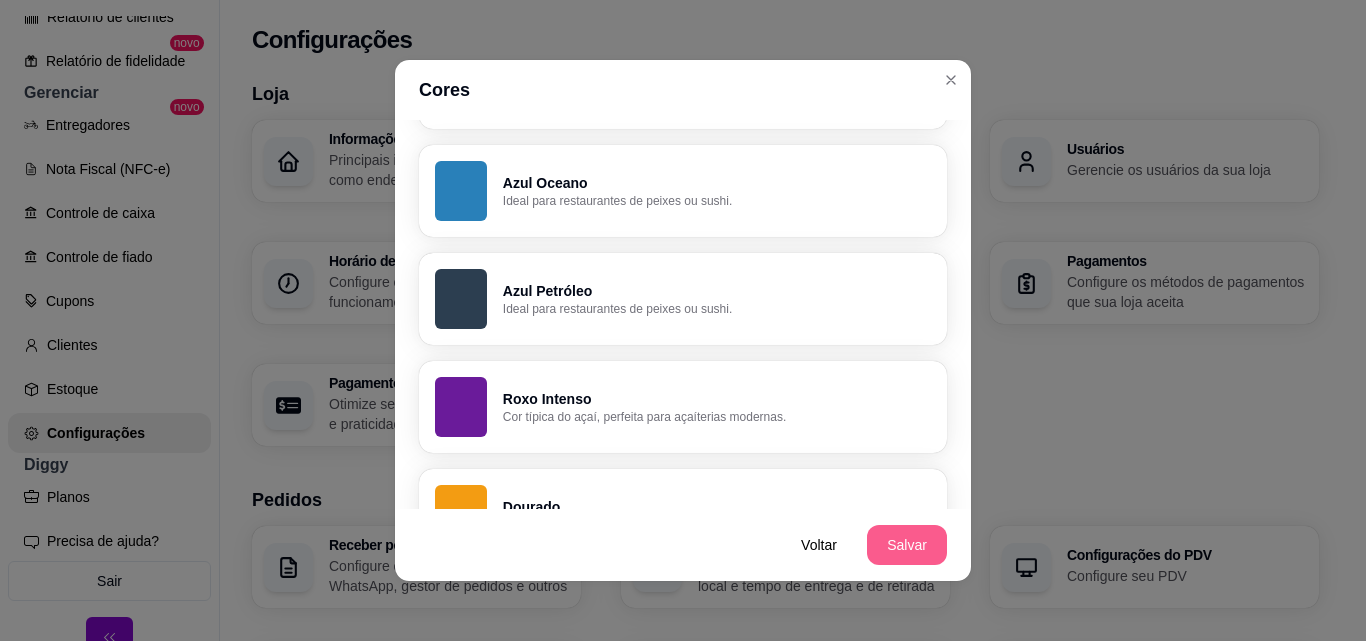 click on "Salvar" at bounding box center (907, 545) 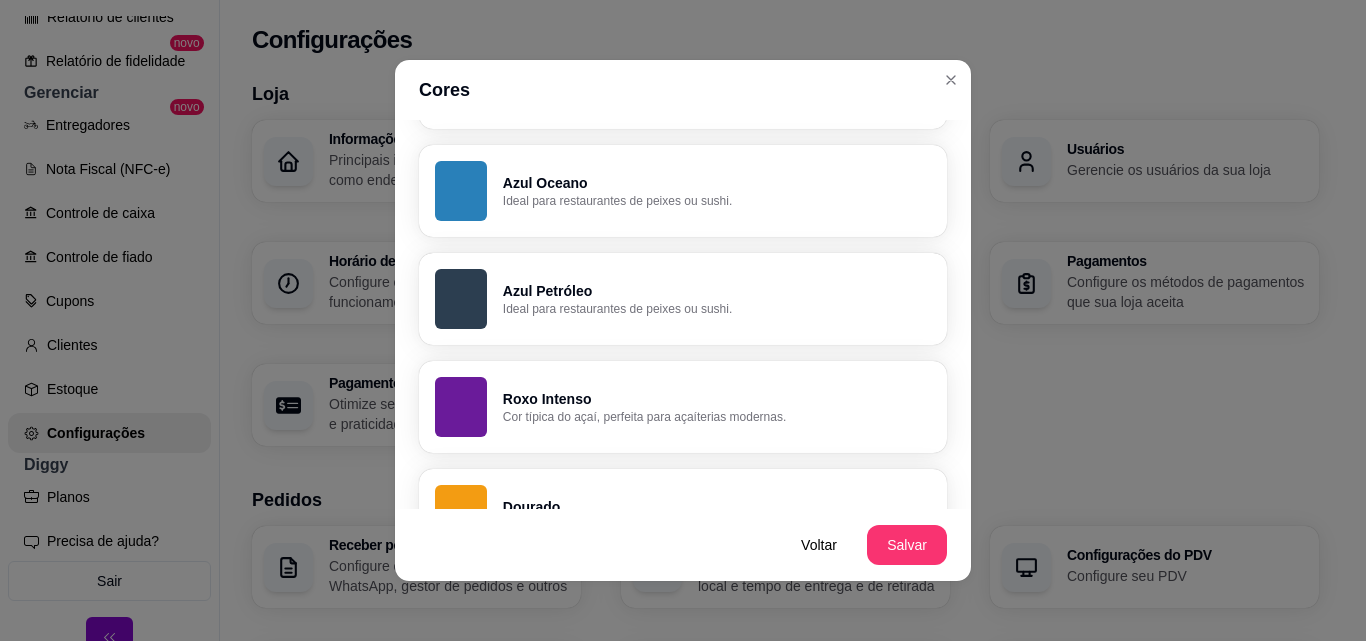 click on "Roxo Intenso" at bounding box center (717, 399) 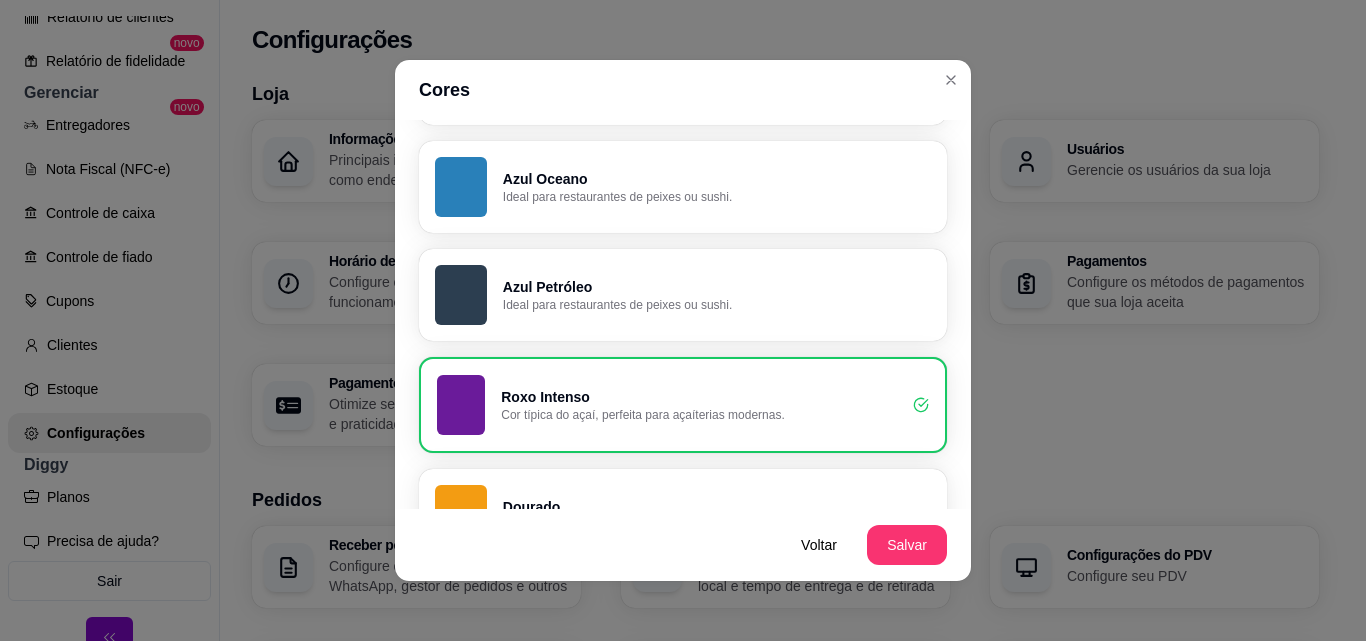 scroll, scrollTop: 915, scrollLeft: 0, axis: vertical 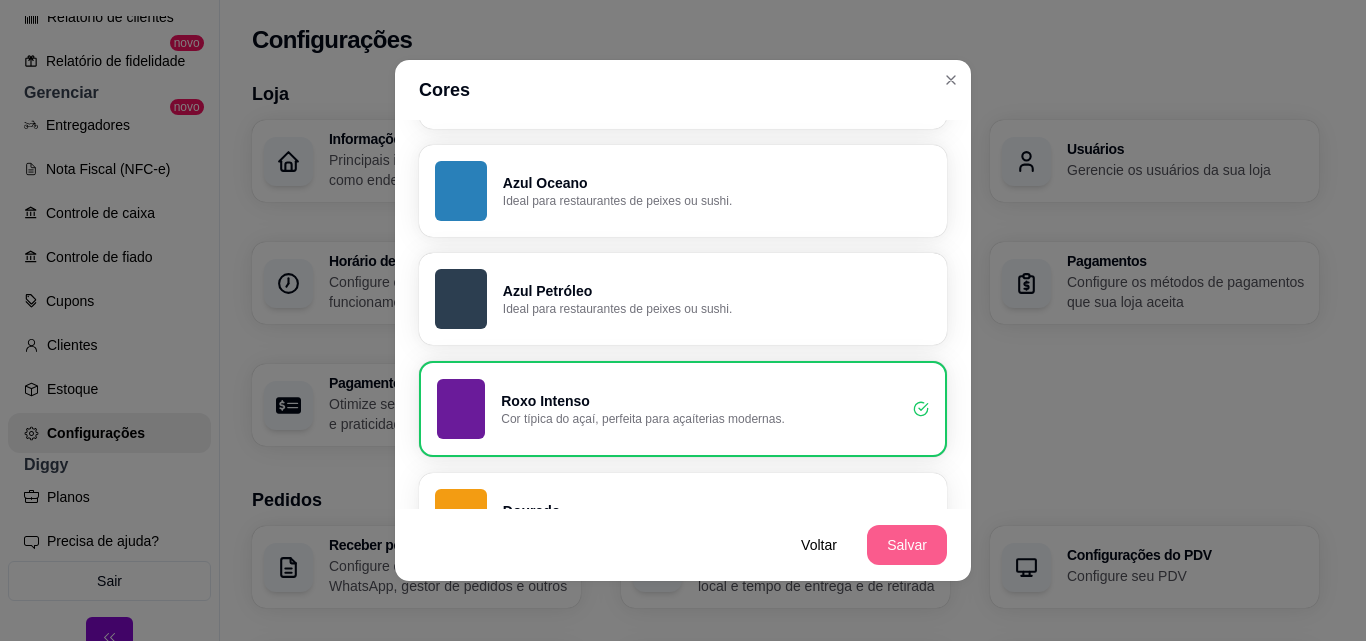 click on "Salvar" at bounding box center [907, 545] 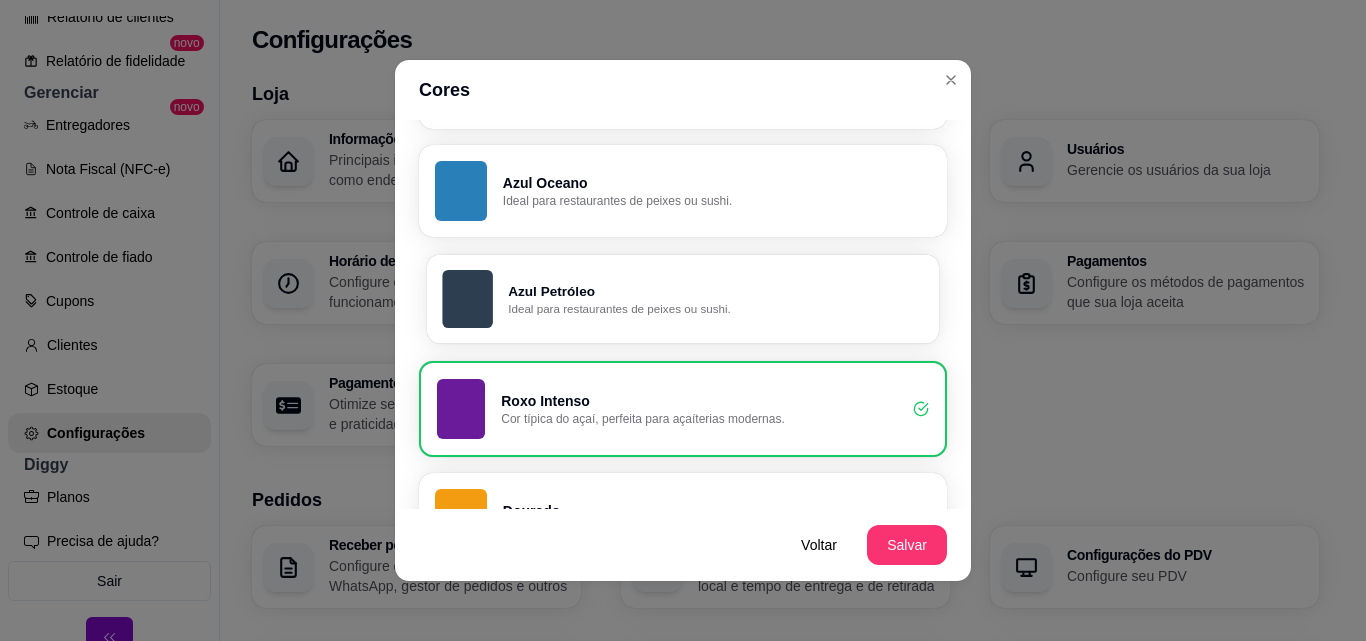 click on "Ideal para restaurantes de peixes ou sushi." at bounding box center (715, 309) 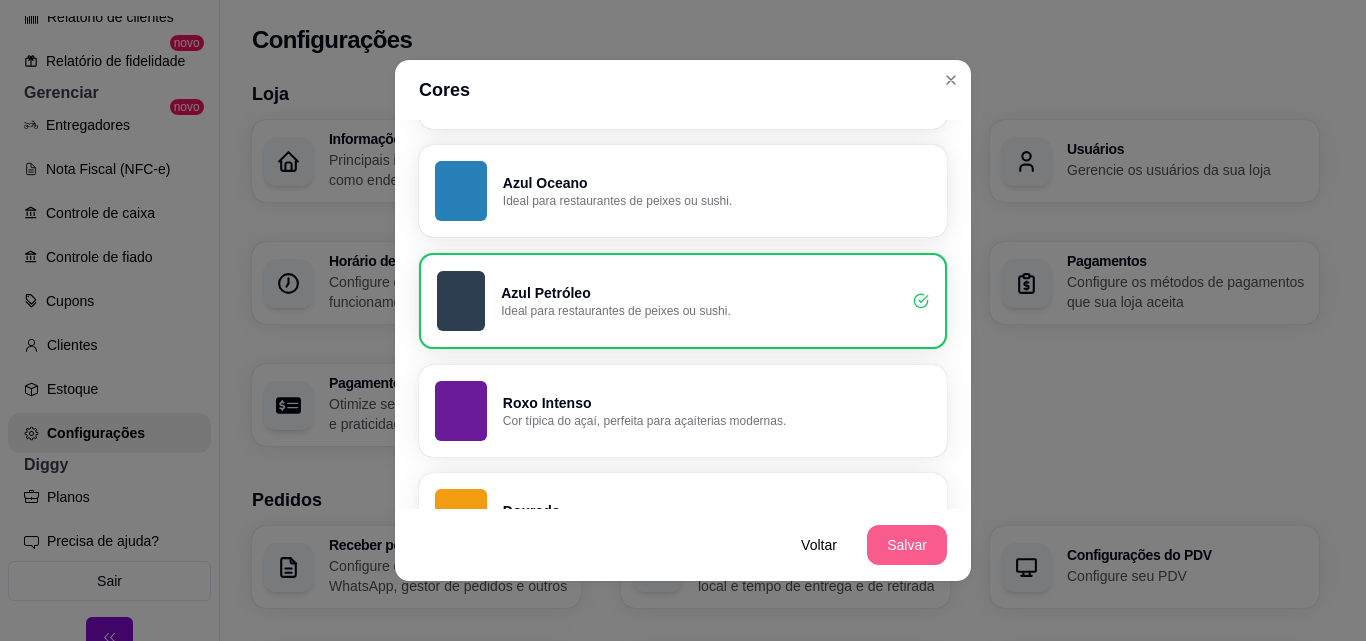 click on "Salvar" at bounding box center [907, 545] 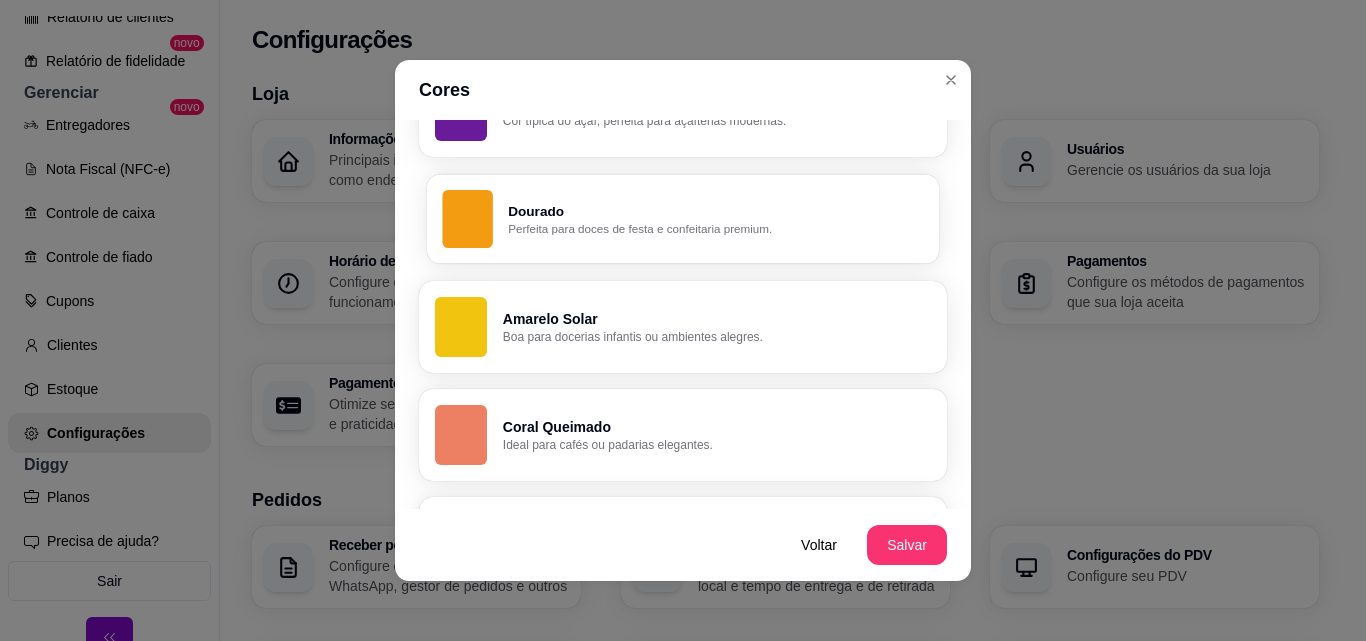 click on "Dourado Perfeita para doces de festa e confeitaria premium." at bounding box center (683, 218) 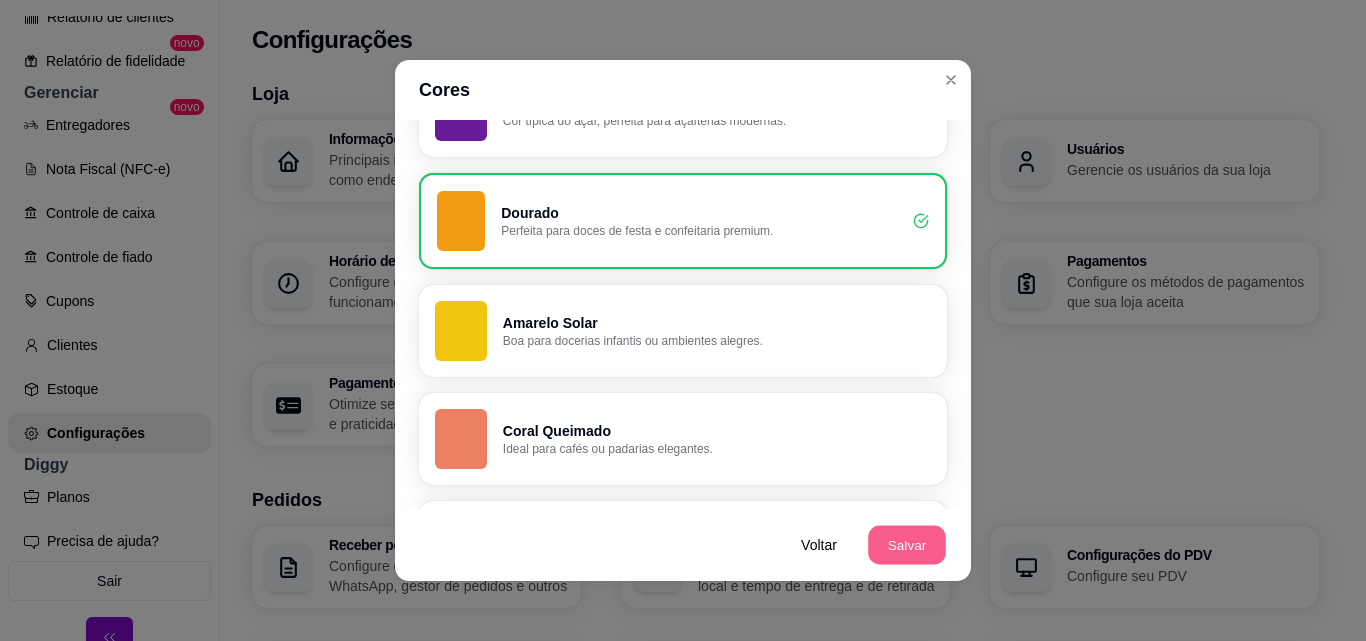 click on "Salvar" at bounding box center [907, 545] 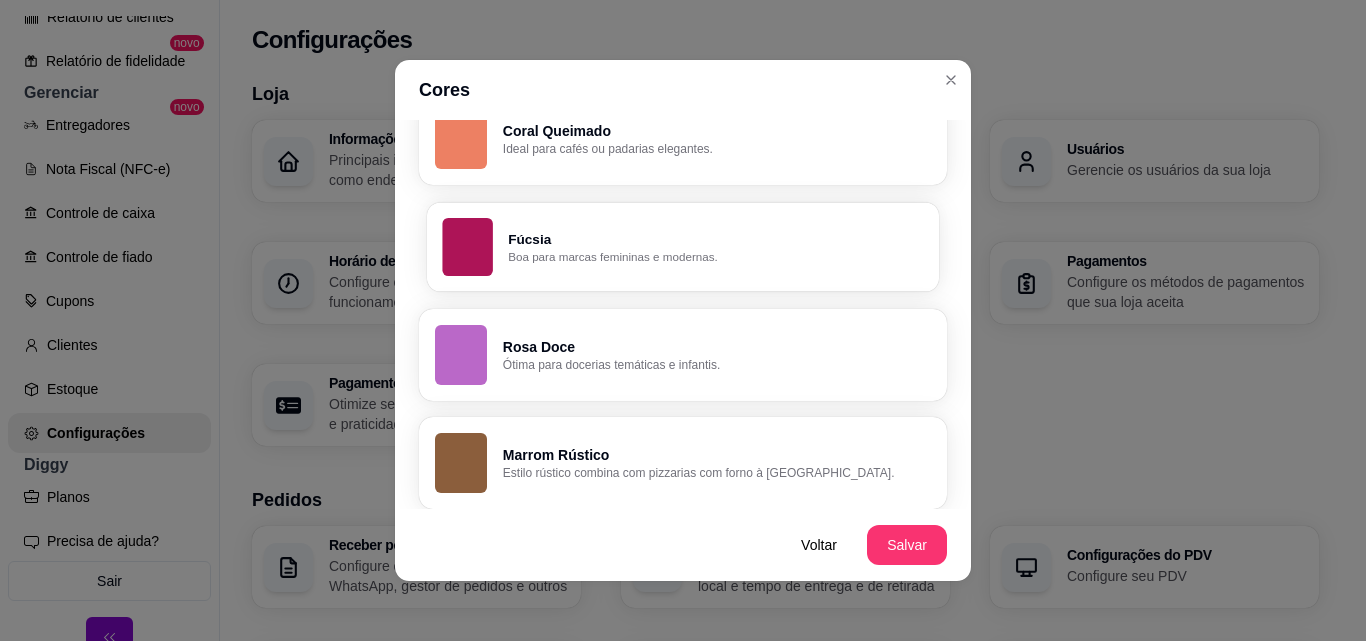 click on "Fúcsia" at bounding box center [715, 239] 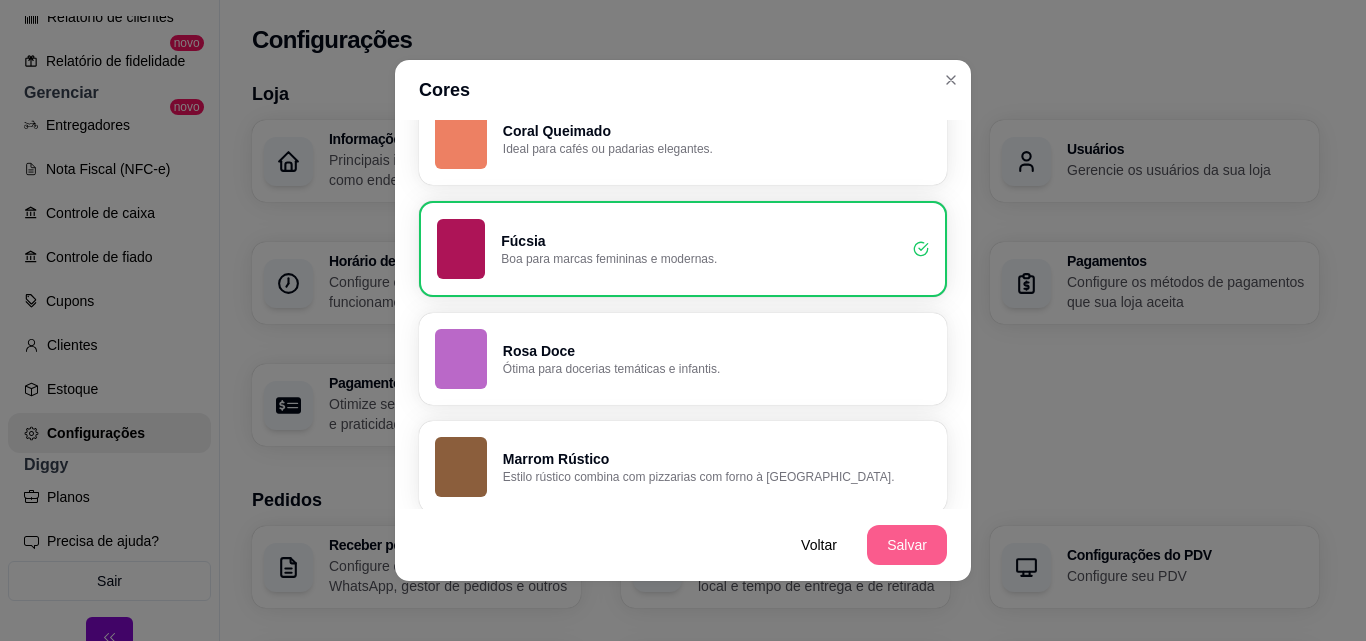 click on "Salvar" at bounding box center [907, 545] 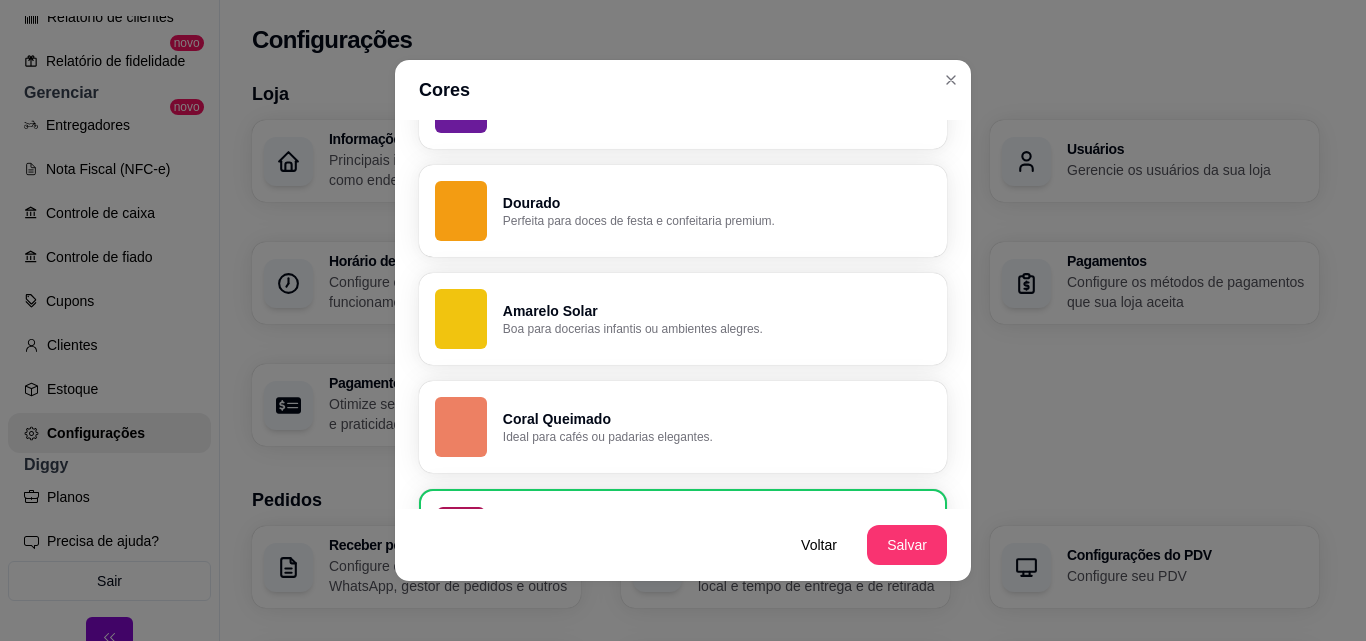 scroll, scrollTop: 1119, scrollLeft: 0, axis: vertical 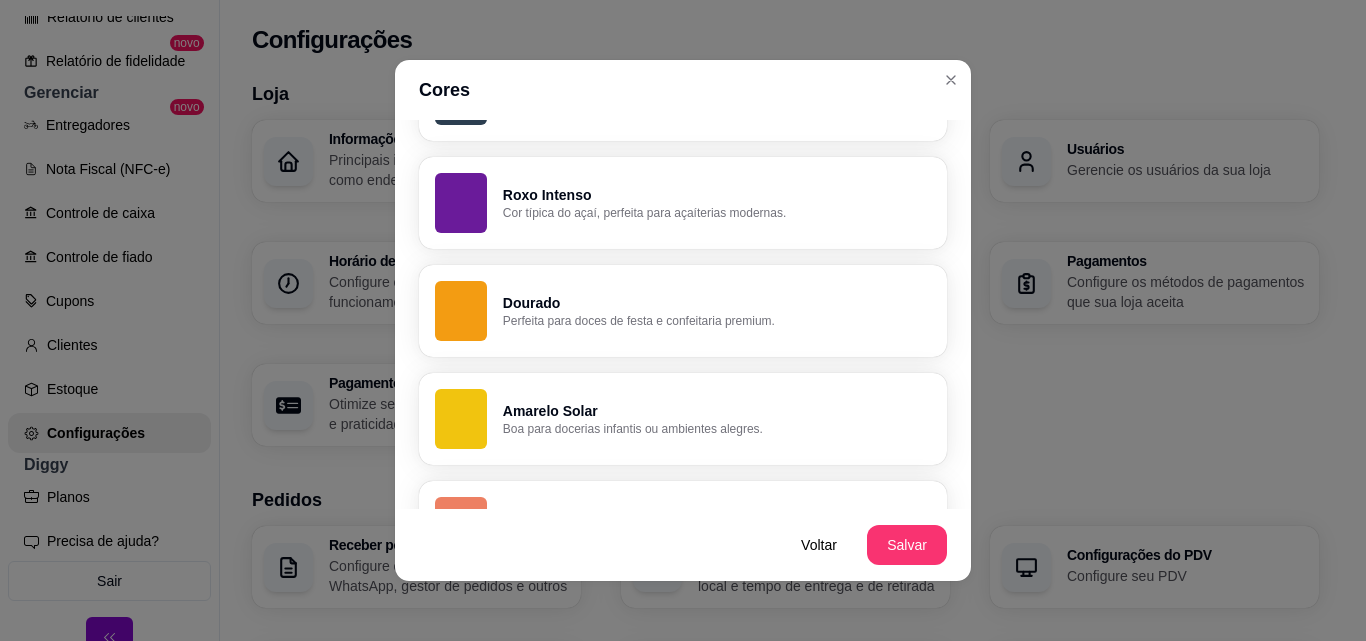 click on "Amarelo Solar" at bounding box center (717, 411) 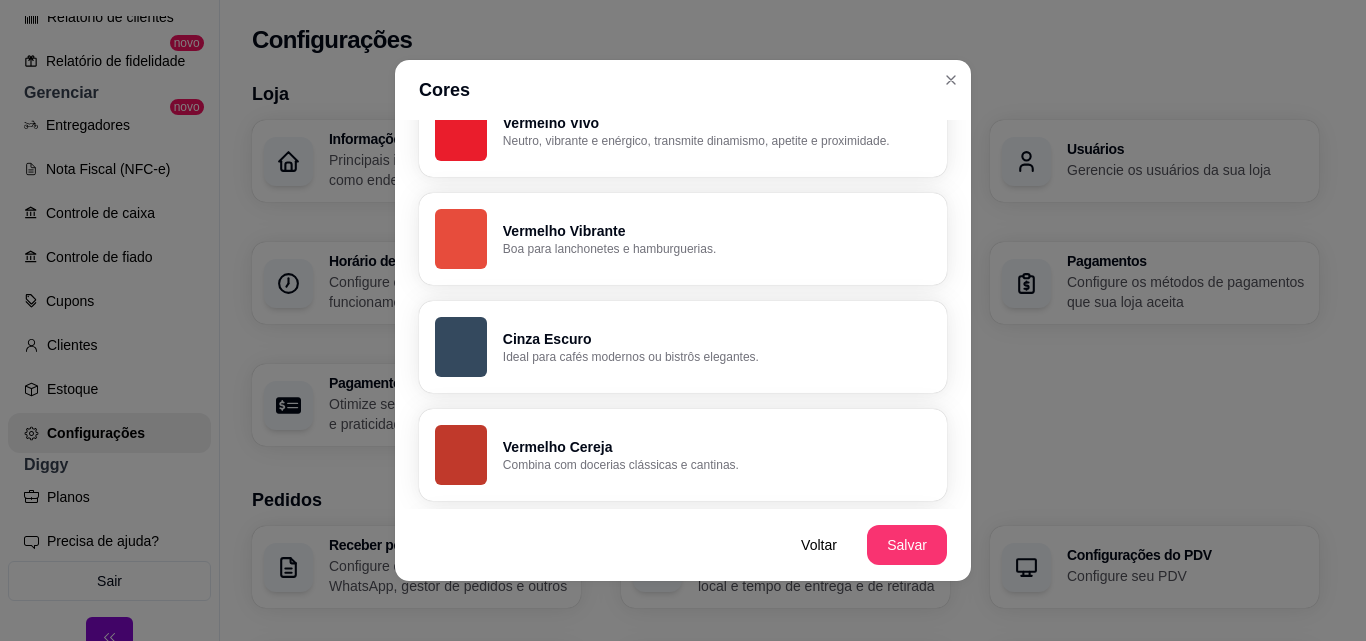 scroll, scrollTop: 319, scrollLeft: 0, axis: vertical 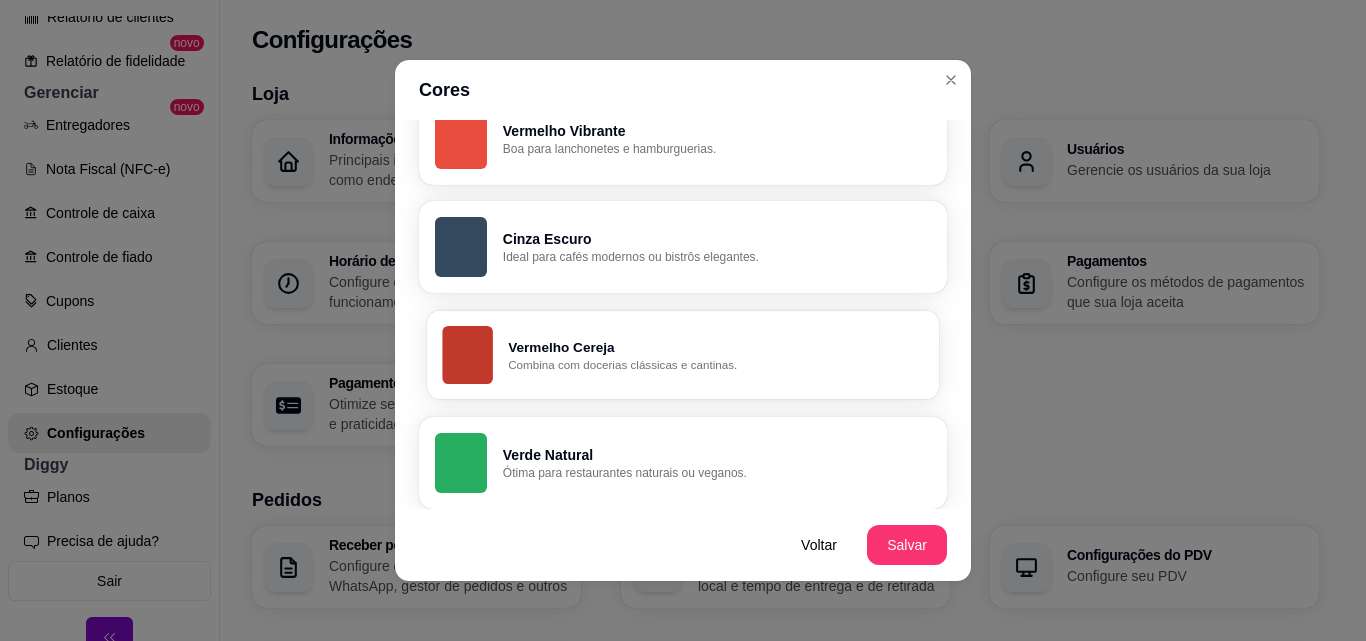 click on "Combina com docerias clássicas e cantinas." at bounding box center [715, 365] 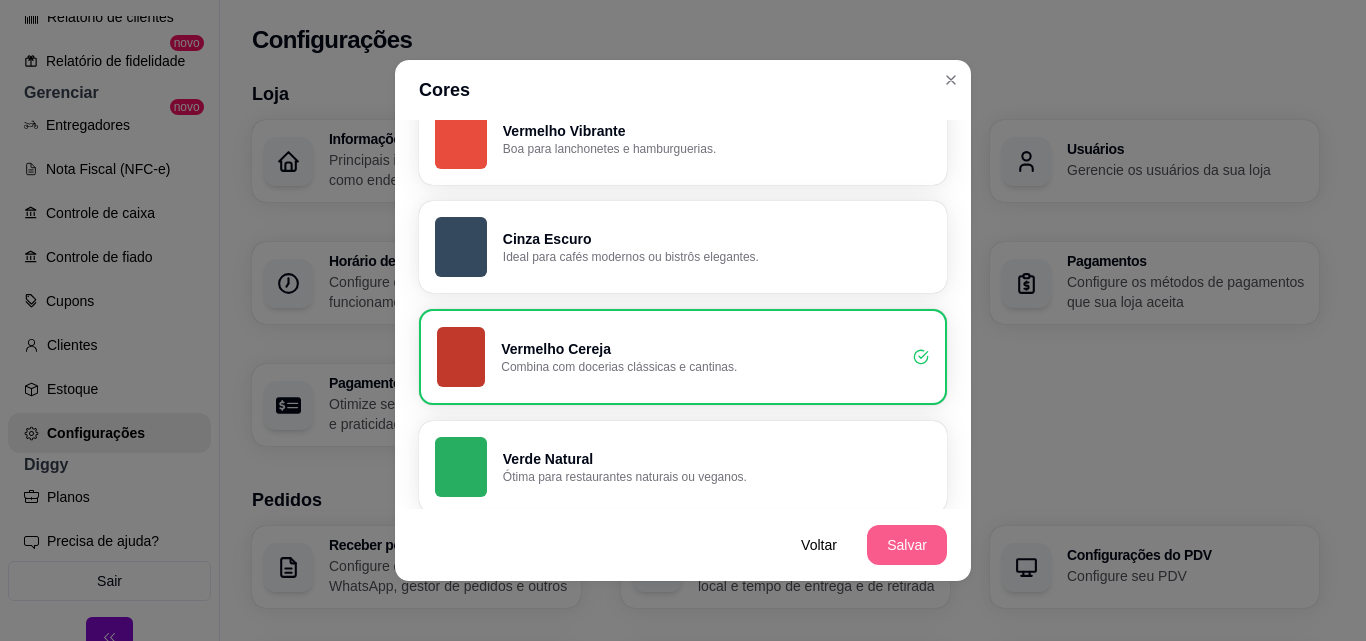 click on "Salvar" at bounding box center [907, 545] 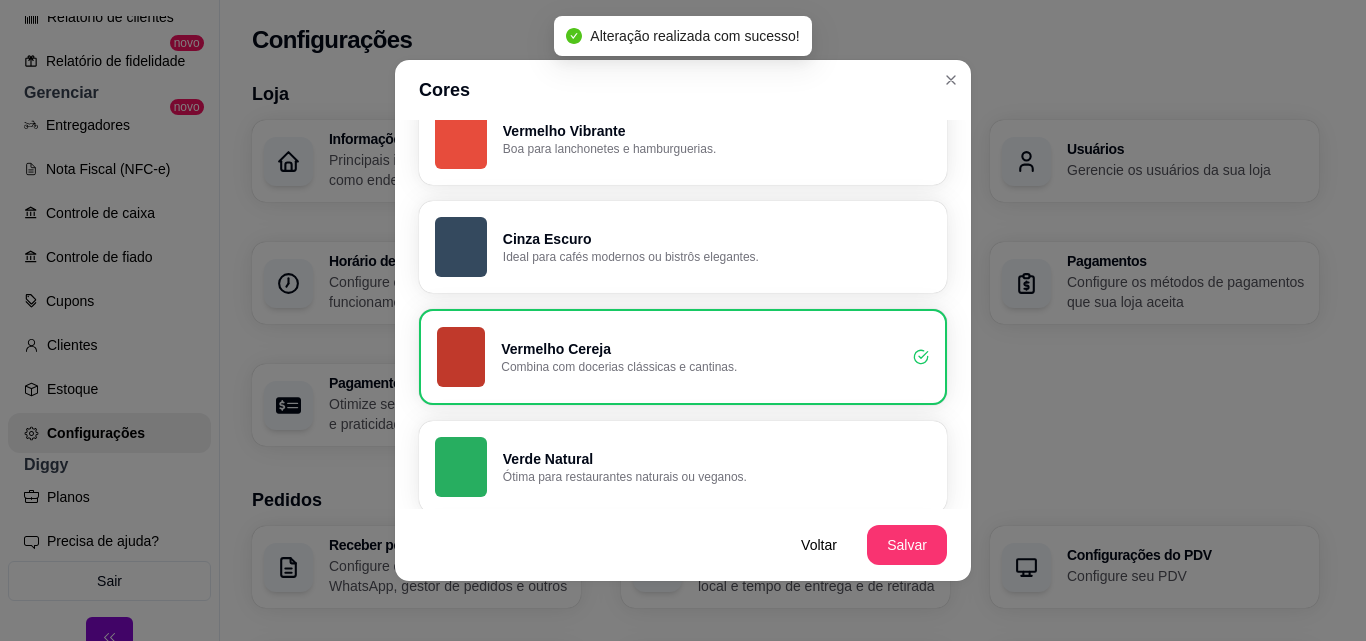 scroll, scrollTop: 19, scrollLeft: 0, axis: vertical 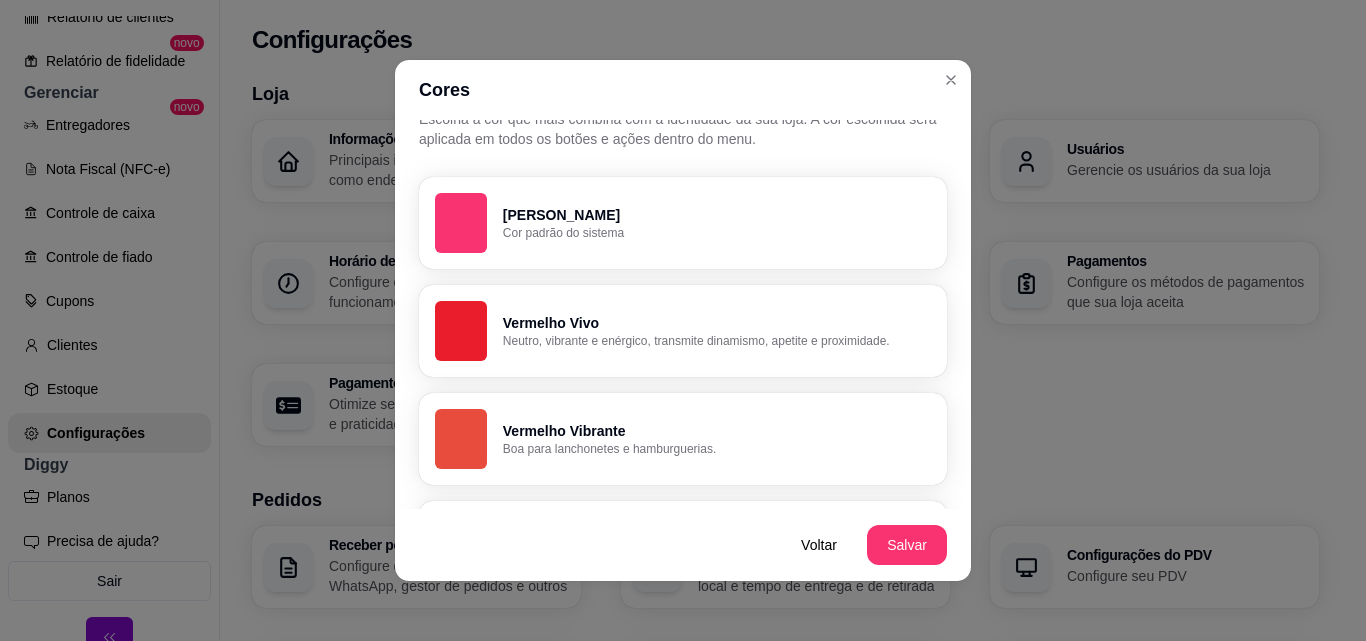 click on "Vermelho Vivo" at bounding box center [717, 323] 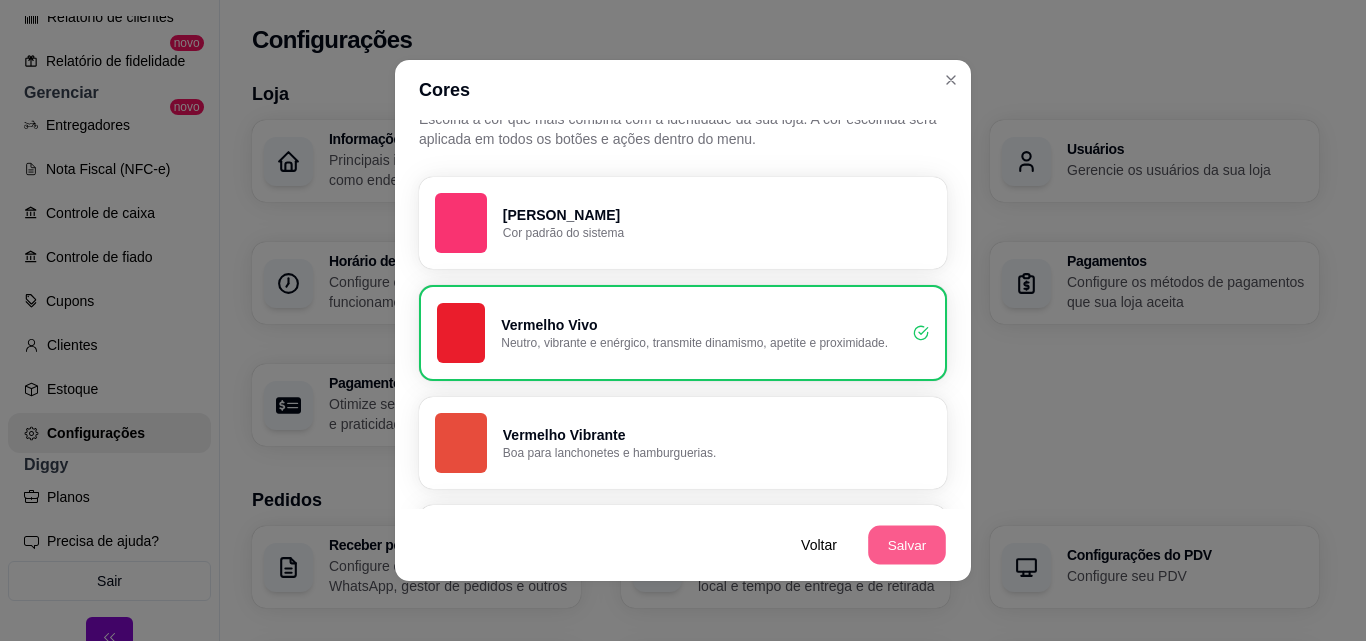 click on "Salvar" at bounding box center (907, 545) 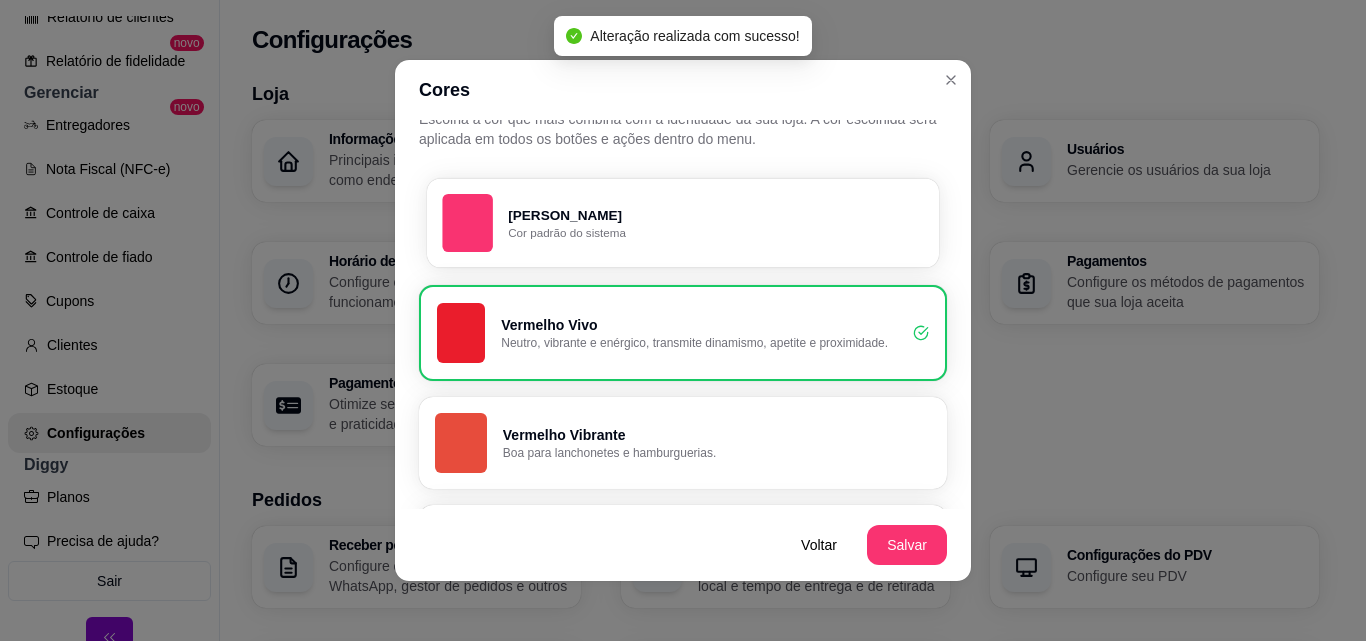 click on "Rosa Diggy Cor padrão do sistema" at bounding box center [683, 222] 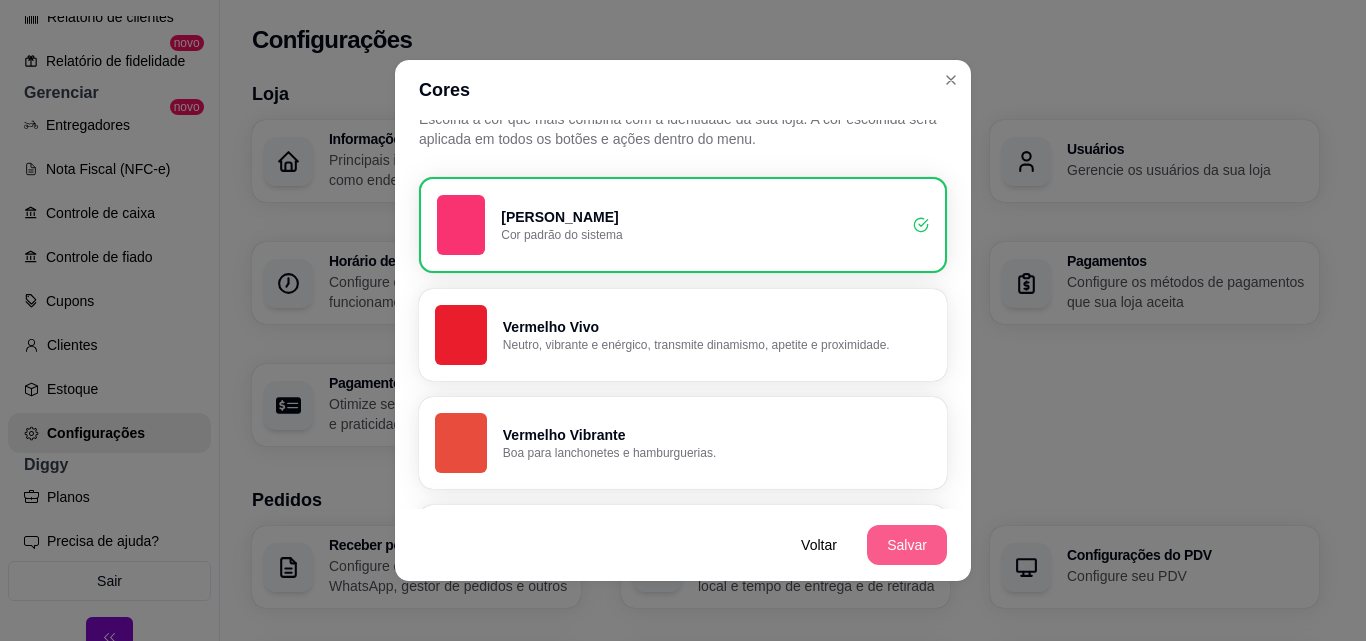 click on "Salvar" at bounding box center (907, 545) 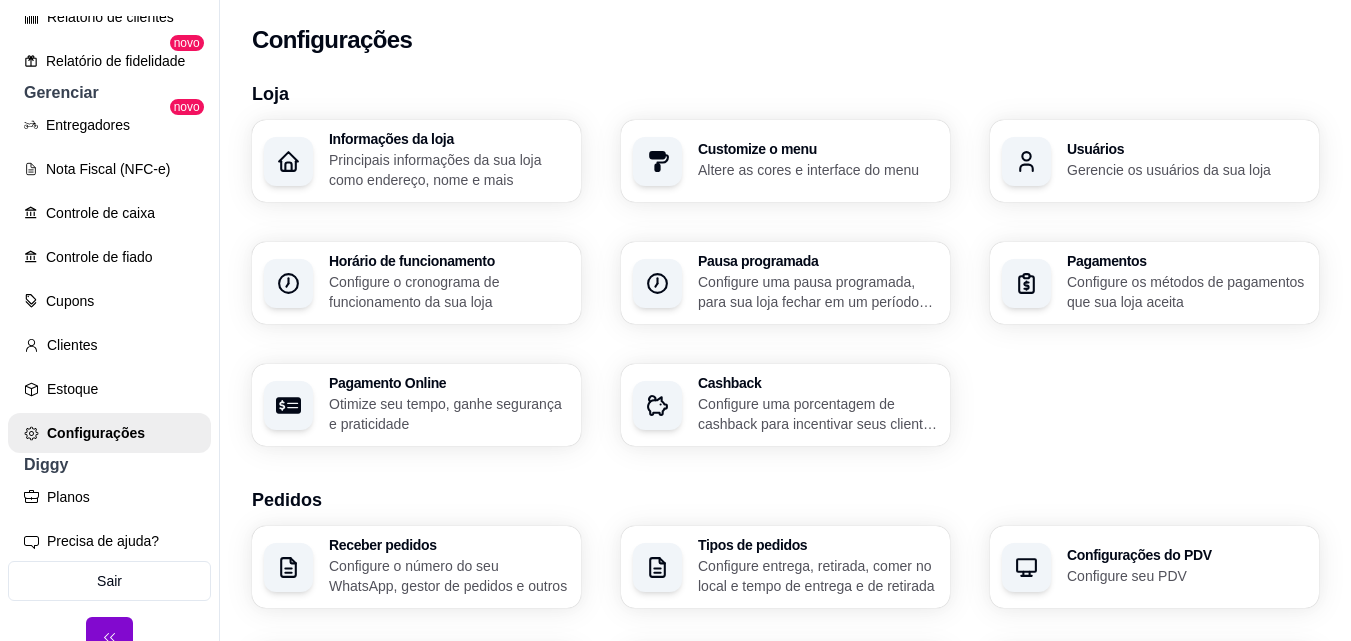 click on "Customize o menu" at bounding box center (818, 149) 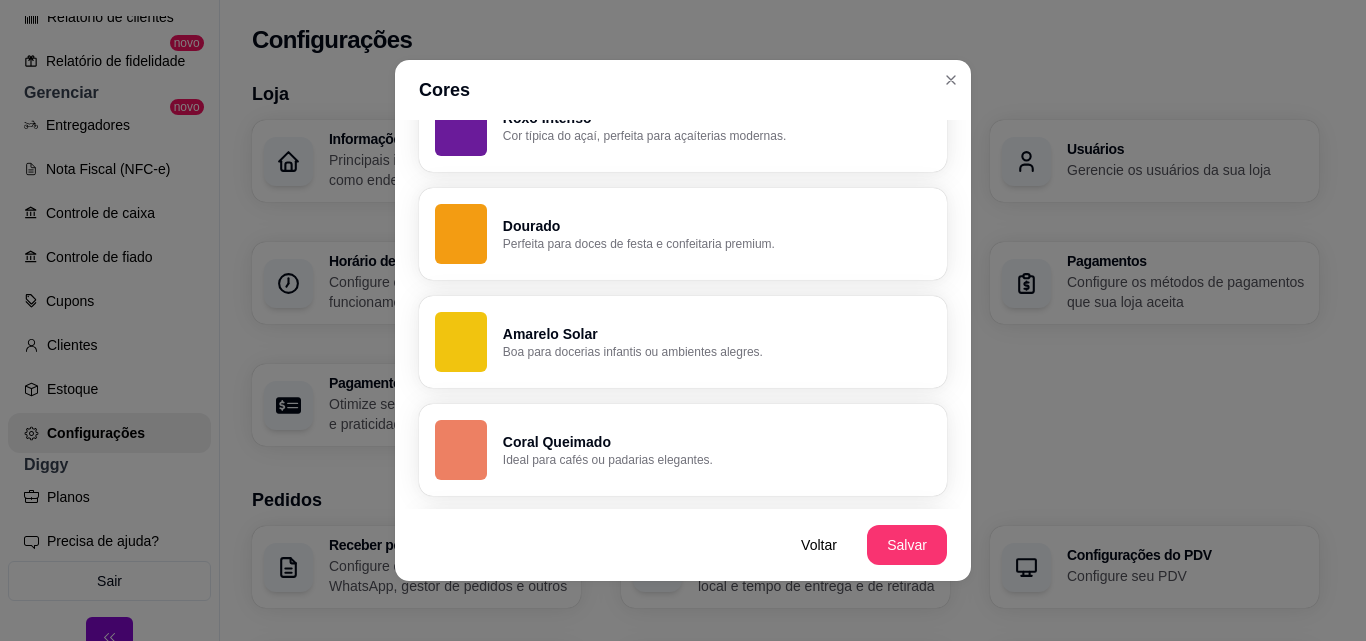 scroll, scrollTop: 1519, scrollLeft: 0, axis: vertical 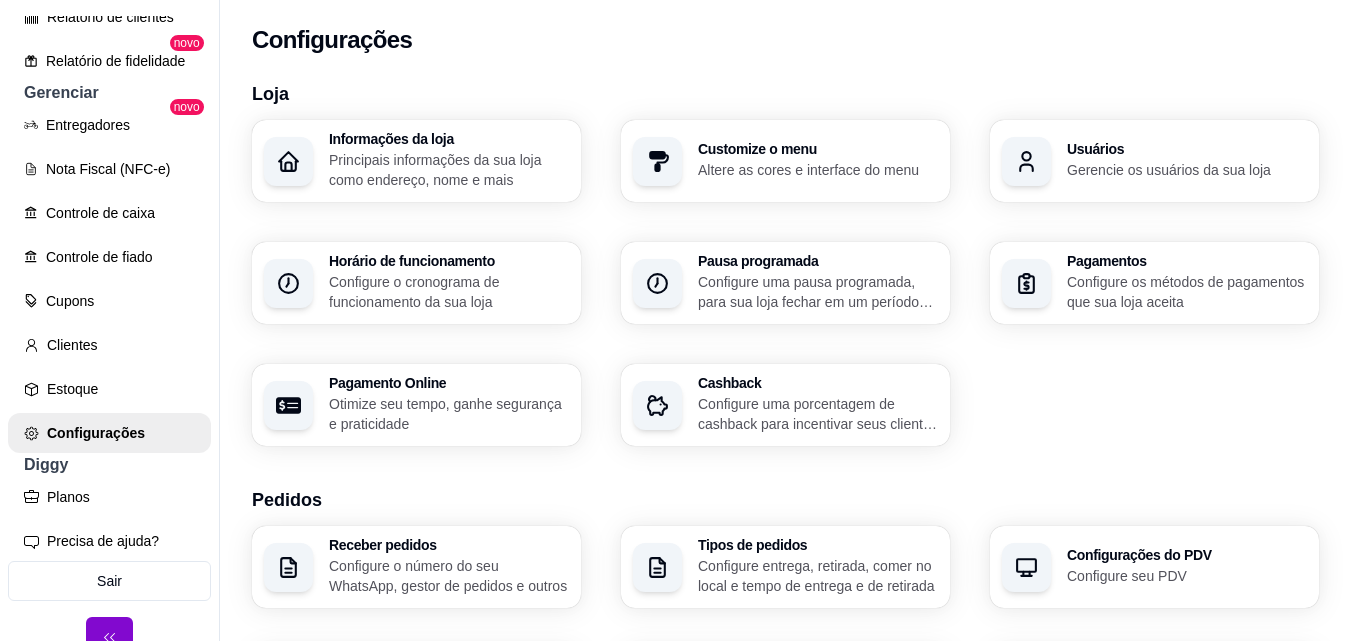 click on "Gerencie os usuários da sua loja" at bounding box center [1187, 170] 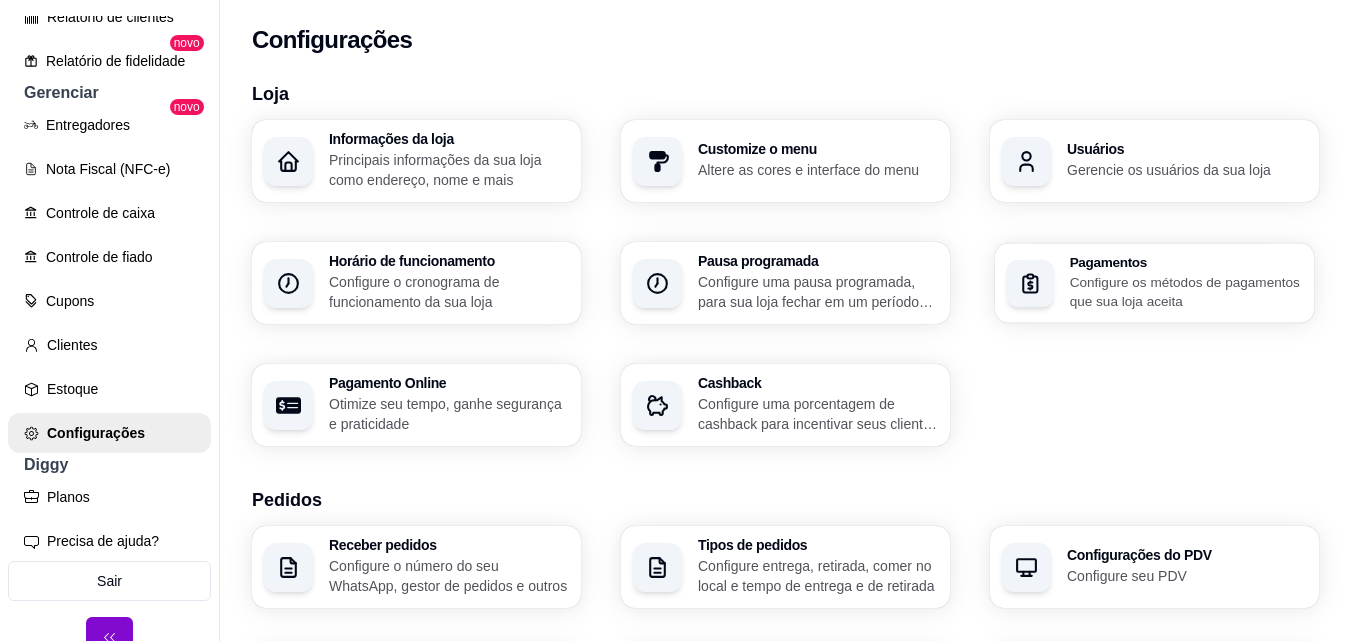 click on "Pagamentos Configure os métodos de pagamentos que sua loja aceita" at bounding box center (1186, 283) 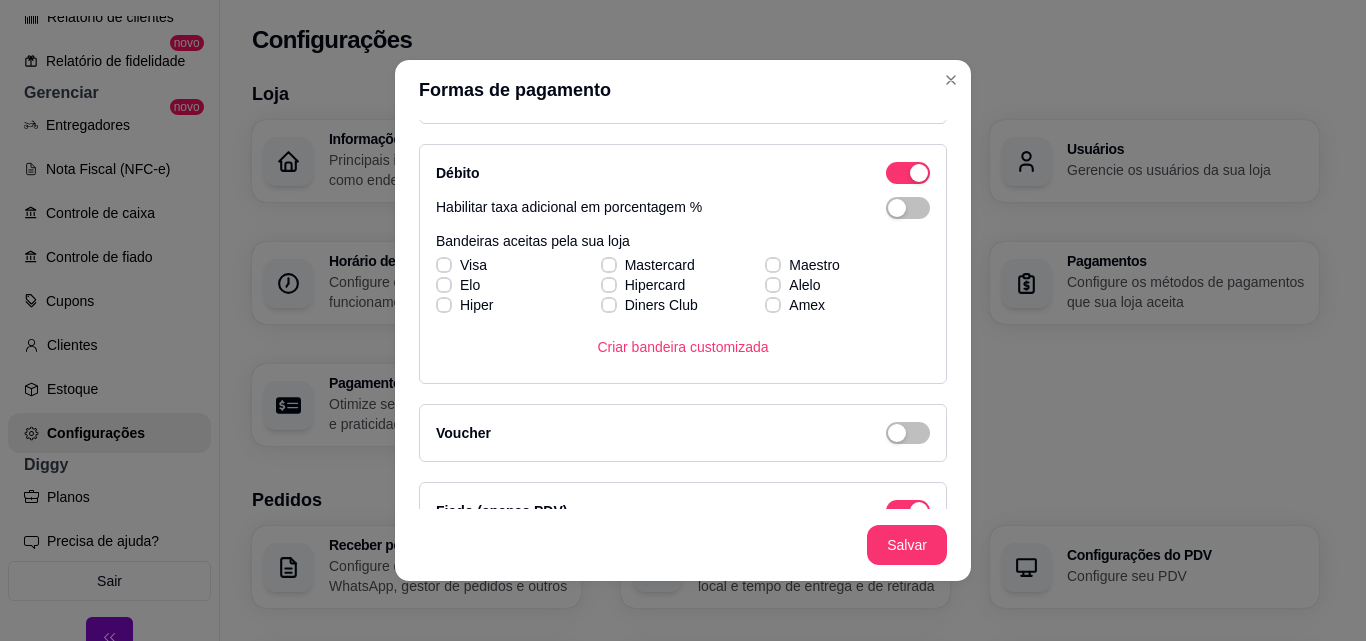 scroll, scrollTop: 639, scrollLeft: 0, axis: vertical 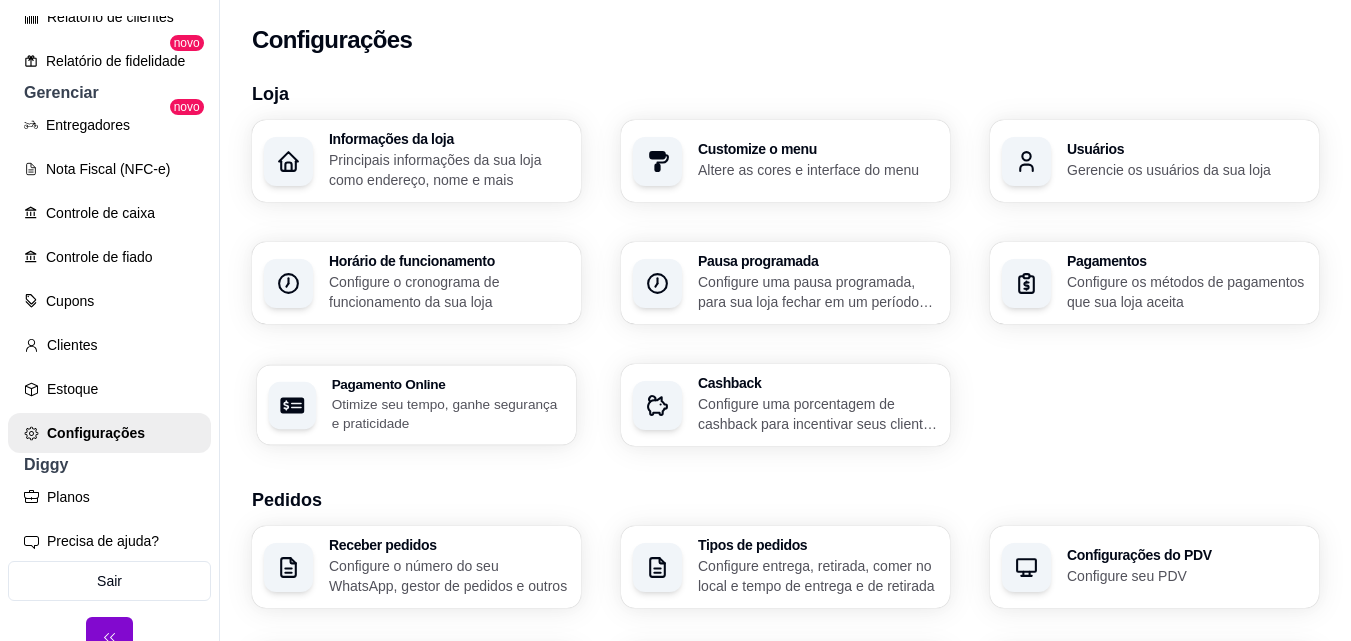 click on "Pagamento Online" at bounding box center [448, 384] 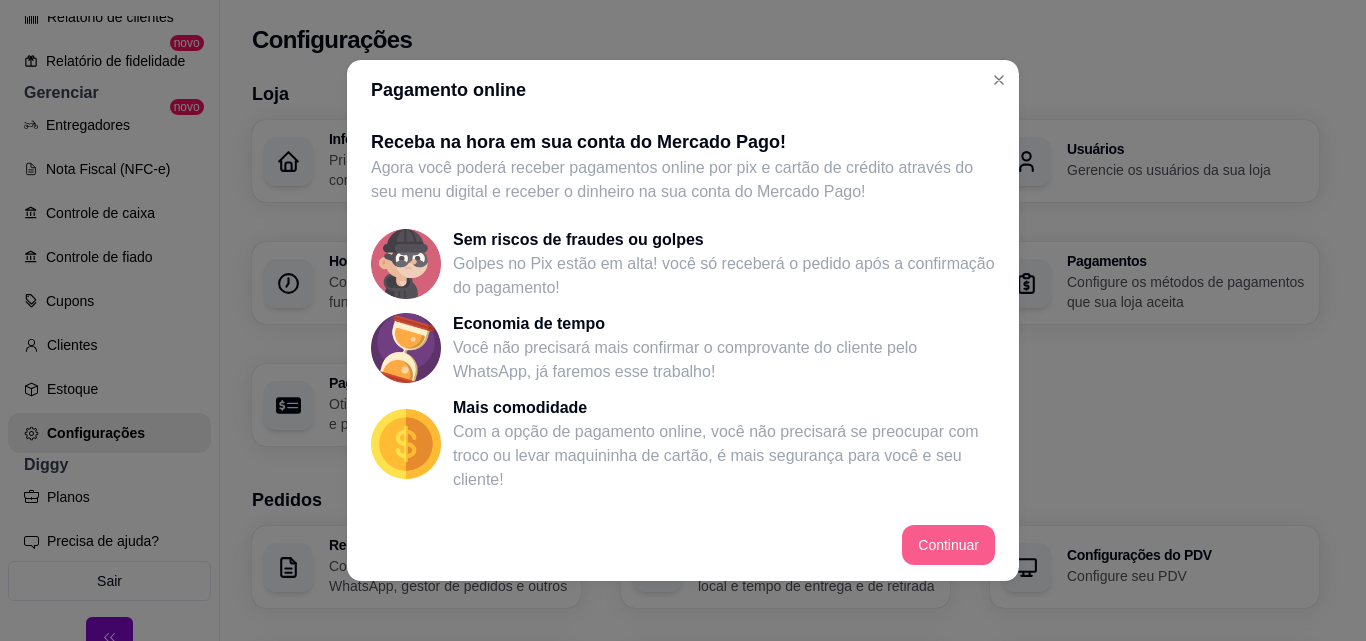 click on "Continuar" at bounding box center (948, 545) 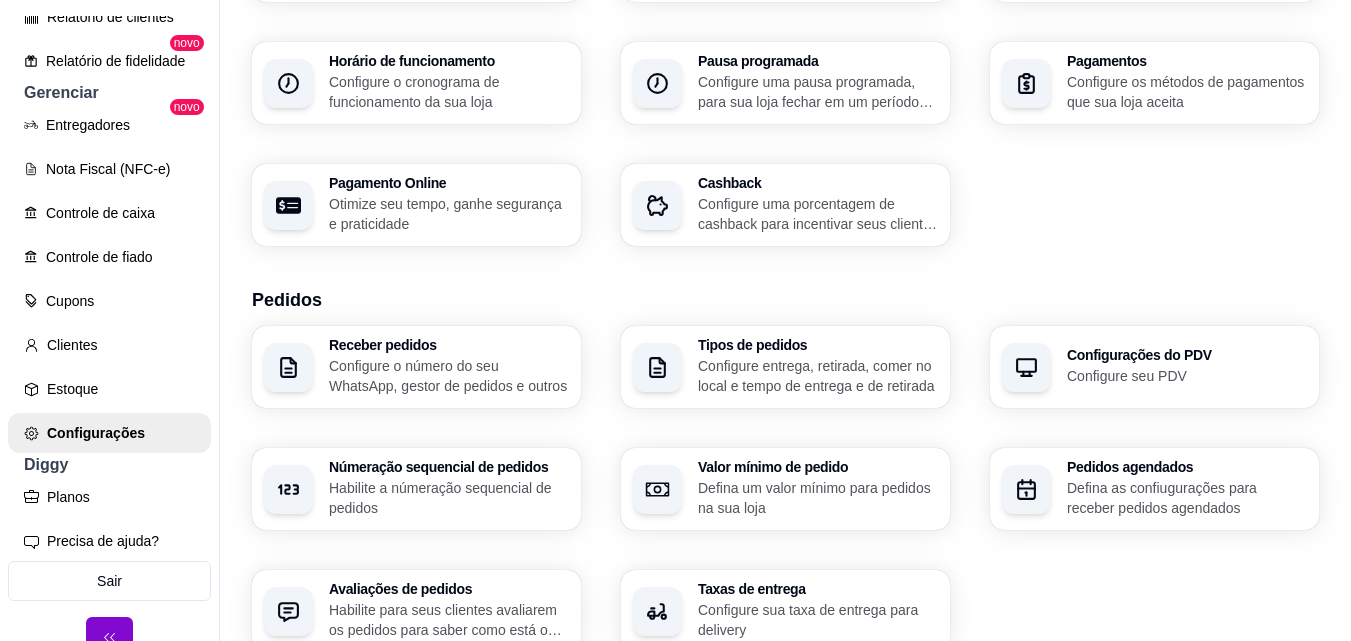 scroll, scrollTop: 400, scrollLeft: 0, axis: vertical 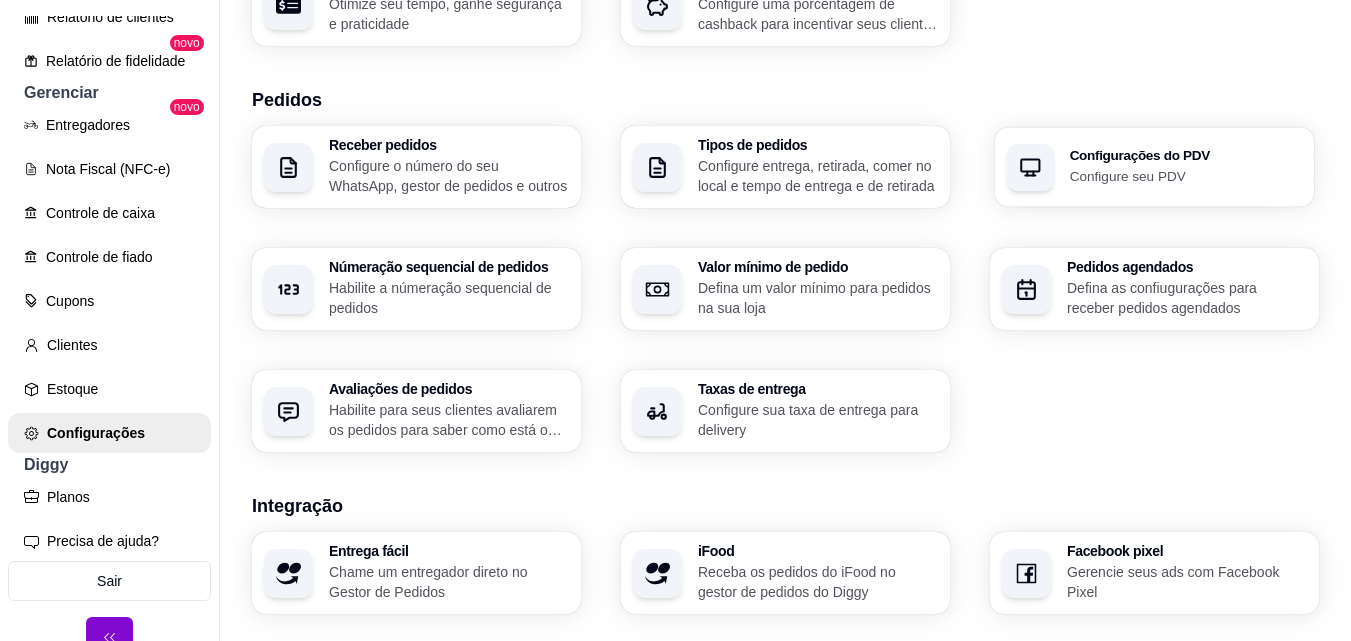 click on "Configure seu PDV" at bounding box center [1186, 175] 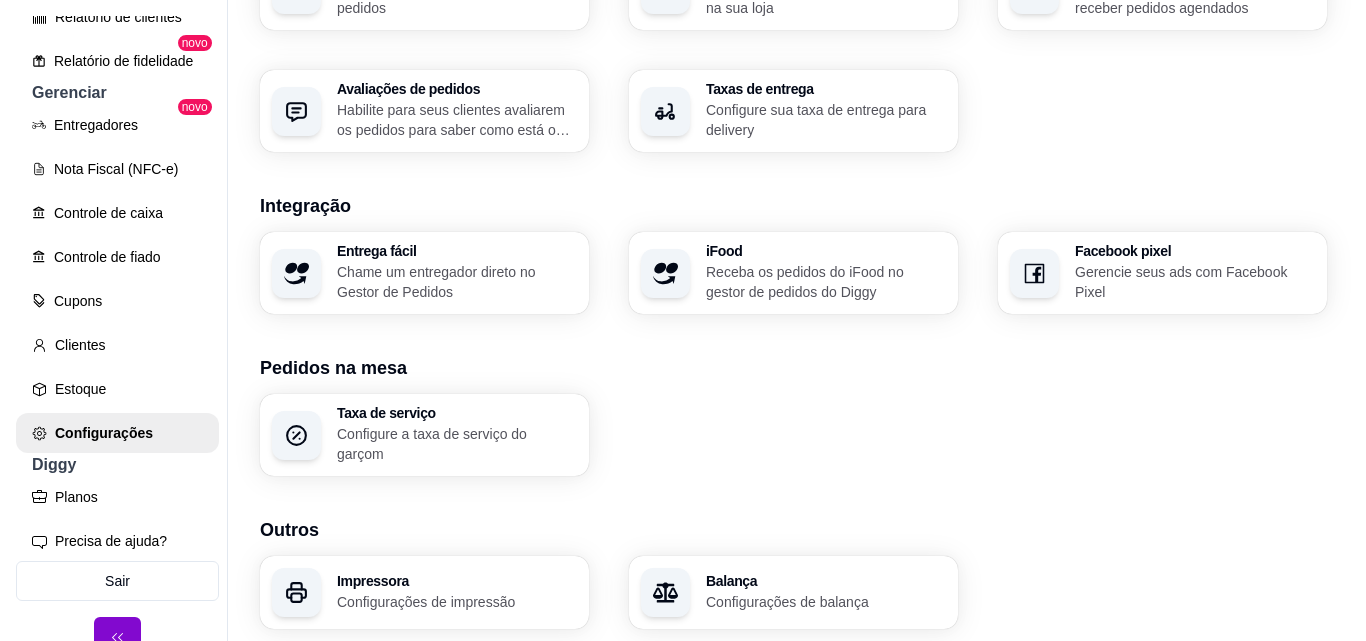 scroll, scrollTop: 783, scrollLeft: 0, axis: vertical 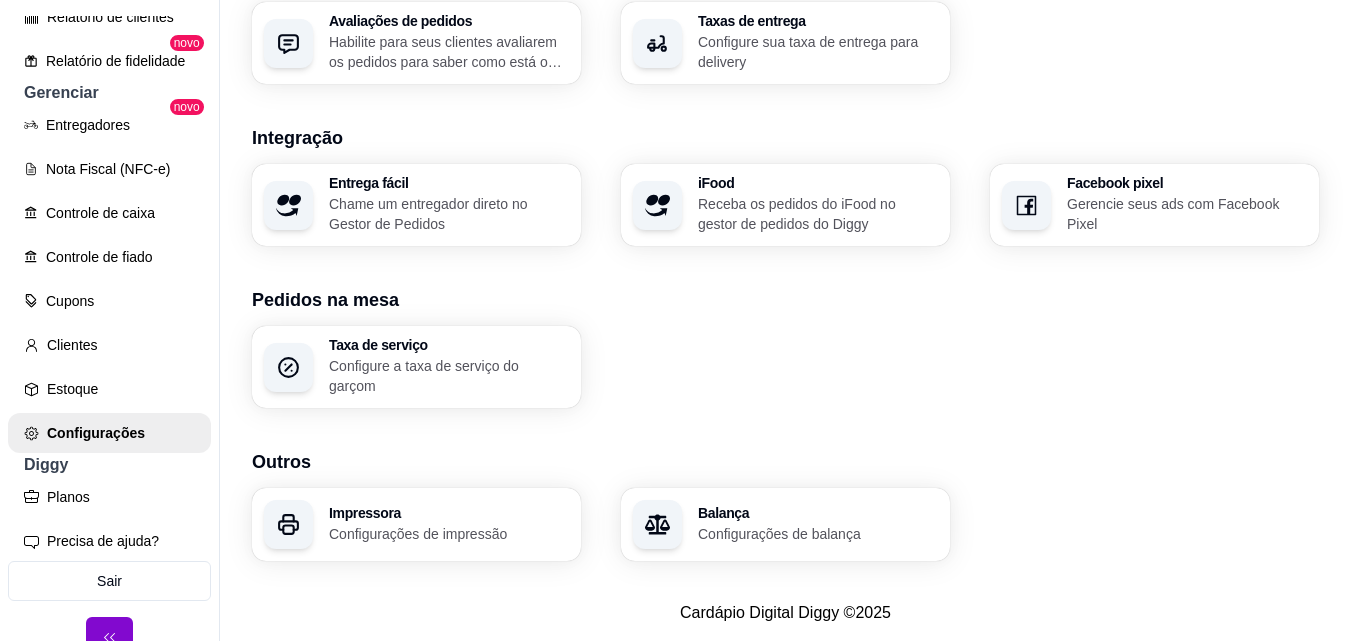 click on "Configurações de impressão" at bounding box center (449, 534) 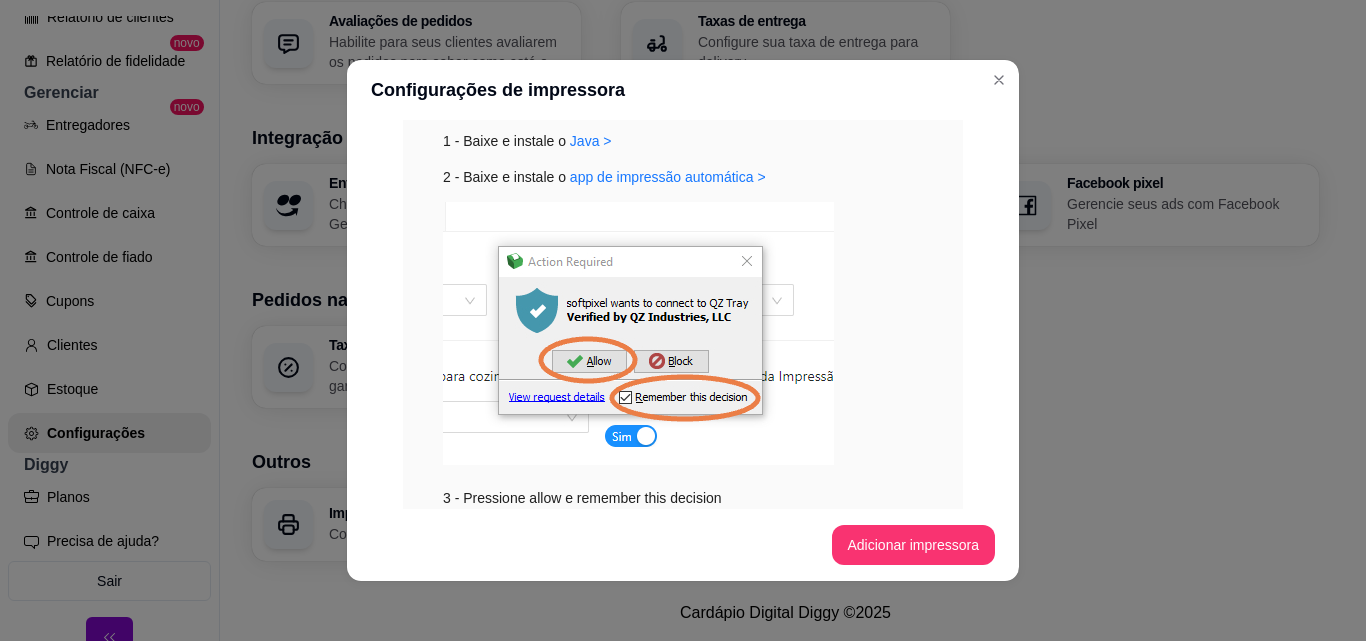 scroll, scrollTop: 704, scrollLeft: 0, axis: vertical 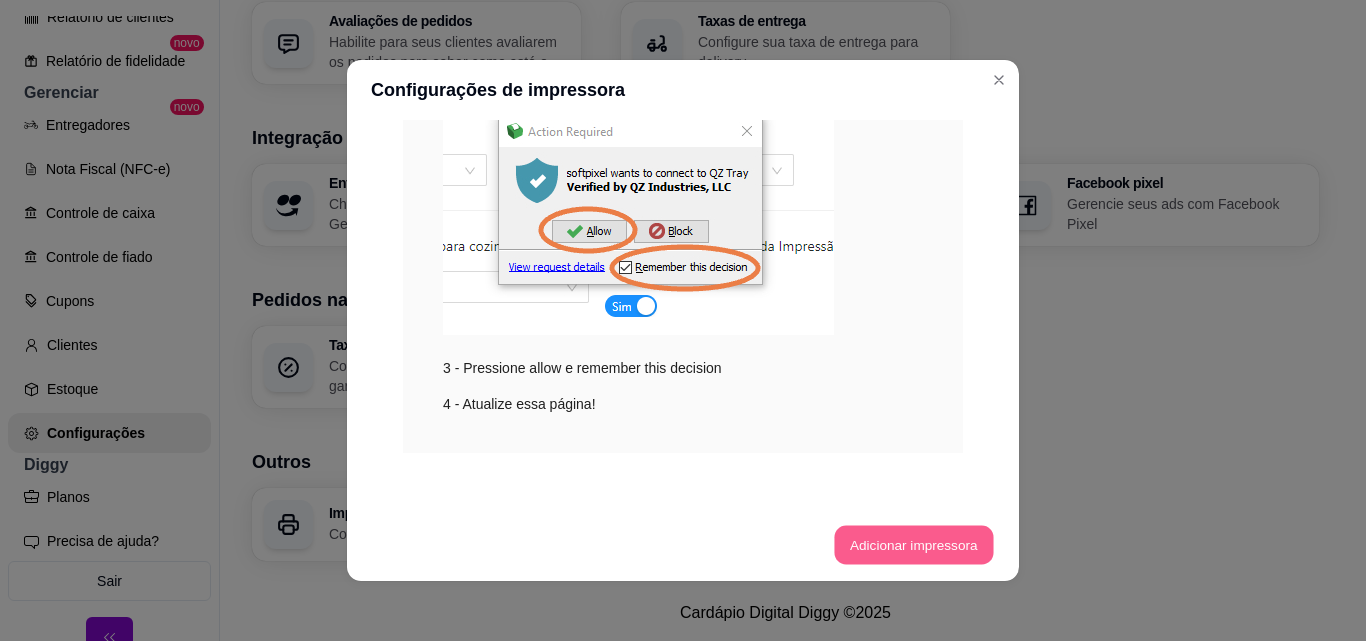 click on "Adicionar impressora" at bounding box center (913, 545) 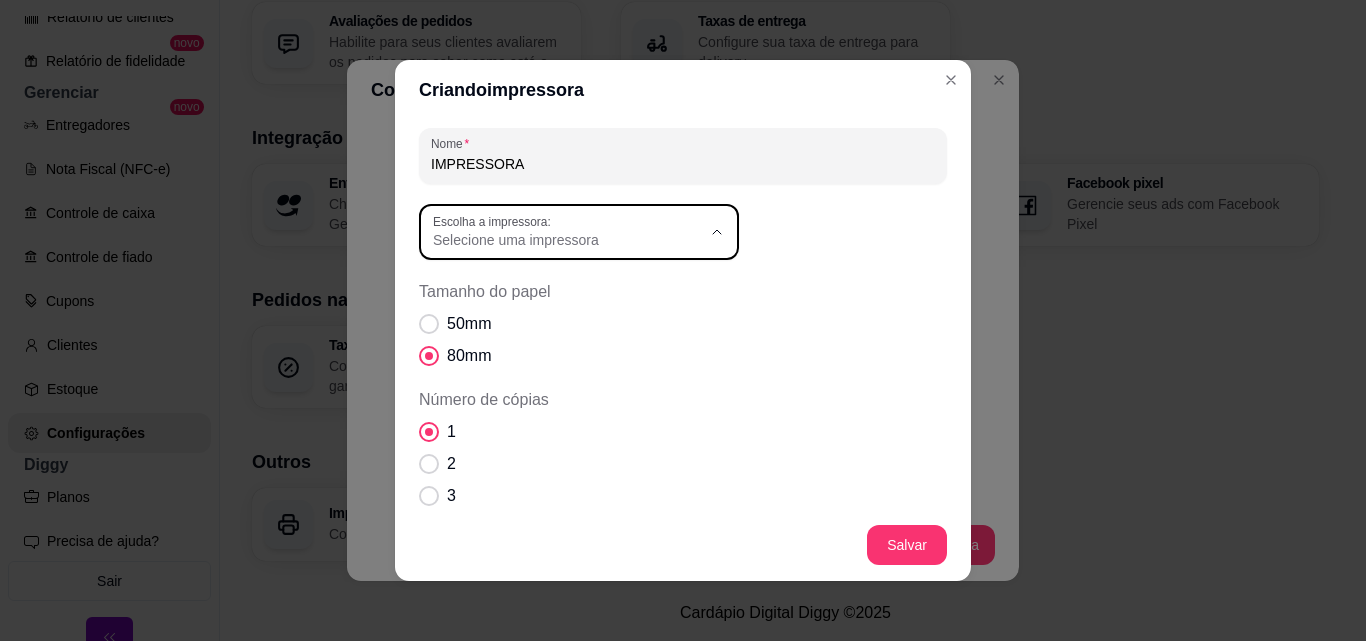 click 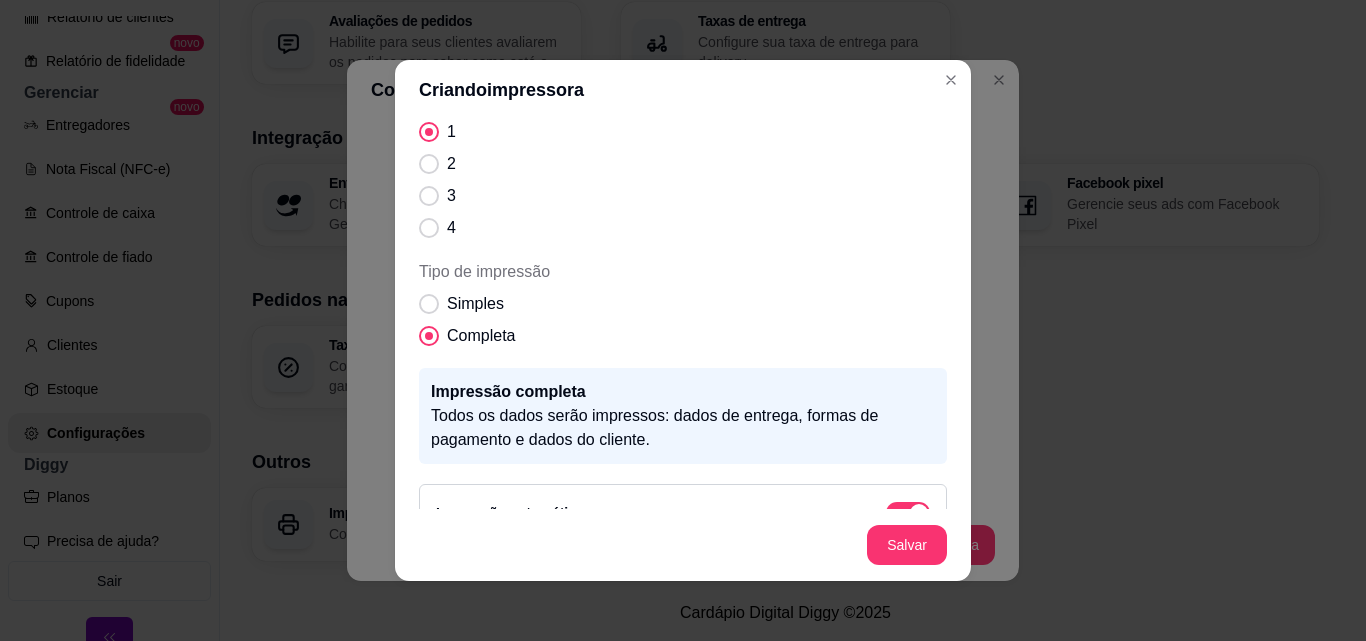 scroll, scrollTop: 341, scrollLeft: 0, axis: vertical 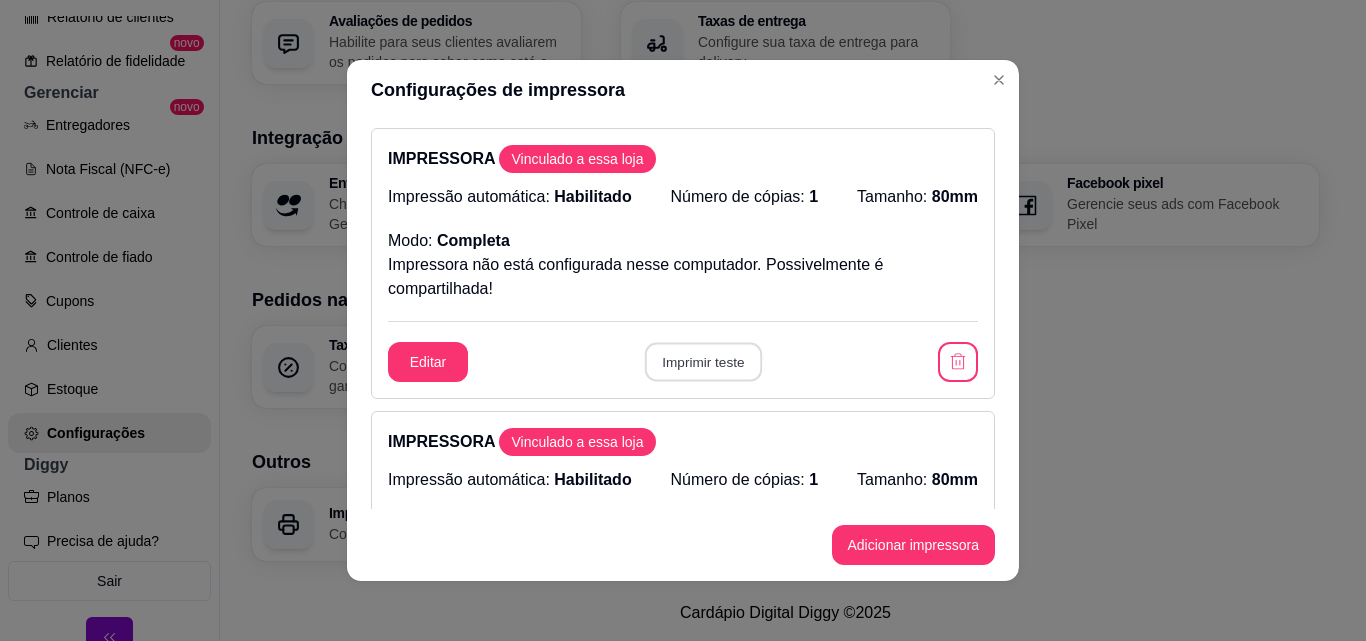 click on "Imprimir teste" at bounding box center (702, 362) 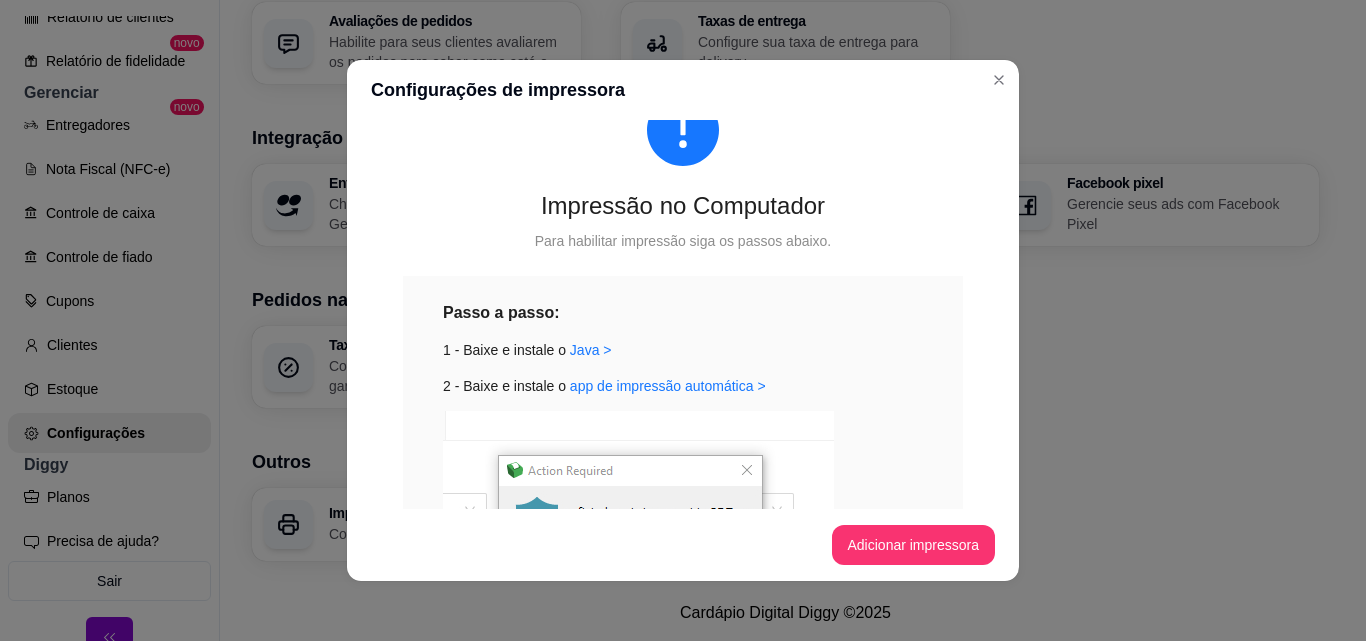 scroll, scrollTop: 900, scrollLeft: 0, axis: vertical 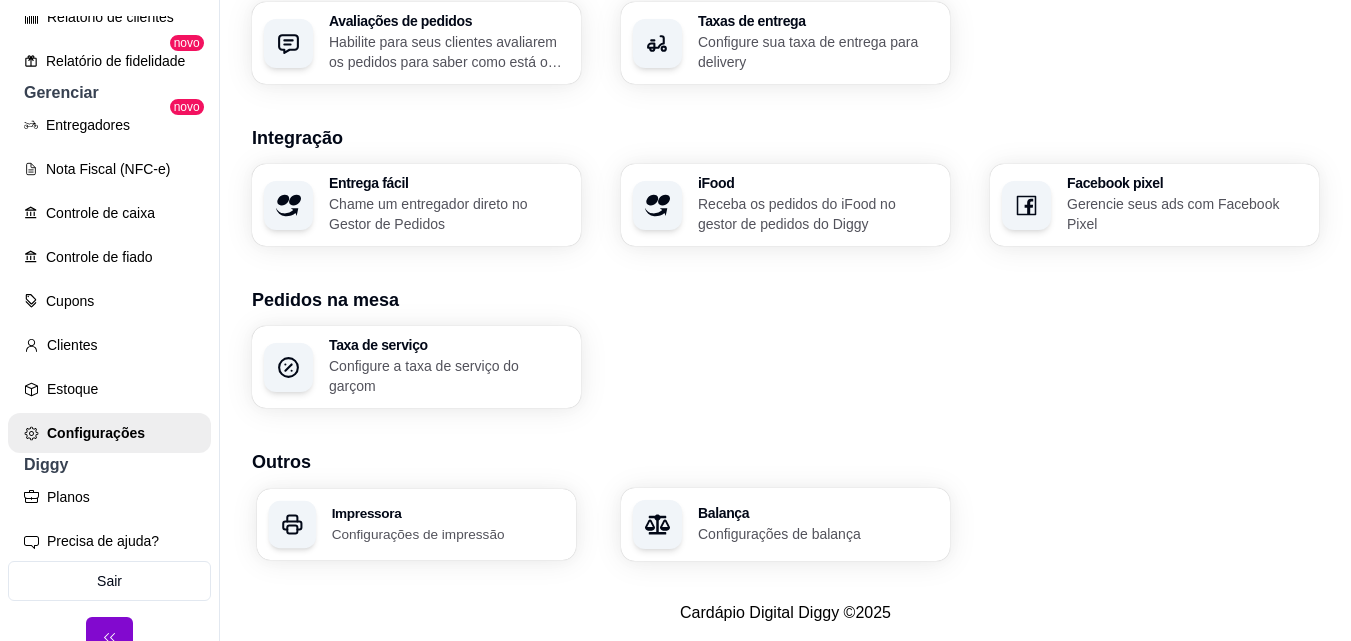 click on "Impressora Configurações de impressão" at bounding box center [448, 524] 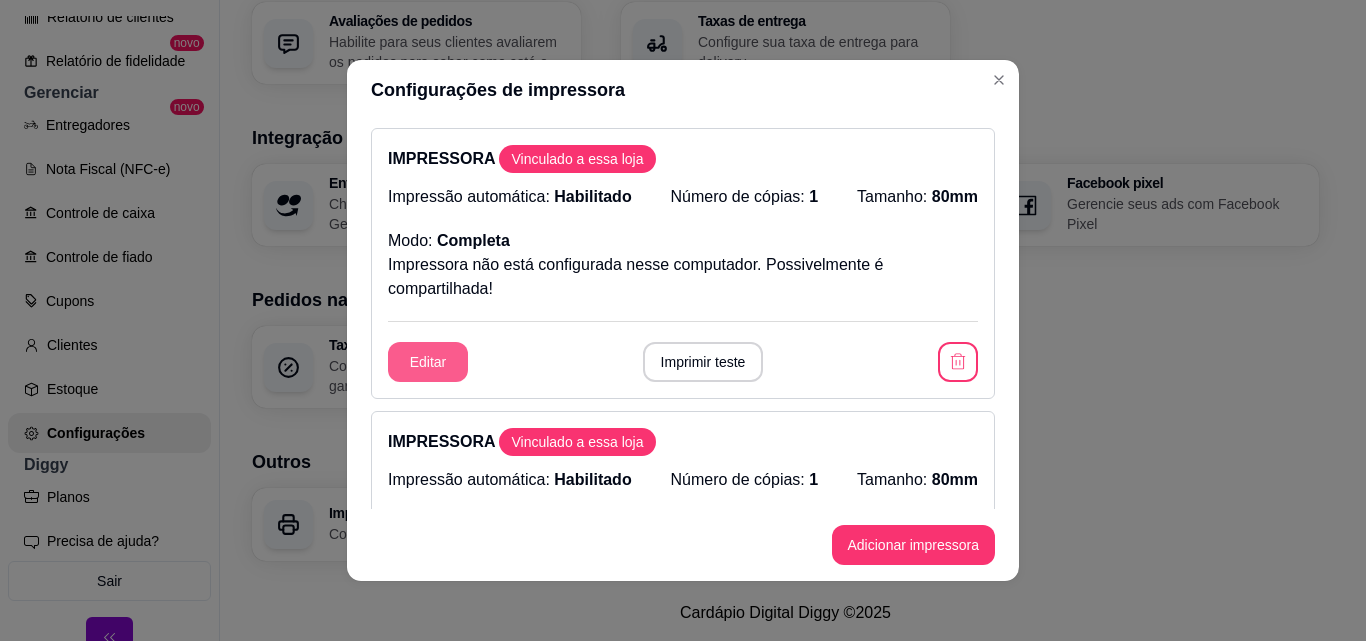 click on "Editar" at bounding box center [428, 362] 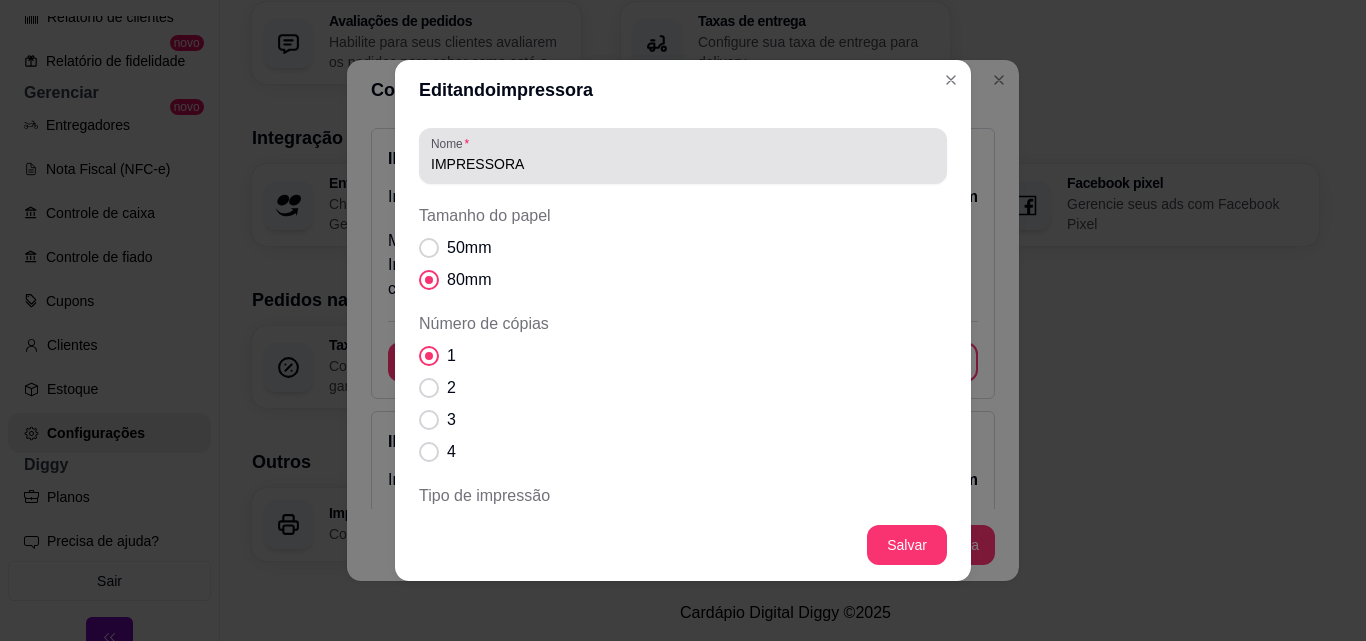click on "IMPRESSORA" at bounding box center [683, 164] 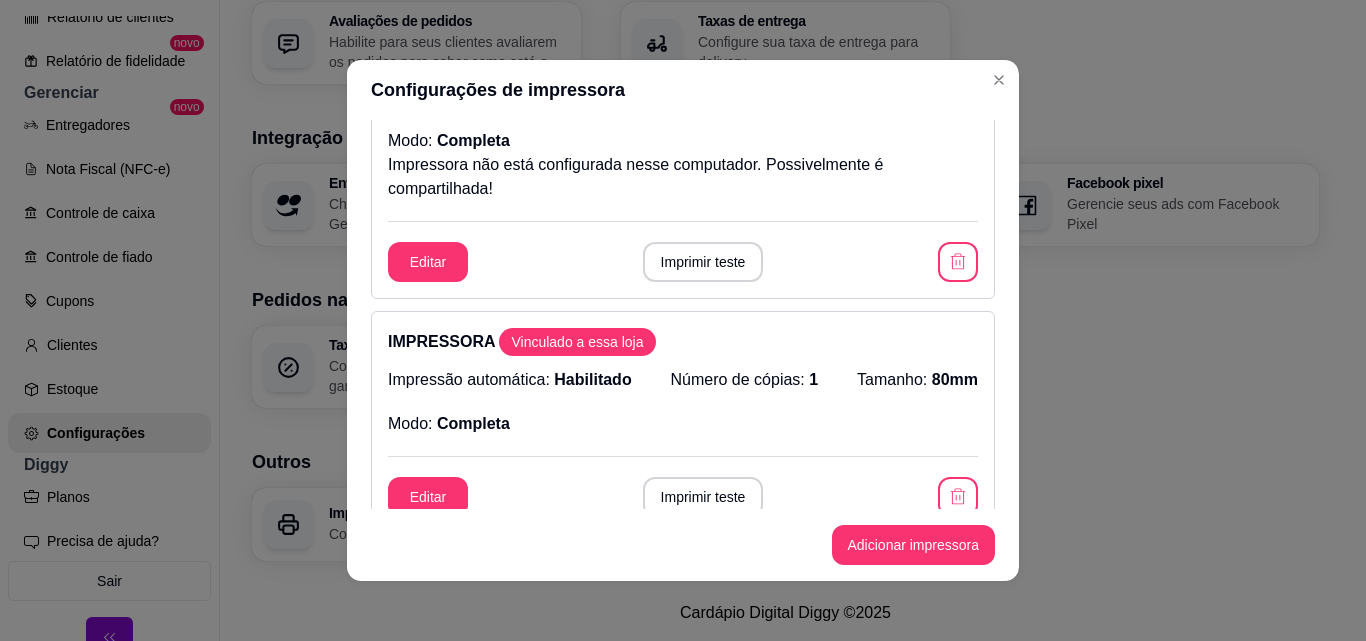 scroll, scrollTop: 0, scrollLeft: 0, axis: both 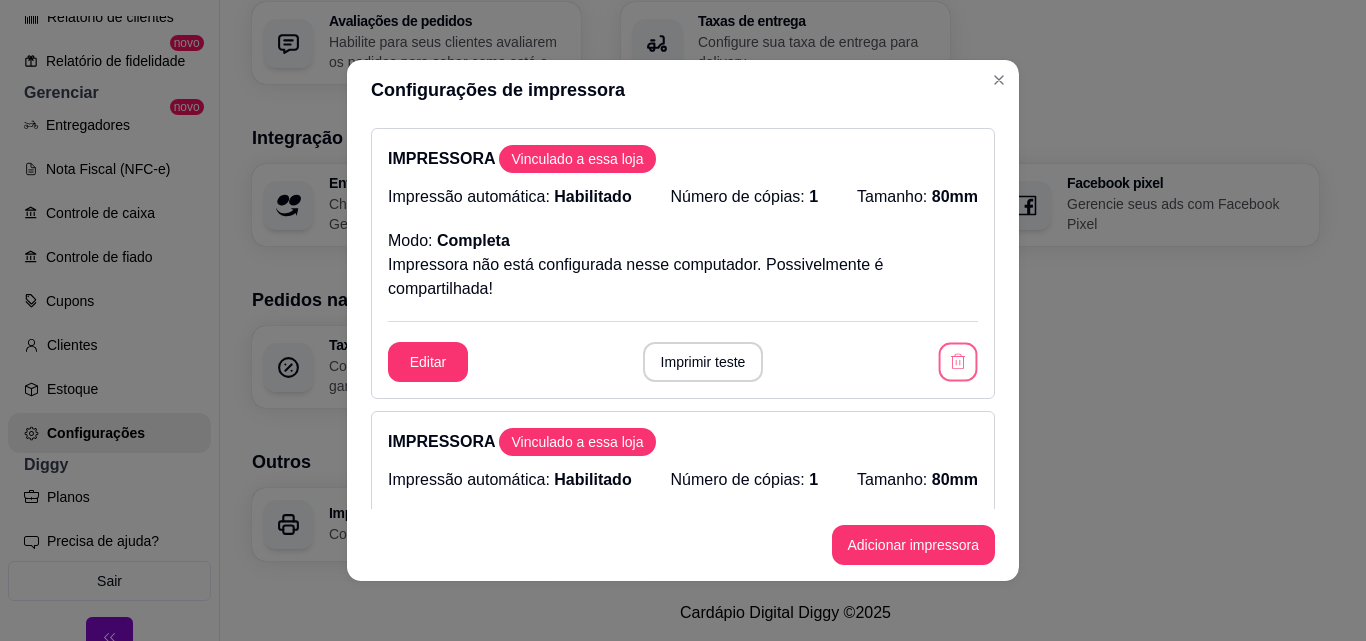 click 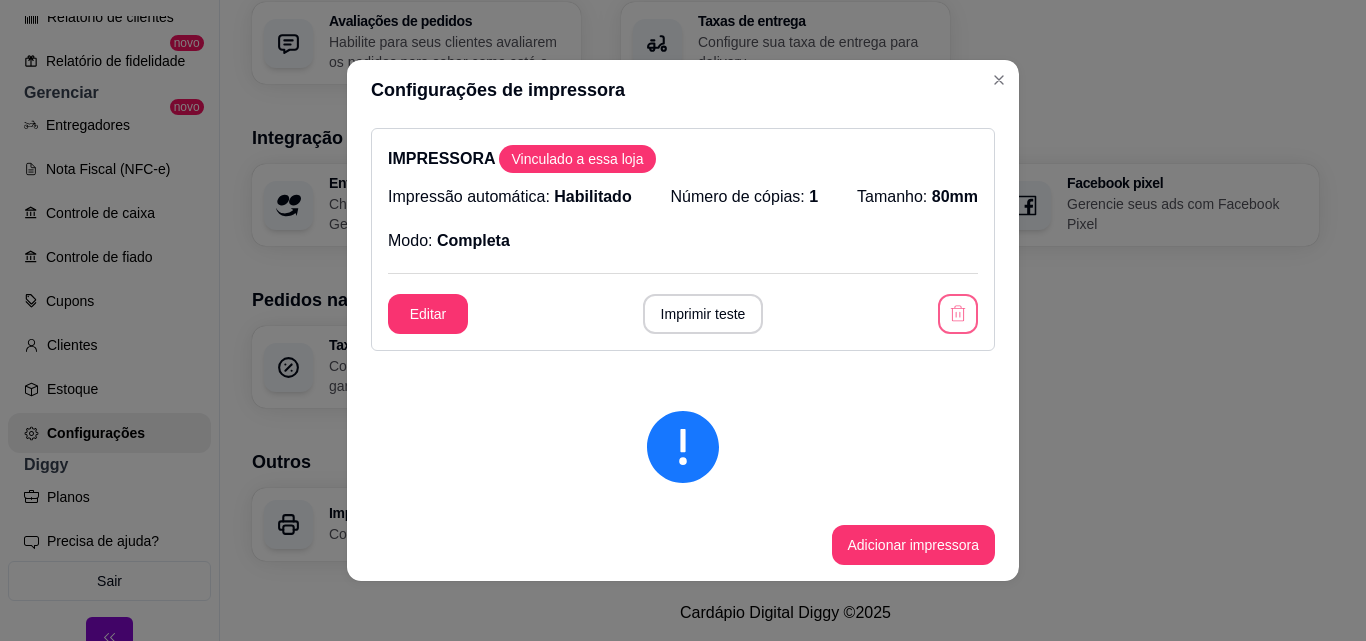 click 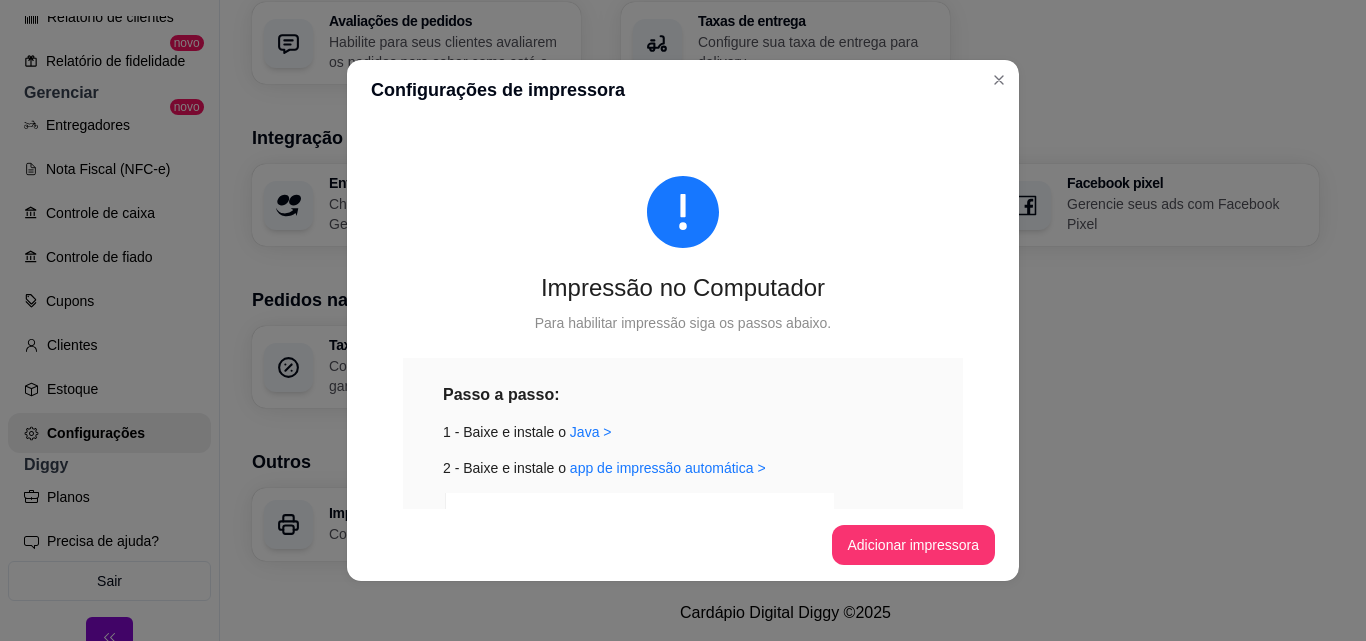 scroll, scrollTop: 421, scrollLeft: 0, axis: vertical 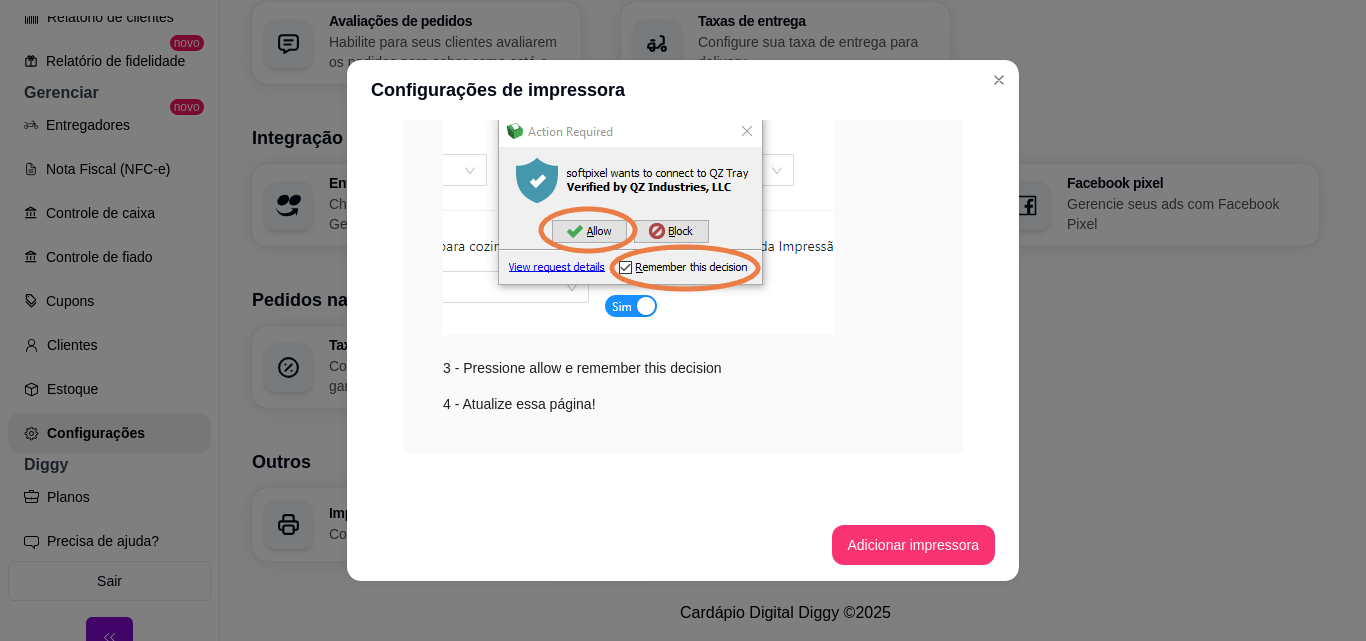 click on "Passo a passo: 1 - Baixe e instale o   [GEOGRAPHIC_DATA] > 2 - Baixe e instale o   app de impressão automática >   3 - Pressione allow e remember this decision 4 - Atualize essa página!" at bounding box center [683, 195] 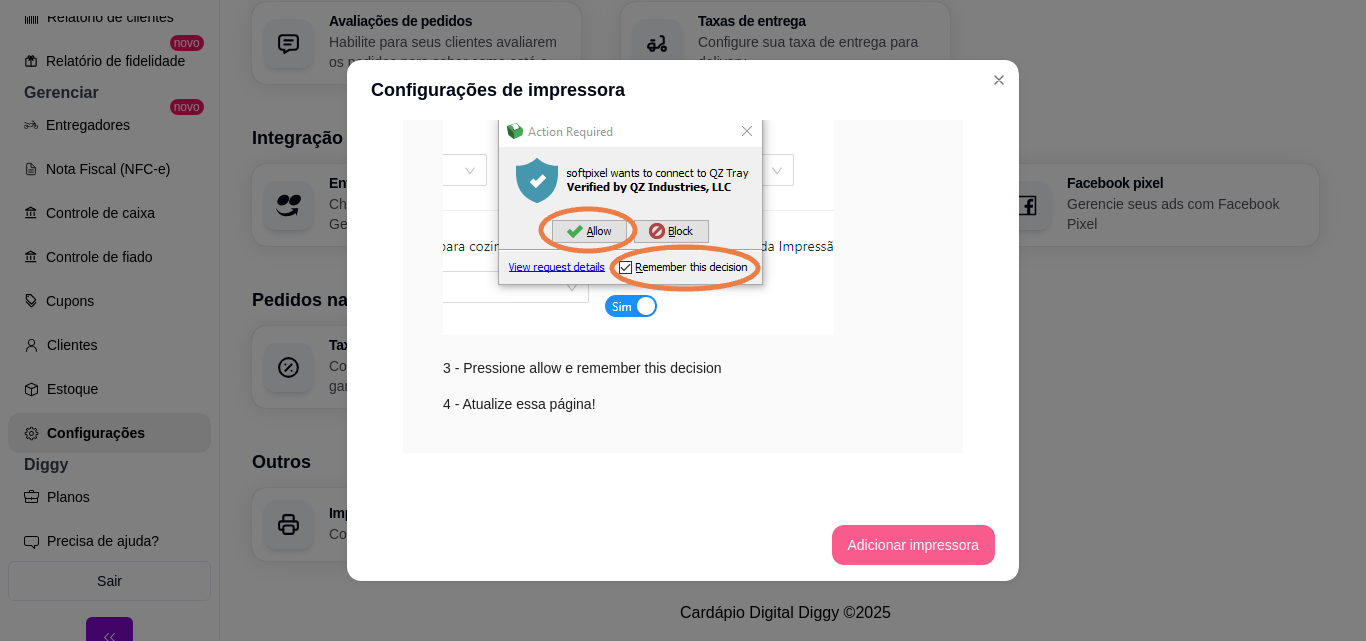 click on "Adicionar impressora" at bounding box center [914, 545] 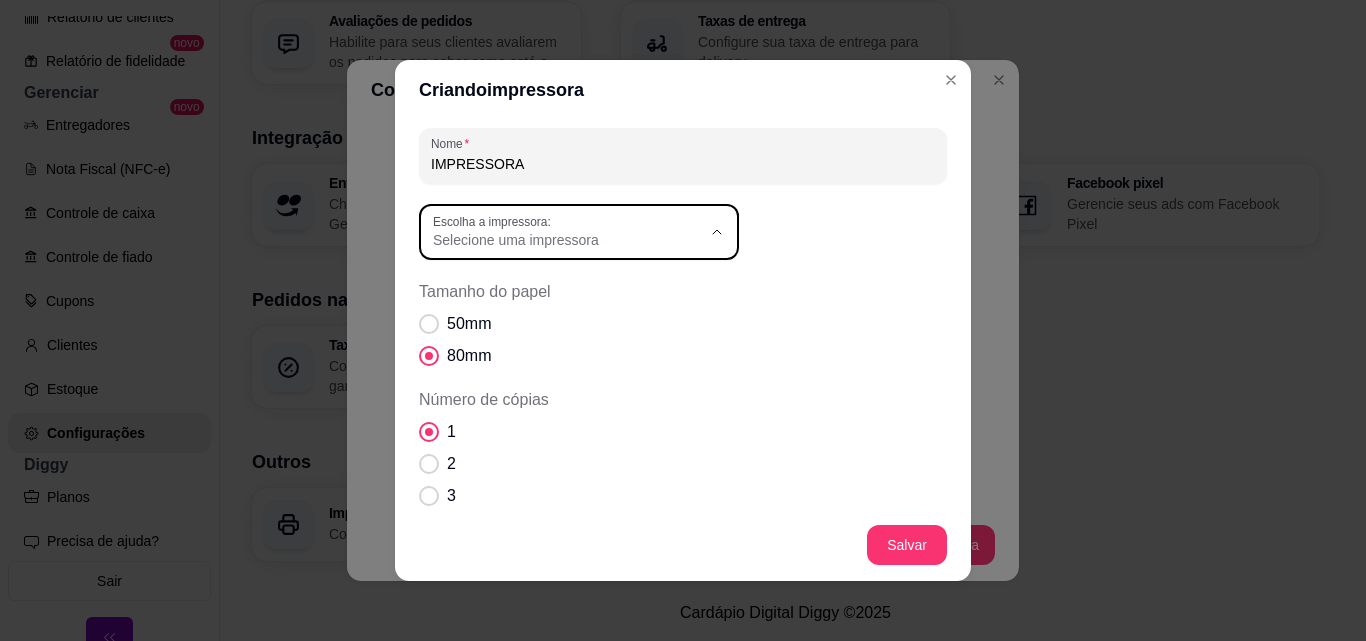click on "Selecione uma impressora" at bounding box center (567, 240) 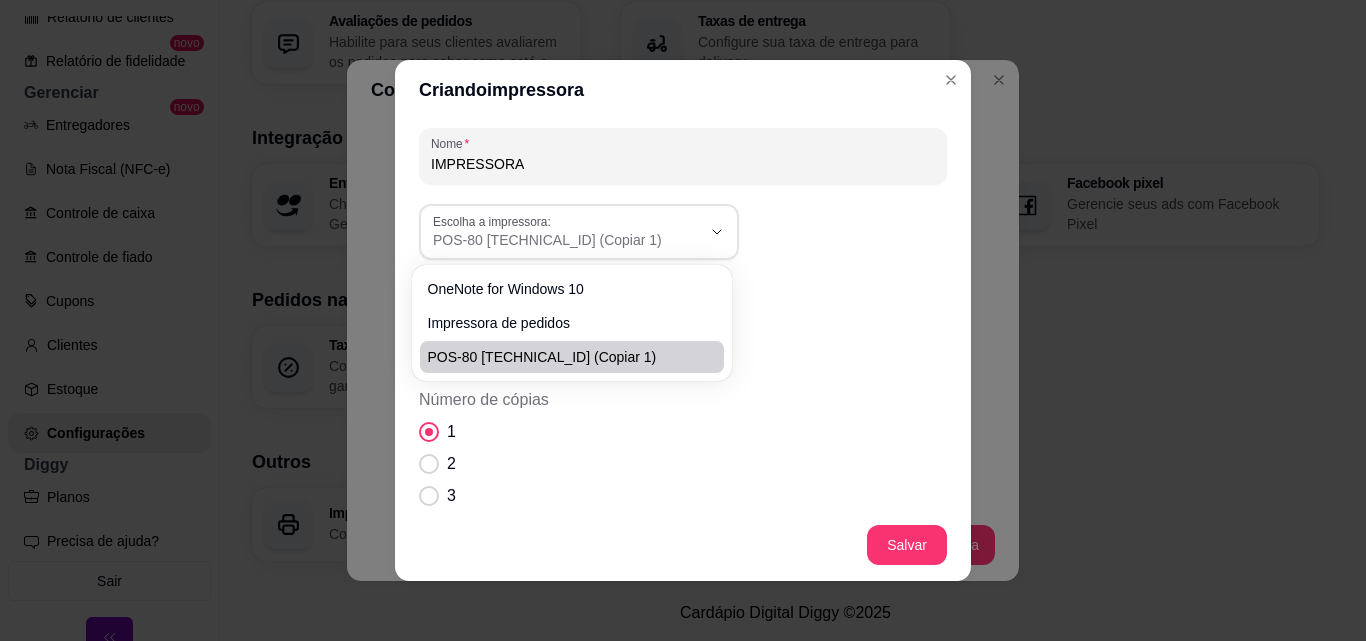 scroll, scrollTop: 19, scrollLeft: 0, axis: vertical 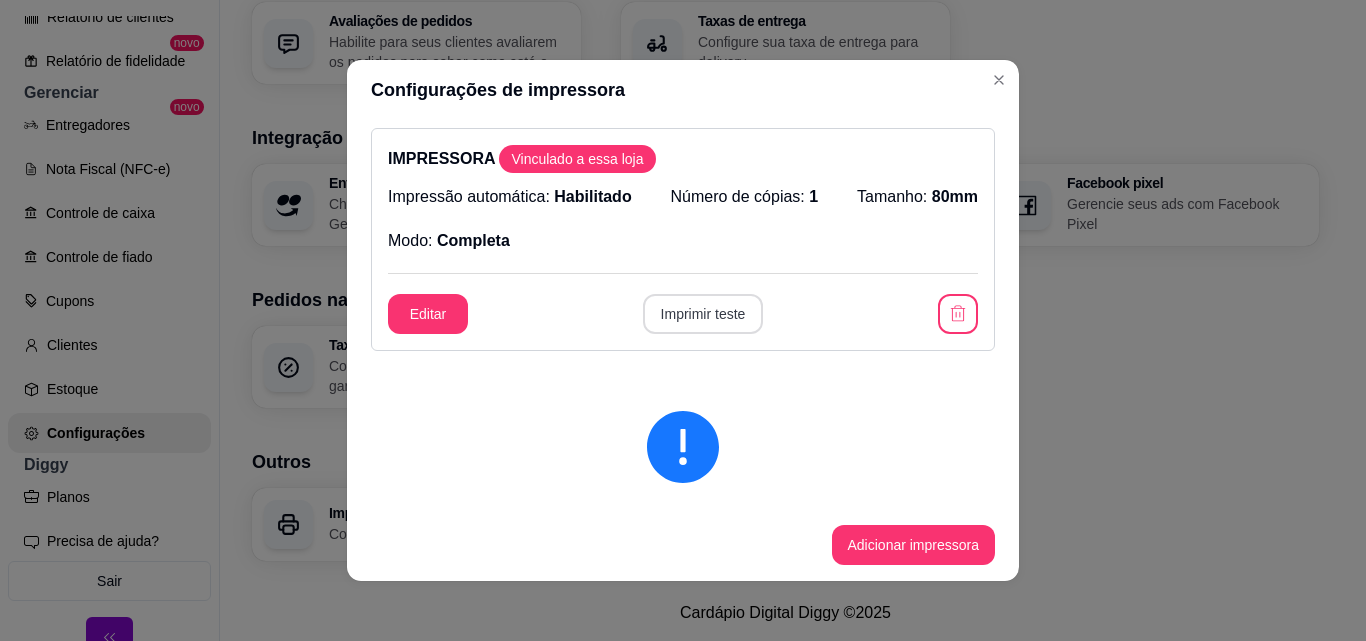 click on "Imprimir teste" at bounding box center (703, 314) 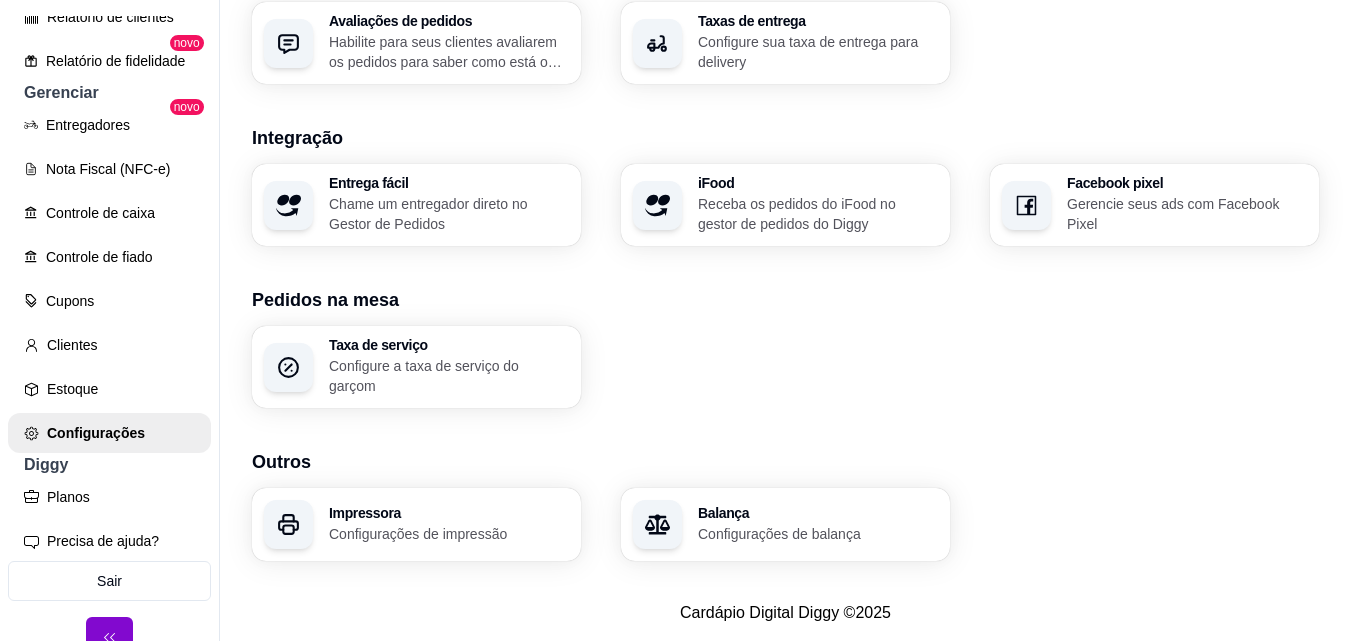 click on "Impressora" at bounding box center [449, 513] 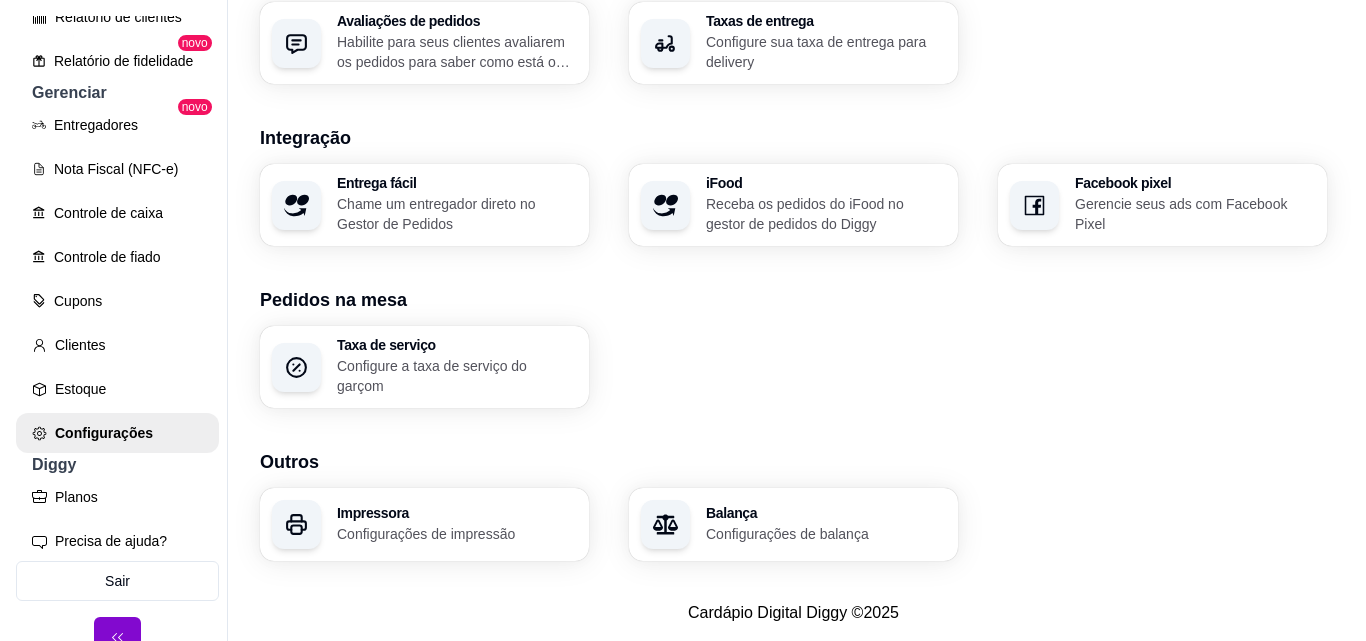 scroll, scrollTop: 583, scrollLeft: 0, axis: vertical 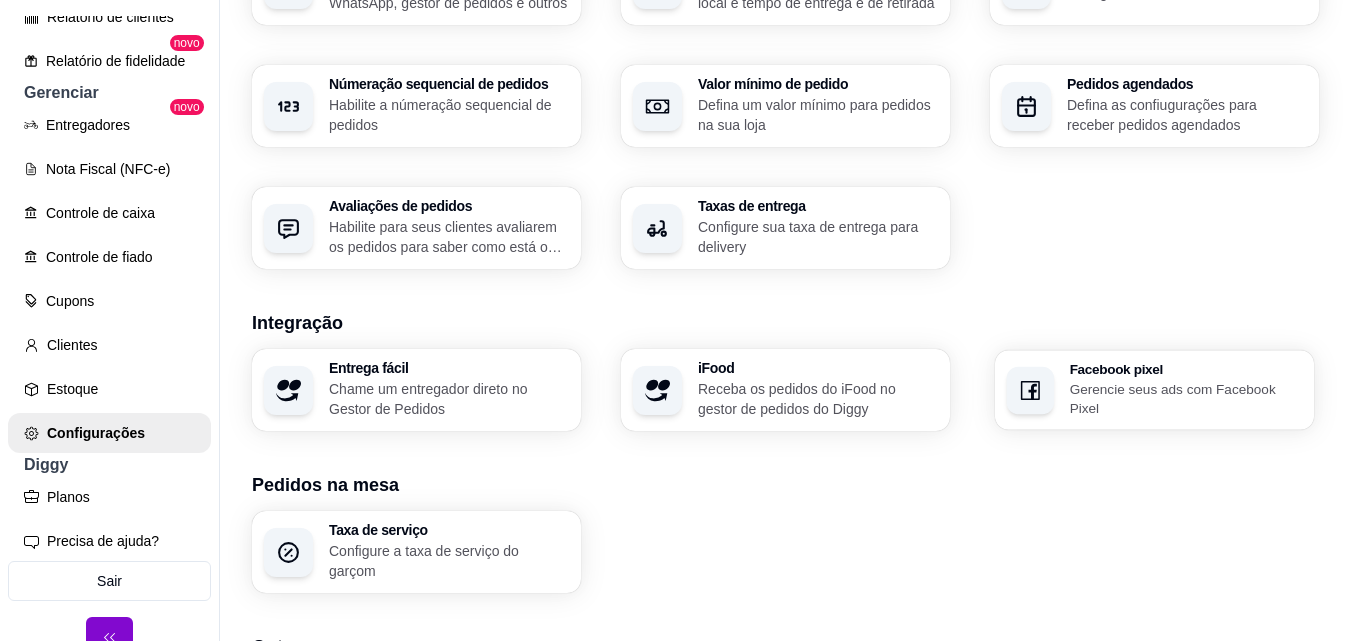 click on "Facebook pixel" at bounding box center (1186, 369) 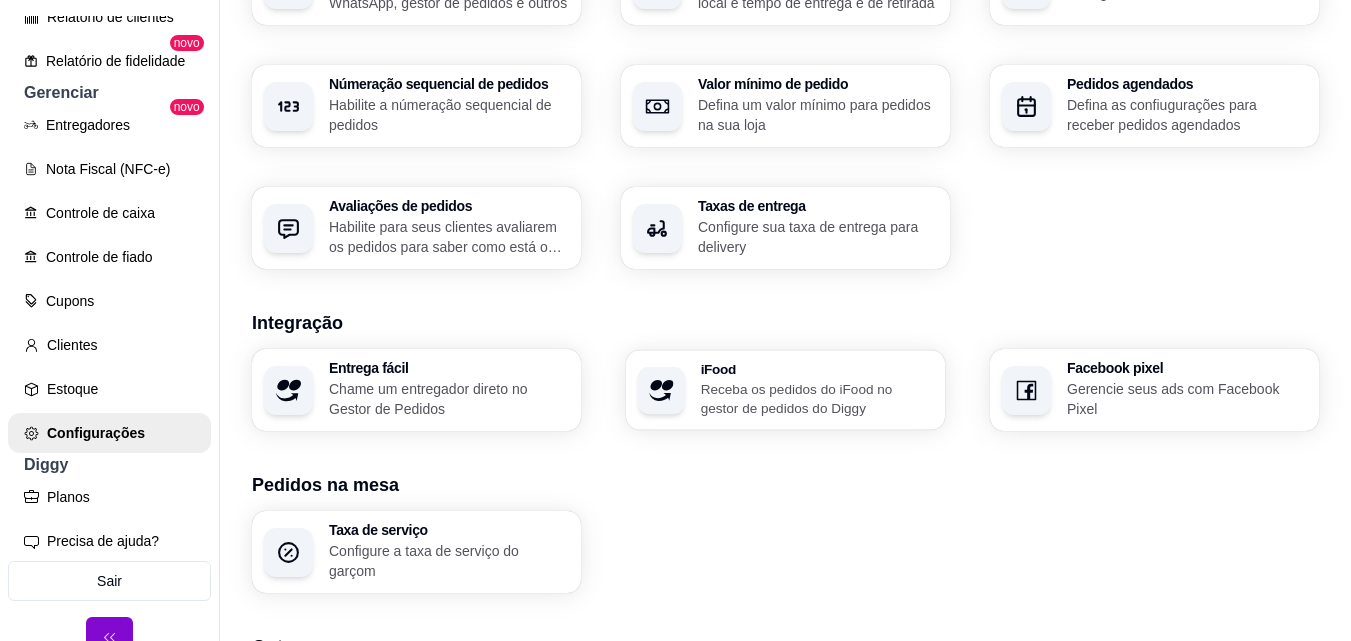 click on "Receba os pedidos do iFood no gestor de pedidos do Diggy" at bounding box center (817, 398) 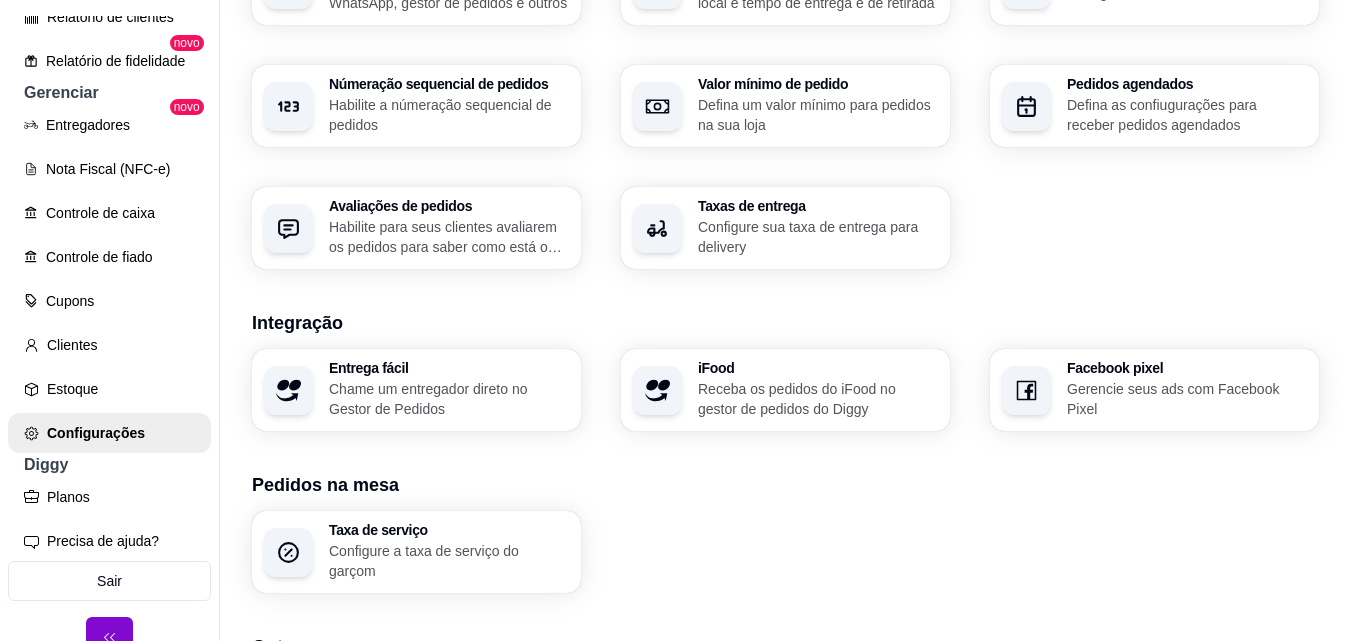 click on "Entrega fácil" at bounding box center [449, 368] 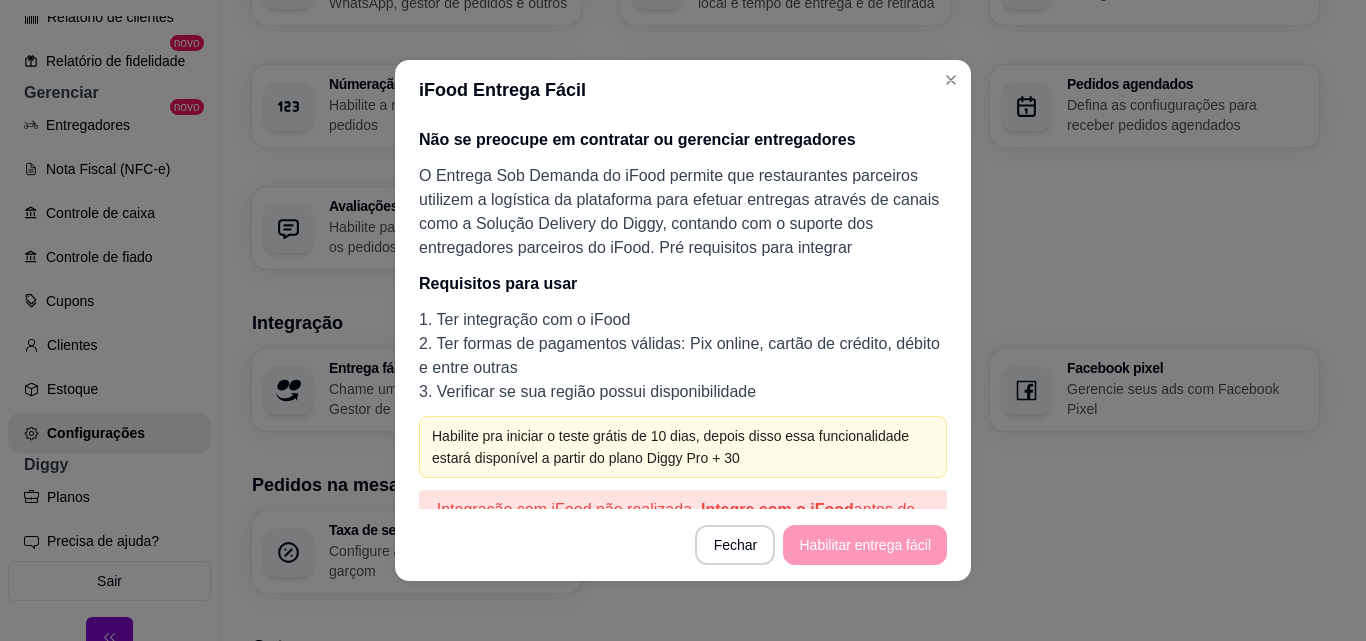 scroll, scrollTop: 53, scrollLeft: 0, axis: vertical 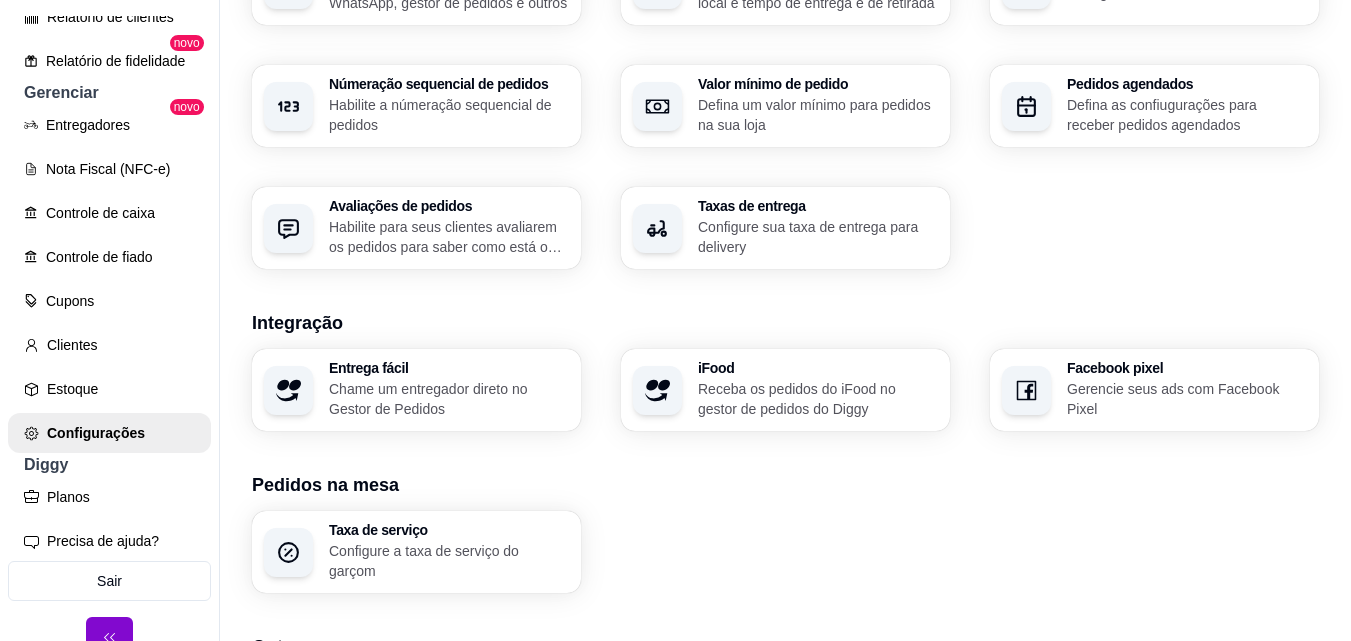 click on "Taxas de entrega Configure sua taxa de entrega para delivery" at bounding box center (818, 228) 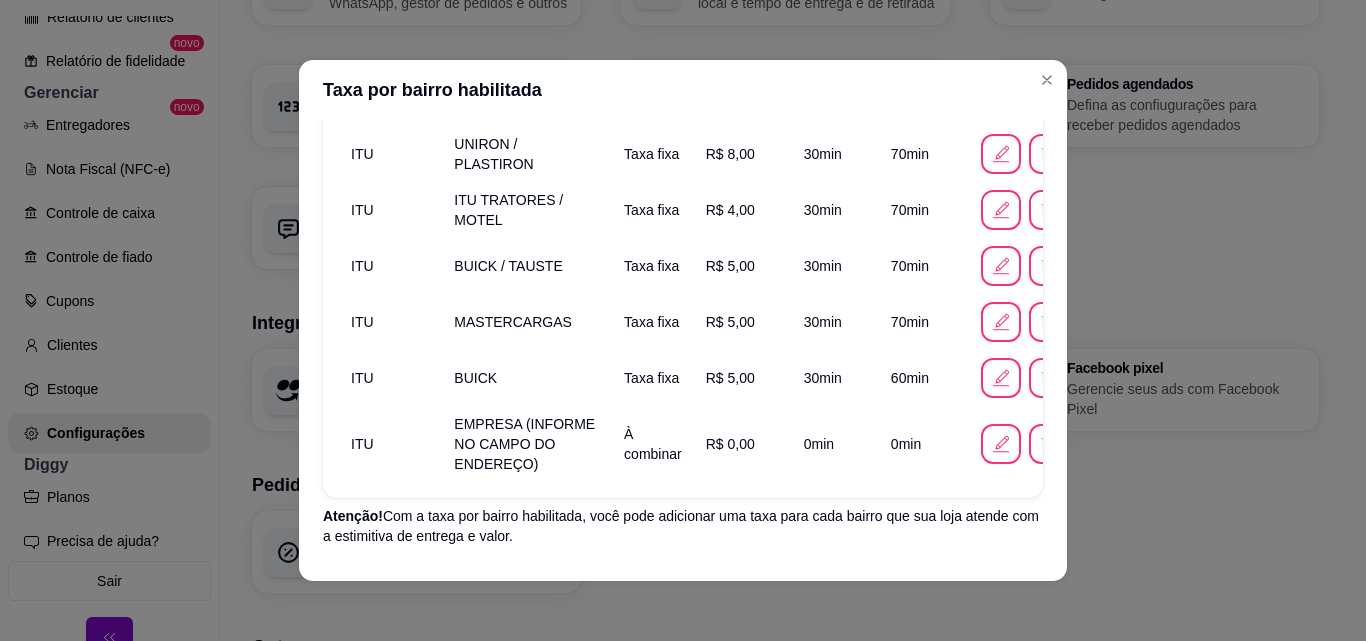 scroll, scrollTop: 2589, scrollLeft: 0, axis: vertical 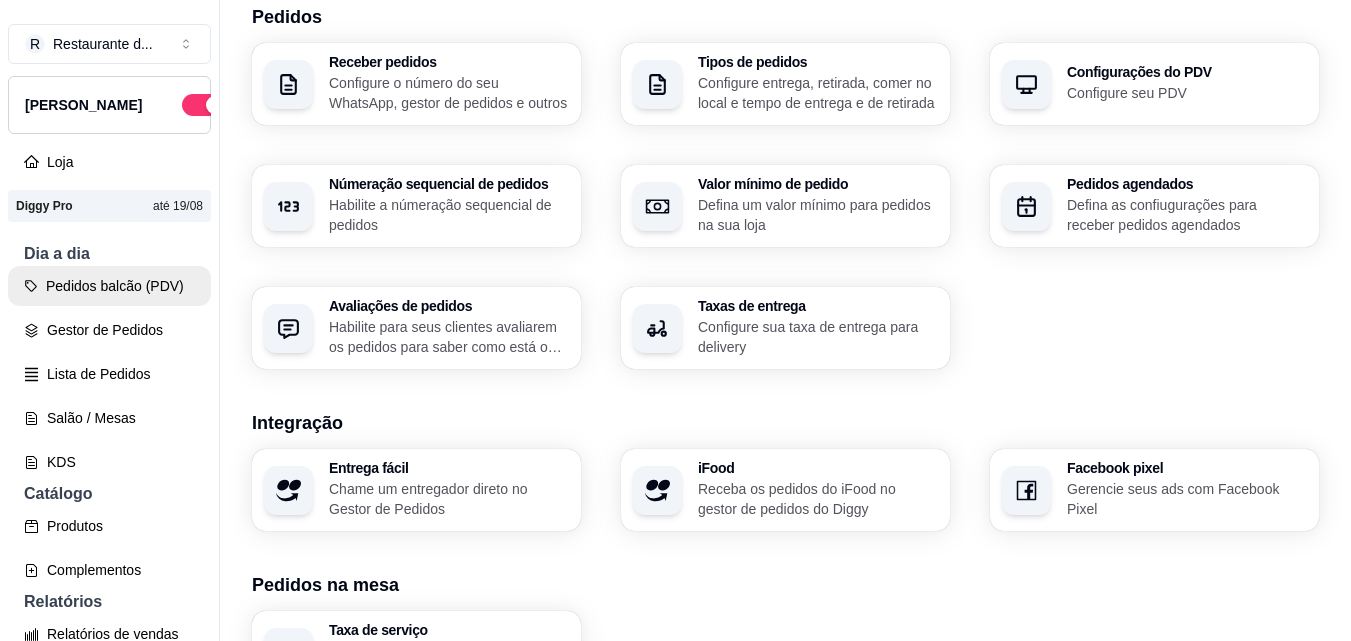 click on "Pedidos balcão (PDV)" at bounding box center (109, 286) 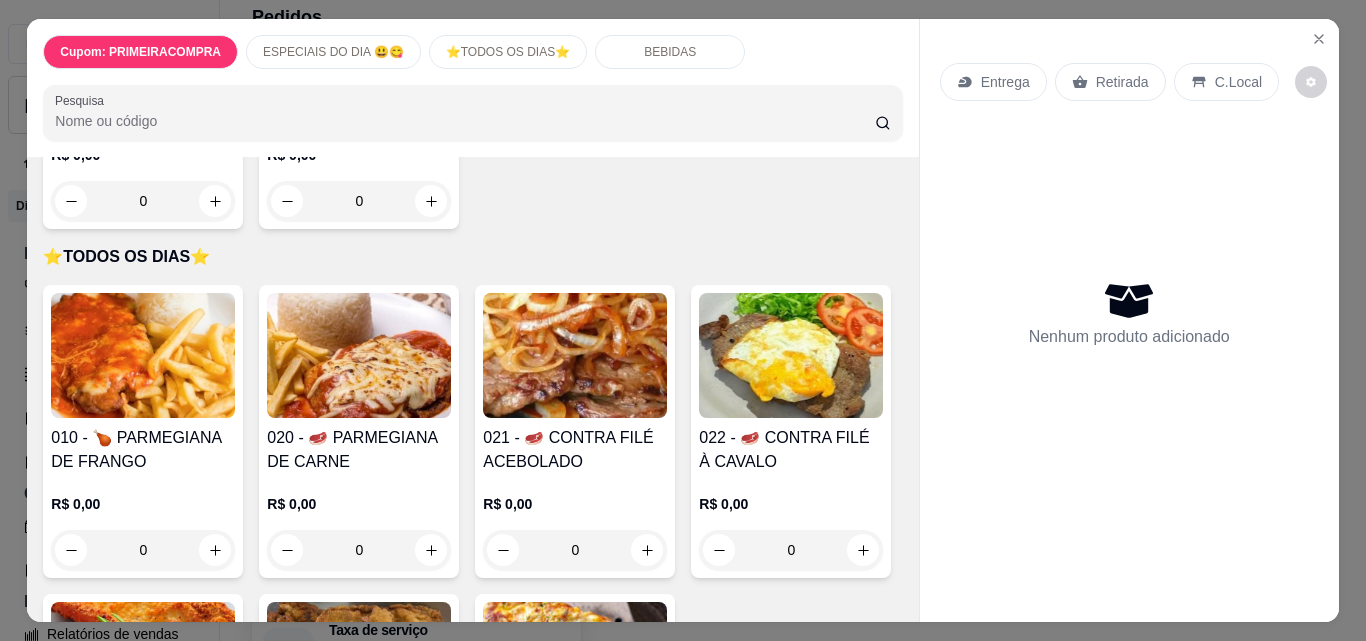 scroll, scrollTop: 1100, scrollLeft: 0, axis: vertical 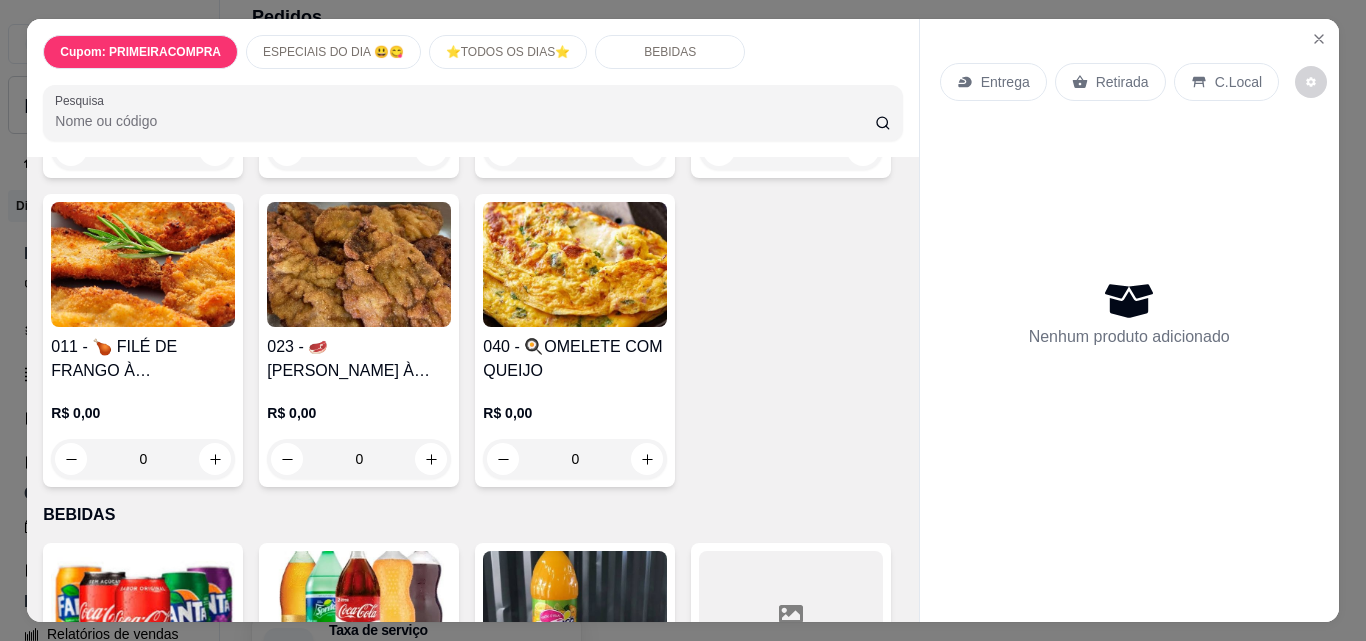click at bounding box center (359, 264) 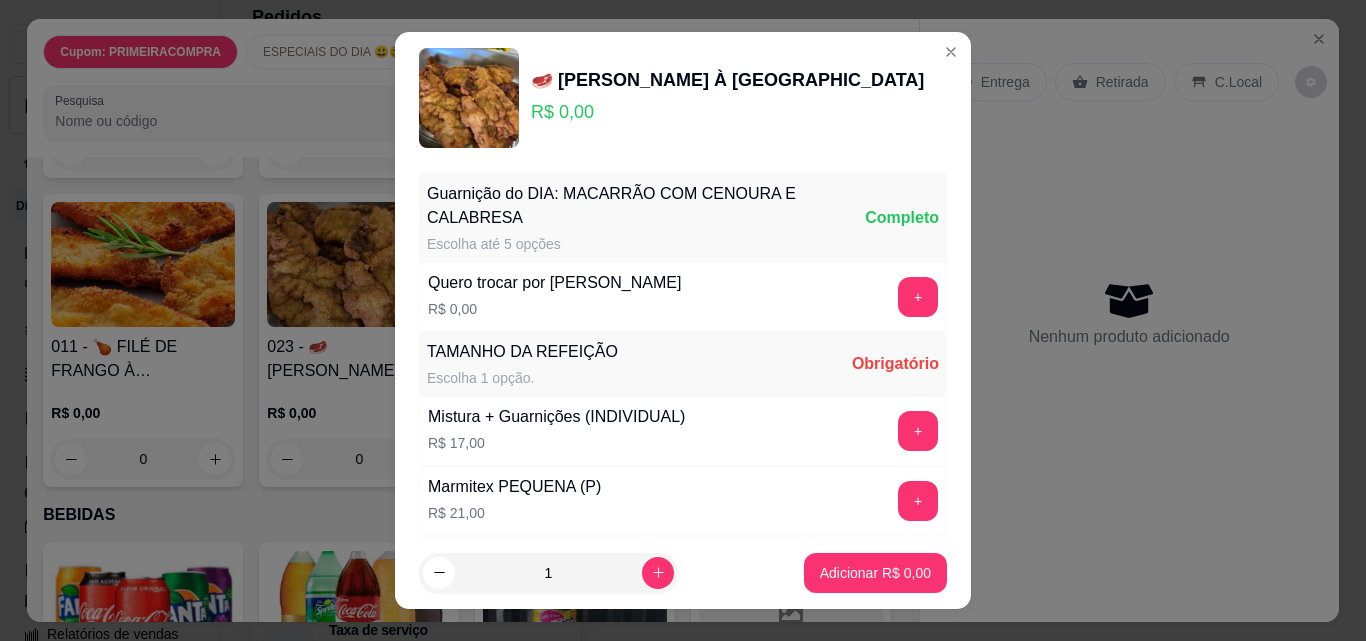 scroll, scrollTop: 100, scrollLeft: 0, axis: vertical 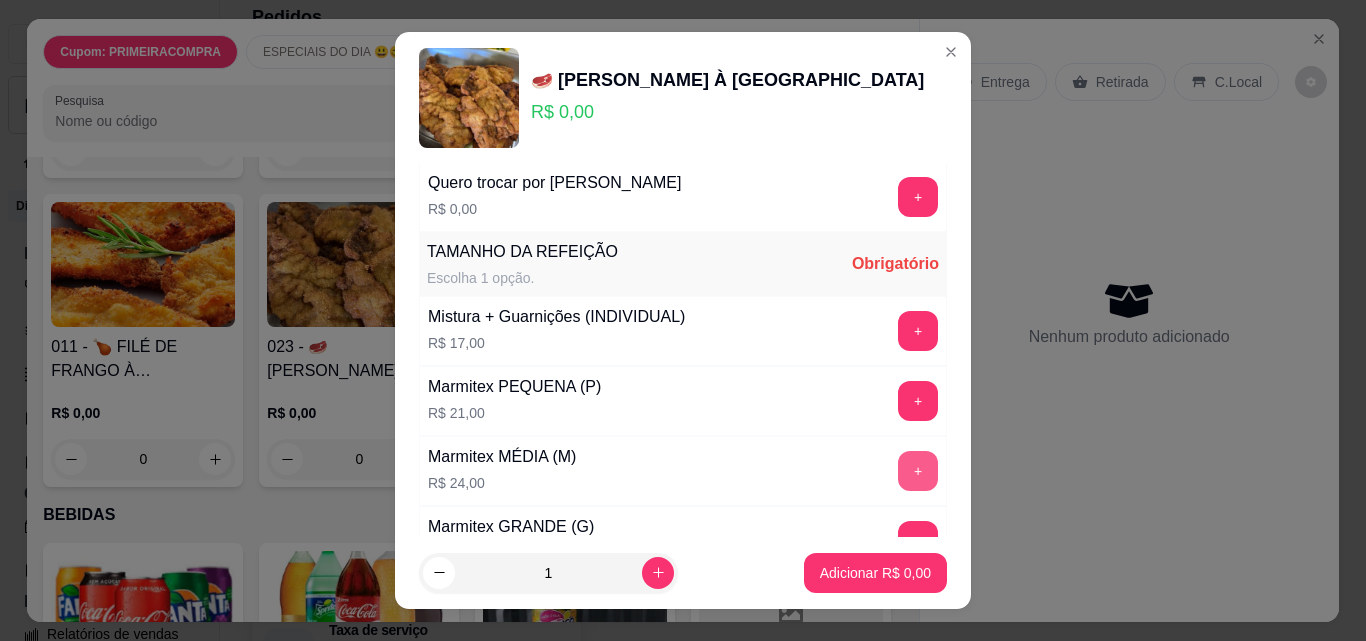 click on "+" at bounding box center [918, 471] 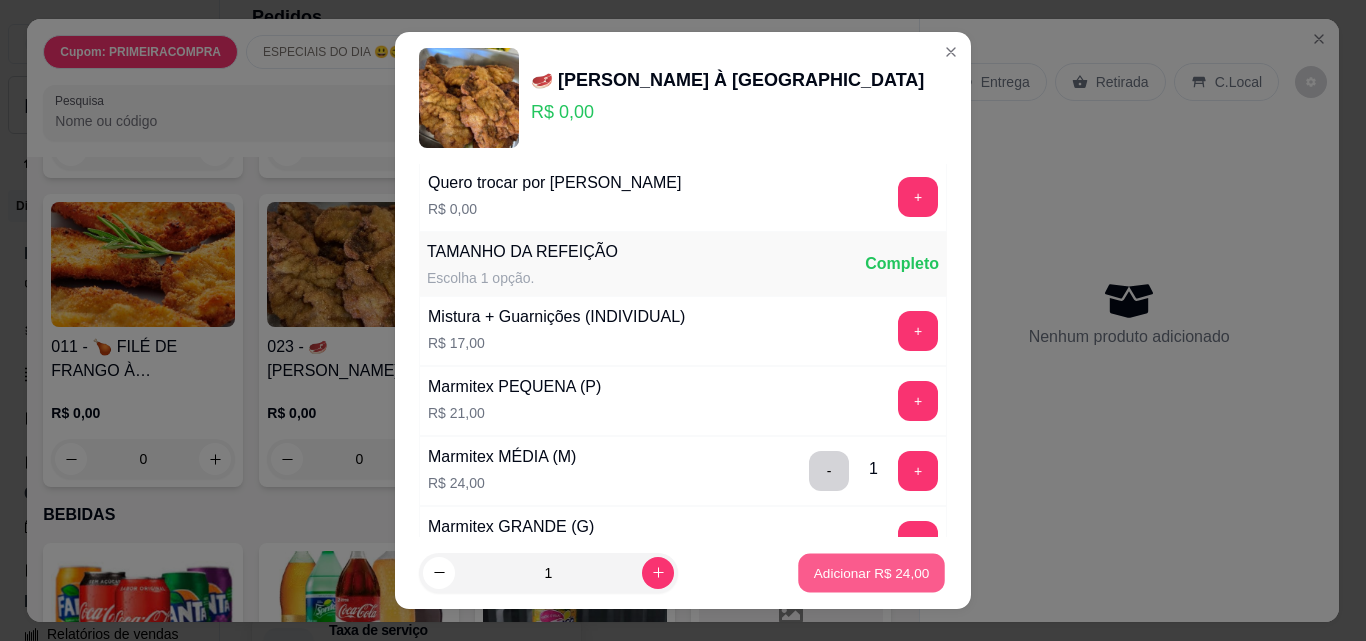click on "Adicionar   R$ 24,00" at bounding box center [872, 572] 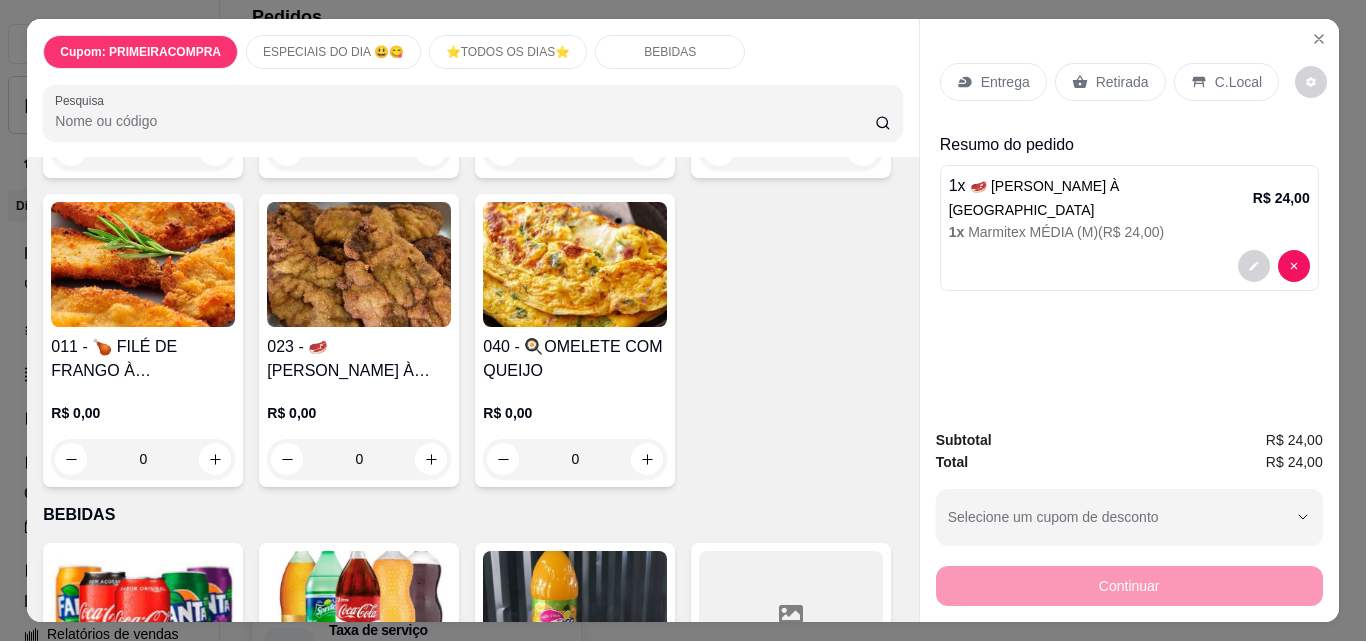 click on "C.Local" at bounding box center (1226, 82) 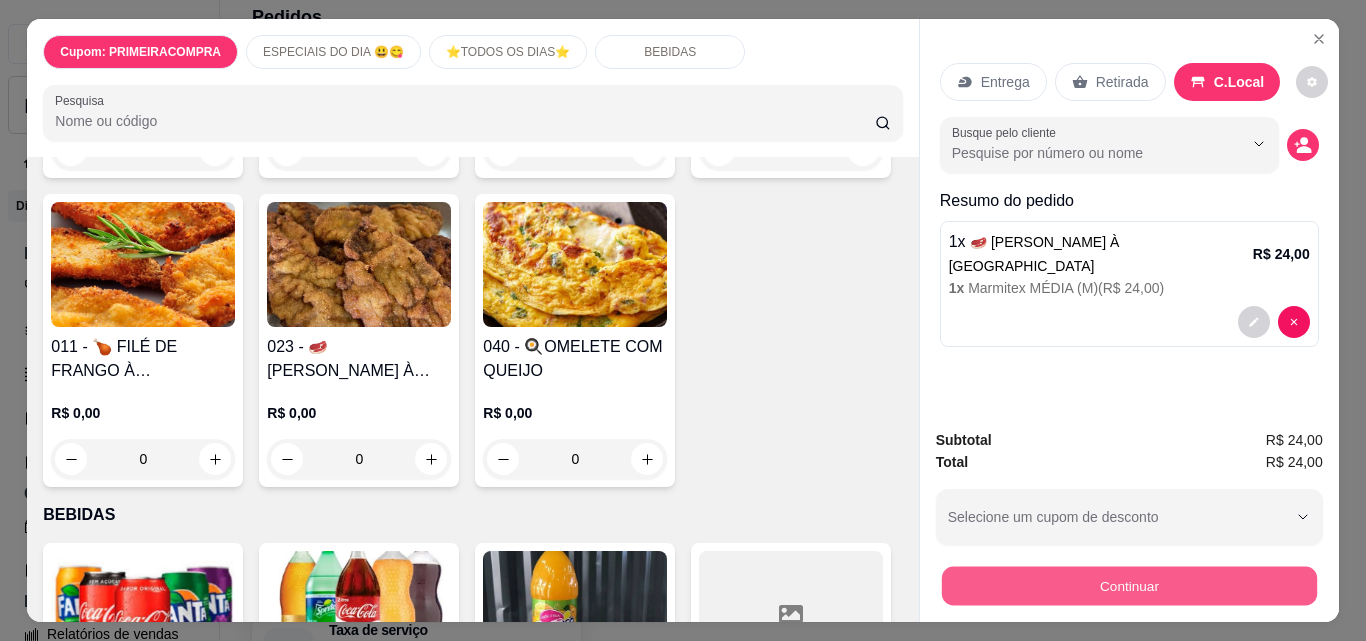 click on "Continuar" at bounding box center [1128, 585] 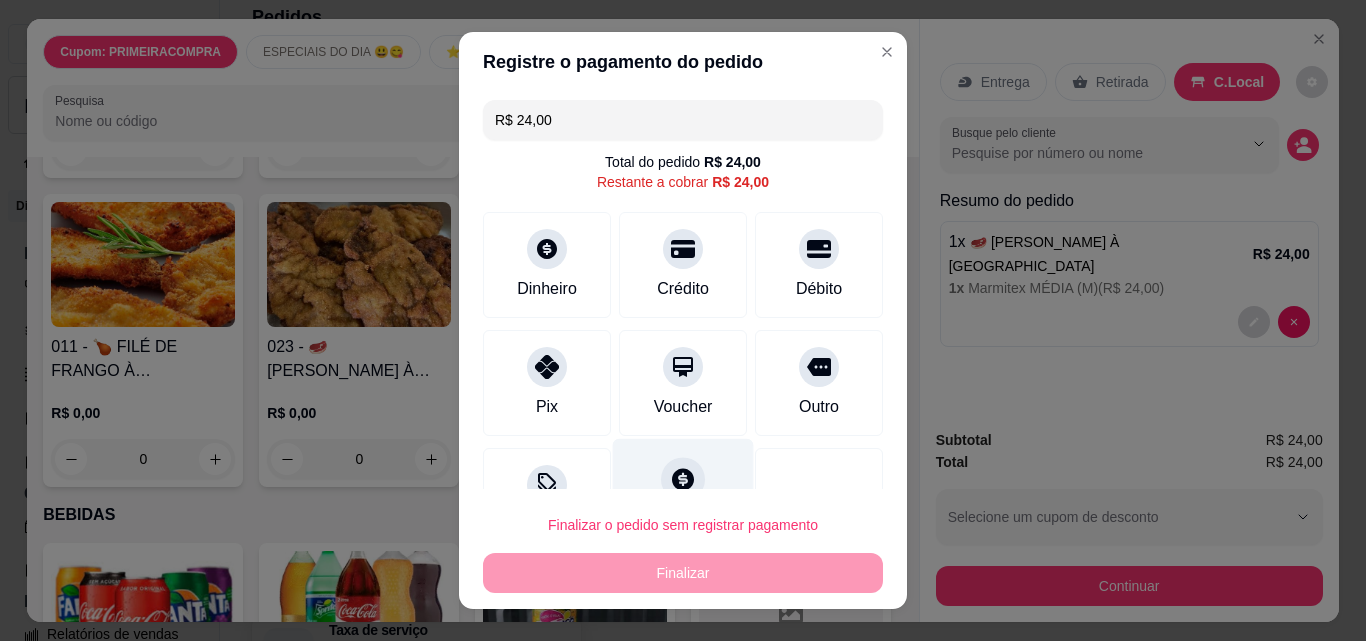 scroll, scrollTop: 73, scrollLeft: 0, axis: vertical 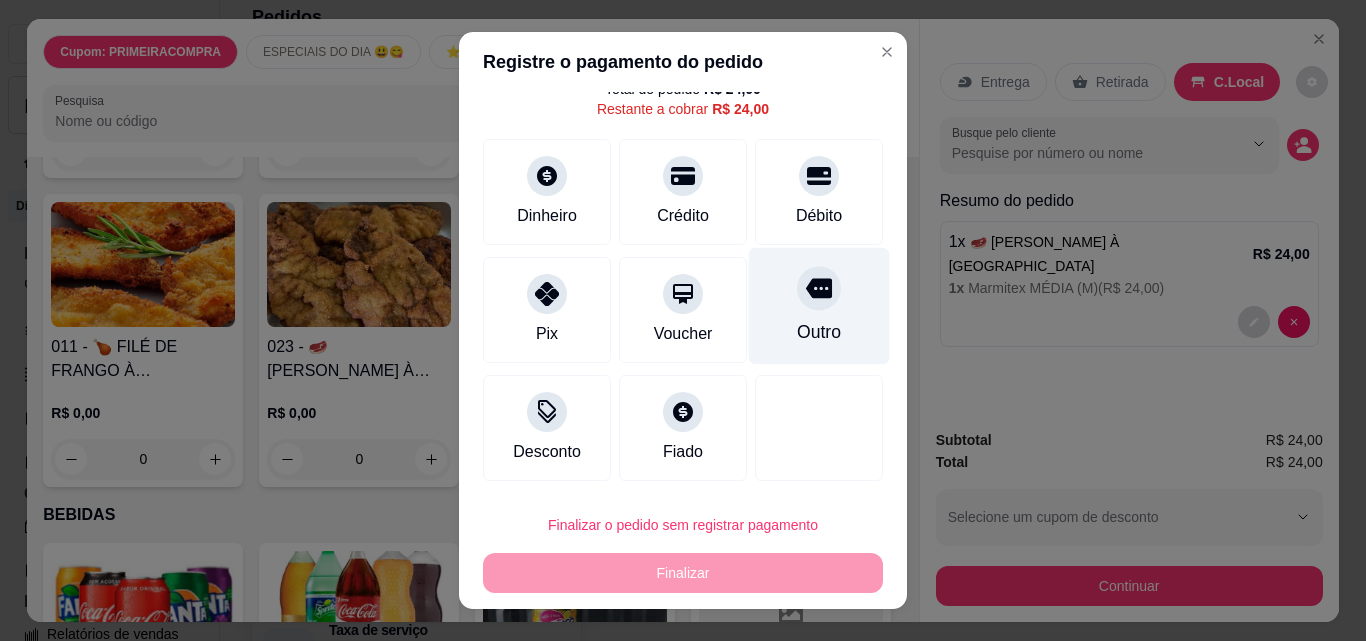 click on "Outro" at bounding box center [819, 306] 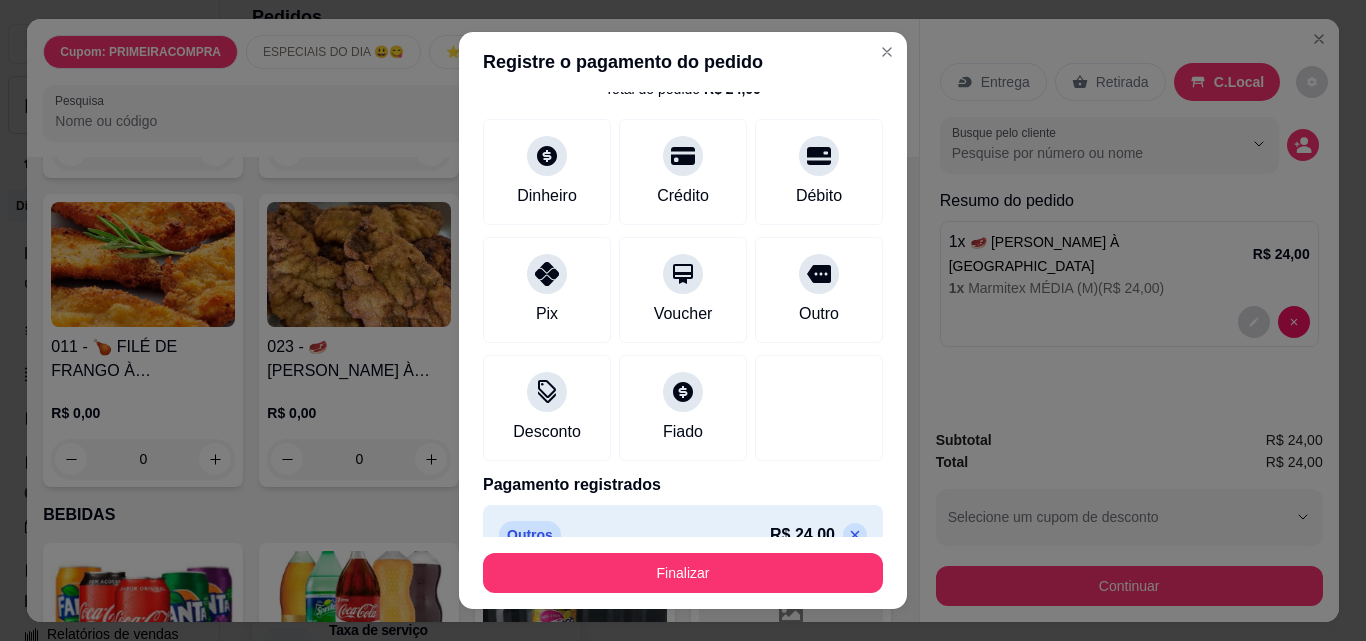 scroll, scrollTop: 32, scrollLeft: 0, axis: vertical 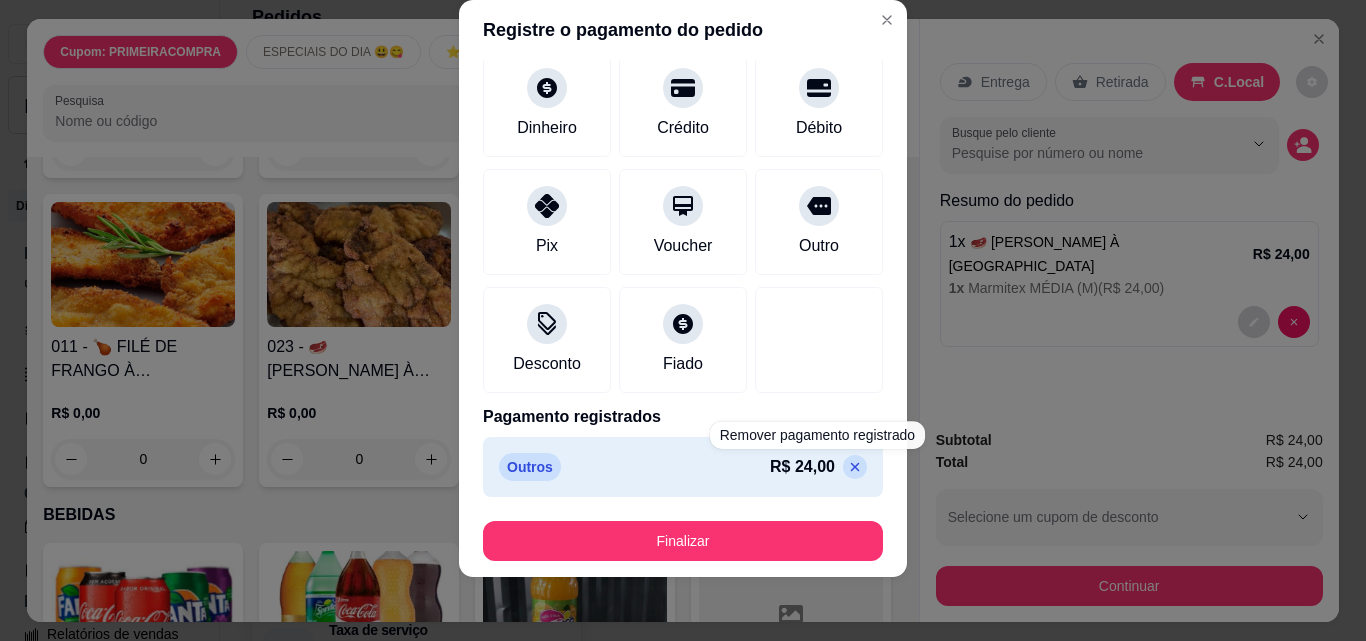 click 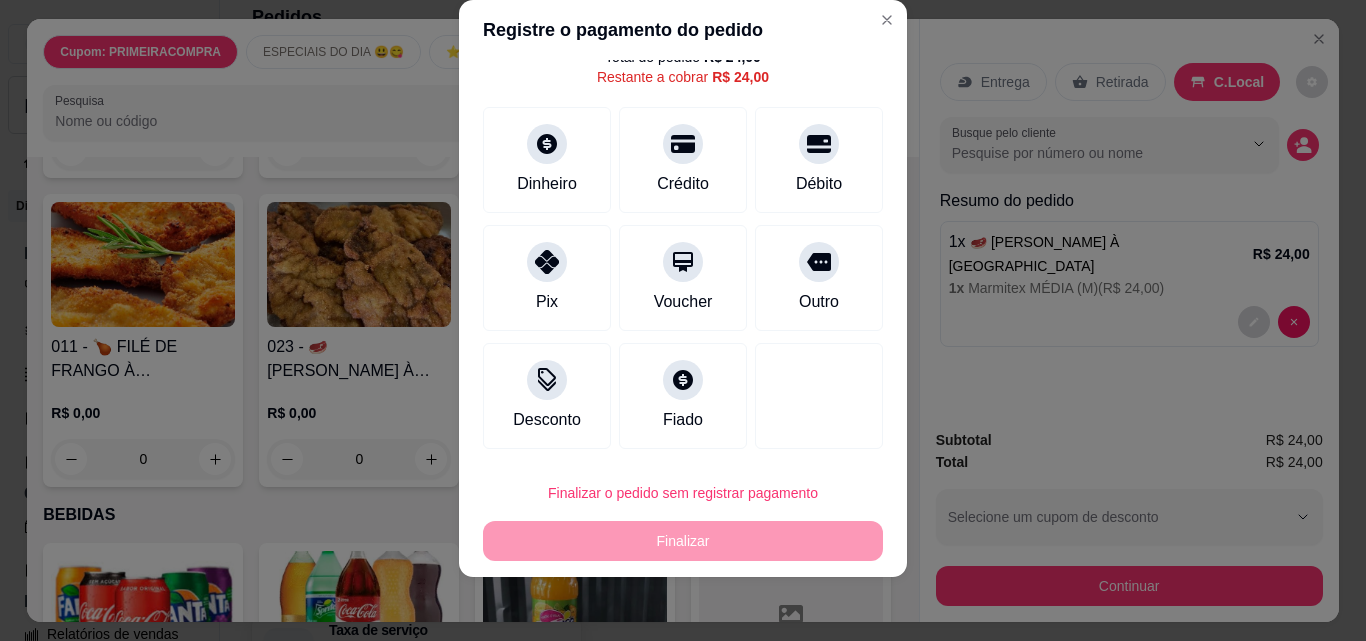 scroll, scrollTop: 73, scrollLeft: 0, axis: vertical 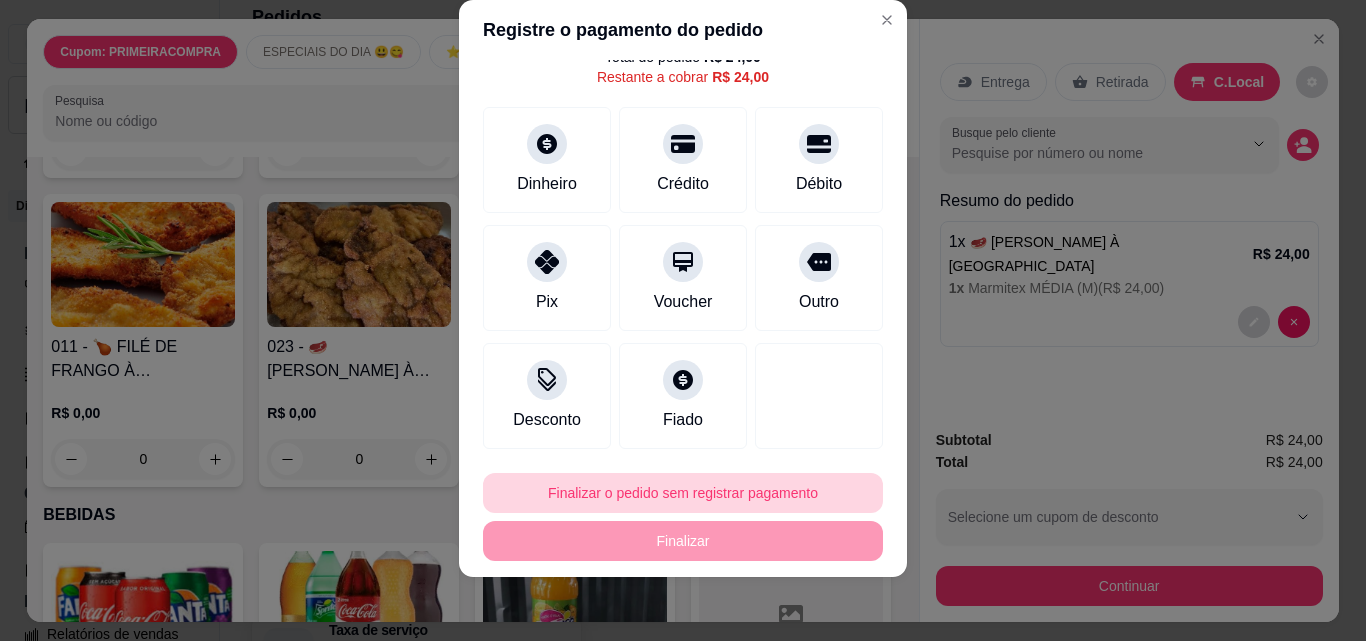 click on "Finalizar o pedido sem registrar pagamento" at bounding box center (683, 493) 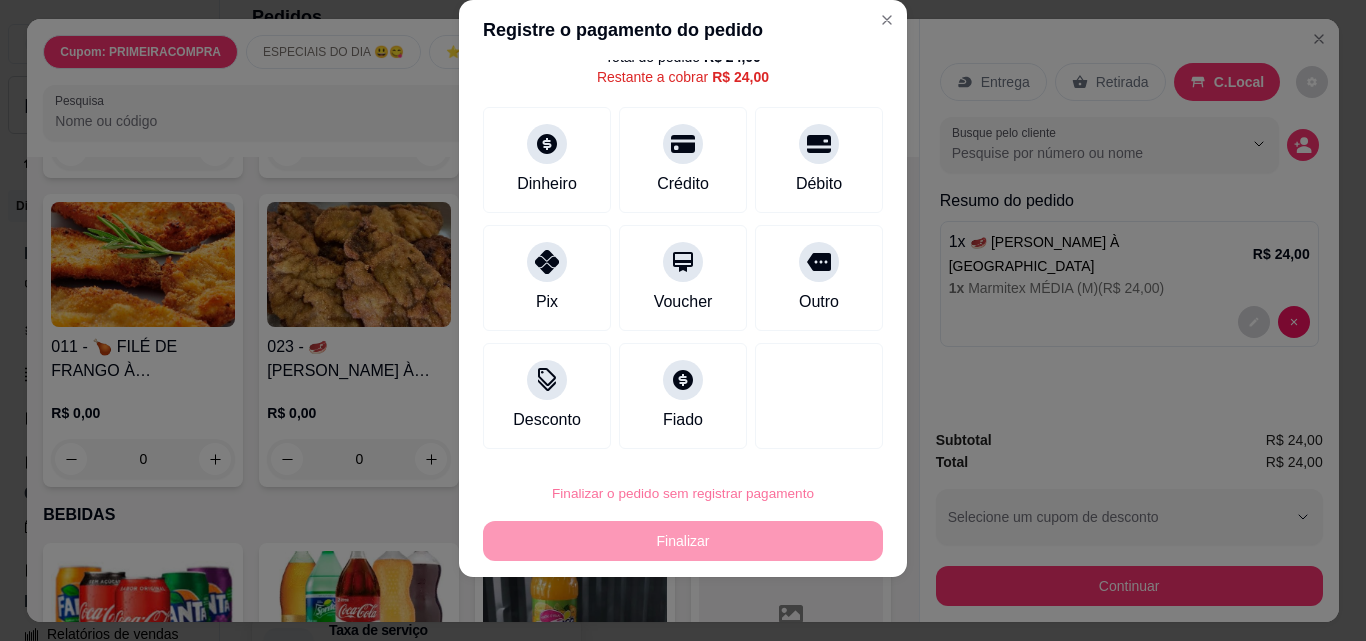 click on "Confirmar" at bounding box center (797, 436) 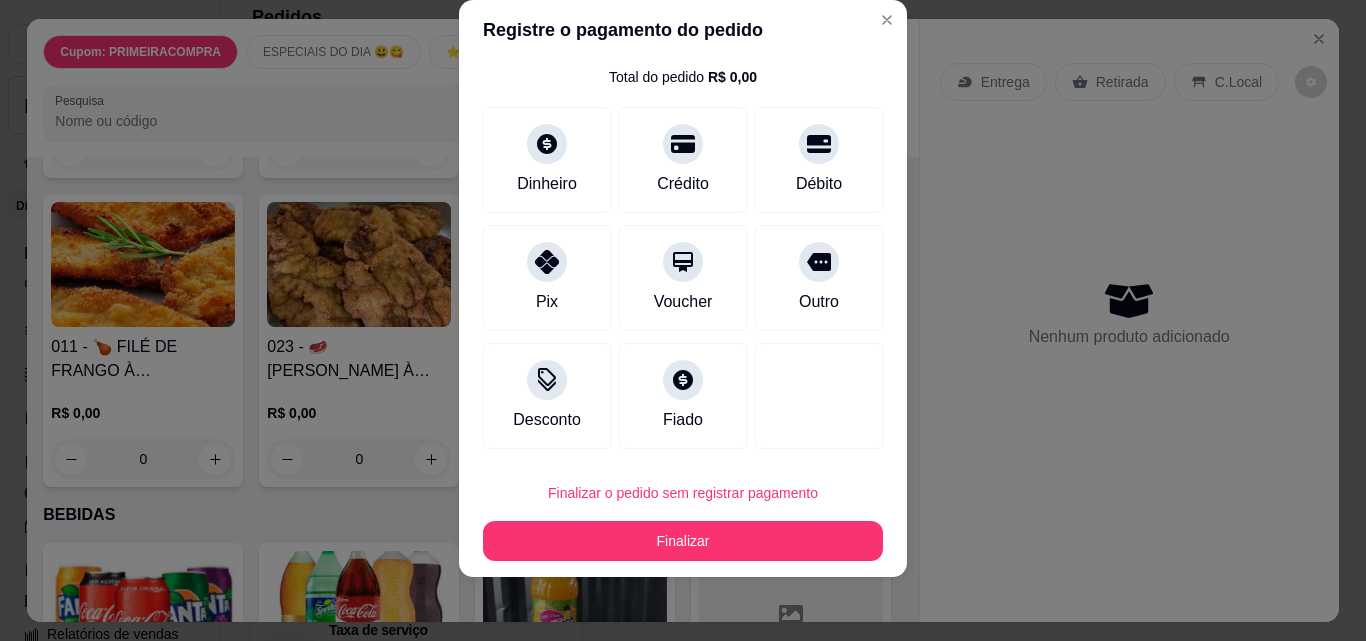 type on "R$ 0,00" 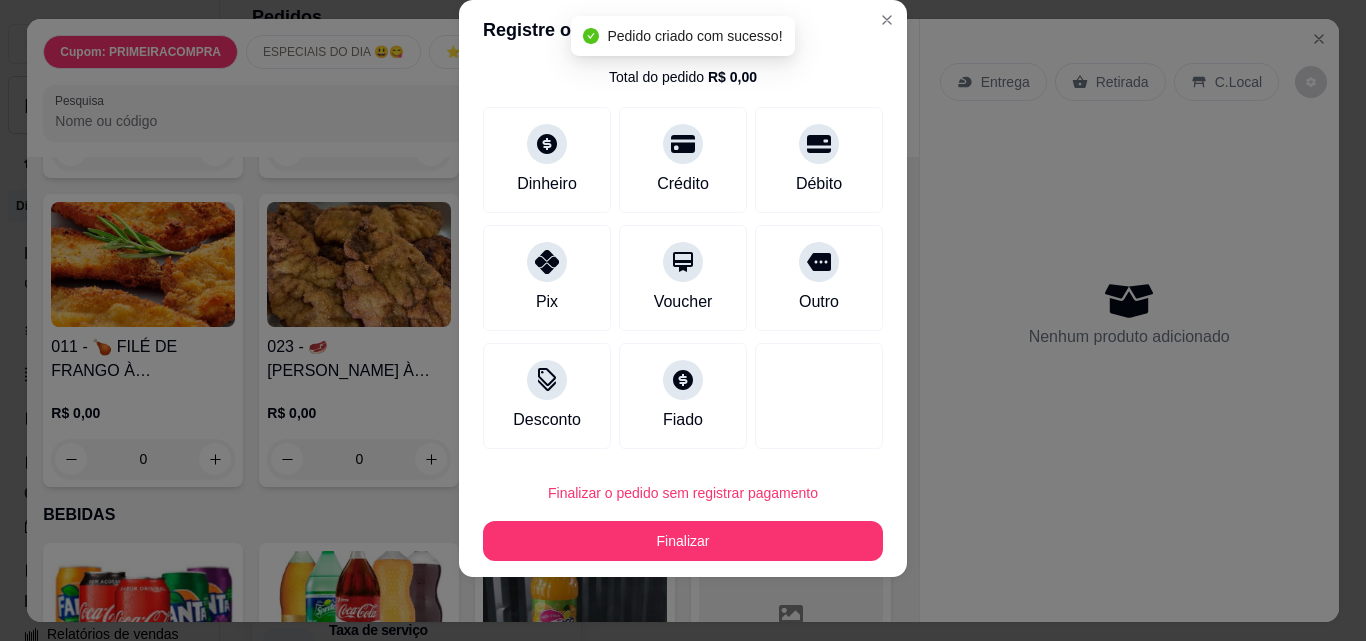 scroll, scrollTop: 53, scrollLeft: 0, axis: vertical 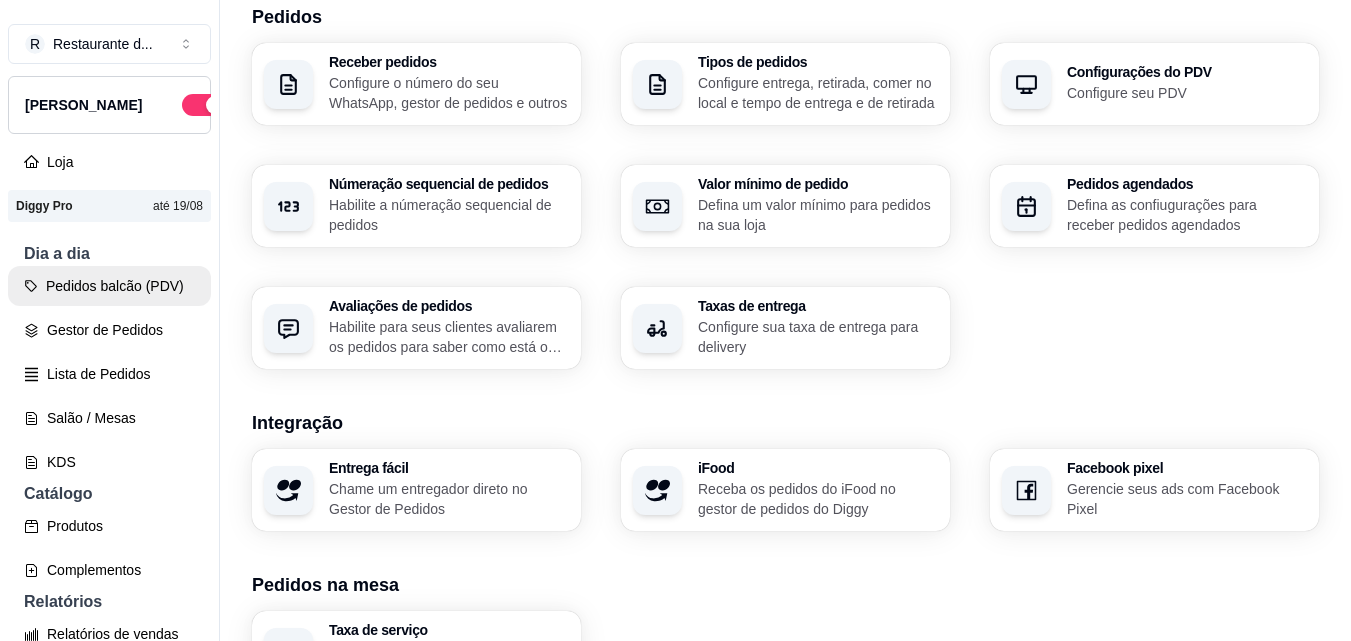 click on "Pedidos balcão (PDV)" at bounding box center (109, 286) 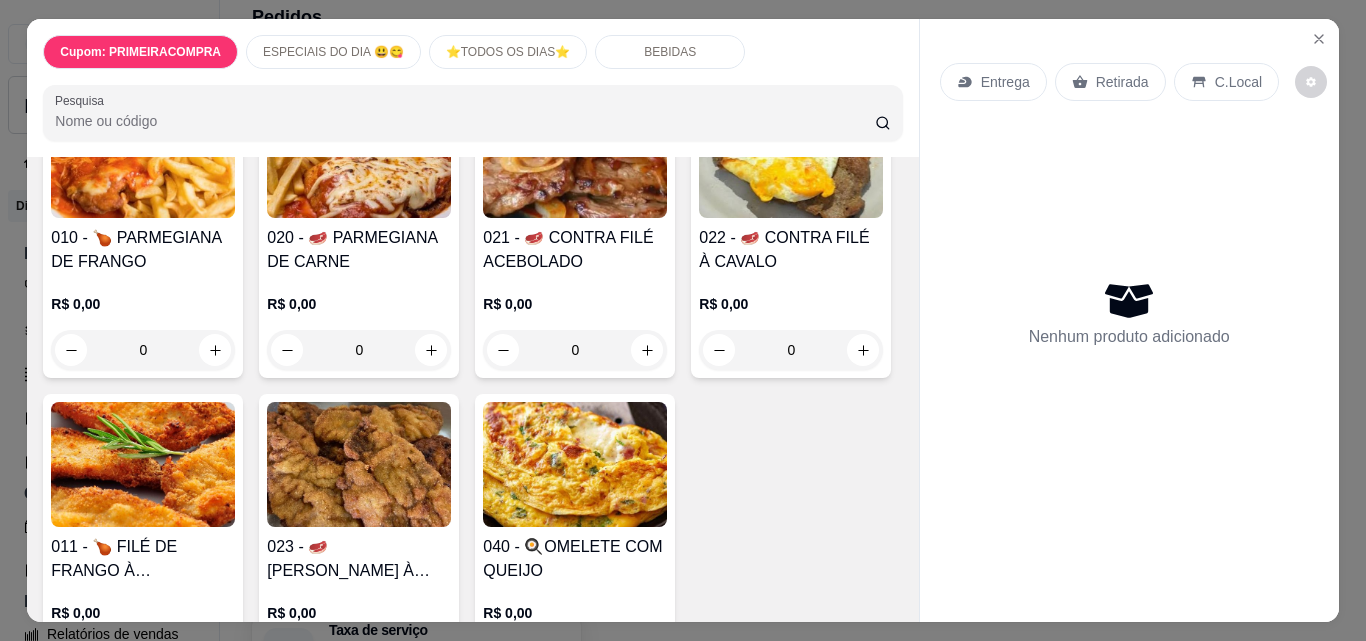 scroll, scrollTop: 700, scrollLeft: 0, axis: vertical 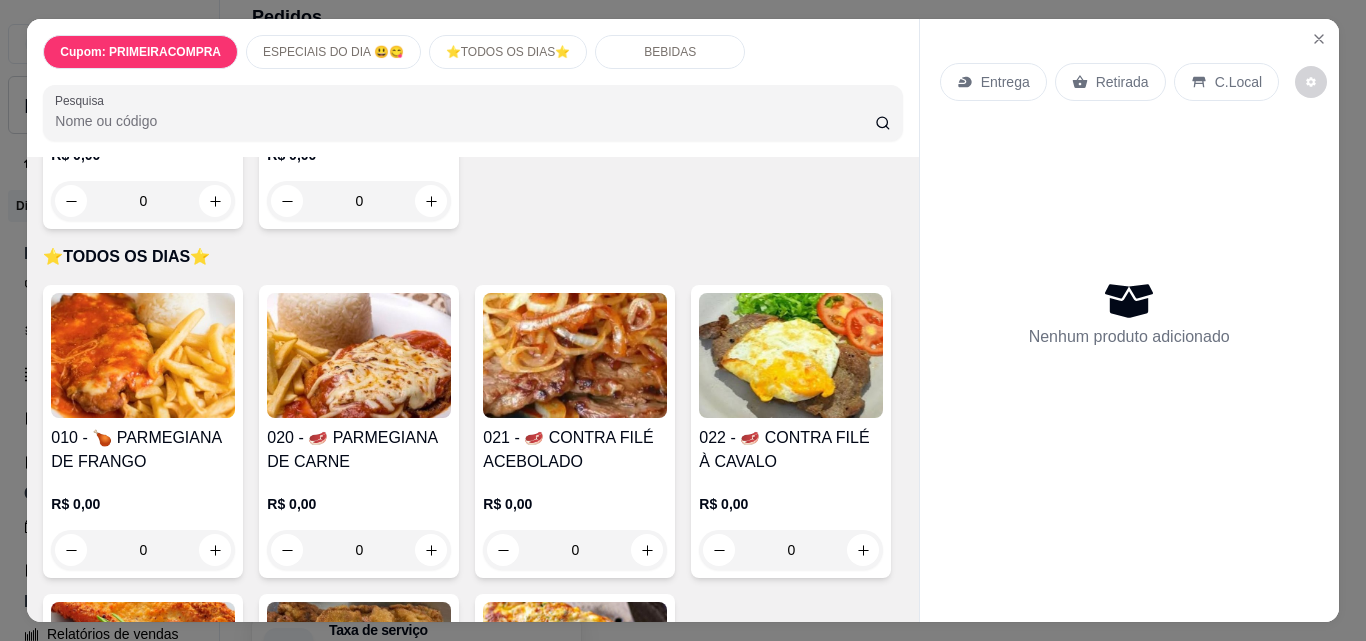 click at bounding box center (143, 355) 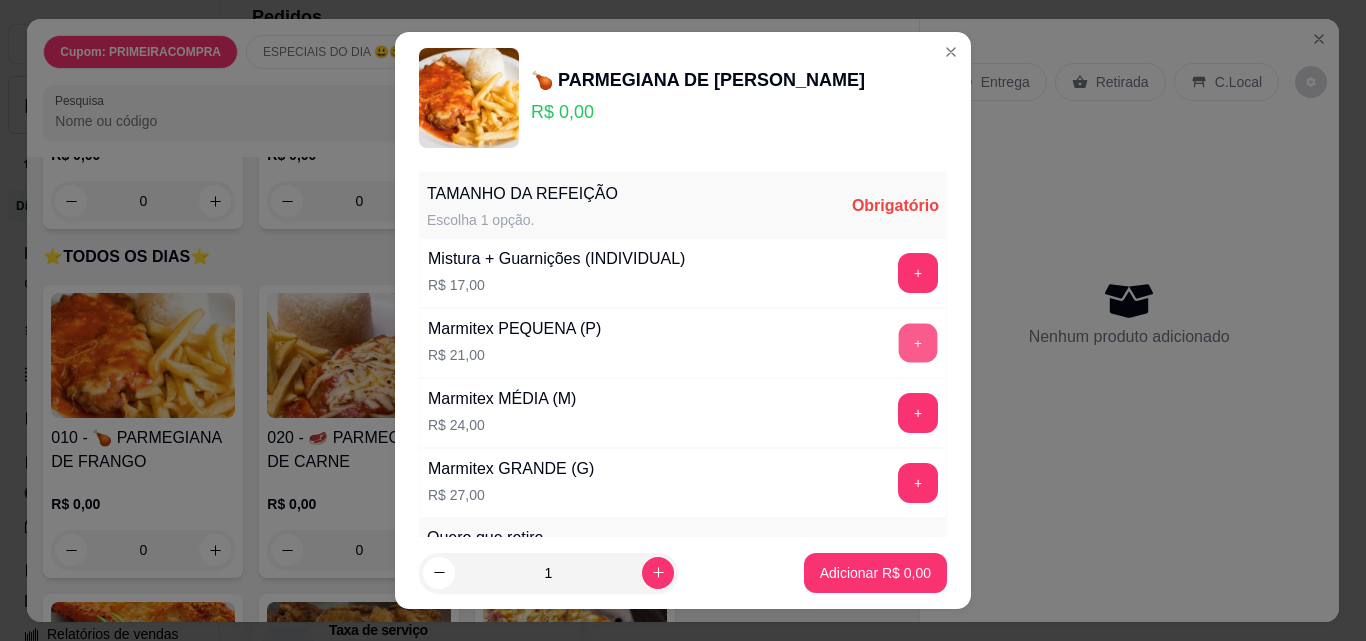click on "+" at bounding box center (918, 343) 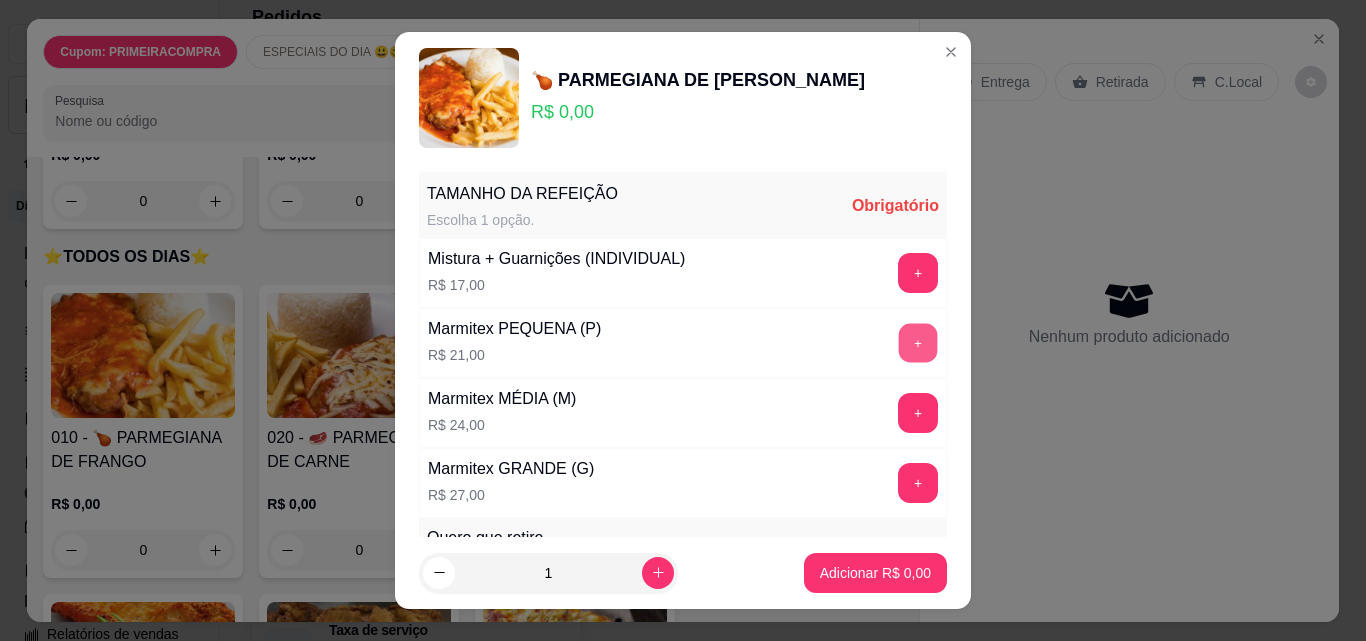 click on "+" at bounding box center (918, 343) 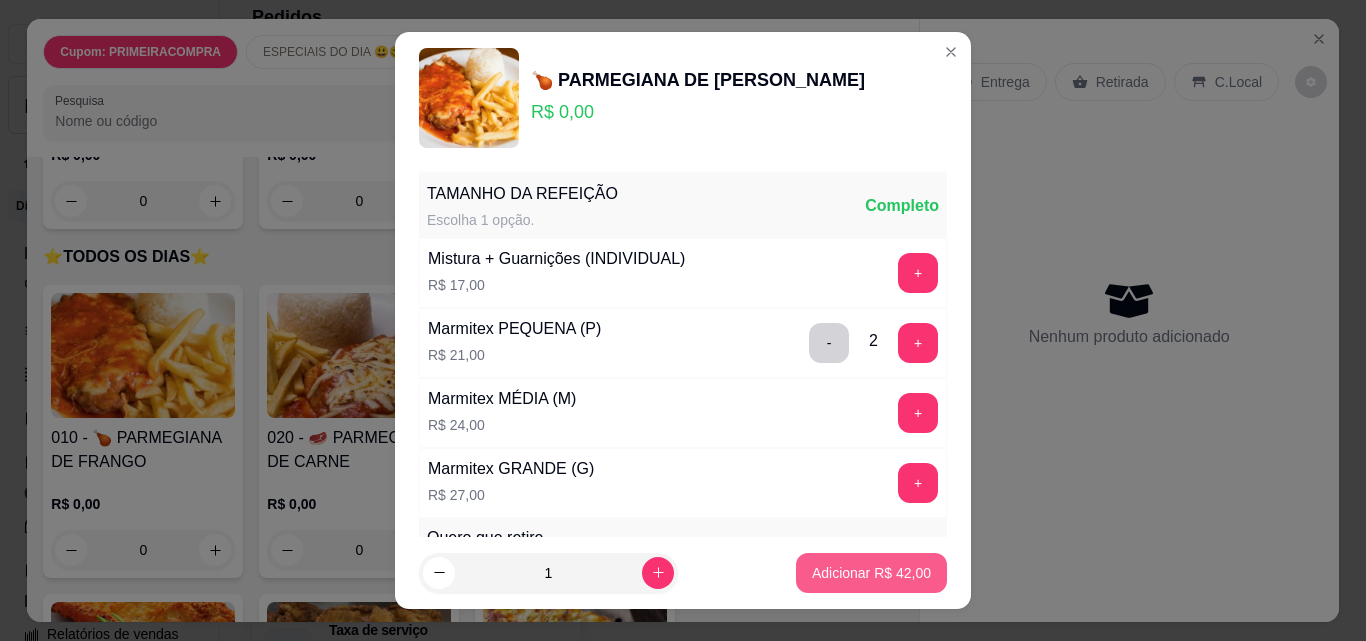 click on "Adicionar   R$ 42,00" at bounding box center [871, 573] 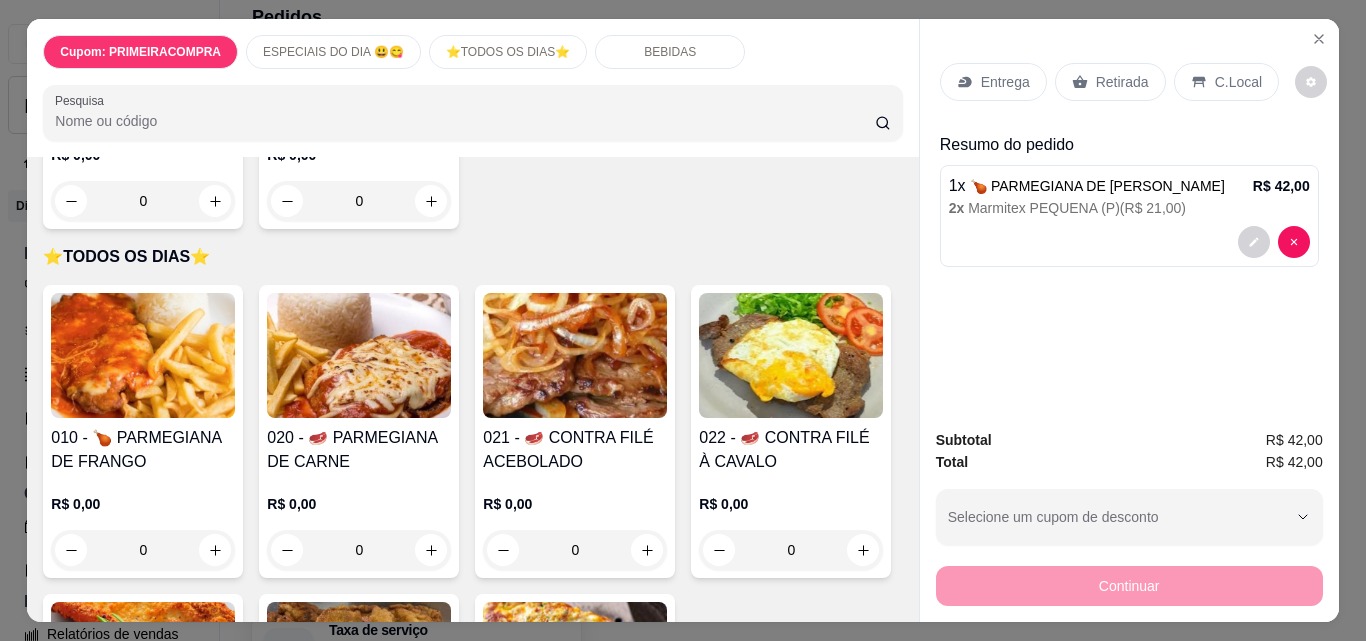 click on "Retirada" at bounding box center (1122, 82) 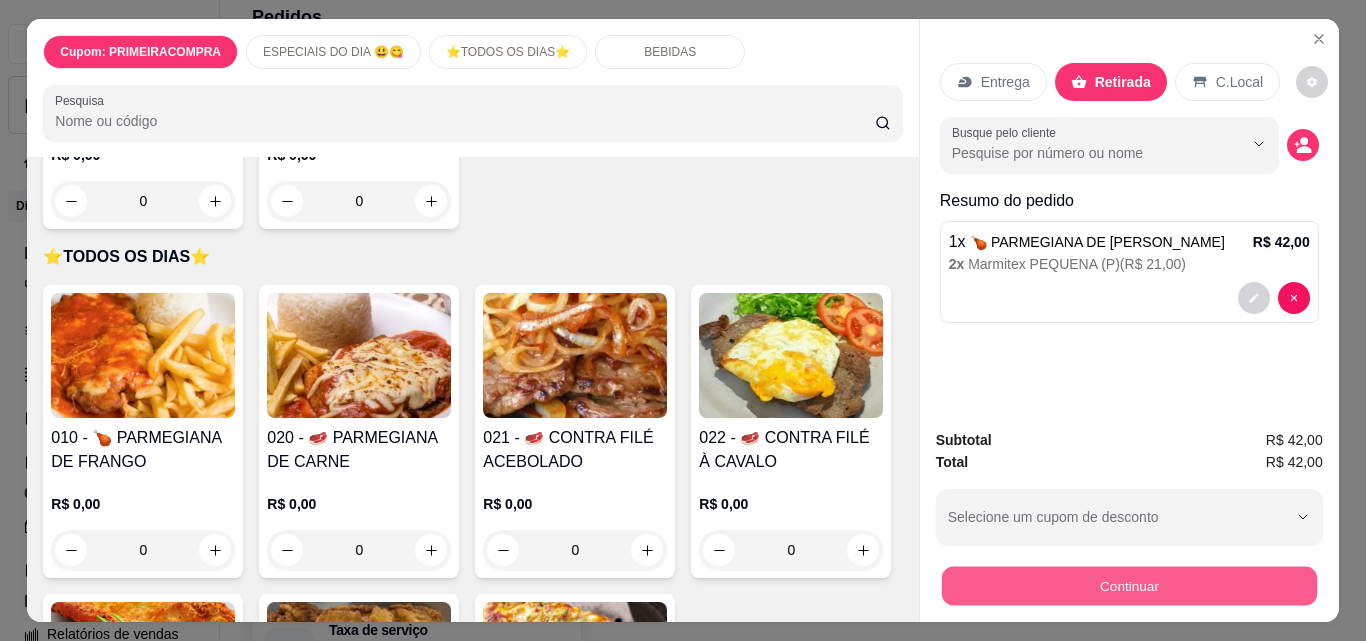 click on "Continuar" at bounding box center (1128, 585) 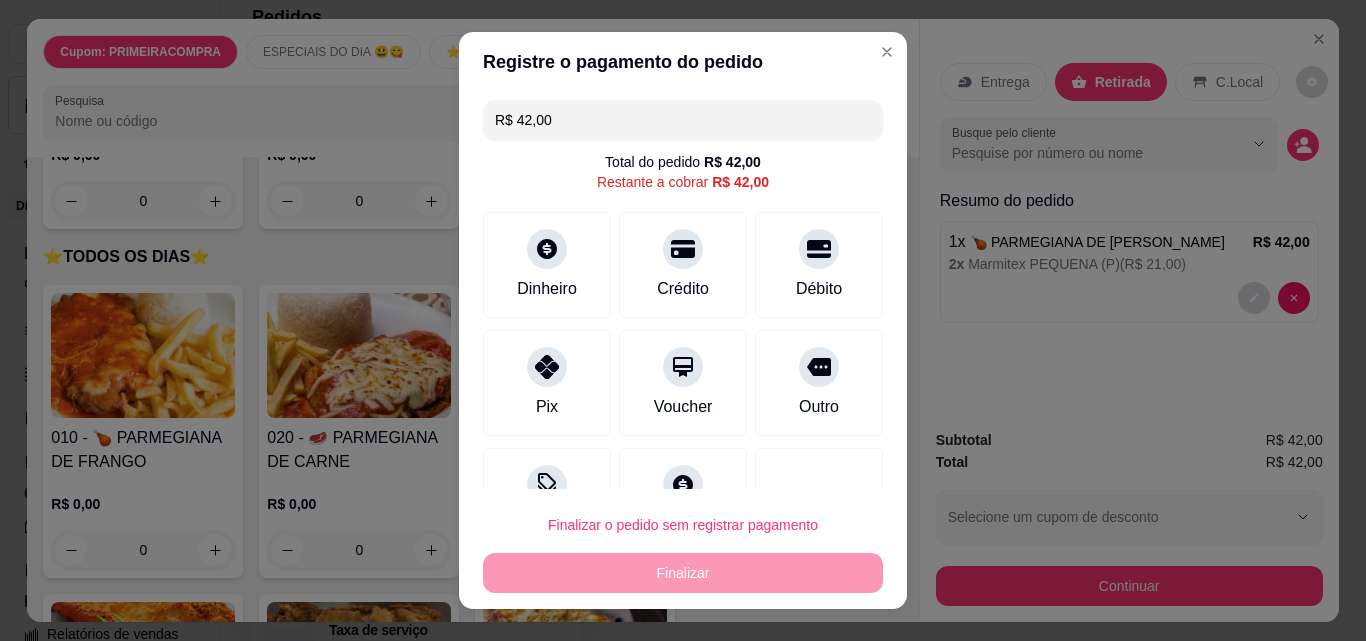 scroll, scrollTop: 73, scrollLeft: 0, axis: vertical 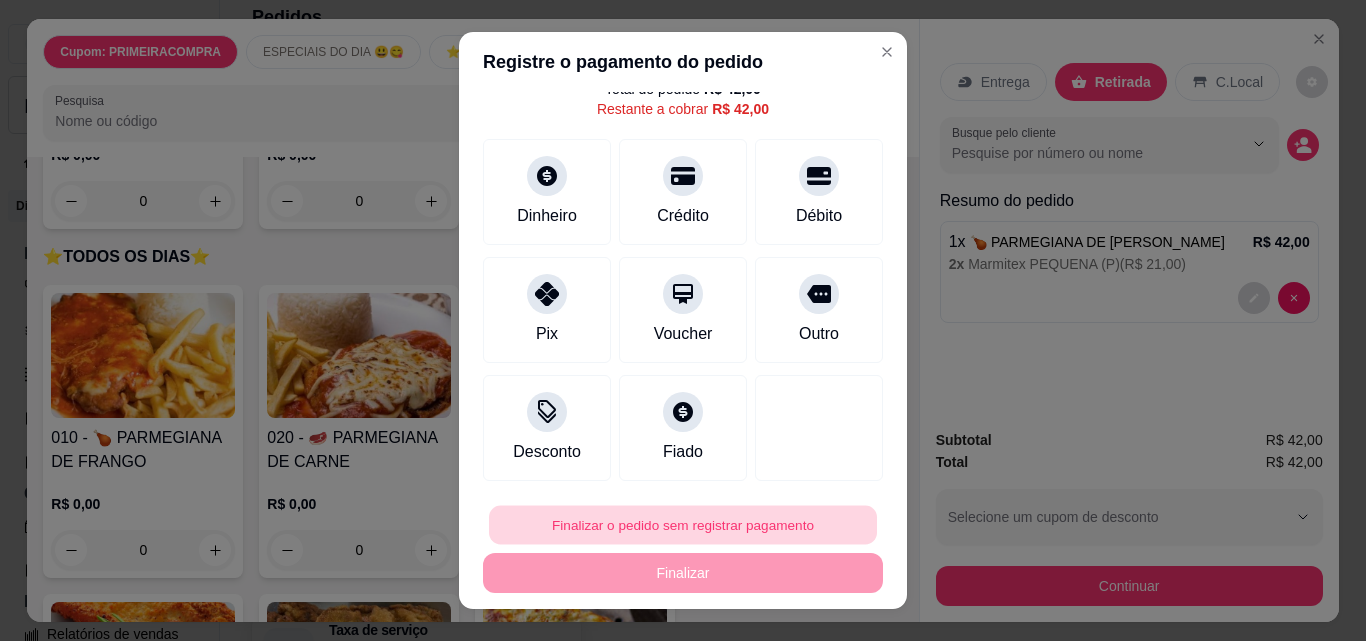 click on "Finalizar o pedido sem registrar pagamento" at bounding box center [683, 525] 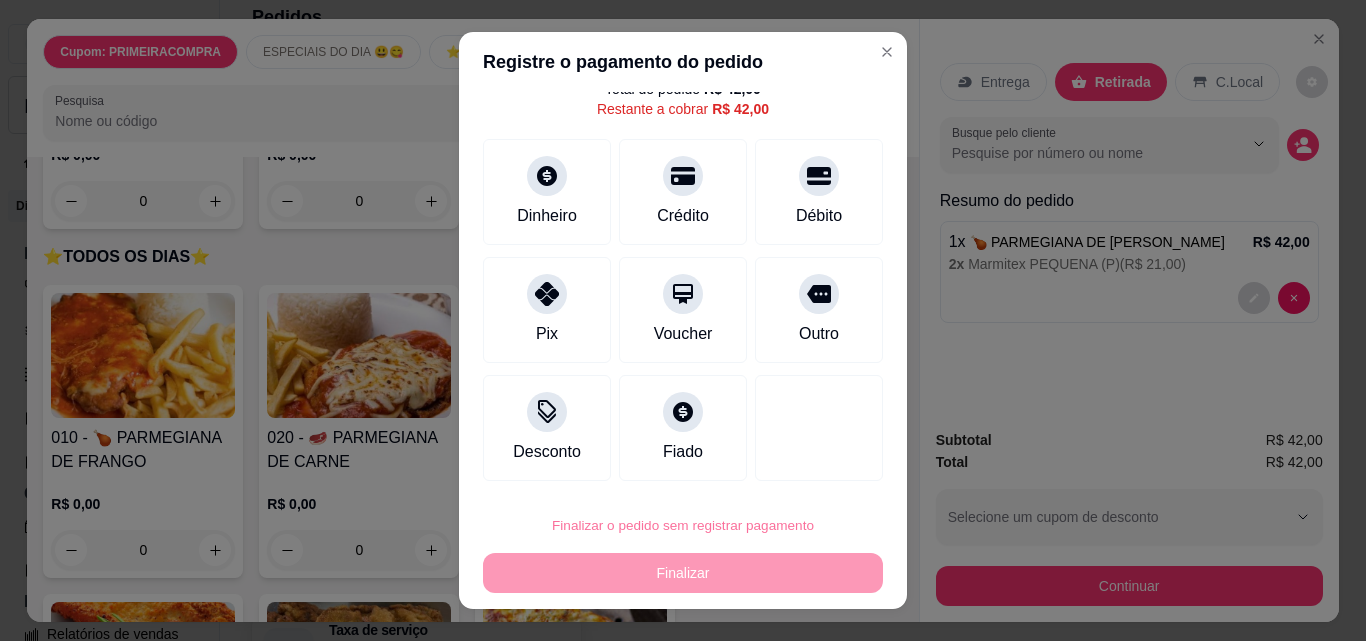 click on "Confirmar" at bounding box center (797, 468) 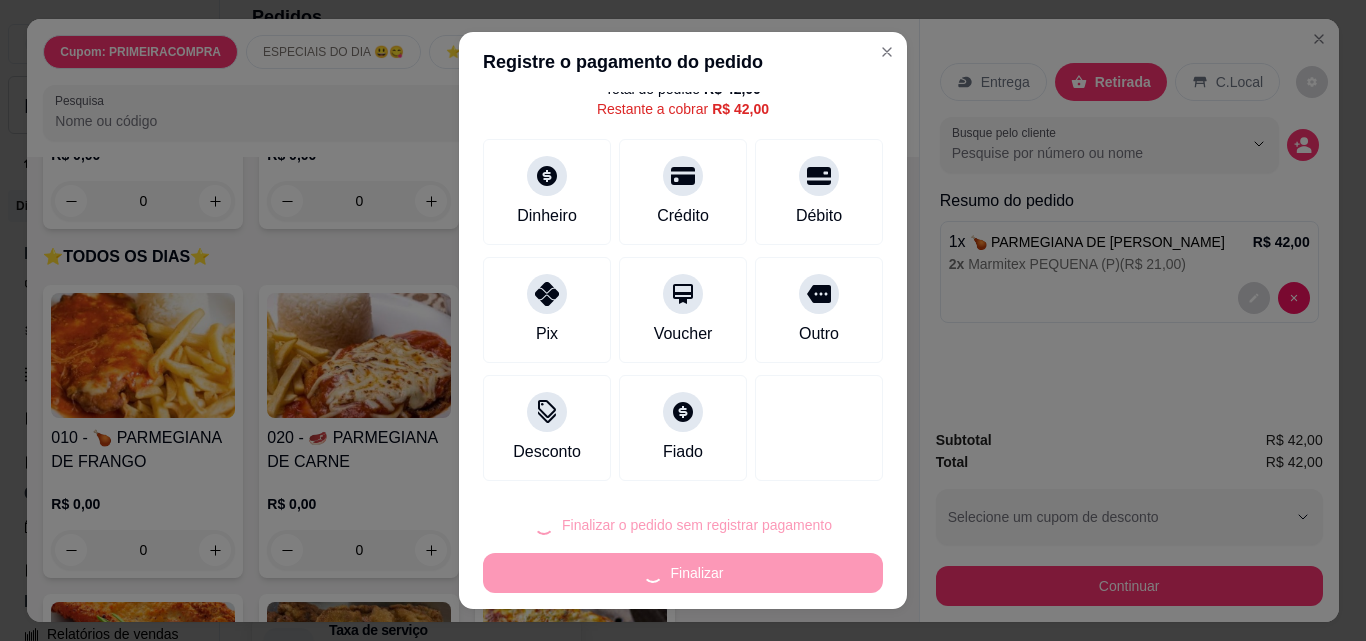 type on "R$ 0,00" 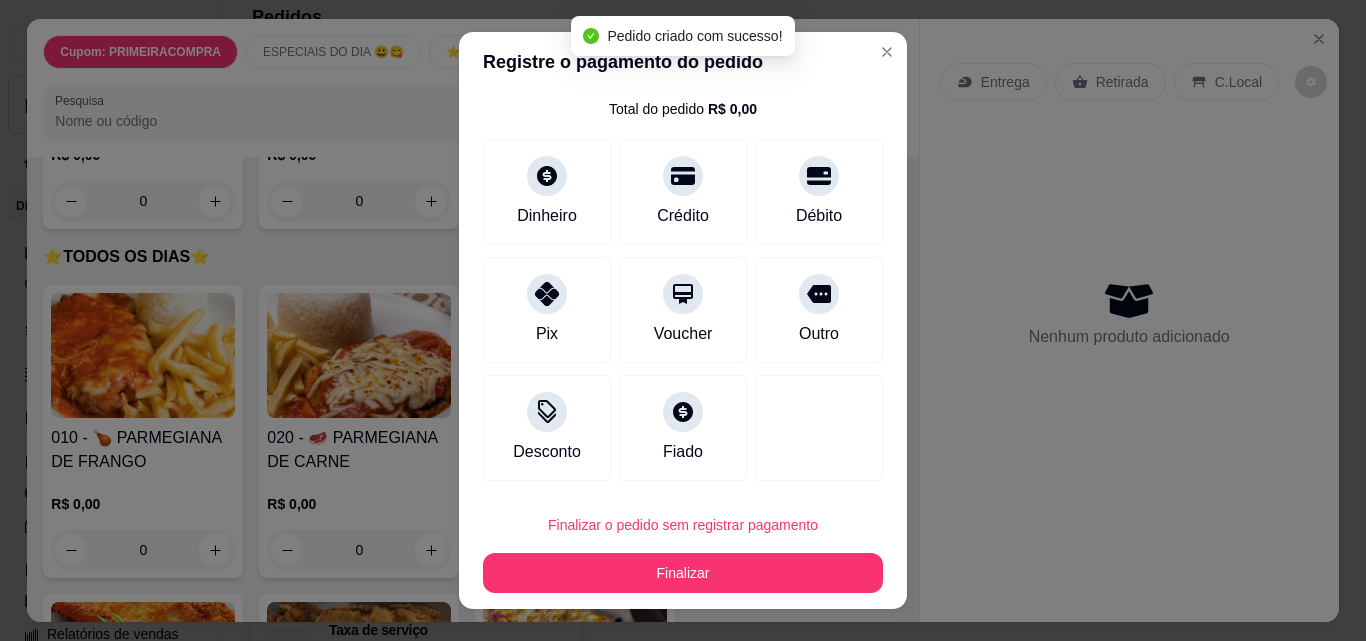 scroll, scrollTop: 53, scrollLeft: 0, axis: vertical 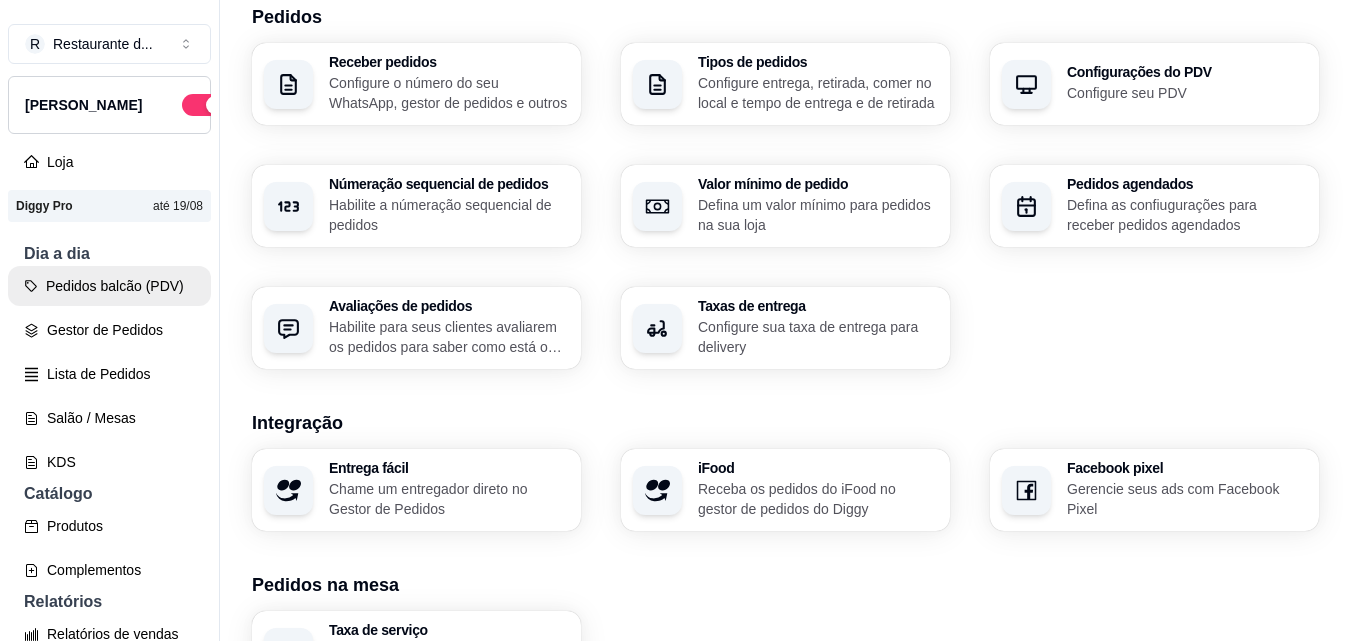 click on "Pedidos balcão (PDV)" at bounding box center (109, 286) 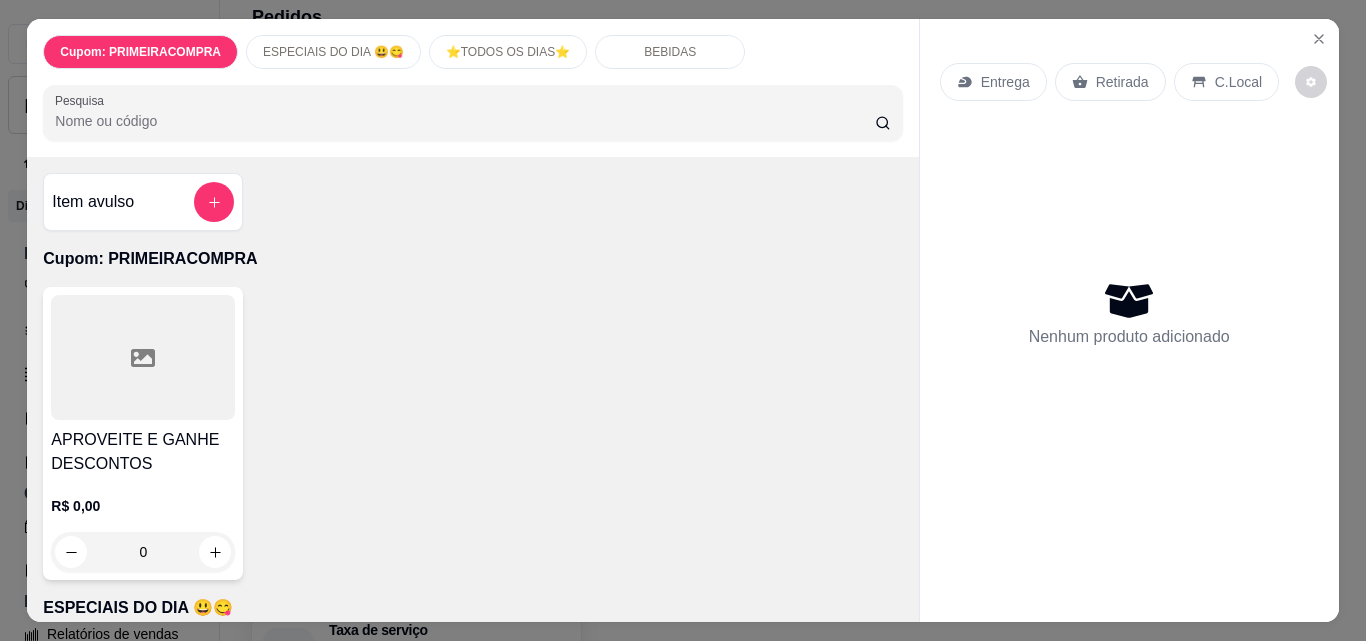 scroll, scrollTop: 400, scrollLeft: 0, axis: vertical 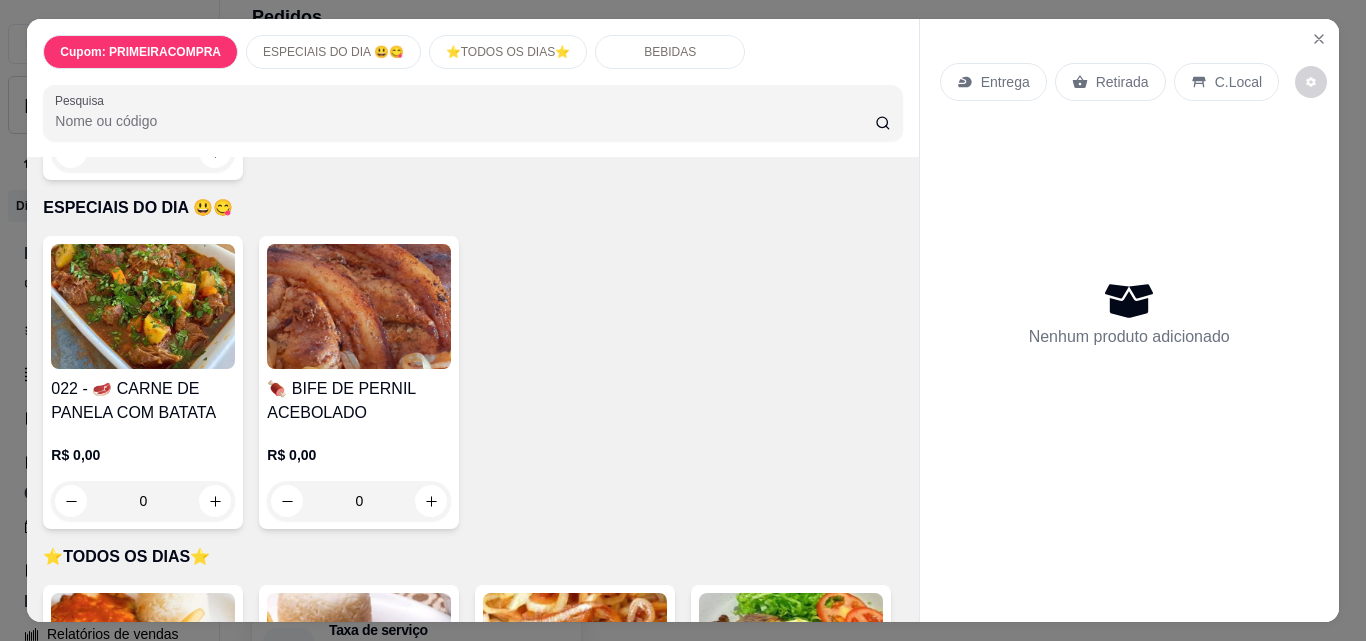 click at bounding box center [359, 306] 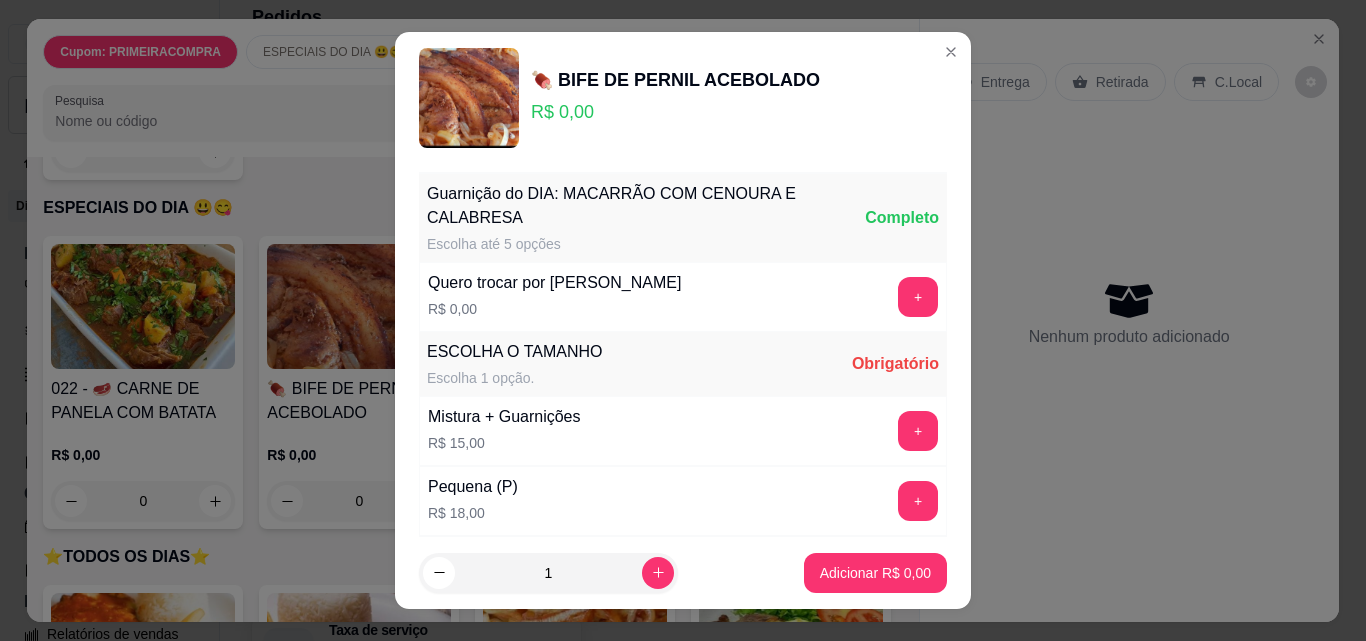 scroll, scrollTop: 100, scrollLeft: 0, axis: vertical 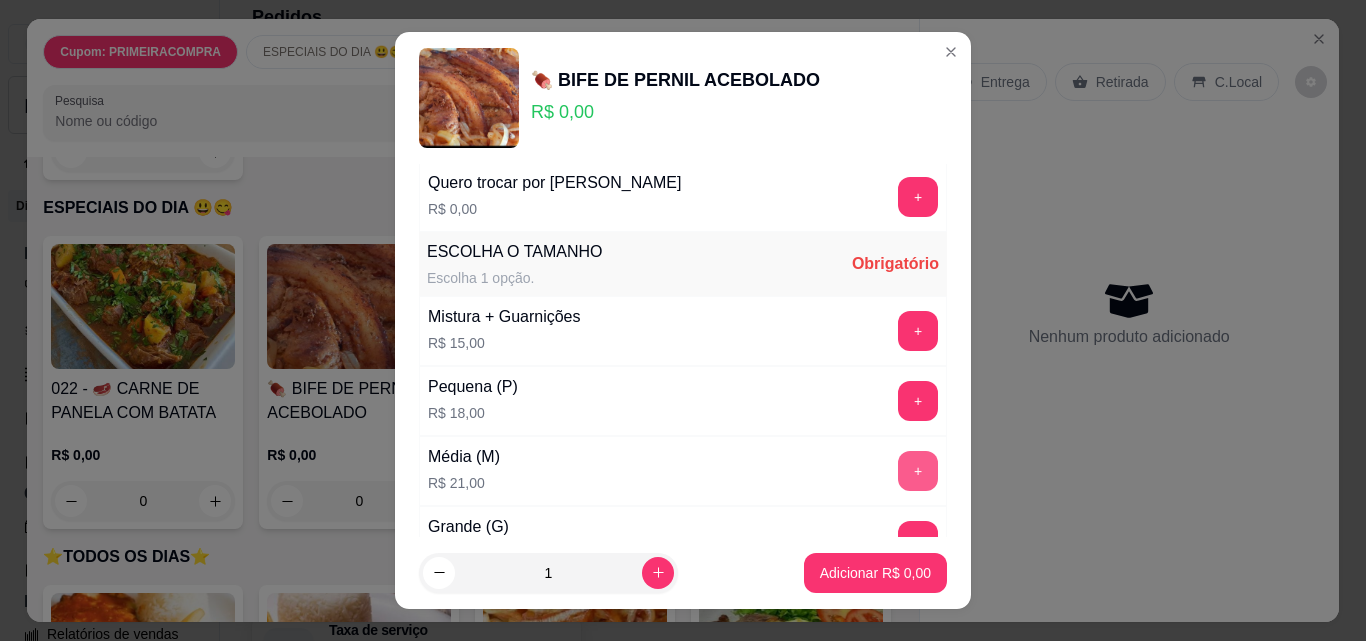 click on "+" at bounding box center [918, 471] 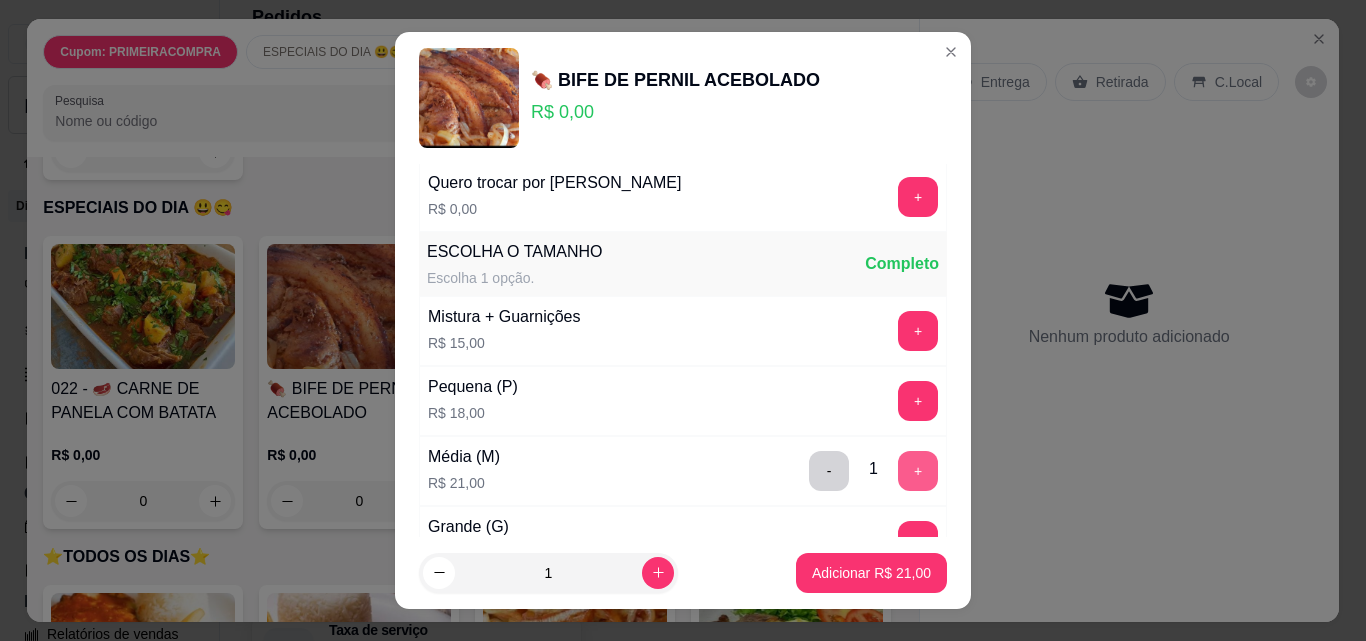 click on "+" at bounding box center [918, 471] 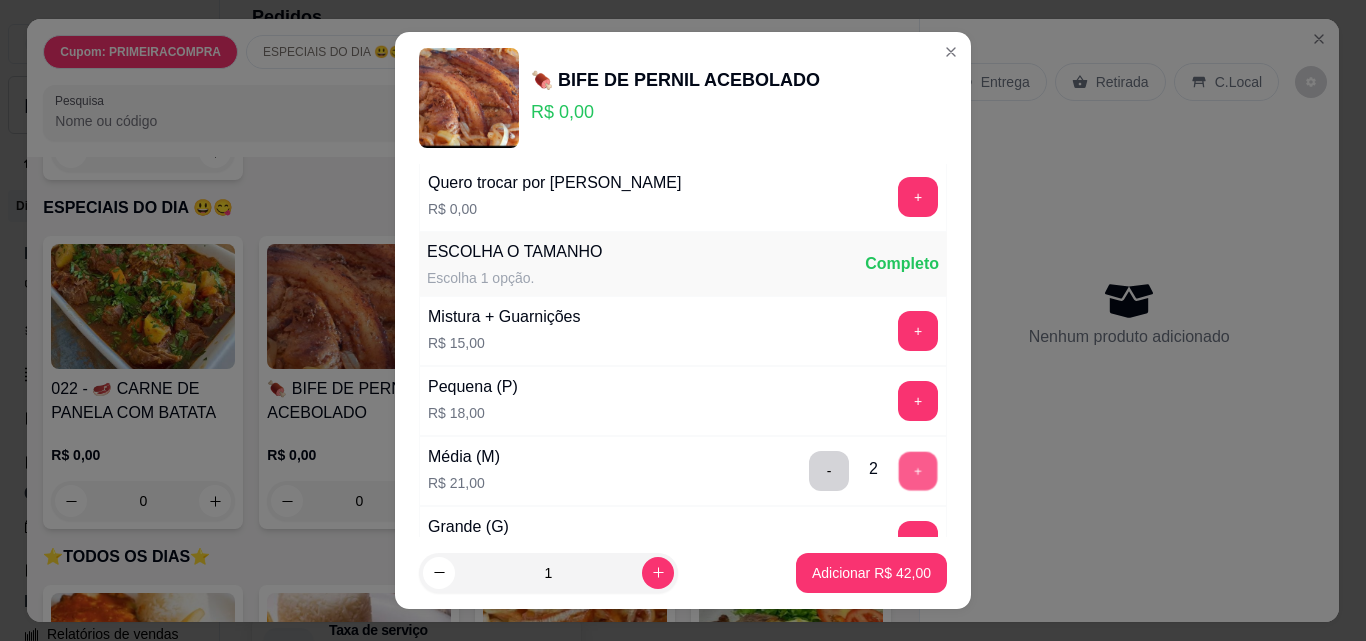click on "+" at bounding box center (918, 471) 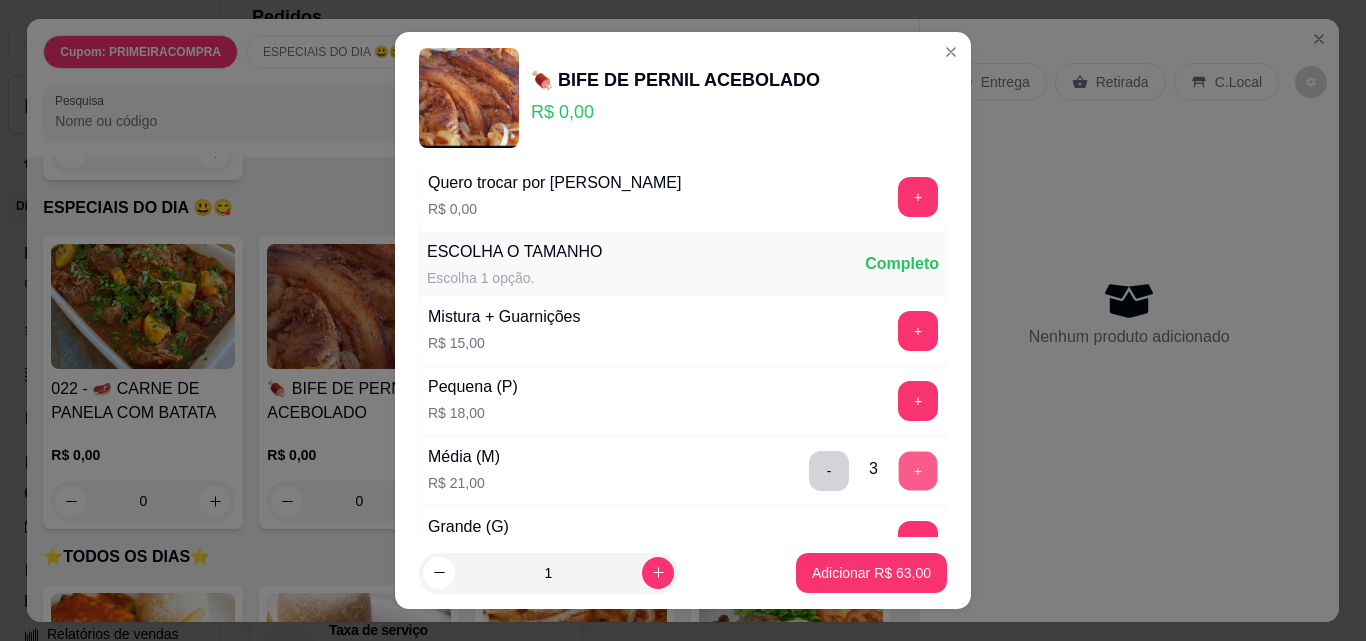 click on "+" at bounding box center (918, 471) 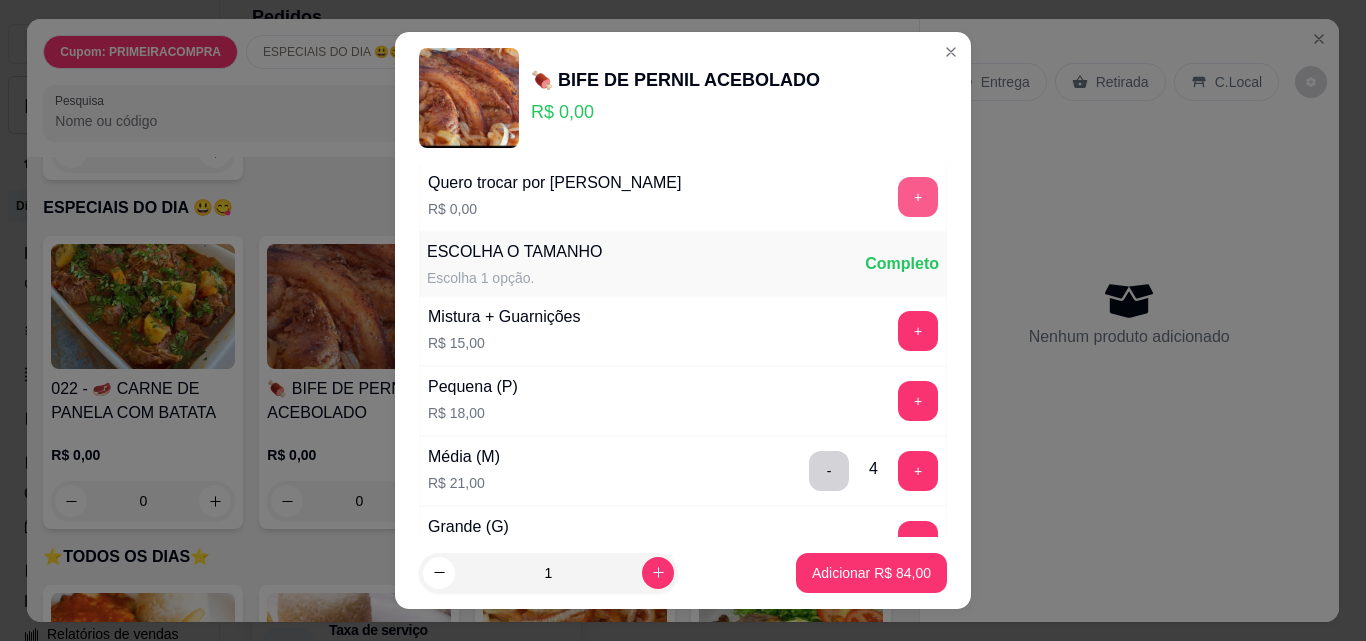 click on "+" at bounding box center (918, 197) 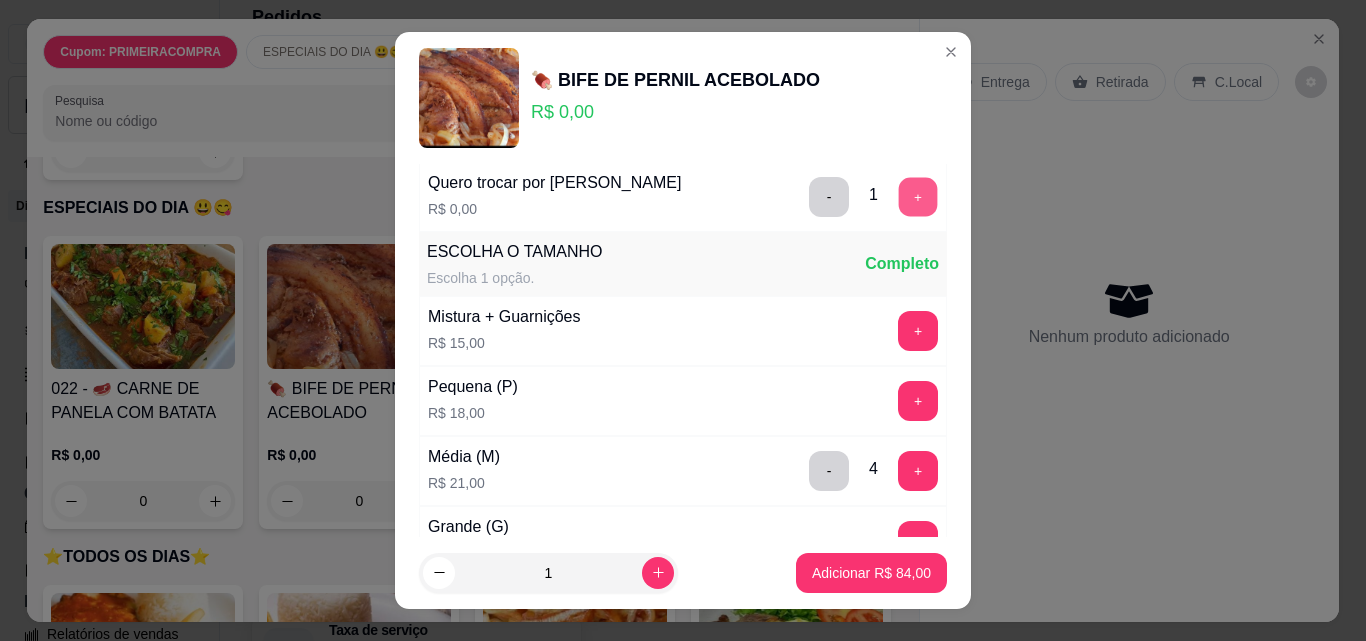 click on "+" at bounding box center [918, 197] 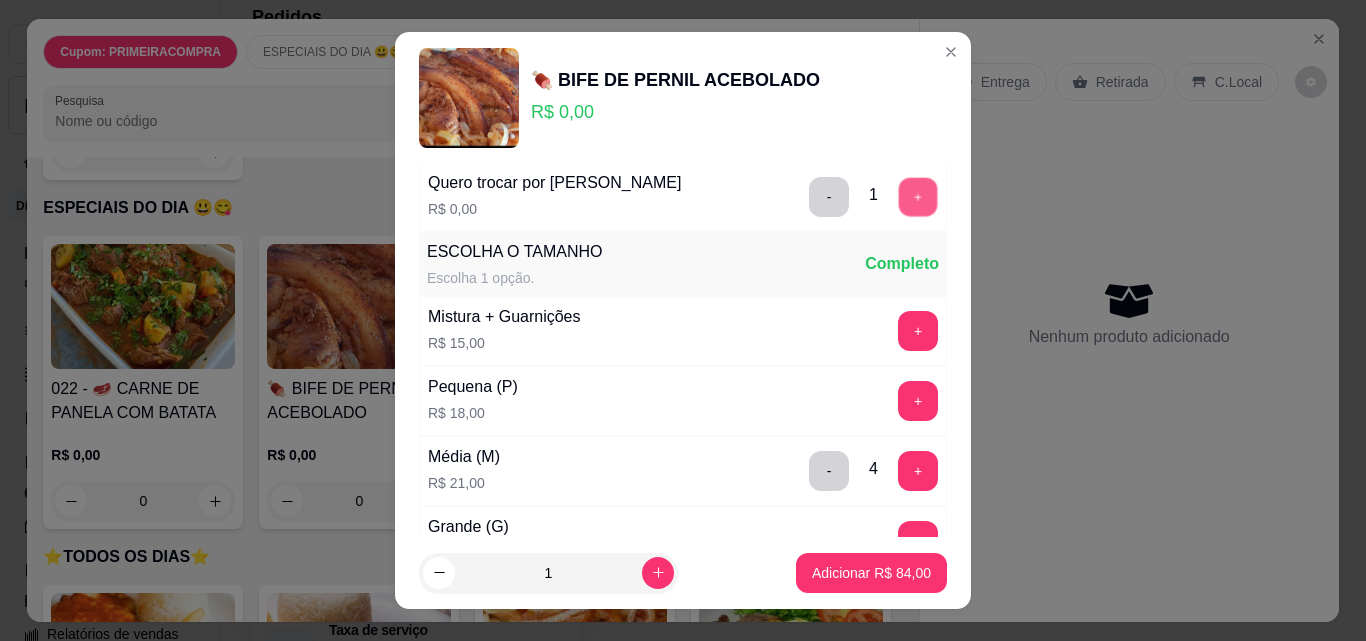 click on "+" at bounding box center [918, 197] 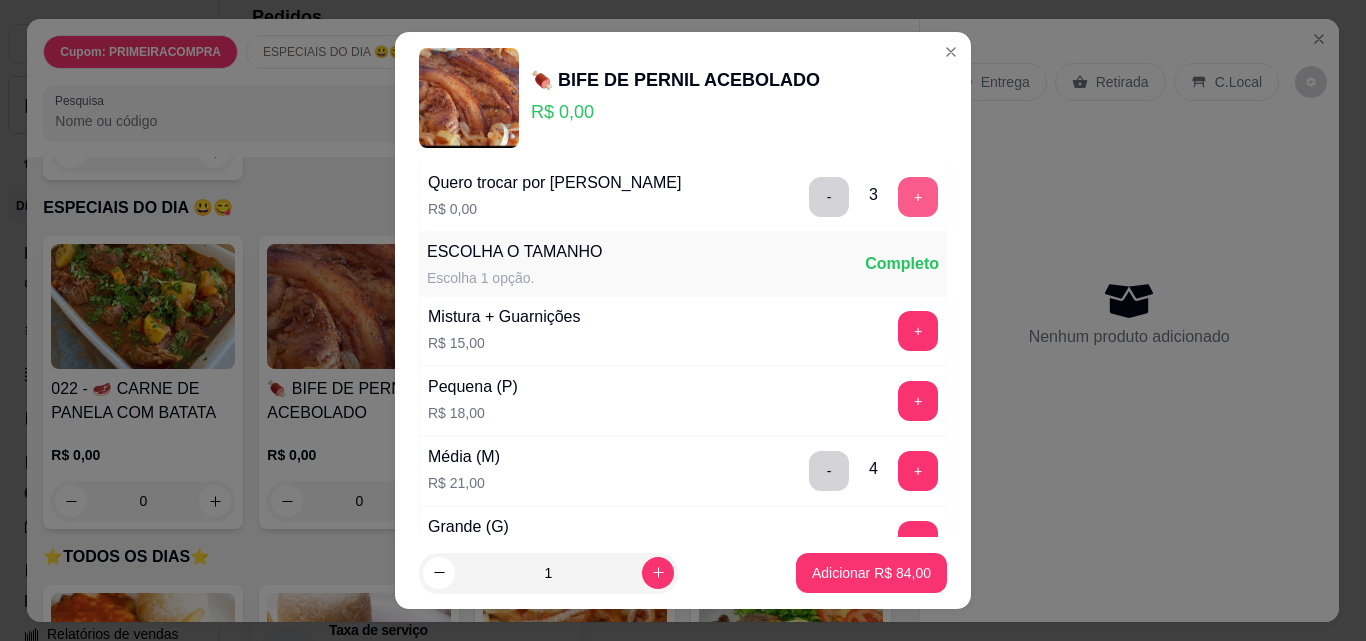 click on "+" at bounding box center [918, 197] 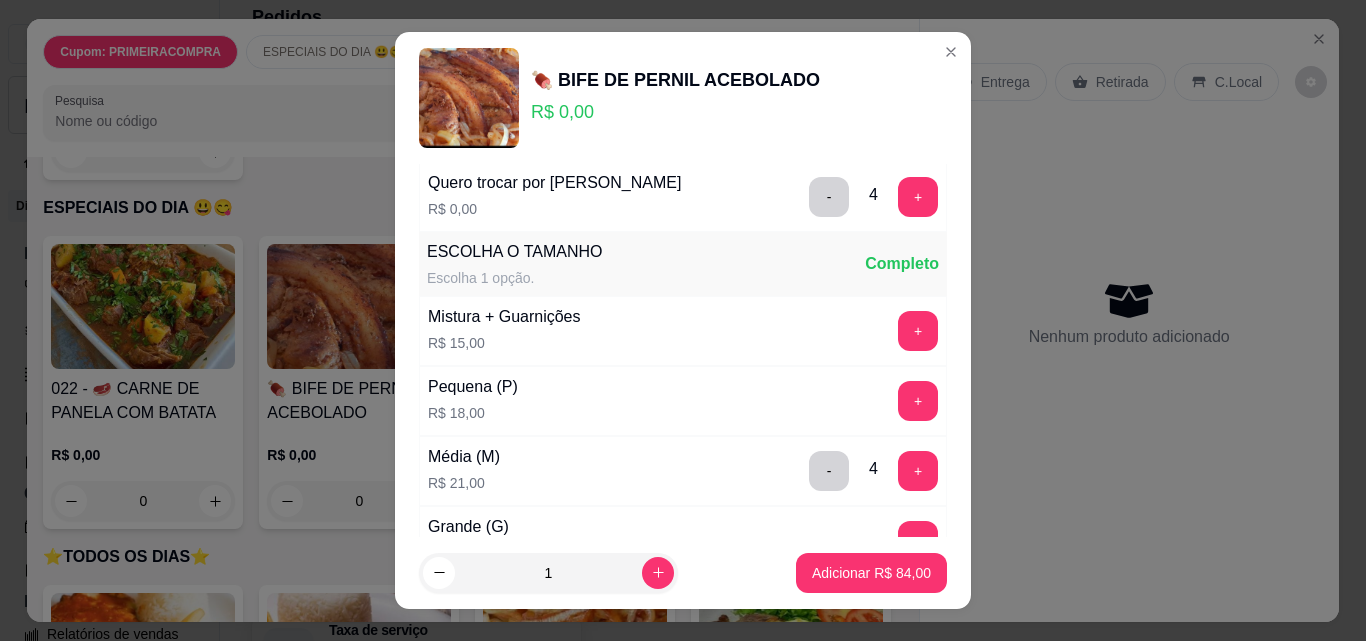 click on "Adicionar   R$ 84,00" at bounding box center [871, 573] 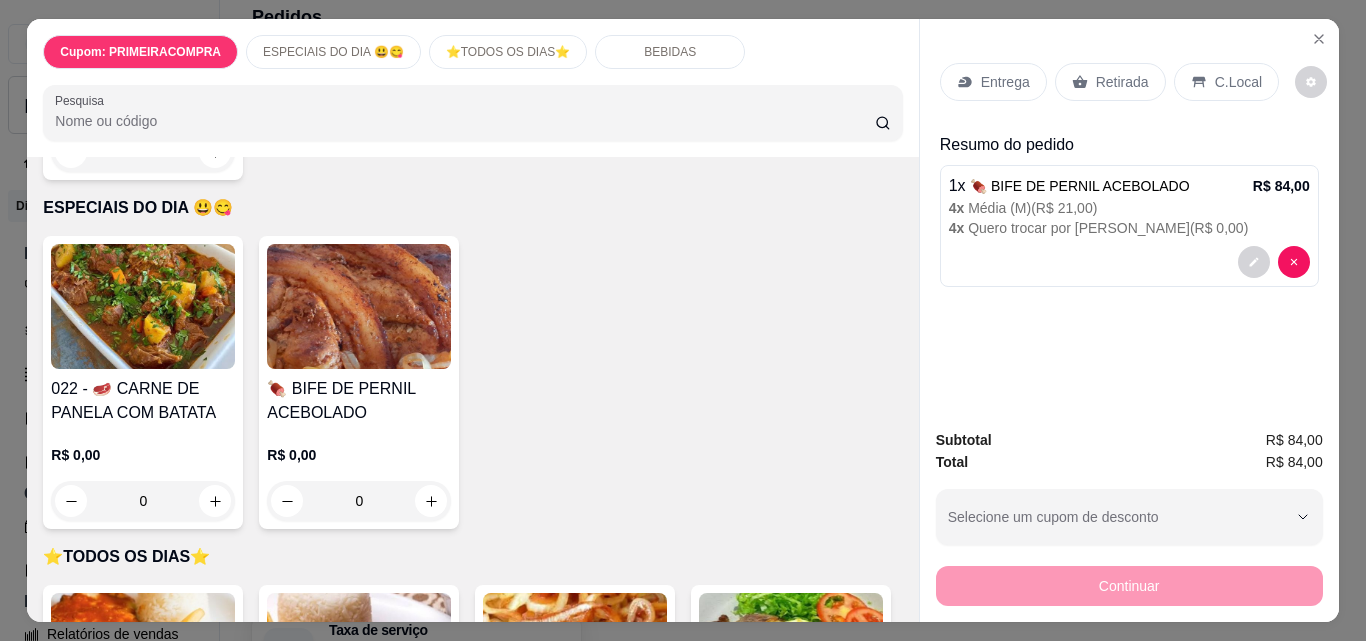 click on "Entrega" at bounding box center (1005, 82) 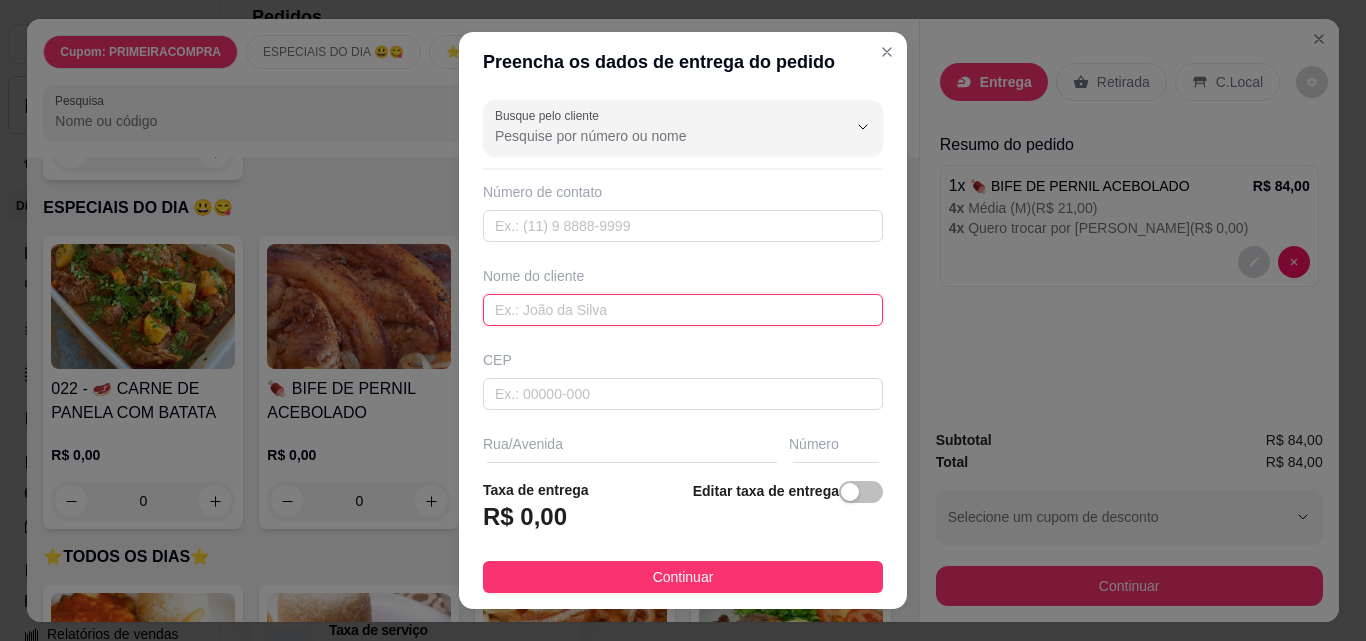click at bounding box center (683, 310) 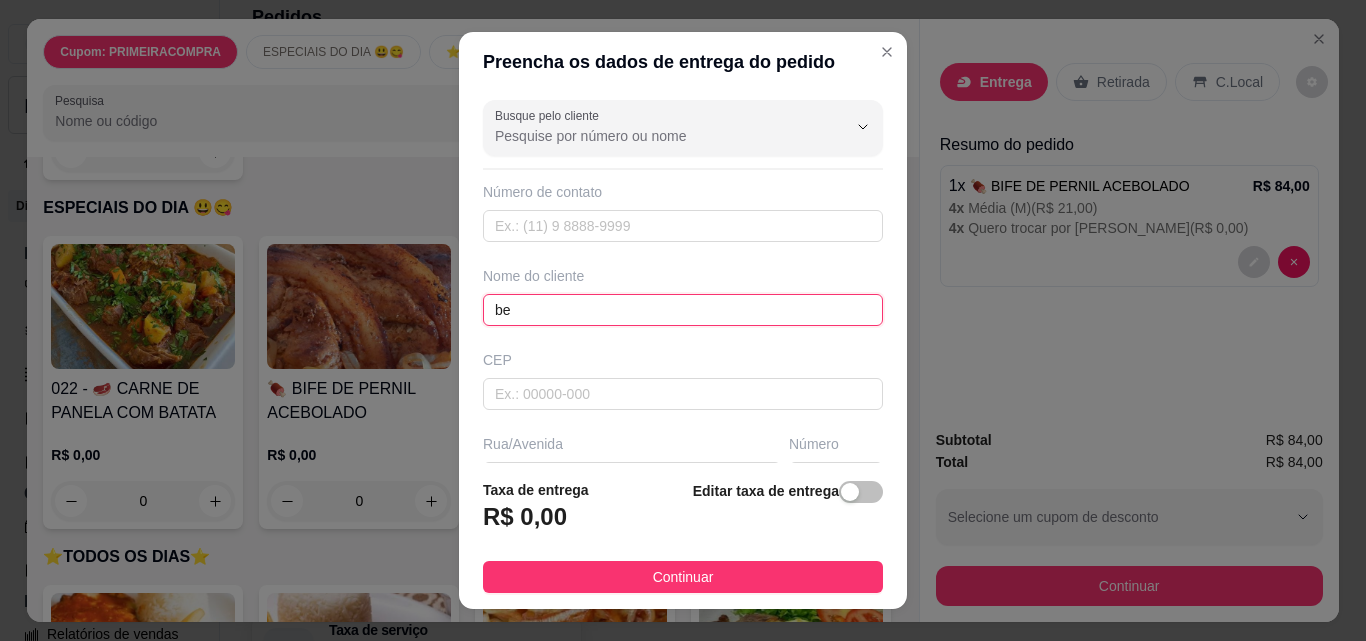 type on "b" 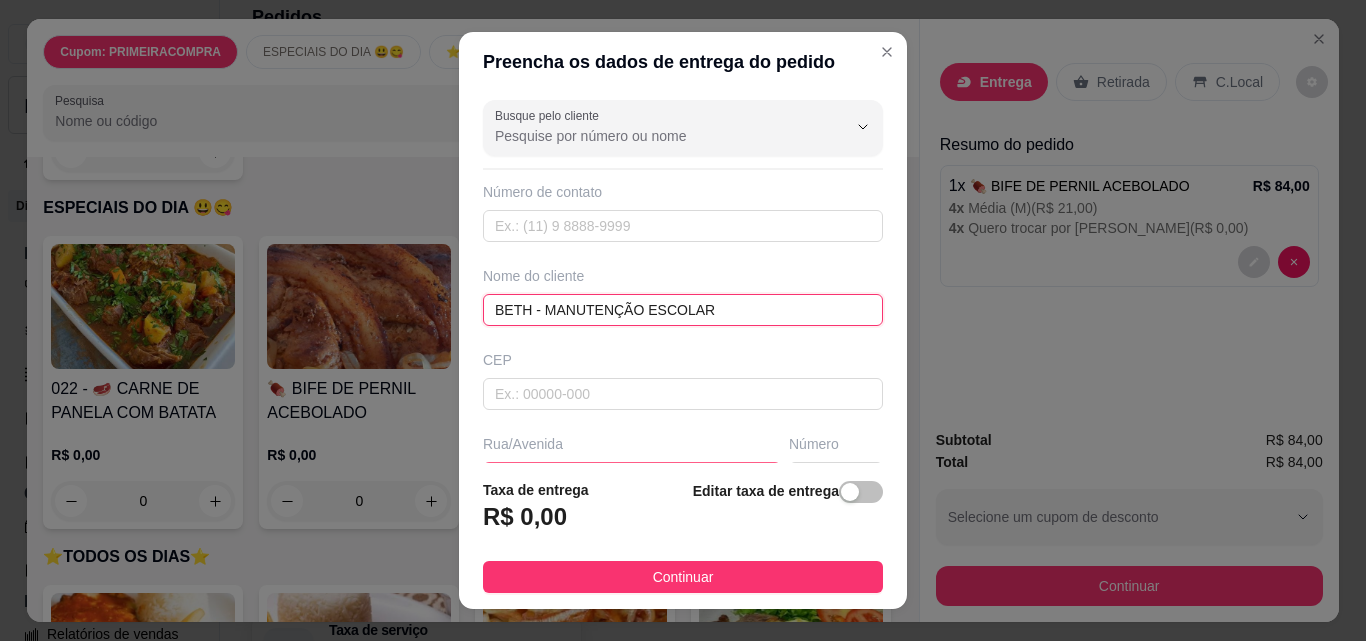 scroll, scrollTop: 100, scrollLeft: 0, axis: vertical 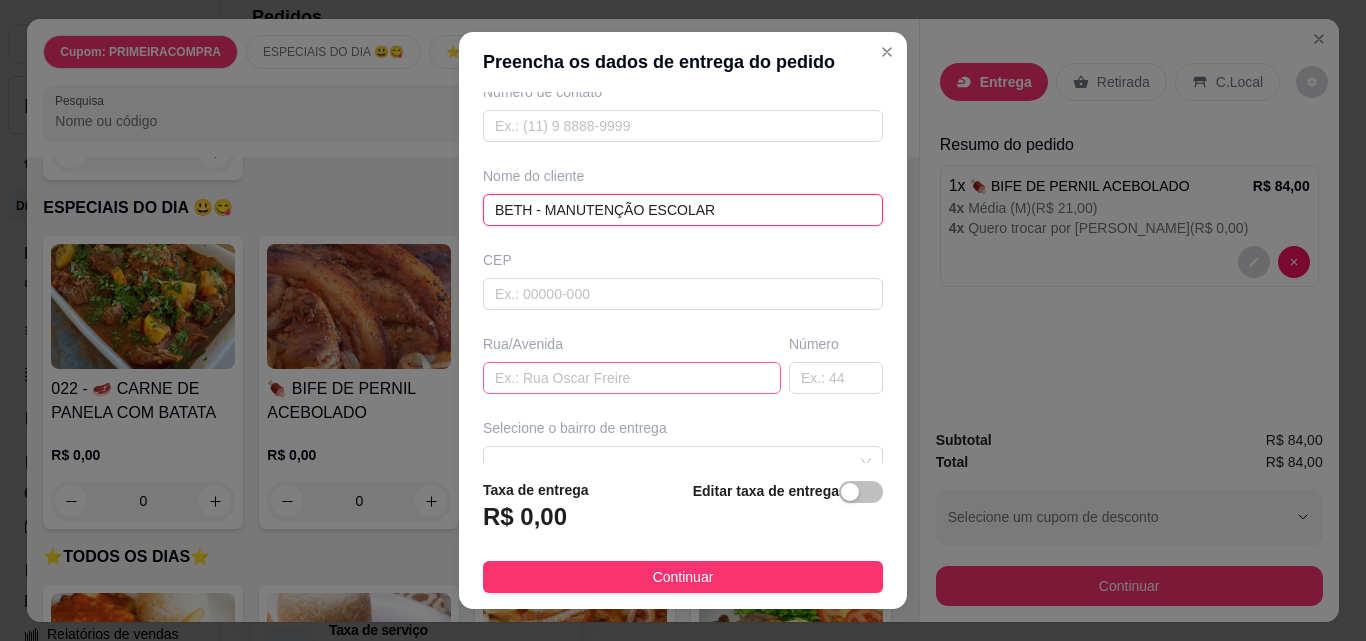 type on "BETH - MANUTENÇÃO ESCOLAR" 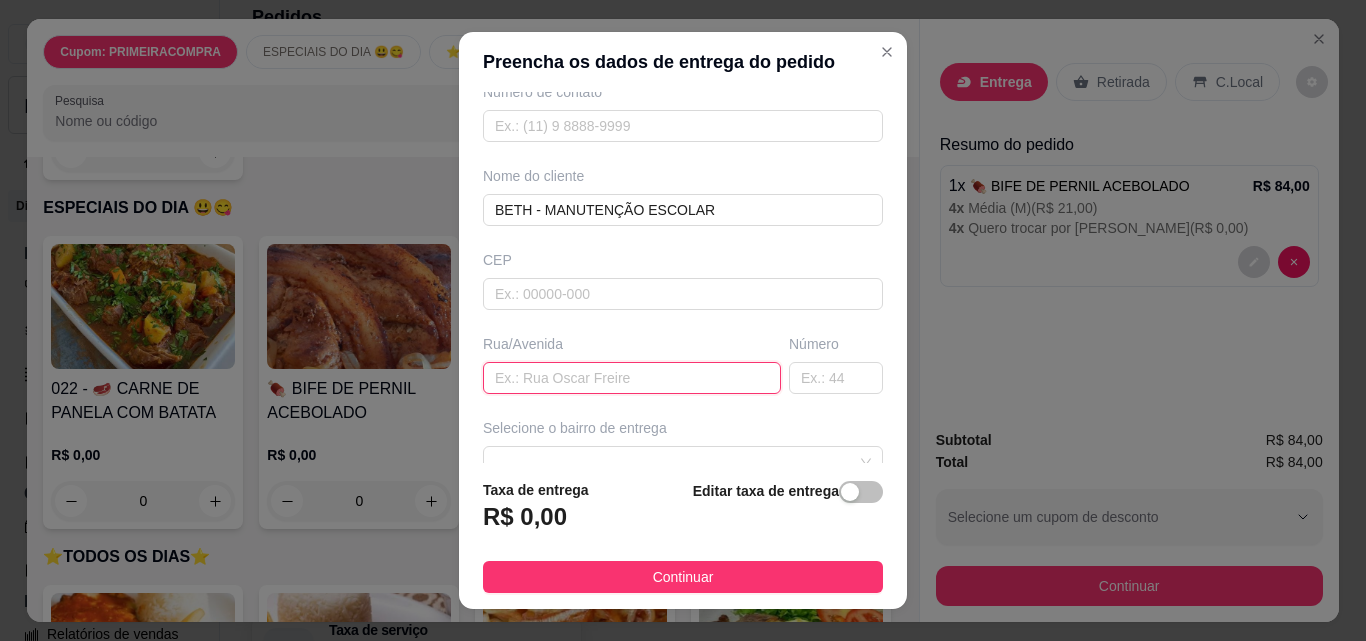 click at bounding box center [632, 378] 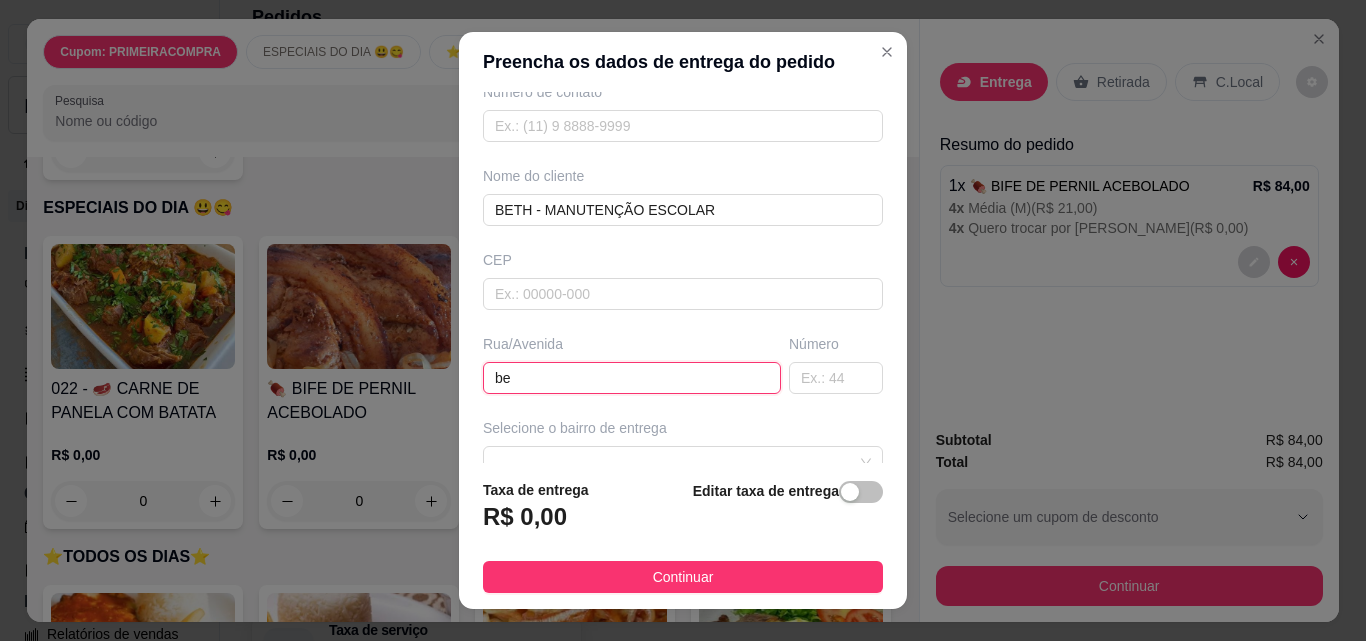 type on "b" 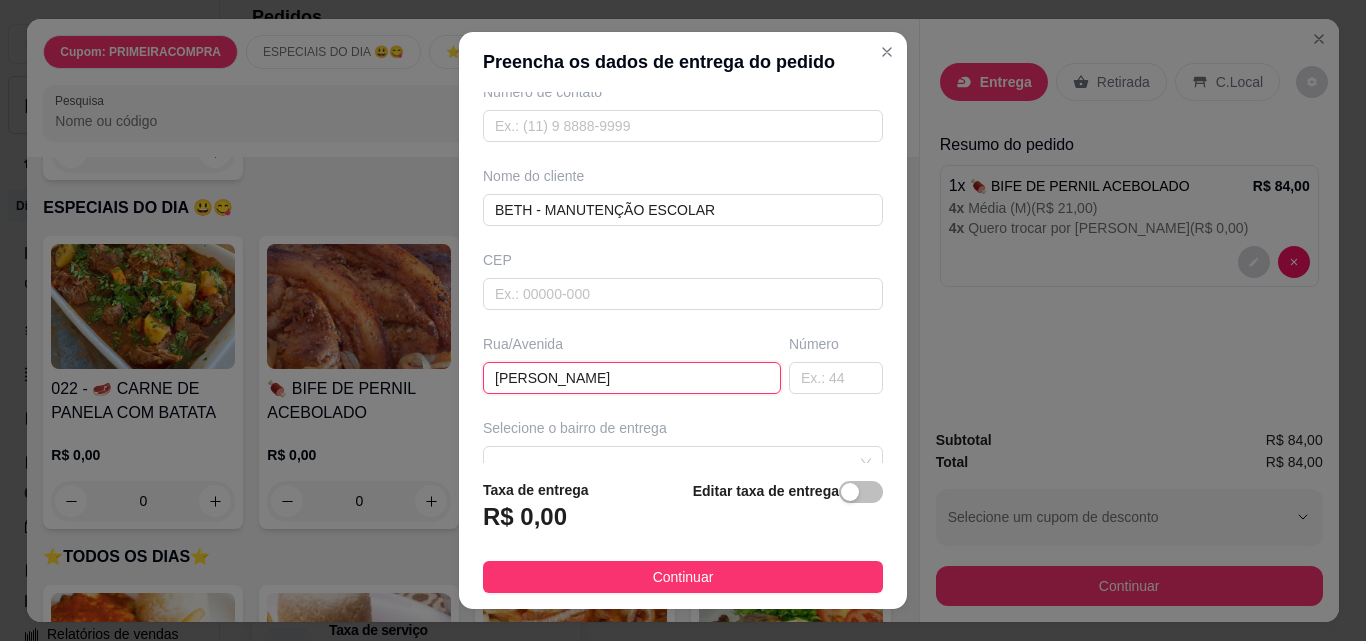 scroll, scrollTop: 300, scrollLeft: 0, axis: vertical 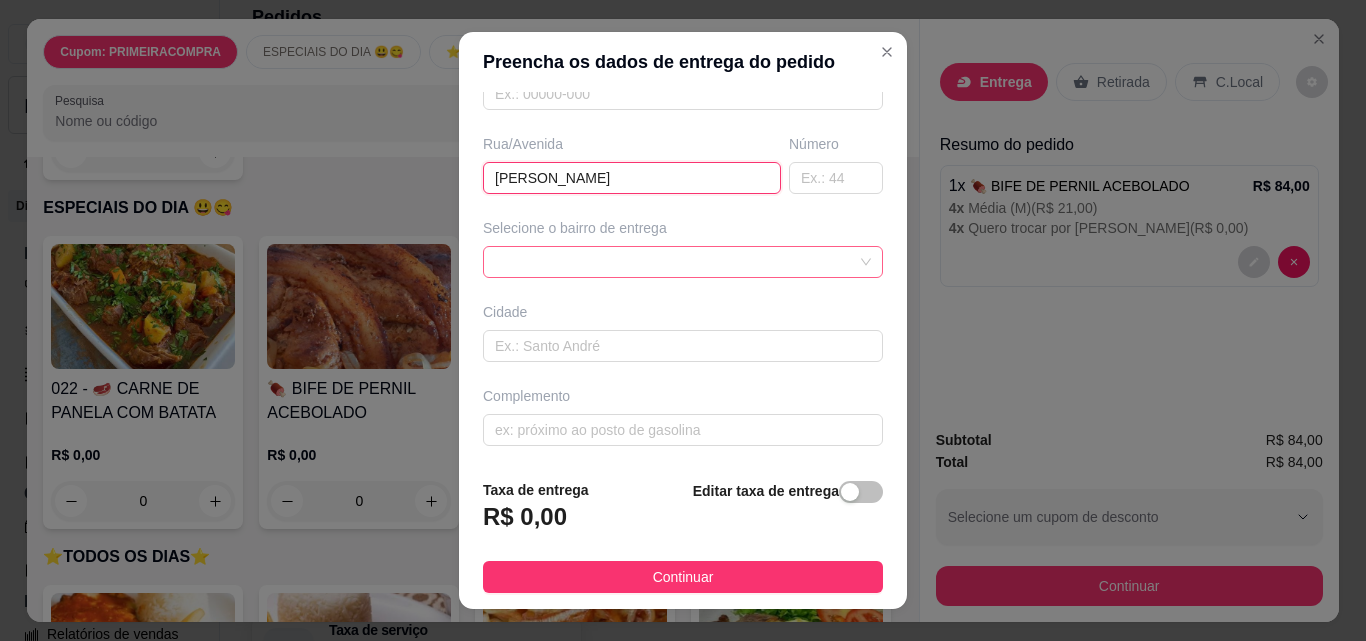 click at bounding box center (683, 262) 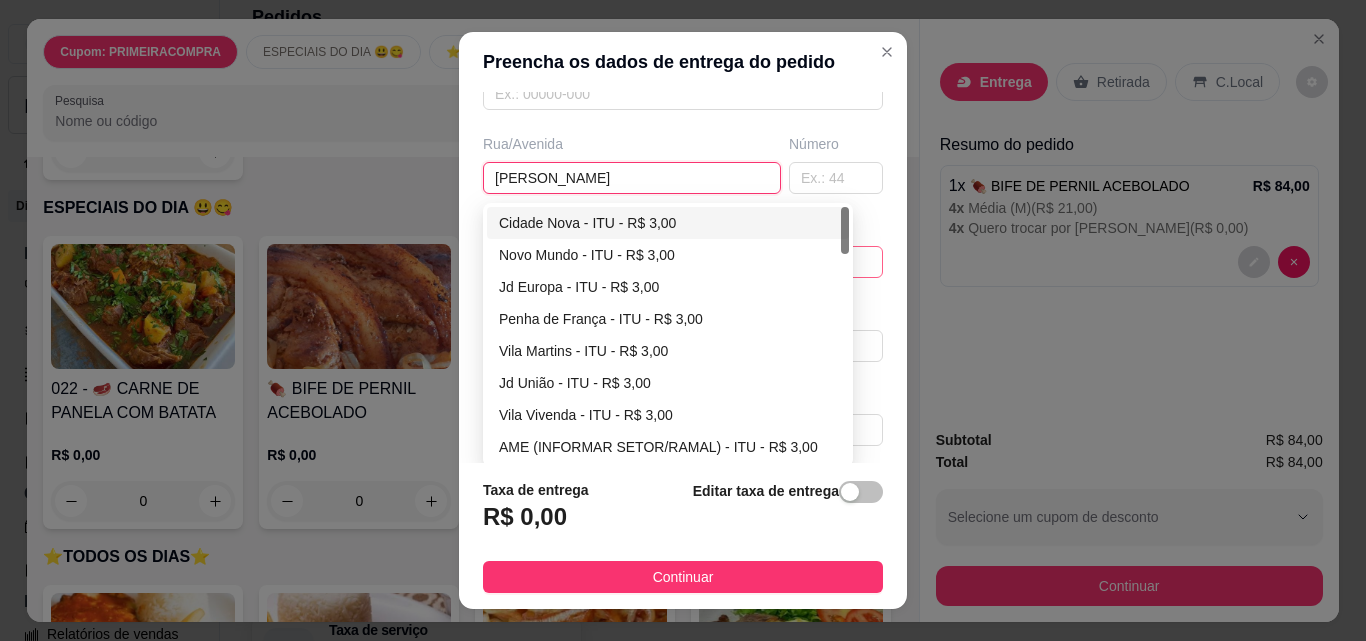 type on "[PERSON_NAME]" 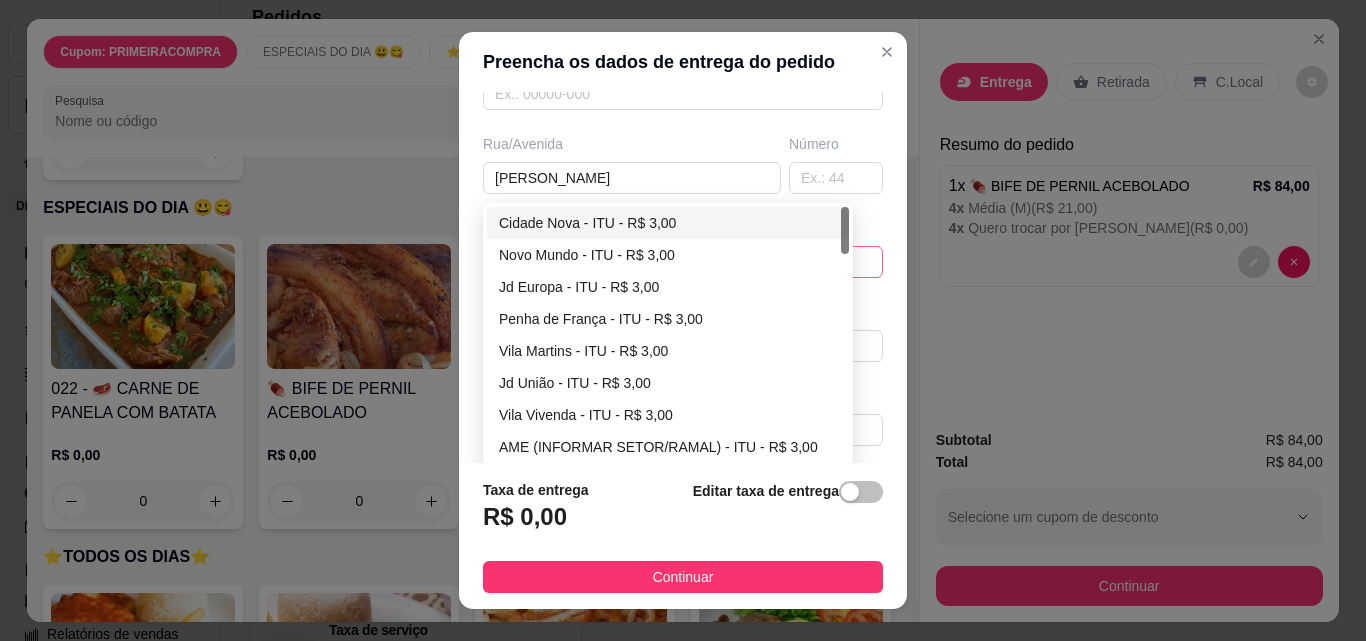 click on "Cidade Nova - ITU -  R$ 3,00" at bounding box center [668, 223] 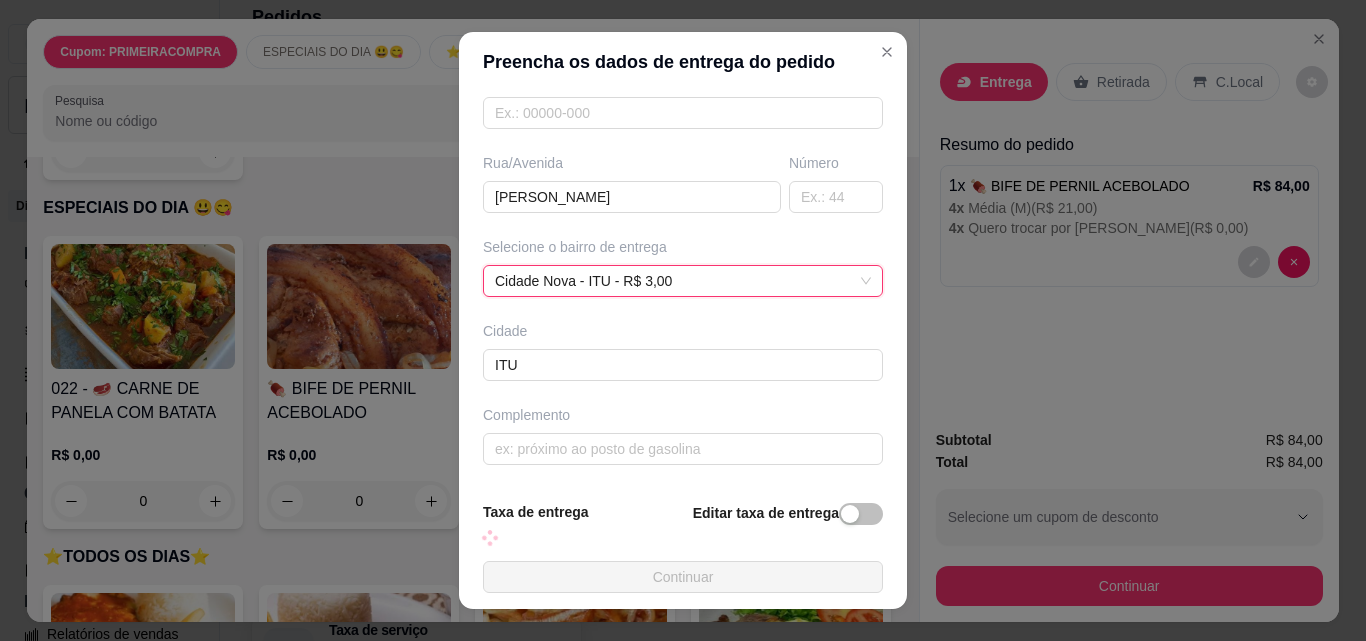 scroll, scrollTop: 300, scrollLeft: 0, axis: vertical 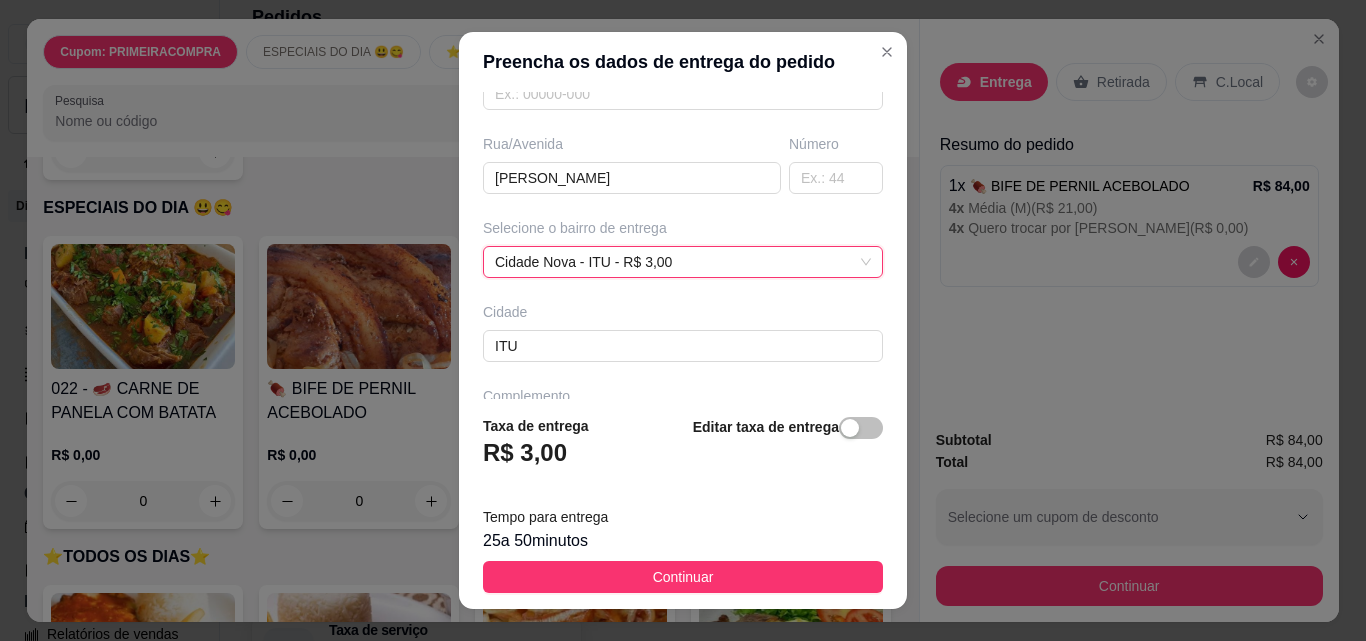 click on "Continuar" at bounding box center [683, 577] 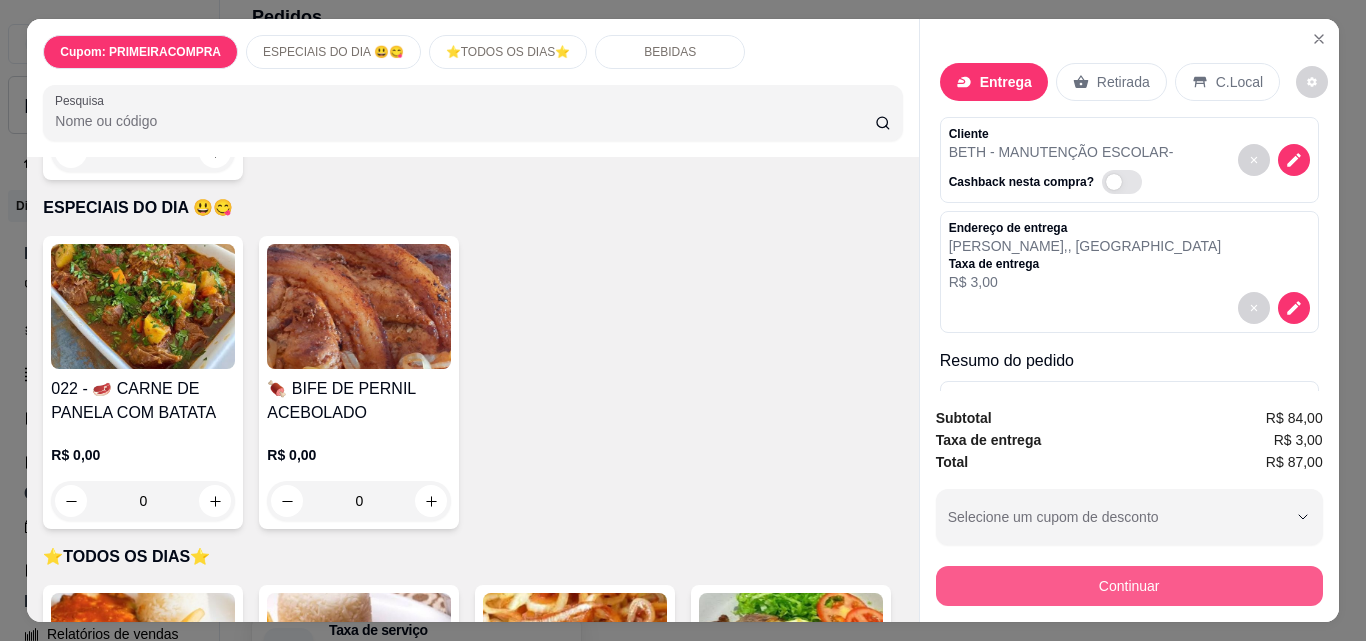 click on "Continuar" at bounding box center (1129, 586) 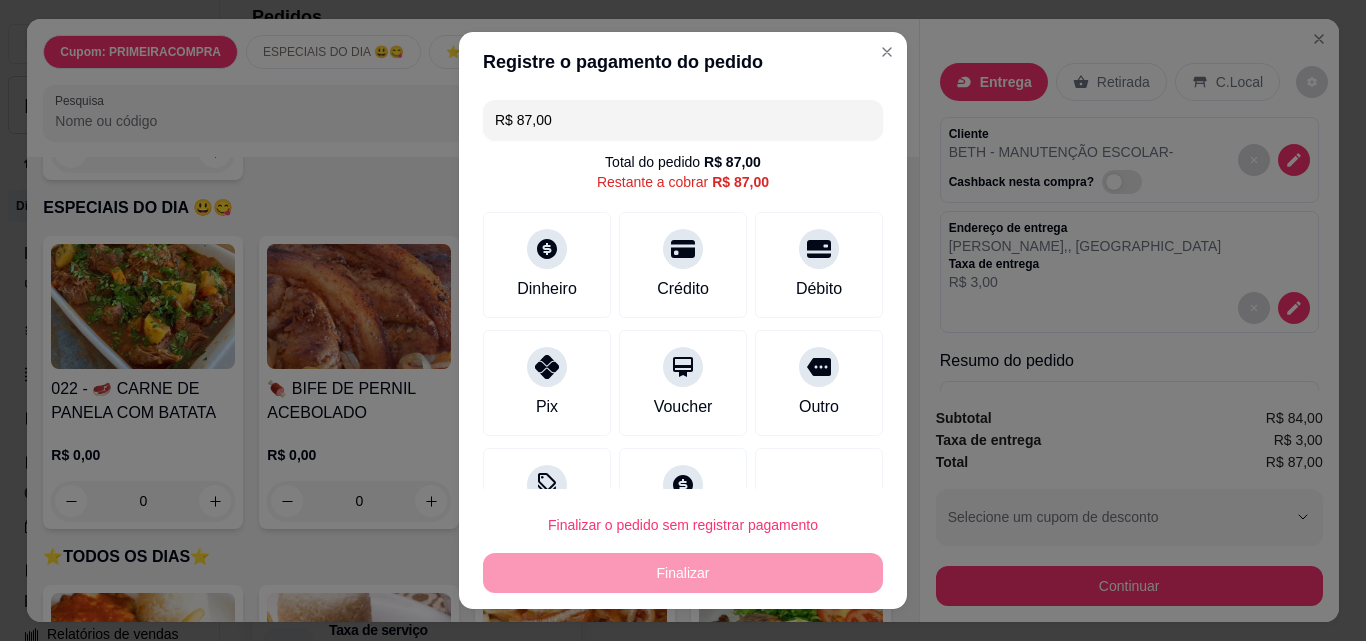 scroll, scrollTop: 73, scrollLeft: 0, axis: vertical 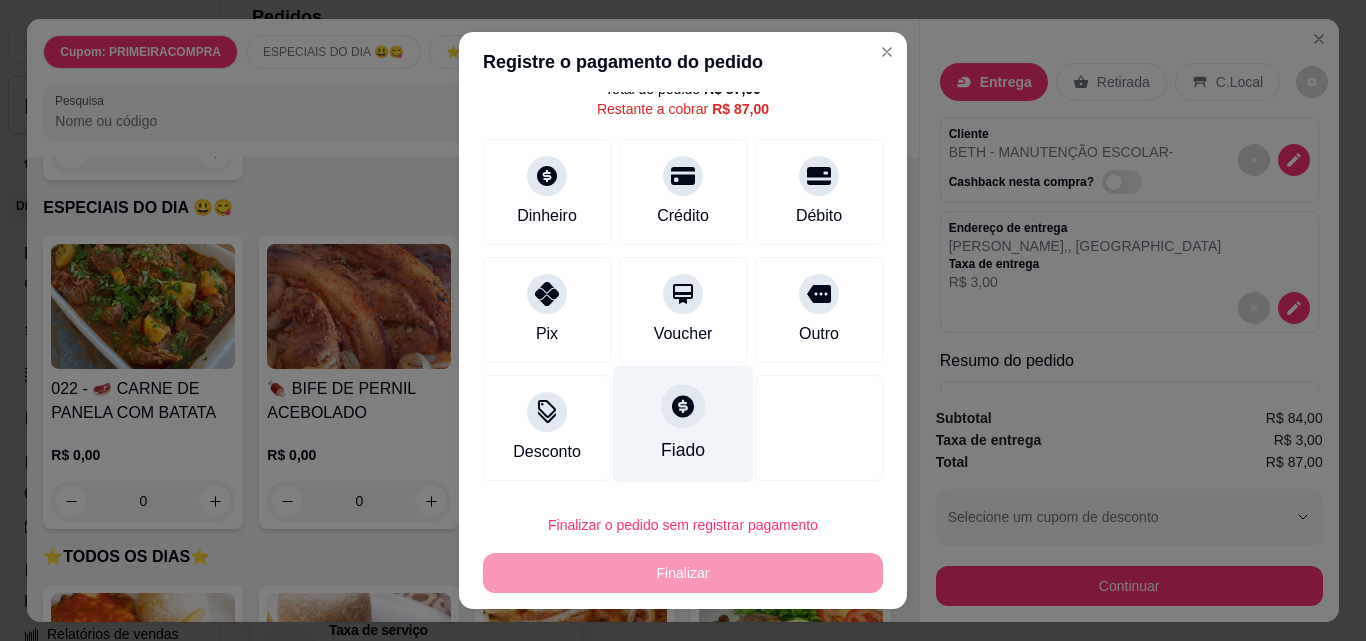 click at bounding box center [683, 406] 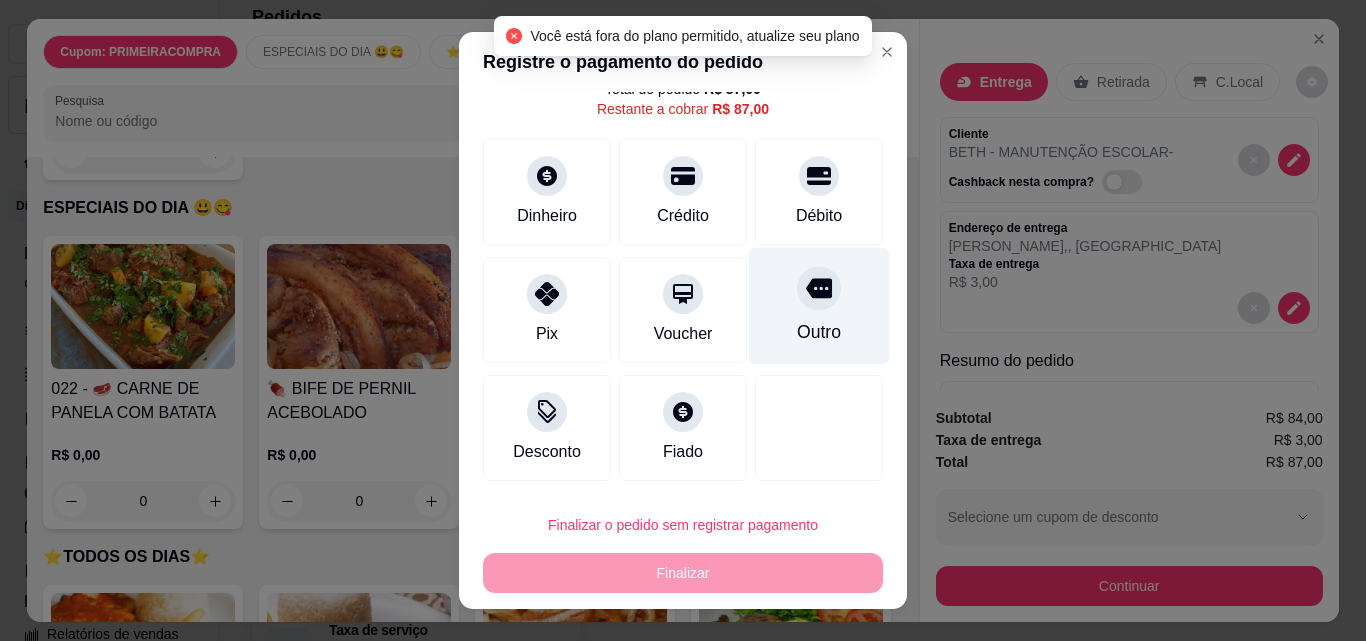 click on "Outro" at bounding box center [819, 306] 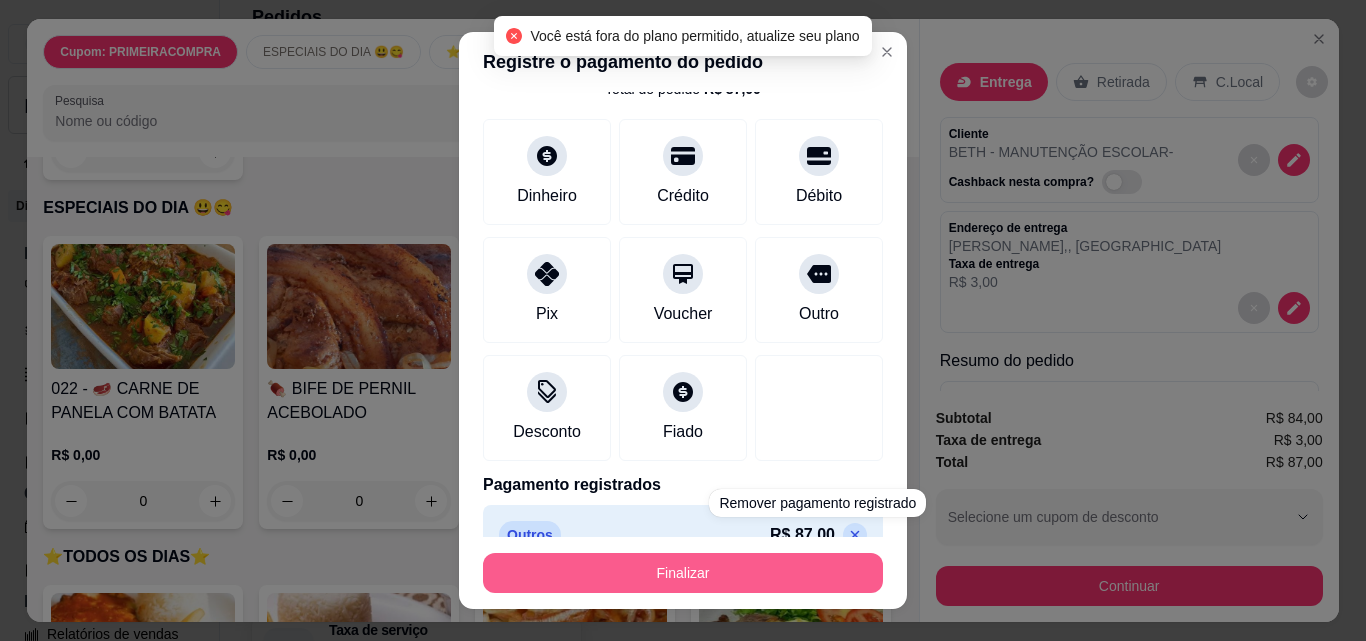 click on "Finalizar" at bounding box center (683, 573) 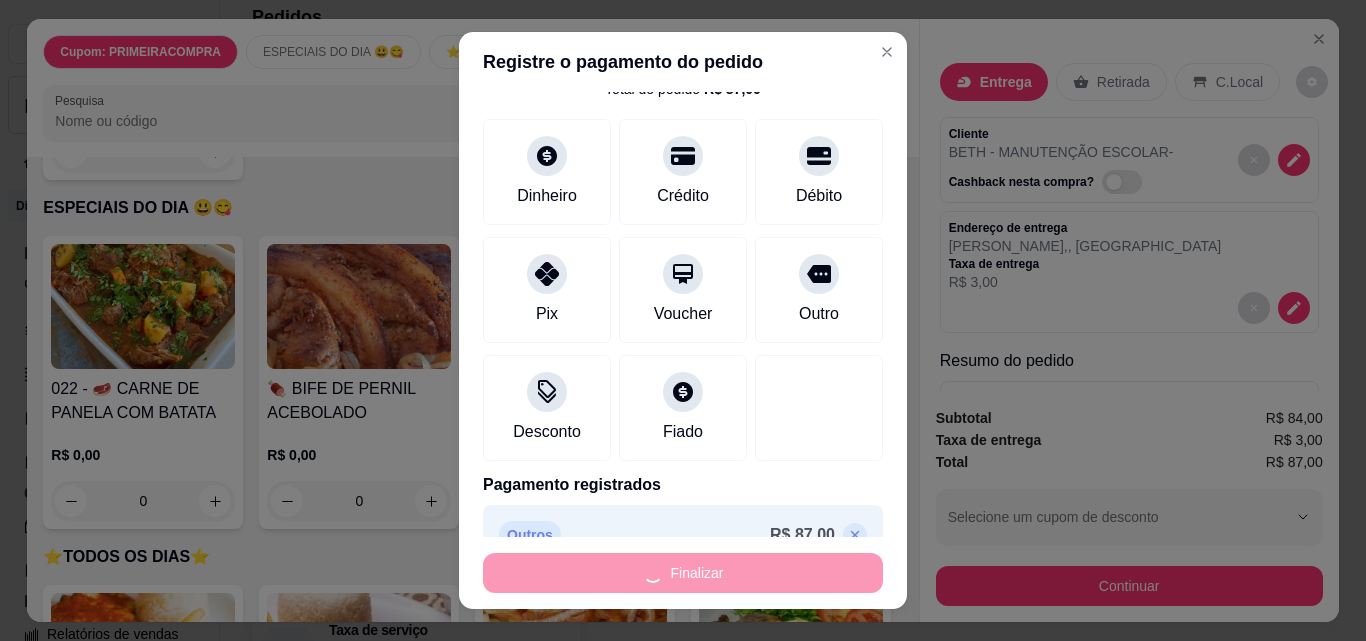 type on "-R$ 87,00" 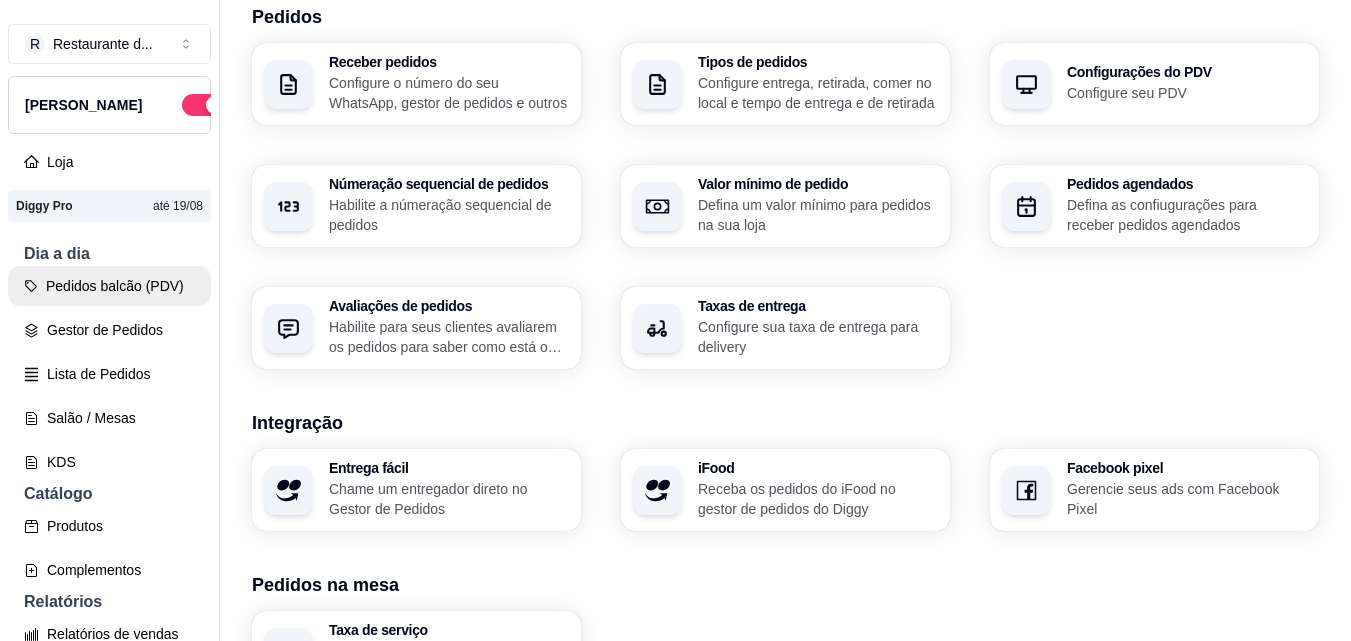 click on "Pedidos balcão (PDV)" at bounding box center (109, 286) 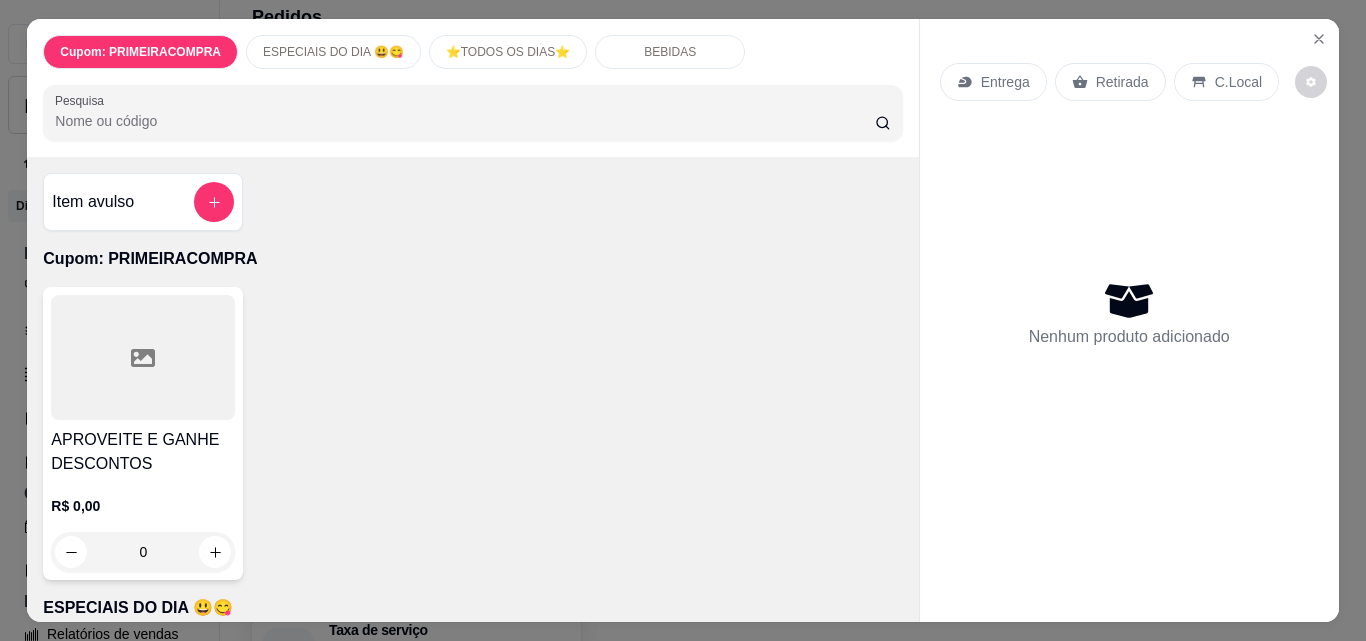 scroll, scrollTop: 400, scrollLeft: 0, axis: vertical 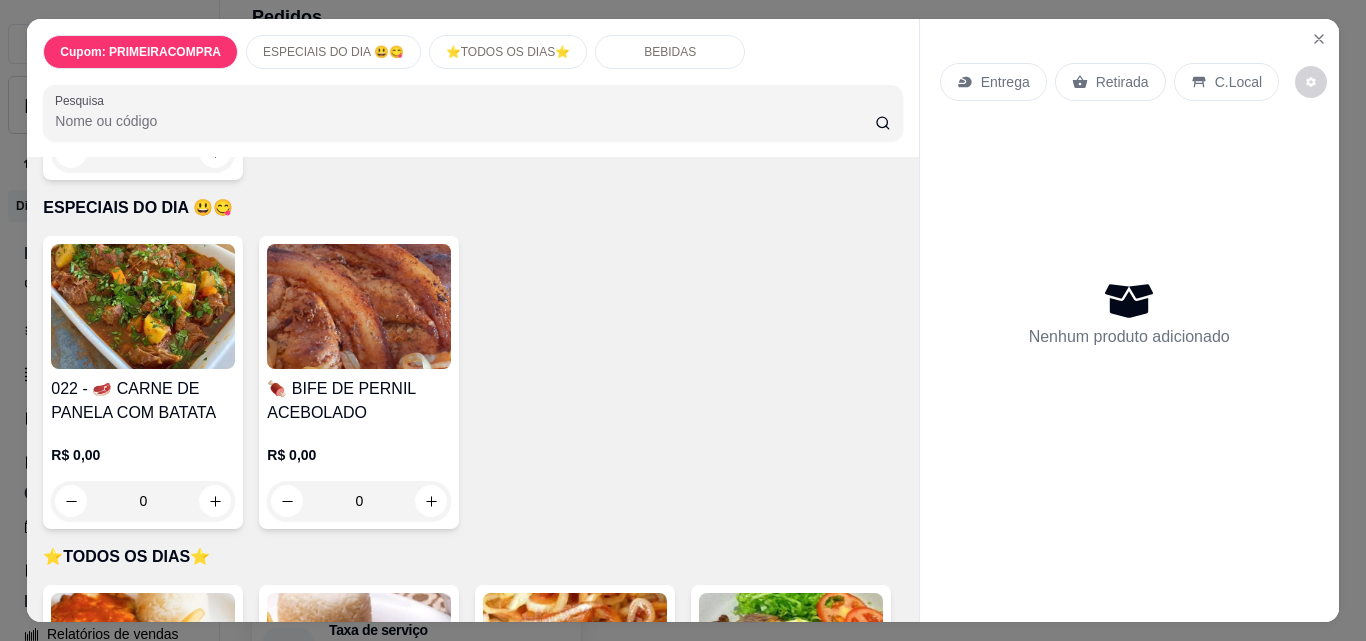 click on "022 - 🥩 CARNE DE PANELA COM BATATA   R$ 0,00 0" at bounding box center (143, 382) 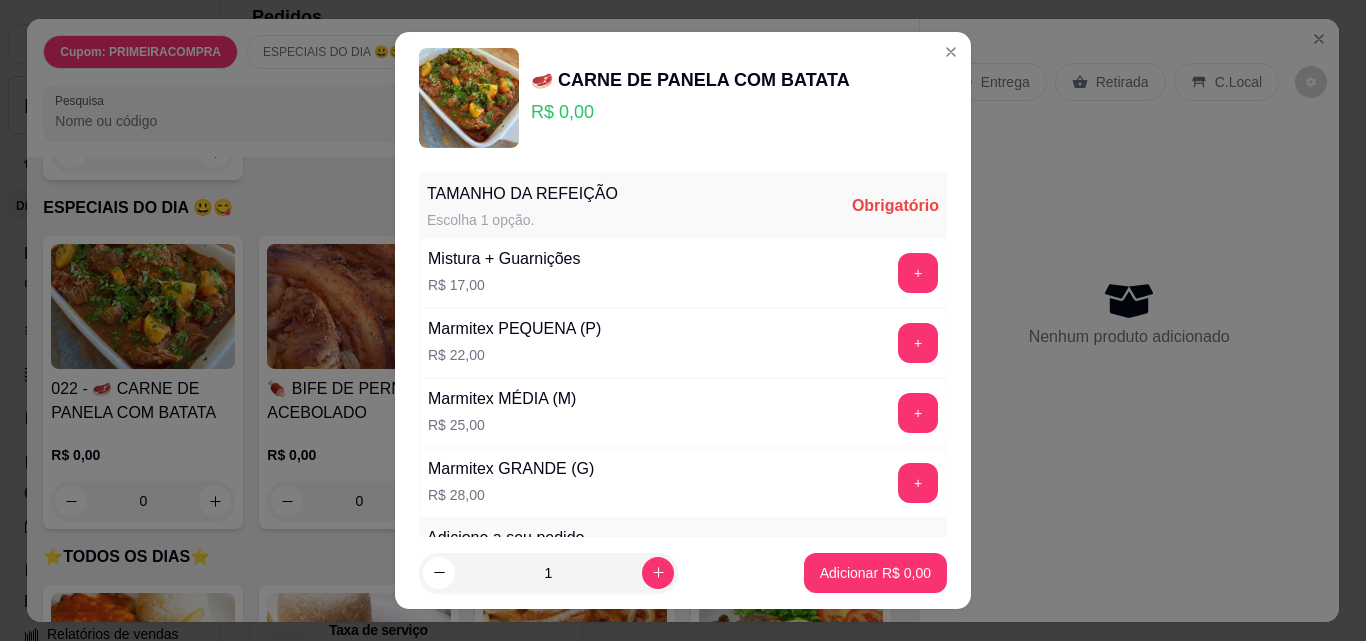 scroll, scrollTop: 100, scrollLeft: 0, axis: vertical 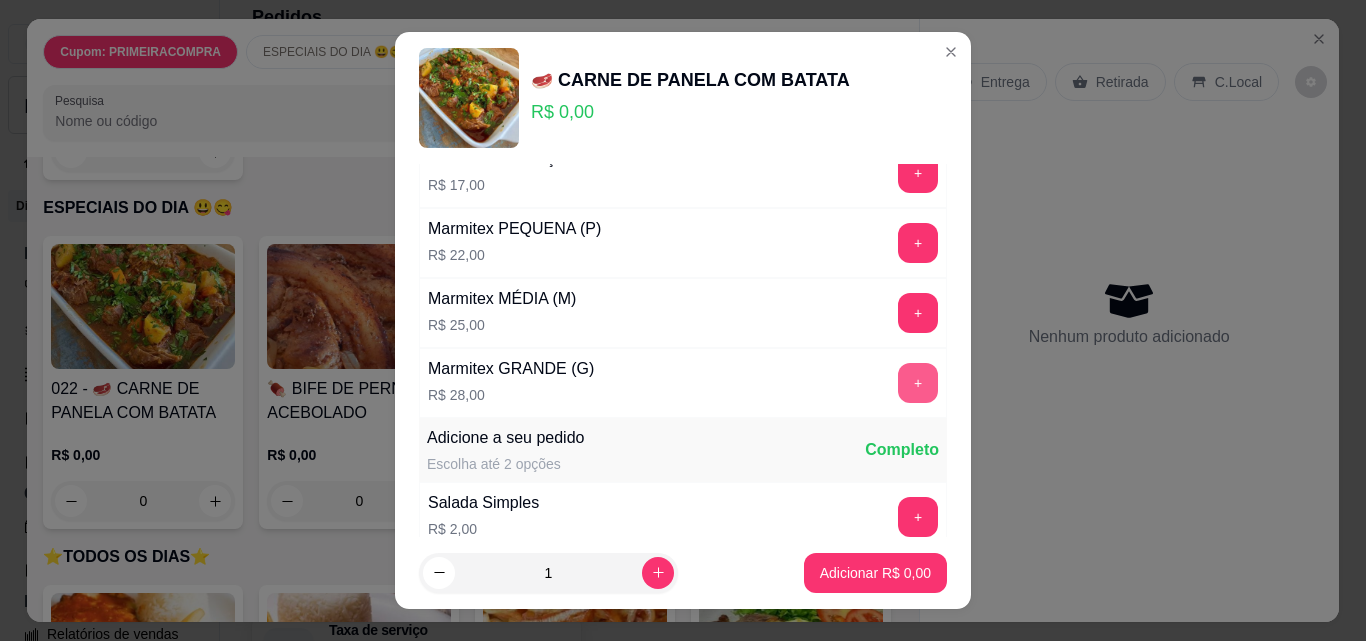 click on "+" at bounding box center [918, 383] 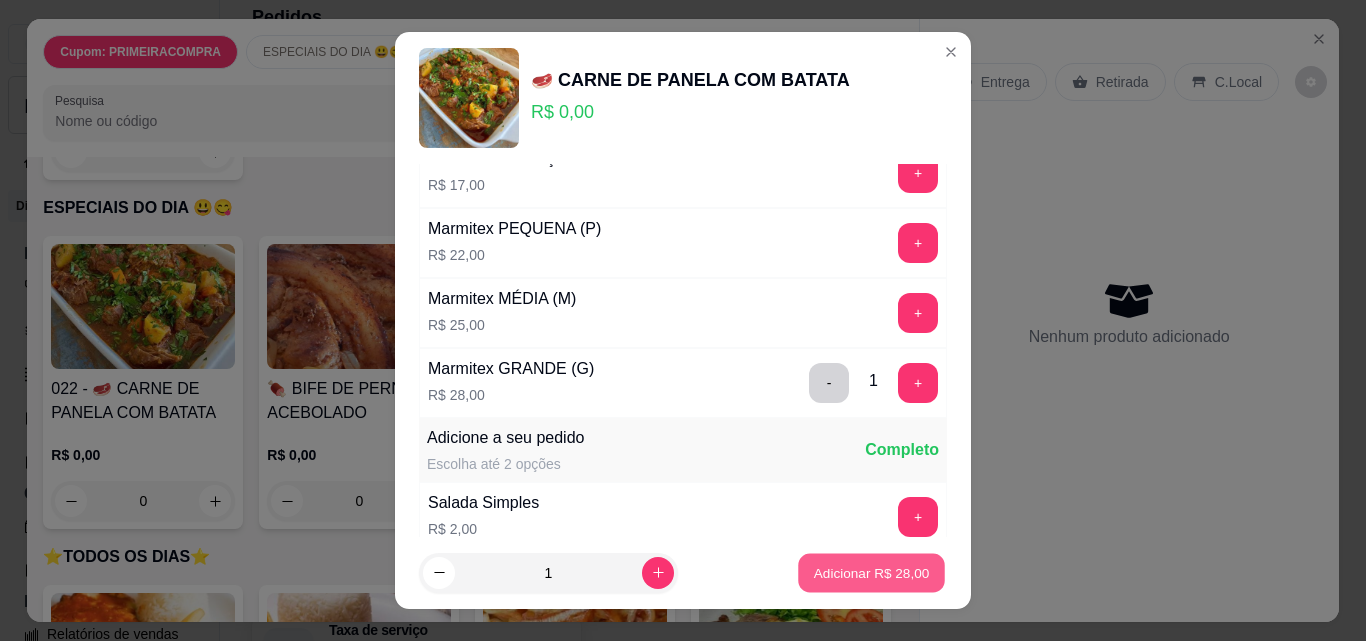 click on "Adicionar   R$ 28,00" at bounding box center [872, 572] 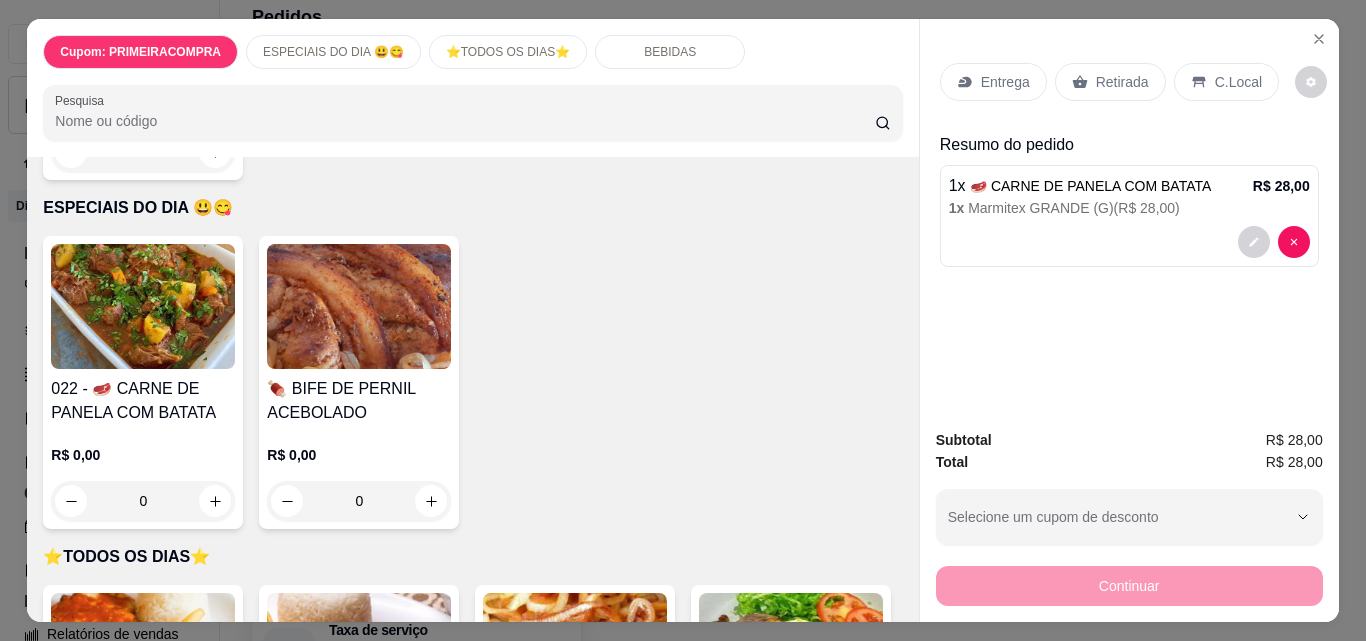 click on "Entrega" at bounding box center [1005, 82] 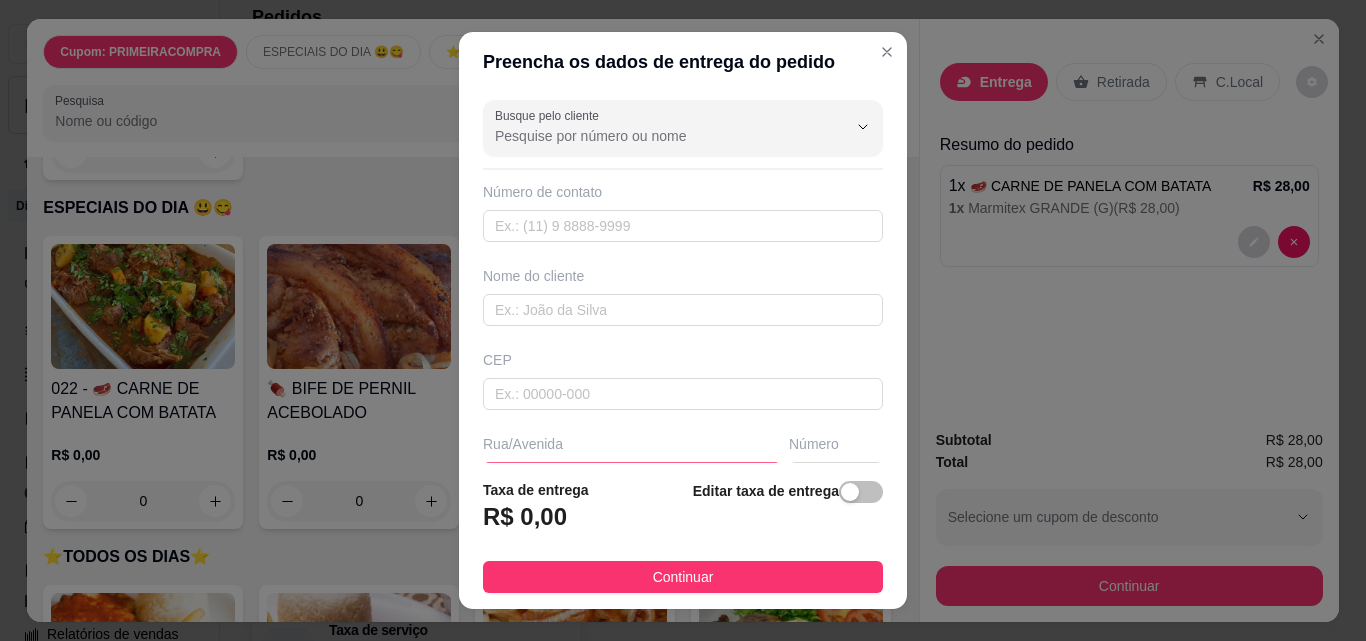 scroll, scrollTop: 100, scrollLeft: 0, axis: vertical 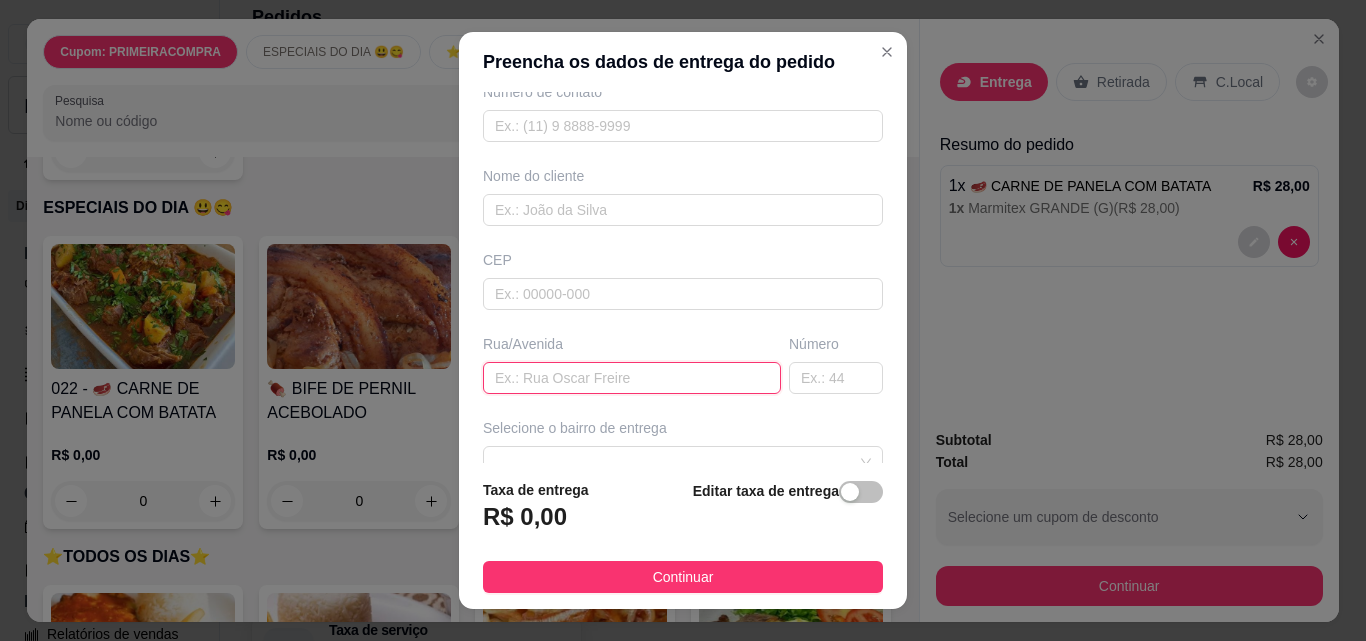click at bounding box center [632, 378] 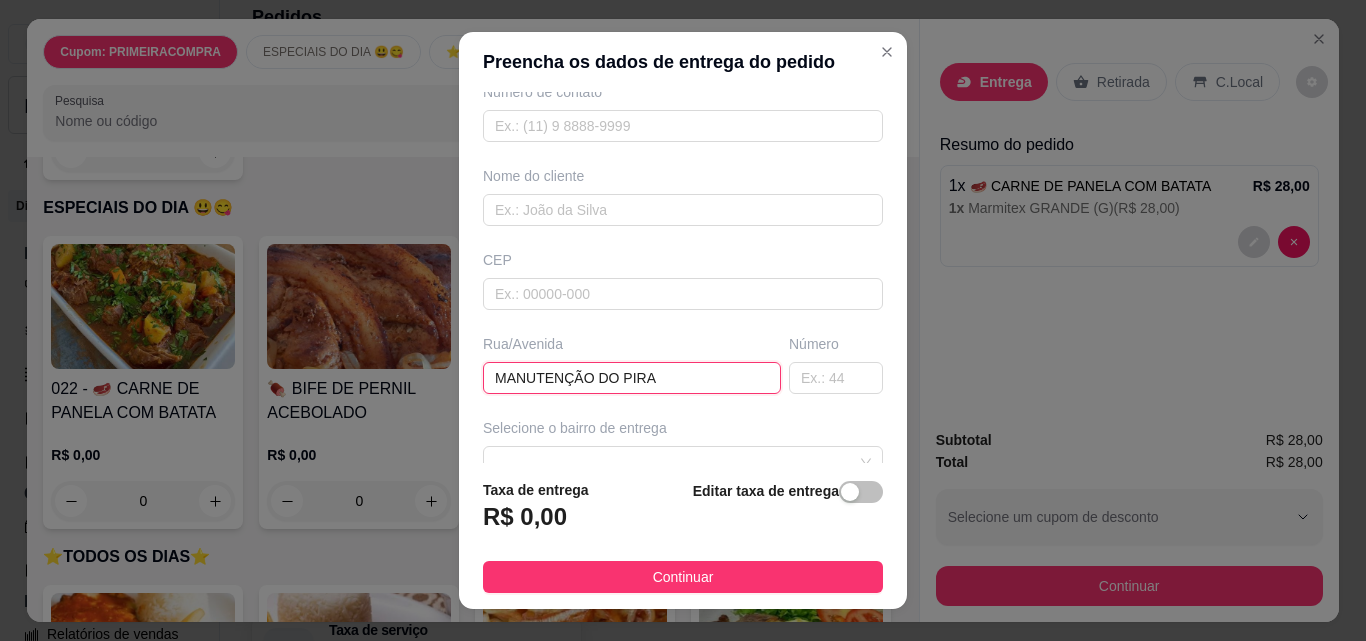 type on "MANUTENÇÃO DO PIRA" 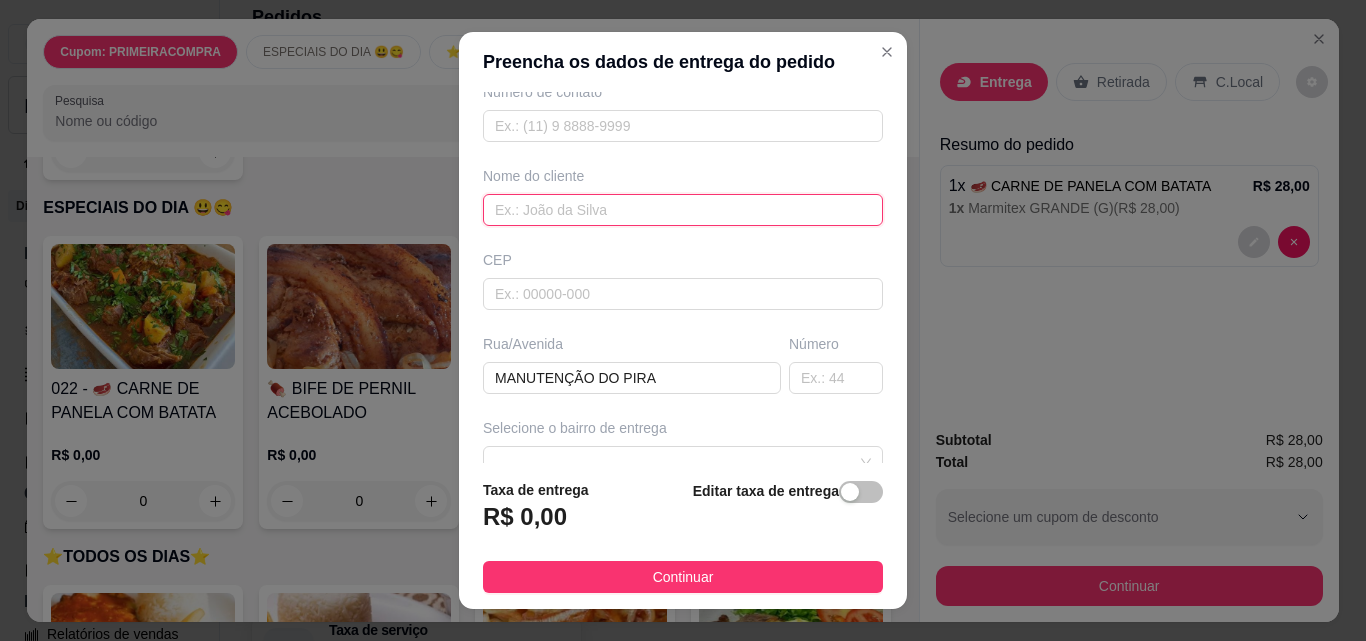 click at bounding box center (683, 210) 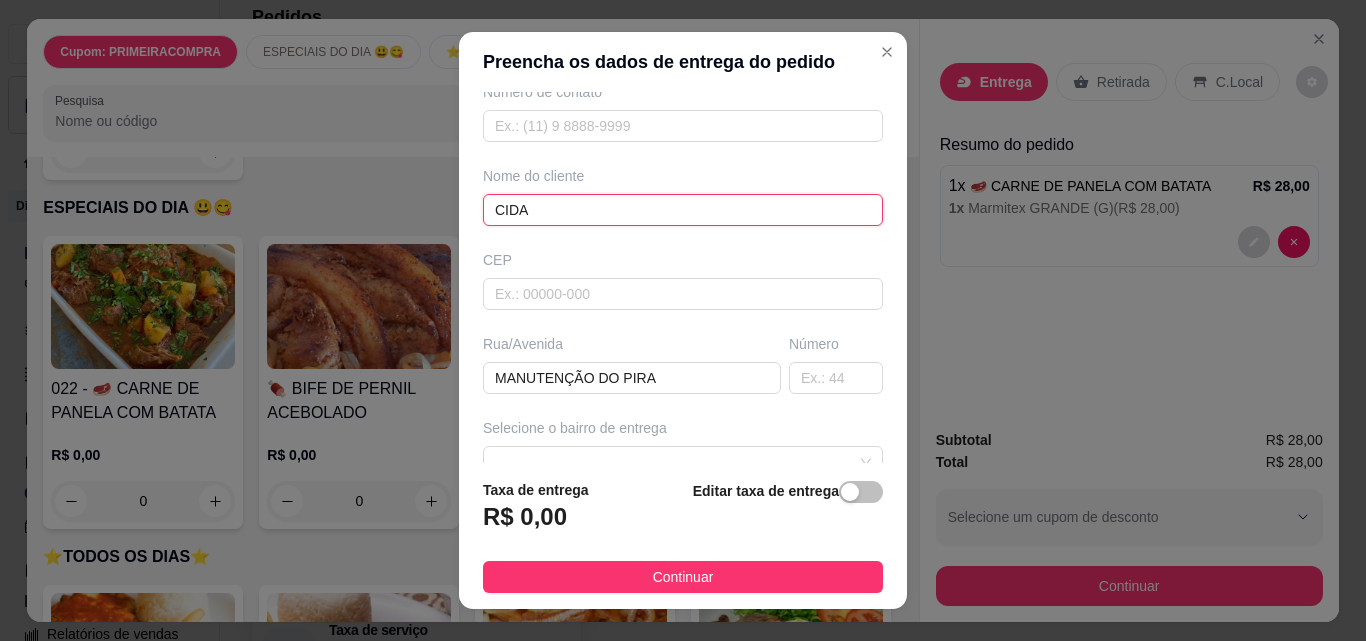 scroll, scrollTop: 200, scrollLeft: 0, axis: vertical 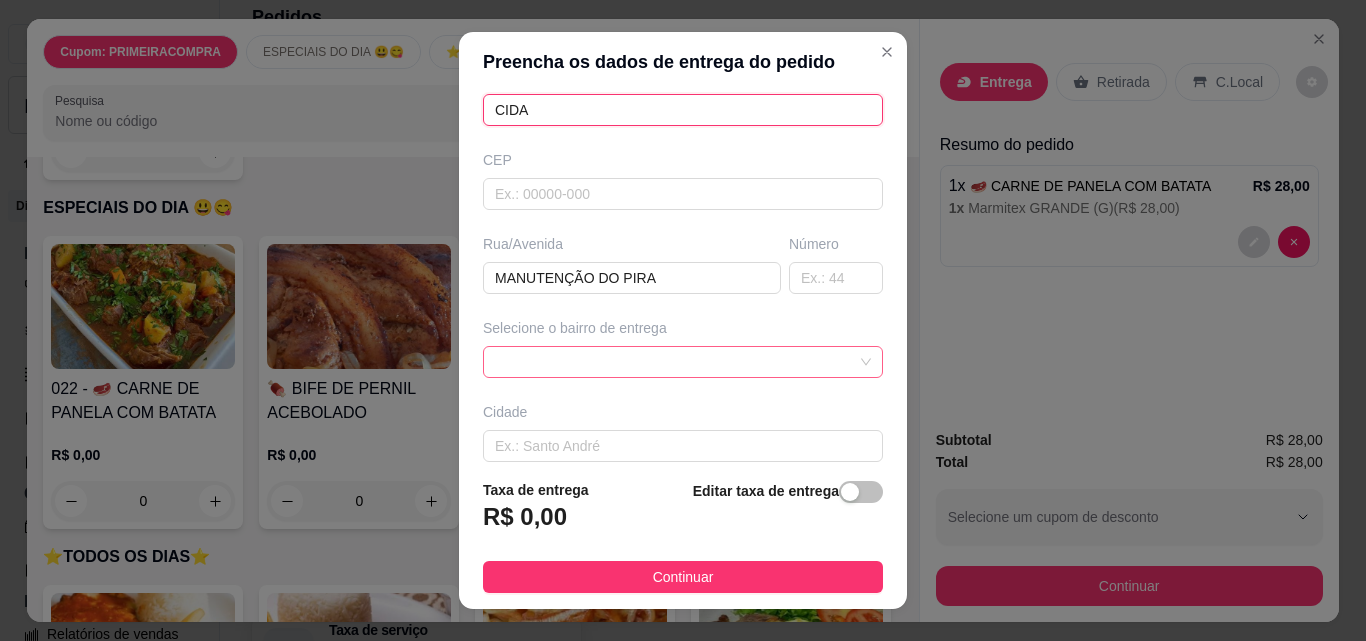 click at bounding box center (683, 362) 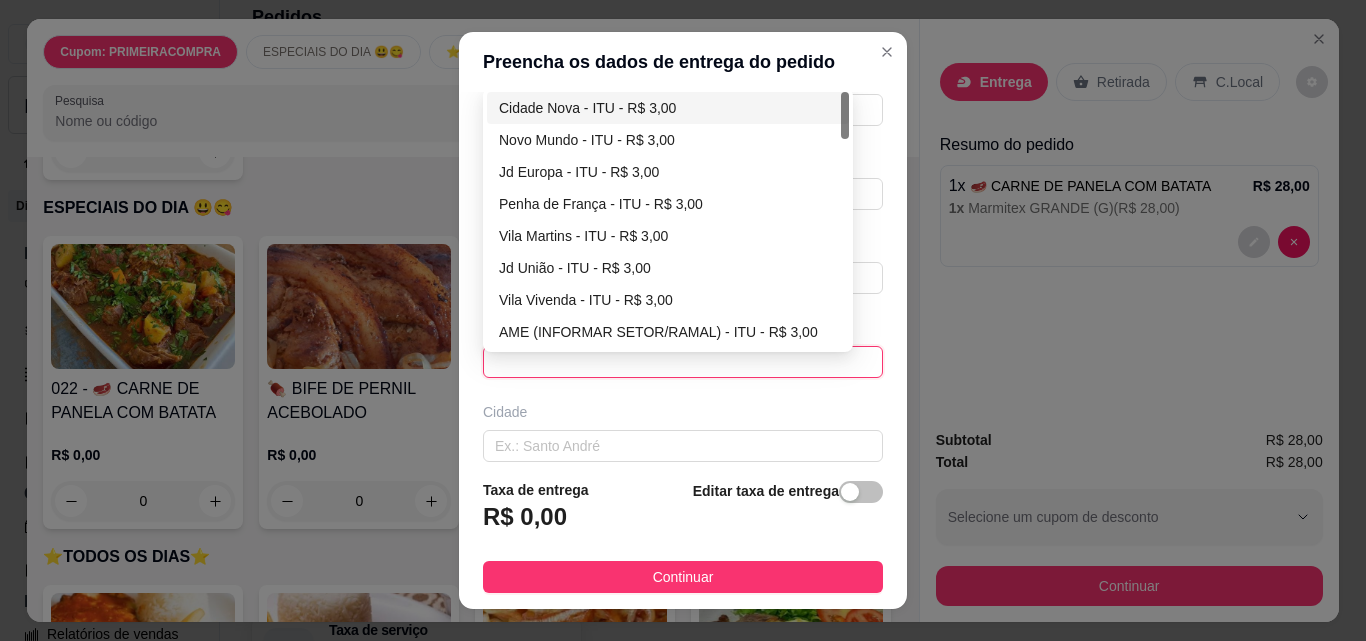 scroll, scrollTop: 300, scrollLeft: 0, axis: vertical 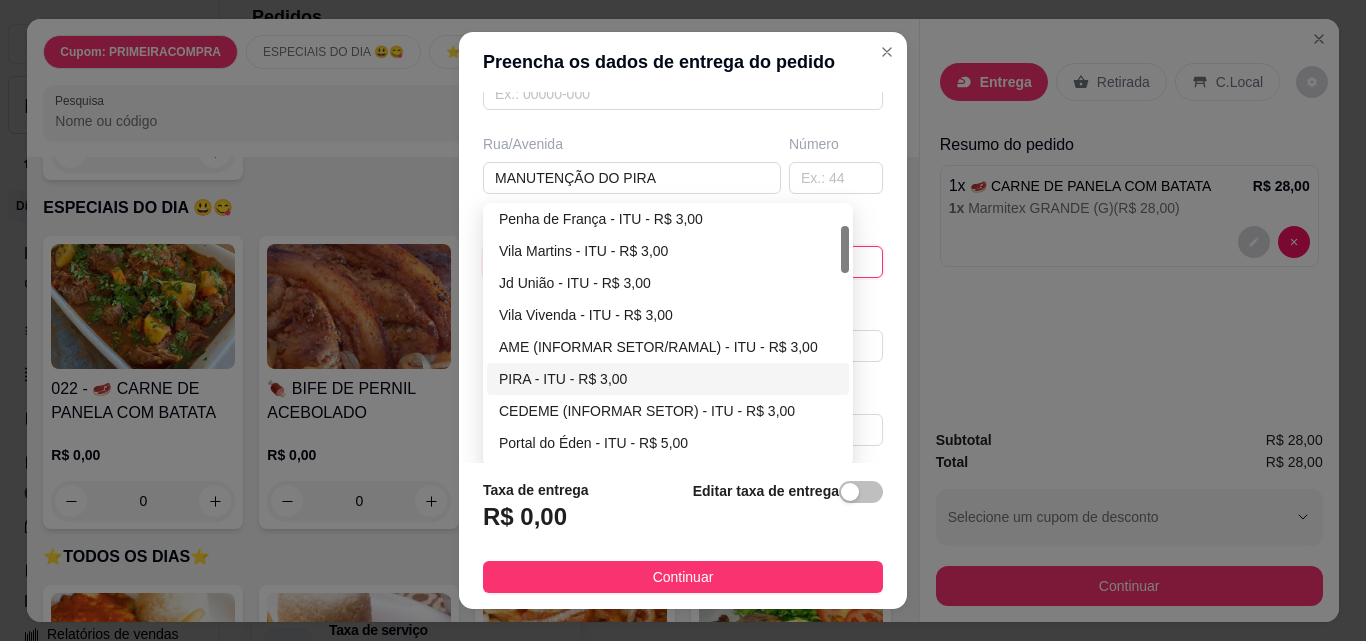 click on "PIRA - ITU -  R$ 3,00" at bounding box center (668, 379) 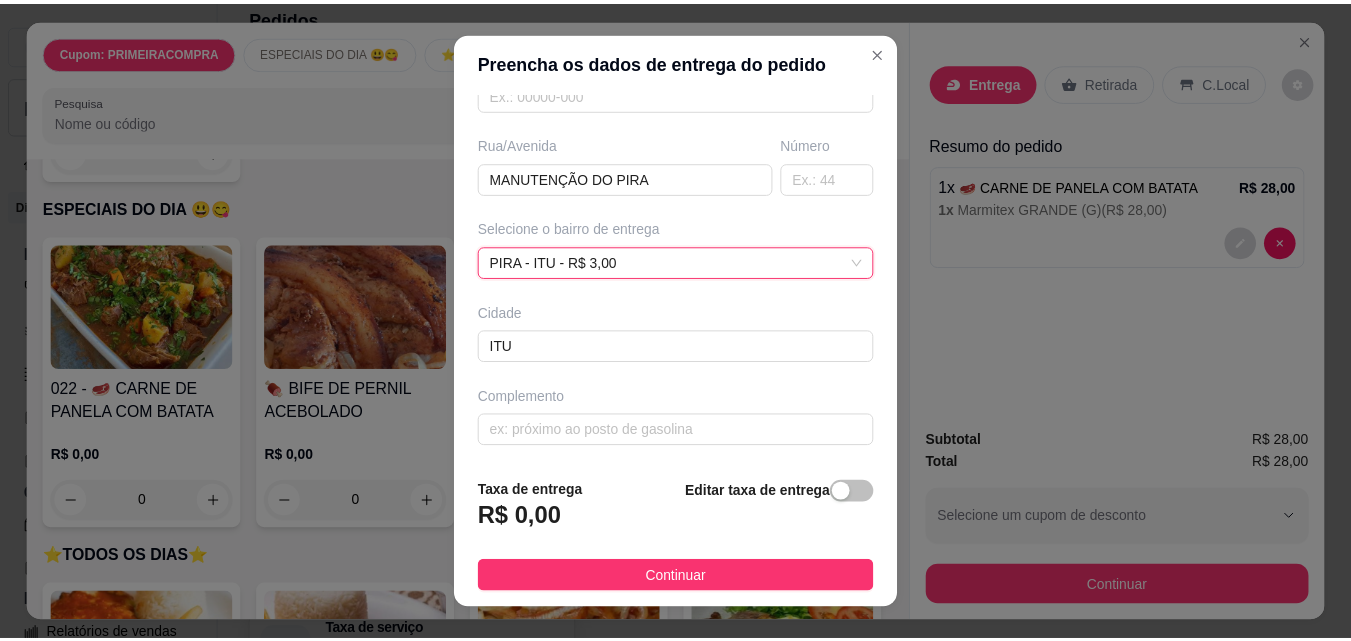 scroll, scrollTop: 281, scrollLeft: 0, axis: vertical 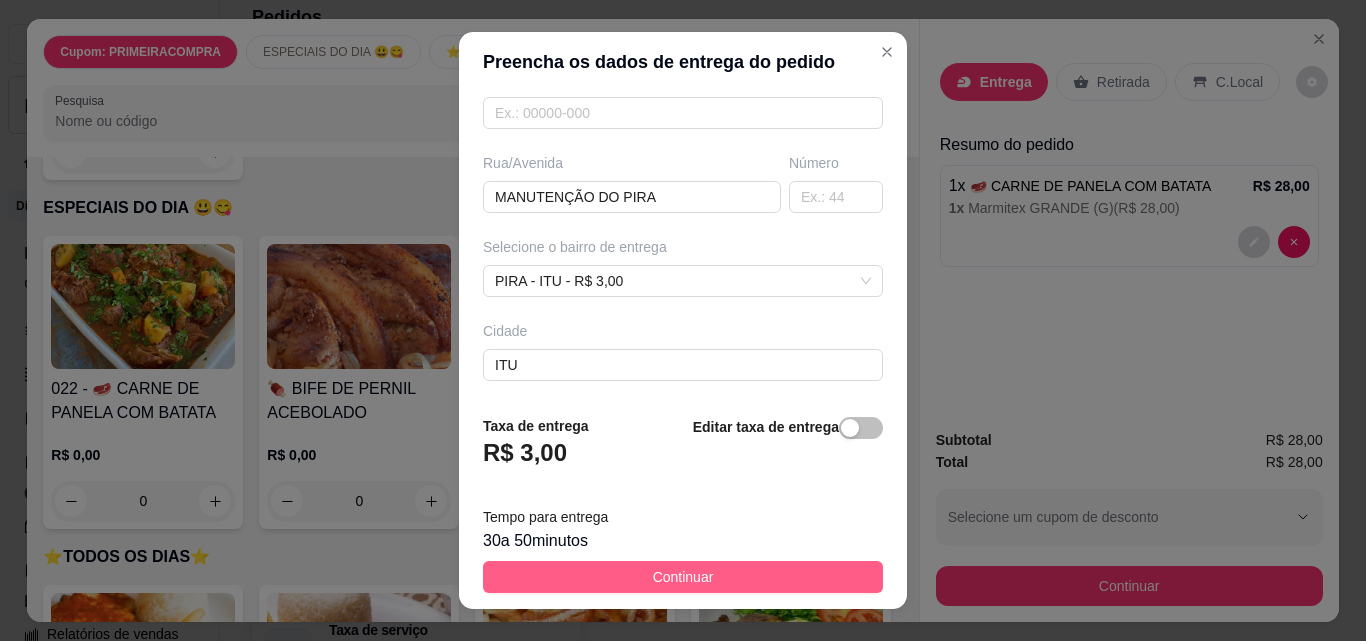 click on "Continuar" at bounding box center (683, 577) 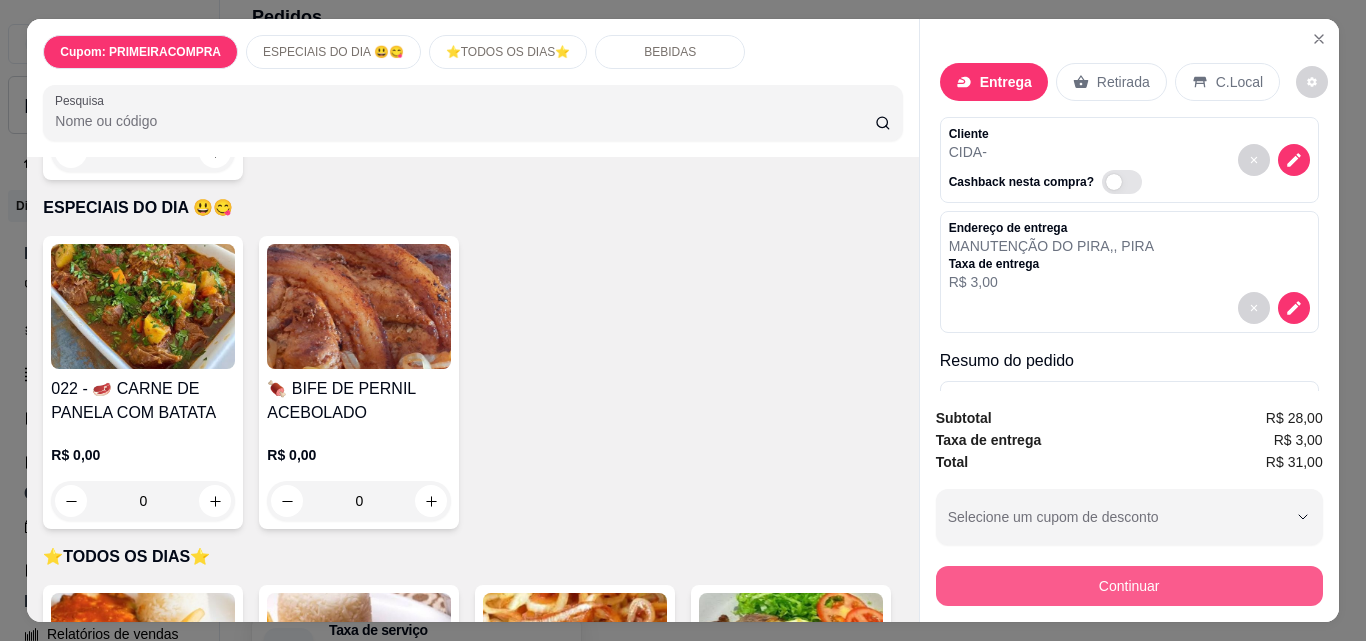 click on "Continuar" at bounding box center [1129, 586] 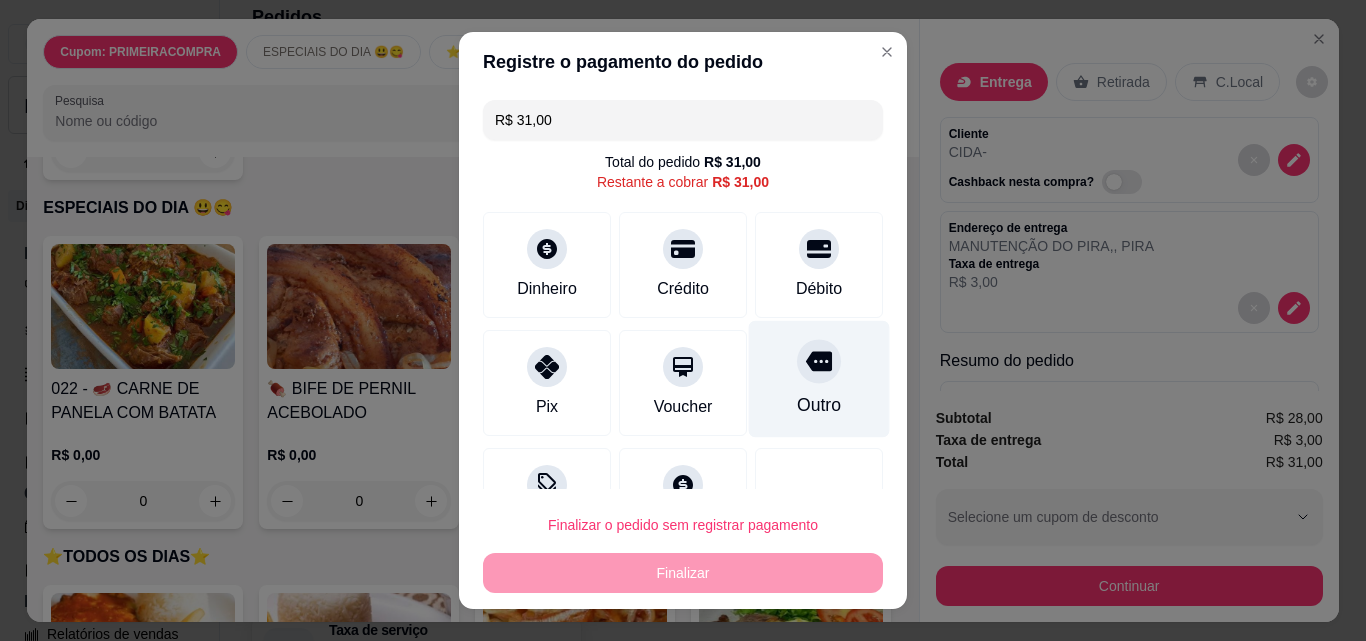 click on "Outro" at bounding box center (819, 379) 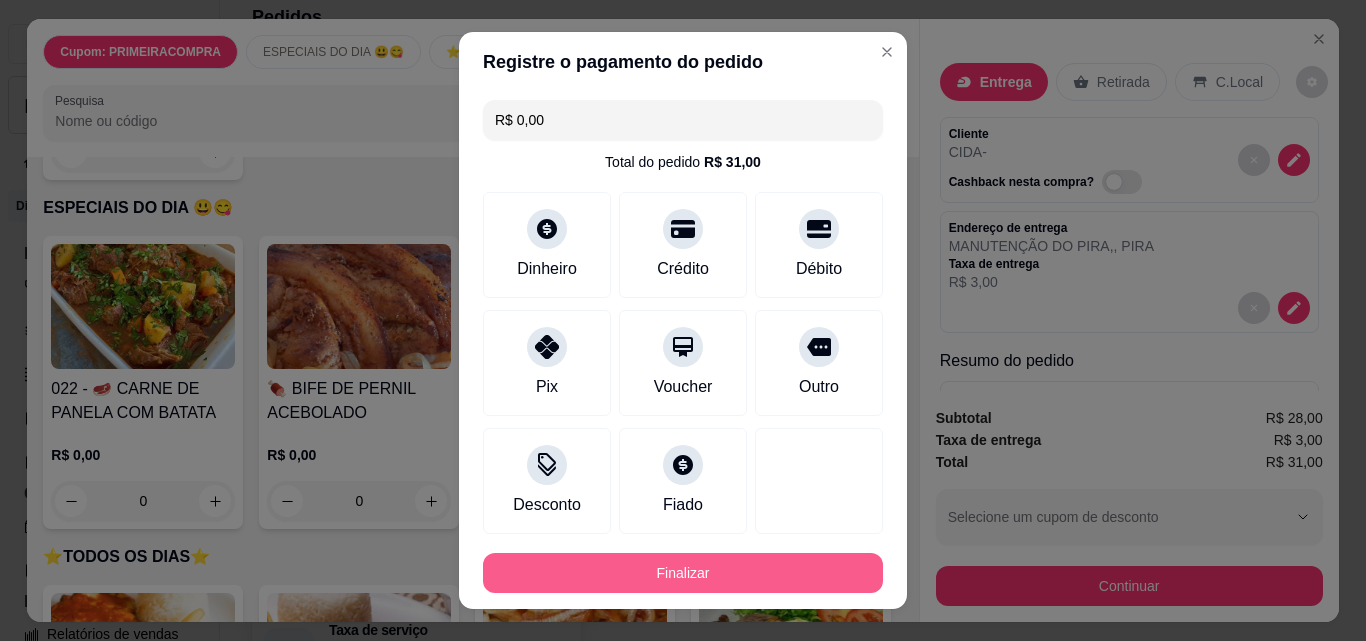 click on "Finalizar" at bounding box center [683, 573] 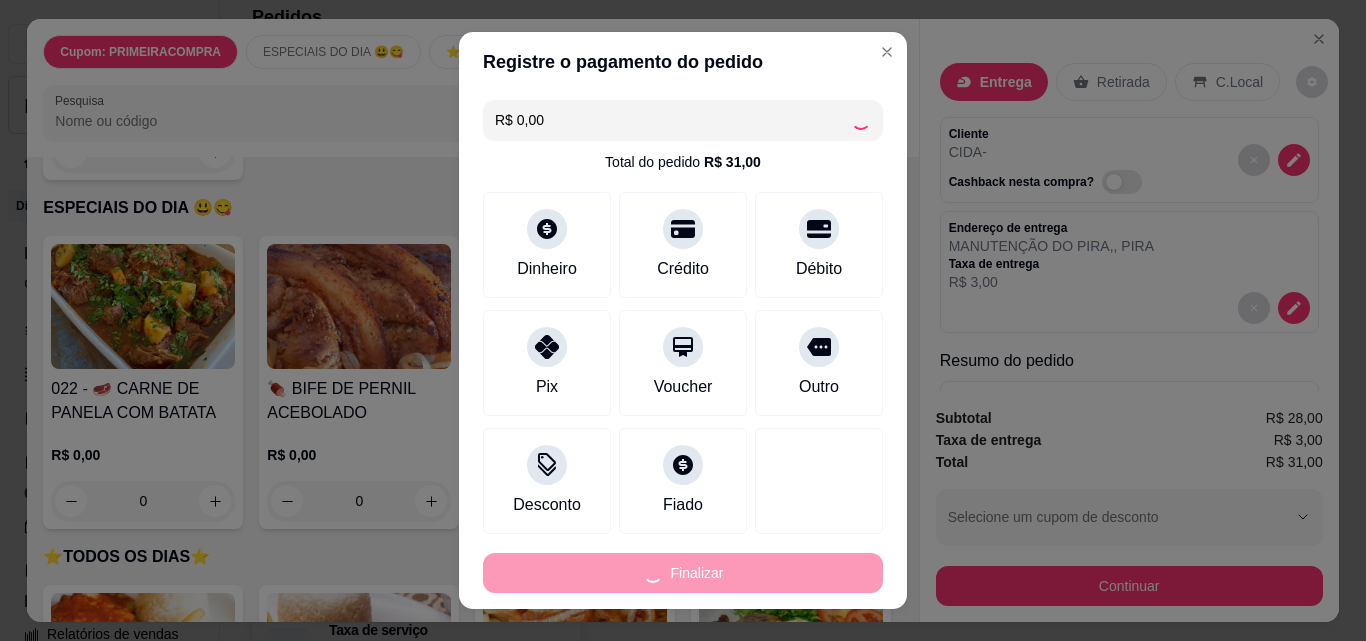 type on "-R$ 31,00" 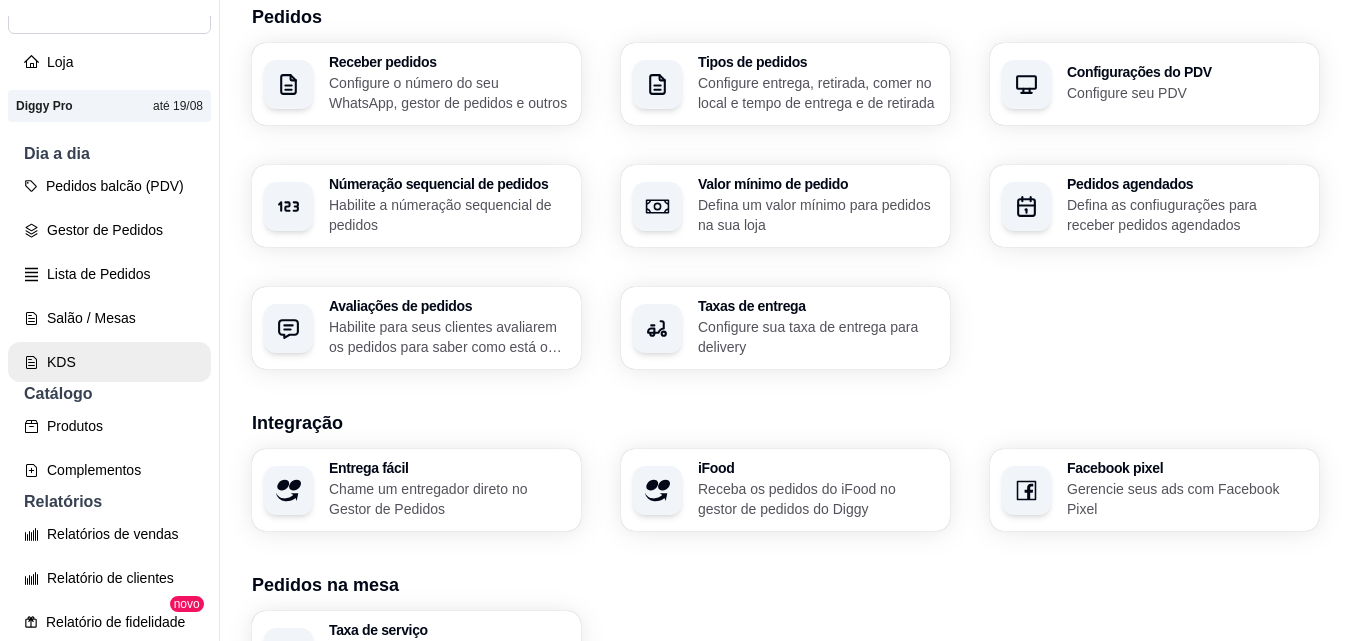 scroll, scrollTop: 200, scrollLeft: 0, axis: vertical 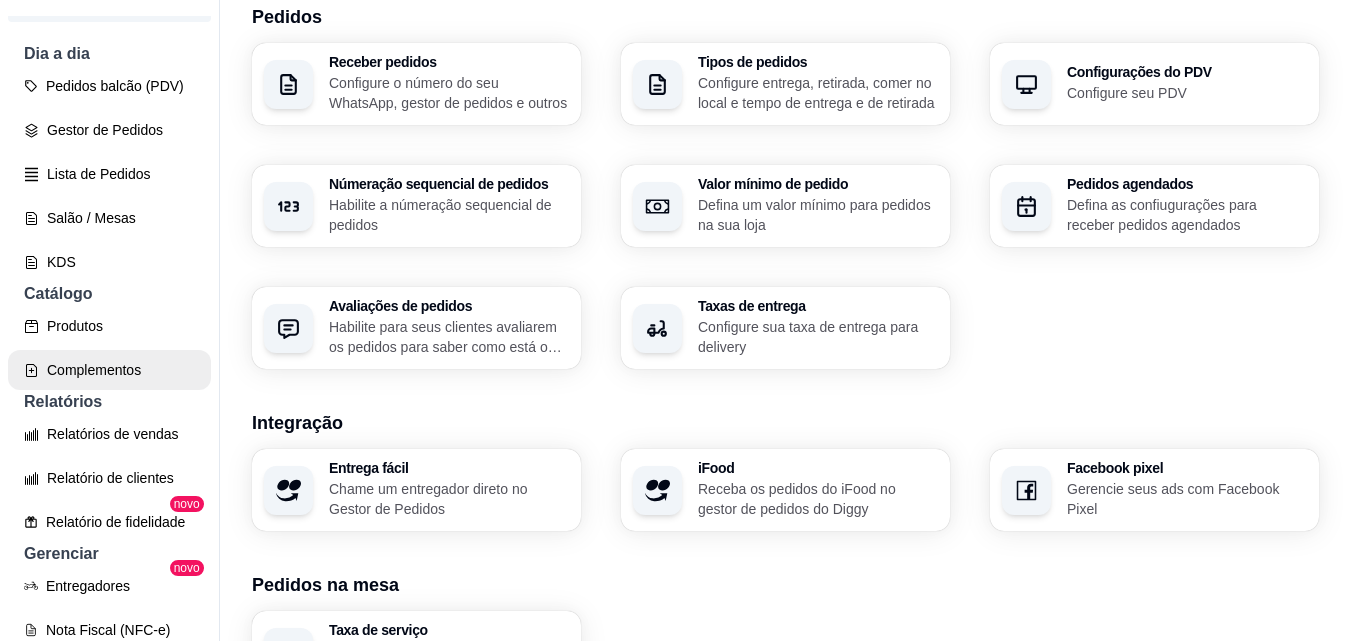 click on "Complementos" at bounding box center [109, 370] 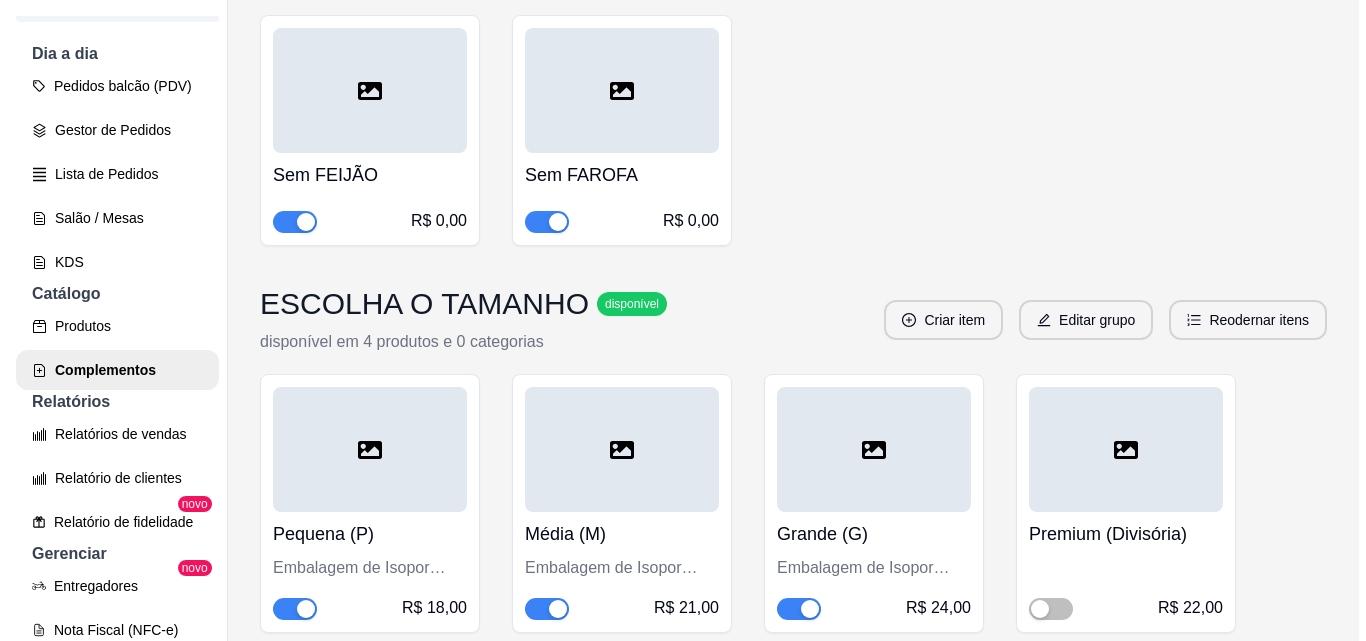 scroll, scrollTop: 2500, scrollLeft: 0, axis: vertical 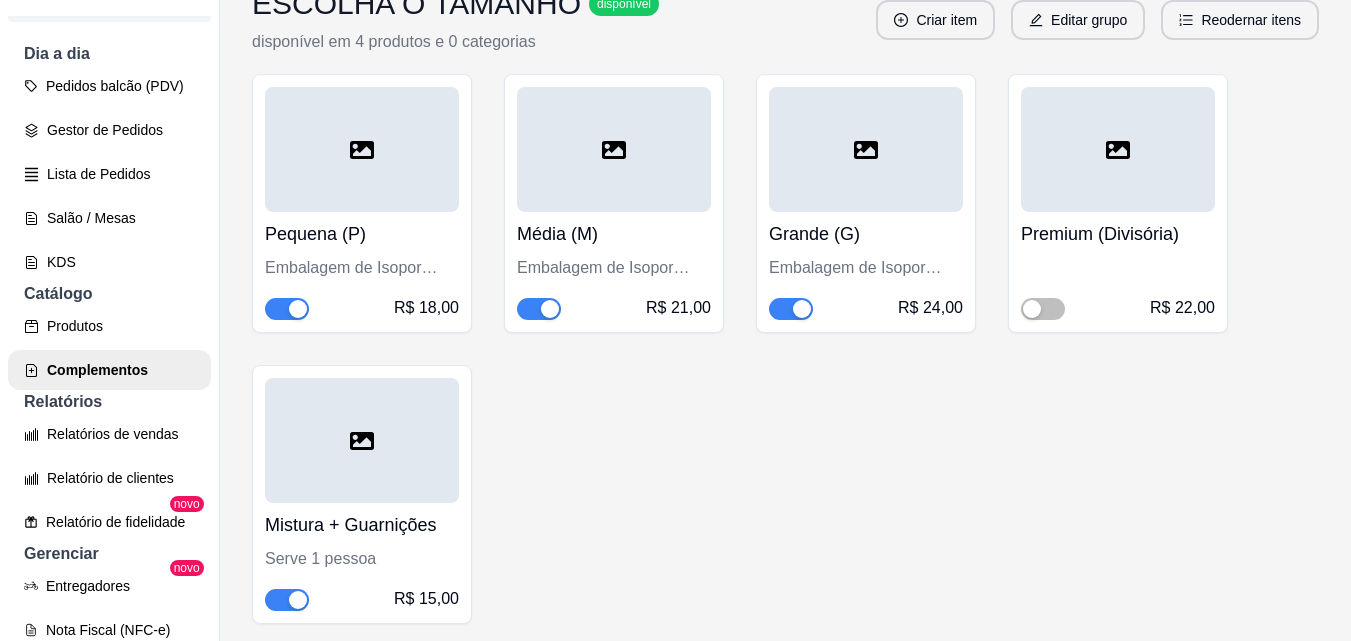 click on "Pequena (P)" at bounding box center (362, 234) 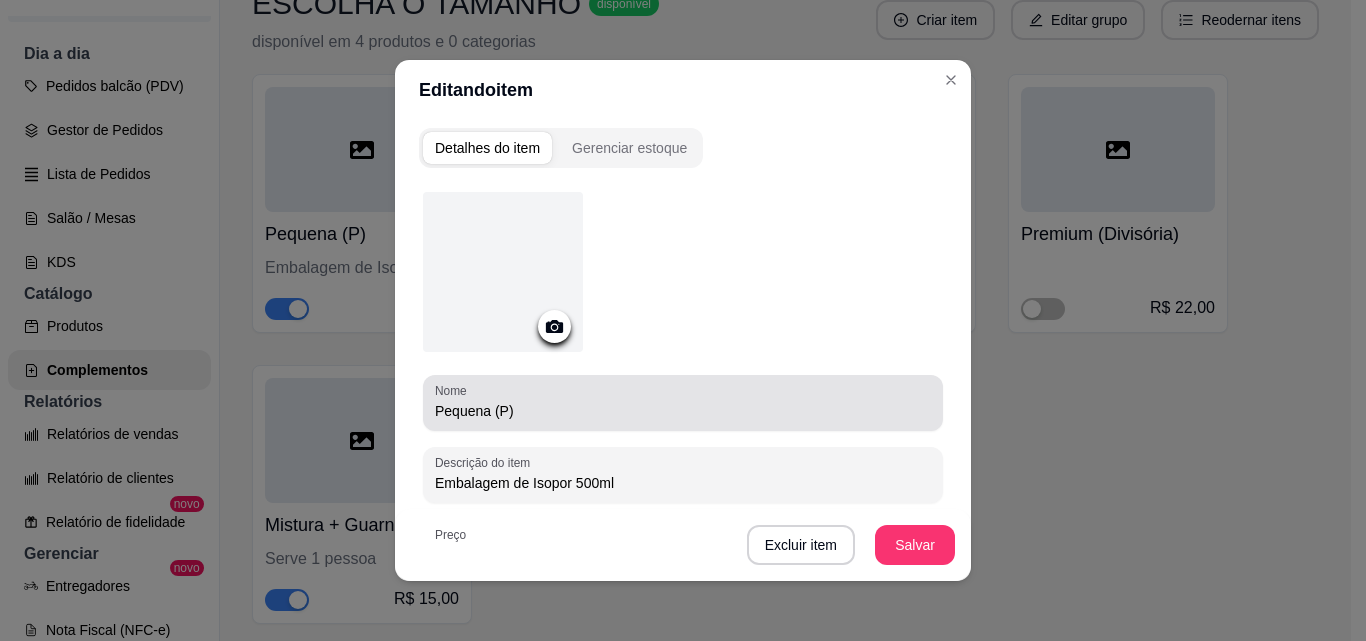 click on "Nome Pequena (P)" at bounding box center (683, 403) 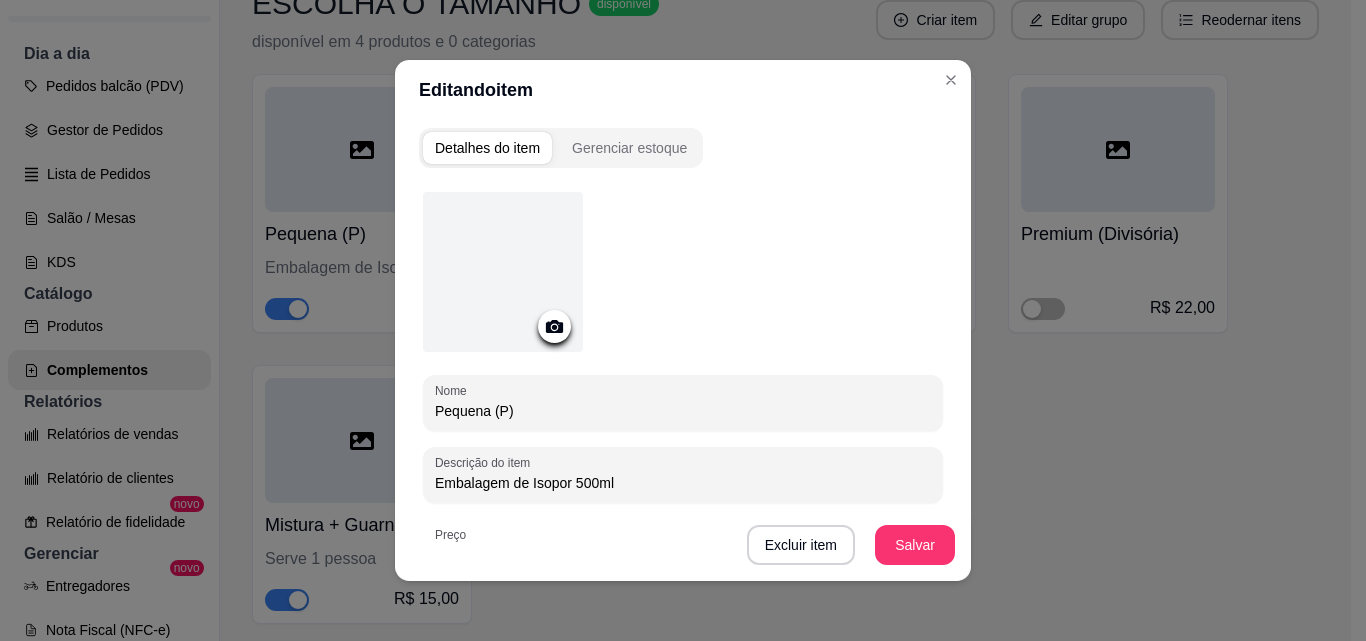 click on "Pequena (P)" at bounding box center (683, 411) 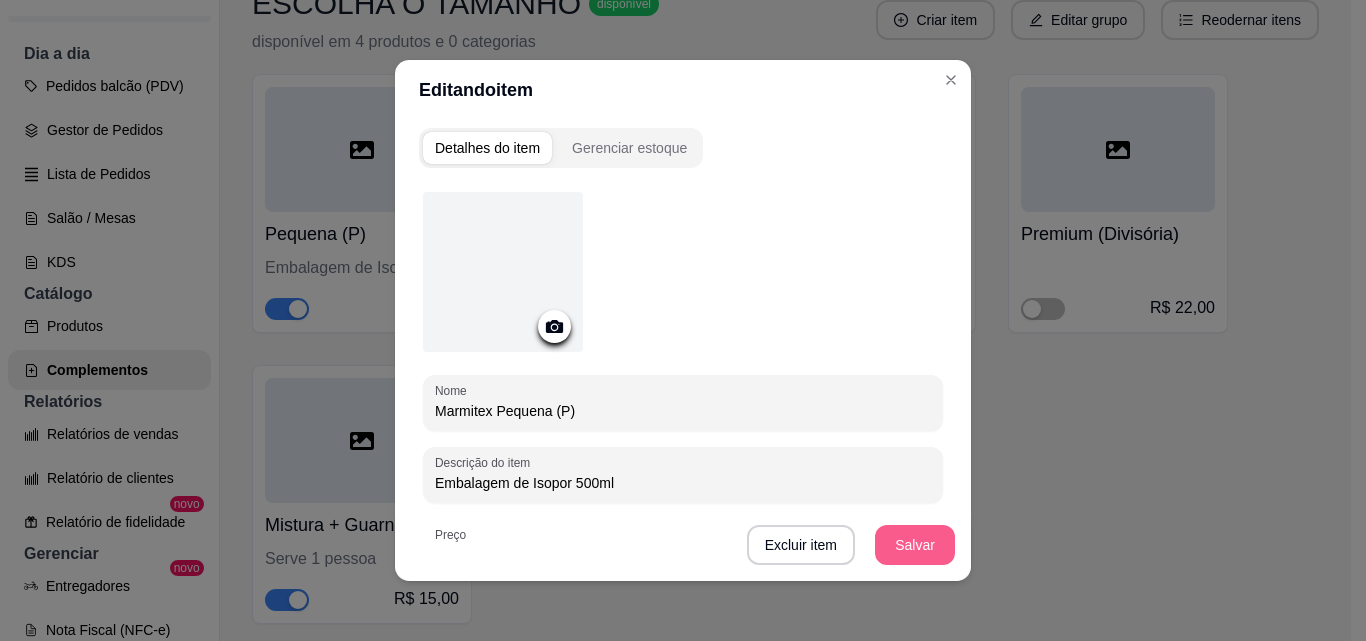 type on "Marmitex Pequena (P)" 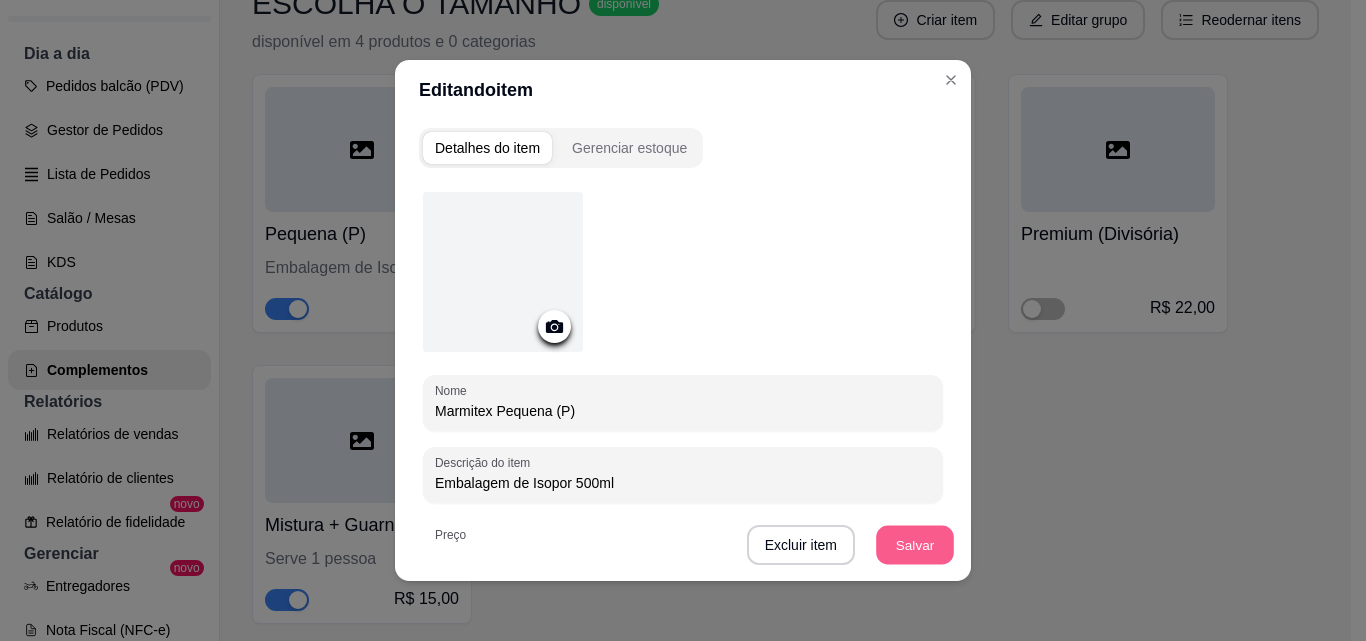click on "Salvar" at bounding box center (915, 545) 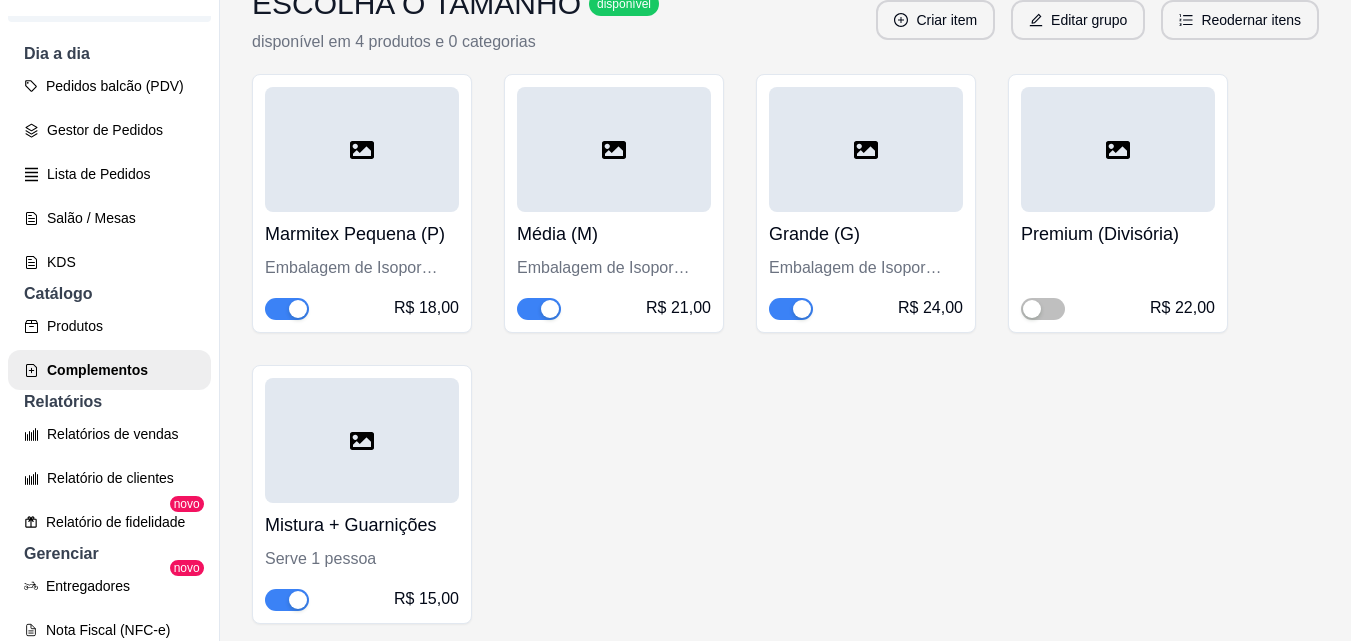 click on "Média (M)" at bounding box center [614, 234] 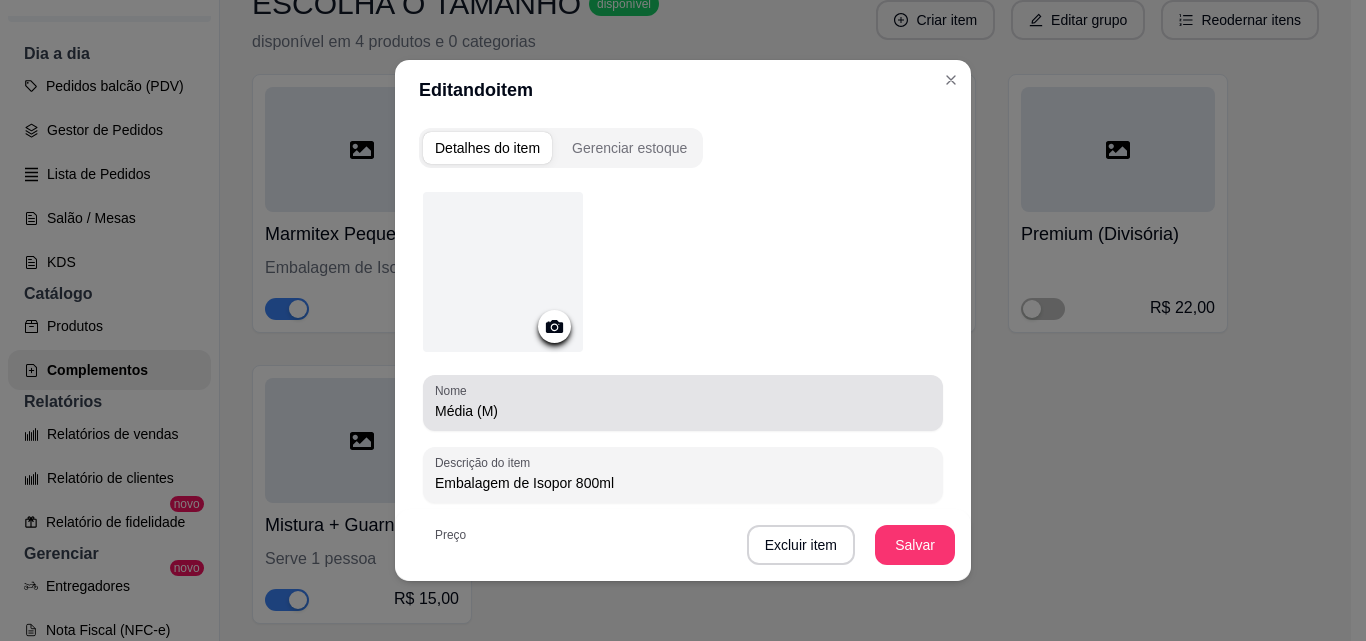 click on "Média (M)" at bounding box center (683, 411) 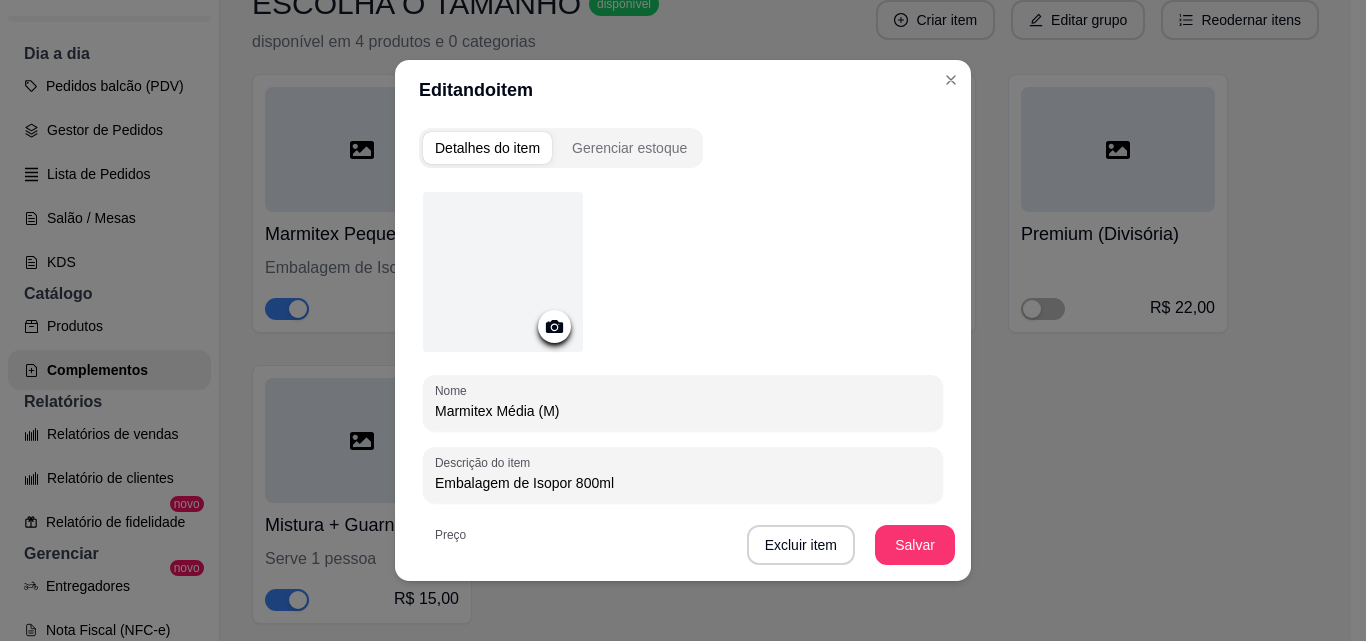 type on "Marmitex Média (M)" 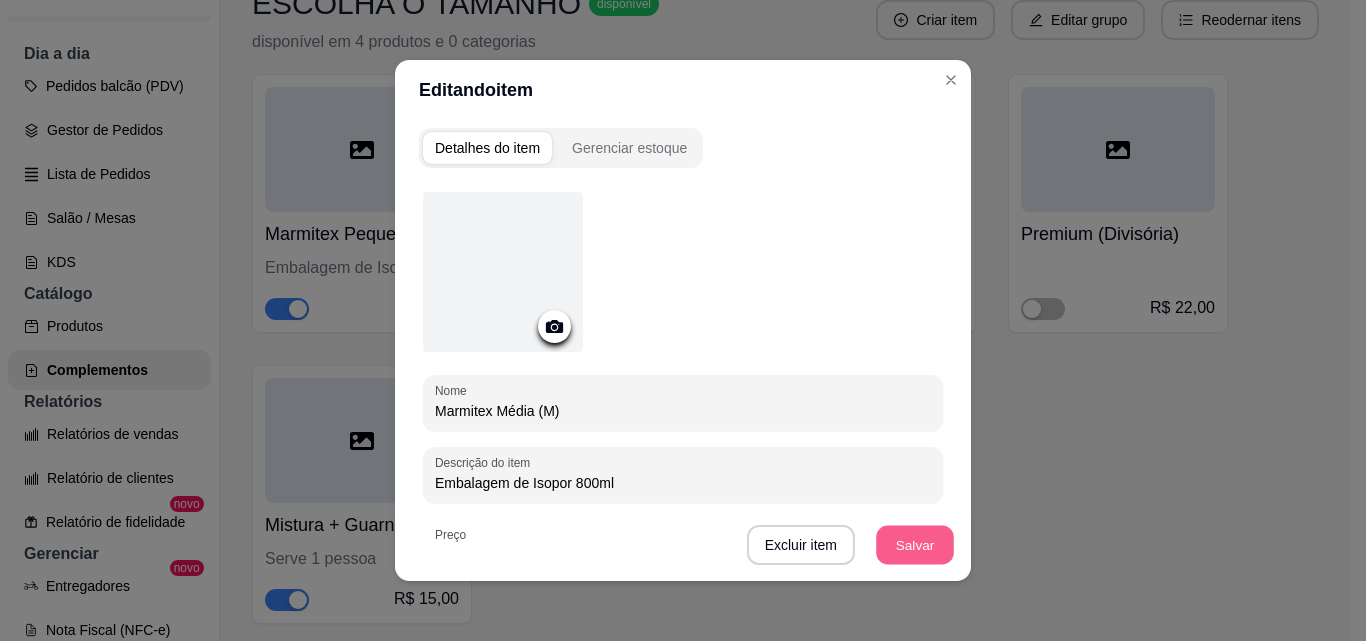 click on "Salvar" at bounding box center (915, 545) 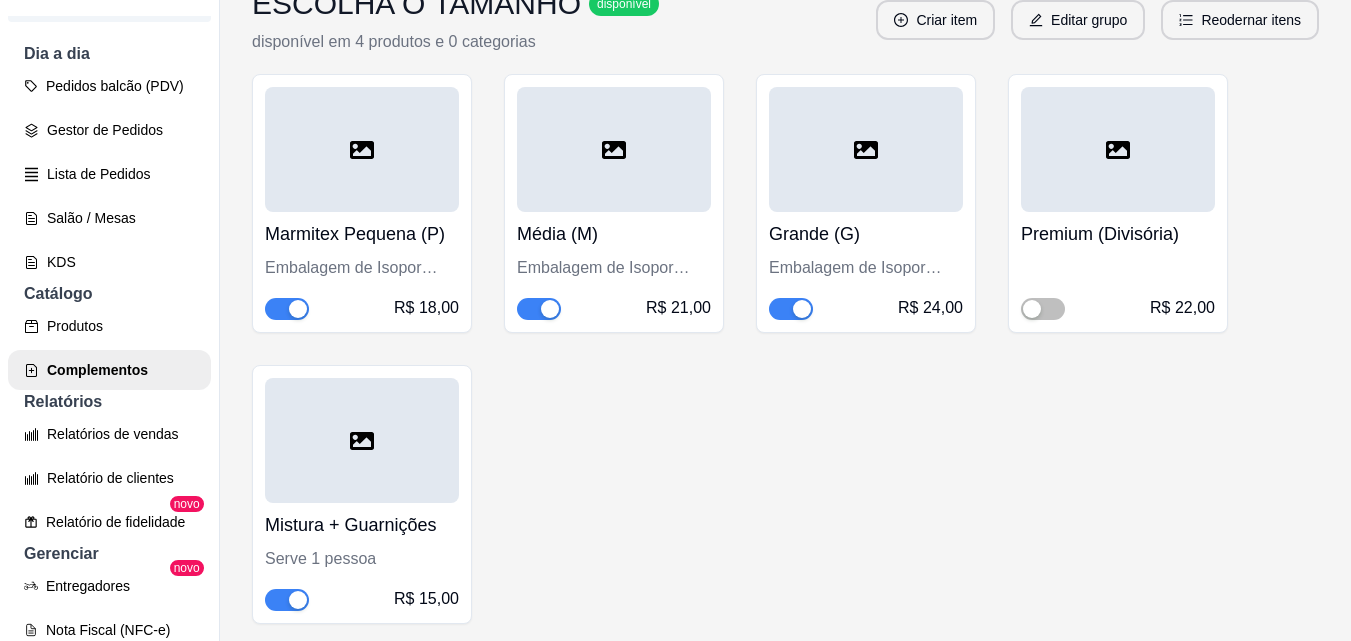 click on "Grande (G)  Embalagem de Isopor 1100ml R$ 24,00" at bounding box center [866, 266] 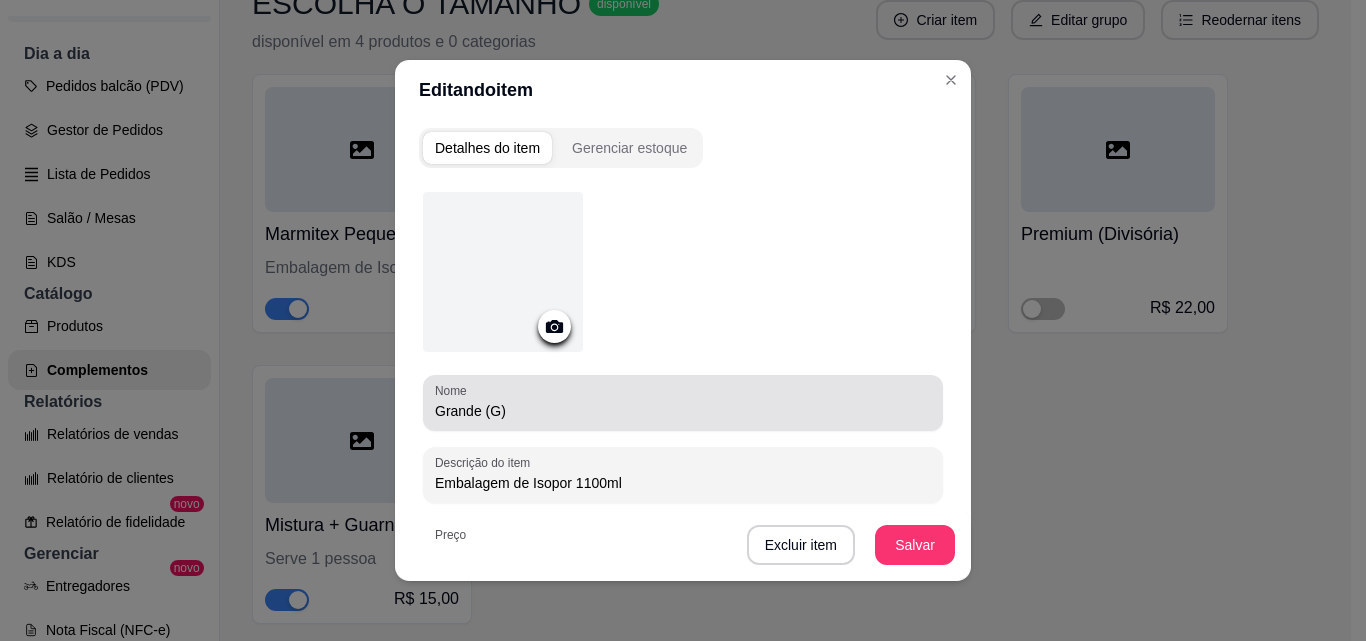 click on "Nome Grande (G)" at bounding box center [683, 403] 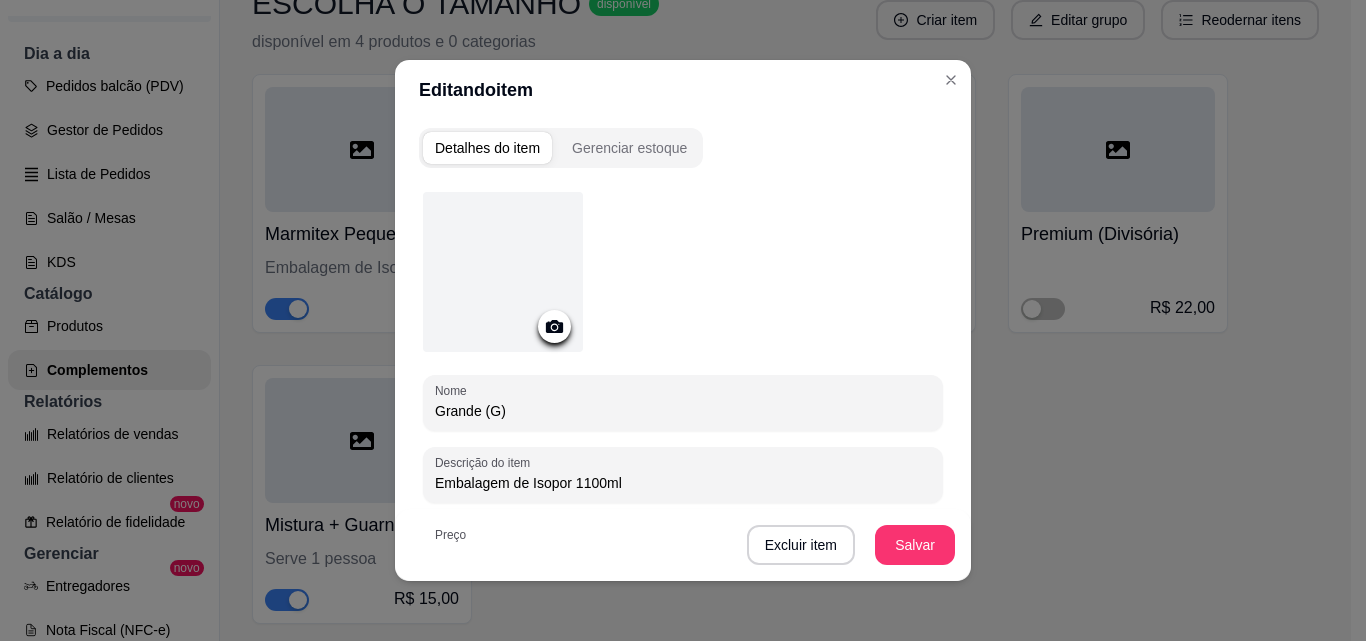 click on "Grande (G)" at bounding box center (683, 411) 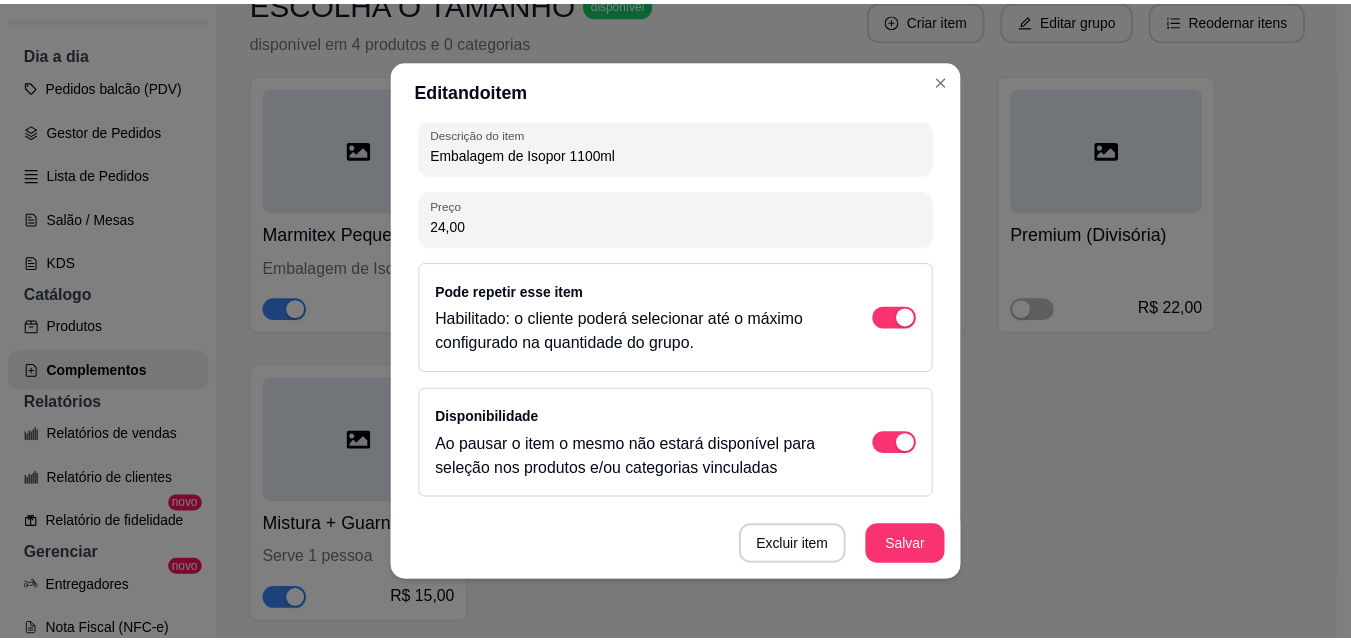 scroll, scrollTop: 229, scrollLeft: 0, axis: vertical 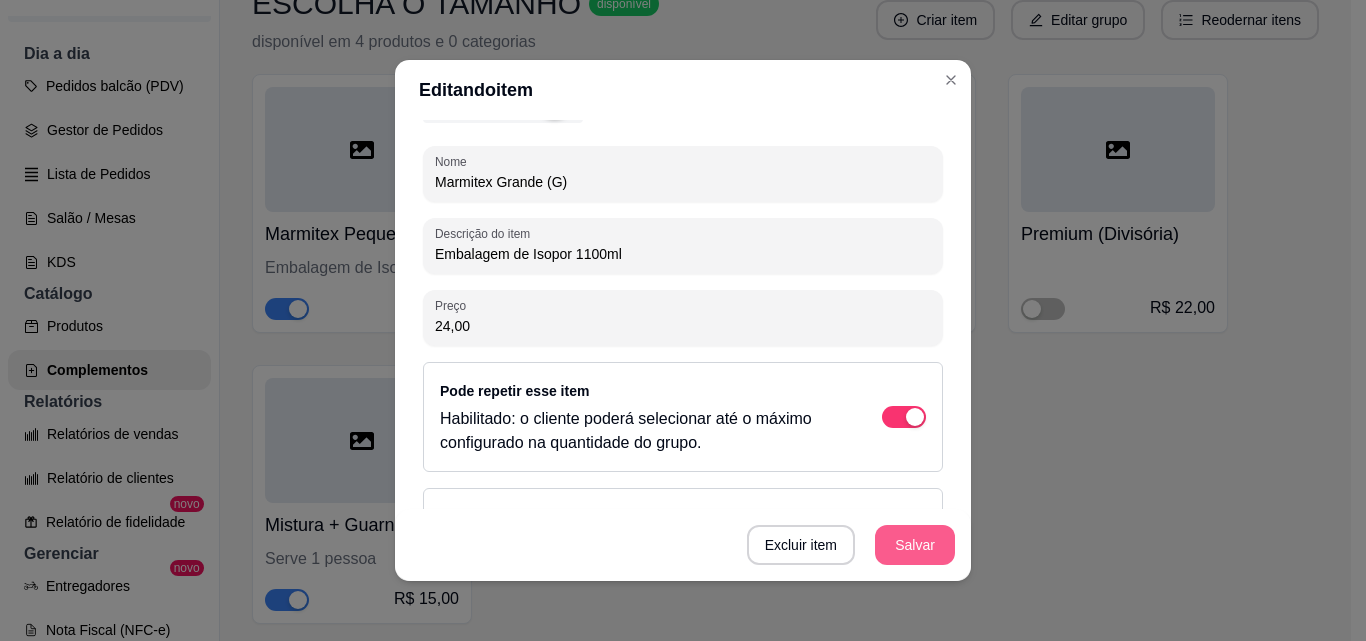 type on "Marmitex Grande (G)" 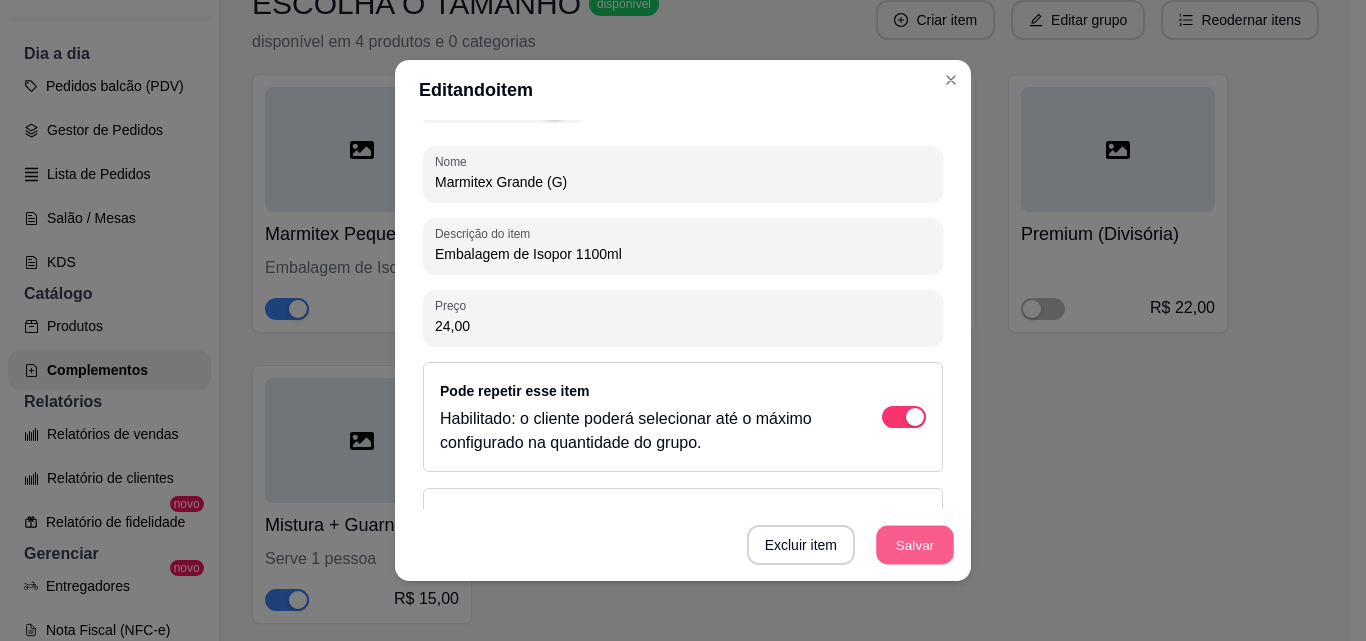 click on "Salvar" at bounding box center (915, 545) 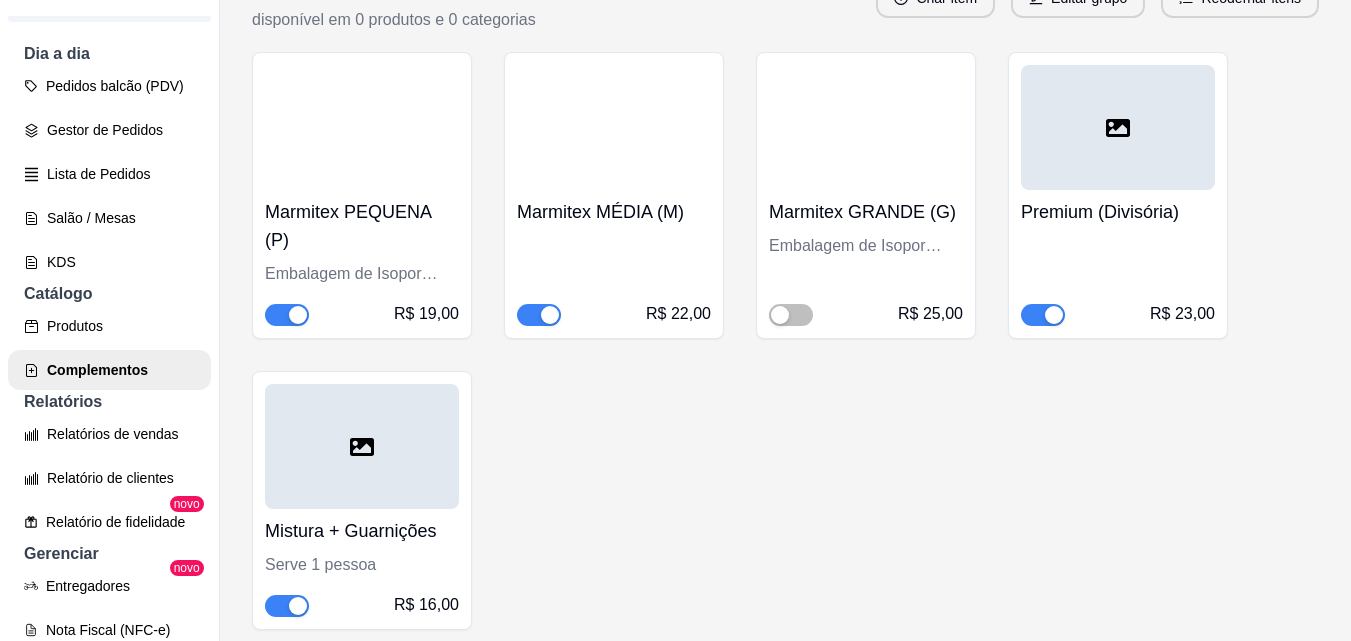 scroll, scrollTop: 3000, scrollLeft: 0, axis: vertical 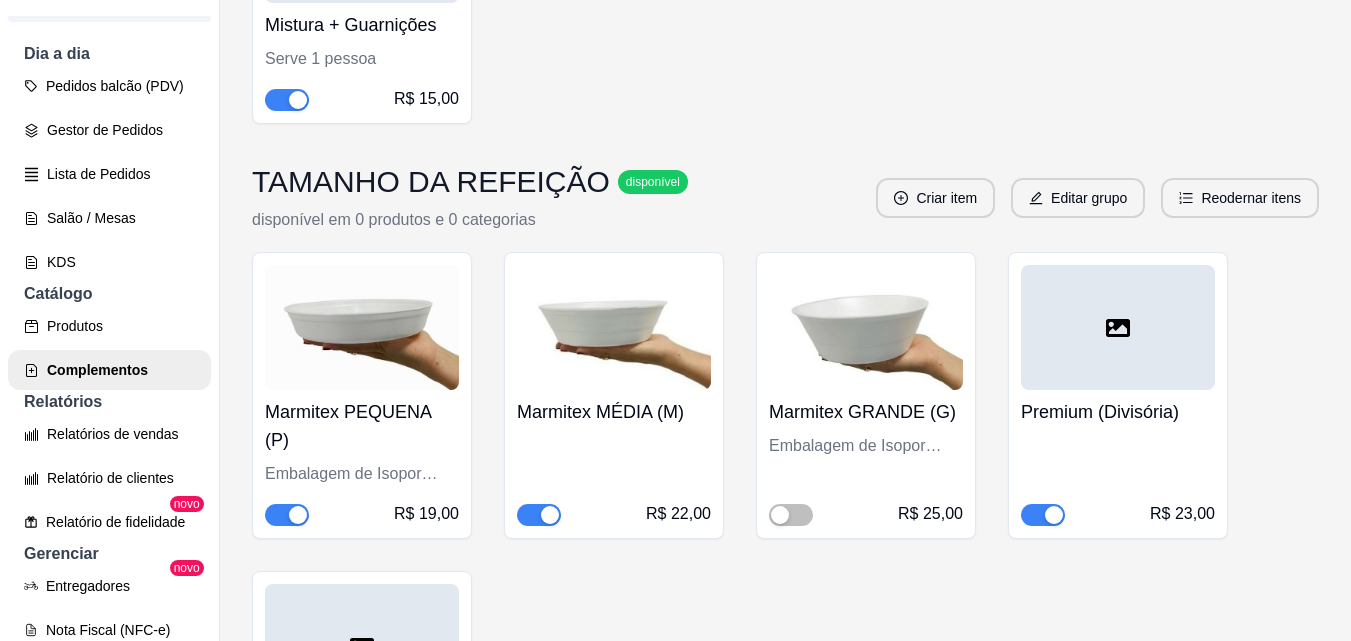 click at bounding box center (1118, 327) 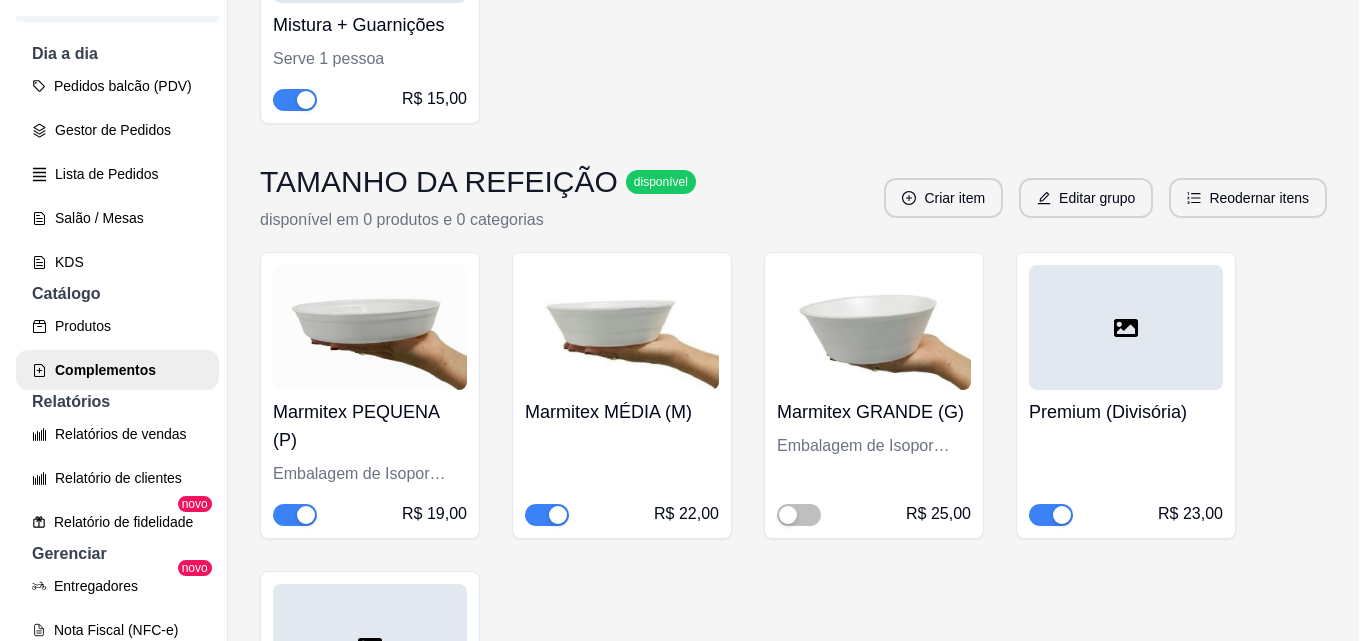 scroll, scrollTop: 2900, scrollLeft: 0, axis: vertical 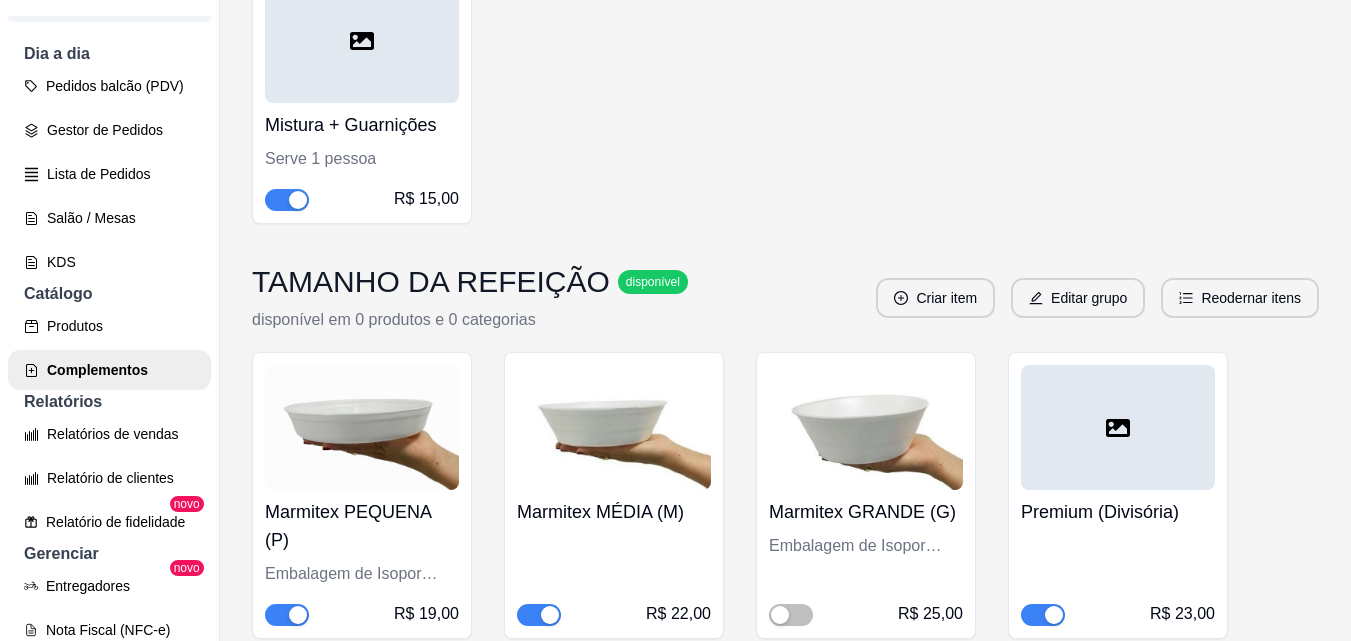 click at bounding box center (1118, 427) 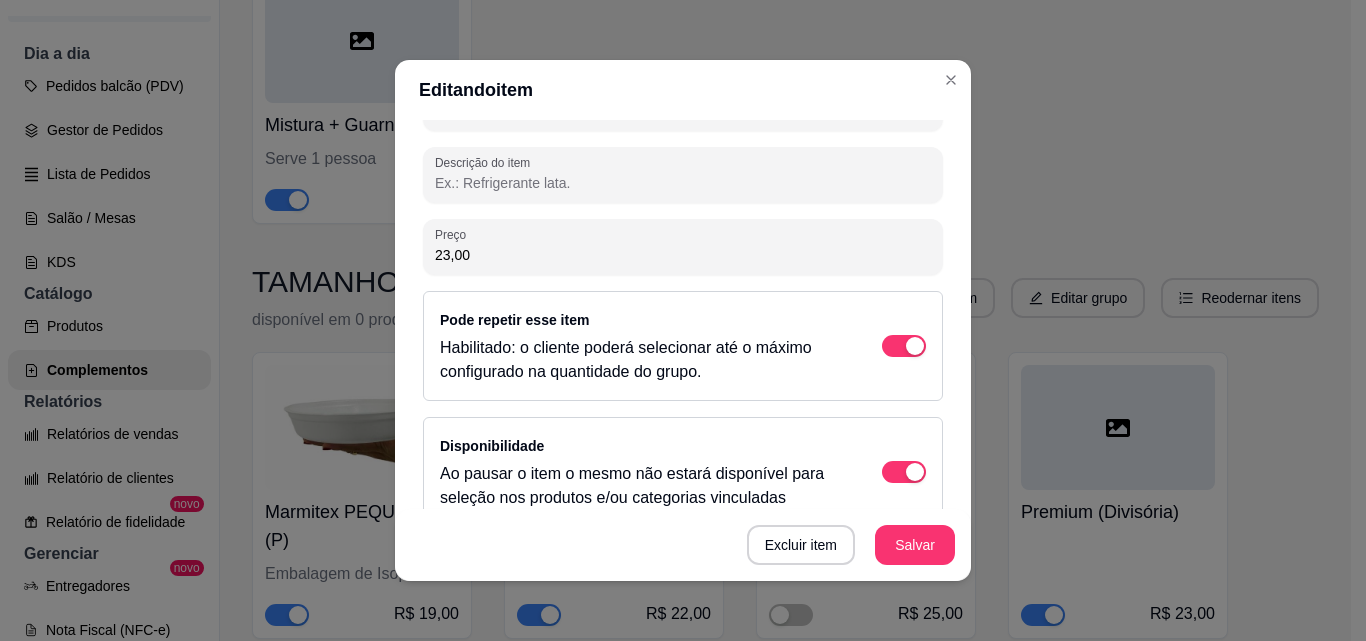 scroll, scrollTop: 329, scrollLeft: 0, axis: vertical 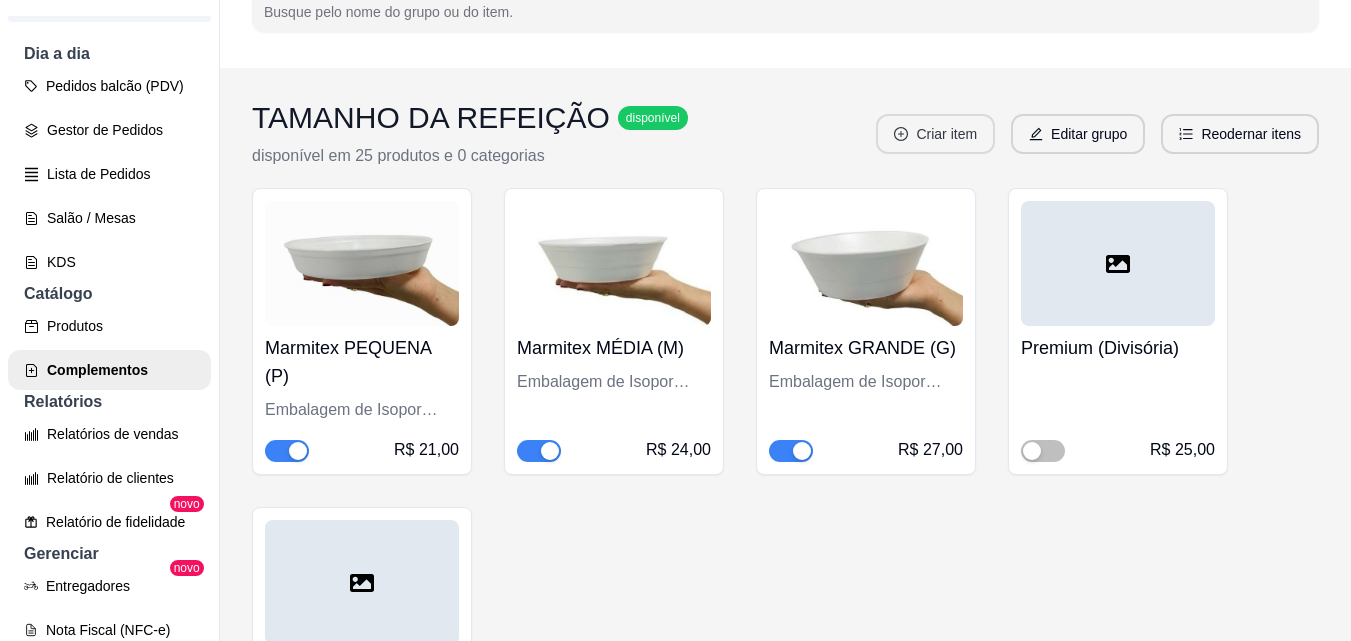click on "Criar item" at bounding box center (935, 134) 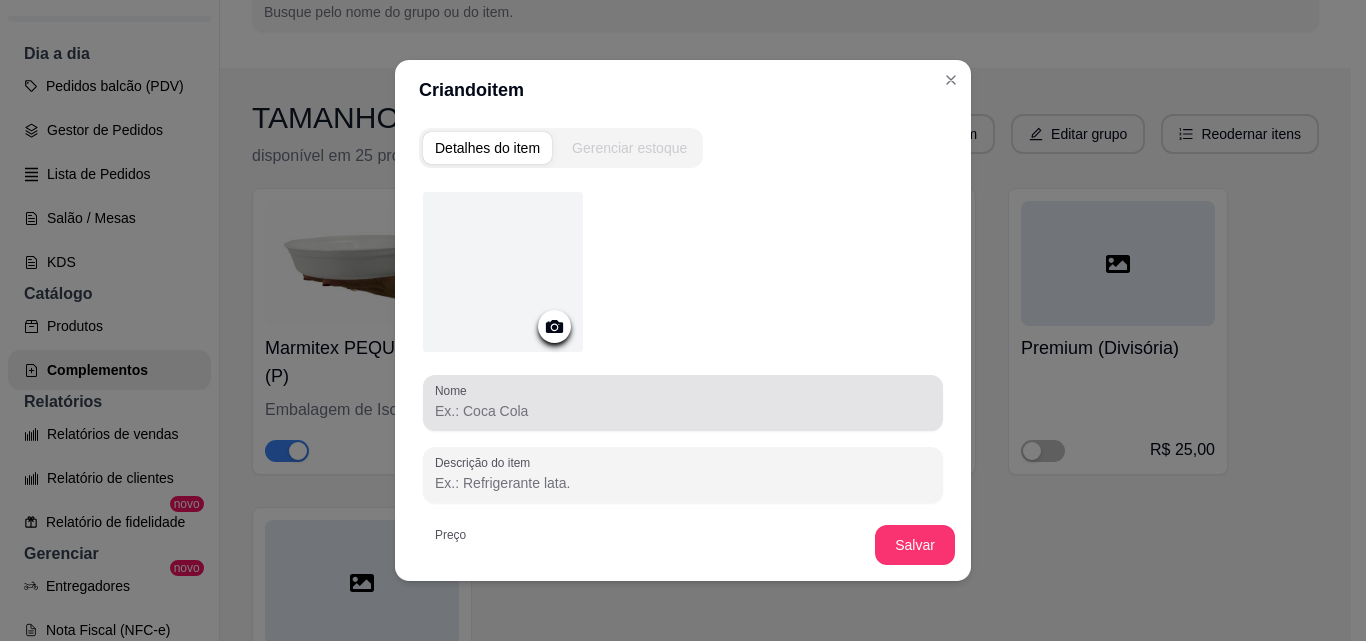 click at bounding box center [683, 403] 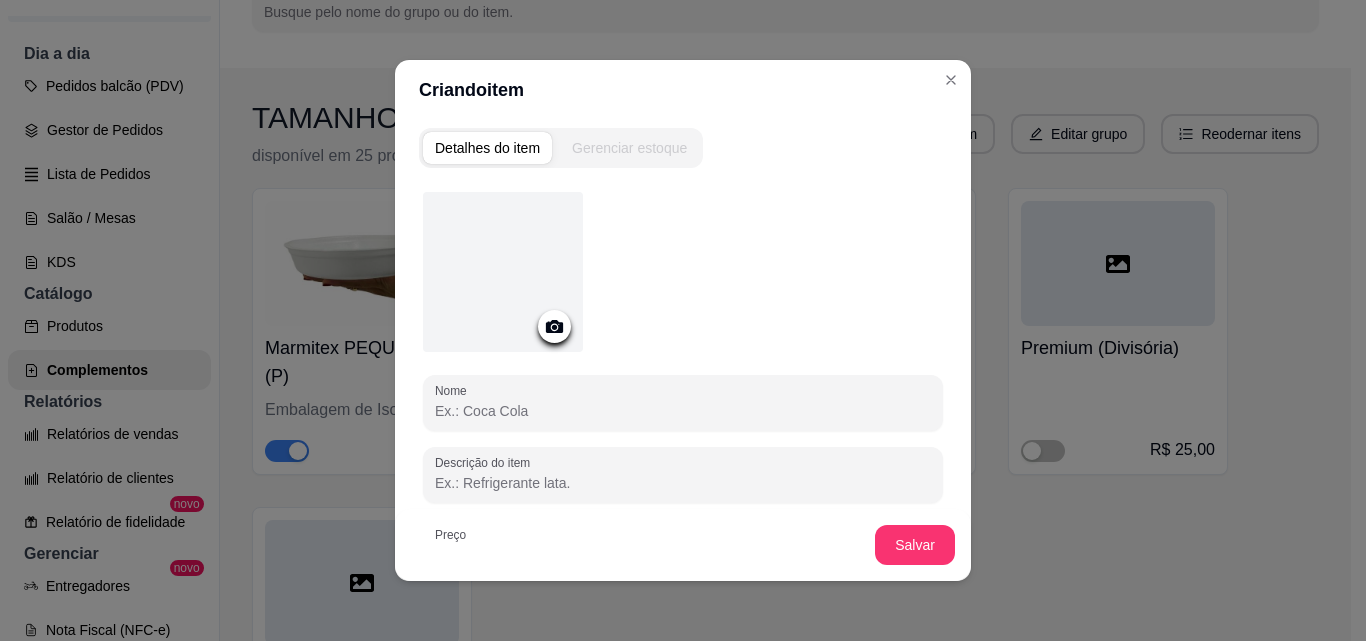 type on "A" 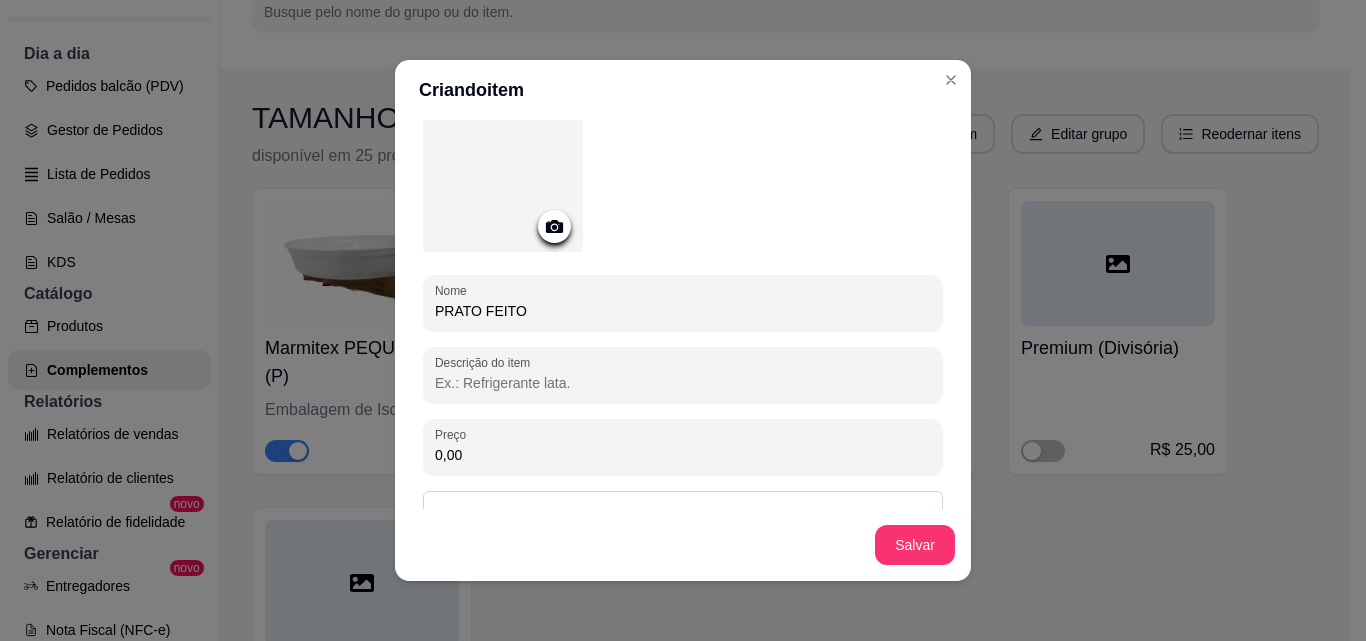 scroll, scrollTop: 200, scrollLeft: 0, axis: vertical 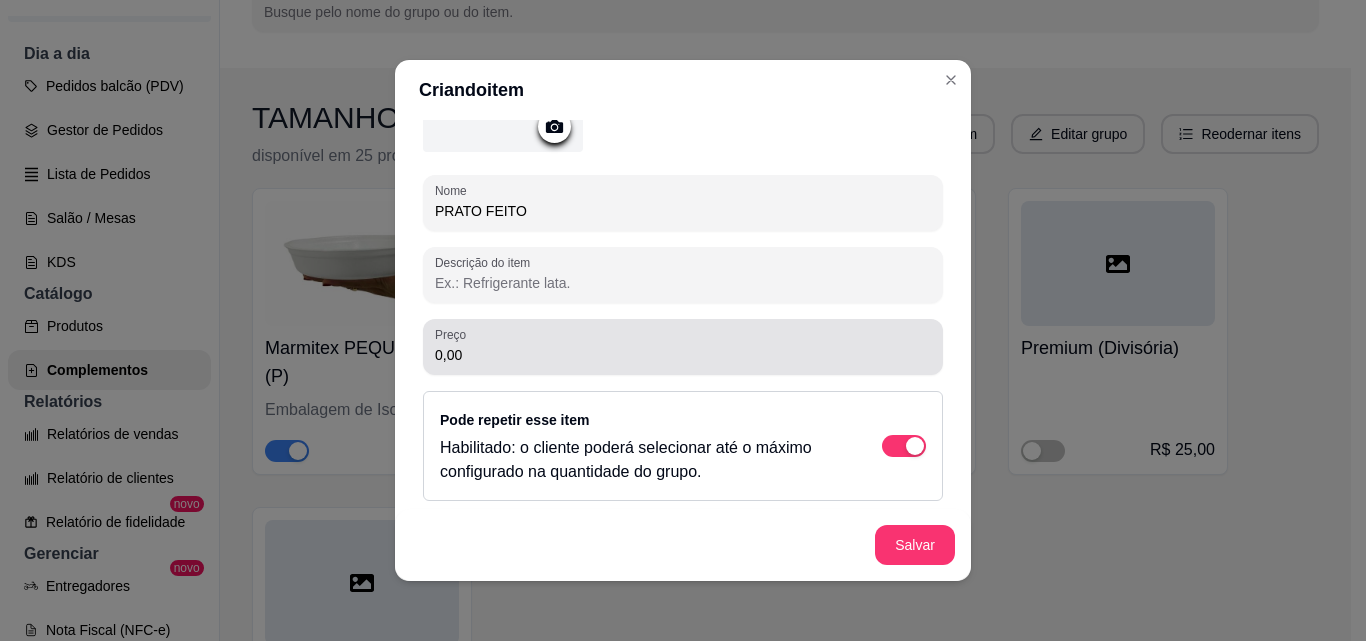 type on "PRATO FEITO" 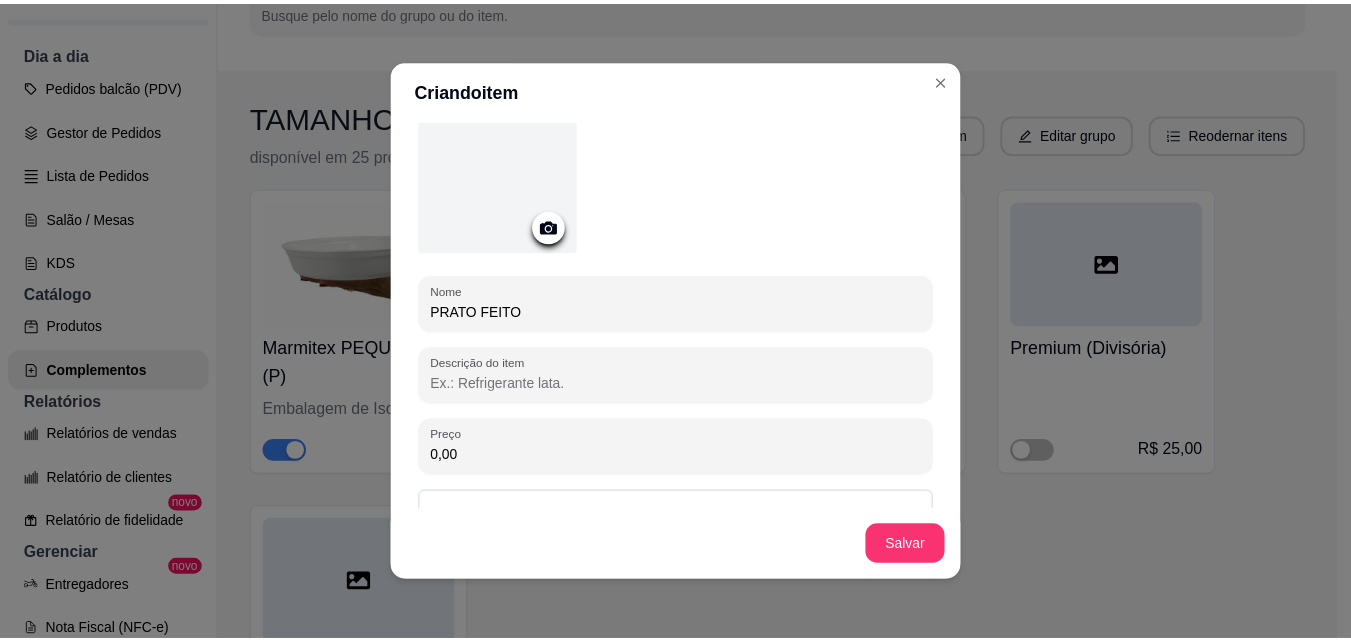 scroll, scrollTop: 0, scrollLeft: 0, axis: both 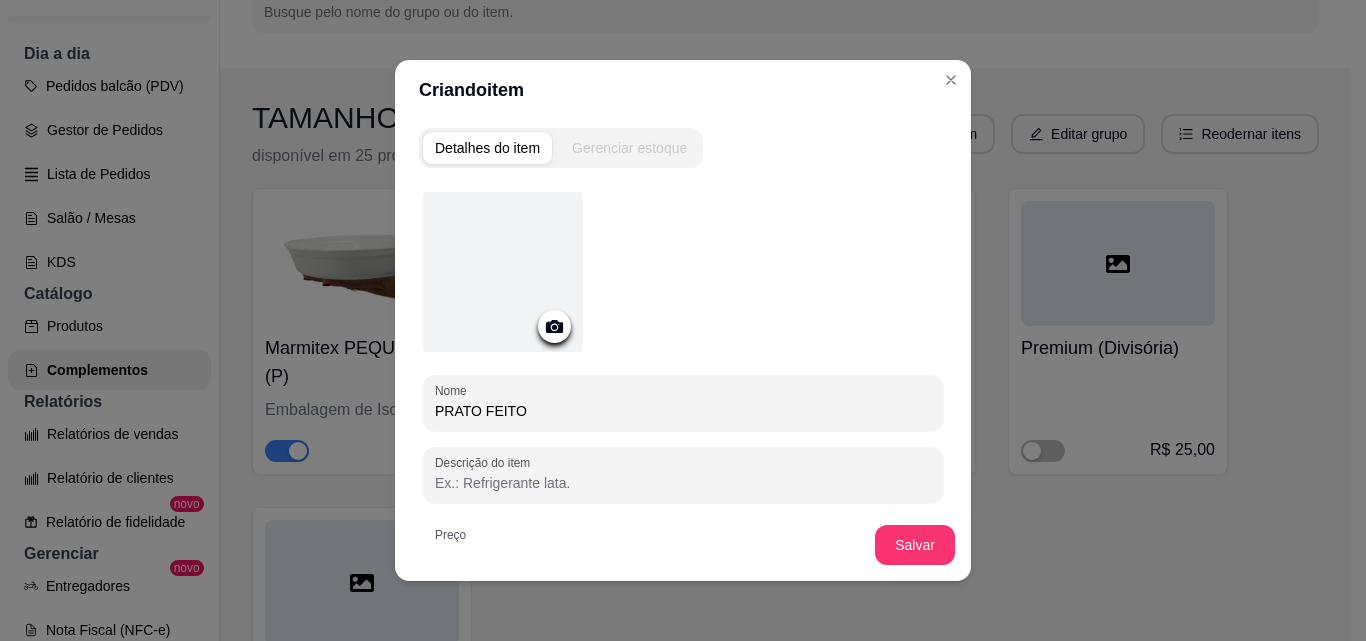 drag, startPoint x: 767, startPoint y: 75, endPoint x: 995, endPoint y: 174, distance: 248.56589 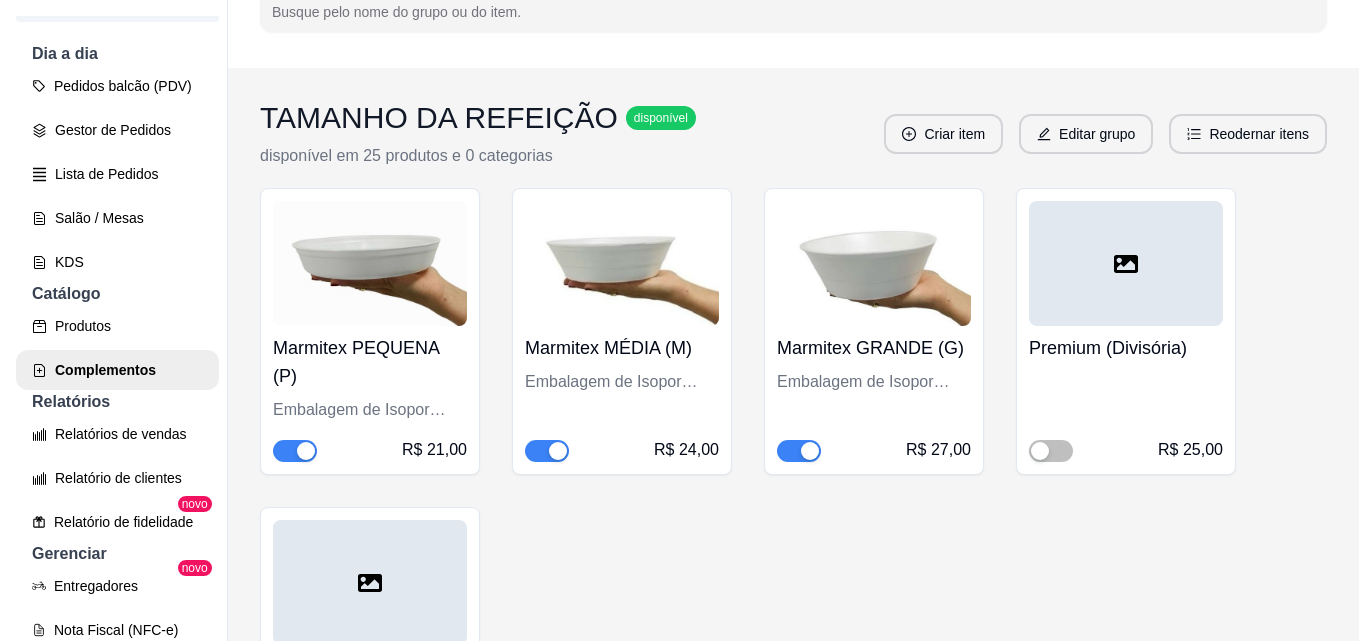 scroll, scrollTop: 100, scrollLeft: 0, axis: vertical 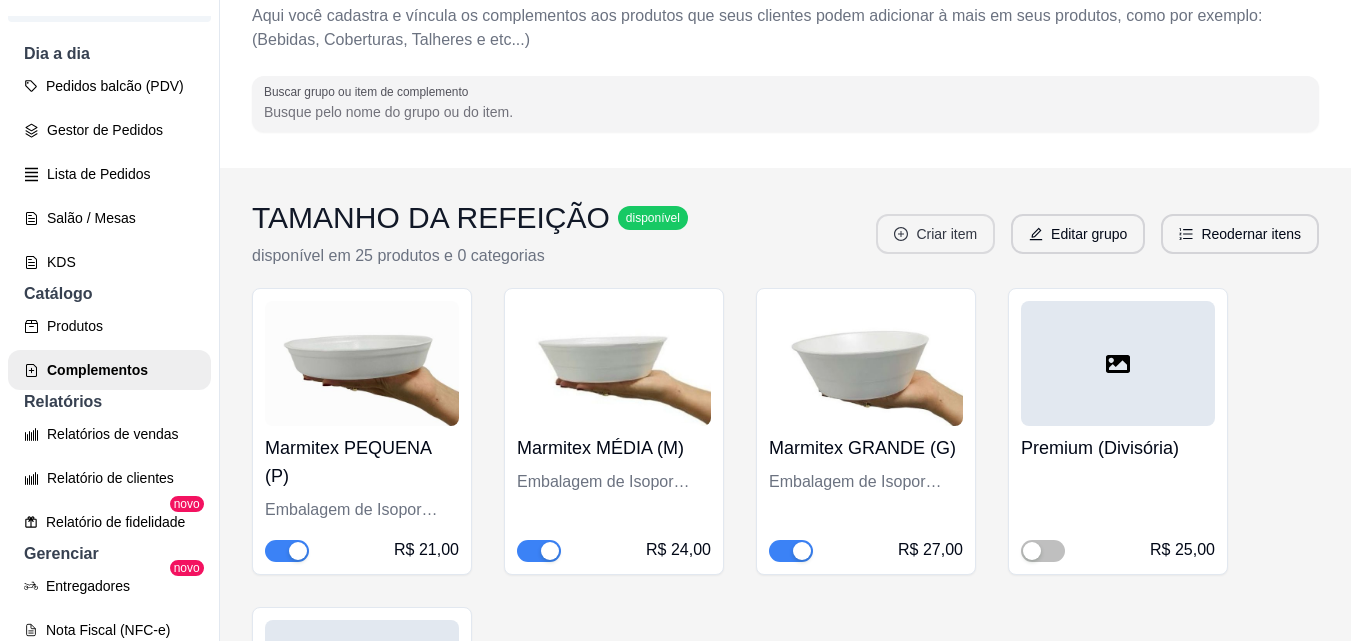 click on "Criar item" at bounding box center [935, 234] 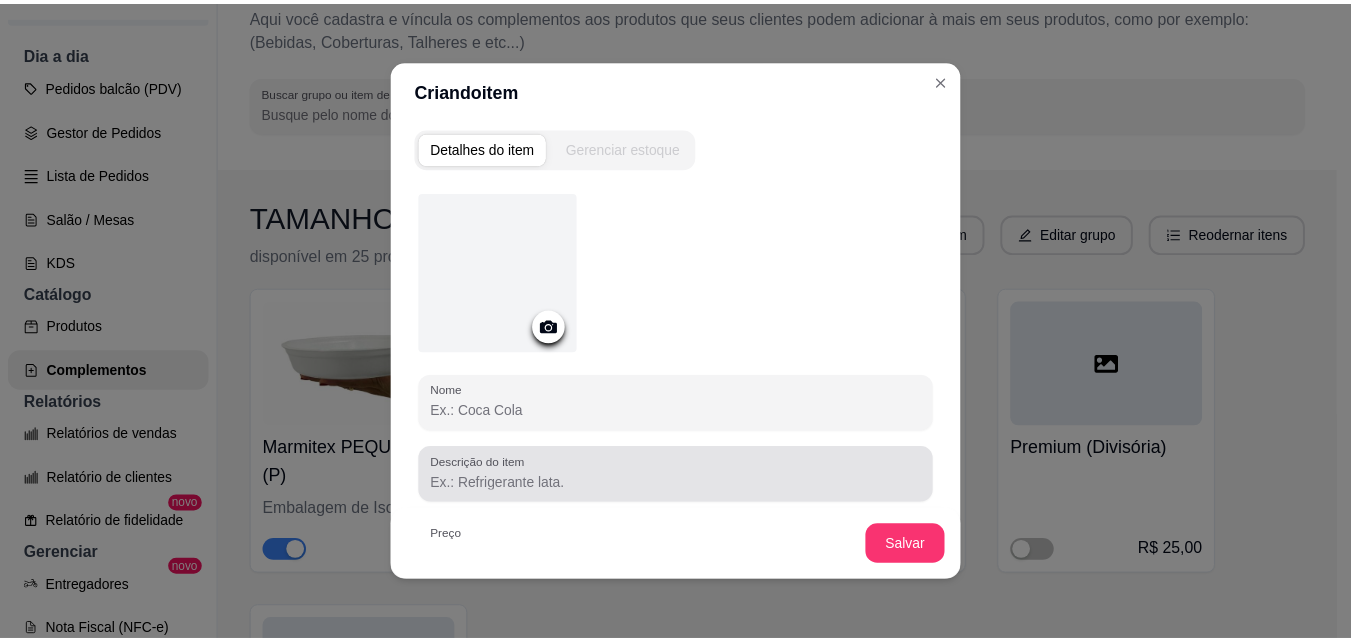 scroll, scrollTop: 100, scrollLeft: 0, axis: vertical 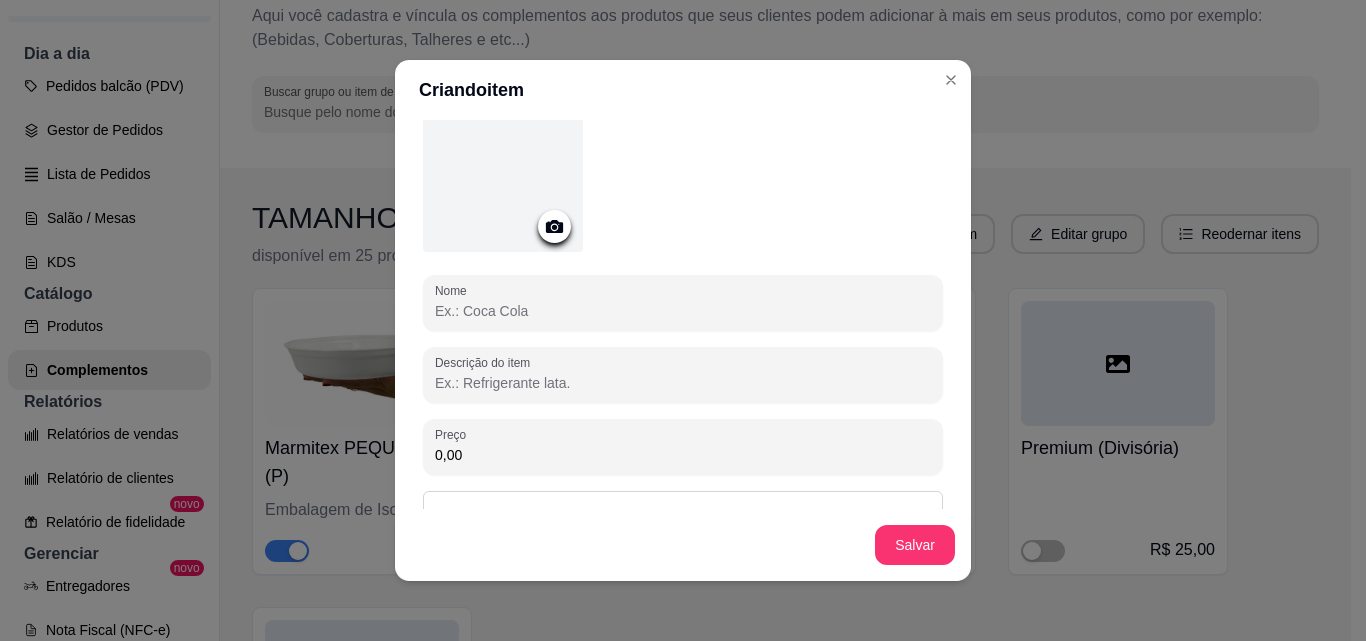drag, startPoint x: 509, startPoint y: 451, endPoint x: 404, endPoint y: 443, distance: 105.30432 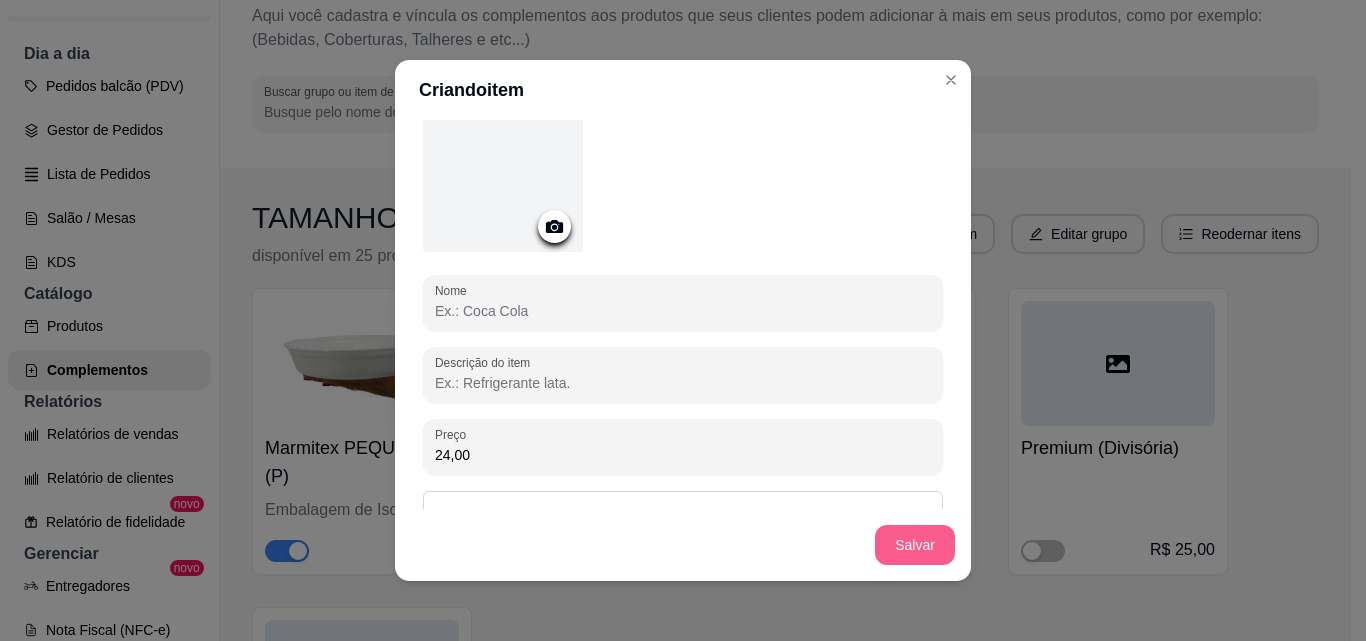 type on "24,00" 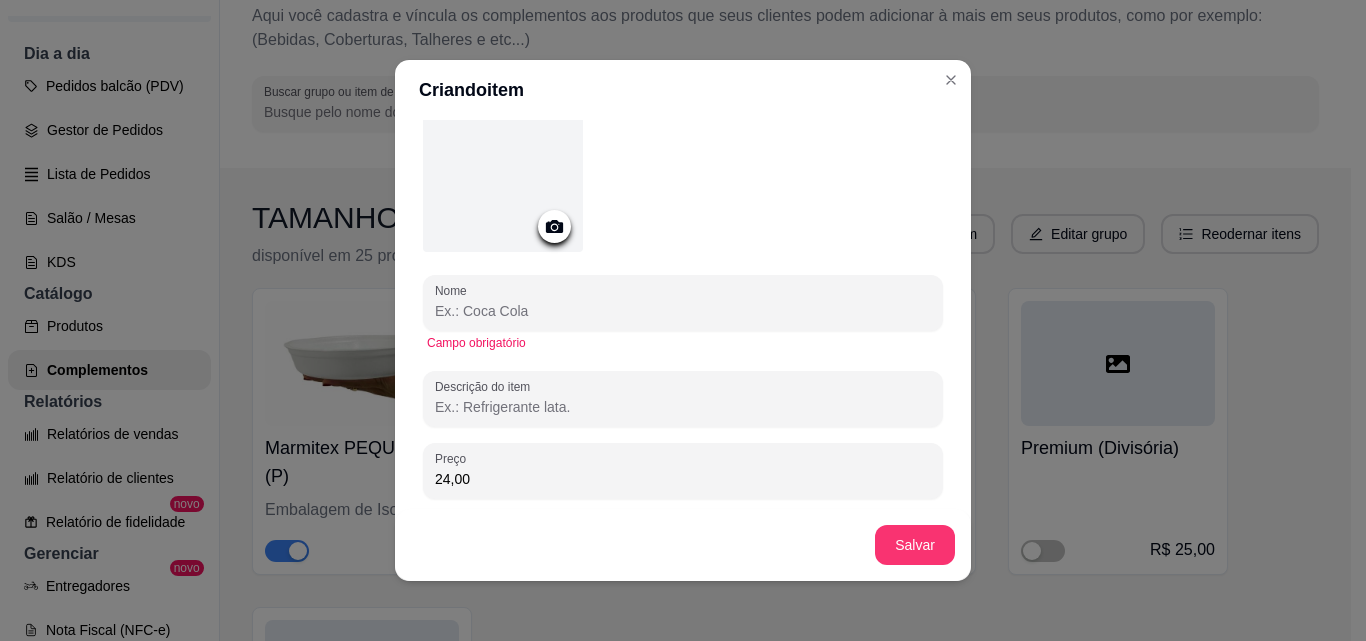 click on "Nome" at bounding box center [683, 311] 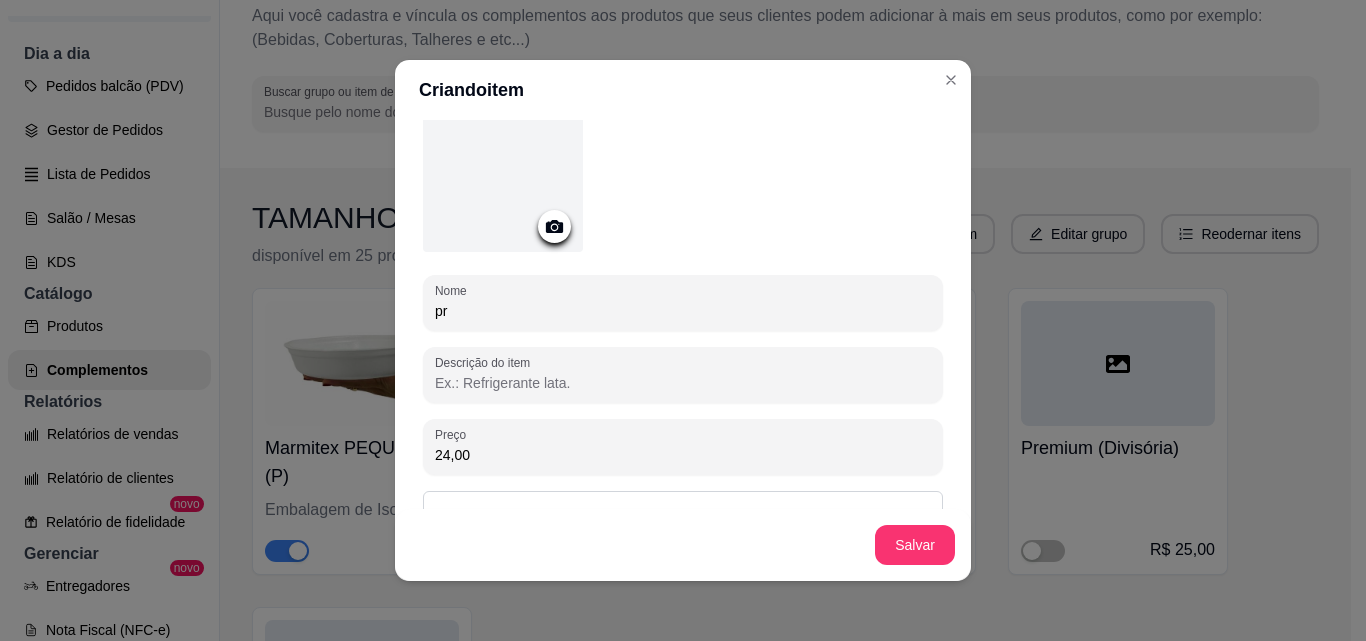 type on "p" 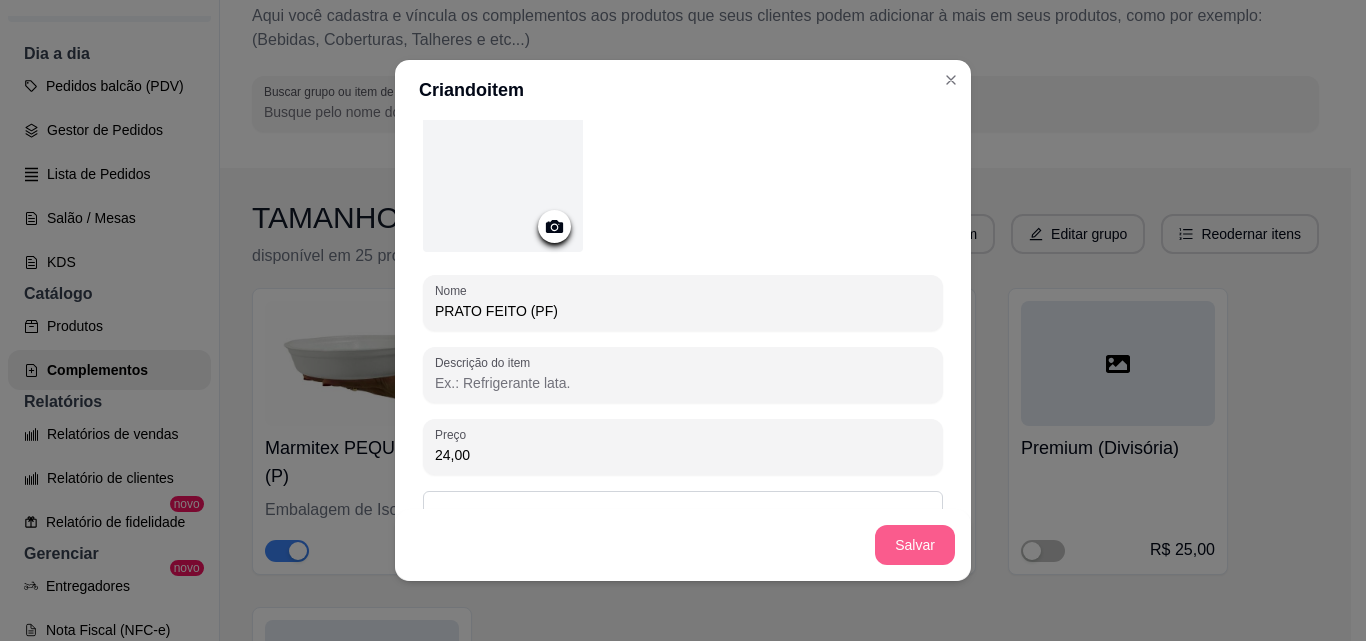 type on "PRATO FEITO (PF)" 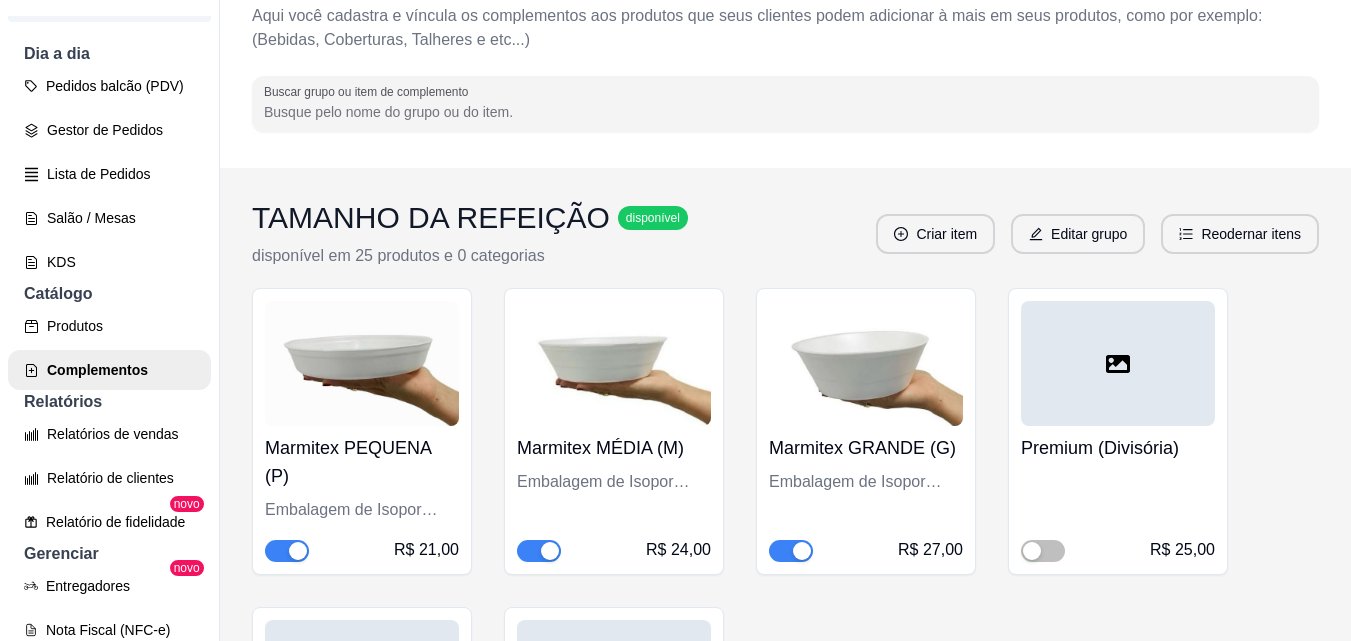 scroll, scrollTop: 400, scrollLeft: 0, axis: vertical 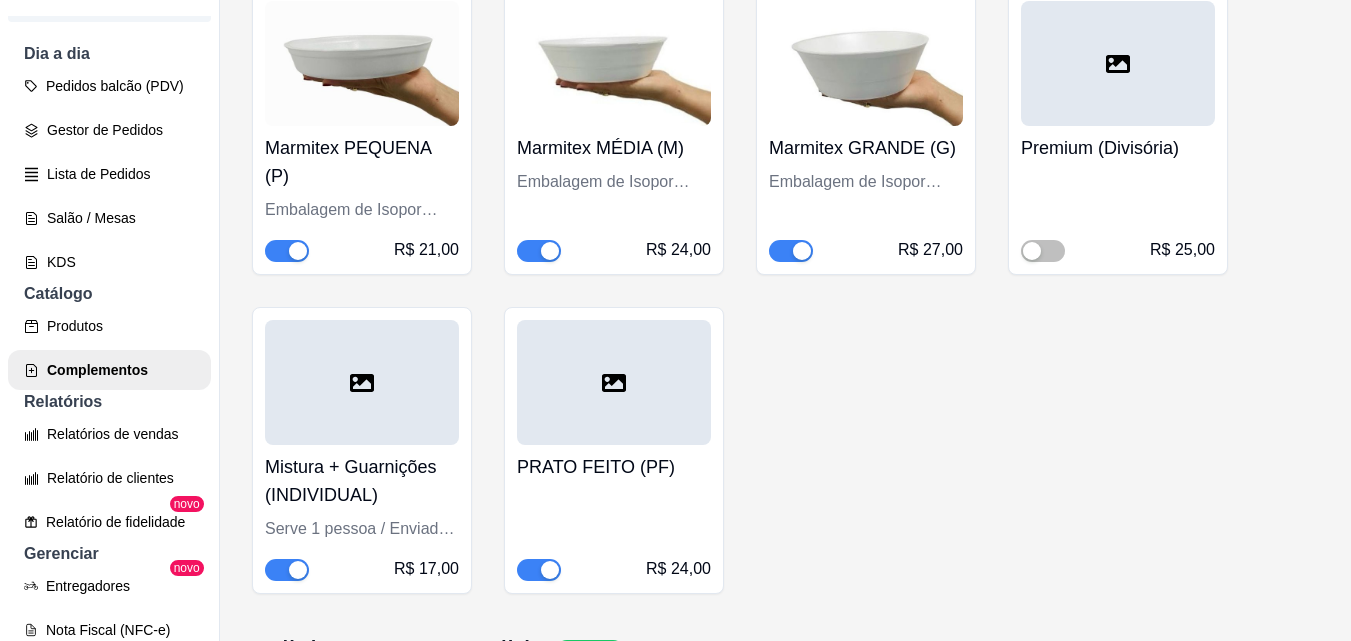 click at bounding box center [539, 570] 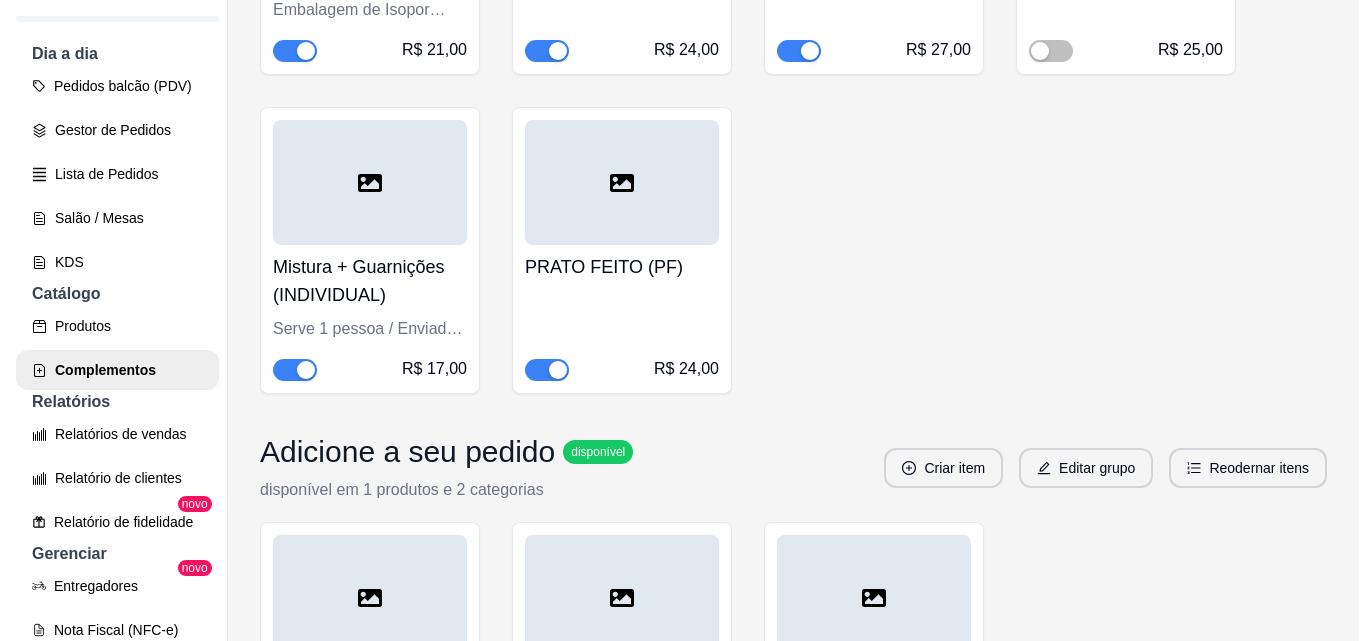 scroll, scrollTop: 400, scrollLeft: 0, axis: vertical 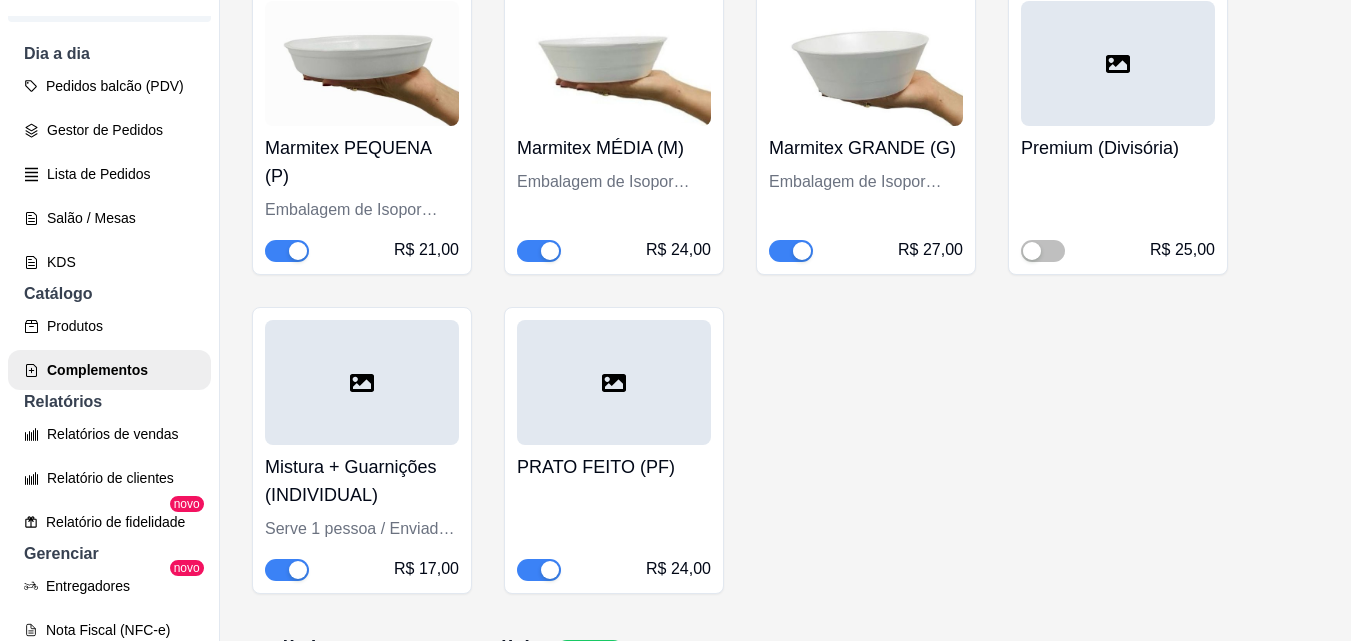 click at bounding box center [550, 570] 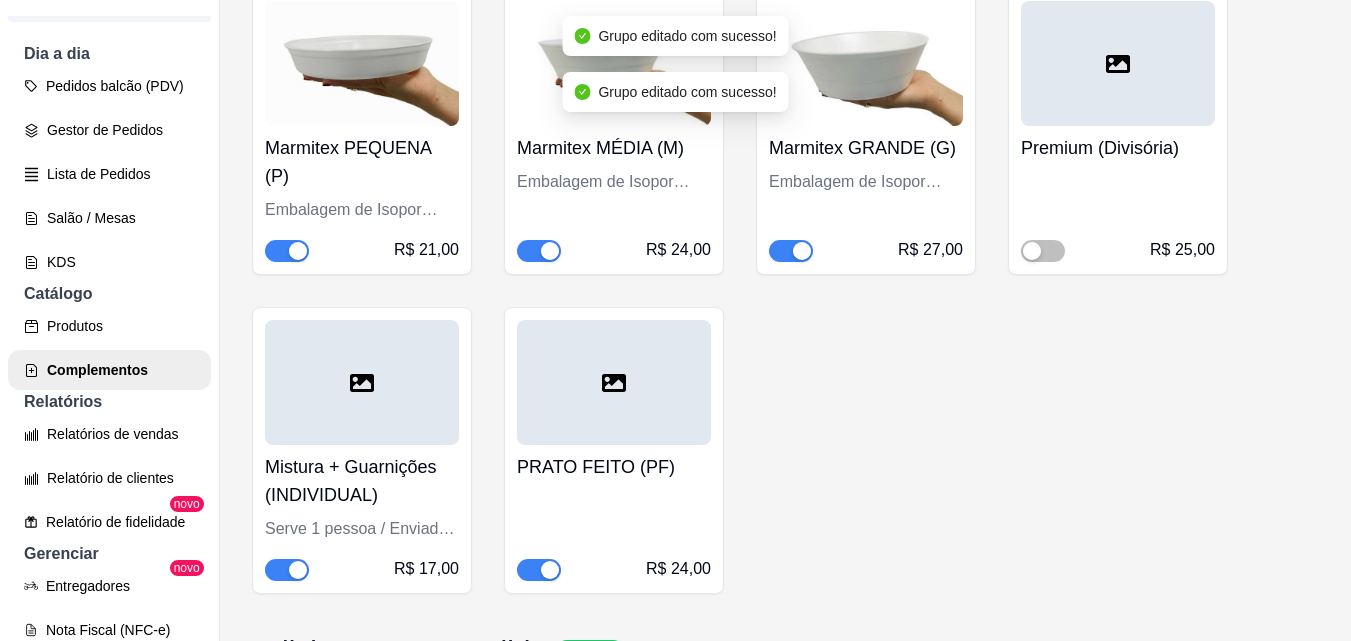 click on "PRATO FEITO (PF)" at bounding box center (614, 467) 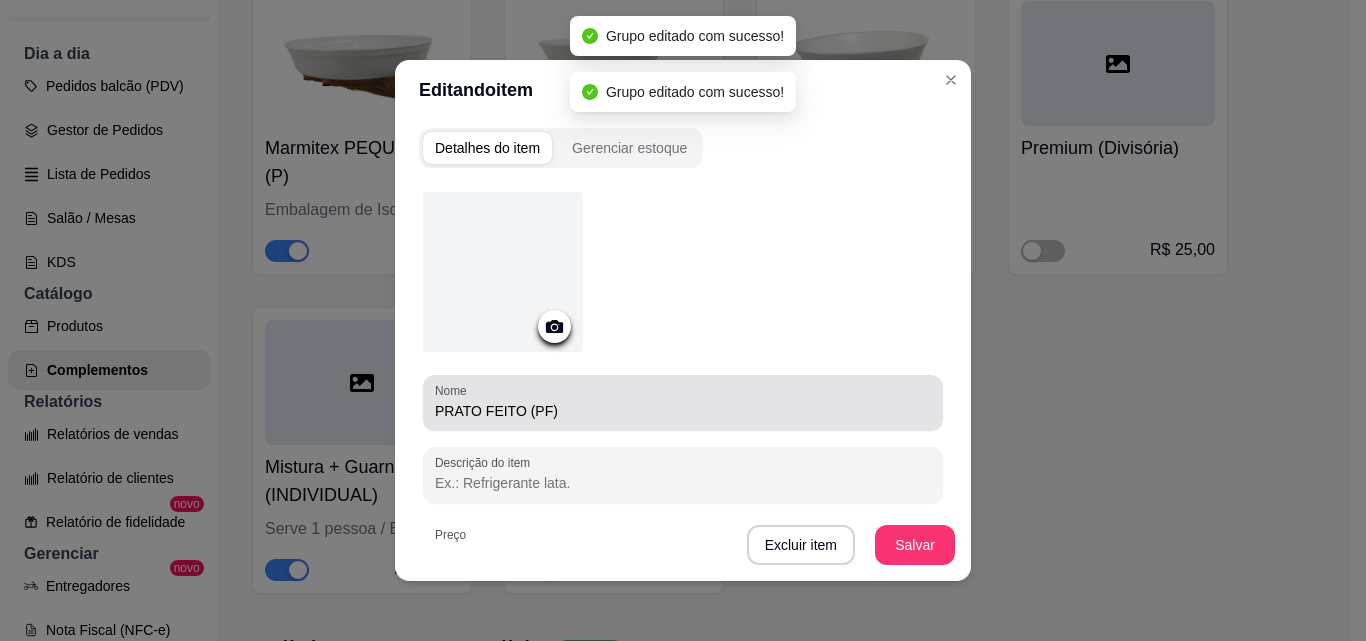 scroll, scrollTop: 329, scrollLeft: 0, axis: vertical 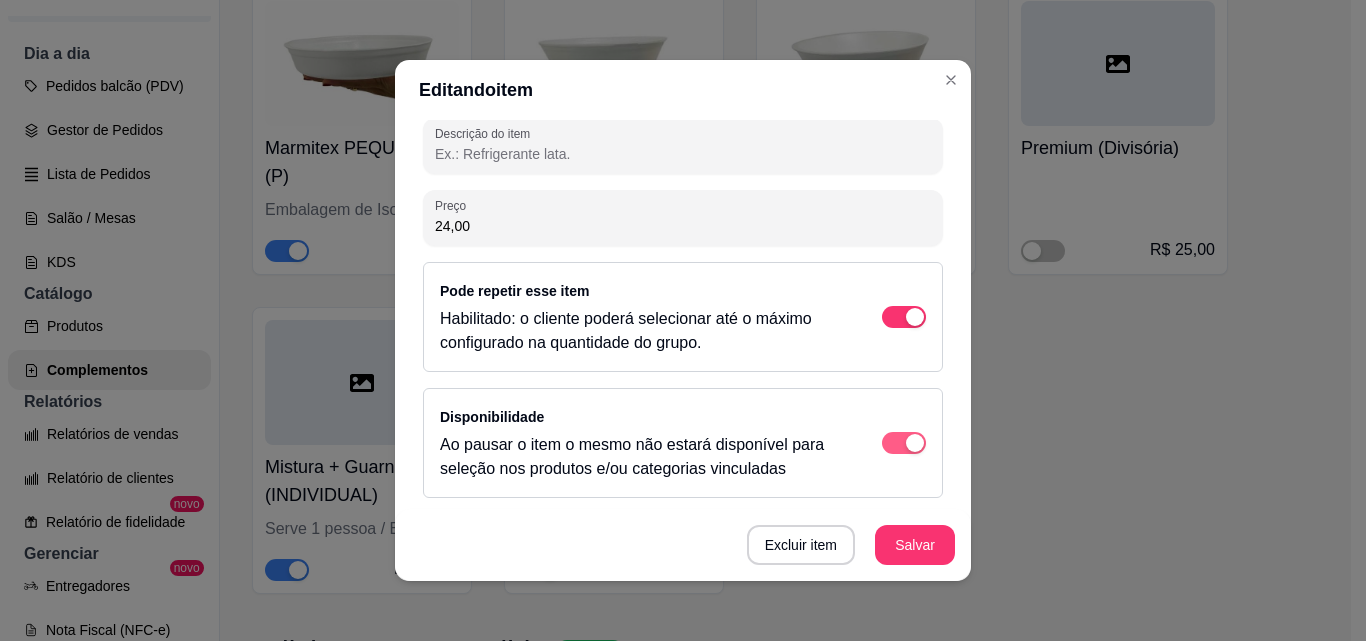 click at bounding box center [904, 317] 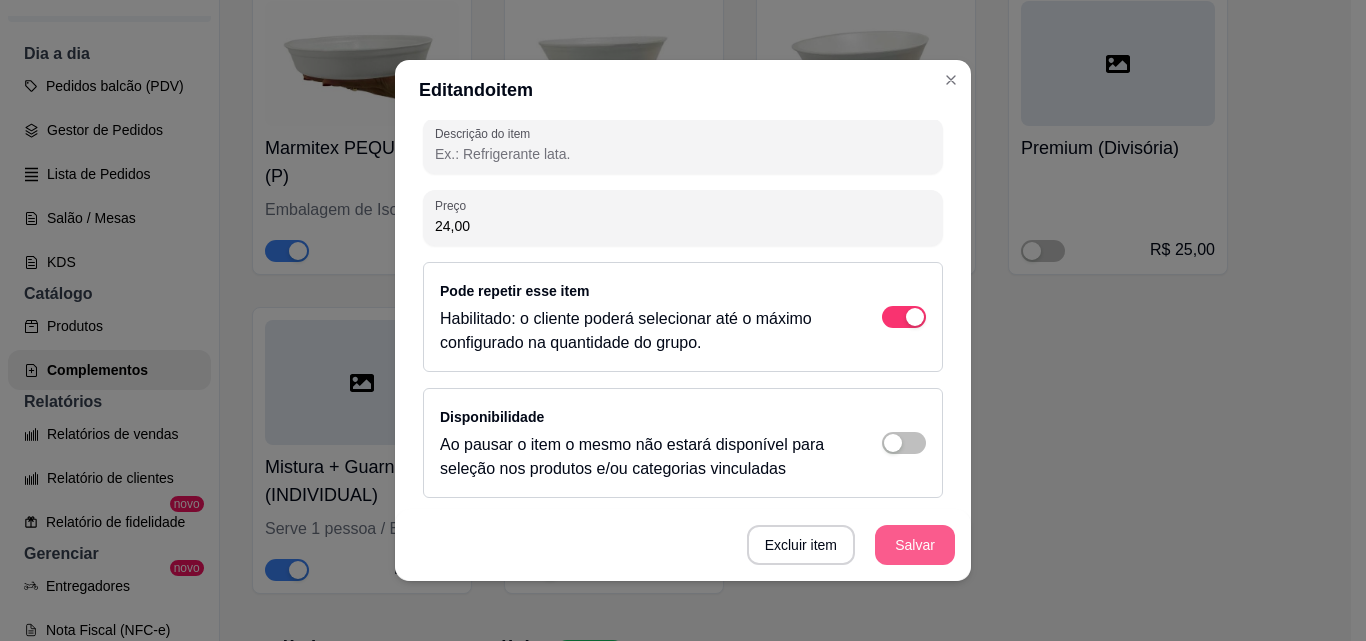 click on "Salvar" at bounding box center (915, 545) 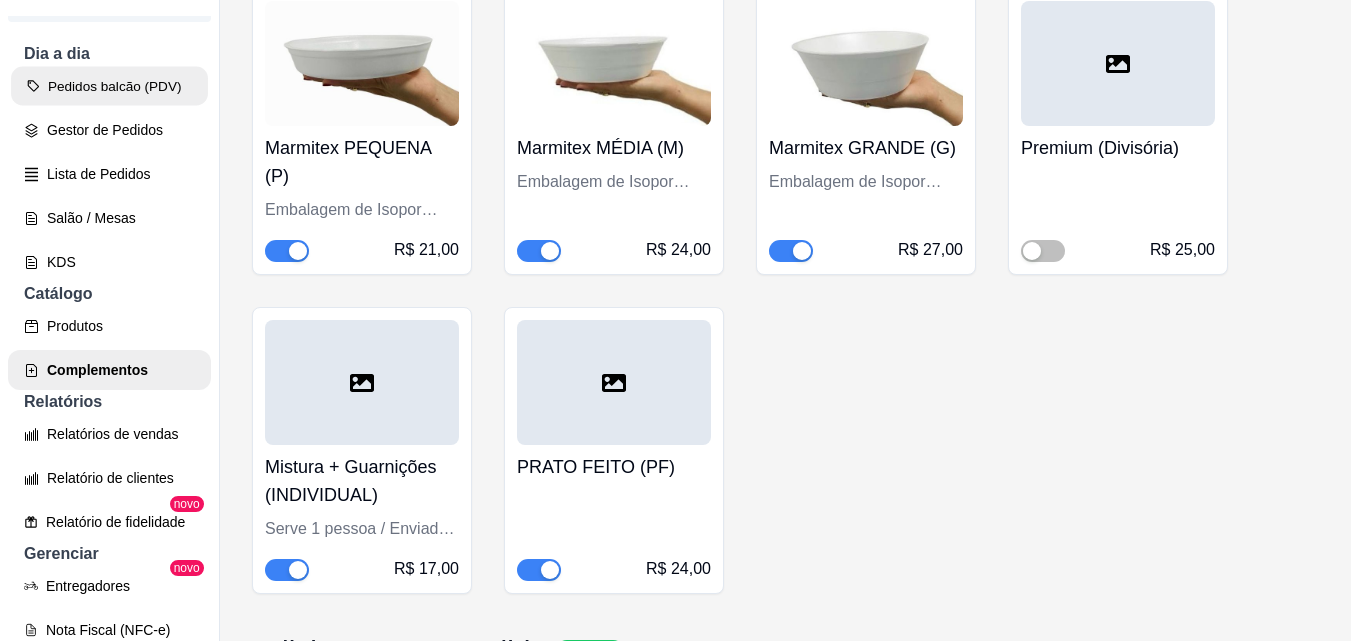 click on "Pedidos balcão (PDV)" at bounding box center [109, 86] 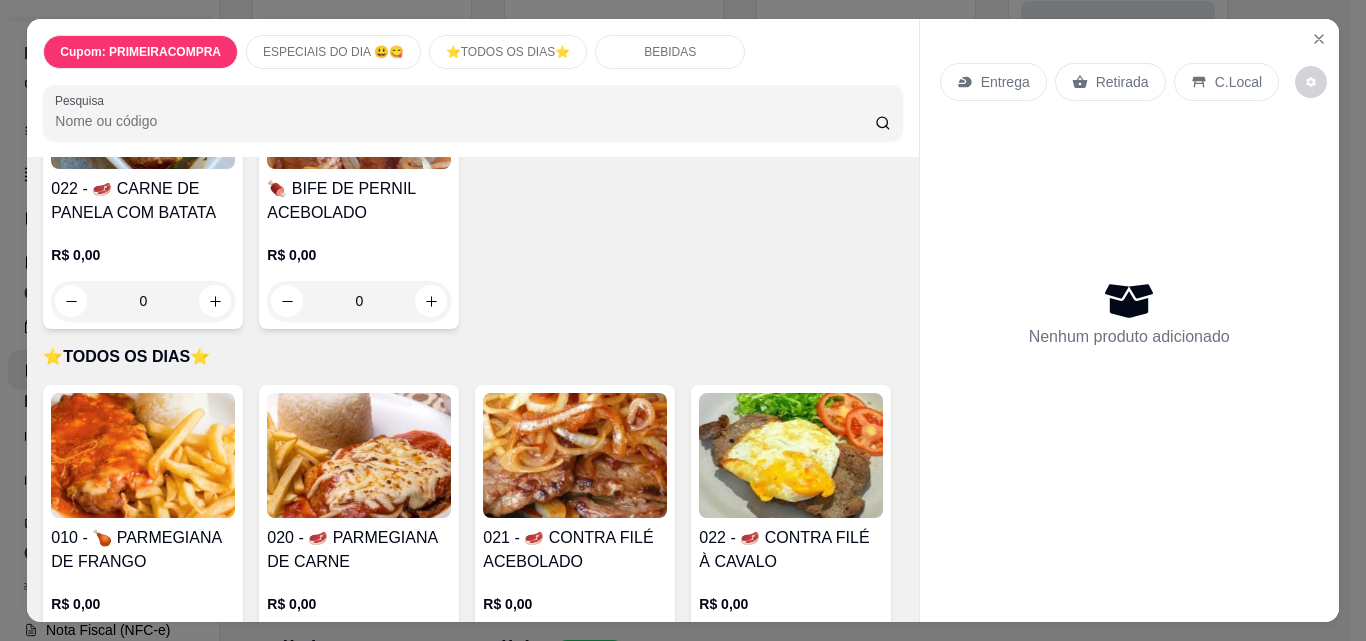 scroll, scrollTop: 900, scrollLeft: 0, axis: vertical 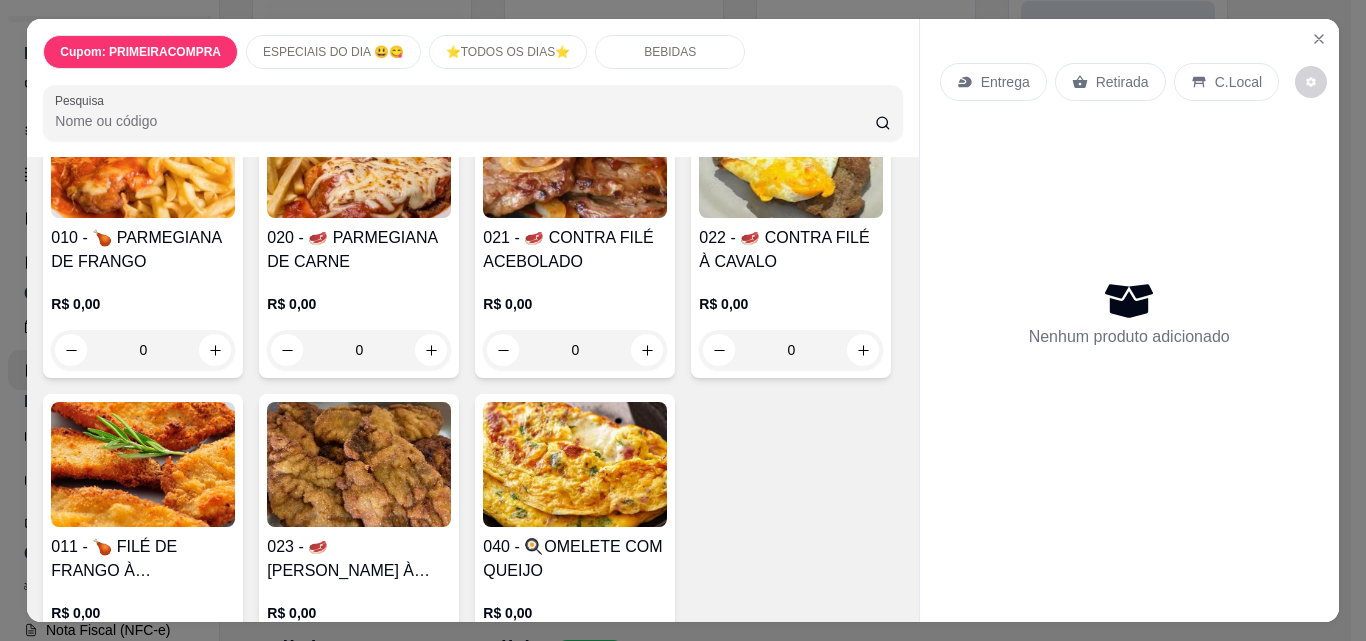 click at bounding box center (143, 155) 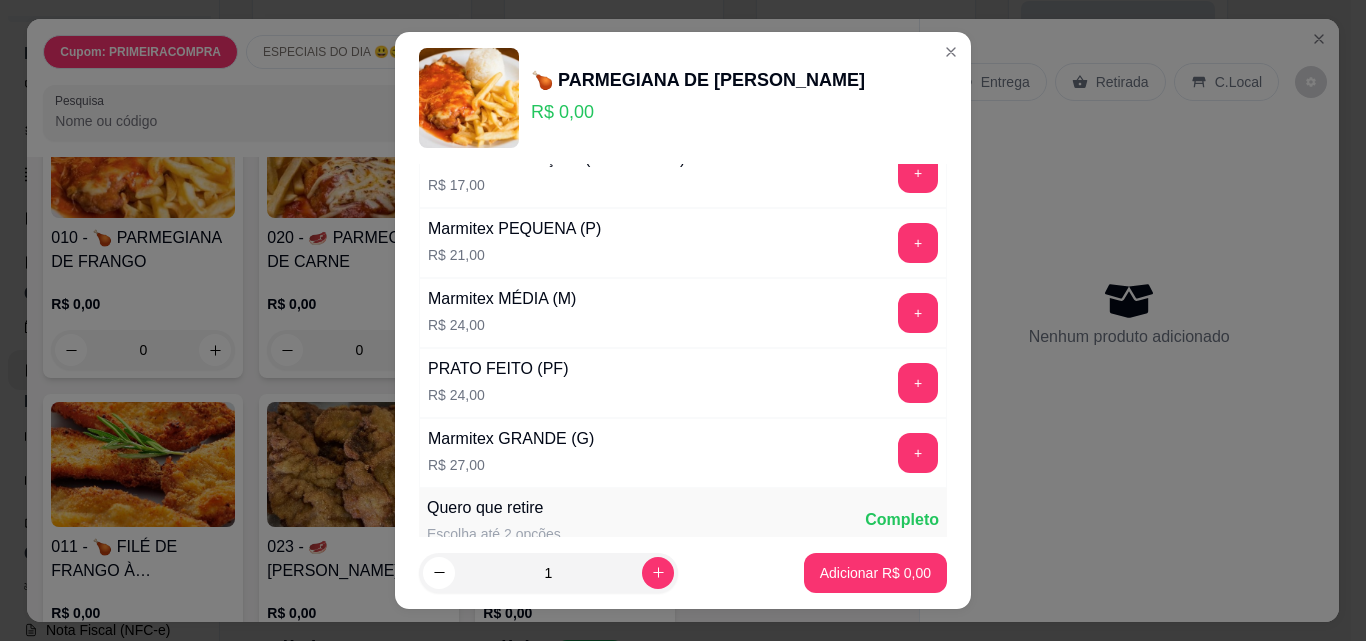 scroll, scrollTop: 0, scrollLeft: 0, axis: both 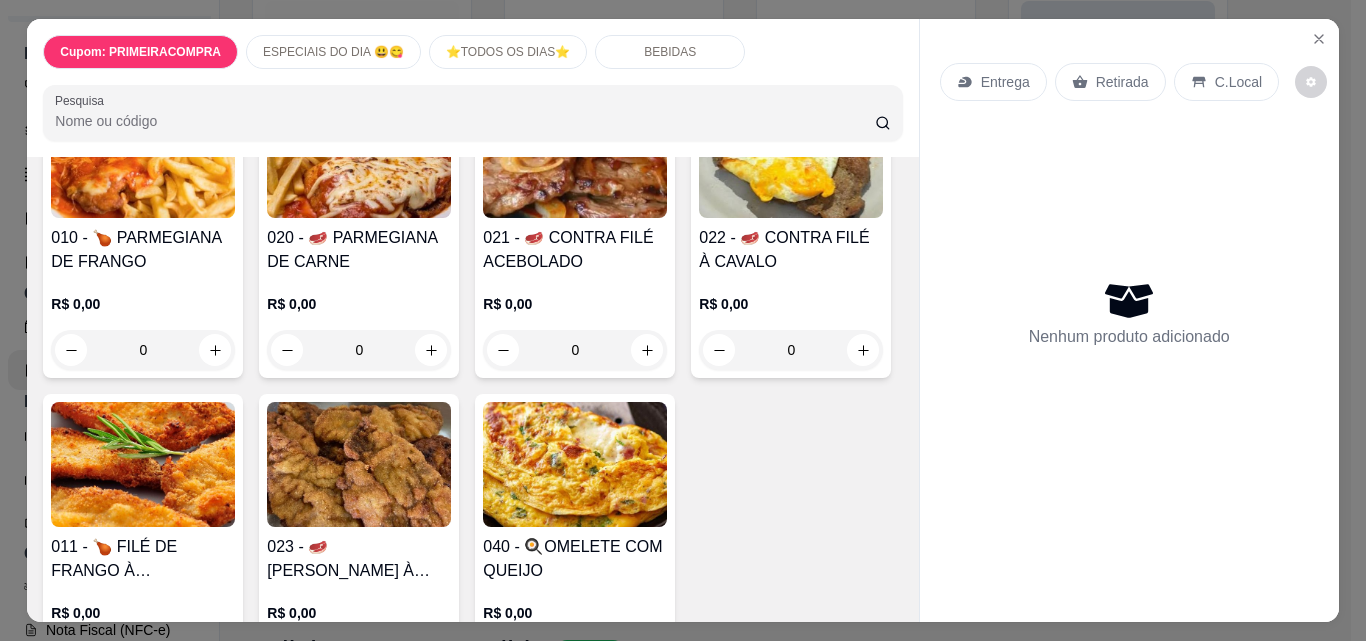 click on "Cupom: PRIMEIRACOMPRA ESPECIAIS DO DIA 😃😋 ⭐TODOS OS DIAS⭐ BEBIDAS Pesquisa Item avulso Cupom: PRIMEIRACOMPRA APROVEITE E GANHE DESCONTOS   R$ 0,00 0 ESPECIAIS DO DIA 😃😋 022 - 🥩 CARNE DE PANELA COM BATATA   R$ 0,00 0 🍖 BIFE DE PERNIL ACEBOLADO   R$ 0,00 0 ⭐TODOS OS DIAS⭐ 010 - 🍗 PARMEGIANA DE FRANGO   R$ 0,00 0 020 - 🥩 PARMEGIANA DE CARNE   R$ 0,00 0 021 - 🥩 CONTRA FILÉ ACEBOLADO   R$ 0,00 0 022 - 🥩 CONTRA FILÉ À CAVALO   R$ 0,00 0 011 - 🍗 FILÉ DE FRANGO À MILANESA   R$ 0,00 0 023 - 🥩 BIFE BOVINO À MILANESA   R$ 0,00 0 040 - 🍳OMELETE COM QUEIJO   R$ 0,00 0 BEBIDAS Refrigerante Lata   R$ 0,00 0 Refrigerante 2L   R$ 0,00 0 Sucos e Água   R$ 0,00 0 Cervejas   R$ 0,00 0 Entrega Retirada C.Local Nenhum produto adicionado" at bounding box center (683, 320) 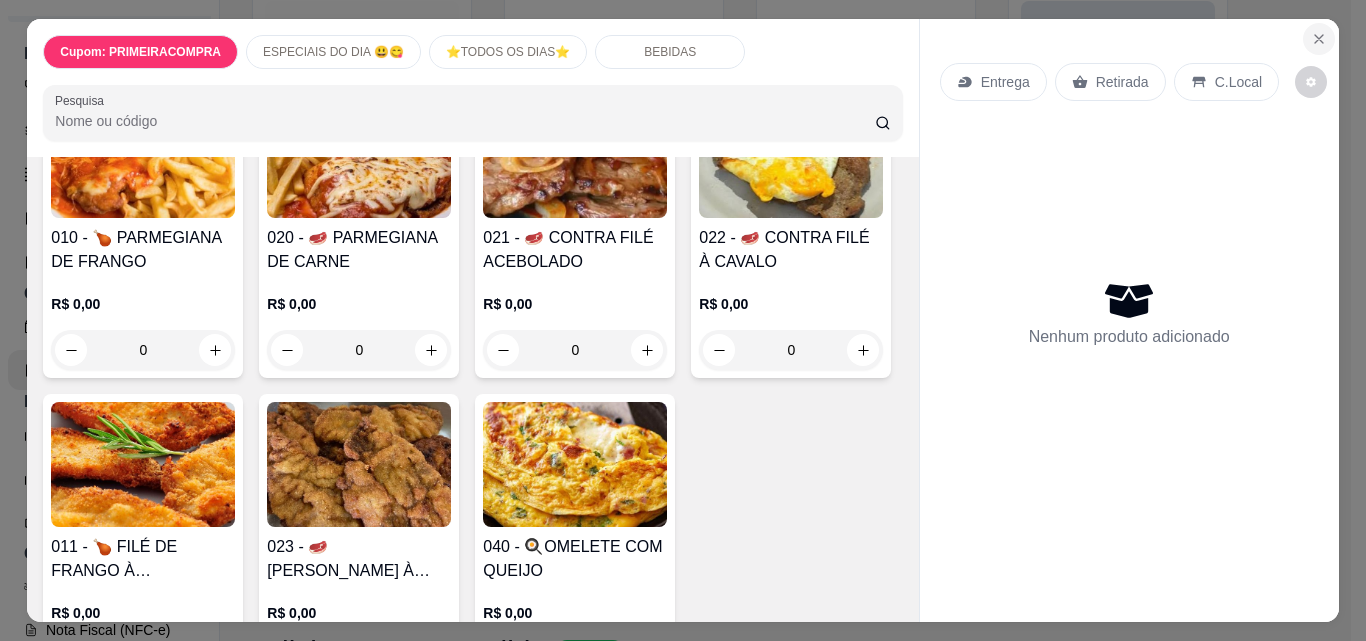 click 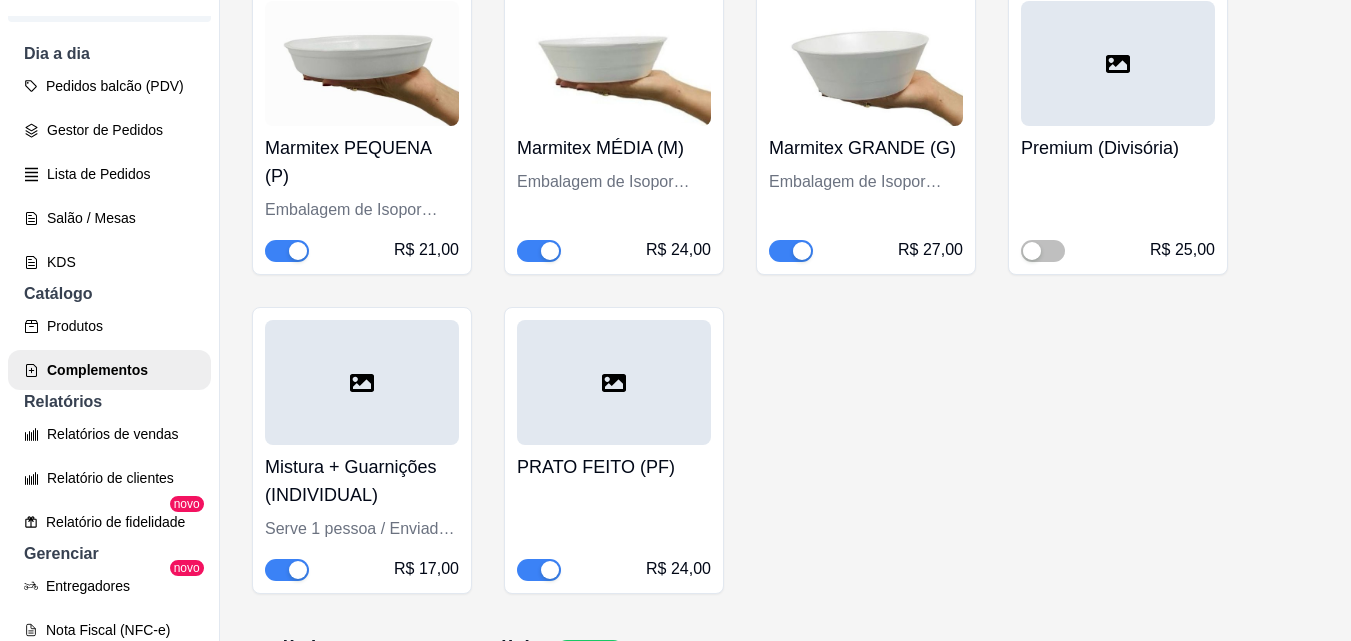 click on "PRATO FEITO (PF) R$ 24,00" at bounding box center (614, 513) 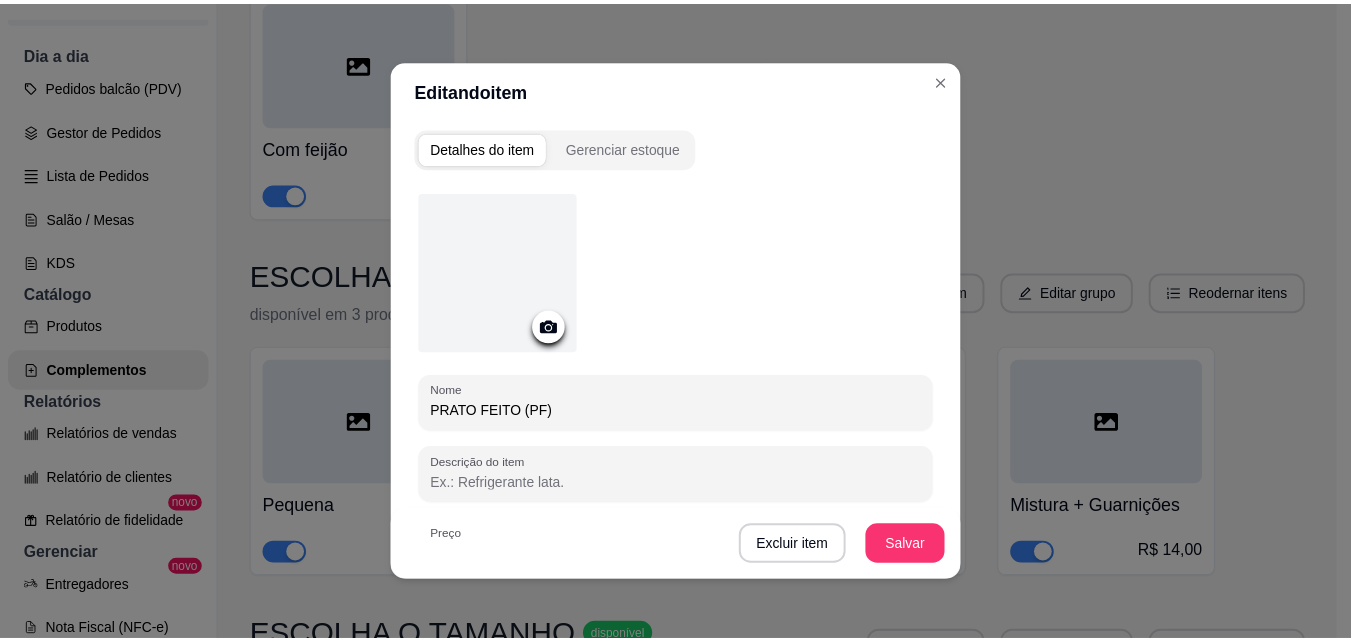 scroll, scrollTop: 329, scrollLeft: 0, axis: vertical 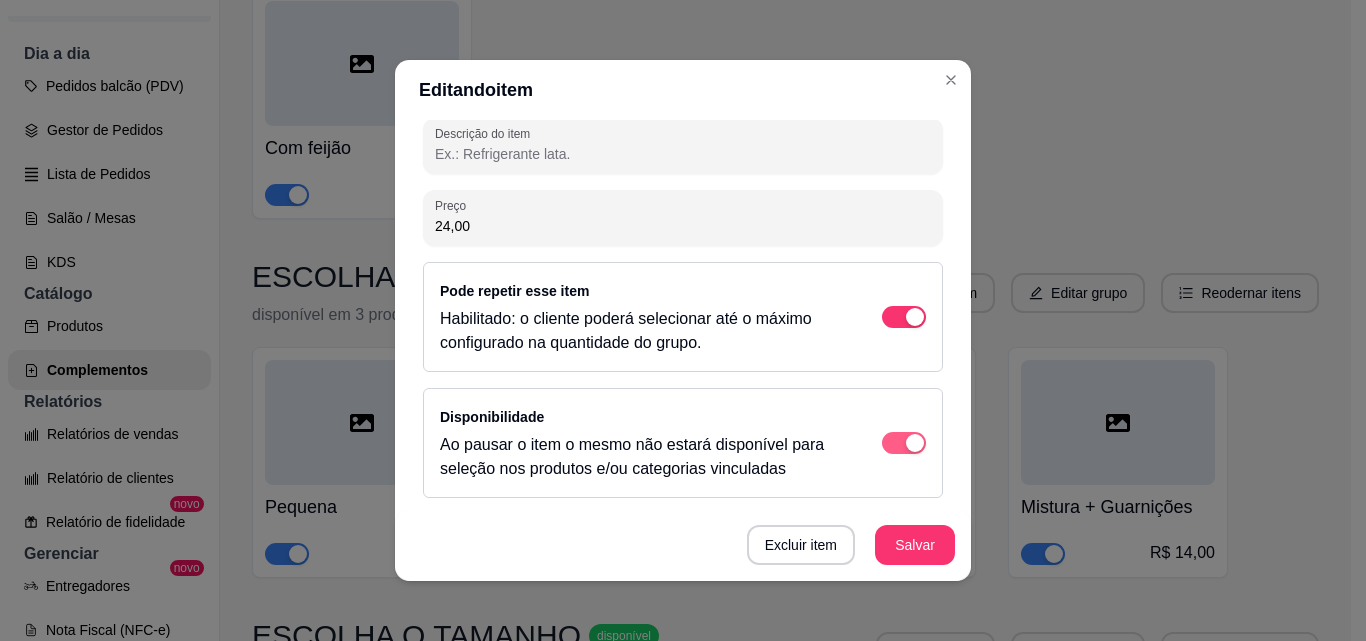 click at bounding box center [915, 317] 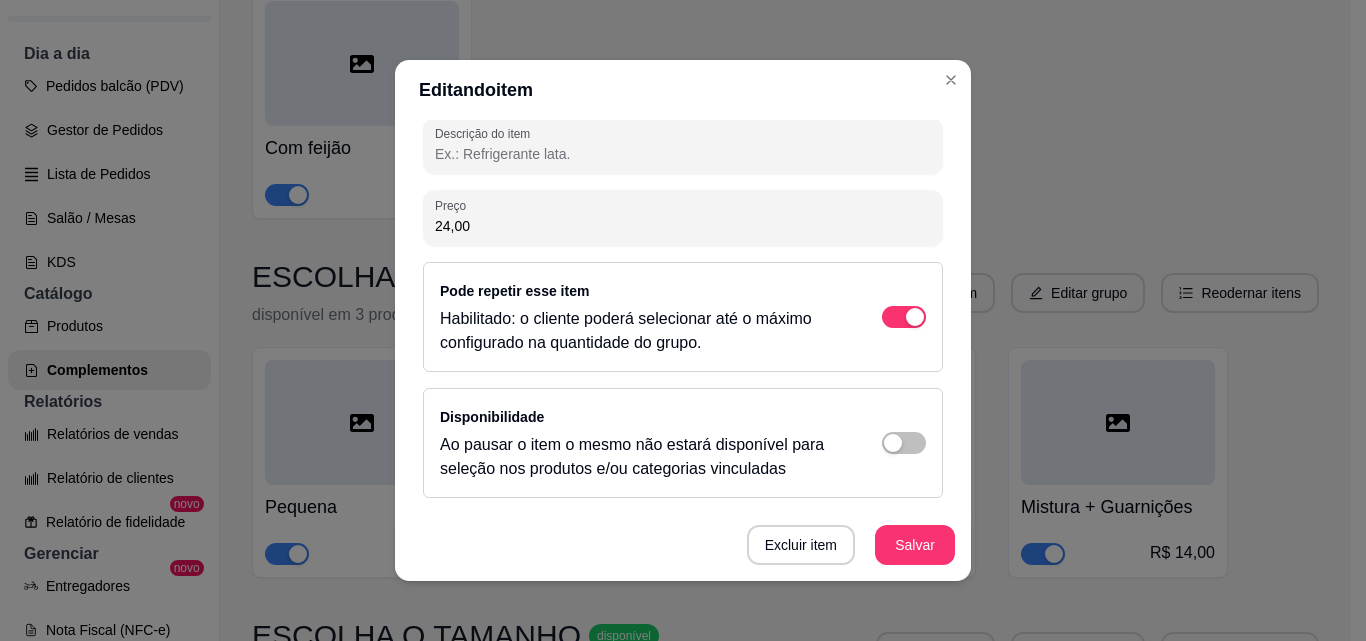 click on "Excluir item Salvar" at bounding box center (683, 545) 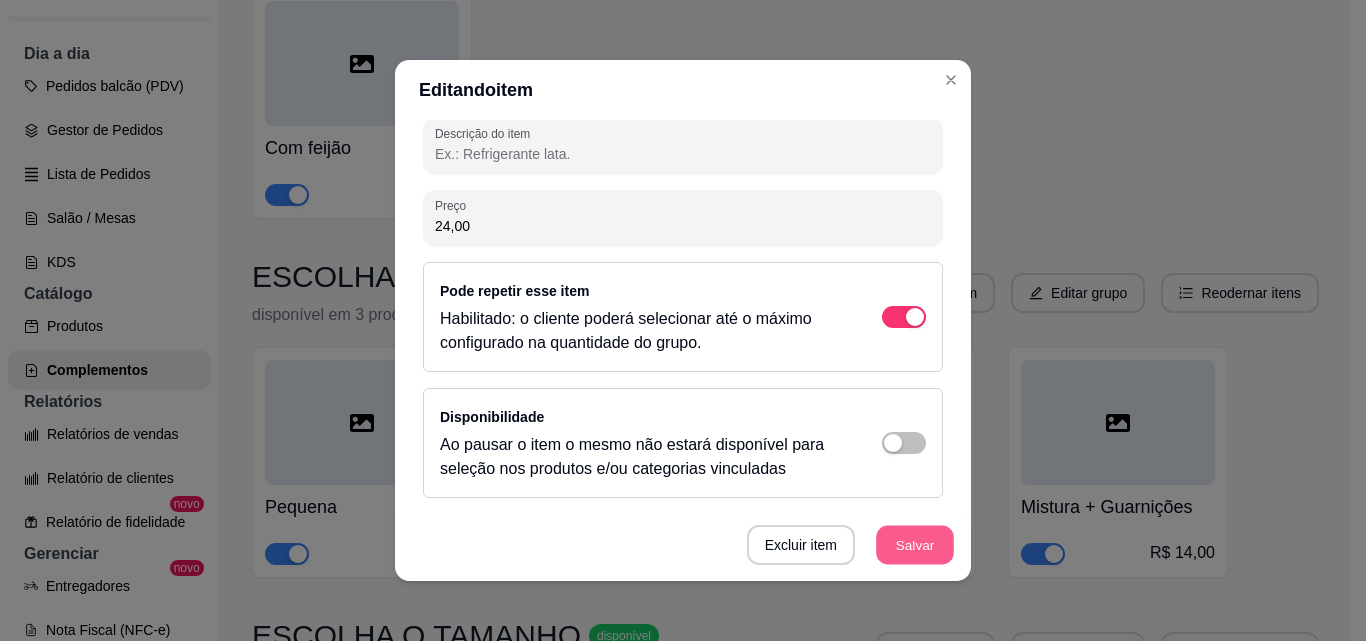 click on "Salvar" at bounding box center (915, 545) 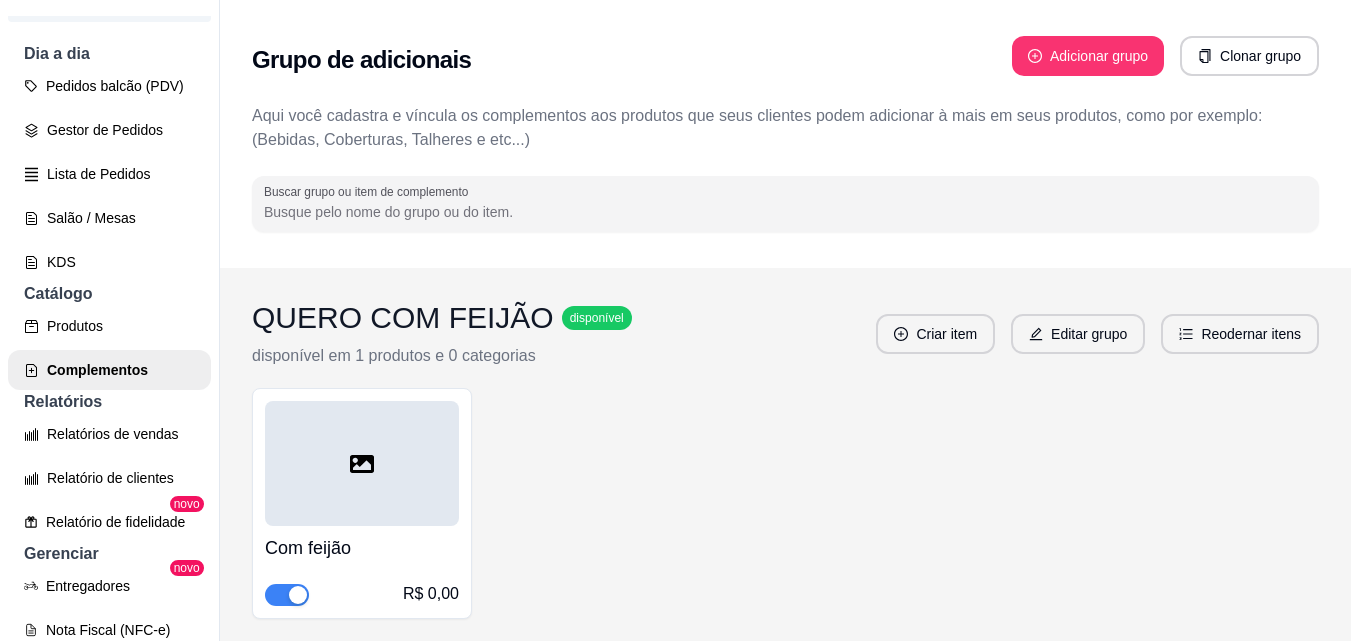 scroll, scrollTop: 7271, scrollLeft: 0, axis: vertical 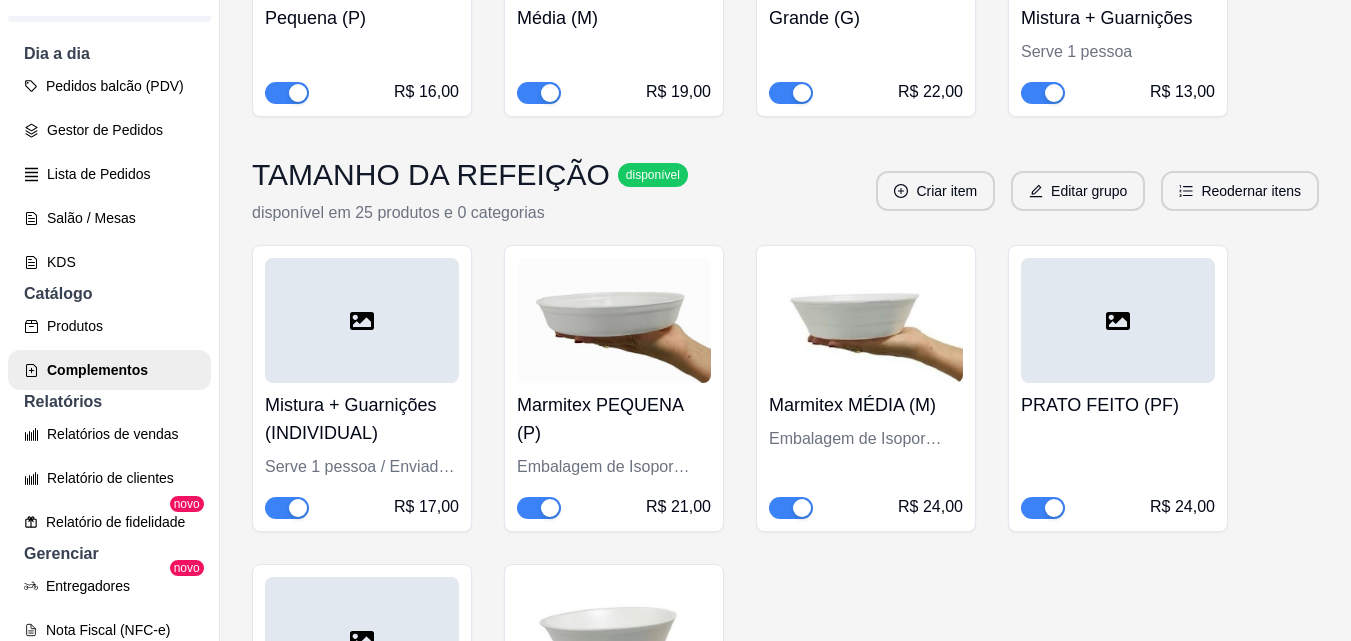 click at bounding box center (1054, 508) 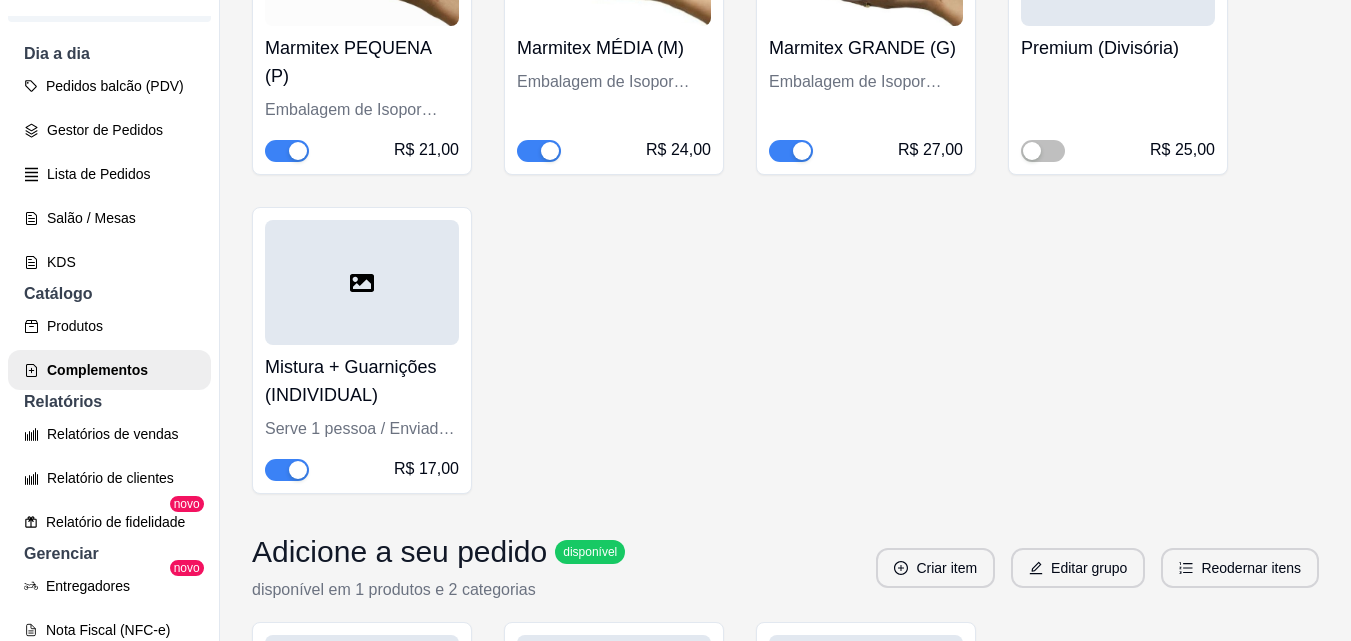 scroll, scrollTop: 800, scrollLeft: 0, axis: vertical 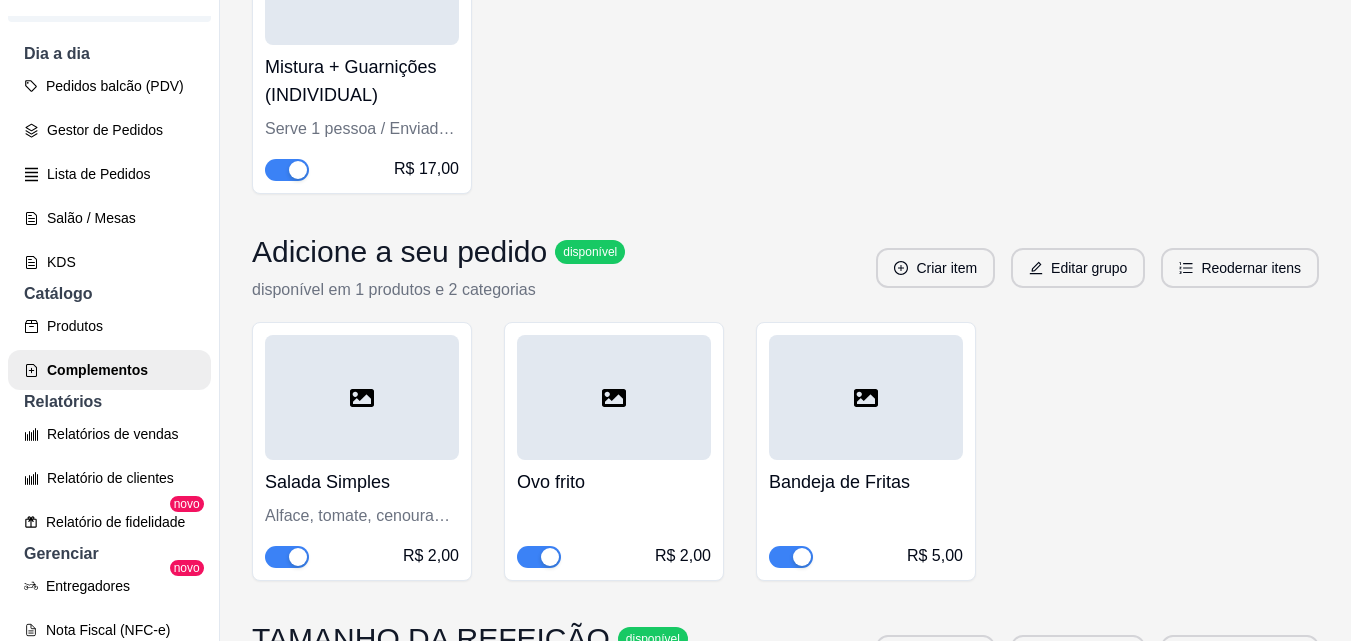 click on "Marmitex PEQUENA (P) Embalagem de Isopor 500ml R$ 21,00 Marmitex MÉDIA (M)  Embalagem de Isopor 800ml R$ 24,00 Marmitex GRANDE (G)  Embalagem de Isopor 1100ml R$ 27,00 Premium (Divisória) R$ 25,00 Mistura + Guarnições (INDIVIDUAL) Serve 1 pessoa / Enviado na embalagem de Isopor 500ml R$ 17,00" at bounding box center (785, -109) 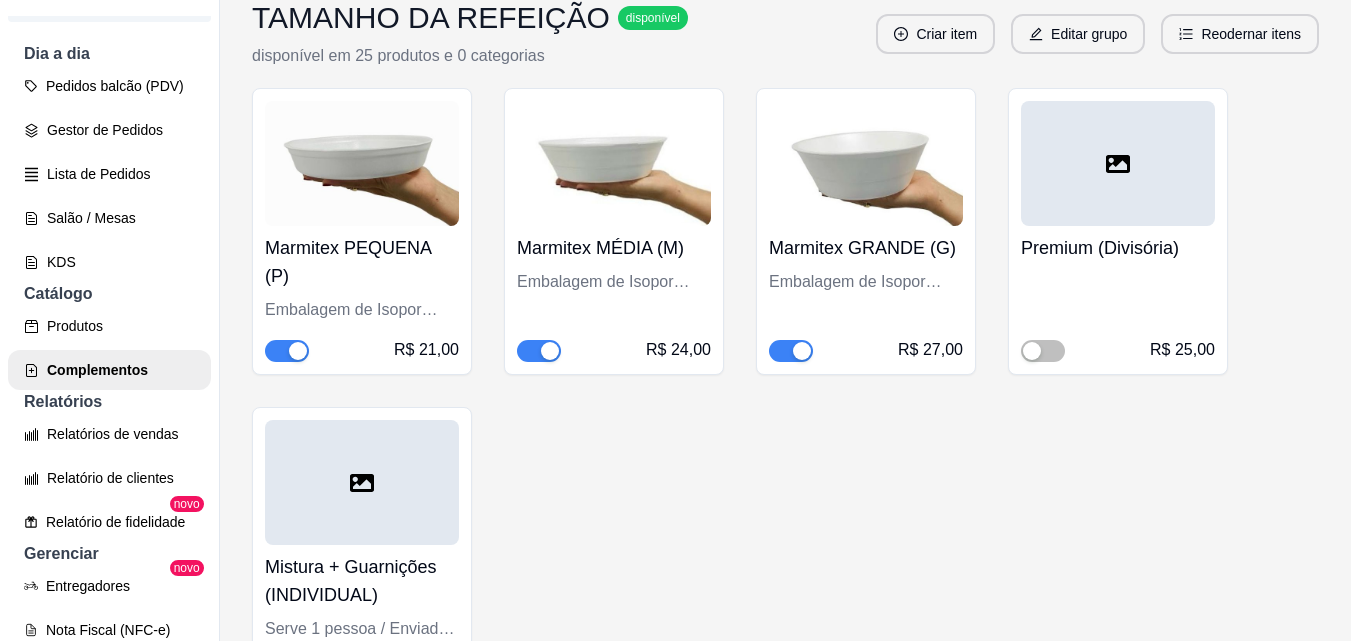 scroll, scrollTop: 100, scrollLeft: 0, axis: vertical 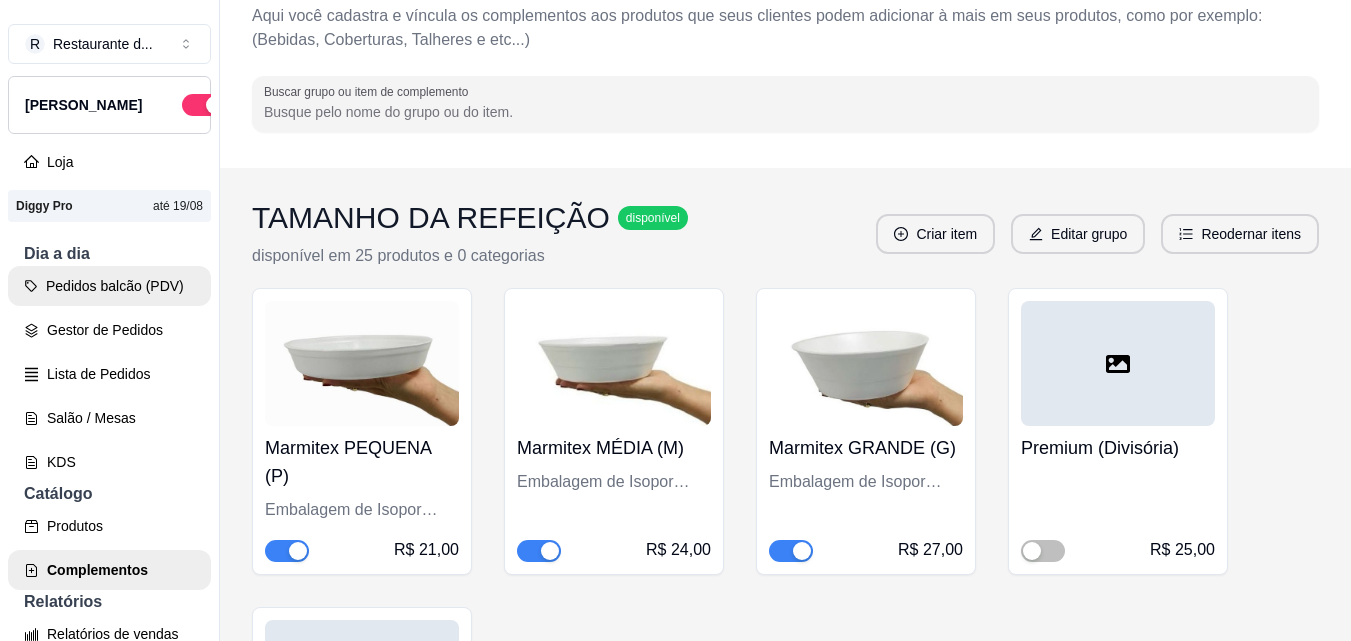click on "Pedidos balcão (PDV)" at bounding box center [109, 286] 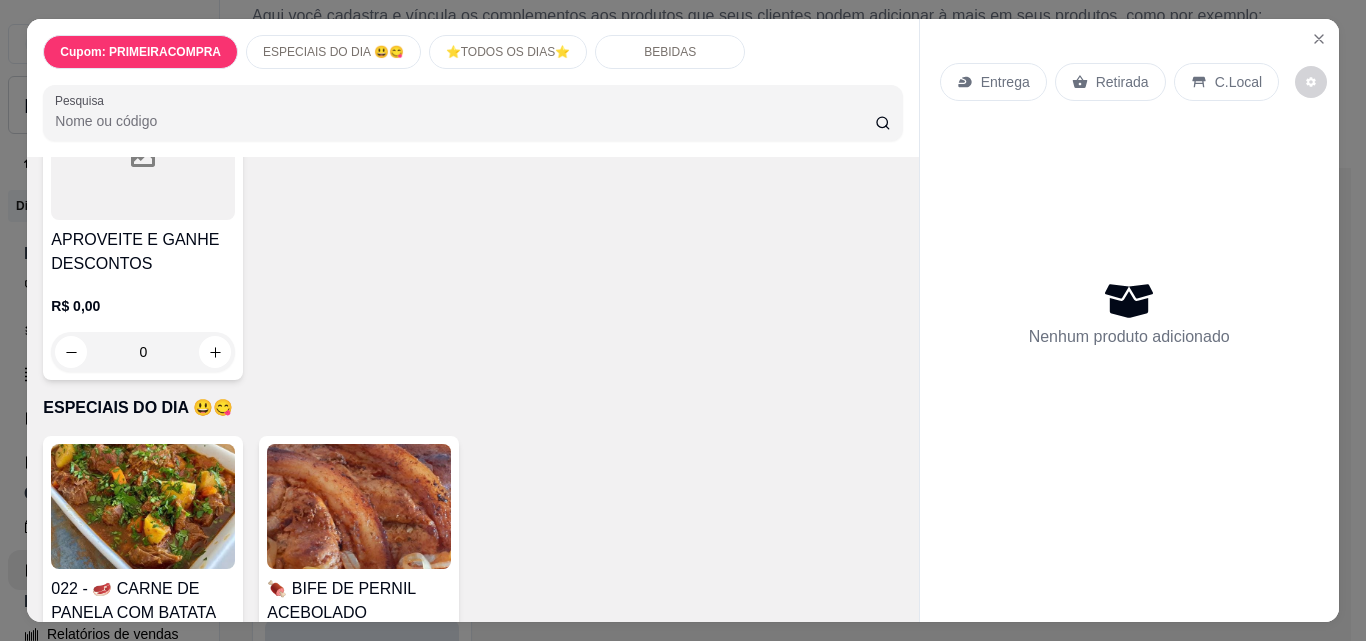 click at bounding box center [359, 506] 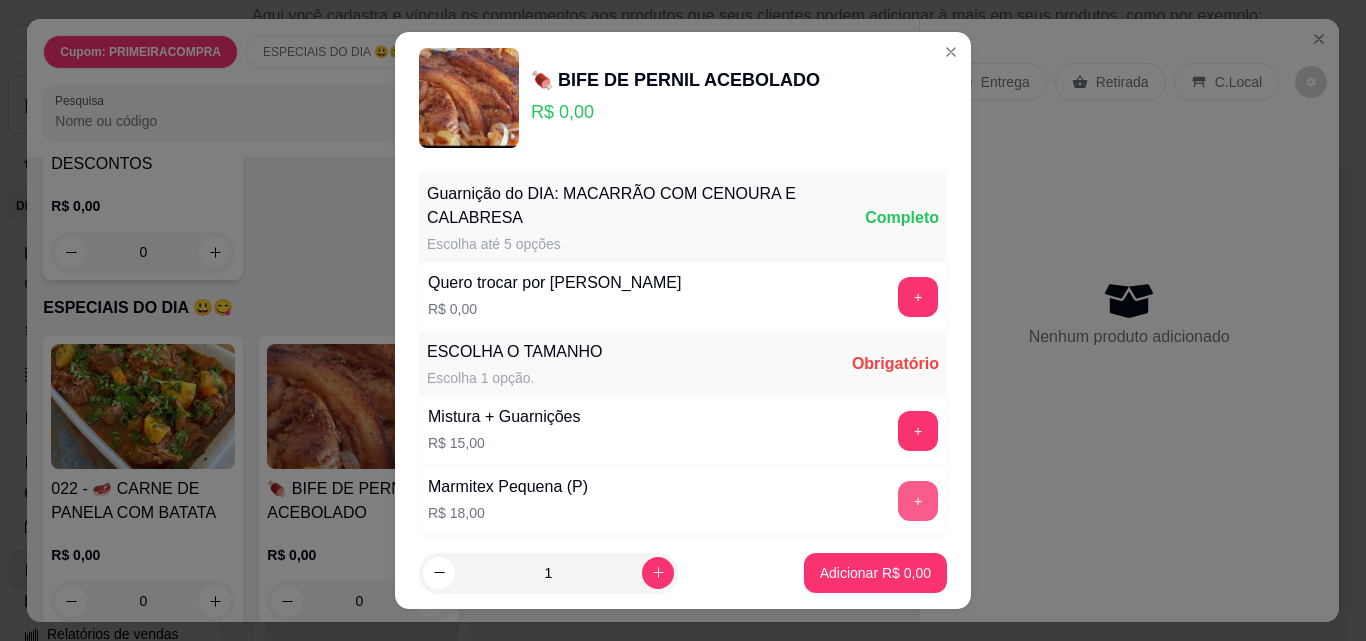click on "+" at bounding box center [918, 501] 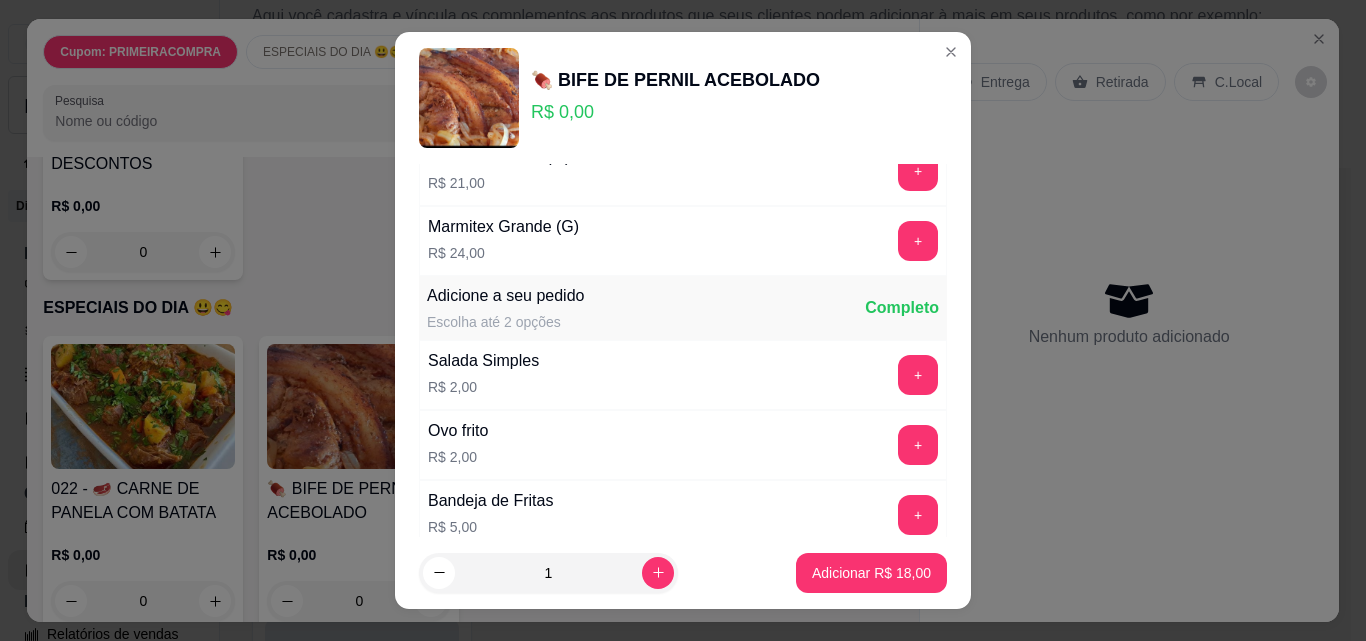 scroll, scrollTop: 563, scrollLeft: 0, axis: vertical 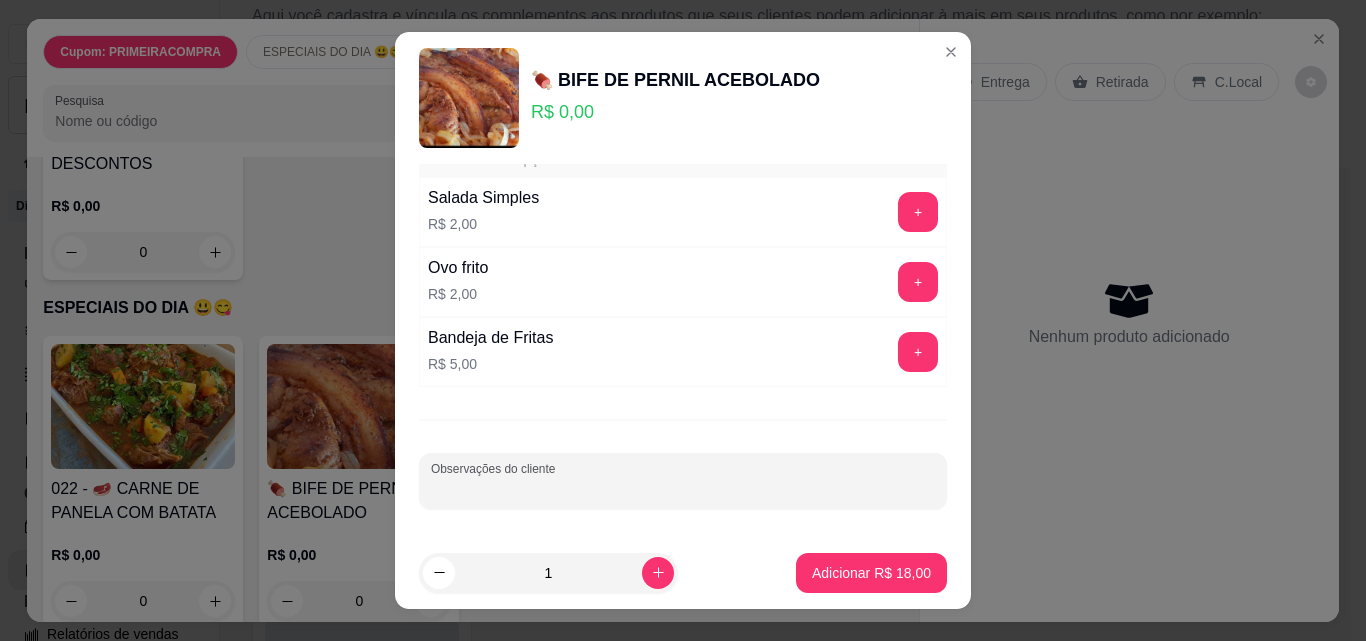 click on "Observações do cliente" at bounding box center (683, 489) 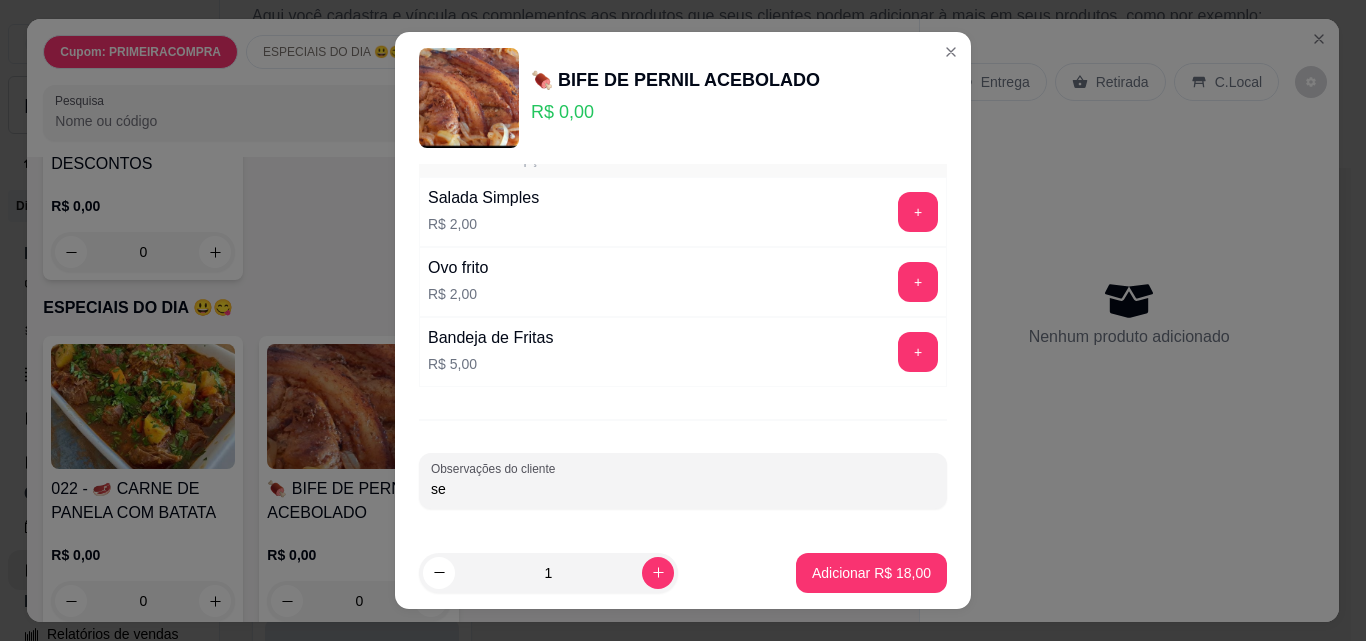 type on "s" 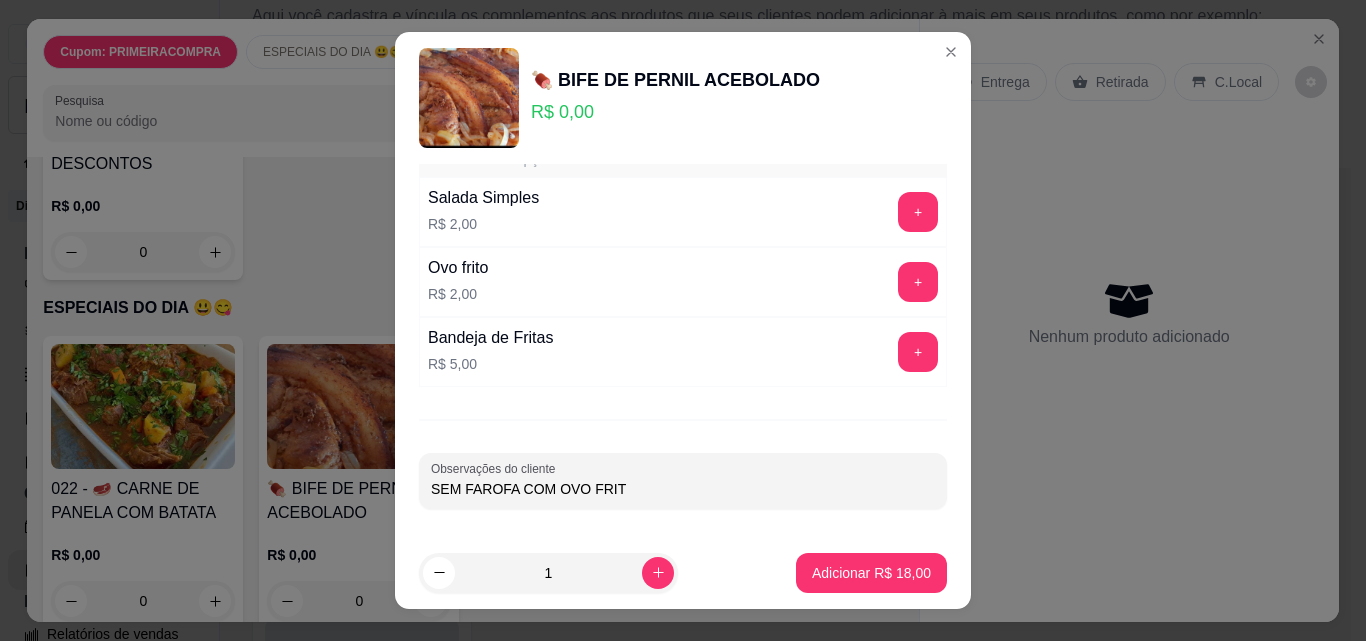 type on "SEM FAROFA COM OVO FRITO" 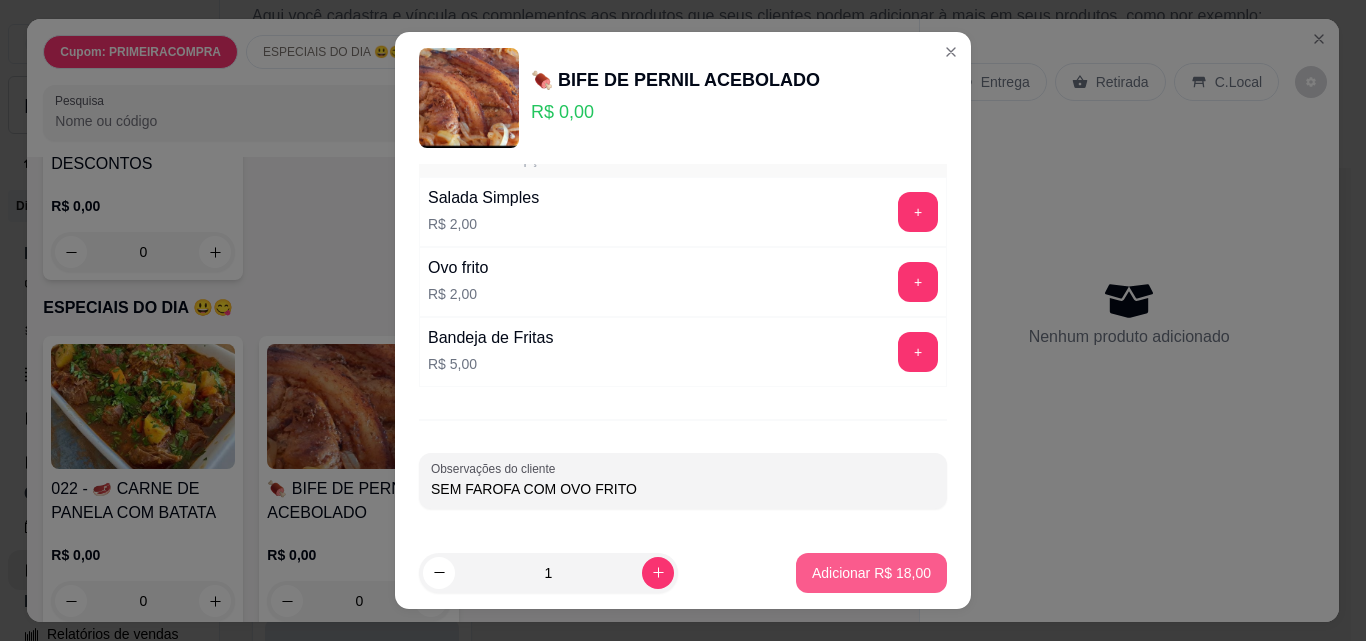 click on "Adicionar   R$ 18,00" at bounding box center [871, 573] 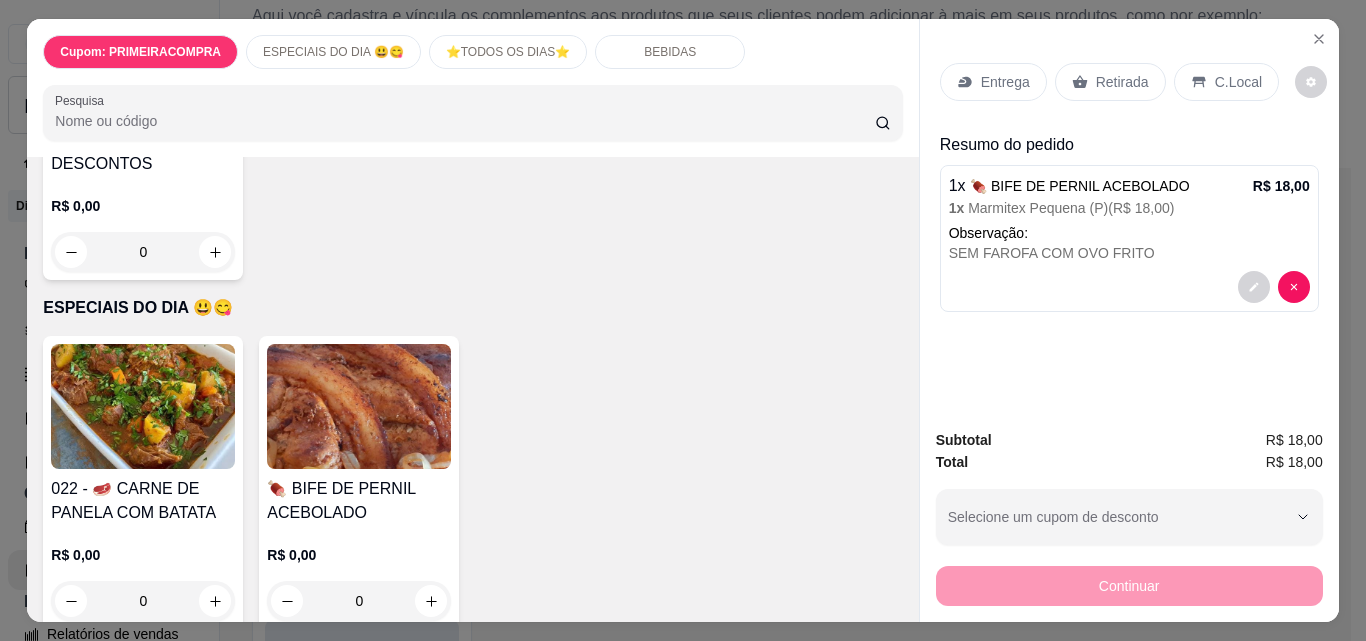 click on "Entrega" at bounding box center [993, 82] 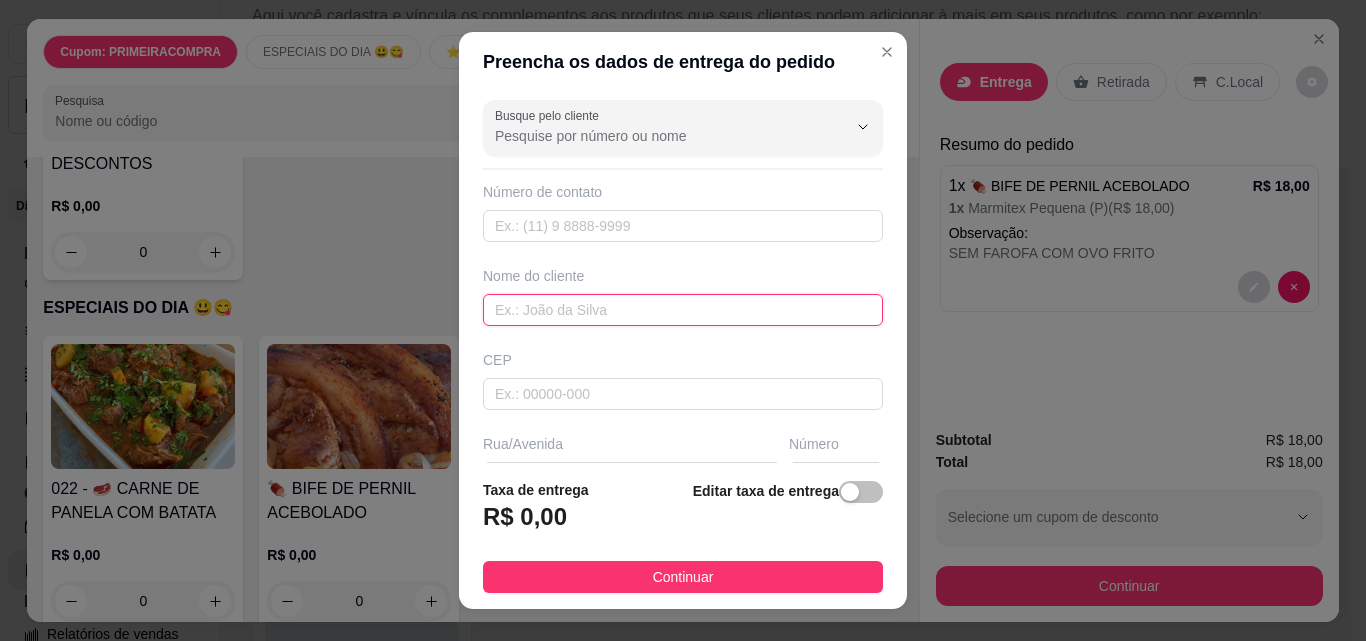 click at bounding box center (683, 310) 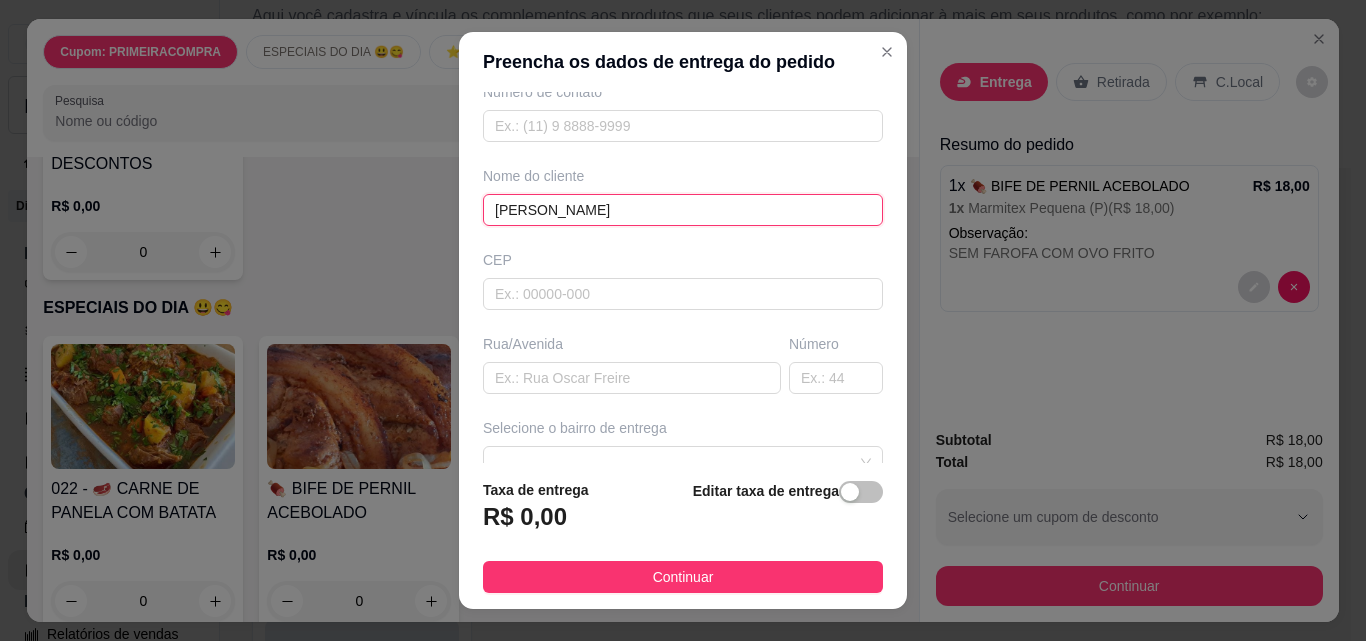 scroll, scrollTop: 200, scrollLeft: 0, axis: vertical 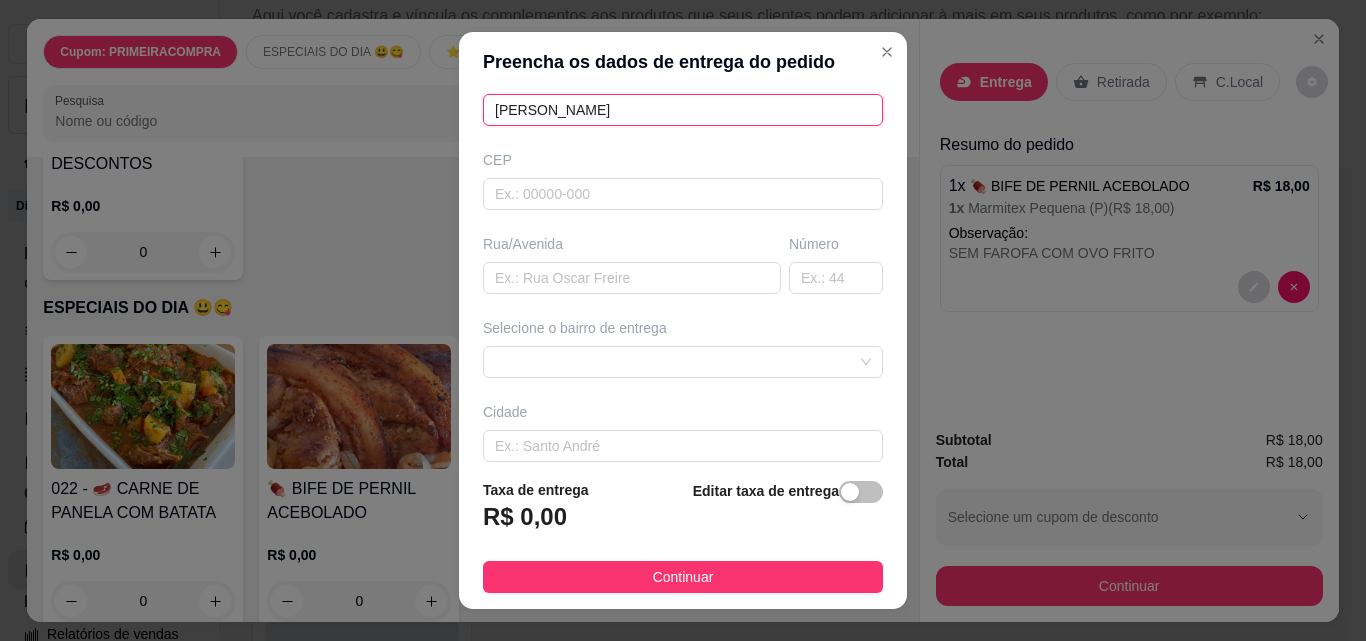 type on "[PERSON_NAME]" 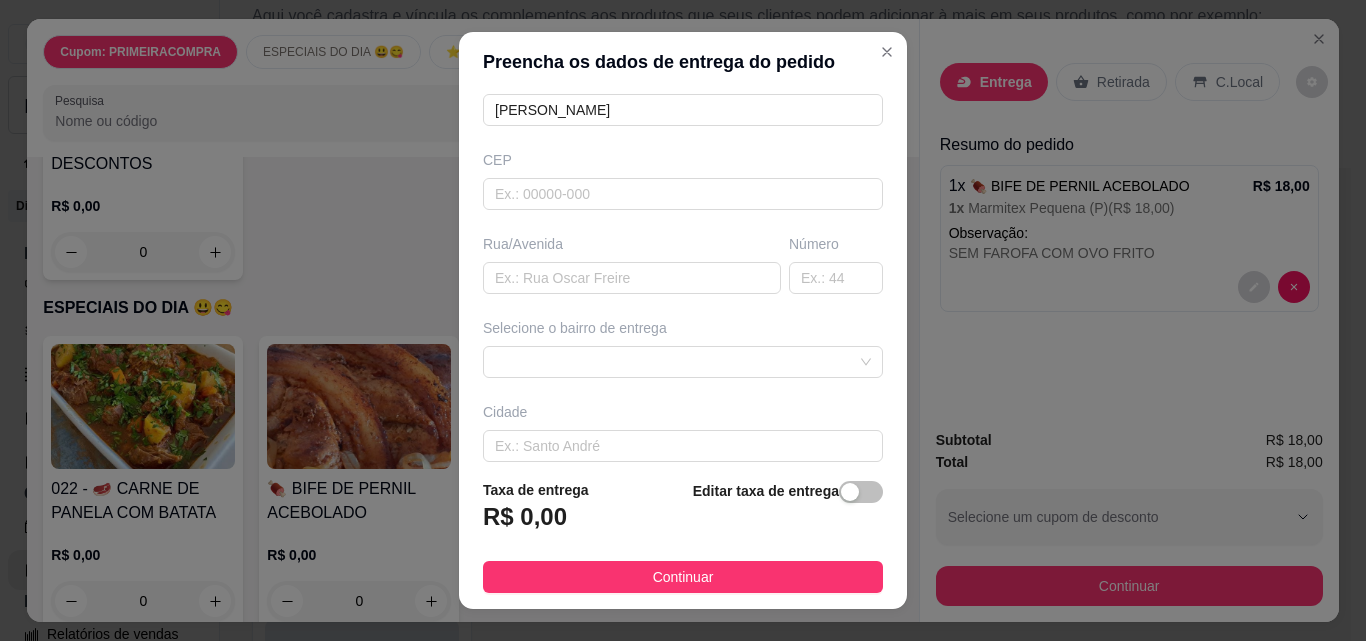click on "Busque pelo cliente Número de contato Nome do cliente [PERSON_NAME] CEP Rua/[GEOGRAPHIC_DATA] o bairro de entrega [GEOGRAPHIC_DATA]" at bounding box center [683, 277] 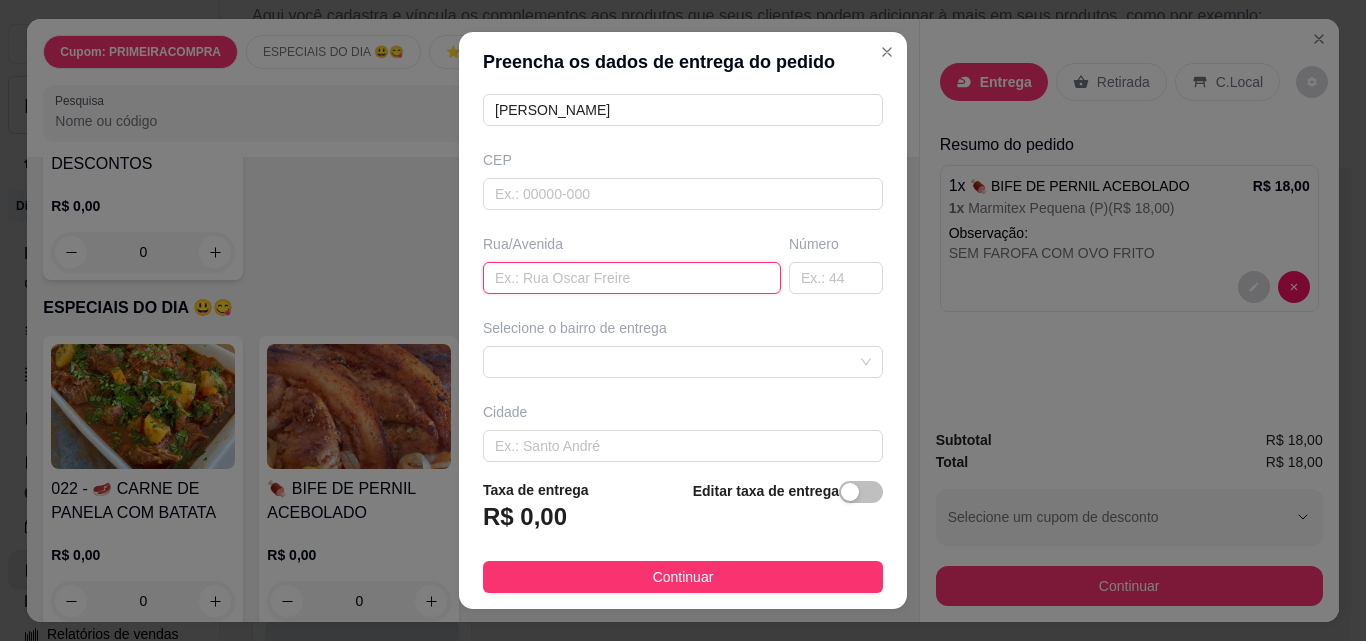 click at bounding box center (632, 278) 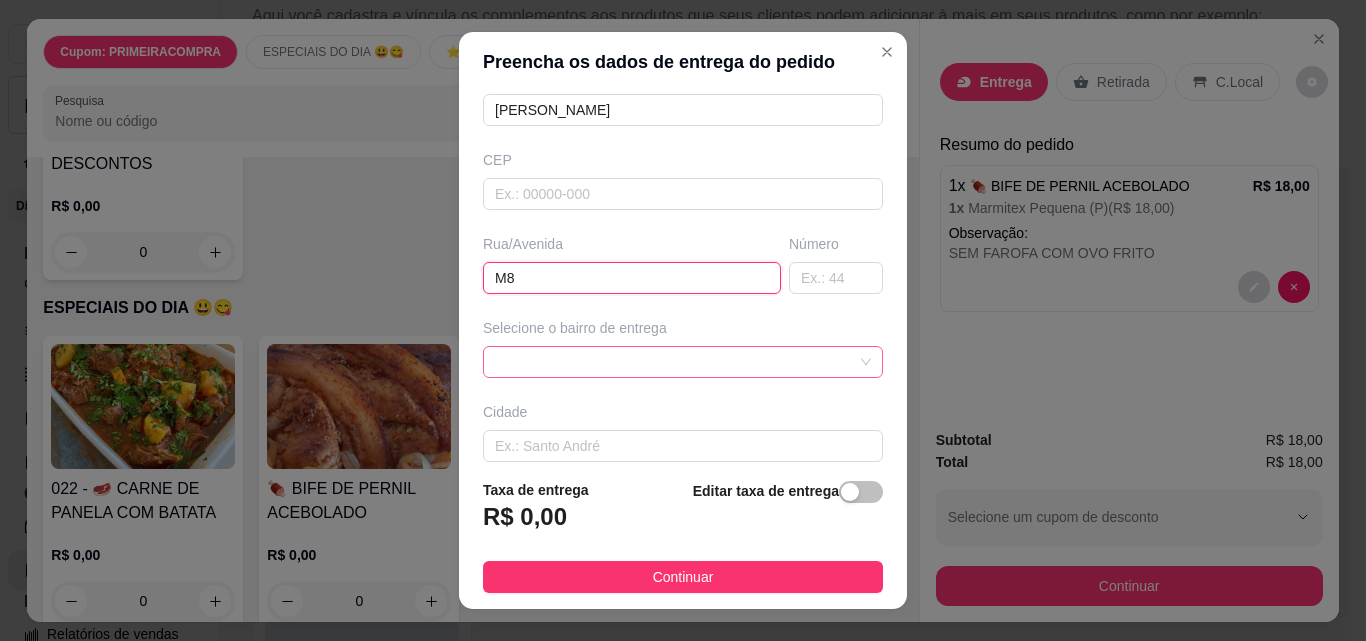 click at bounding box center (683, 362) 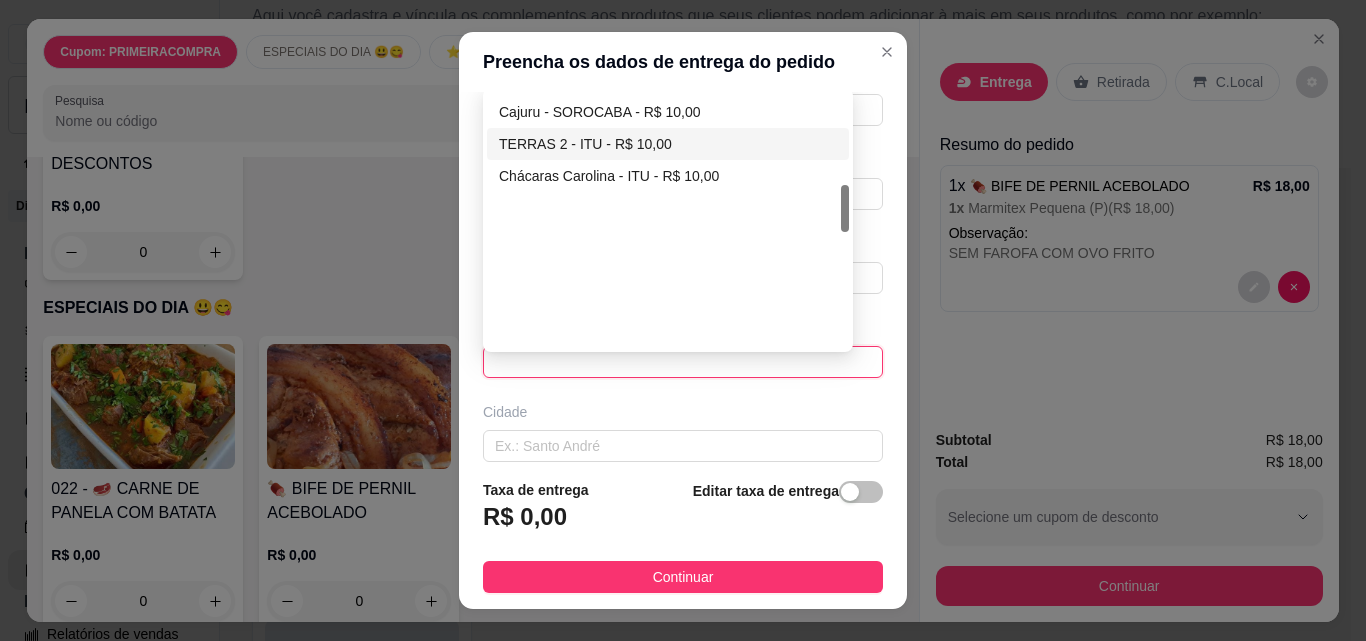 scroll, scrollTop: 500, scrollLeft: 0, axis: vertical 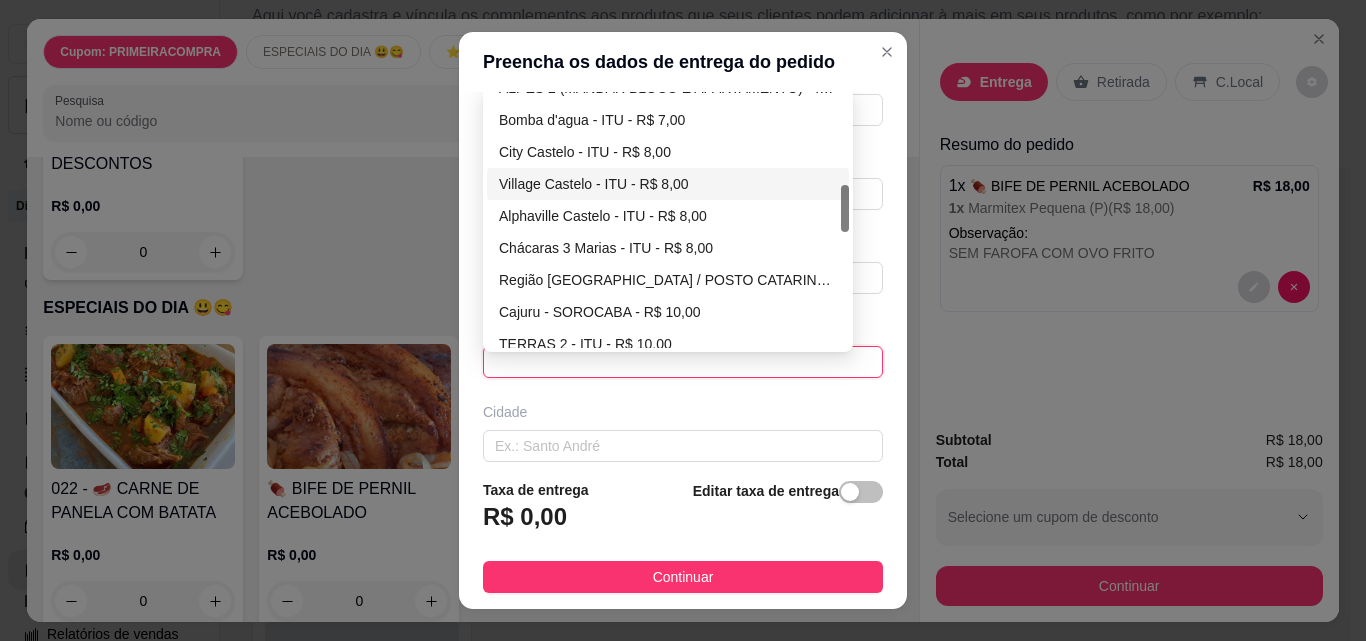 click on "Village Castelo - ITU -  R$ 8,00" at bounding box center (668, 184) 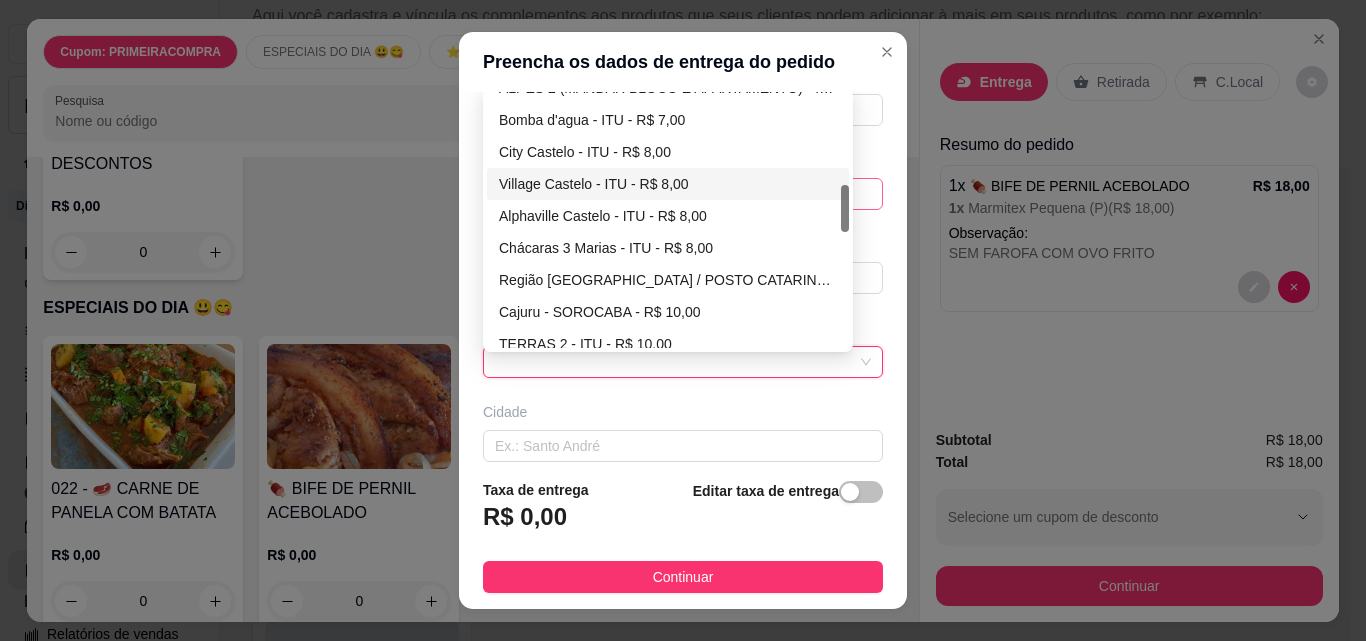 type on "ITU" 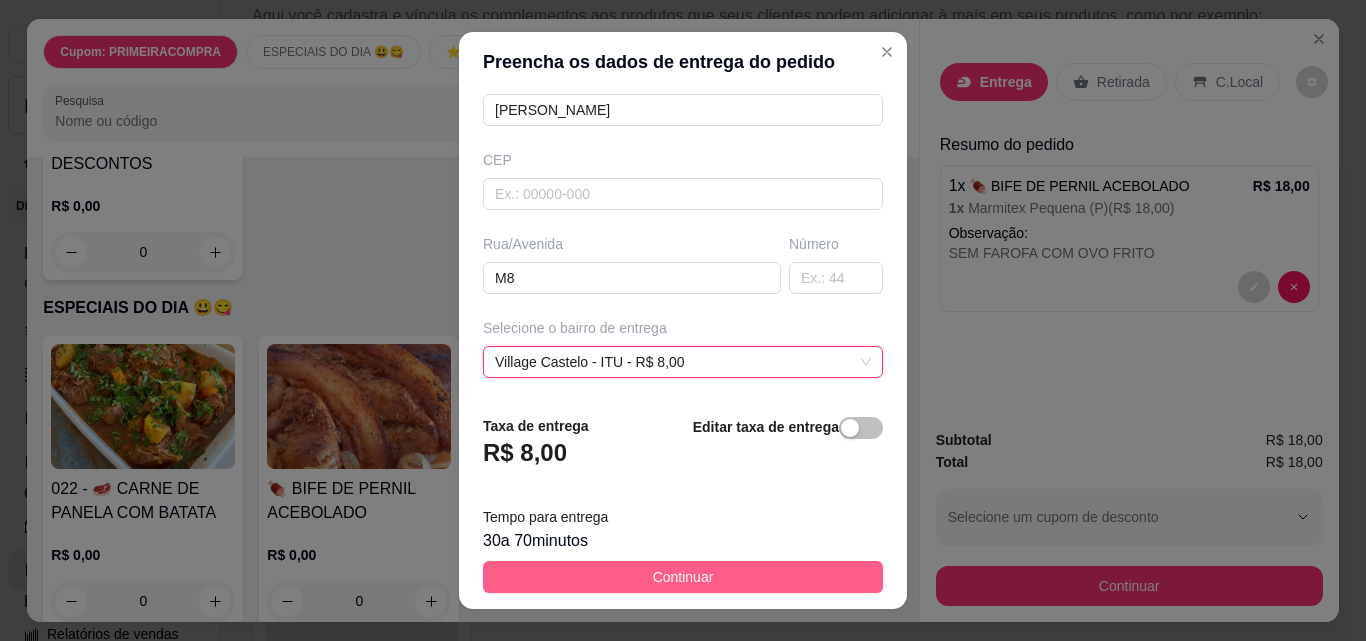 click on "Continuar" at bounding box center [683, 577] 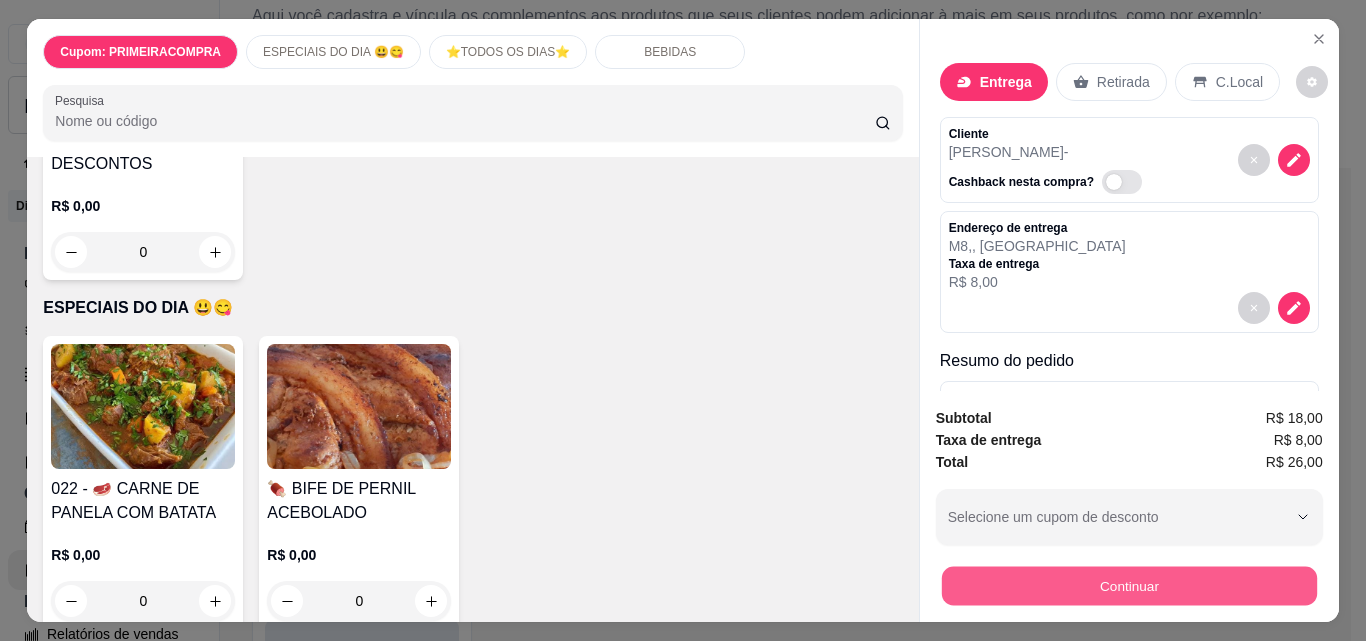 click on "Continuar" at bounding box center (1128, 585) 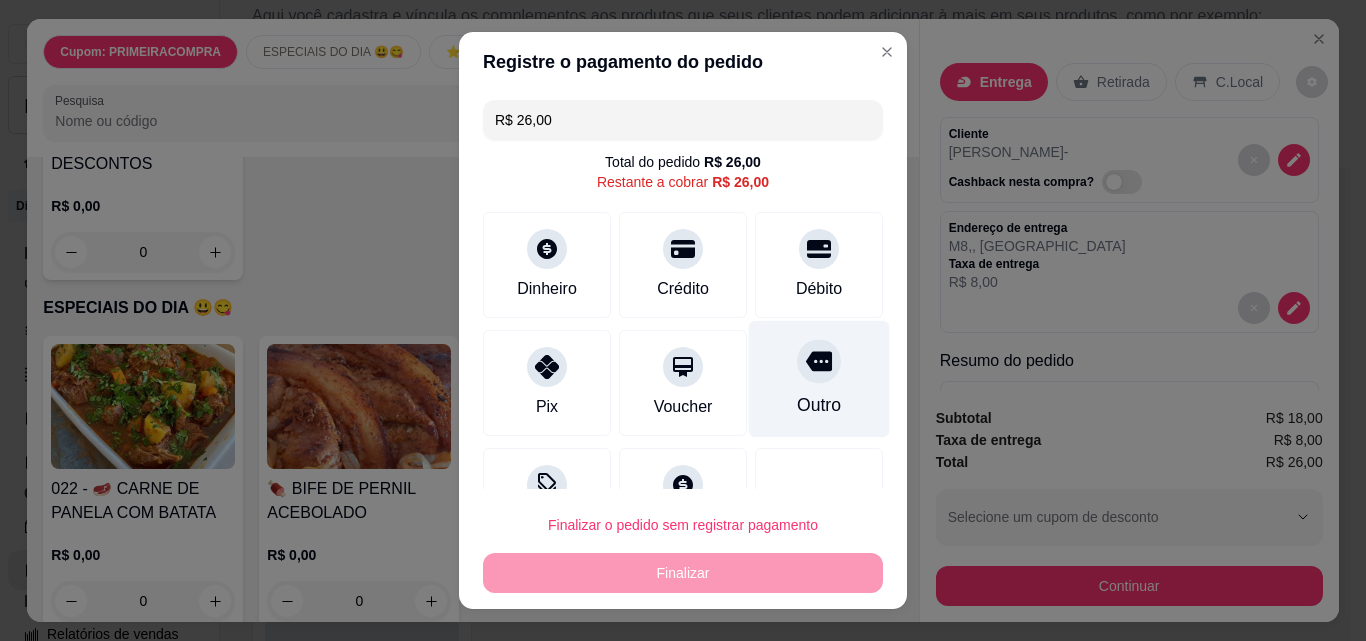 click at bounding box center [819, 361] 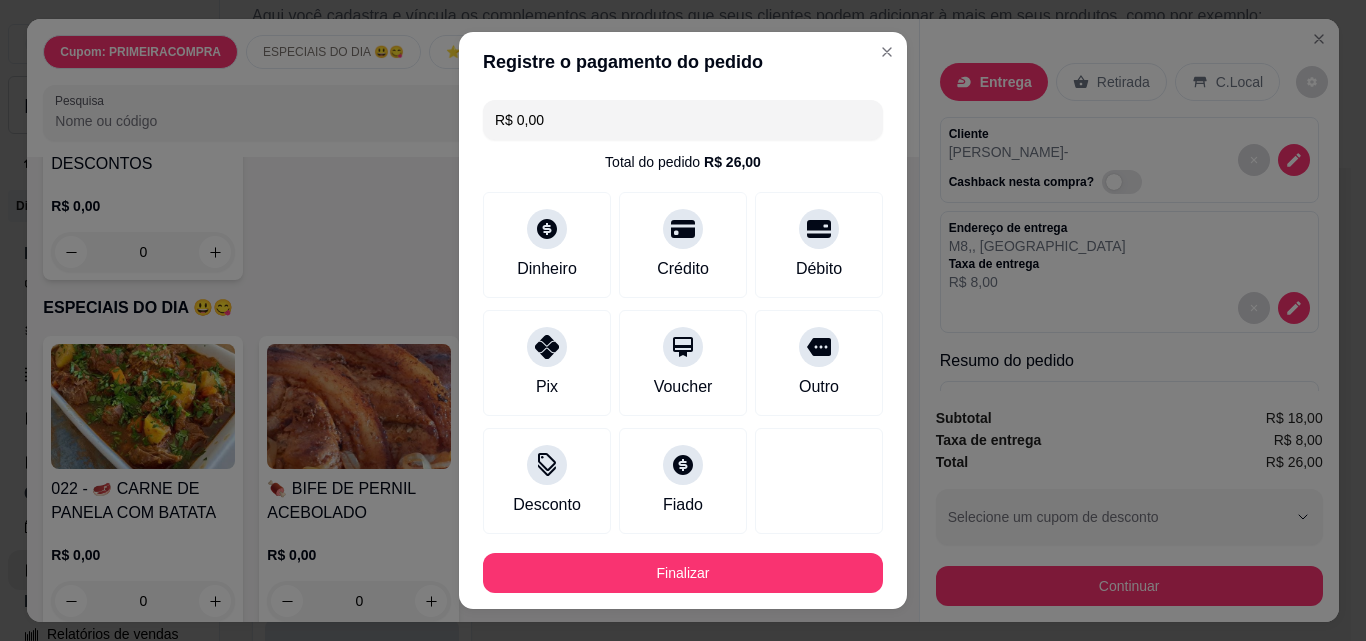 click on "Finalizar" at bounding box center [683, 573] 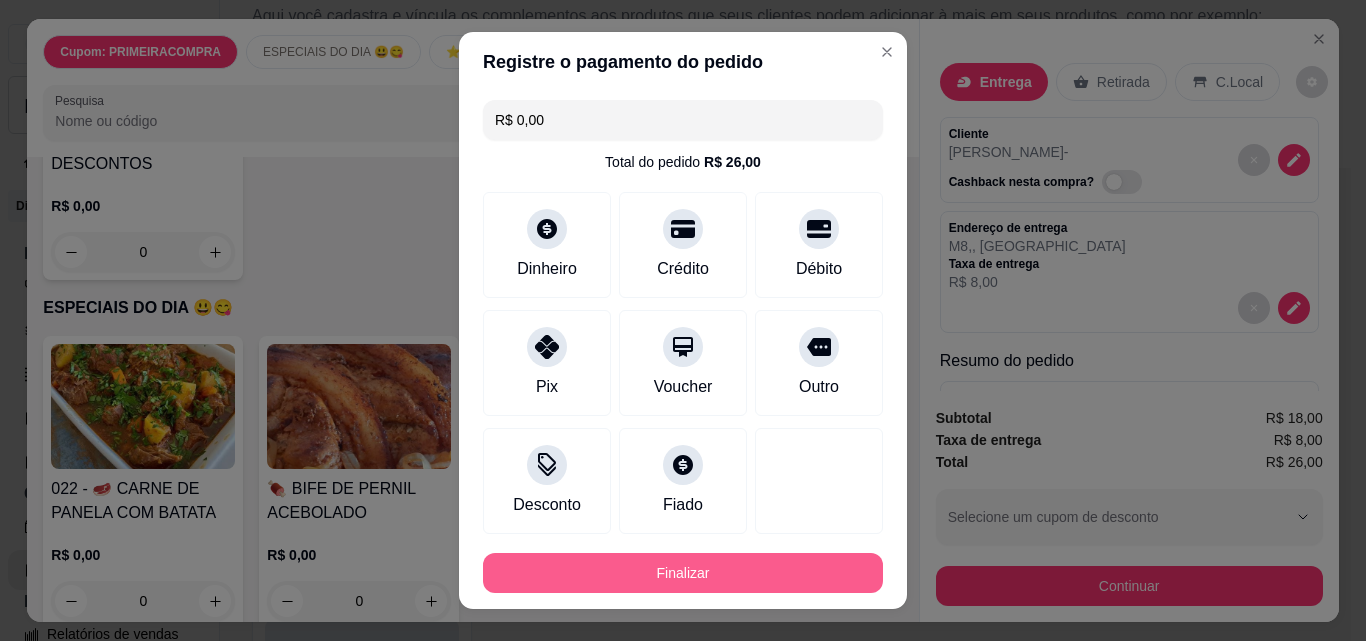 click on "Finalizar" at bounding box center (683, 573) 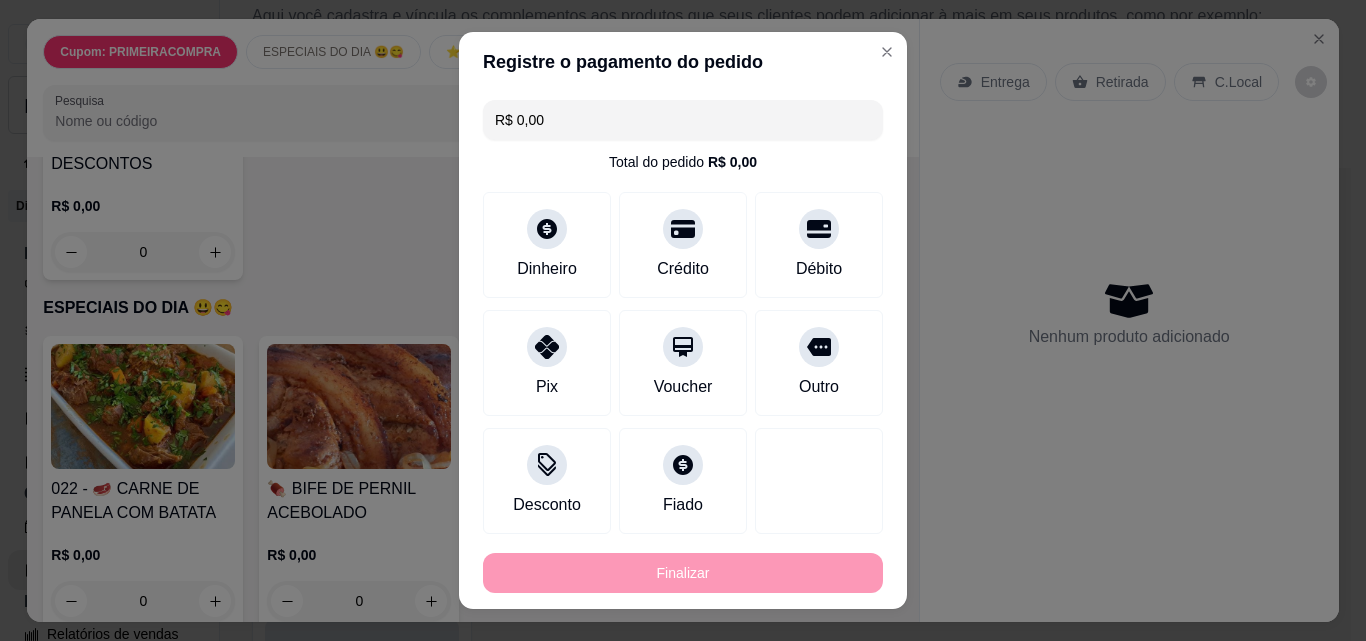 type on "-R$ 26,00" 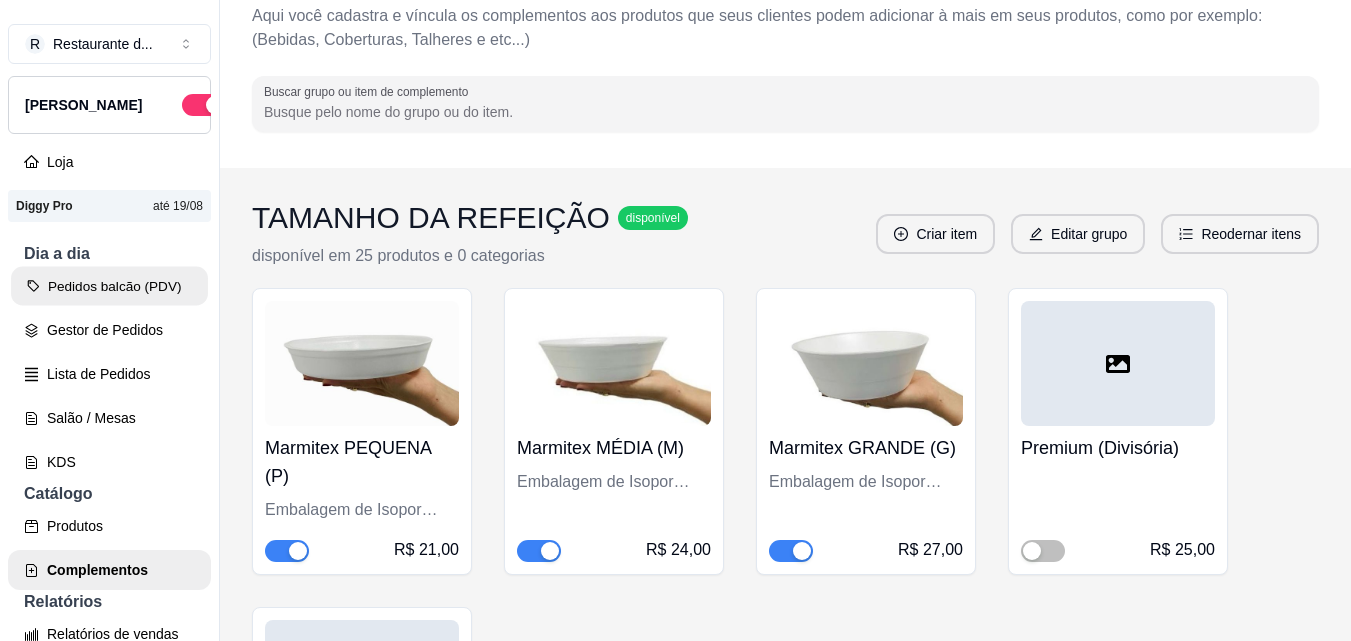 click on "Pedidos balcão (PDV)" at bounding box center (109, 286) 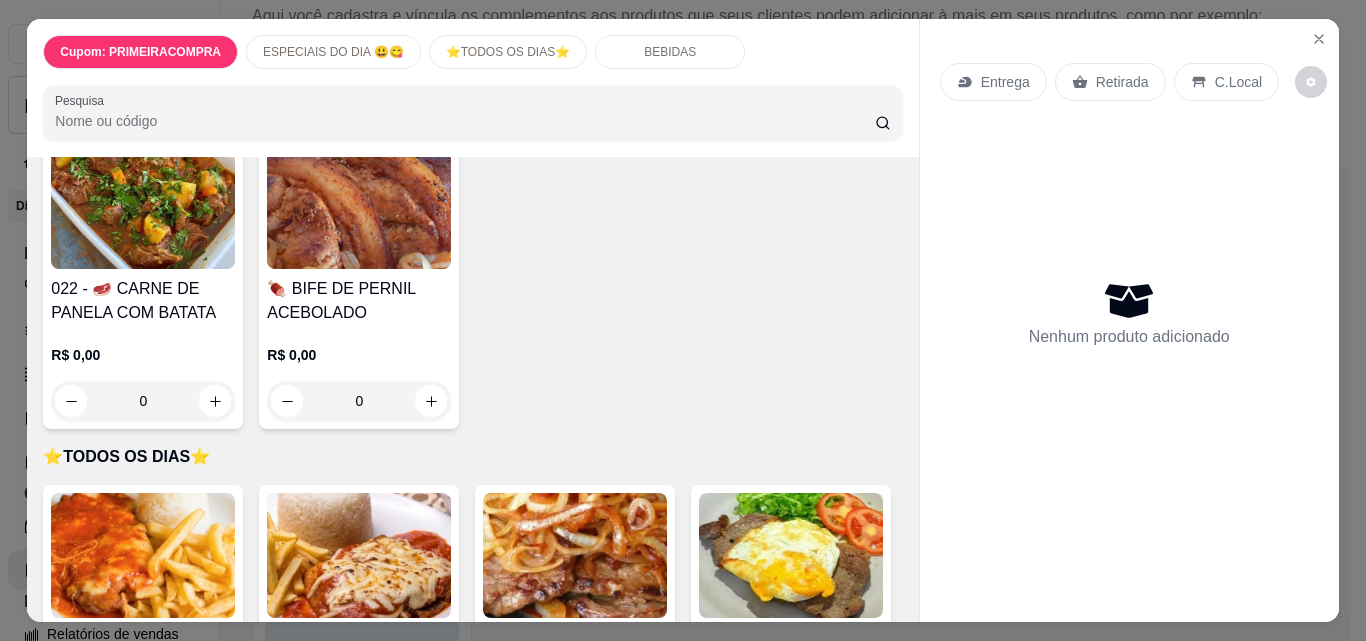 scroll, scrollTop: 700, scrollLeft: 0, axis: vertical 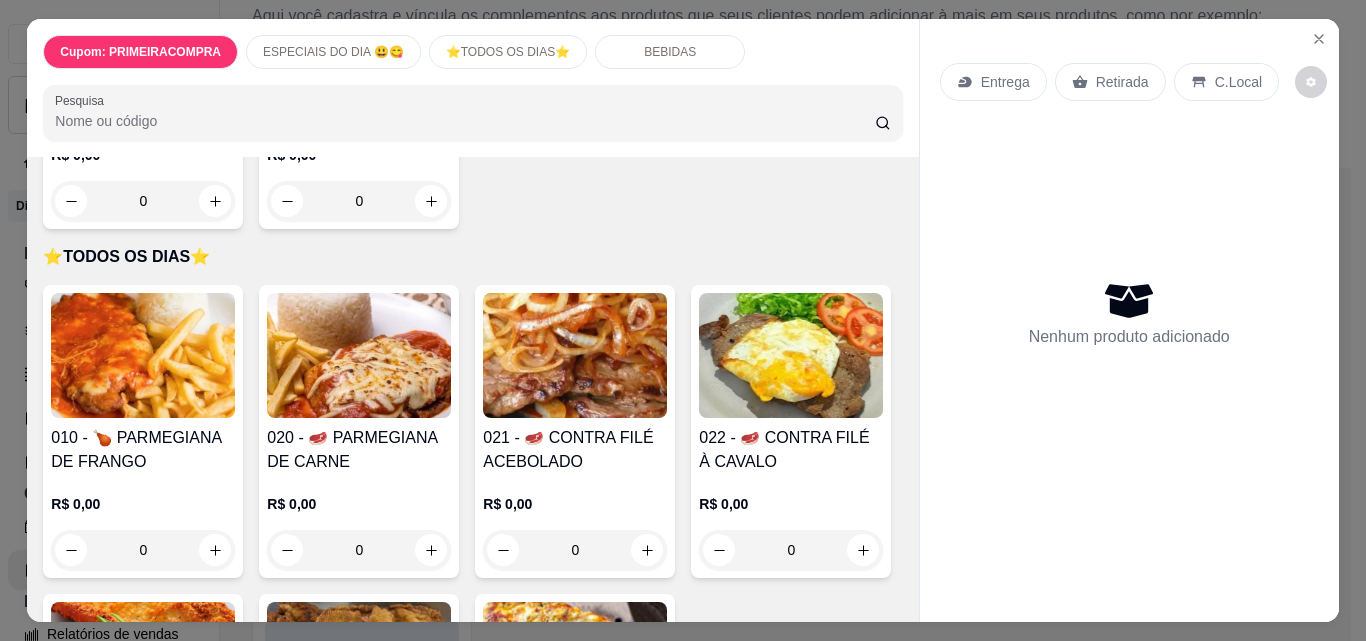 click at bounding box center (143, 355) 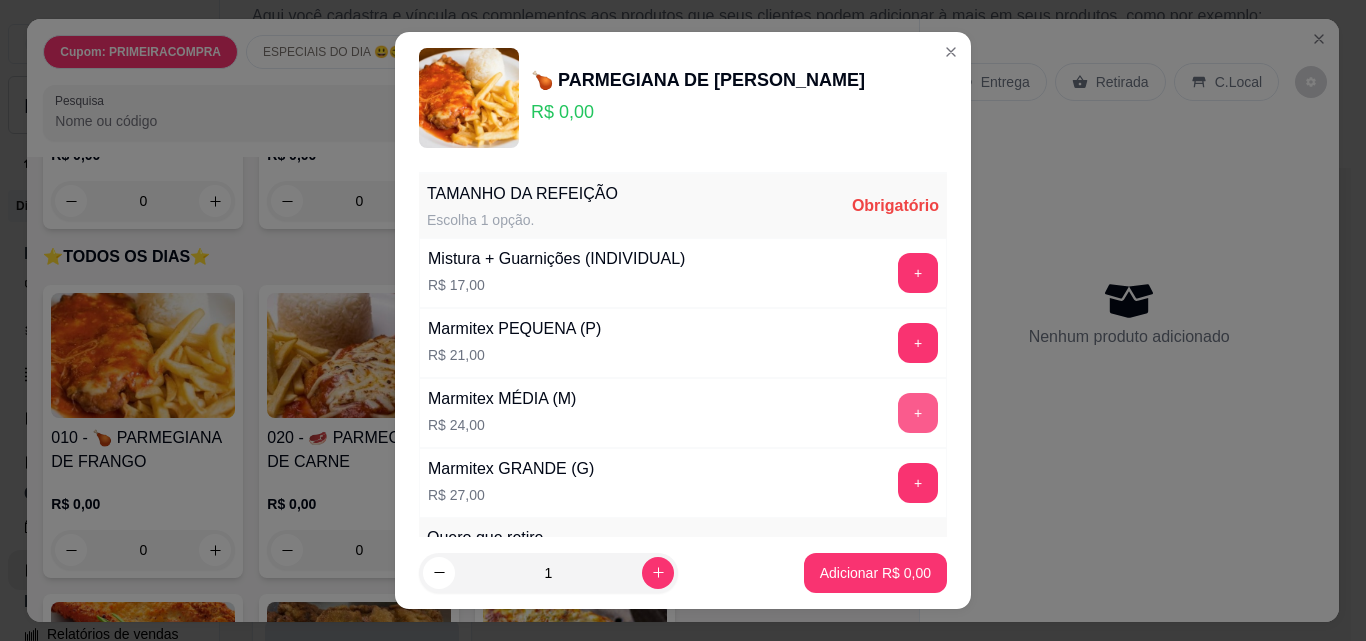 click on "+" at bounding box center (918, 413) 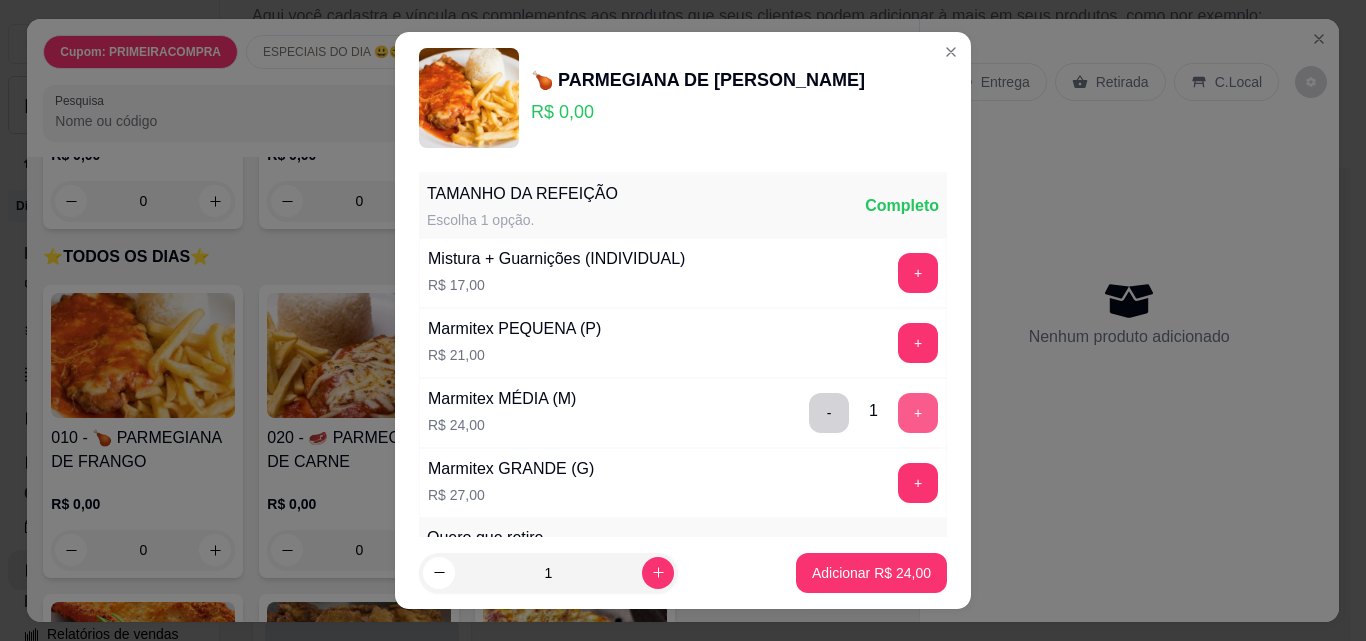 click on "Adicionar   R$ 24,00" at bounding box center [871, 573] 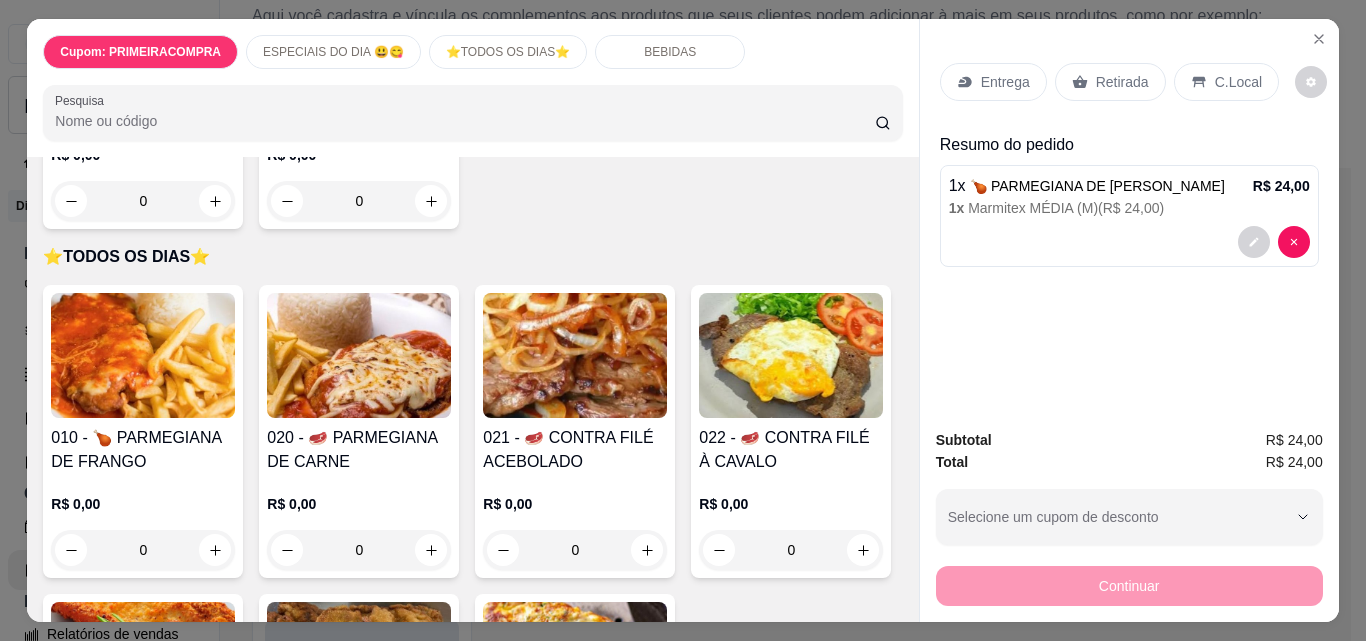 click on "Entrega" at bounding box center (993, 82) 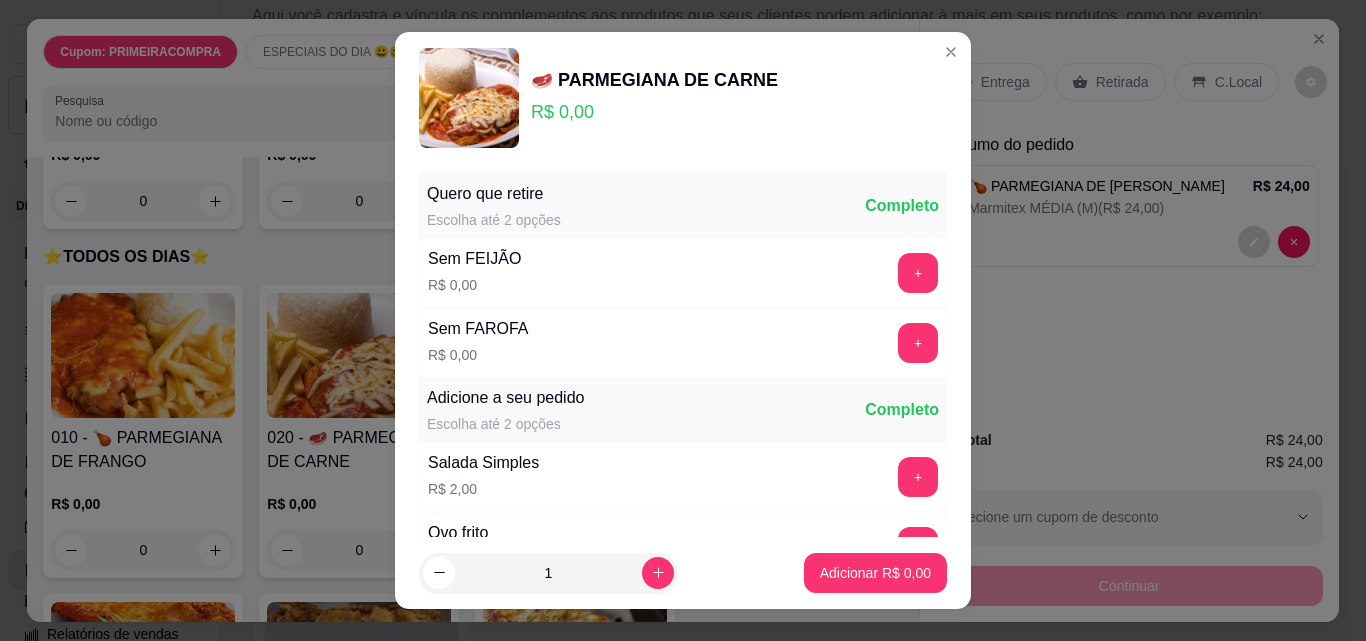 scroll, scrollTop: 265, scrollLeft: 0, axis: vertical 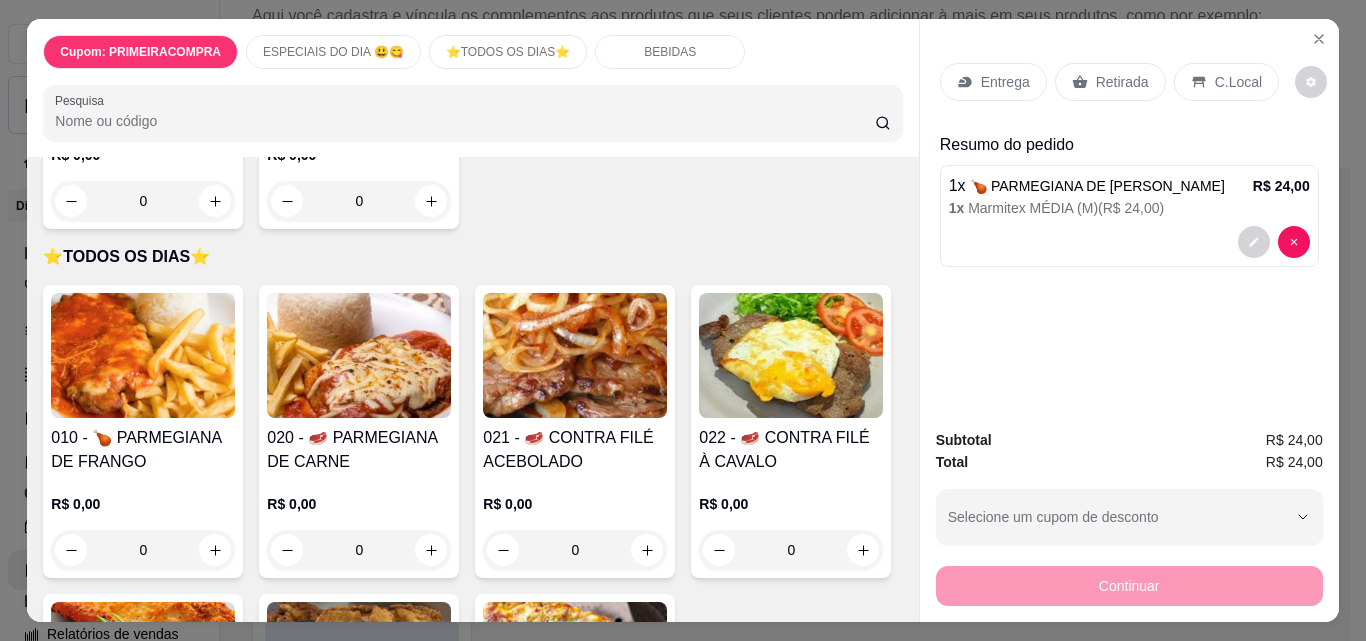 type 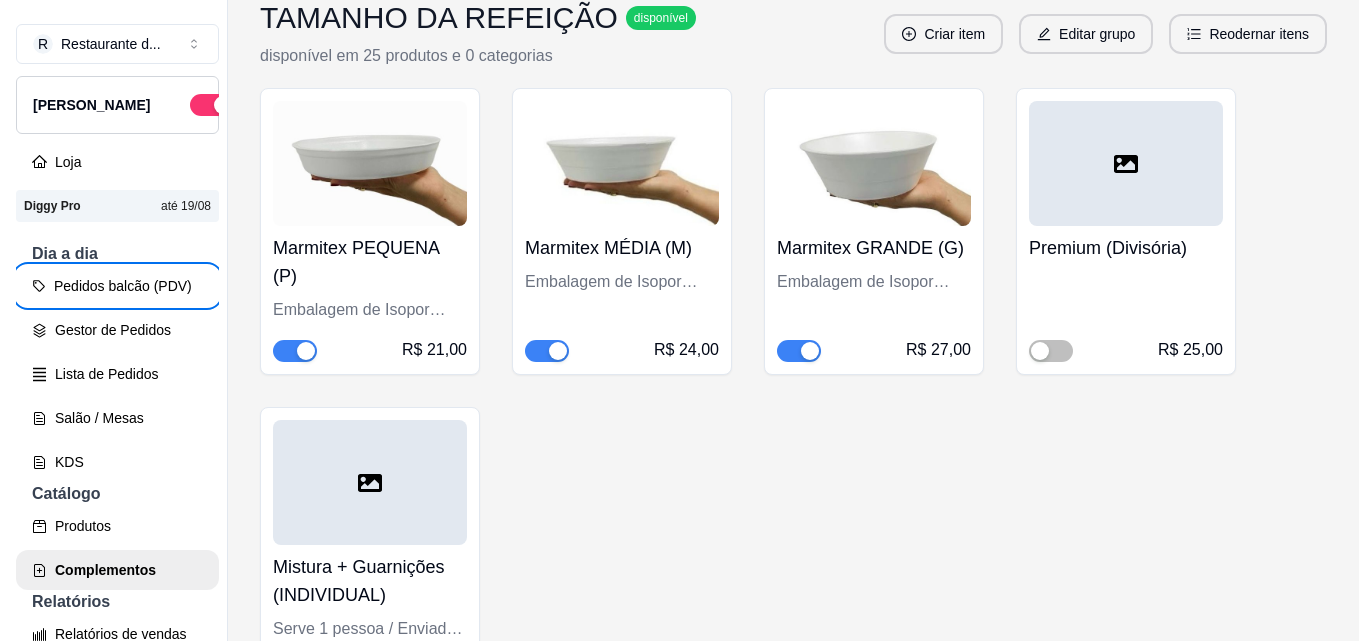 scroll, scrollTop: 100, scrollLeft: 0, axis: vertical 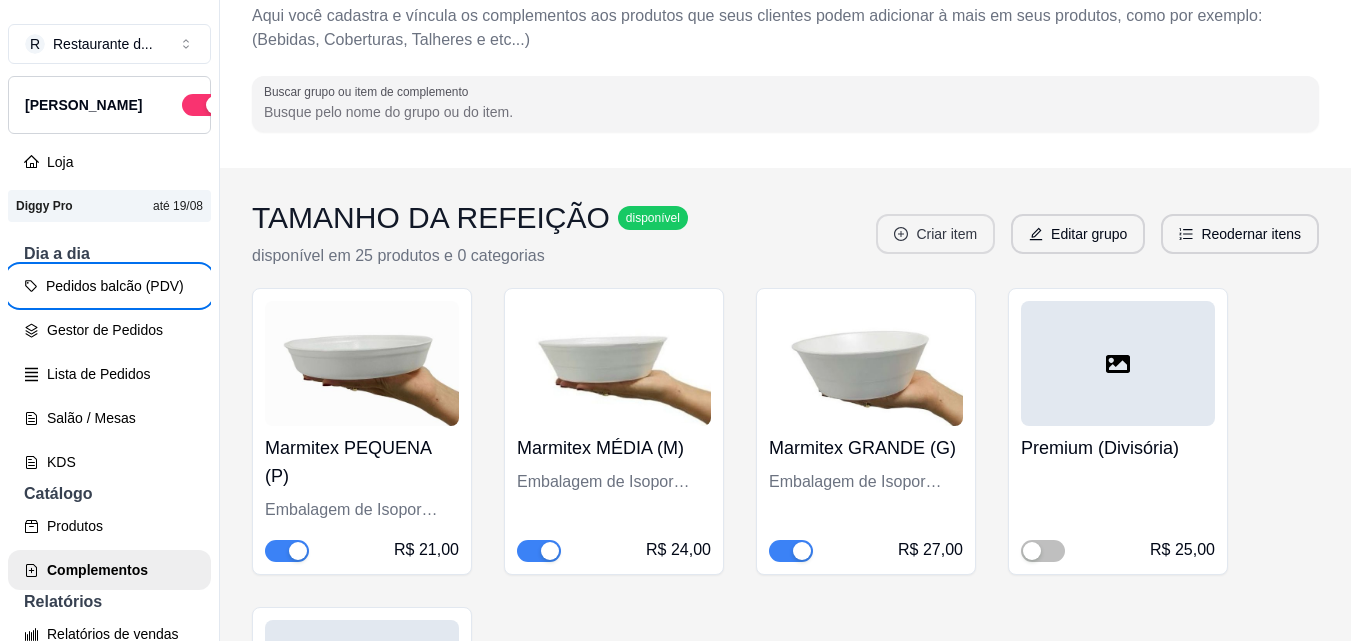 click on "Criar item" at bounding box center [935, 234] 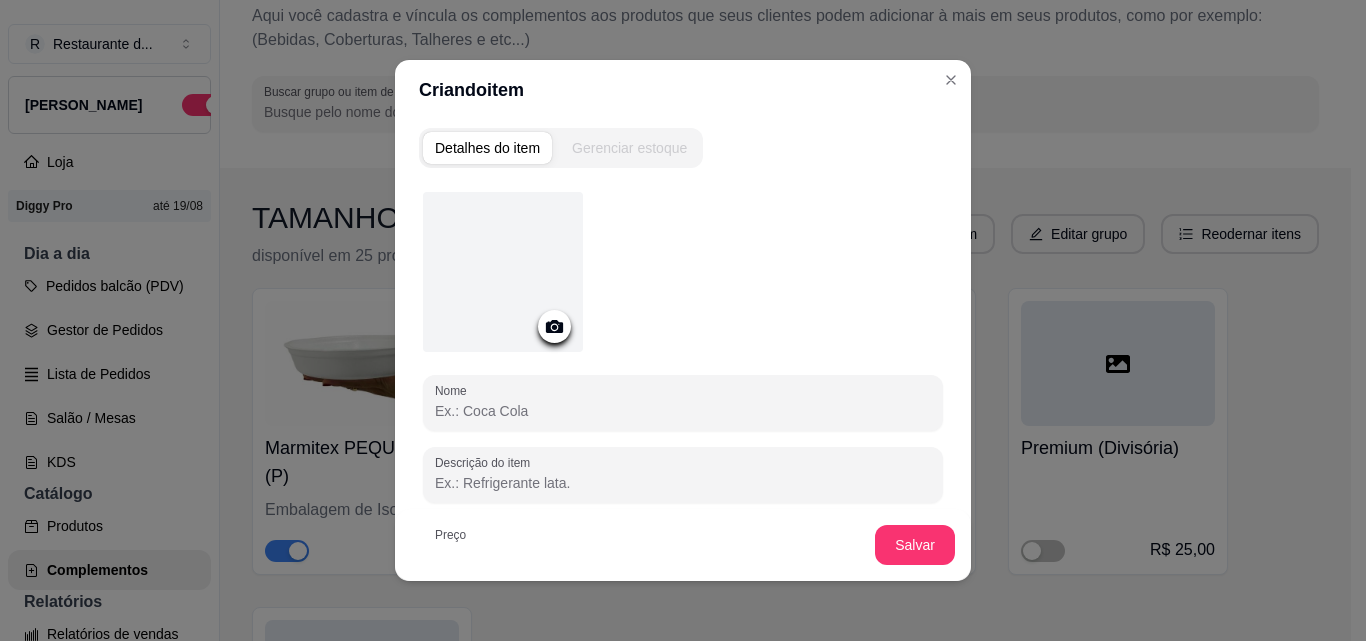 scroll, scrollTop: 200, scrollLeft: 0, axis: vertical 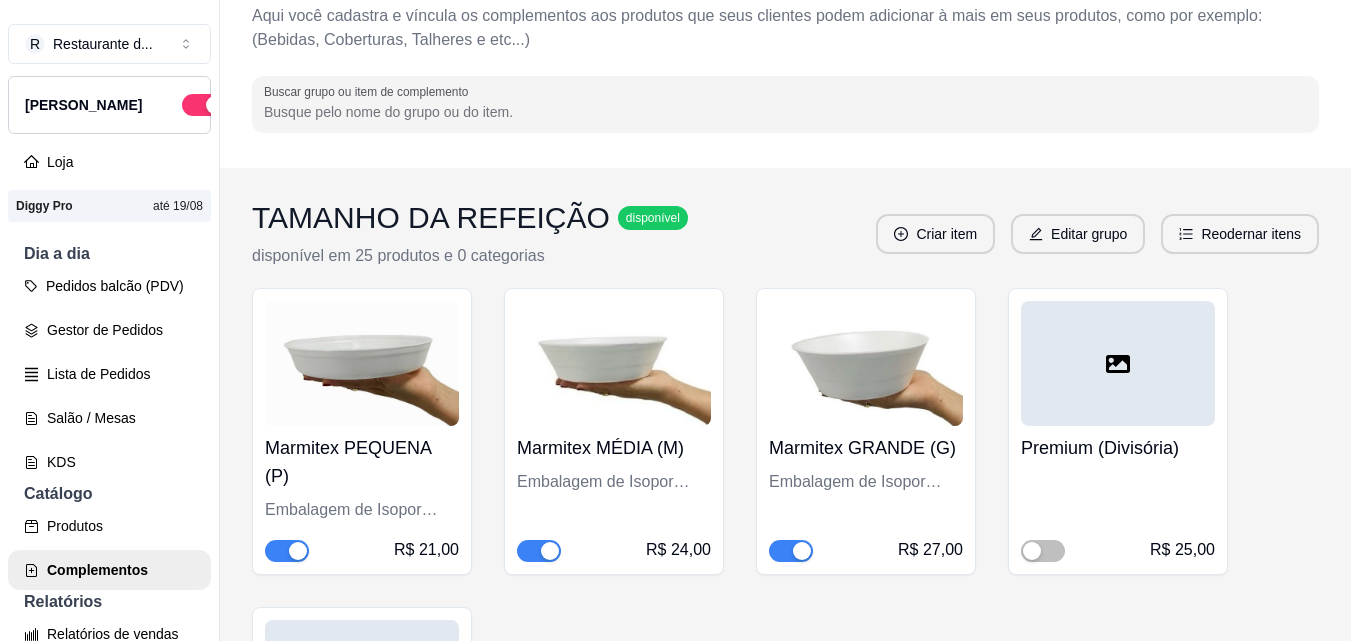 click at bounding box center [866, 363] 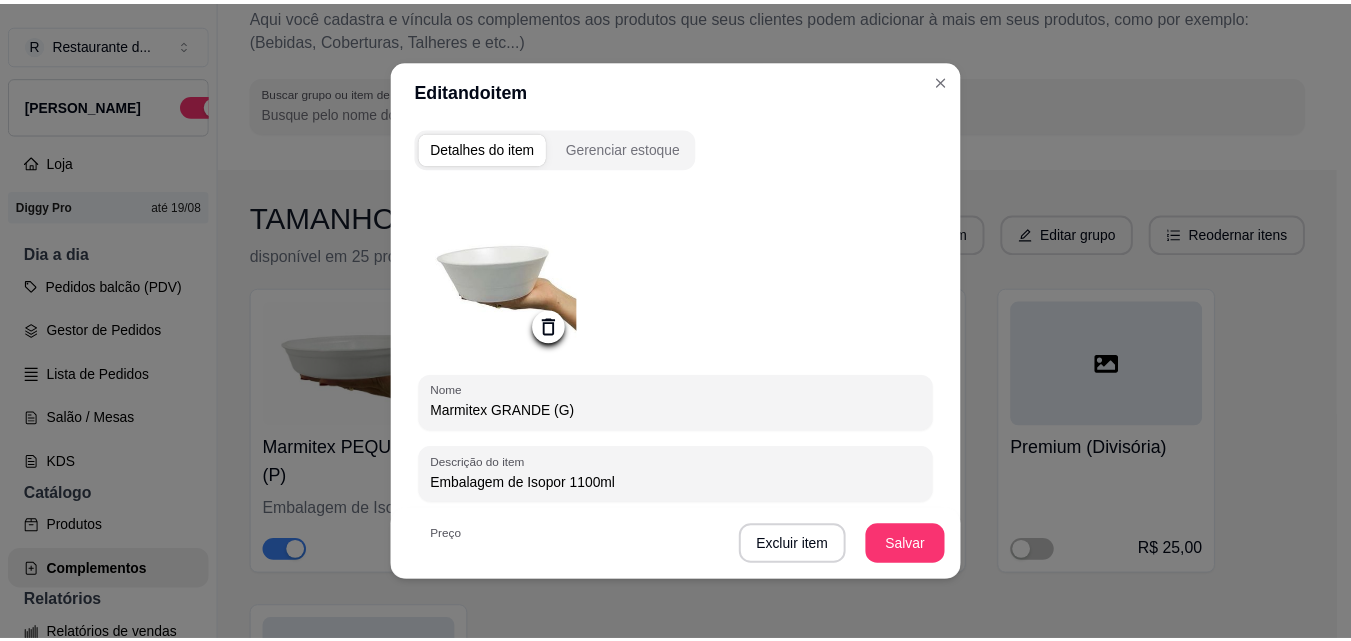 scroll, scrollTop: 200, scrollLeft: 0, axis: vertical 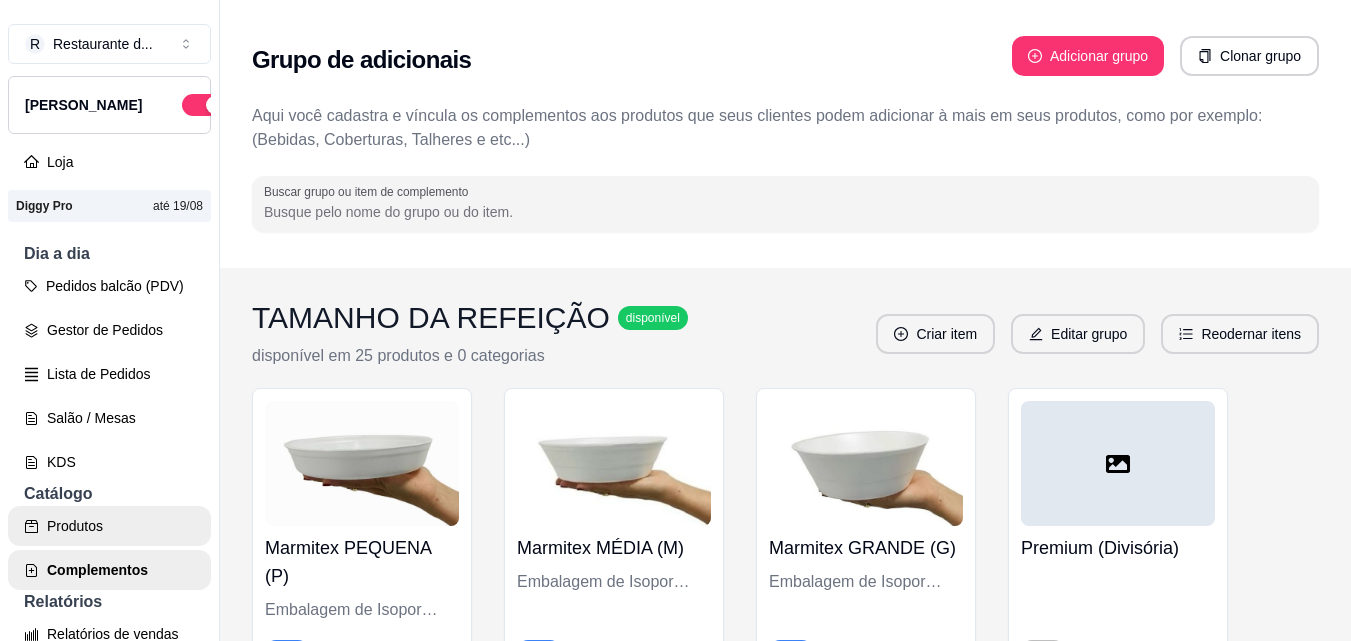 click on "Produtos" at bounding box center [109, 526] 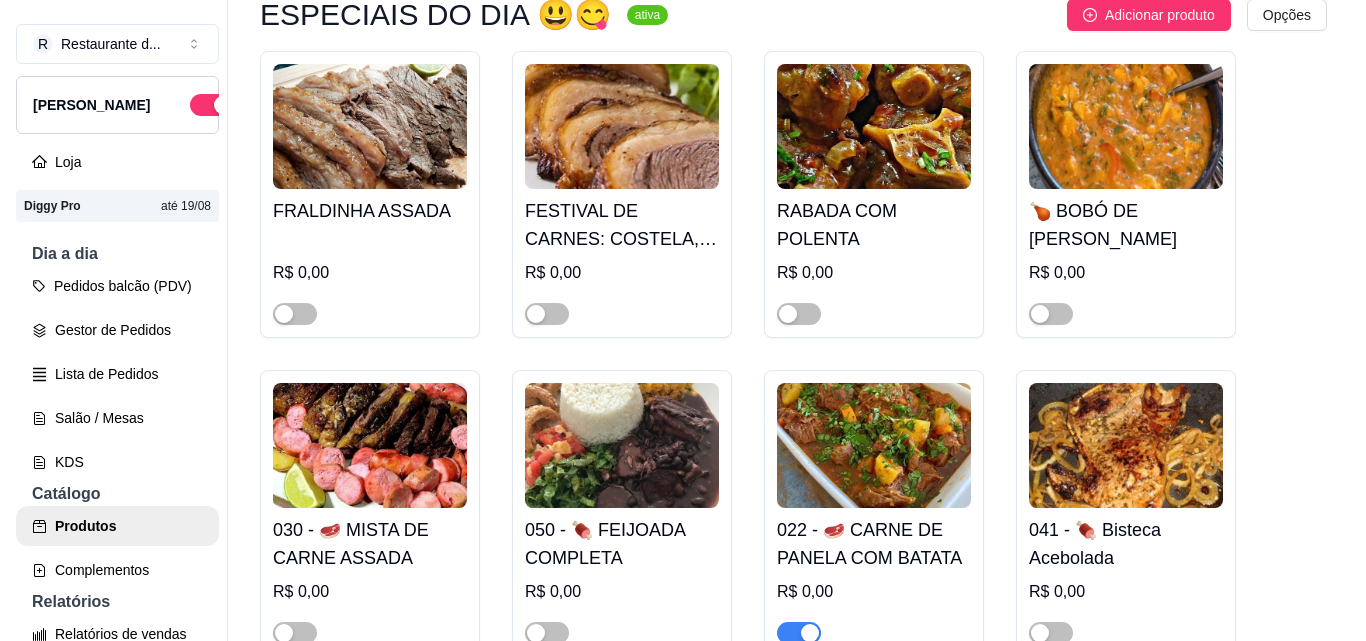 scroll, scrollTop: 700, scrollLeft: 0, axis: vertical 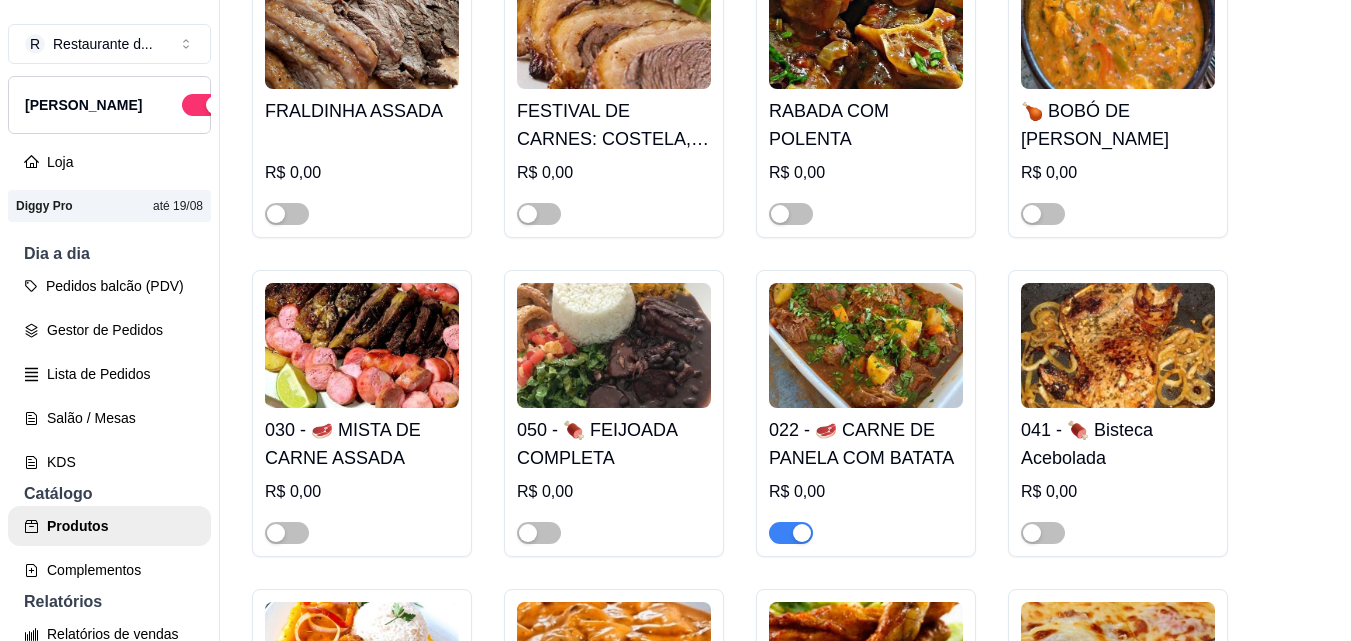 click on "022 - 🥩 CARNE DE PANELA COM BATATA" at bounding box center [866, 444] 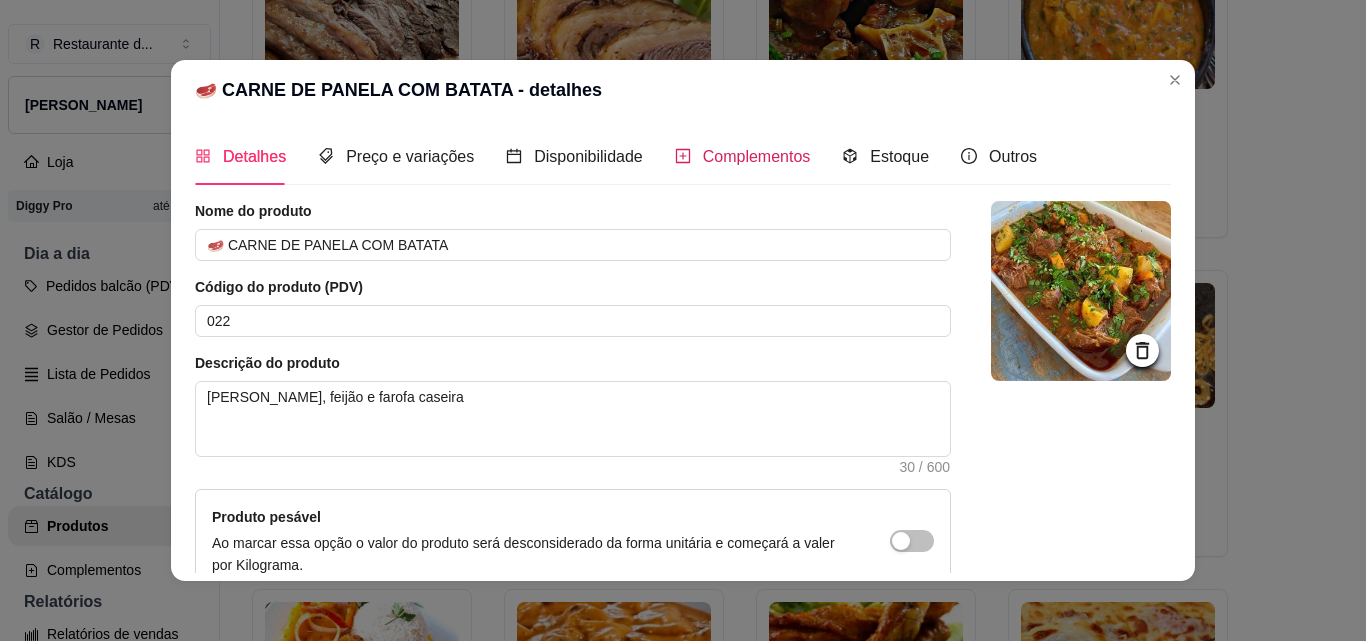 click on "Complementos" at bounding box center [757, 156] 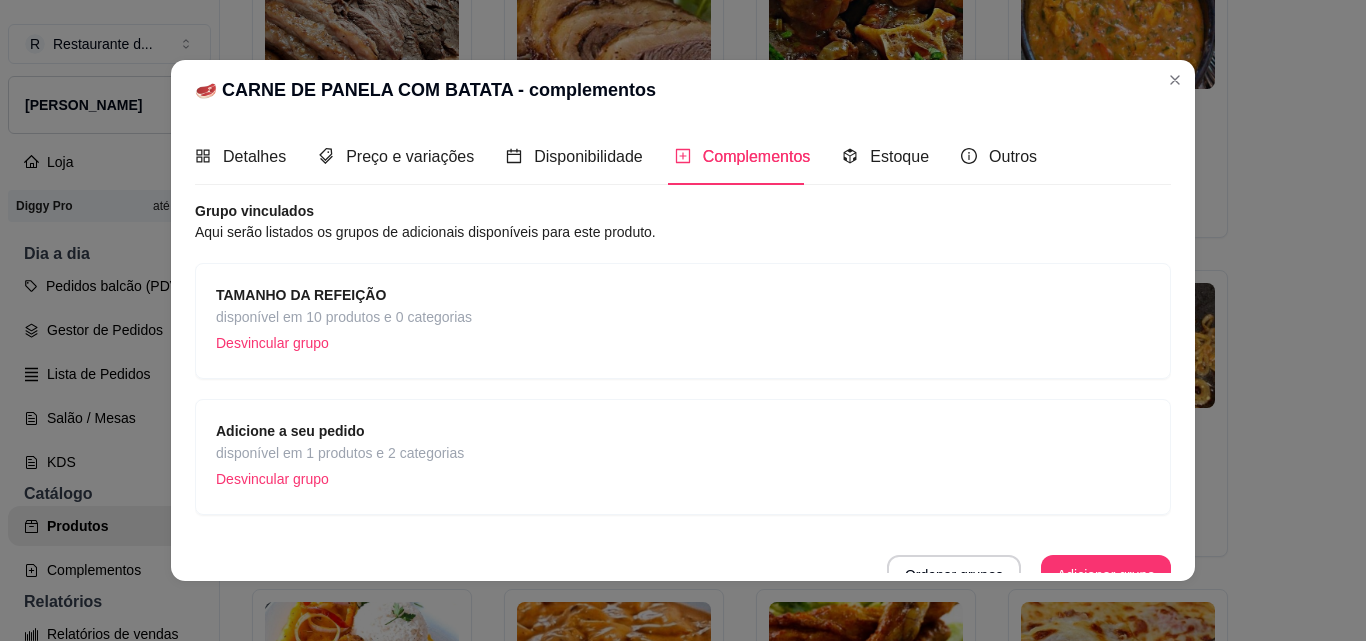 type 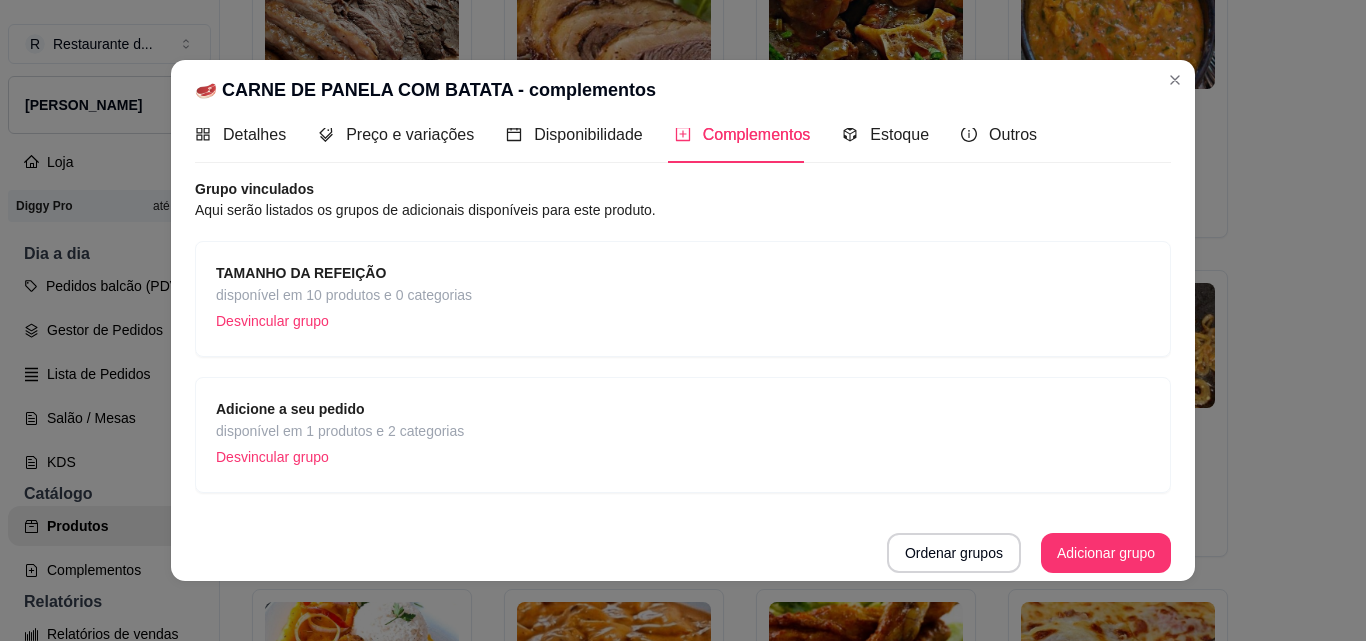 click on "Desvincular grupo" at bounding box center [344, 321] 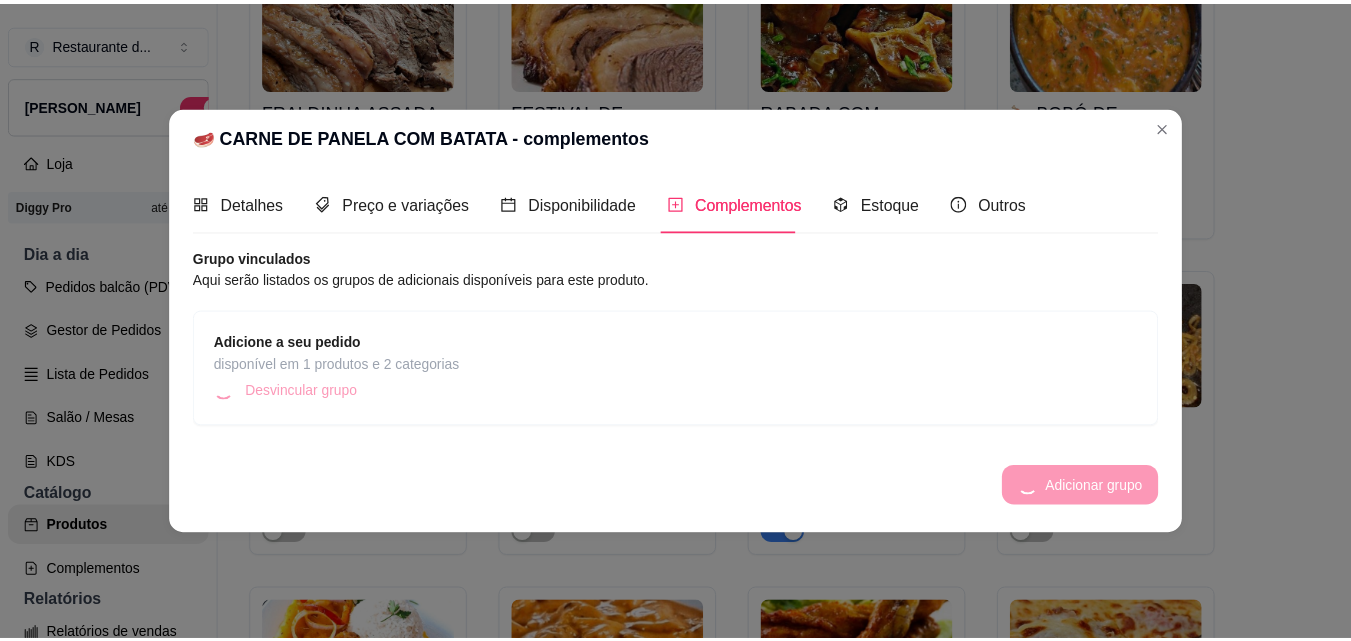 scroll, scrollTop: 0, scrollLeft: 0, axis: both 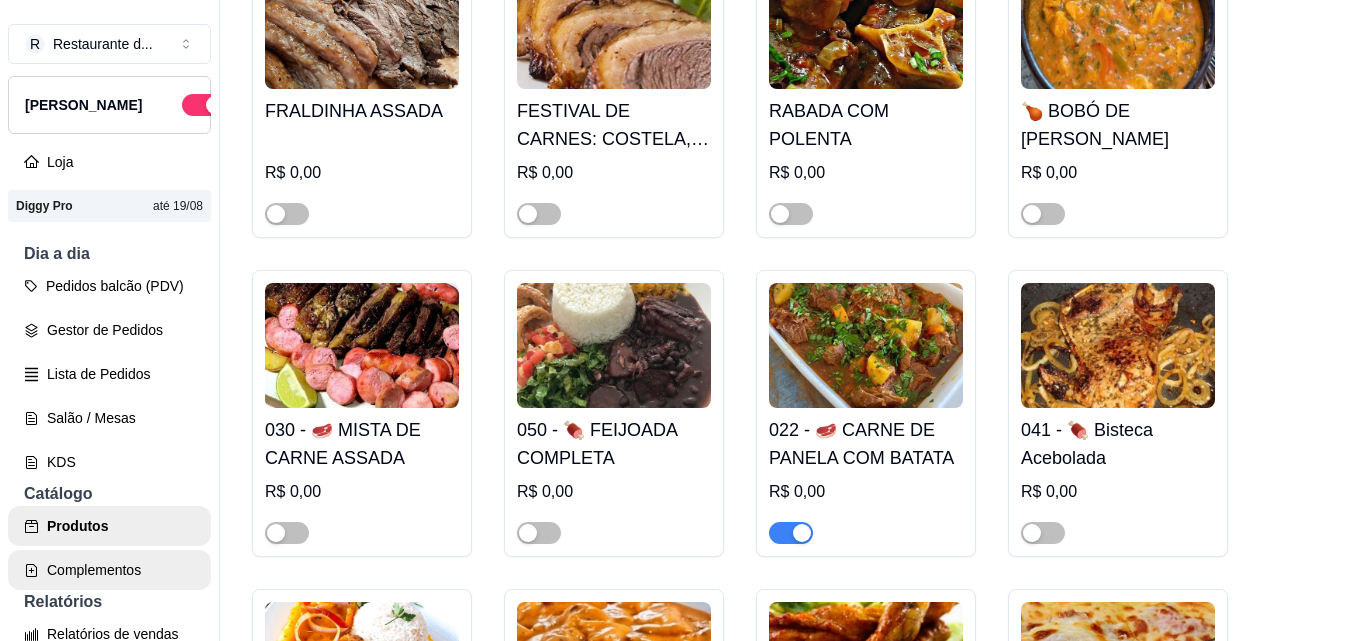 click on "Complementos" at bounding box center [109, 570] 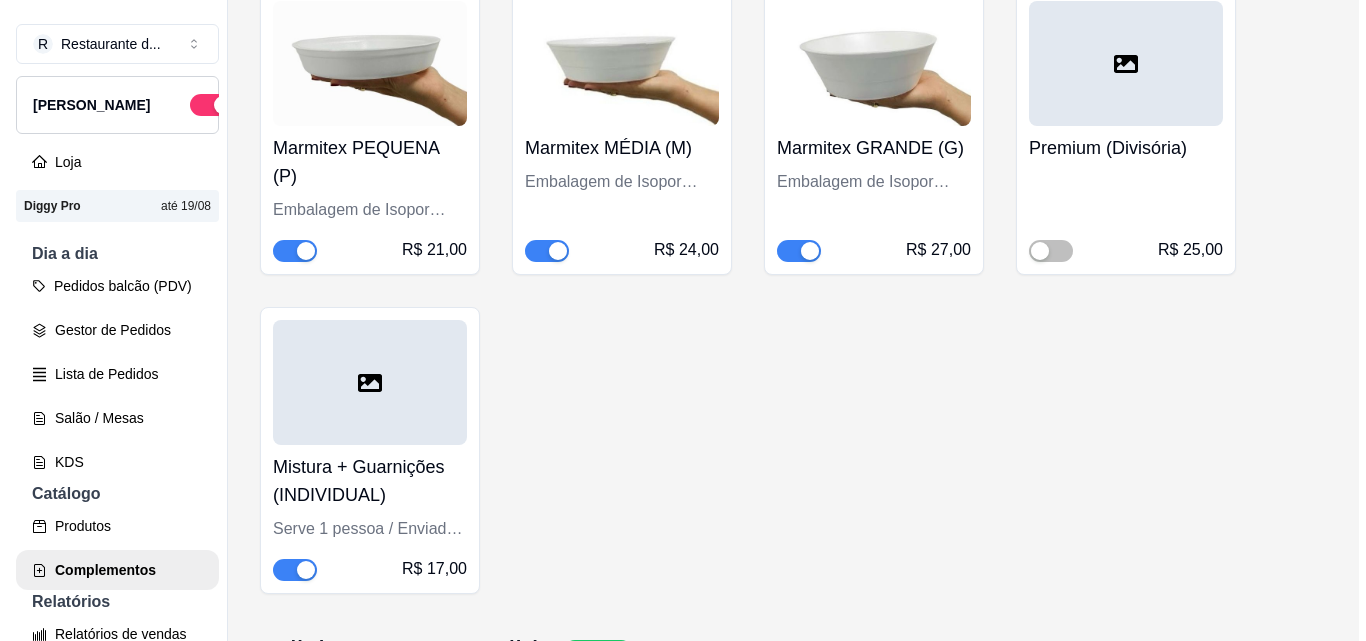 scroll, scrollTop: 200, scrollLeft: 0, axis: vertical 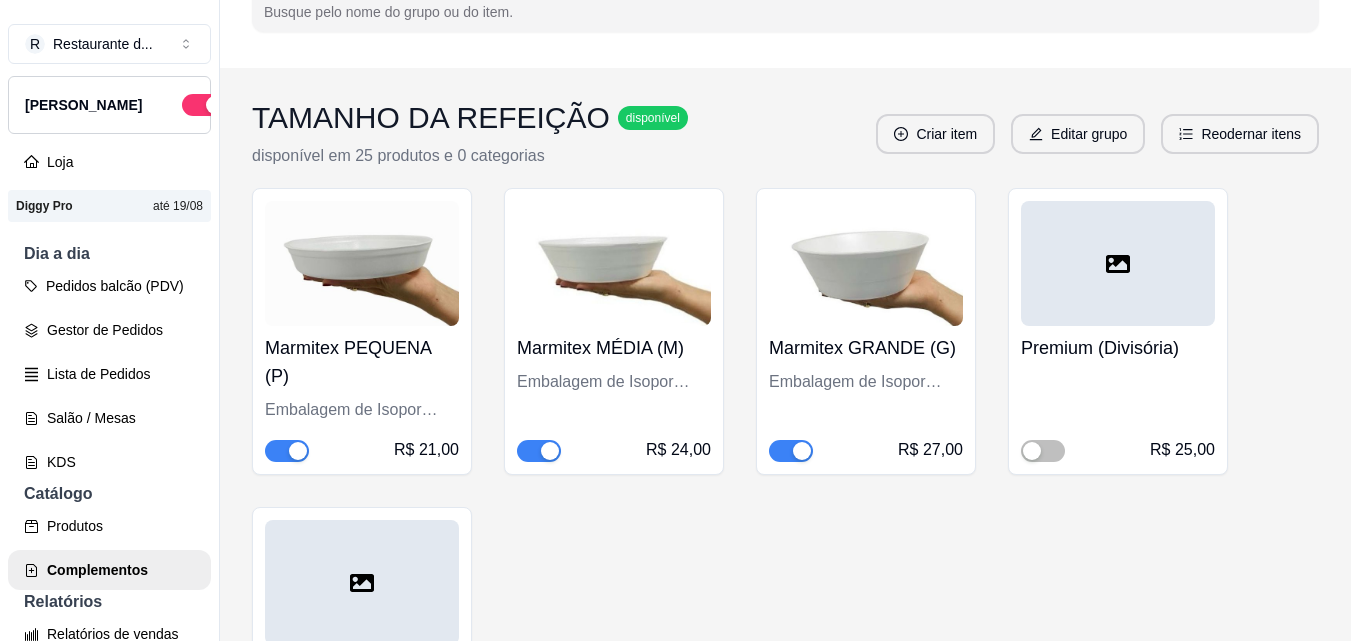 click on "R Restaurante d ... Loja Aberta Loja Diggy Pro até 19/08   Dia a dia Pedidos balcão (PDV) Gestor de Pedidos Lista de Pedidos Salão / Mesas KDS Catálogo Produtos Complementos Relatórios Relatórios de vendas Relatório de clientes Relatório de fidelidade novo Gerenciar Entregadores novo Nota Fiscal (NFC-e) Controle de caixa Controle de fiado Cupons Clientes Estoque Configurações Diggy Planos Precisa de ajuda? Sair  Grupo de adicionais Adicionar grupo Clonar grupo  Aqui você cadastra e víncula os complementos aos produtos que seus clientes podem adicionar à mais em seus produtos, como por exemplo: (Bebidas, Coberturas, Talheres e etc...) Buscar grupo ou item de complemento TAMANHO DA REFEIÇÃO disponível disponível em 25 produtos e 0 categorias Criar item Editar grupo Reodernar itens Marmitex PEQUENA (P) Embalagem de Isopor 500ml R$ 21,00 Marmitex MÉDIA (M)  Embalagem de Isopor 800ml R$ 24,00 Marmitex GRANDE (G)  Embalagem de Isopor 1100ml R$ 27,00 Premium (Divisória) R$ 25,00 R$ 17,00 2025" at bounding box center (675, 320) 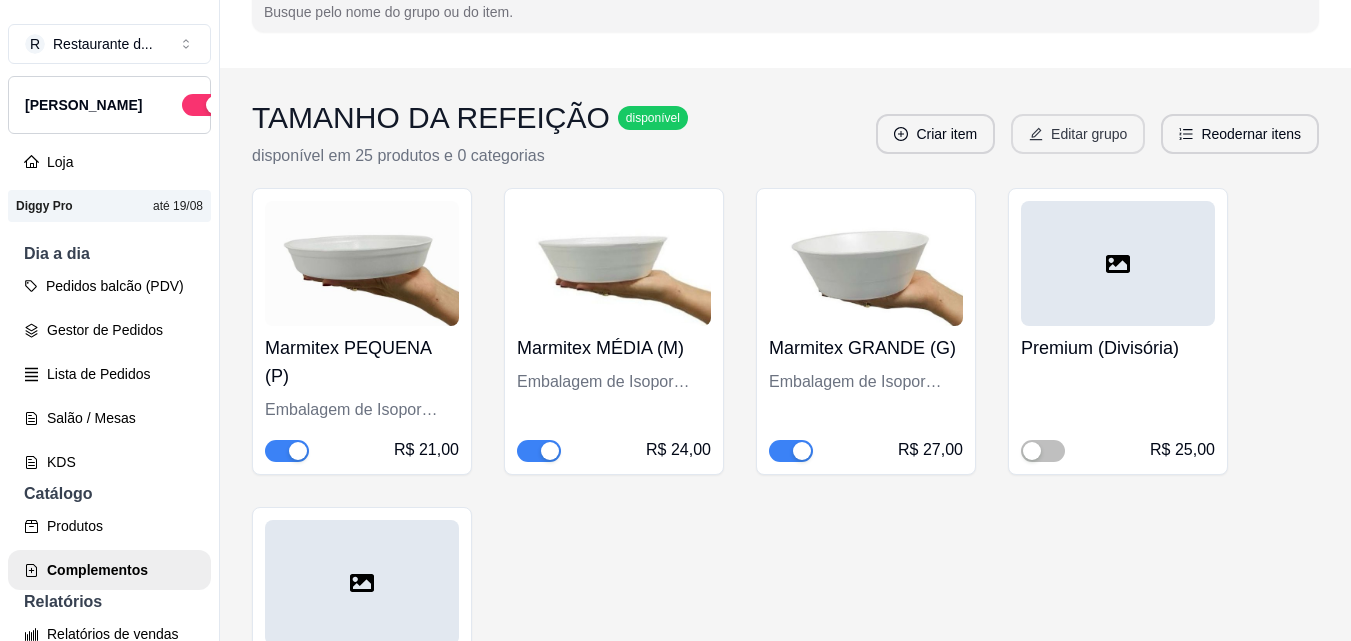 click on "Editar grupo" at bounding box center [1078, 134] 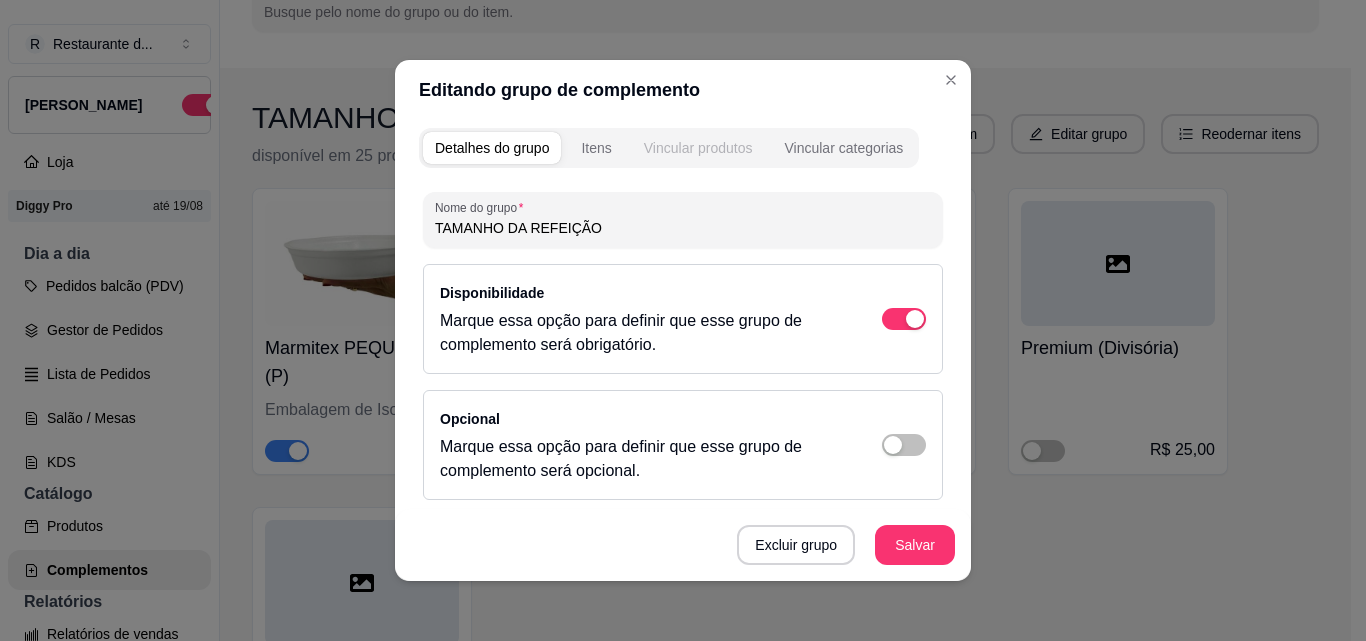 click on "Vincular produtos" at bounding box center (698, 148) 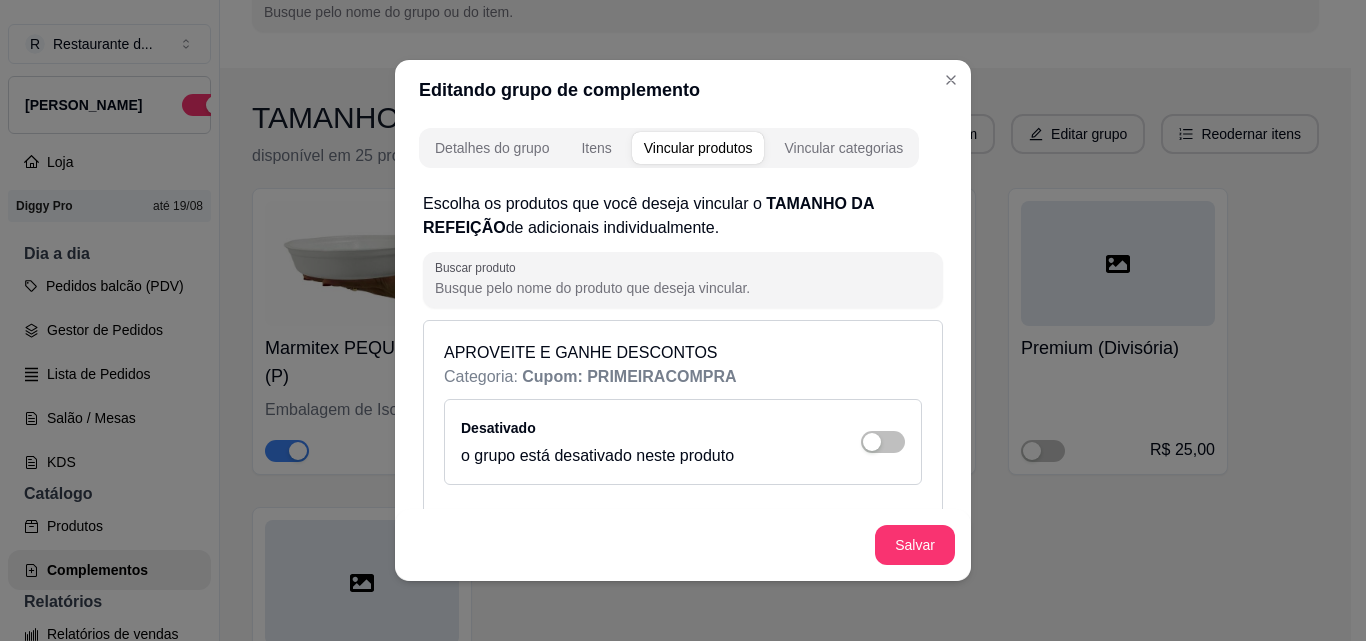 click on "Buscar produto" at bounding box center [683, 288] 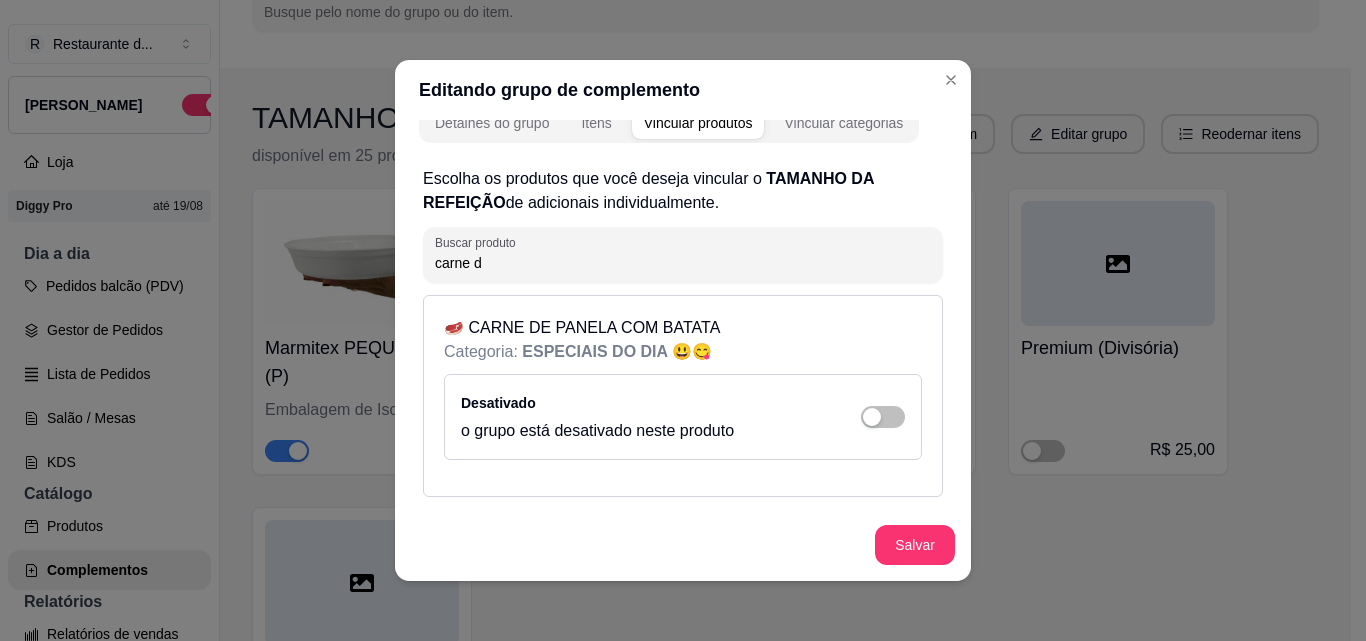 scroll, scrollTop: 25, scrollLeft: 0, axis: vertical 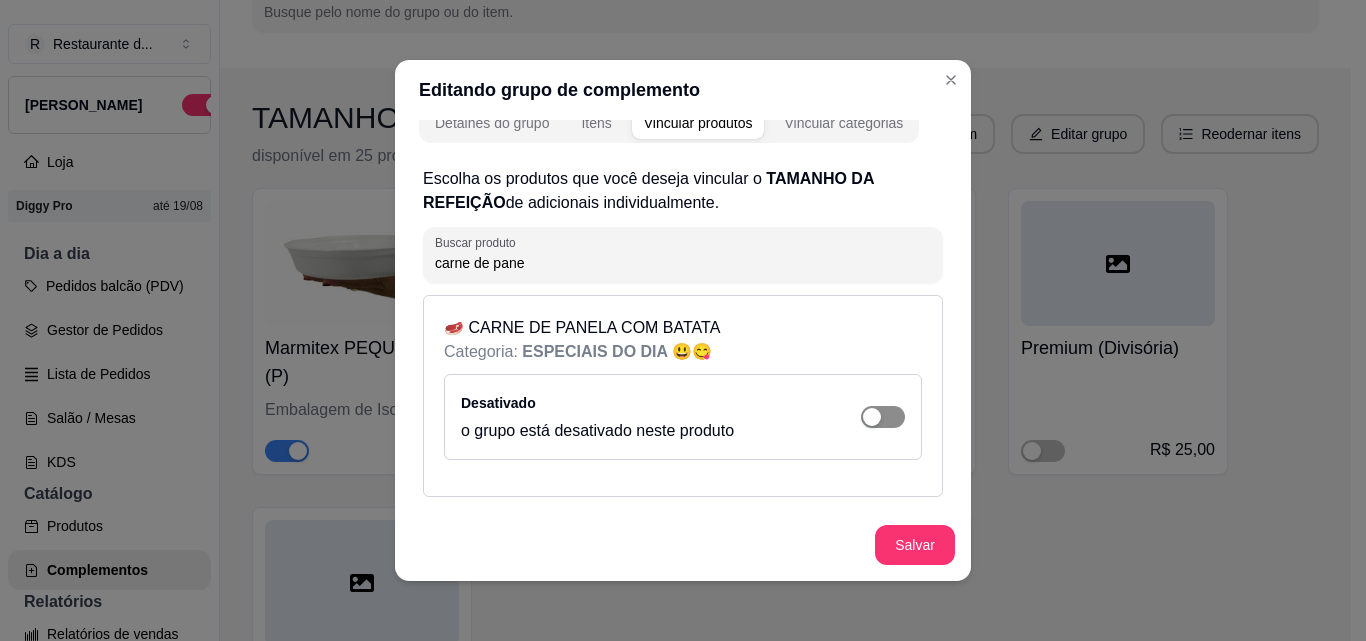 type on "carne de pane" 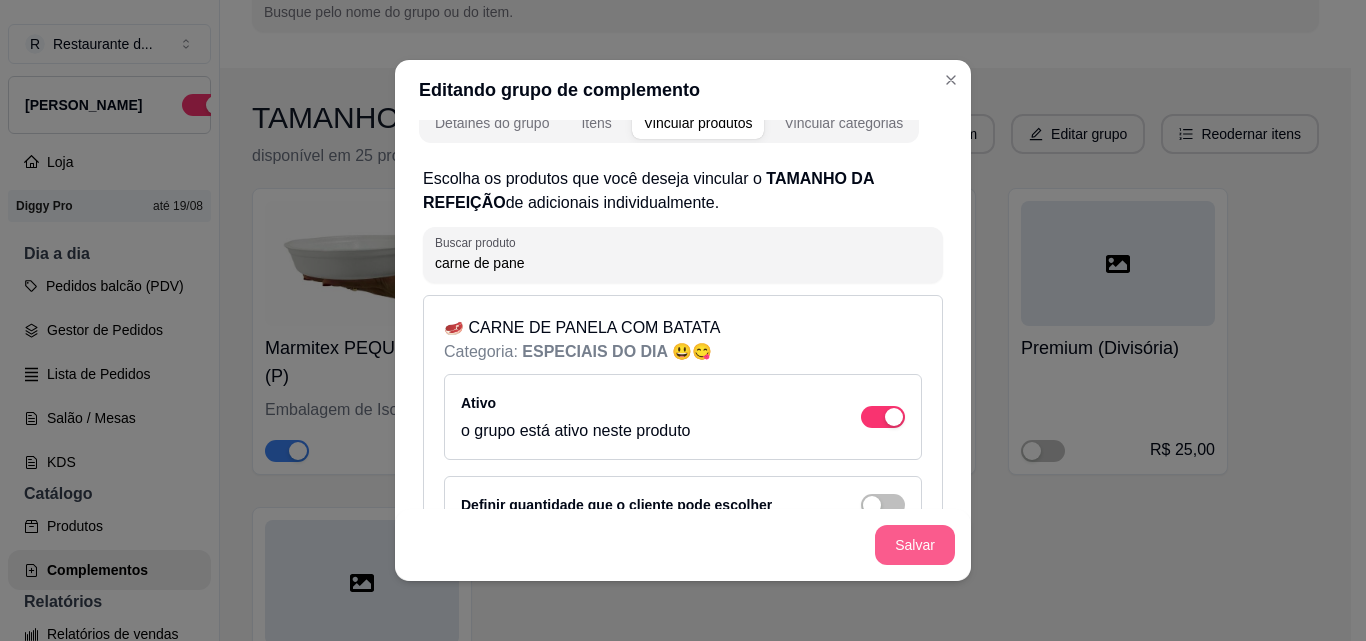 click on "Salvar" at bounding box center [915, 545] 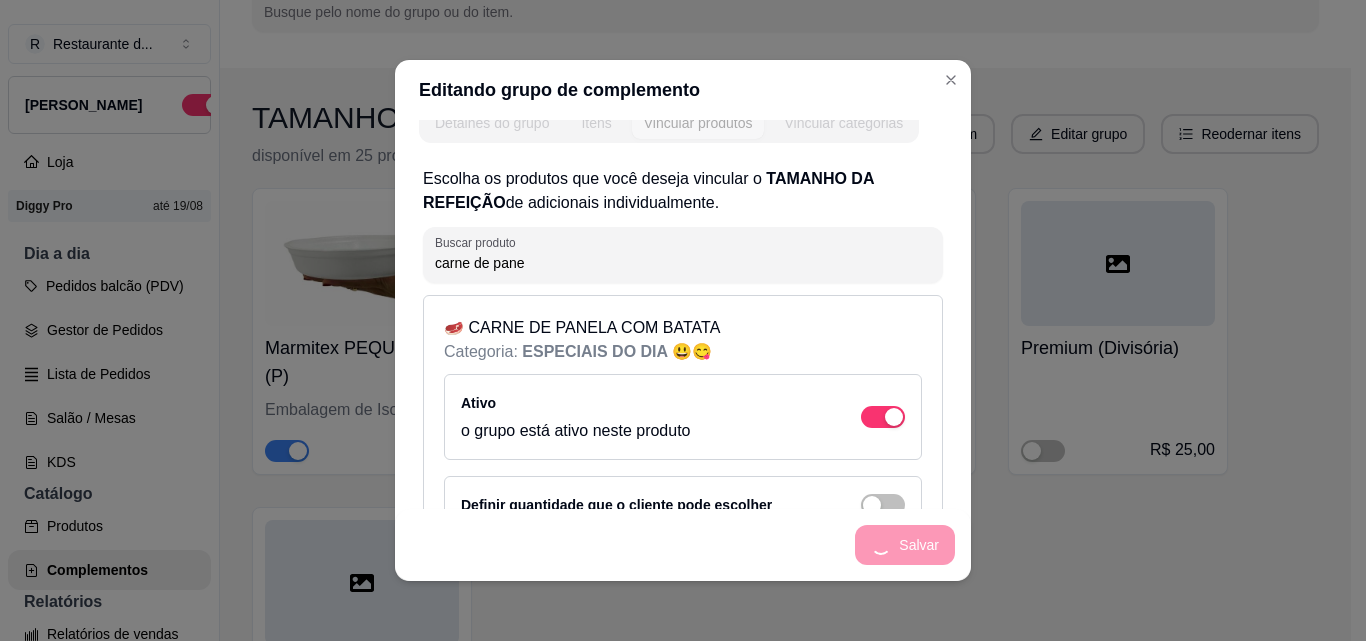 scroll, scrollTop: 83, scrollLeft: 0, axis: vertical 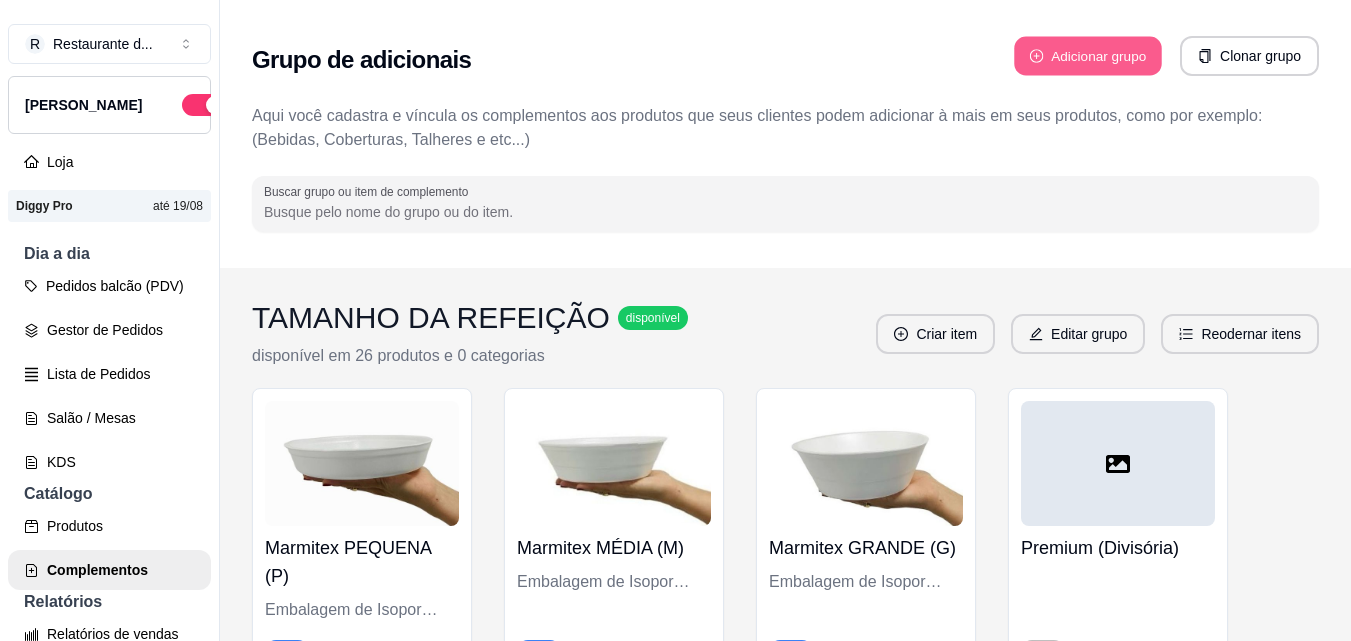 click on "Adicionar grupo" at bounding box center [1088, 56] 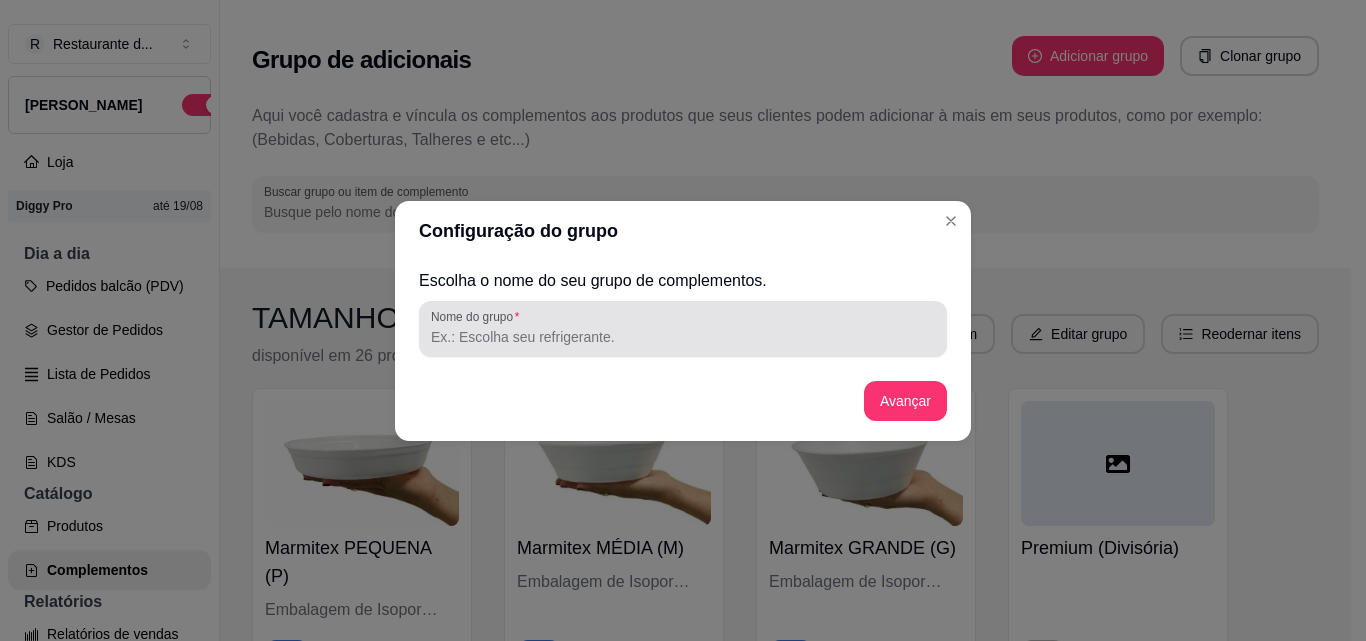 click at bounding box center (683, 329) 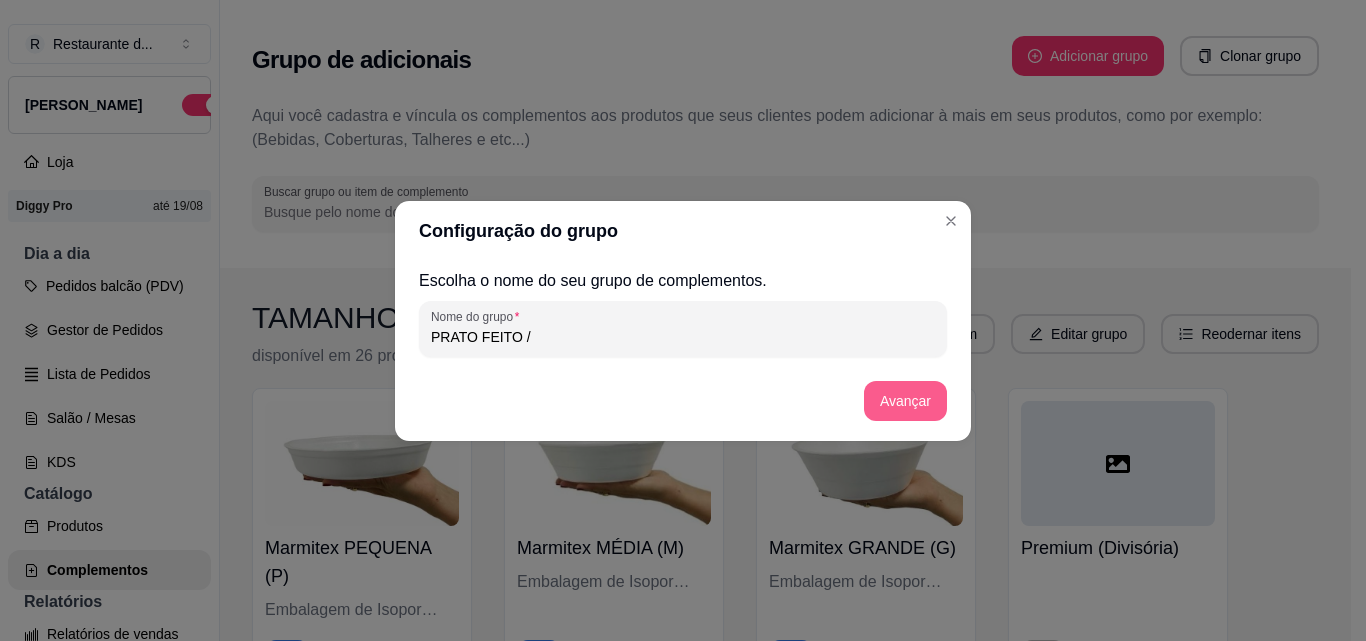 type on "PRATO FEITO /" 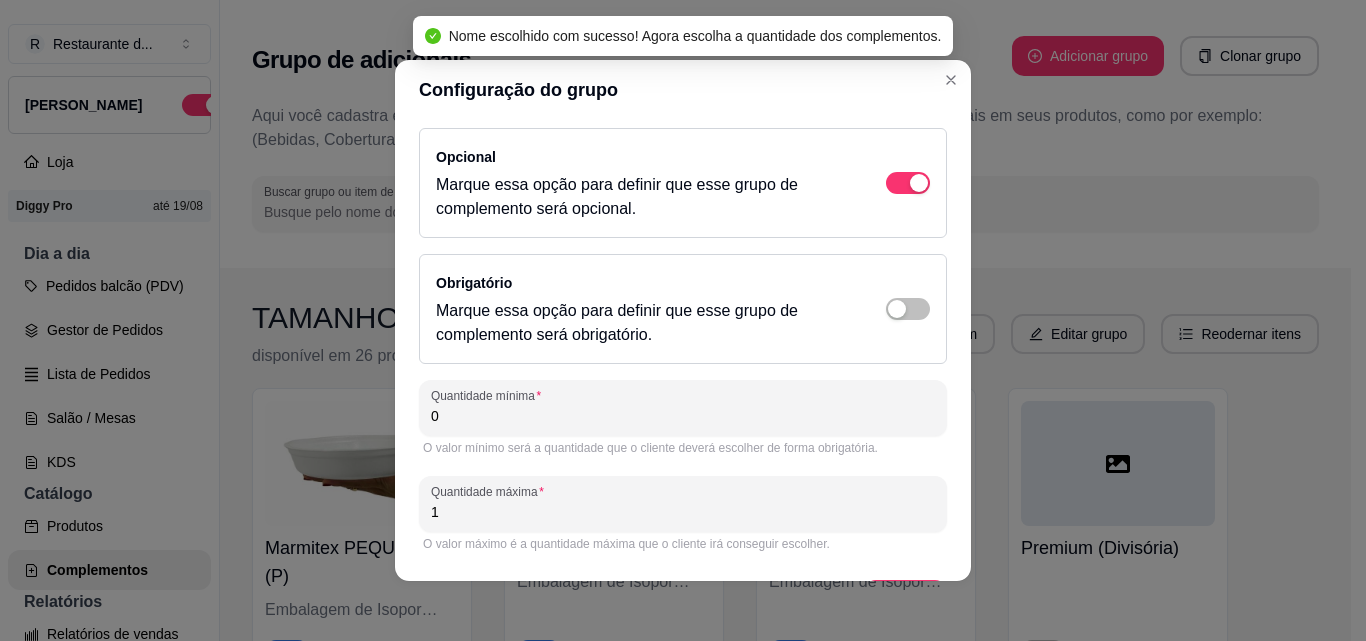 scroll, scrollTop: 59, scrollLeft: 0, axis: vertical 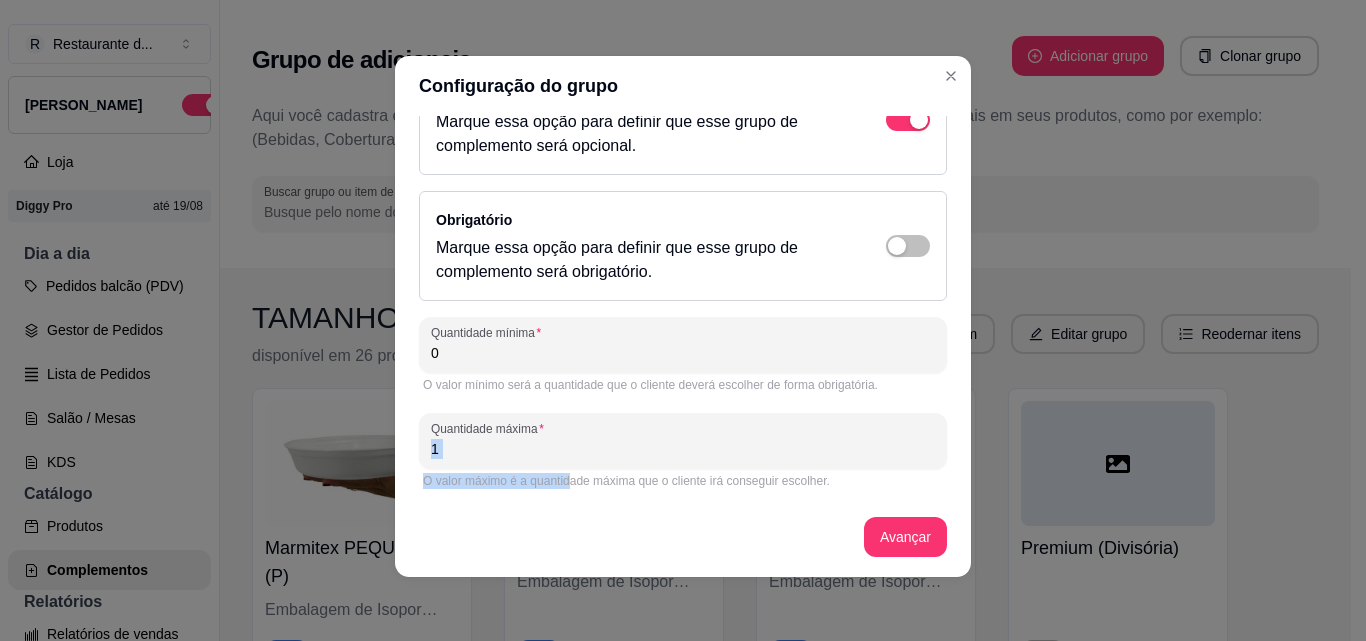 drag, startPoint x: 553, startPoint y: 468, endPoint x: 454, endPoint y: 482, distance: 99.985 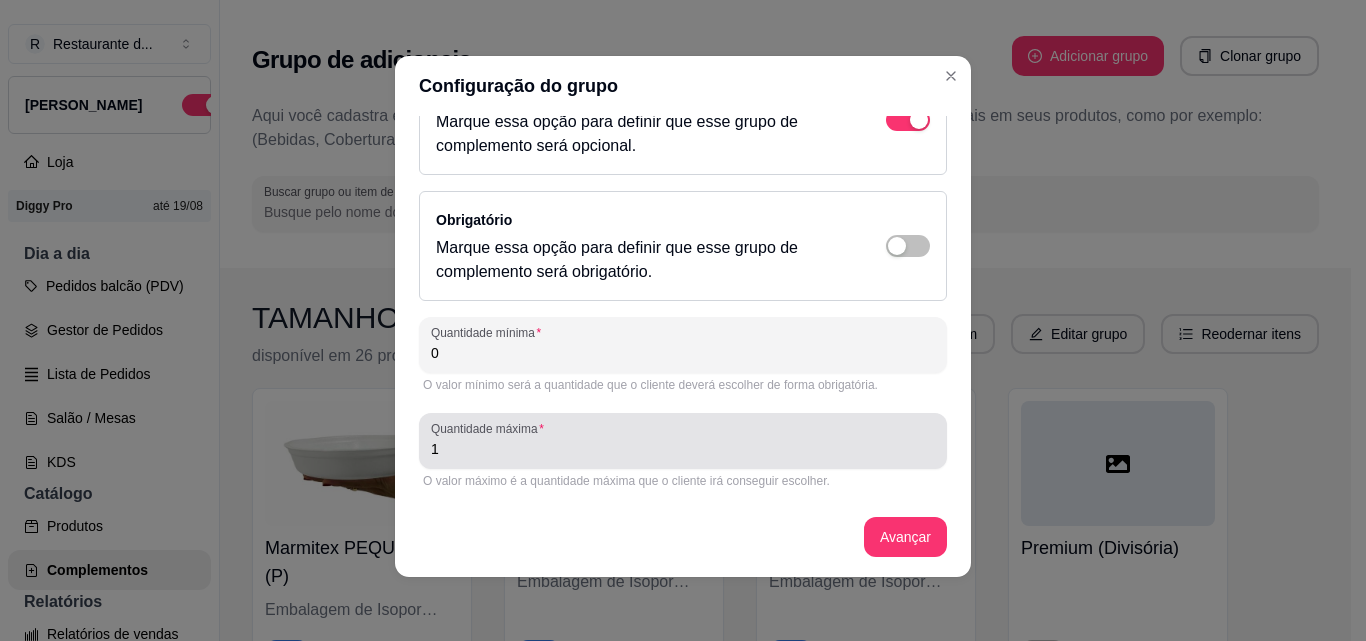 click on "1" at bounding box center (683, 449) 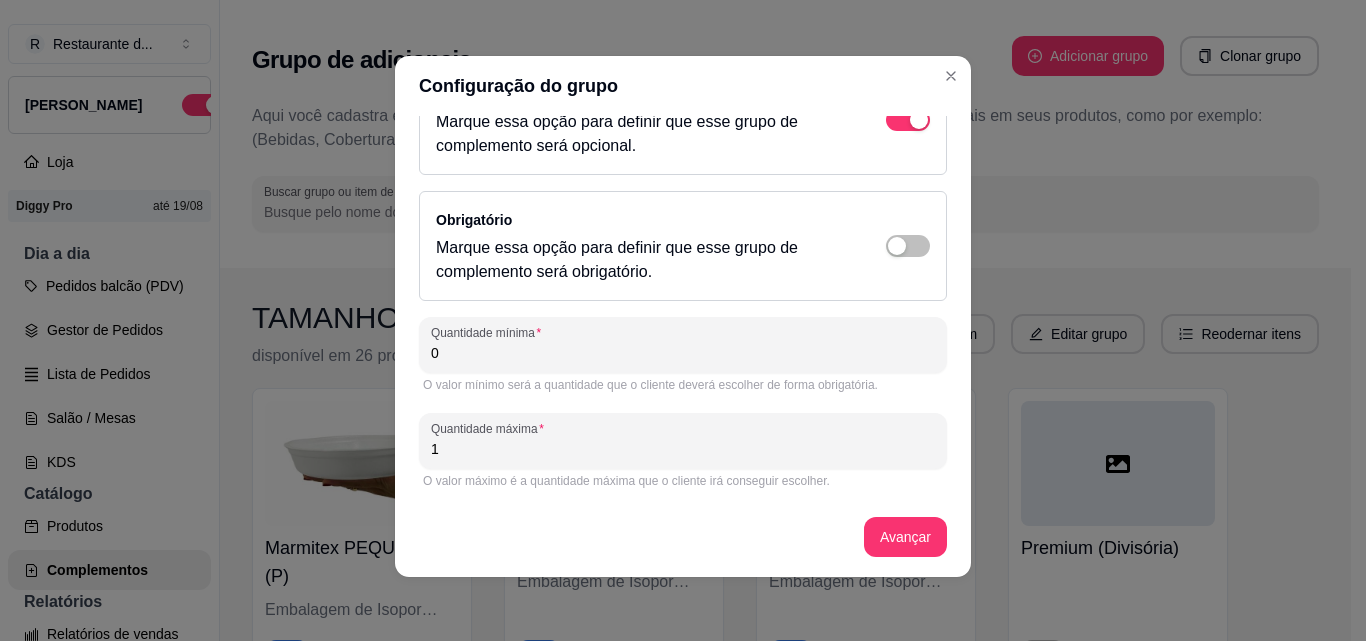drag, startPoint x: 448, startPoint y: 458, endPoint x: 412, endPoint y: 456, distance: 36.05551 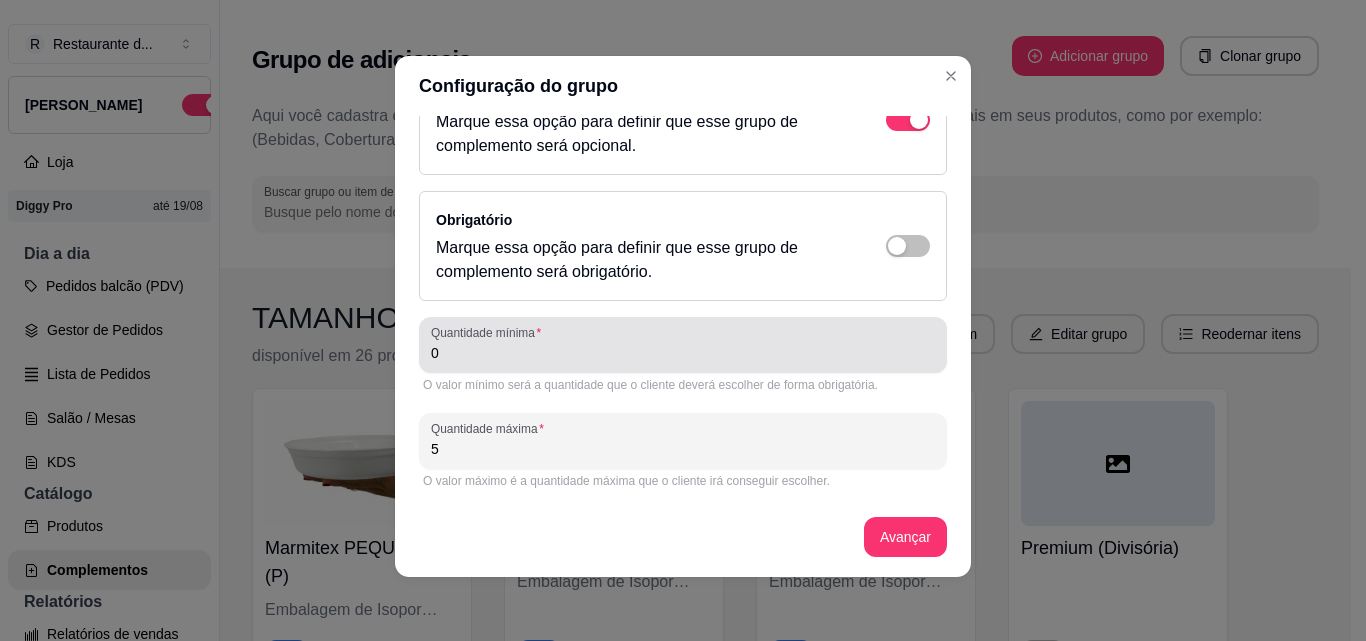 type on "5" 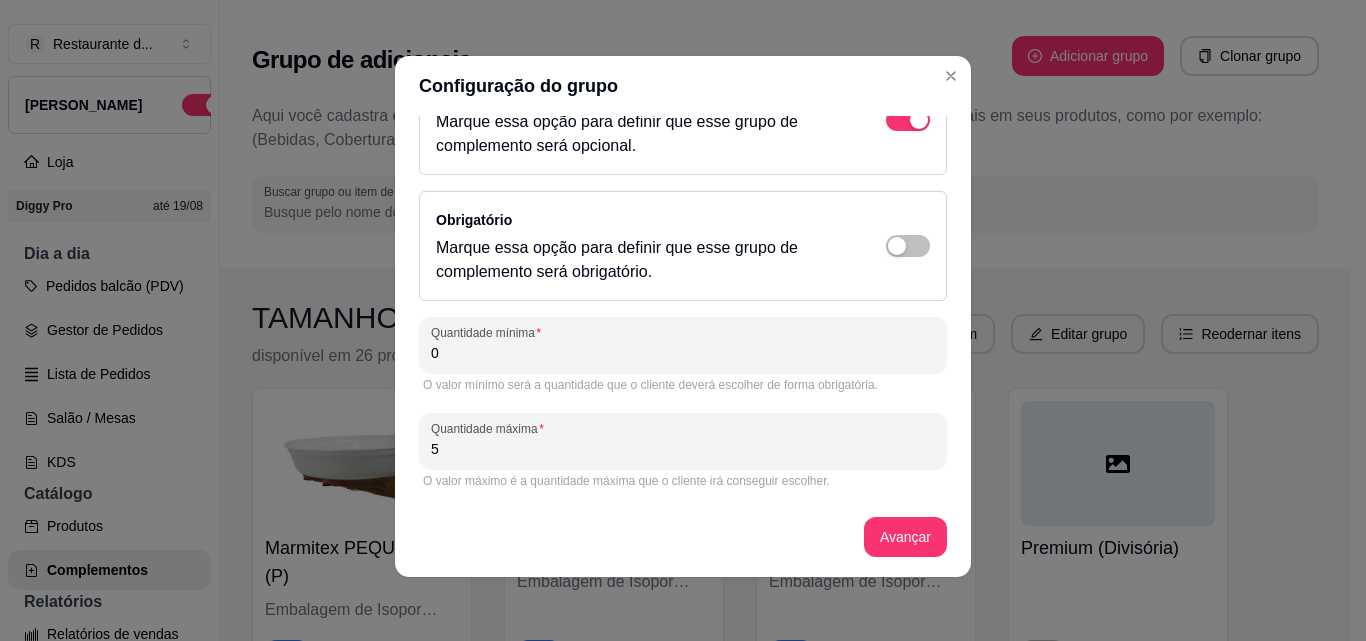 drag, startPoint x: 565, startPoint y: 365, endPoint x: 329, endPoint y: 341, distance: 237.2172 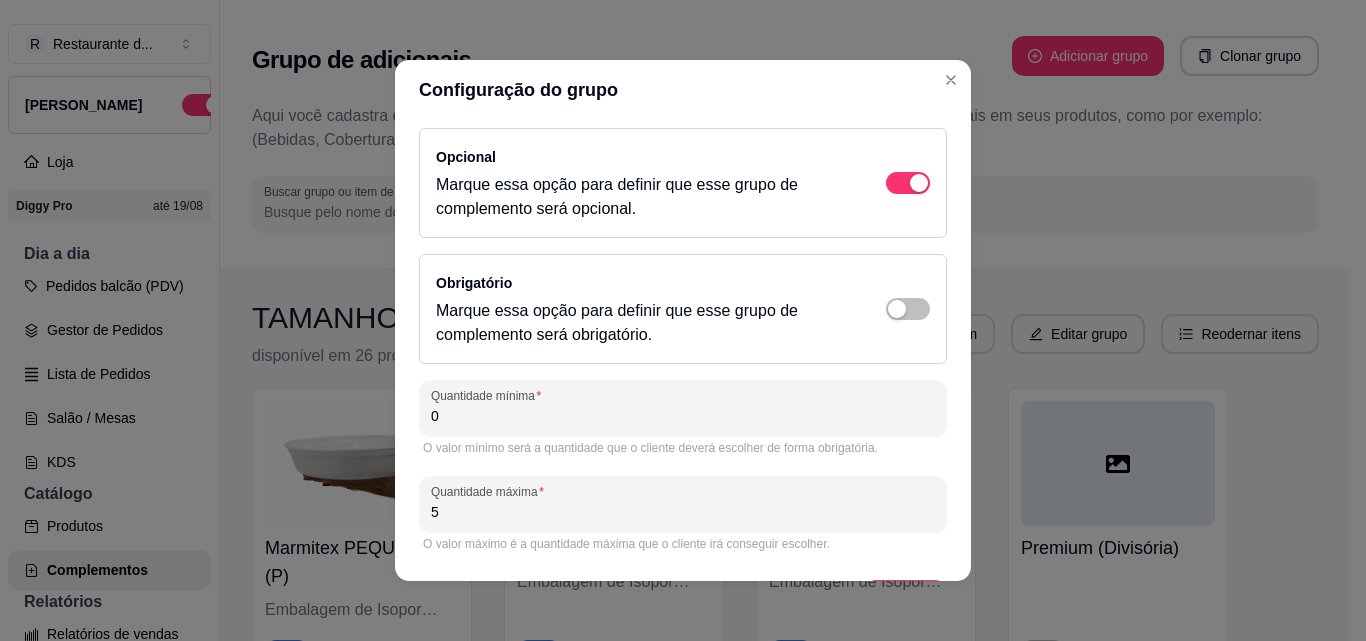 scroll, scrollTop: 59, scrollLeft: 0, axis: vertical 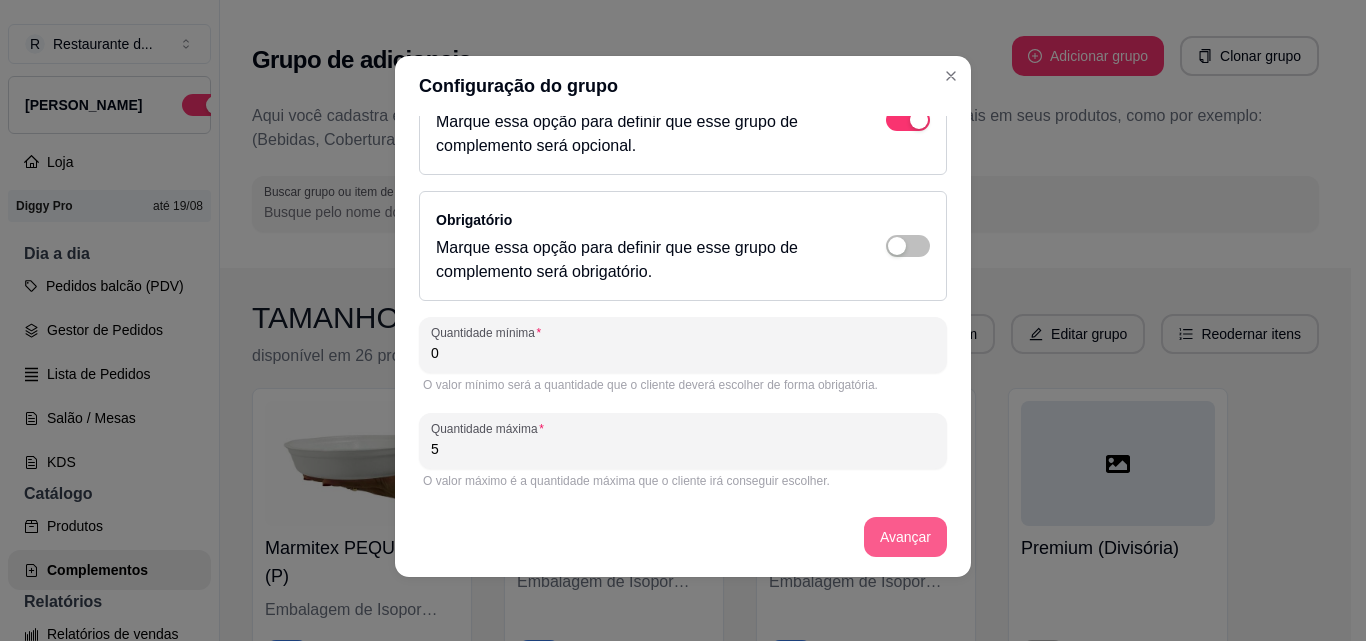 click on "Avançar" at bounding box center (905, 537) 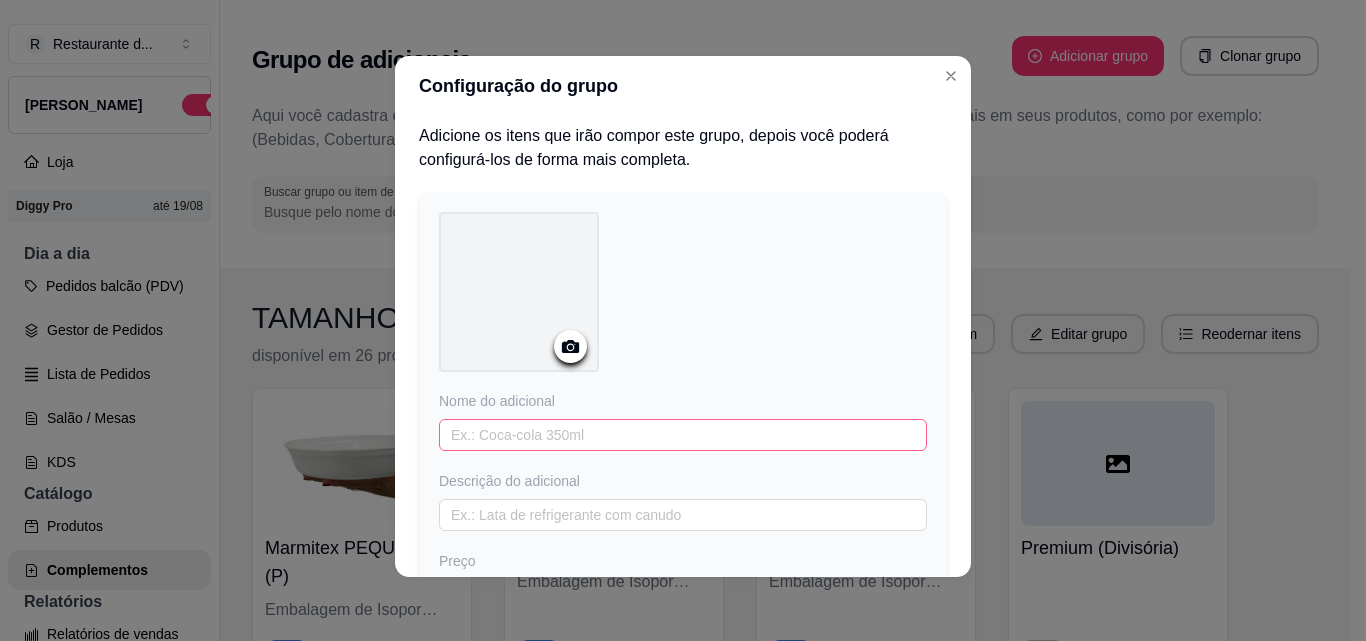 scroll, scrollTop: 197, scrollLeft: 0, axis: vertical 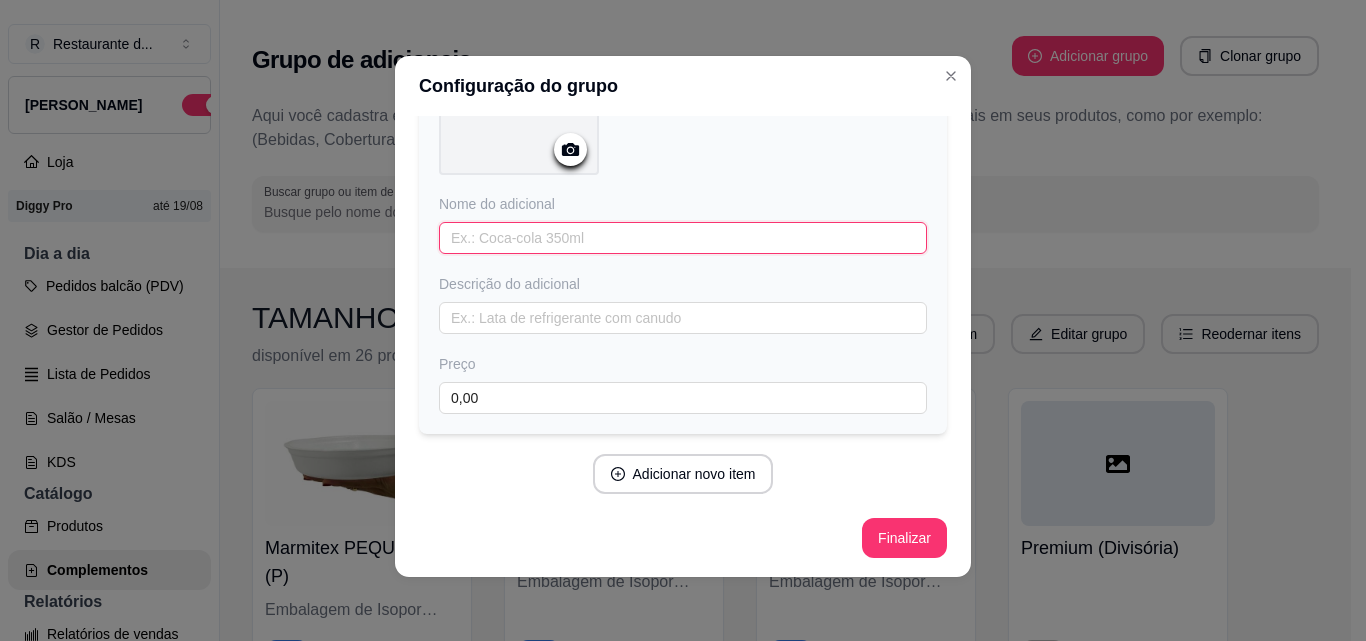 click at bounding box center [683, 238] 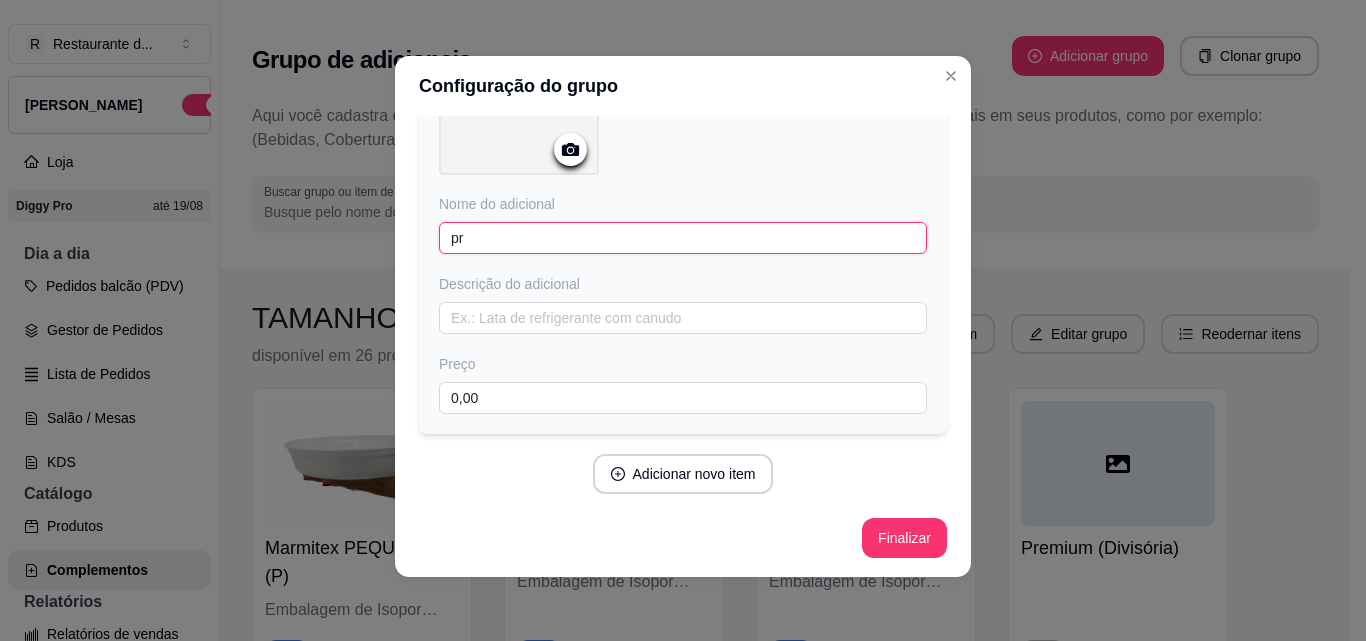 type on "p" 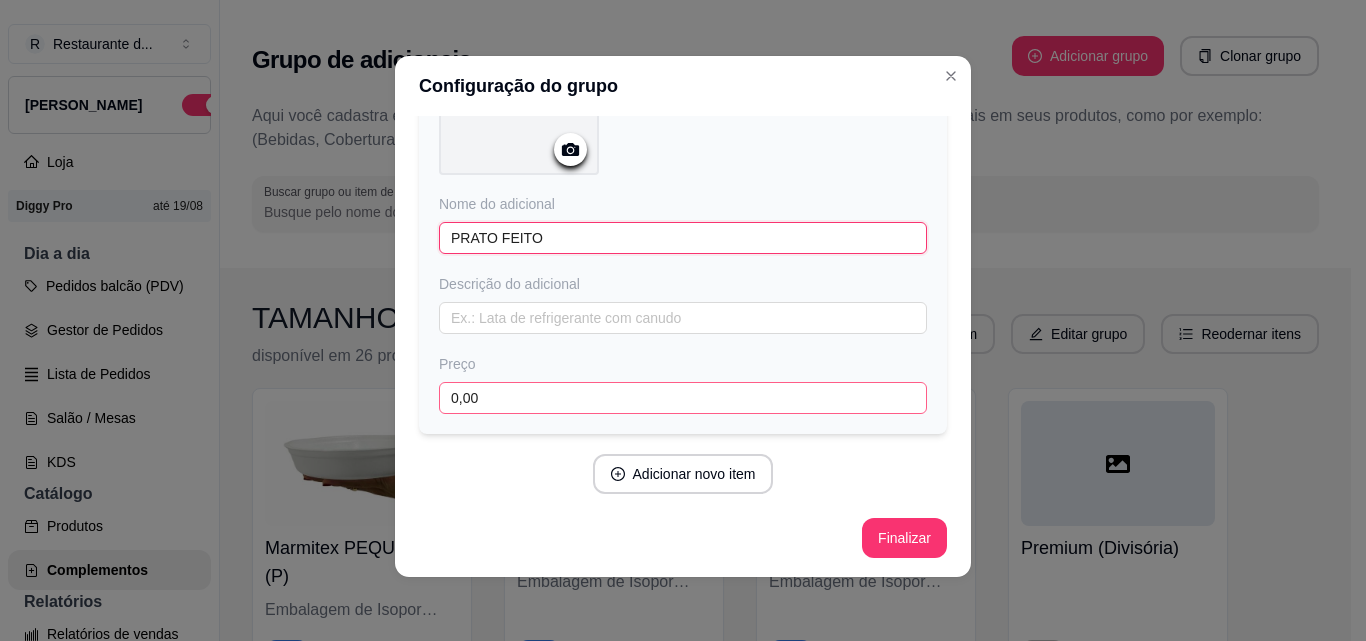 type on "PRATO FEITO" 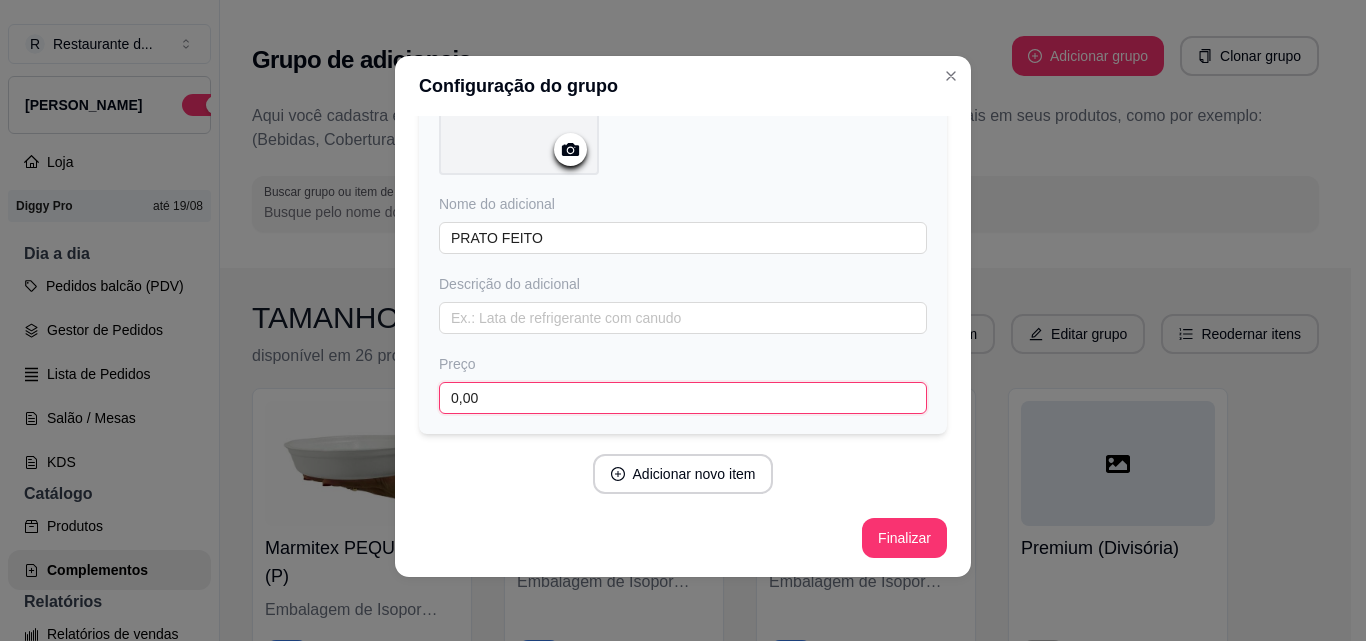drag, startPoint x: 540, startPoint y: 398, endPoint x: 310, endPoint y: 400, distance: 230.0087 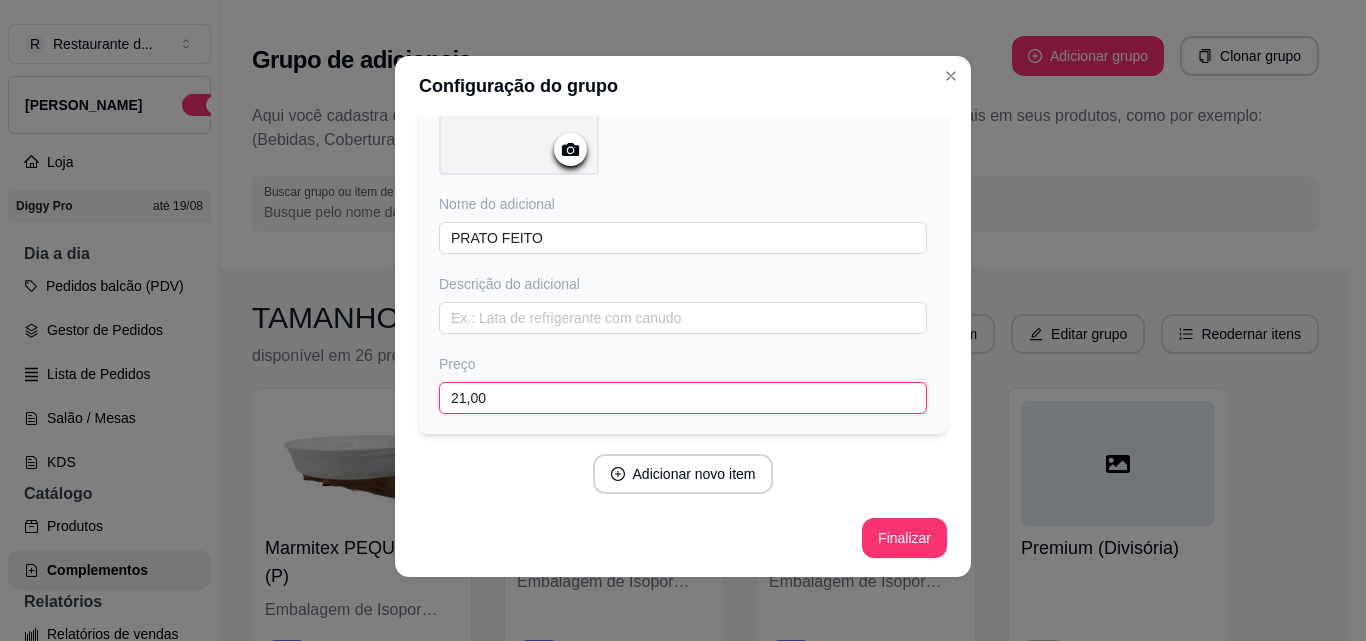 type on "21,00" 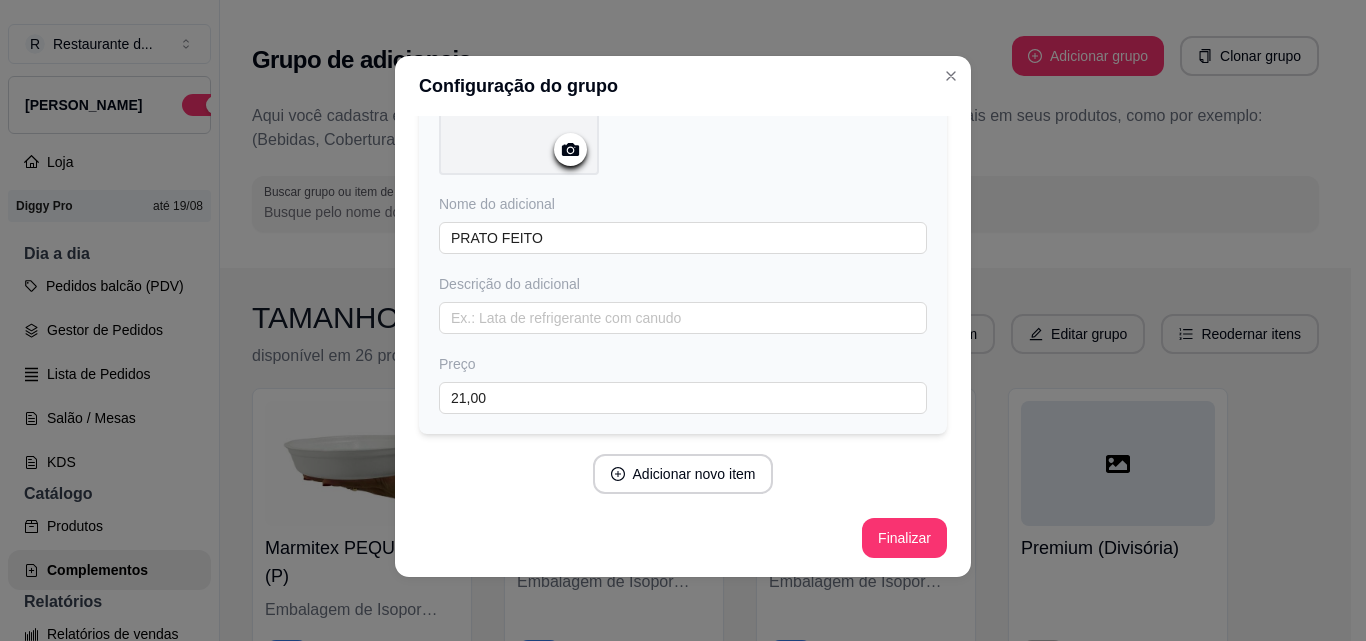 click on "Finalizar" at bounding box center [904, 538] 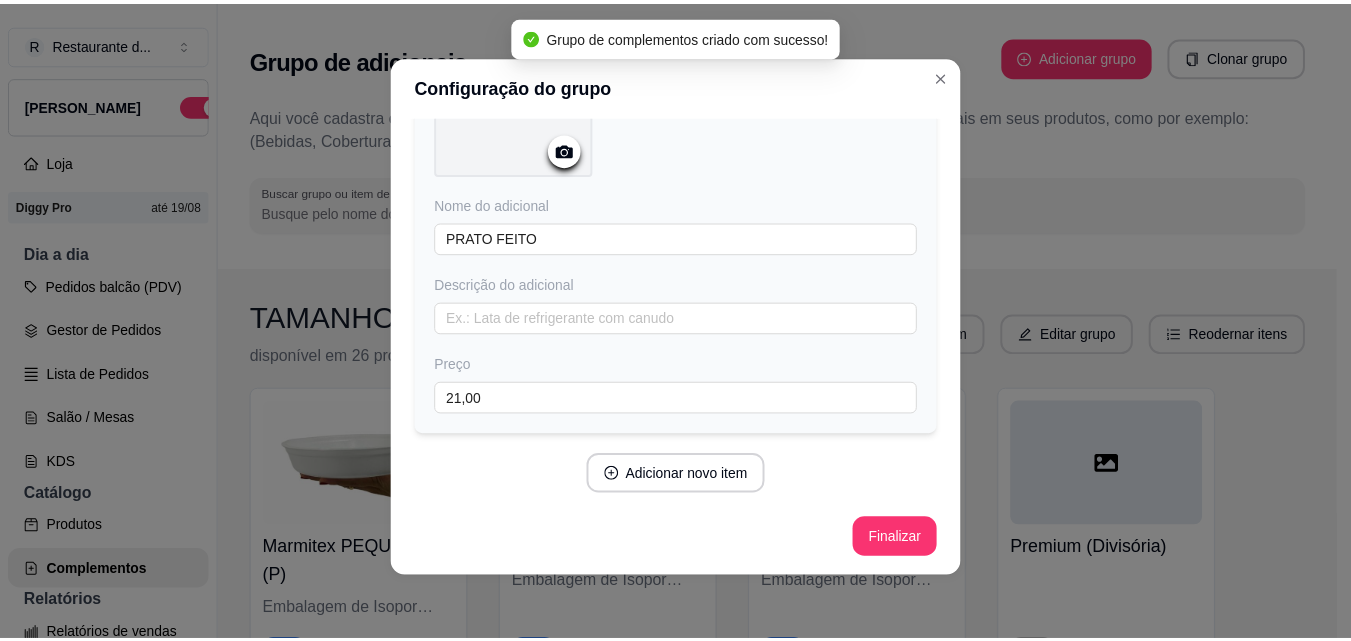 scroll, scrollTop: 0, scrollLeft: 0, axis: both 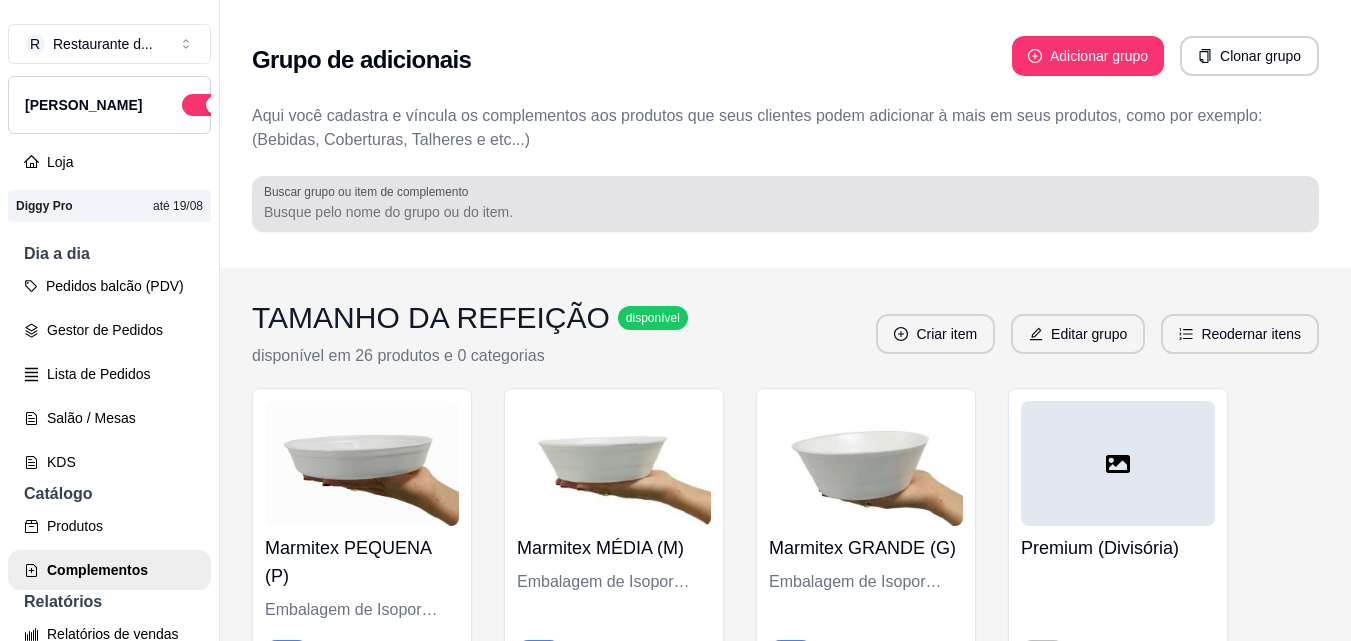 type 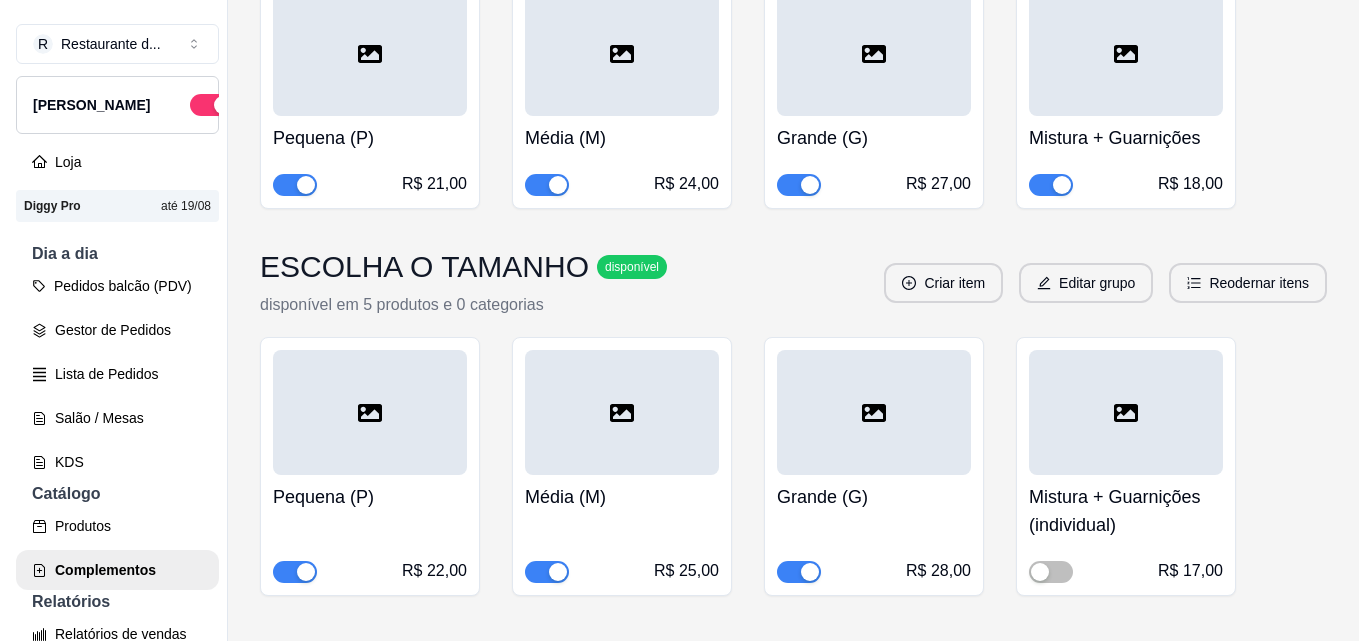 scroll, scrollTop: 9537, scrollLeft: 0, axis: vertical 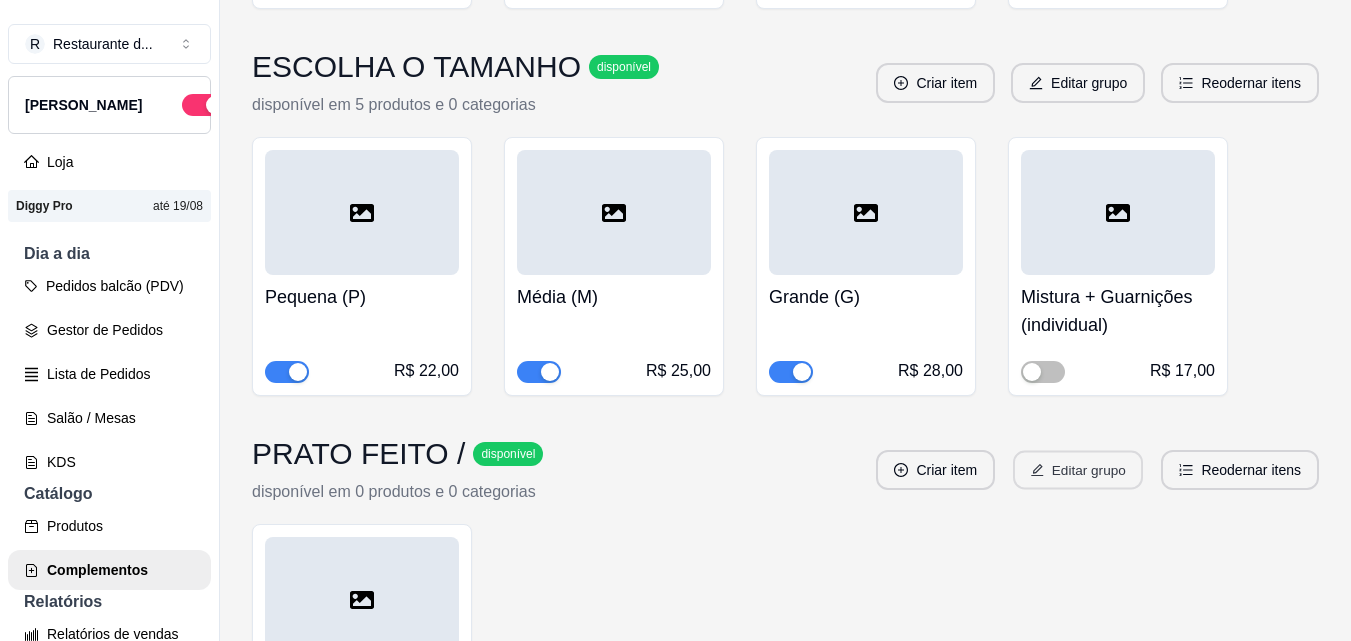 click on "Editar grupo" at bounding box center (1078, 470) 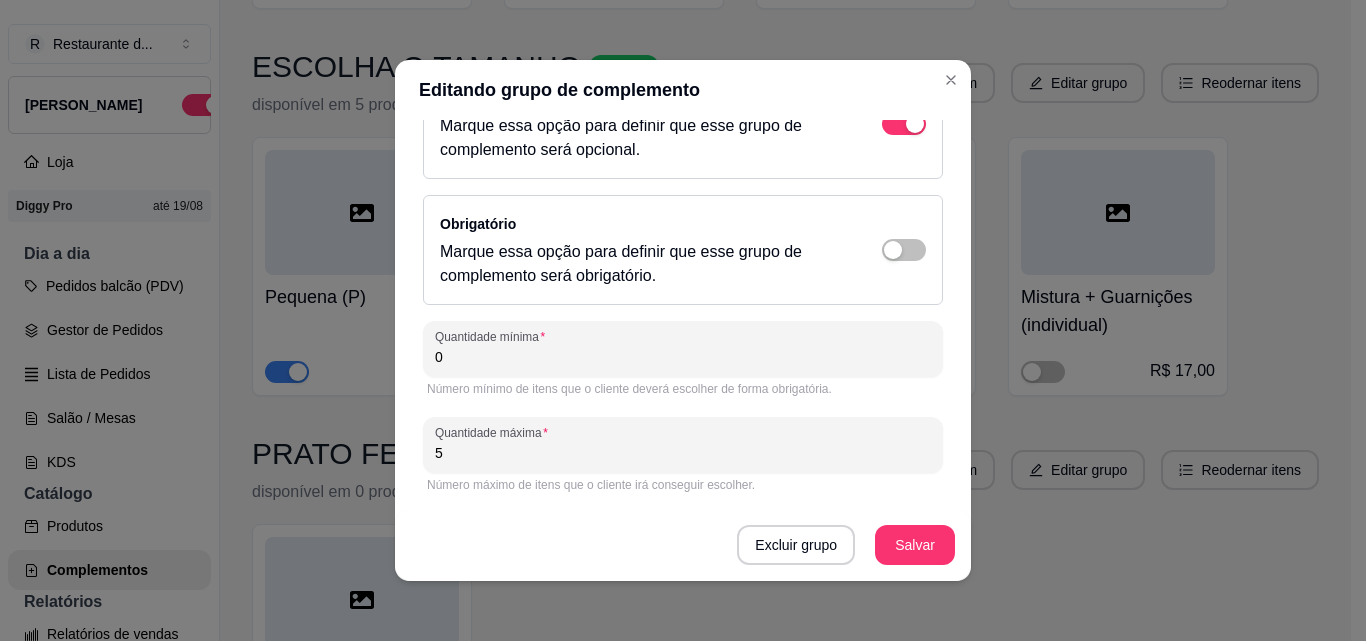 scroll, scrollTop: 0, scrollLeft: 0, axis: both 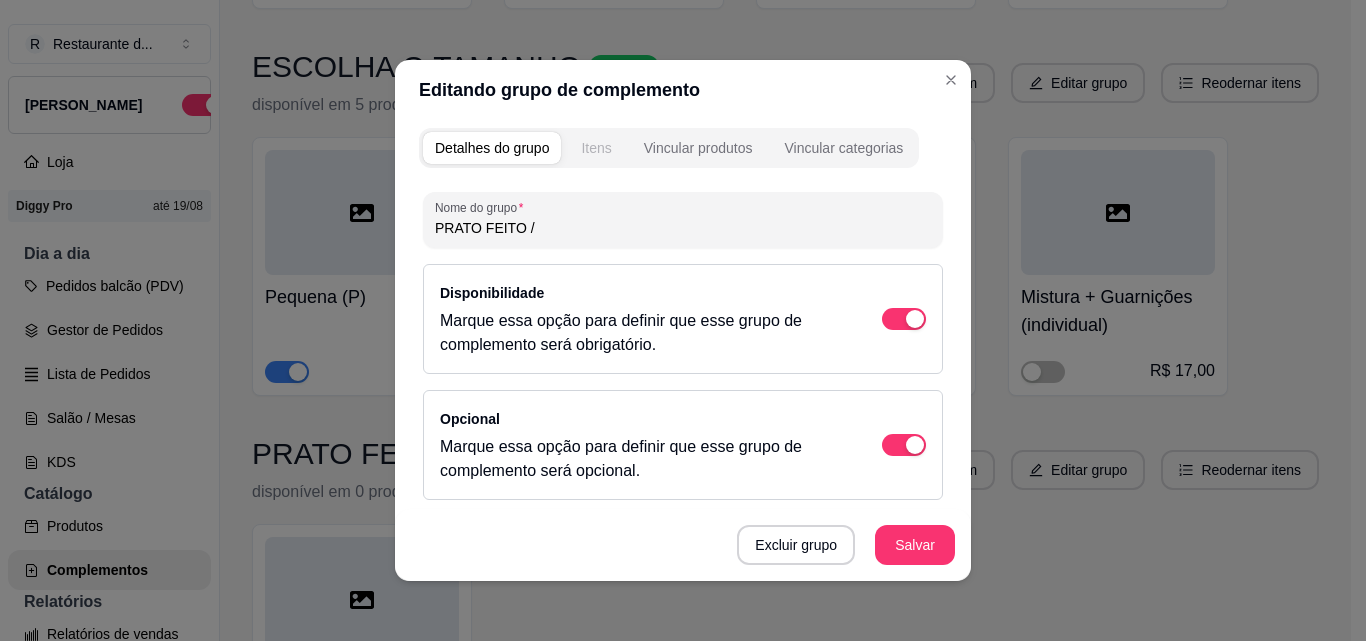 click on "Itens" at bounding box center [596, 148] 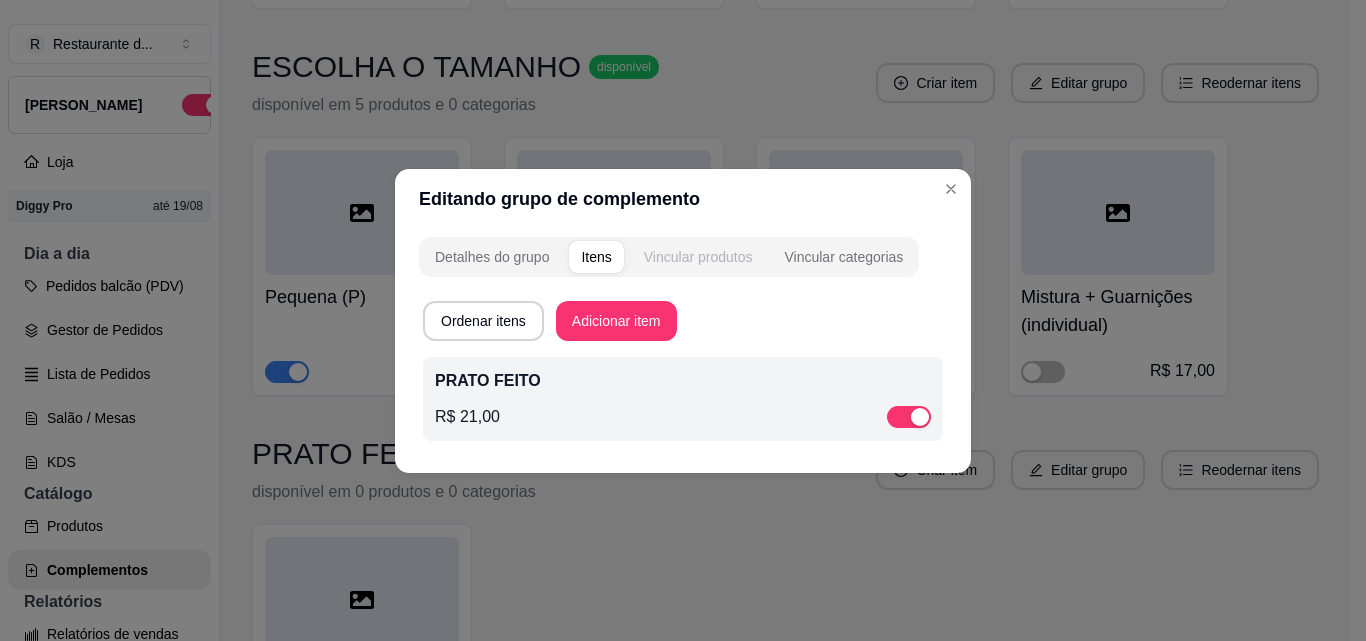click on "Vincular produtos" at bounding box center (698, 257) 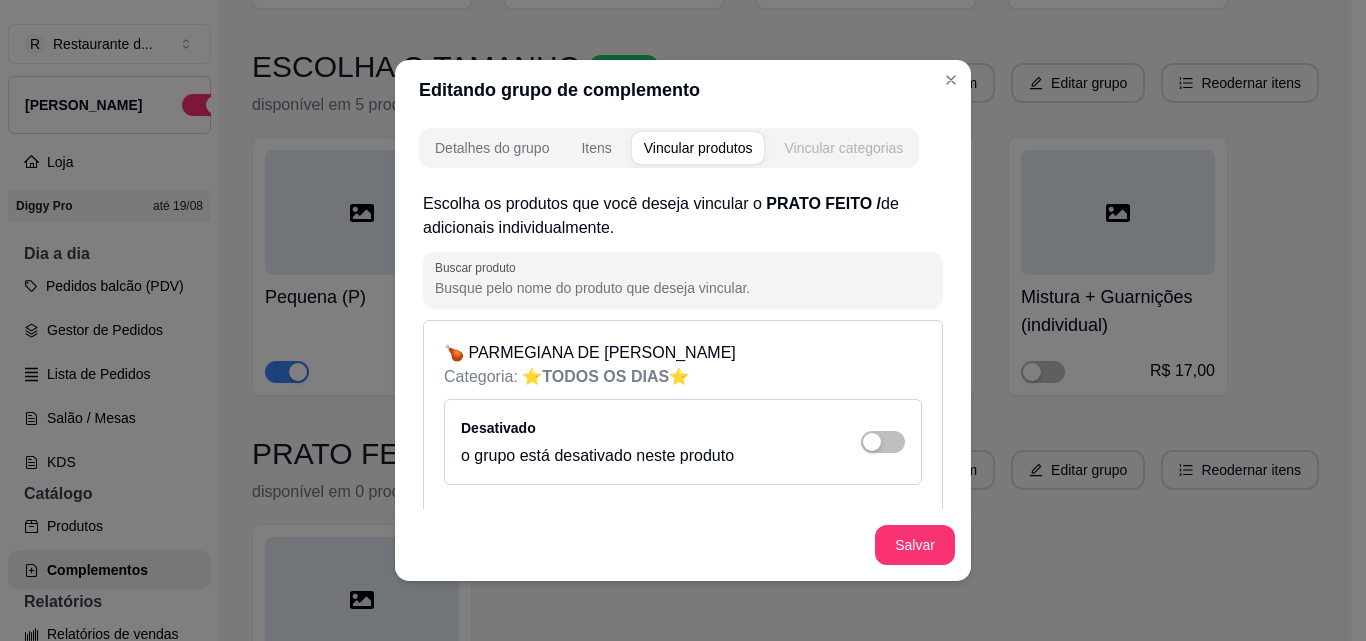 click on "Vincular categorias" at bounding box center [843, 148] 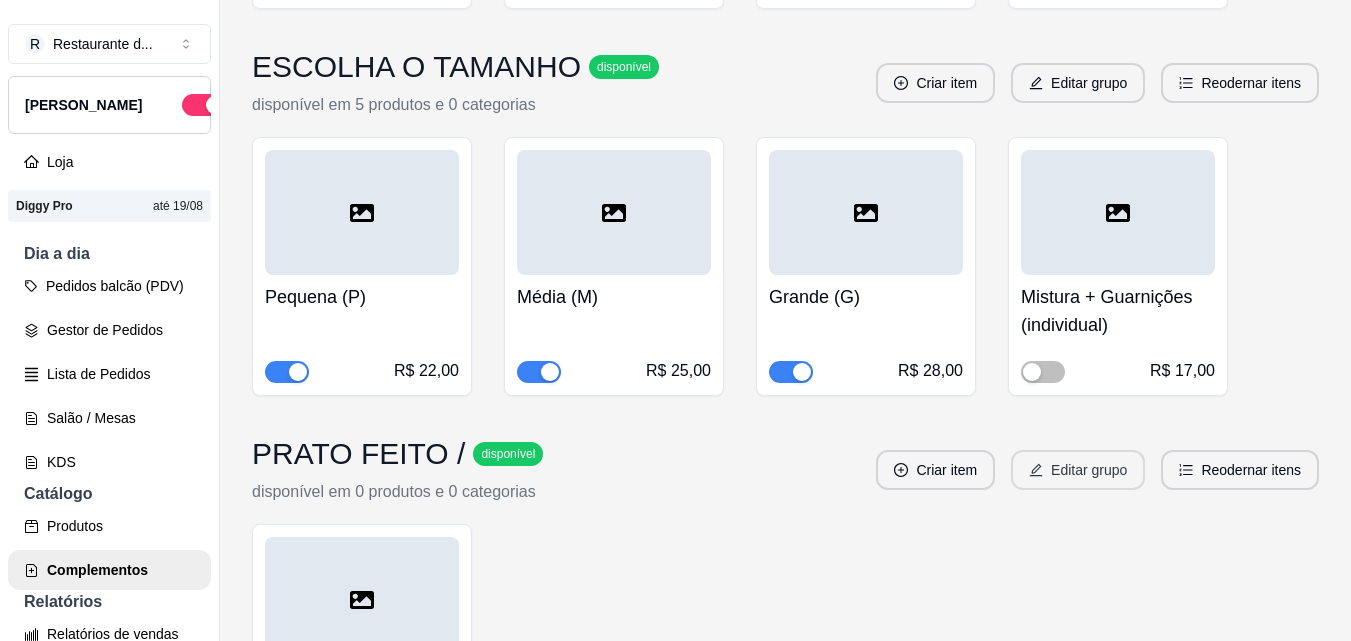 click on "Editar grupo" at bounding box center [1078, 470] 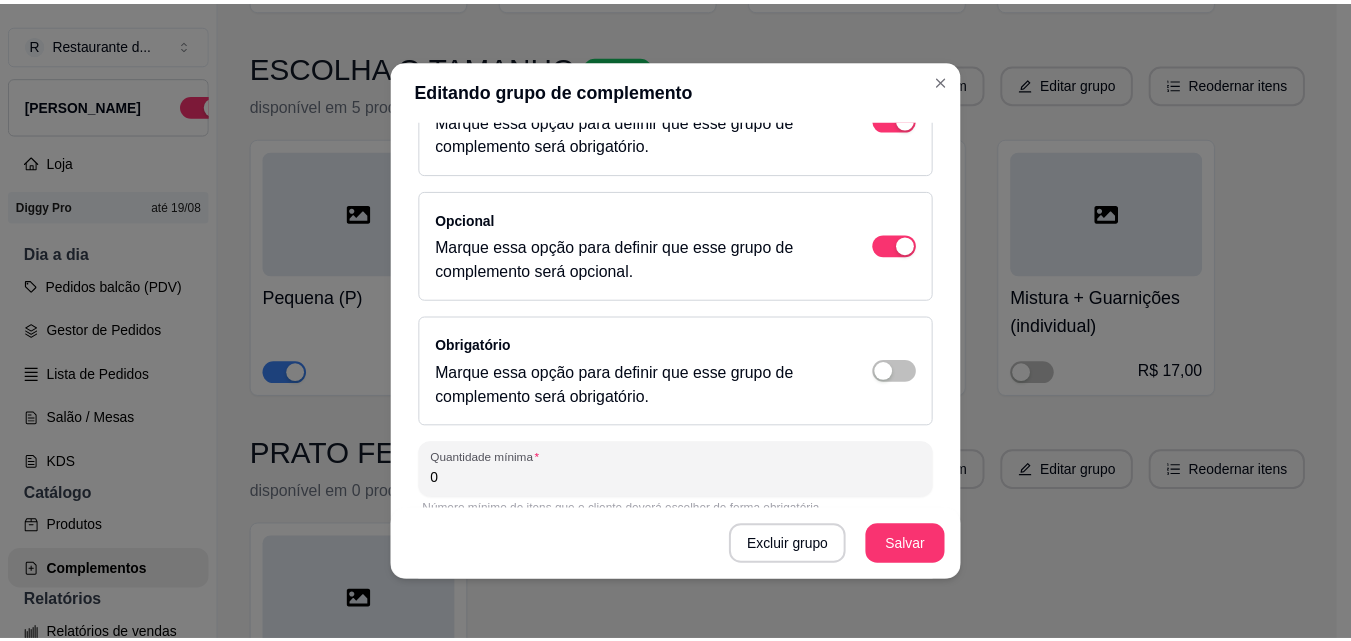 scroll, scrollTop: 321, scrollLeft: 0, axis: vertical 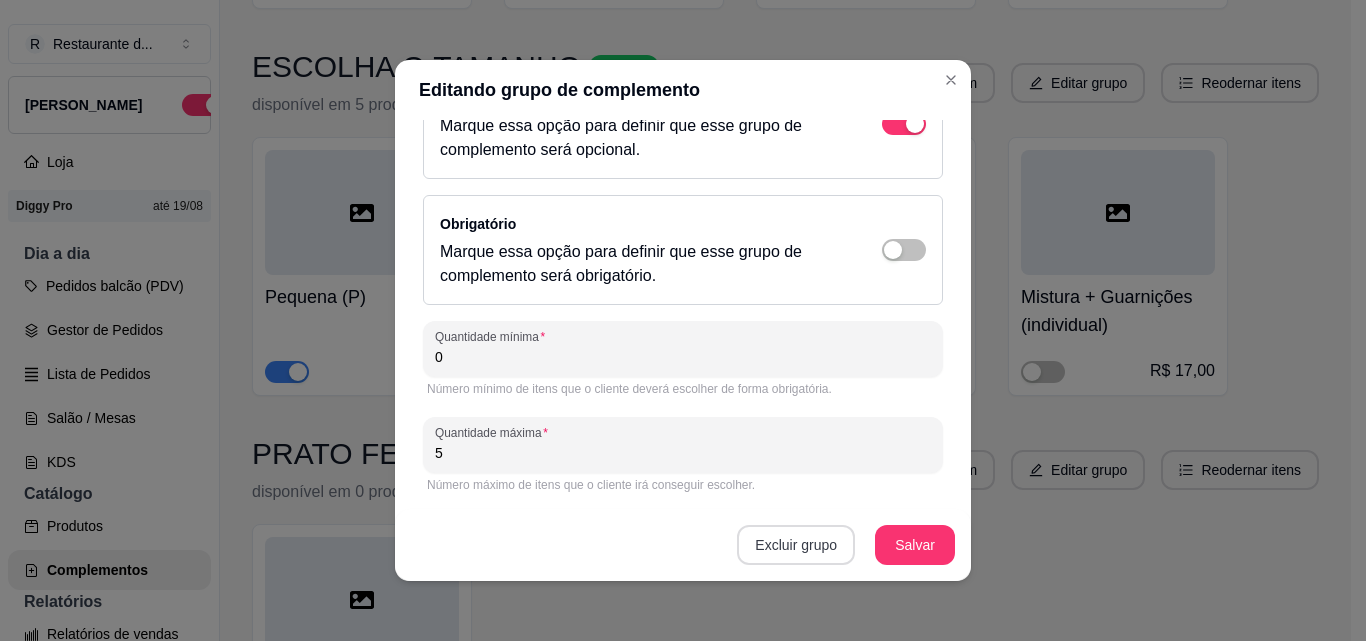 click on "Excluir grupo" at bounding box center [796, 545] 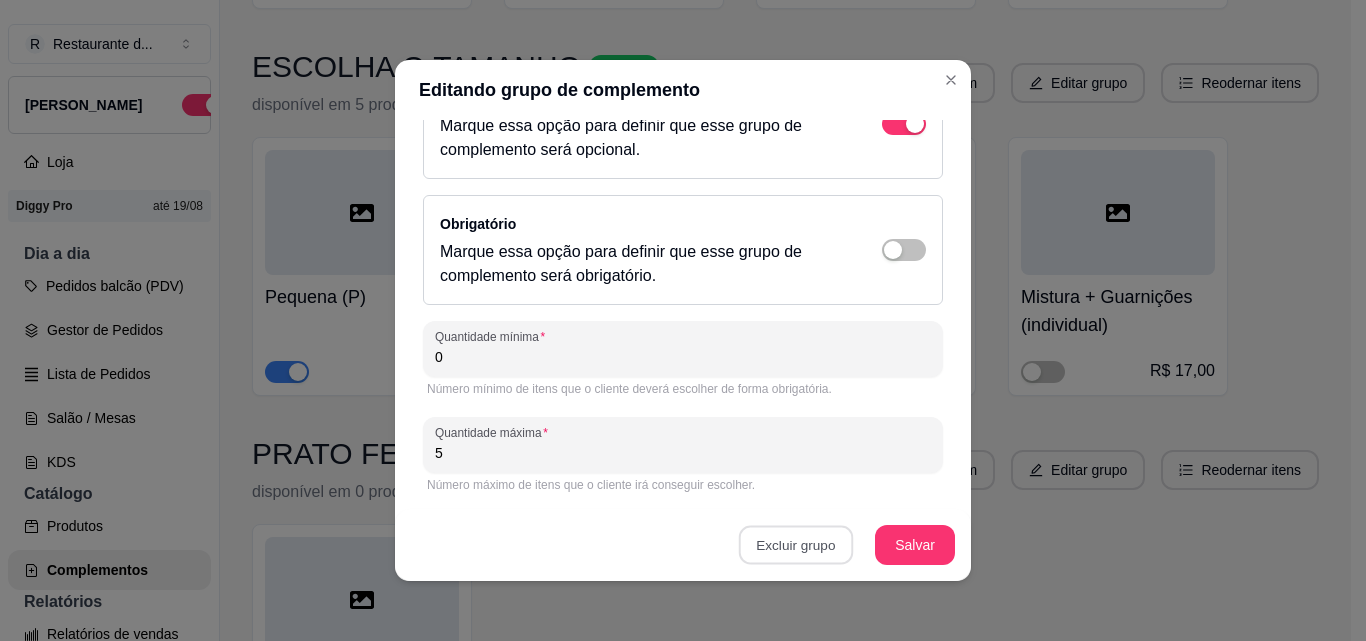 click on "Sim" at bounding box center [875, 500] 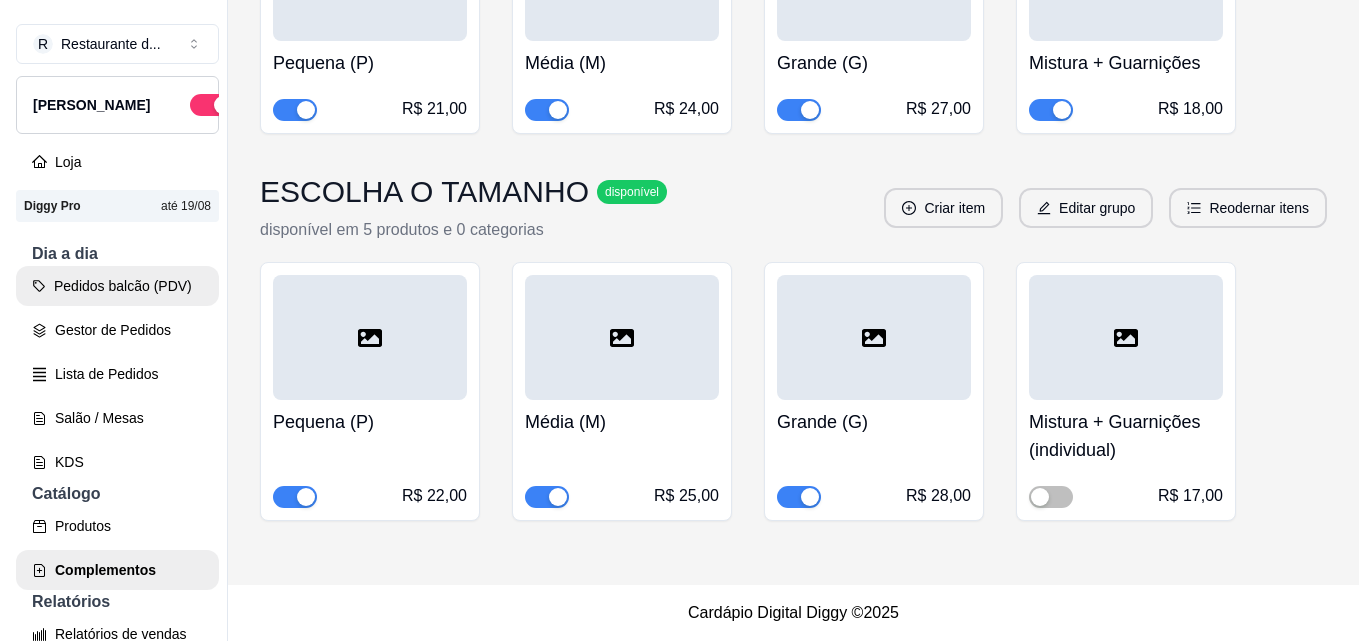 scroll, scrollTop: 9286, scrollLeft: 0, axis: vertical 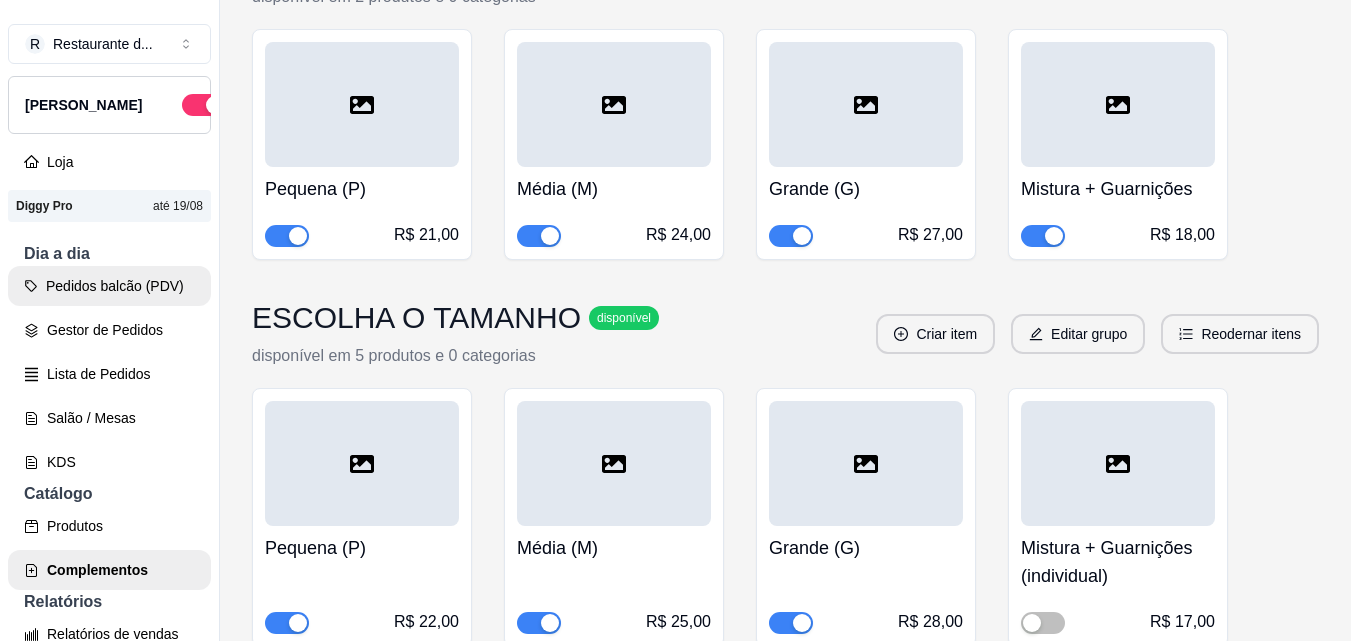 click on "Pedidos balcão (PDV)" at bounding box center (109, 286) 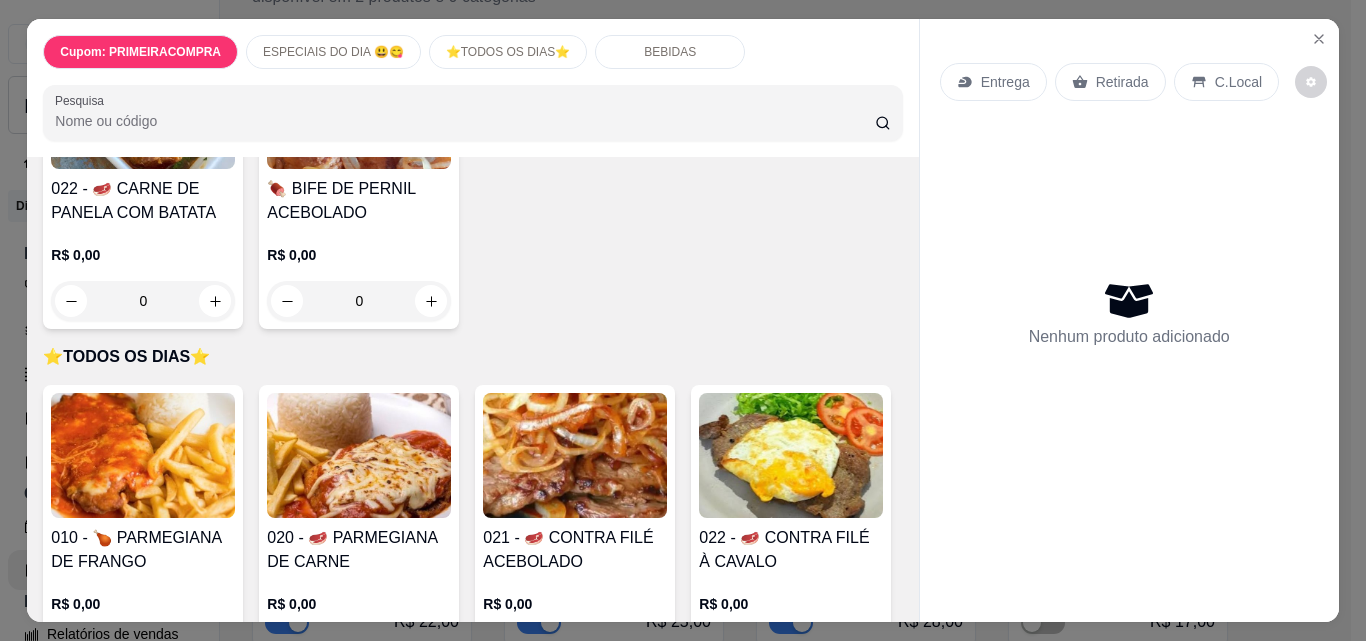 scroll, scrollTop: 400, scrollLeft: 0, axis: vertical 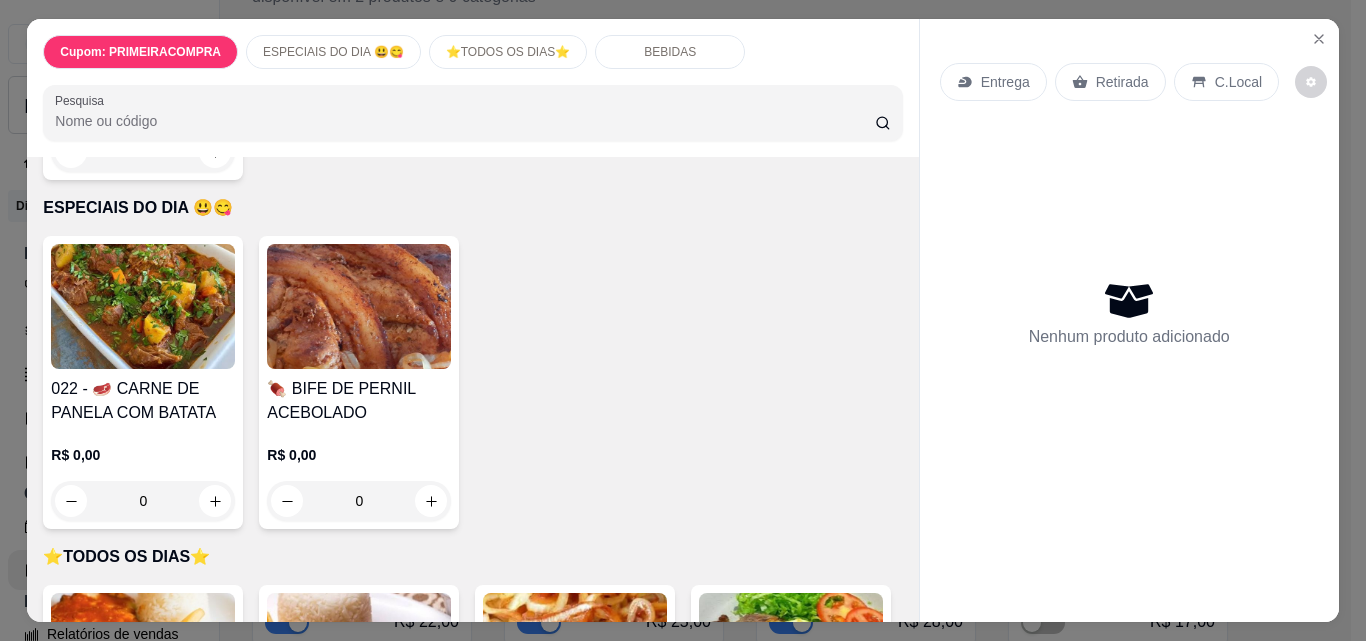 click on "Cupom: PRIMEIRACOMPRA ESPECIAIS DO DIA 😃😋 ⭐TODOS OS DIAS⭐ BEBIDAS Pesquisa Item avulso Cupom: PRIMEIRACOMPRA APROVEITE E GANHE DESCONTOS   R$ 0,00 0 ESPECIAIS DO DIA 😃😋 022 - 🥩 CARNE DE PANELA COM BATATA   R$ 0,00 0 🍖 BIFE DE PERNIL ACEBOLADO   R$ 0,00 0 ⭐TODOS OS DIAS⭐ 010 - 🍗 PARMEGIANA DE FRANGO   R$ 0,00 0 020 - 🥩 PARMEGIANA DE CARNE   R$ 0,00 0 021 - 🥩 CONTRA FILÉ ACEBOLADO   R$ 0,00 0 022 - 🥩 CONTRA FILÉ À CAVALO   R$ 0,00 0 011 - 🍗 FILÉ DE FRANGO À MILANESA   R$ 0,00 0 023 - 🥩 BIFE BOVINO À MILANESA   R$ 0,00 0 040 - 🍳OMELETE COM QUEIJO   R$ 0,00 0 BEBIDAS Refrigerante Lata   R$ 0,00 0 Refrigerante 2L   R$ 0,00 0 Sucos e Água   R$ 0,00 0 Cervejas   R$ 0,00 0 Entrega Retirada C.Local Nenhum produto adicionado" at bounding box center (683, 320) 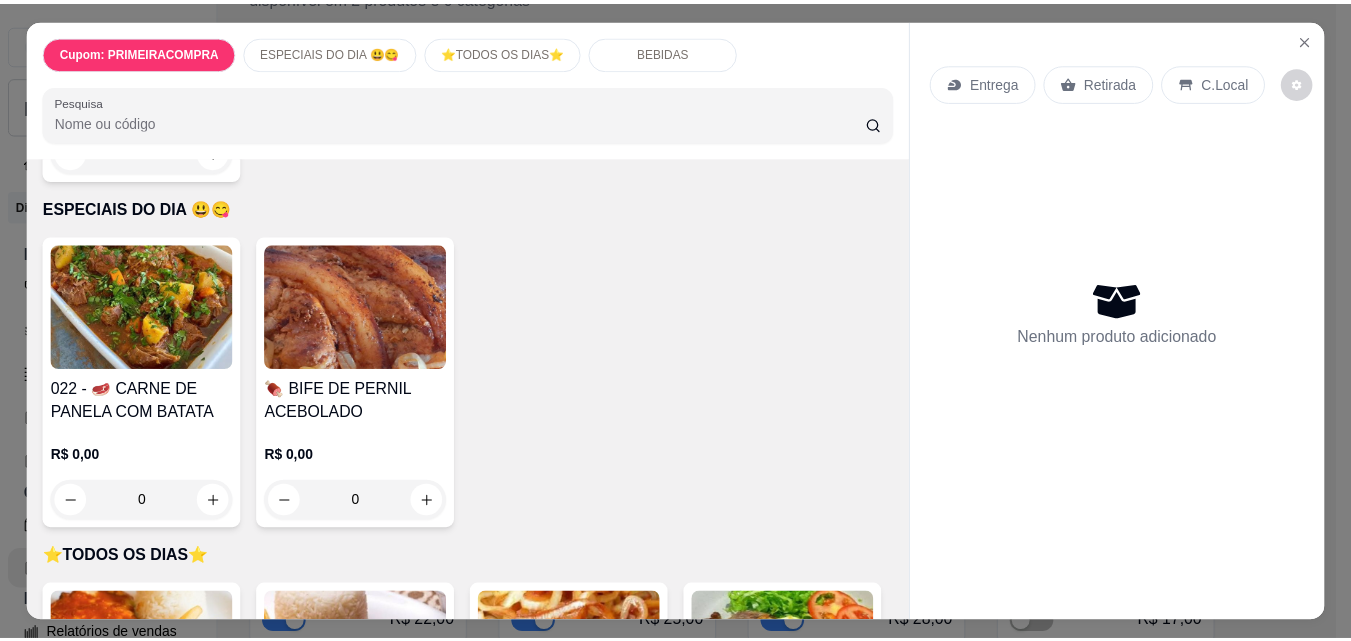 scroll, scrollTop: 0, scrollLeft: 0, axis: both 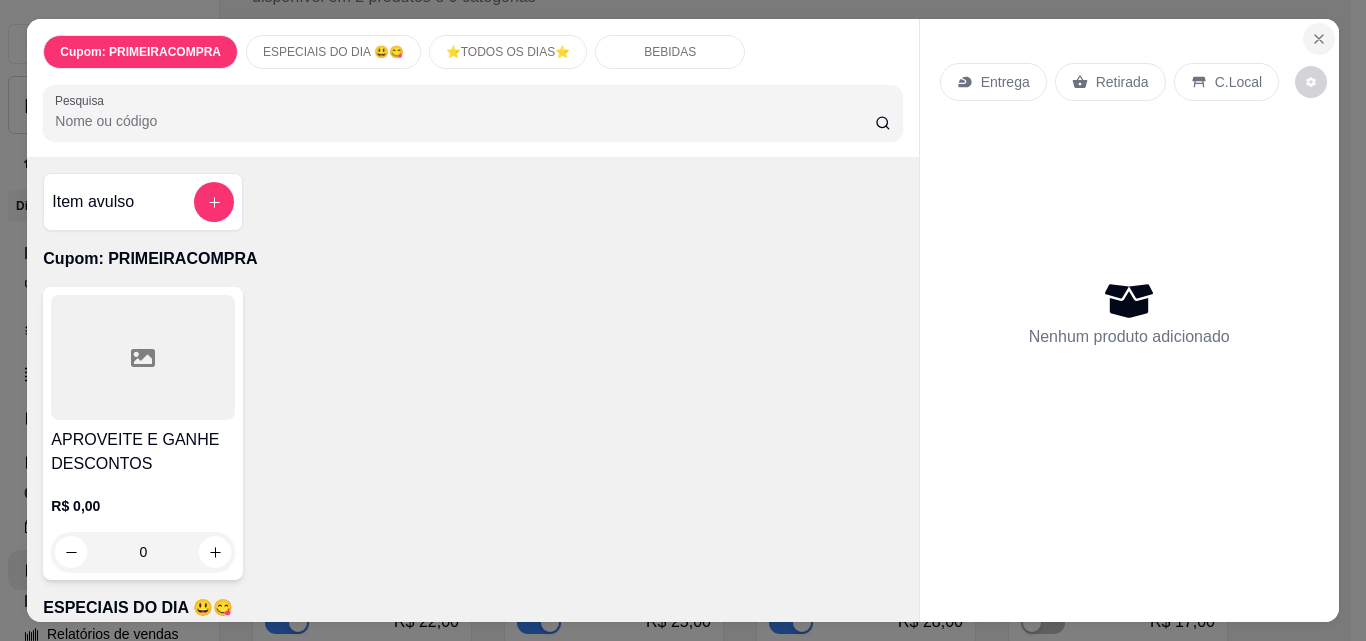 click 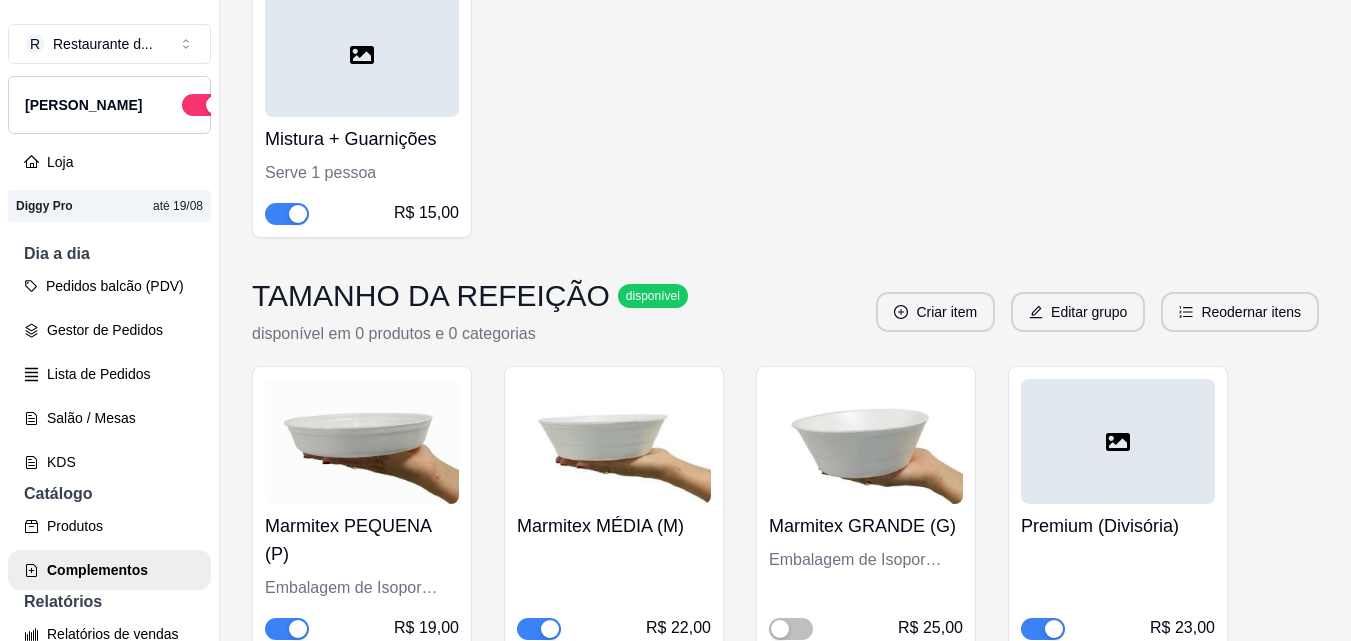 scroll, scrollTop: 2386, scrollLeft: 0, axis: vertical 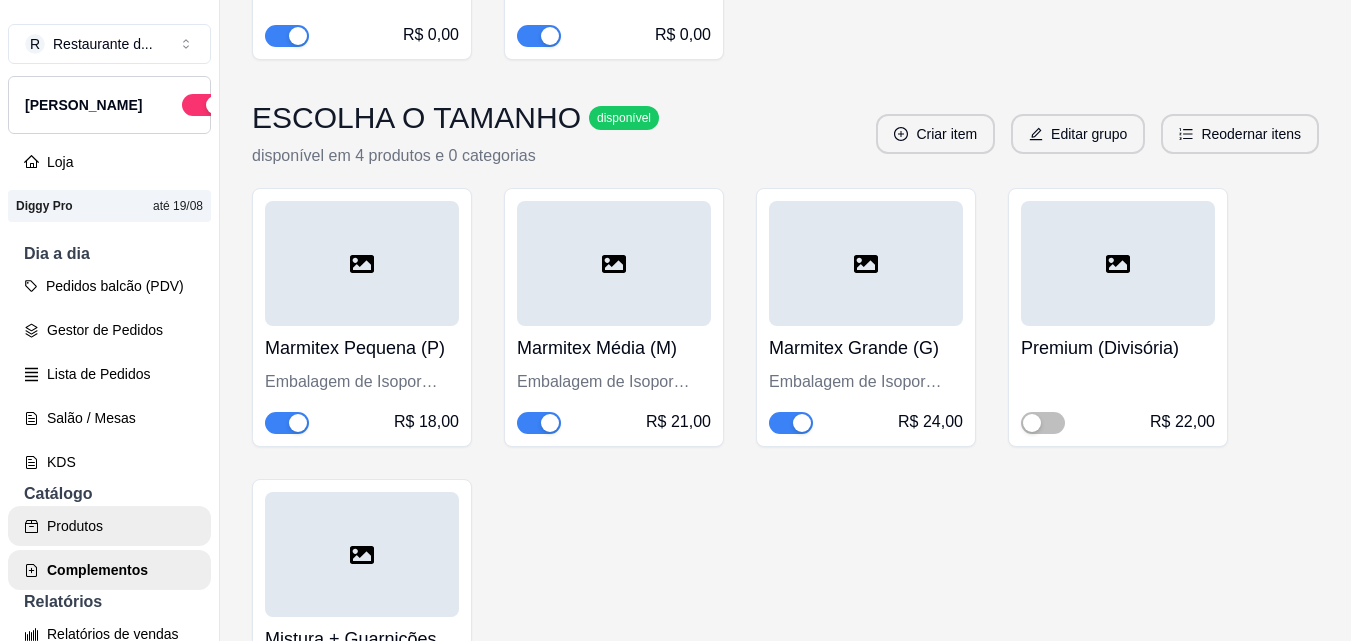 click on "Produtos" at bounding box center [109, 526] 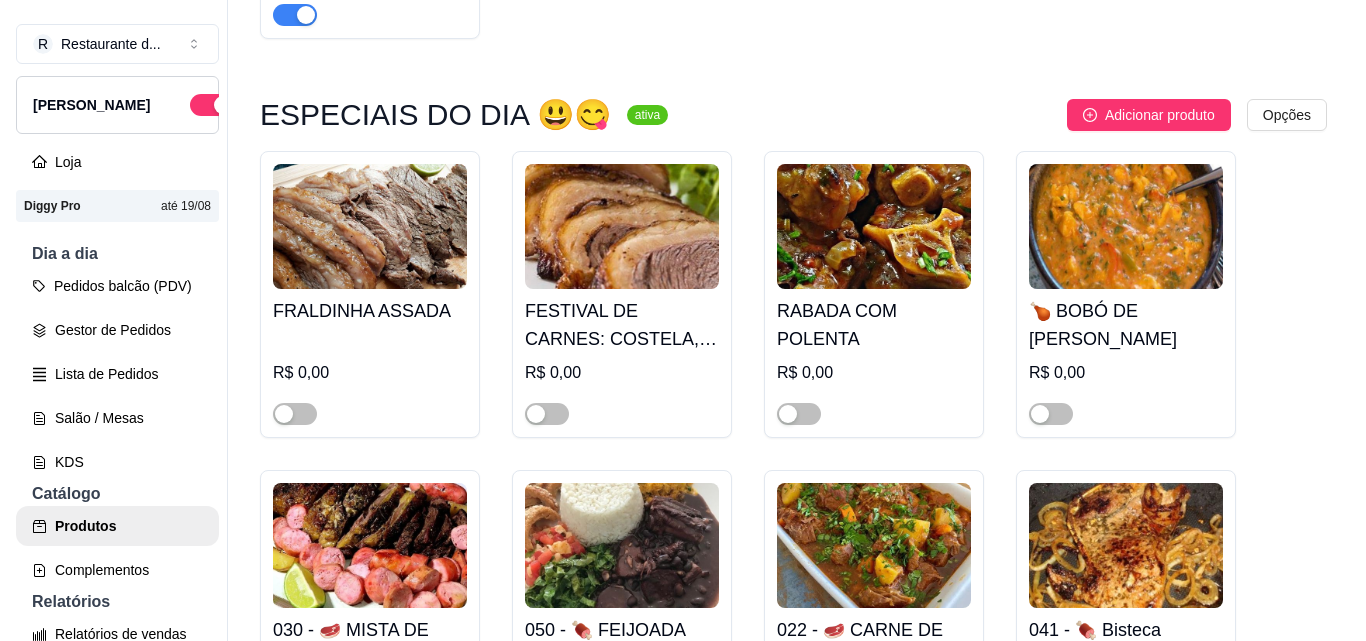 scroll, scrollTop: 300, scrollLeft: 0, axis: vertical 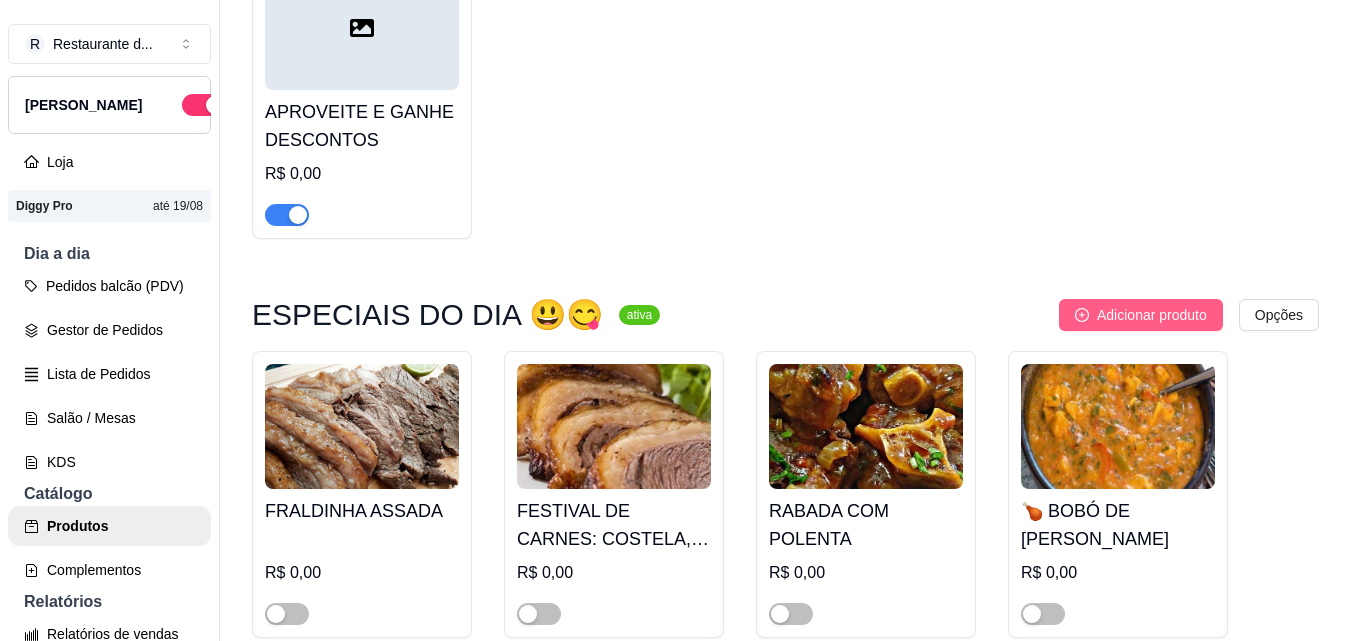 click on "Adicionar produto" at bounding box center (1152, 315) 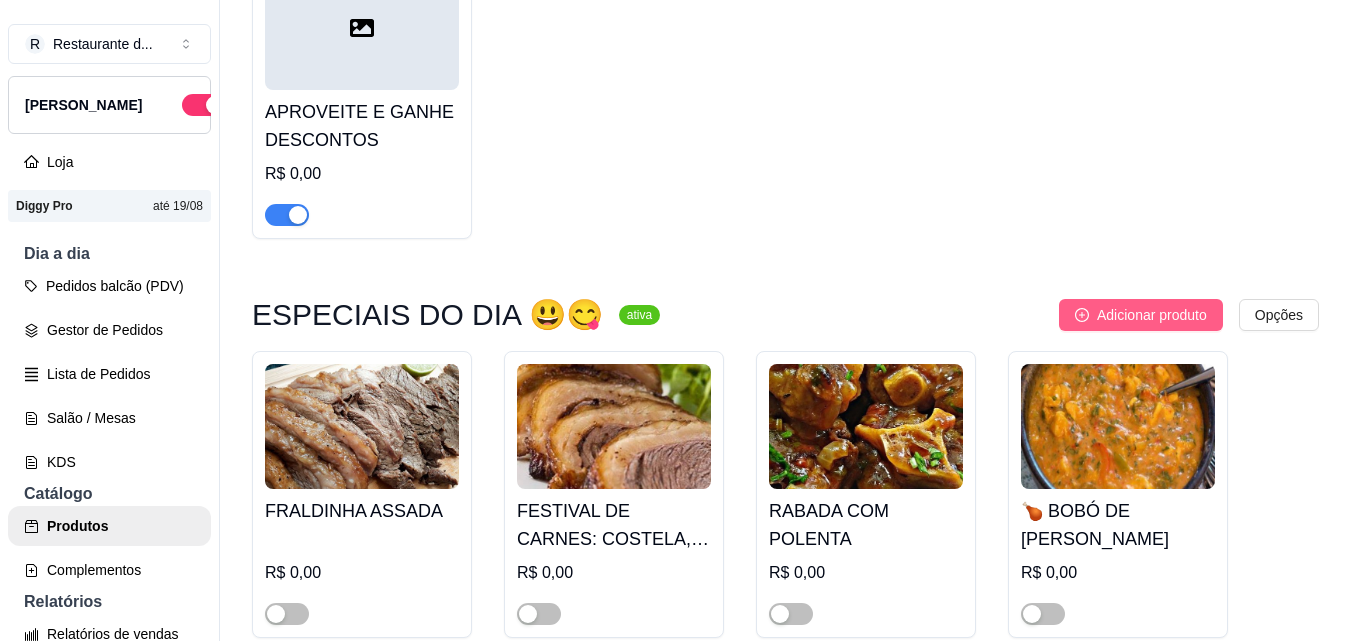 type 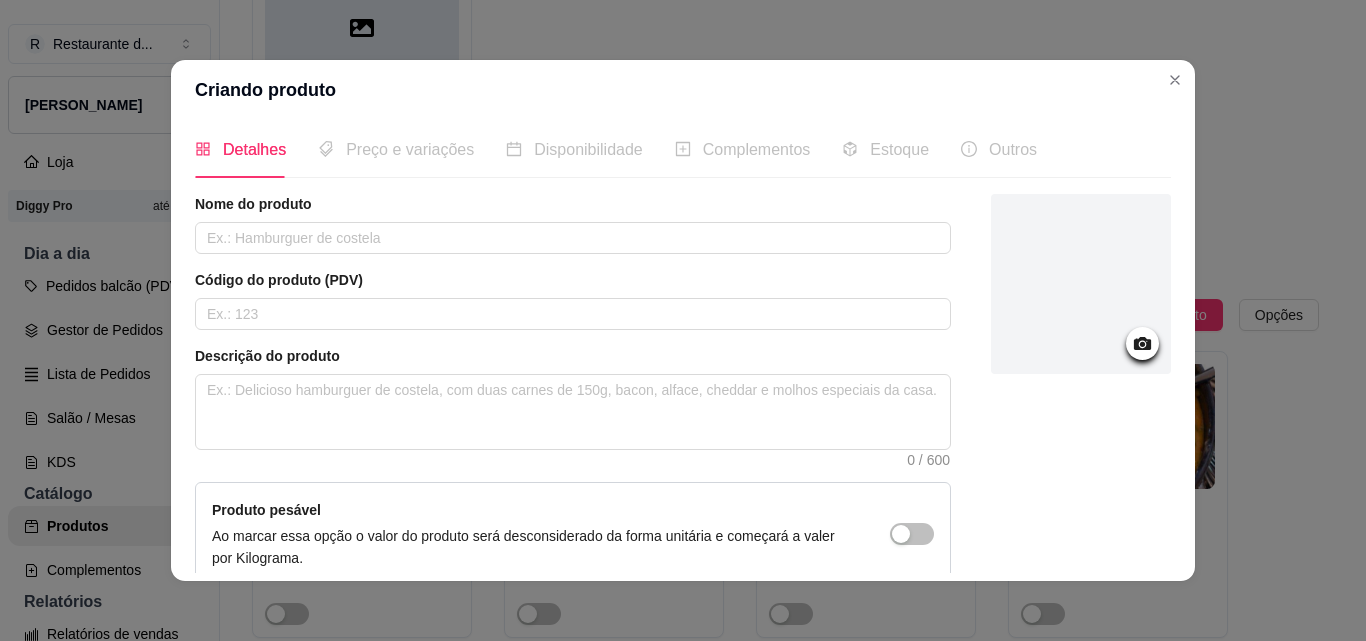 scroll, scrollTop: 0, scrollLeft: 0, axis: both 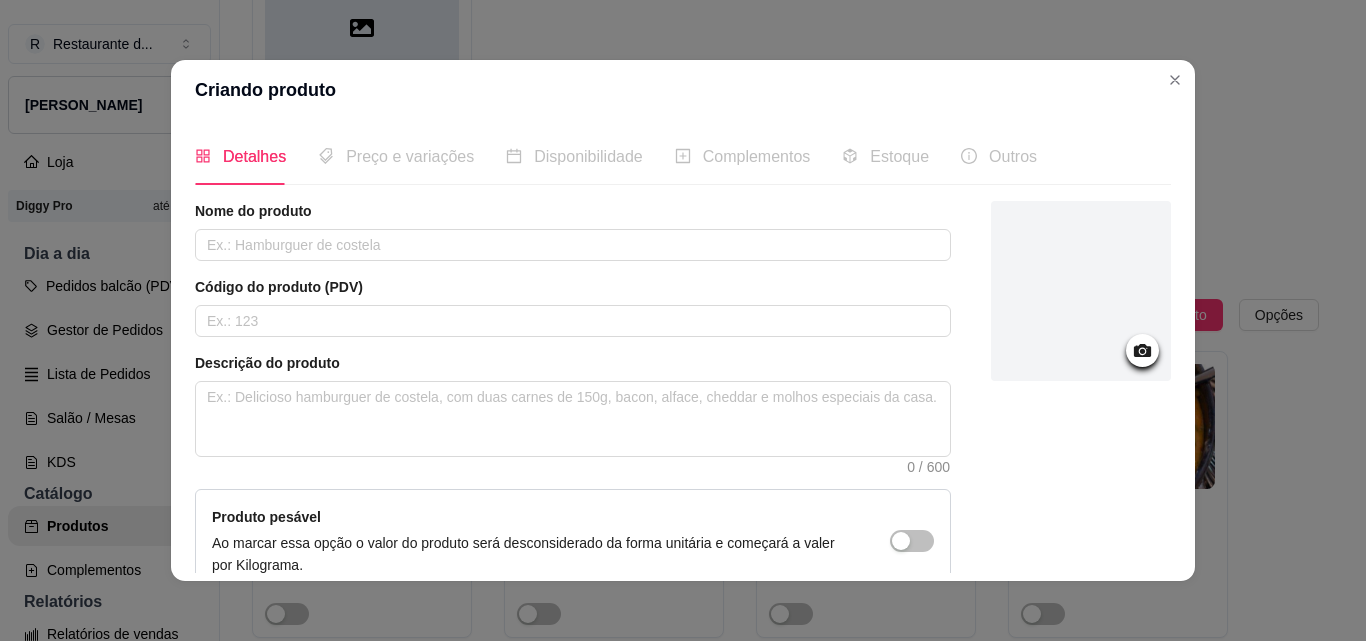 click on "Disponibilidade" at bounding box center (574, 156) 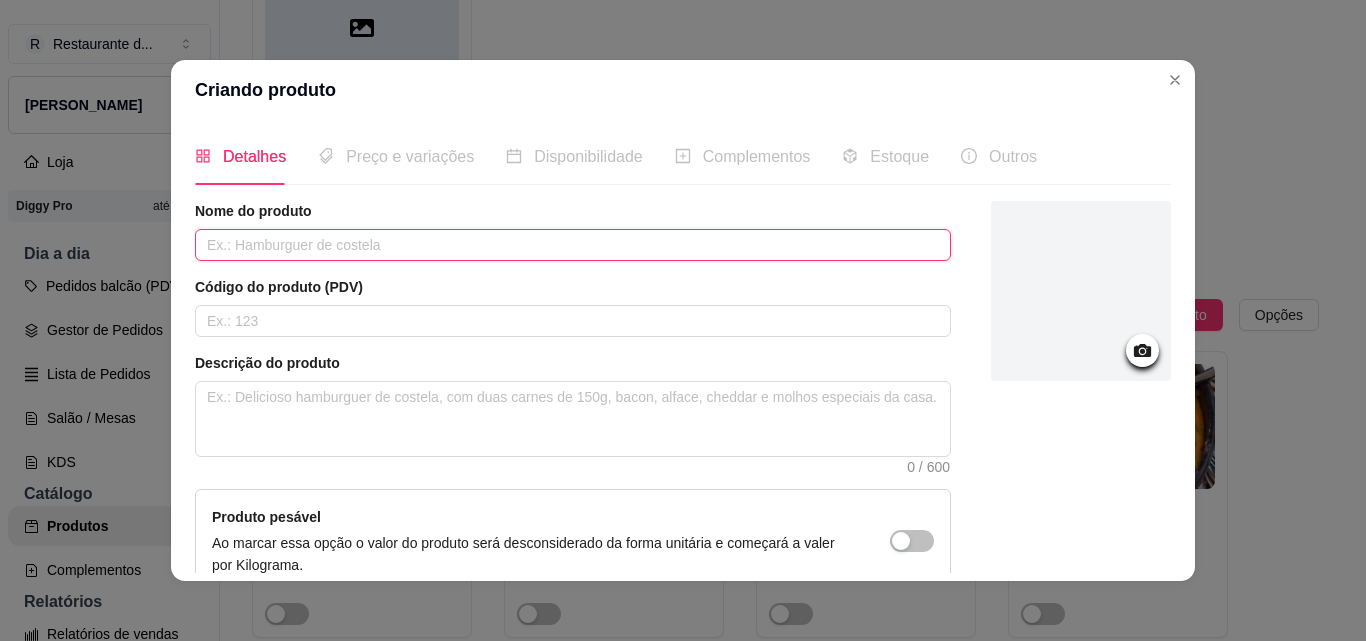 click at bounding box center (573, 245) 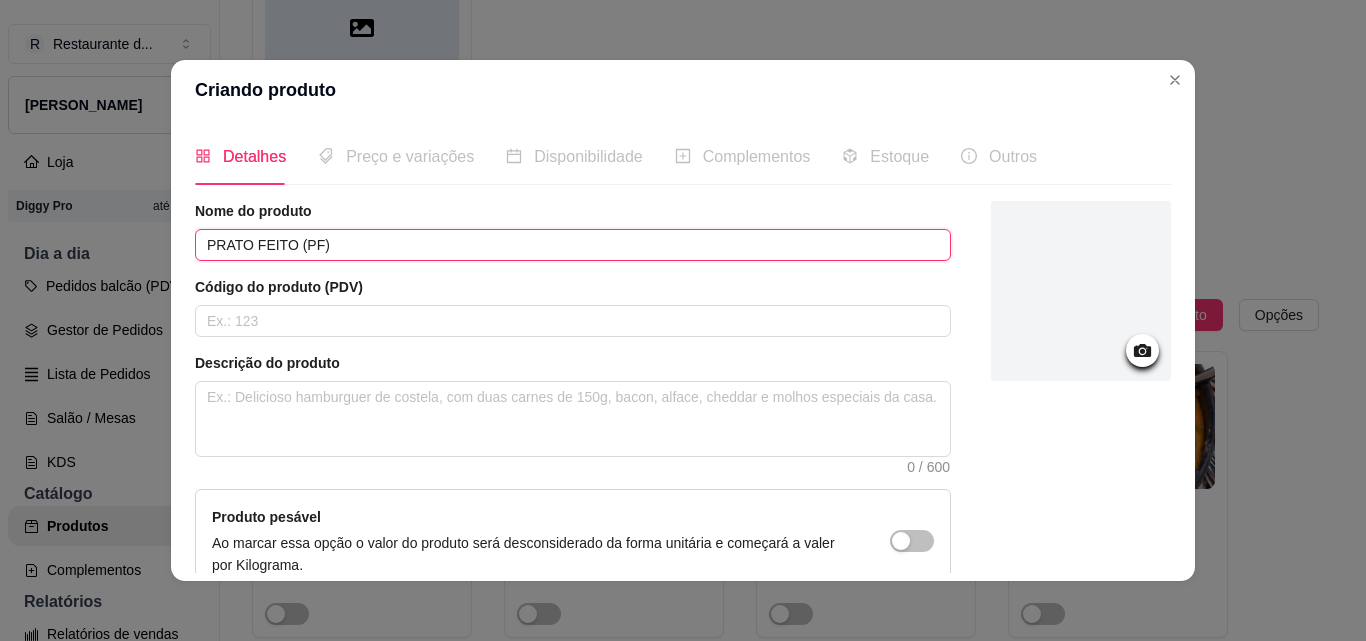 scroll, scrollTop: 200, scrollLeft: 0, axis: vertical 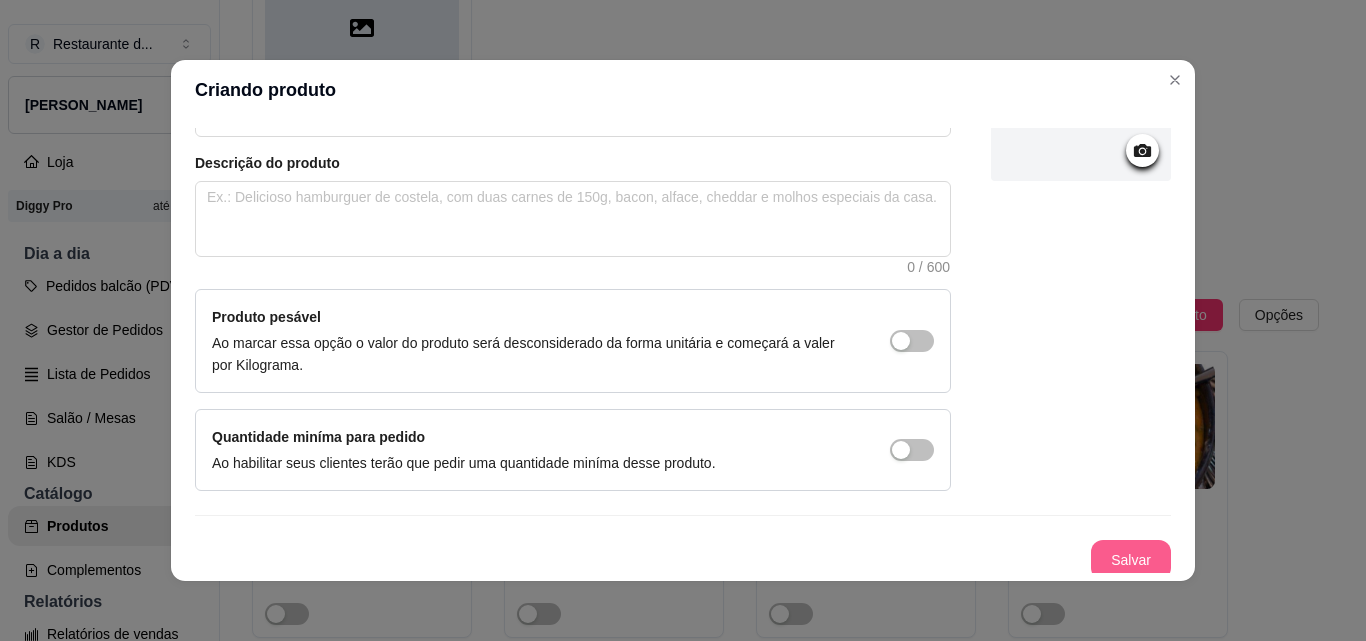 type on "PRATO FEITO (PF)" 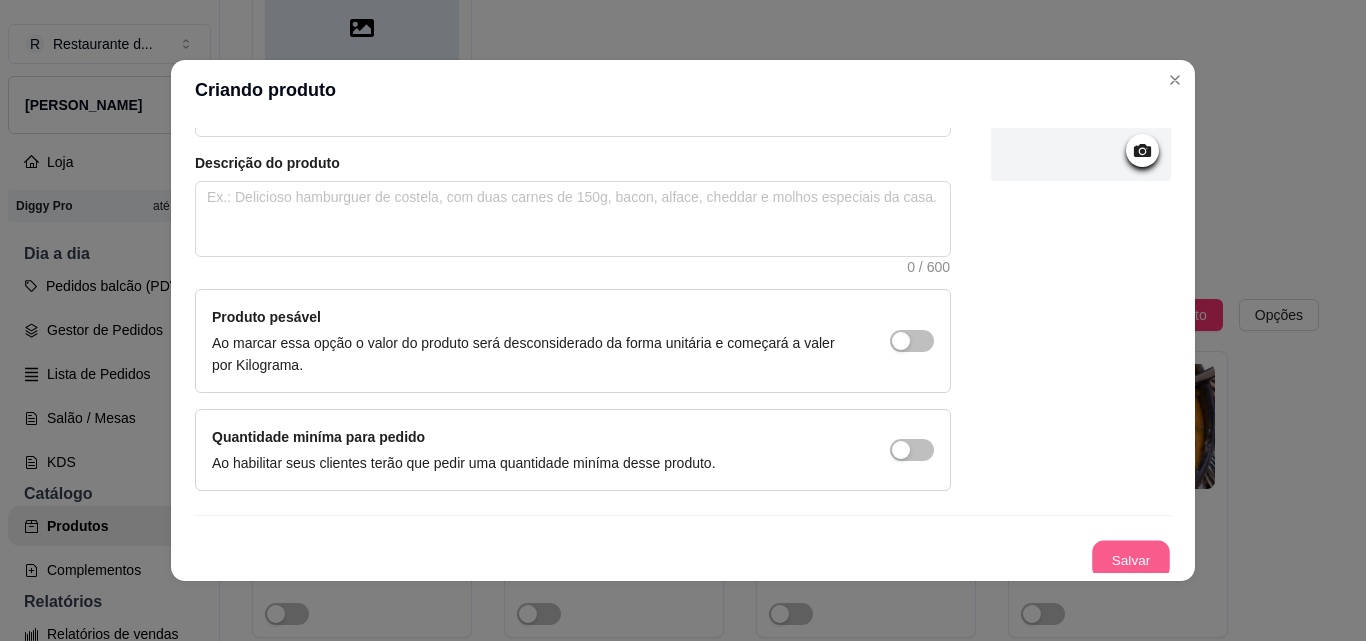 click on "Salvar" at bounding box center [1131, 560] 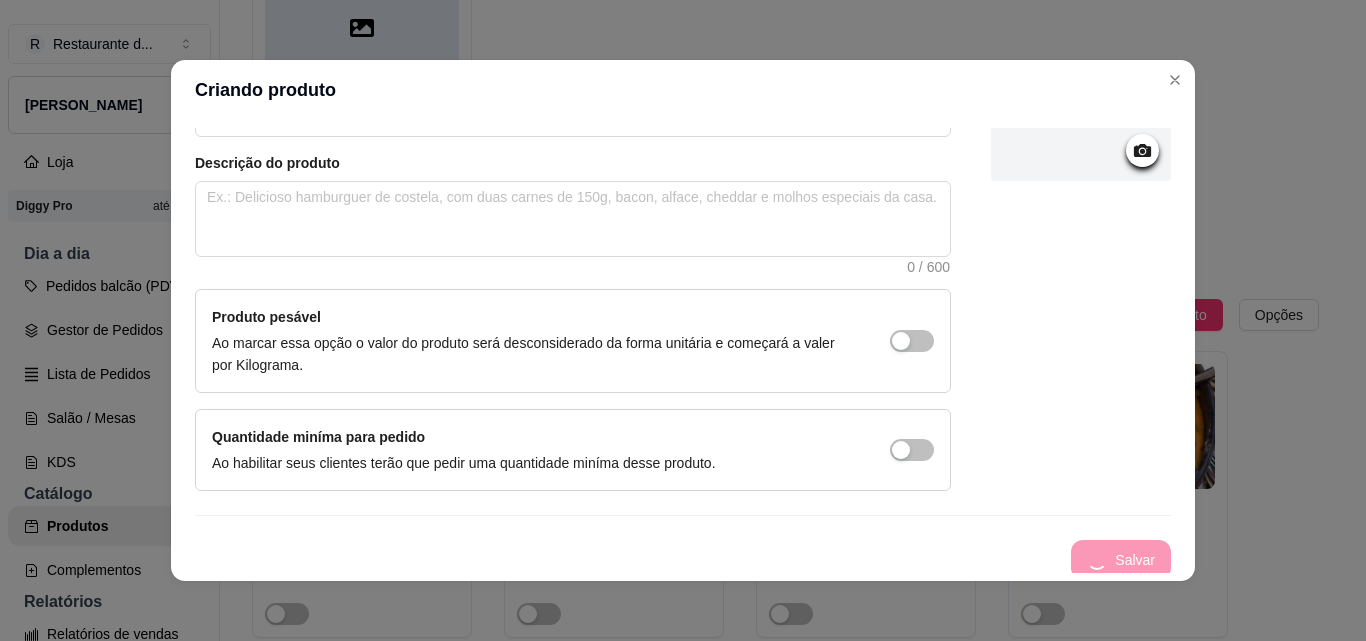 scroll, scrollTop: 0, scrollLeft: 0, axis: both 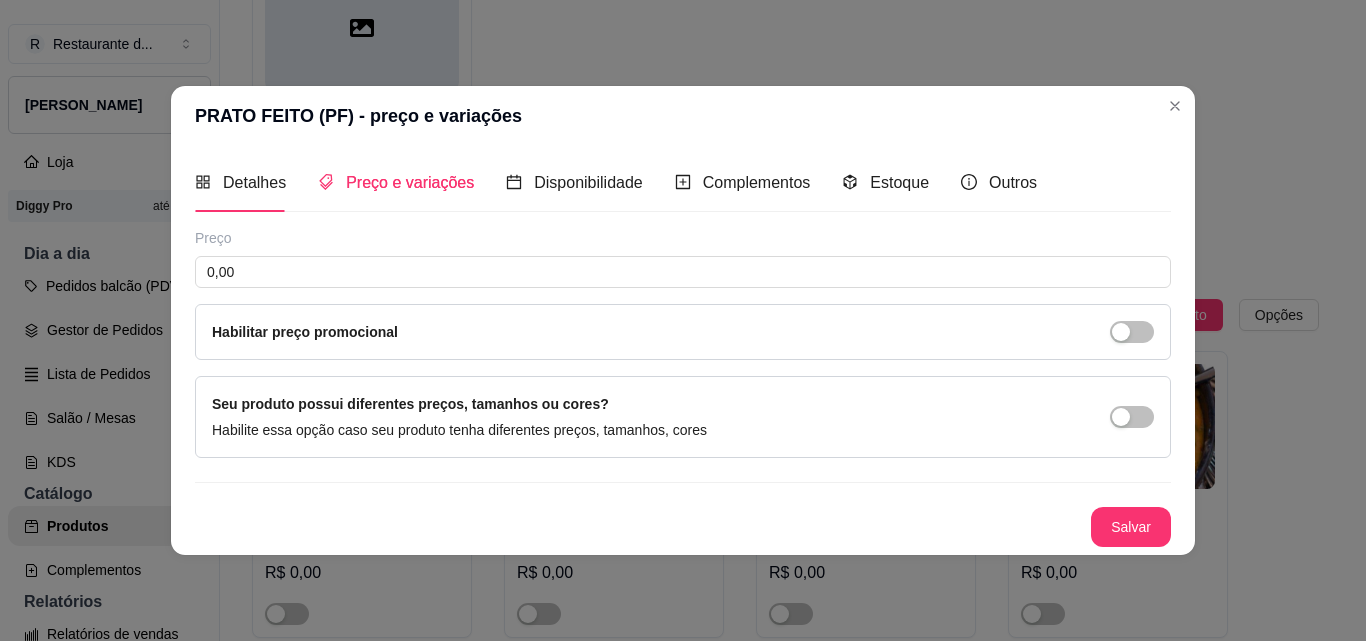 type 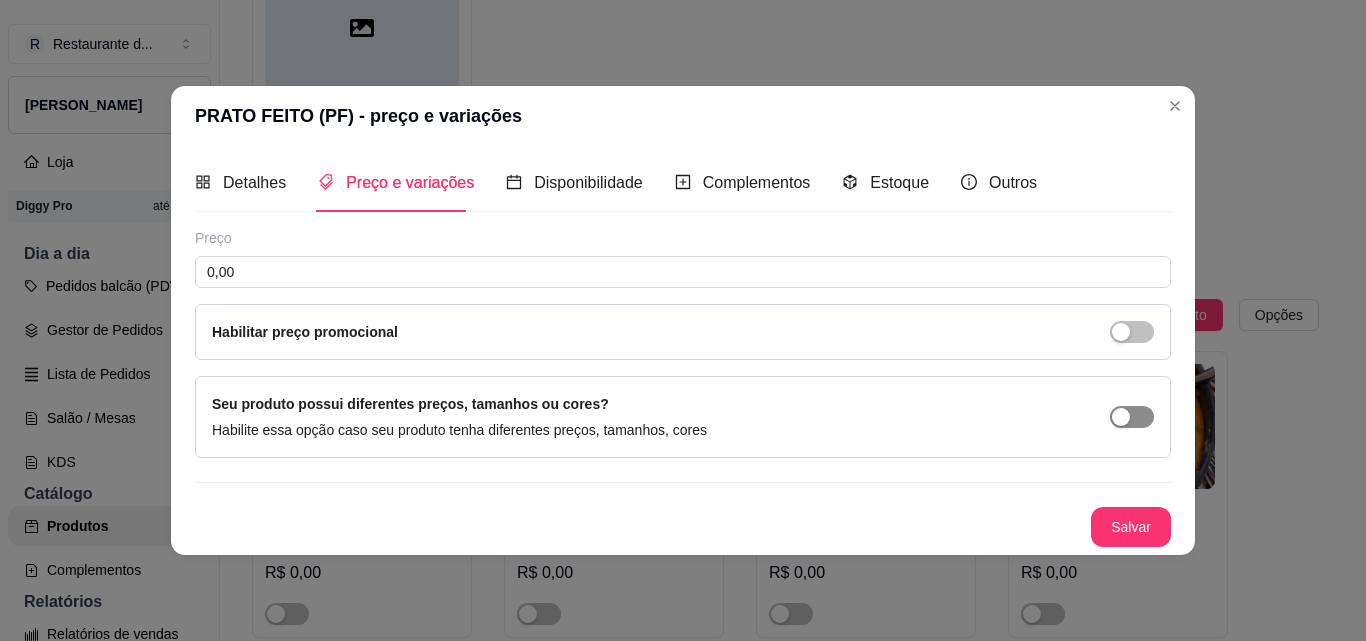 click at bounding box center (1121, 417) 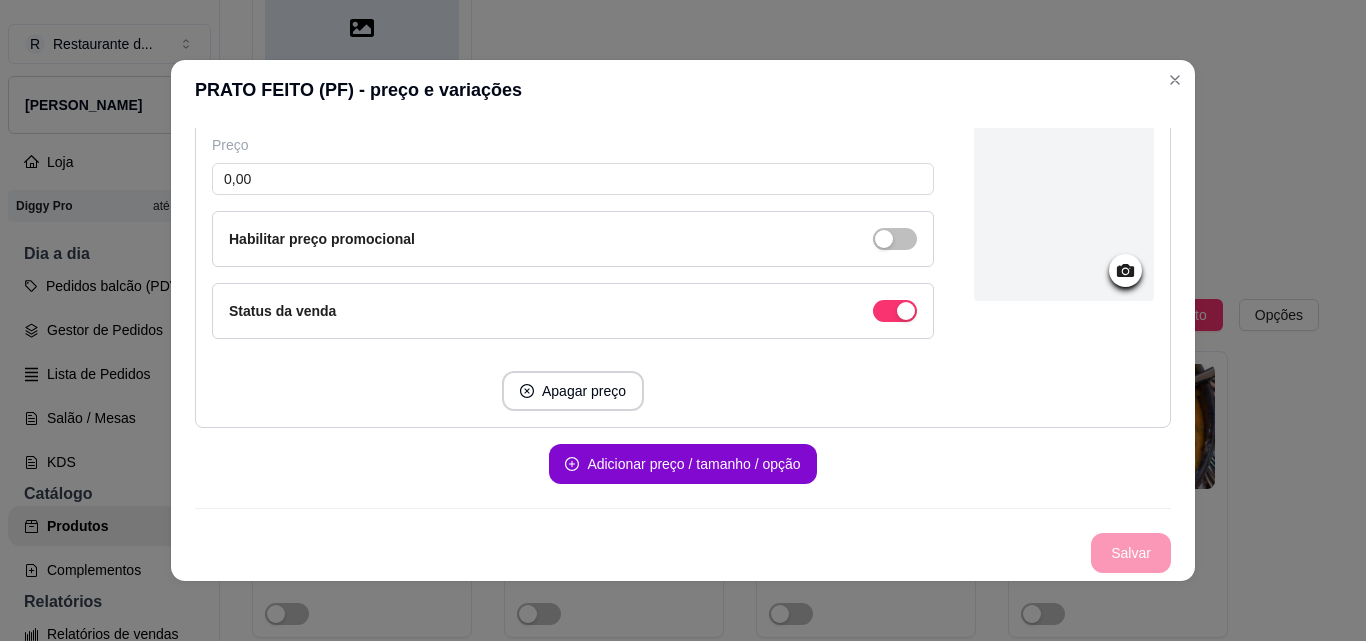 scroll, scrollTop: 157, scrollLeft: 0, axis: vertical 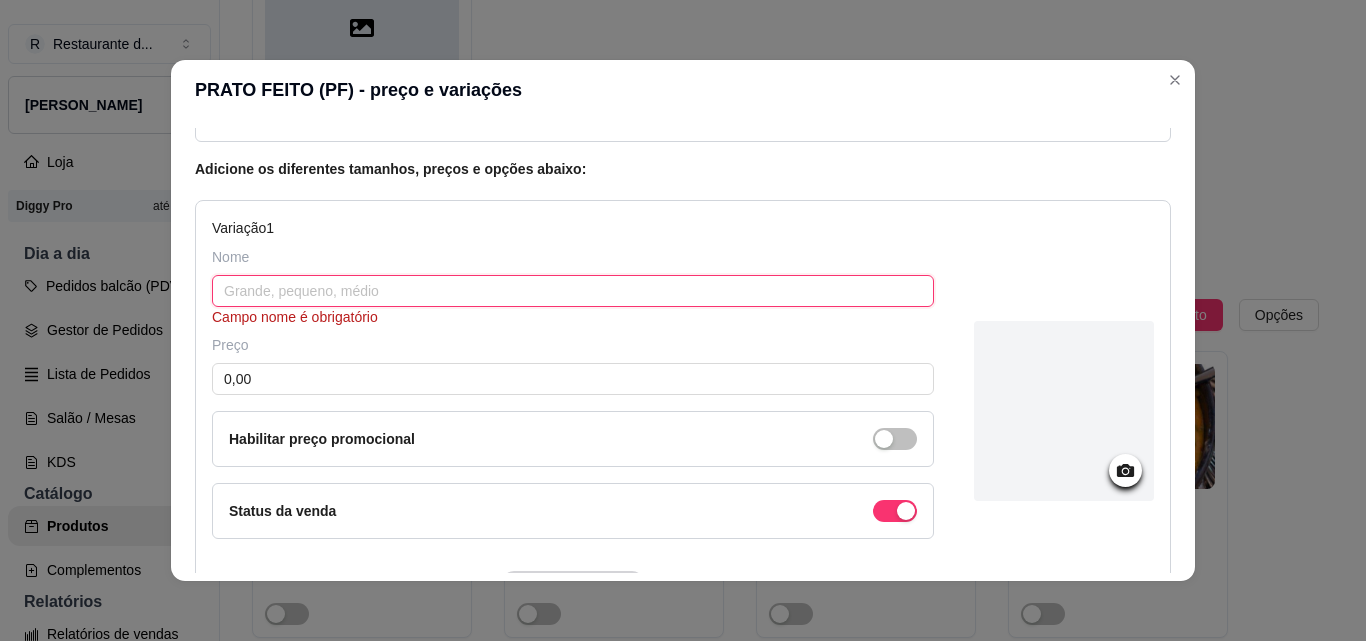 click at bounding box center (573, 291) 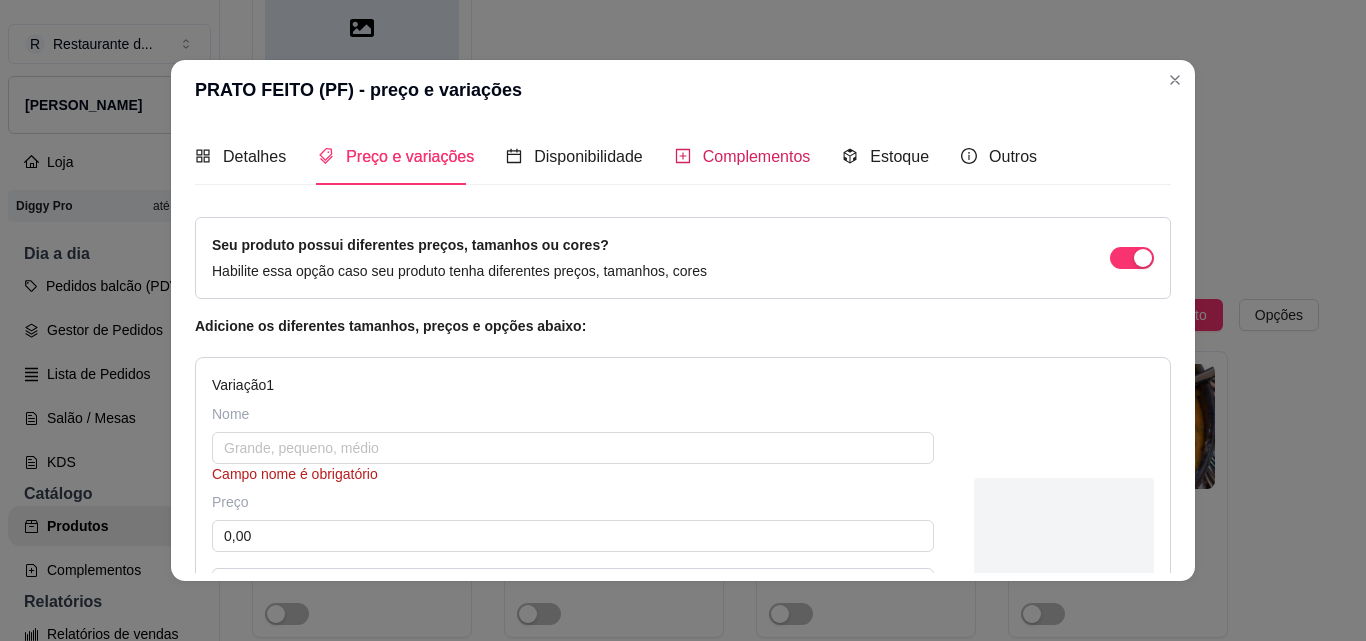 click on "Complementos" at bounding box center [743, 156] 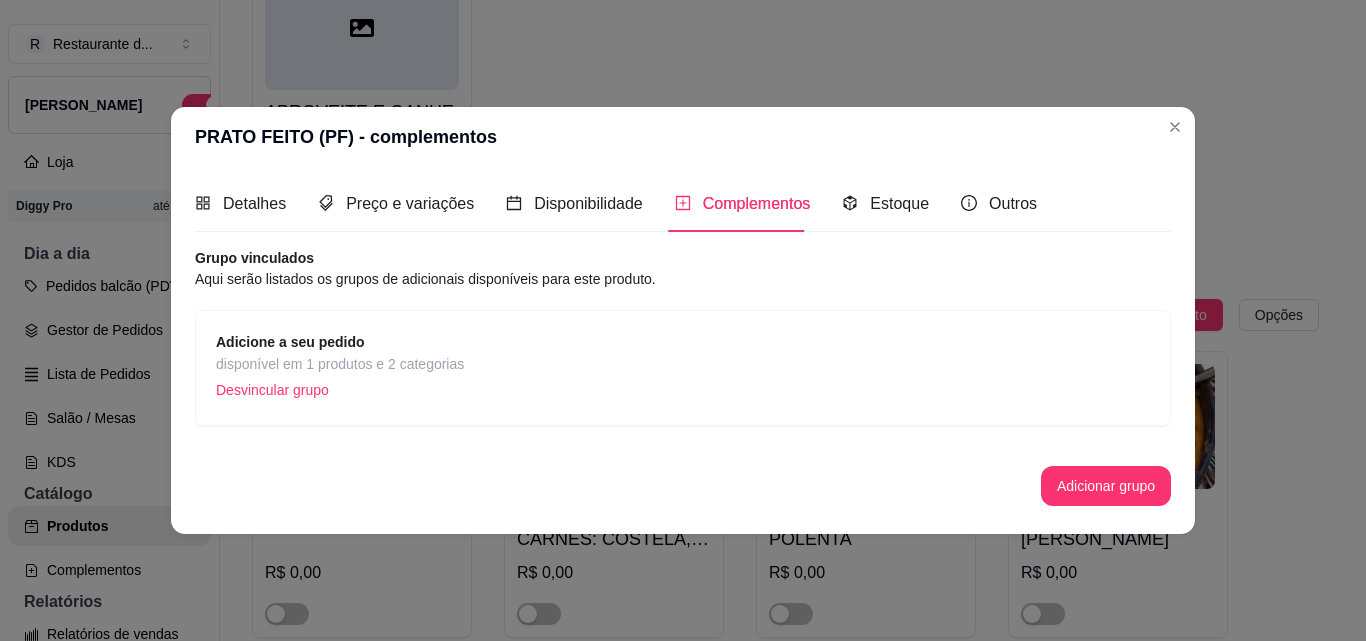 click on "Desvincular grupo" at bounding box center [340, 390] 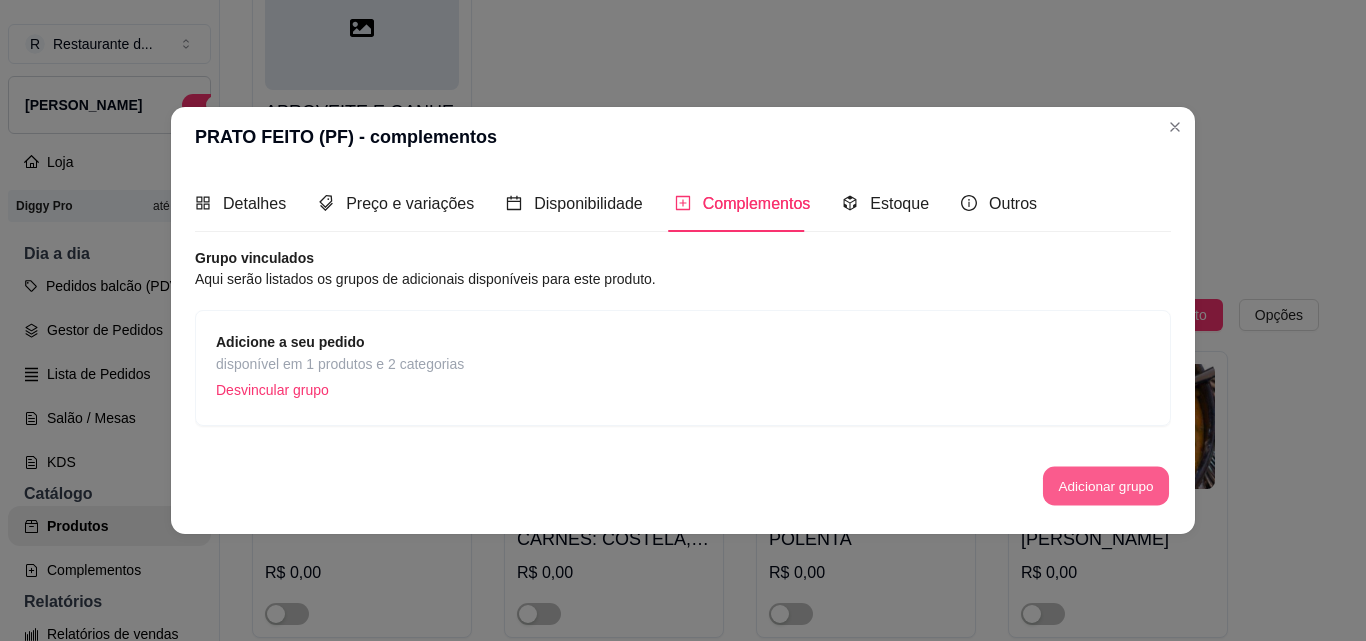 click on "Adicionar grupo" at bounding box center [1106, 486] 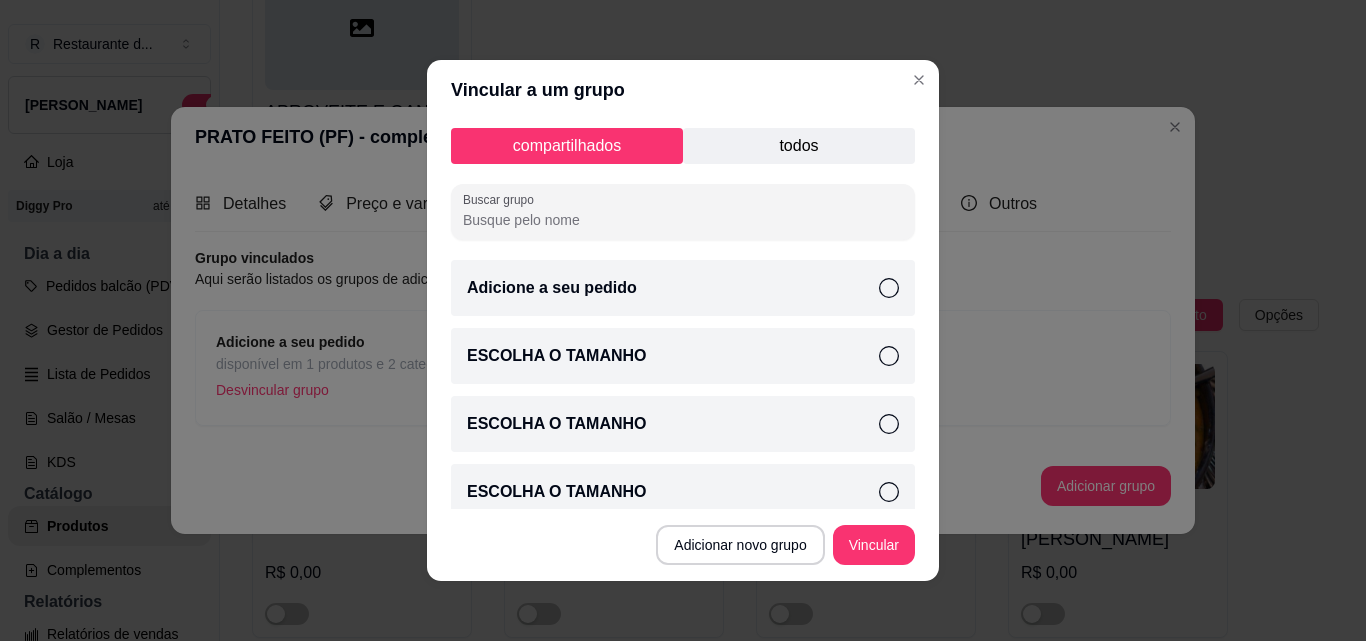 click on "Vincular a um grupo" at bounding box center (683, 90) 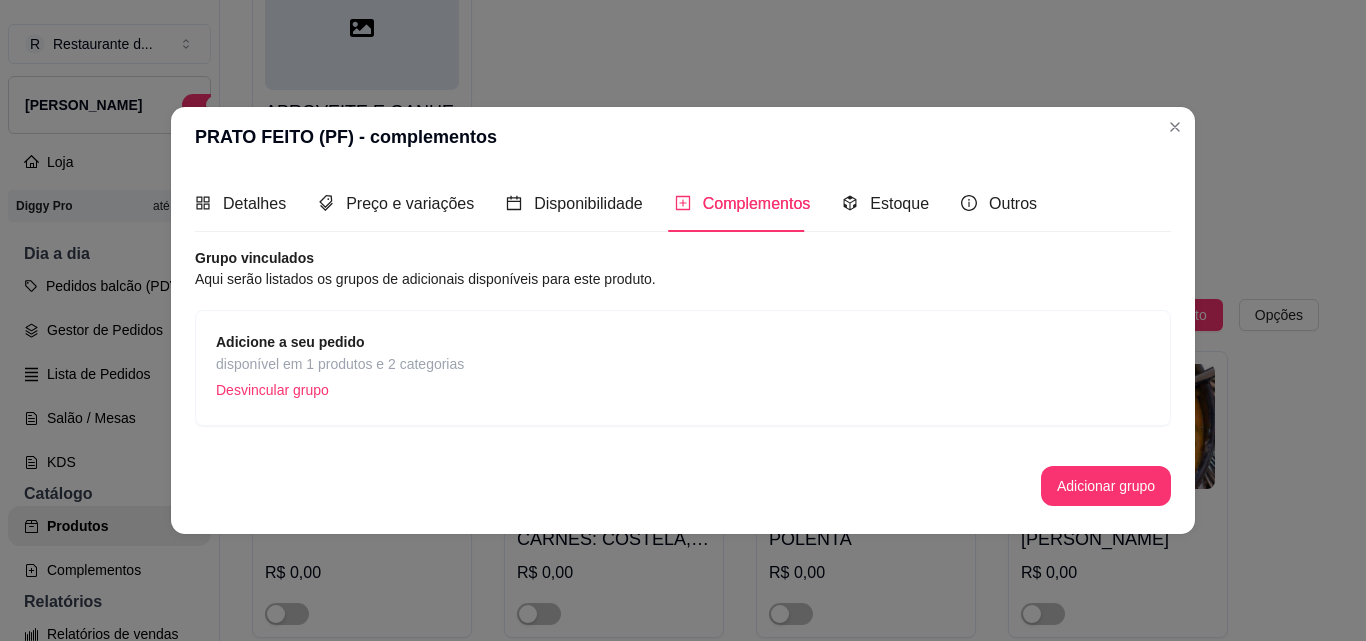 click on "Adicione a seu pedido disponível em 1 produtos e 2 categorias  Desvincular grupo" at bounding box center [683, 368] 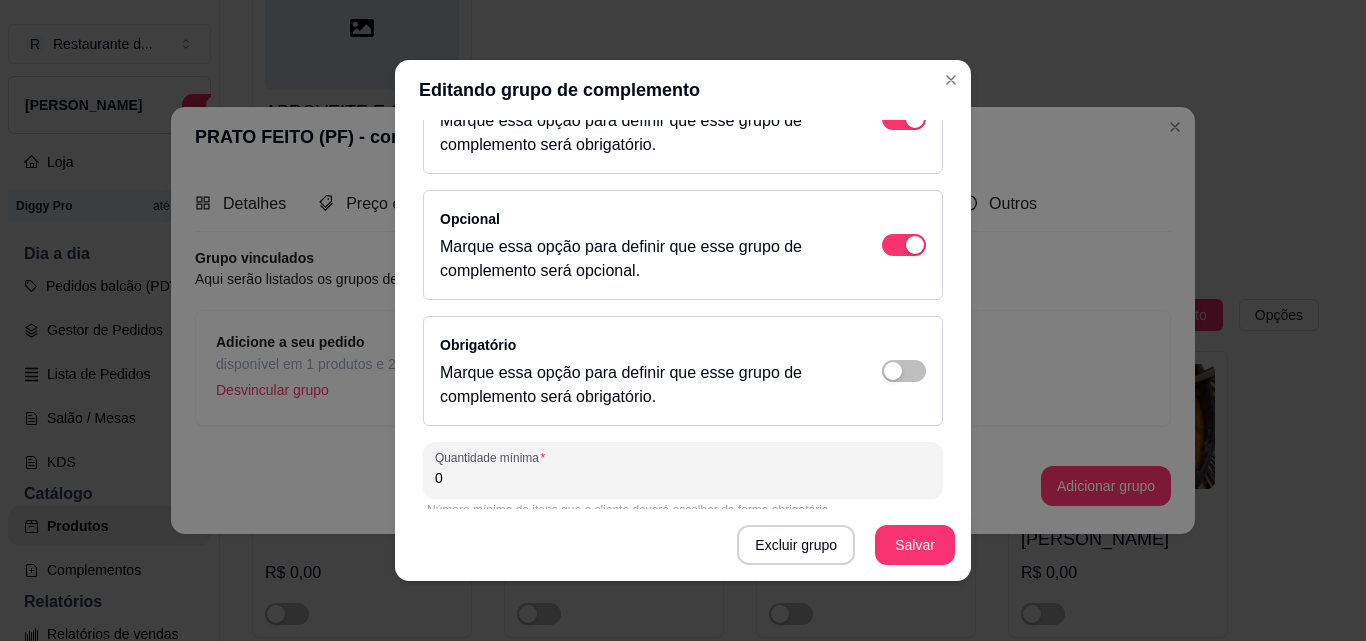scroll, scrollTop: 0, scrollLeft: 0, axis: both 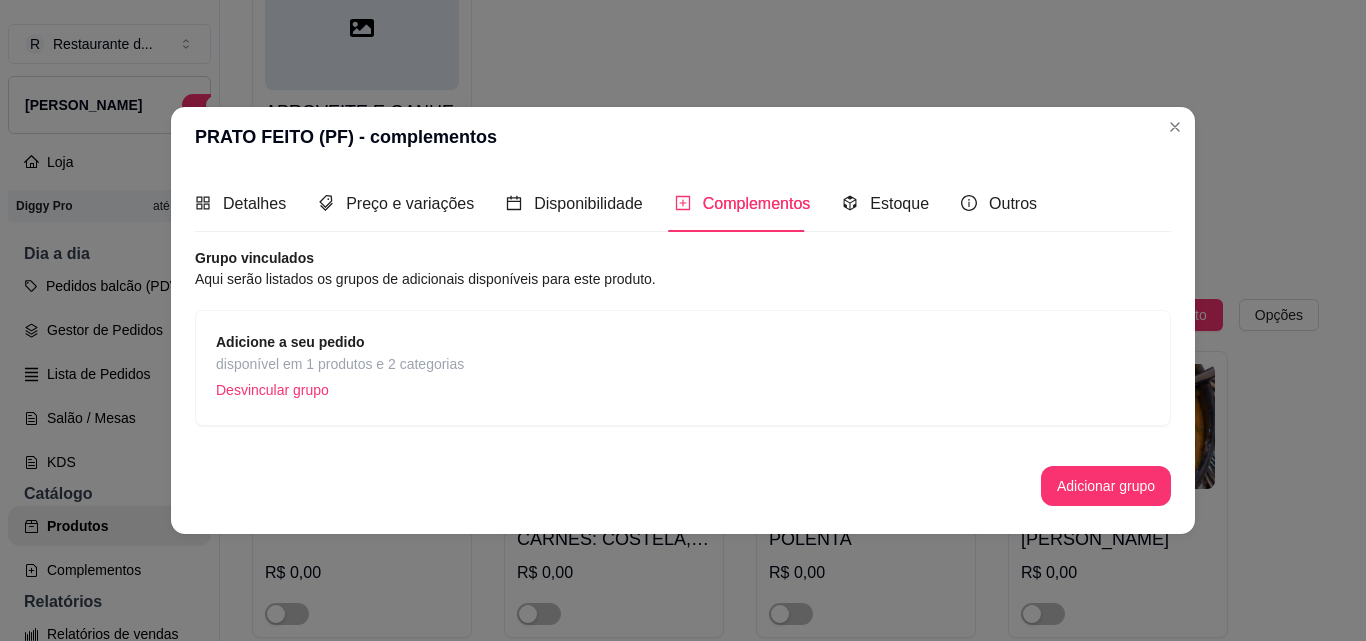 click on "Desvincular grupo" at bounding box center [340, 390] 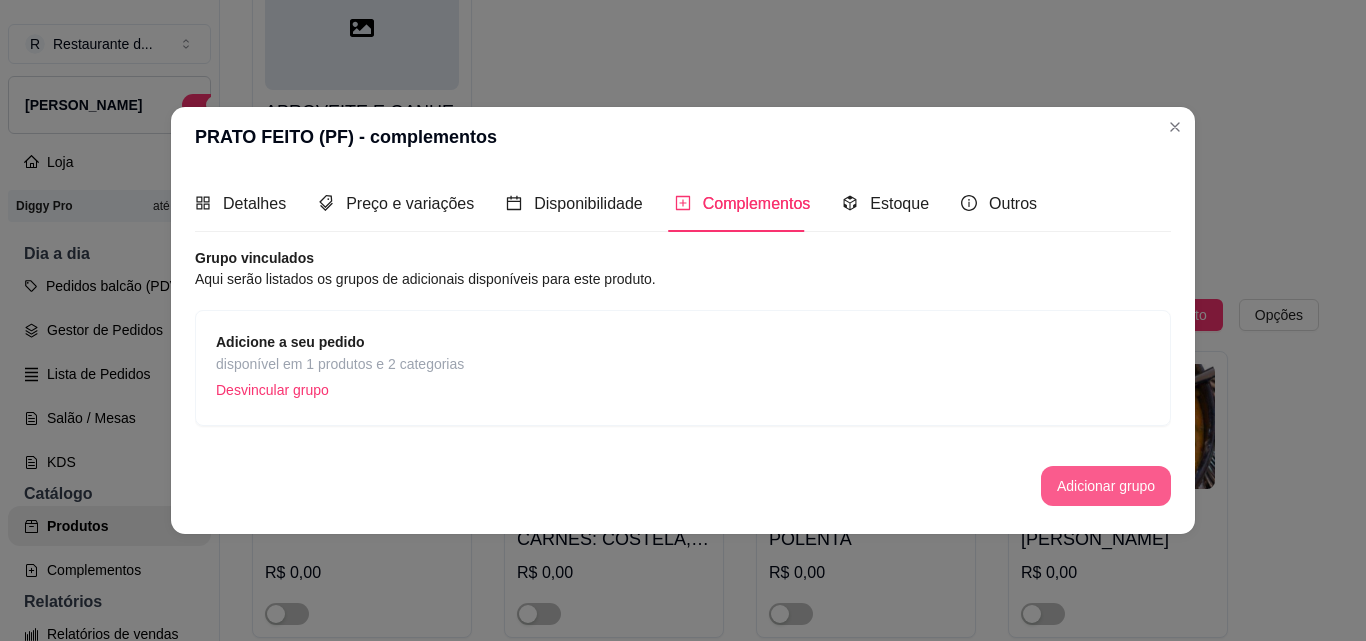 click on "Adicionar grupo" at bounding box center (1106, 486) 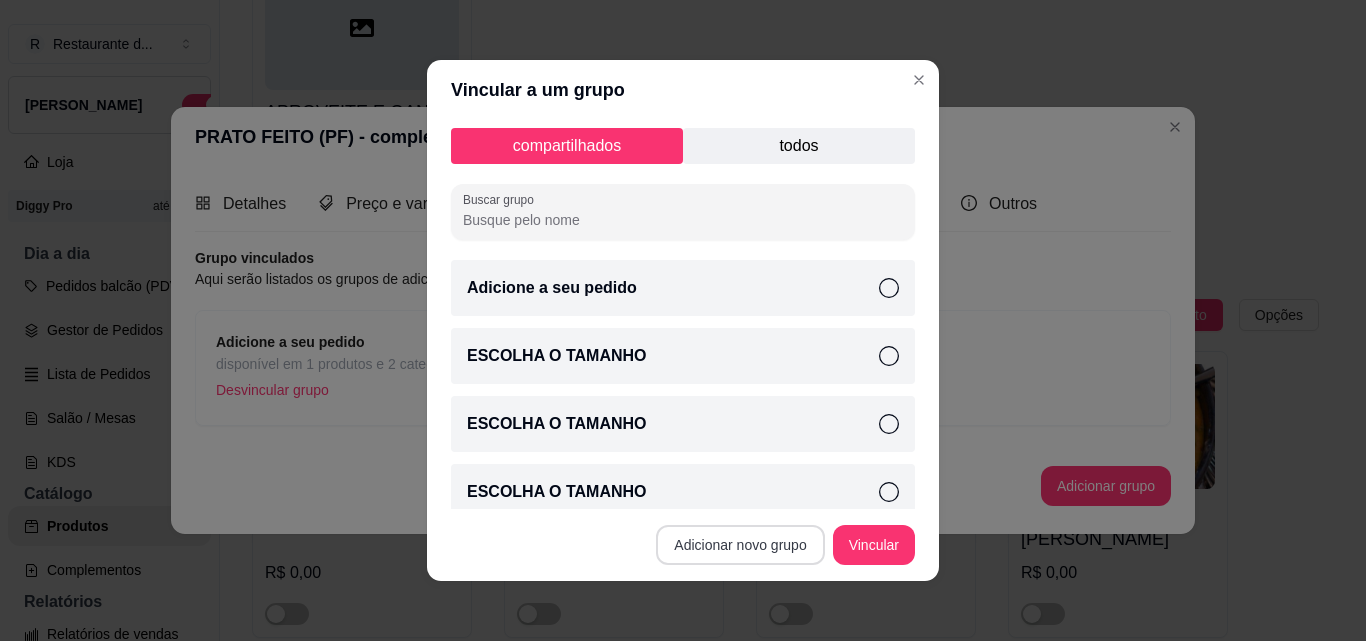 click on "Adicionar novo grupo" at bounding box center [740, 545] 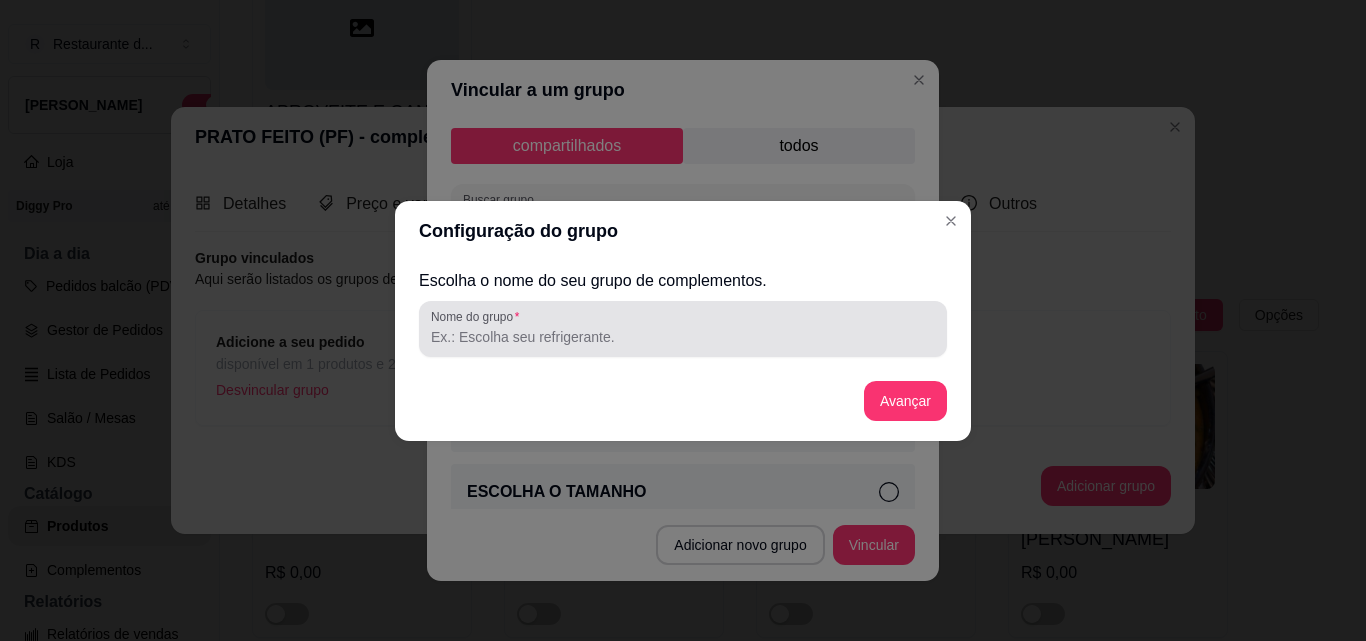 click on "Nome do grupo" at bounding box center [683, 337] 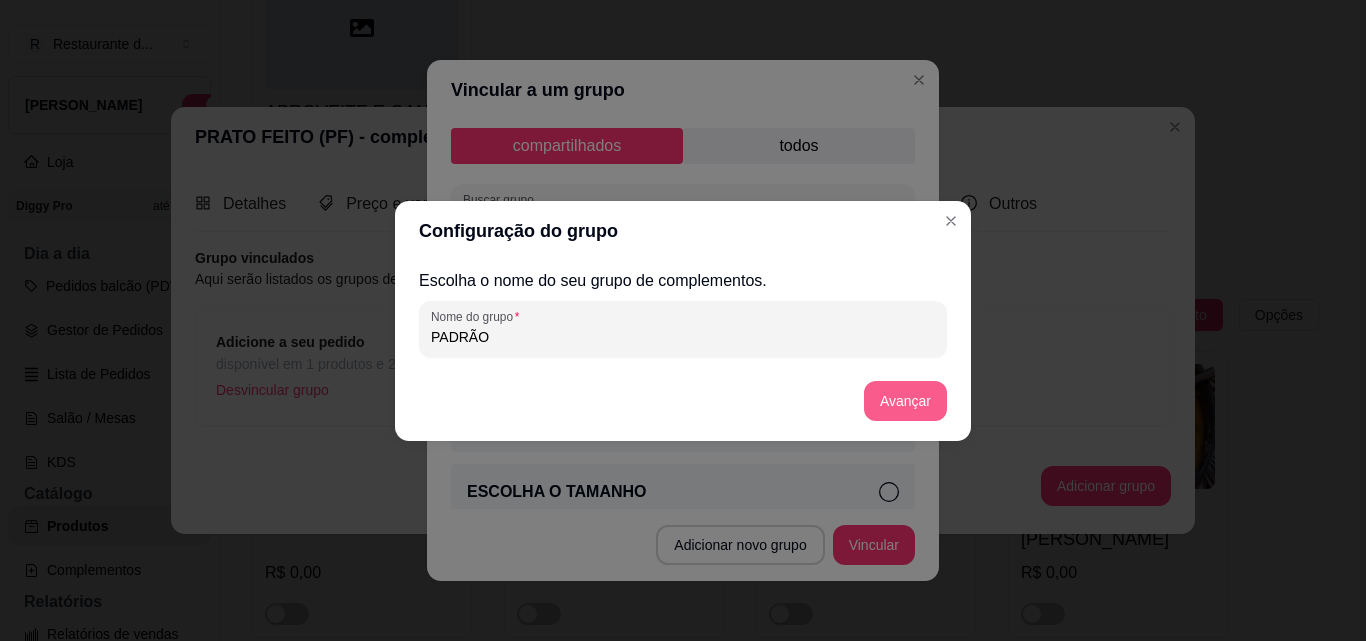 type on "PADRÃO" 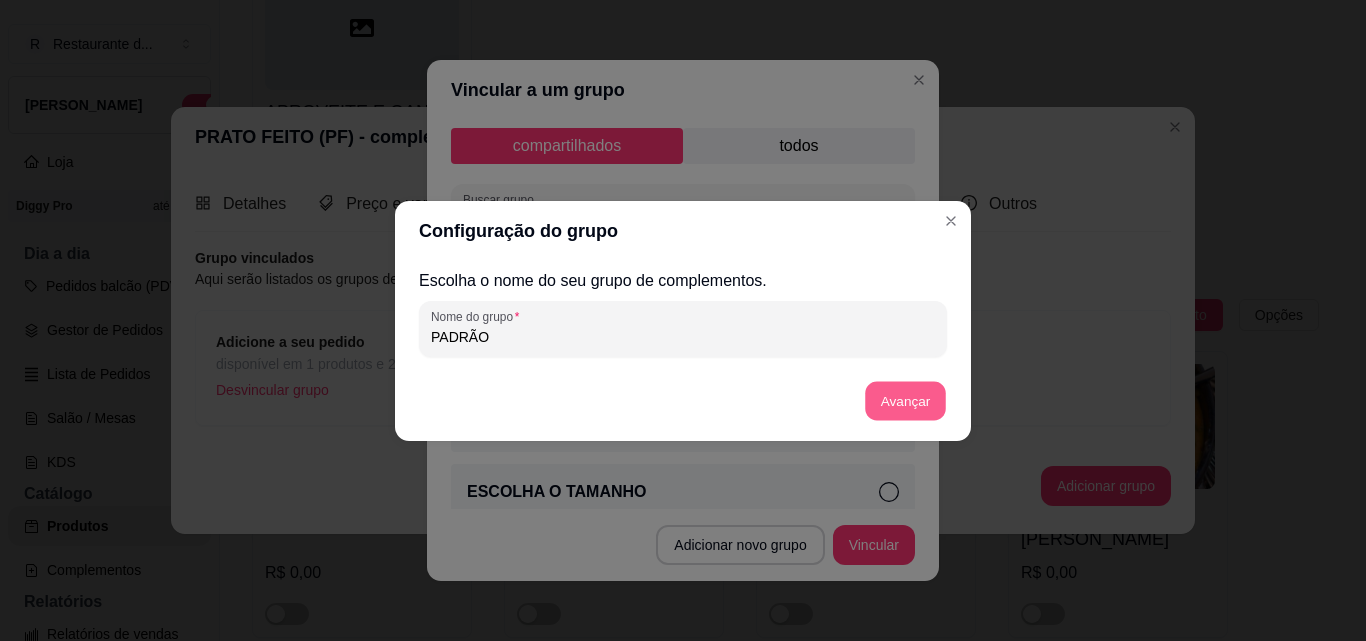 click on "Avançar" at bounding box center [905, 400] 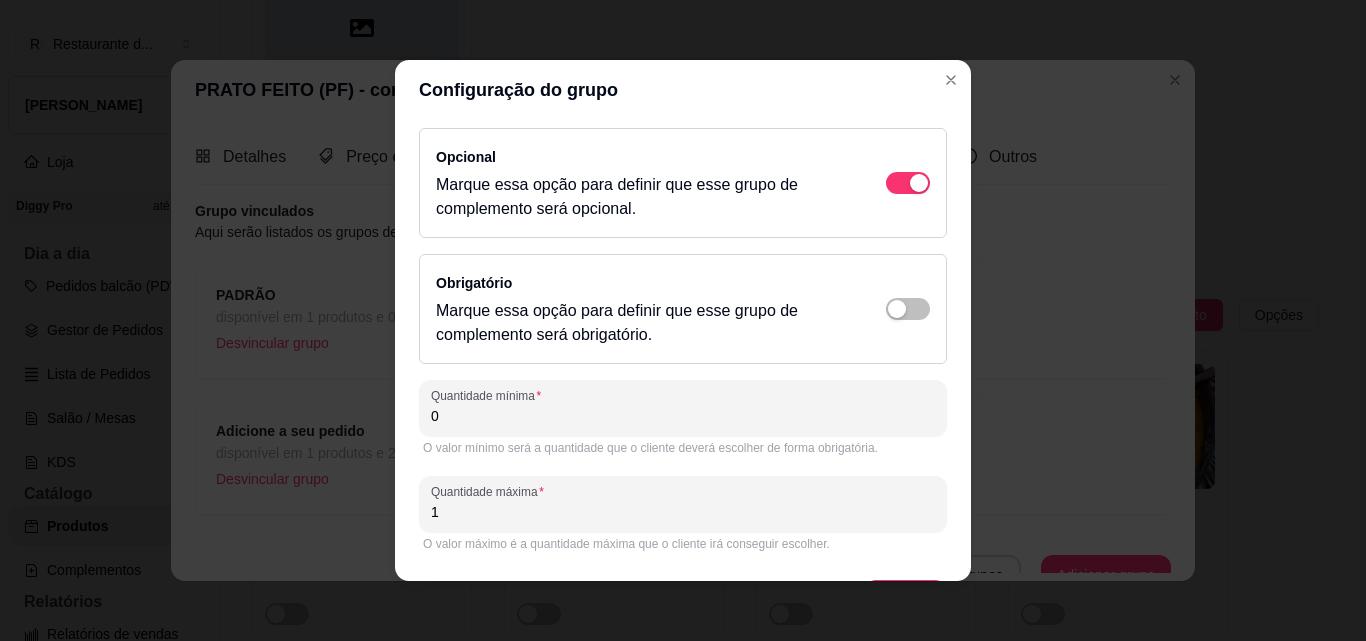 scroll, scrollTop: 59, scrollLeft: 0, axis: vertical 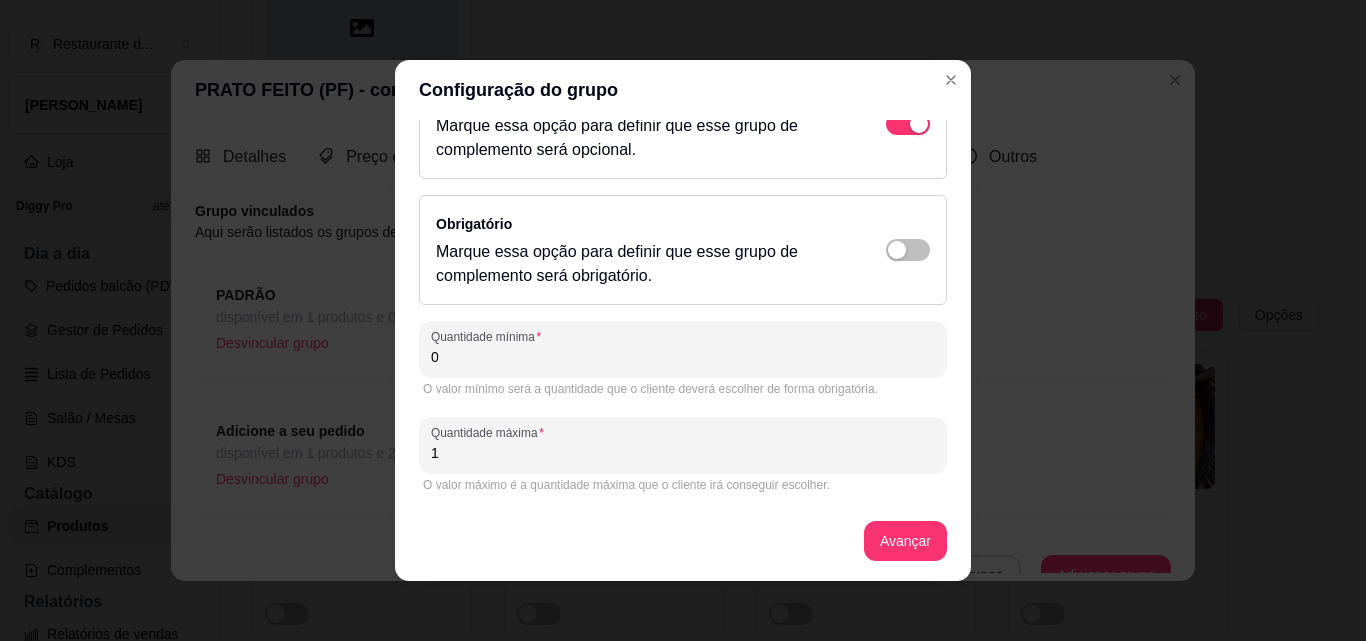 drag, startPoint x: 523, startPoint y: 462, endPoint x: 365, endPoint y: 447, distance: 158.71043 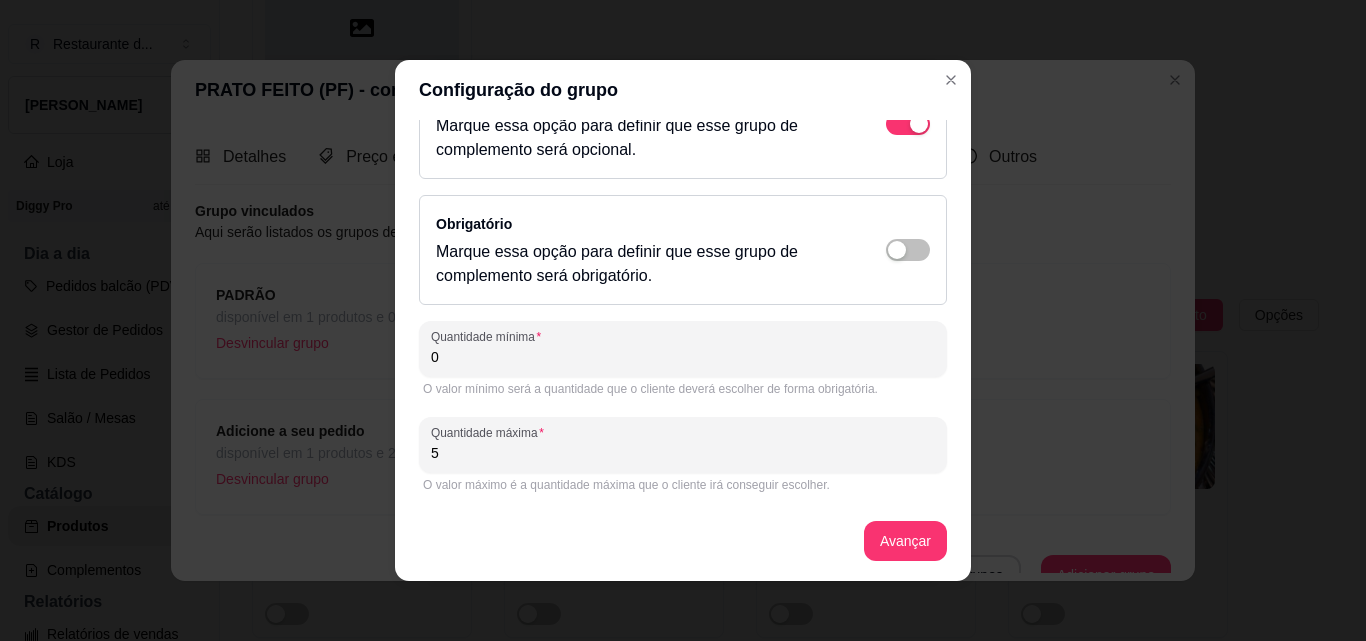 type on "5" 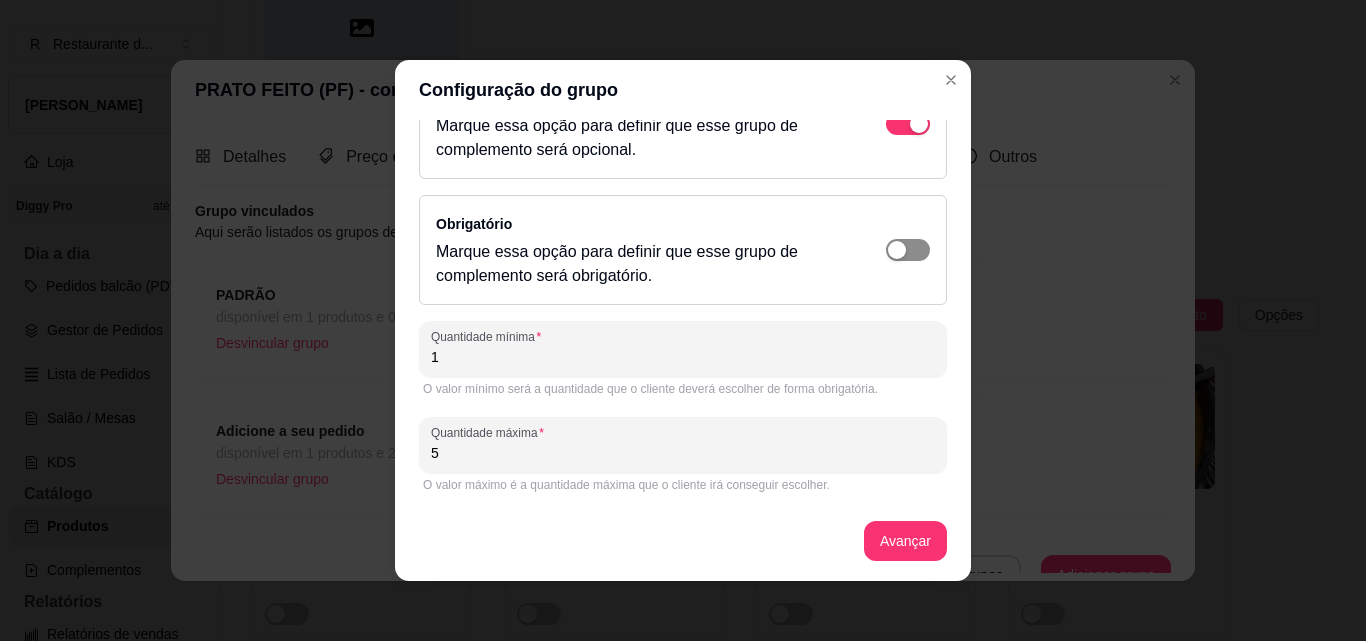 type on "1" 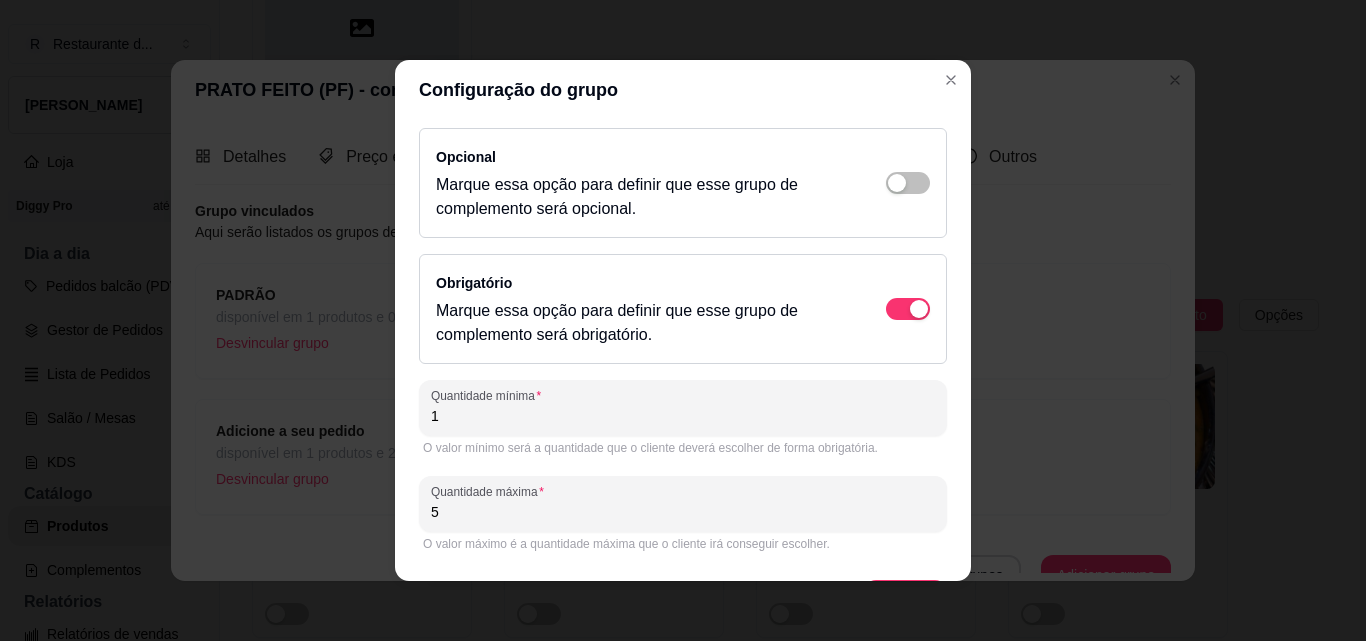 scroll, scrollTop: 59, scrollLeft: 0, axis: vertical 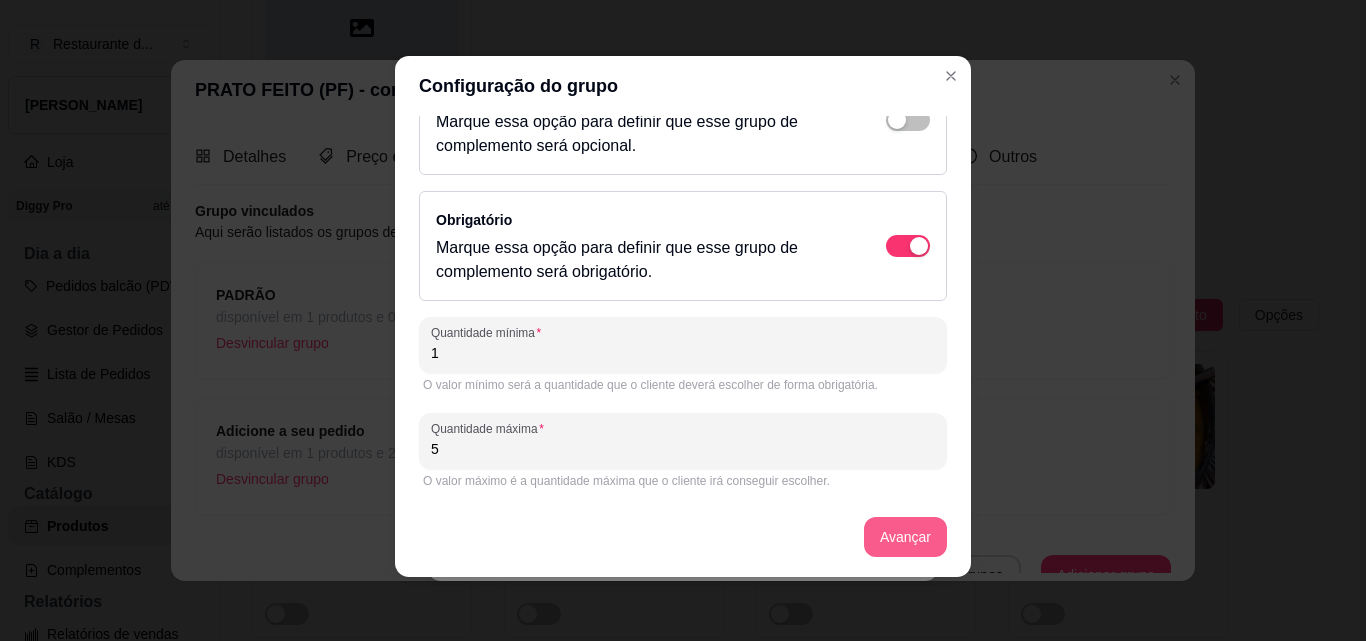 click on "Avançar" at bounding box center [905, 537] 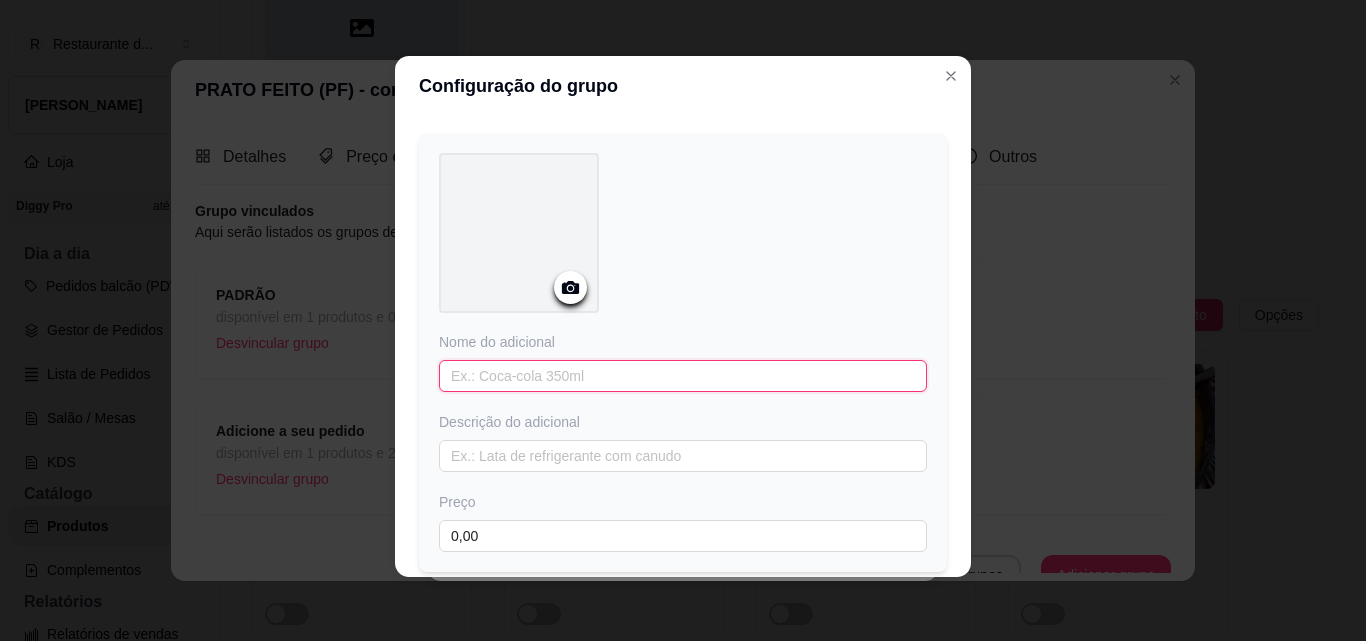 click at bounding box center [683, 376] 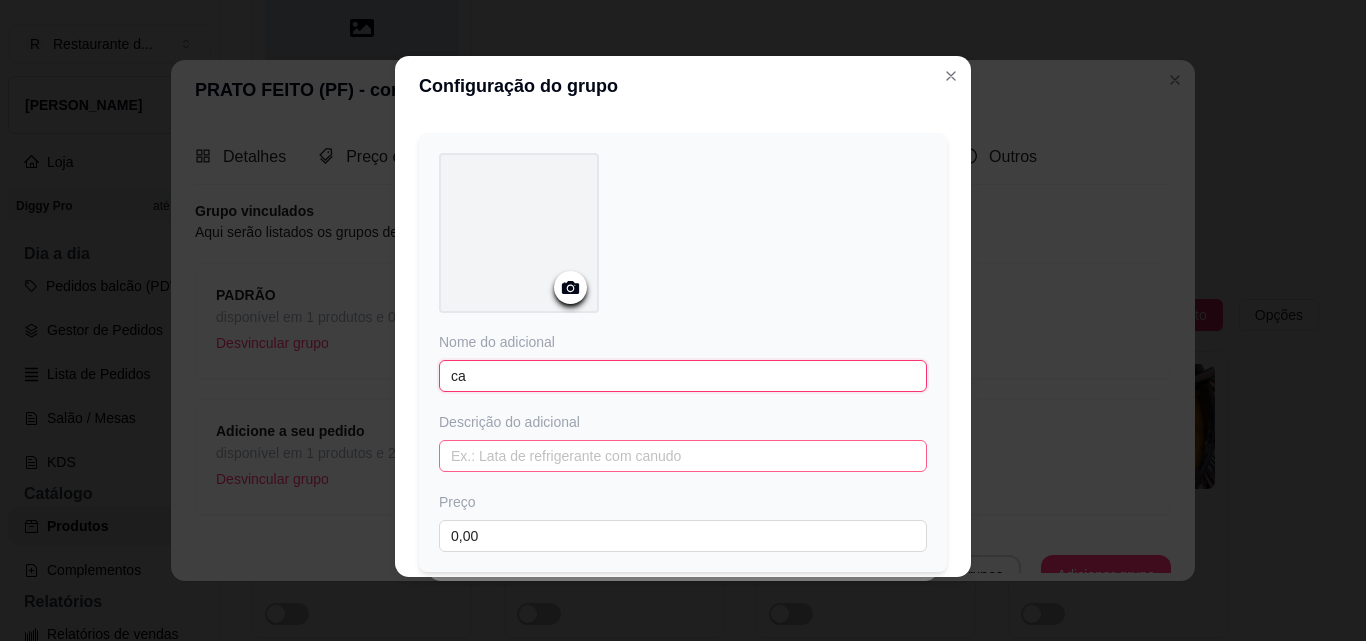 type on "c" 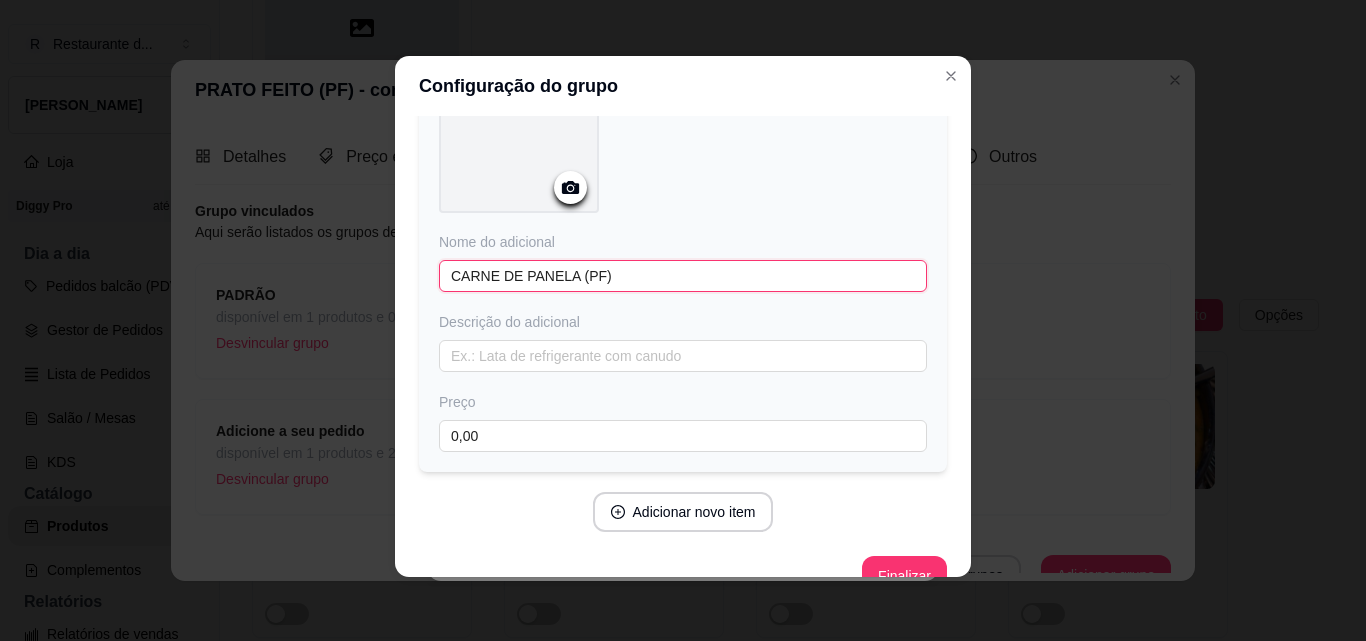 scroll, scrollTop: 197, scrollLeft: 0, axis: vertical 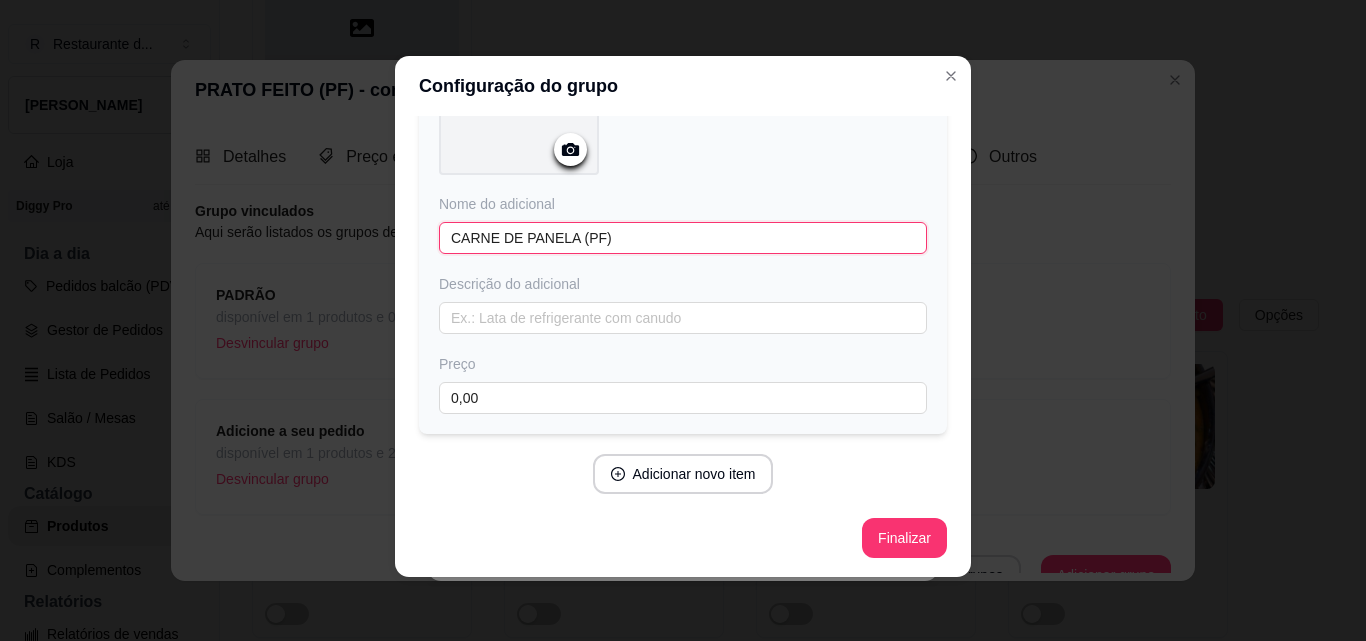 type on "CARNE DE PANELA (PF)" 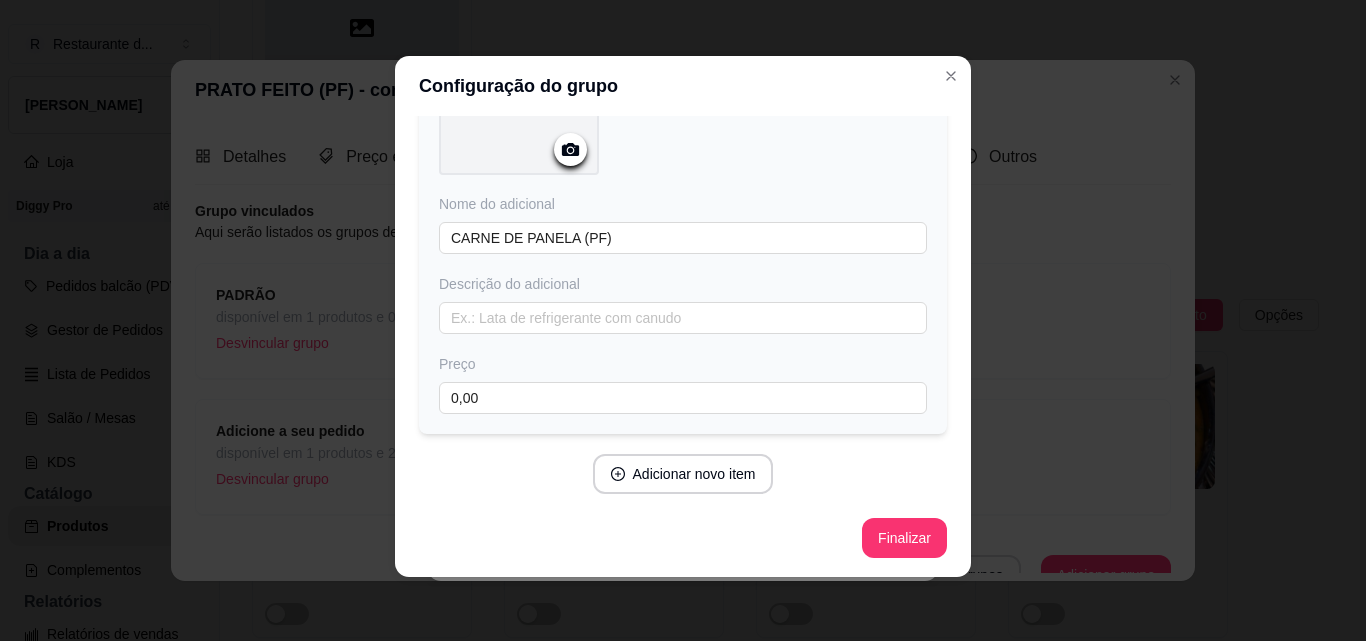 click on "Adicione os itens que irão compor este grupo, depois você poderá configurá-los de forma mais completa. Nome do adicional CARNE DE PANELA (PF) Descrição do adicional Preço 0,00 Adicionar novo item Finalizar" at bounding box center (683, 248) 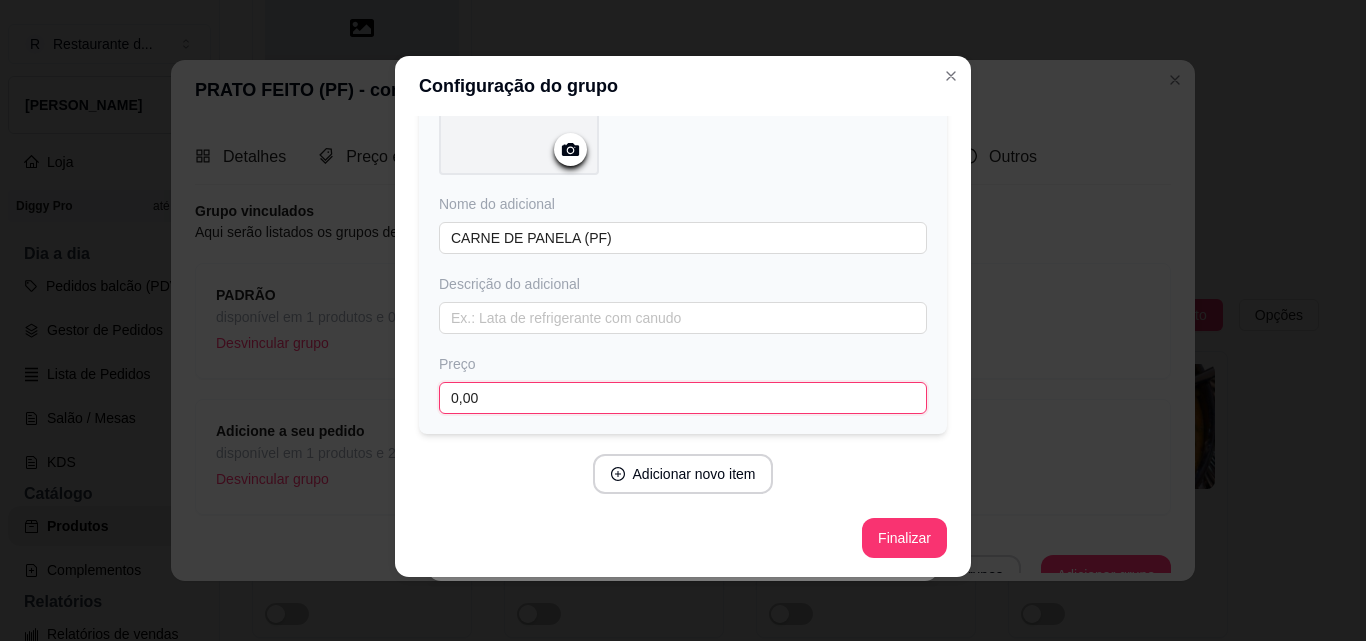 click on "0,00" at bounding box center (683, 398) 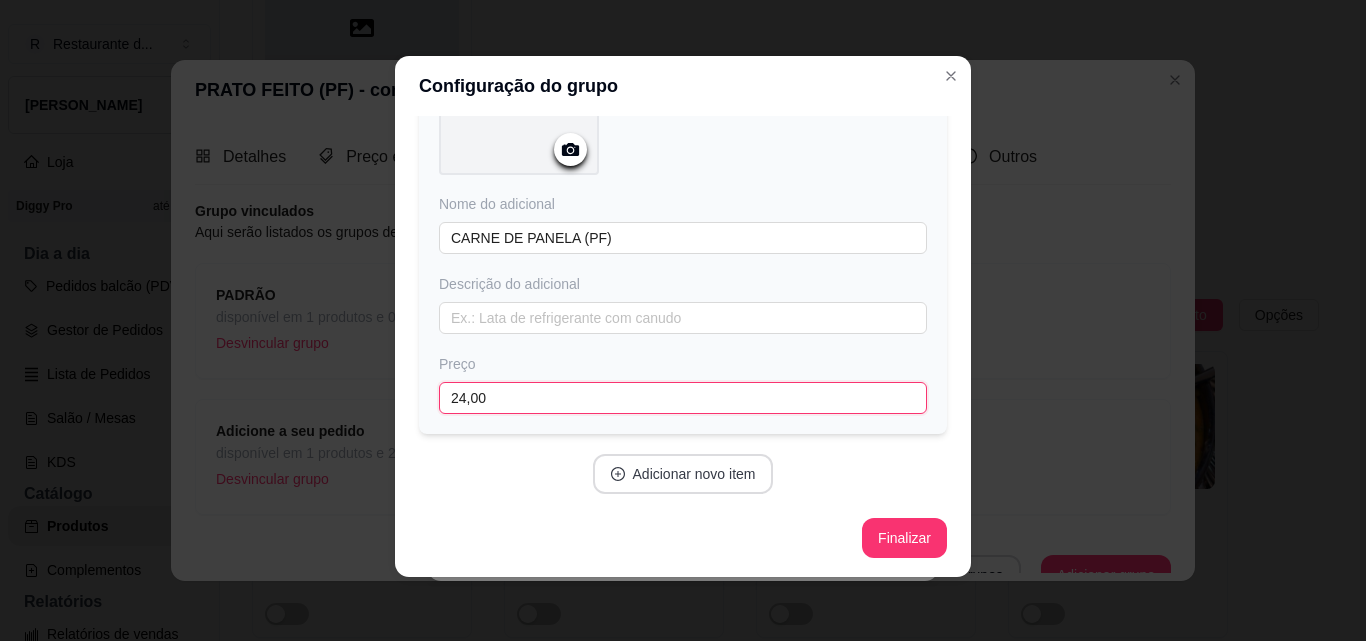 type on "24,00" 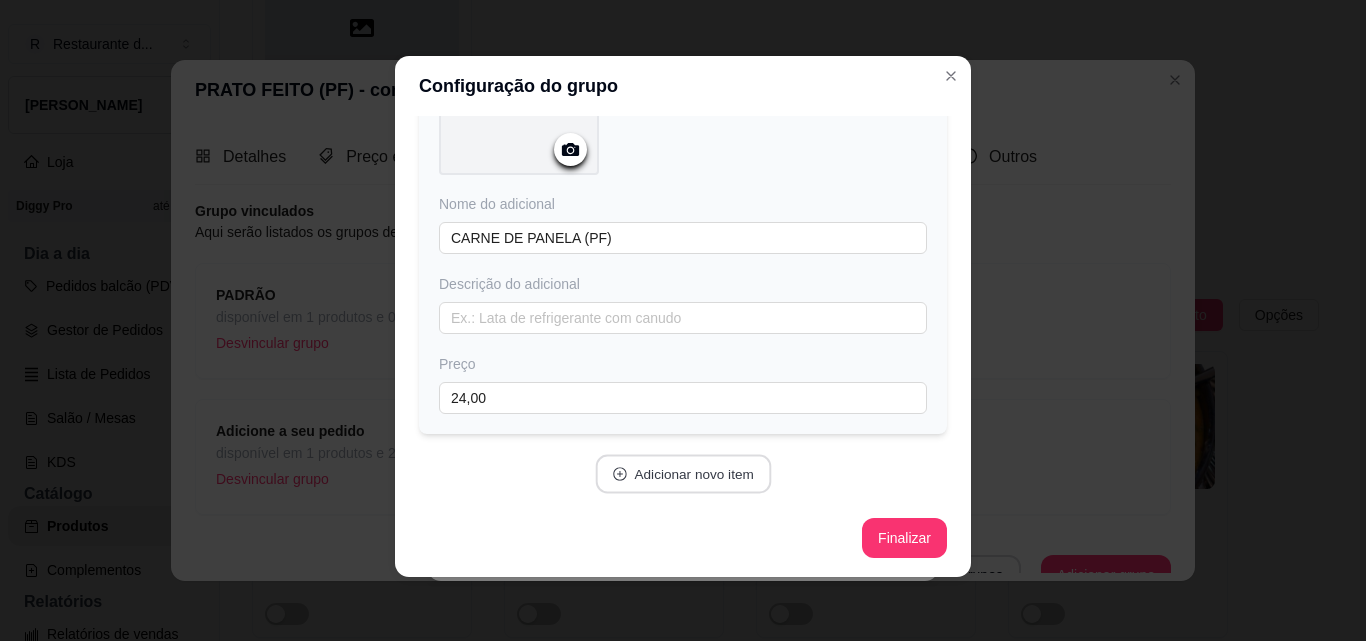 click on "Adicionar novo item" at bounding box center [683, 474] 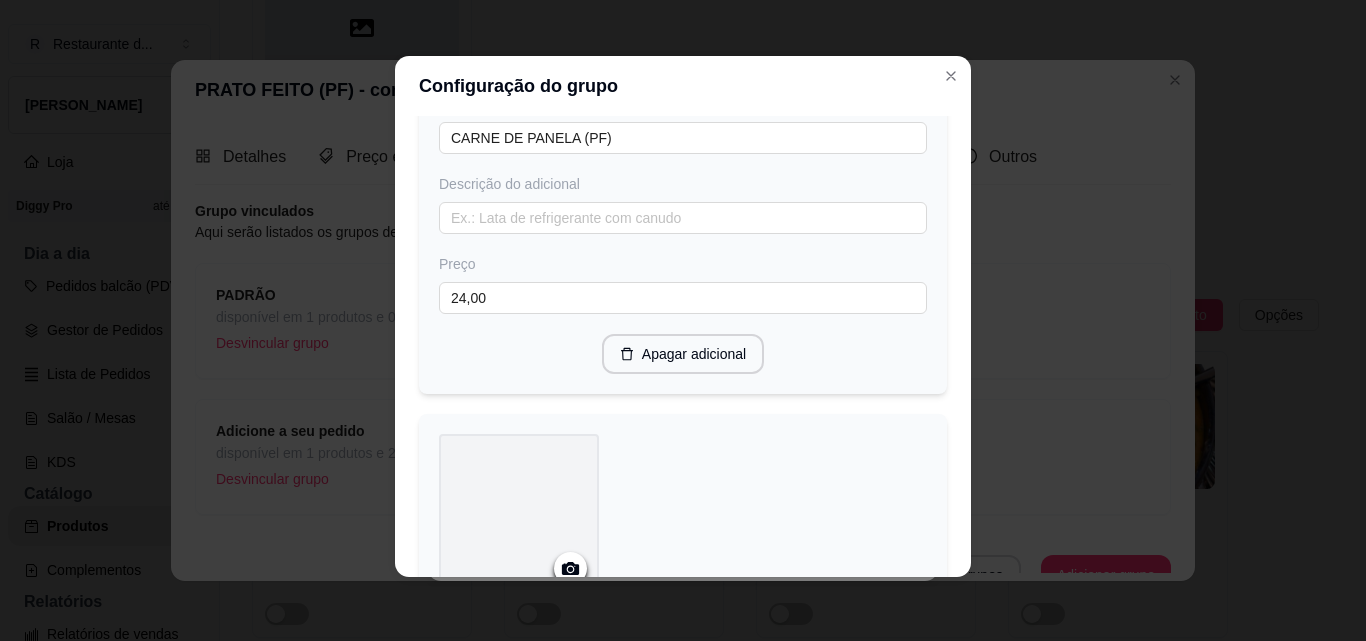 scroll, scrollTop: 497, scrollLeft: 0, axis: vertical 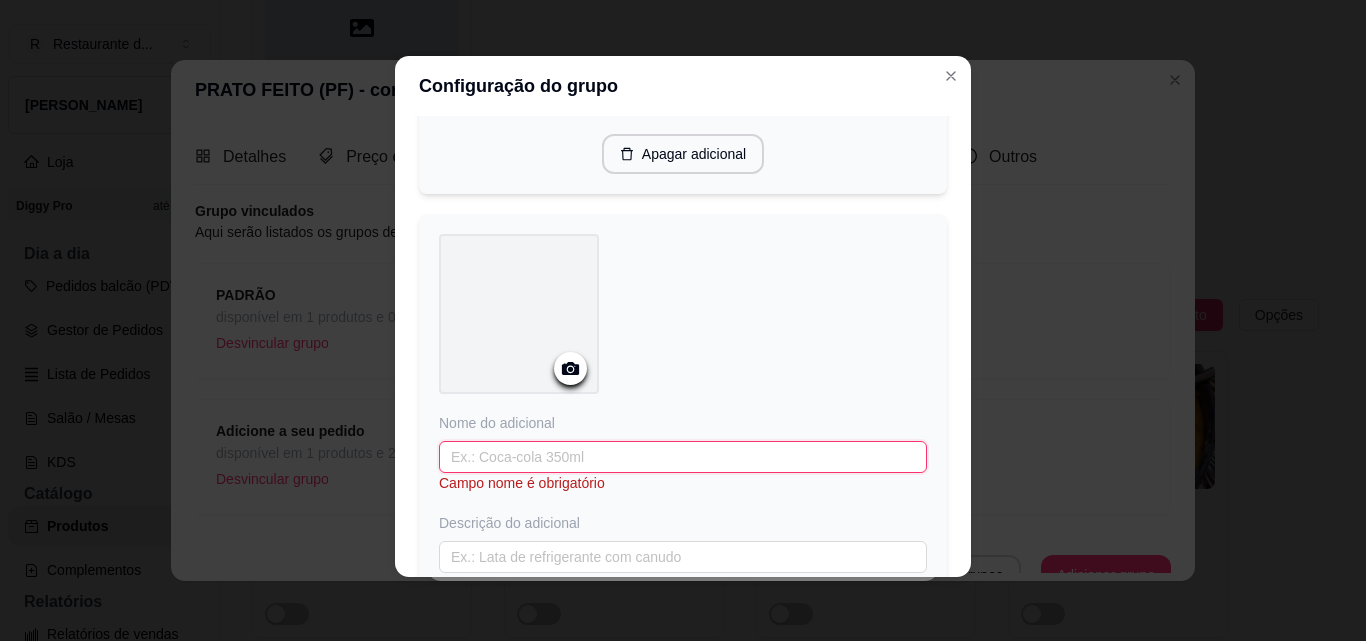 click at bounding box center [683, 457] 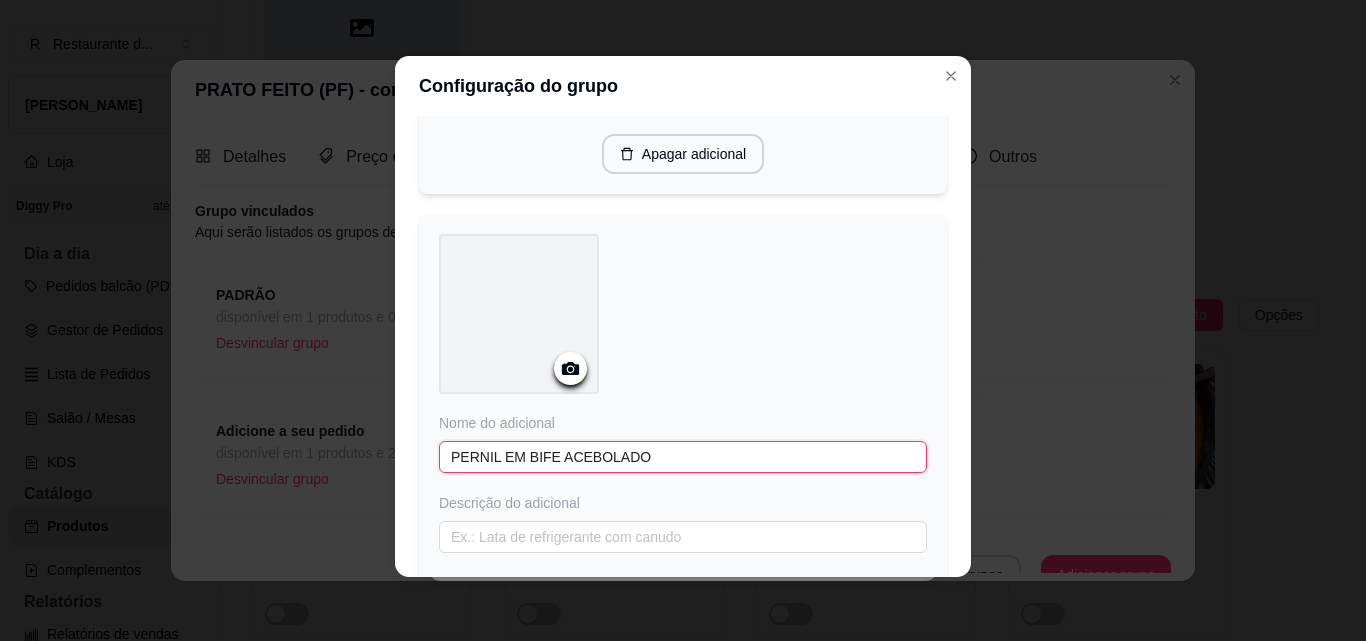scroll, scrollTop: 697, scrollLeft: 0, axis: vertical 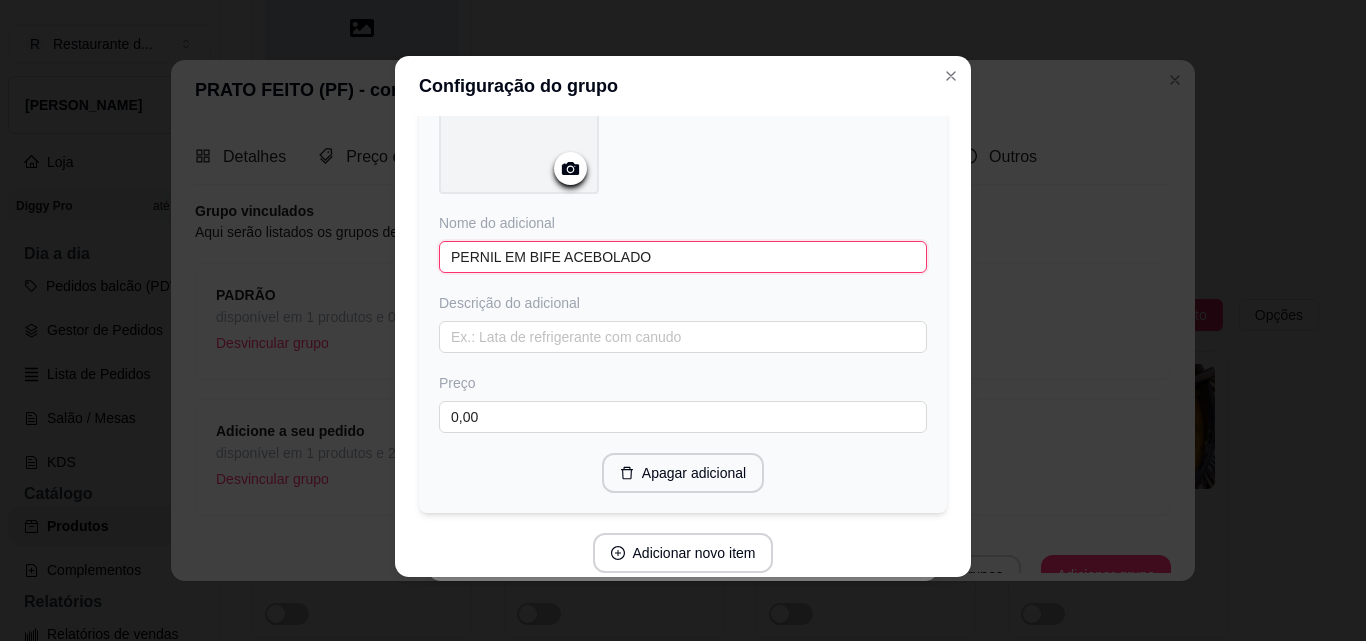 type on "PERNIL EM BIFE ACEBOLADO" 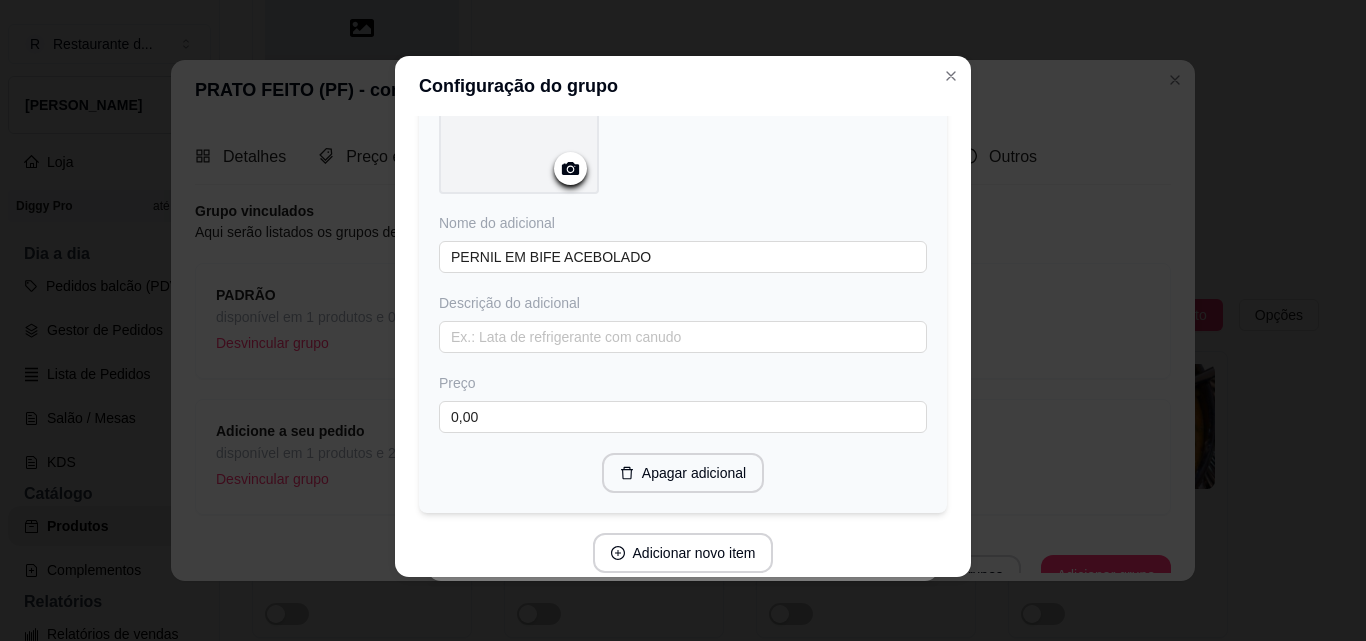 click on "Preço 0,00" at bounding box center (683, 403) 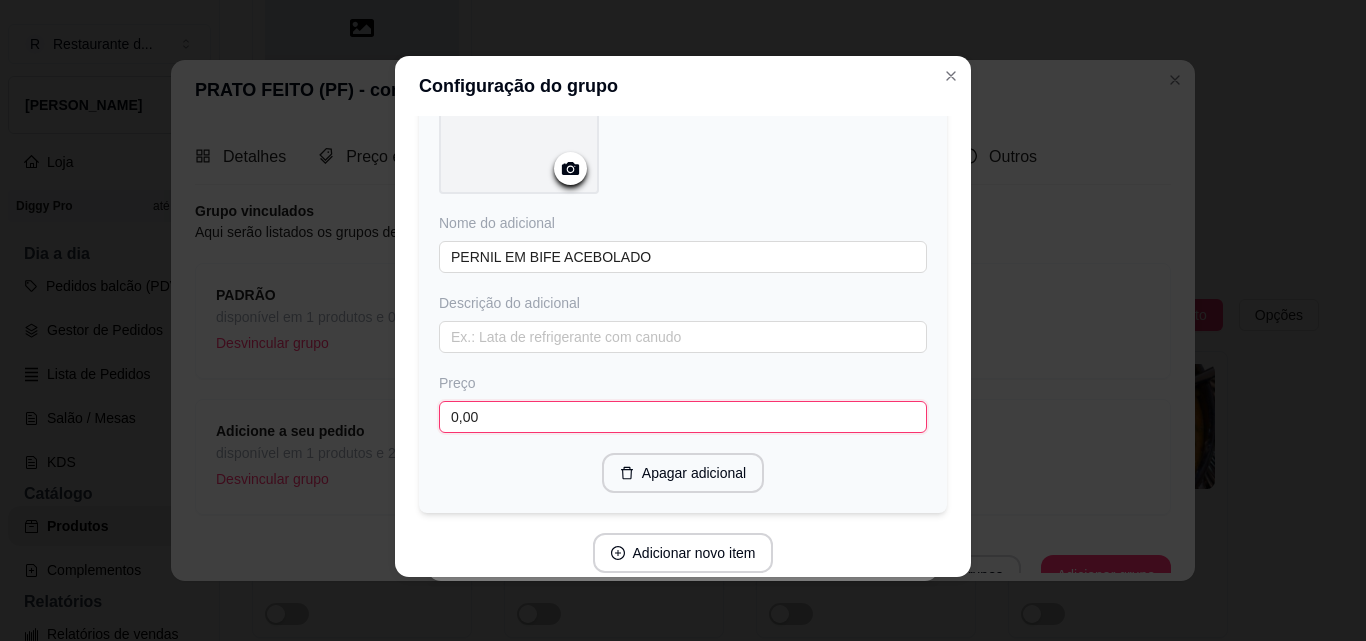 drag, startPoint x: 504, startPoint y: 413, endPoint x: 405, endPoint y: 412, distance: 99.00505 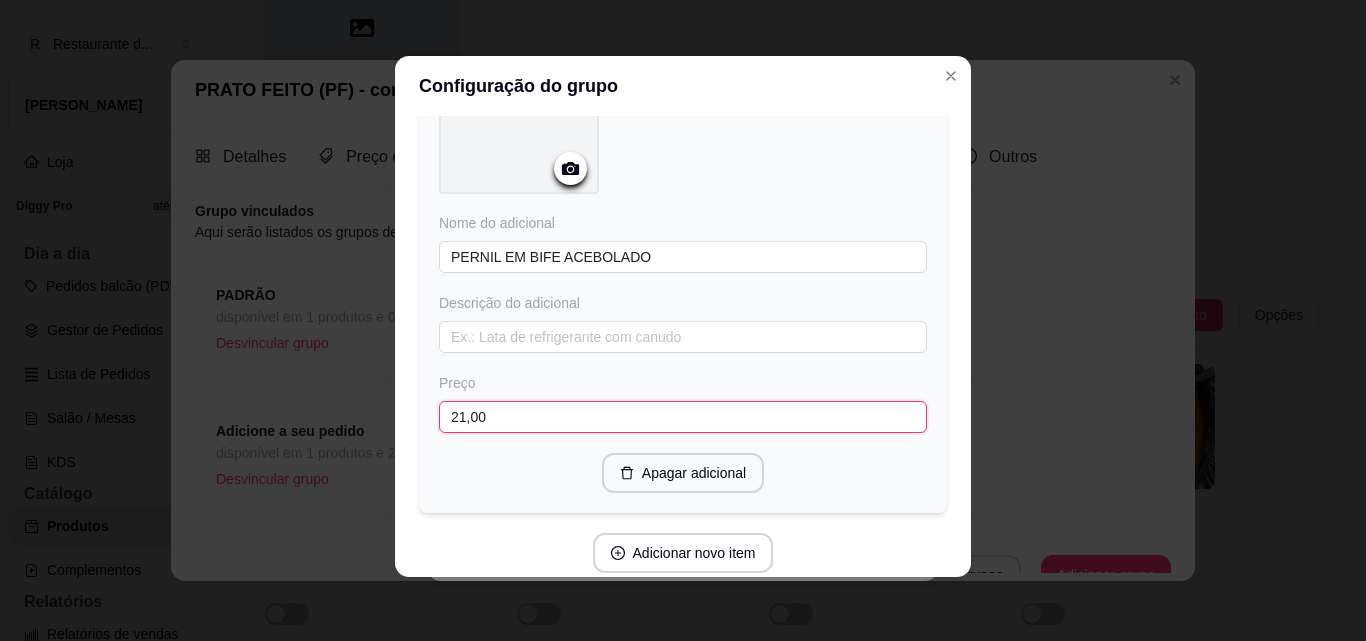 scroll, scrollTop: 775, scrollLeft: 0, axis: vertical 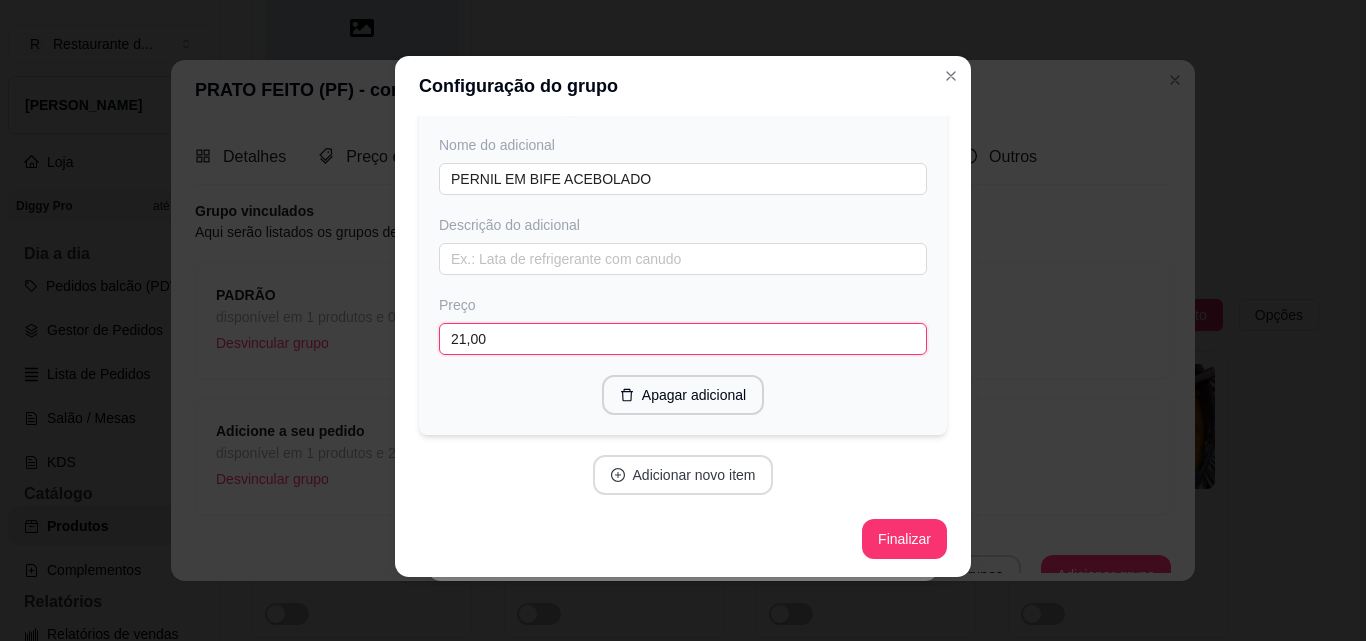 type on "21,00" 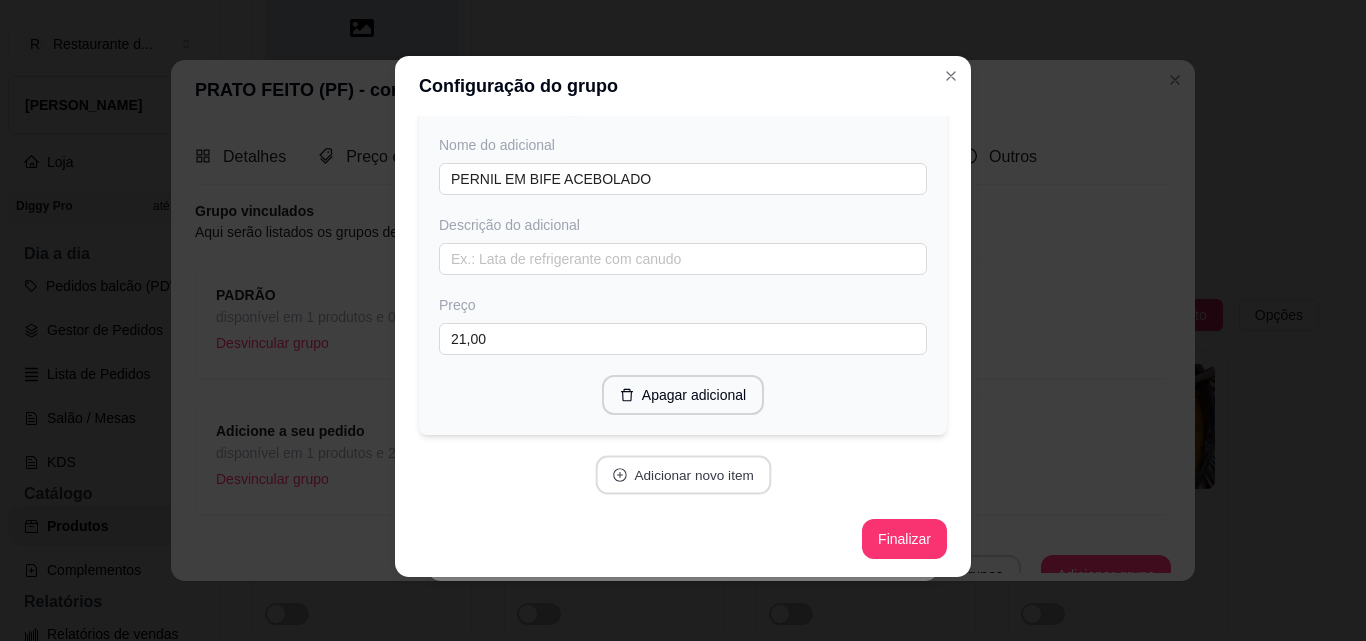 click on "Adicionar novo item" at bounding box center [683, 475] 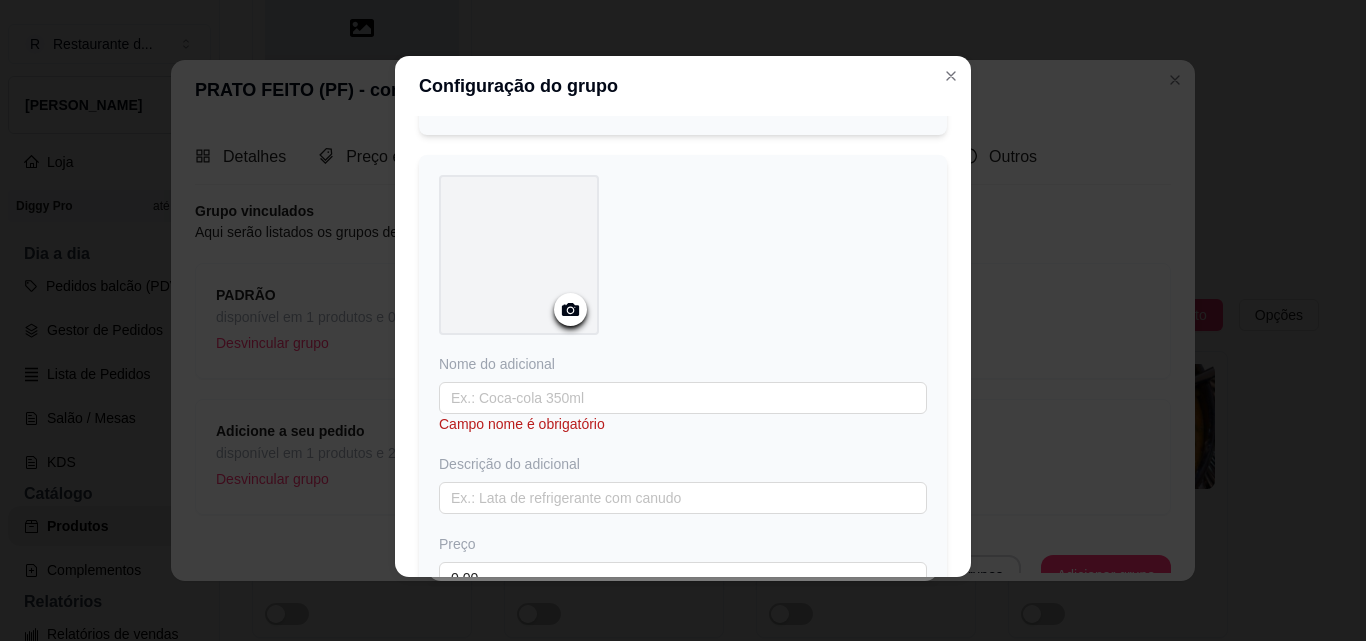 scroll, scrollTop: 1175, scrollLeft: 0, axis: vertical 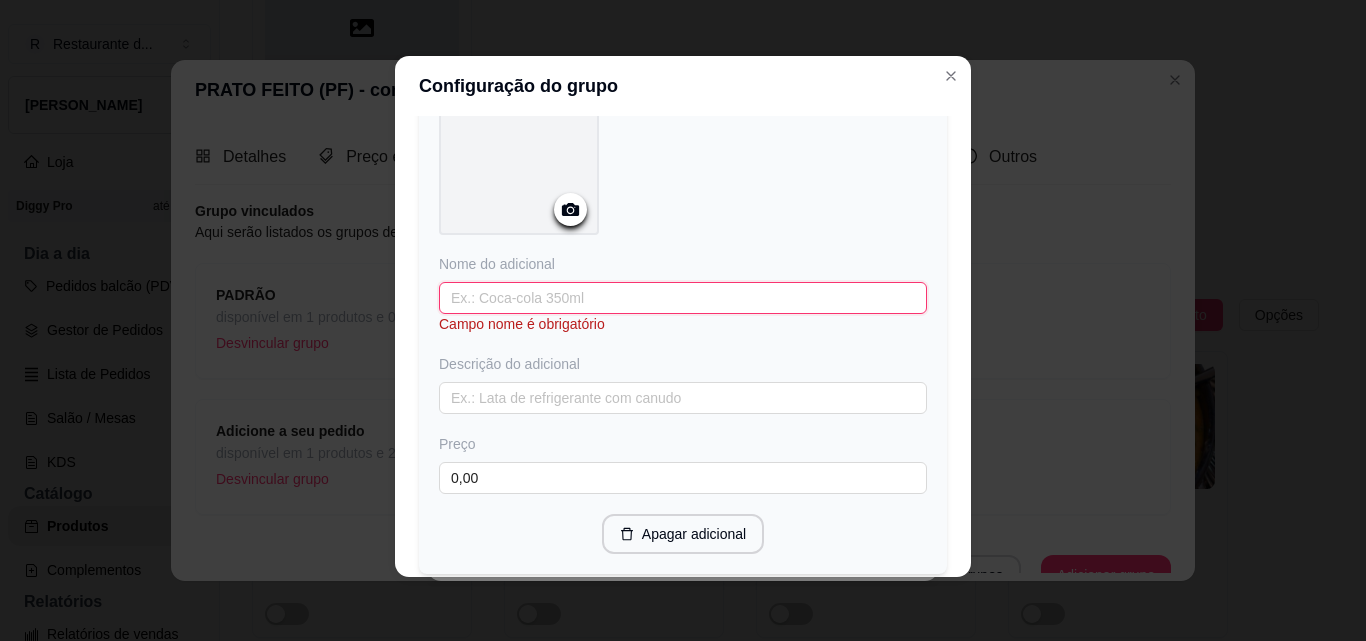 click at bounding box center (683, 298) 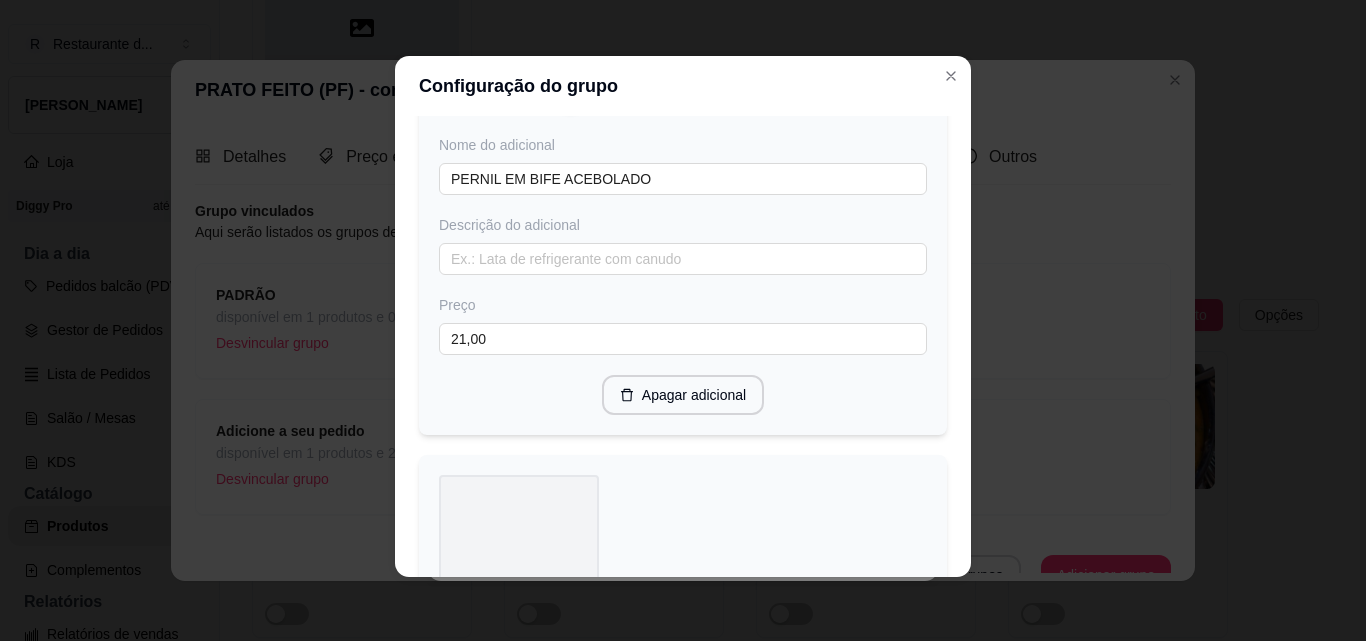 scroll, scrollTop: 675, scrollLeft: 0, axis: vertical 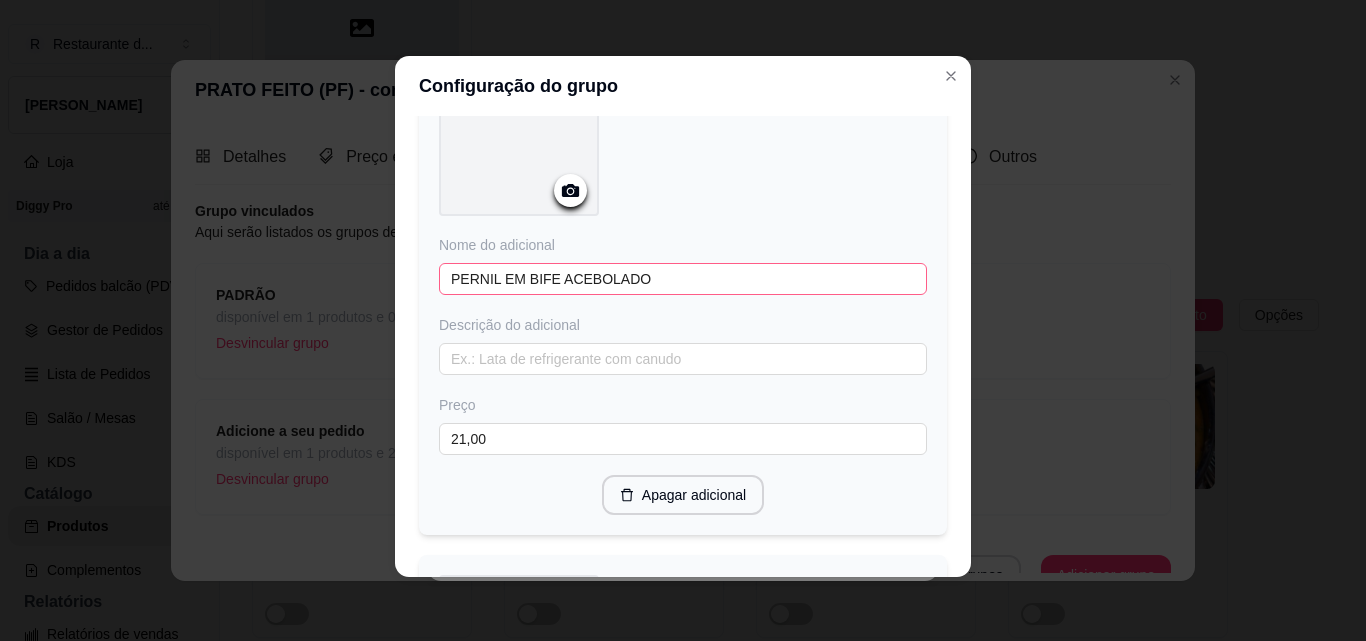 type on "PARMEGIANA DE FRANGO (PF)" 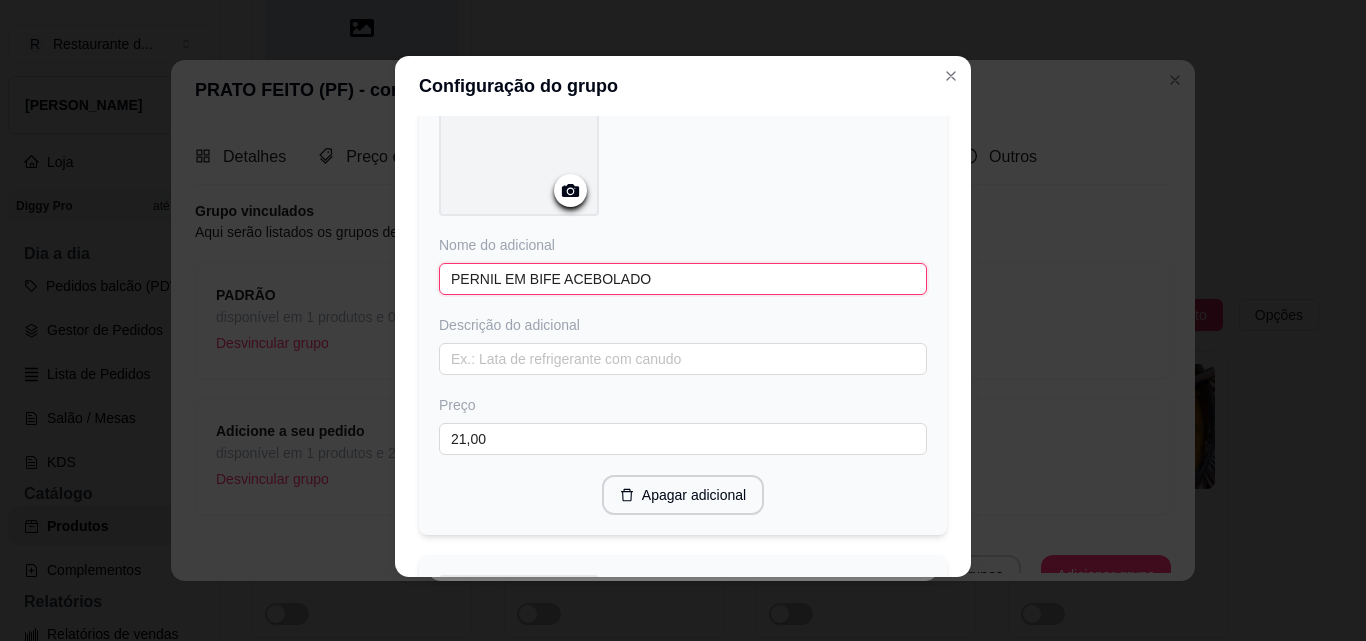 click on "PERNIL EM BIFE ACEBOLADO" at bounding box center [683, 279] 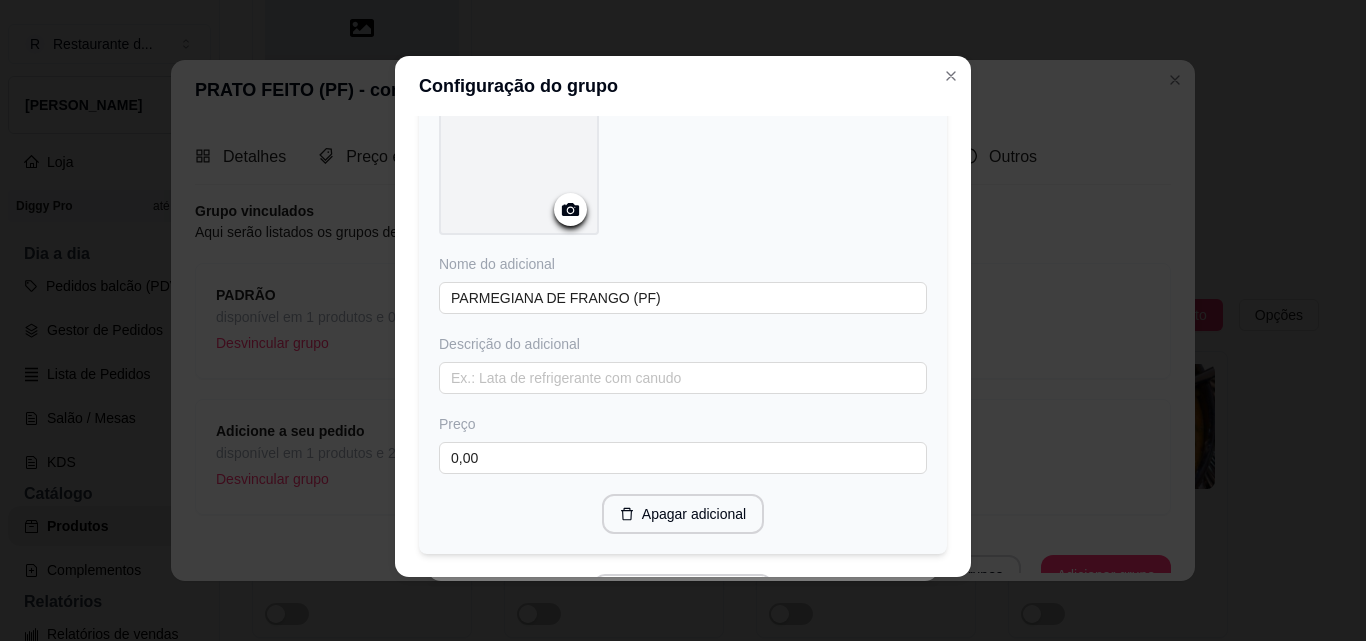 scroll, scrollTop: 1275, scrollLeft: 0, axis: vertical 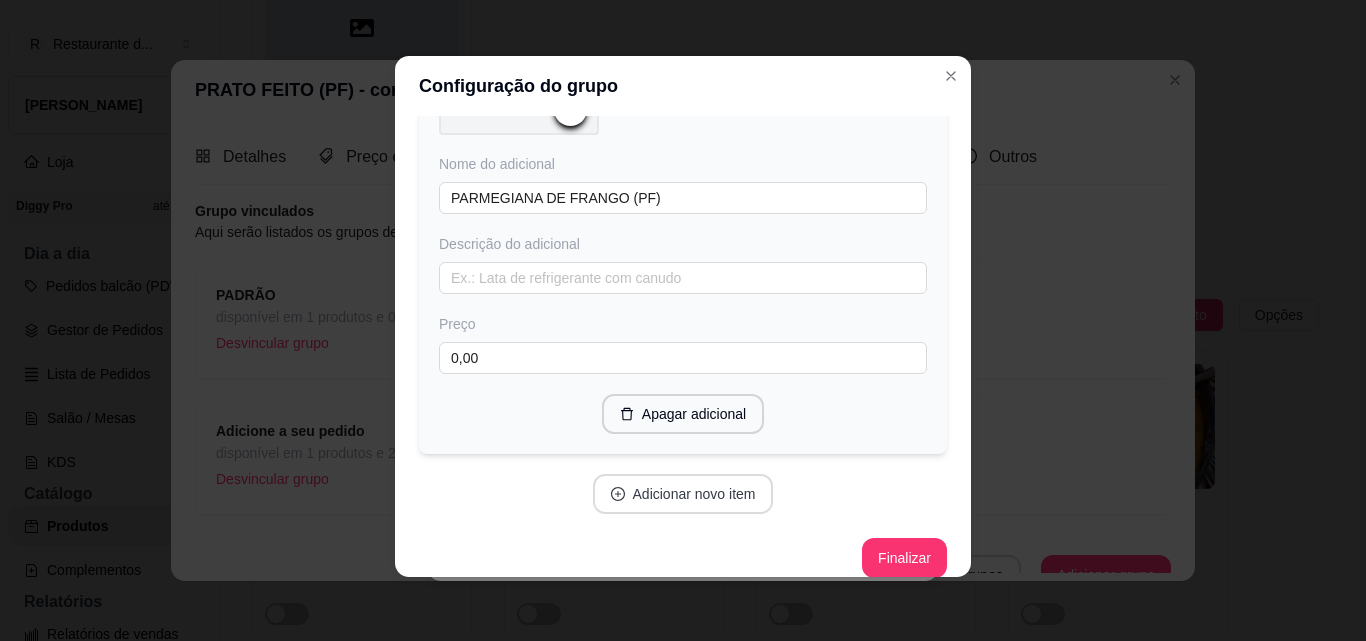 type on "PERNIL EM BIFE ACEBOLADO (PF)" 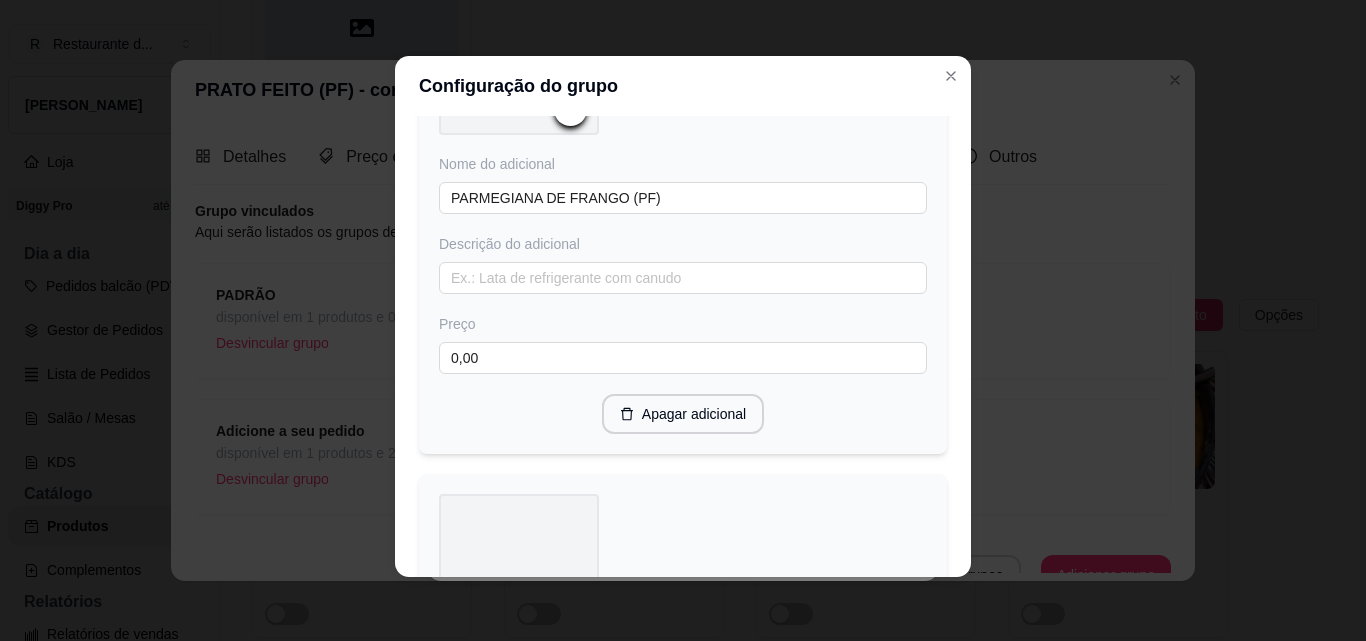 scroll, scrollTop: 1475, scrollLeft: 0, axis: vertical 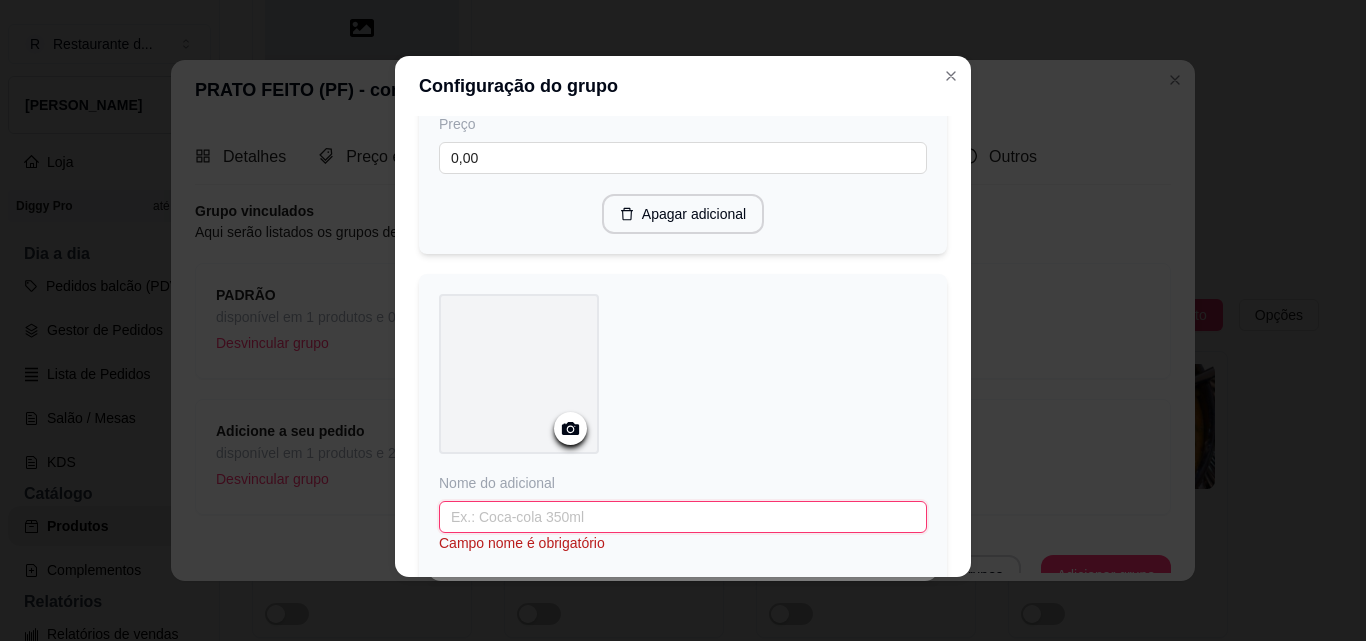 click at bounding box center [683, 517] 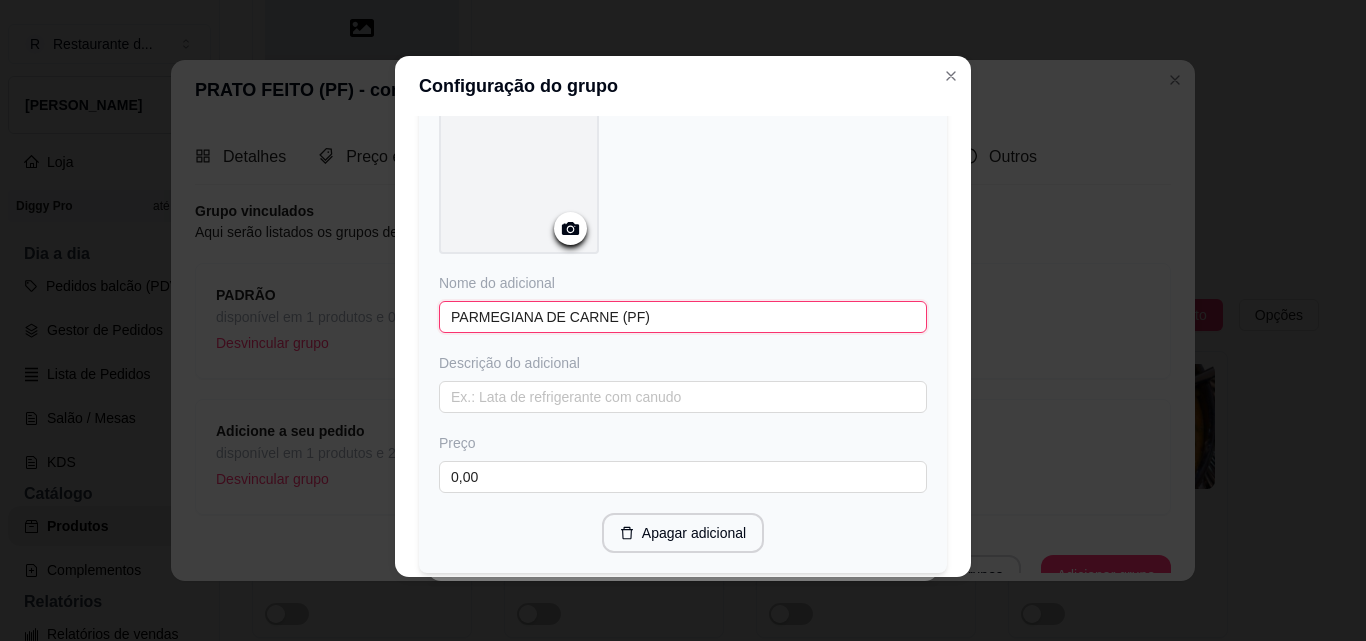 scroll, scrollTop: 1775, scrollLeft: 0, axis: vertical 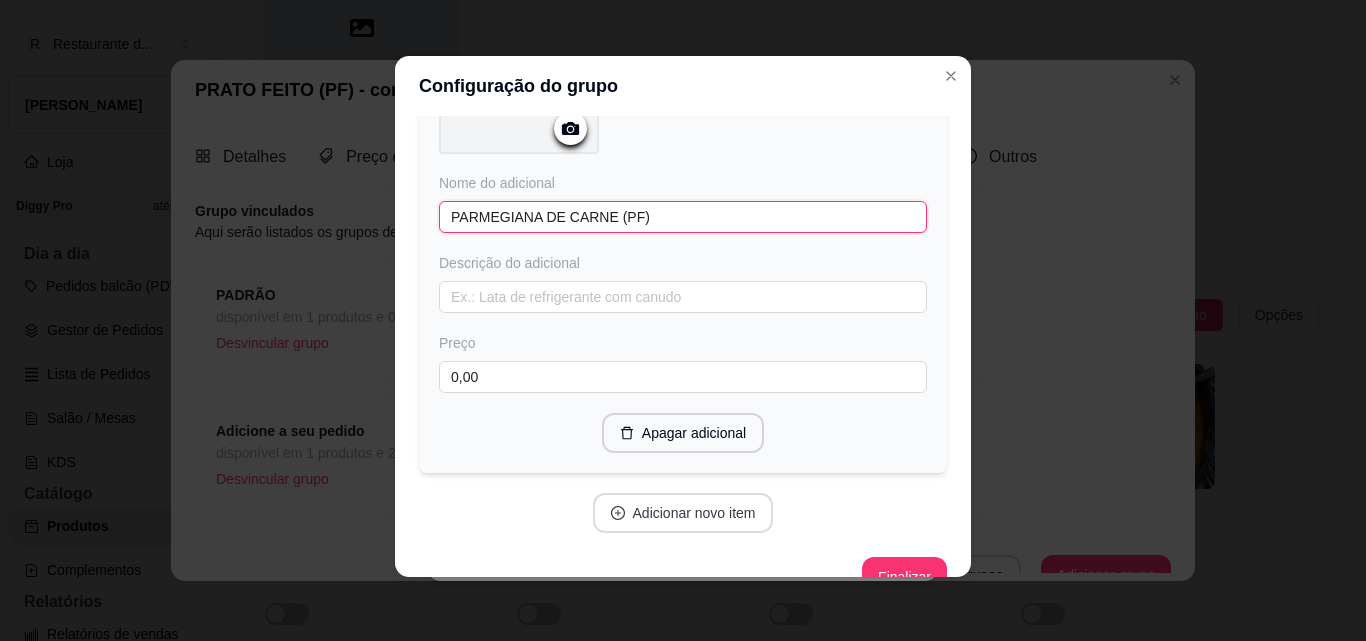 type on "PARMEGIANA DE CARNE (PF)" 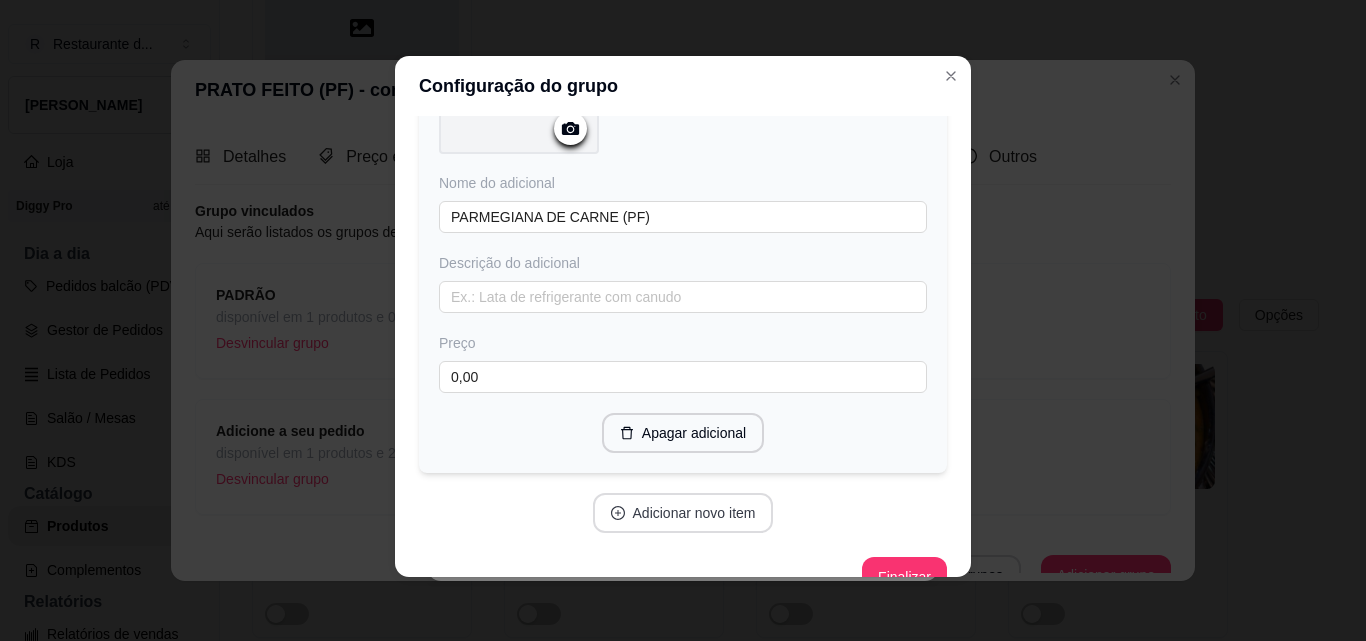 click on "Adicionar novo item" at bounding box center (683, 513) 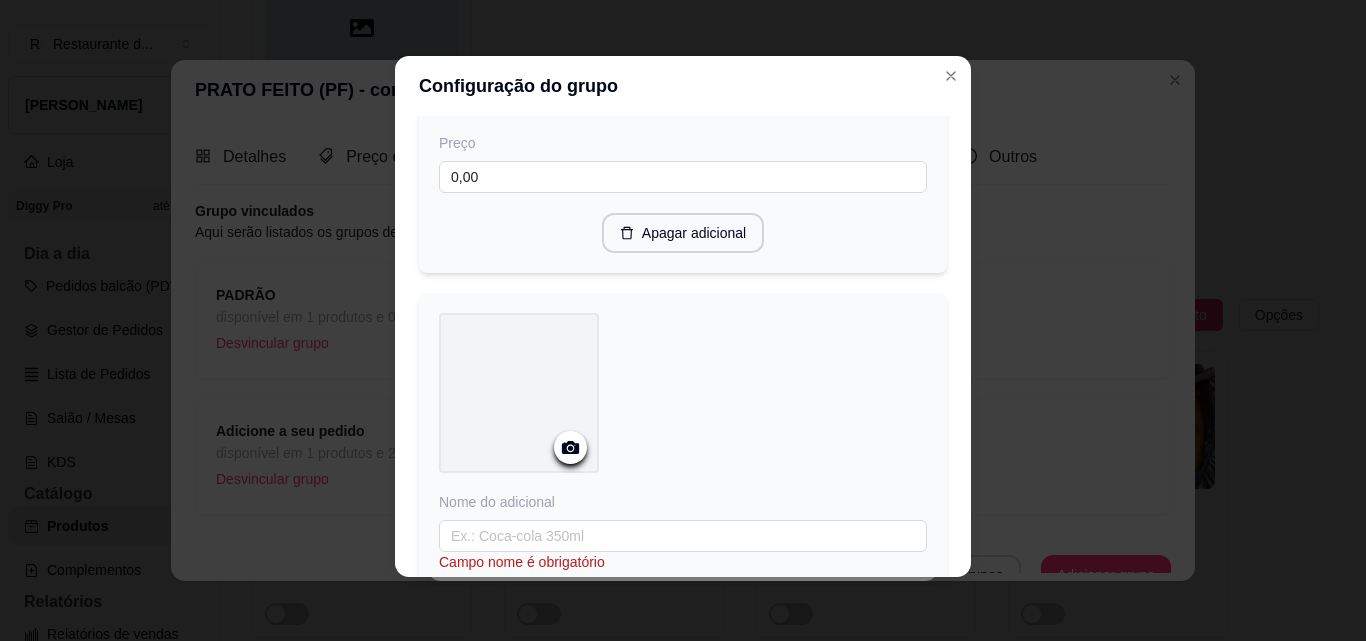 scroll, scrollTop: 2075, scrollLeft: 0, axis: vertical 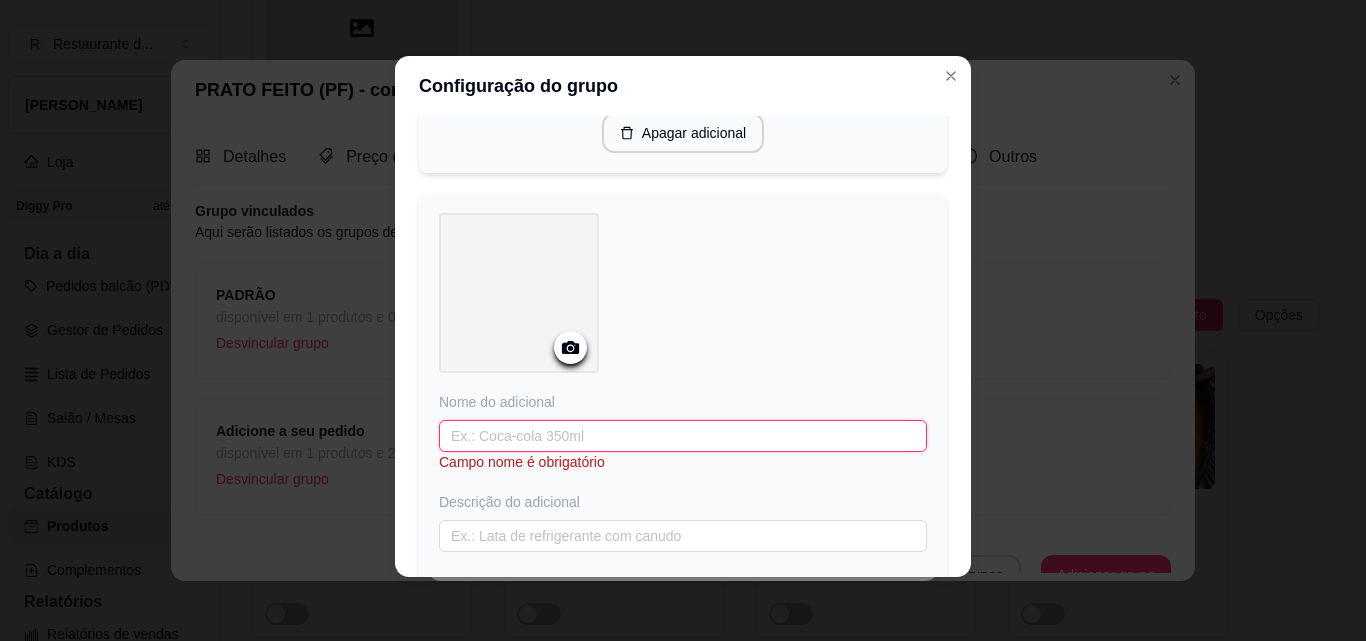 click at bounding box center [683, 436] 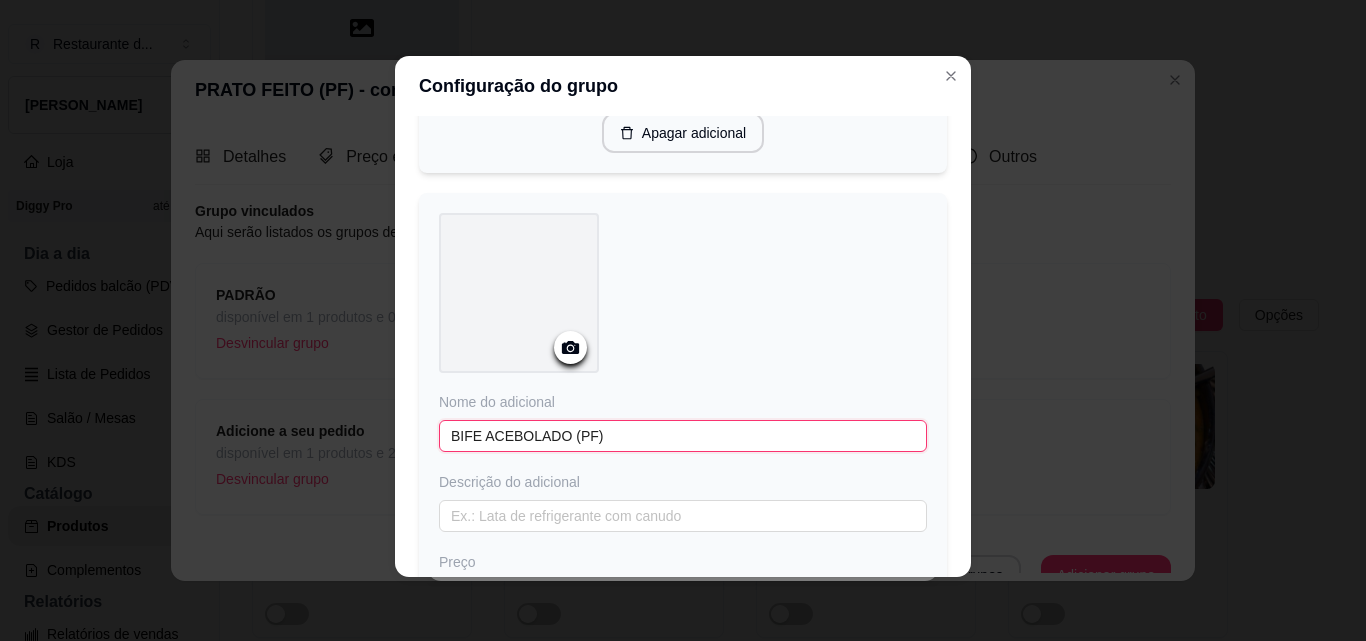 scroll, scrollTop: 2329, scrollLeft: 0, axis: vertical 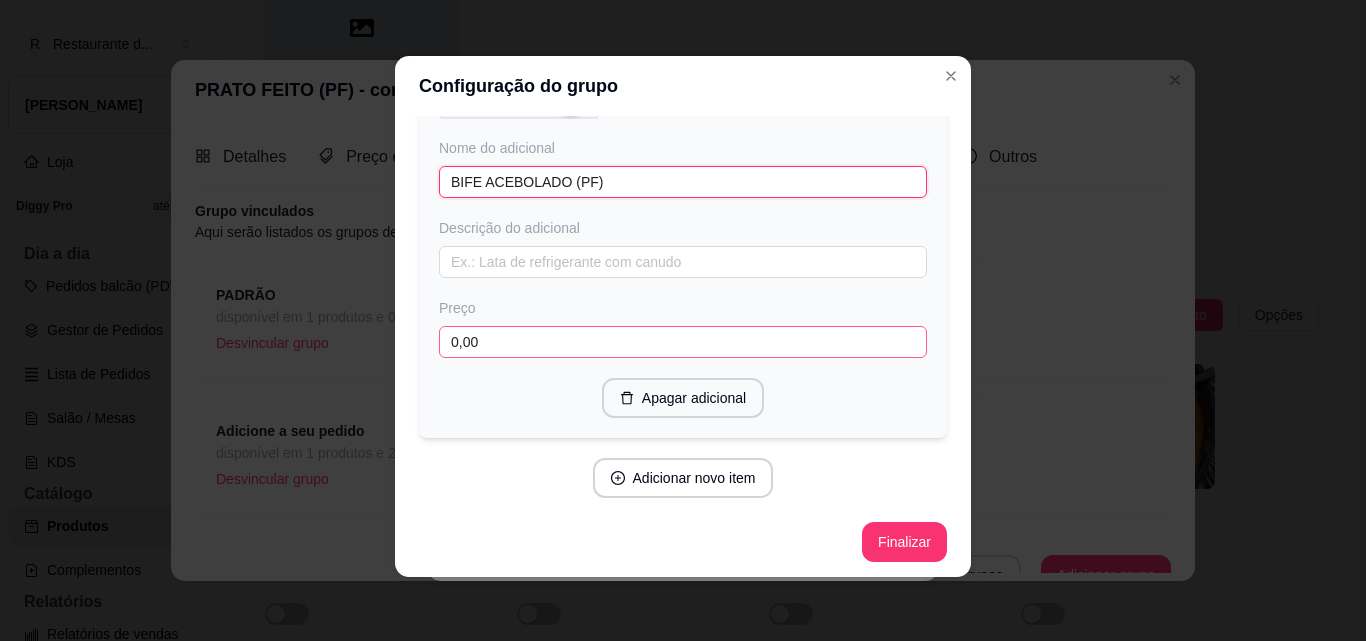 type on "BIFE ACEBOLADO (PF)" 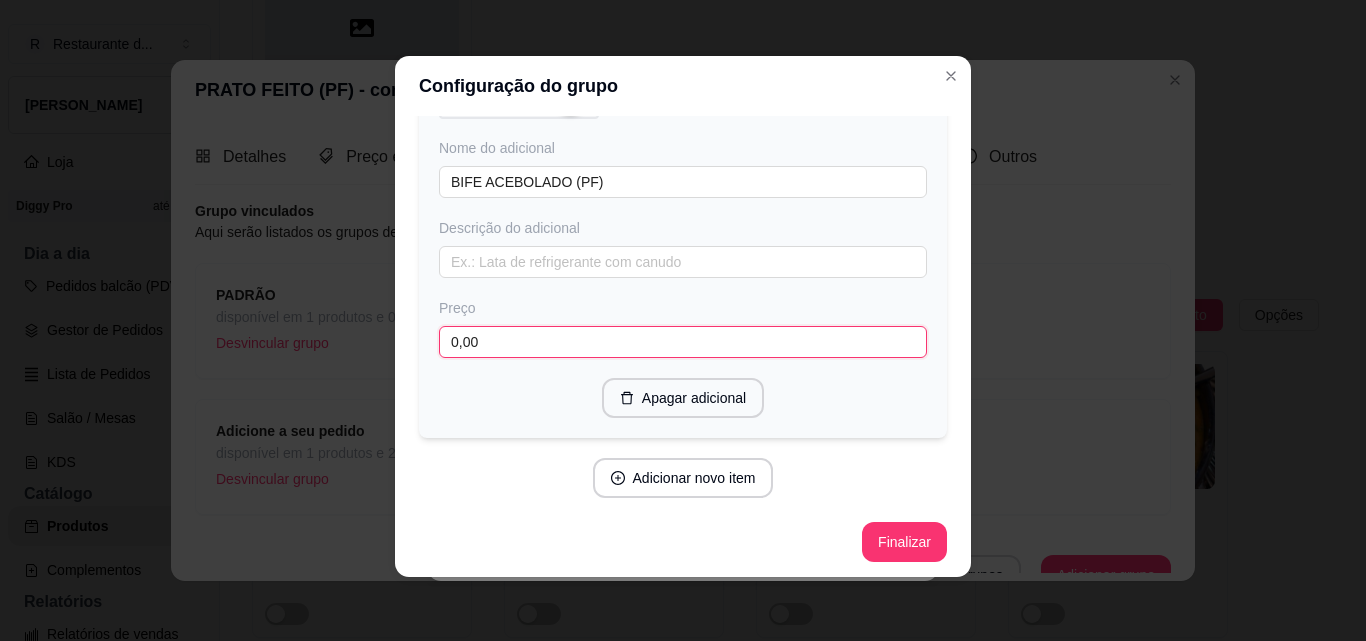 click on "0,00" at bounding box center [683, 342] 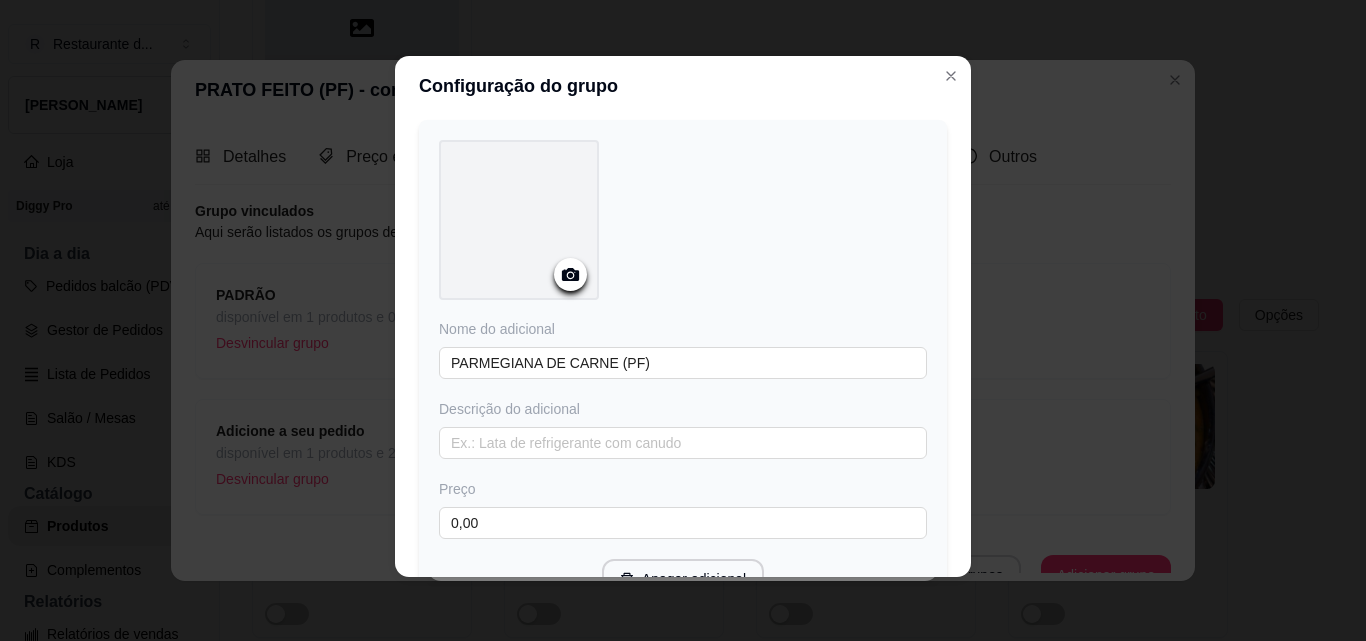 scroll, scrollTop: 1329, scrollLeft: 0, axis: vertical 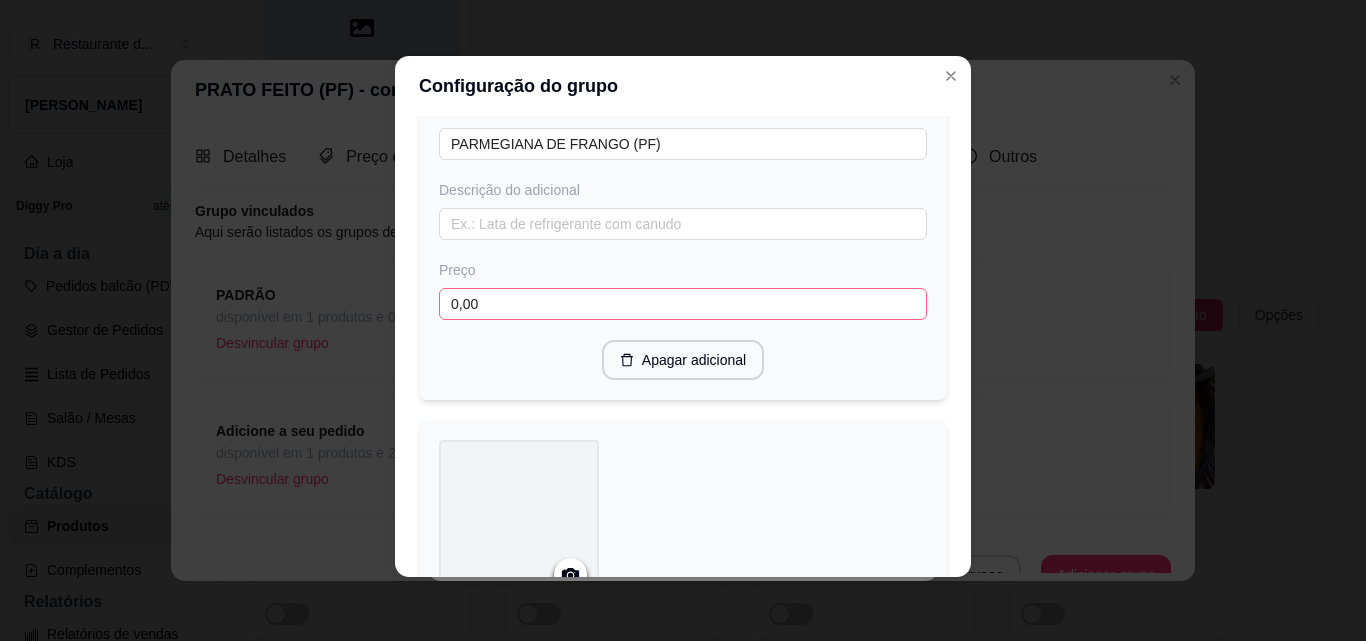 type on "25,00" 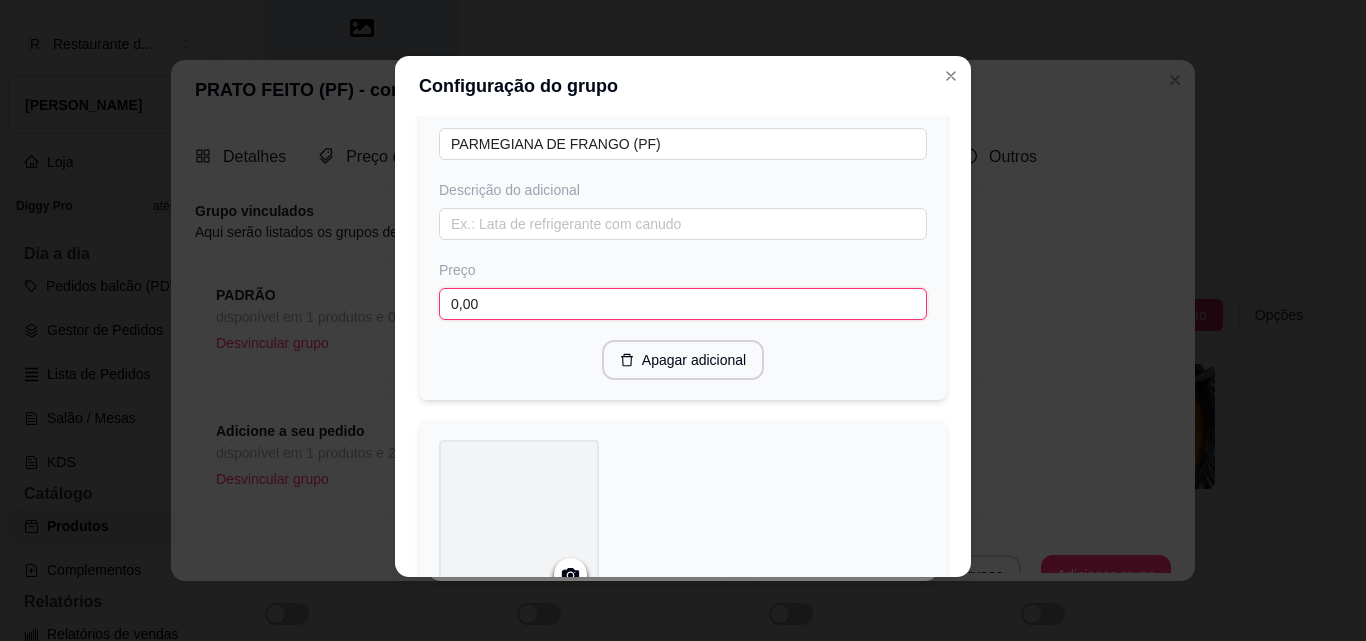 drag, startPoint x: 520, startPoint y: 297, endPoint x: 339, endPoint y: 298, distance: 181.00276 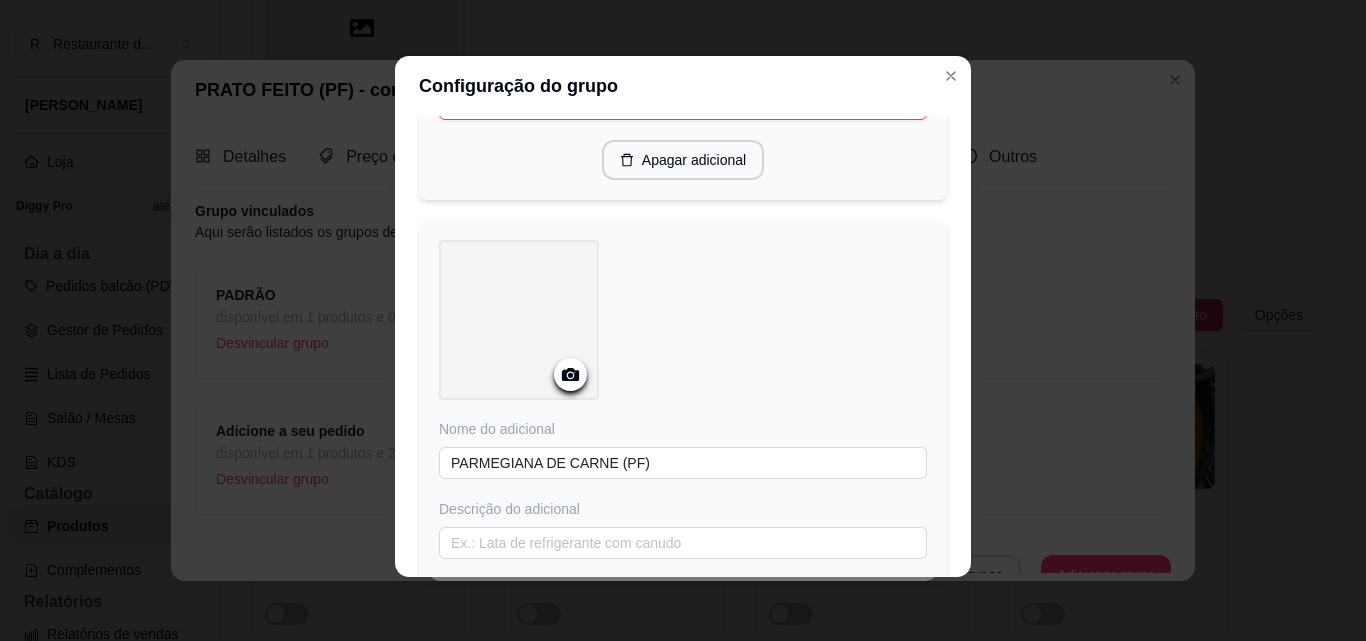scroll, scrollTop: 1629, scrollLeft: 0, axis: vertical 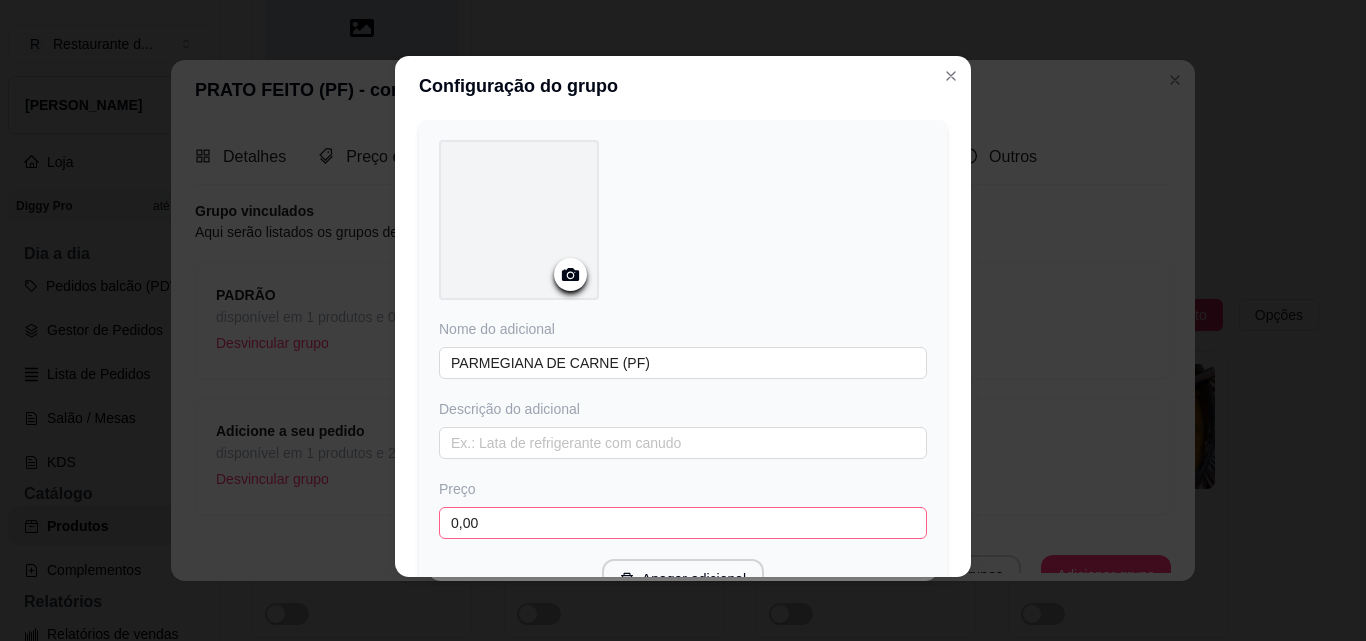 type on "24,00" 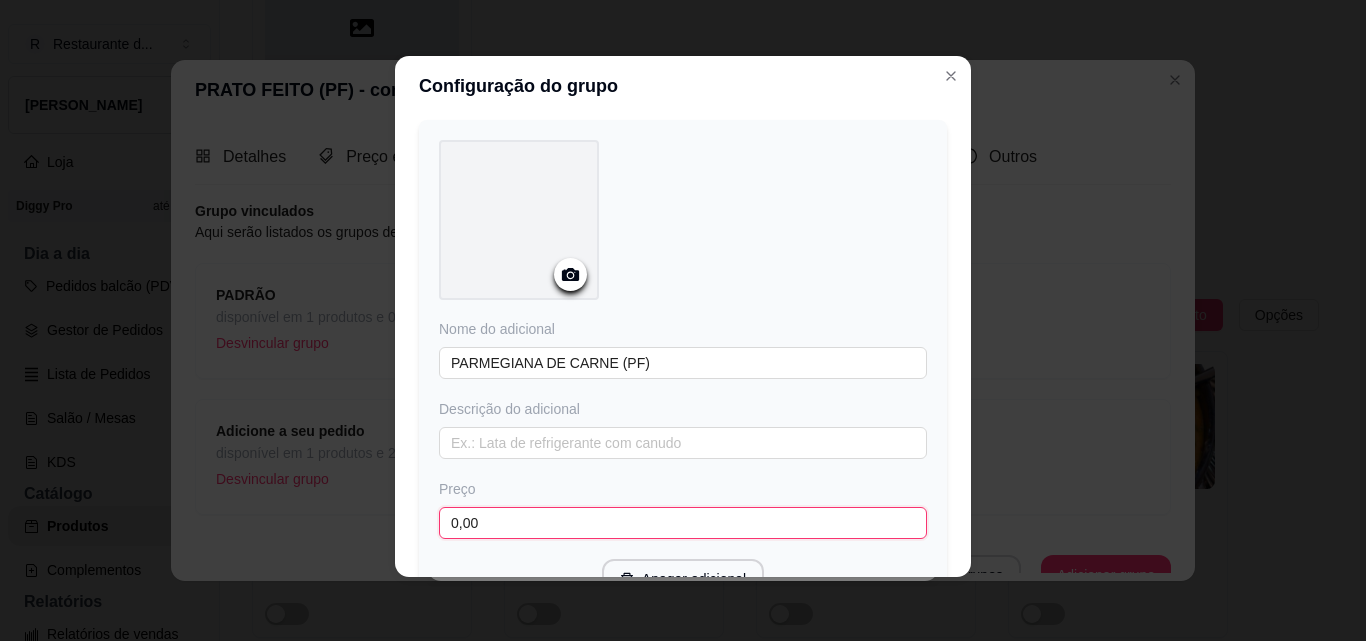 drag, startPoint x: 506, startPoint y: 516, endPoint x: 366, endPoint y: 507, distance: 140.28899 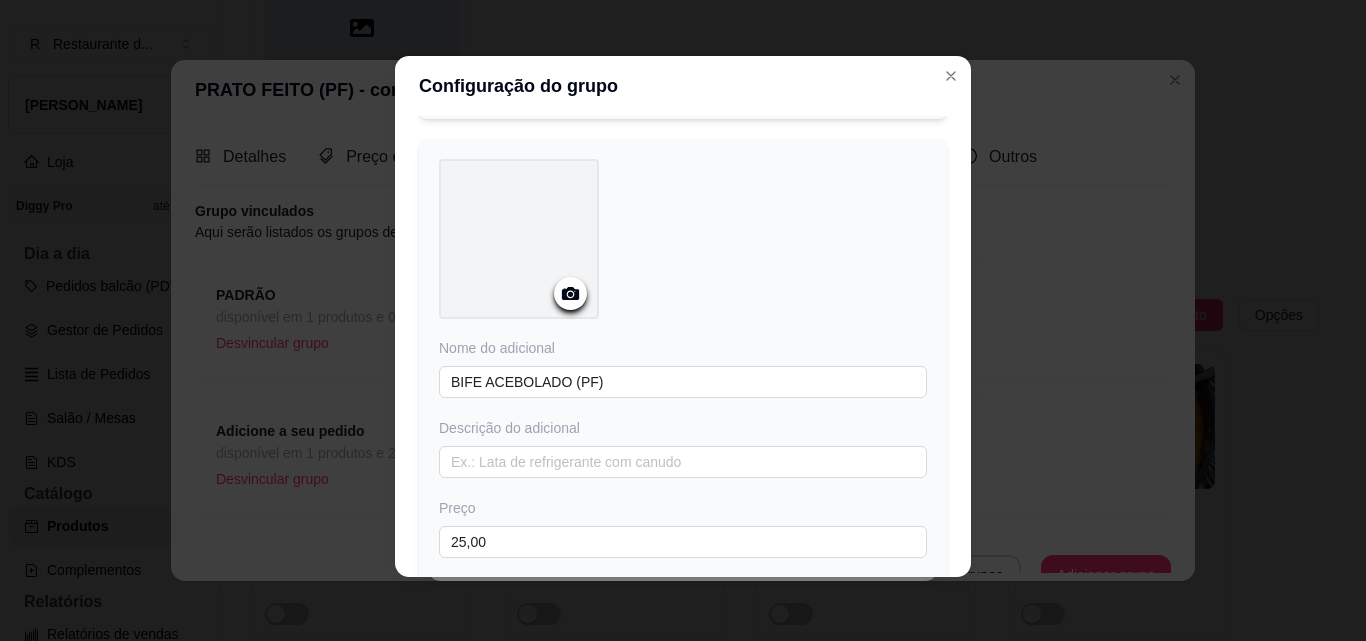 scroll, scrollTop: 2329, scrollLeft: 0, axis: vertical 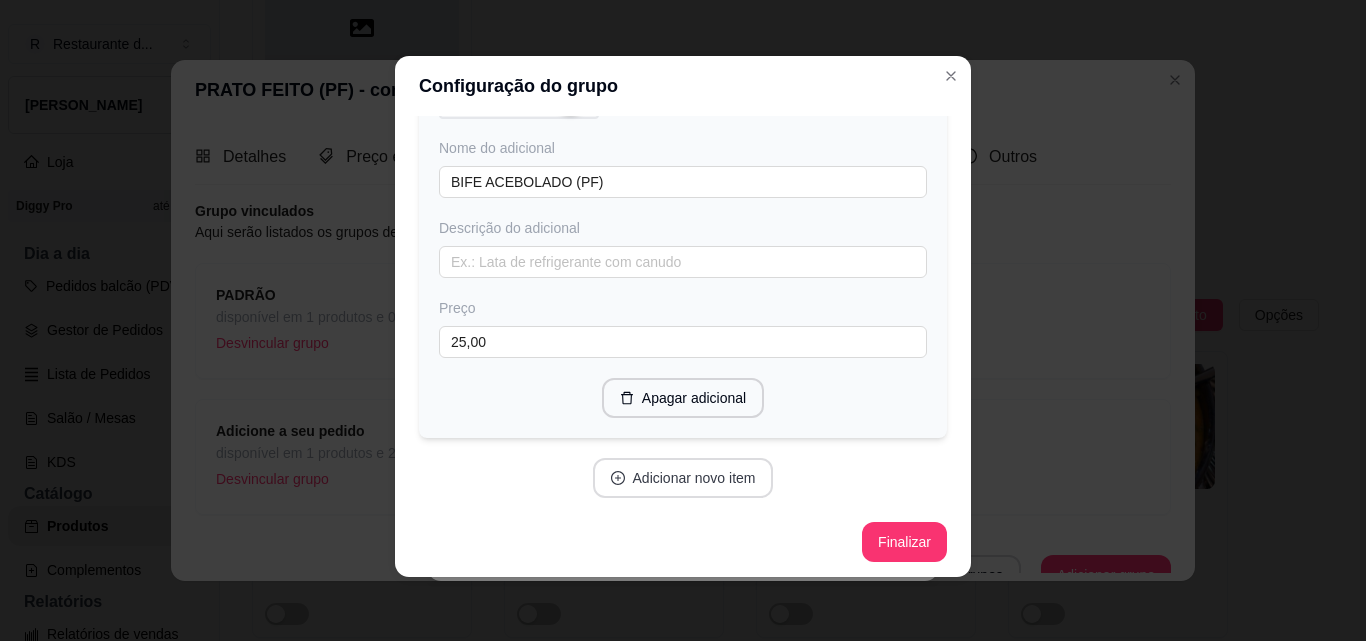 type on "25,00" 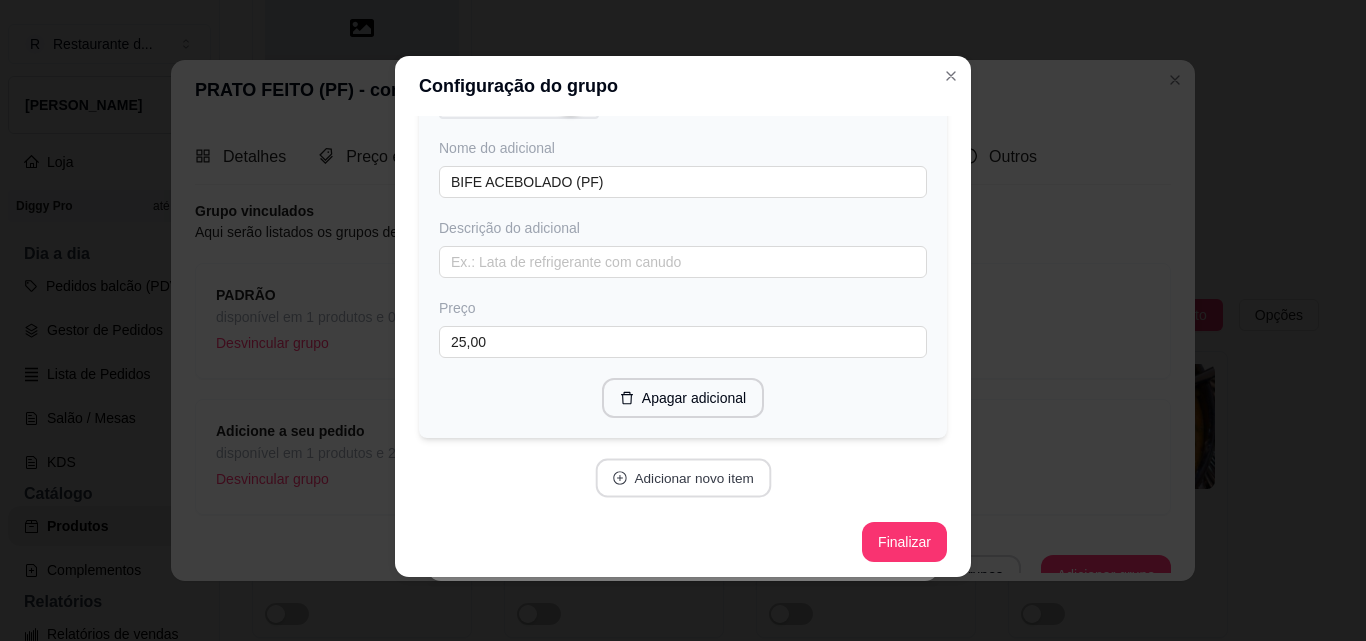 click on "Adicionar novo item" at bounding box center [683, 478] 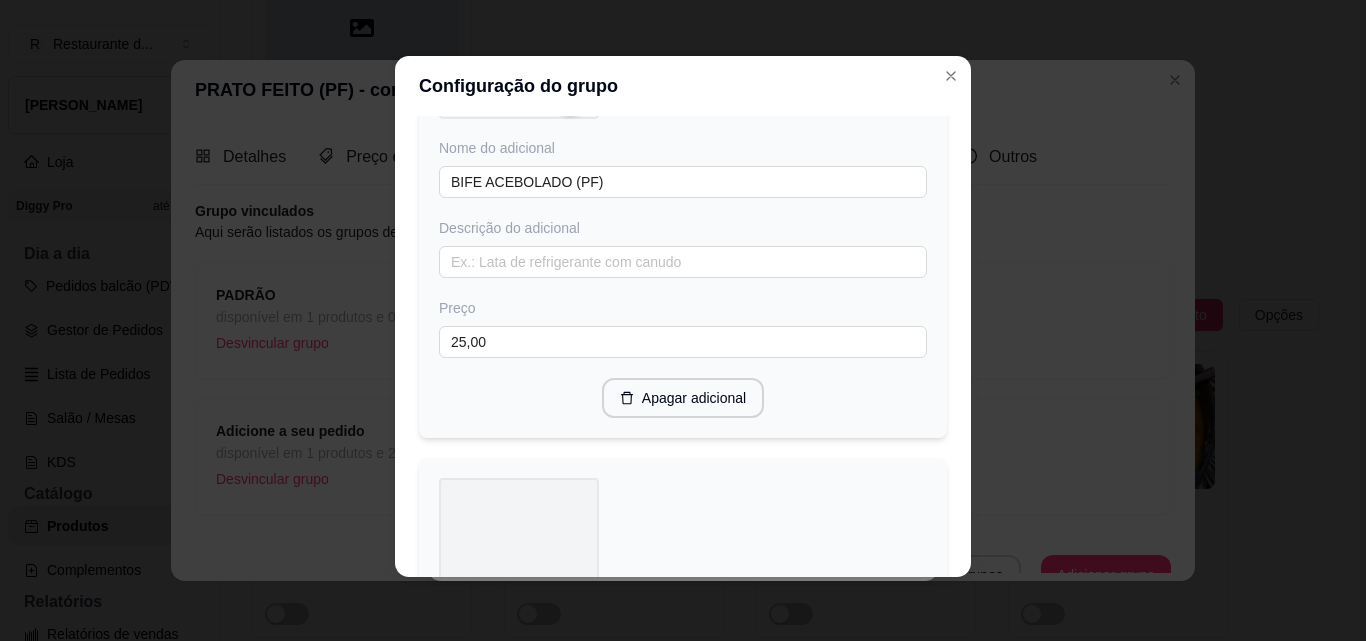 scroll, scrollTop: 2629, scrollLeft: 0, axis: vertical 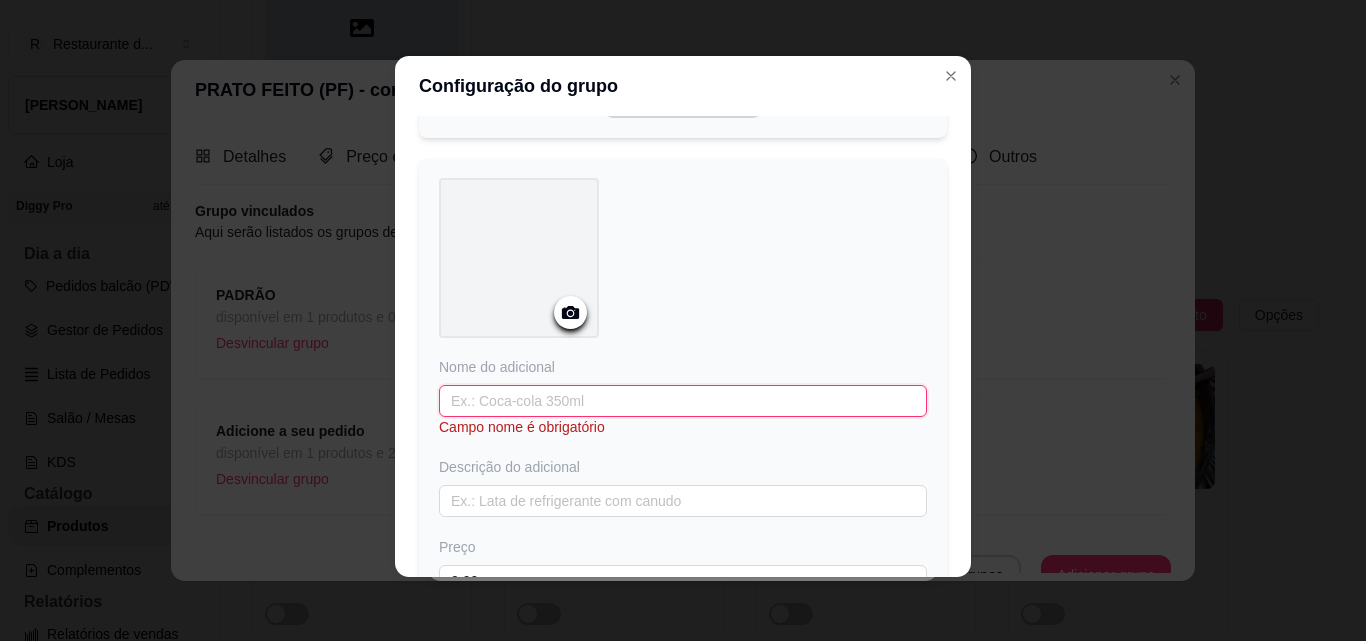 click at bounding box center (683, 401) 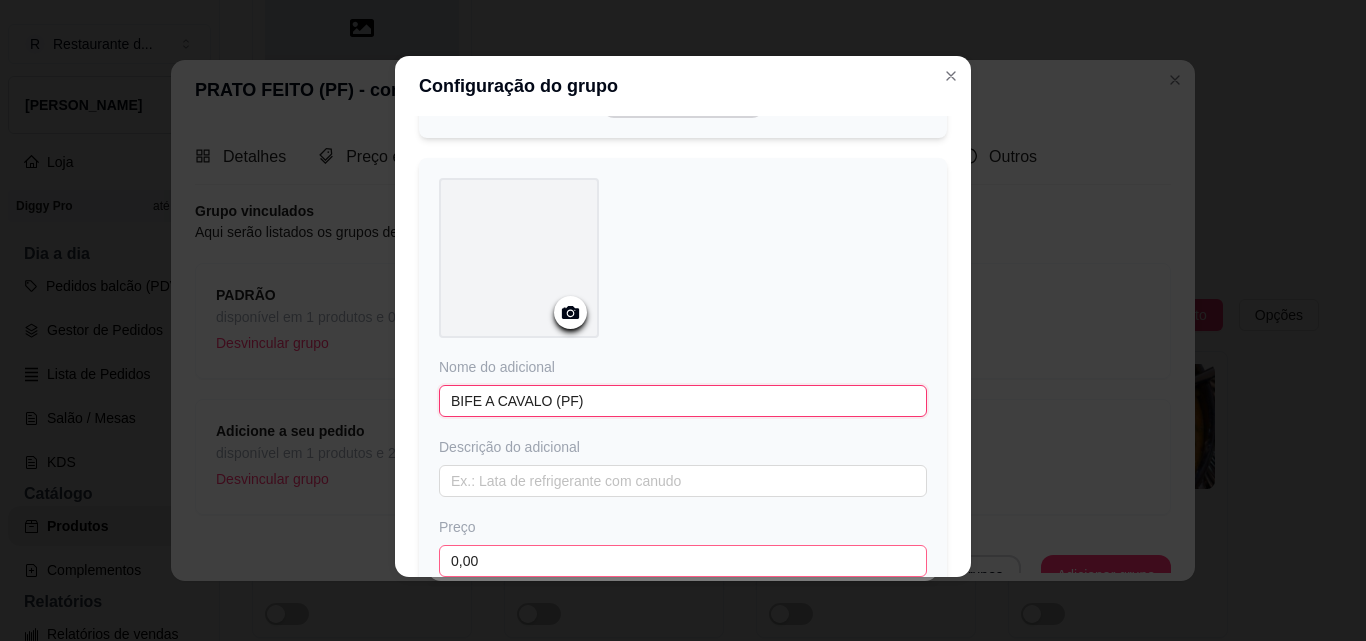 scroll, scrollTop: 2847, scrollLeft: 0, axis: vertical 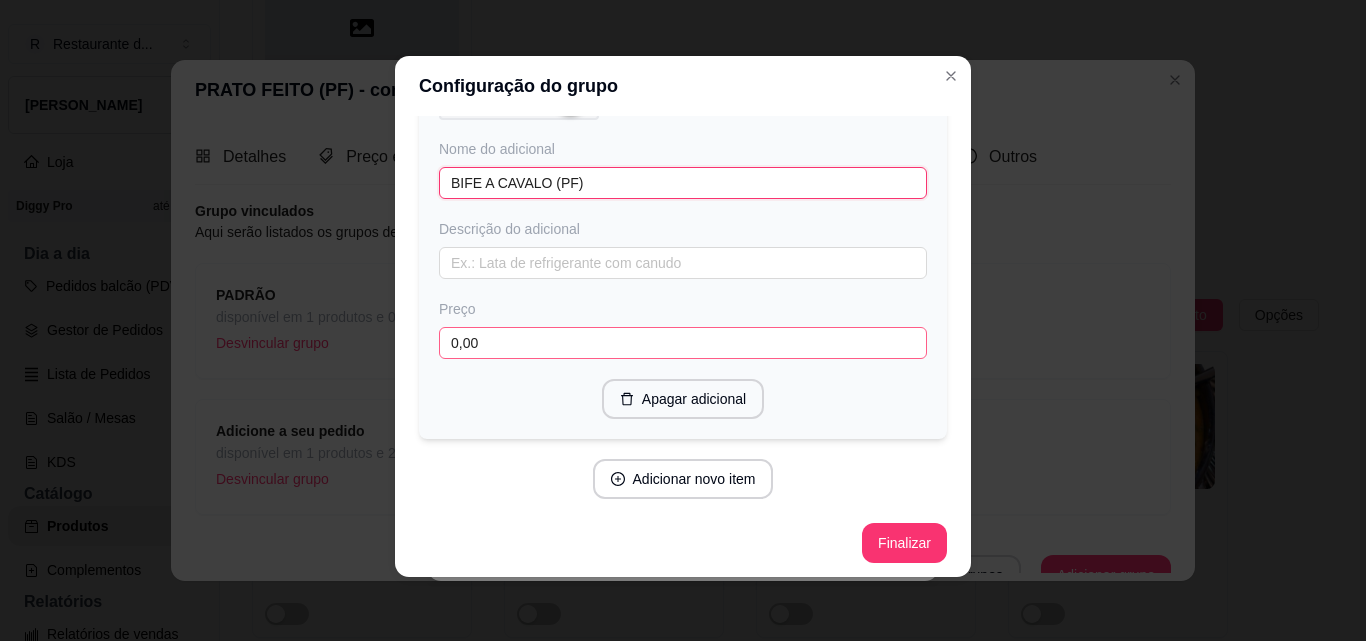 type on "BIFE A CAVALO (PF)" 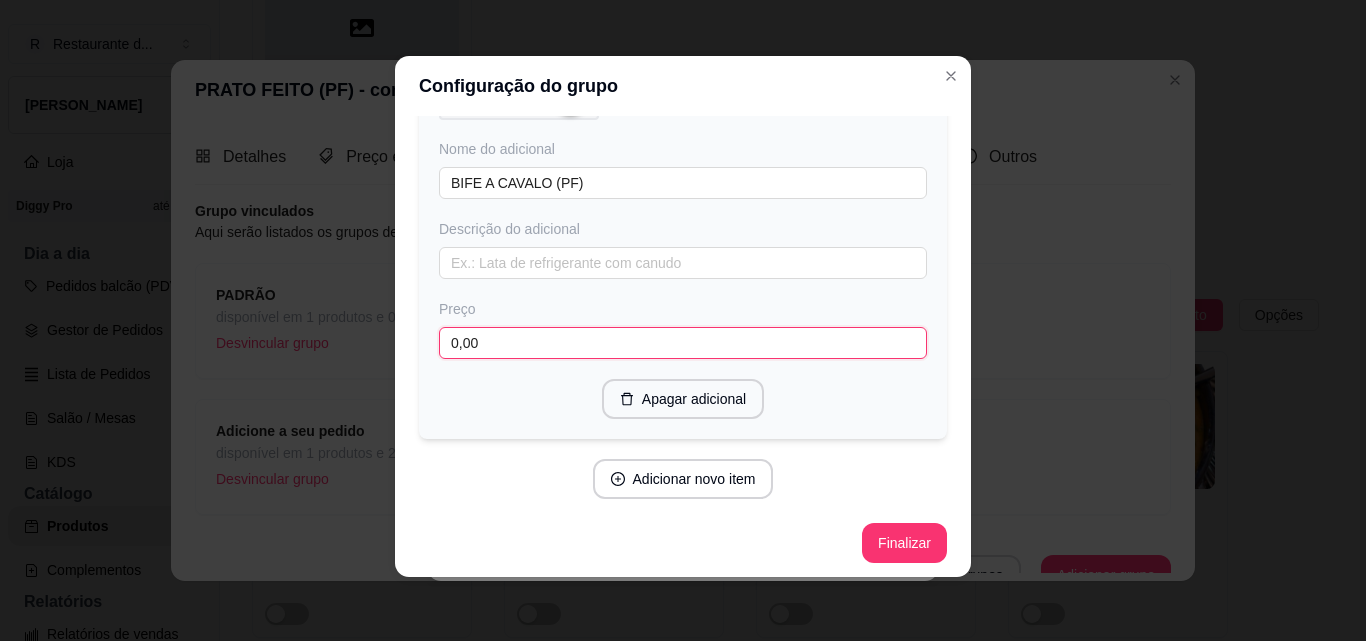 click on "0,00" at bounding box center [683, 343] 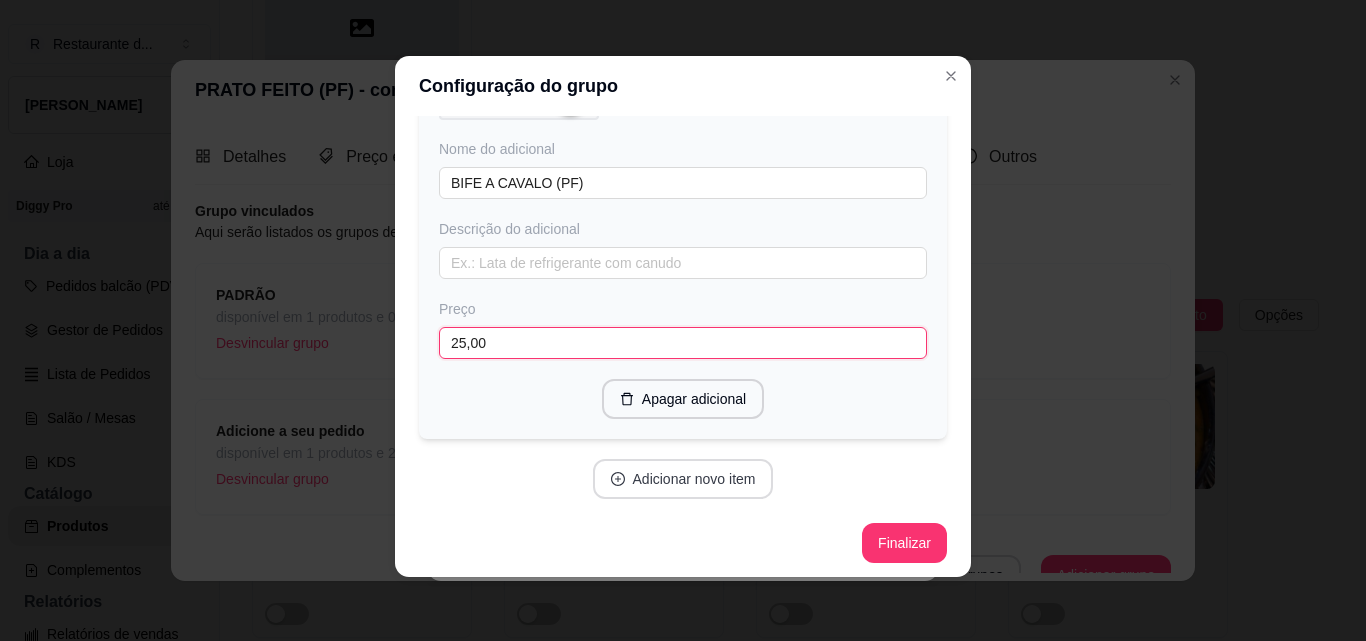 type on "25,00" 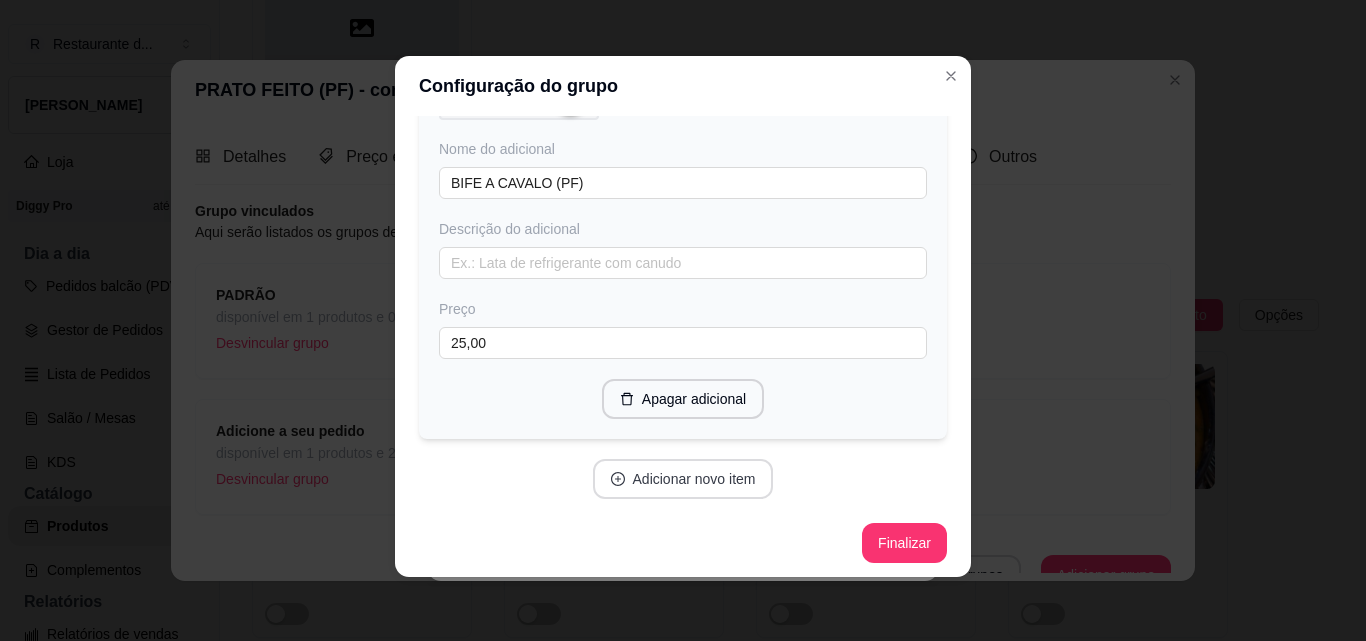 click on "Adicionar novo item" at bounding box center [683, 479] 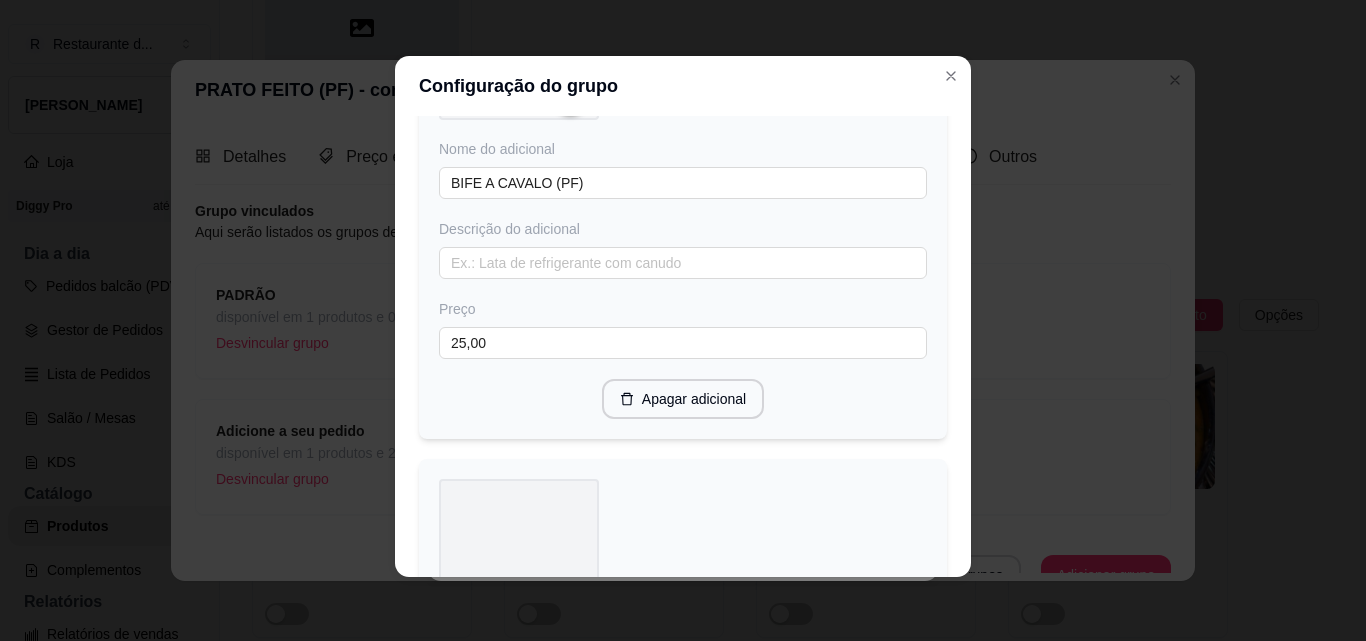 scroll, scrollTop: 3147, scrollLeft: 0, axis: vertical 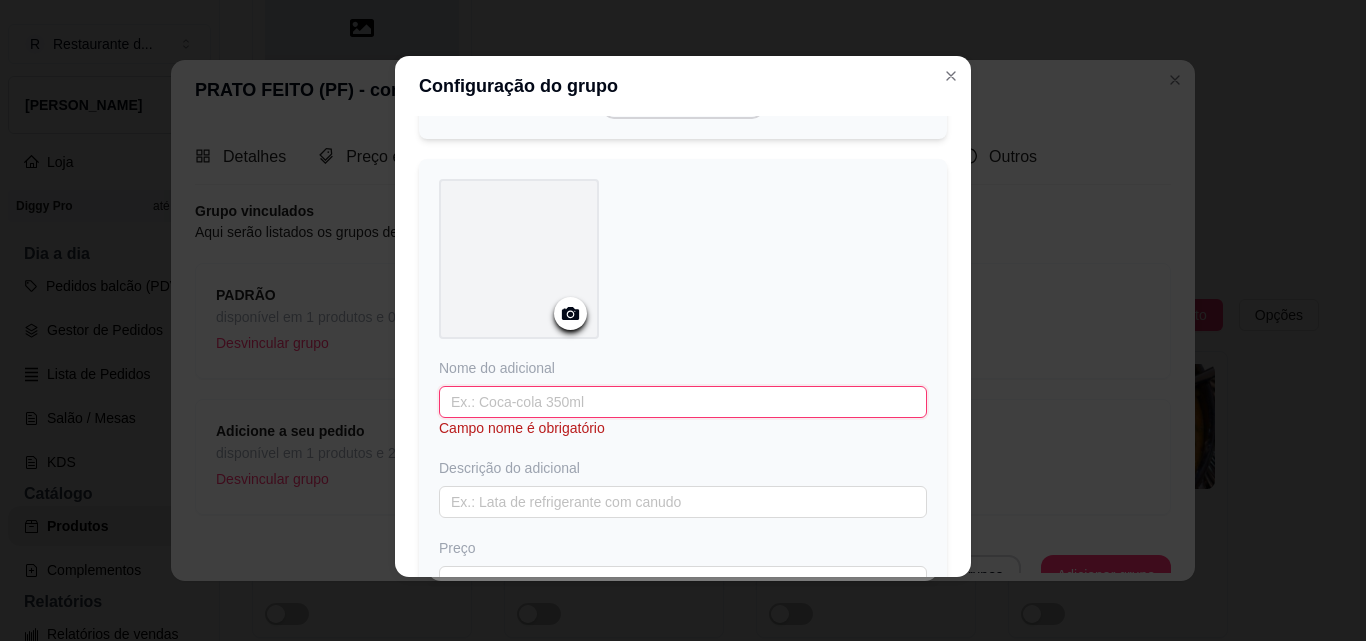 click at bounding box center (683, 402) 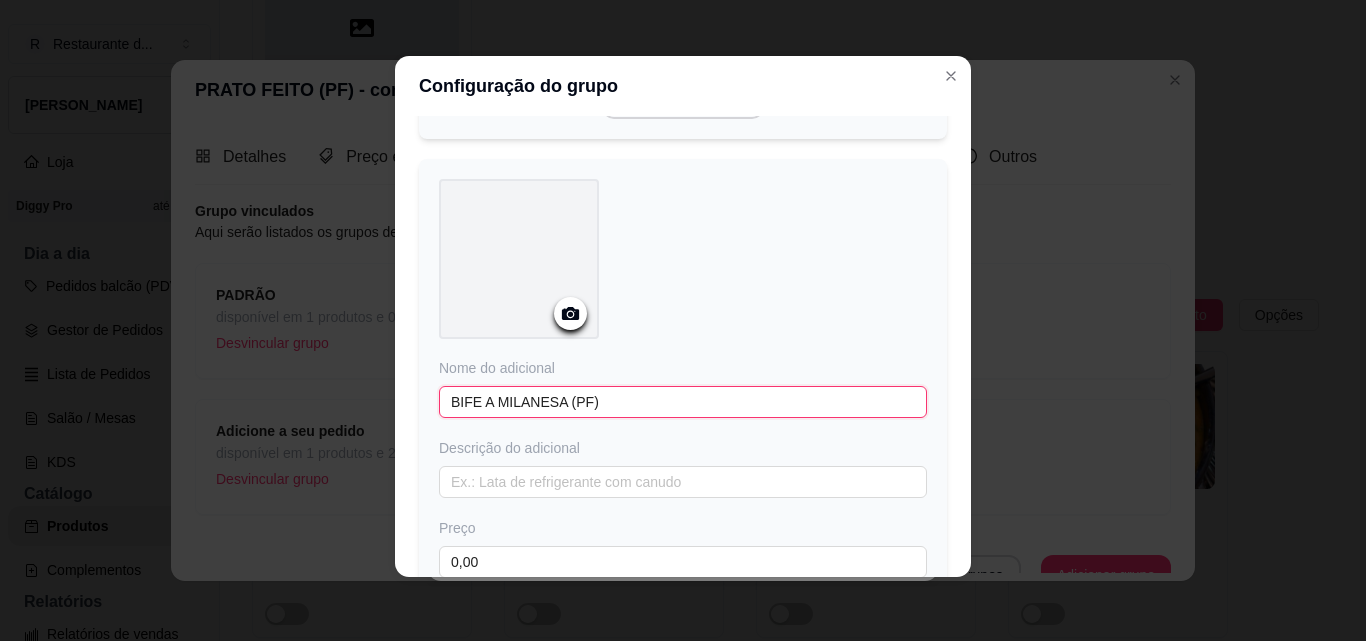 scroll, scrollTop: 3247, scrollLeft: 0, axis: vertical 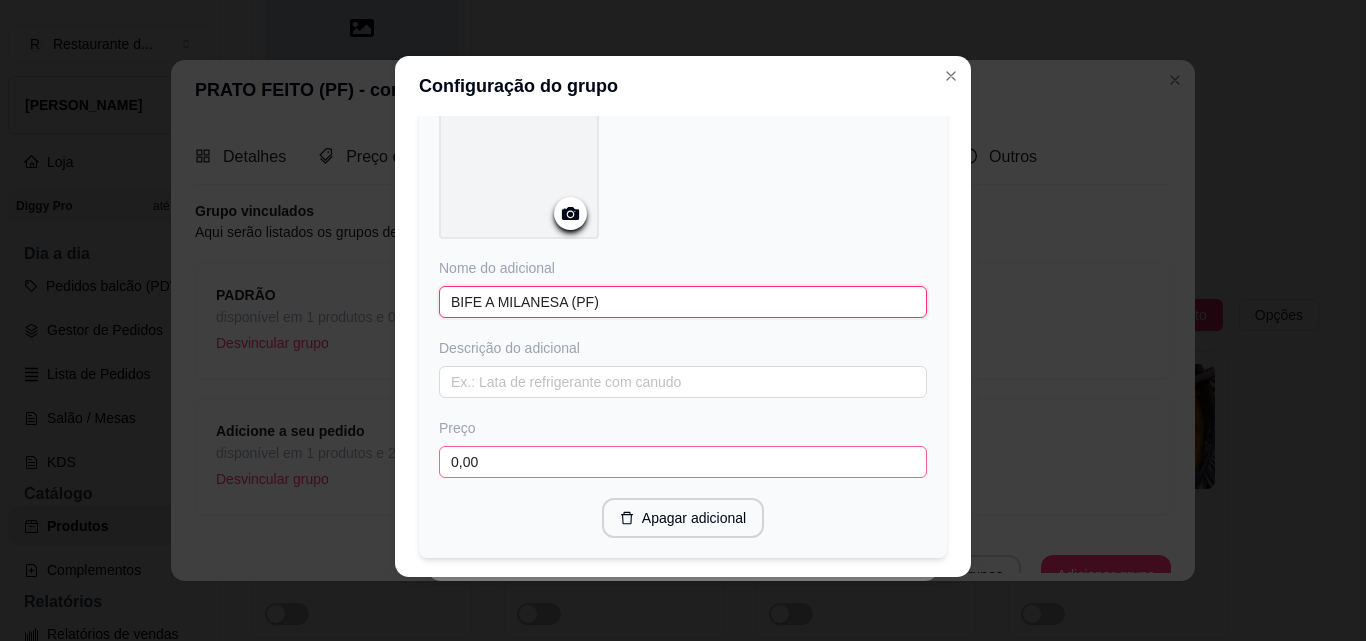 type on "BIFE A MILANESA (PF)" 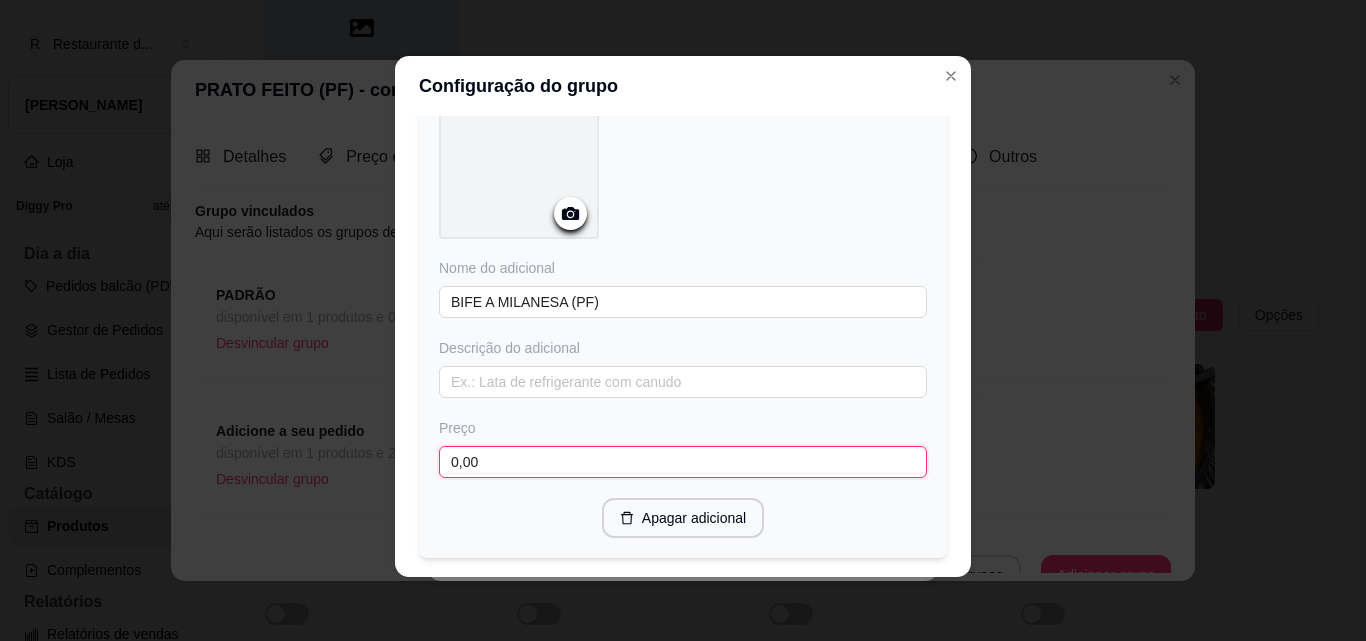 click on "0,00" at bounding box center [683, 462] 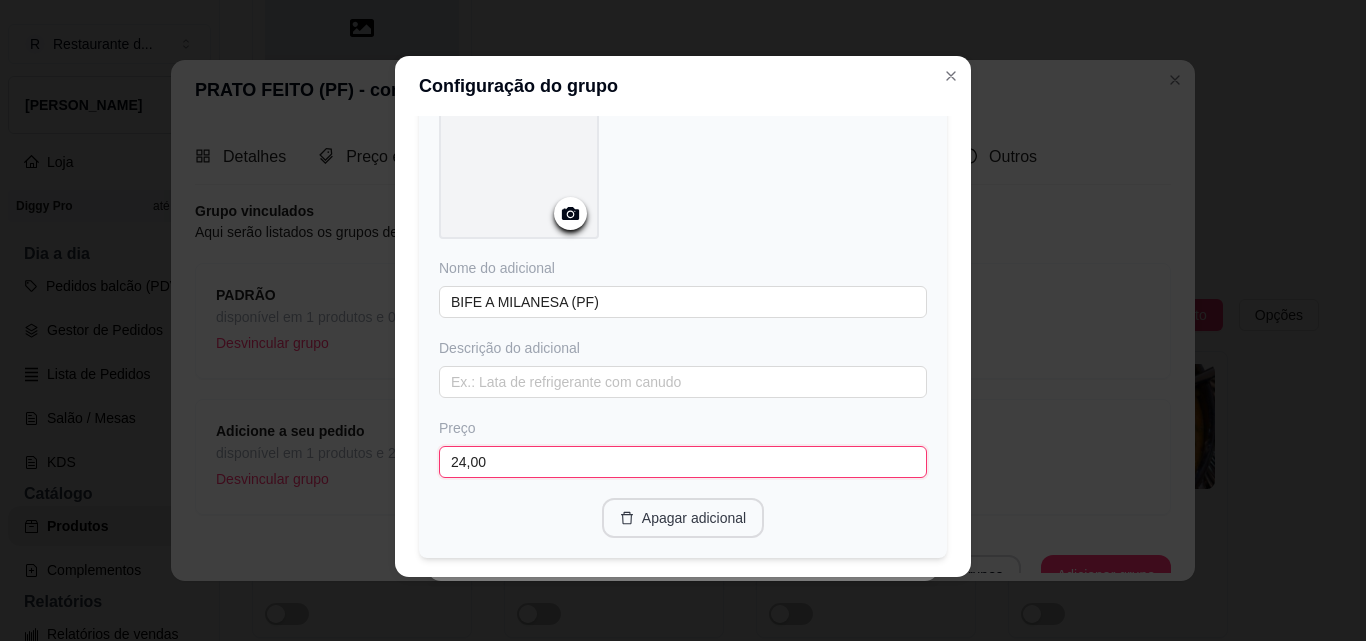 scroll, scrollTop: 3365, scrollLeft: 0, axis: vertical 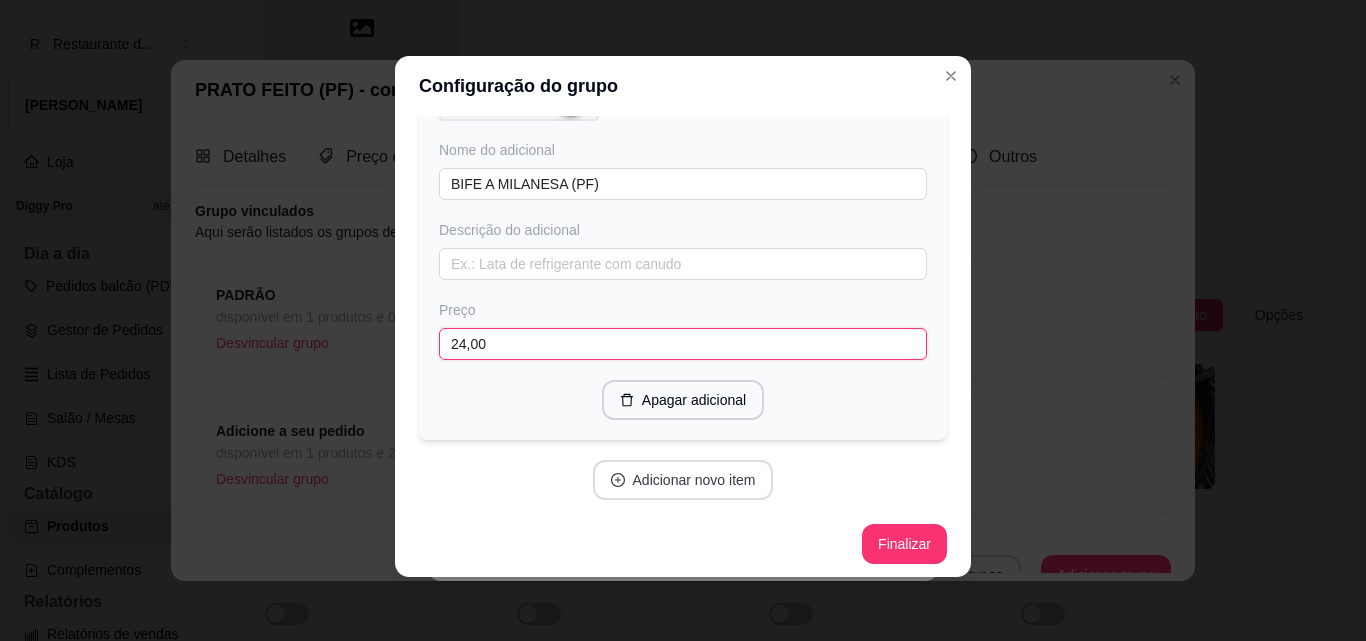 type on "24,00" 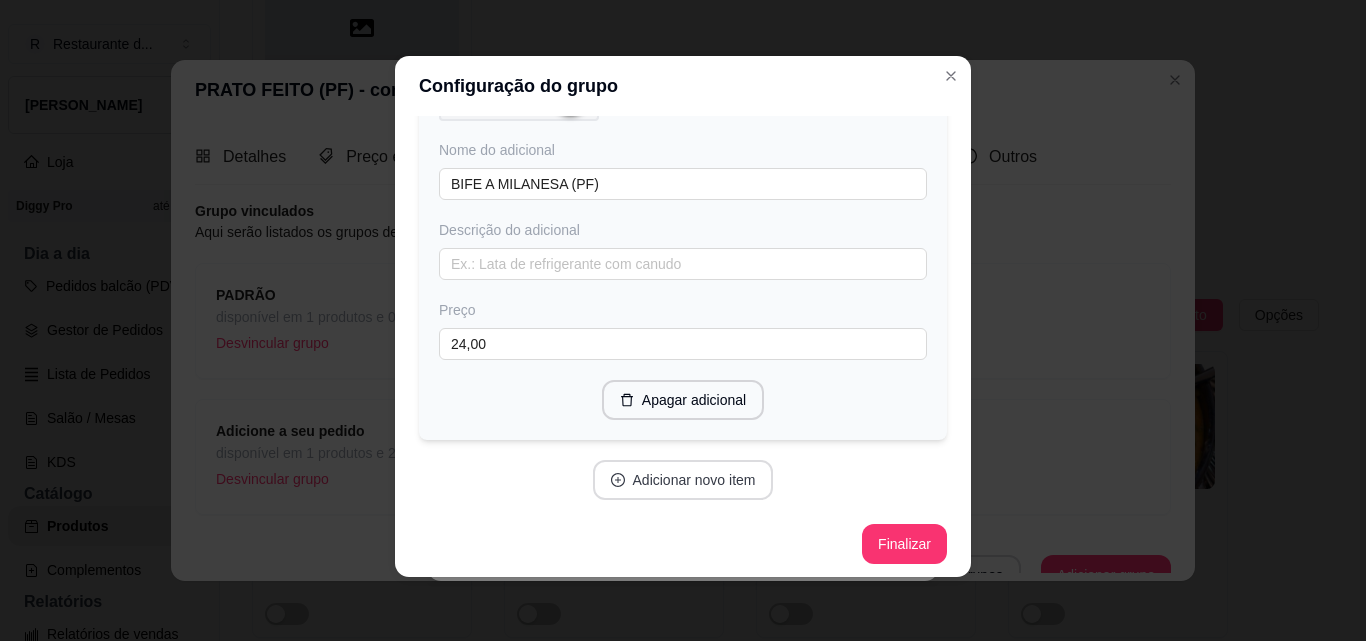 click on "Adicionar novo item" at bounding box center [683, 480] 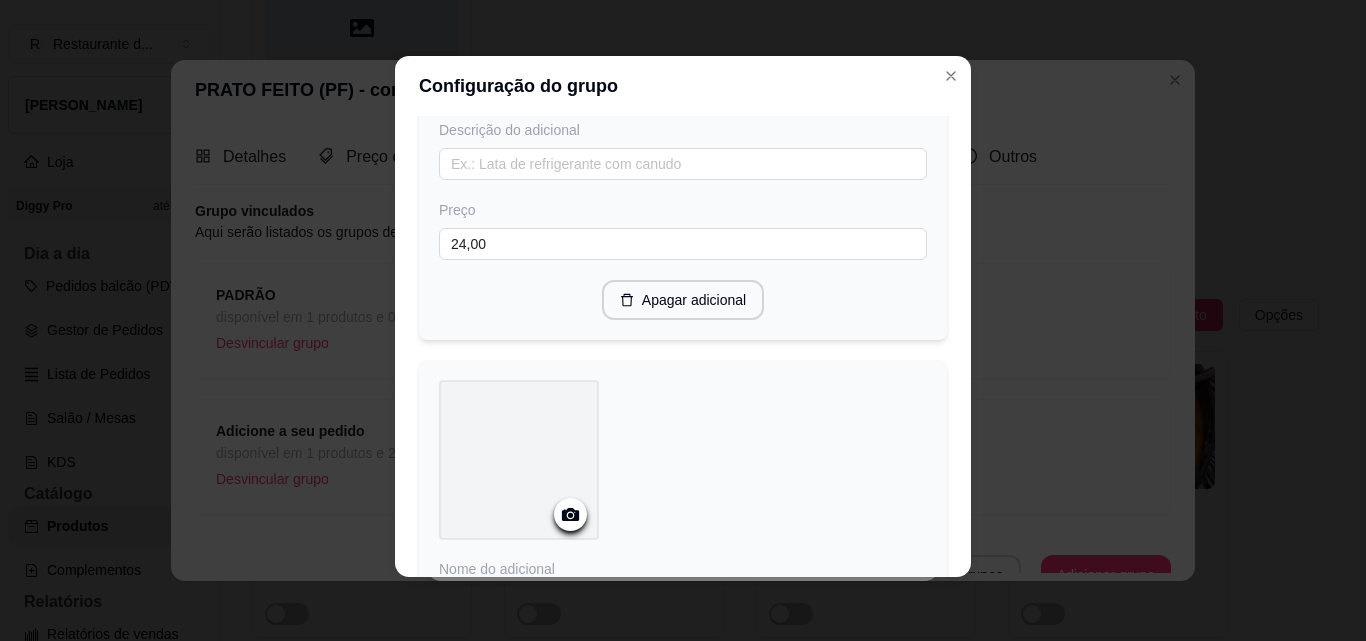 scroll, scrollTop: 3665, scrollLeft: 0, axis: vertical 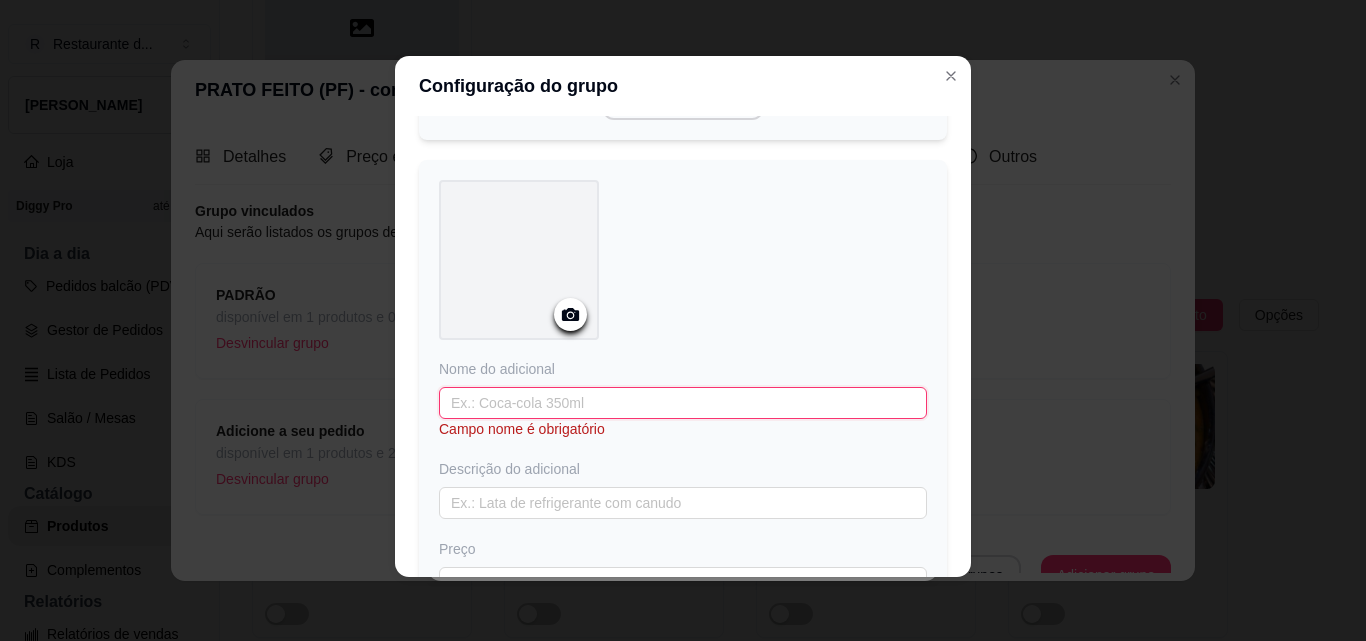 click at bounding box center [683, 403] 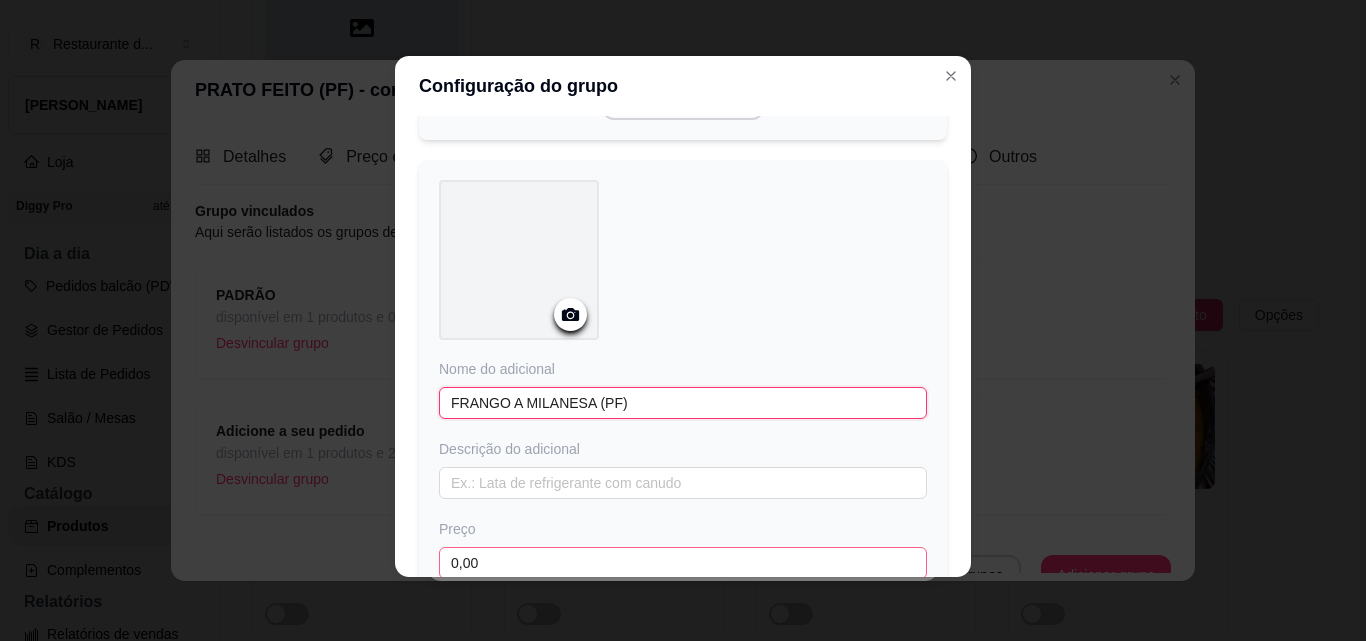type on "FRANGO A MILANESA (PF)" 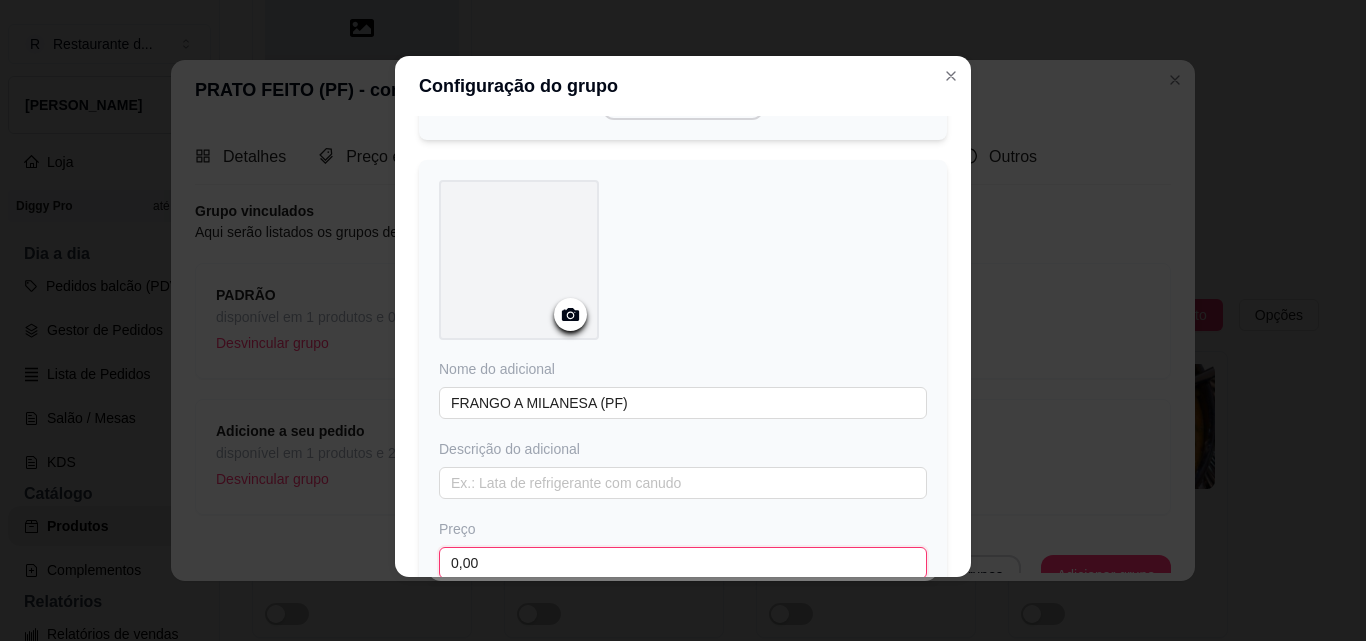 click on "0,00" at bounding box center [683, 563] 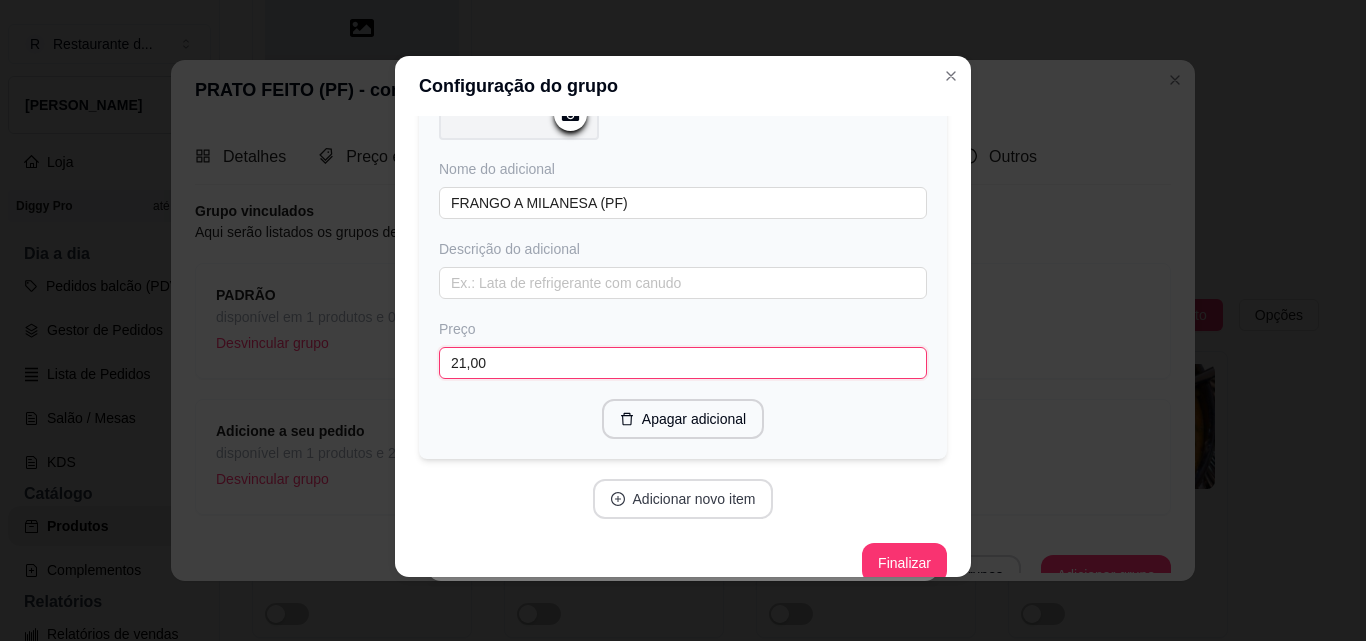 scroll, scrollTop: 3883, scrollLeft: 0, axis: vertical 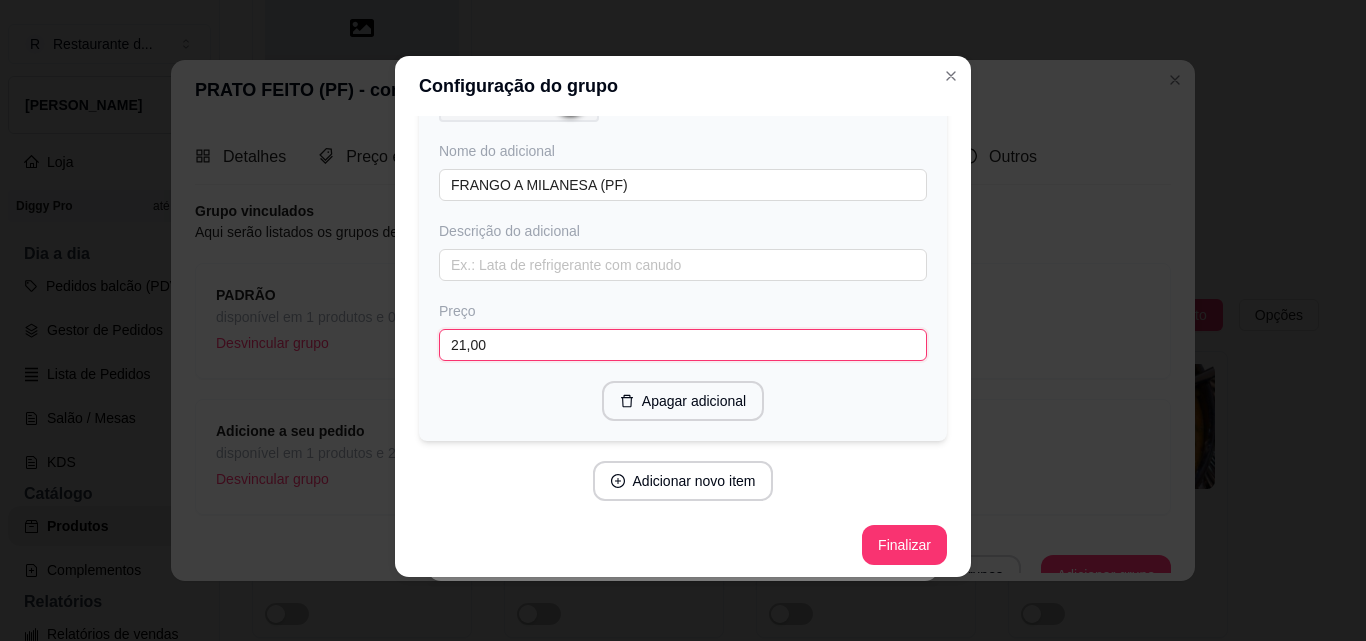 type on "21,00" 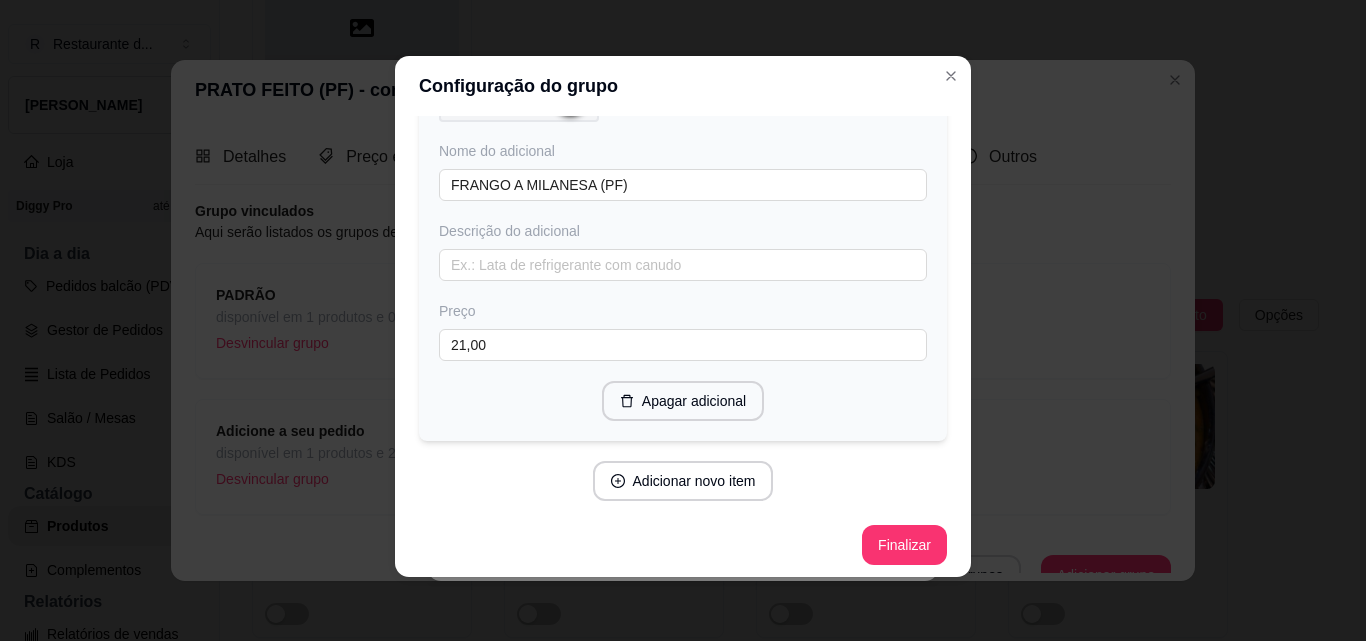 click on "Adicionar novo item" at bounding box center [683, 481] 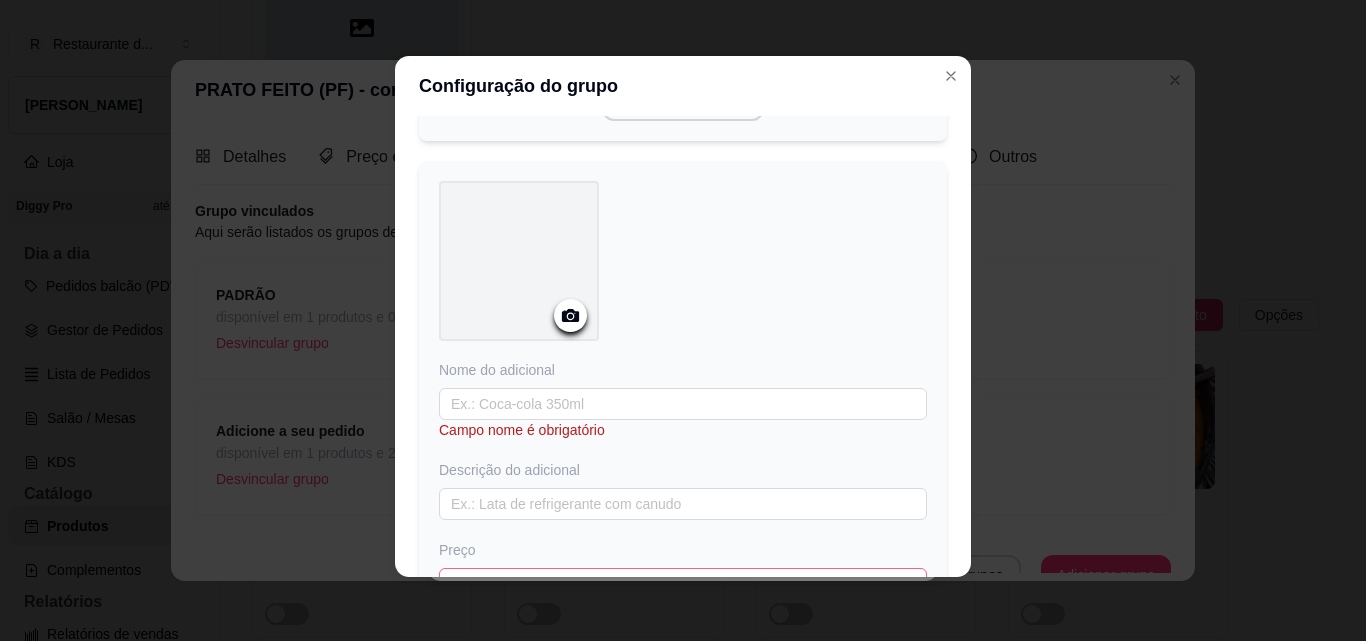scroll, scrollTop: 4283, scrollLeft: 0, axis: vertical 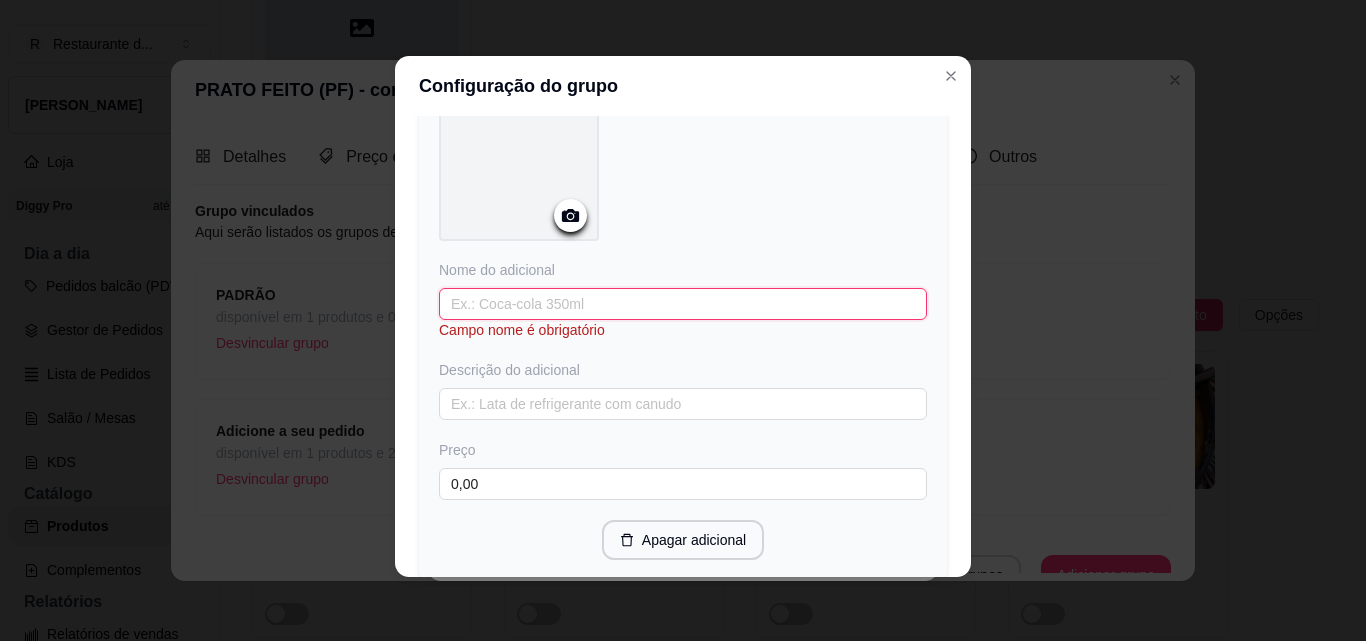 click at bounding box center (683, 304) 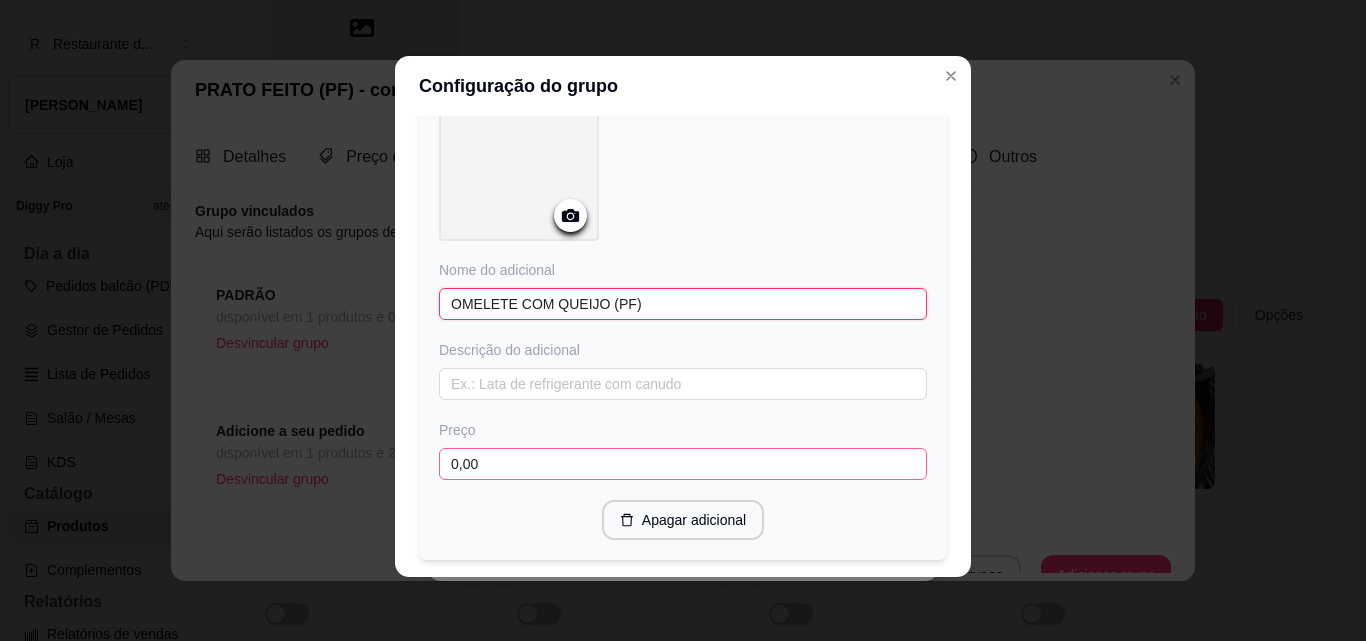 type on "OMELETE COM QUEIJO (PF)" 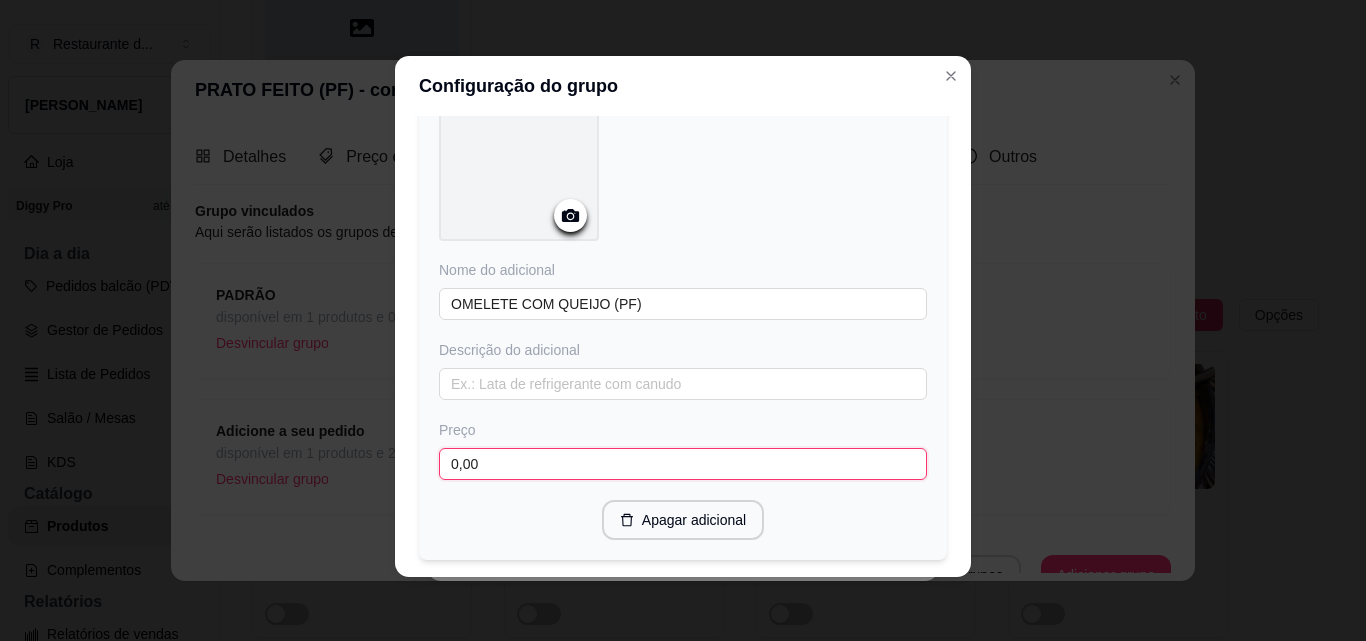 click on "0,00" at bounding box center [683, 464] 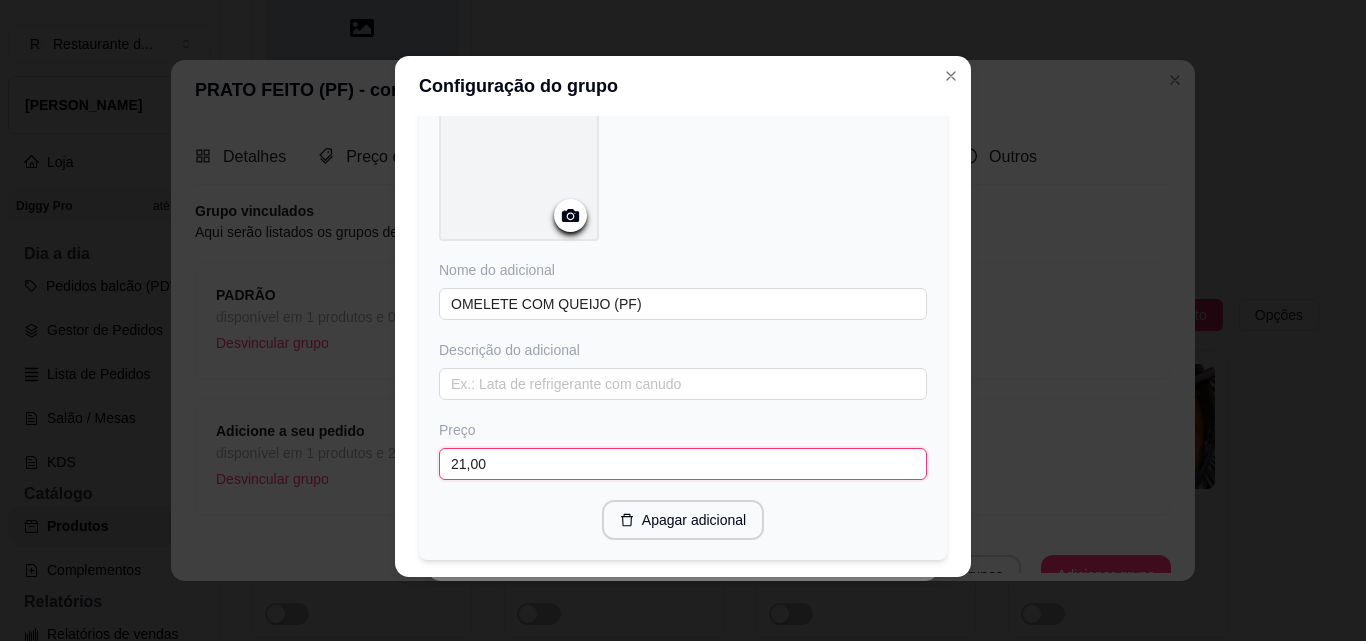 scroll, scrollTop: 4401, scrollLeft: 0, axis: vertical 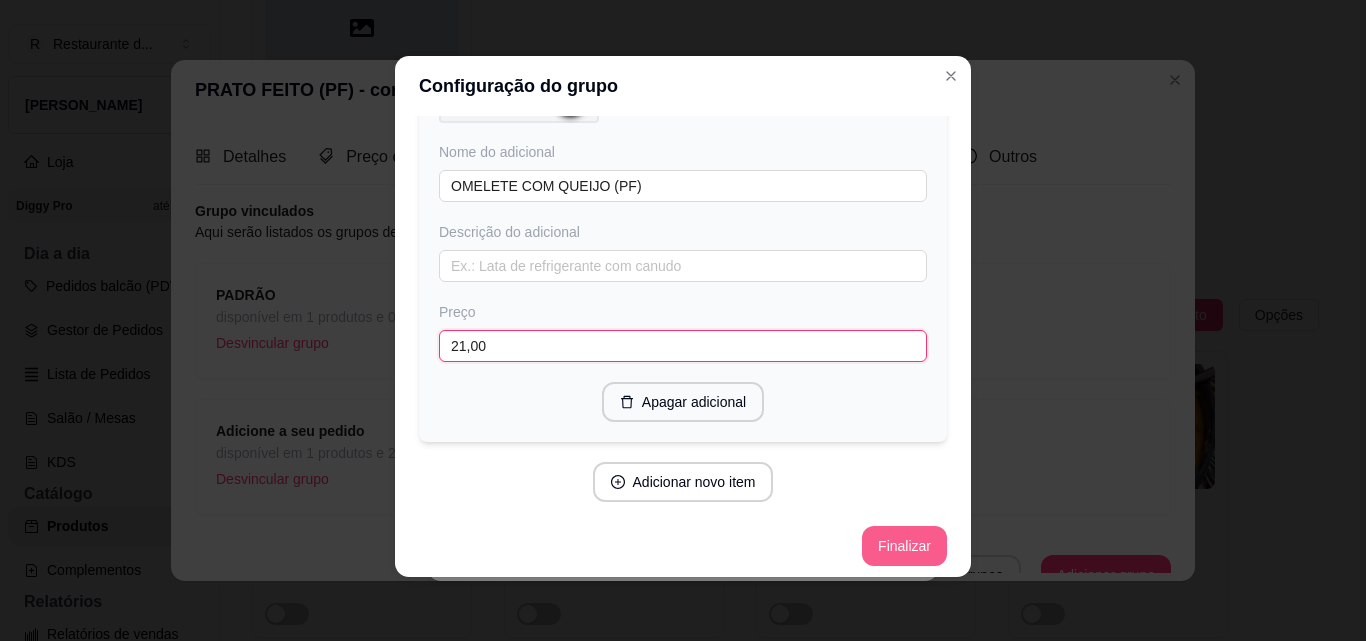 type on "21,00" 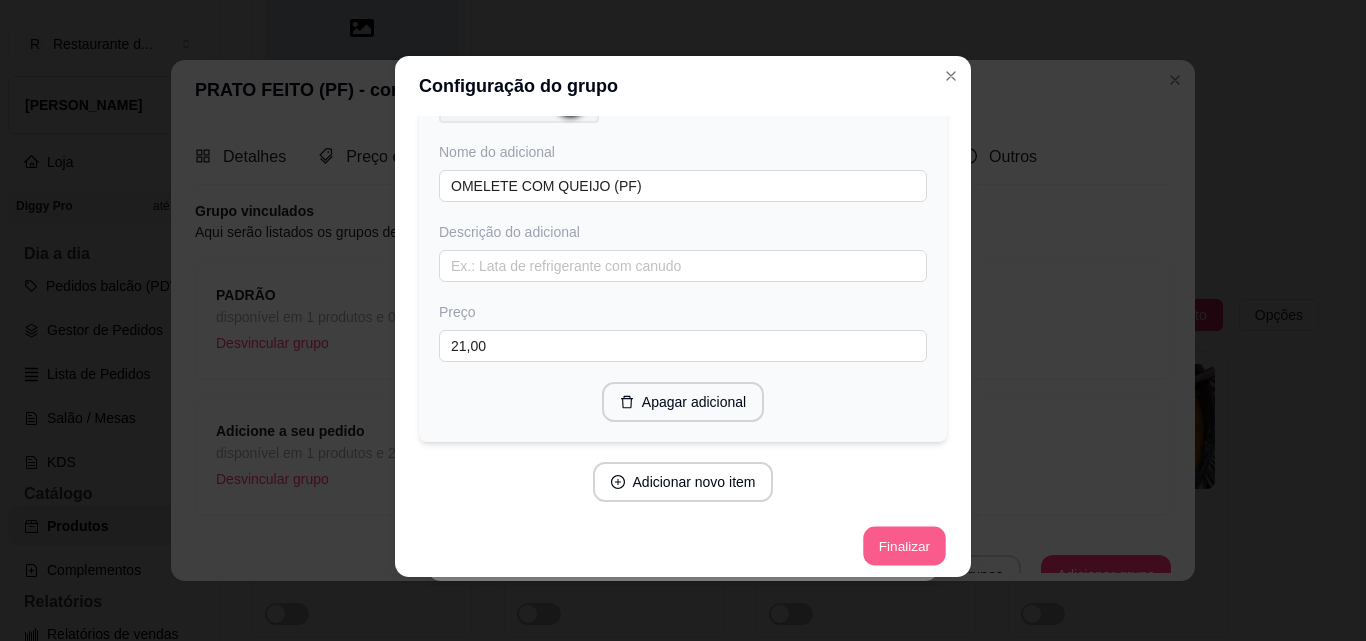 click on "Finalizar" at bounding box center (904, 546) 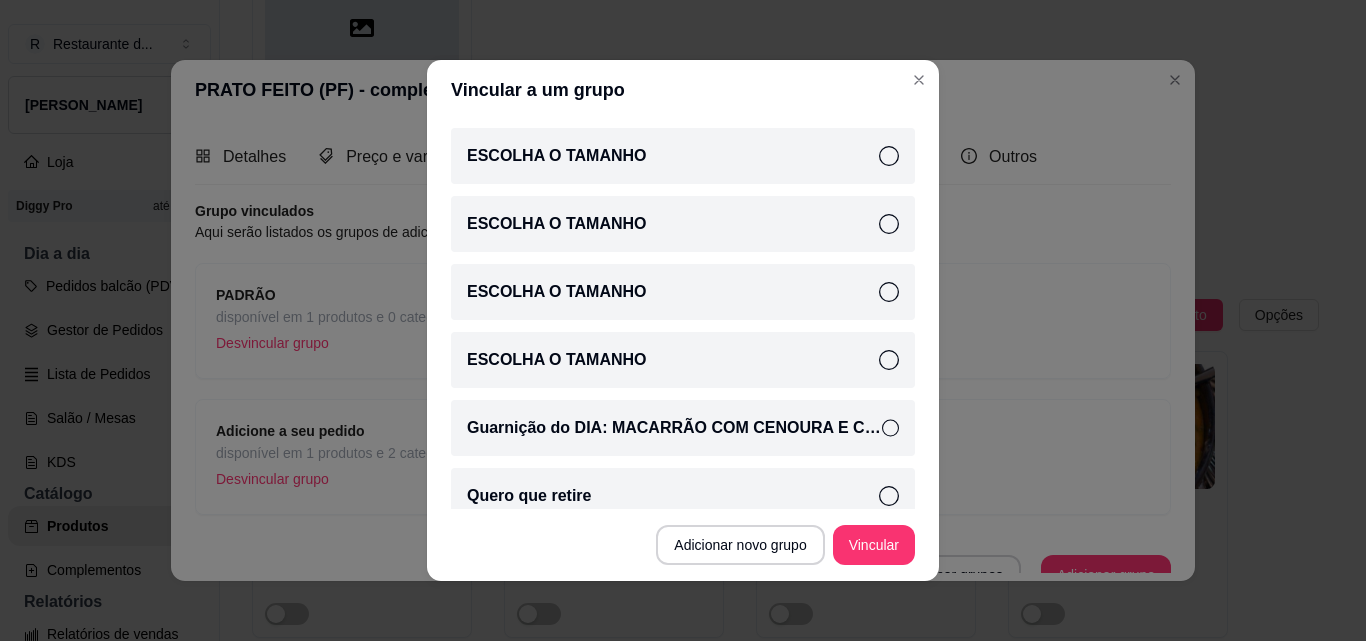 scroll, scrollTop: 359, scrollLeft: 0, axis: vertical 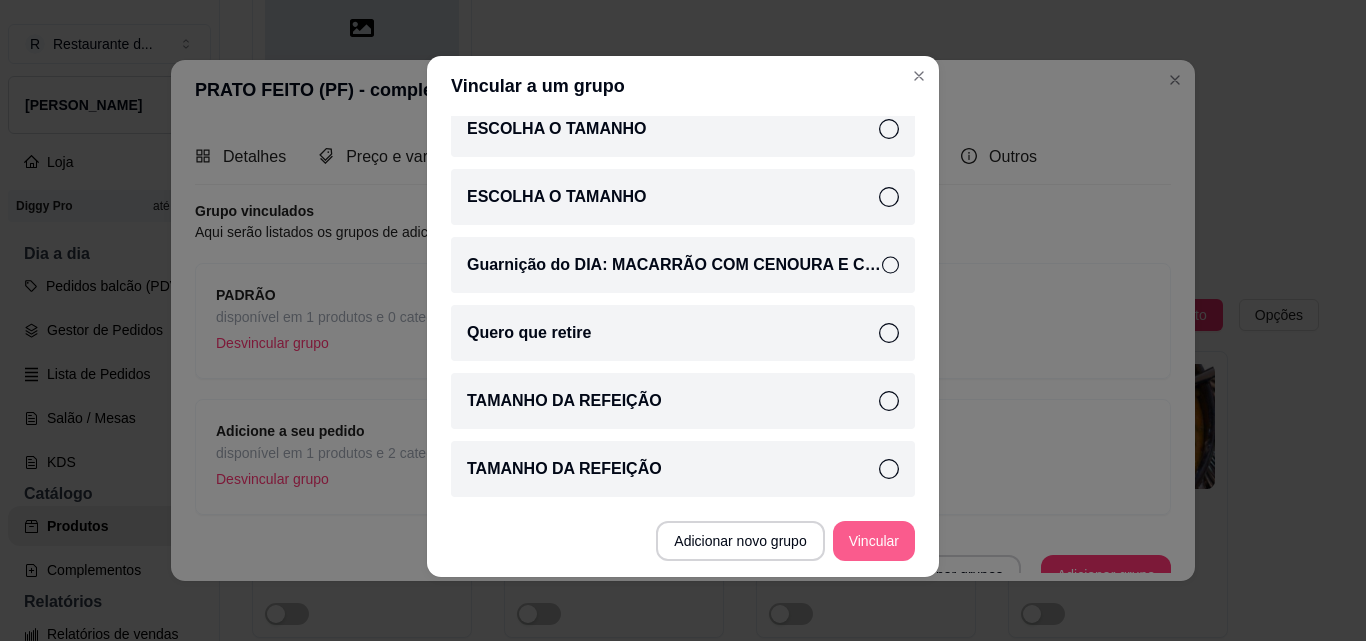 click on "Vincular" at bounding box center [874, 541] 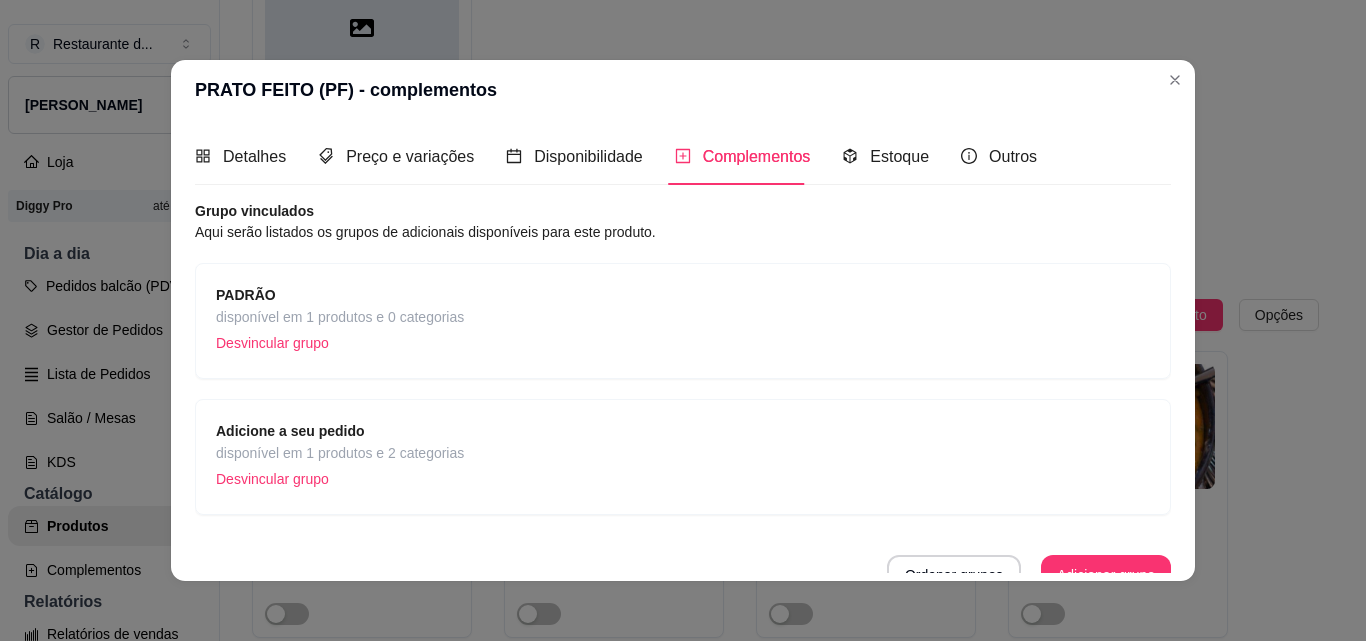 scroll, scrollTop: 22, scrollLeft: 0, axis: vertical 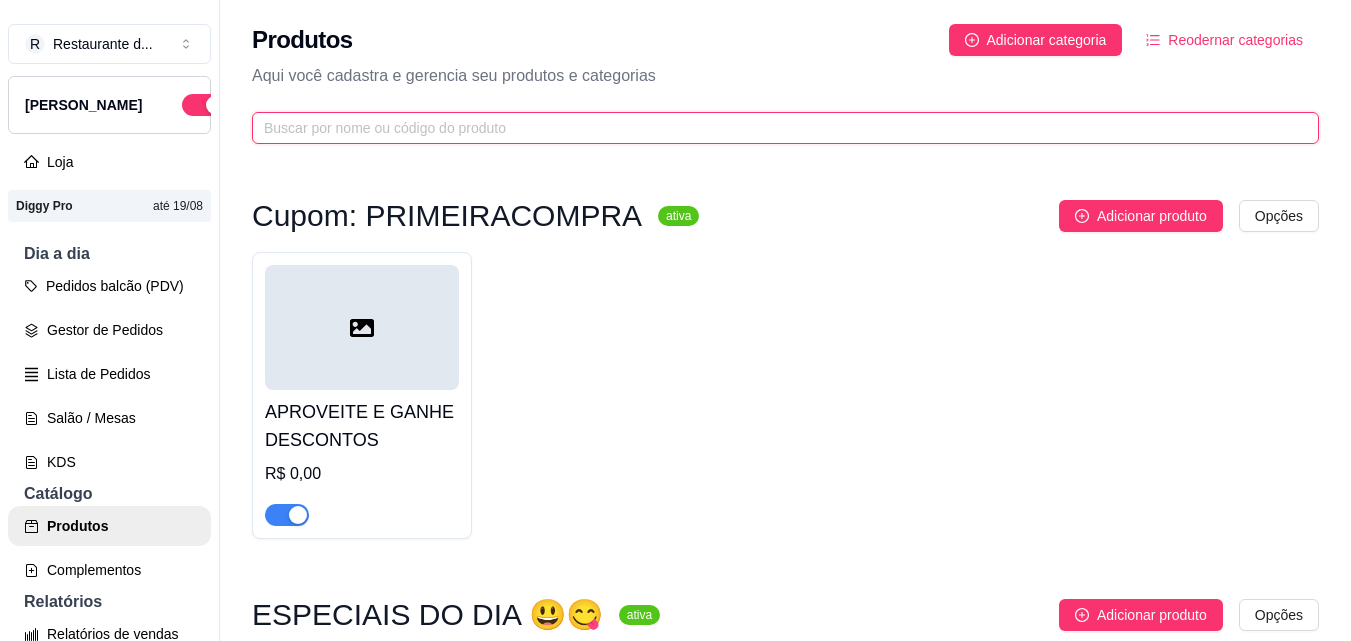click at bounding box center [777, 128] 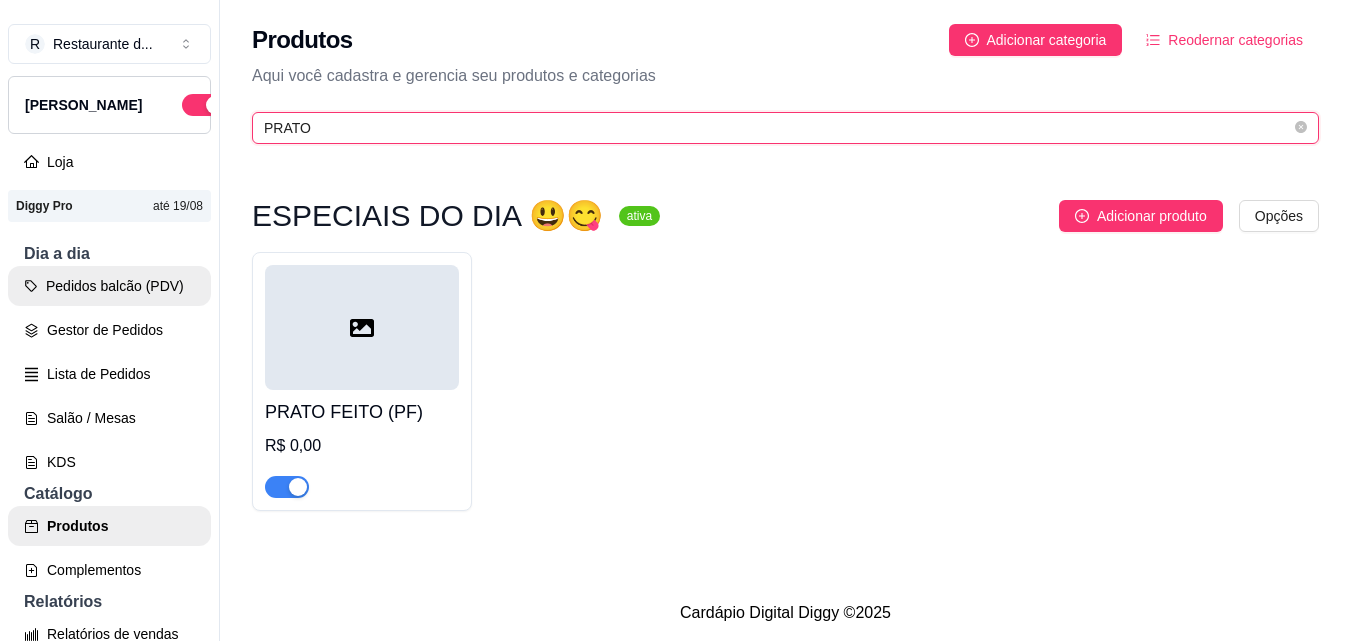 type on "PRATO" 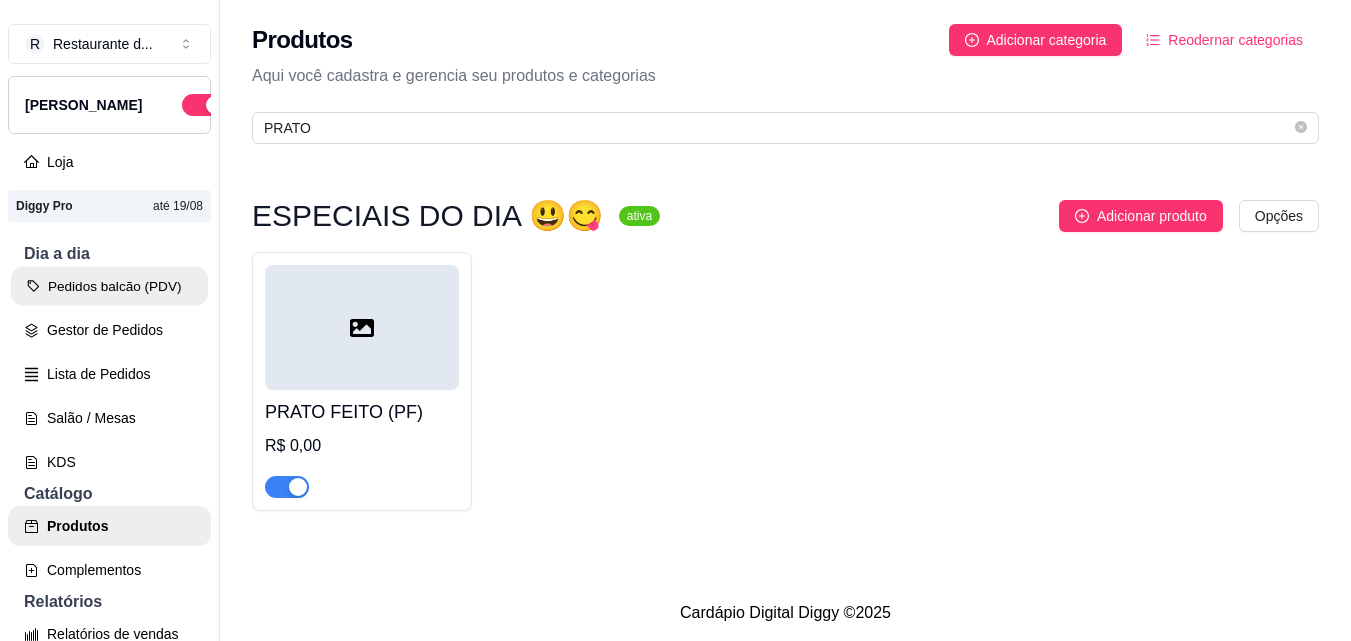click on "Pedidos balcão (PDV)" at bounding box center [109, 286] 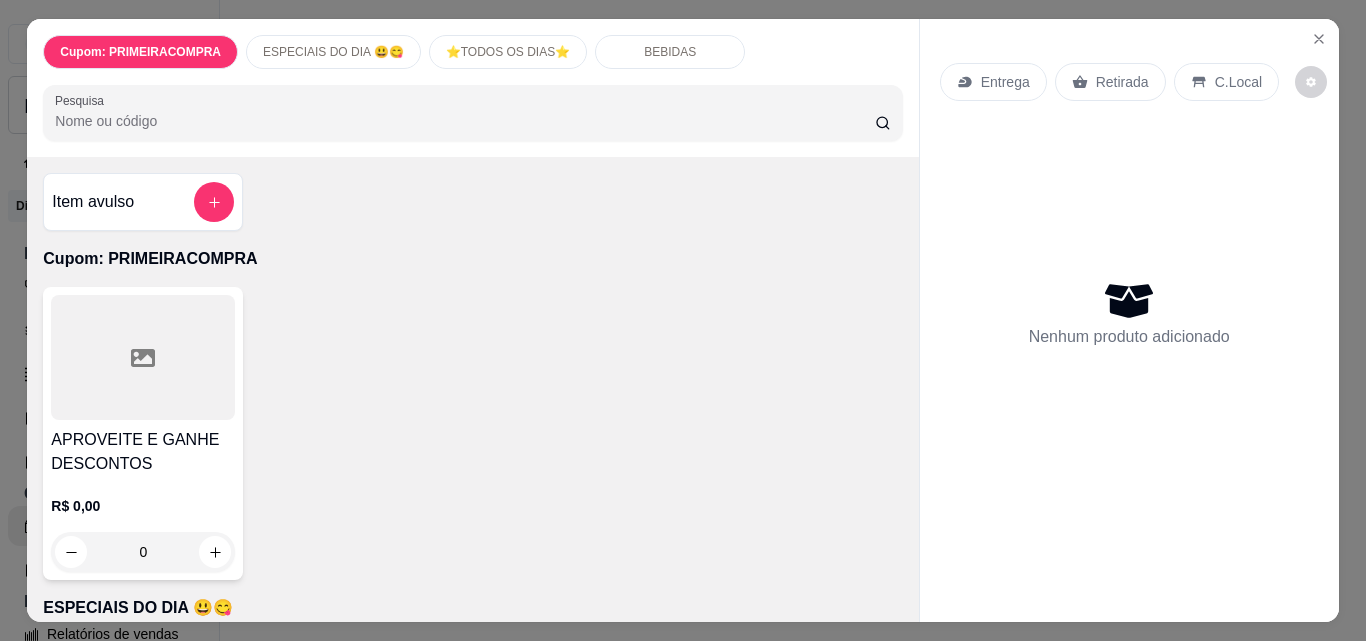 scroll, scrollTop: 300, scrollLeft: 0, axis: vertical 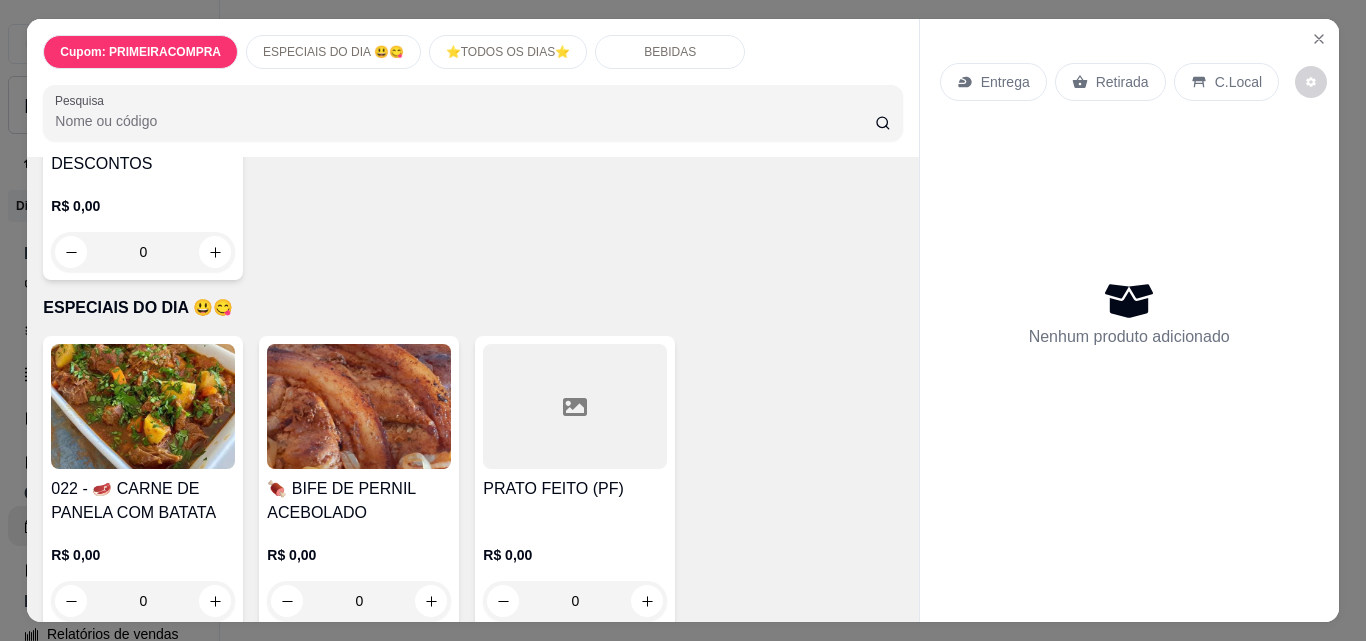 click at bounding box center (575, 406) 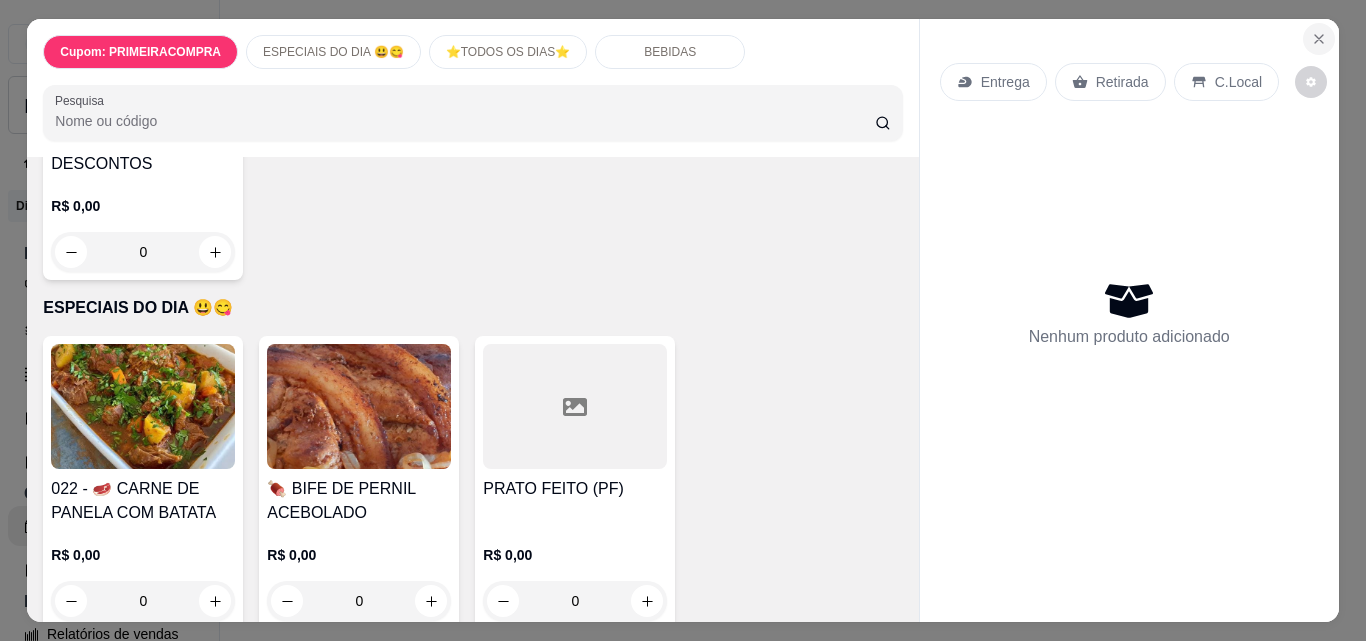 click 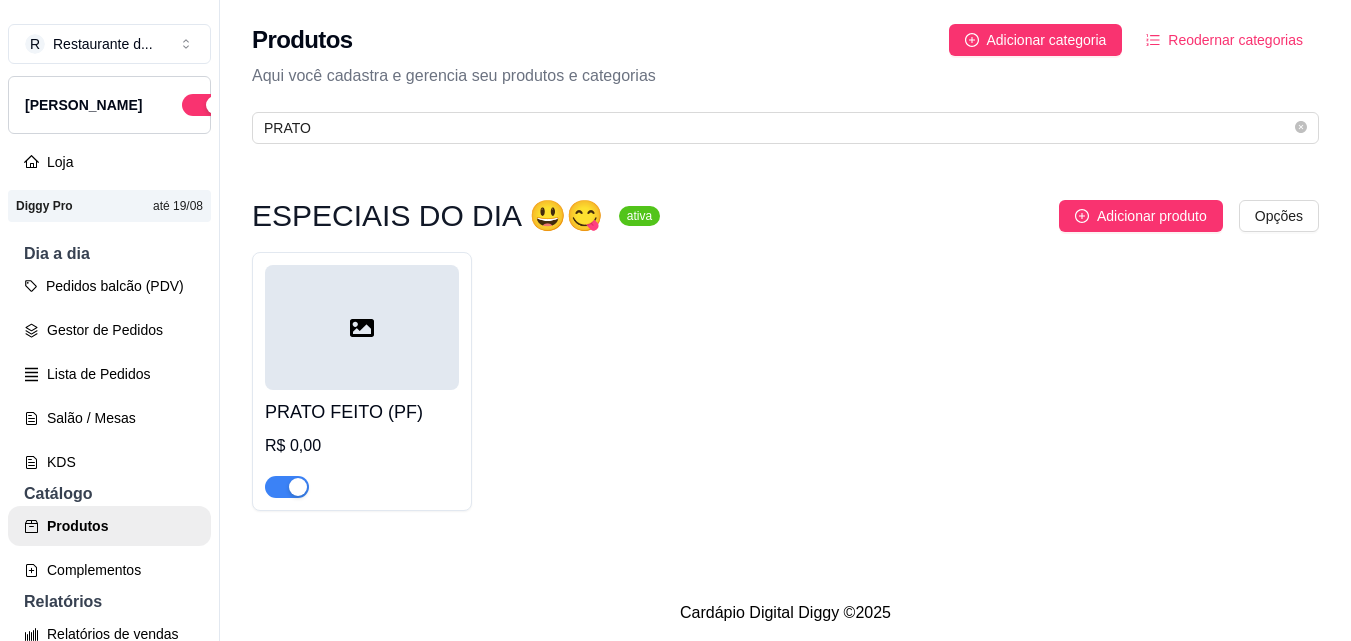 click at bounding box center [362, 327] 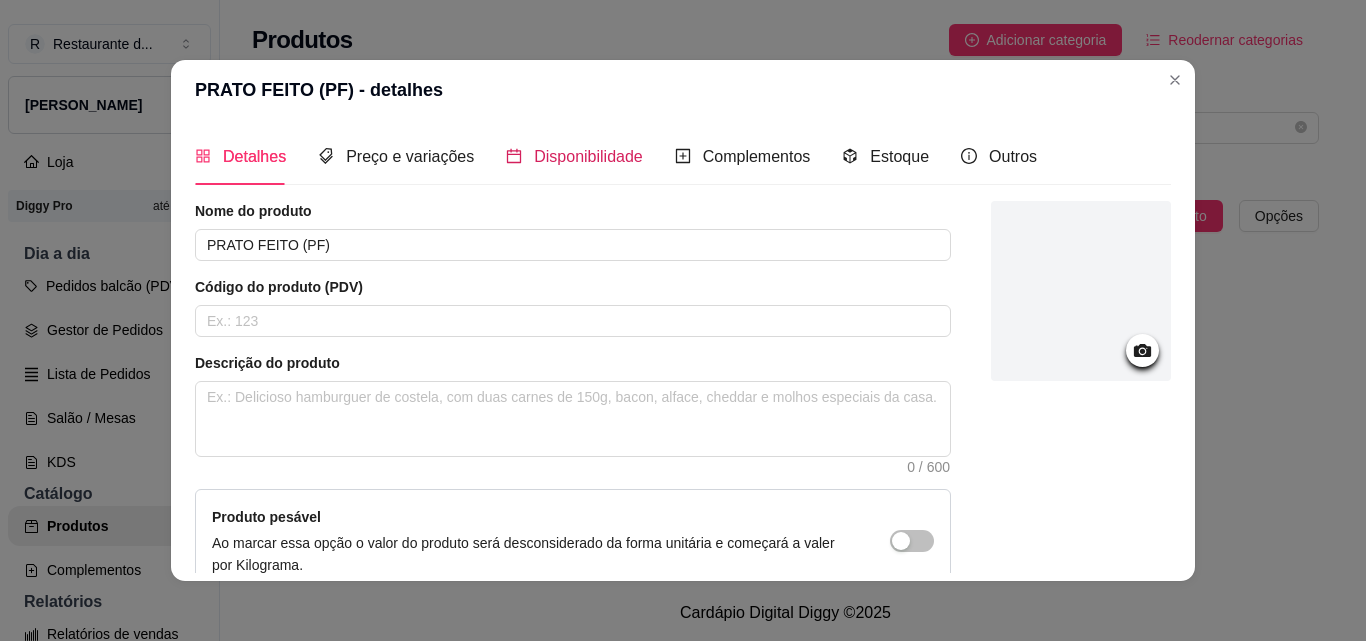 click on "Disponibilidade" at bounding box center [588, 156] 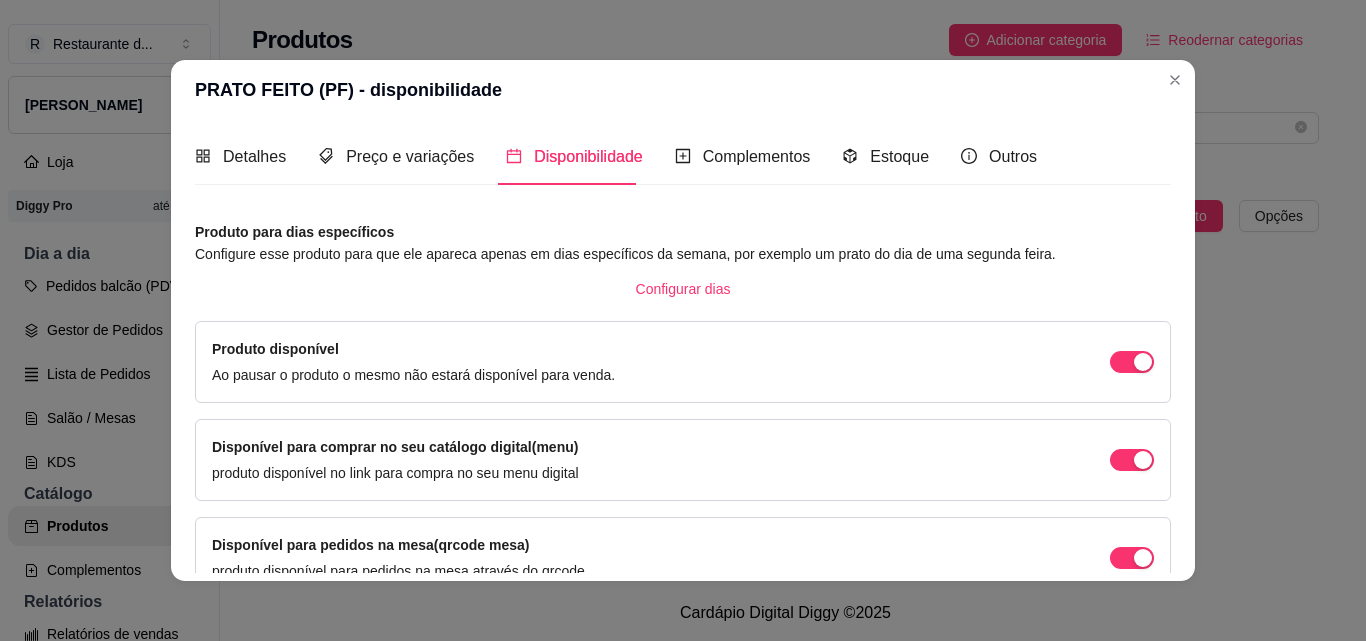 scroll, scrollTop: 100, scrollLeft: 0, axis: vertical 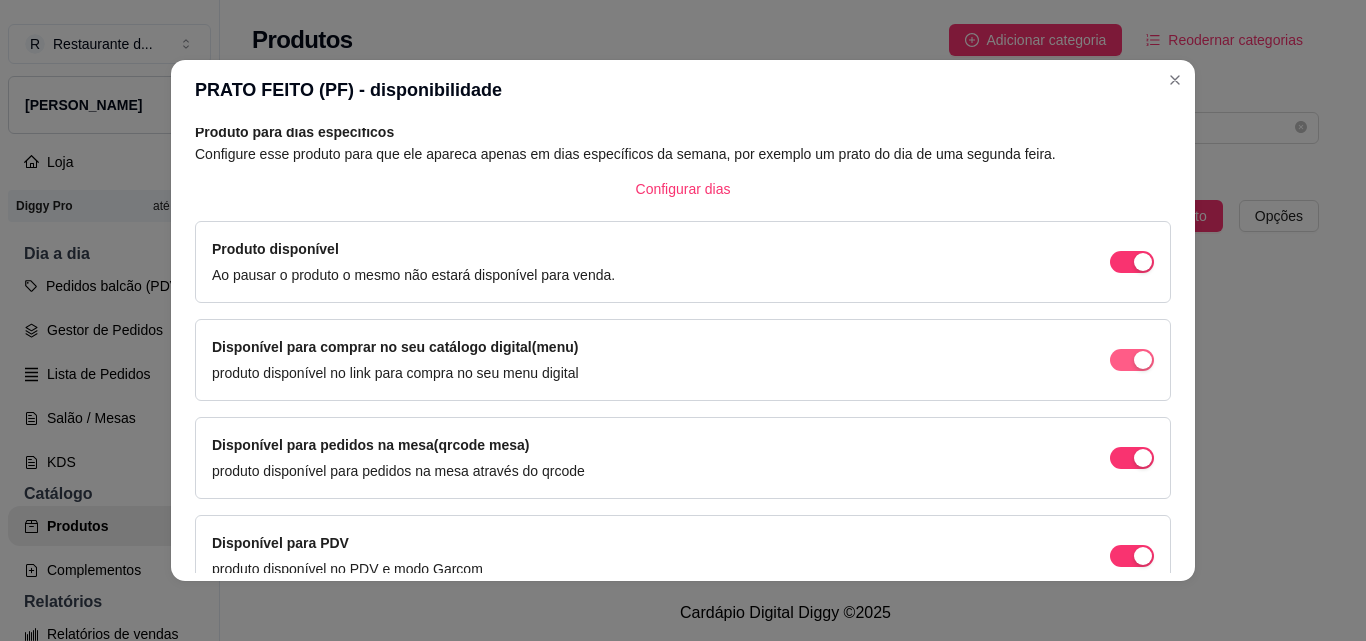 click at bounding box center [1132, 262] 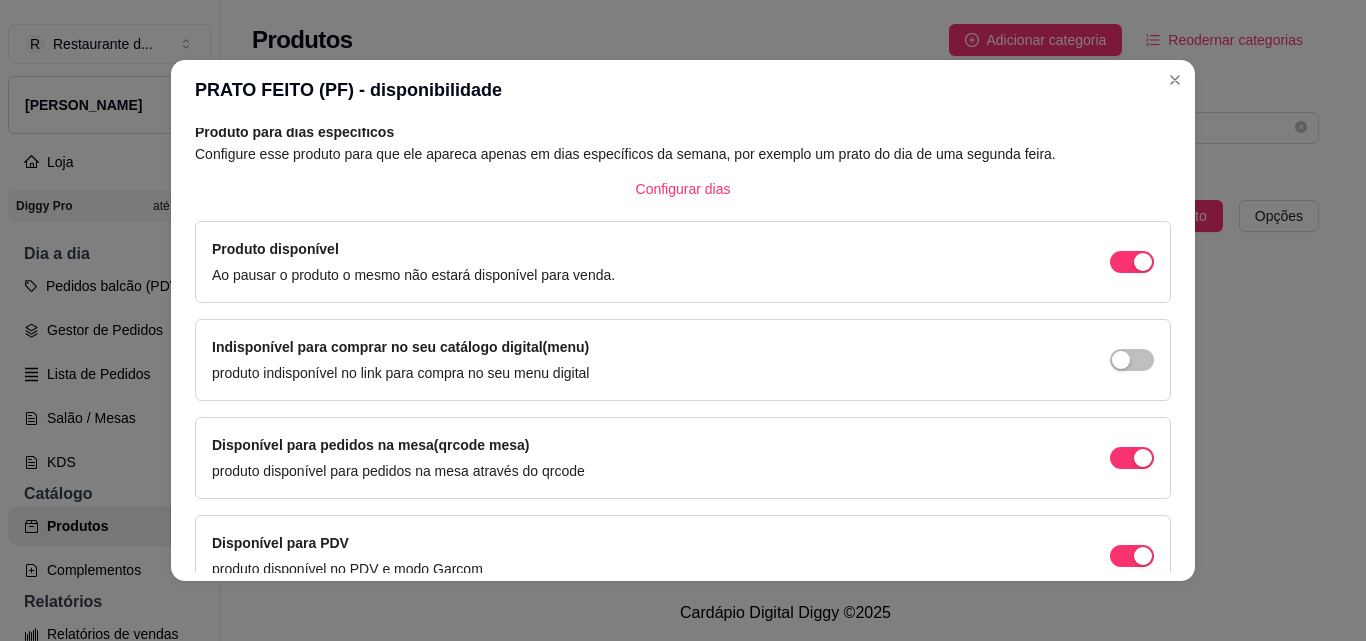 scroll, scrollTop: 205, scrollLeft: 0, axis: vertical 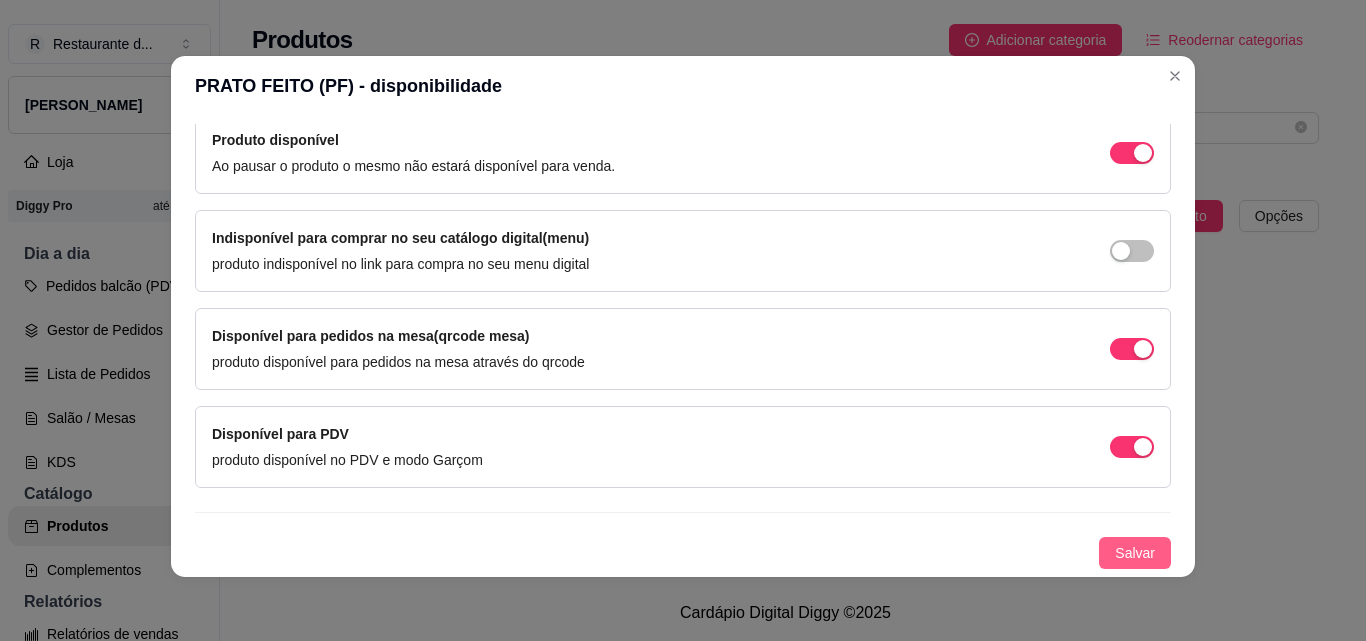 click on "Salvar" at bounding box center (1135, 553) 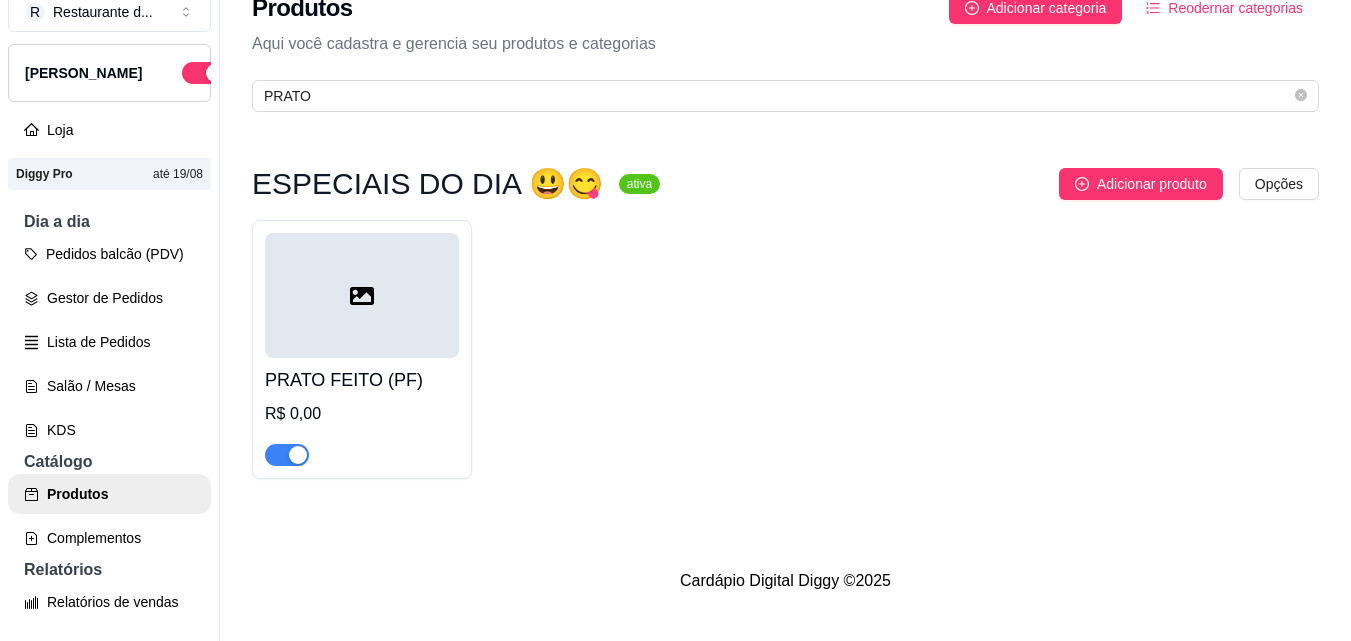 scroll, scrollTop: 0, scrollLeft: 0, axis: both 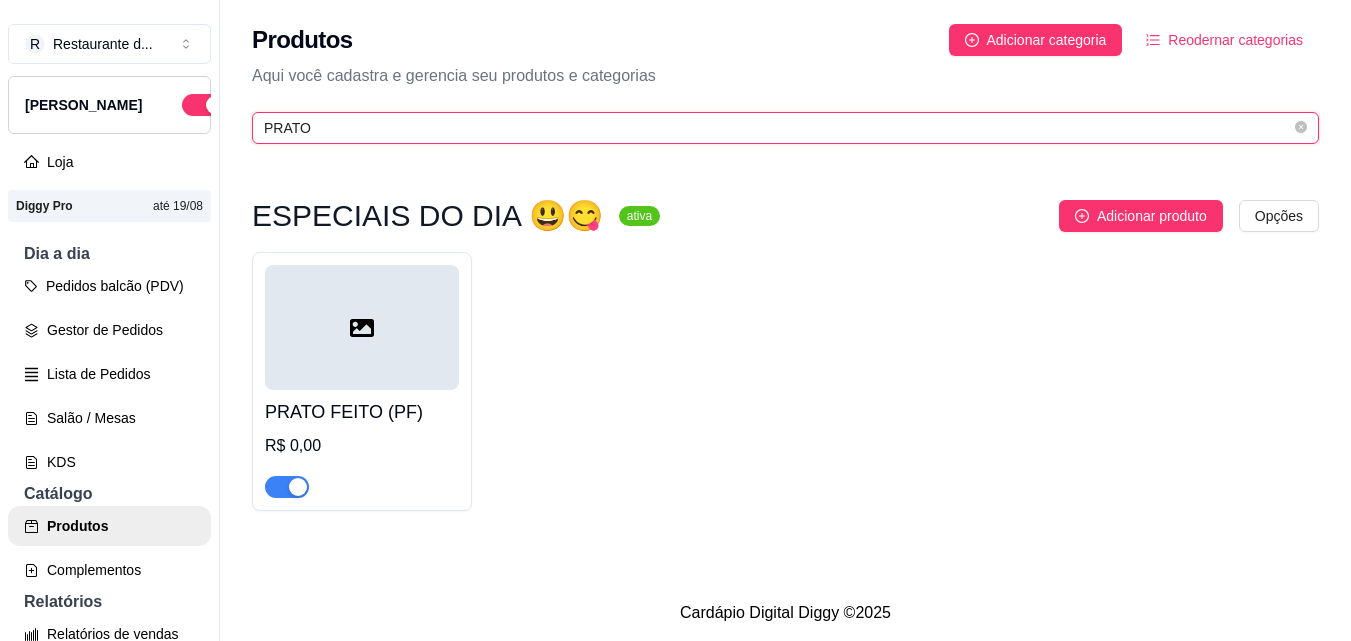 click on "PRATO" at bounding box center [777, 128] 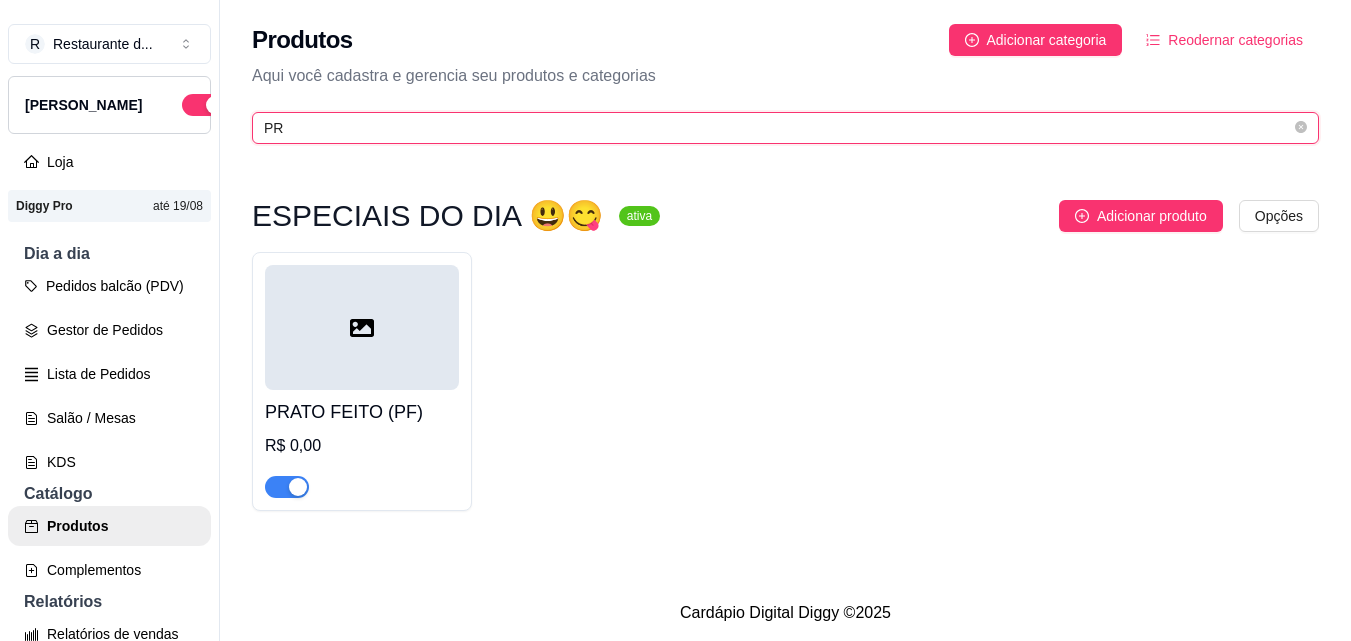 type on "P" 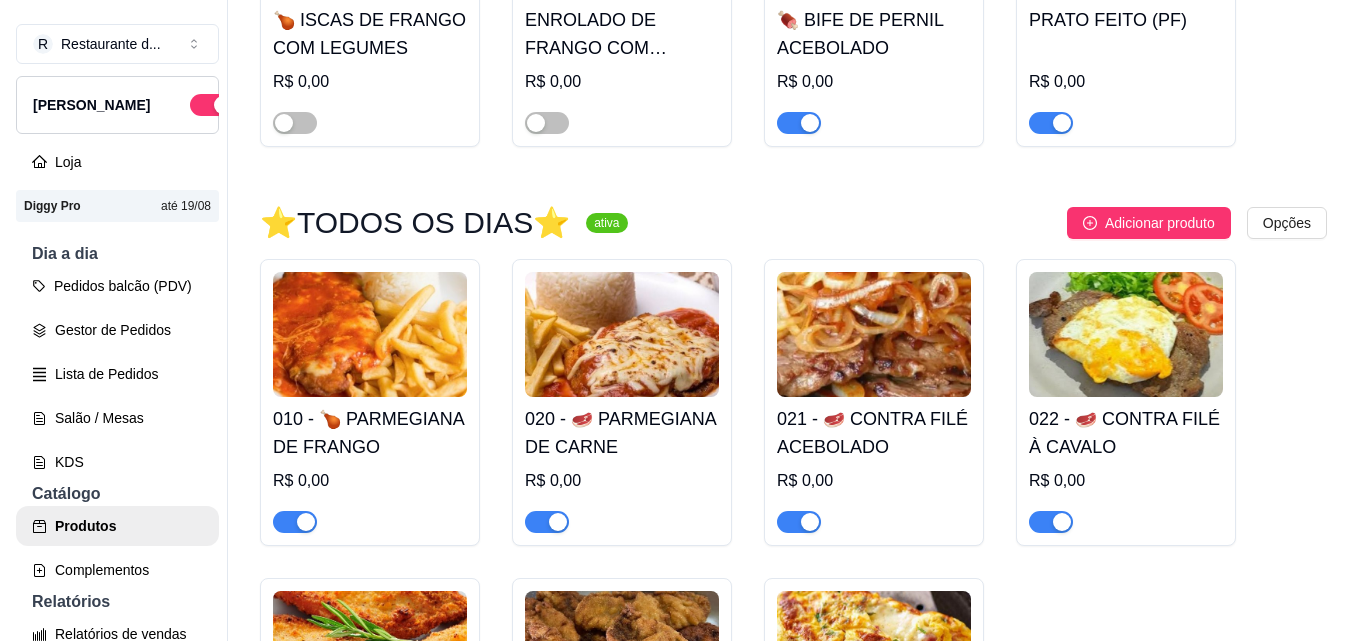 scroll, scrollTop: 4000, scrollLeft: 0, axis: vertical 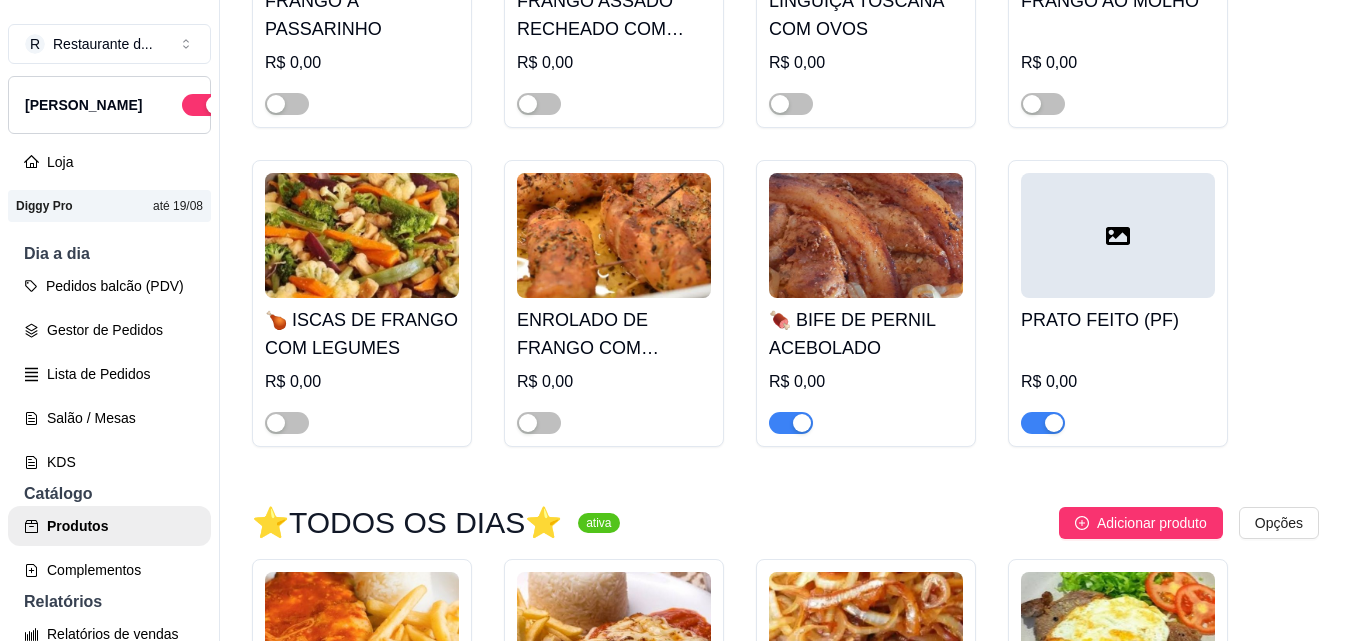 type 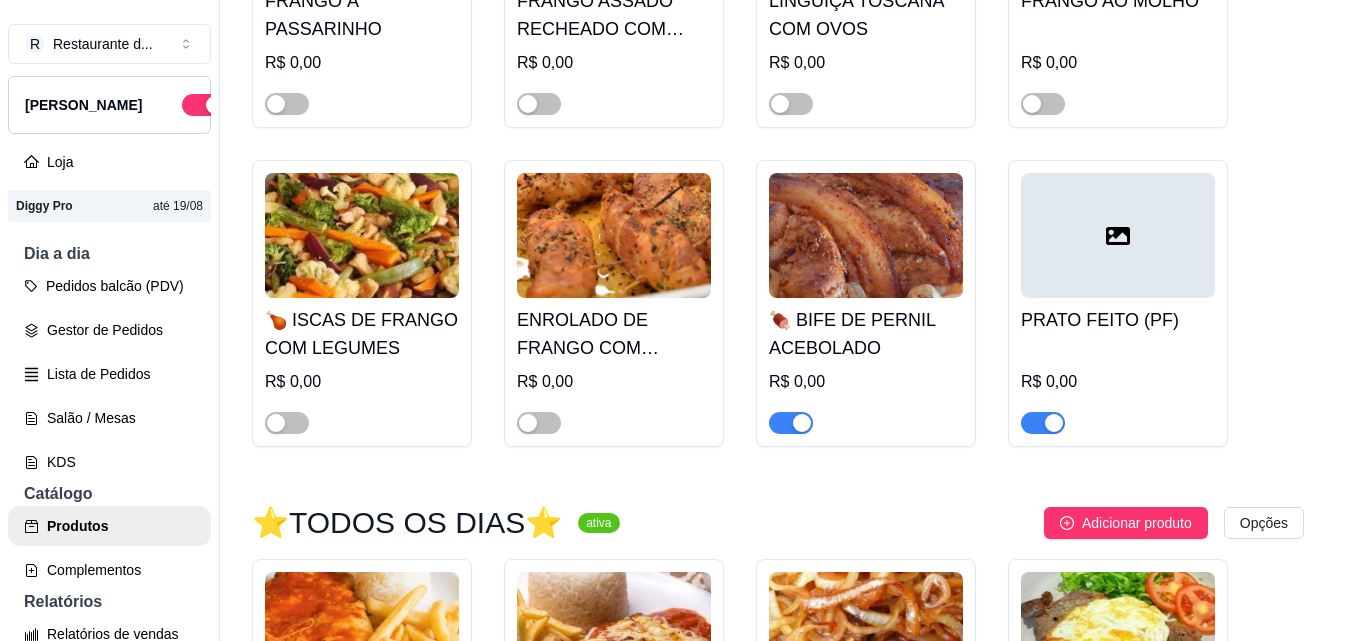type 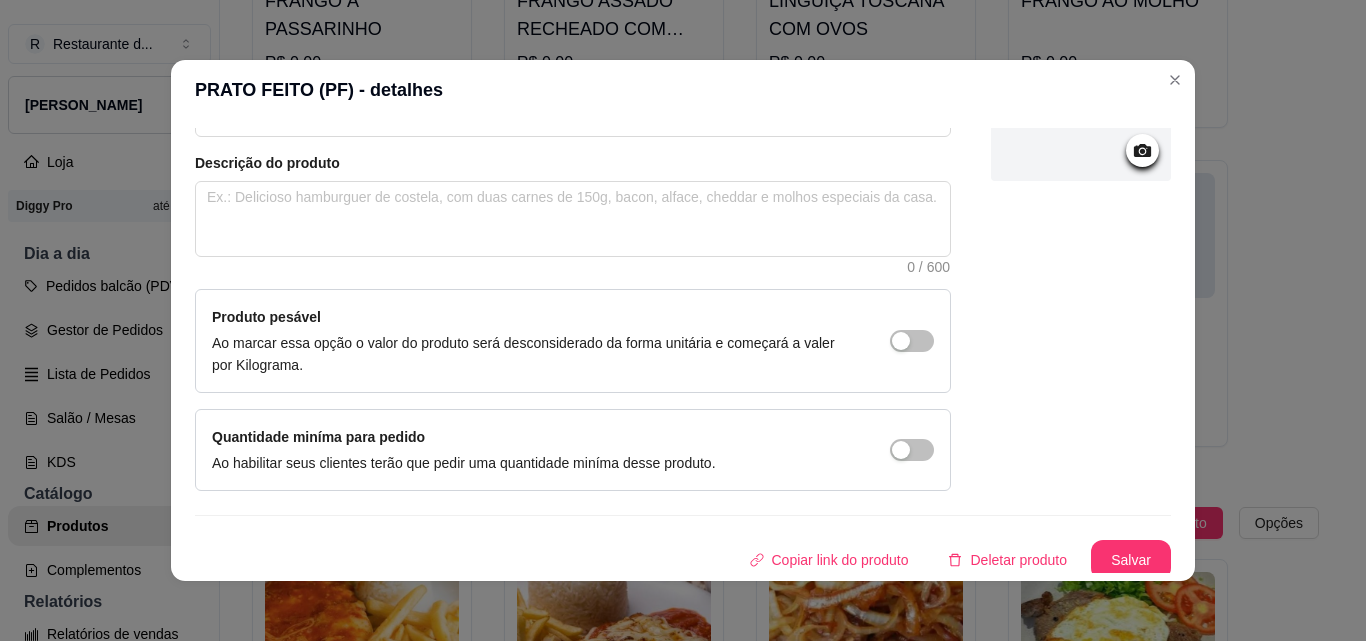 scroll, scrollTop: 207, scrollLeft: 0, axis: vertical 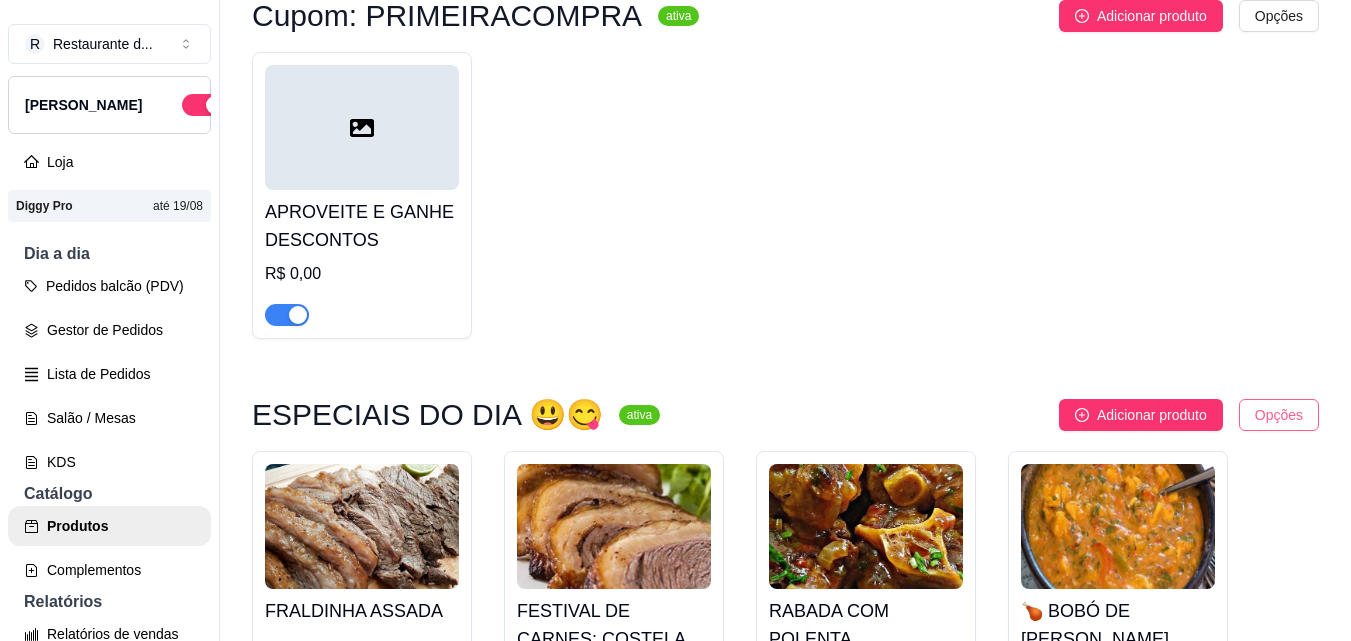 click on "R Restaurante d ... Loja Aberta Loja Diggy Pro até 19/08   Dia a dia Pedidos balcão (PDV) Gestor de Pedidos Lista de Pedidos Salão / Mesas KDS Catálogo Produtos Complementos Relatórios Relatórios de vendas Relatório de clientes Relatório de fidelidade novo Gerenciar Entregadores novo Nota Fiscal (NFC-e) Controle de caixa Controle de fiado Cupons Clientes Estoque Configurações Diggy Planos Precisa de ajuda? Sair Produtos Adicionar categoria Reodernar categorias Aqui você cadastra e gerencia seu produtos e categorias Cupom: PRIMEIRACOMPRA ativa Adicionar produto Opções APROVEITE E GANHE DESCONTOS   R$ 0,00 ESPECIAIS DO DIA 😃😋 ativa Adicionar produto Opções FRALDINHA ASSADA   R$ 0,00 FESTIVAL DE CARNES: COSTELA, FRALDINHA E MAMINHA ASSADA    R$ 0,00 RABADA COM POLENTA   R$ 0,00 🍗 BOBÓ DE FRANGO   R$ 0,00 030 - 🥩 MISTA DE CARNE ASSADA   R$ 0,00 050 - 🍖 FEIJOADA COMPLETA   R$ 0,00 022 - 🥩 CARNE DE PANELA COM BATATA   R$ 0,00 041 - 🍖 Bisteca Acebolada   R$ 0,00" at bounding box center (675, 320) 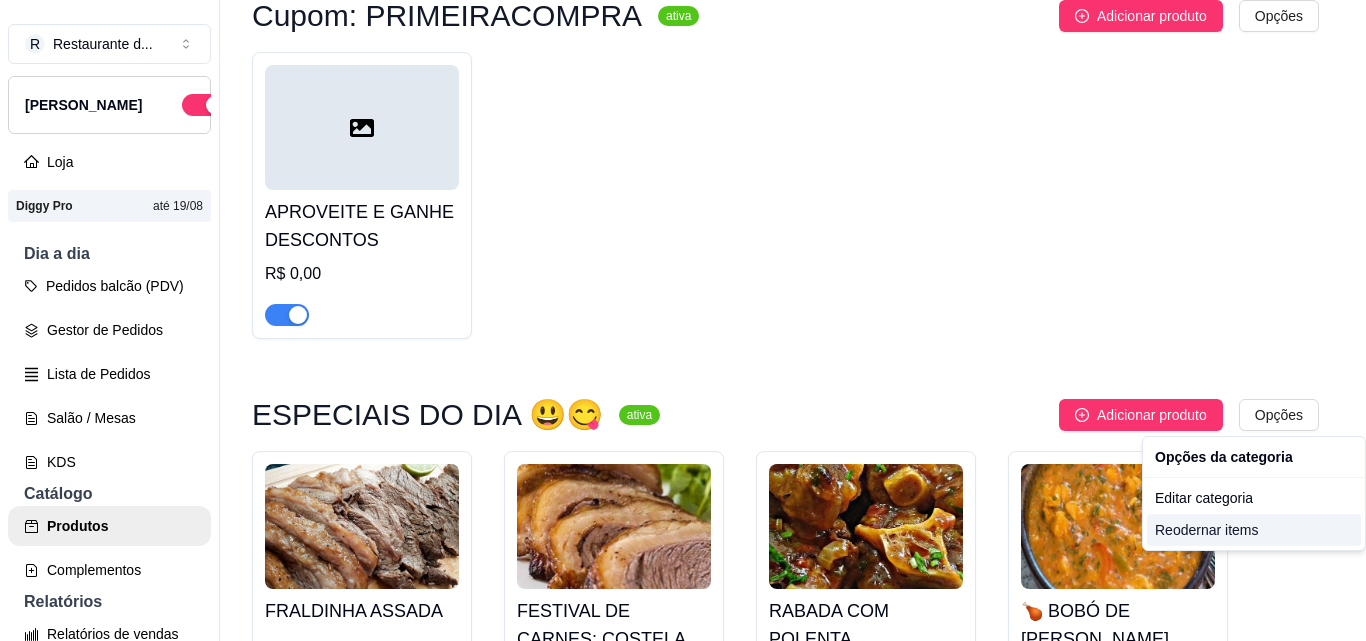 click on "Reodernar items" at bounding box center [1254, 530] 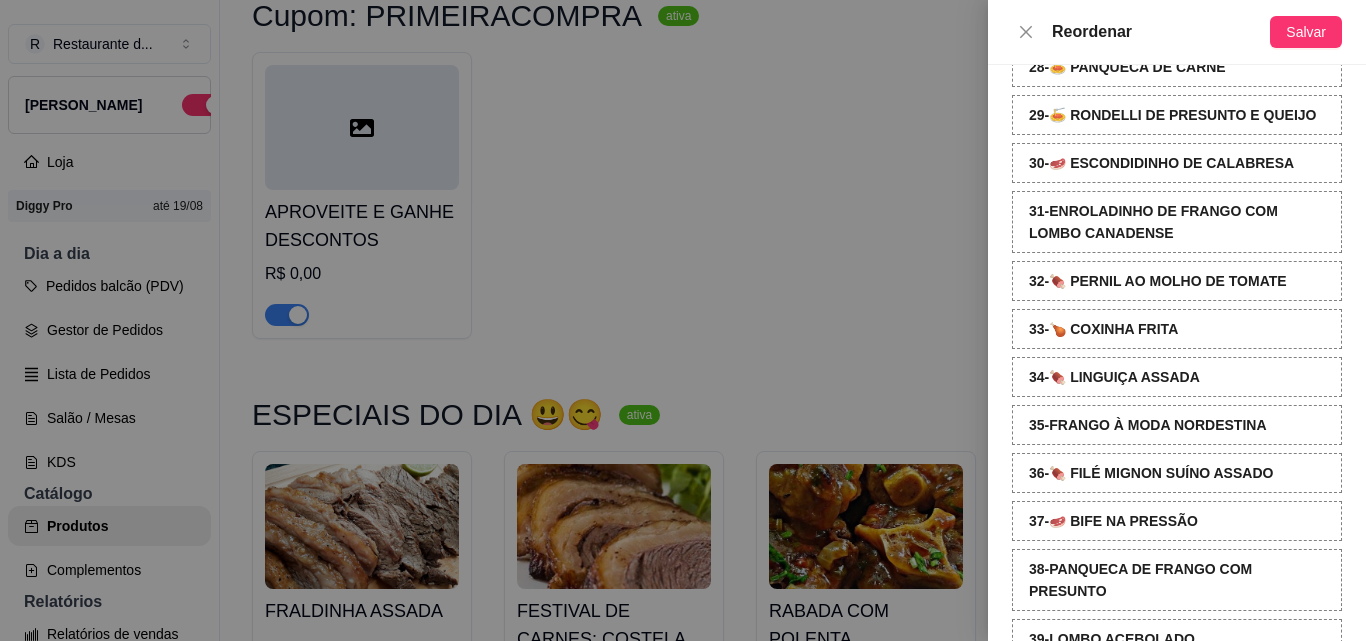 scroll, scrollTop: 2104, scrollLeft: 0, axis: vertical 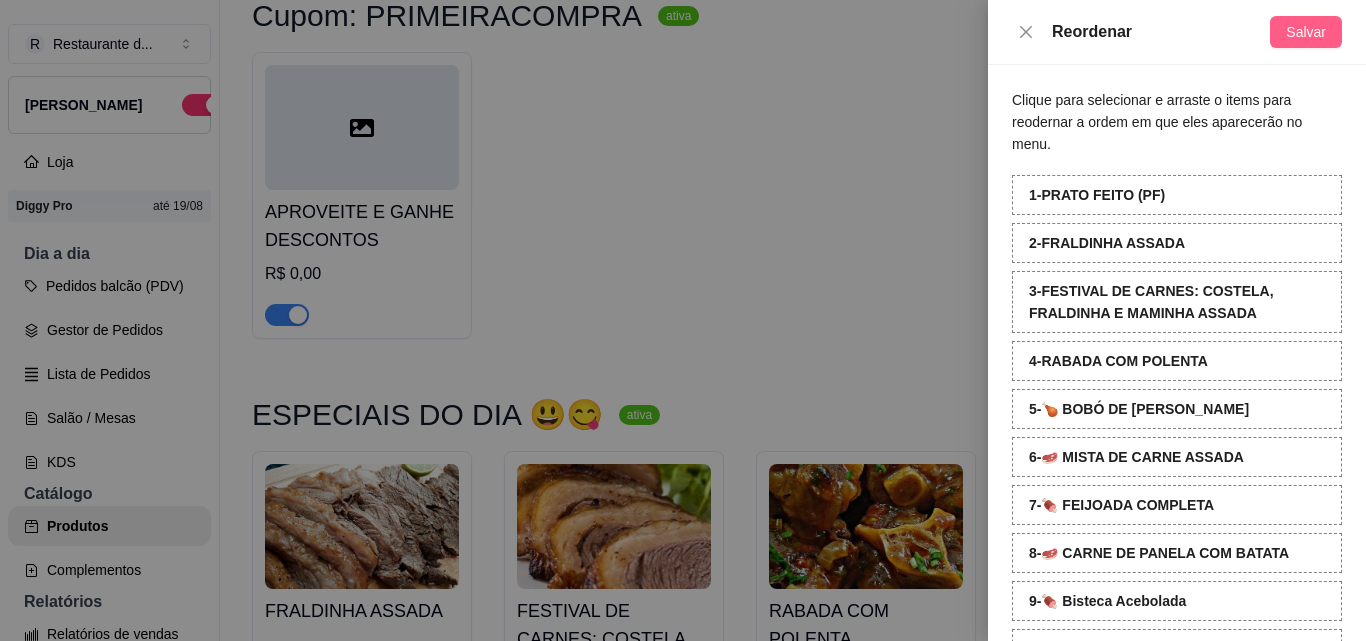 click on "Salvar" at bounding box center [1306, 32] 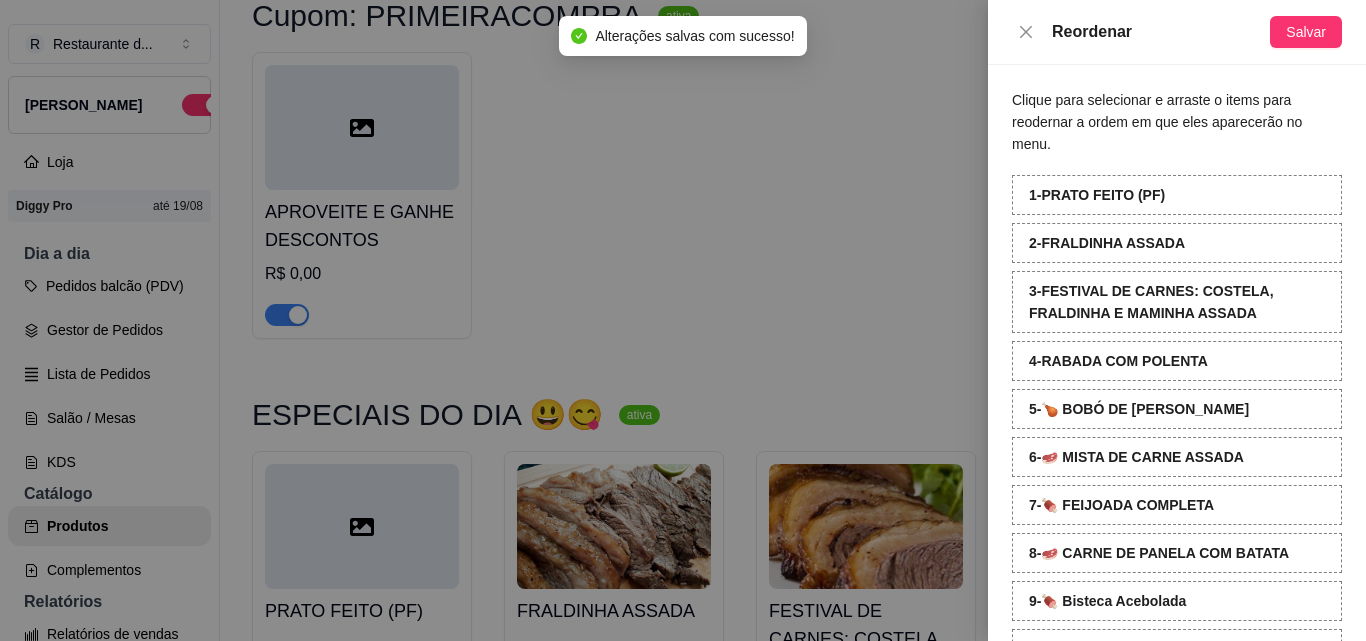 click at bounding box center [683, 320] 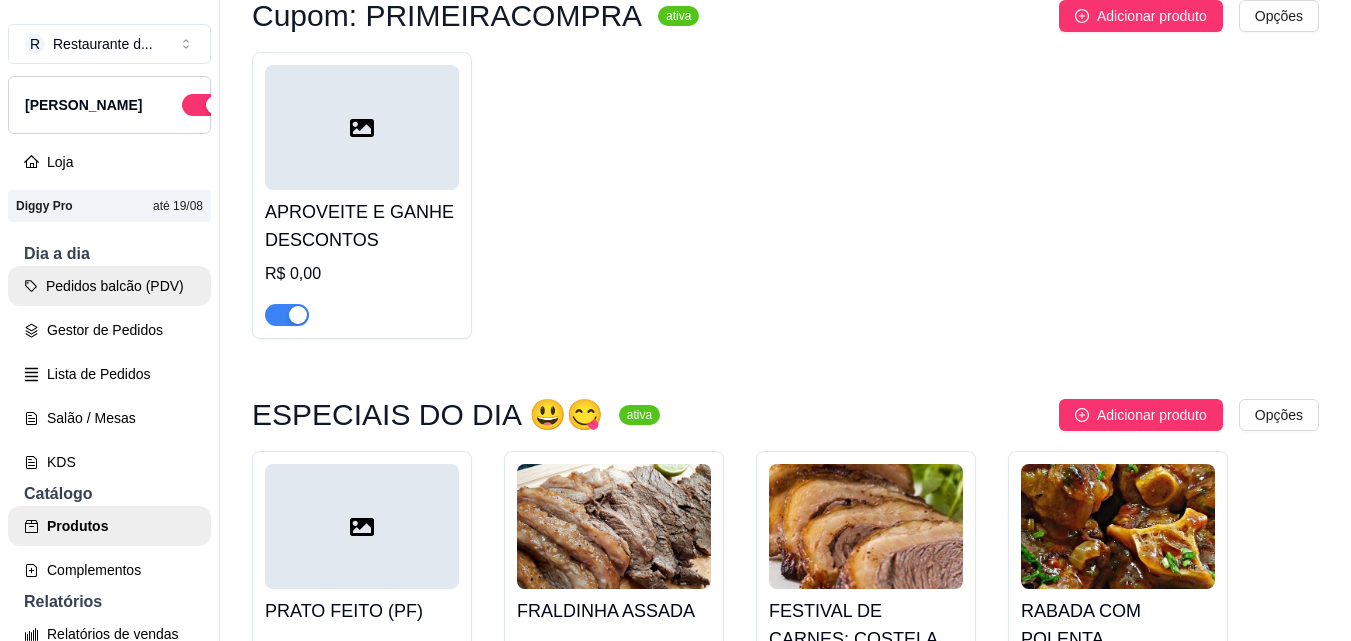 click on "Pedidos balcão (PDV)" at bounding box center (109, 286) 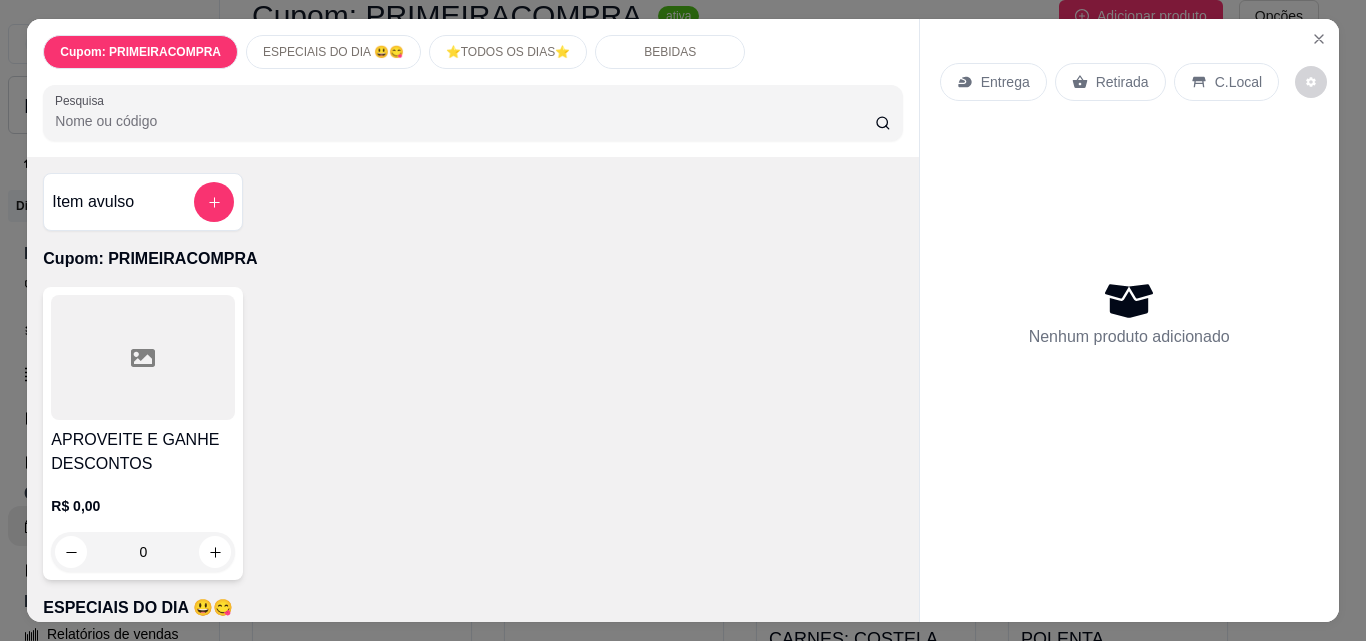 scroll, scrollTop: 200, scrollLeft: 0, axis: vertical 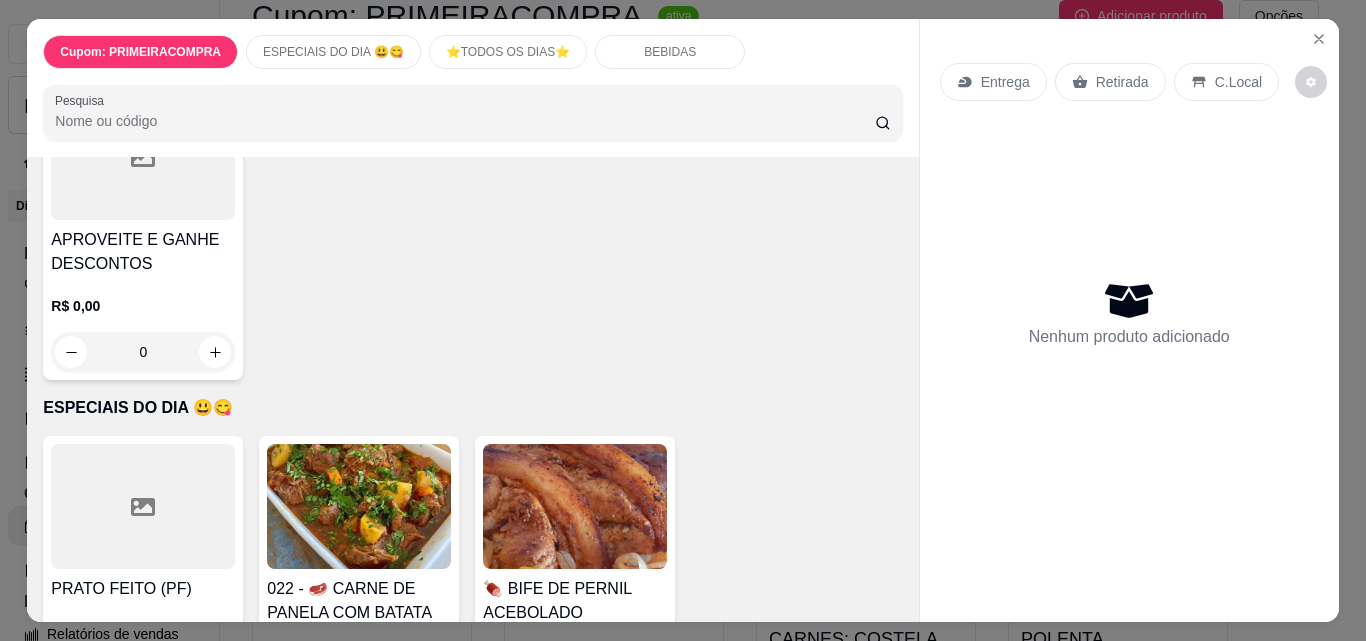 click at bounding box center (143, 506) 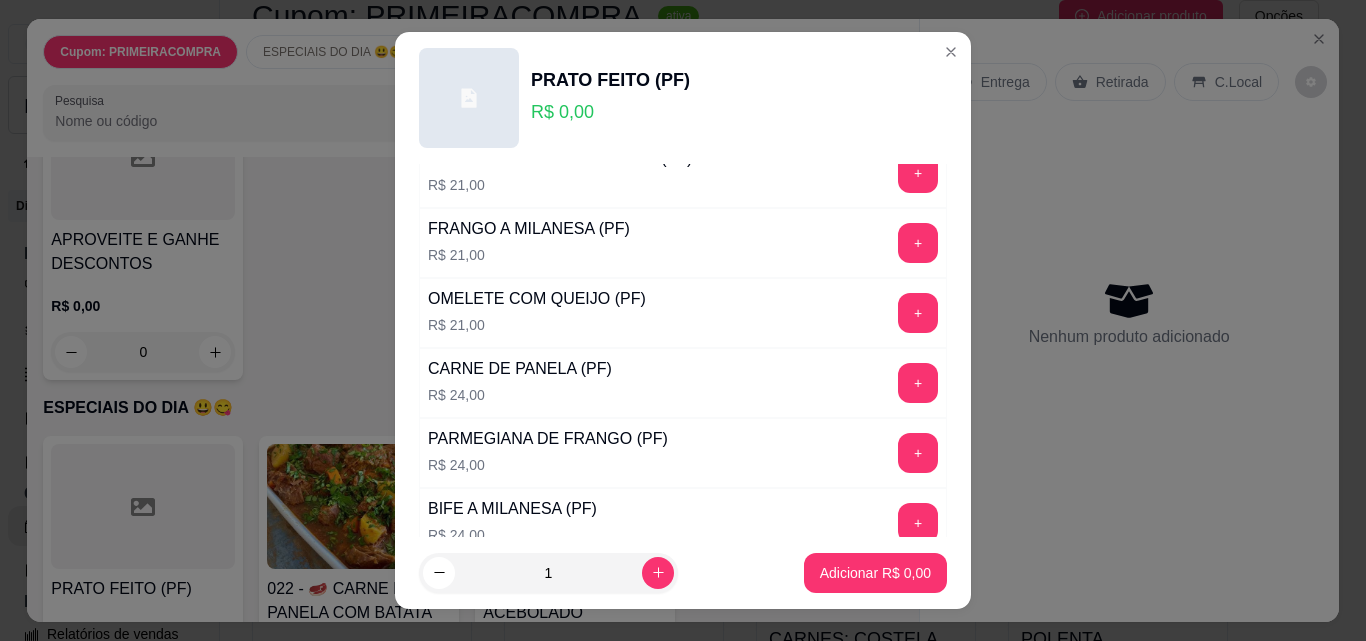 scroll, scrollTop: 200, scrollLeft: 0, axis: vertical 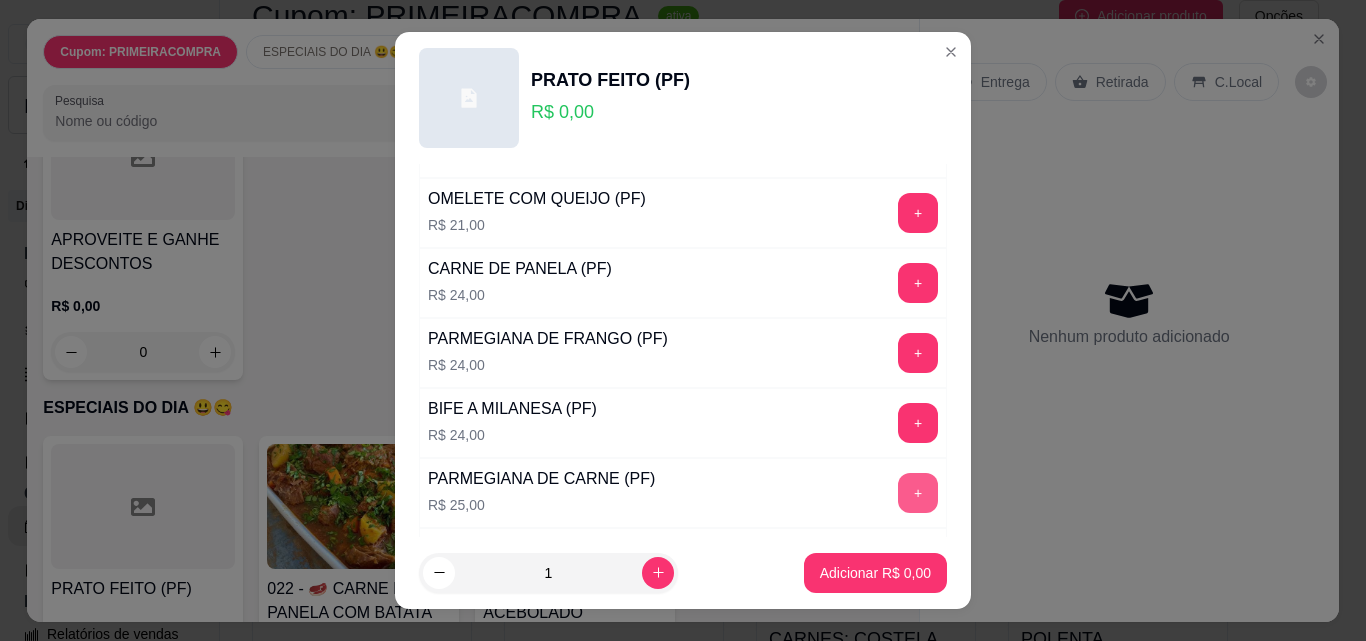 click on "+" at bounding box center (918, 493) 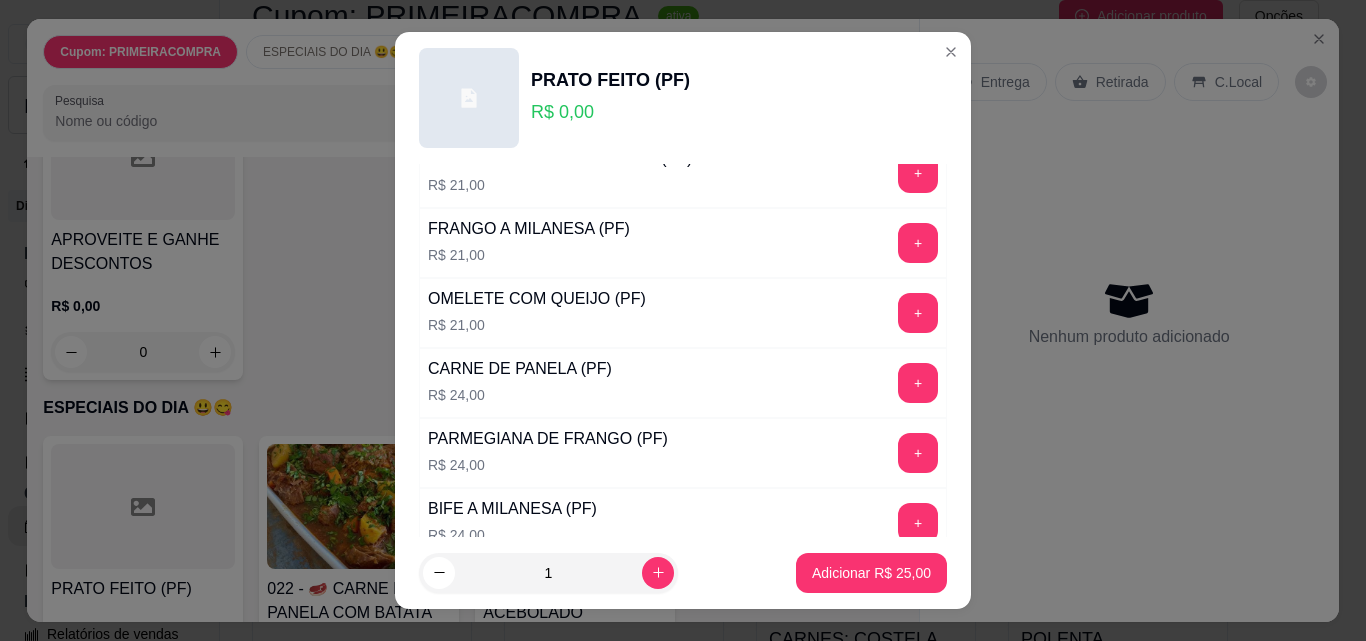 scroll, scrollTop: 300, scrollLeft: 0, axis: vertical 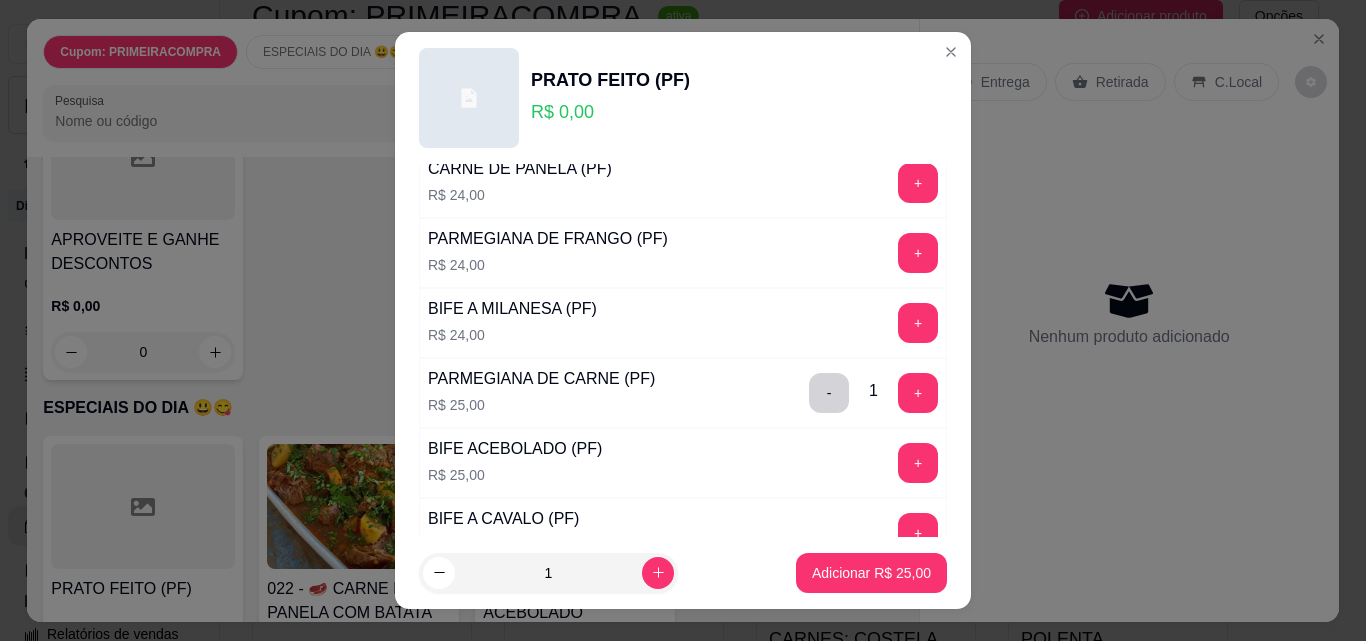 click on "+" at bounding box center [918, 533] 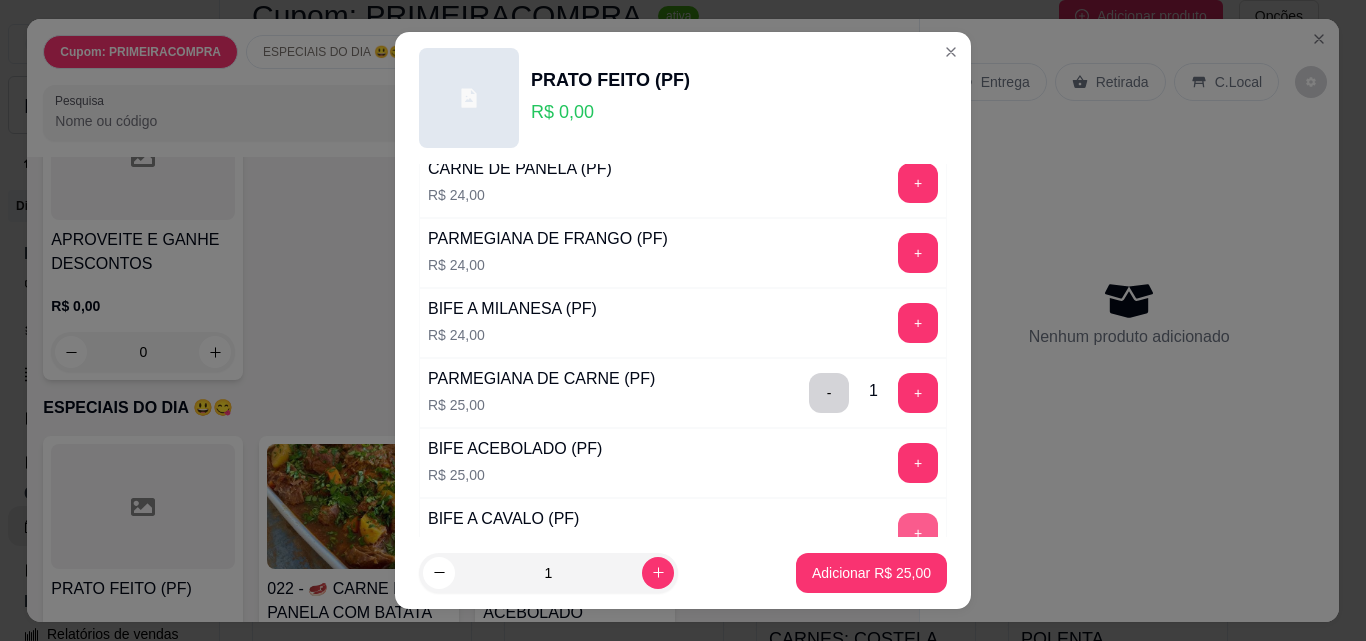 click on "+" at bounding box center [918, 533] 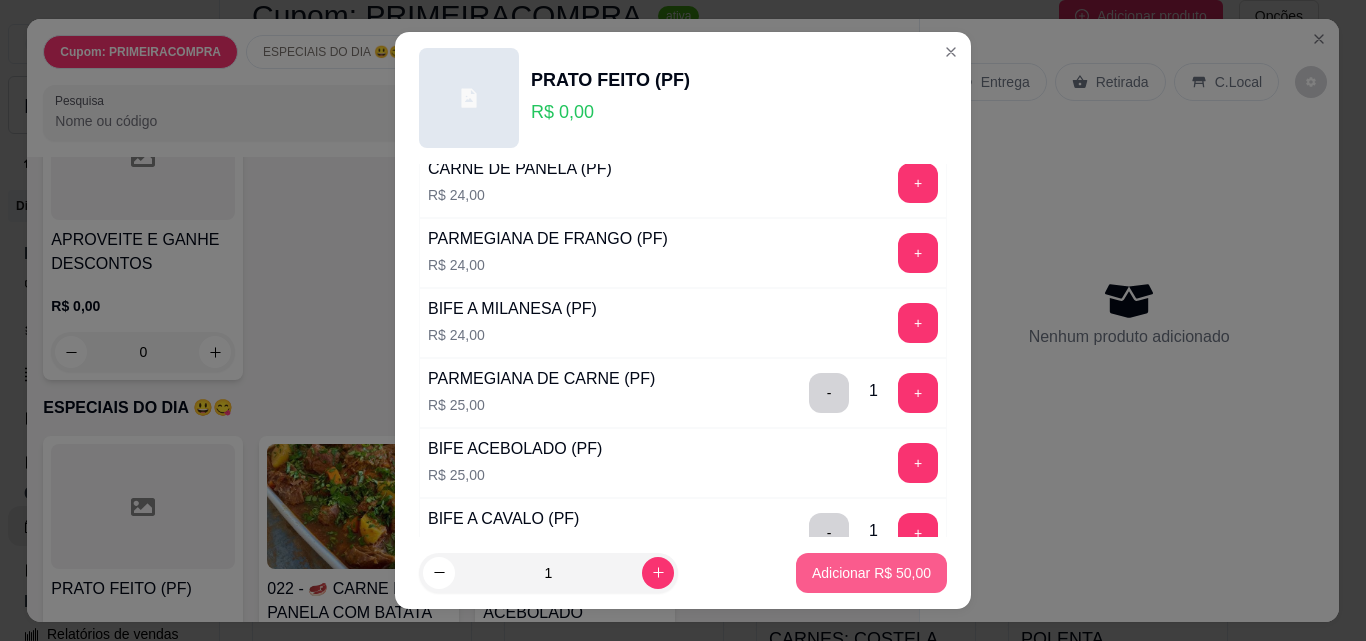 click on "Adicionar   R$ 50,00" at bounding box center (871, 573) 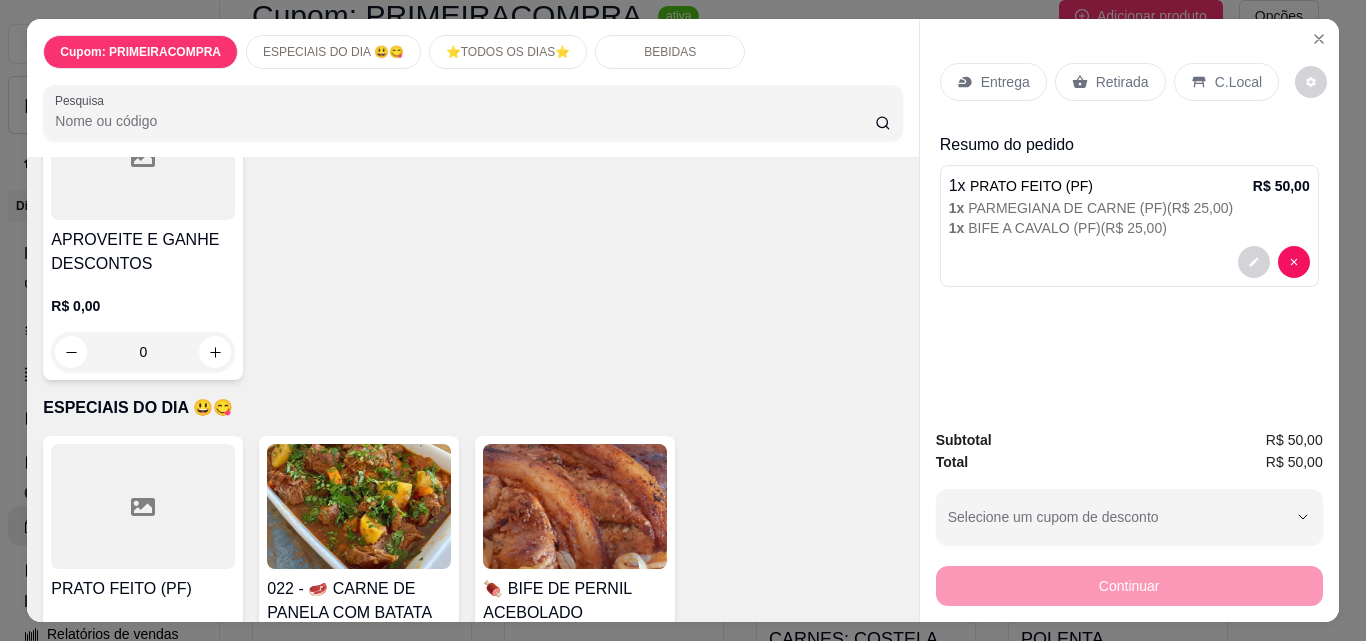 click on "C.Local" at bounding box center [1238, 82] 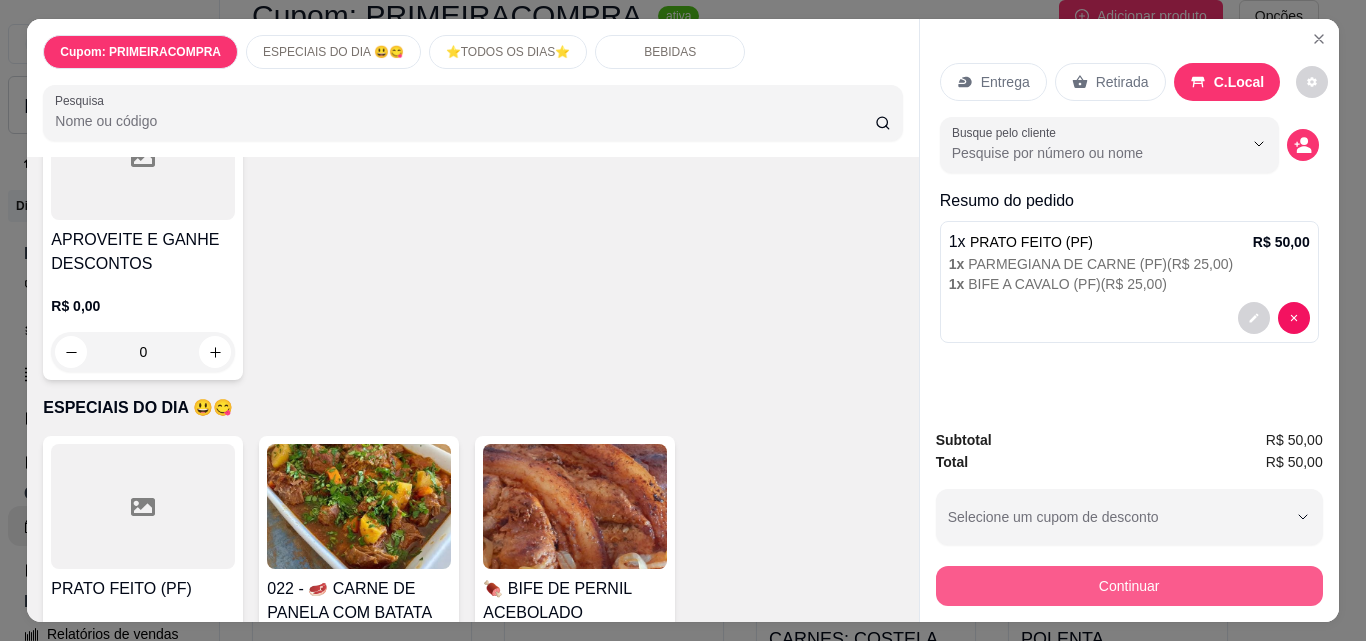 click on "Continuar" at bounding box center (1129, 586) 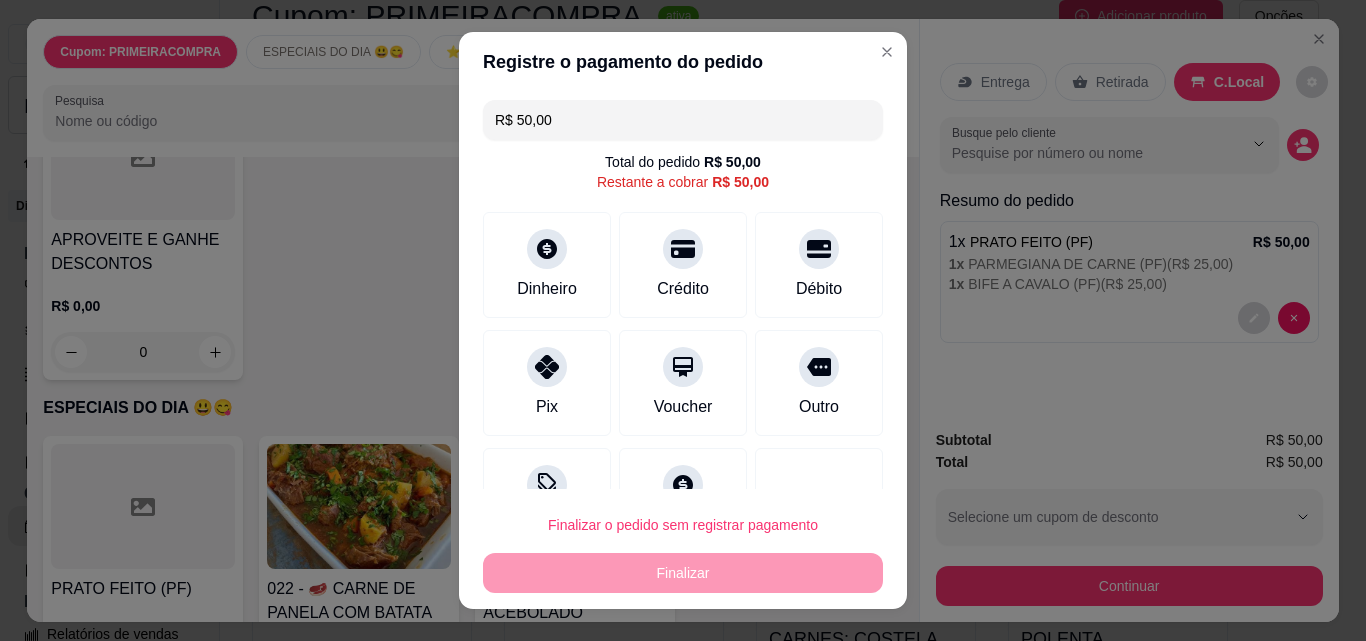 click on "Outro" at bounding box center (819, 383) 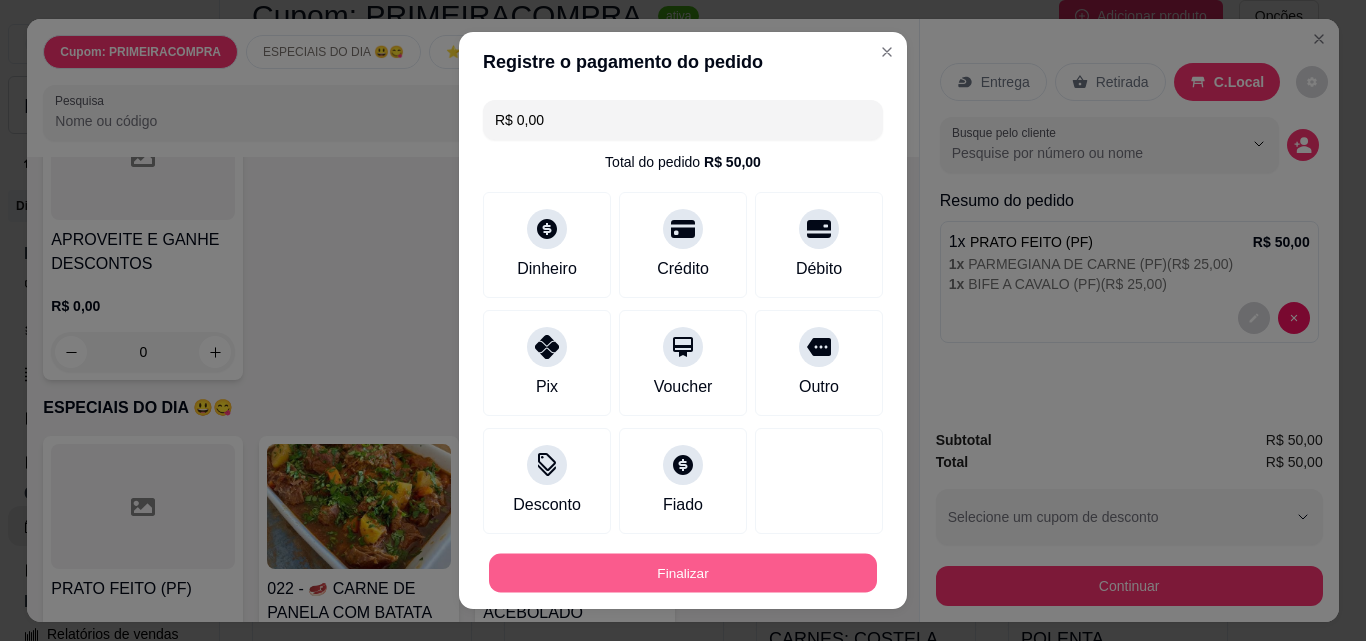 click on "Finalizar" at bounding box center [683, 573] 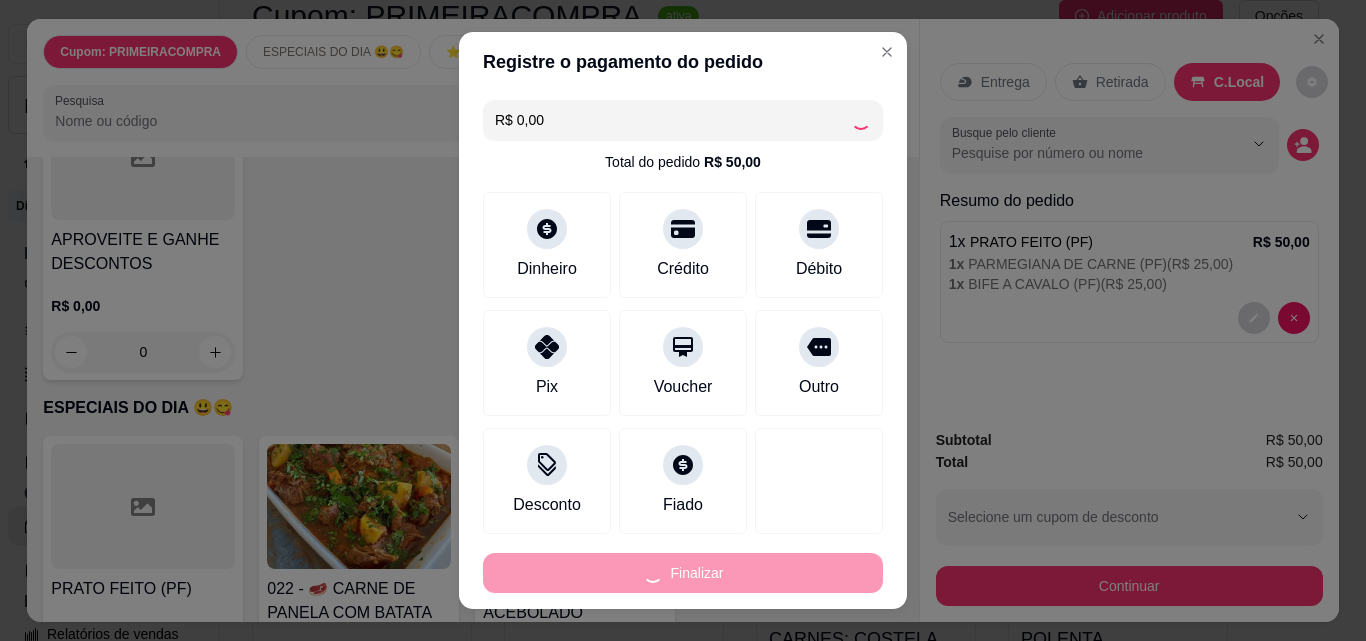 type on "-R$ 50,00" 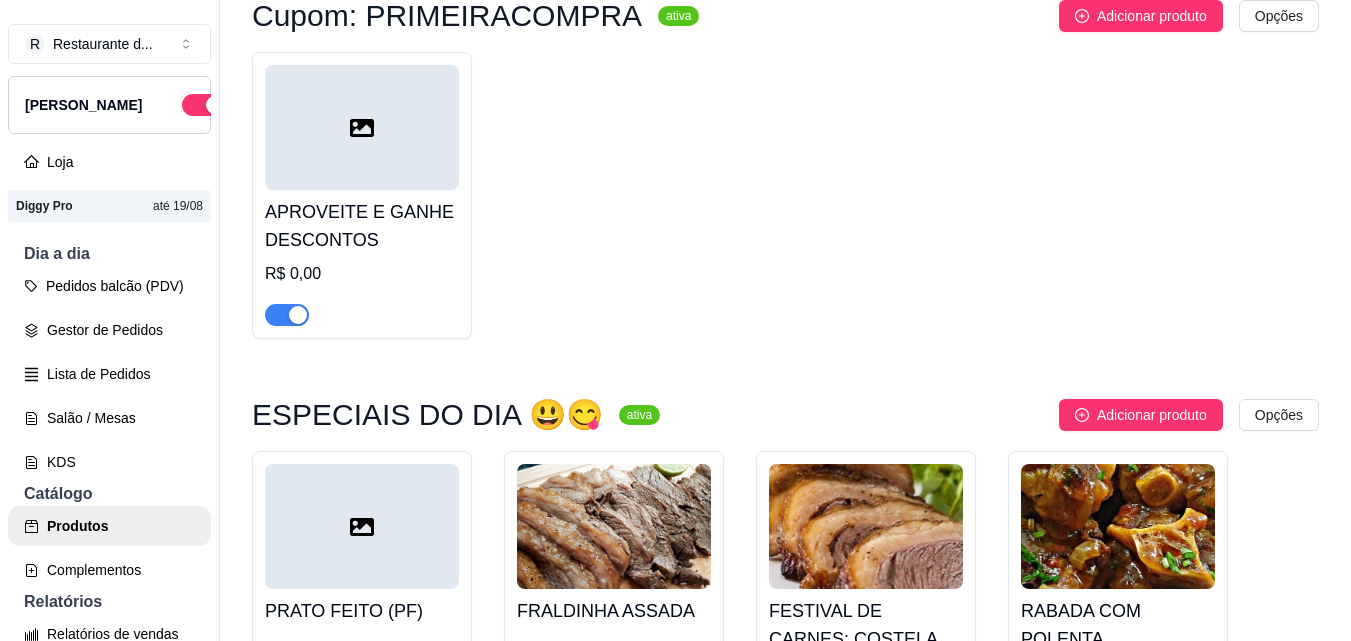 click at bounding box center [362, 526] 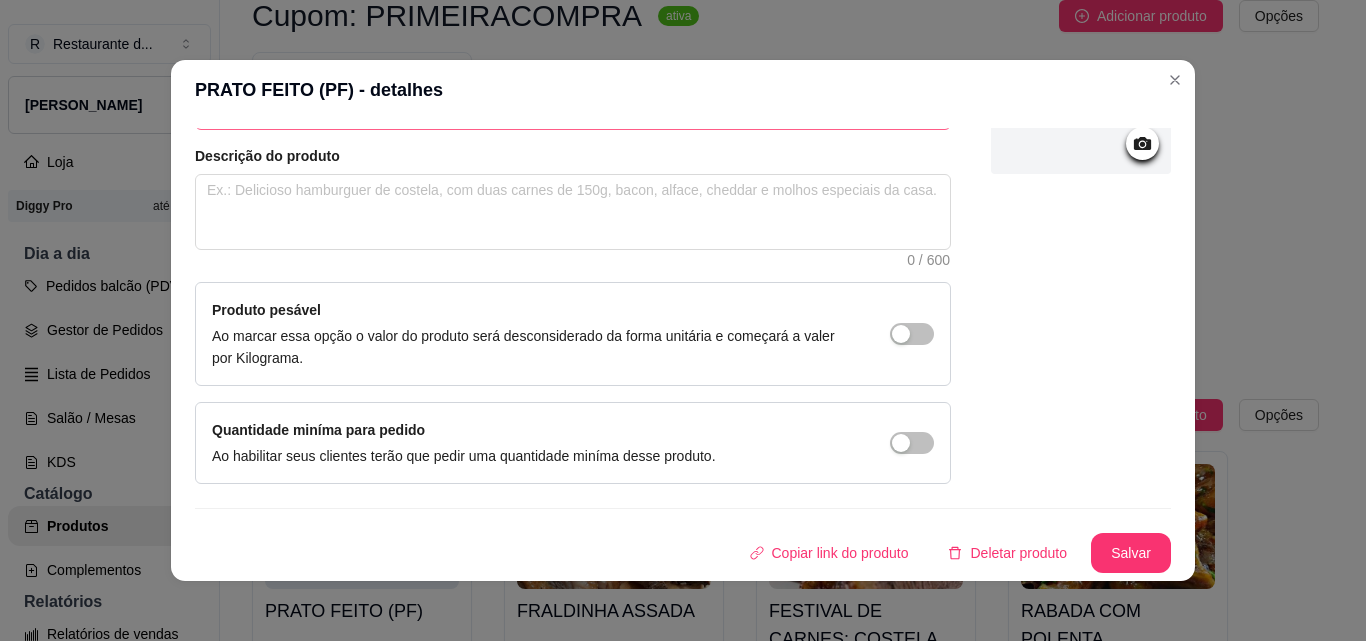 scroll, scrollTop: 0, scrollLeft: 0, axis: both 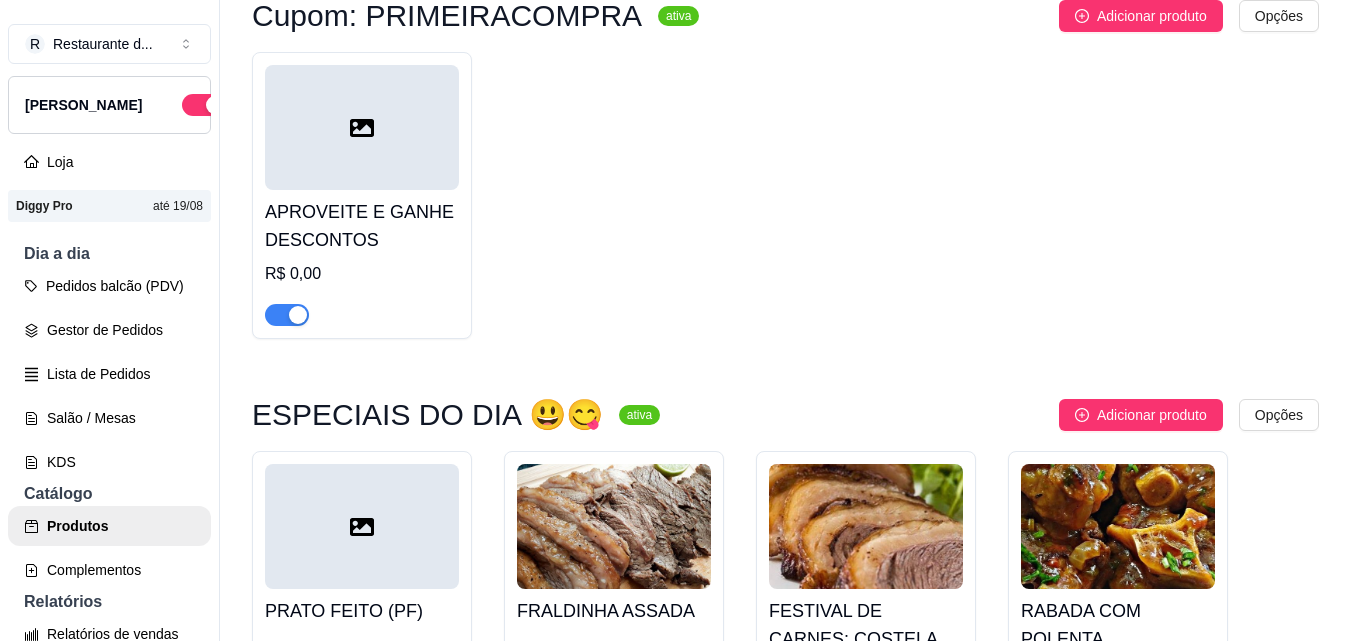 click 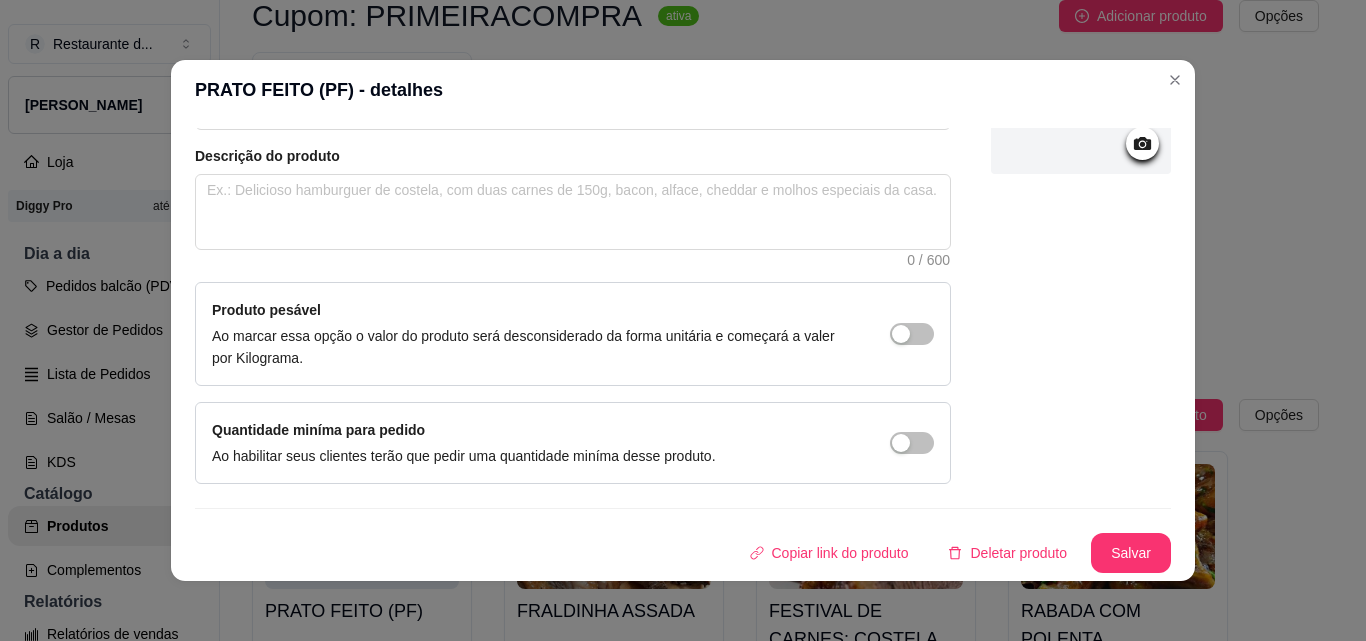 scroll, scrollTop: 0, scrollLeft: 0, axis: both 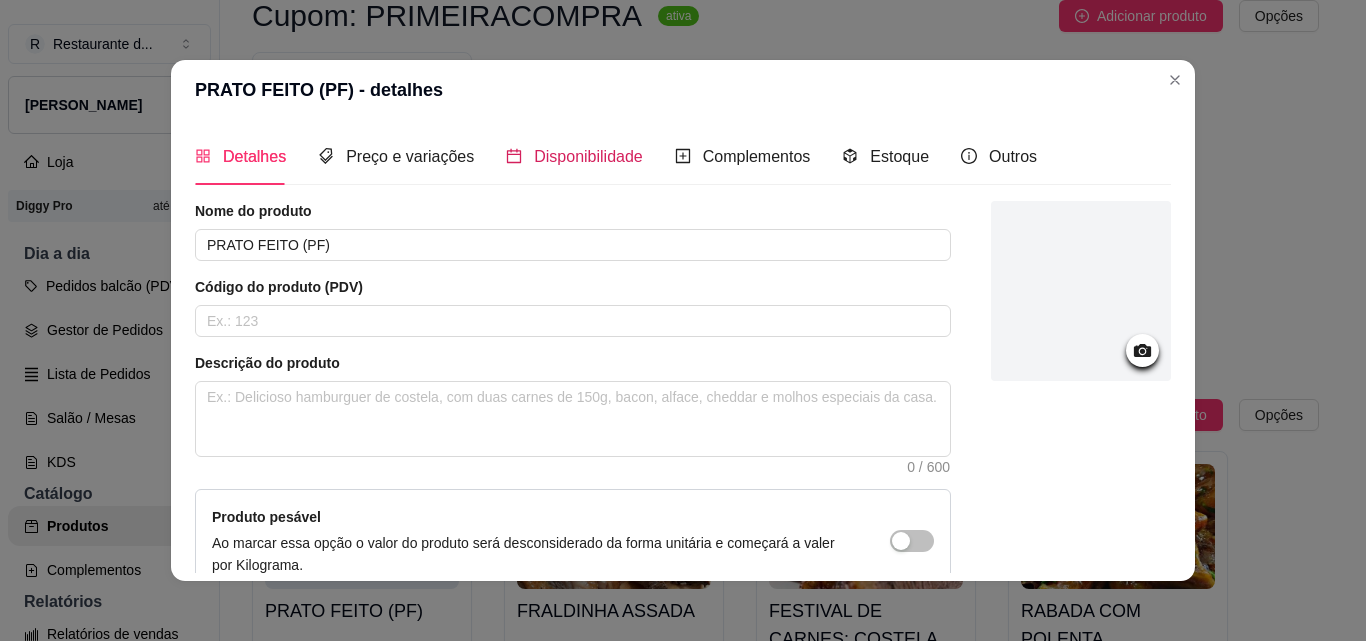 click on "Disponibilidade" at bounding box center (588, 156) 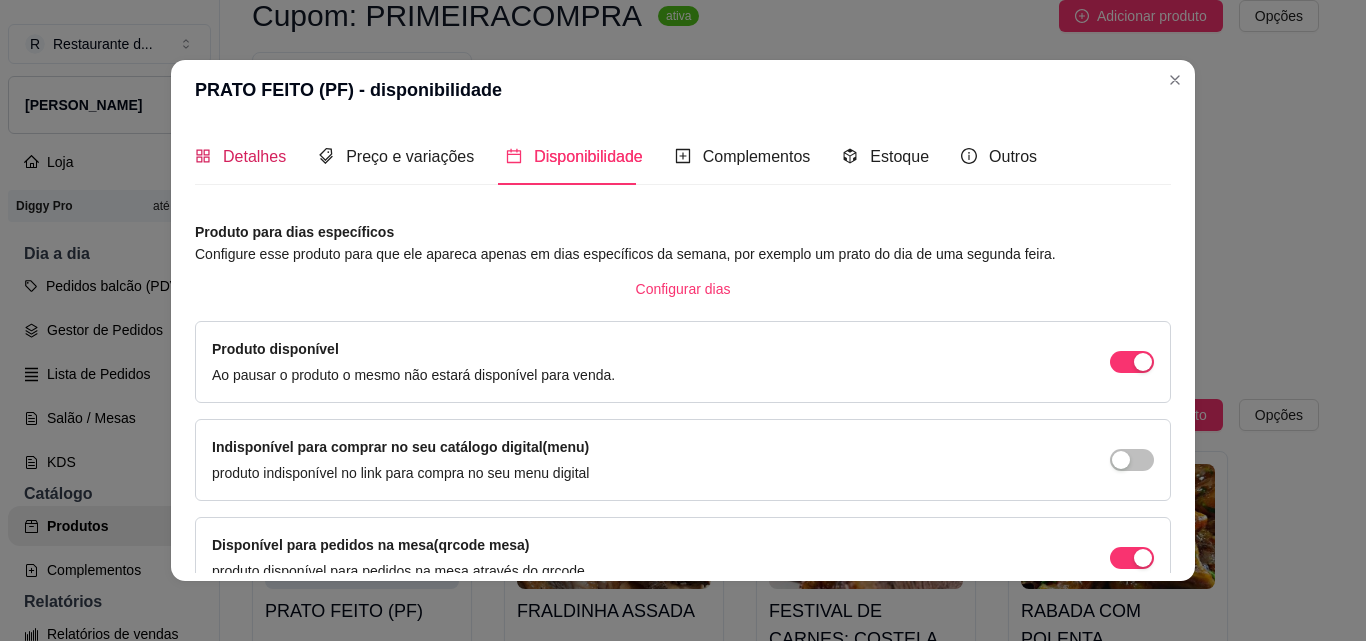 click on "Detalhes" at bounding box center [254, 156] 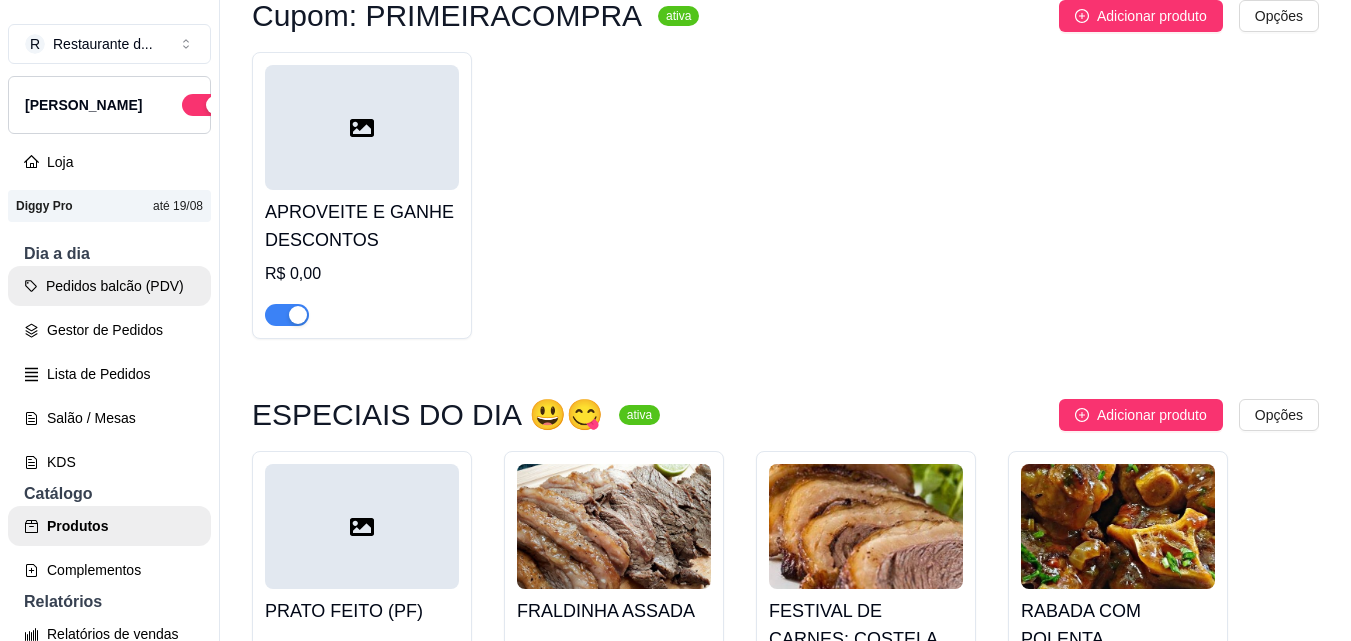 click on "Pedidos balcão (PDV)" at bounding box center [109, 286] 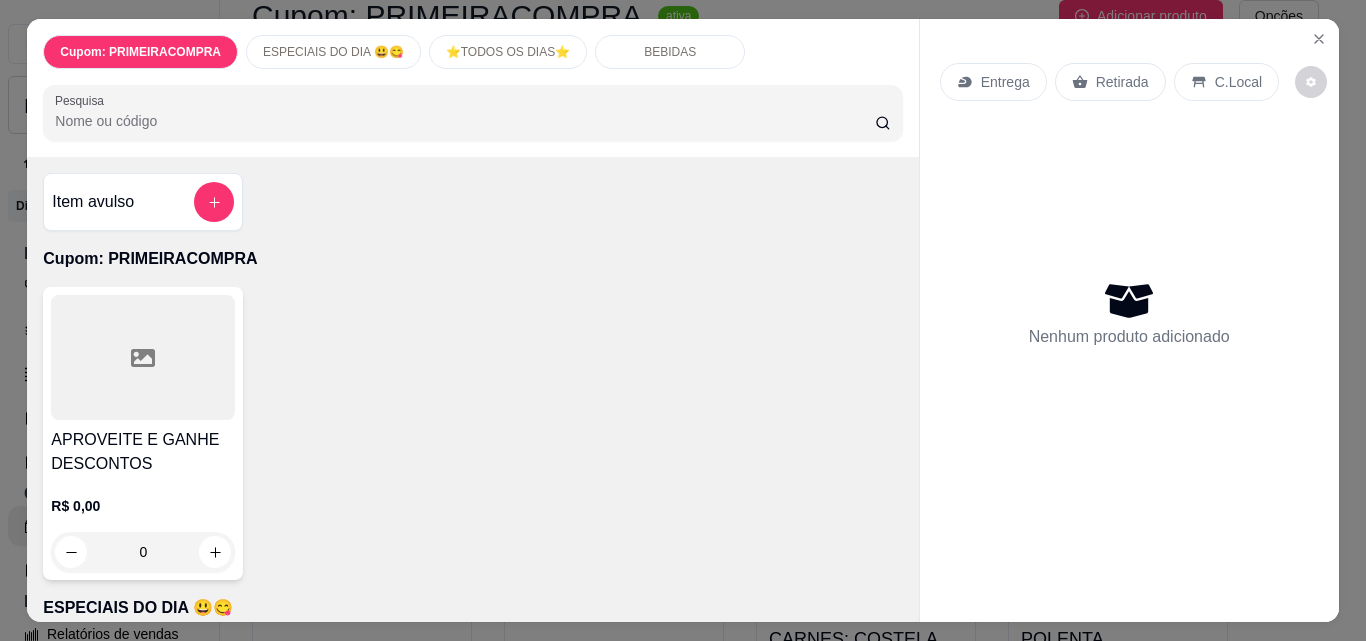 scroll, scrollTop: 300, scrollLeft: 0, axis: vertical 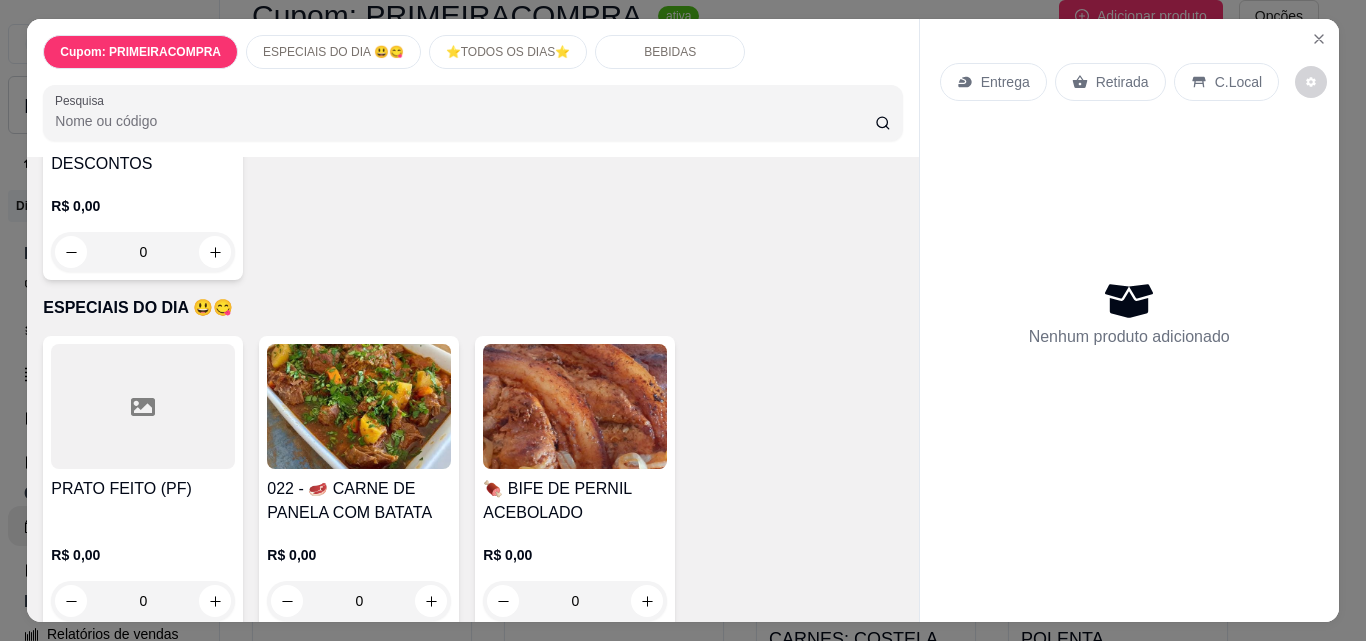 click at bounding box center (143, 406) 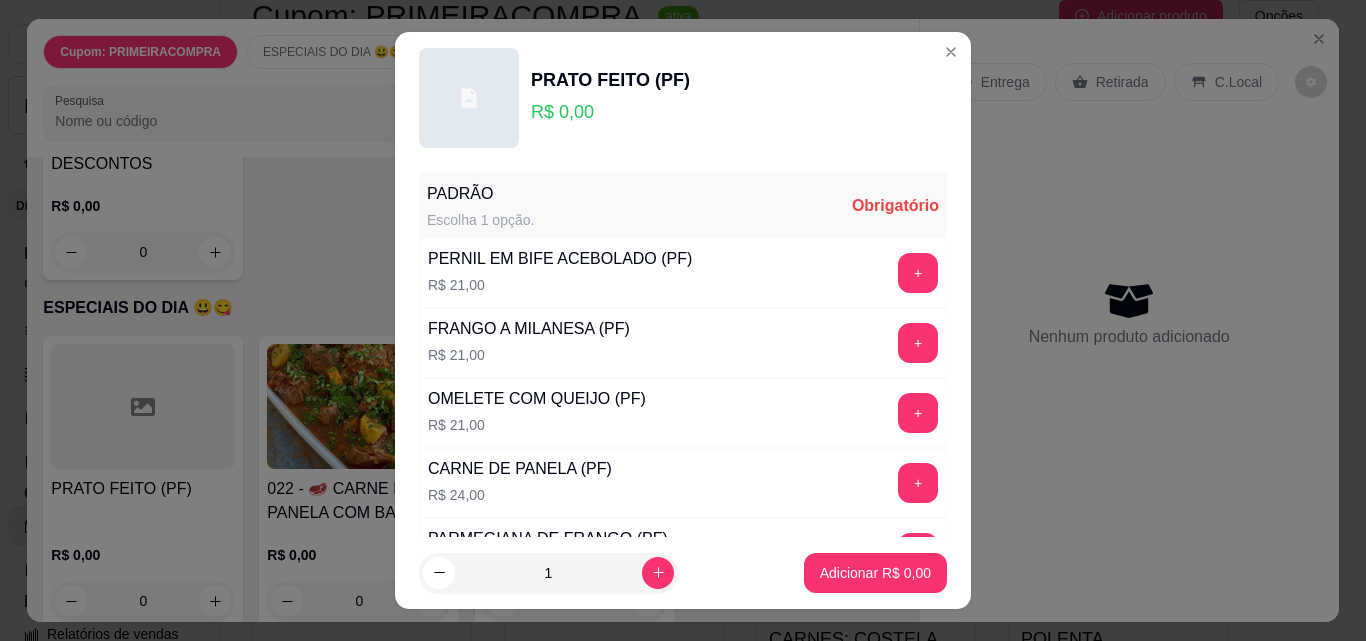 scroll, scrollTop: 100, scrollLeft: 0, axis: vertical 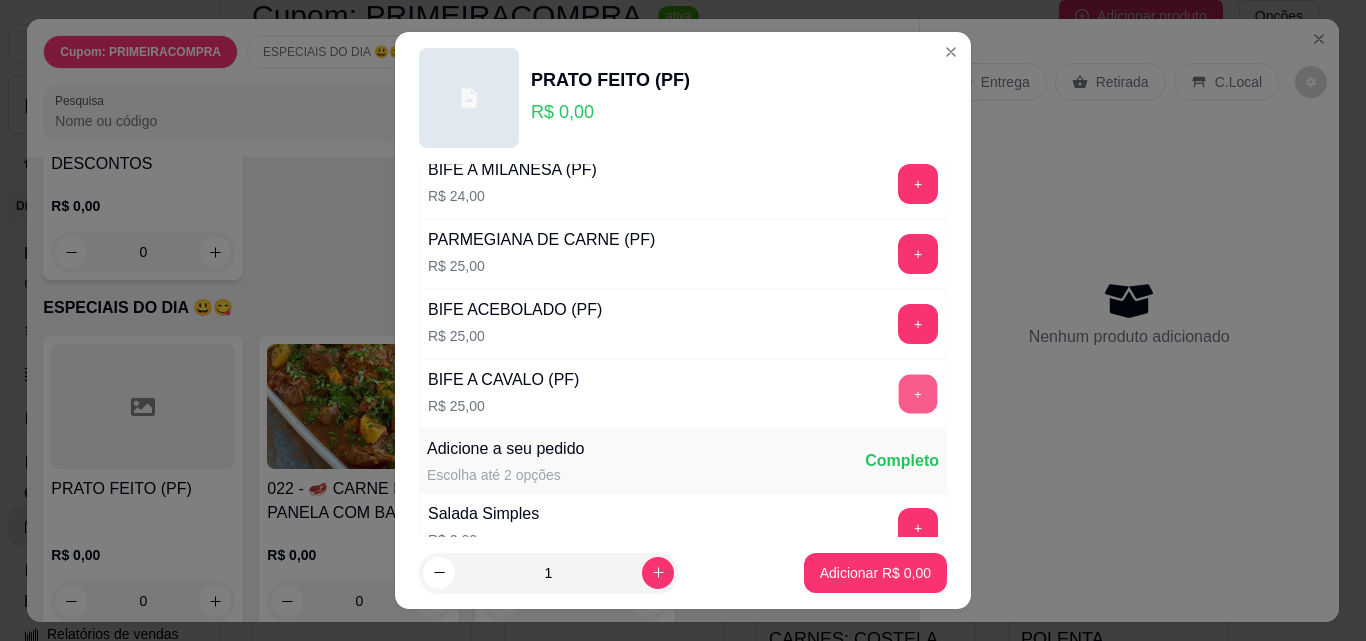 click on "+" at bounding box center [918, 394] 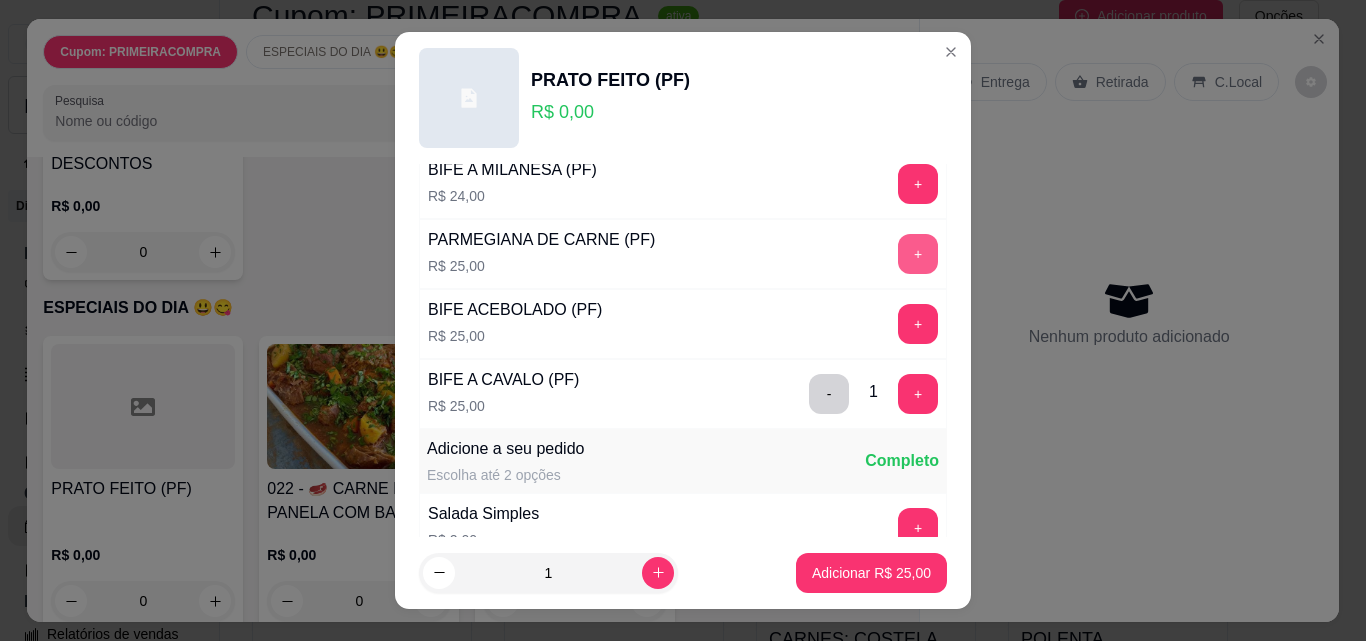 click on "+" at bounding box center (918, 254) 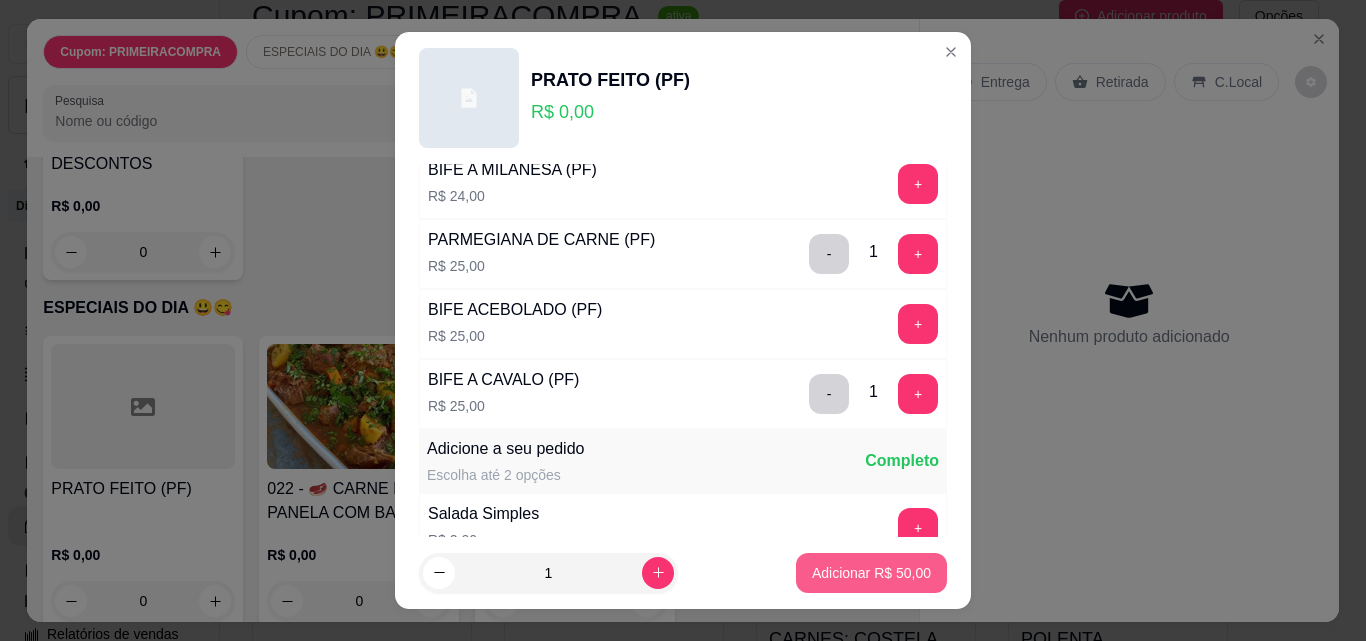 click on "Adicionar   R$ 50,00" at bounding box center [871, 573] 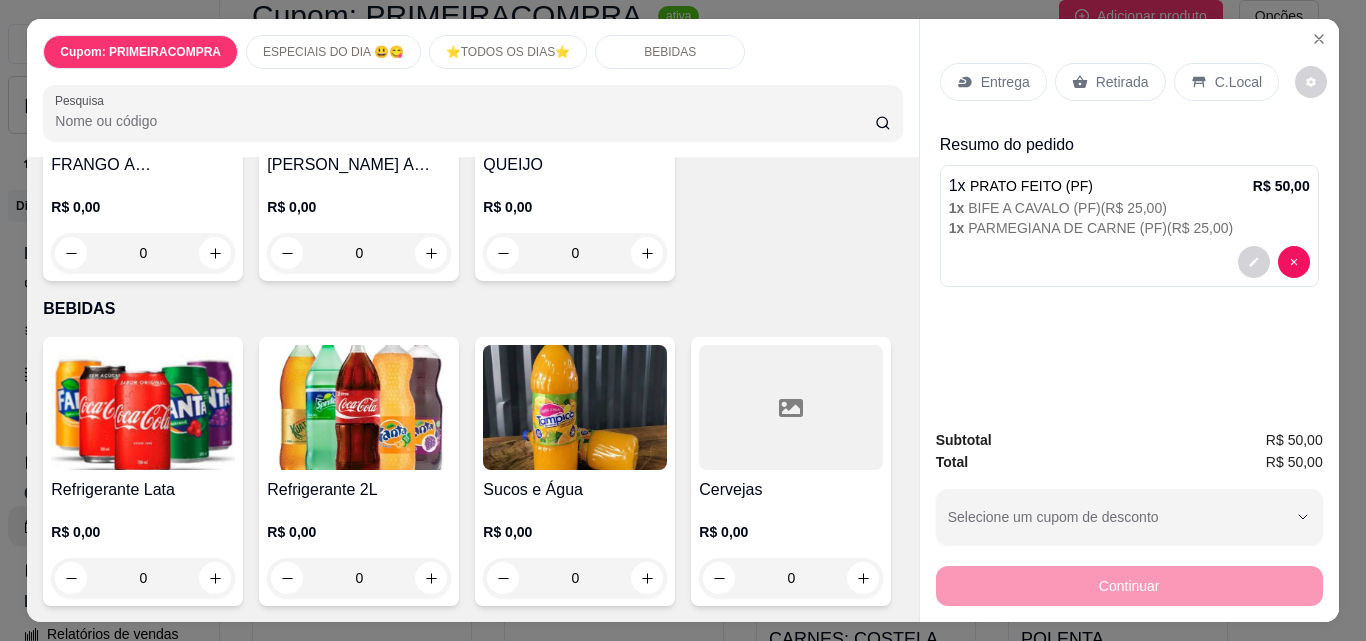 scroll, scrollTop: 1700, scrollLeft: 0, axis: vertical 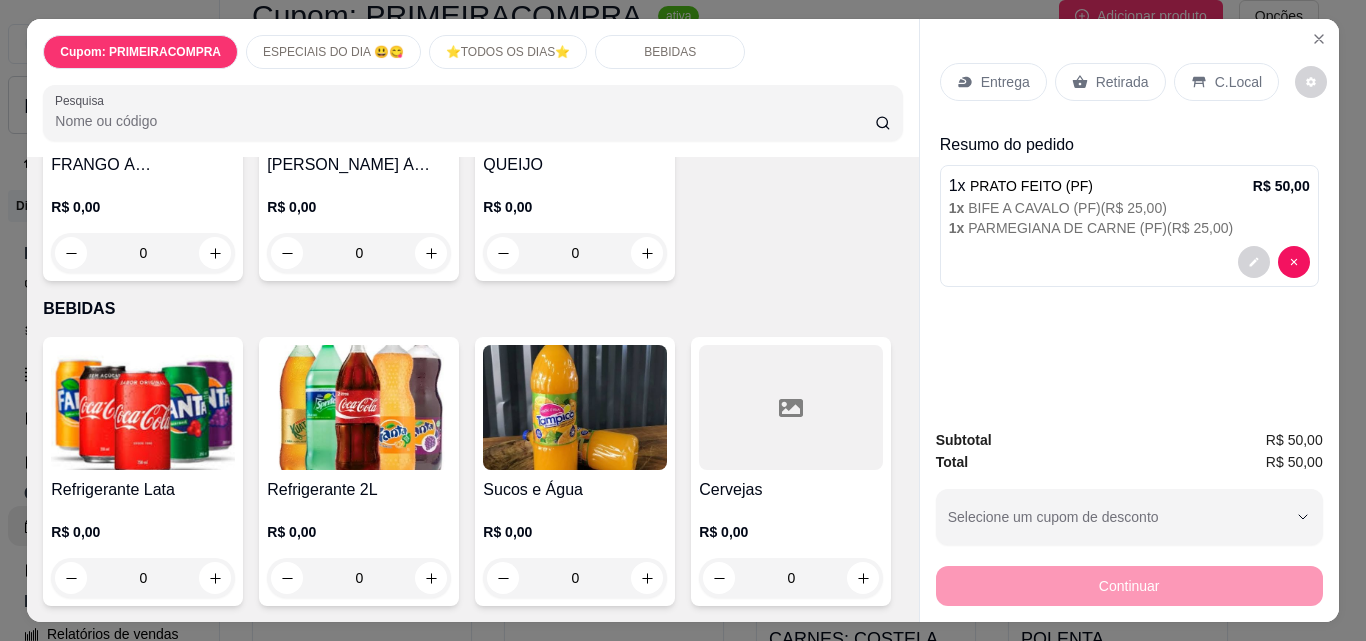 click at bounding box center [359, 407] 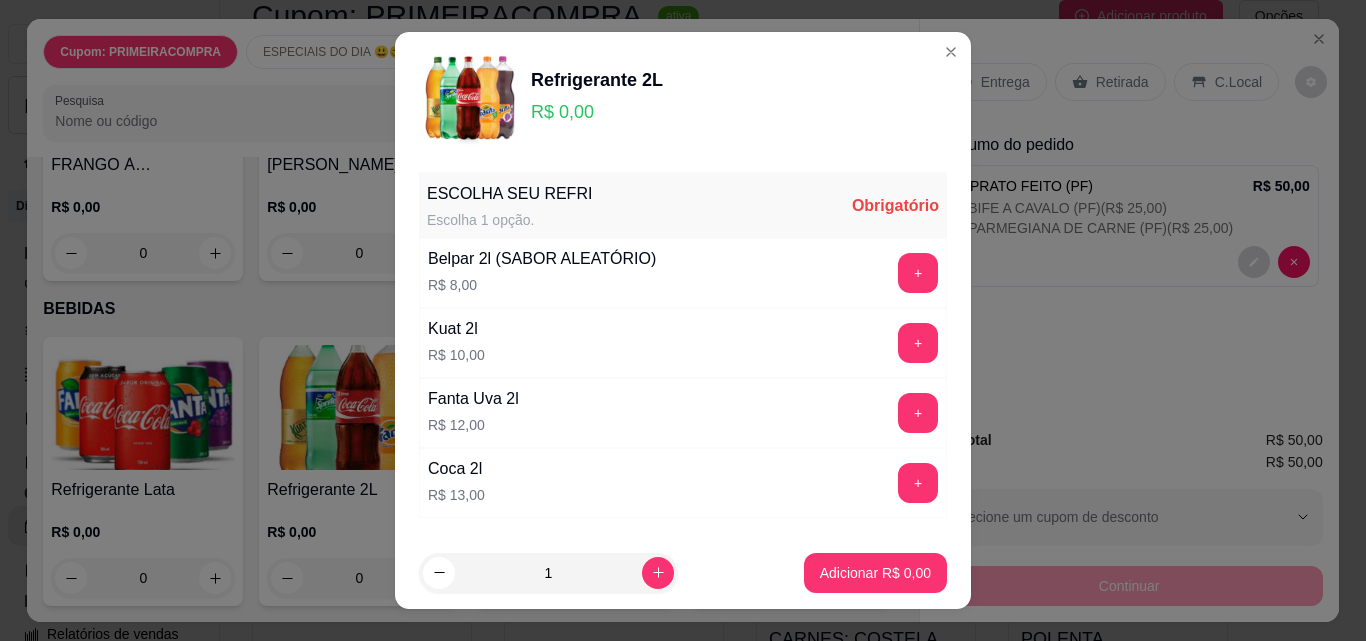 scroll, scrollTop: 100, scrollLeft: 0, axis: vertical 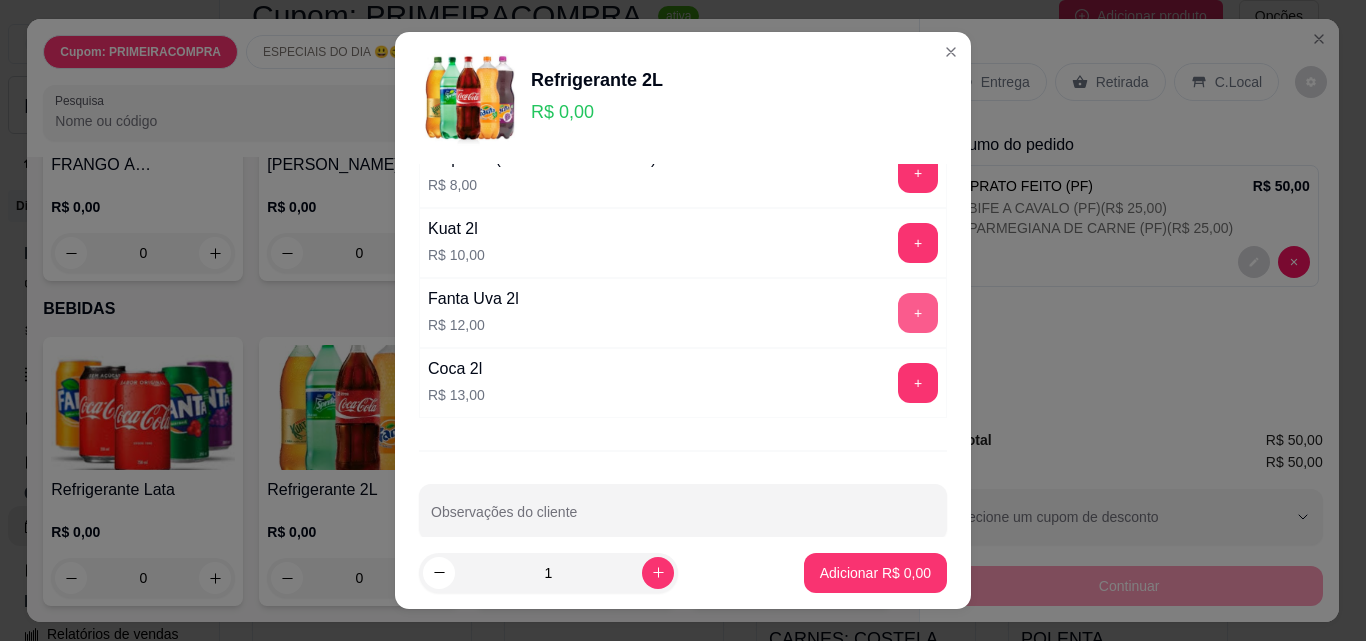 click on "+" at bounding box center [918, 313] 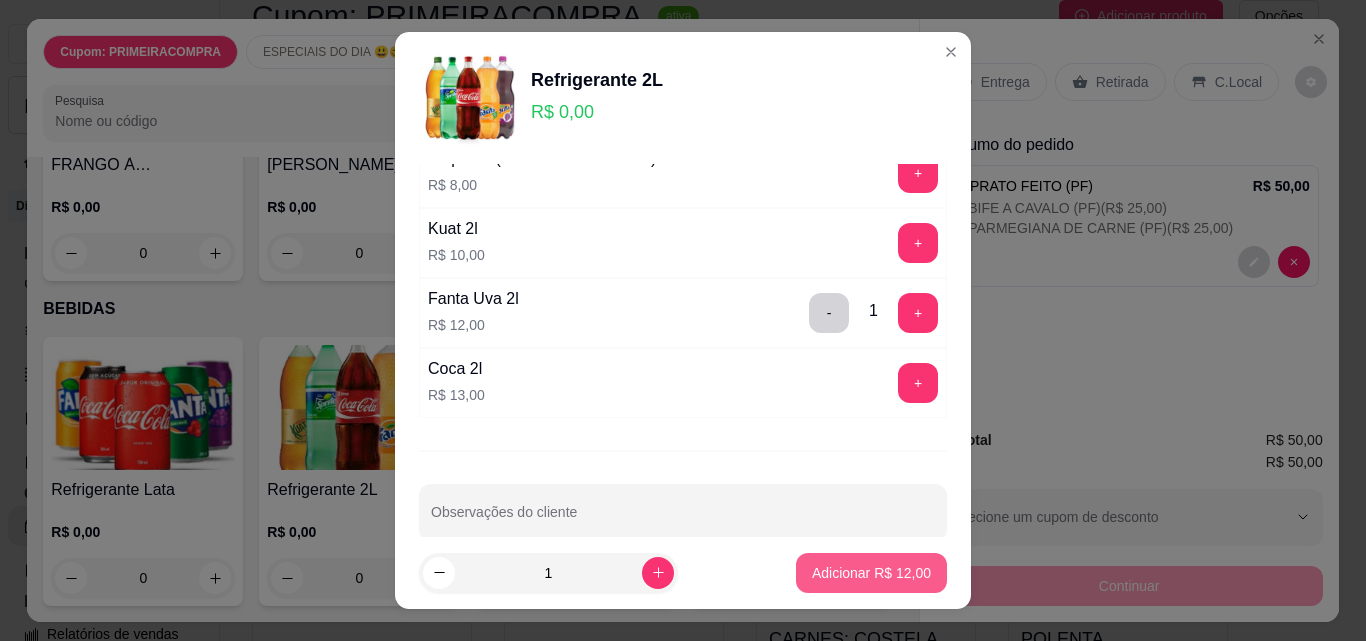 click on "Adicionar   R$ 12,00" at bounding box center [871, 573] 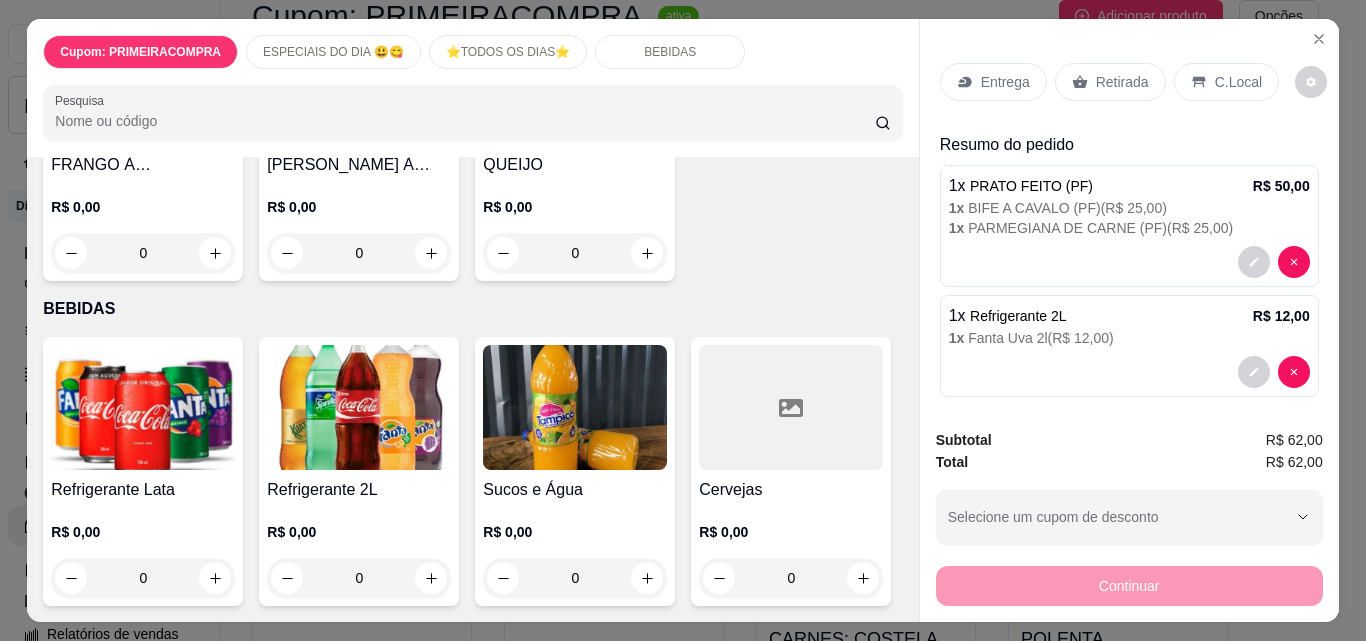 click 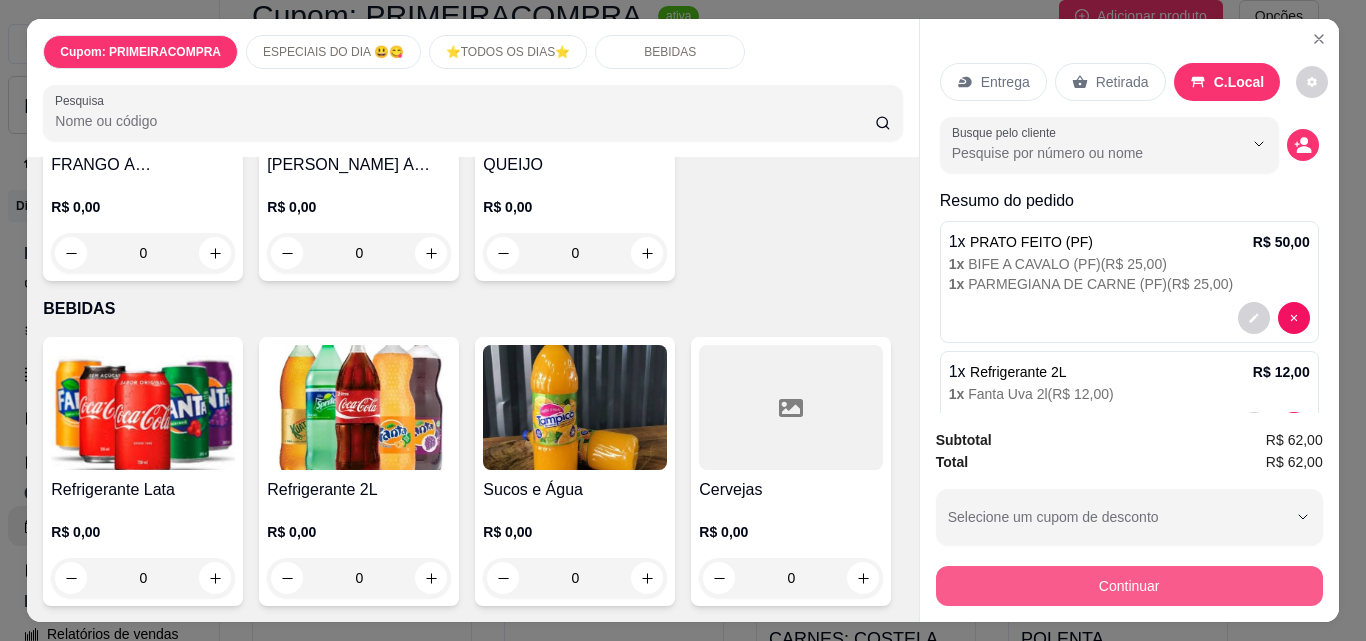 click on "Continuar" at bounding box center (1129, 586) 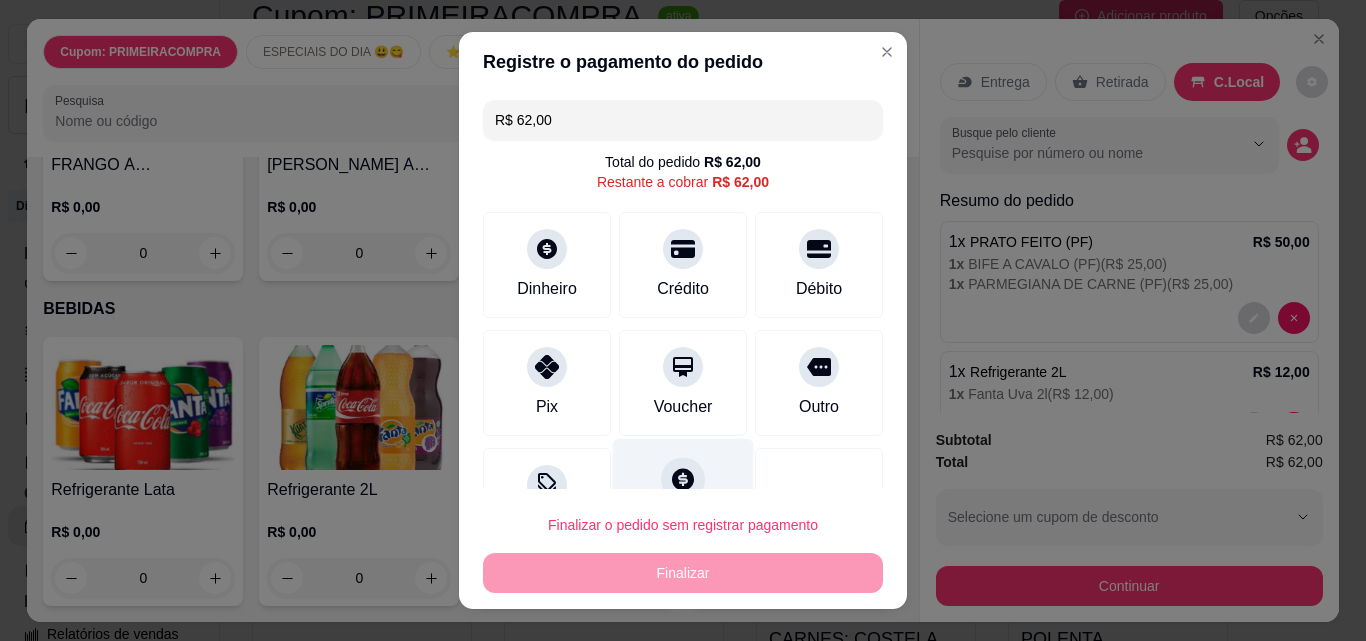 scroll, scrollTop: 73, scrollLeft: 0, axis: vertical 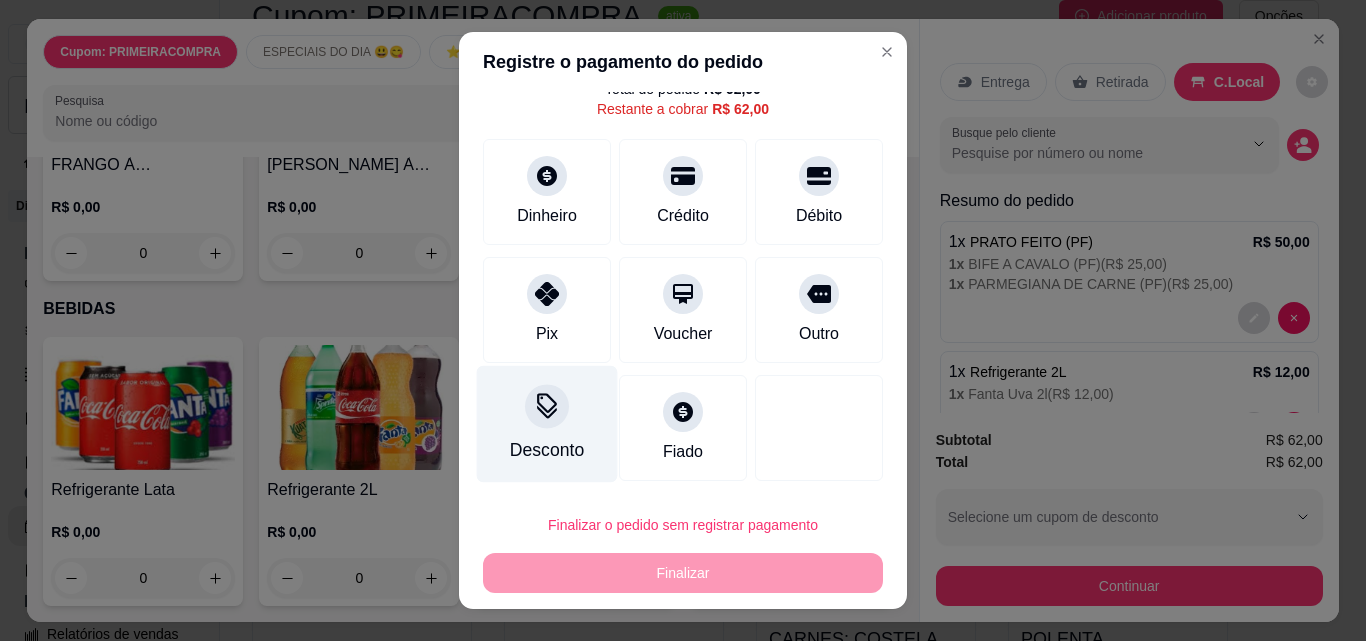 click 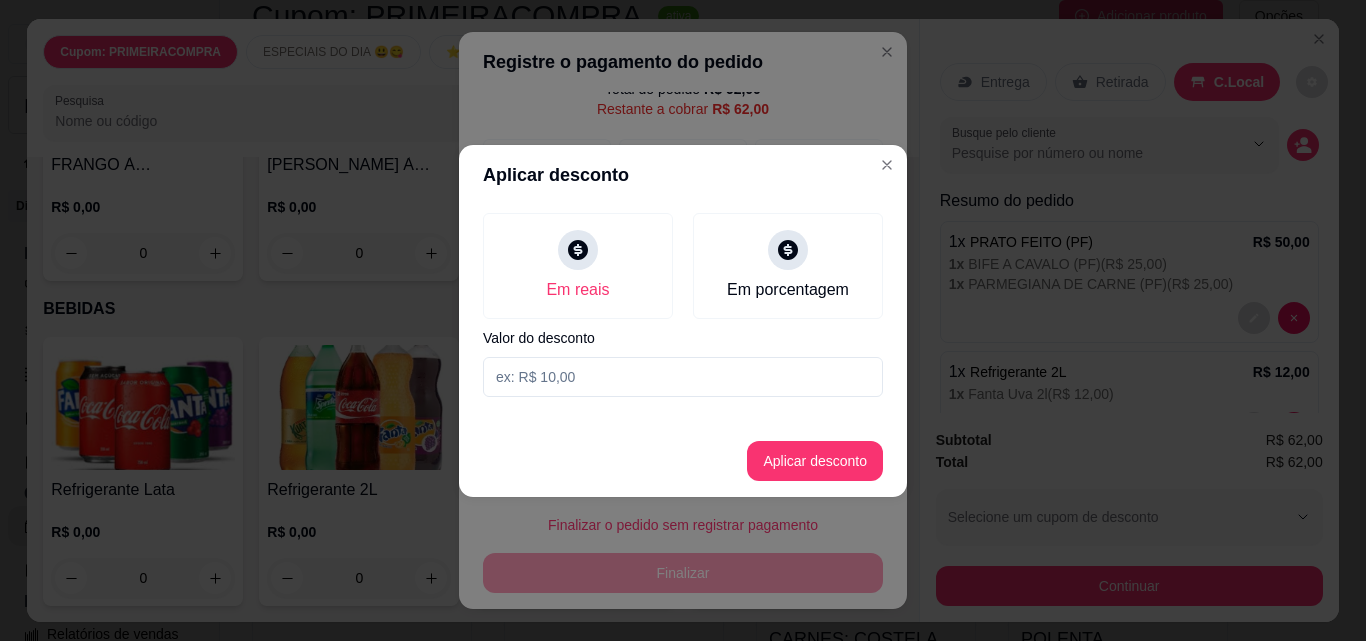 click at bounding box center [683, 377] 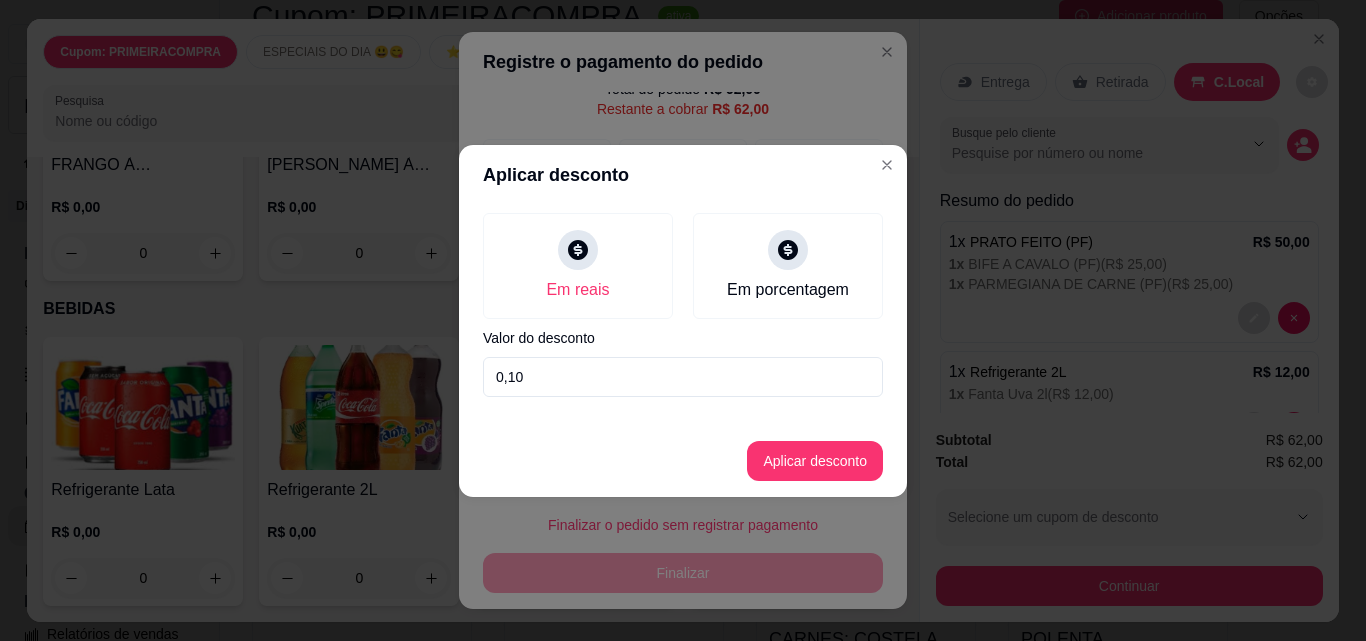 type on "1,00" 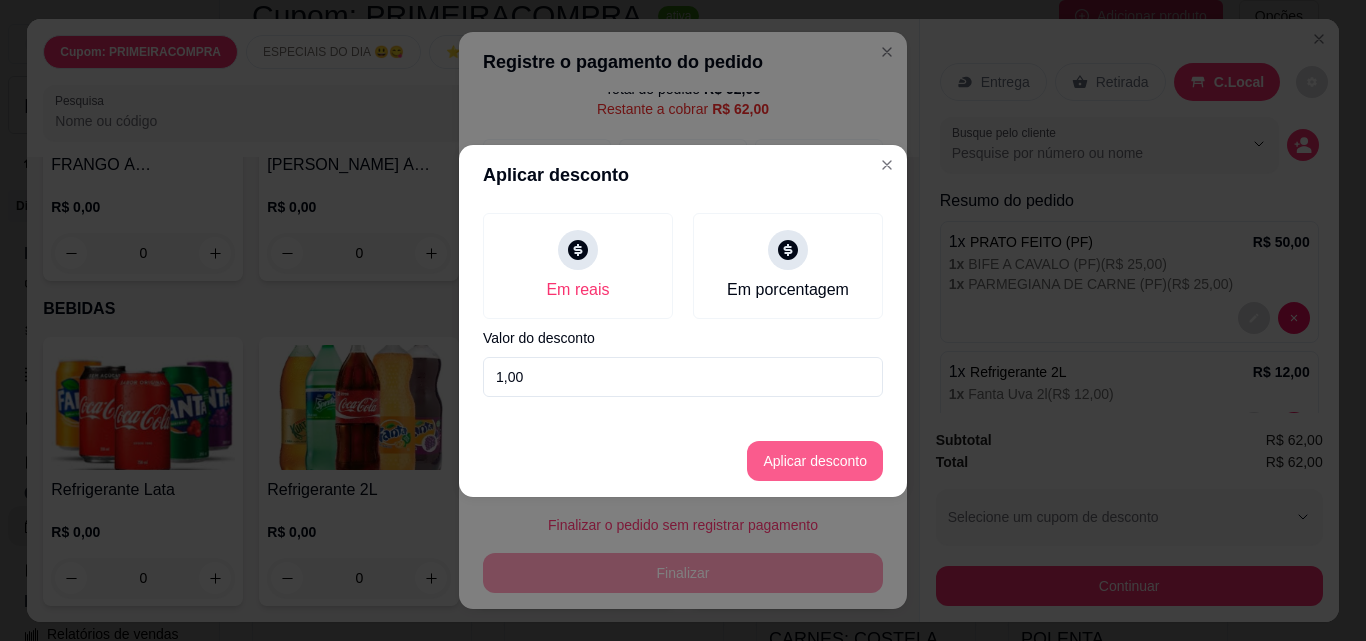 click on "Aplicar desconto" at bounding box center [815, 461] 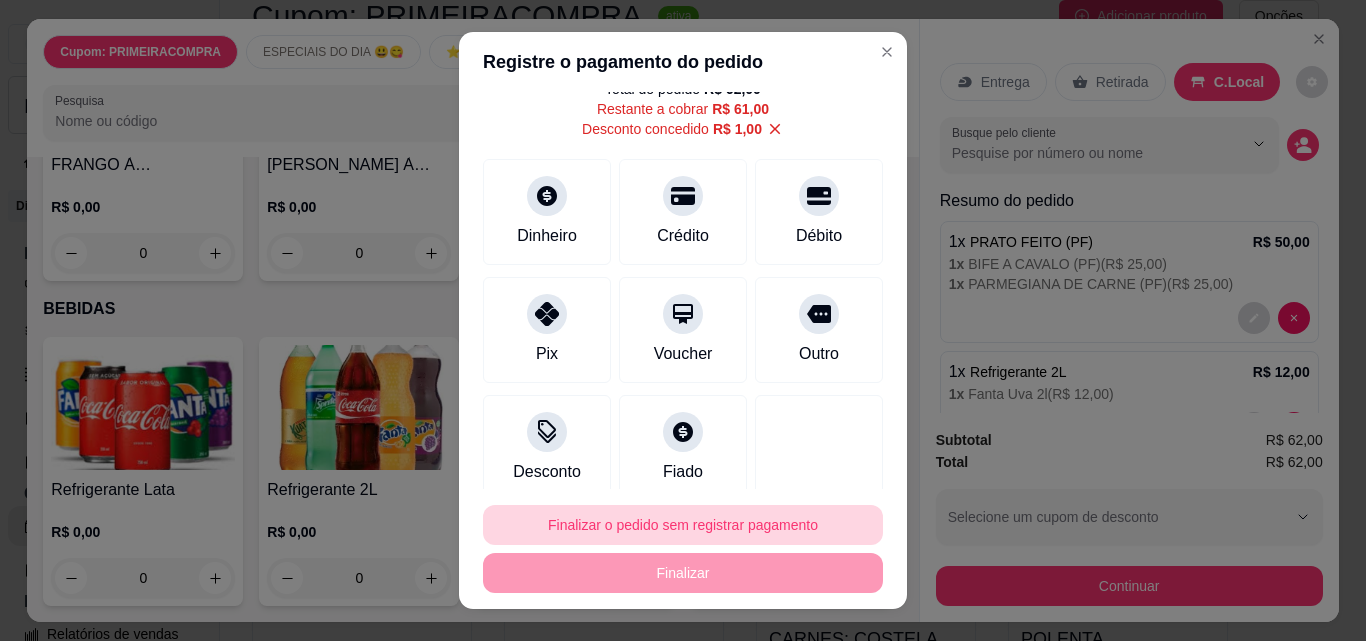click on "Finalizar o pedido sem registrar pagamento" at bounding box center (683, 525) 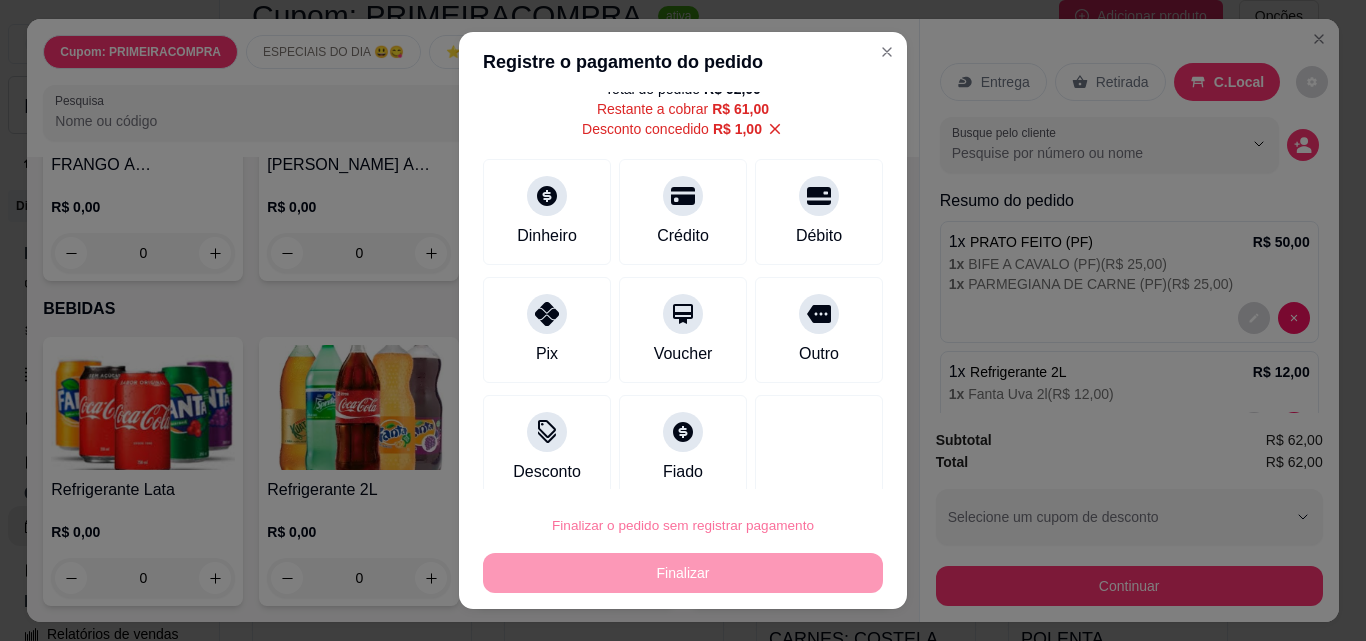 click on "Confirmar" at bounding box center [797, 468] 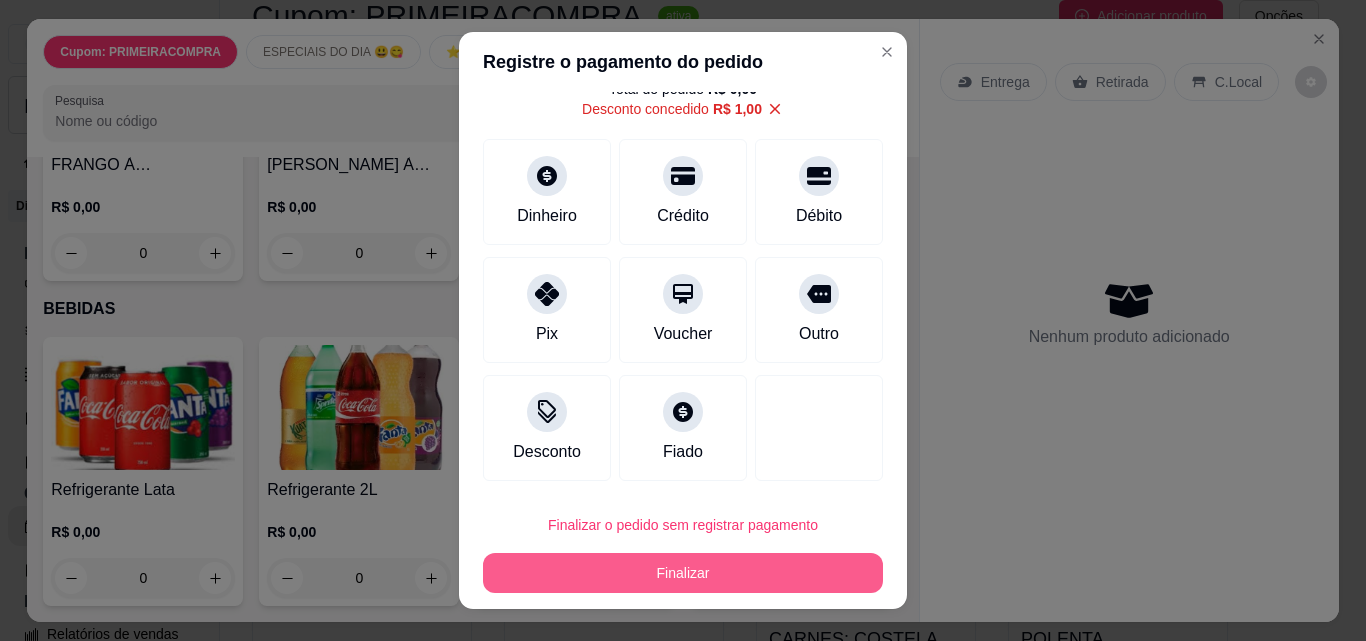 type on "-R$ 1,00" 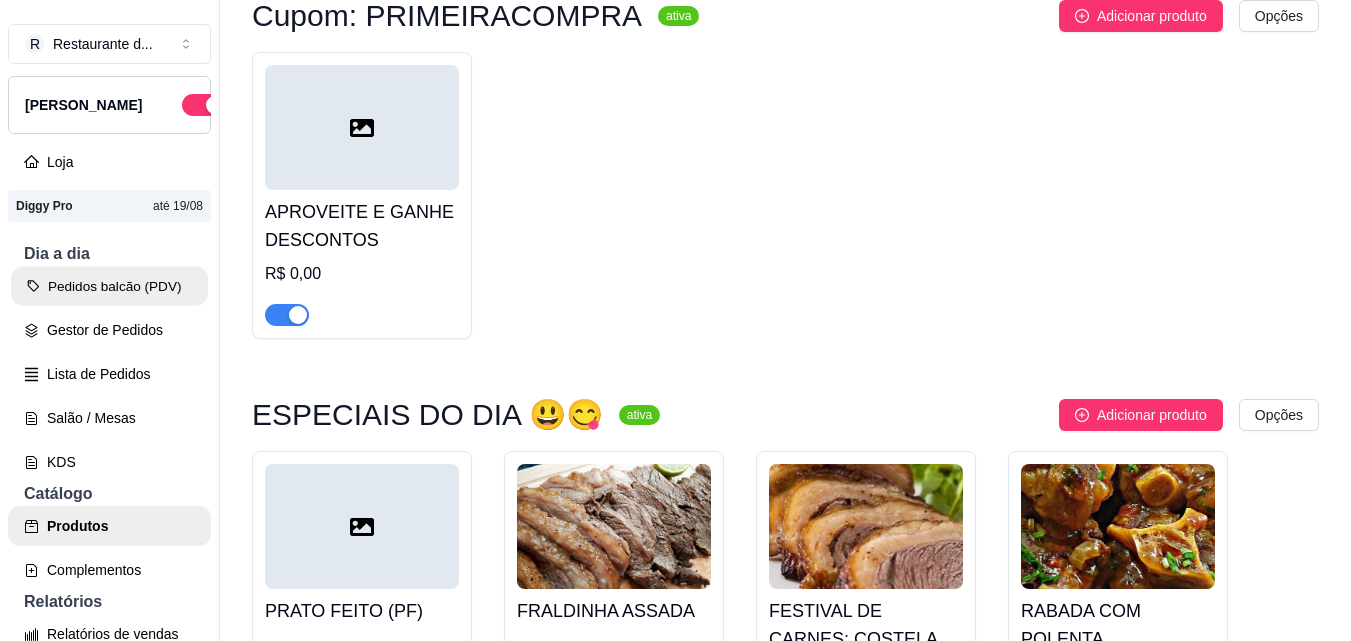 click on "Pedidos balcão (PDV)" at bounding box center (109, 286) 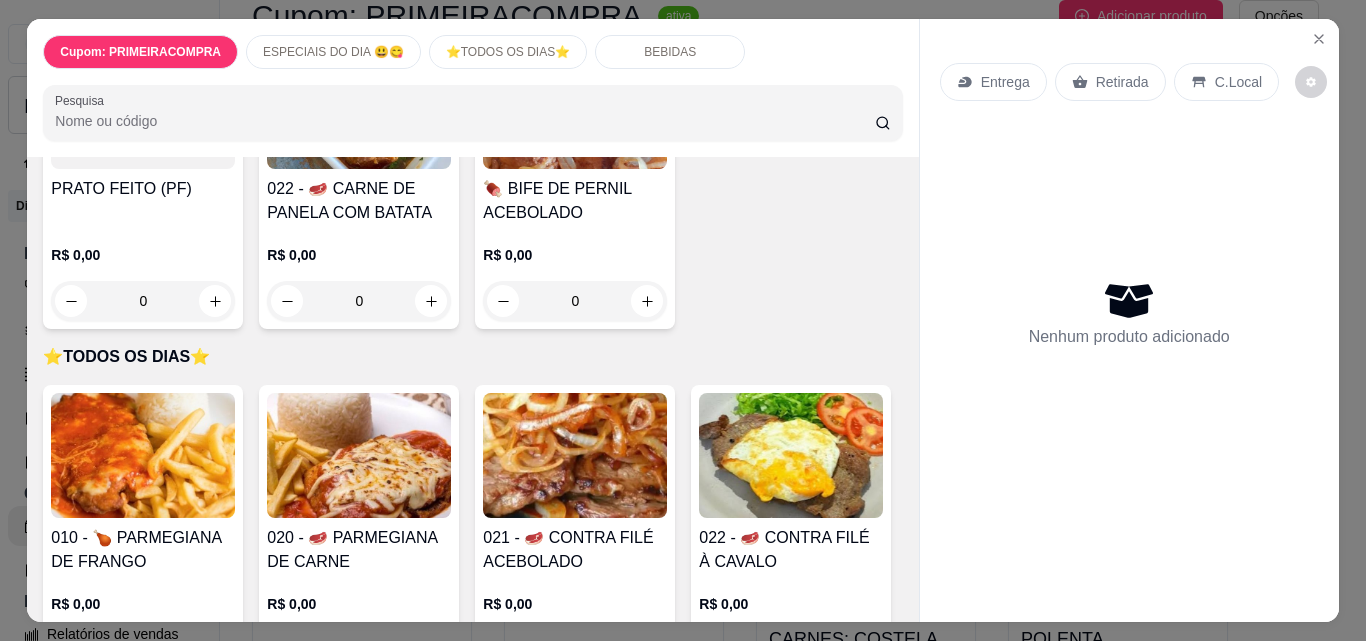 scroll, scrollTop: 800, scrollLeft: 0, axis: vertical 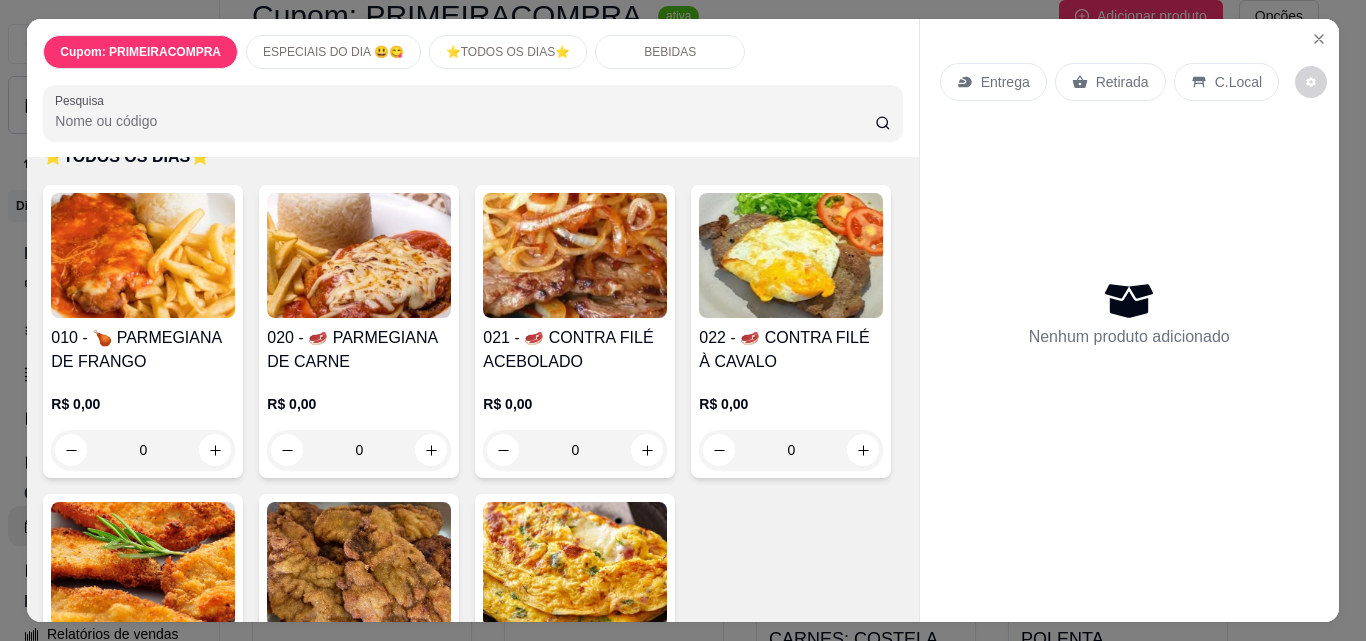 click at bounding box center (143, 255) 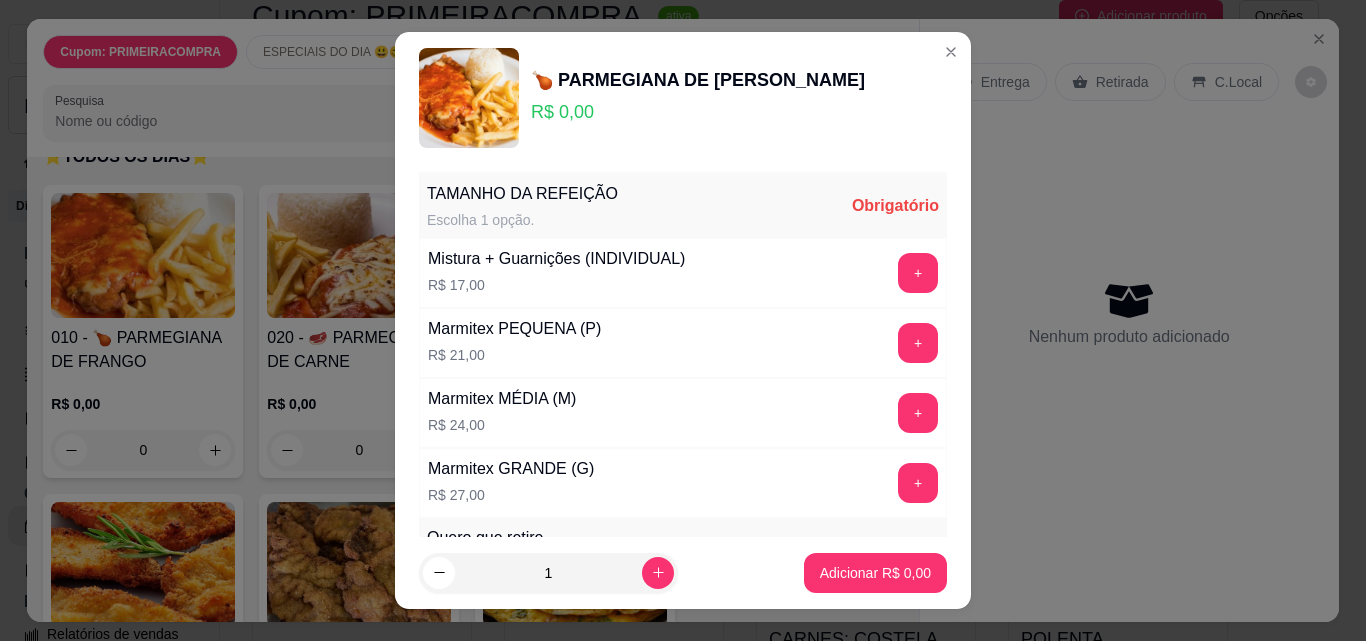 click on "+" at bounding box center [918, 413] 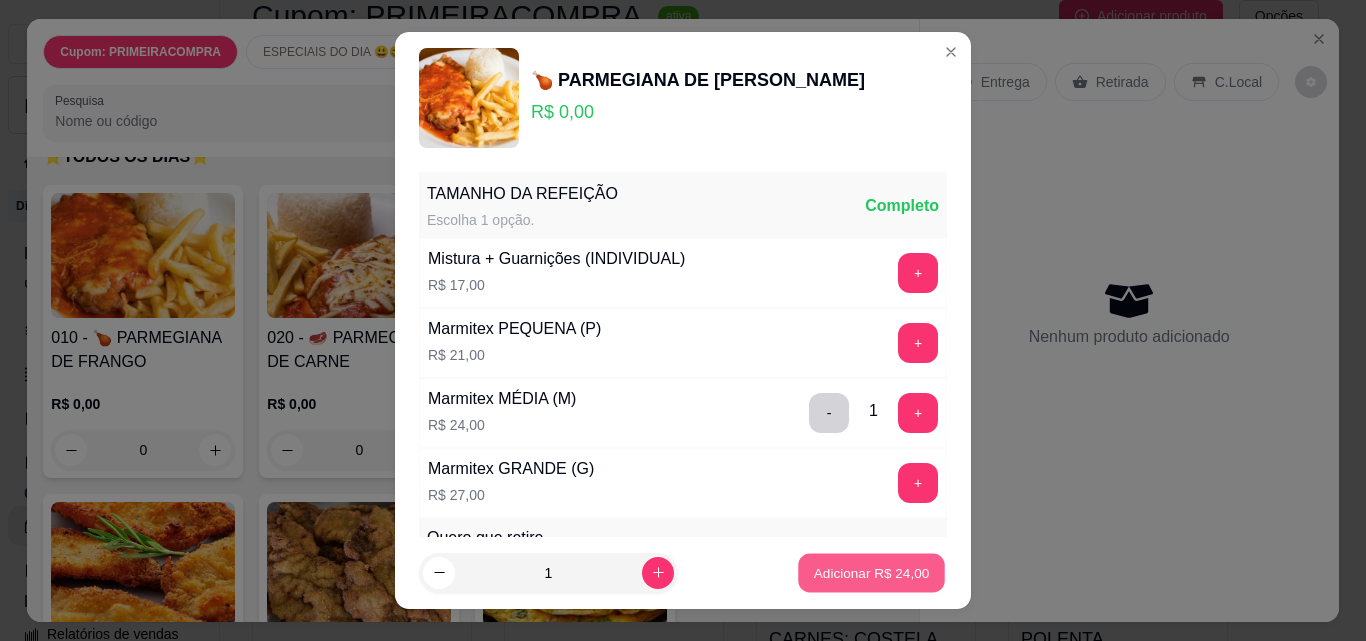 click on "Adicionar   R$ 24,00" at bounding box center [871, 573] 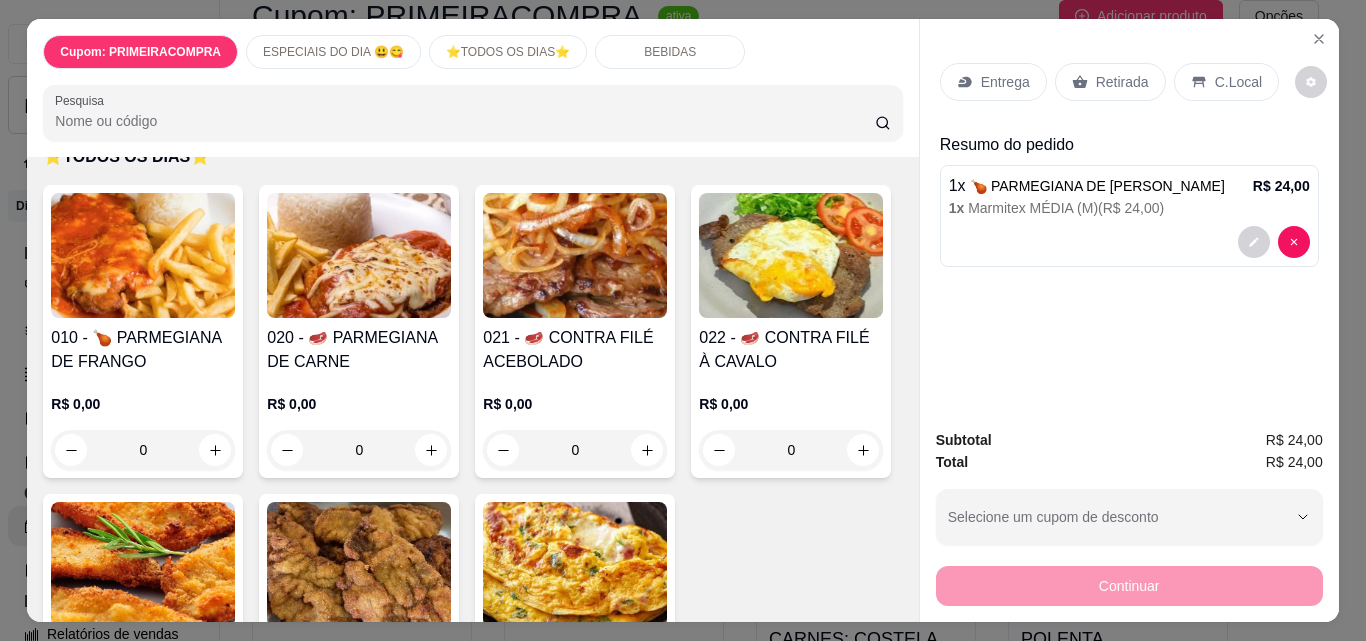 click on "Retirada" at bounding box center (1122, 82) 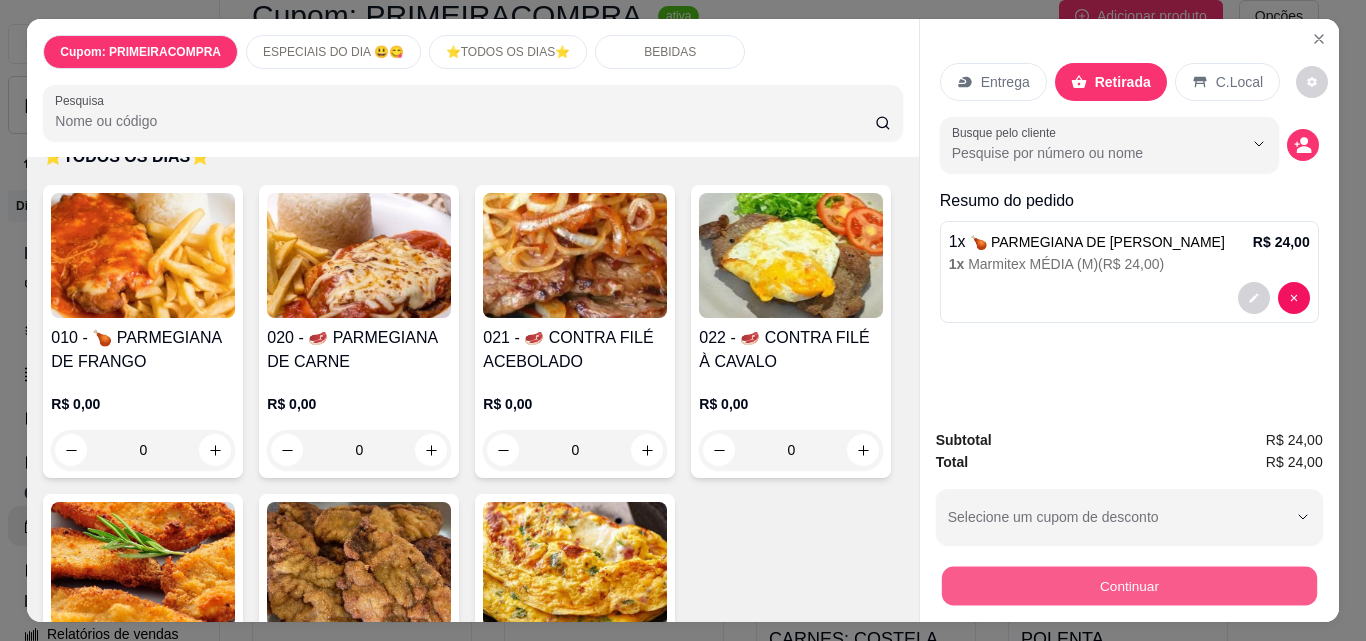 click on "Continuar" at bounding box center (1128, 585) 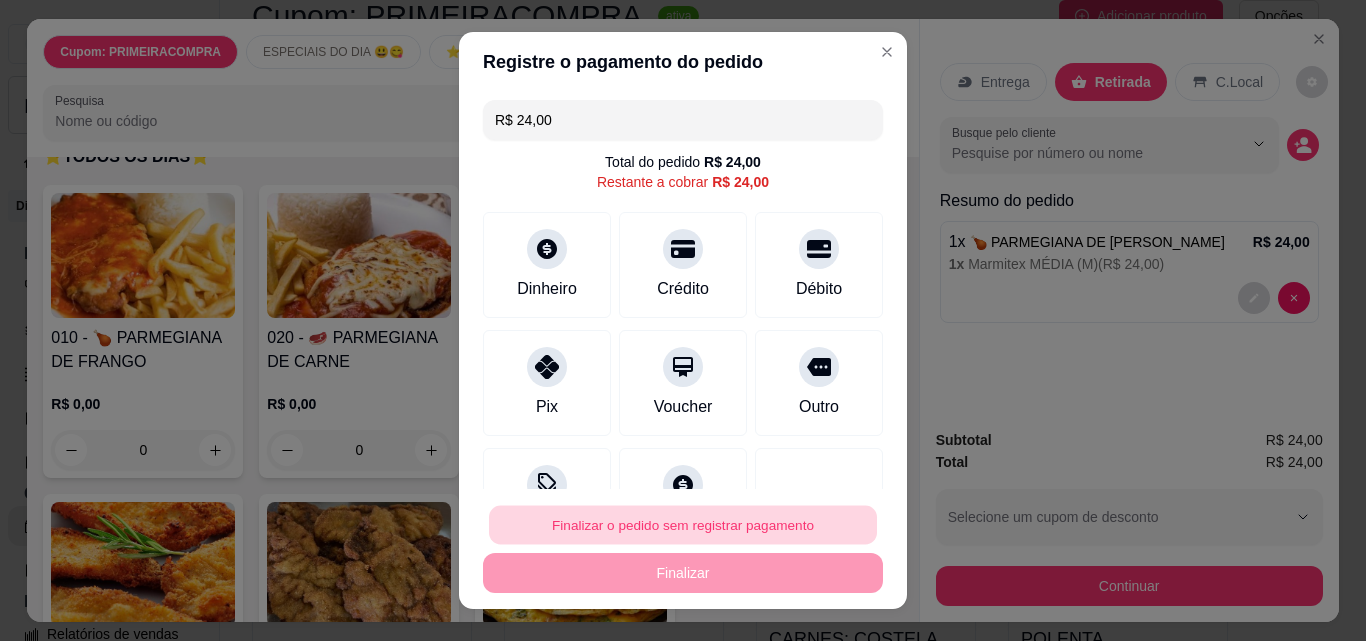 click on "Finalizar o pedido sem registrar pagamento" at bounding box center (683, 525) 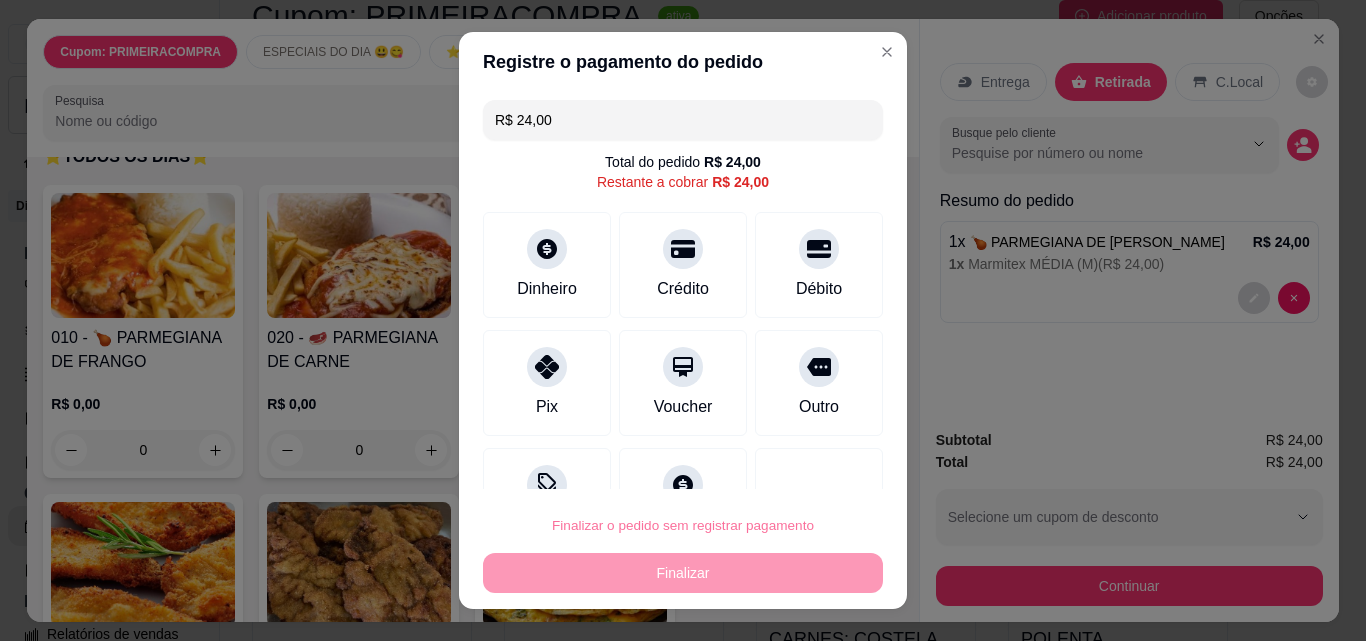 click on "Confirmar" at bounding box center (796, 468) 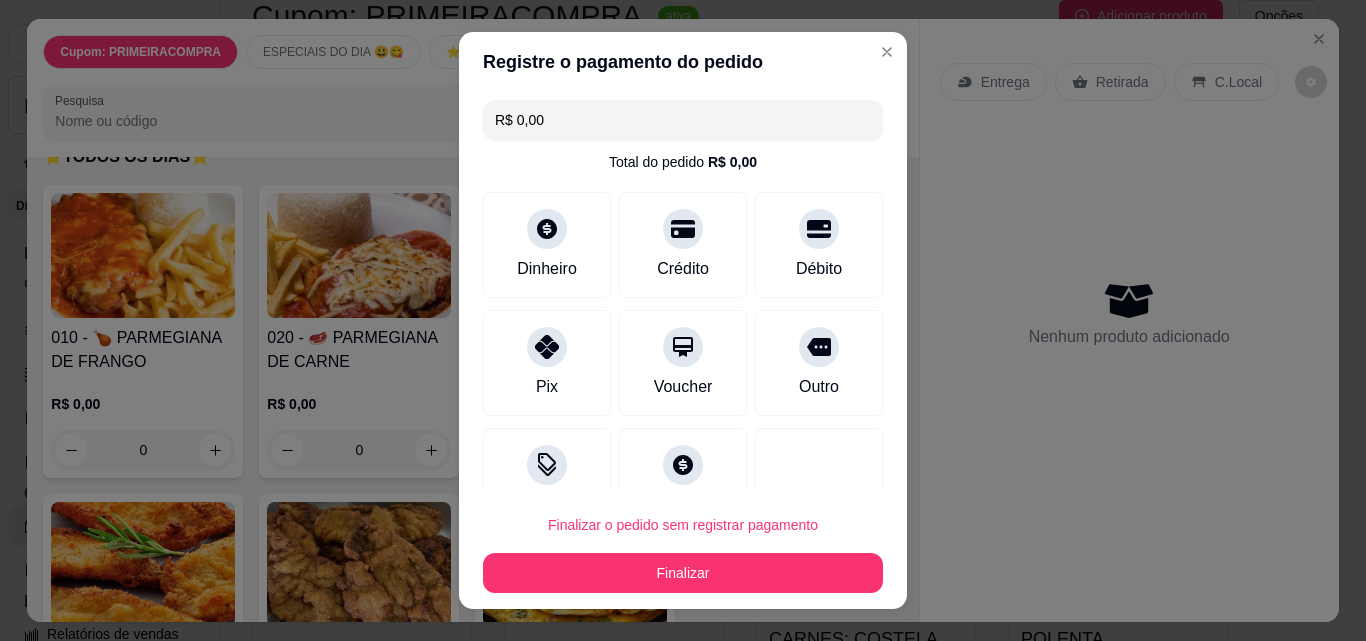 type on "R$ 0,00" 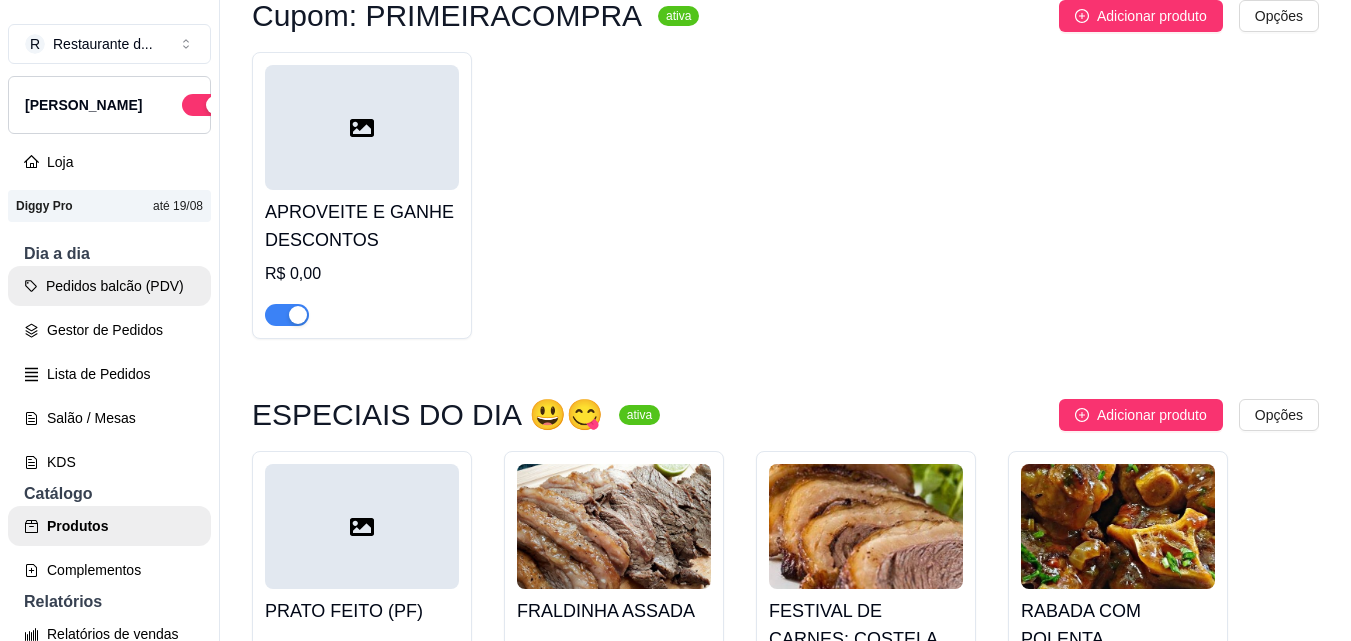 click on "Pedidos balcão (PDV)" at bounding box center [109, 286] 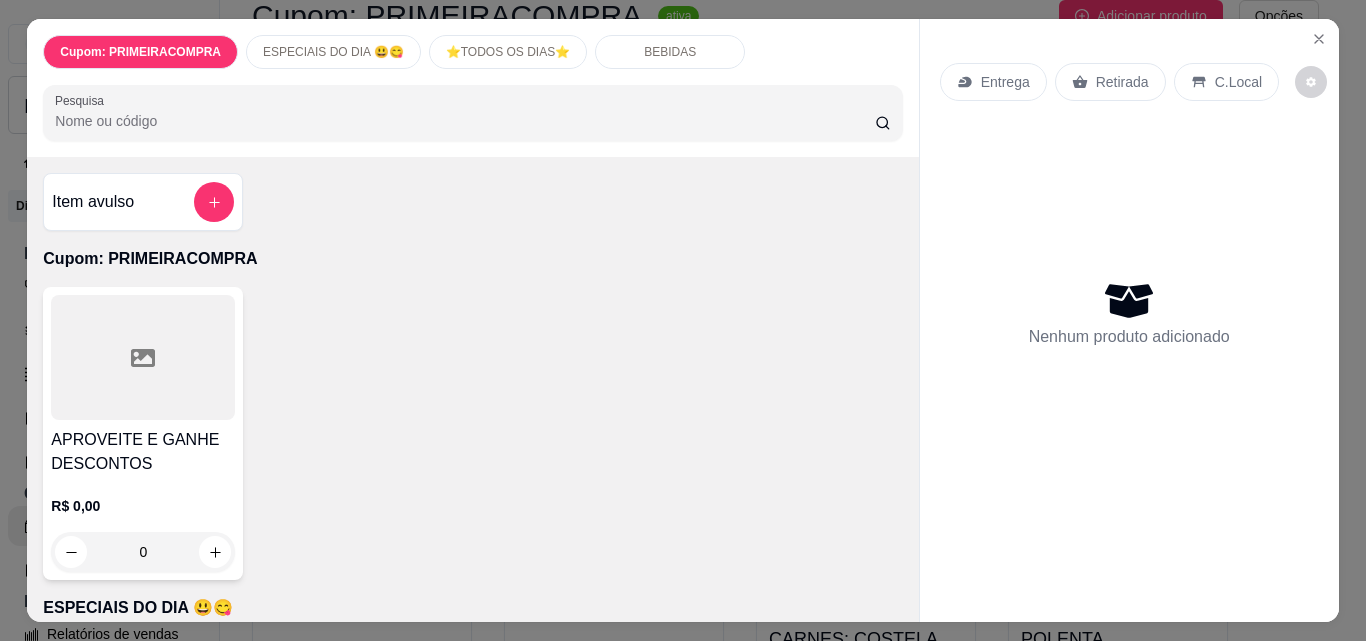 scroll, scrollTop: 200, scrollLeft: 0, axis: vertical 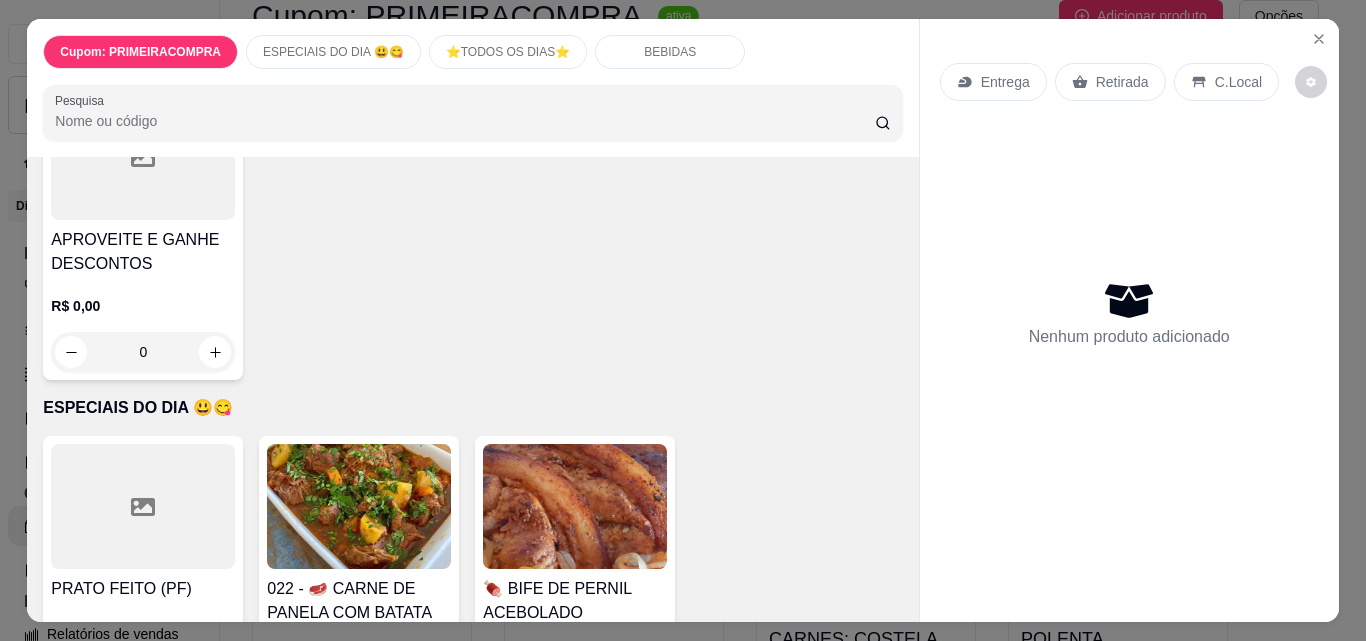 click at bounding box center (575, 506) 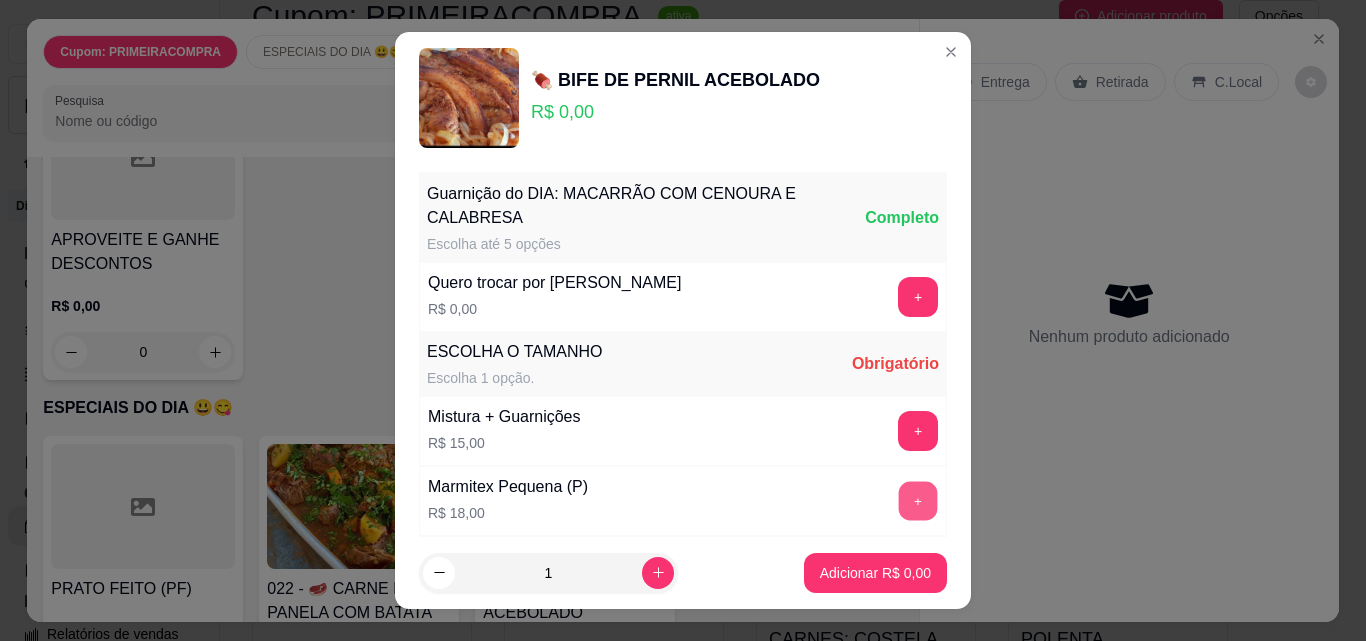 click on "+" at bounding box center [918, 501] 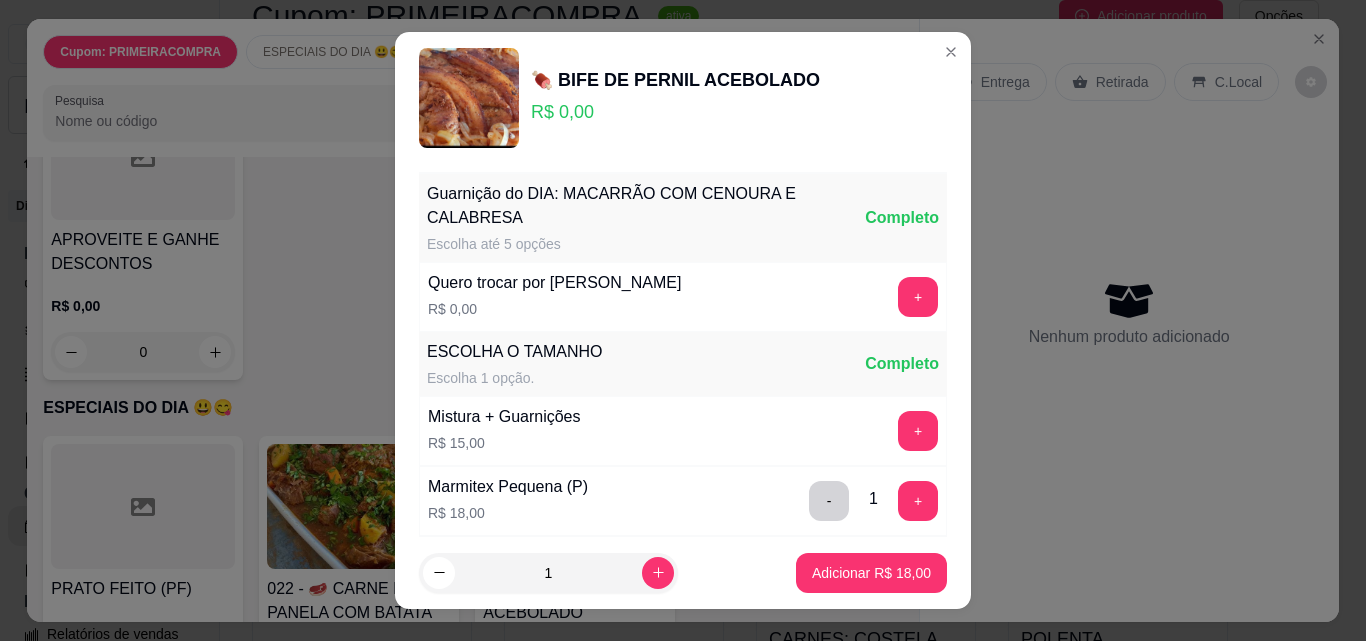 scroll, scrollTop: 563, scrollLeft: 0, axis: vertical 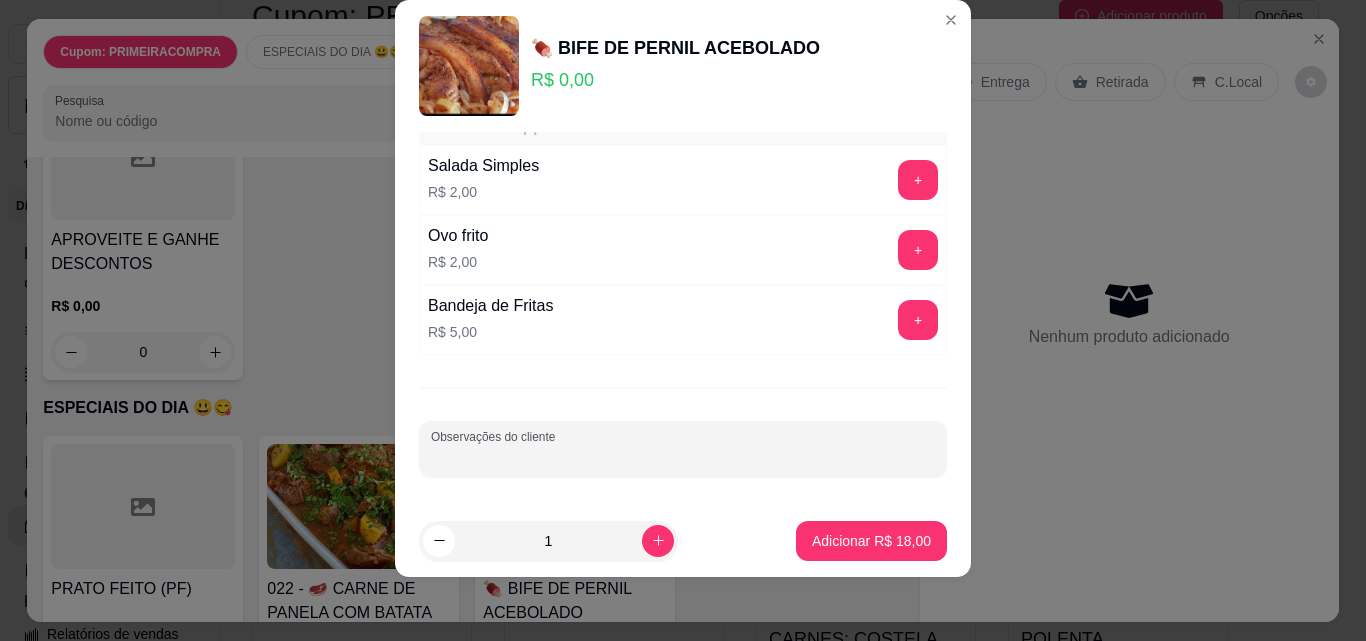 click on "Observações do cliente" at bounding box center [683, 457] 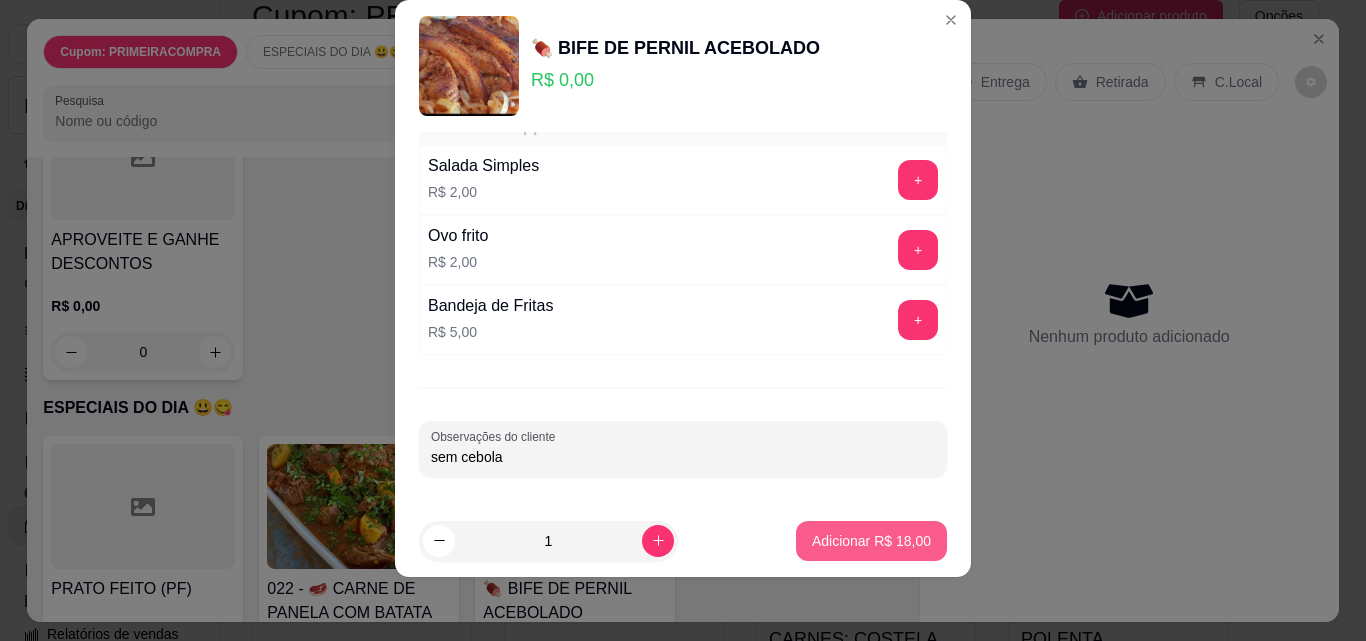 type on "sem cebola" 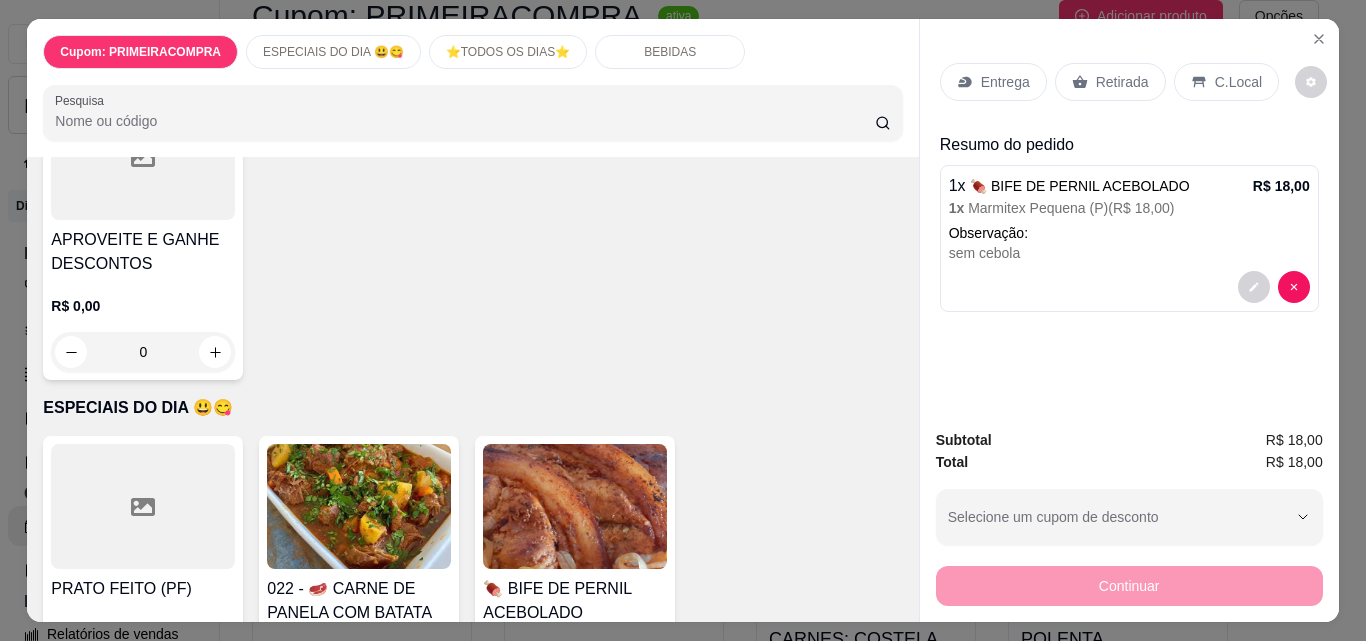 click on "Entrega" at bounding box center (1005, 82) 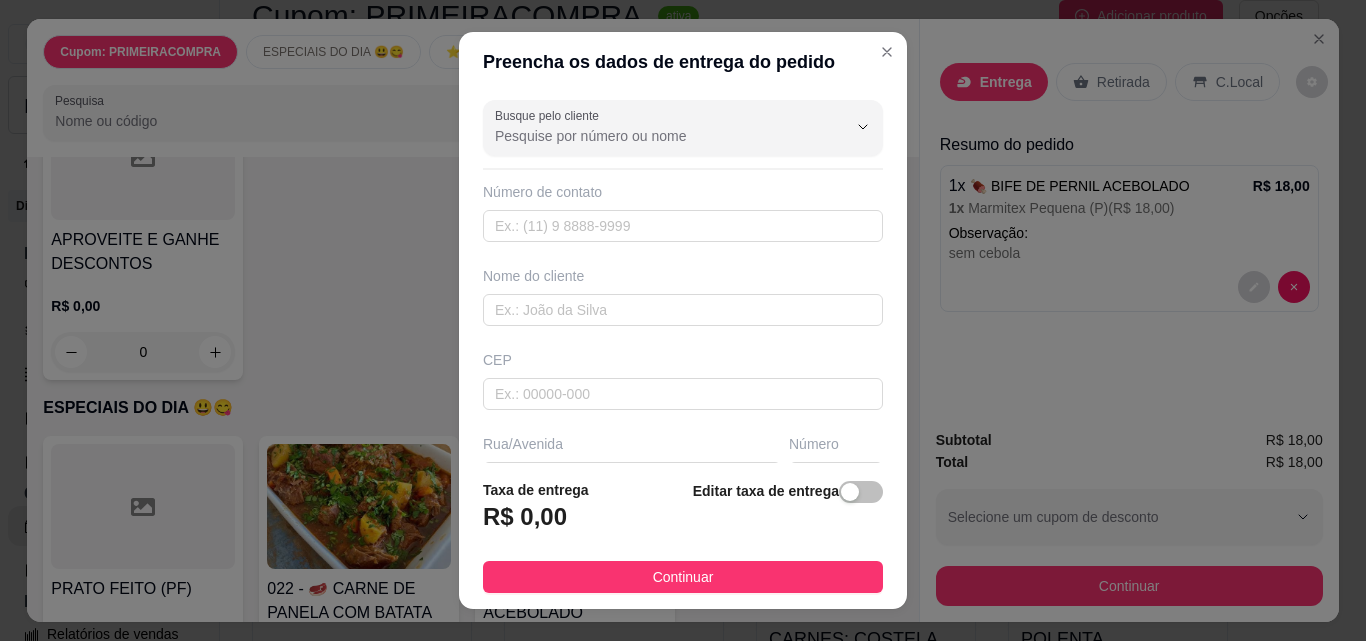 scroll, scrollTop: 200, scrollLeft: 0, axis: vertical 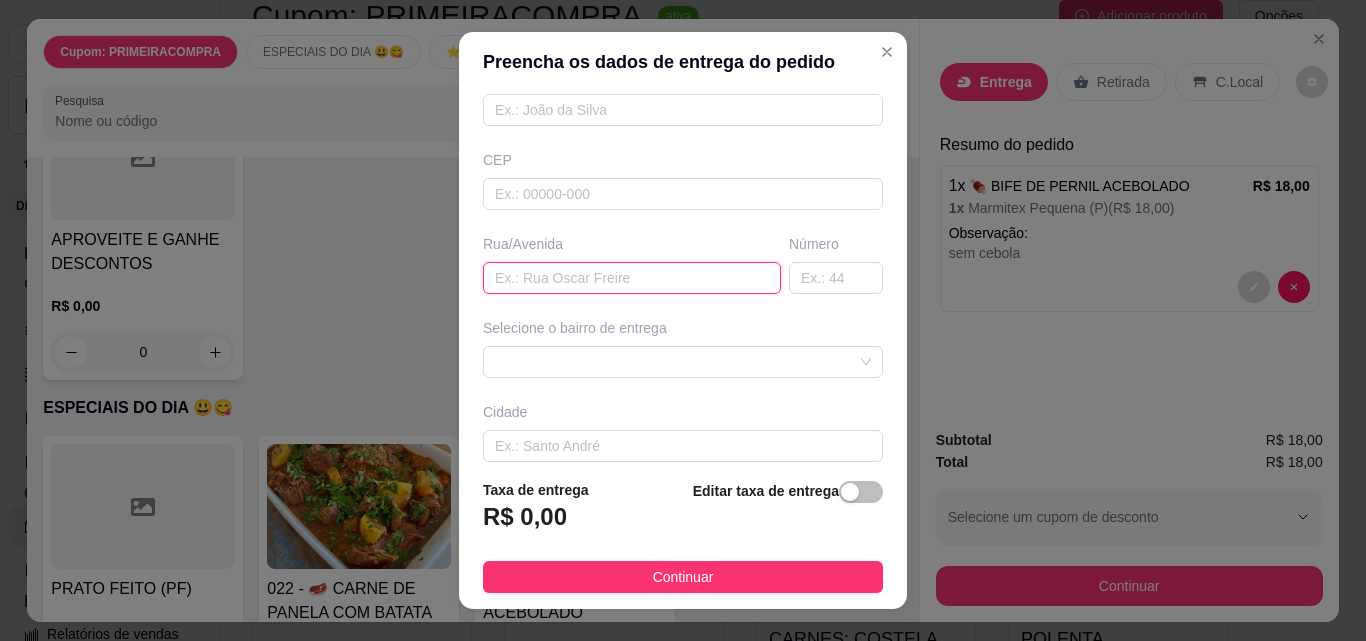 click at bounding box center [632, 278] 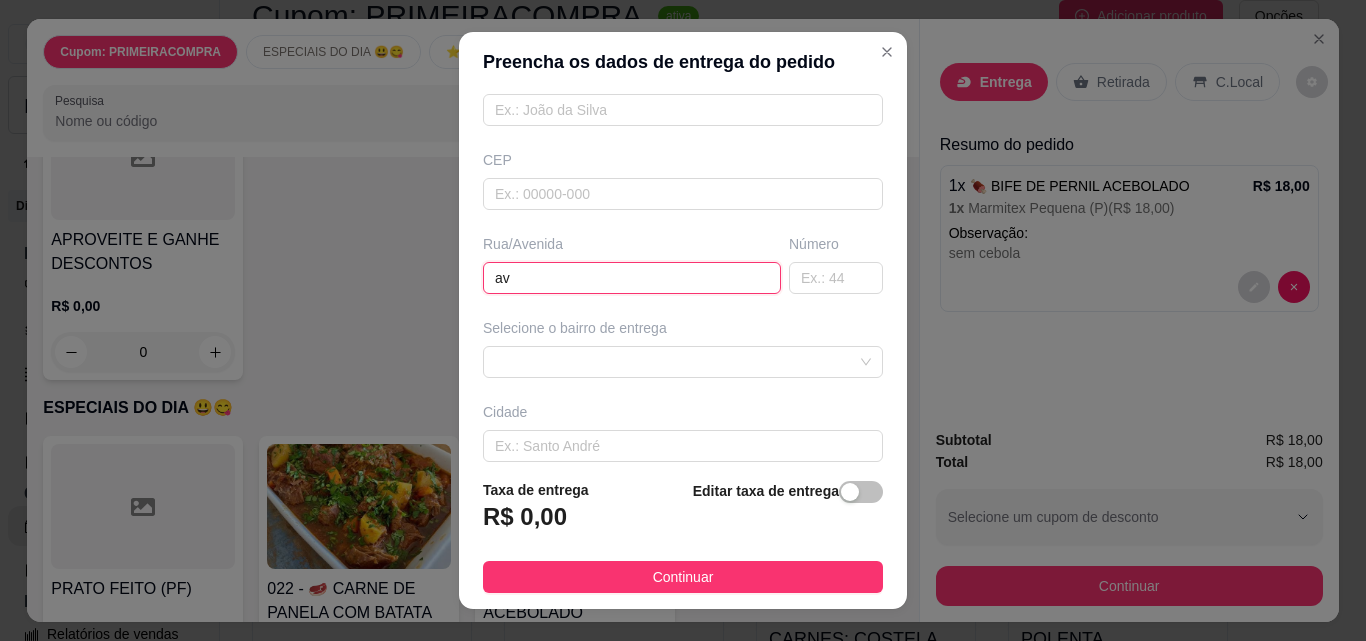 type on "a" 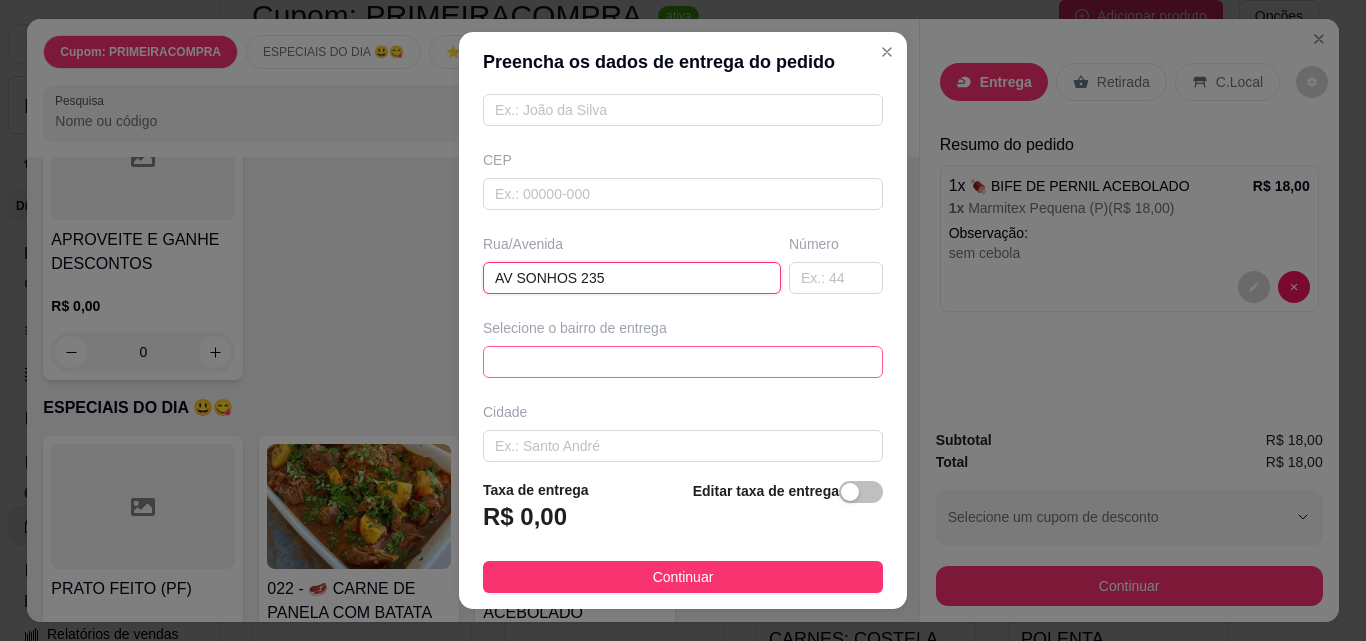 click at bounding box center [683, 362] 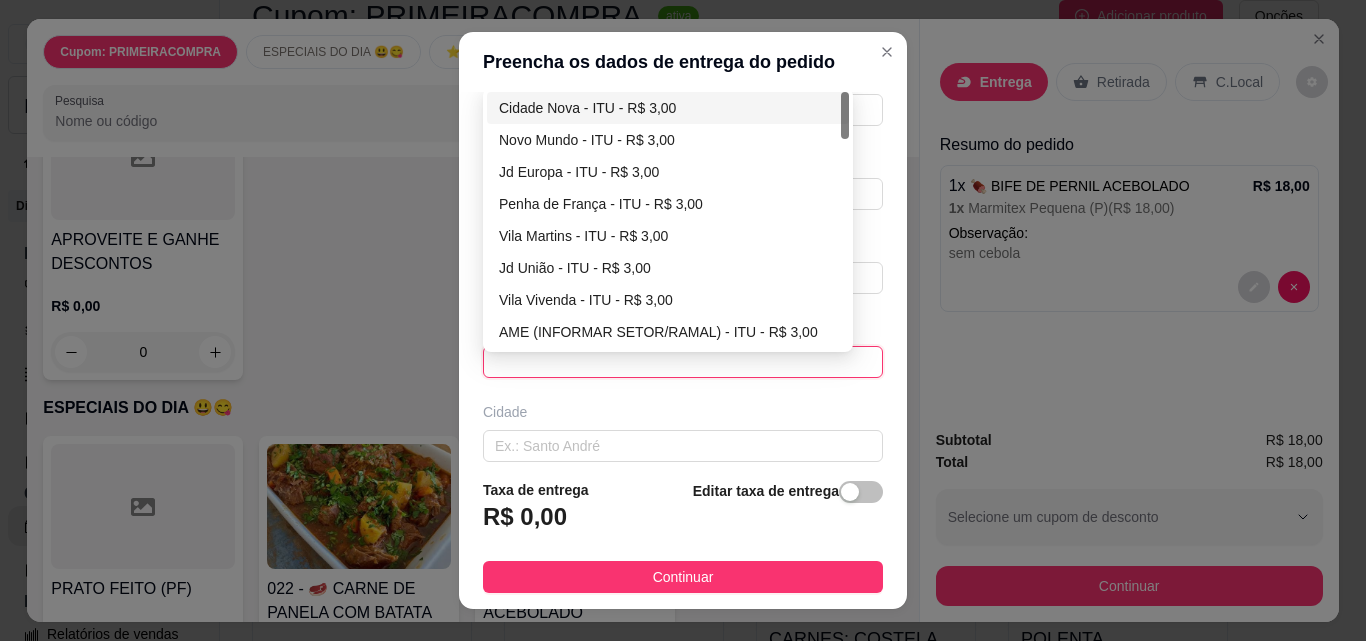 click on "Cidade Nova - ITU -  R$ 3,00" at bounding box center (668, 108) 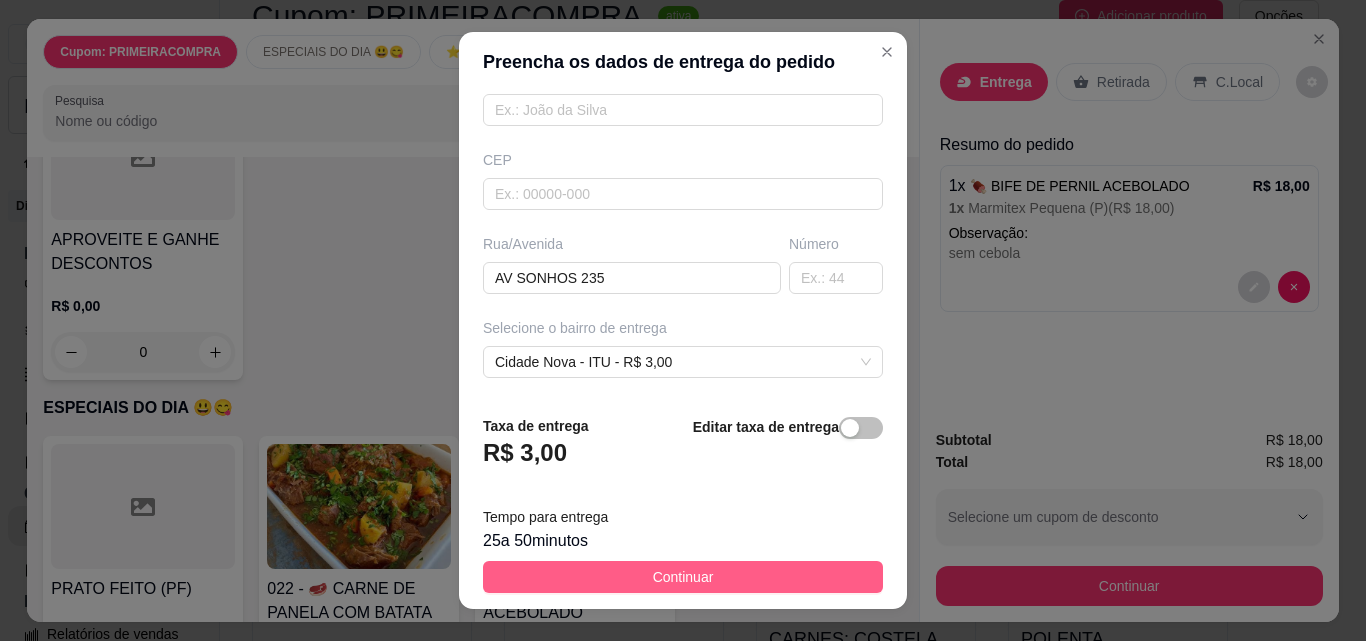 click on "Continuar" at bounding box center (683, 577) 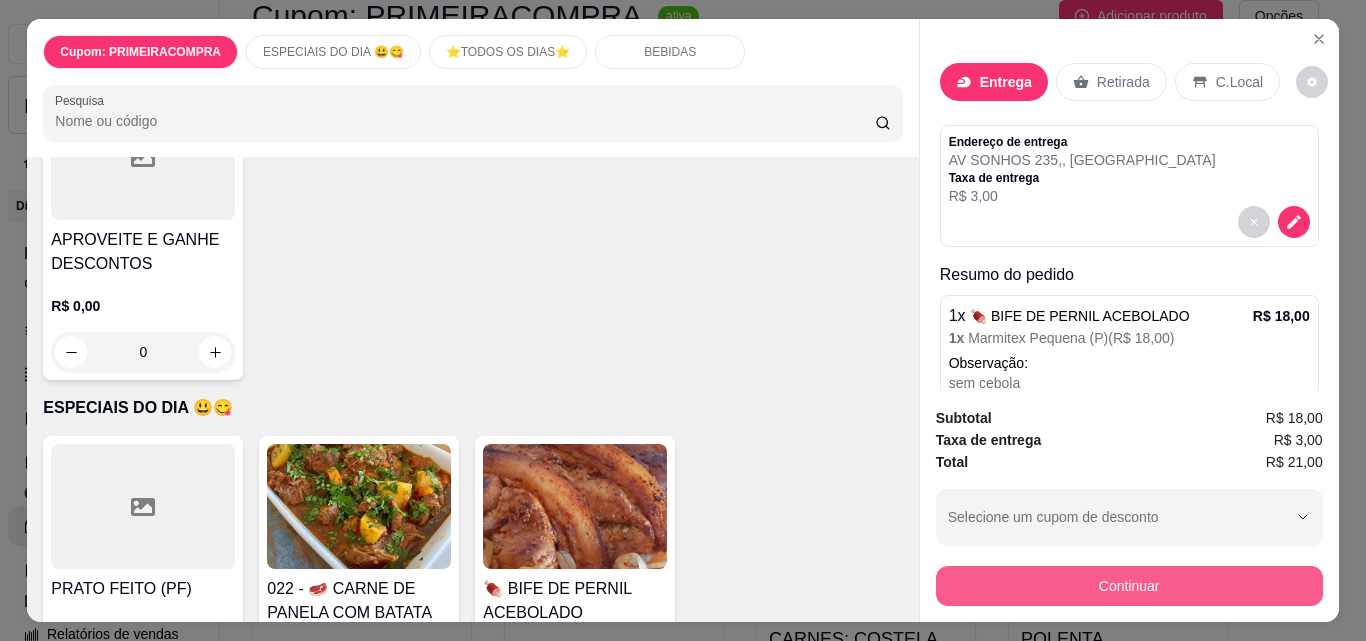 click on "Continuar" at bounding box center [1129, 586] 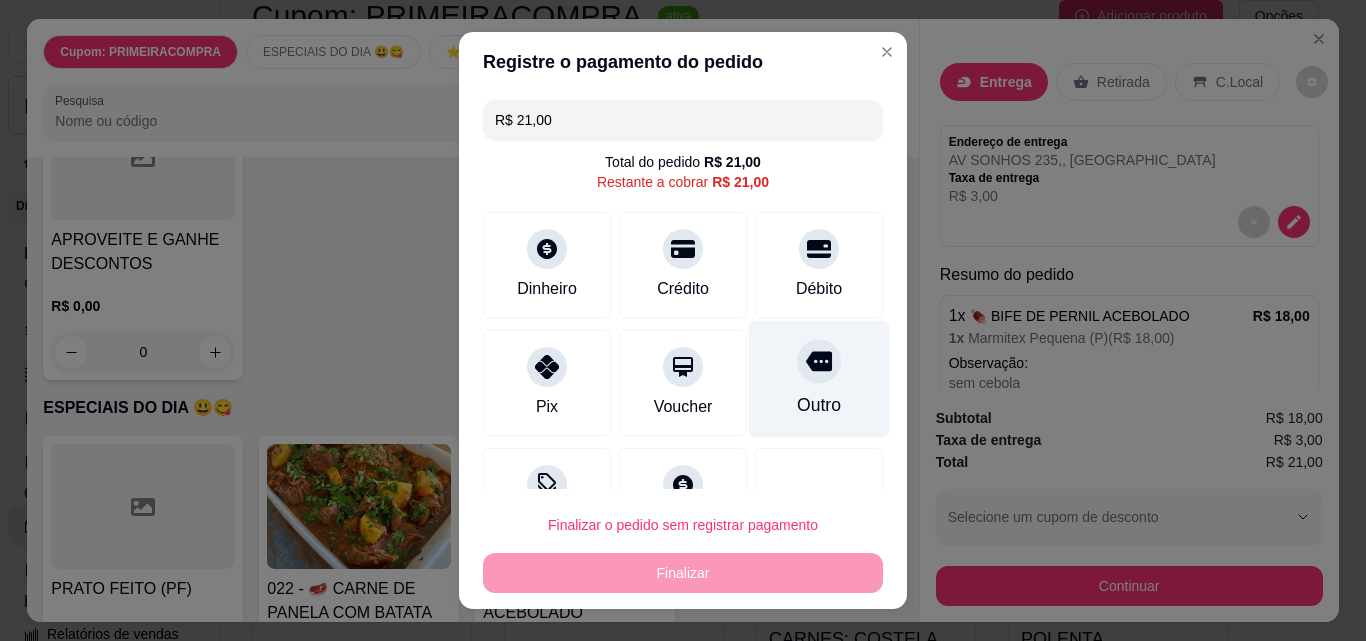 click on "Outro" at bounding box center (819, 379) 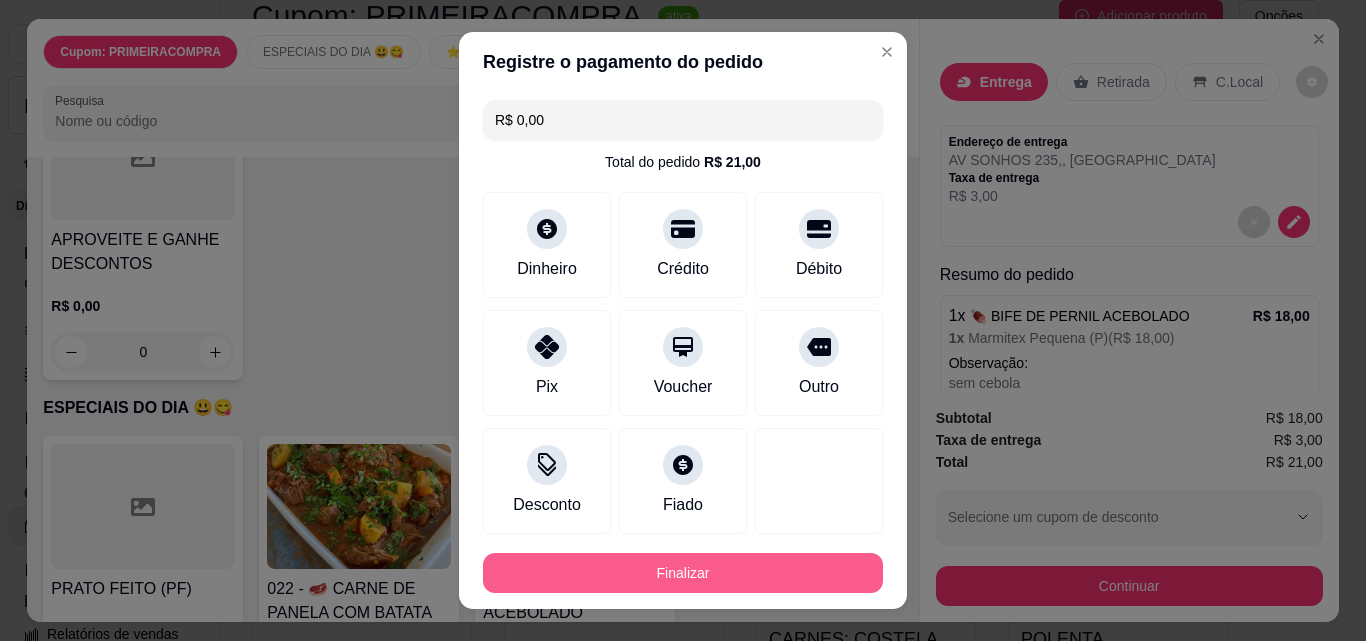 click on "Finalizar" at bounding box center [683, 573] 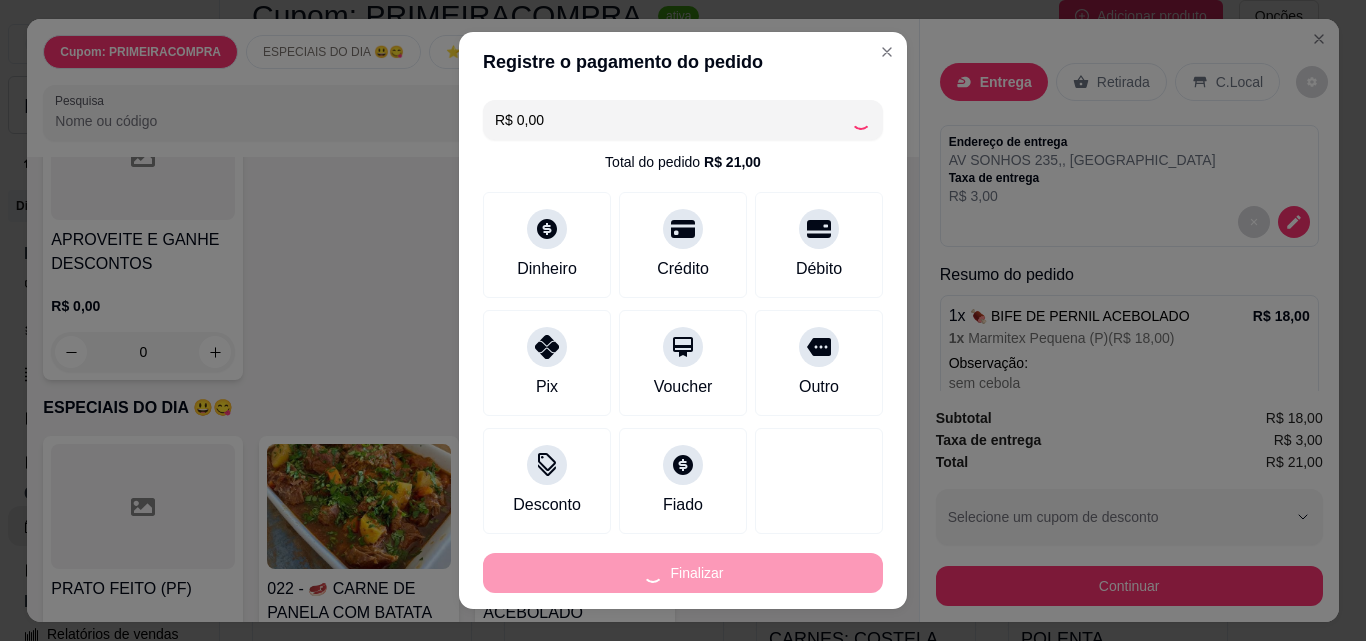 type on "-R$ 21,00" 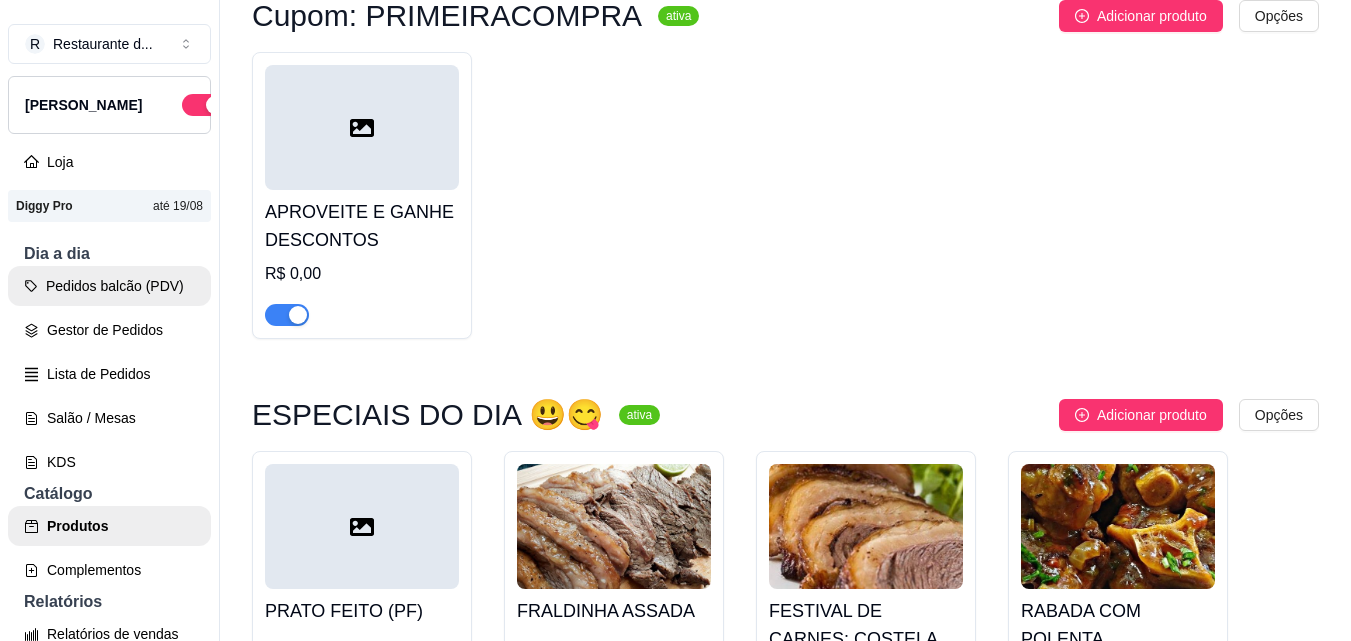 click on "Pedidos balcão (PDV)" at bounding box center (109, 286) 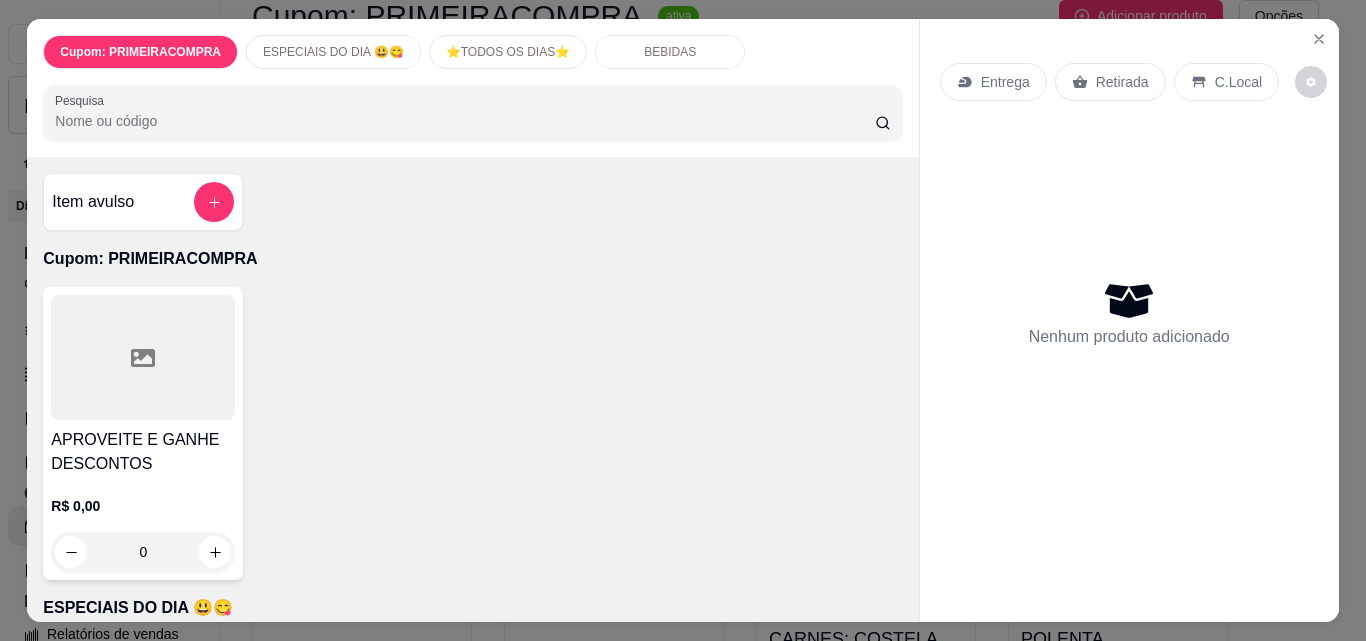 scroll, scrollTop: 400, scrollLeft: 0, axis: vertical 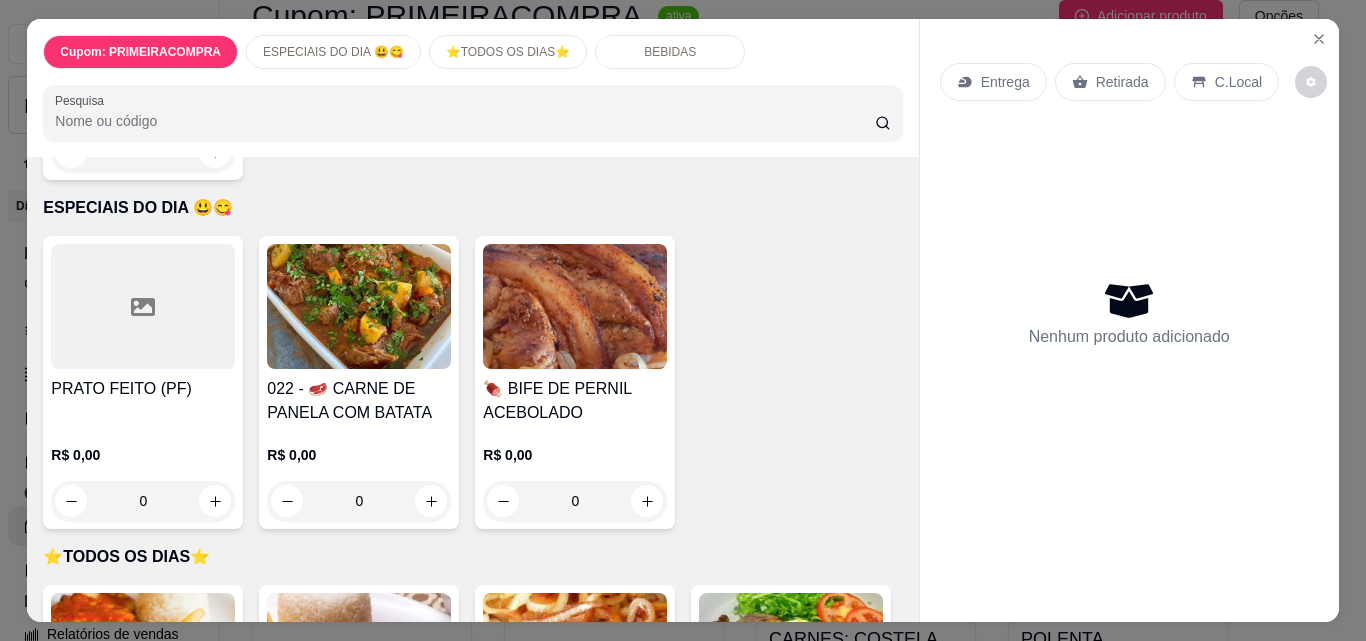 click at bounding box center [359, 306] 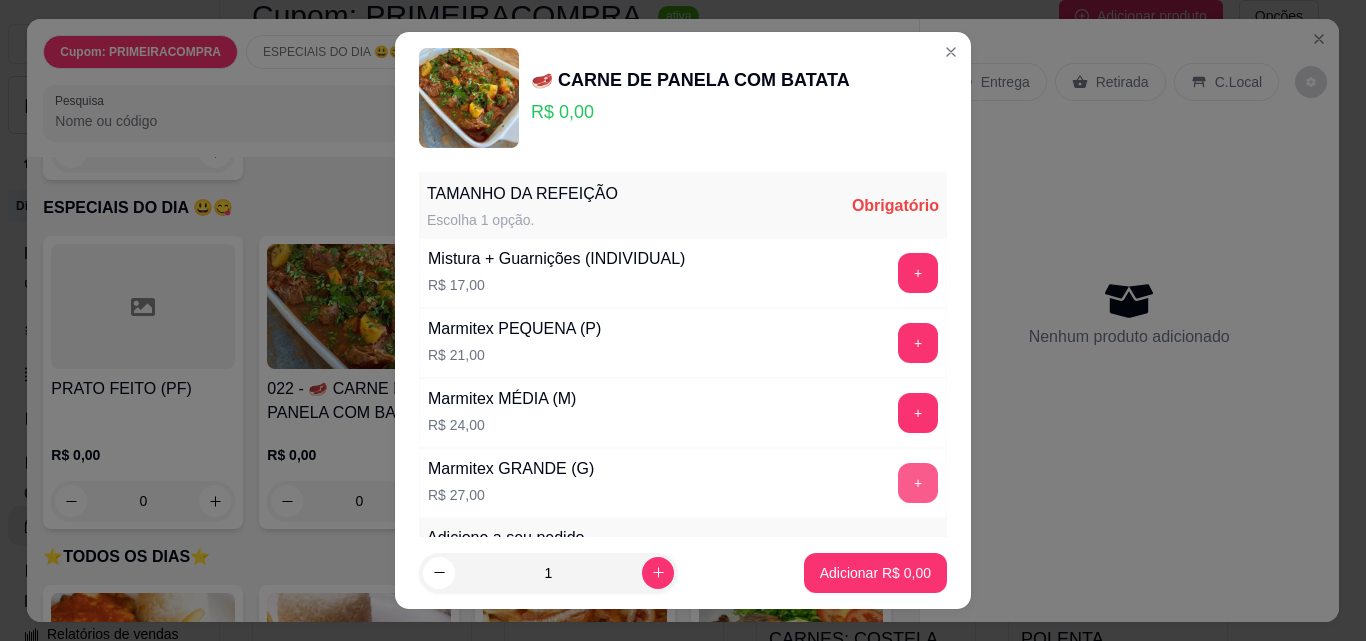 click on "+" at bounding box center (918, 483) 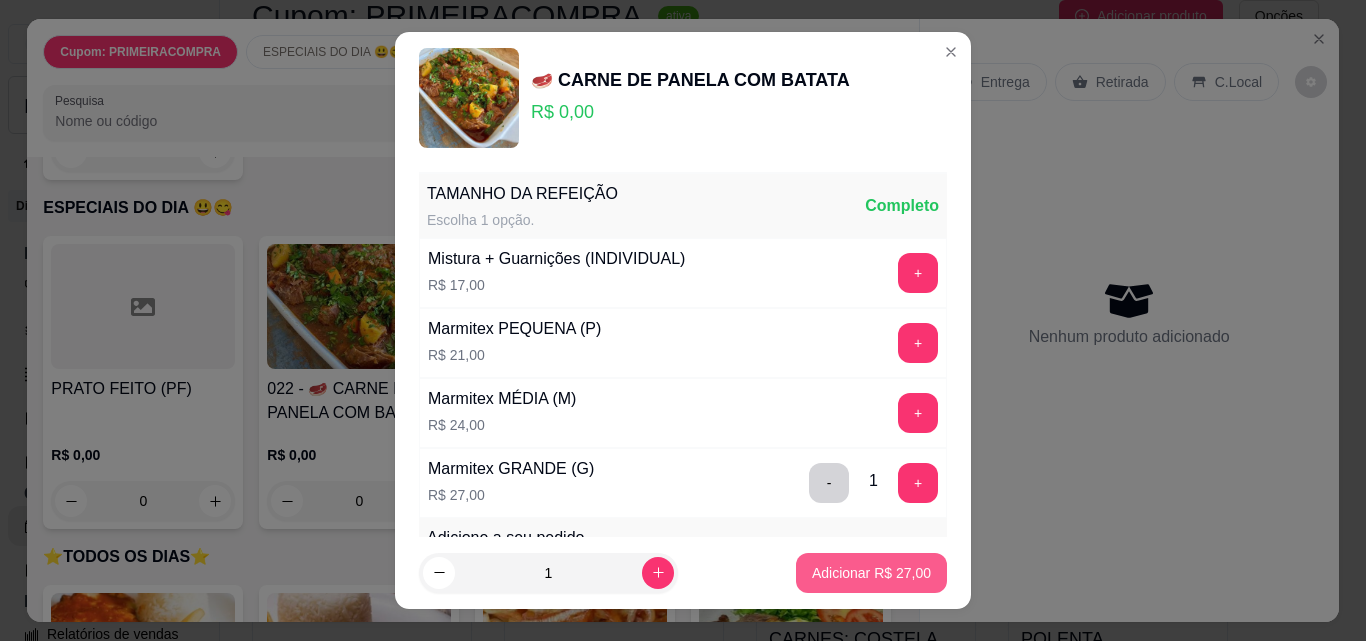 click on "Adicionar   R$ 27,00" at bounding box center (871, 573) 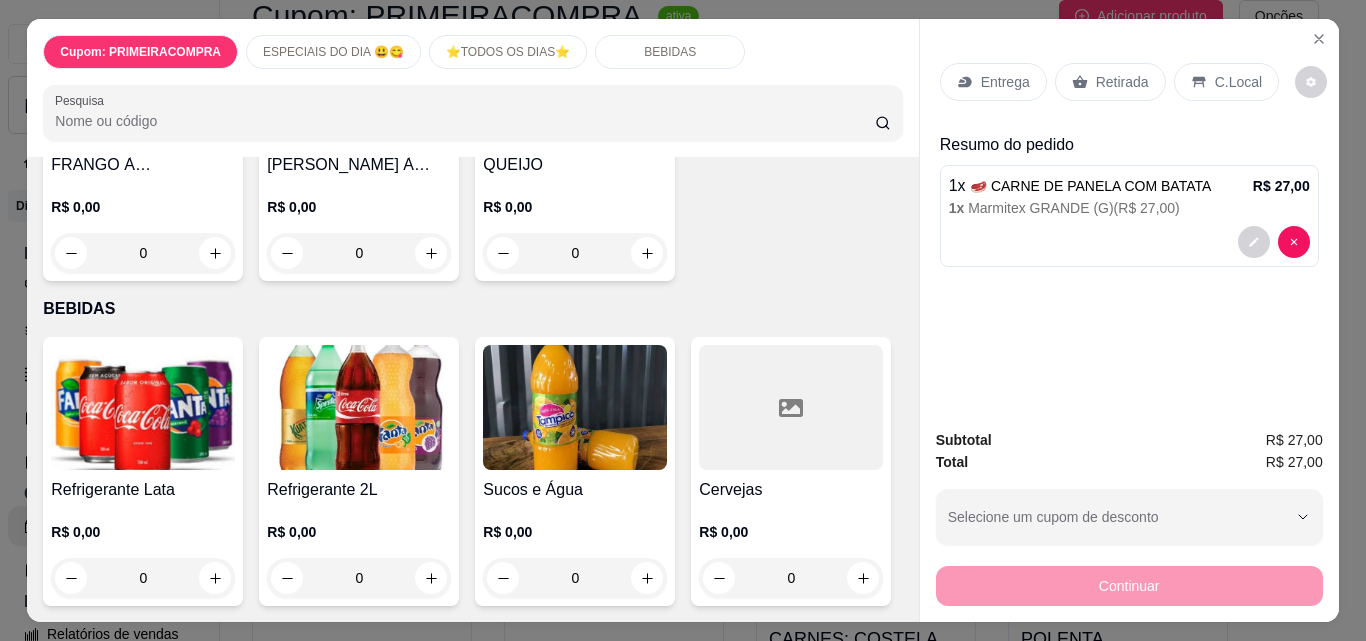 scroll, scrollTop: 1700, scrollLeft: 0, axis: vertical 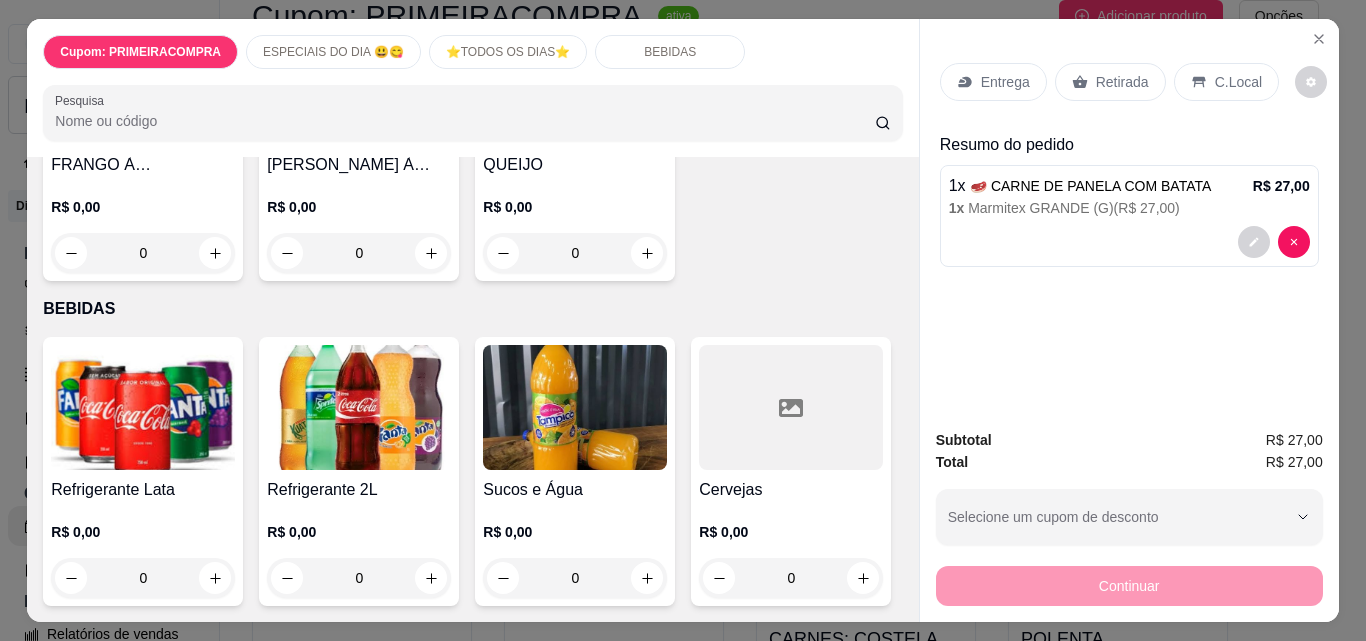 click at bounding box center [143, 407] 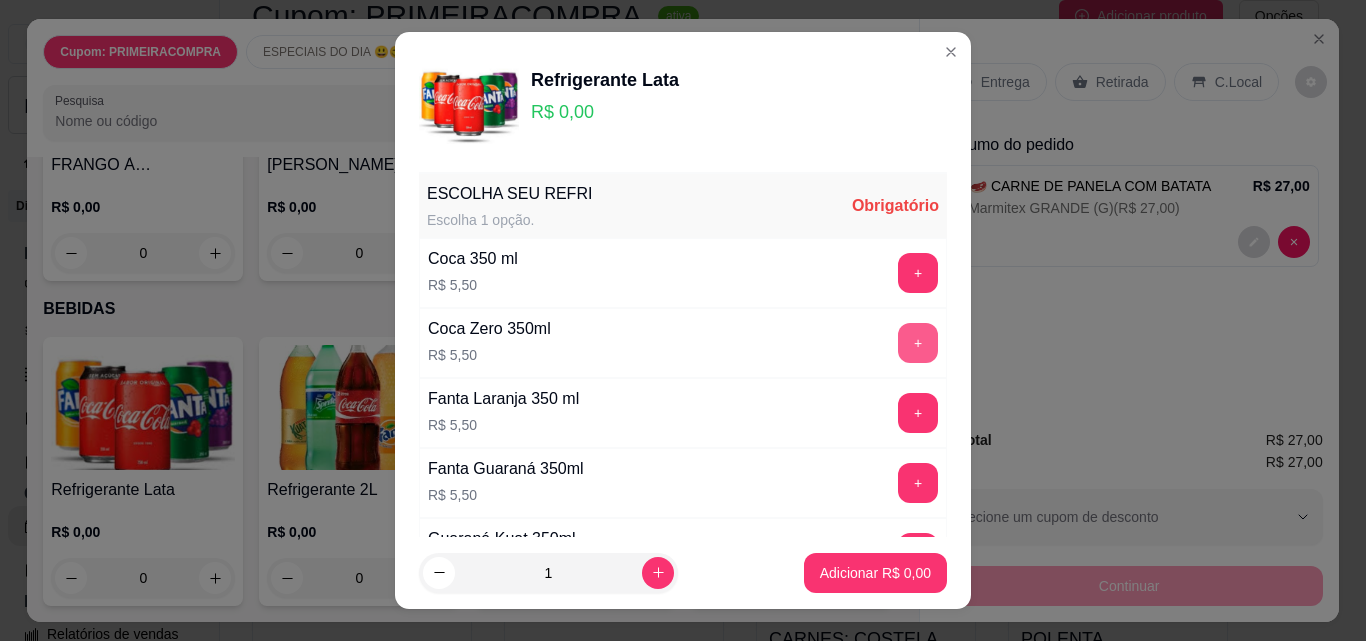 click on "+" at bounding box center [918, 343] 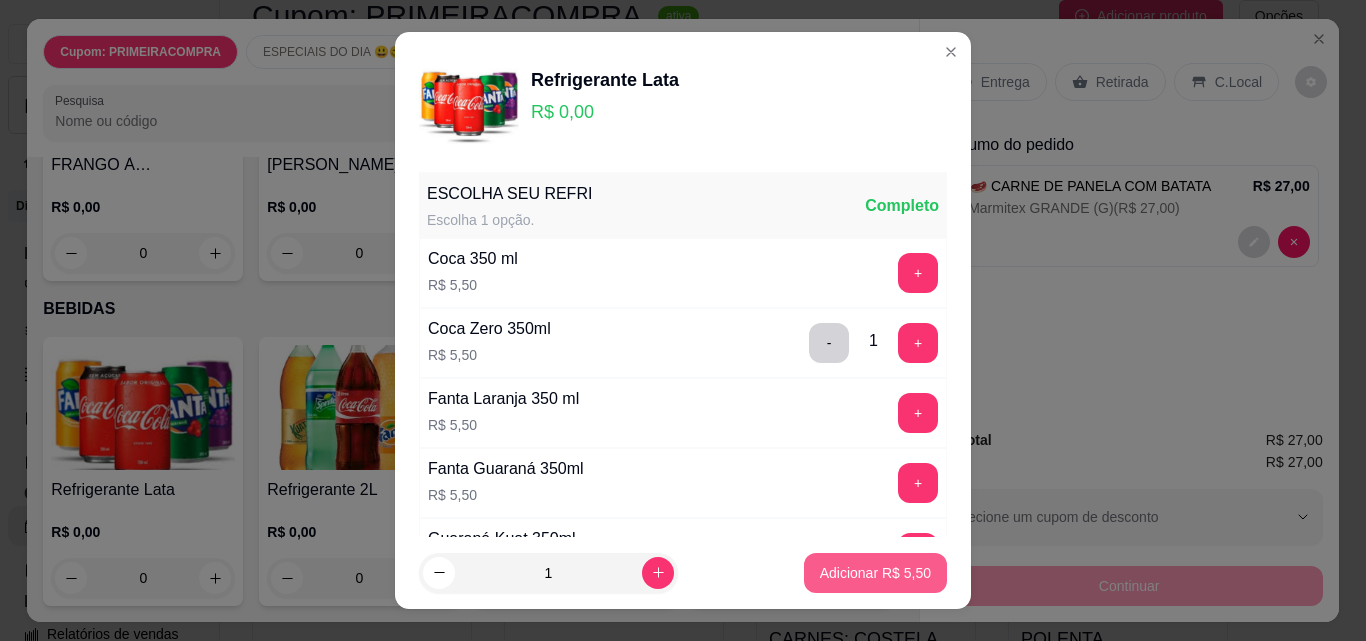 click on "Adicionar   R$ 5,50" at bounding box center [875, 573] 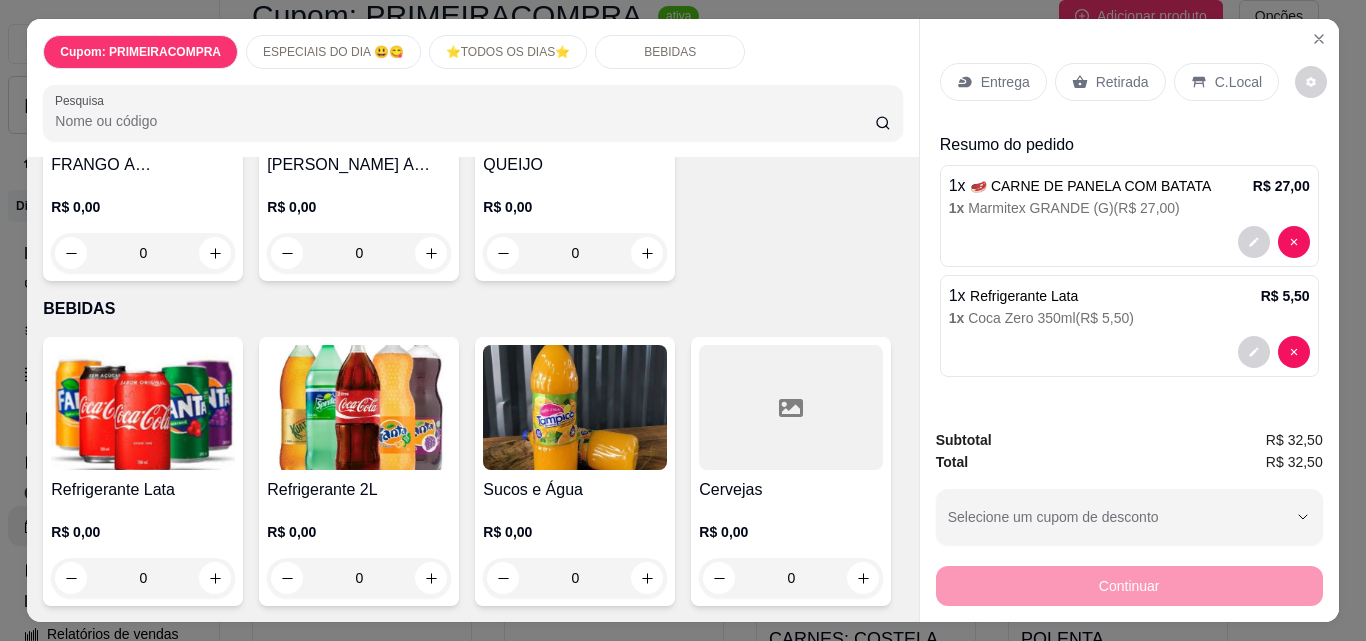 click on "Entrega" at bounding box center (993, 82) 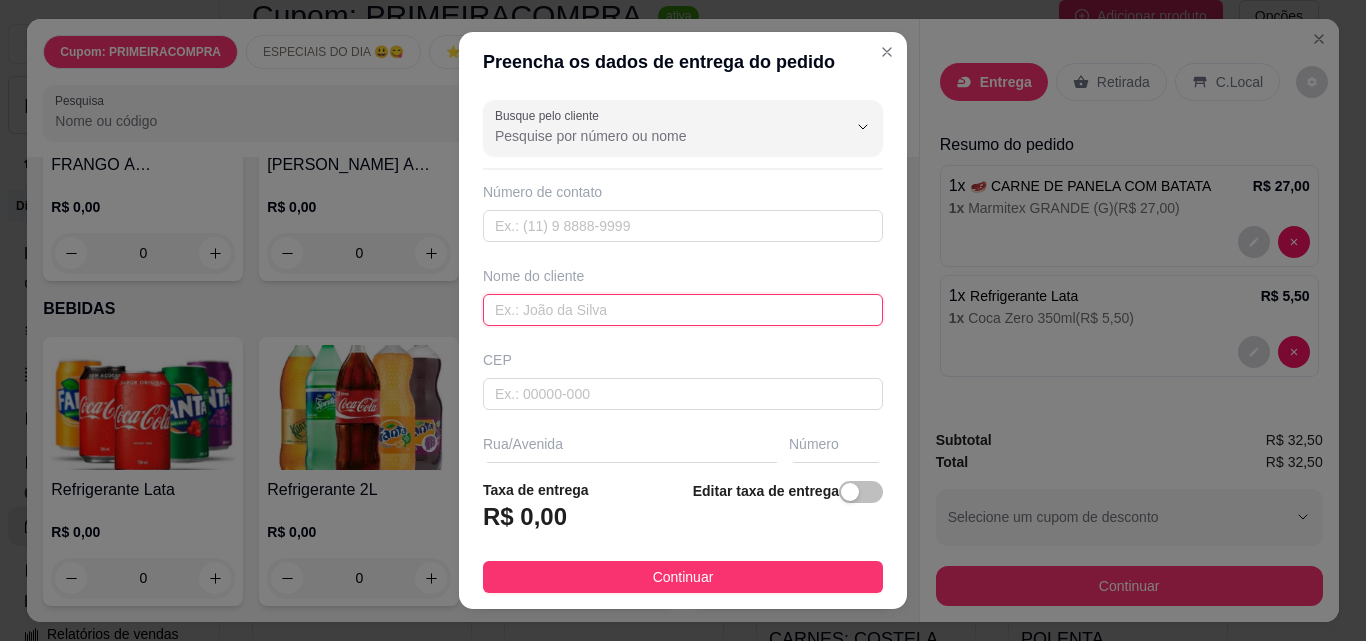 click at bounding box center [683, 310] 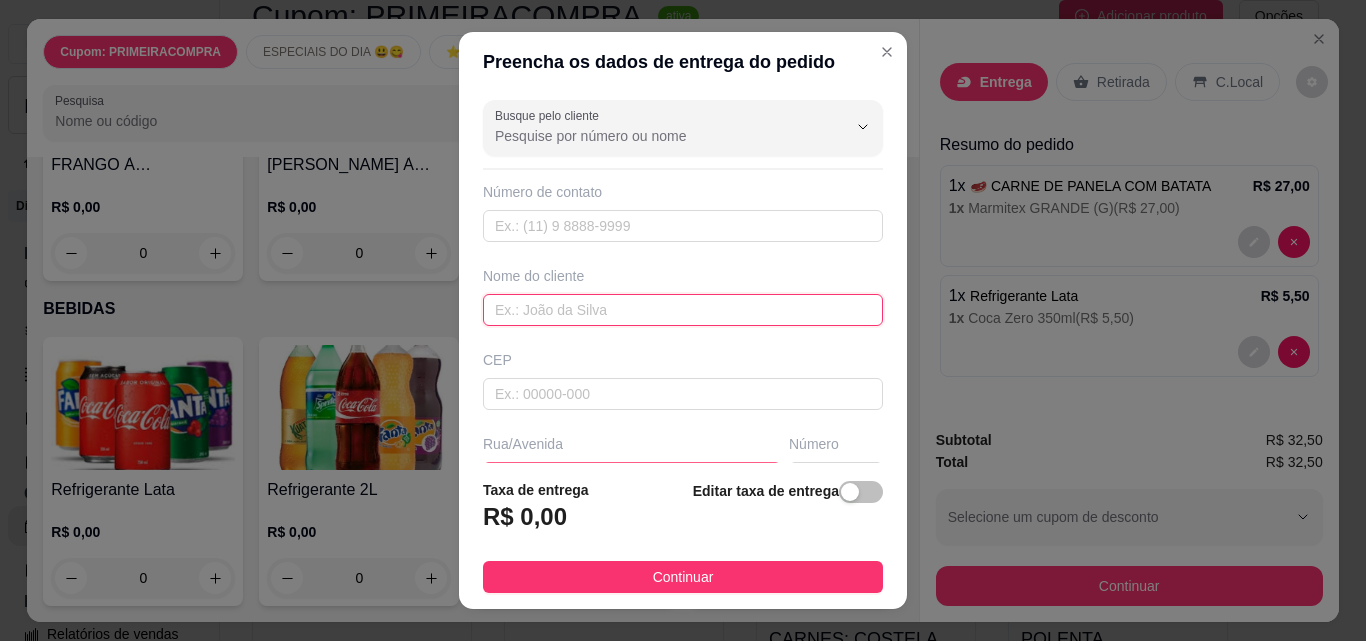 scroll, scrollTop: 100, scrollLeft: 0, axis: vertical 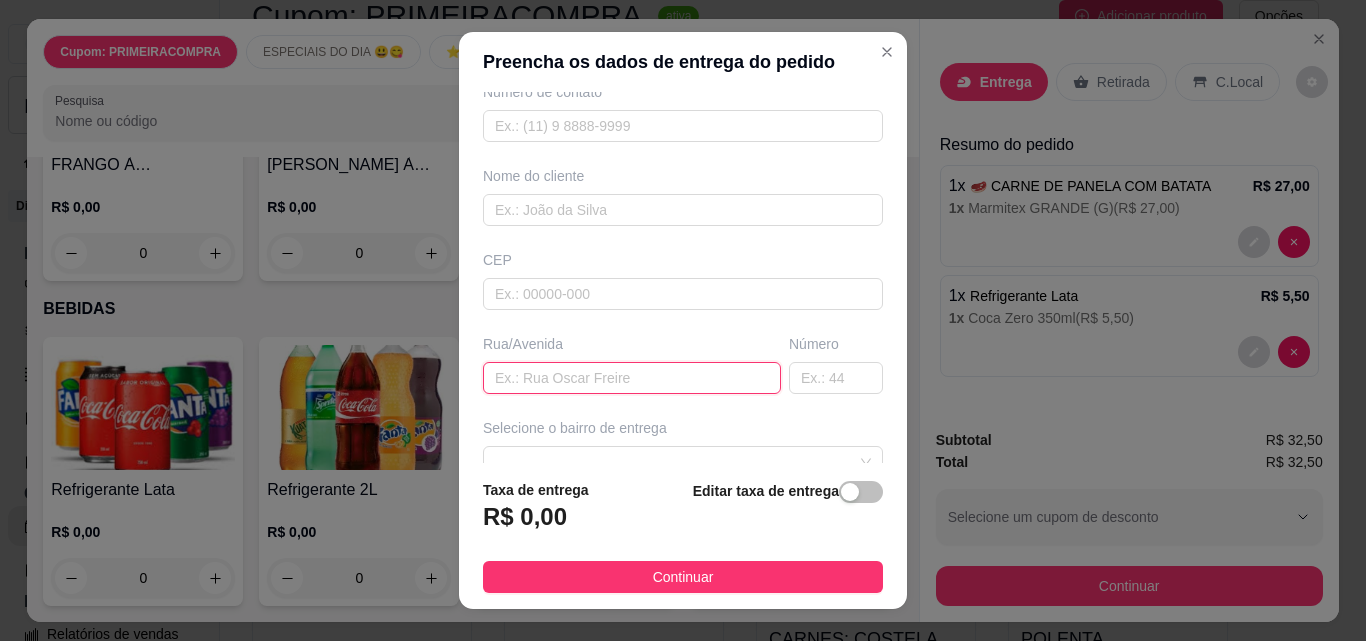 click at bounding box center [632, 378] 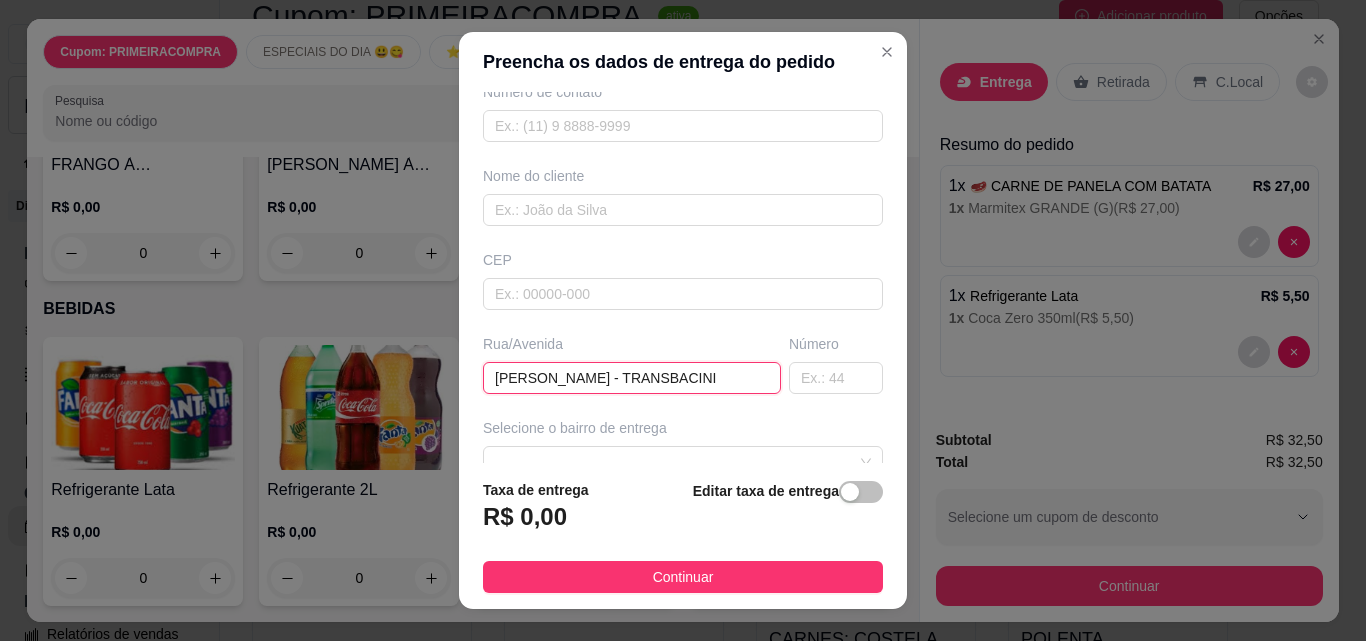 scroll, scrollTop: 300, scrollLeft: 0, axis: vertical 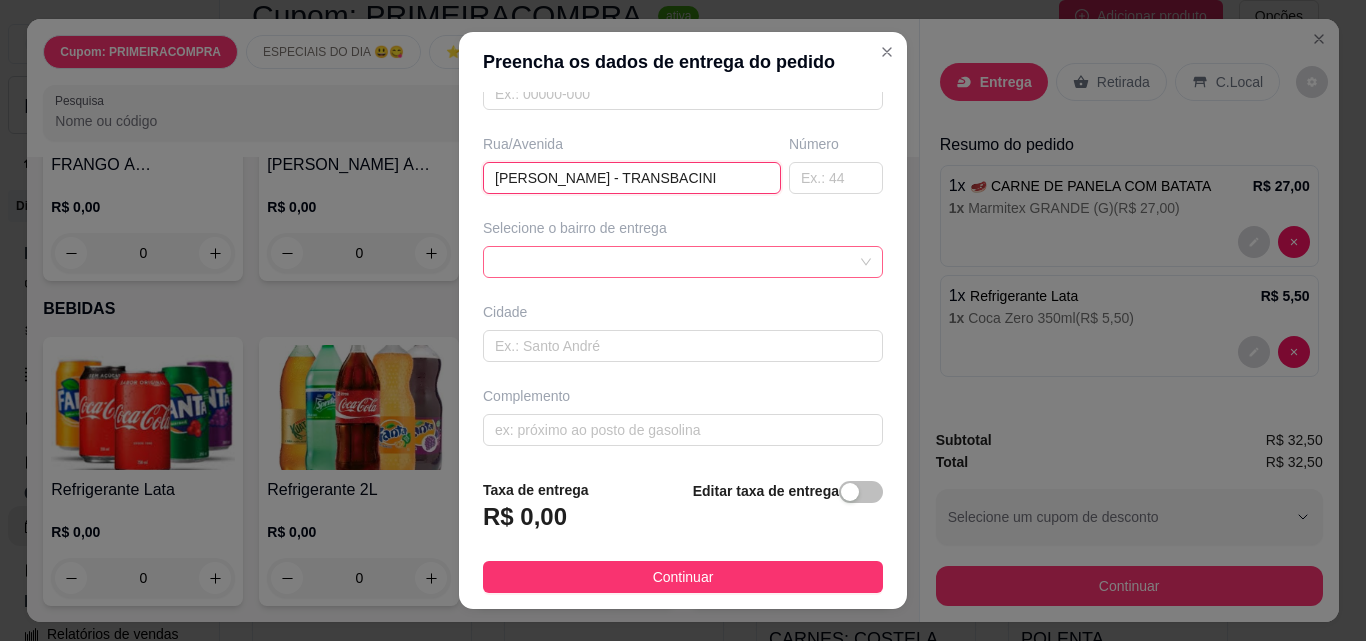 click at bounding box center (683, 262) 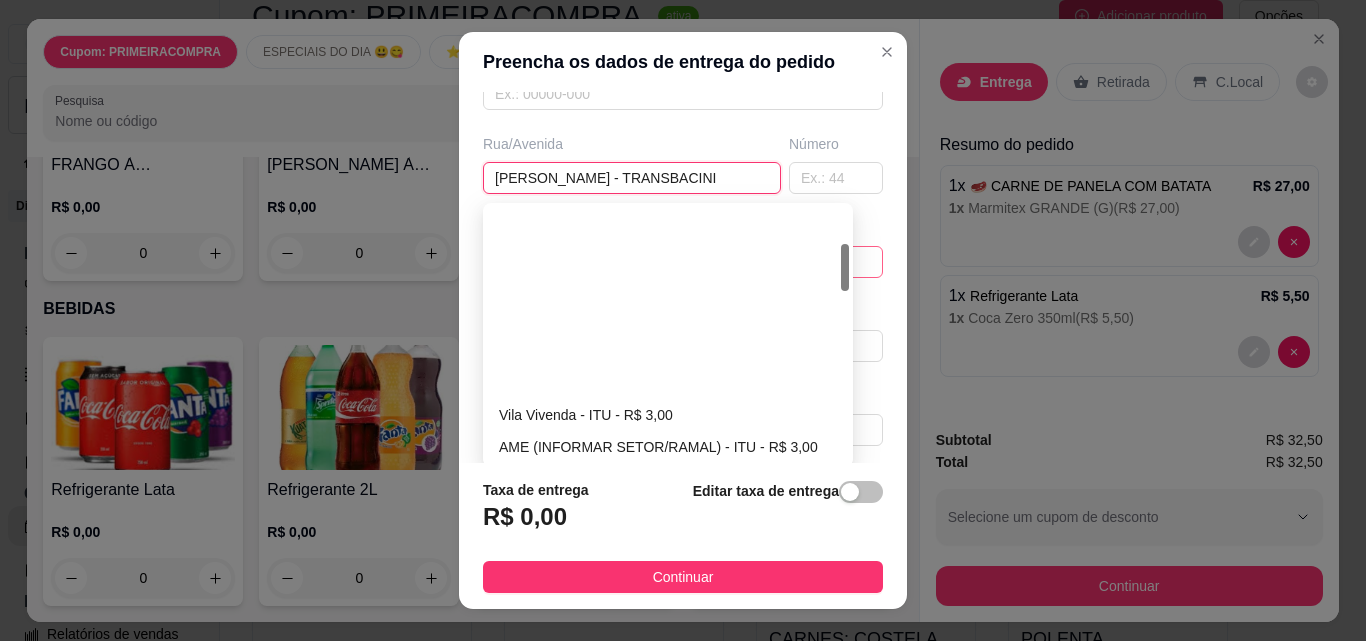 scroll, scrollTop: 200, scrollLeft: 0, axis: vertical 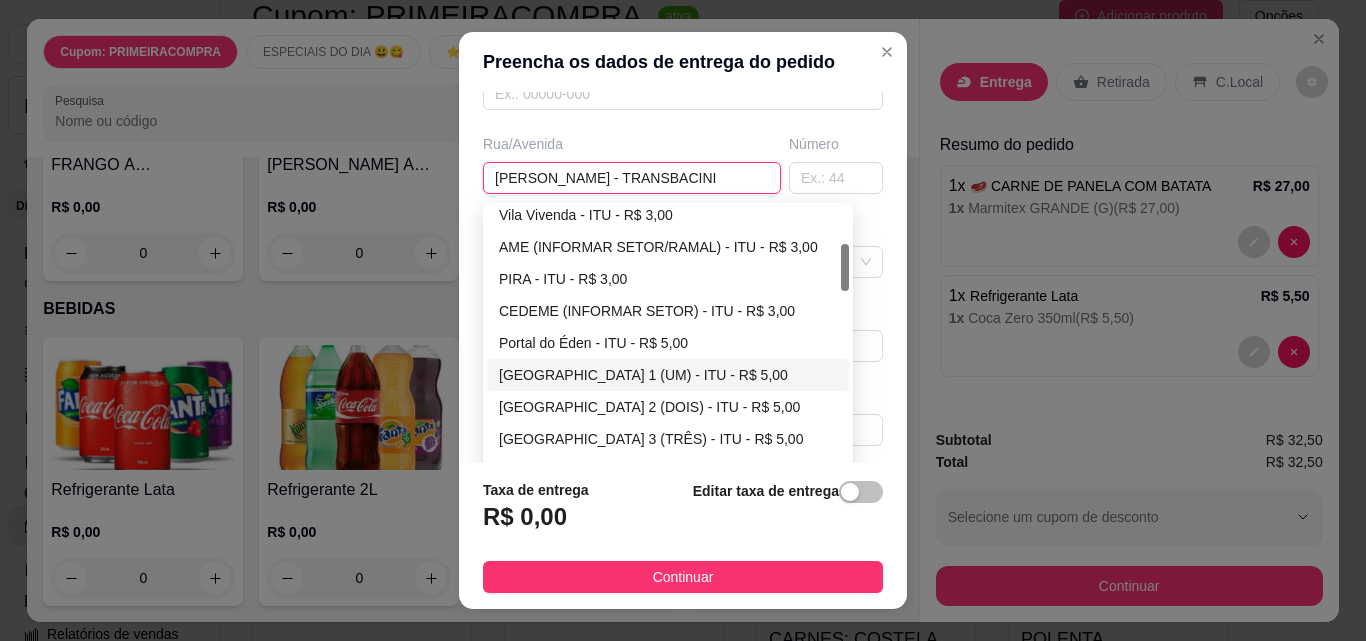 type on "[PERSON_NAME] - TRANSBACINI" 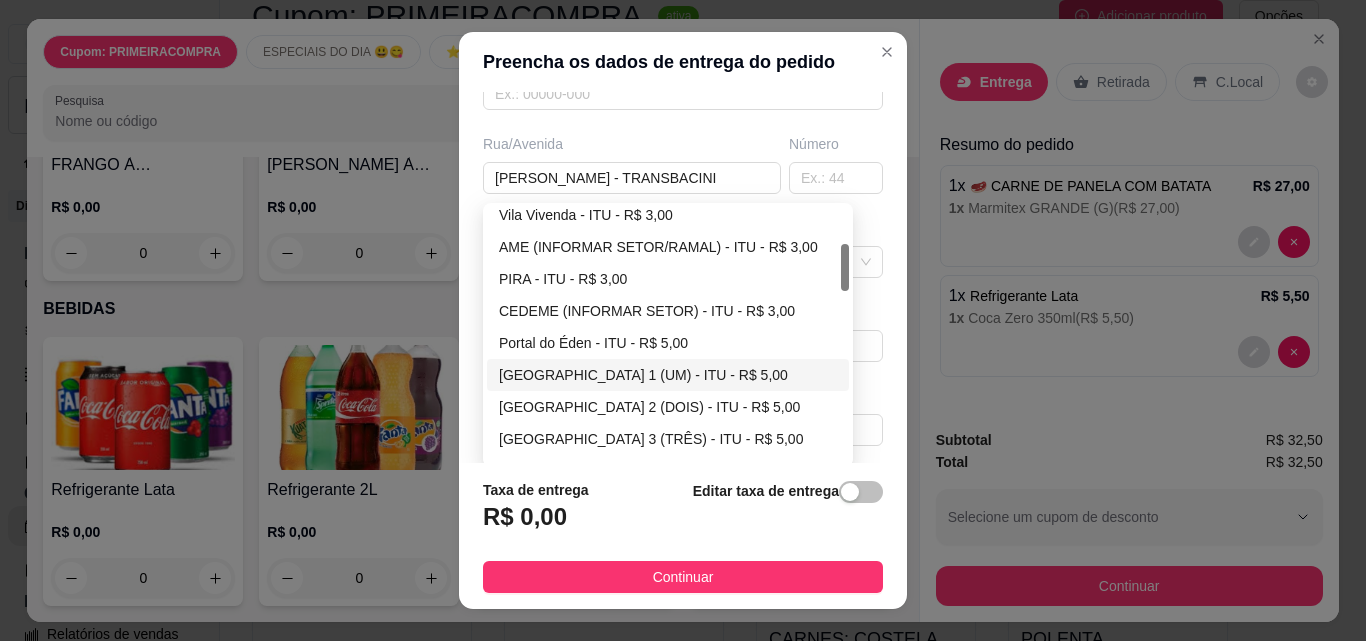 click on "[GEOGRAPHIC_DATA] 1 (UM) - ITU -  R$ 5,00" at bounding box center (668, 375) 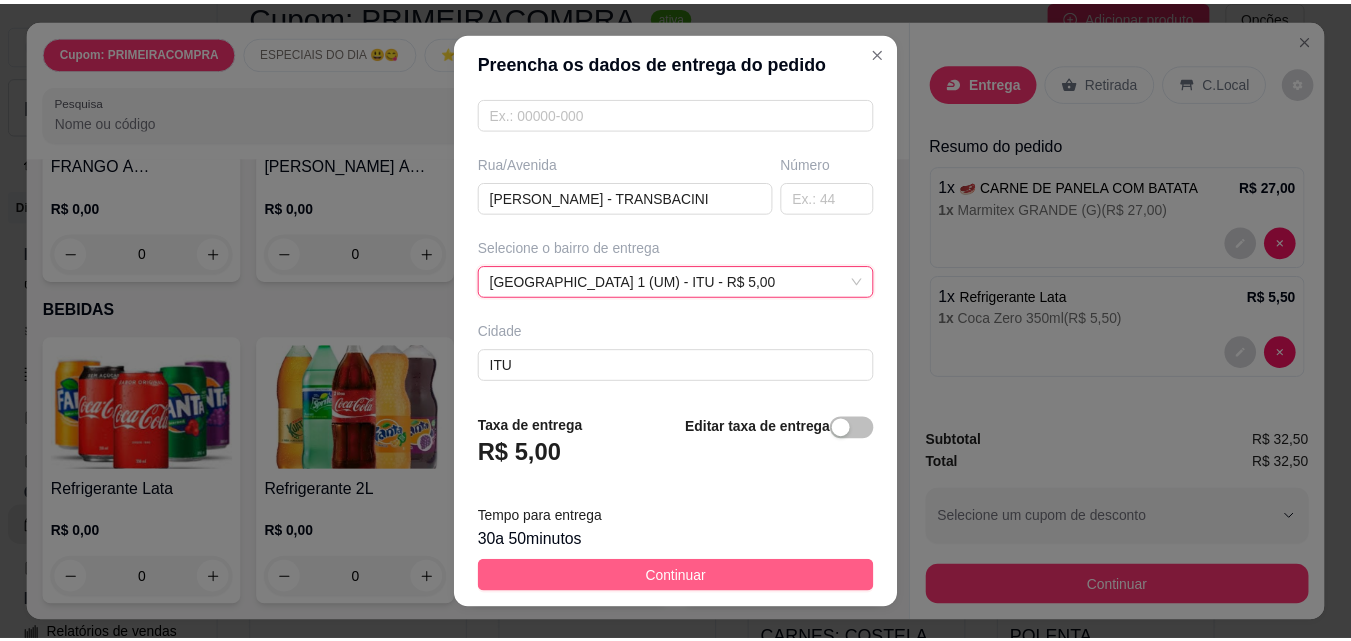 scroll, scrollTop: 300, scrollLeft: 0, axis: vertical 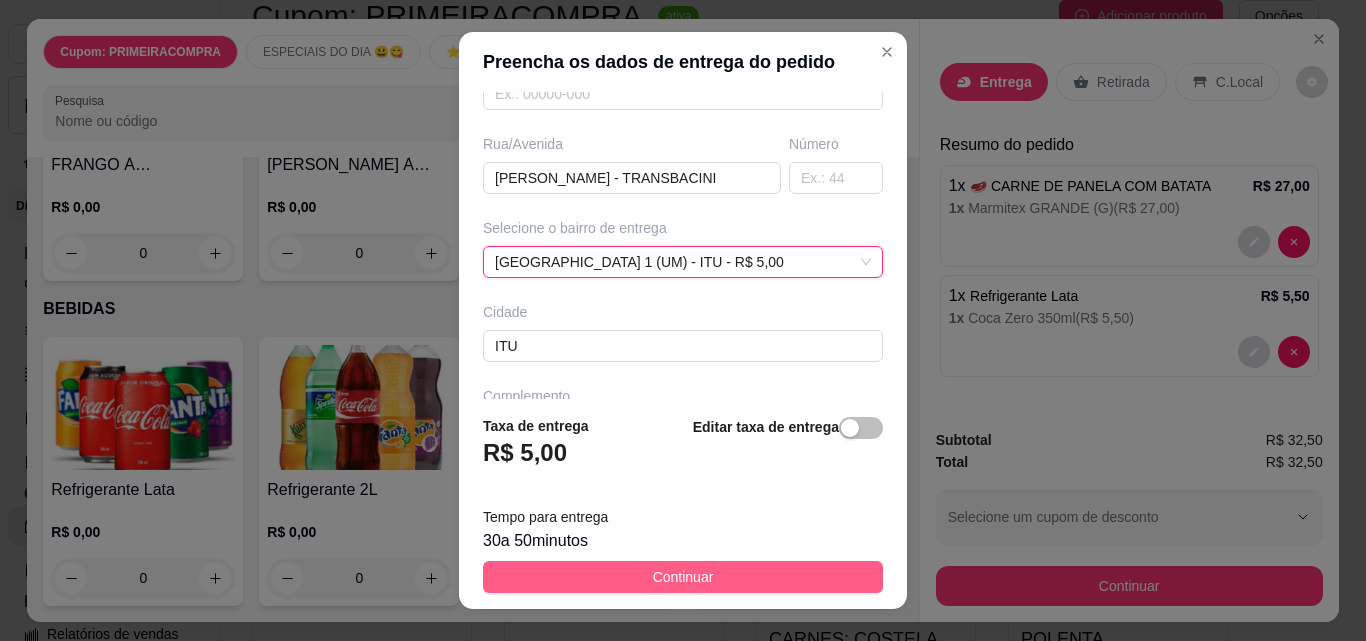 click on "Continuar" at bounding box center (683, 577) 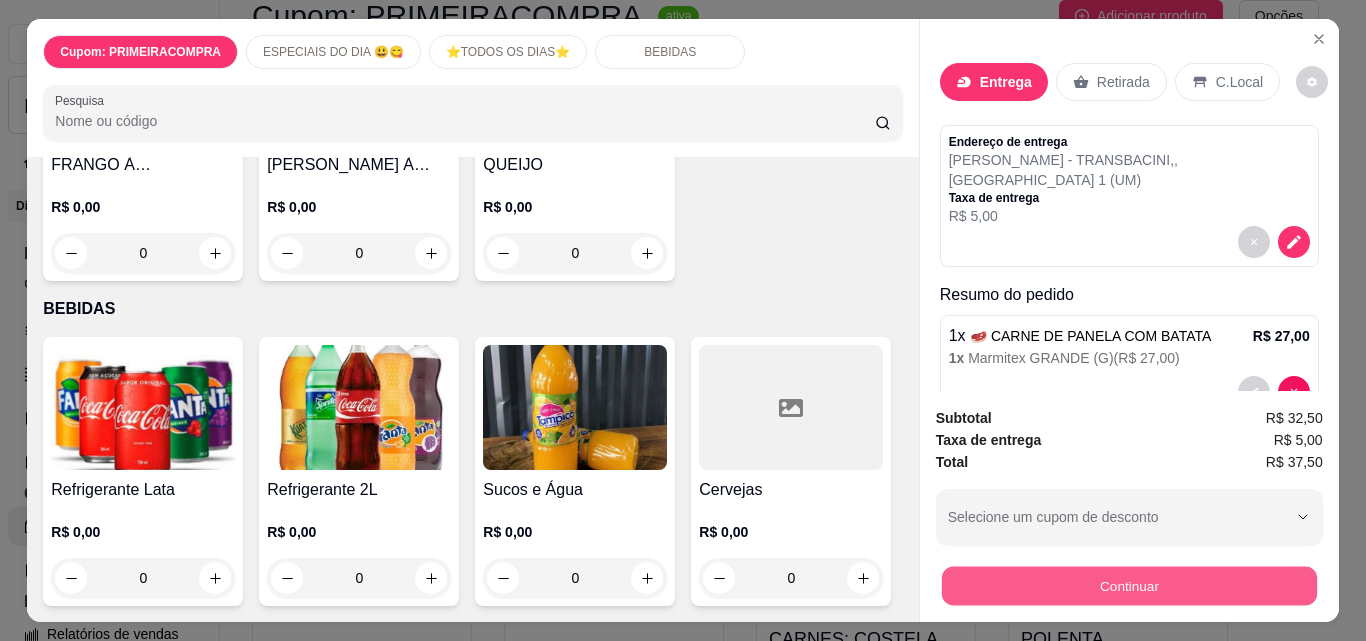 click on "Continuar" at bounding box center [1128, 585] 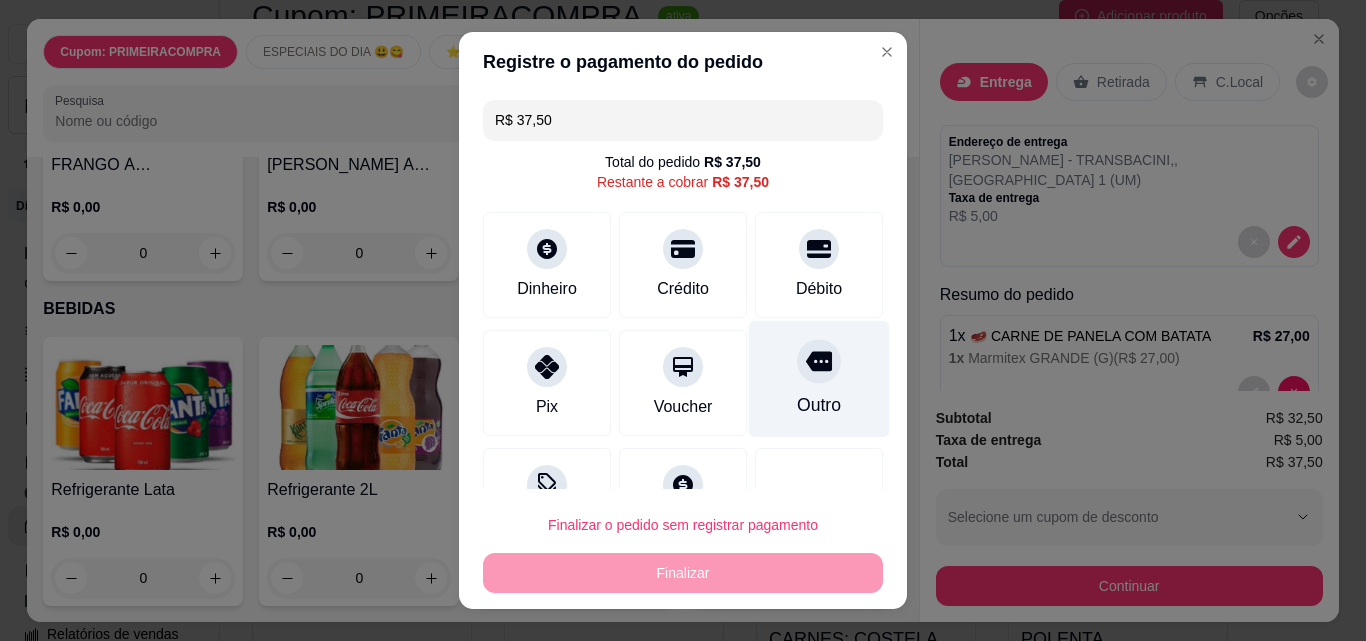 drag, startPoint x: 783, startPoint y: 381, endPoint x: 788, endPoint y: 416, distance: 35.35534 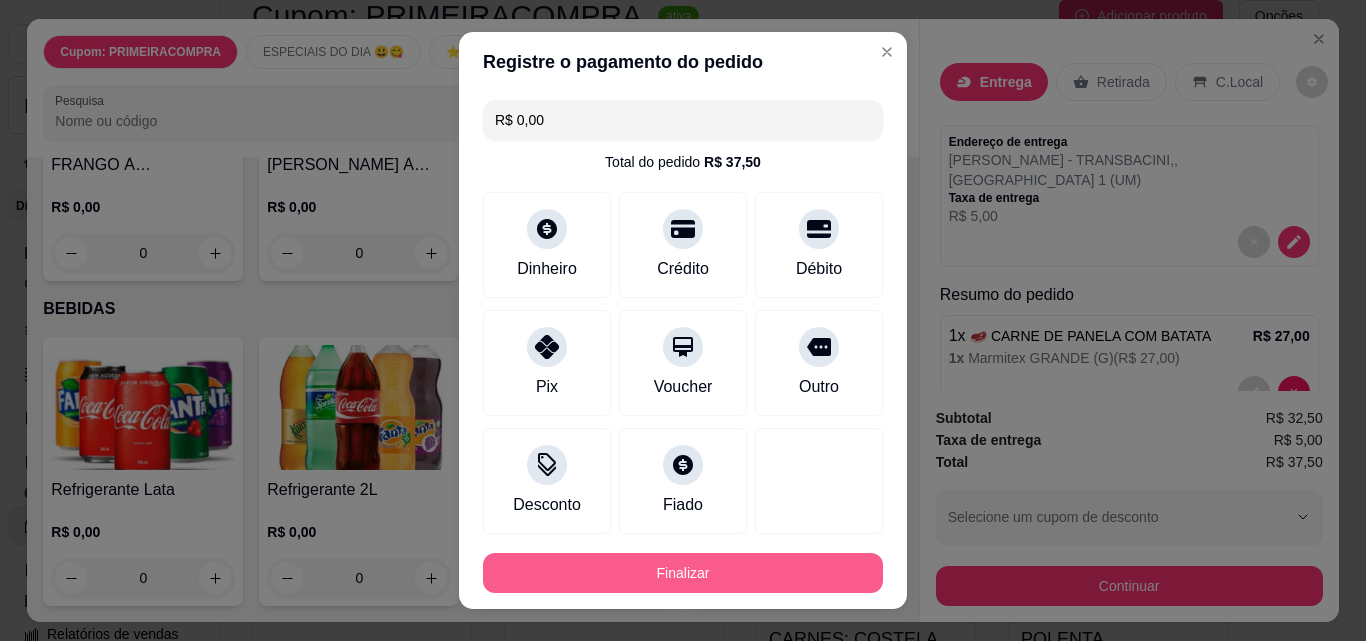 click on "Finalizar" at bounding box center (683, 573) 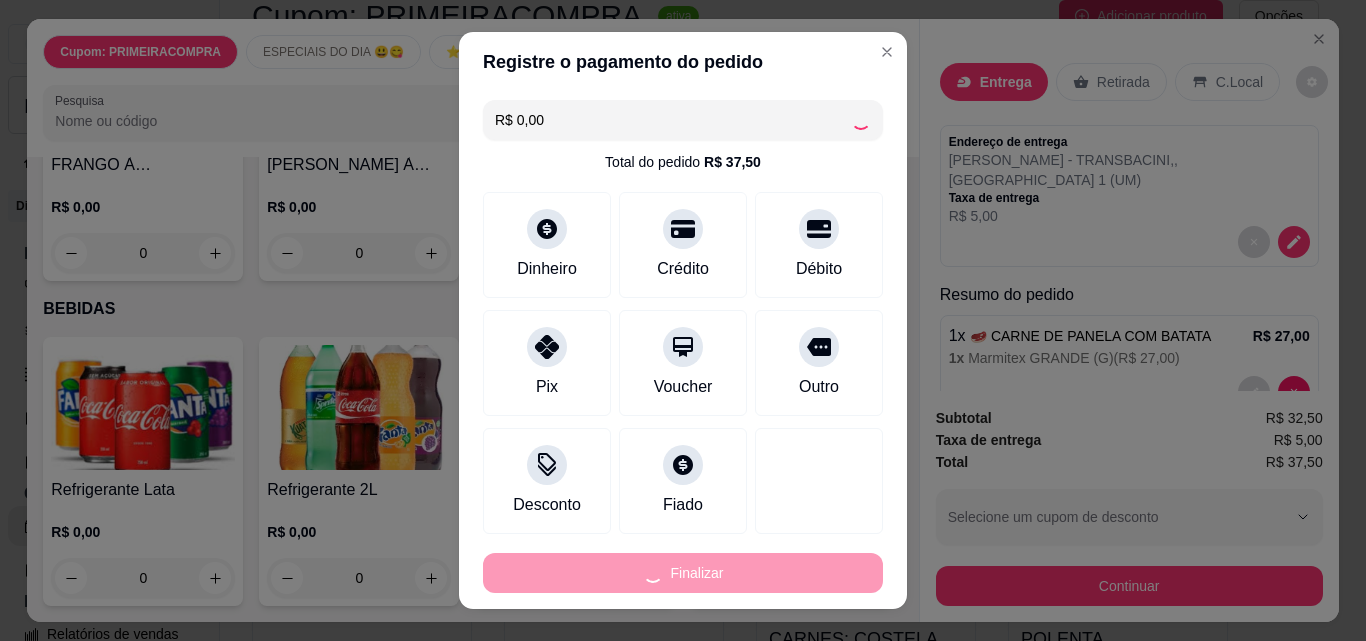 type on "-R$ 37,50" 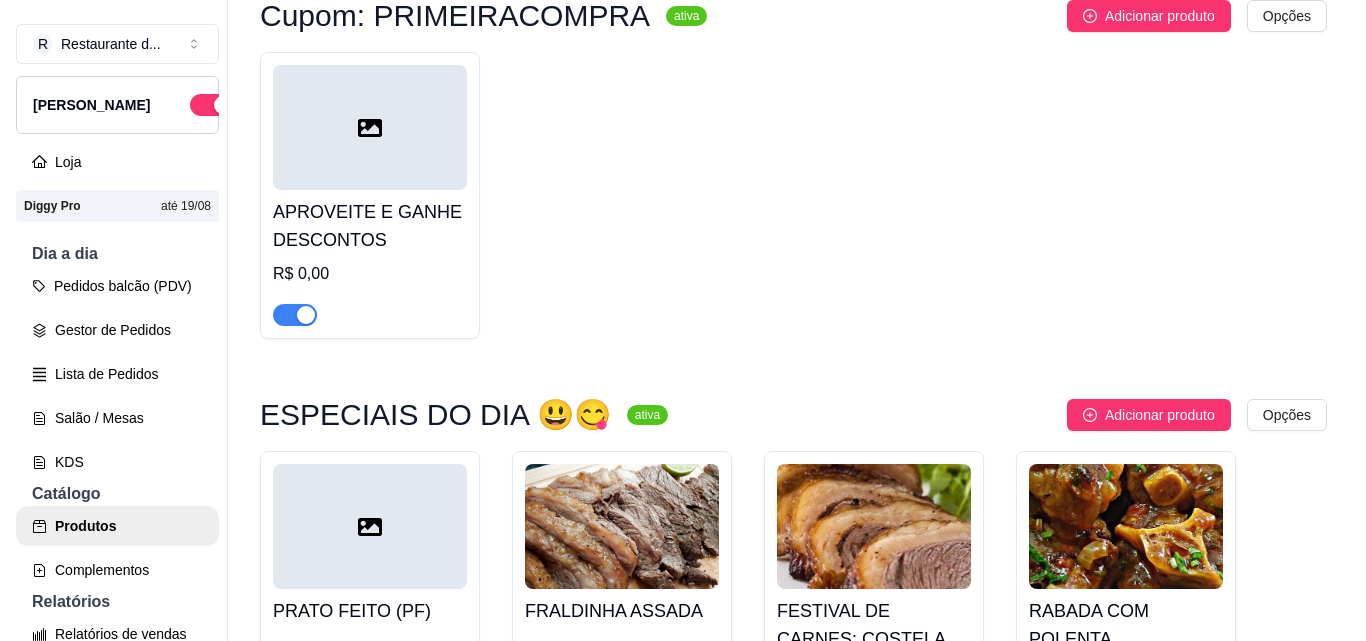 scroll, scrollTop: 300, scrollLeft: 0, axis: vertical 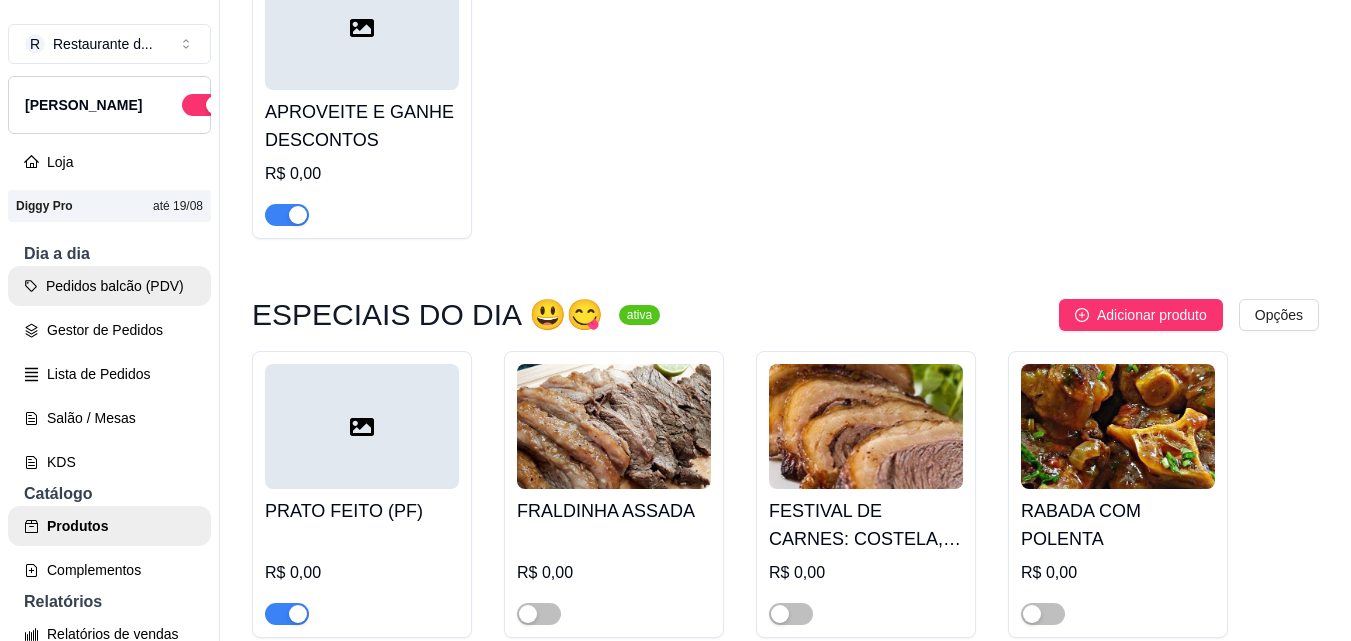 click on "Pedidos balcão (PDV)" at bounding box center (109, 286) 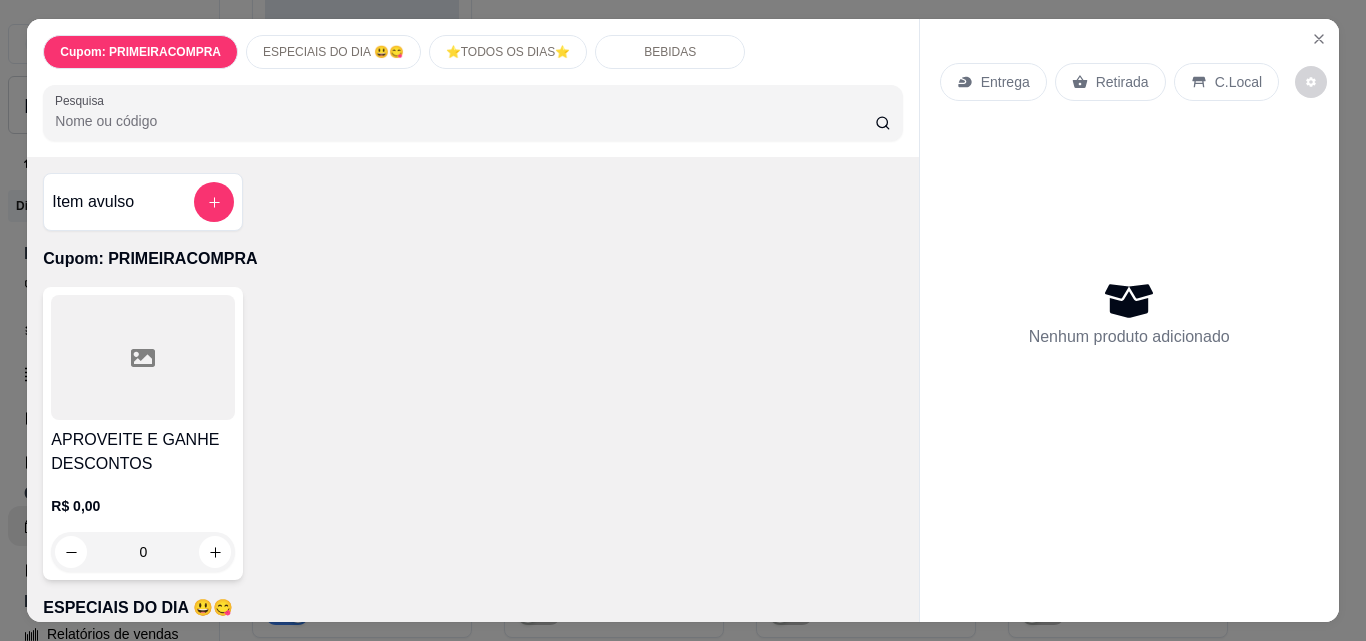 scroll, scrollTop: 300, scrollLeft: 0, axis: vertical 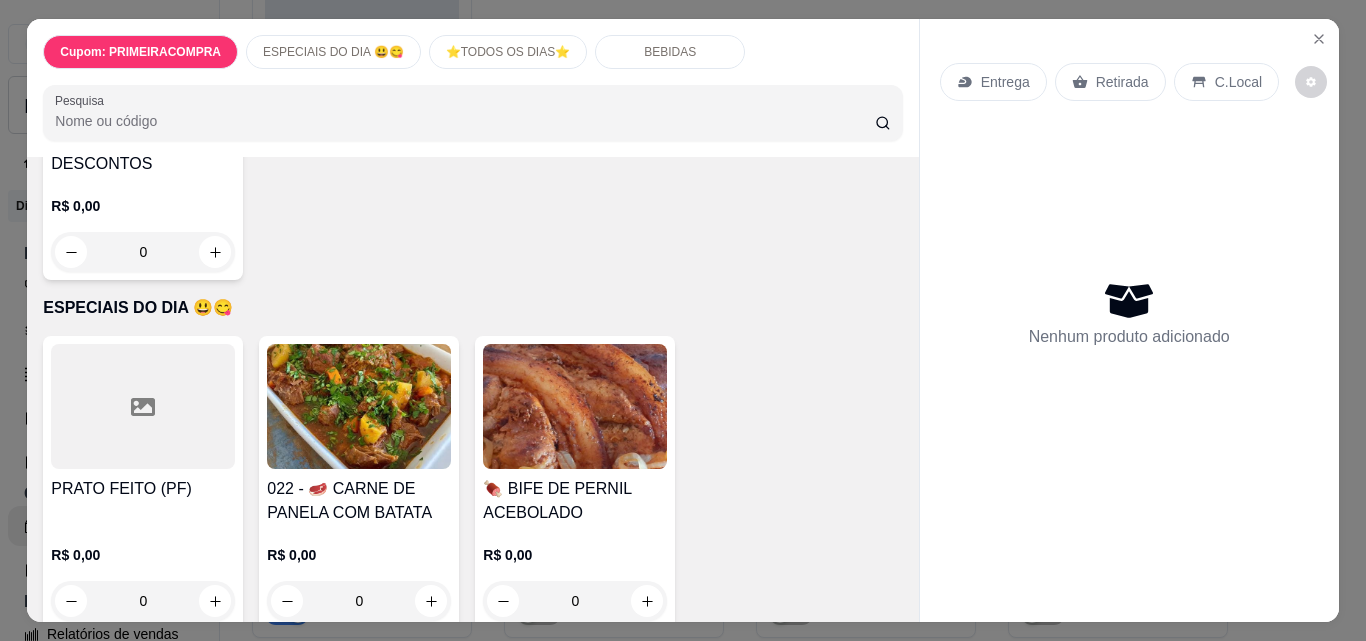 click at bounding box center [359, 406] 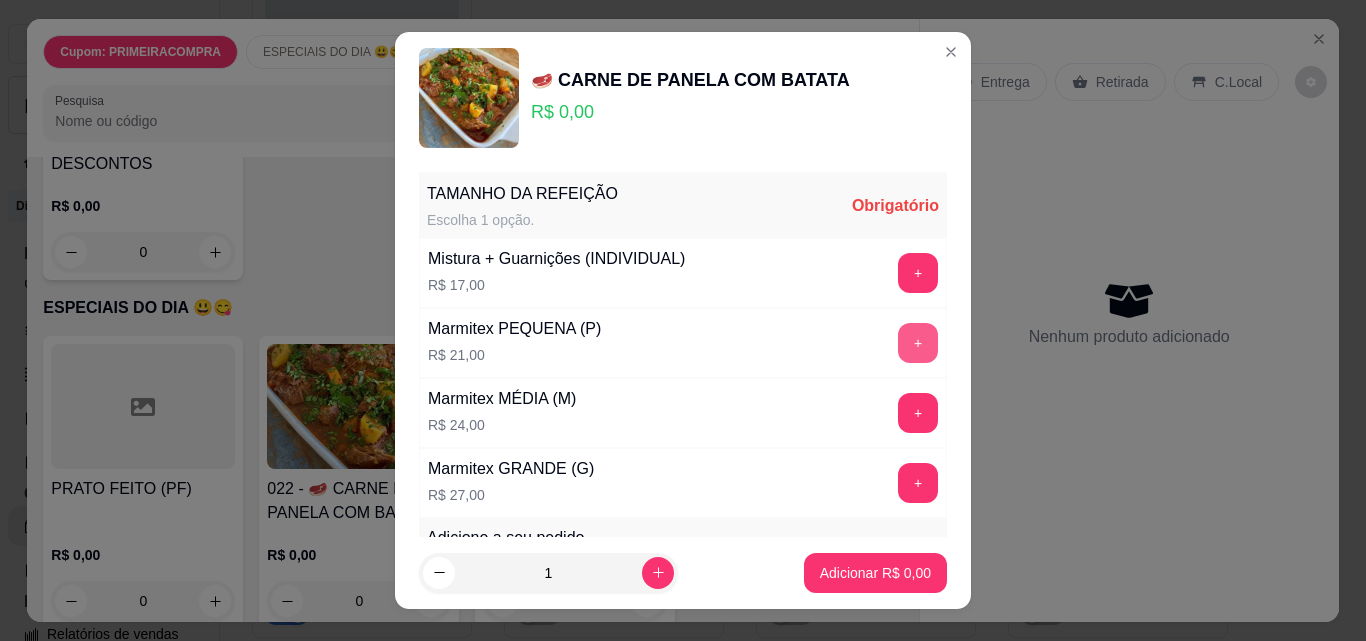 click on "+" at bounding box center [918, 343] 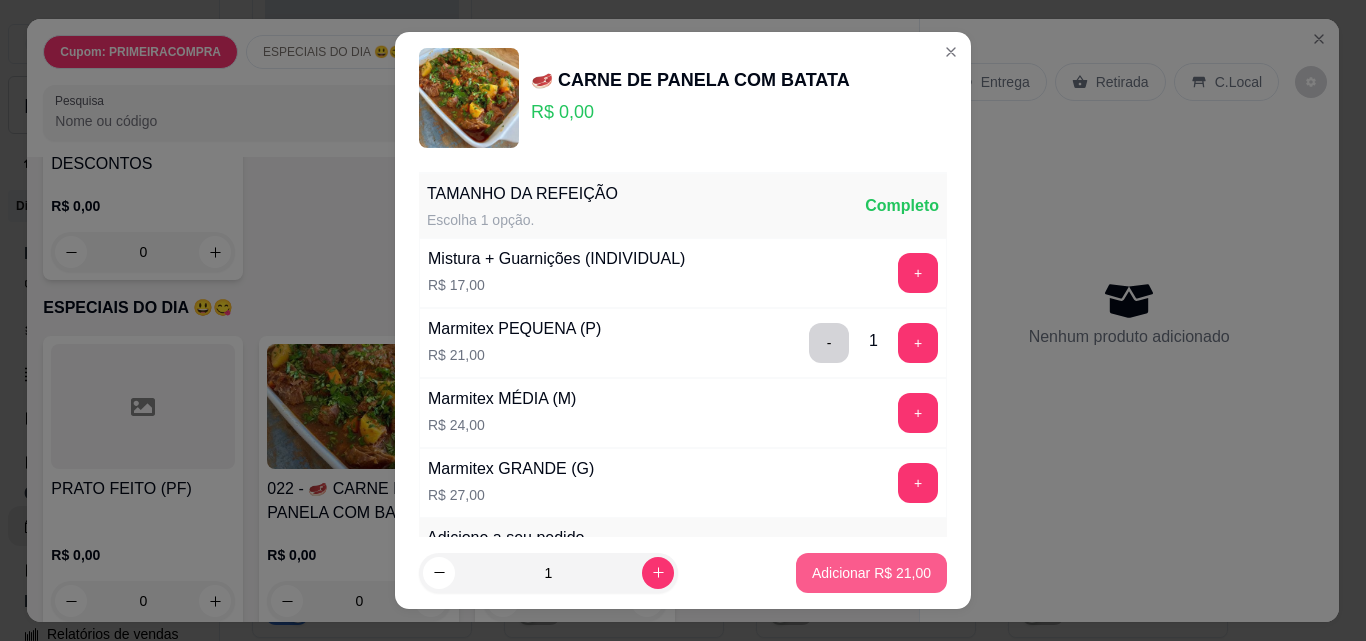 click on "Adicionar   R$ 21,00" at bounding box center (871, 573) 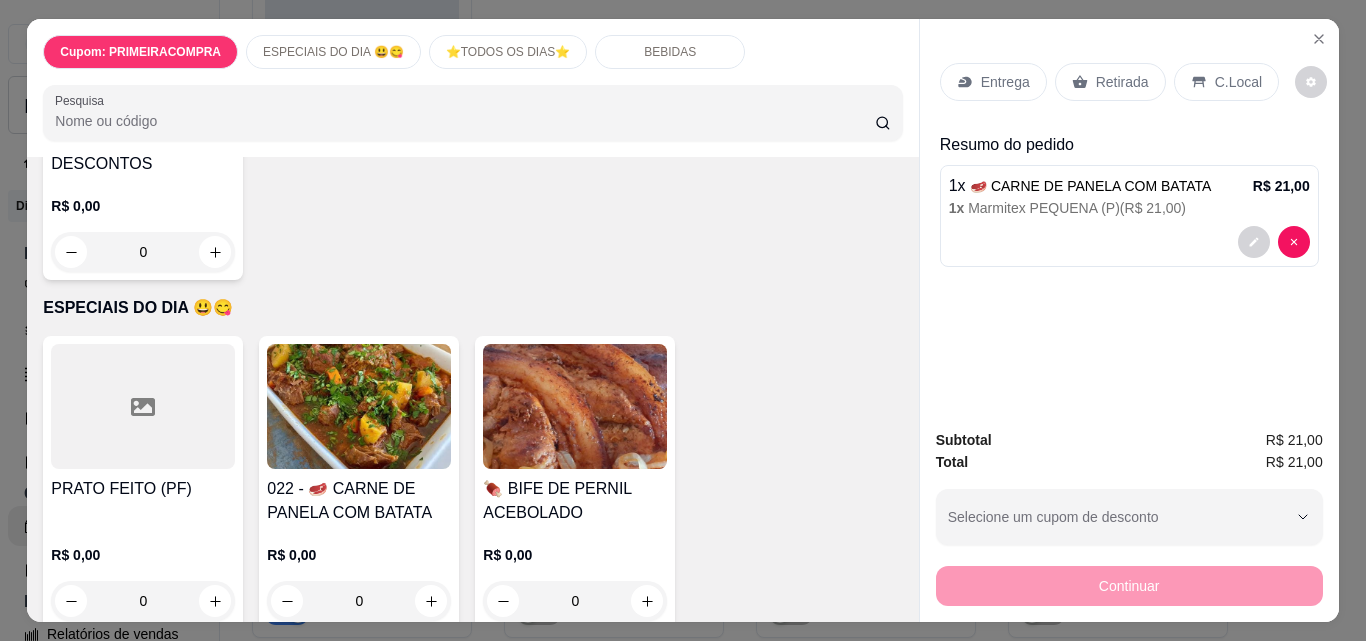 click on "Retirada" at bounding box center [1122, 82] 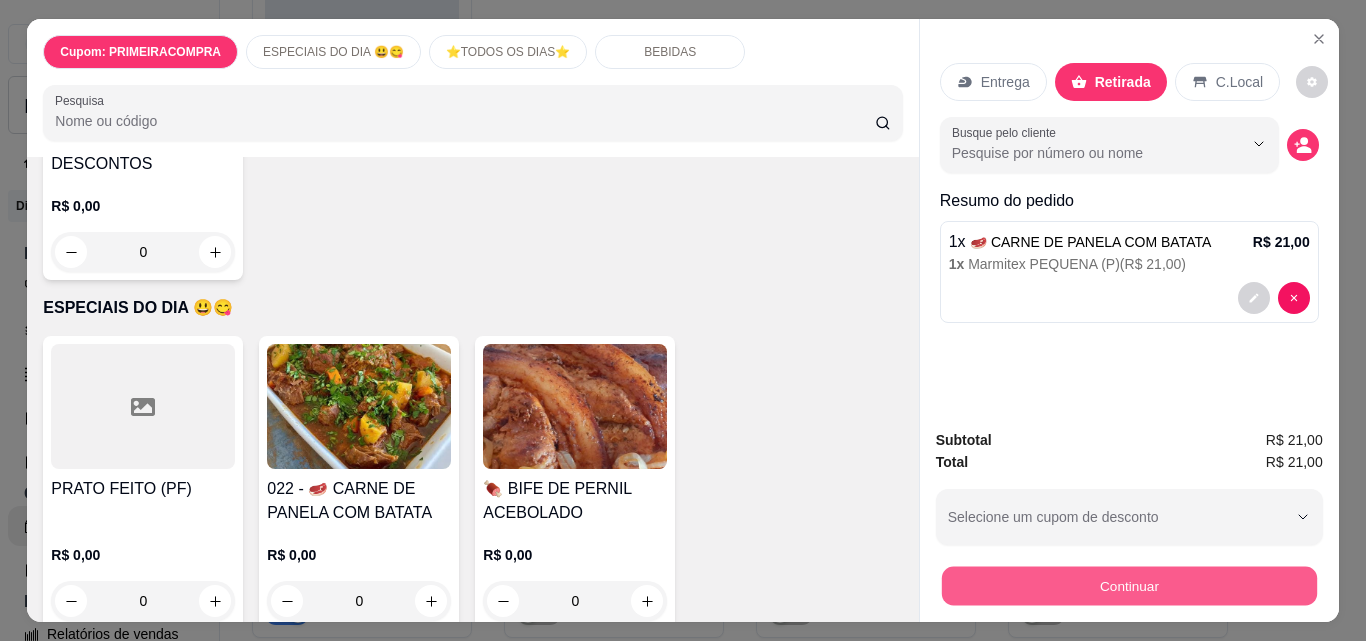 click on "Continuar" at bounding box center (1128, 585) 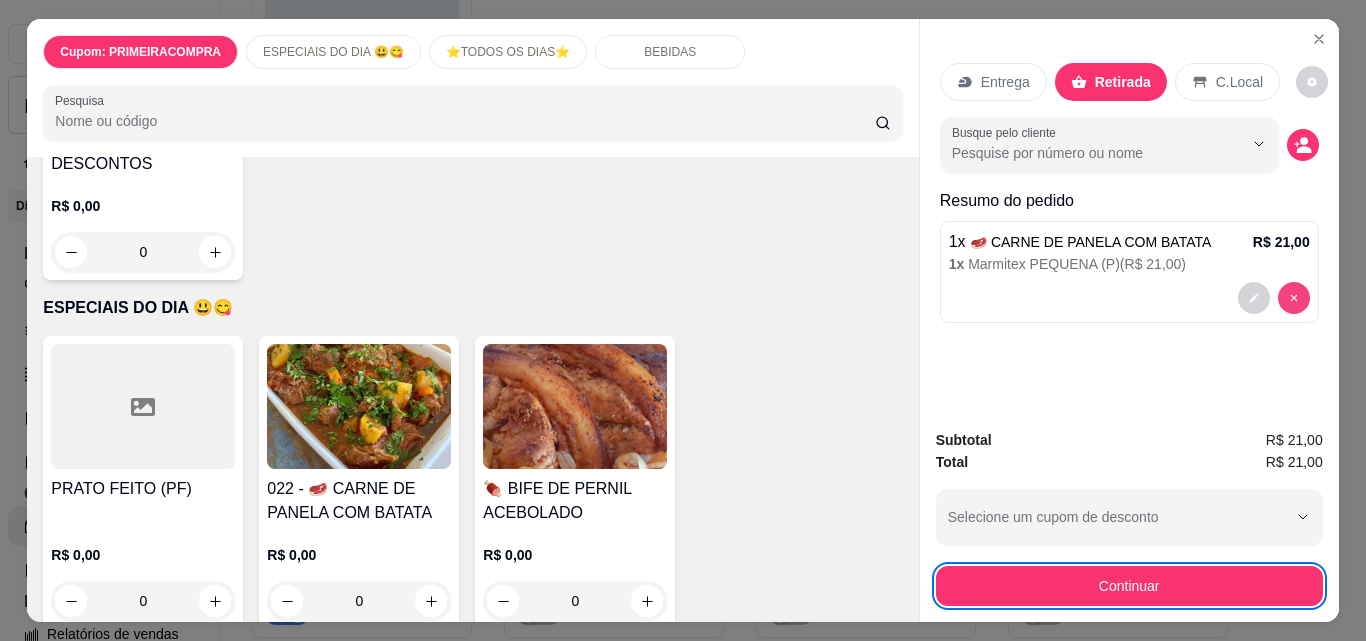 type 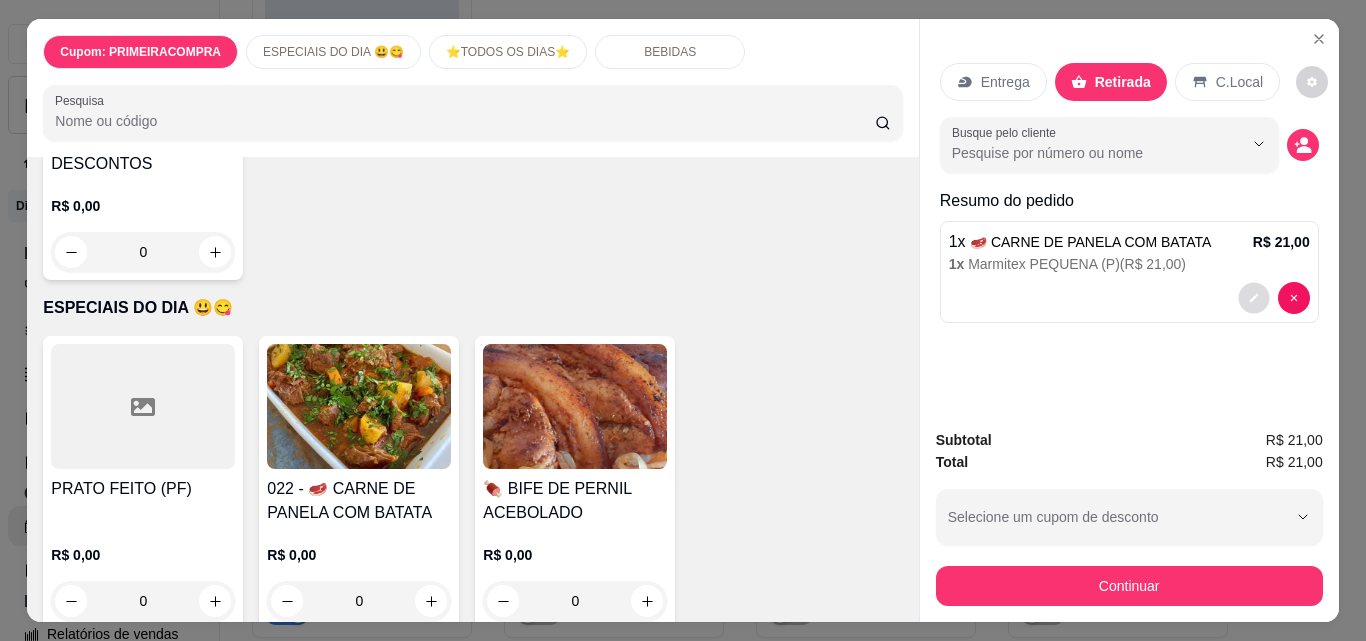 click 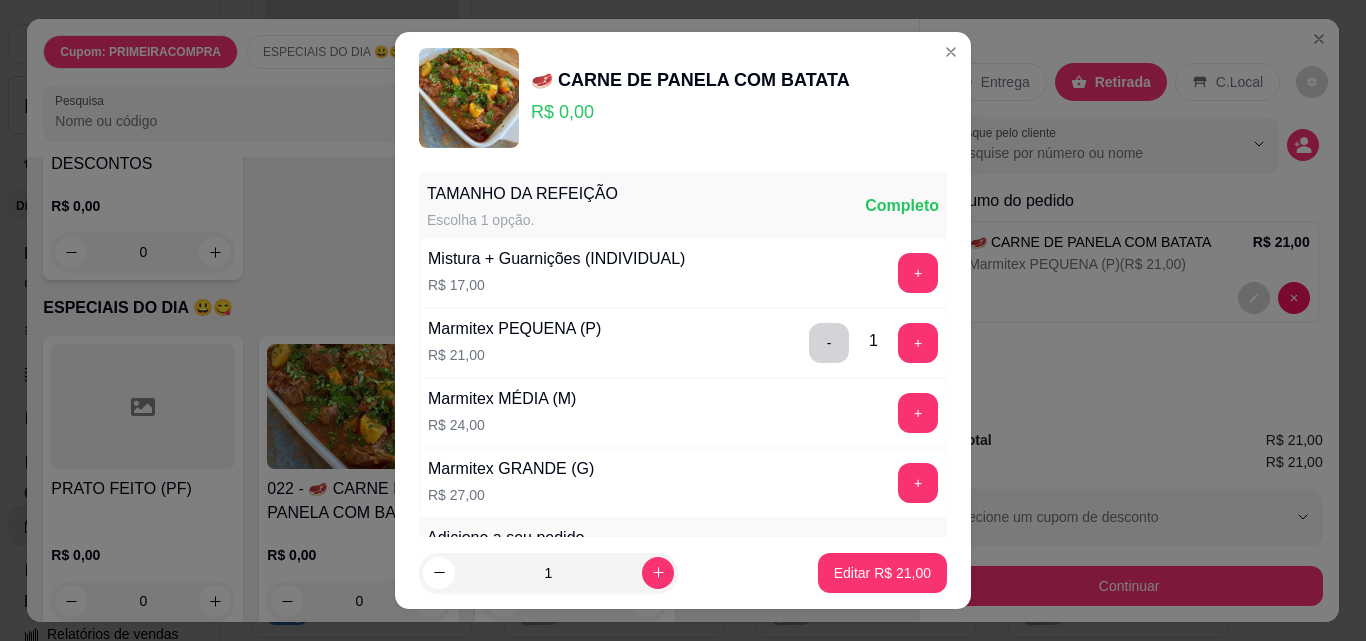 scroll, scrollTop: 405, scrollLeft: 0, axis: vertical 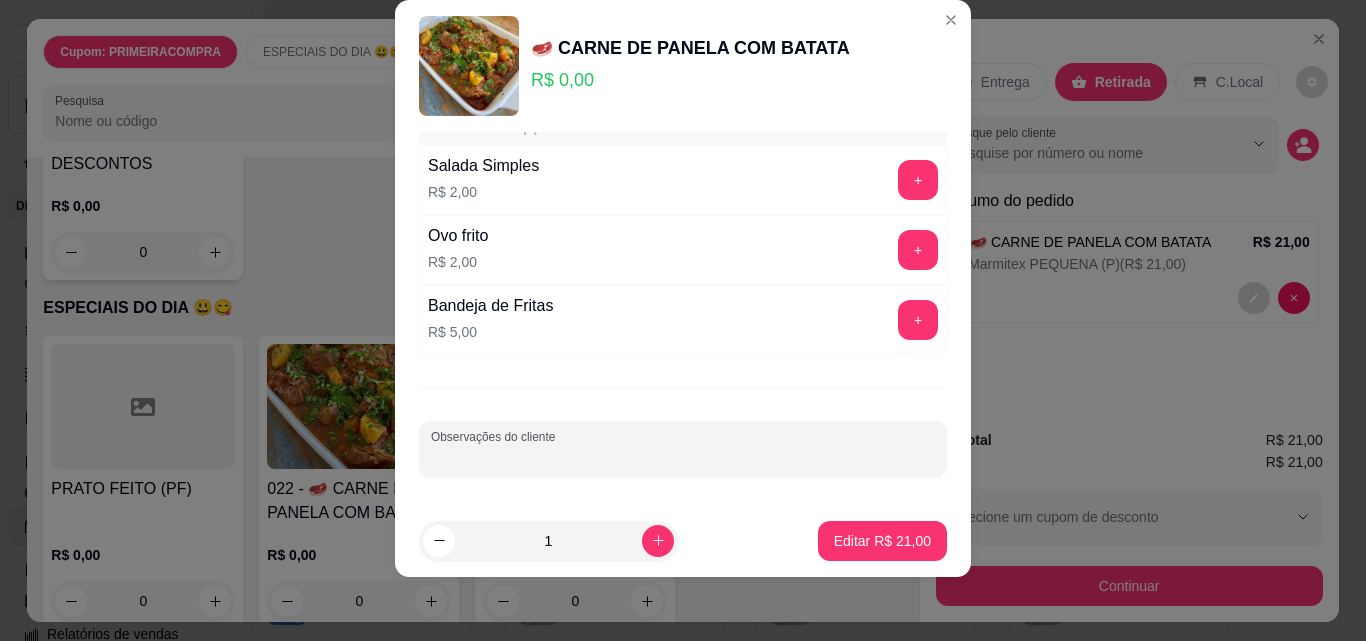 click on "Observações do cliente" at bounding box center [683, 457] 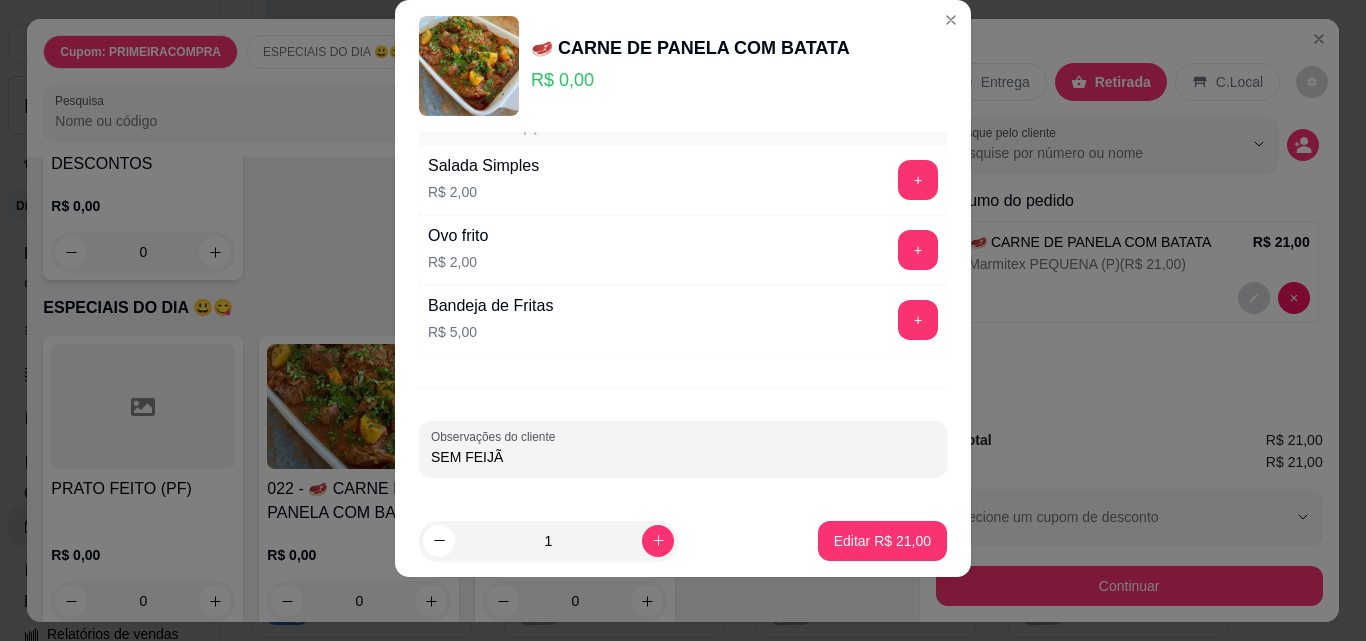 type on "SEM FEIJÃO" 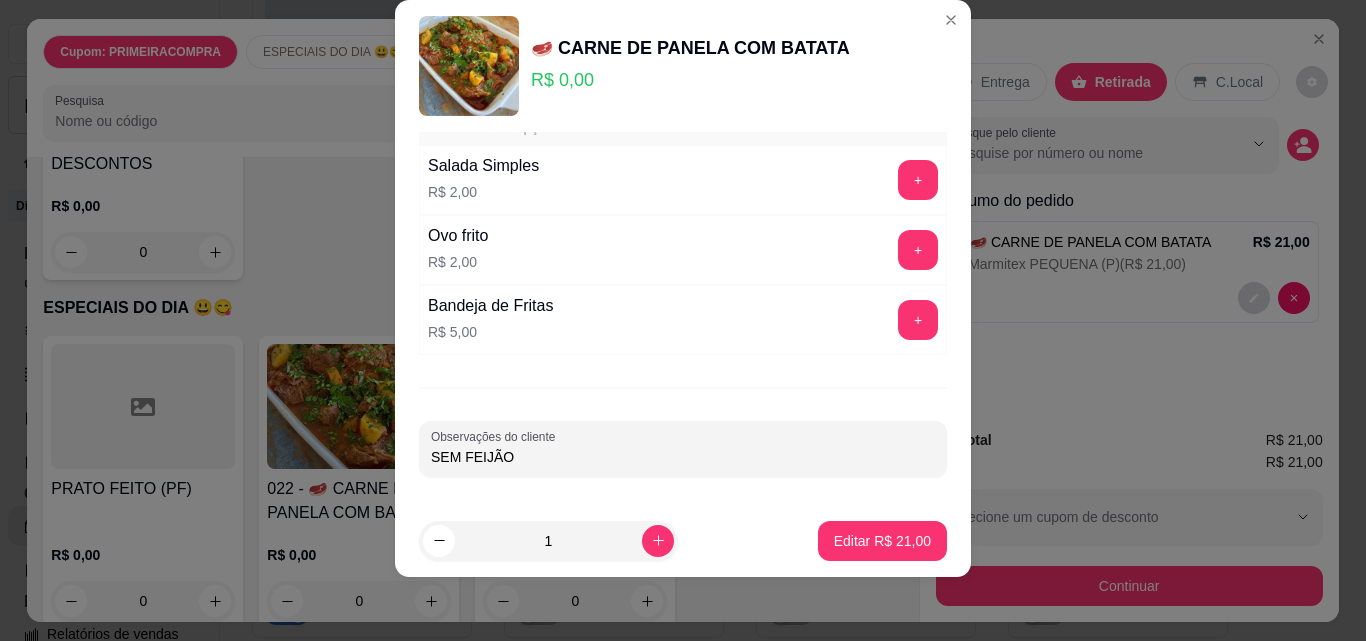 click on "Editar   R$ 21,00" at bounding box center [882, 541] 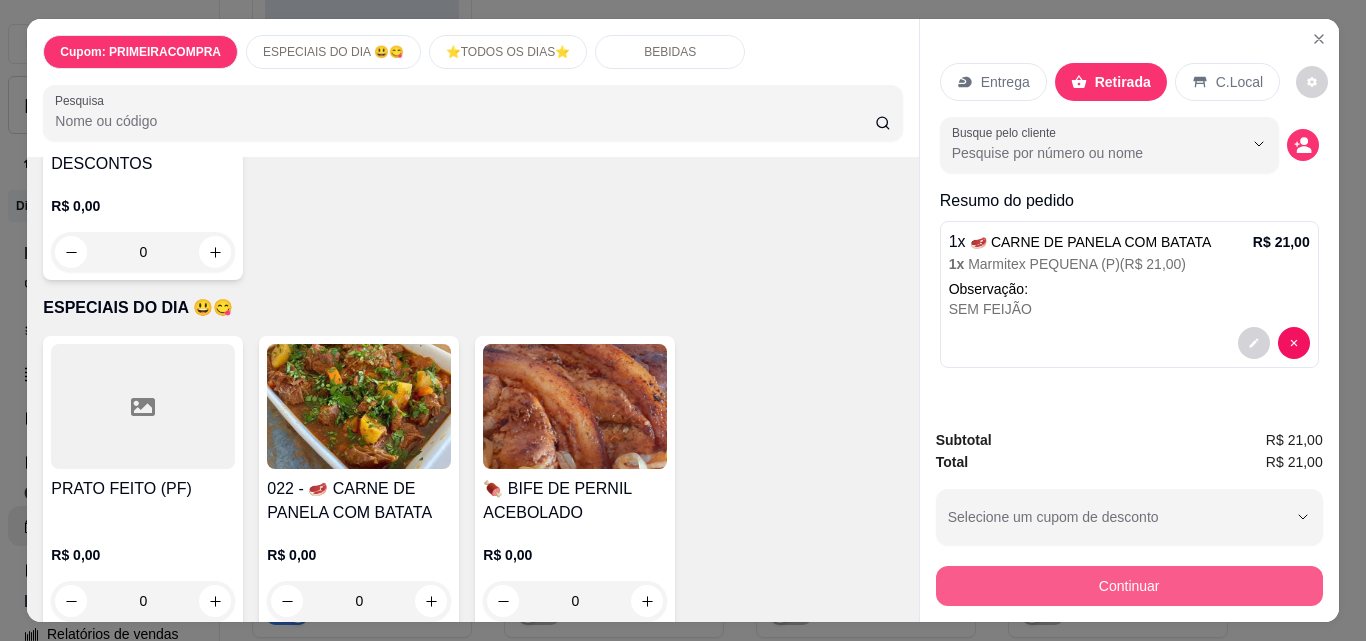 click on "Continuar" at bounding box center (1129, 586) 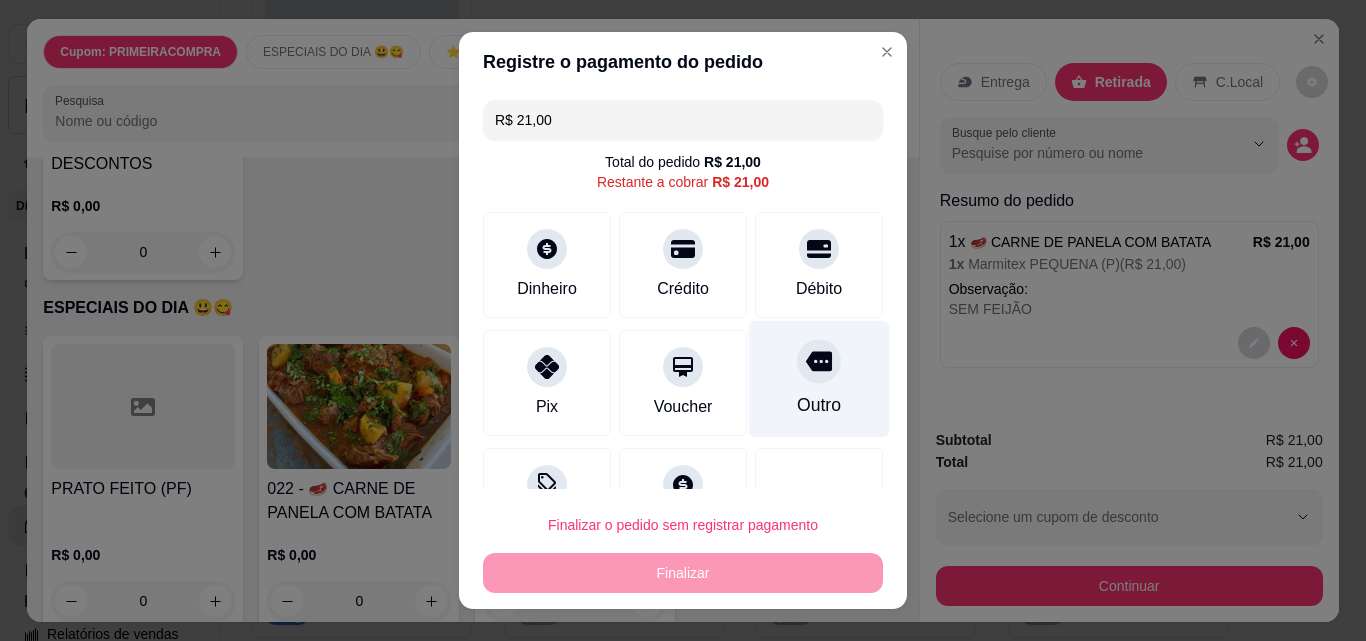 click 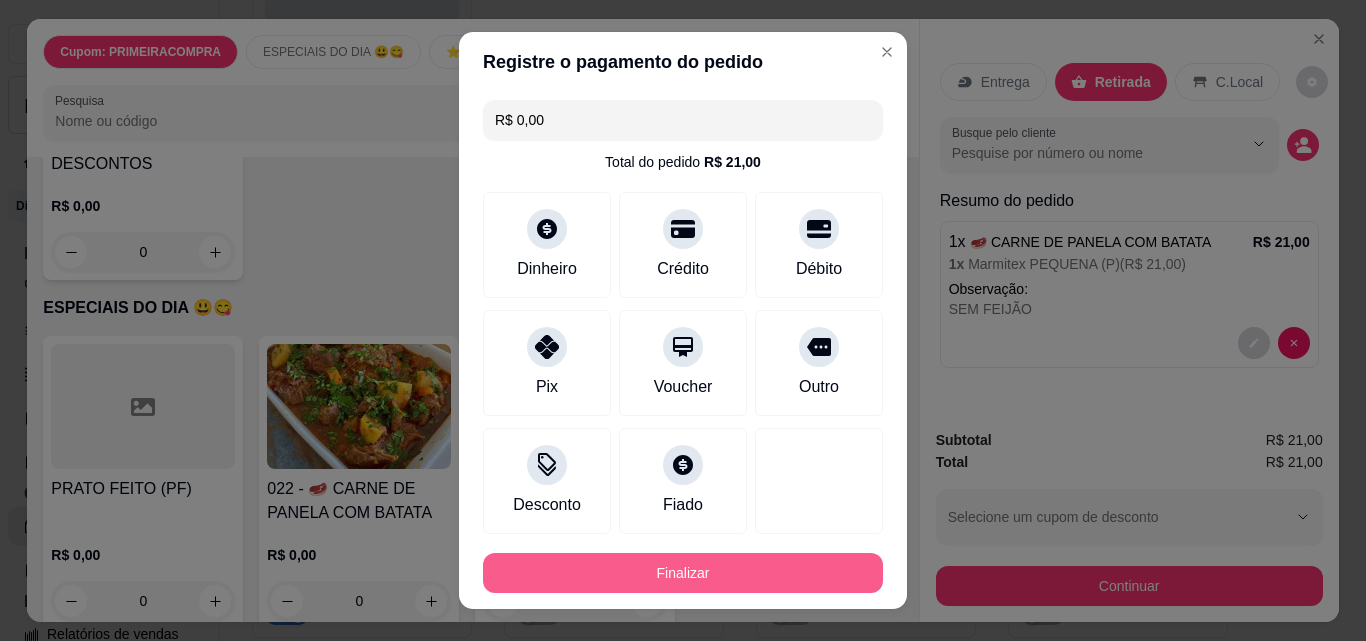 click on "Finalizar" at bounding box center (683, 573) 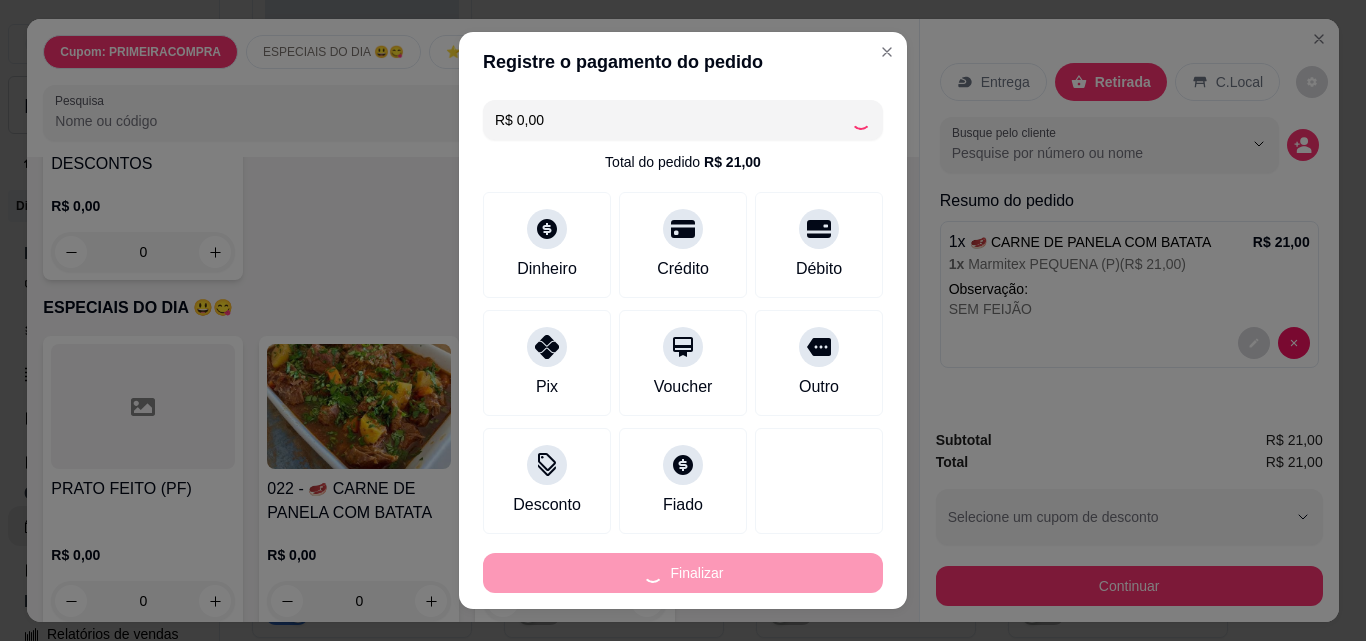 type on "-R$ 21,00" 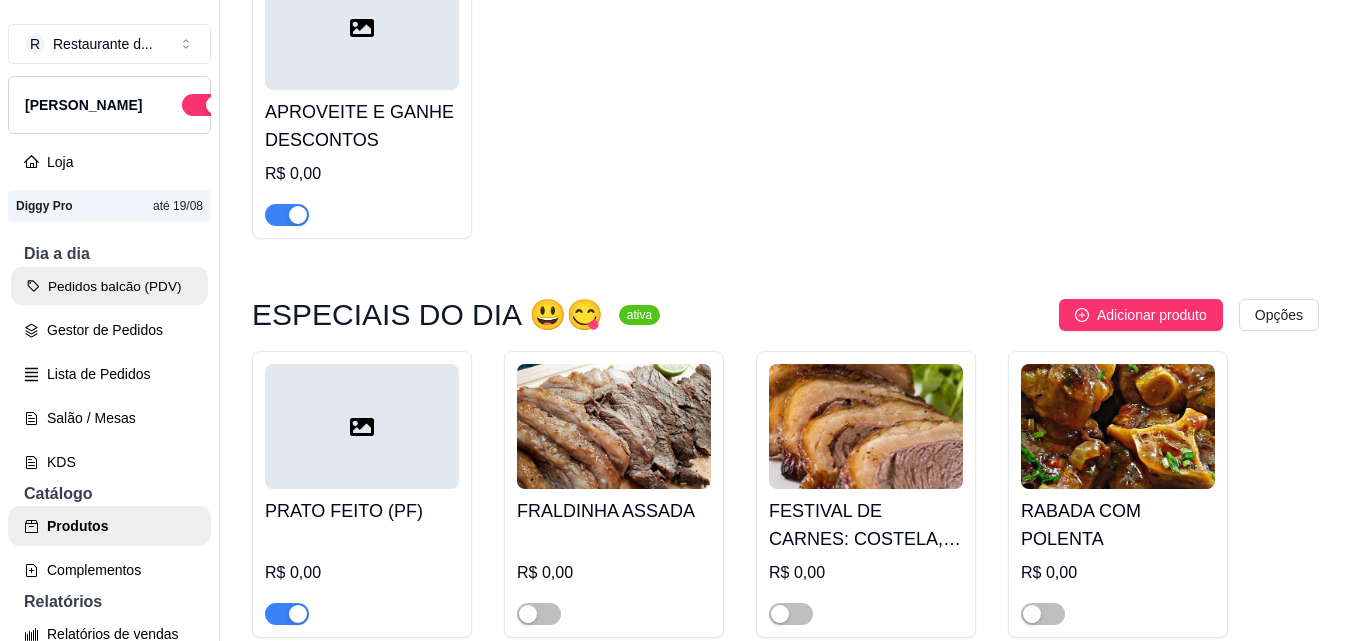 click on "Pedidos balcão (PDV)" at bounding box center [109, 286] 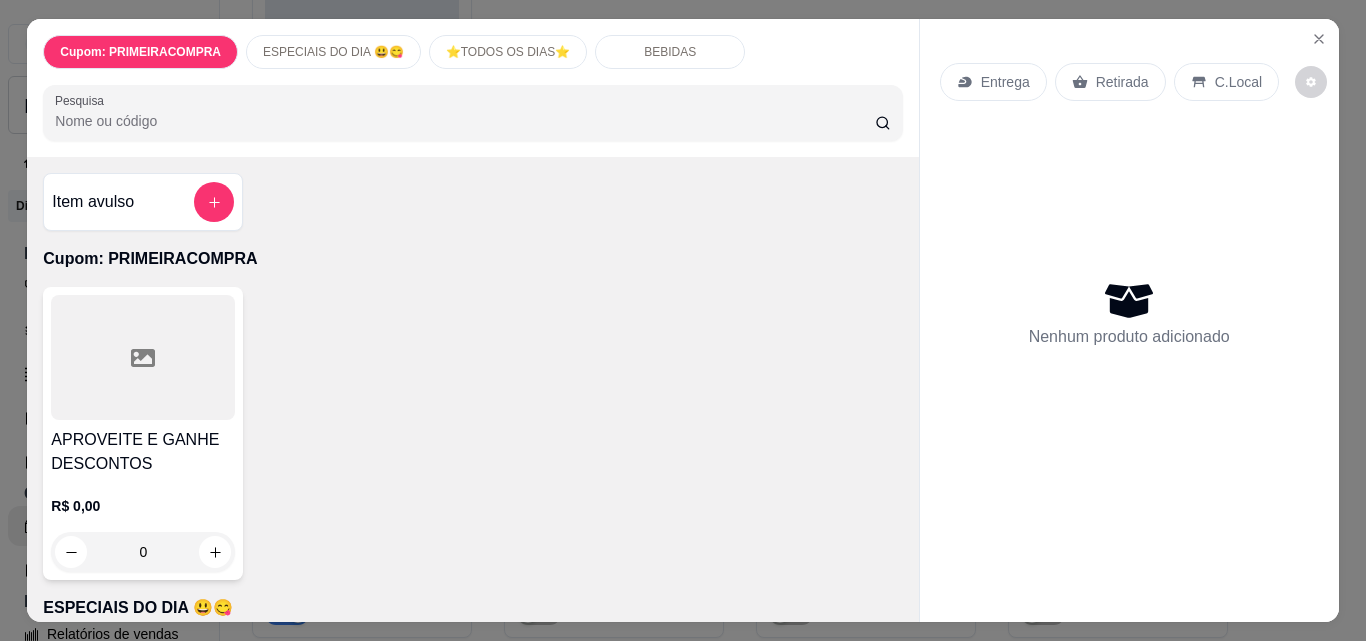 scroll, scrollTop: 300, scrollLeft: 0, axis: vertical 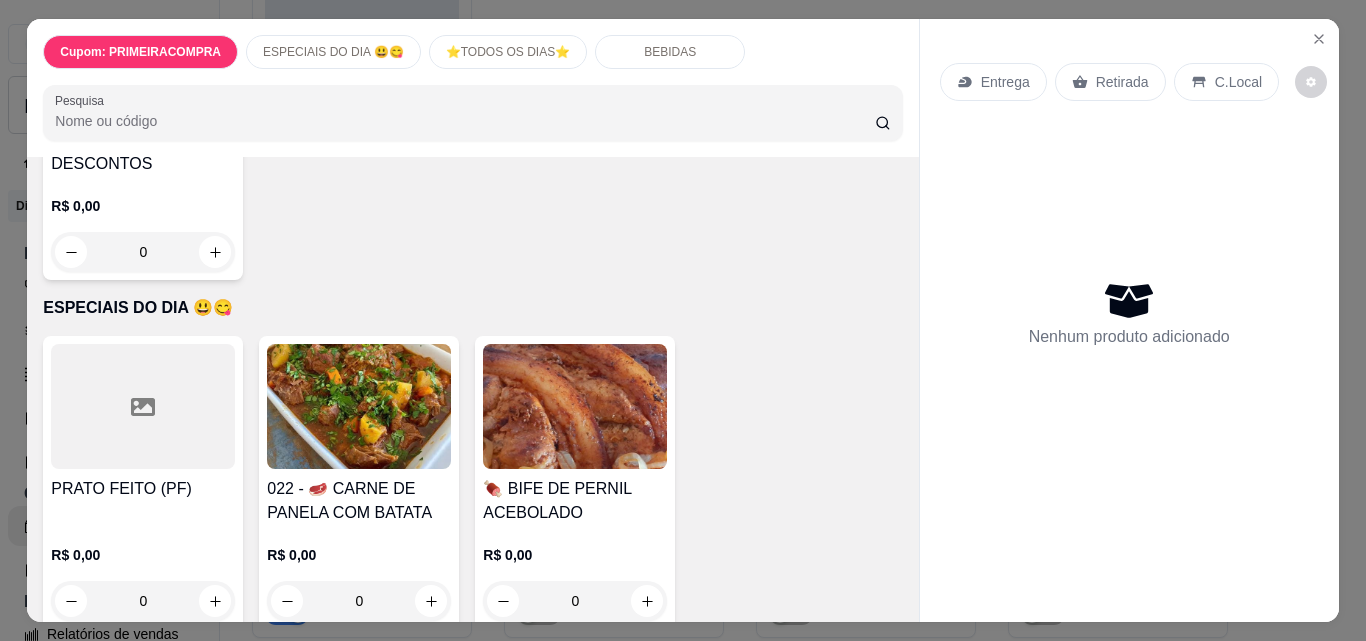click at bounding box center (359, 406) 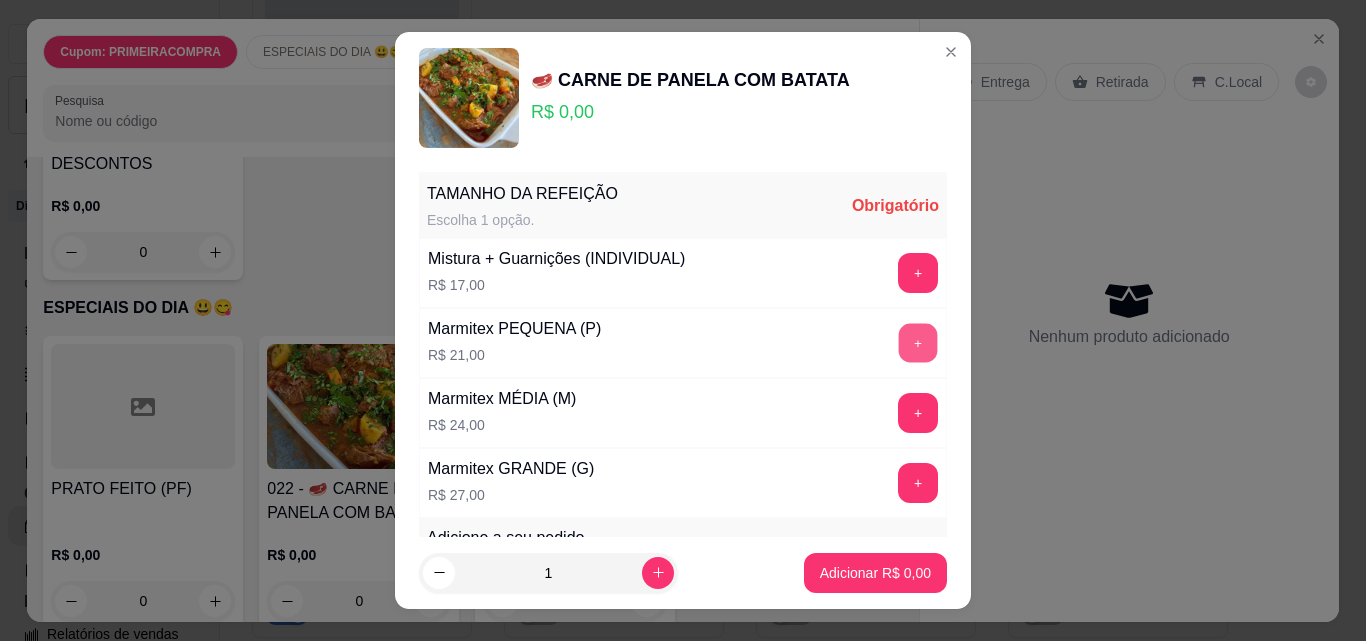 click on "+" at bounding box center (918, 343) 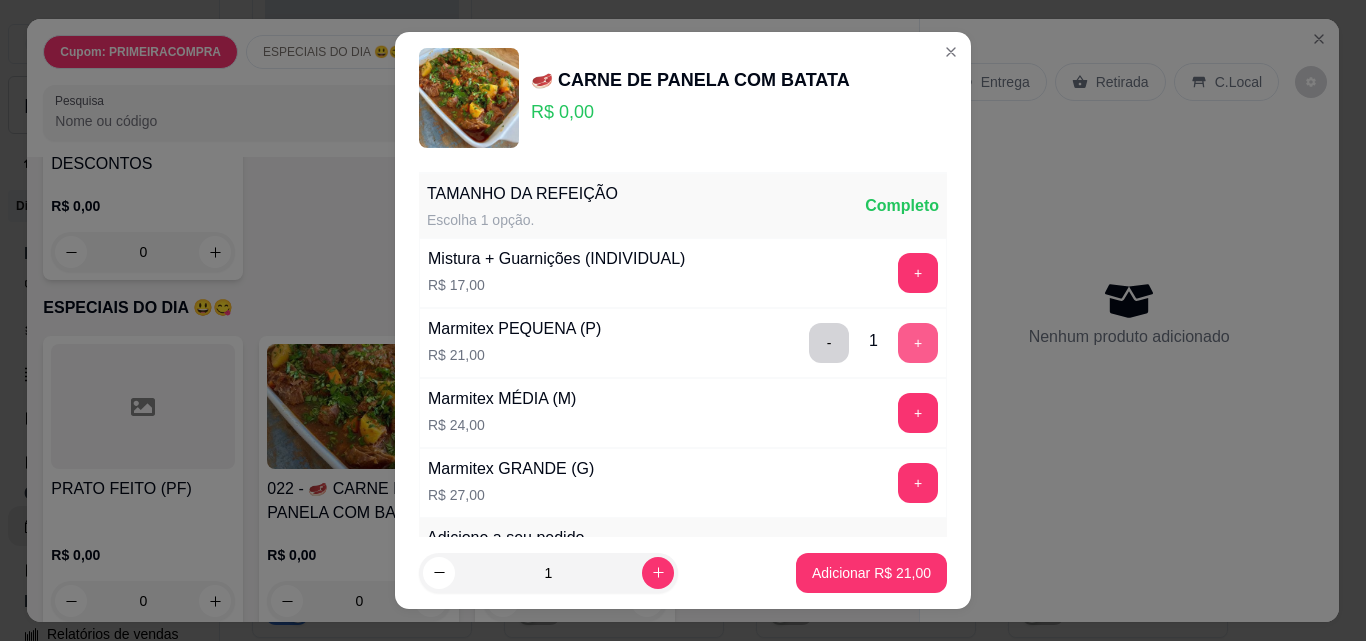 click on "+" at bounding box center (918, 343) 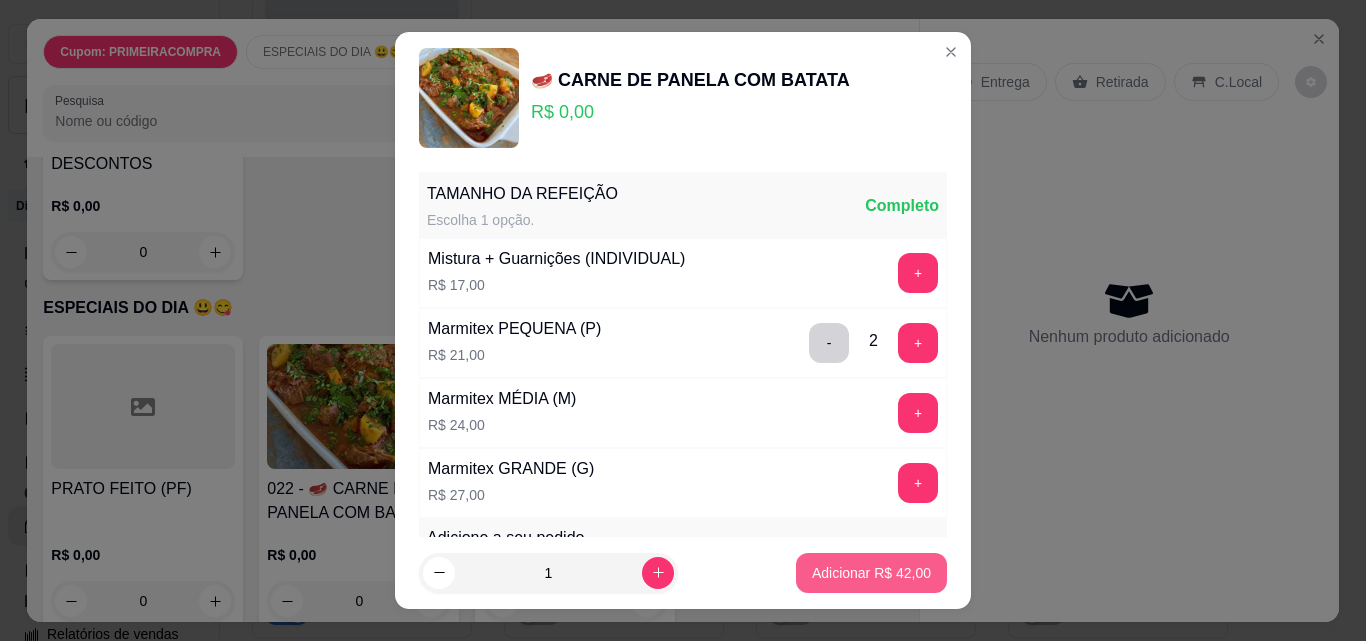 click on "Adicionar   R$ 42,00" at bounding box center (871, 573) 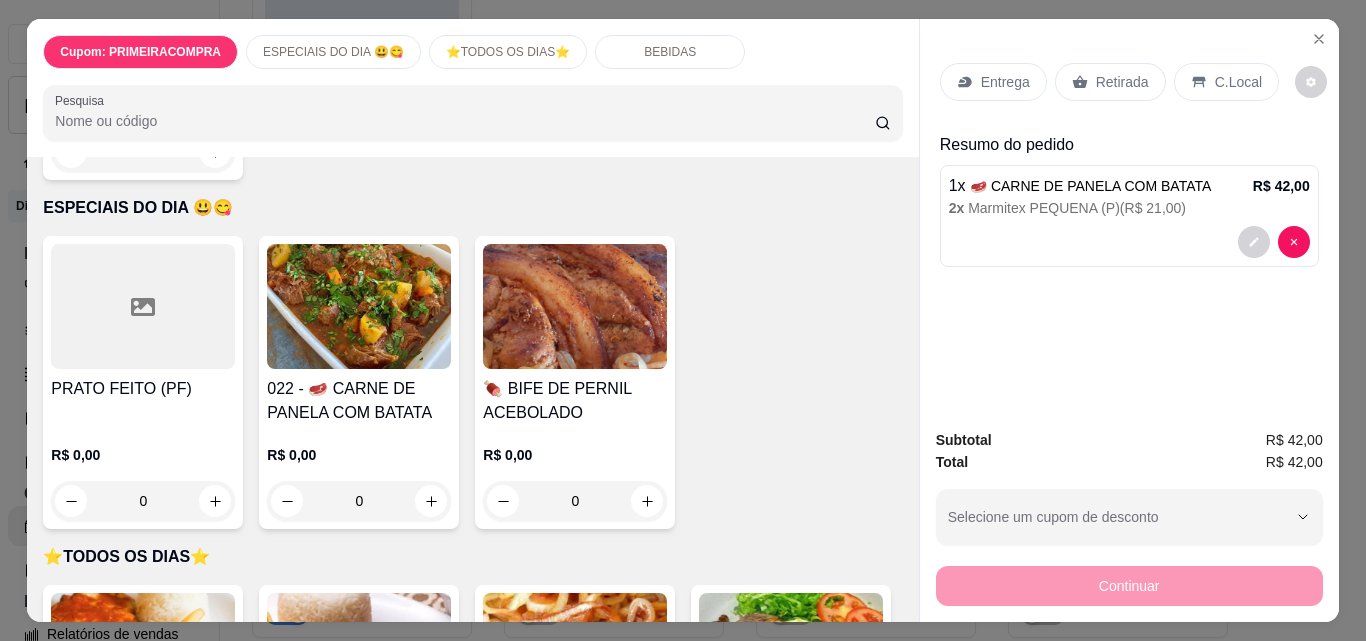 scroll, scrollTop: 500, scrollLeft: 0, axis: vertical 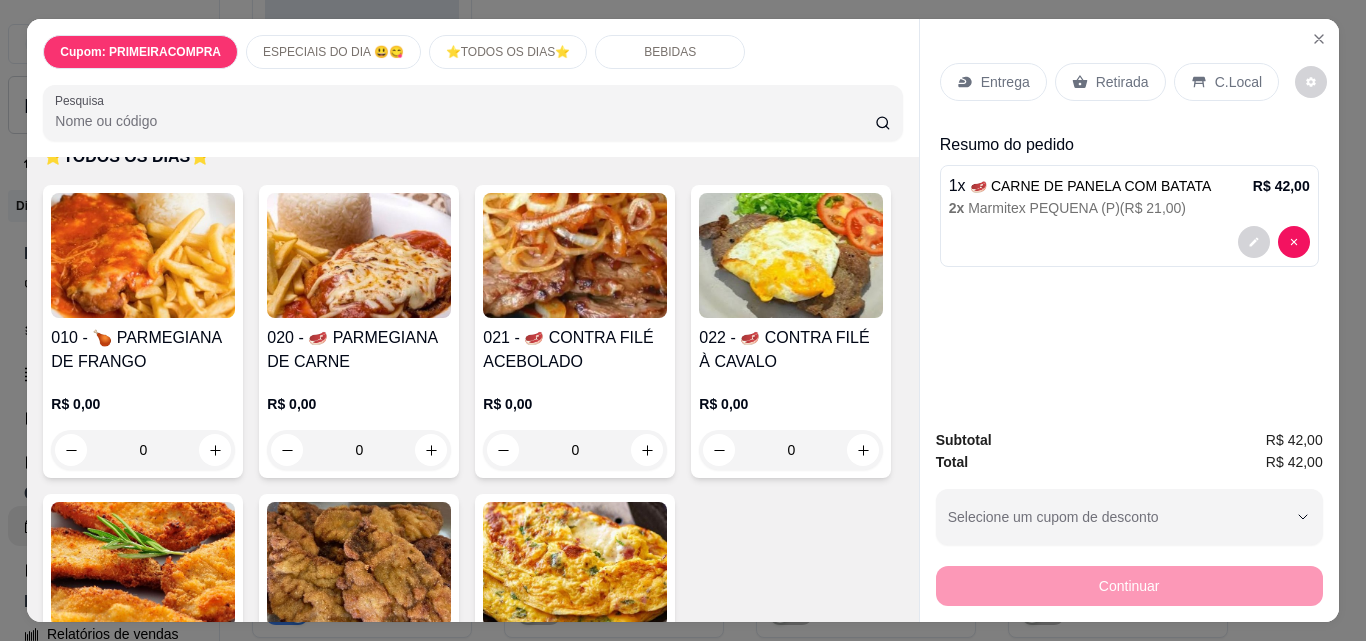 click at bounding box center (359, 255) 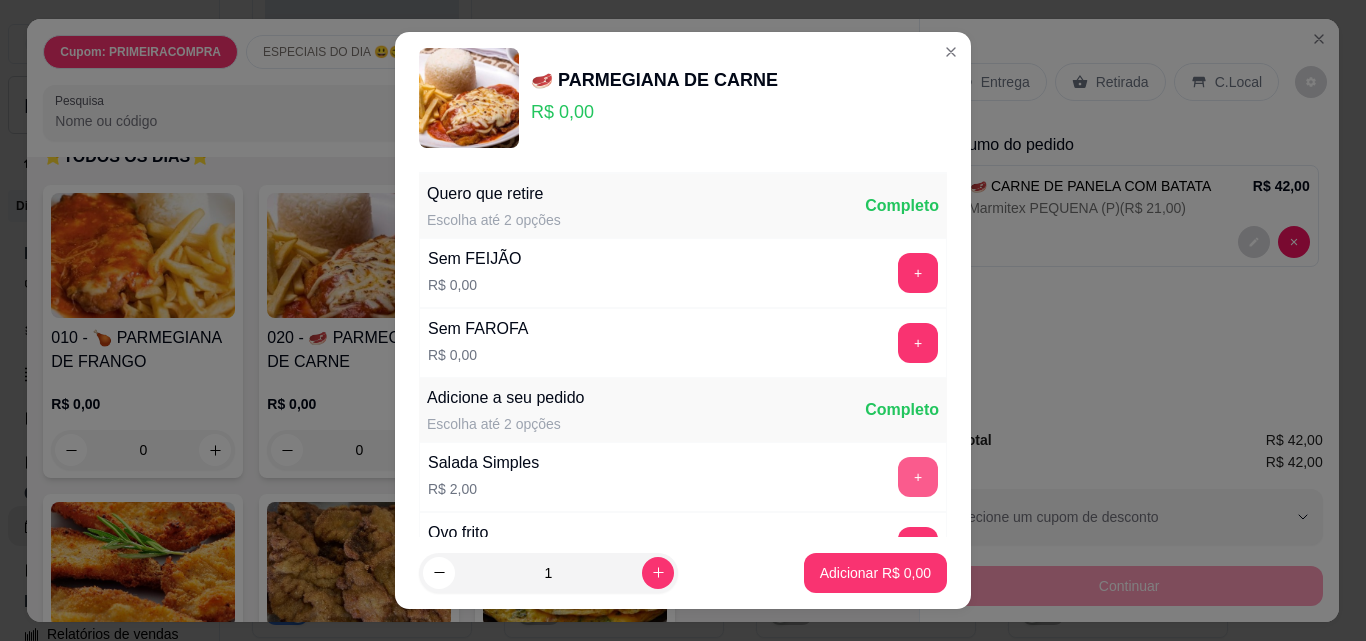 click on "+" at bounding box center (918, 477) 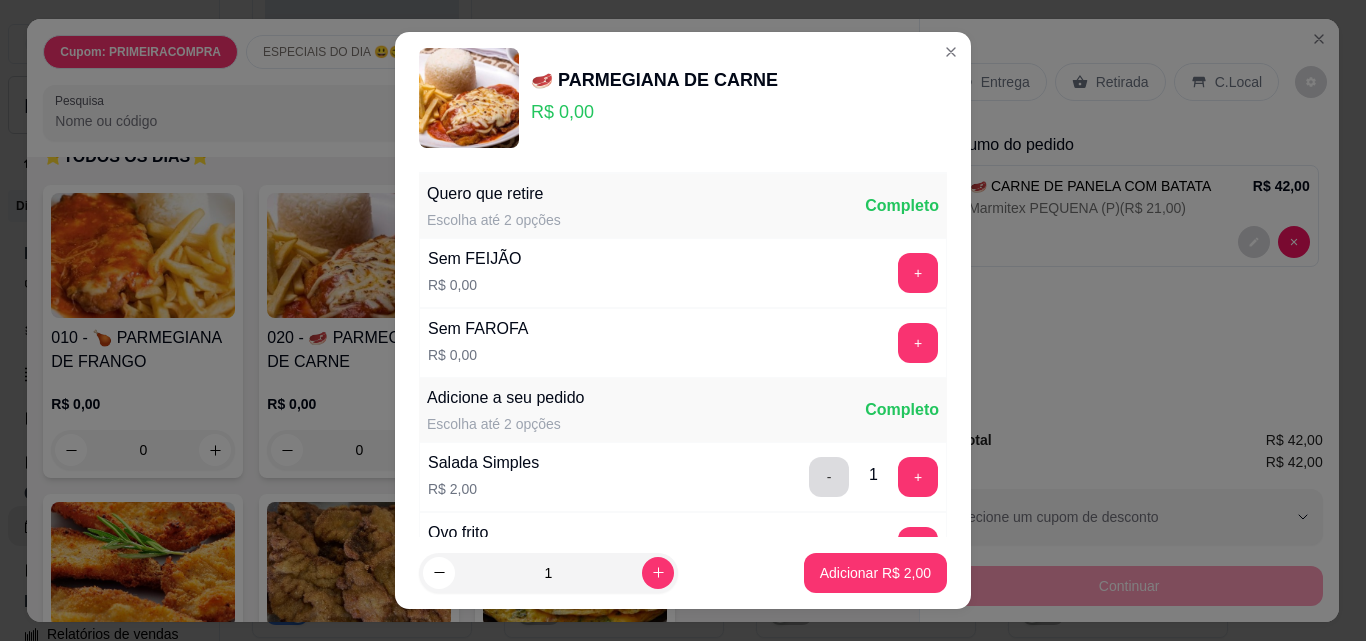 click on "-" at bounding box center (829, 477) 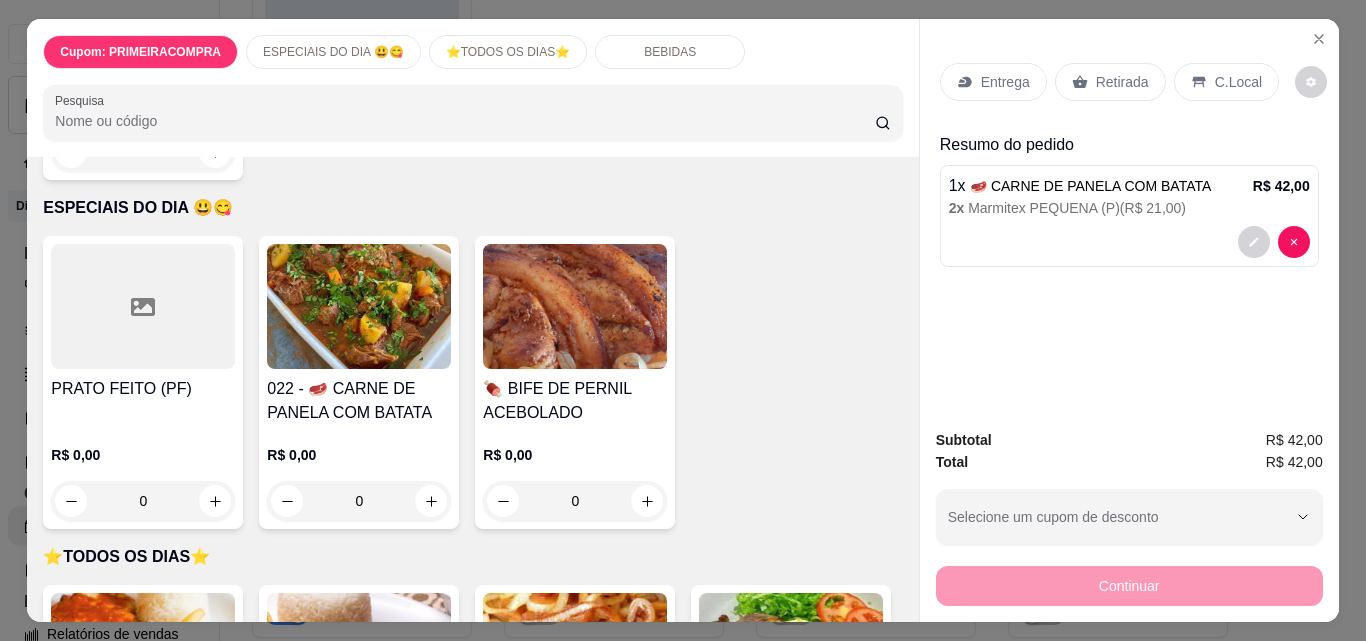 scroll, scrollTop: 0, scrollLeft: 0, axis: both 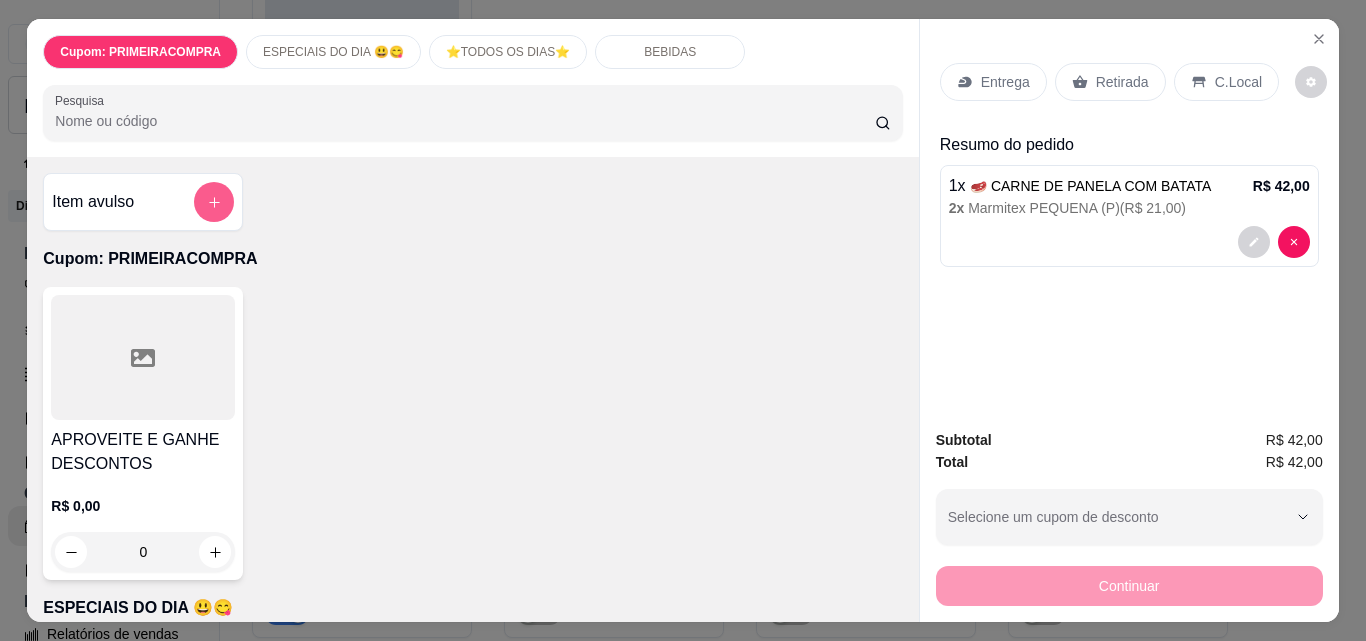 click 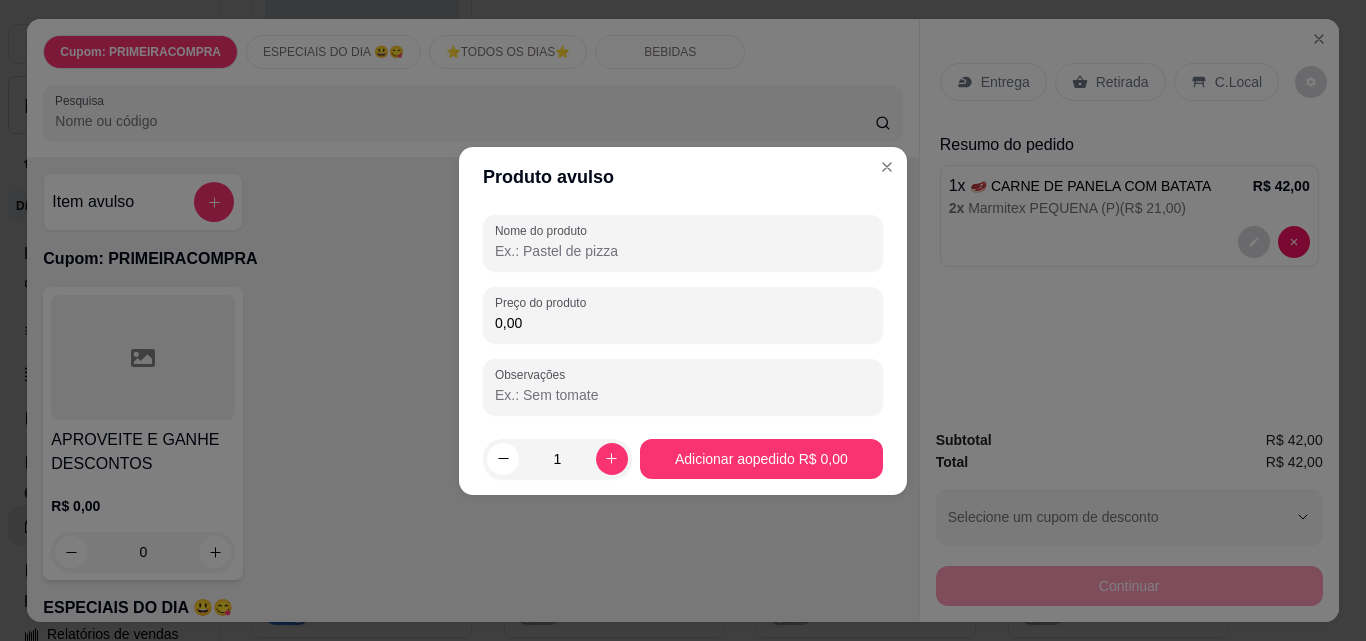 click on "Nome do produto" at bounding box center [683, 251] 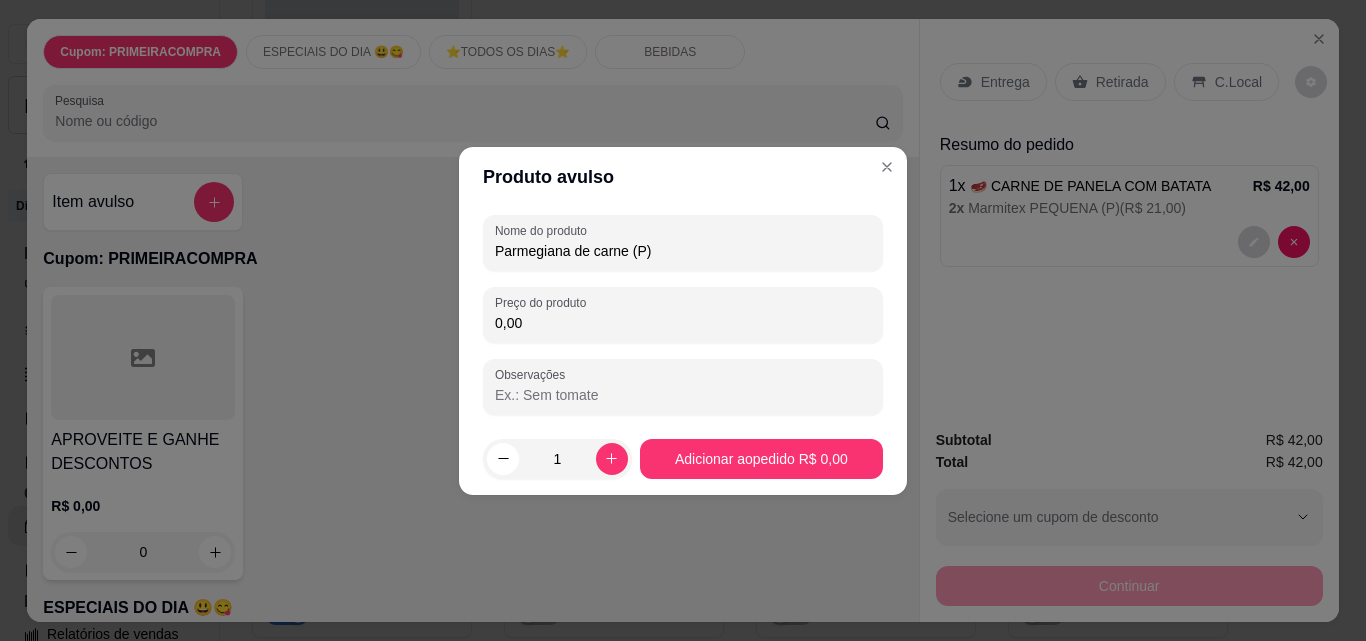 type on "Parmegiana de carne (P)" 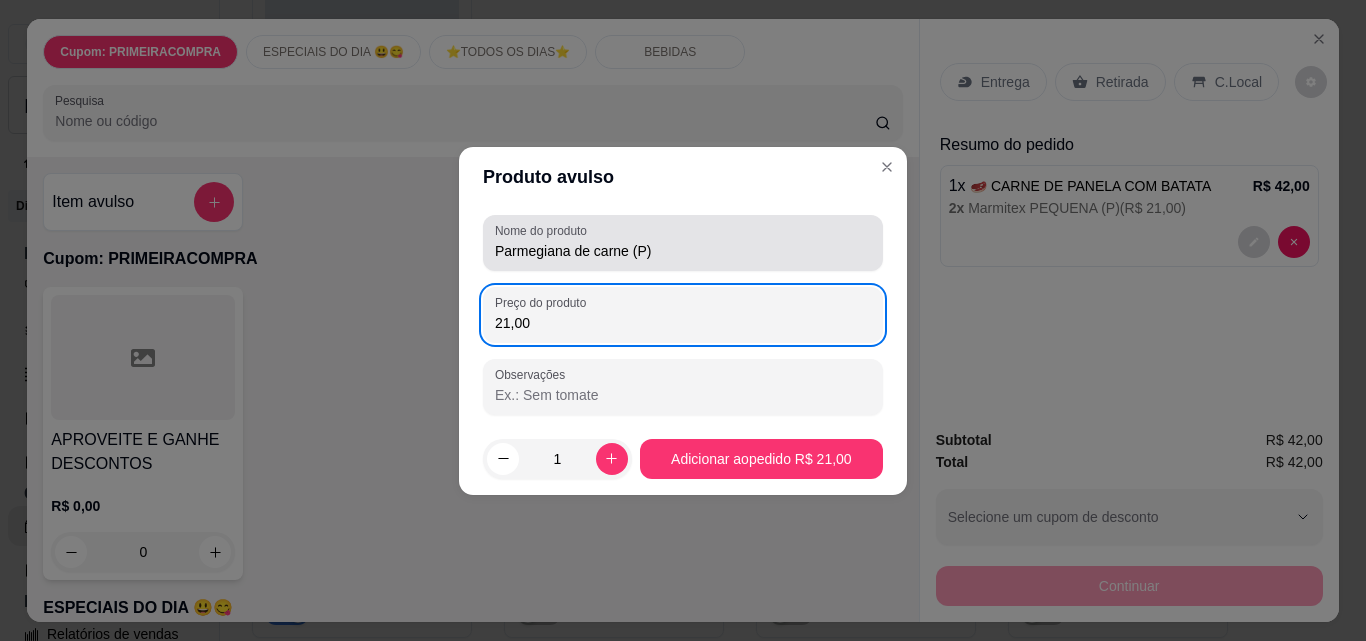 type on "21,00" 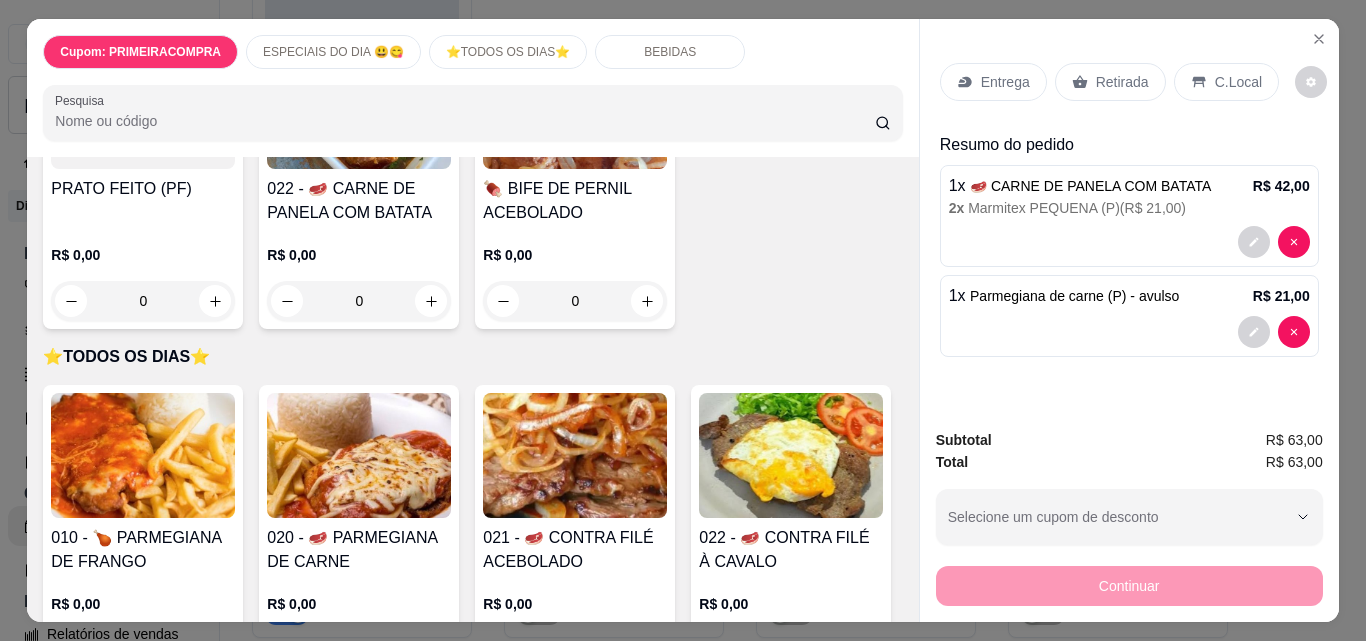 scroll, scrollTop: 800, scrollLeft: 0, axis: vertical 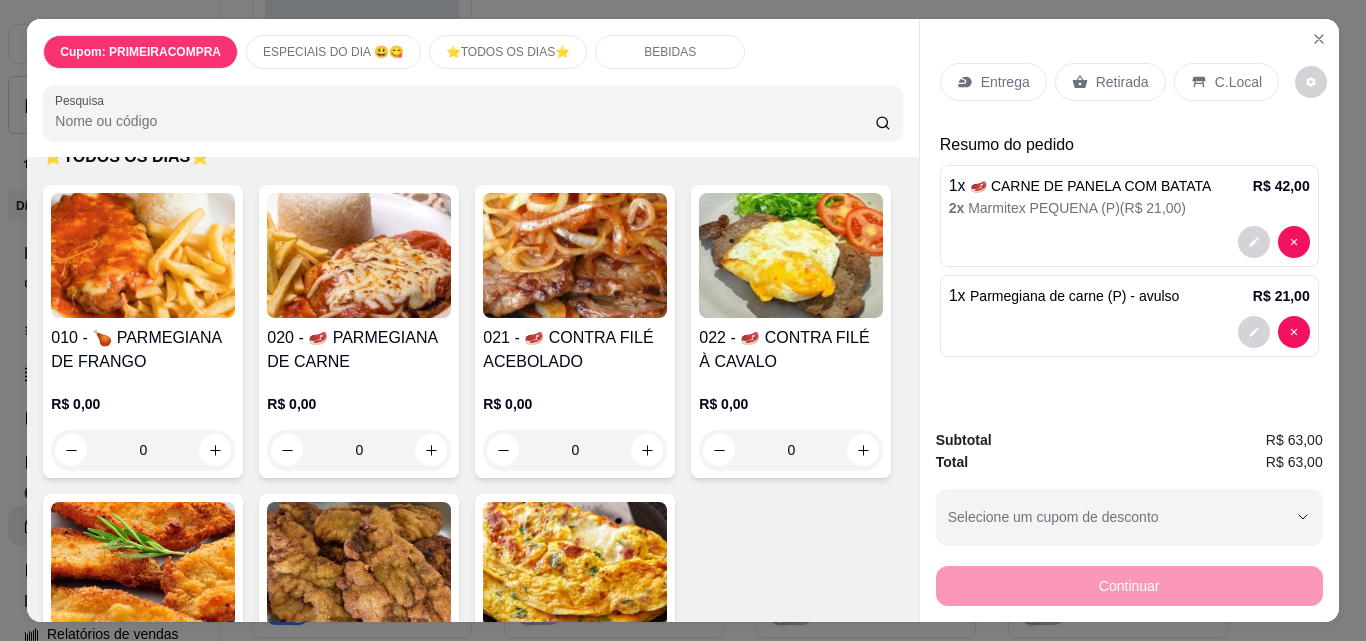 click on "021 - 🥩 CONTRA FILÉ ACEBOLADO" at bounding box center [575, 350] 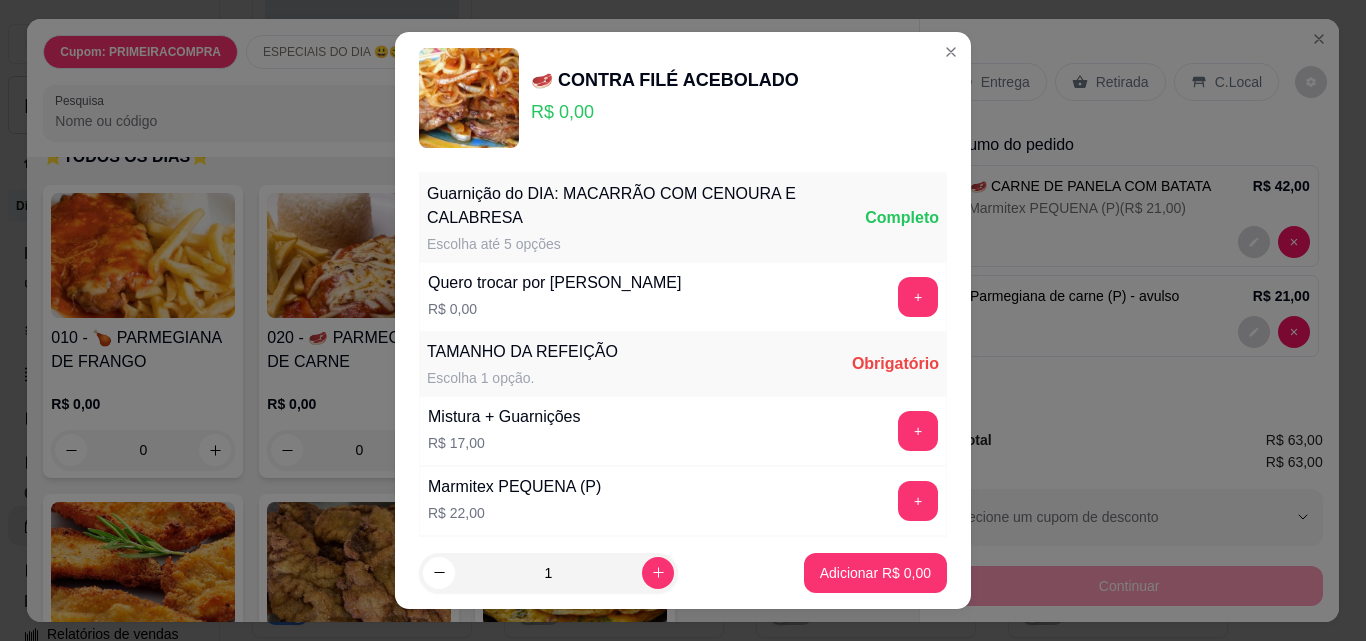 scroll, scrollTop: 200, scrollLeft: 0, axis: vertical 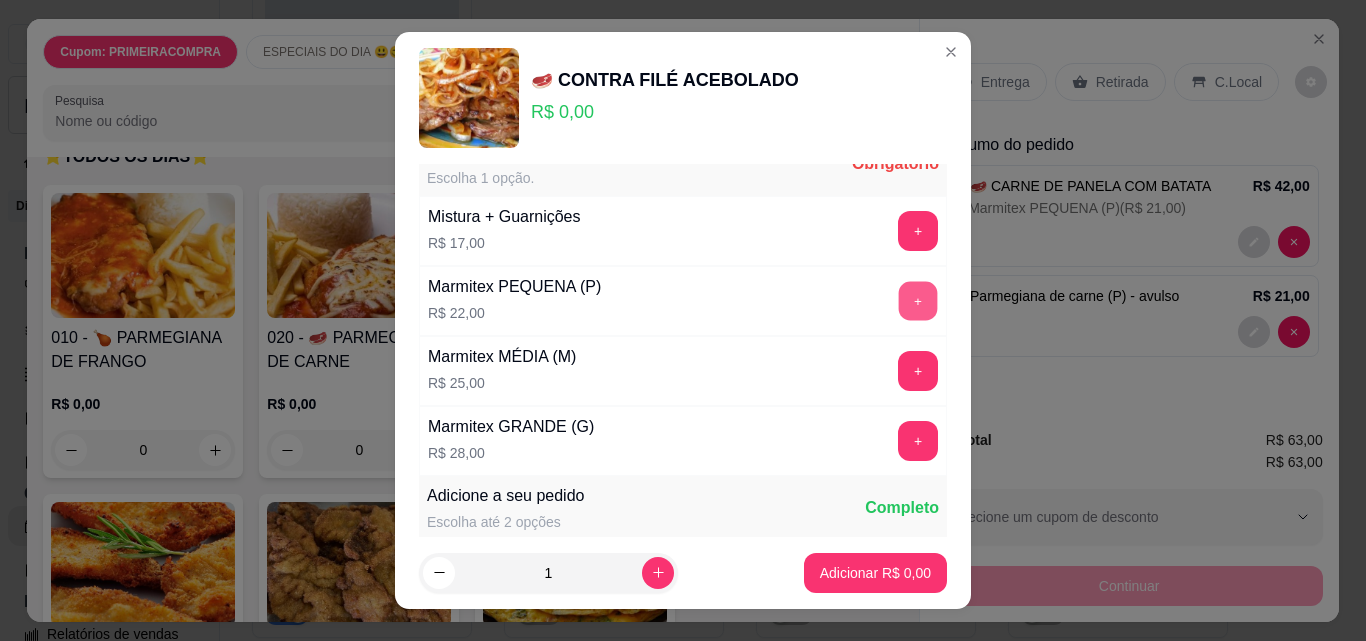 click on "+" at bounding box center [918, 301] 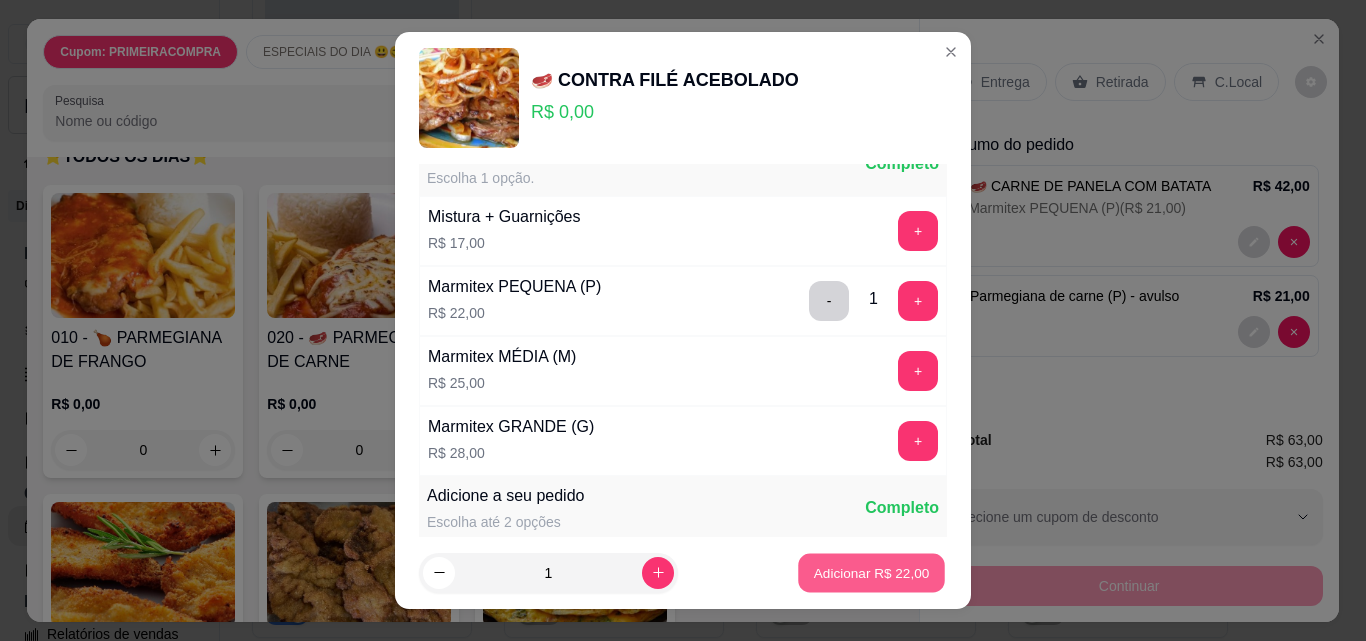 click on "Adicionar   R$ 22,00" at bounding box center [872, 572] 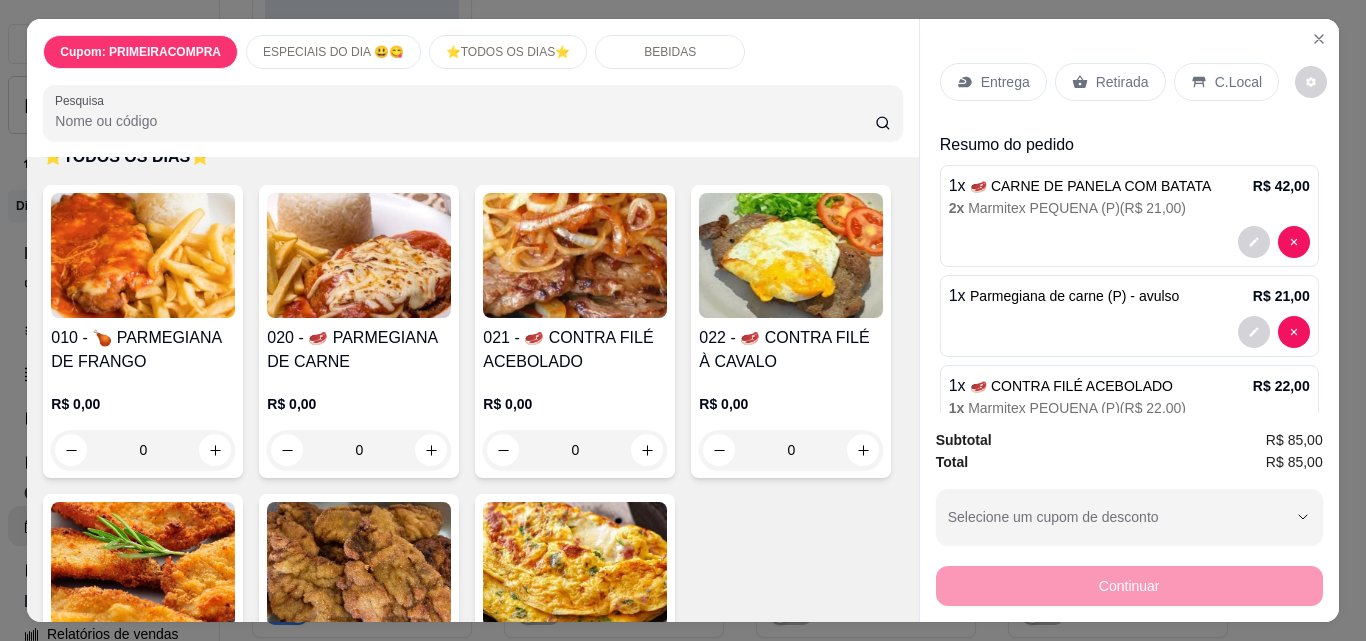 scroll, scrollTop: 82, scrollLeft: 0, axis: vertical 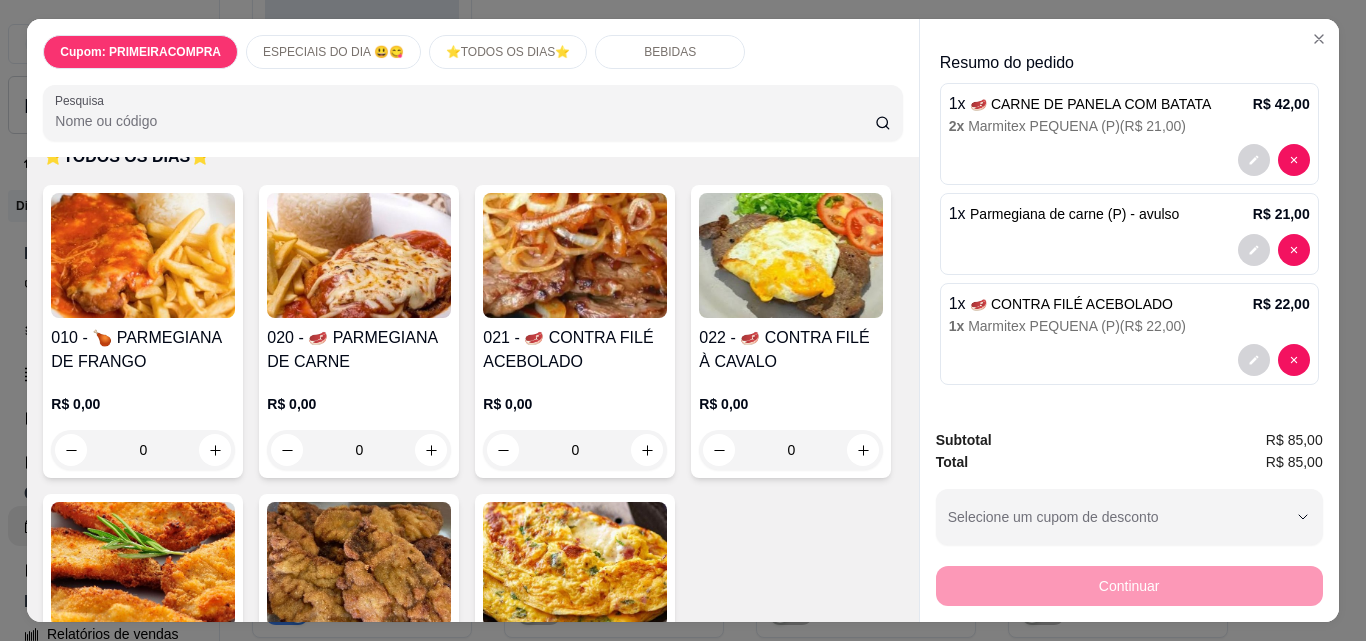 click on "Continuar" at bounding box center [1129, 583] 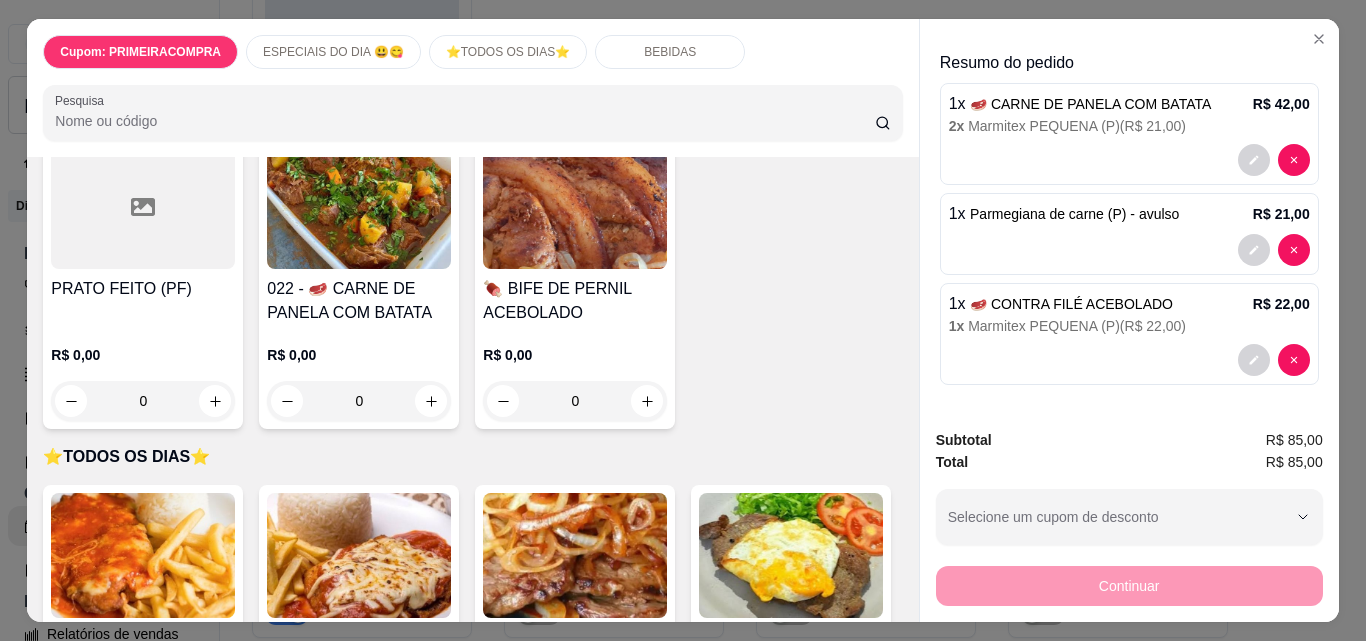 scroll, scrollTop: 300, scrollLeft: 0, axis: vertical 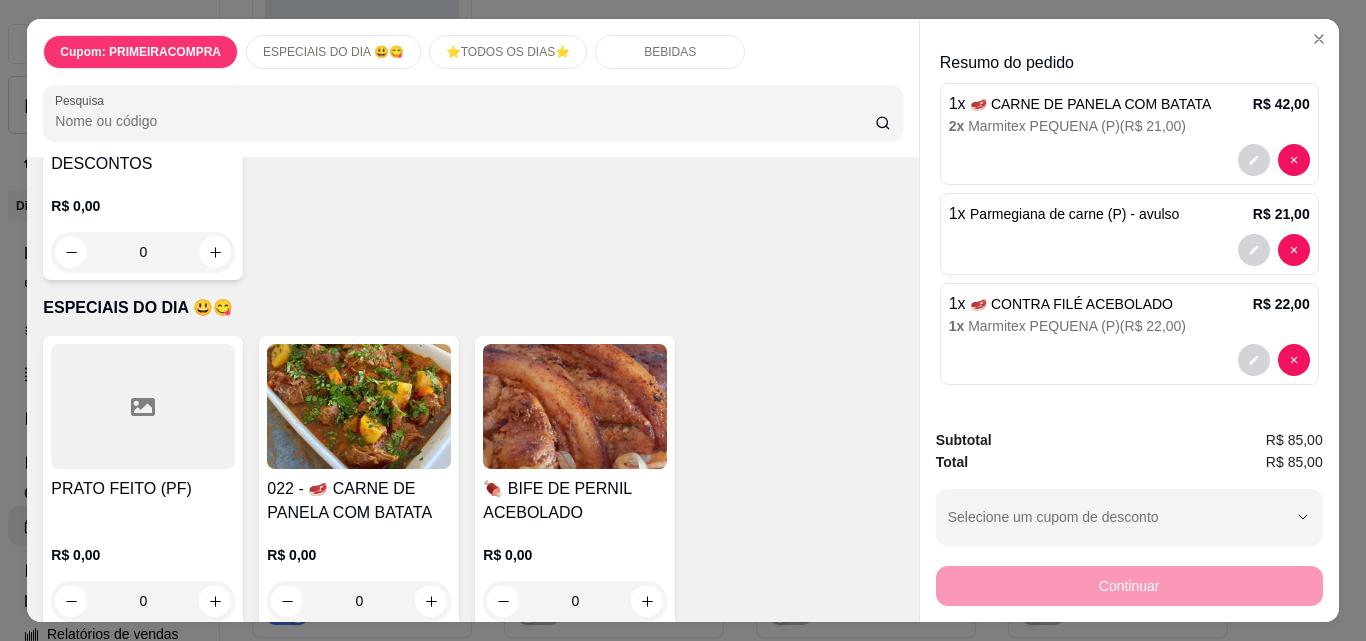 click at bounding box center [359, 406] 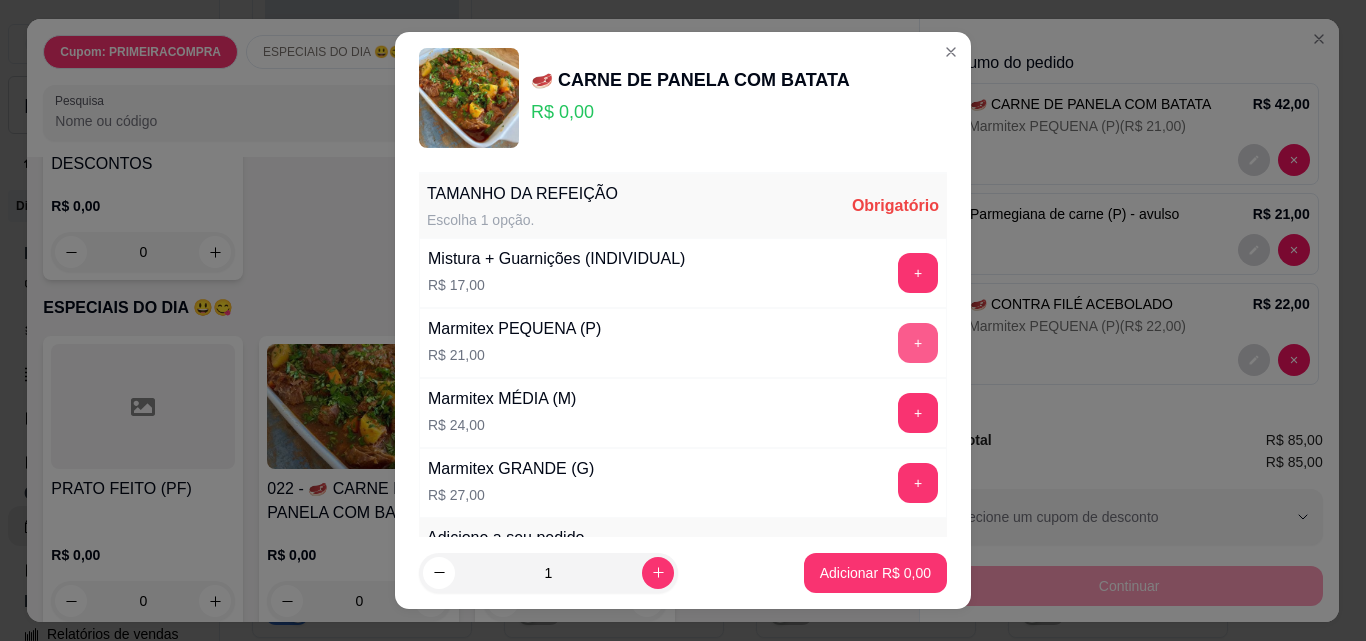 click on "+" at bounding box center [918, 343] 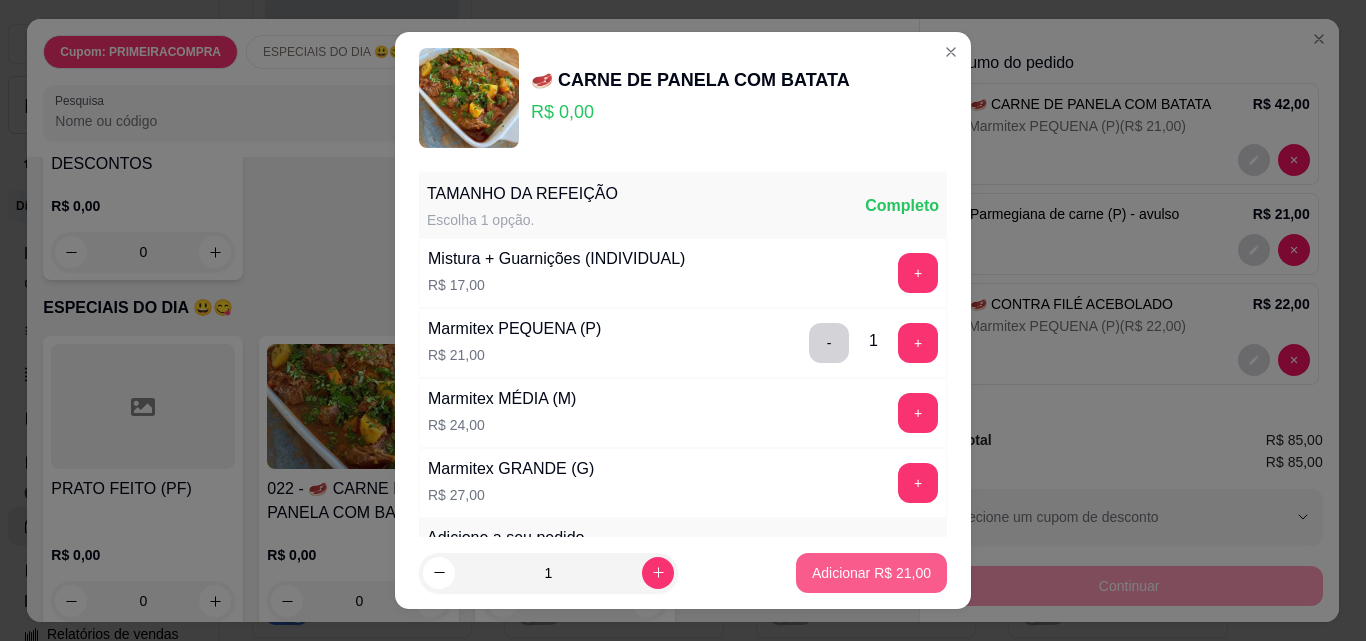 click on "Adicionar   R$ 21,00" at bounding box center [871, 573] 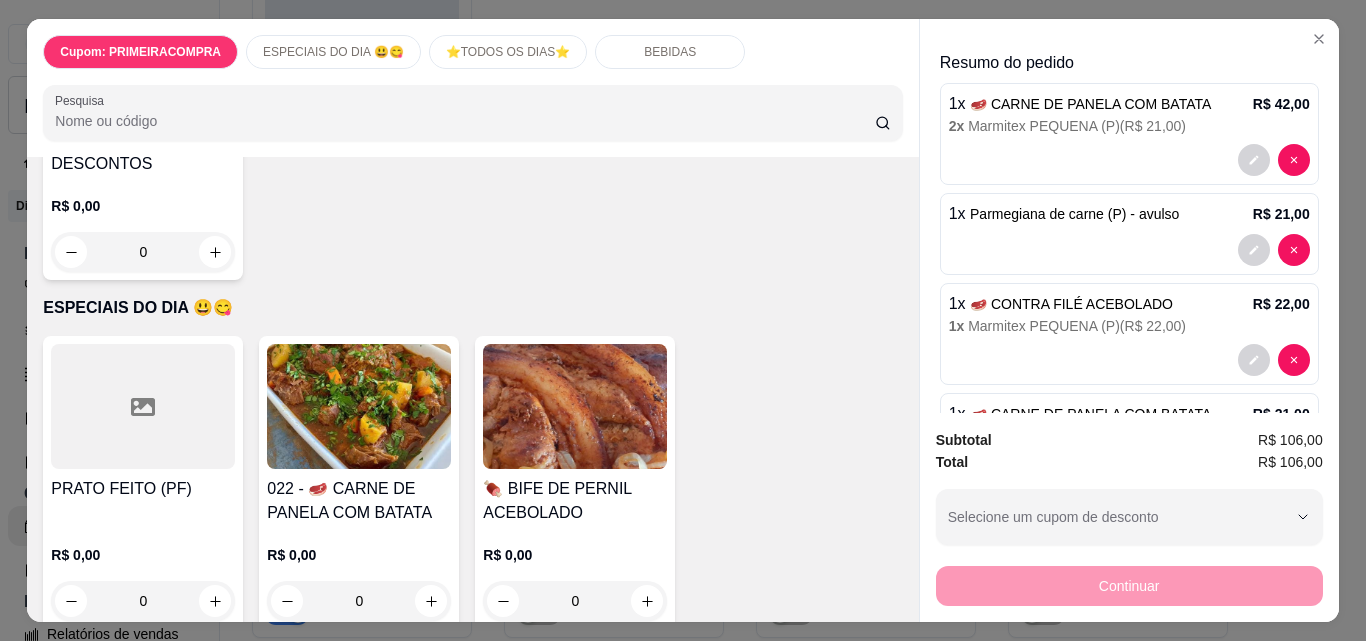 scroll, scrollTop: 600, scrollLeft: 0, axis: vertical 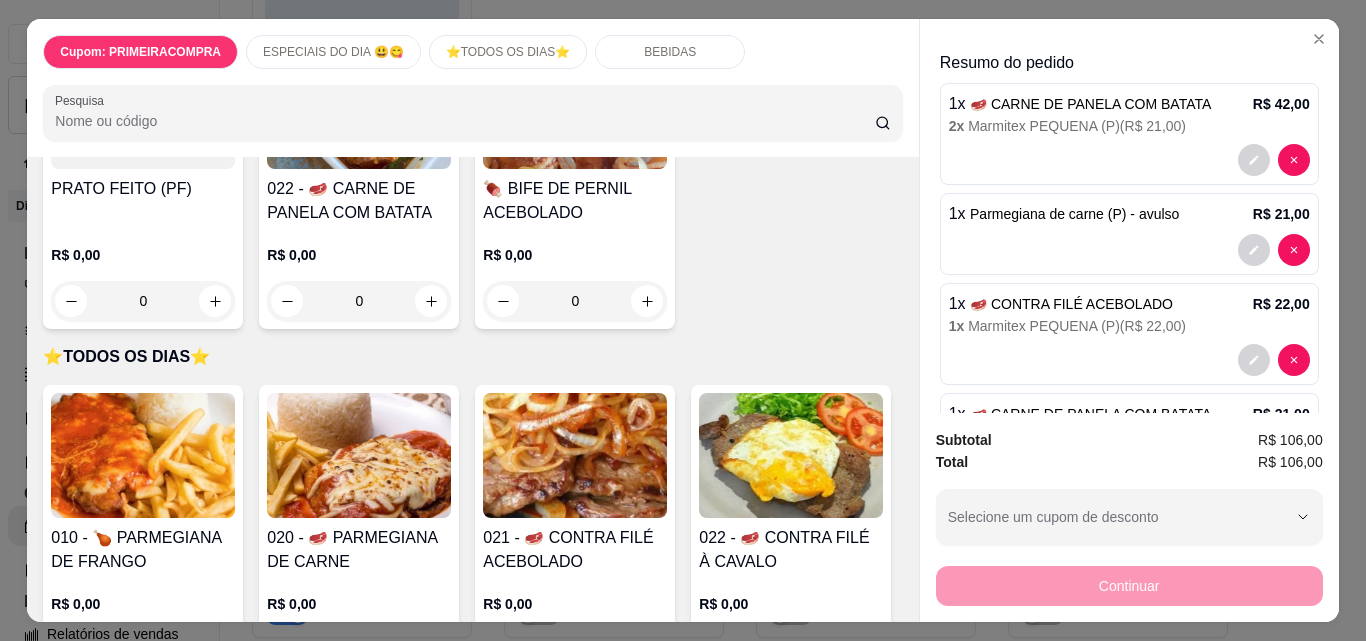 click at bounding box center (359, 455) 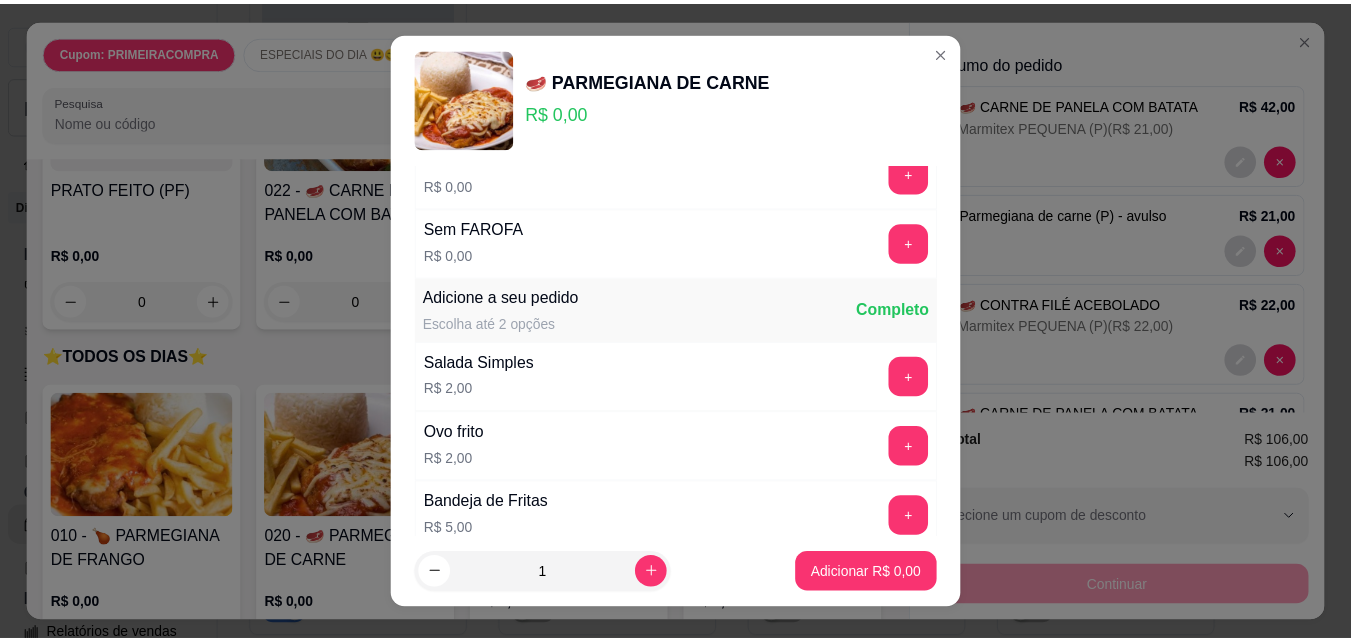 scroll, scrollTop: 0, scrollLeft: 0, axis: both 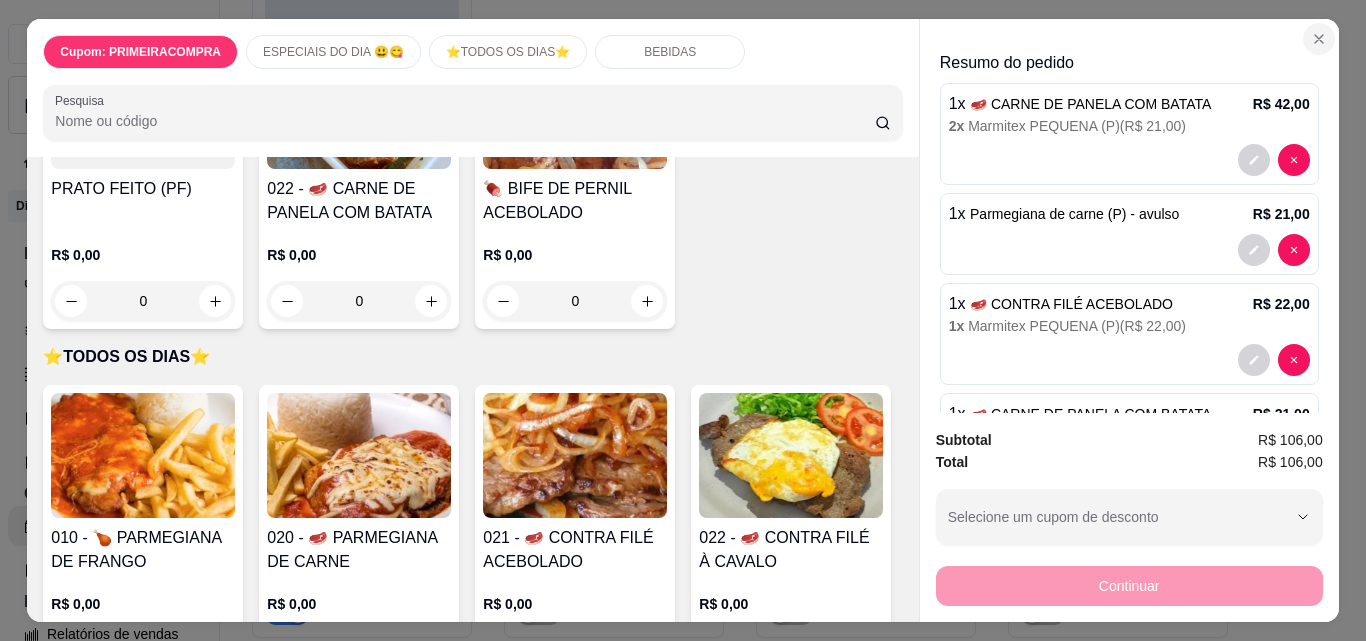 click 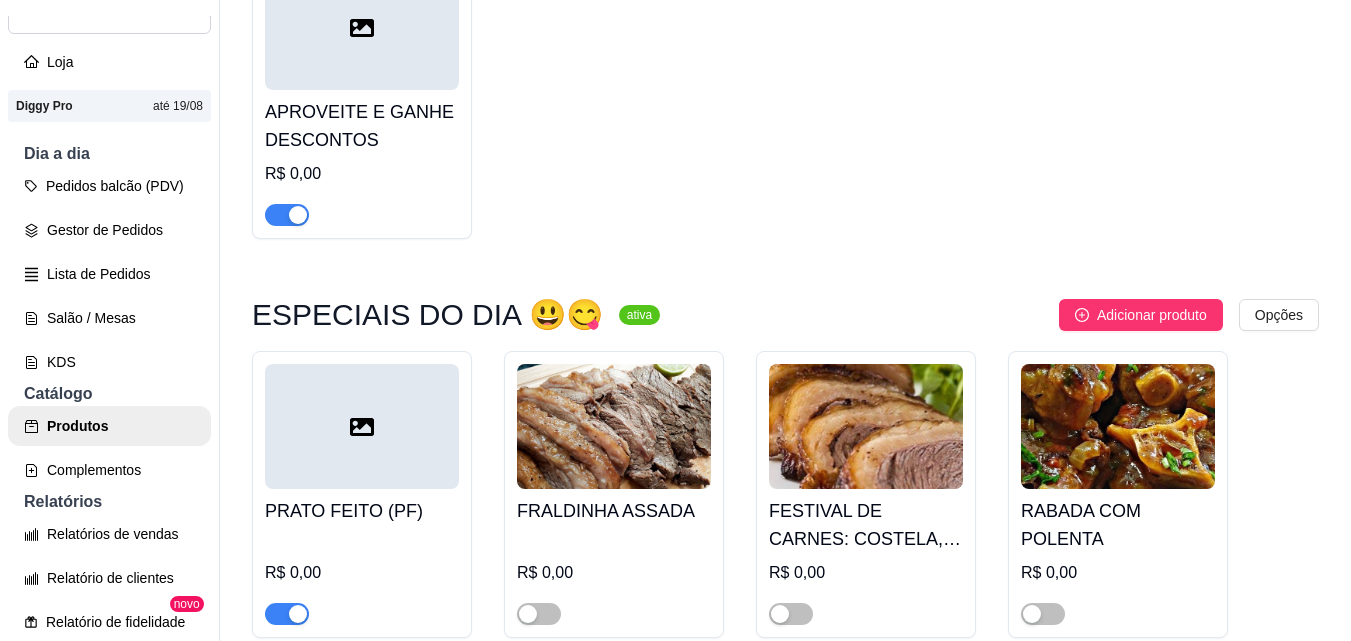 scroll, scrollTop: 200, scrollLeft: 0, axis: vertical 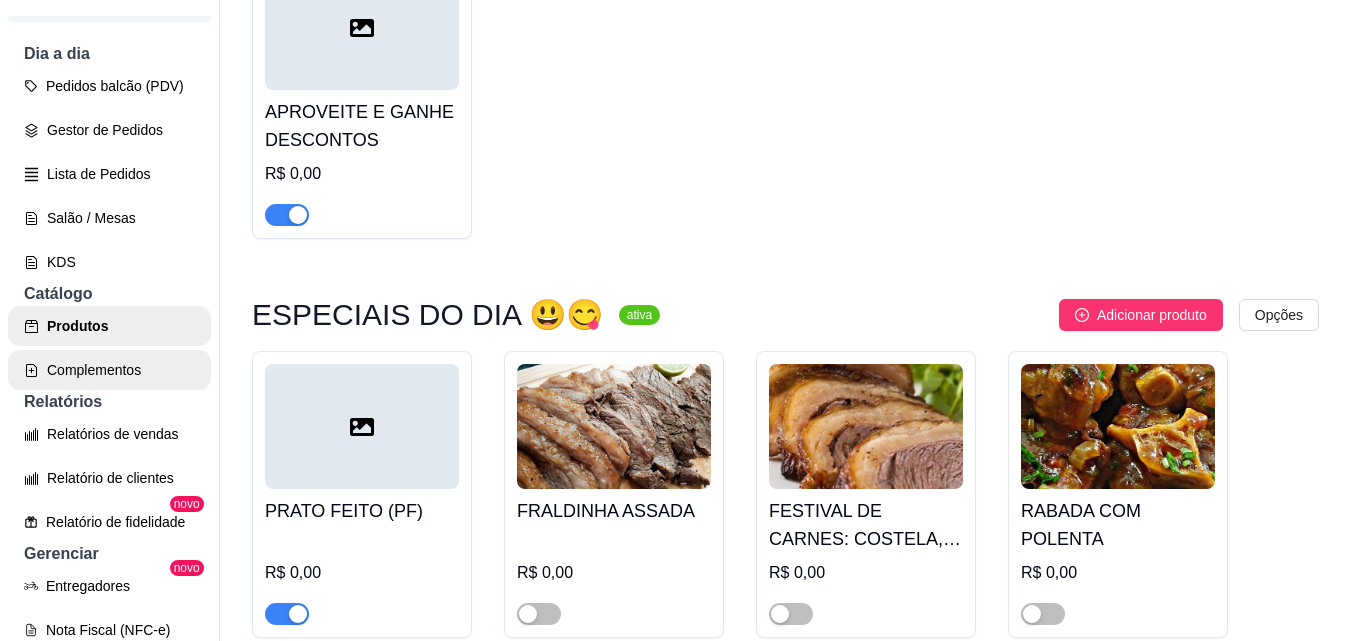 click on "Complementos" at bounding box center [109, 370] 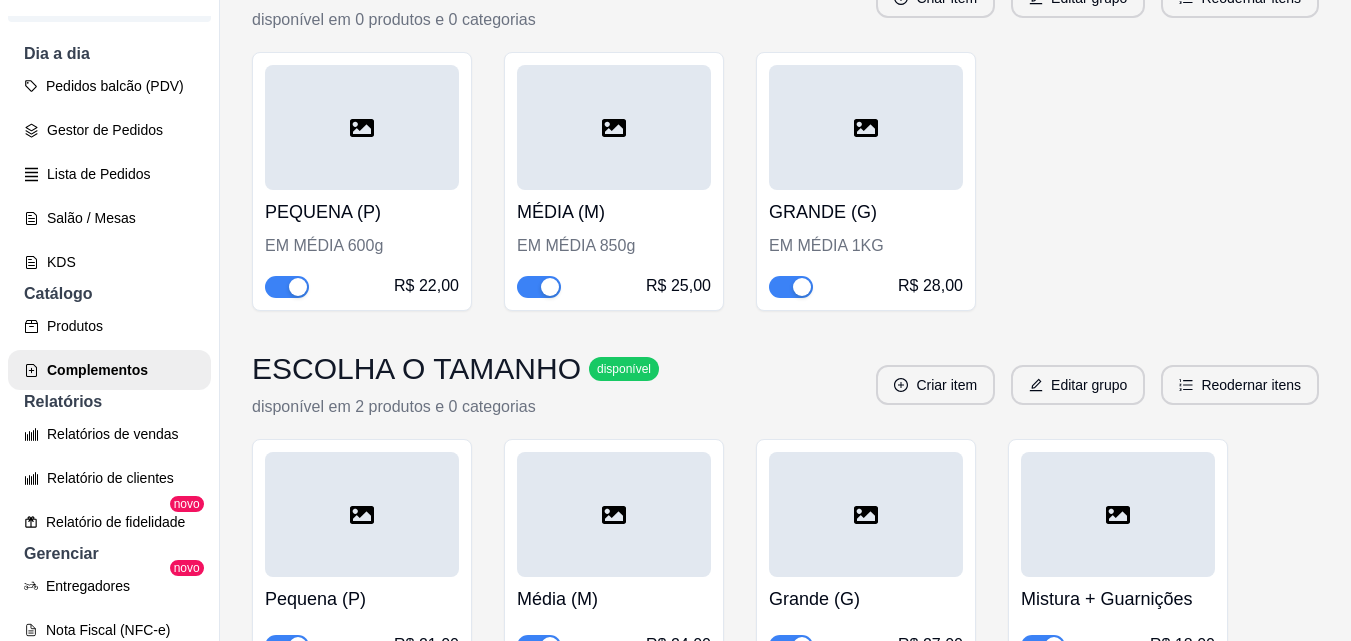 scroll, scrollTop: 2100, scrollLeft: 0, axis: vertical 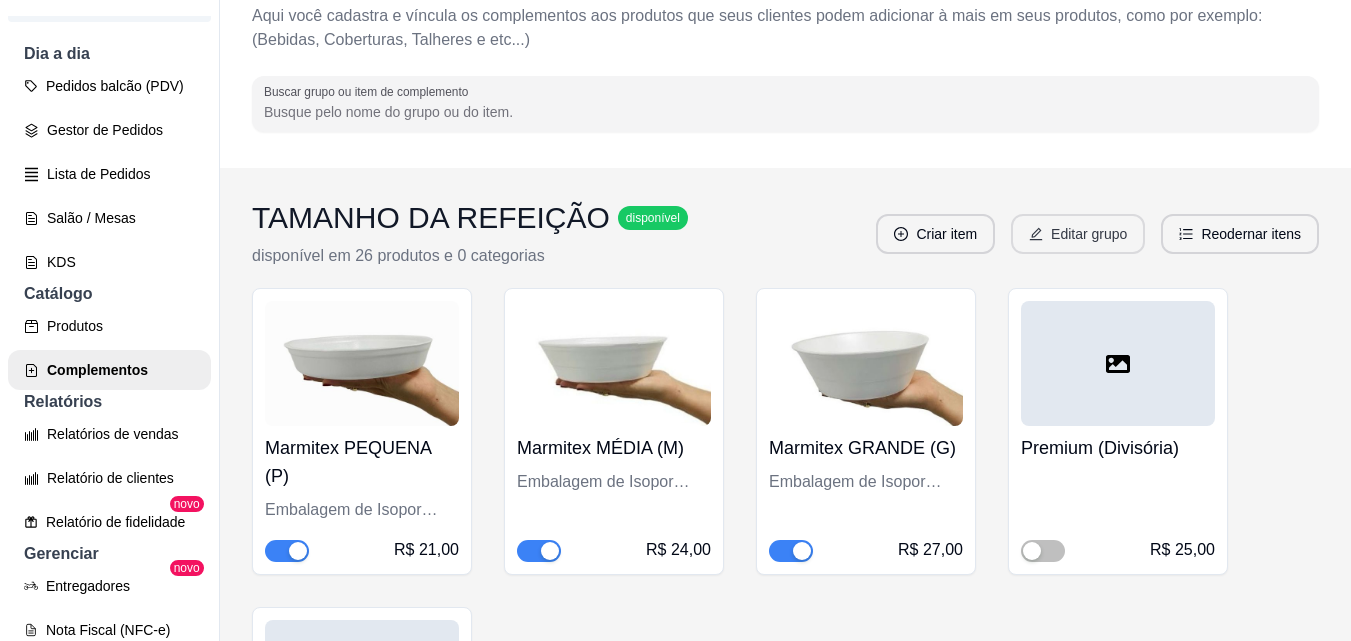 click on "Editar grupo" at bounding box center (1078, 234) 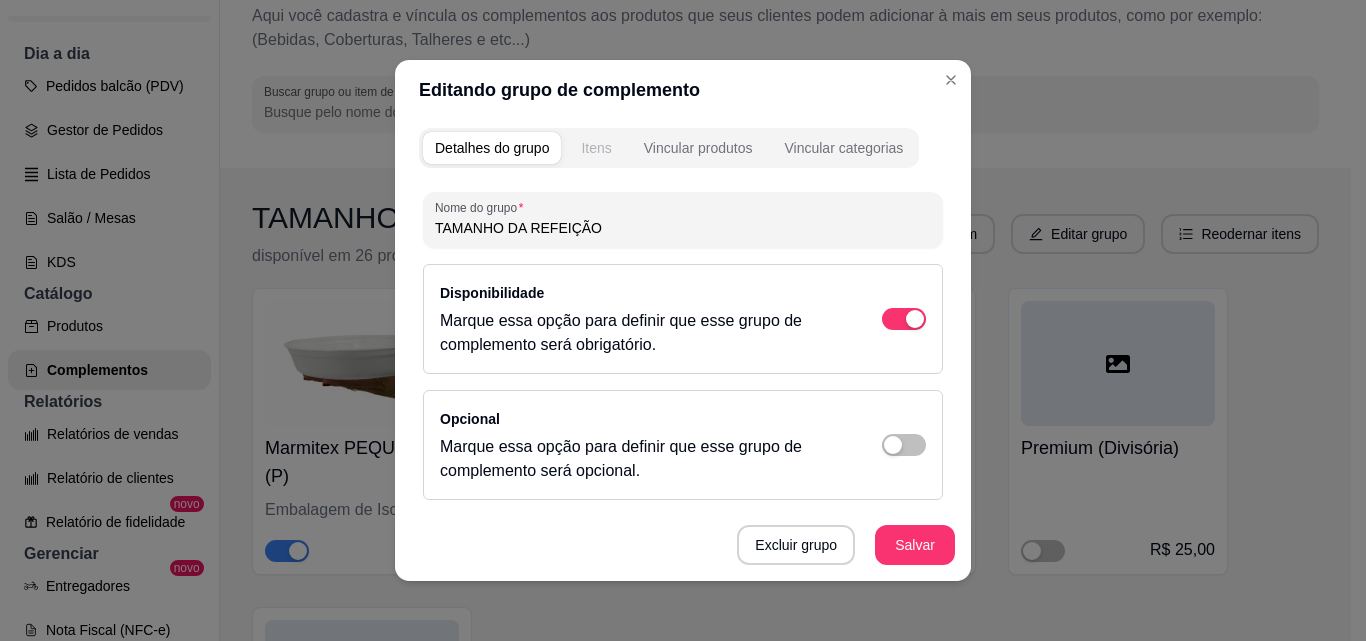 click on "Itens" at bounding box center [596, 148] 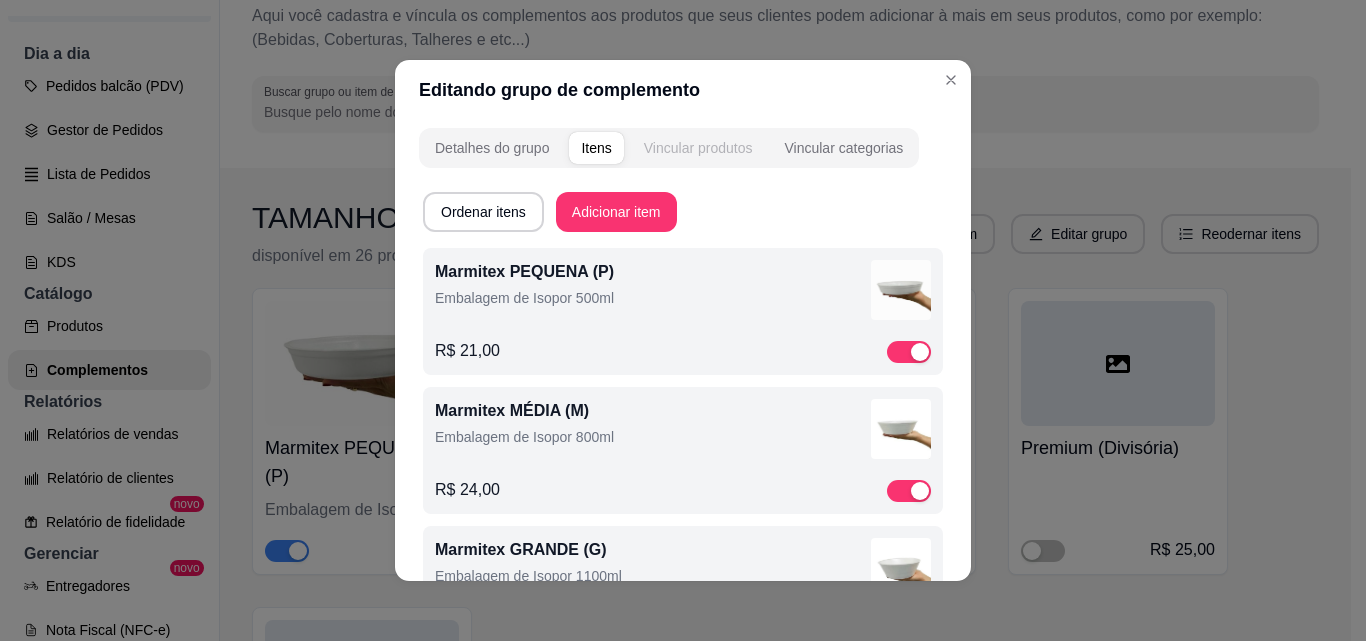 click on "Vincular produtos" at bounding box center (698, 148) 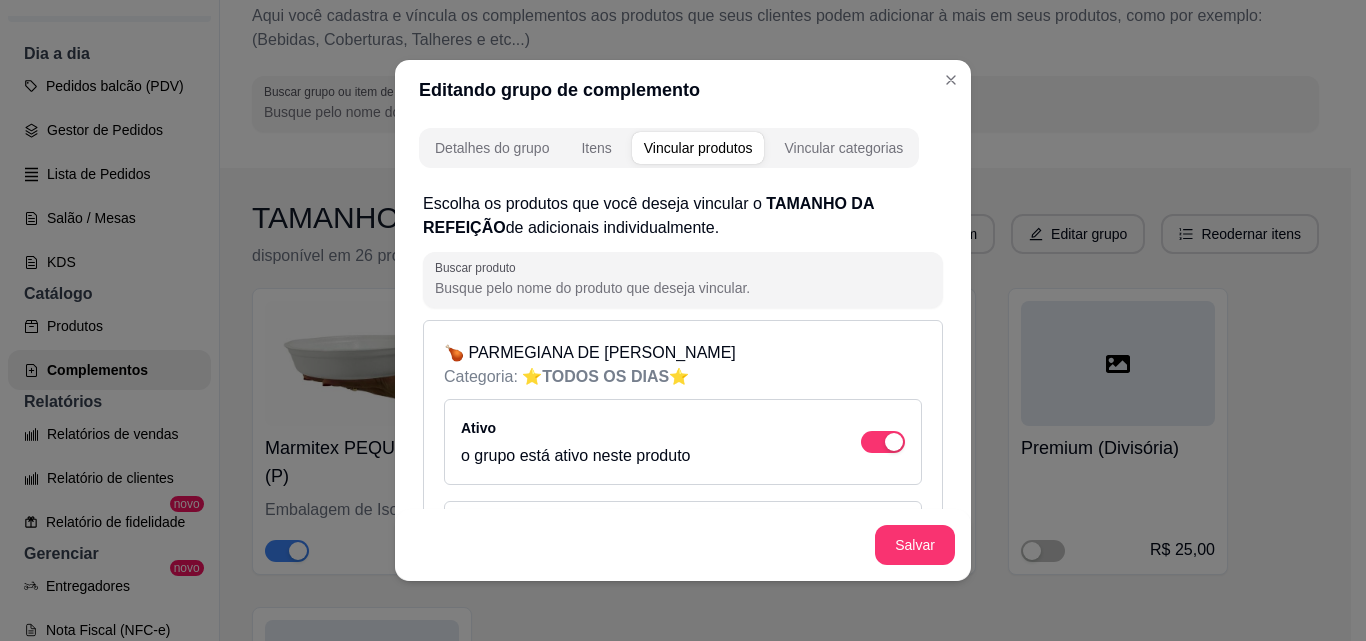 click on "Buscar produto" at bounding box center (683, 288) 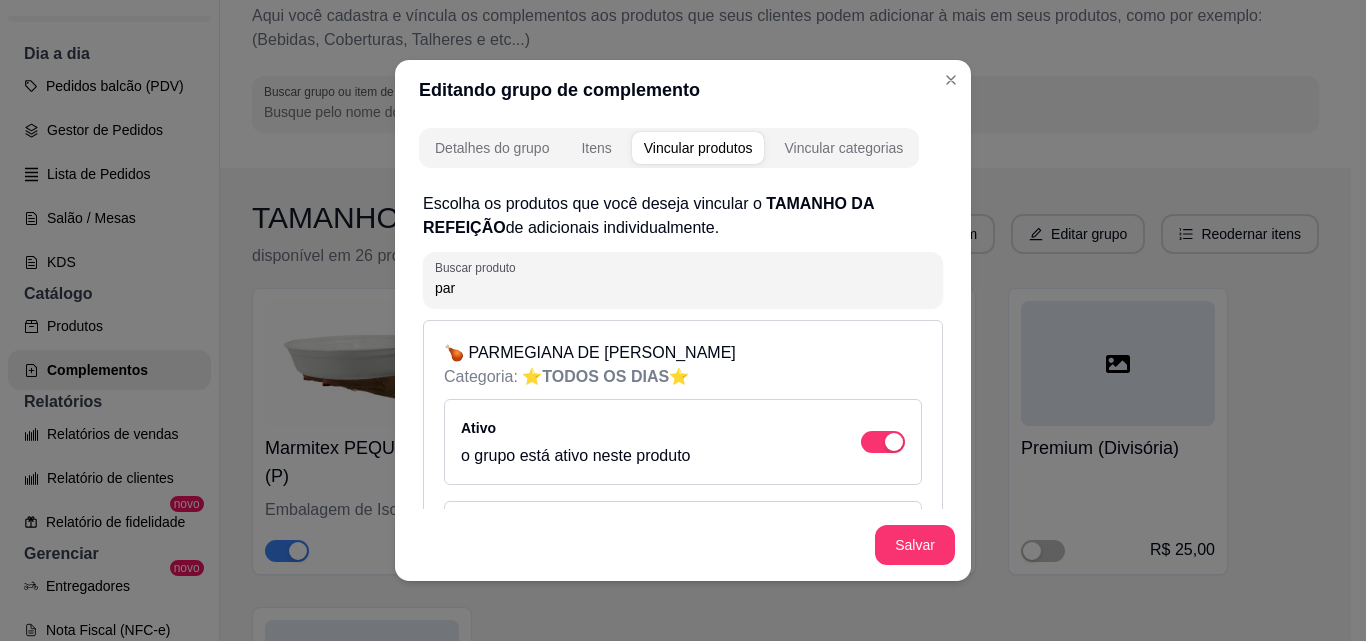 type on "parm" 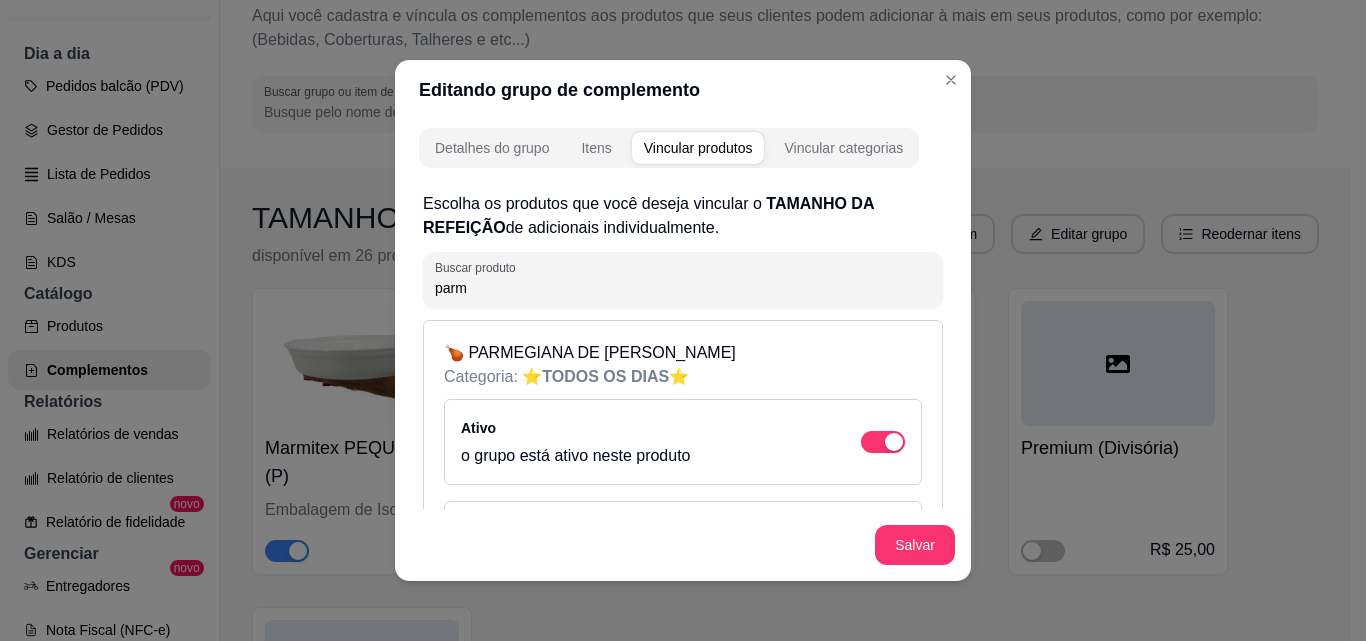 type 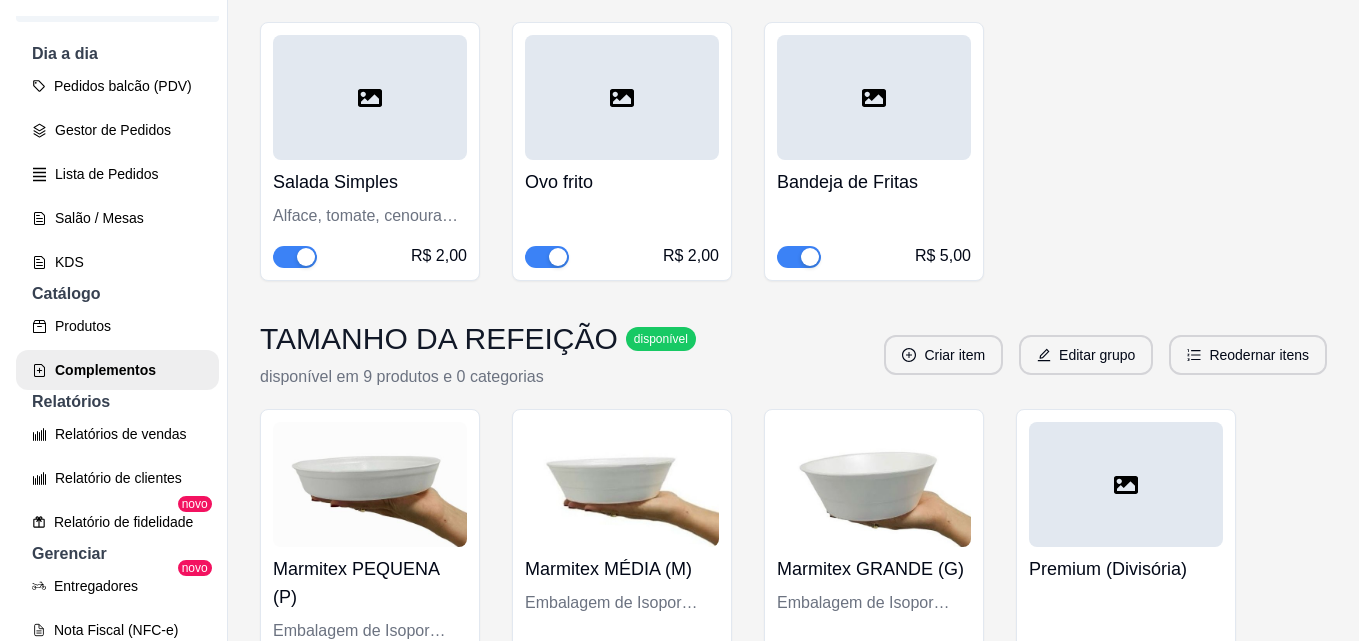 scroll, scrollTop: 1300, scrollLeft: 0, axis: vertical 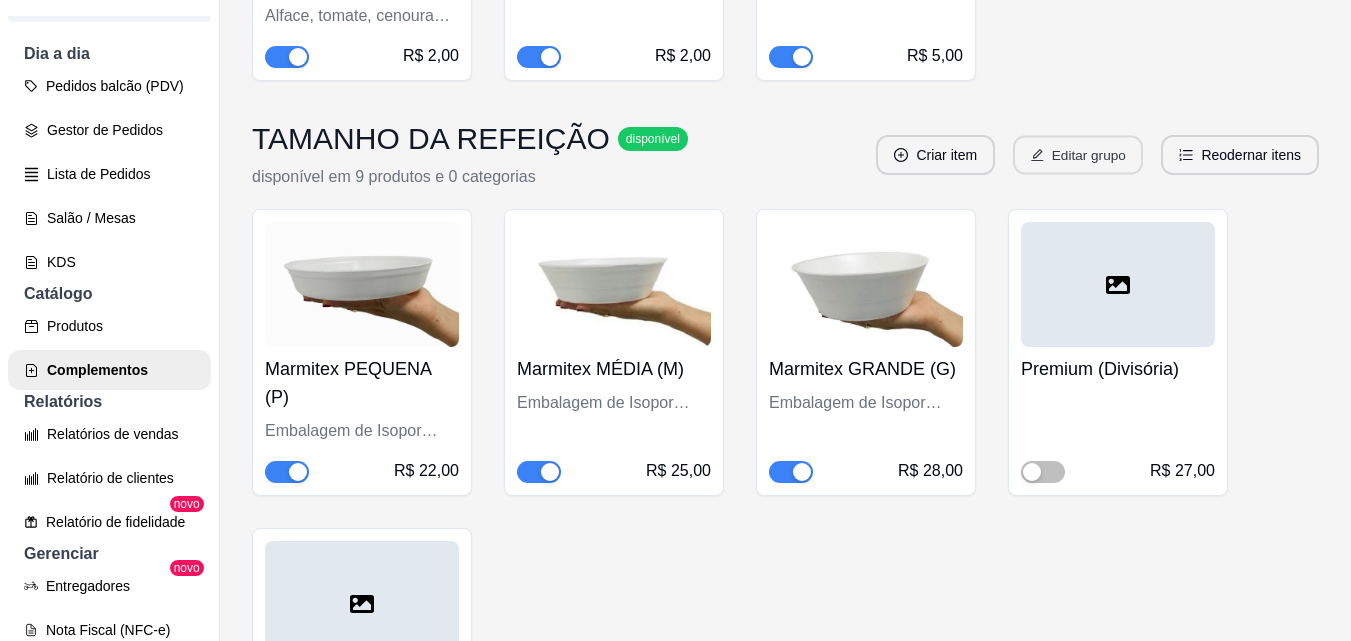 click 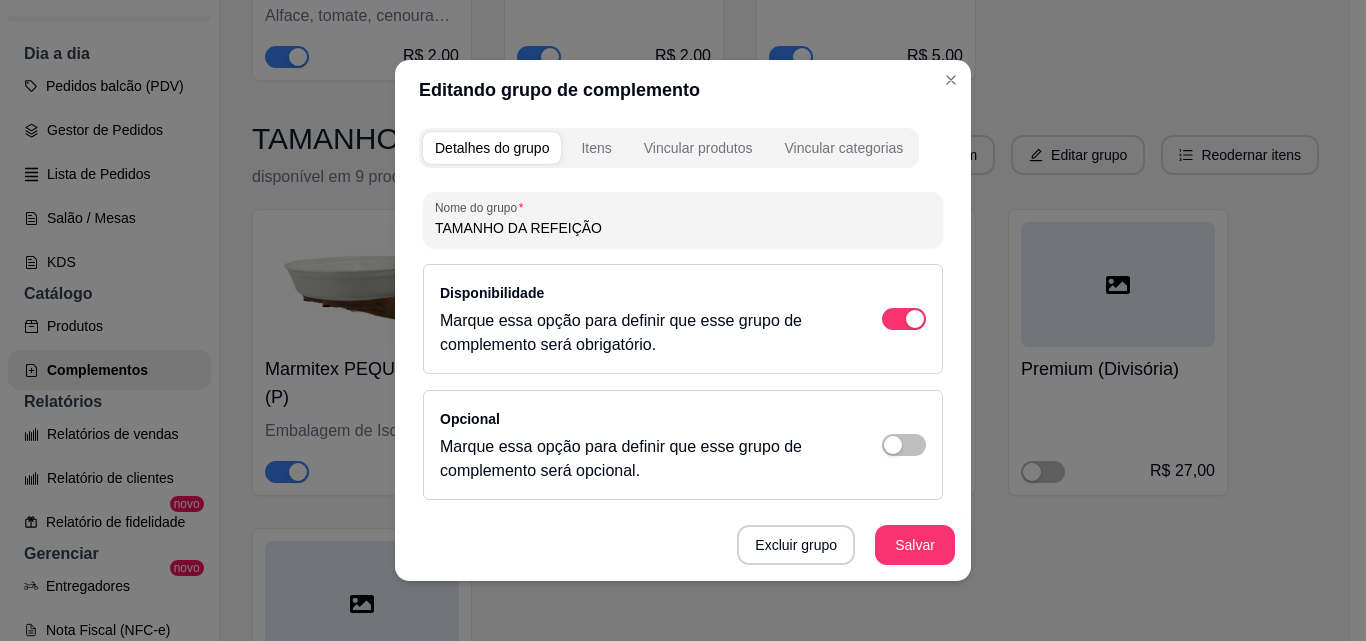 click on "Vincular produtos" at bounding box center (698, 148) 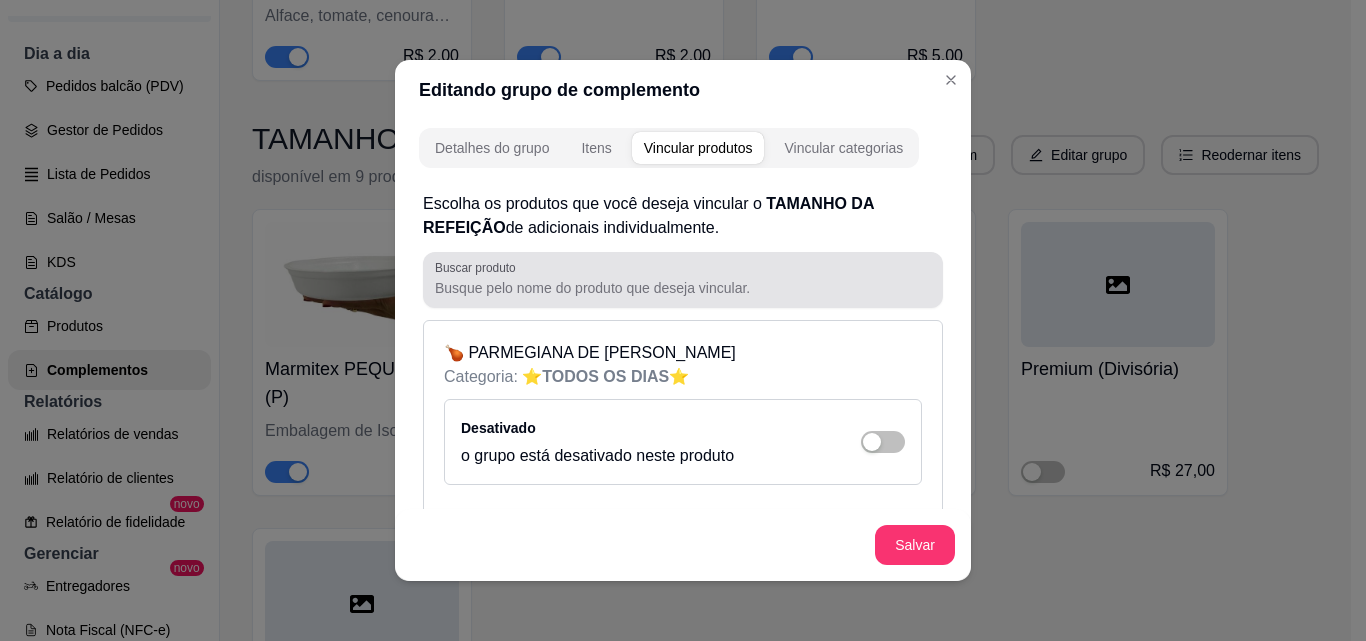 click on "Buscar produto" at bounding box center (683, 288) 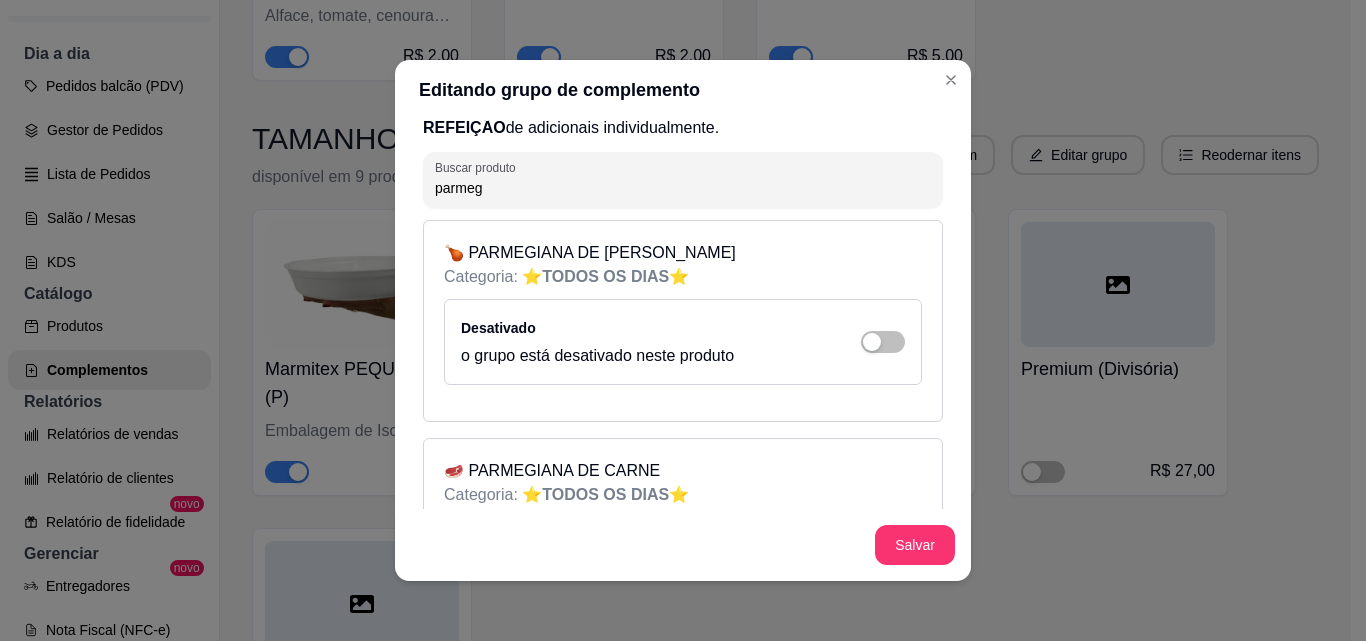 scroll, scrollTop: 200, scrollLeft: 0, axis: vertical 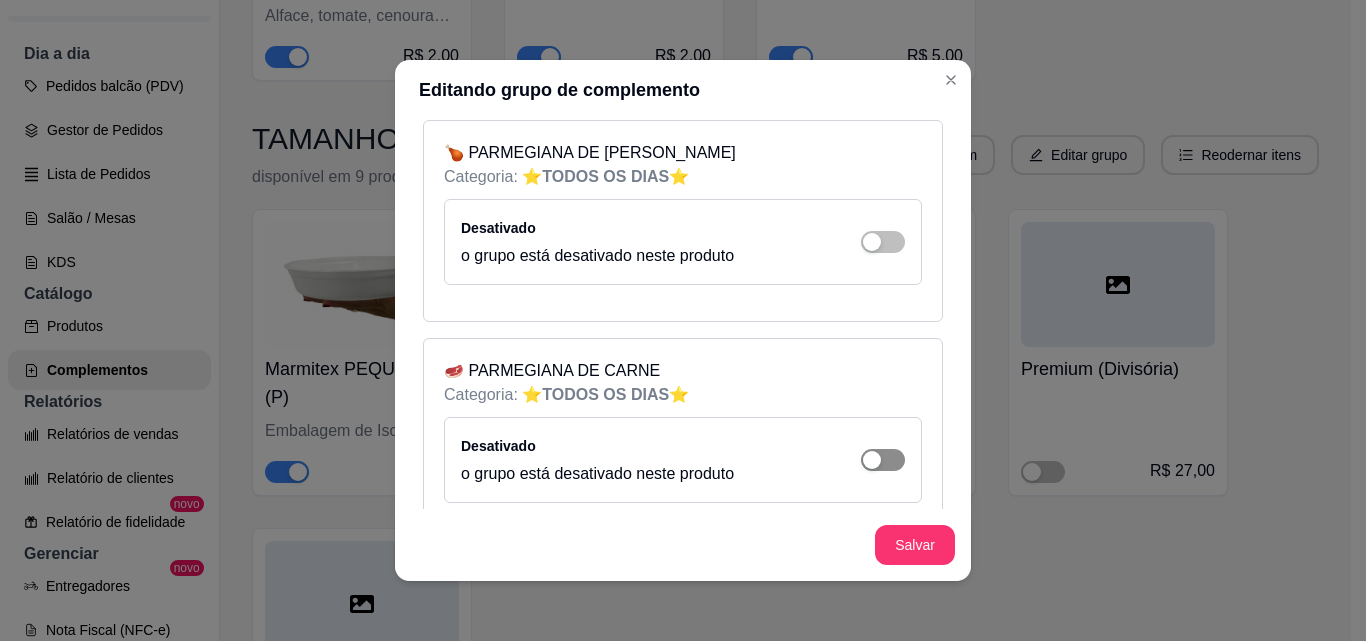 type on "parmeg" 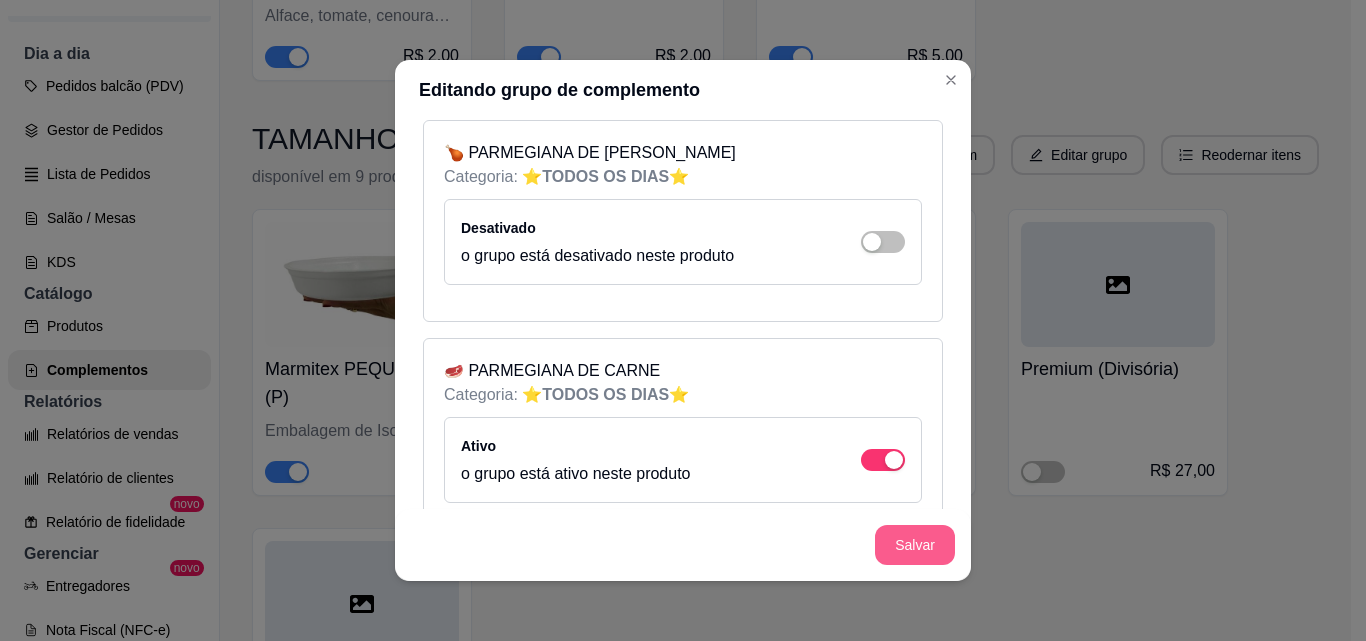 click on "Salvar" at bounding box center (915, 545) 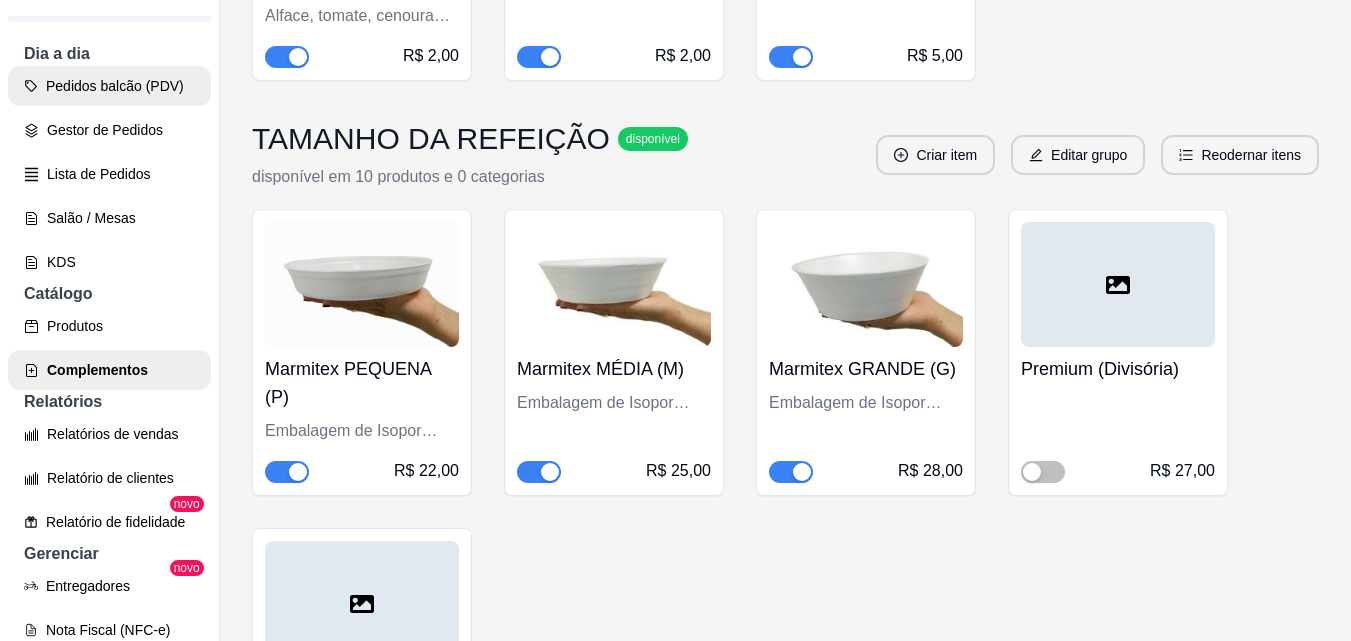click on "Pedidos balcão (PDV)" at bounding box center (109, 86) 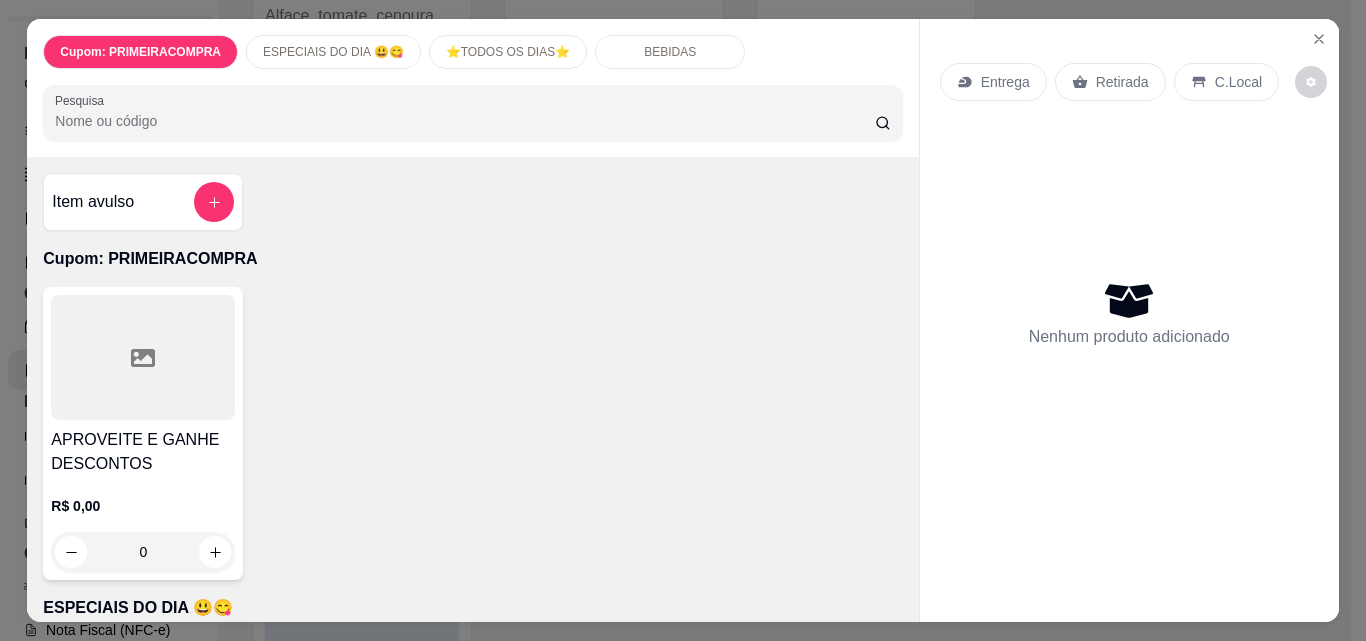 scroll, scrollTop: 300, scrollLeft: 0, axis: vertical 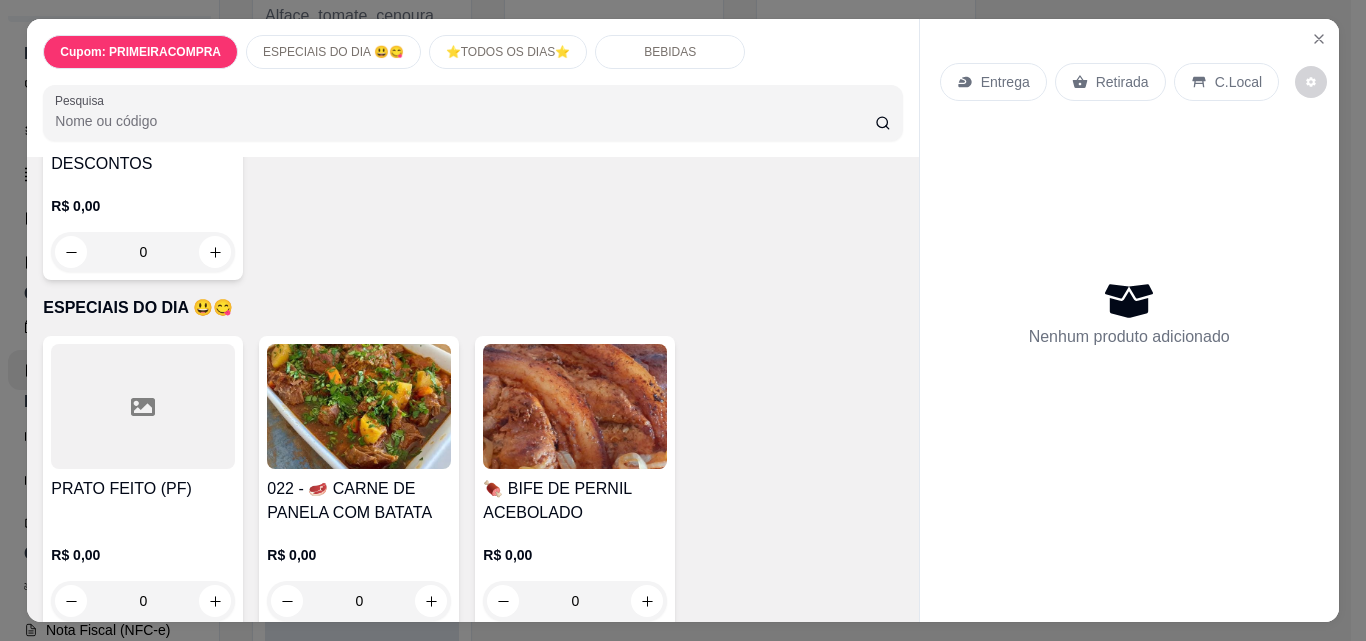 click at bounding box center (359, 406) 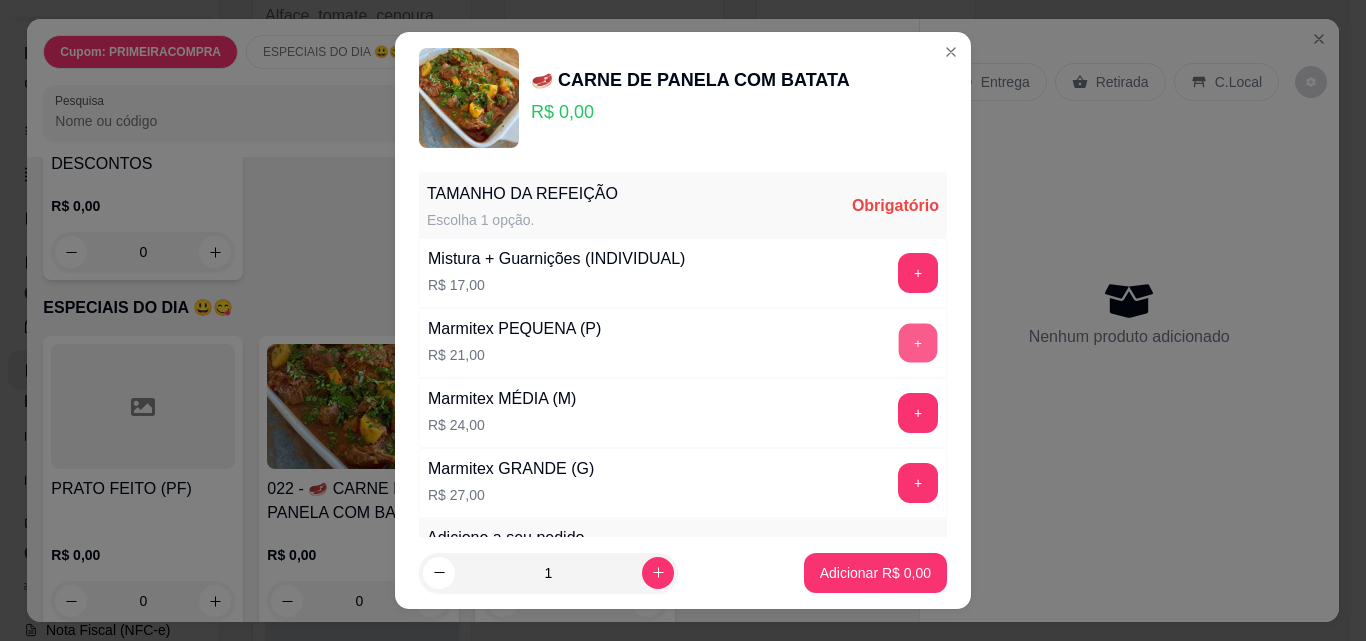 click on "+" at bounding box center (918, 343) 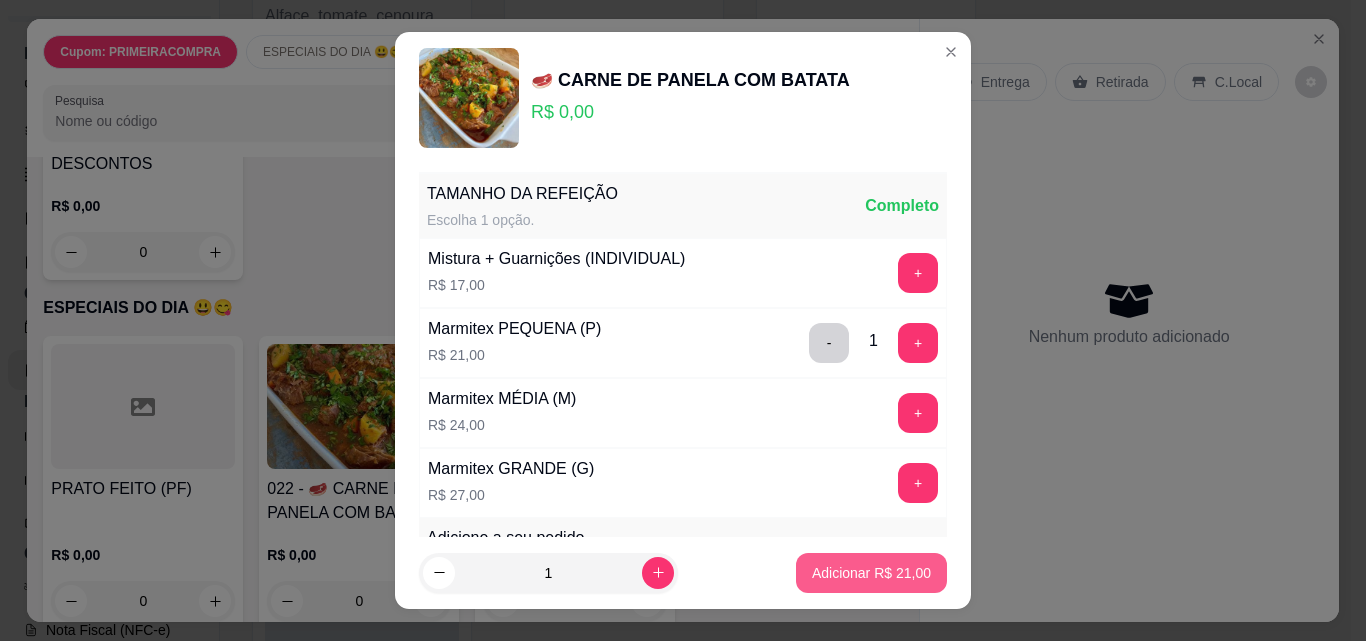 click on "Adicionar   R$ 21,00" at bounding box center (871, 573) 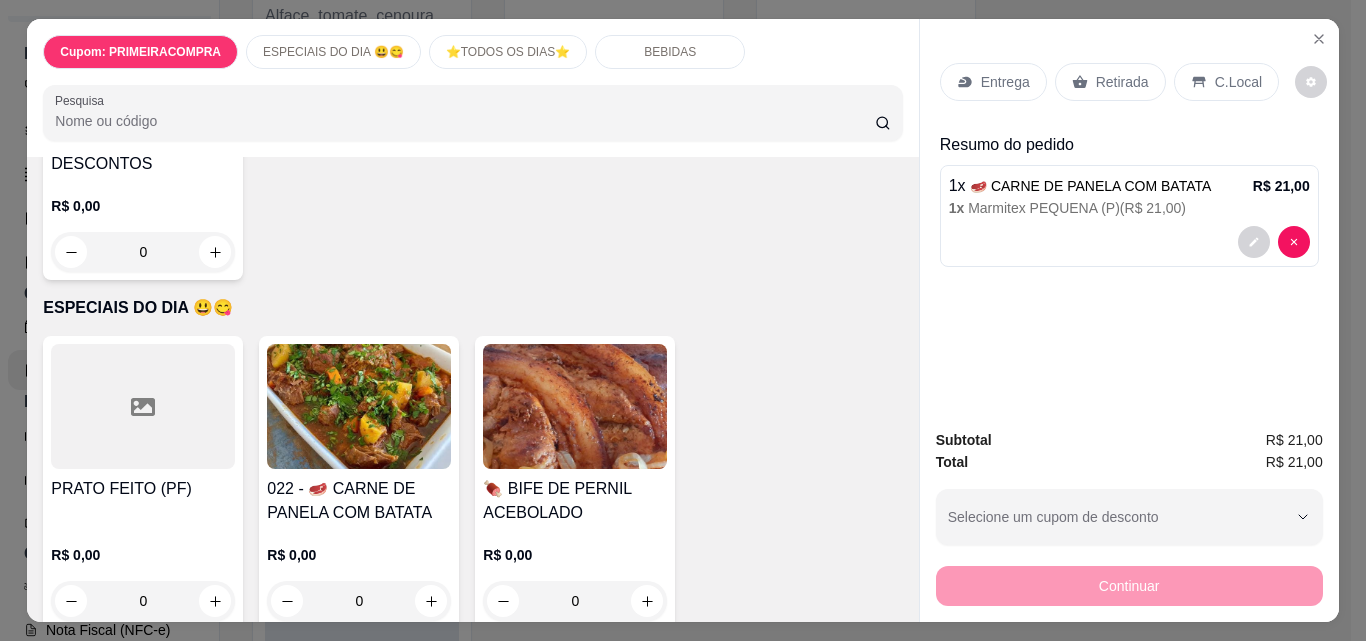 scroll, scrollTop: 600, scrollLeft: 0, axis: vertical 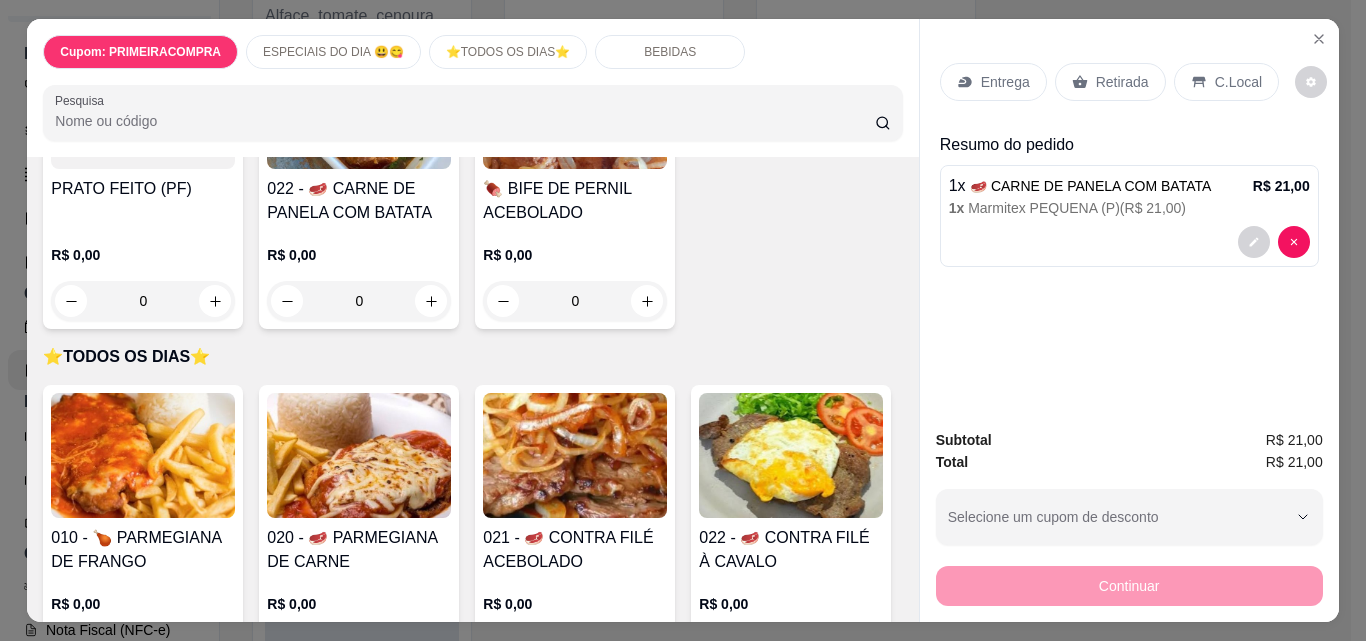 click at bounding box center [359, 455] 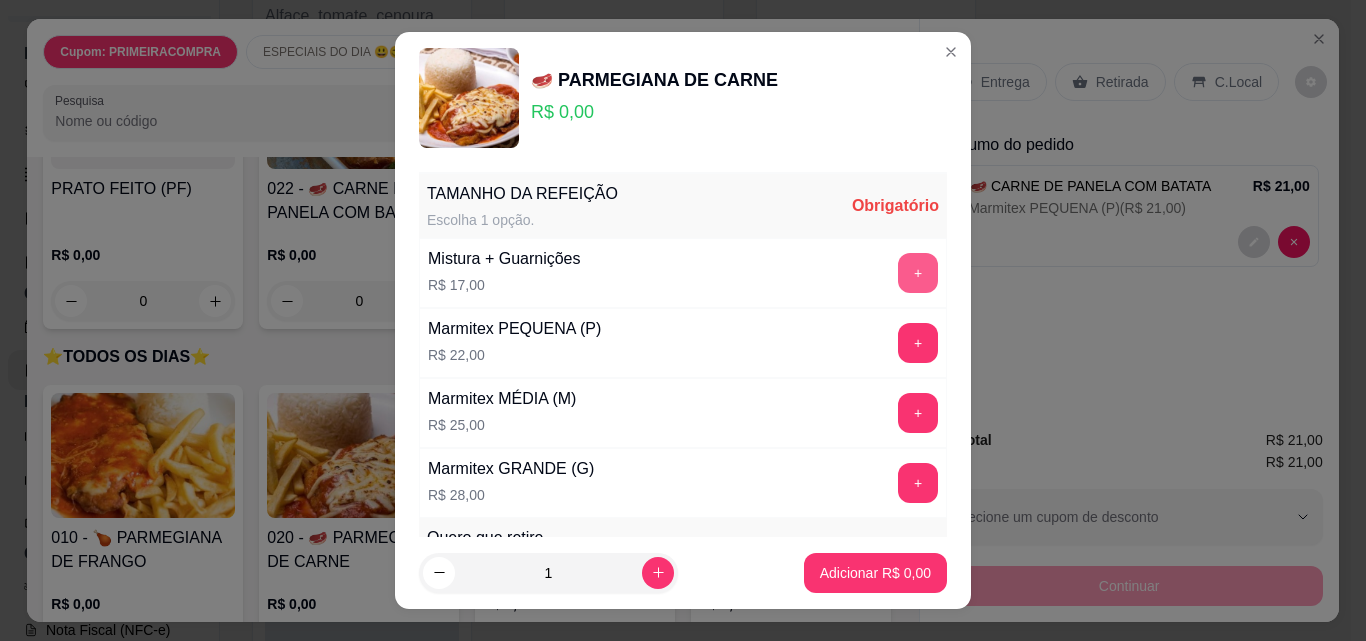 click on "+" at bounding box center [918, 273] 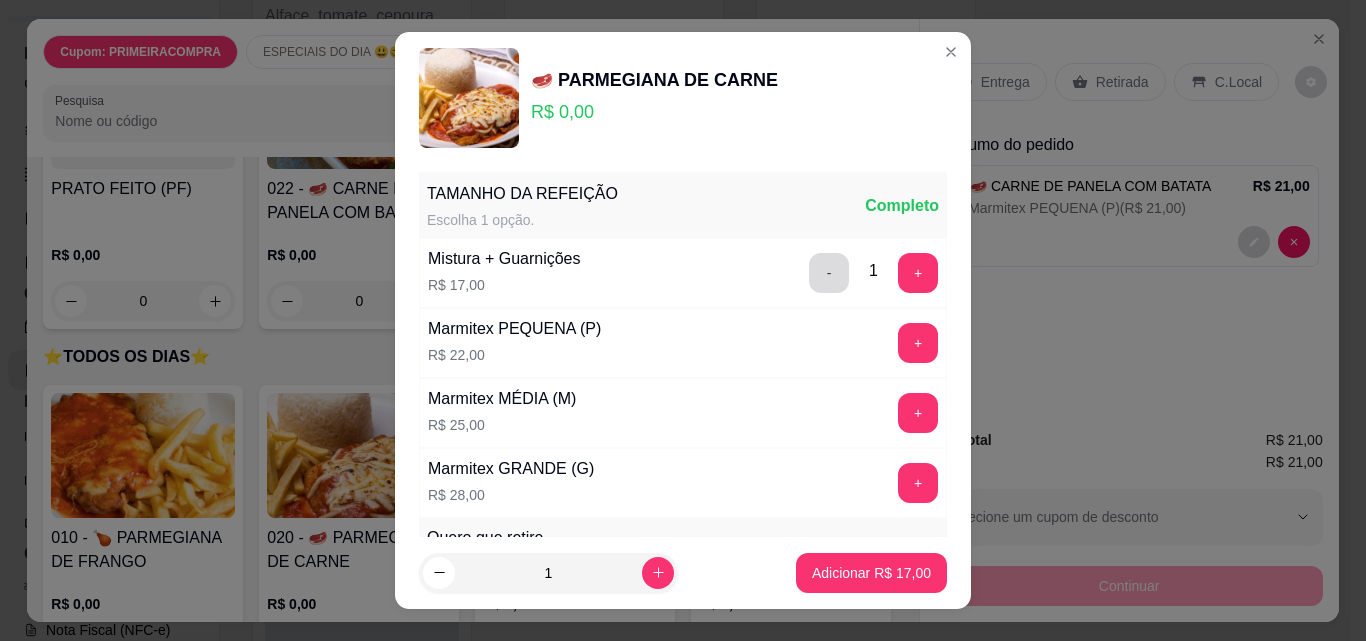 click on "-" at bounding box center [829, 273] 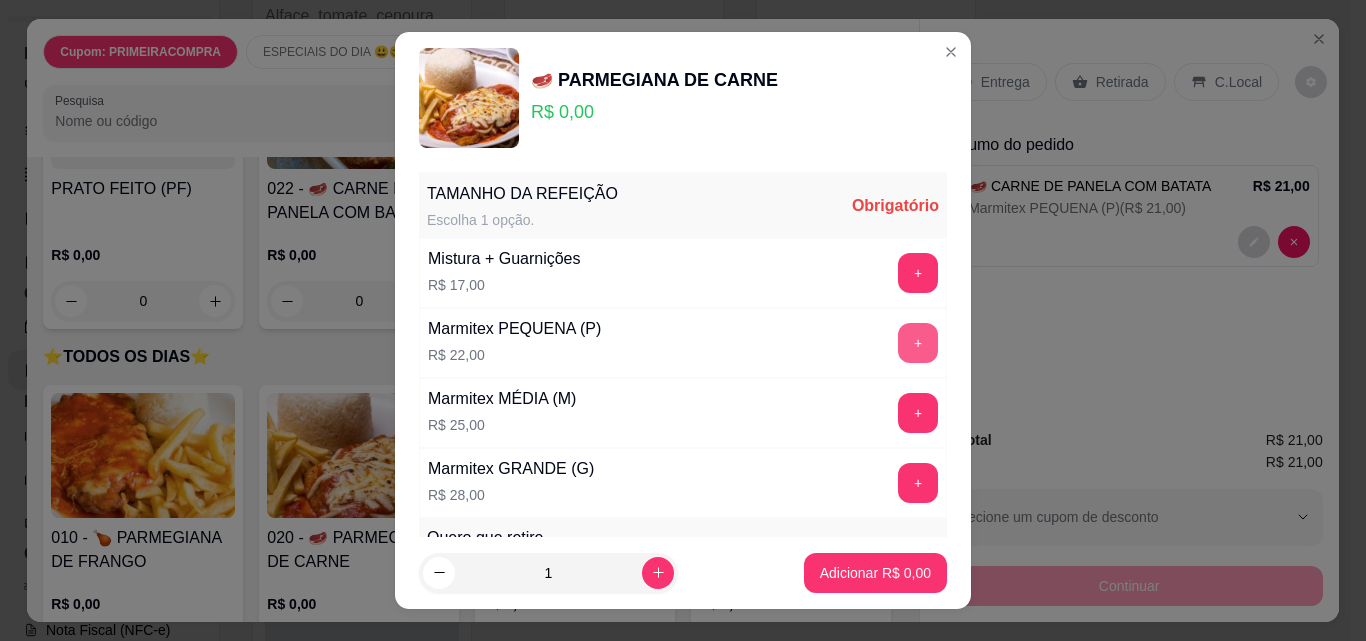 click on "+" at bounding box center (918, 343) 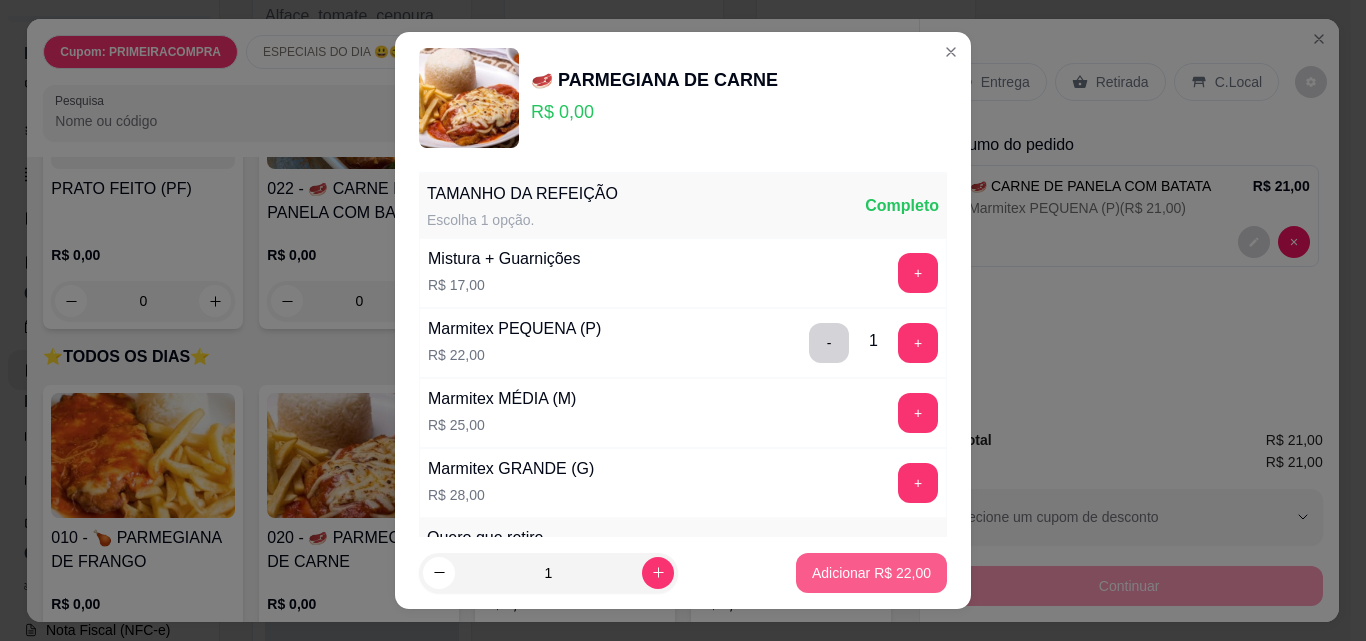 click on "Adicionar   R$ 22,00" at bounding box center (871, 573) 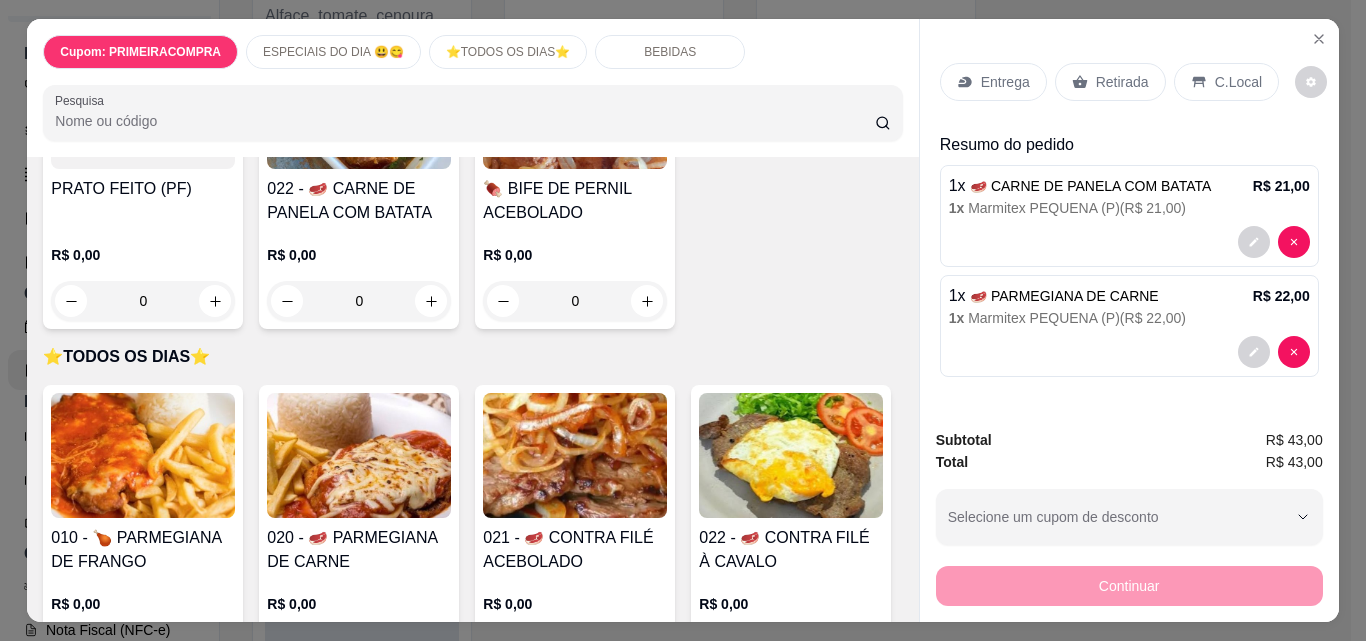 click on "Entrega" at bounding box center (993, 82) 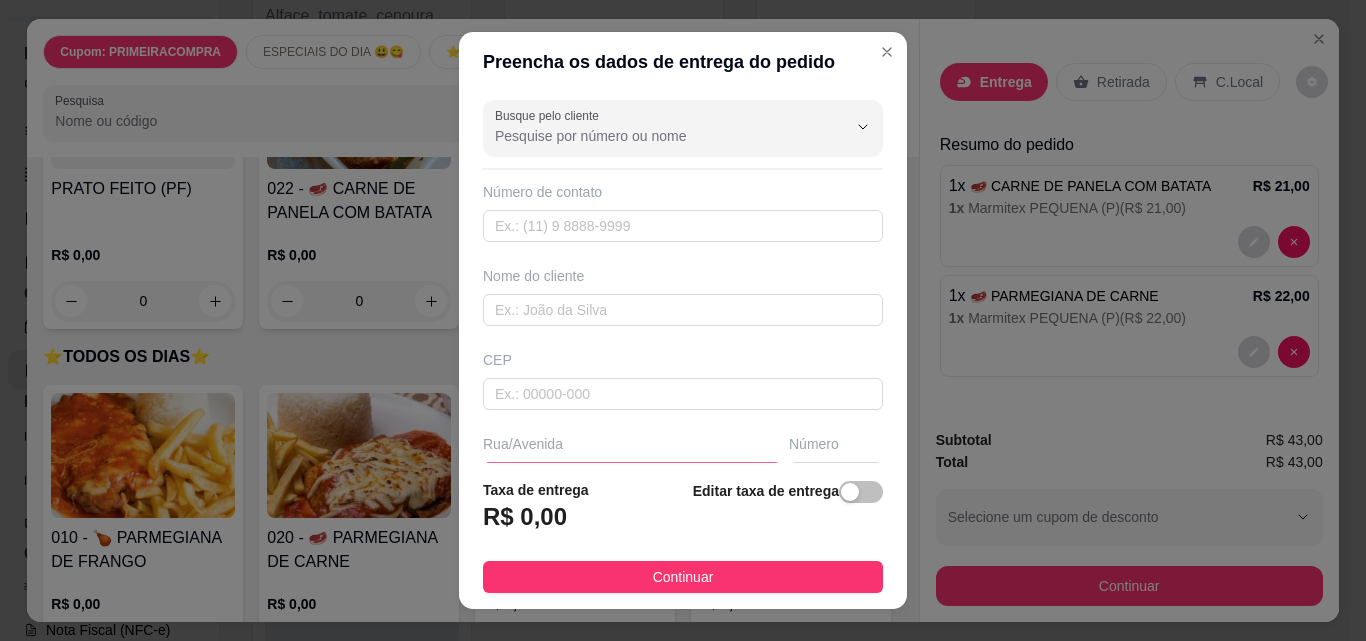 scroll, scrollTop: 100, scrollLeft: 0, axis: vertical 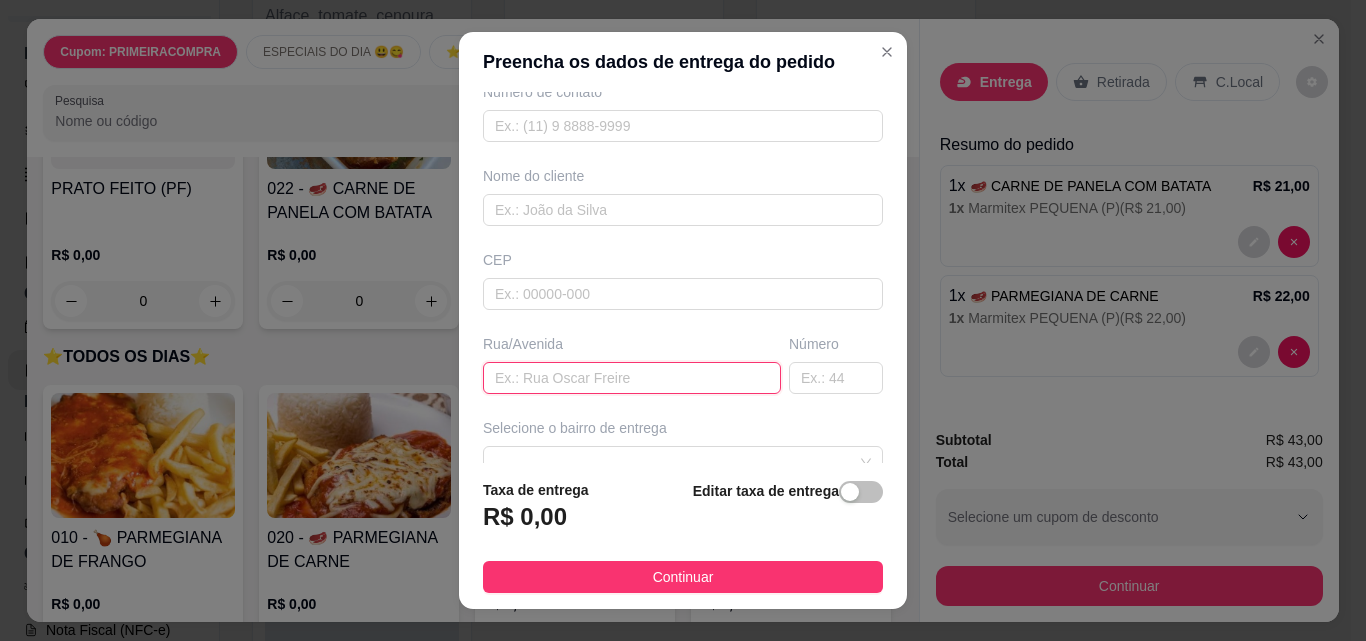 click at bounding box center [632, 378] 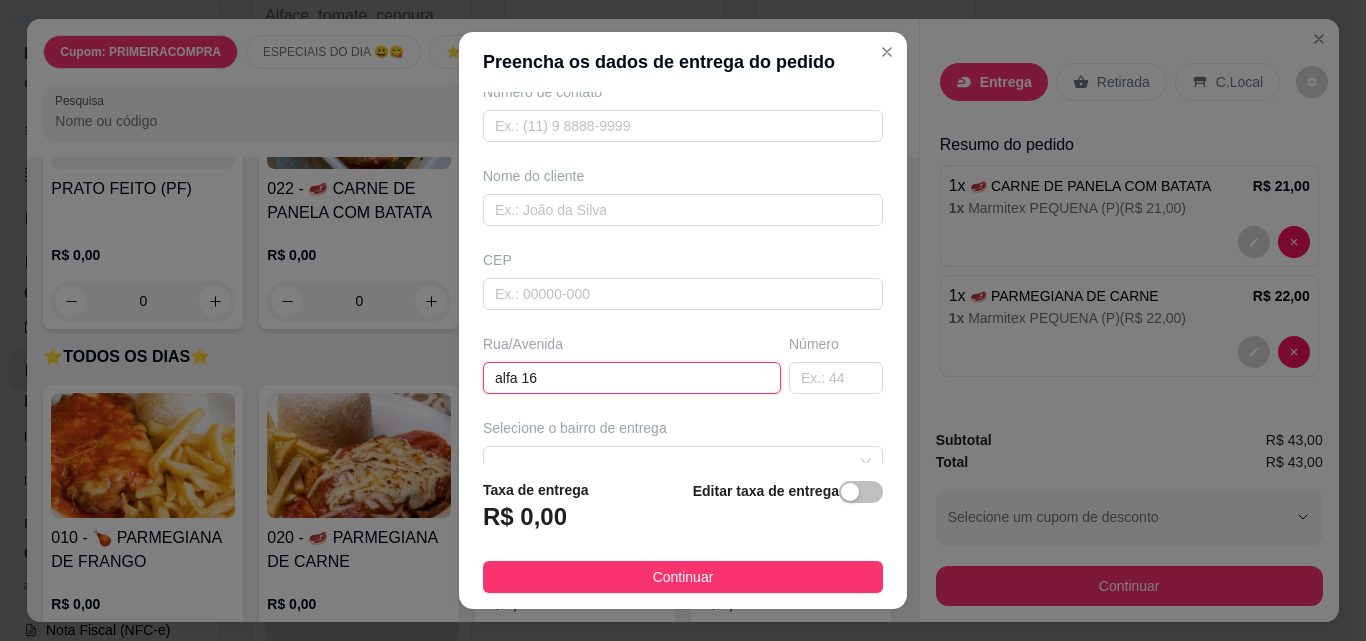 scroll, scrollTop: 300, scrollLeft: 0, axis: vertical 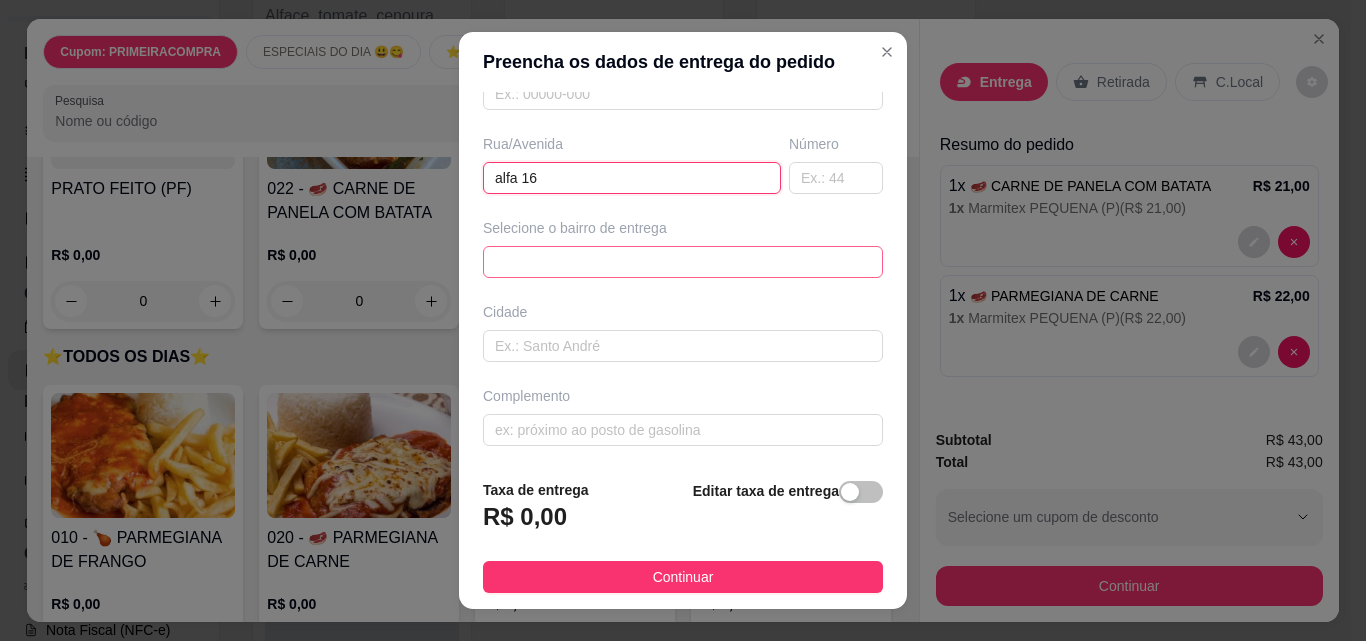 click on "66439ee1b09d353c859129b1 66439f08b09d353c859129b4 [GEOGRAPHIC_DATA] - ITU -  R$ 3,00 Novo Mundo - ITU -  R$ 3,00 Jd Europa - ITU -  R$ 3,00 [GEOGRAPHIC_DATA] - ITU -  R$ 3,00 [GEOGRAPHIC_DATA] - ITU -  R$ 3,00 Jd União - ITU -  R$ 3,00 [GEOGRAPHIC_DATA] - ITU -  R$ 3,00 AME (INFORMAR SETOR/RAMAL) - ITU -  R$ 3,00 PIRA - ITU -  R$ 3,00 CEDEME (INFORMAR SETOR) - ITU -  R$ 3,00" at bounding box center [683, 262] 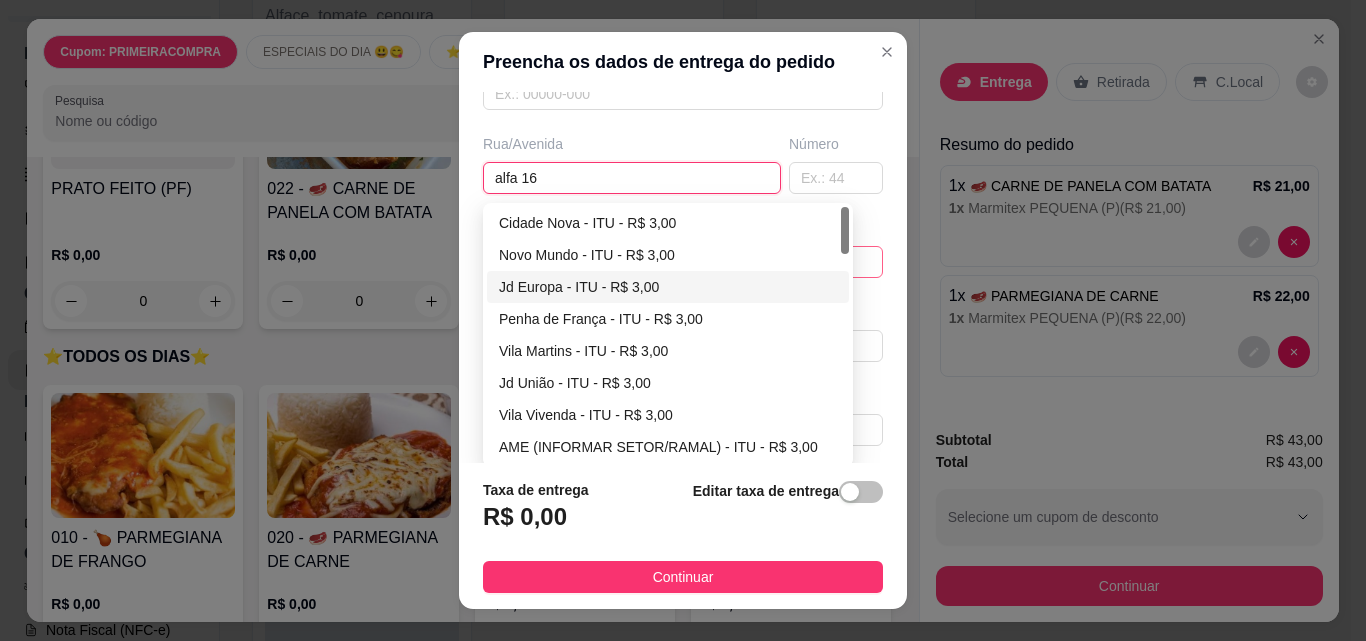type on "alfa 16" 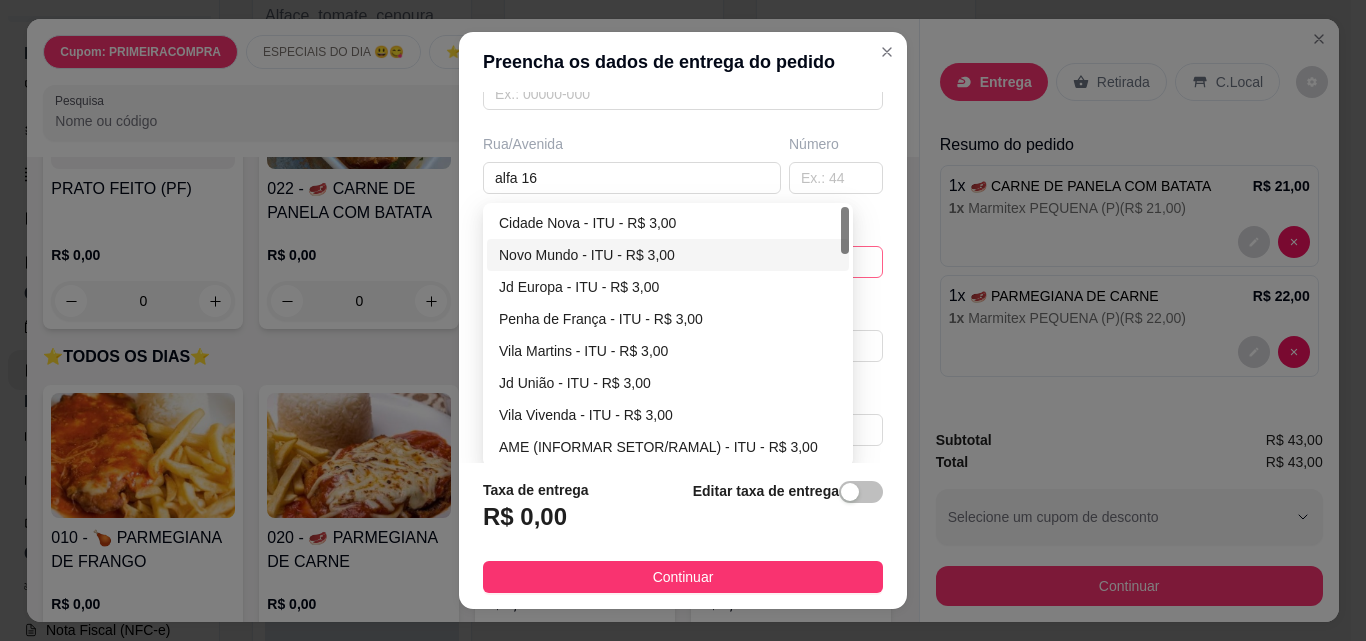 click on "Novo Mundo - ITU -  R$ 3,00" at bounding box center (668, 255) 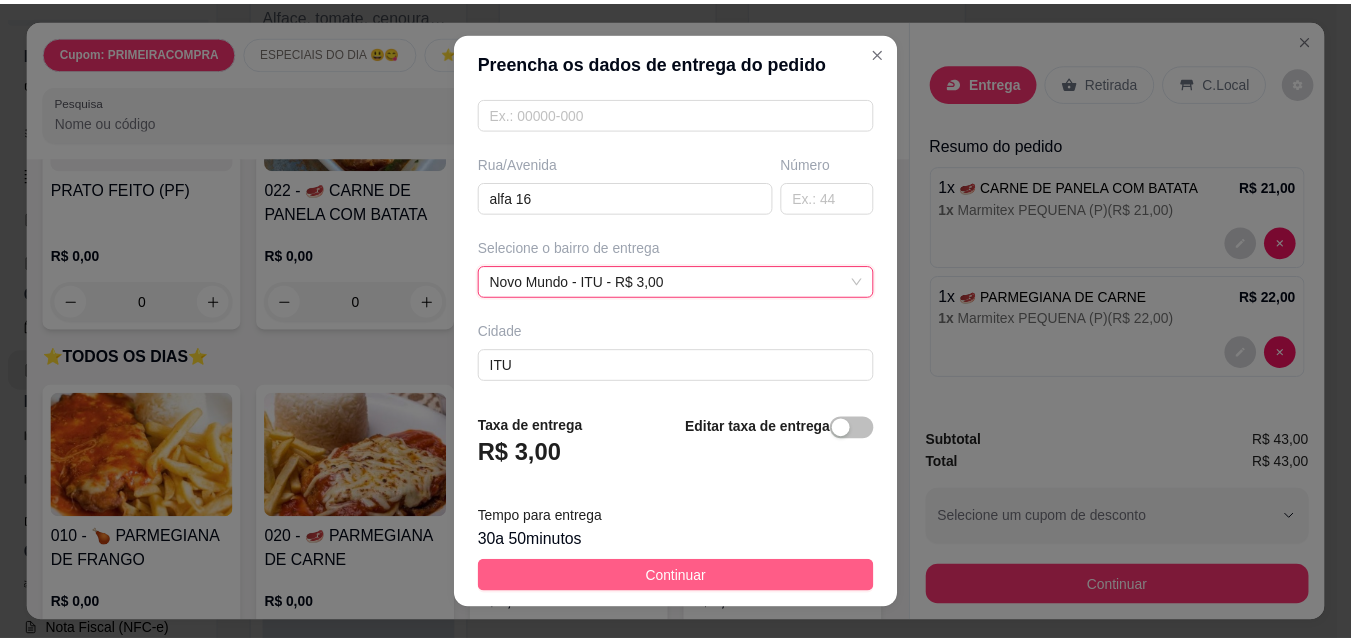 scroll, scrollTop: 300, scrollLeft: 0, axis: vertical 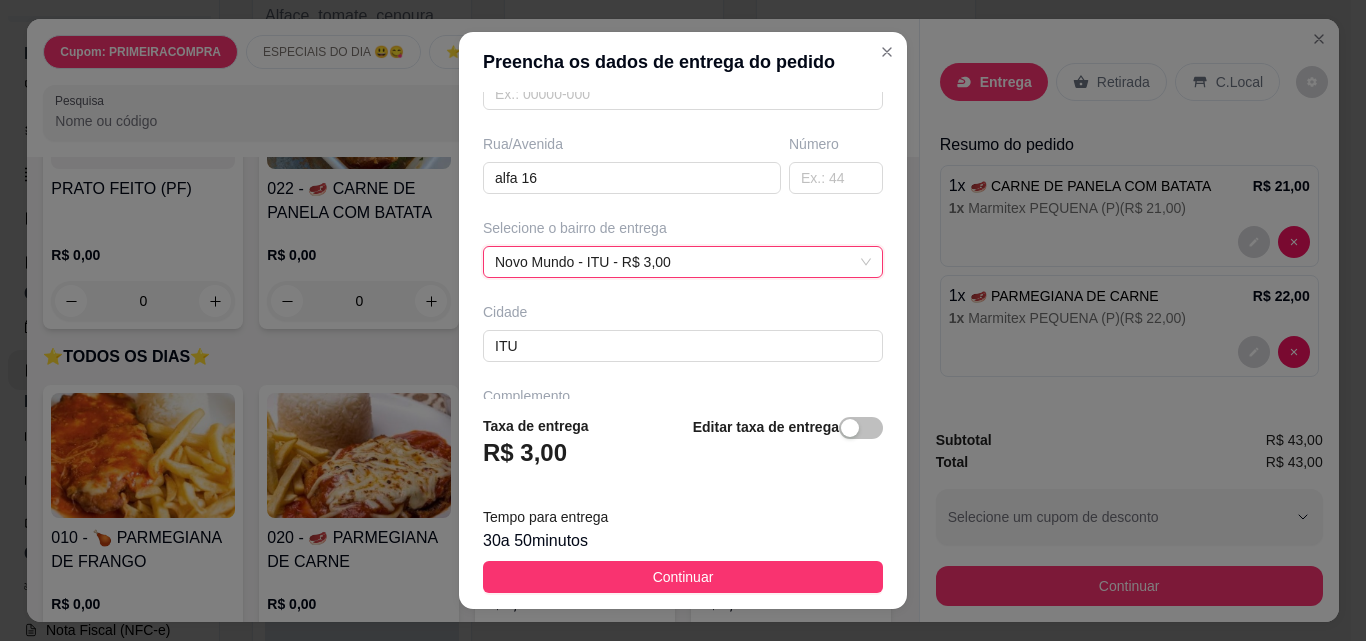 click on "Continuar" at bounding box center (683, 577) 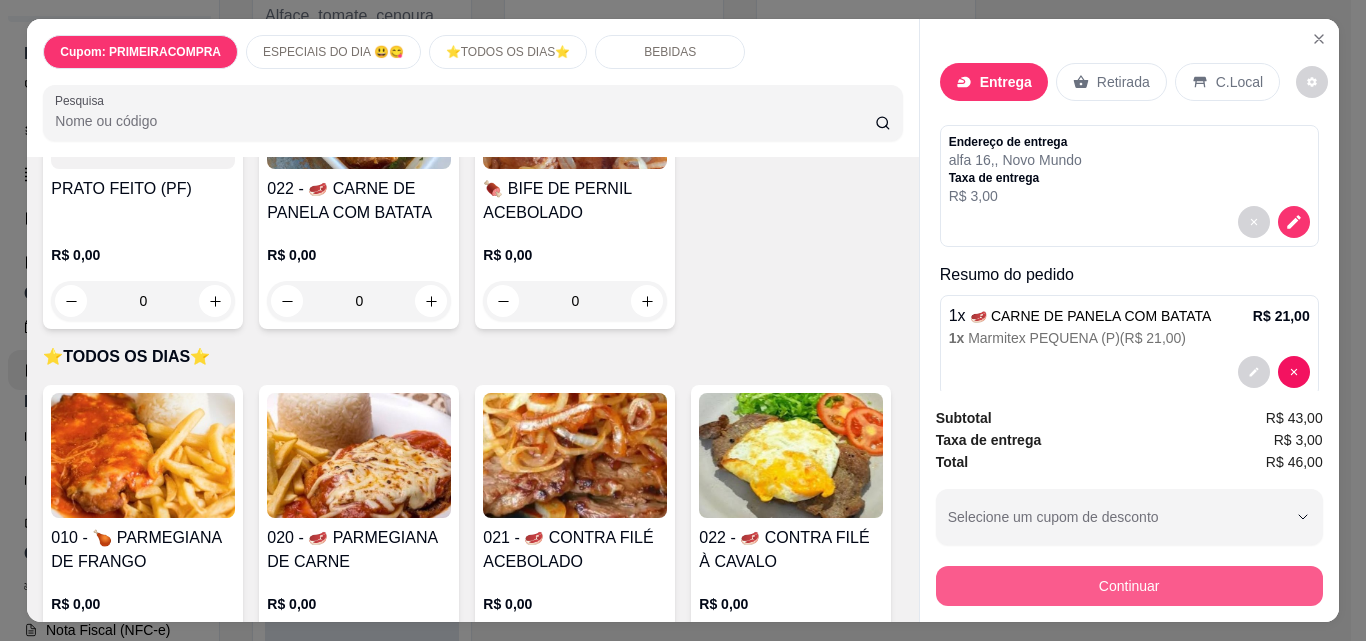 click on "Continuar" at bounding box center [1129, 586] 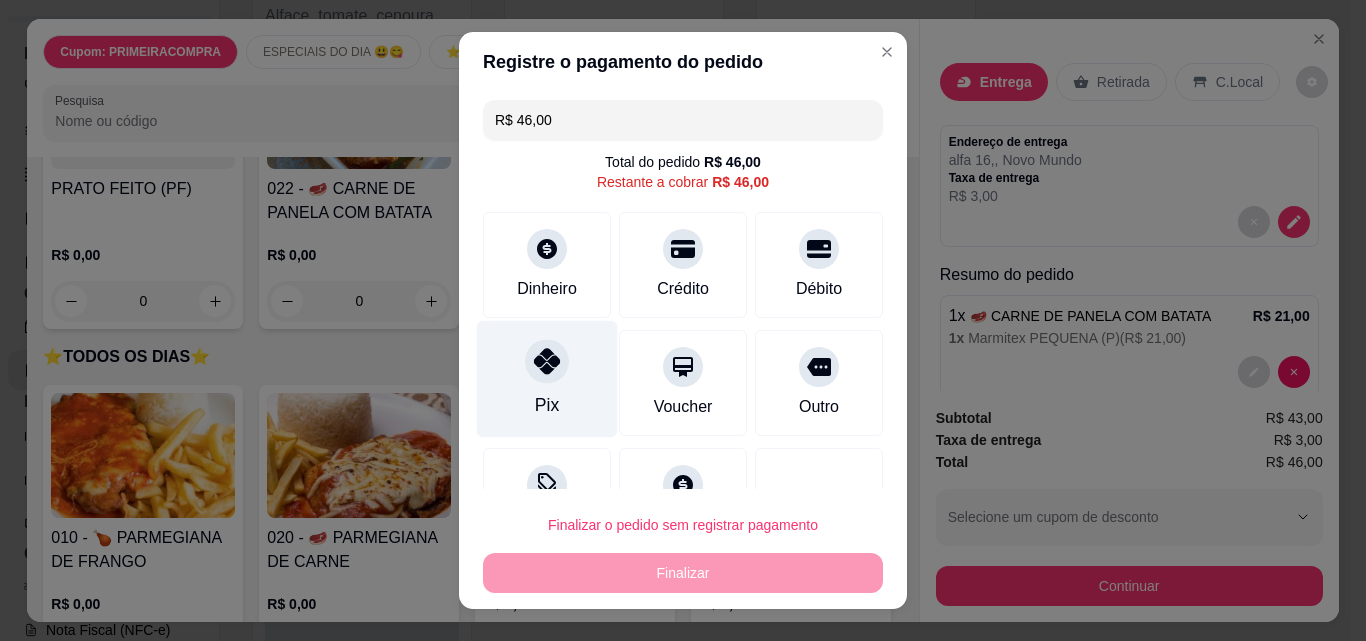 click at bounding box center [547, 361] 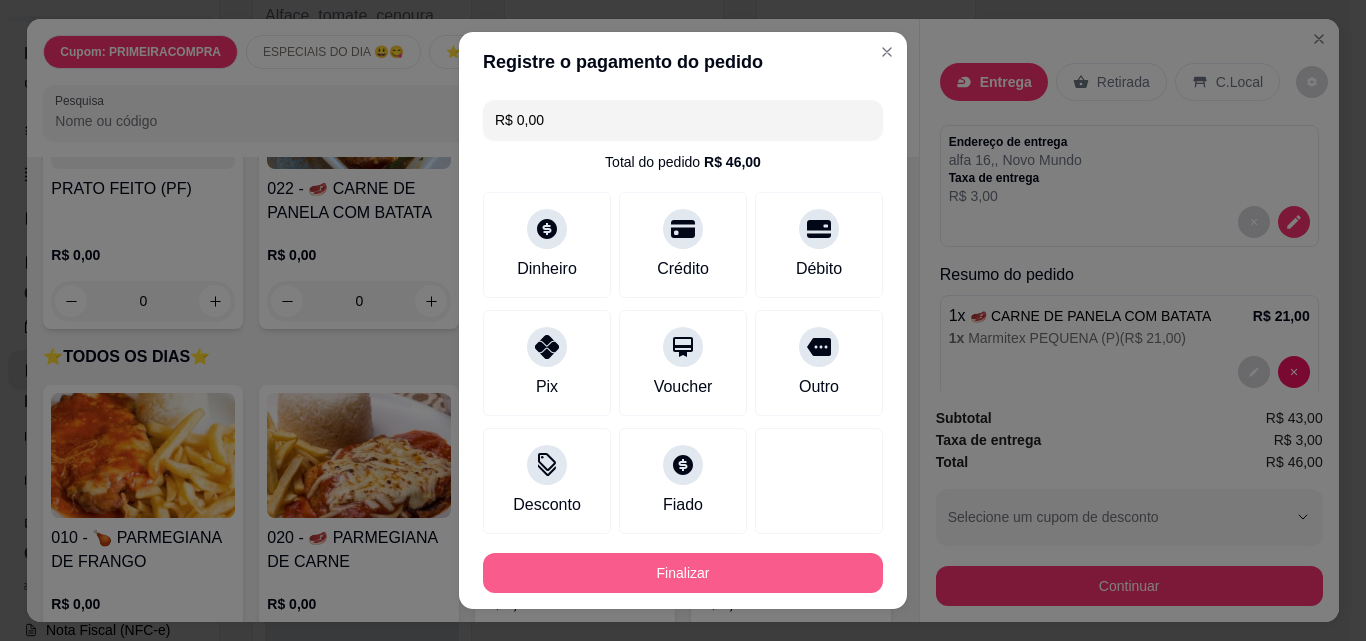 click on "Finalizar" at bounding box center (683, 573) 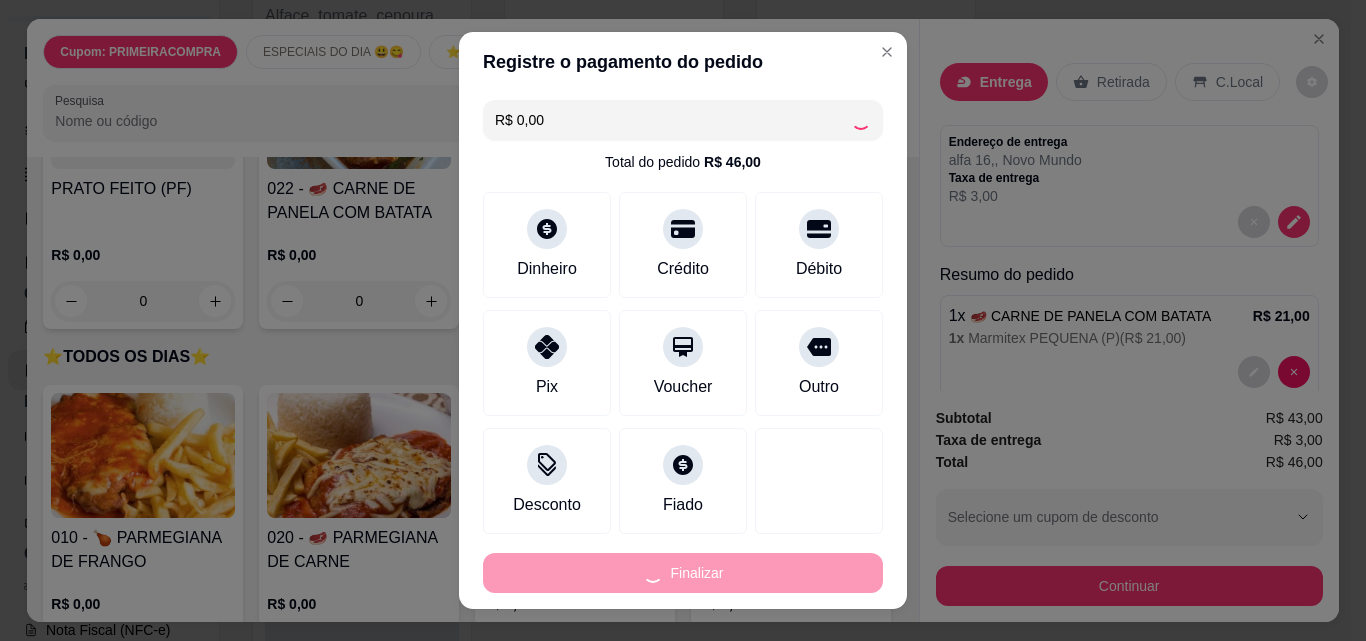 type on "-R$ 46,00" 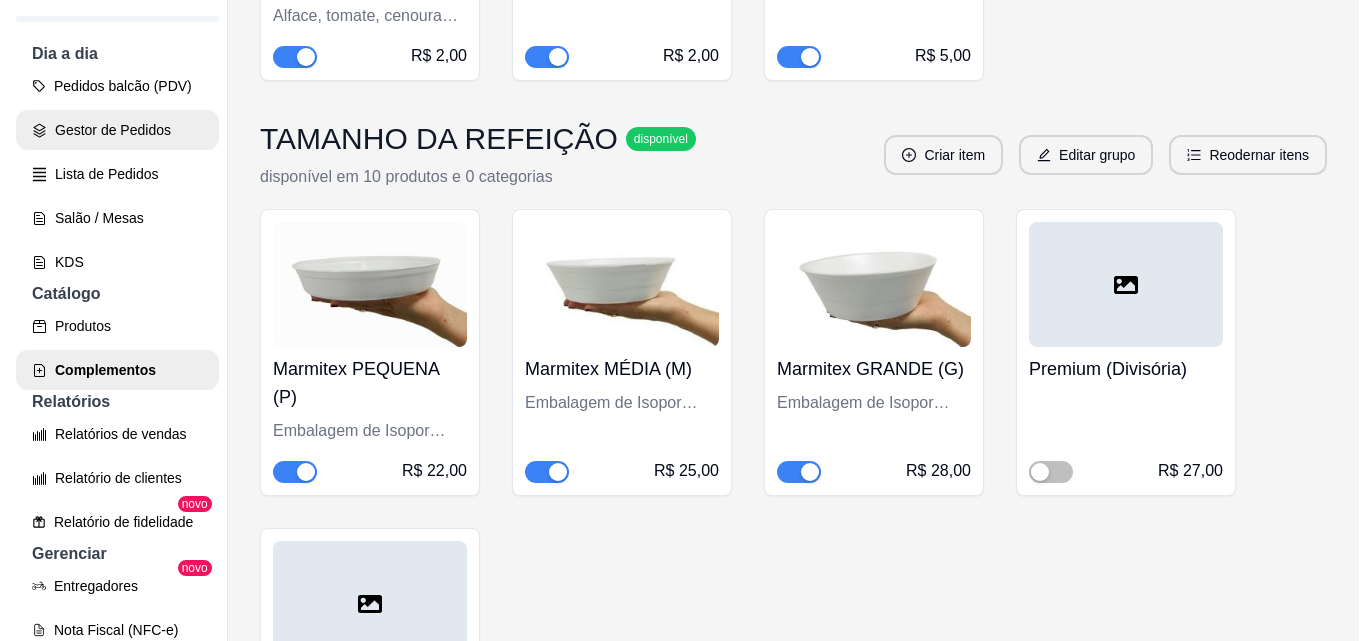 scroll, scrollTop: 0, scrollLeft: 0, axis: both 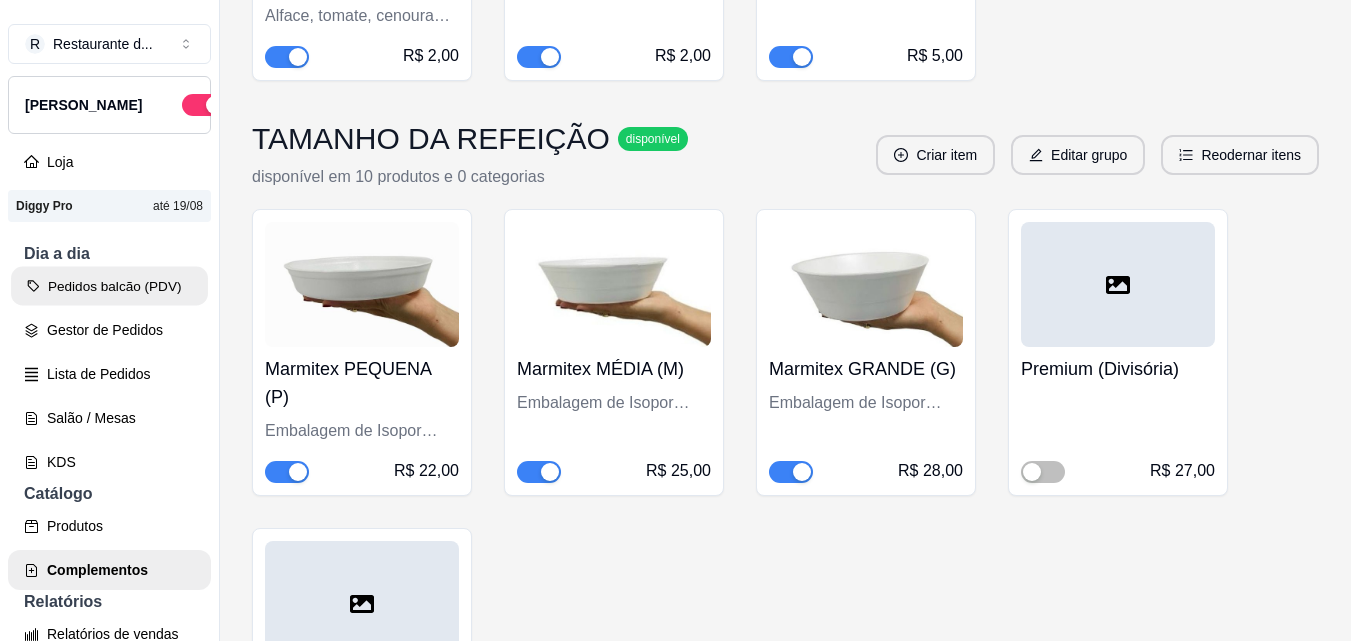 click on "Pedidos balcão (PDV)" at bounding box center (109, 286) 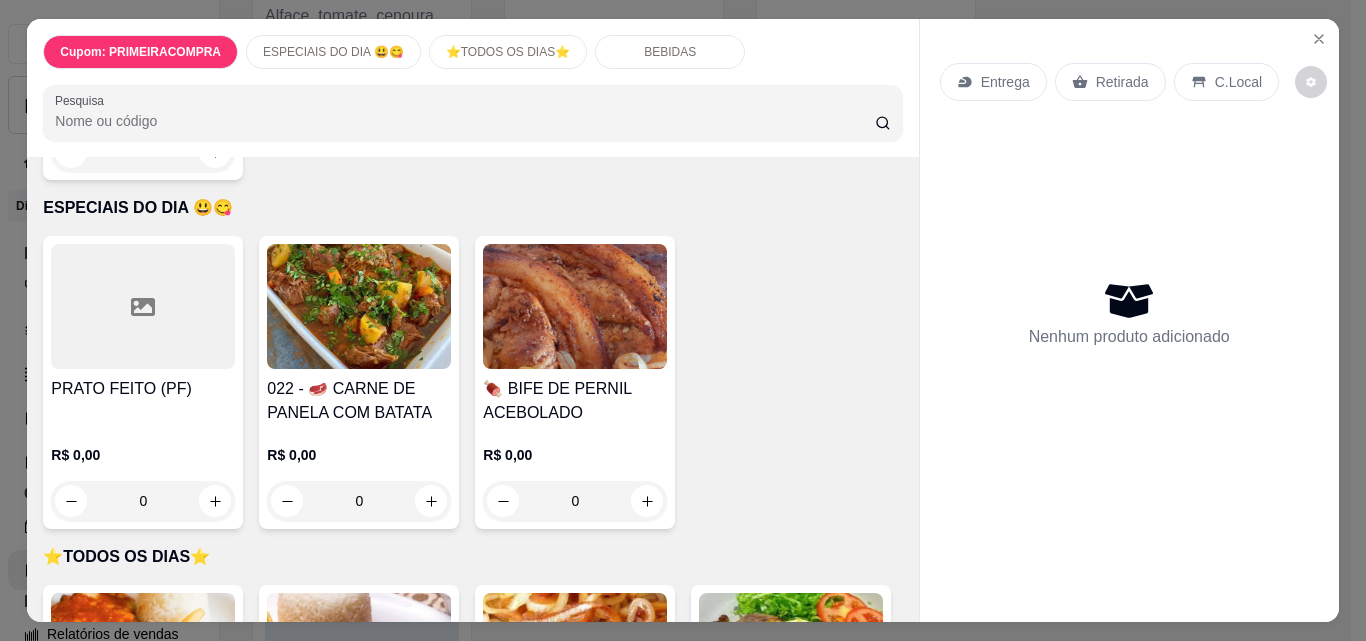 scroll, scrollTop: 700, scrollLeft: 0, axis: vertical 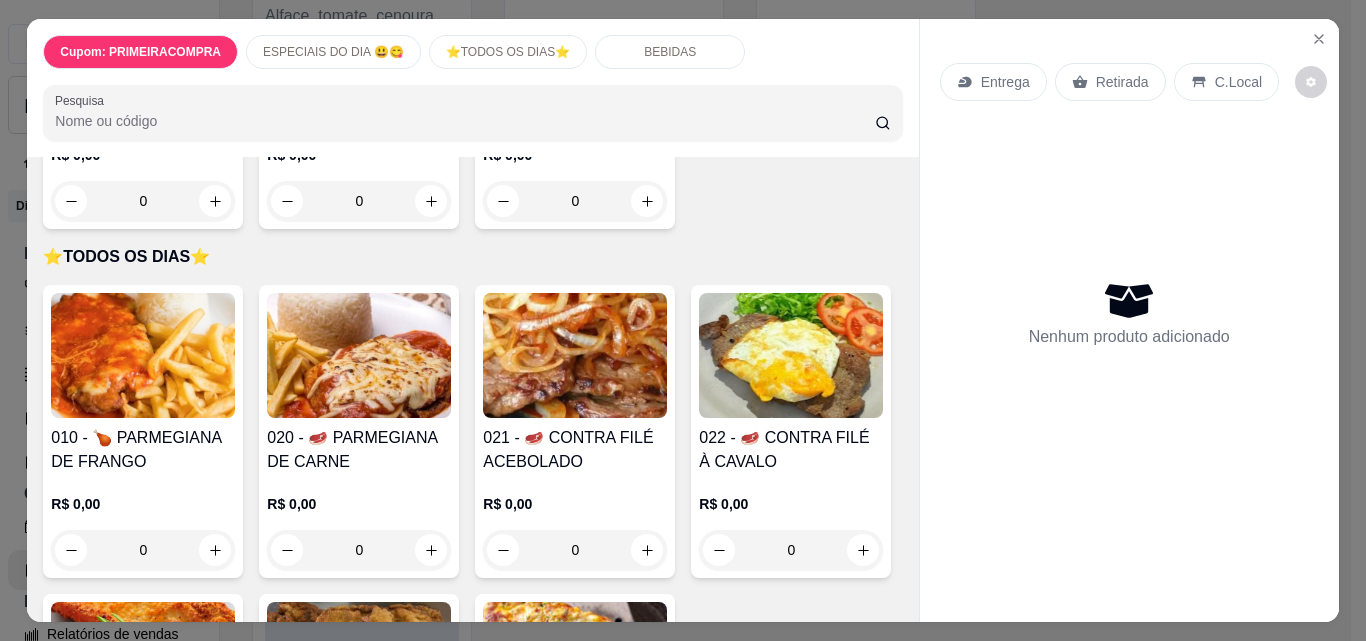 click at bounding box center [143, 355] 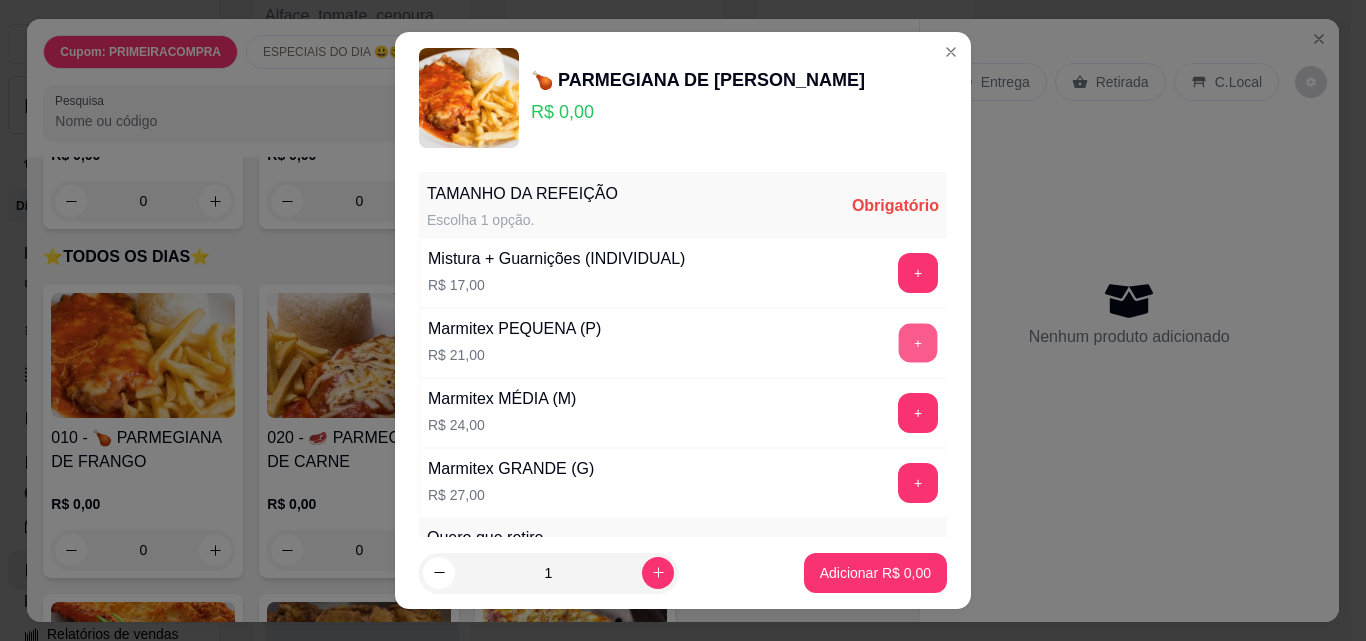 click on "+" at bounding box center [918, 343] 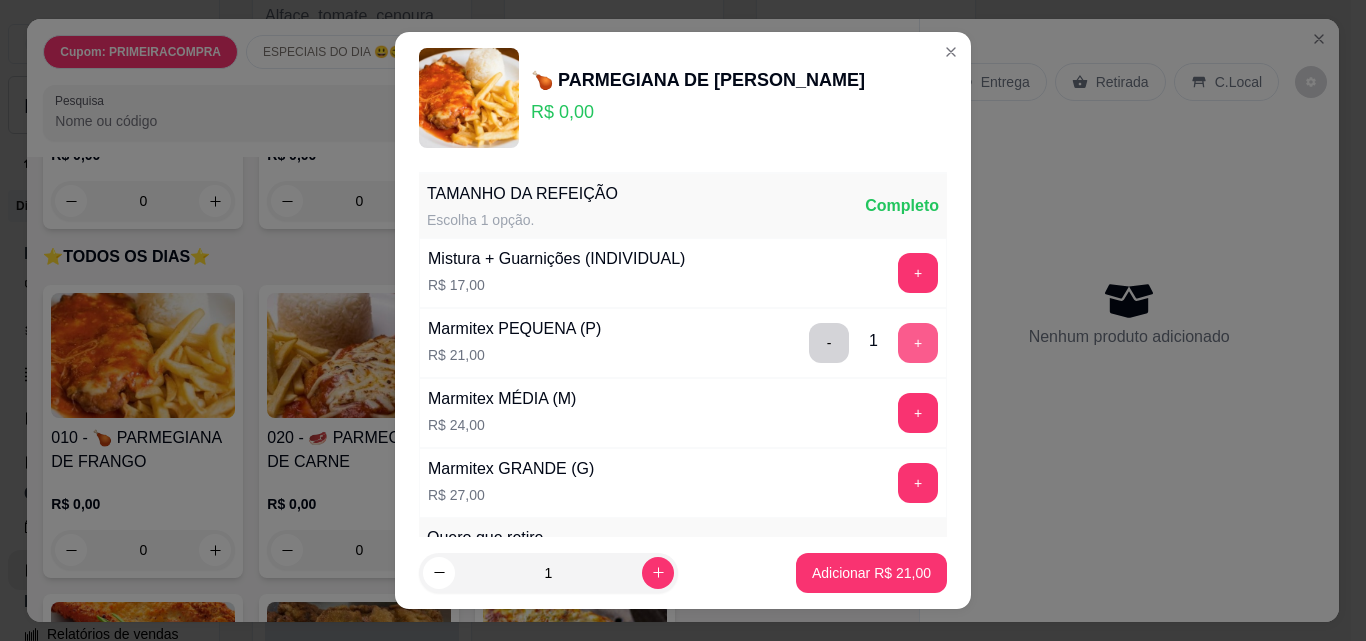 click on "+" at bounding box center [918, 343] 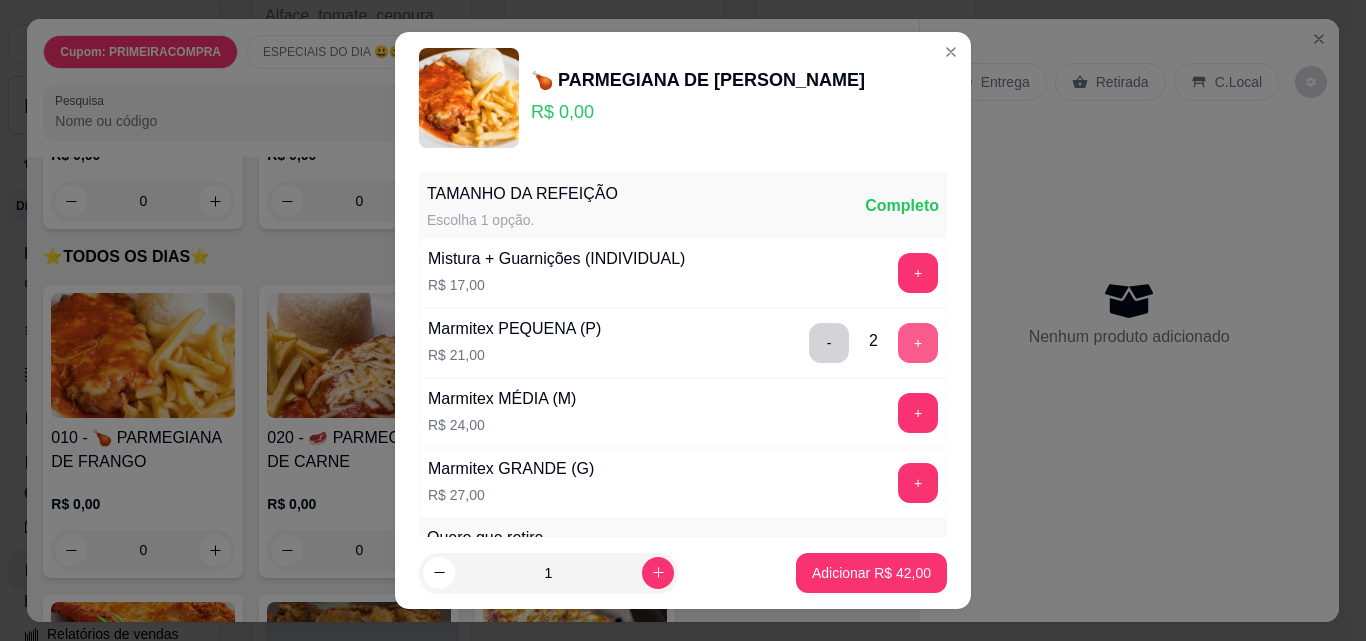 click on "+" at bounding box center [918, 343] 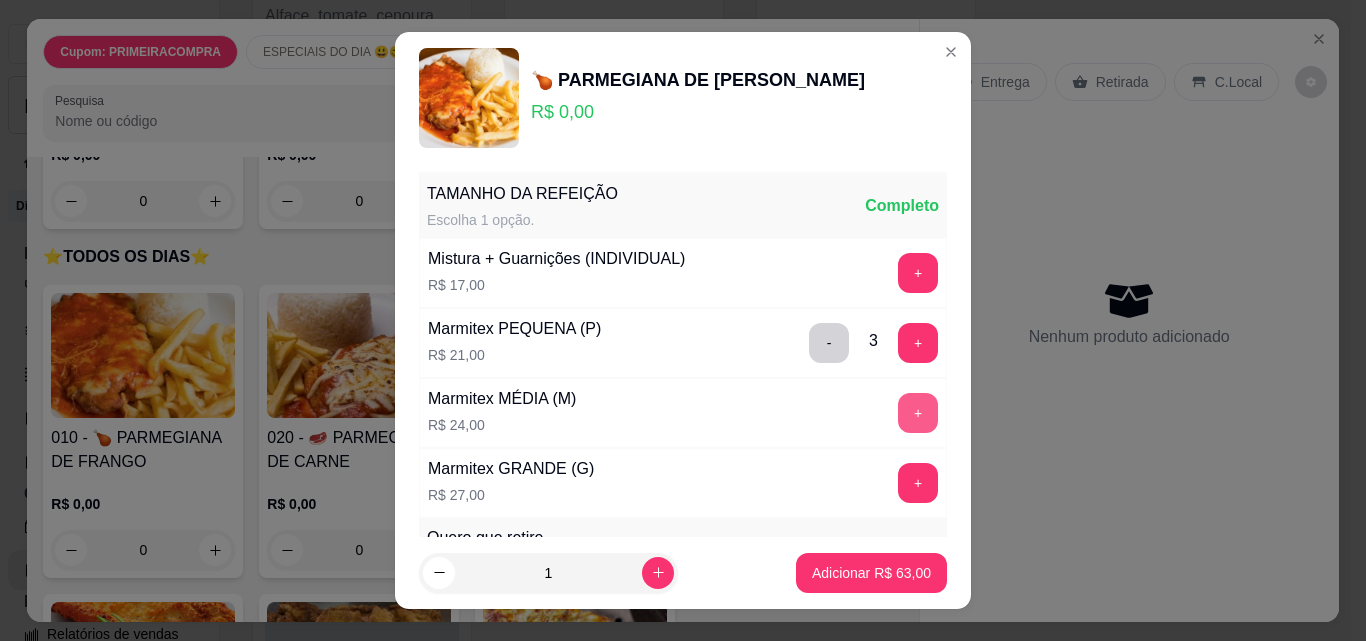 click on "+" at bounding box center (918, 413) 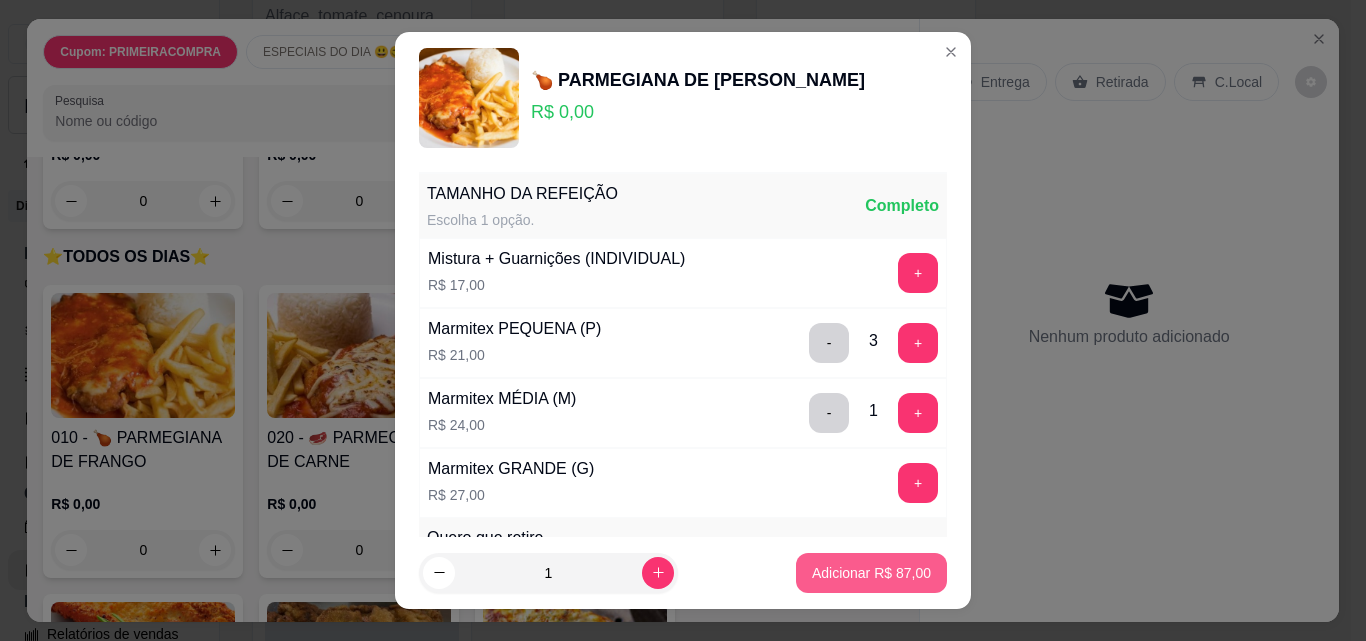click on "Adicionar   R$ 87,00" at bounding box center (871, 573) 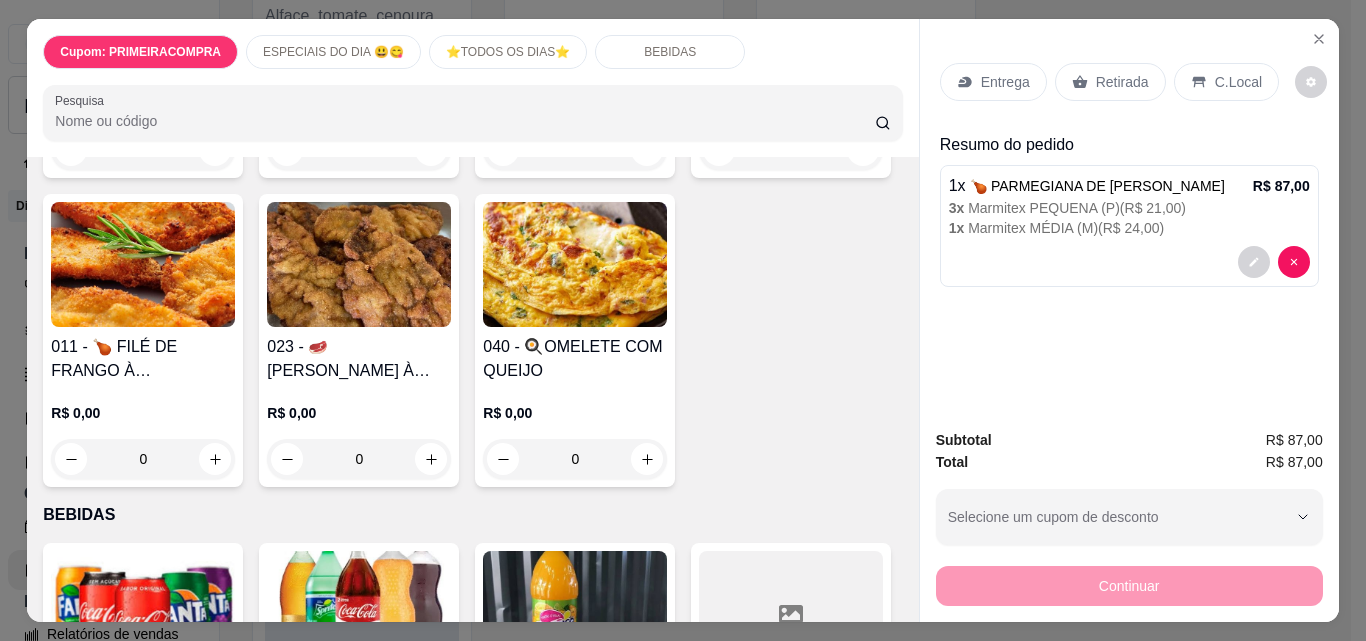 scroll, scrollTop: 1200, scrollLeft: 0, axis: vertical 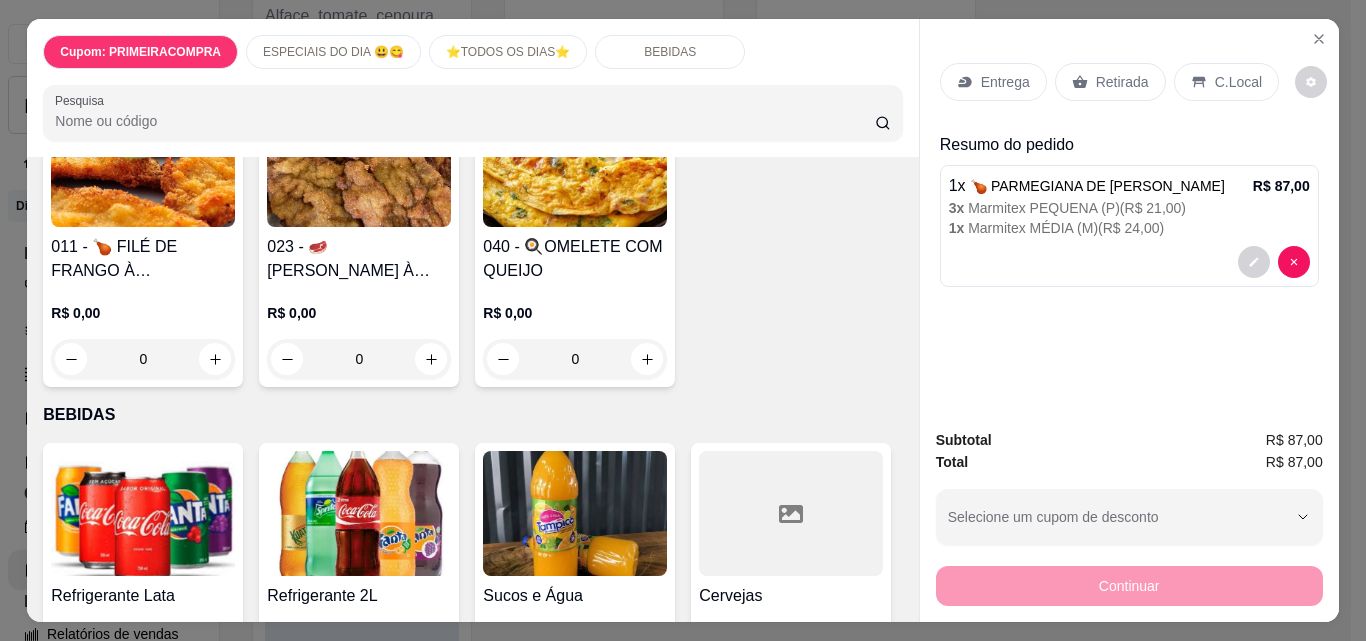 click at bounding box center [575, 164] 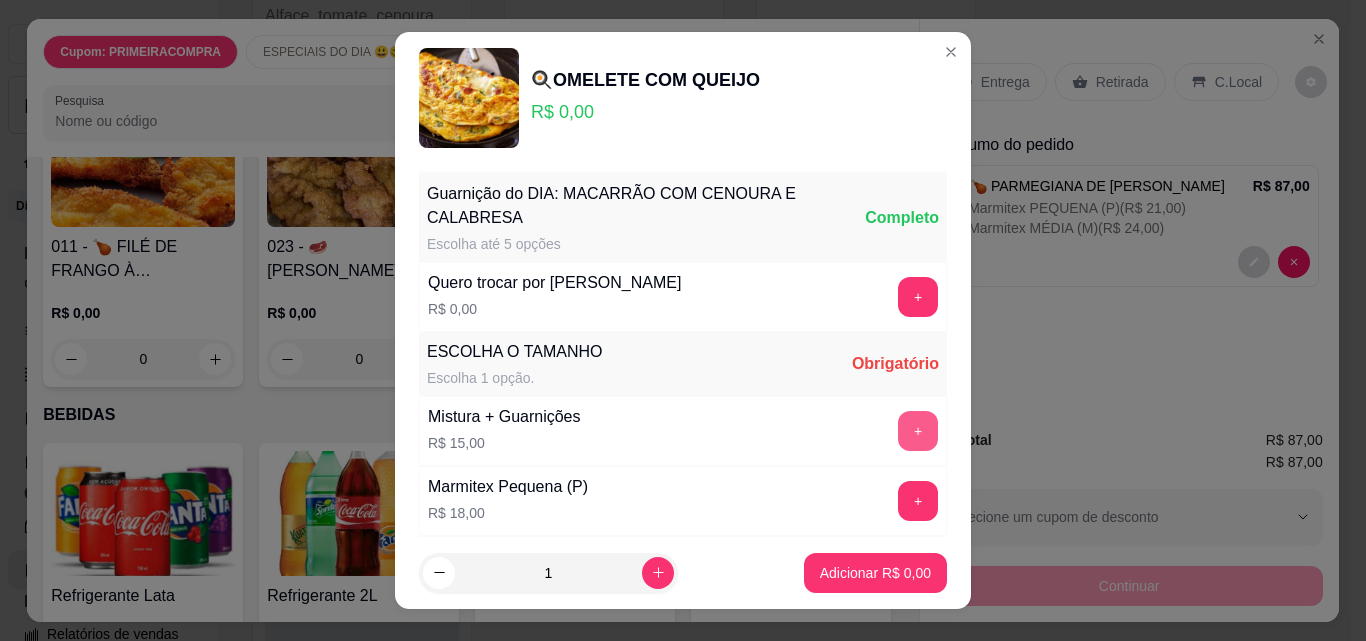 scroll, scrollTop: 200, scrollLeft: 0, axis: vertical 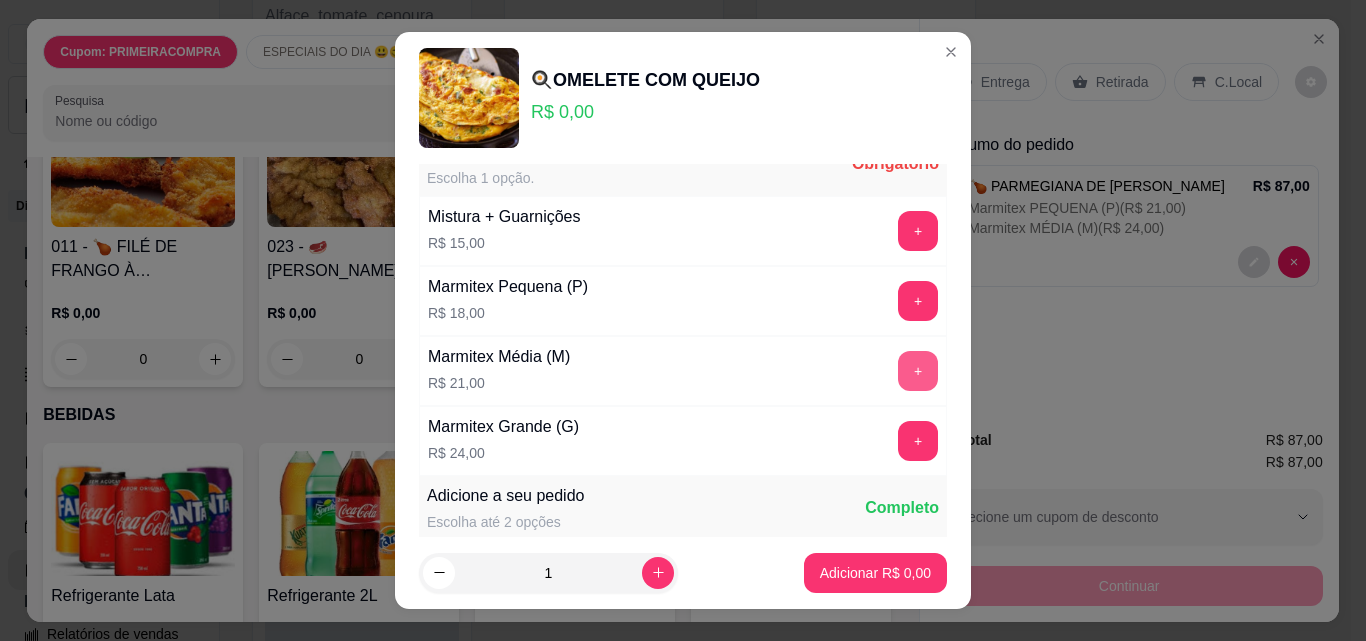 click on "+" at bounding box center (918, 371) 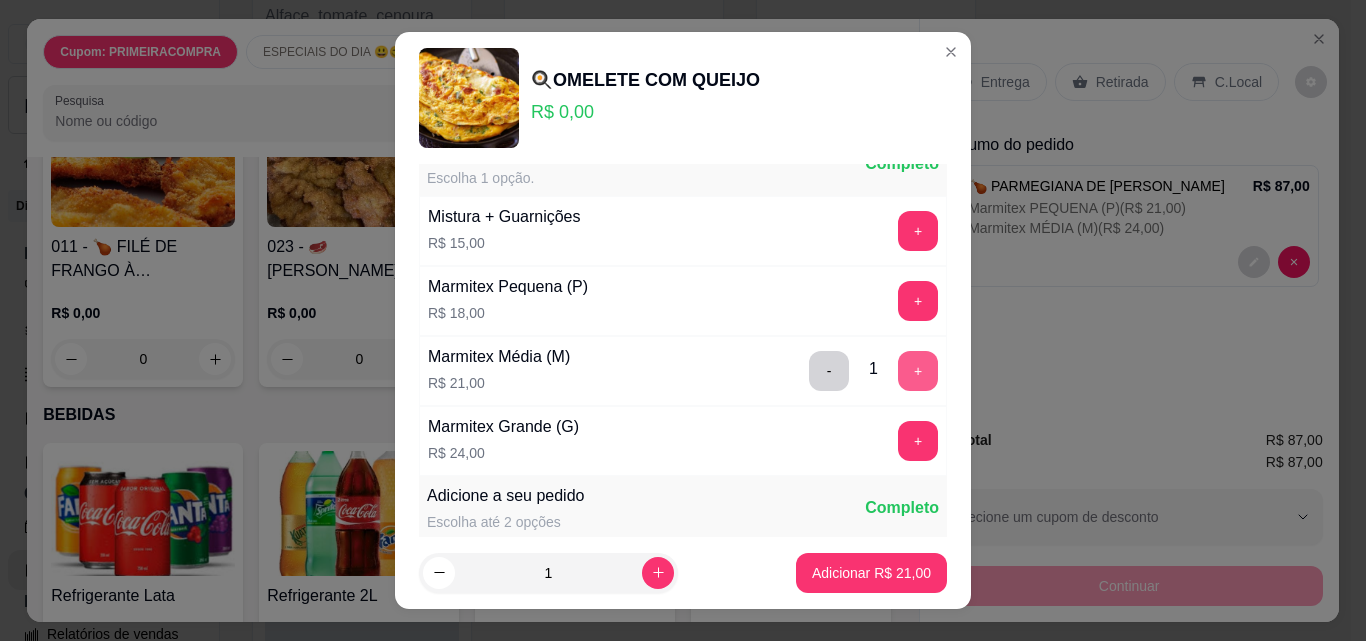 click on "+" at bounding box center (918, 371) 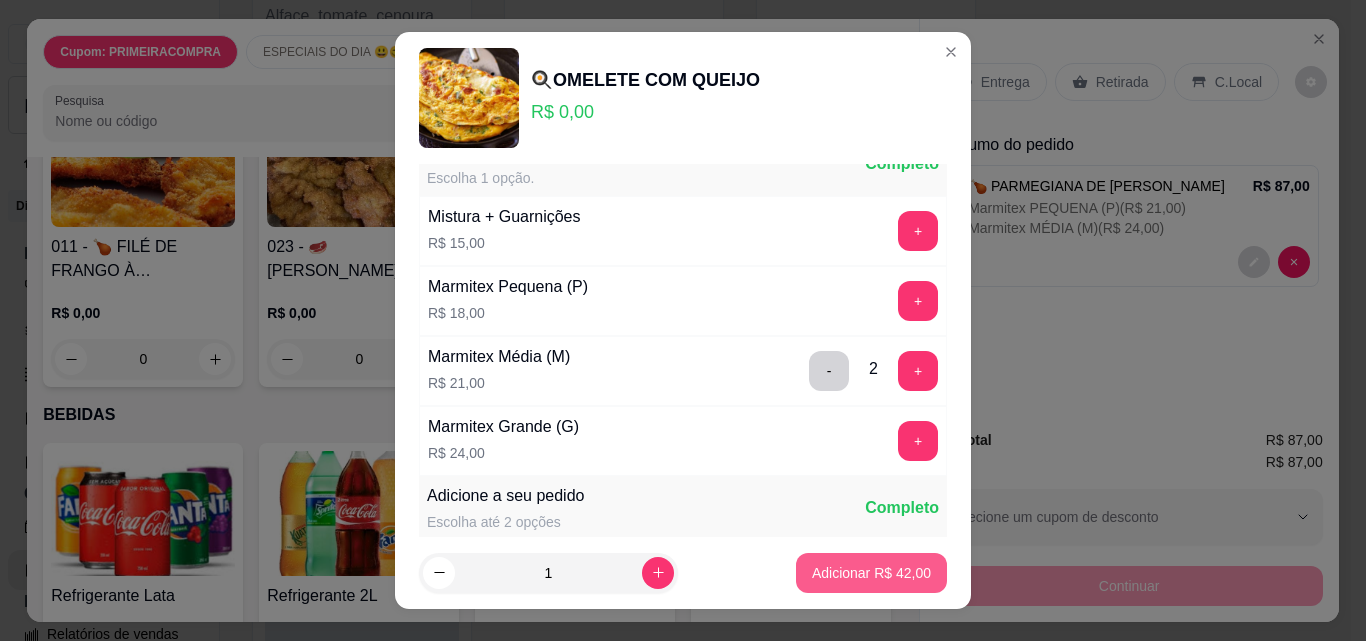 click on "Adicionar   R$ 42,00" at bounding box center [871, 573] 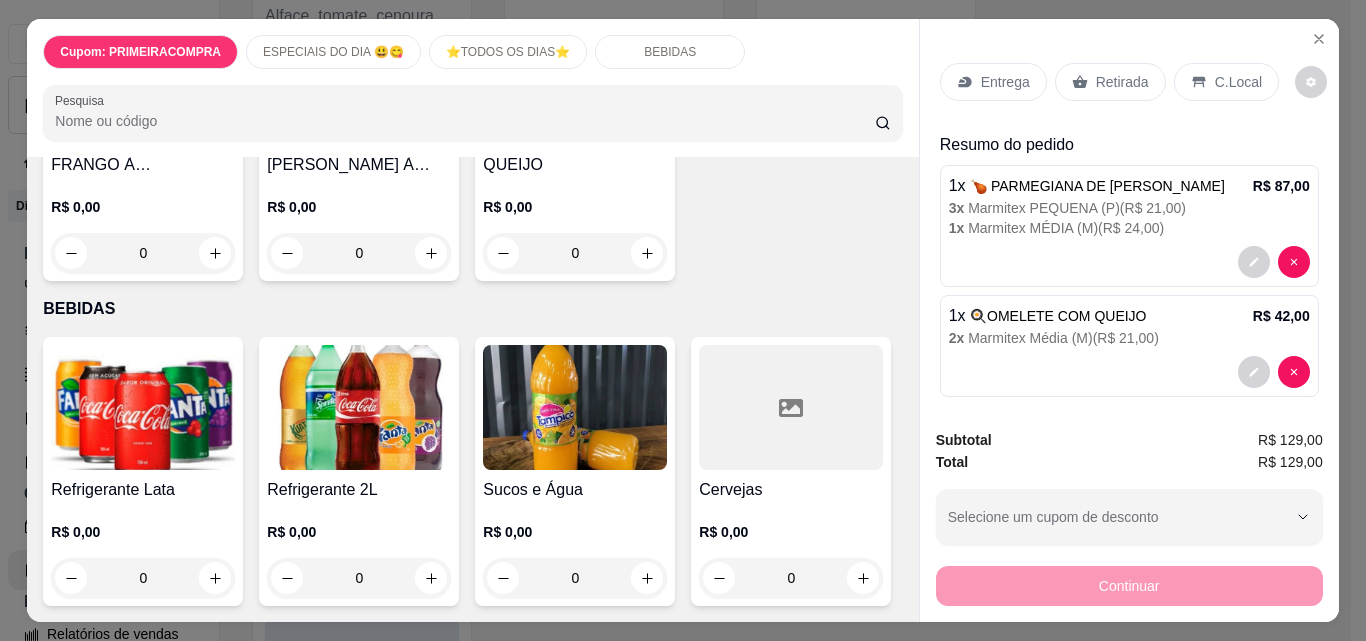 scroll, scrollTop: 1600, scrollLeft: 0, axis: vertical 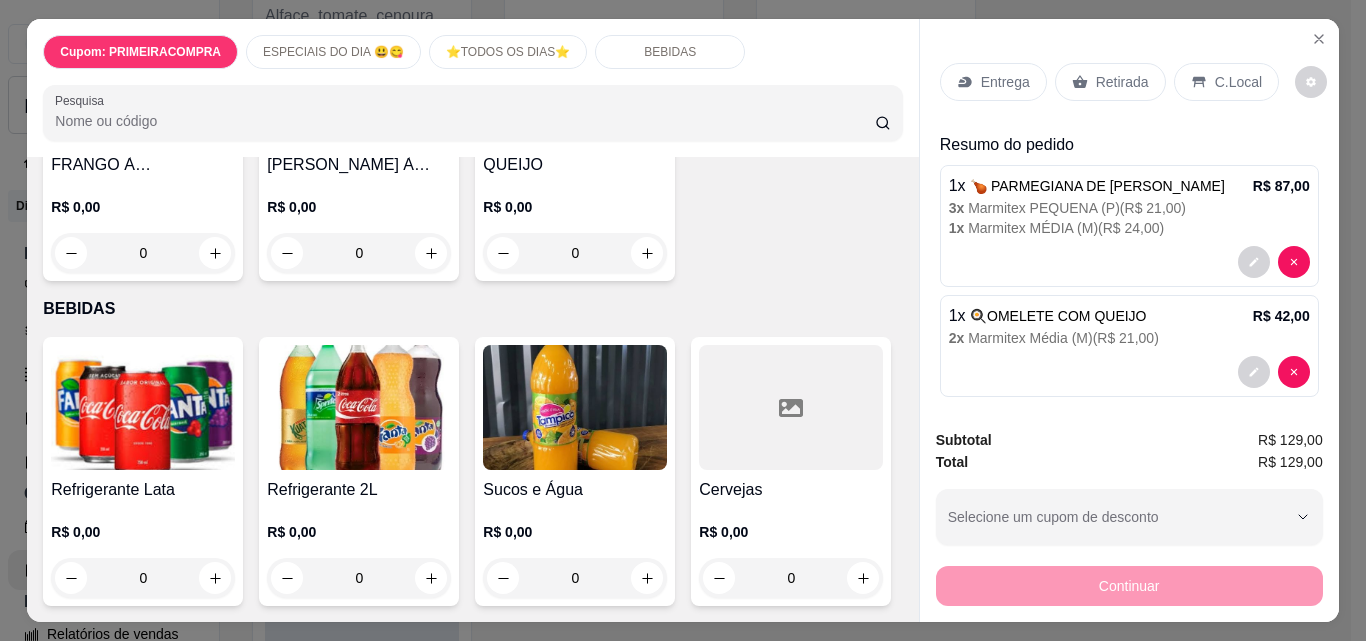 click at bounding box center [359, 407] 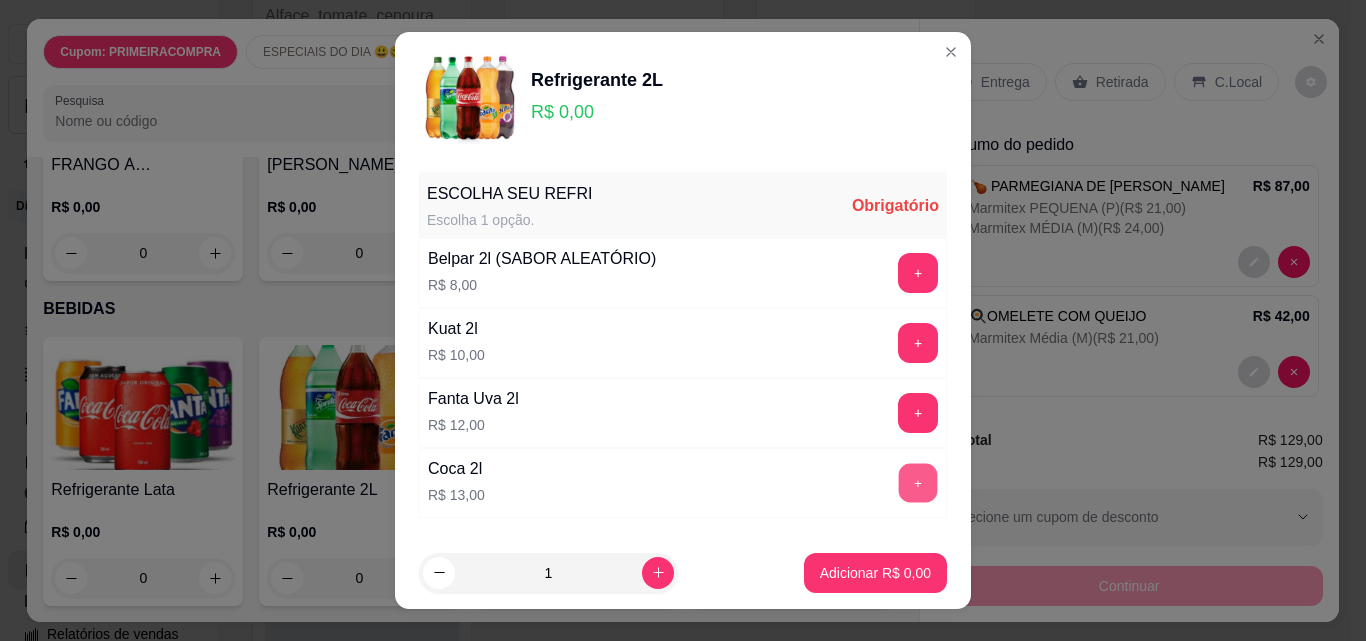 click on "+" at bounding box center [918, 483] 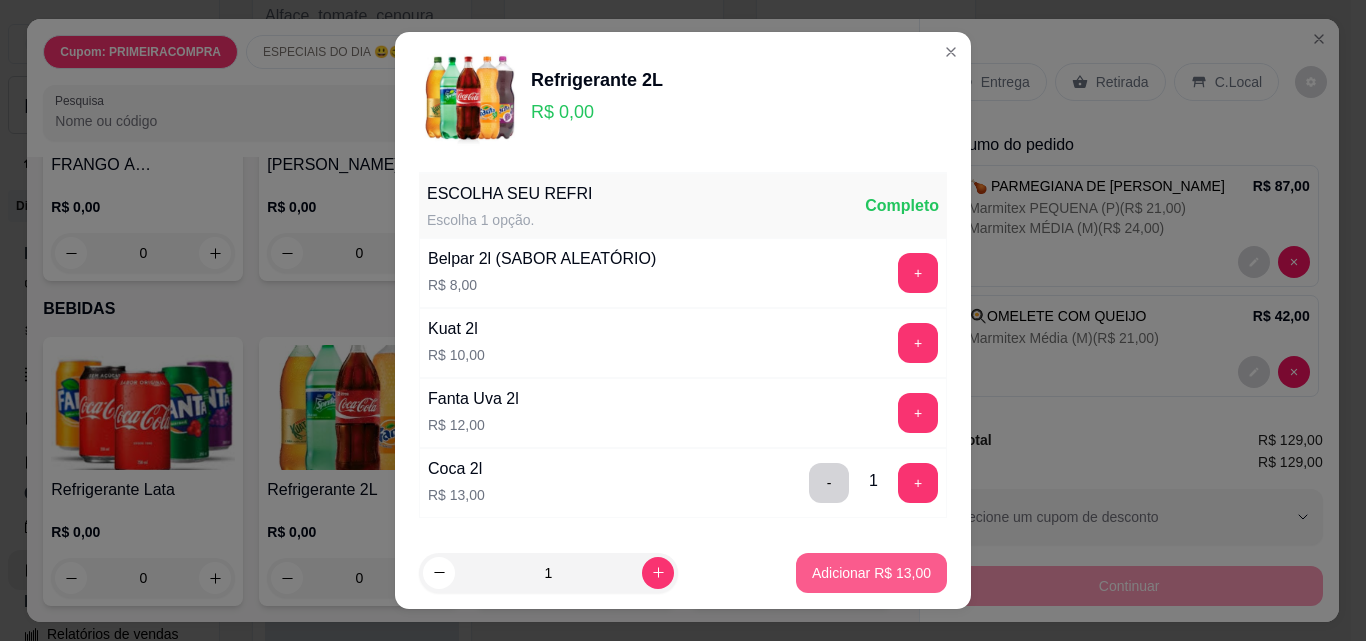 click on "Adicionar   R$ 13,00" at bounding box center (871, 573) 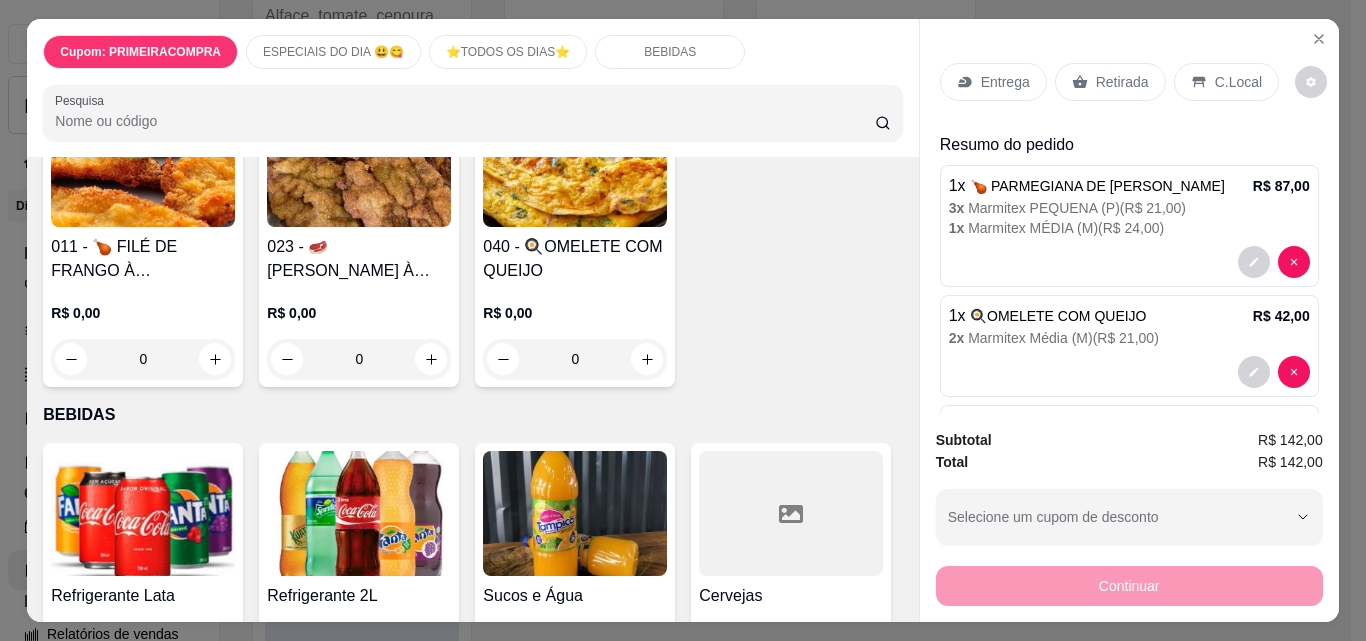 scroll, scrollTop: 1800, scrollLeft: 0, axis: vertical 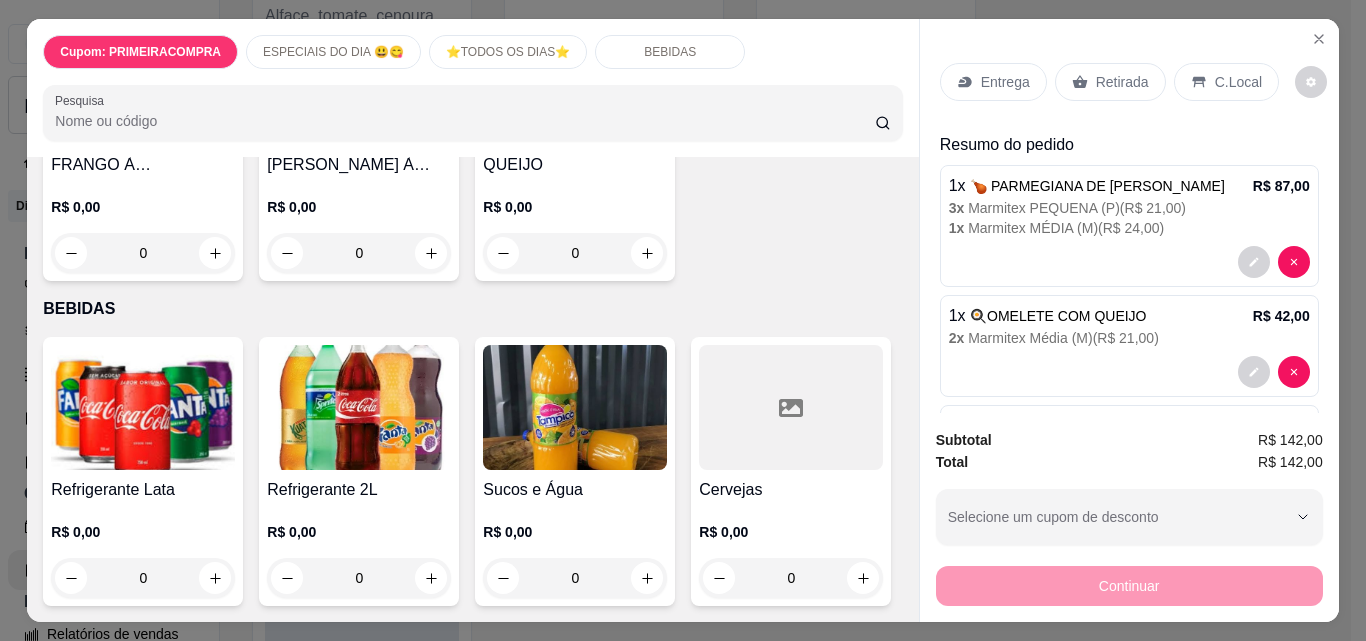 click at bounding box center (575, 407) 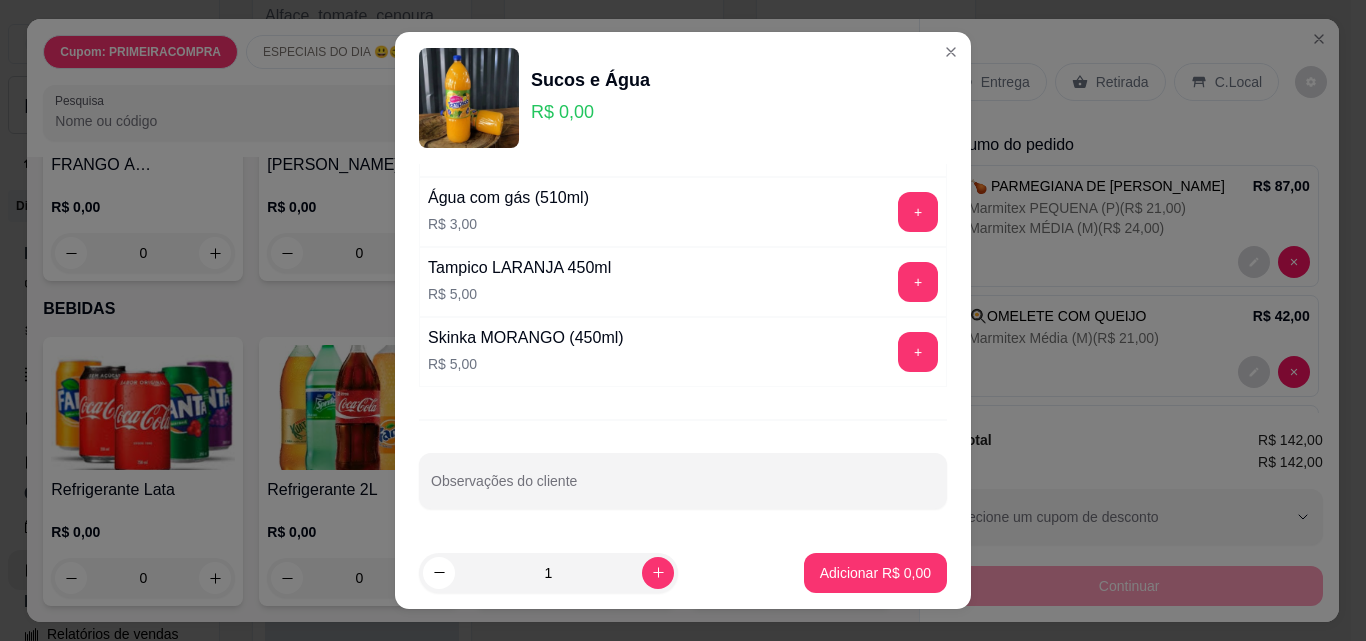 scroll, scrollTop: 0, scrollLeft: 0, axis: both 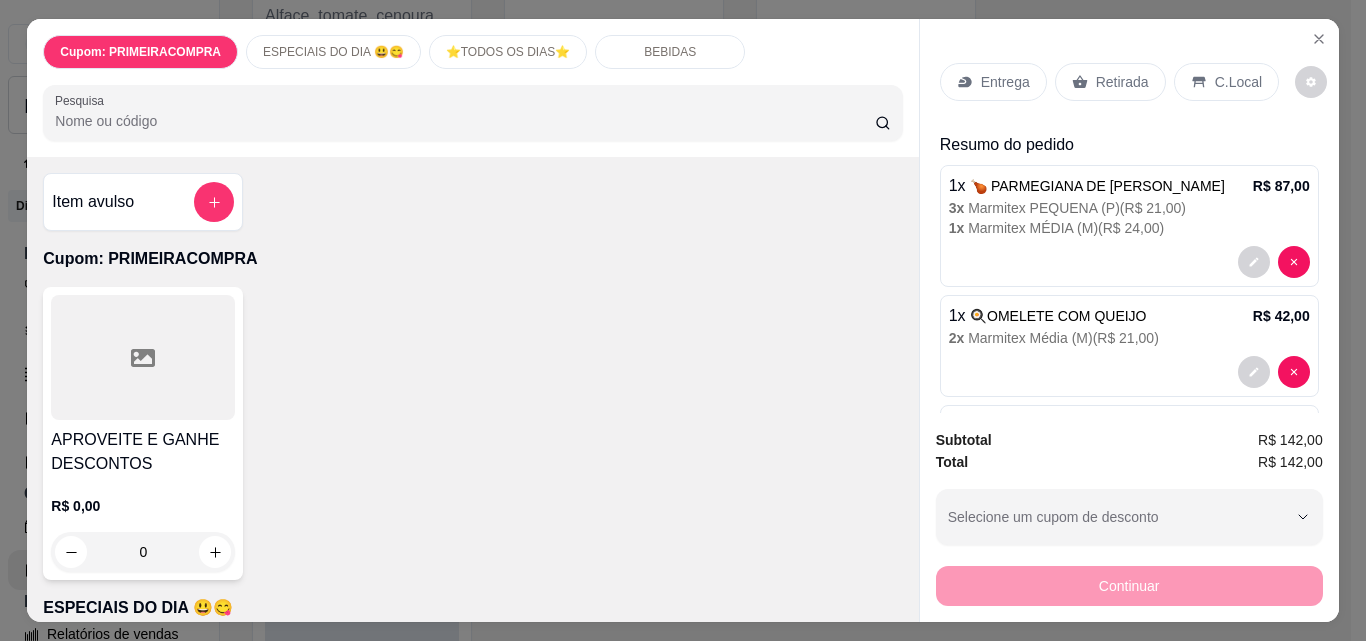 click on "Item avulso" at bounding box center (93, 202) 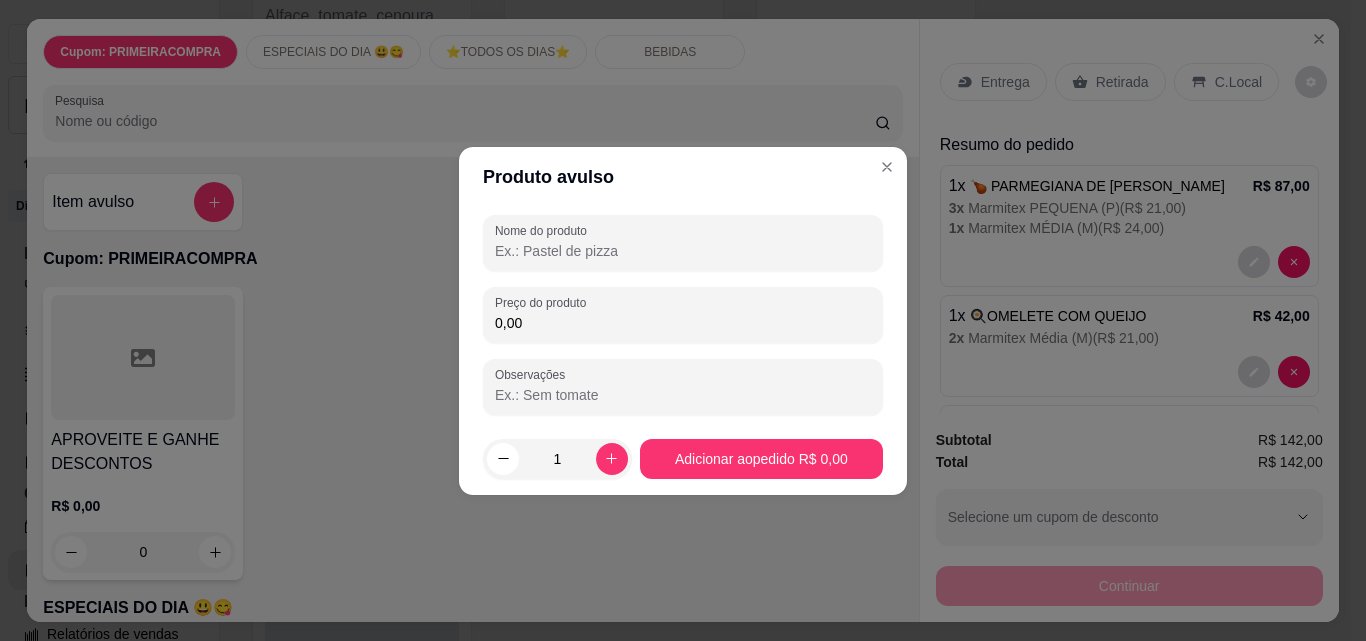 click on "0,00" at bounding box center (683, 323) 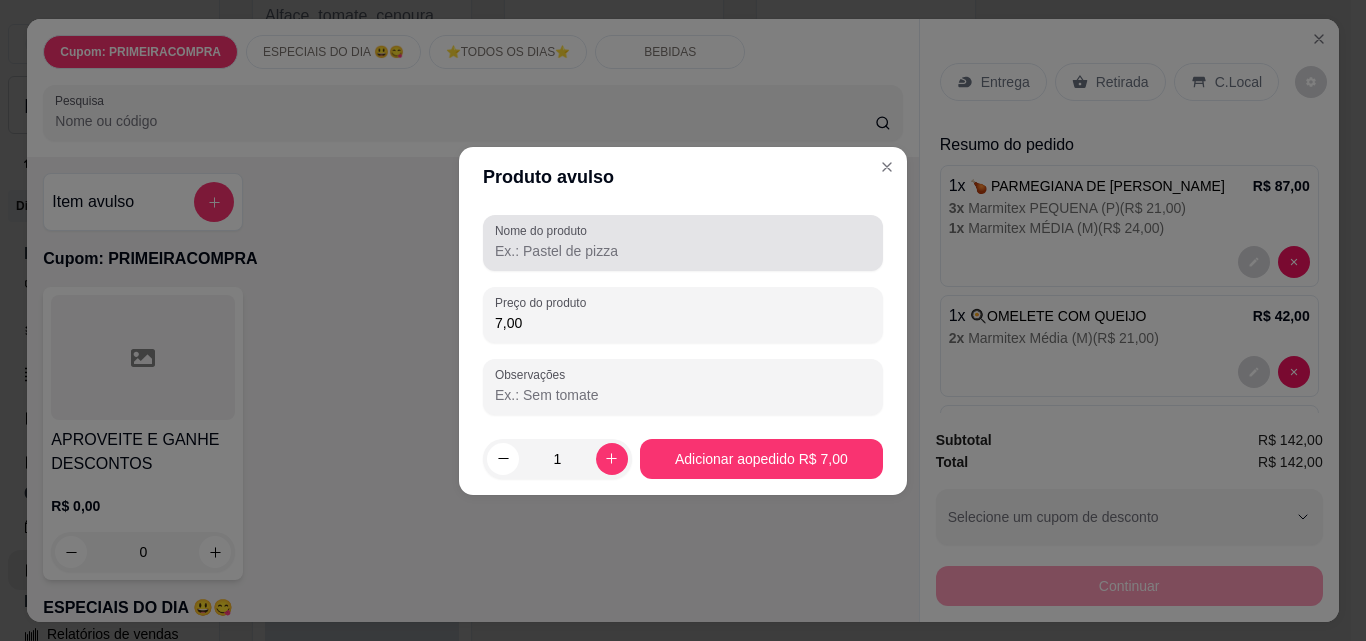 type on "7,00" 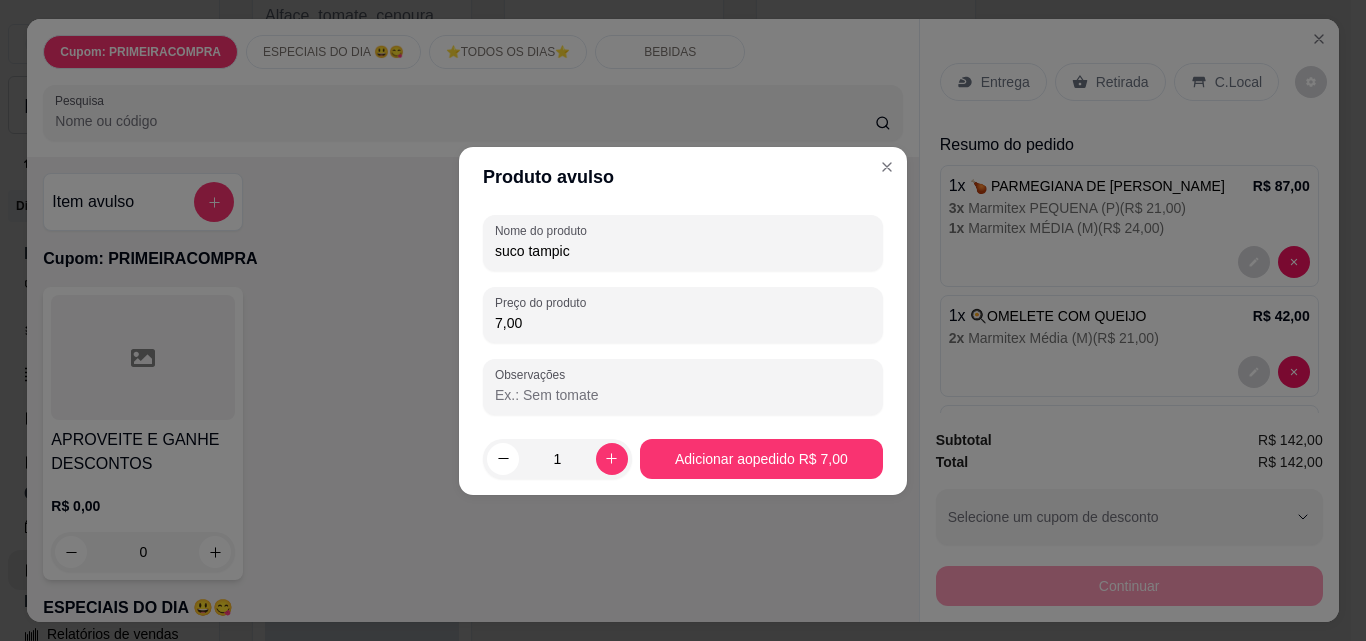 type on "suco tampico" 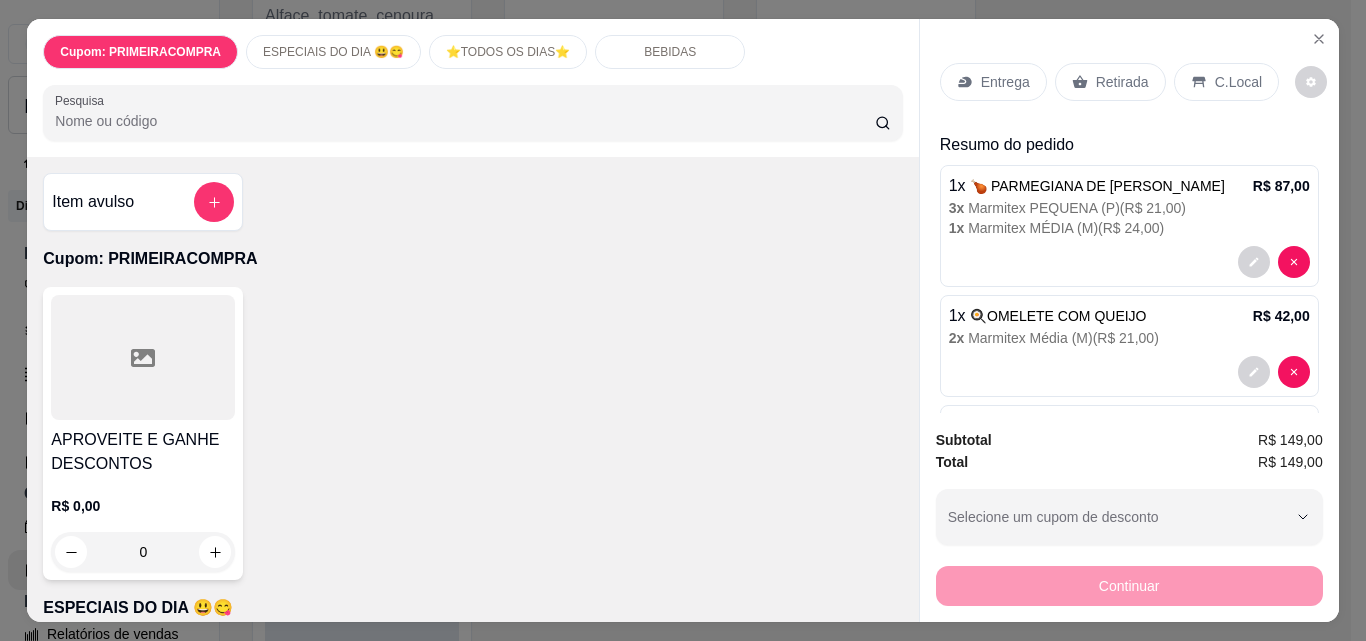 click 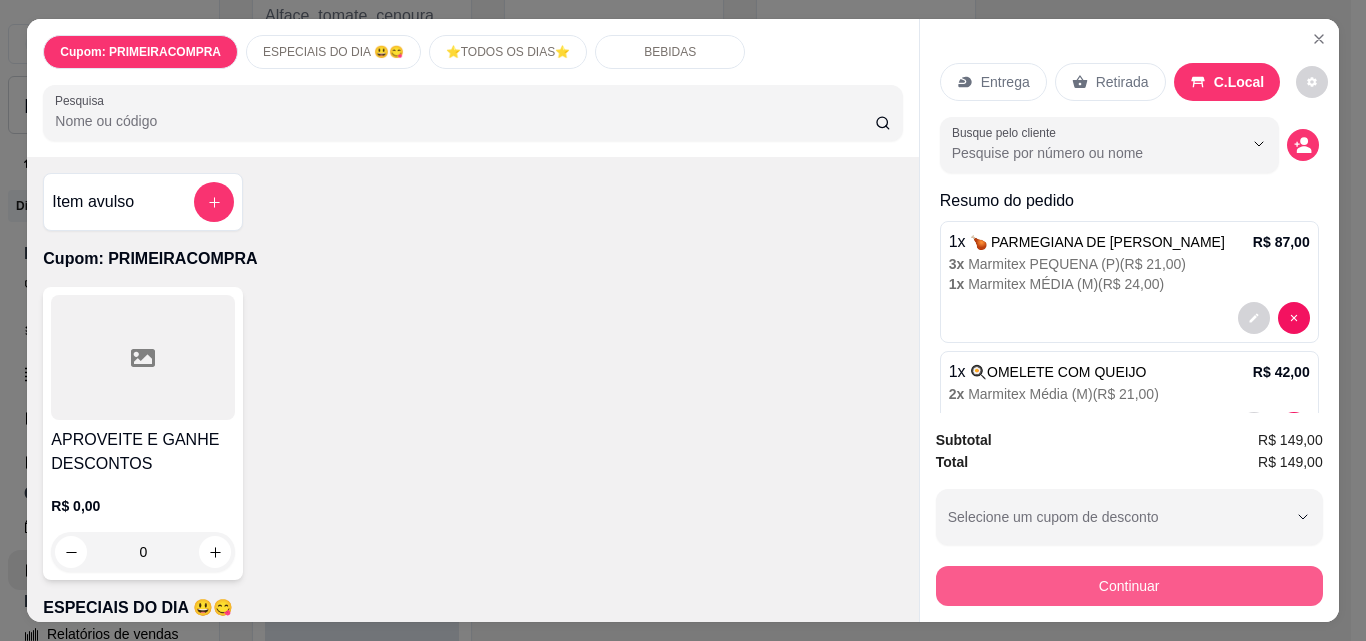 click on "Continuar" at bounding box center (1129, 586) 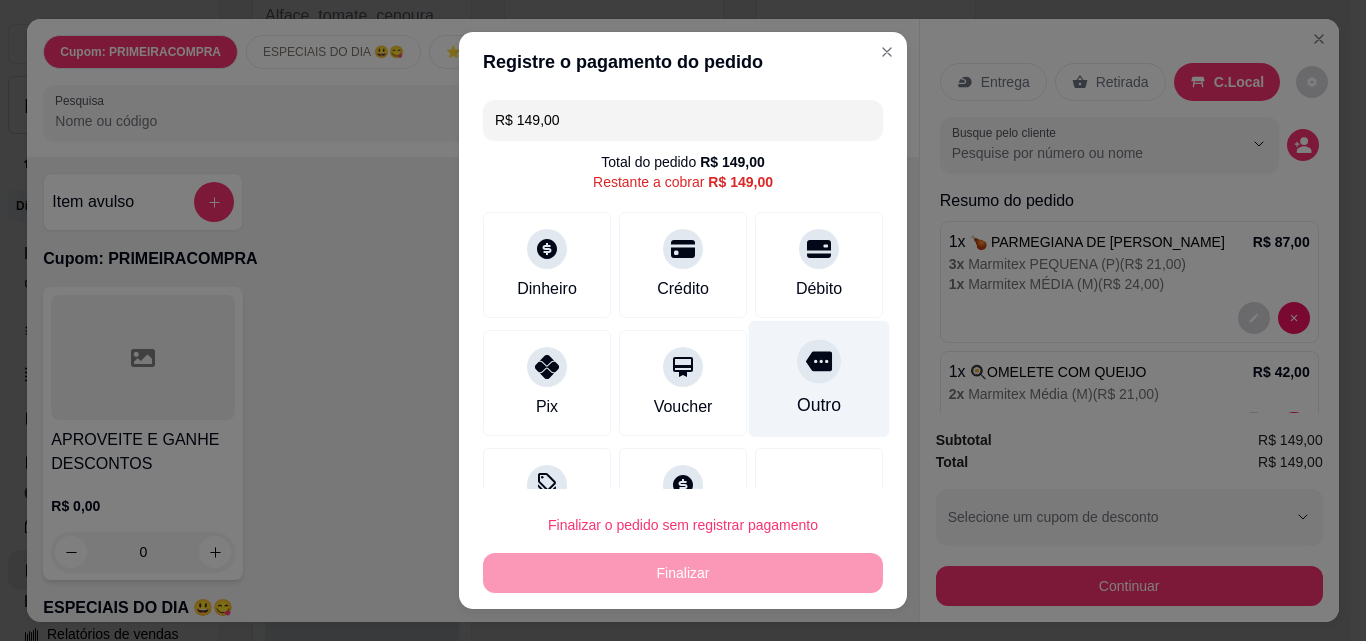 click on "Outro" at bounding box center [819, 379] 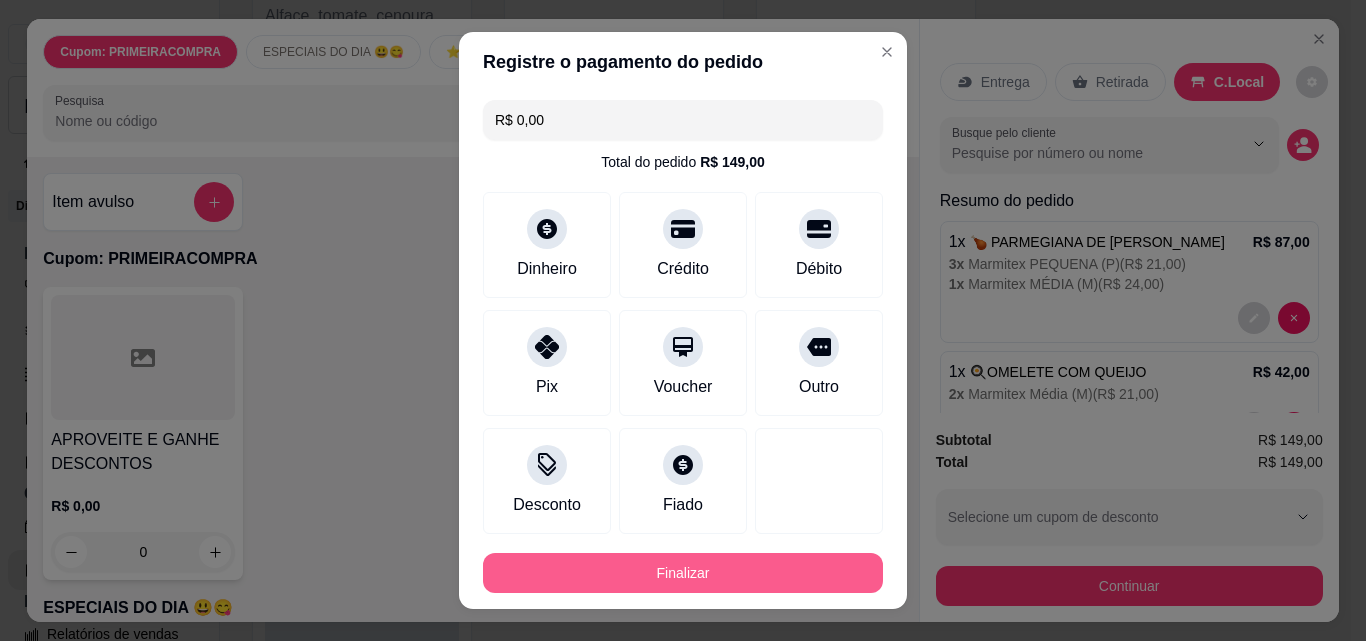 click on "Finalizar" at bounding box center [683, 573] 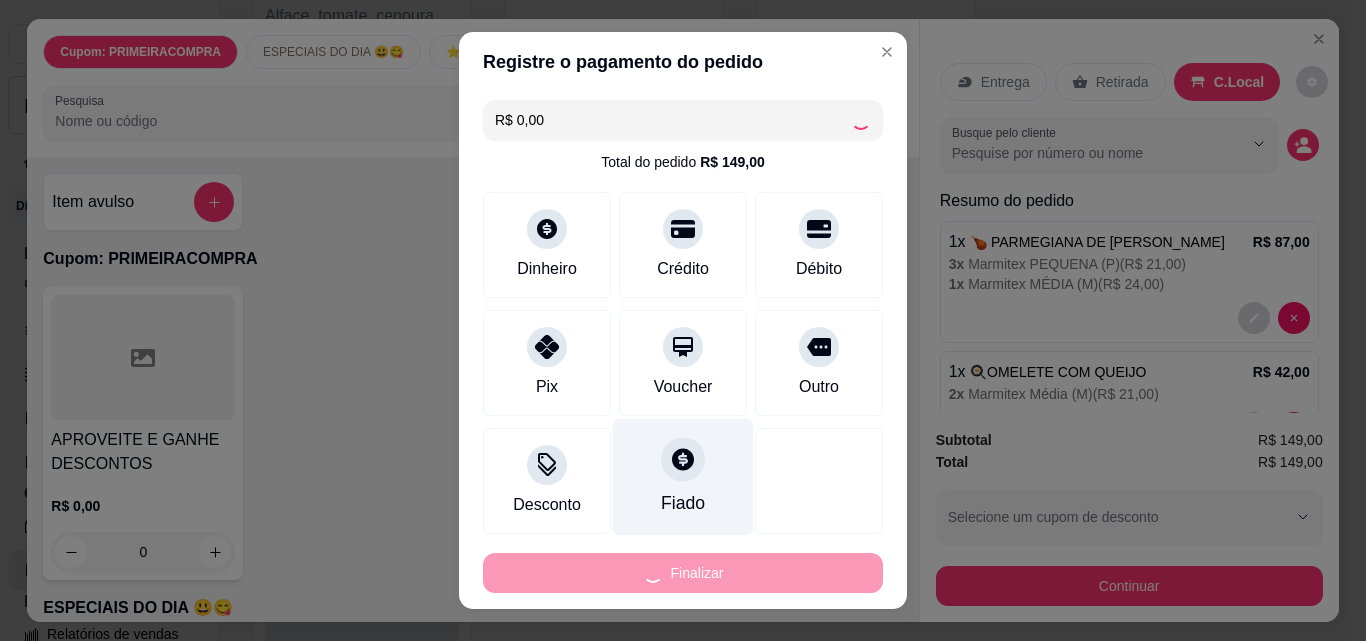 type on "-R$ 149,00" 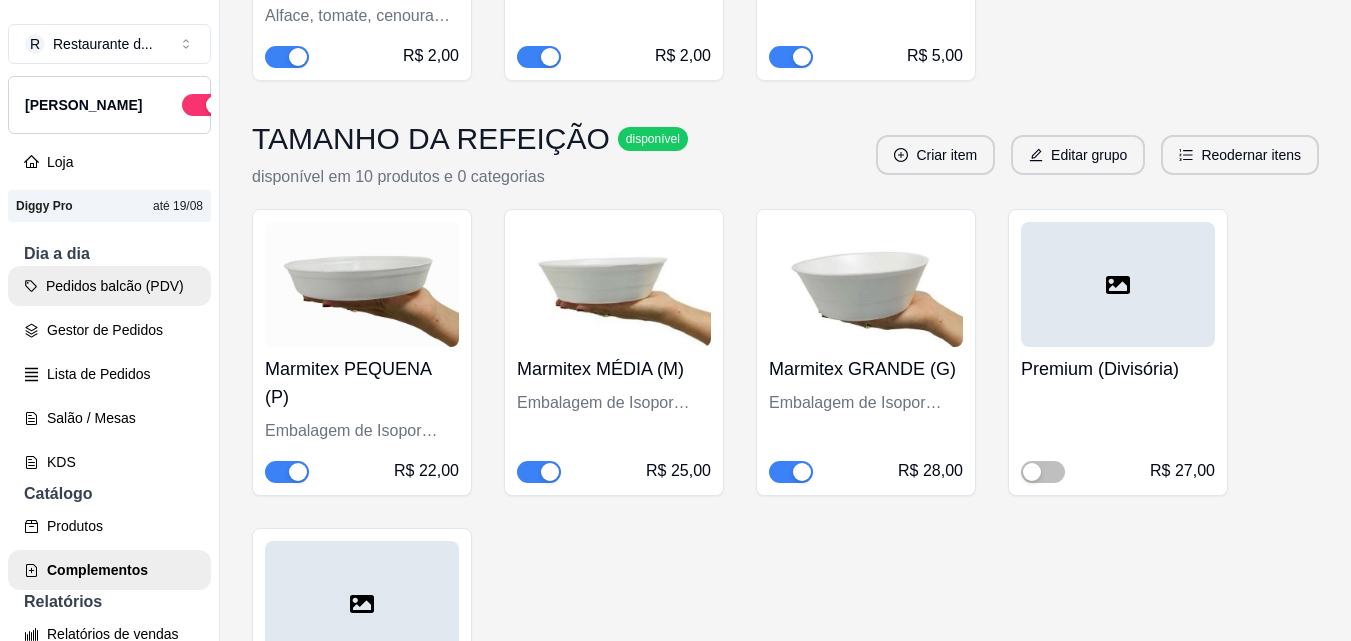 click on "Pedidos balcão (PDV)" at bounding box center (109, 286) 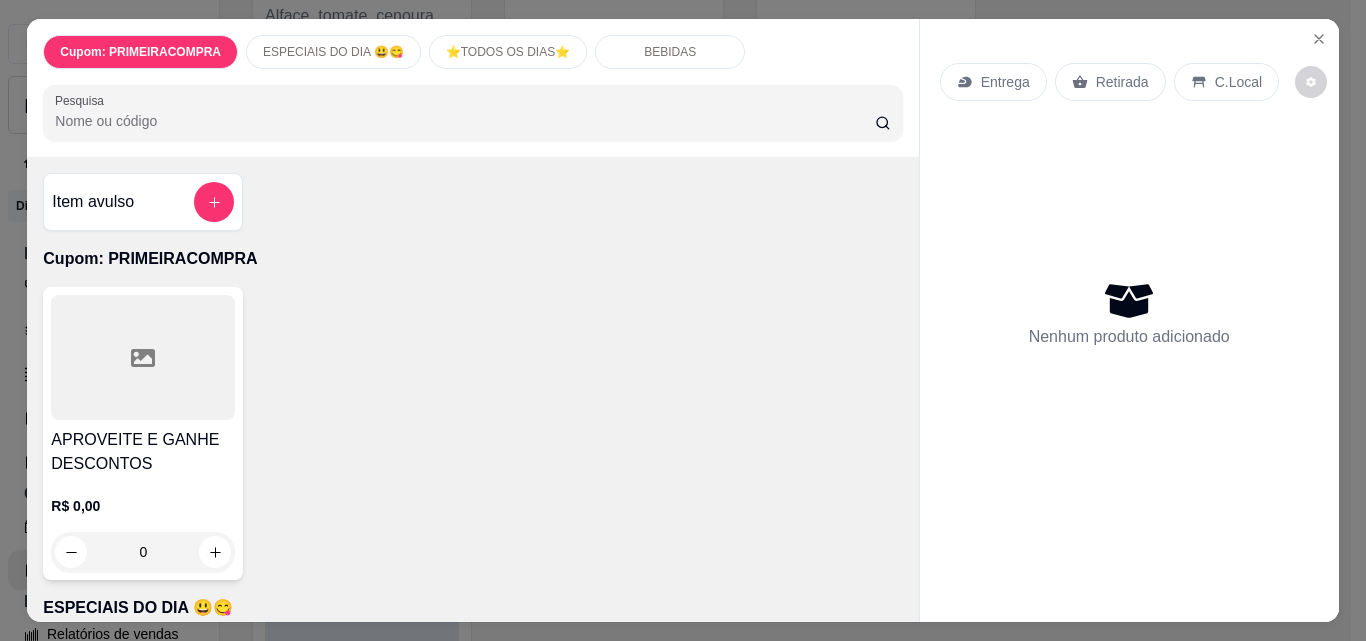scroll, scrollTop: 400, scrollLeft: 0, axis: vertical 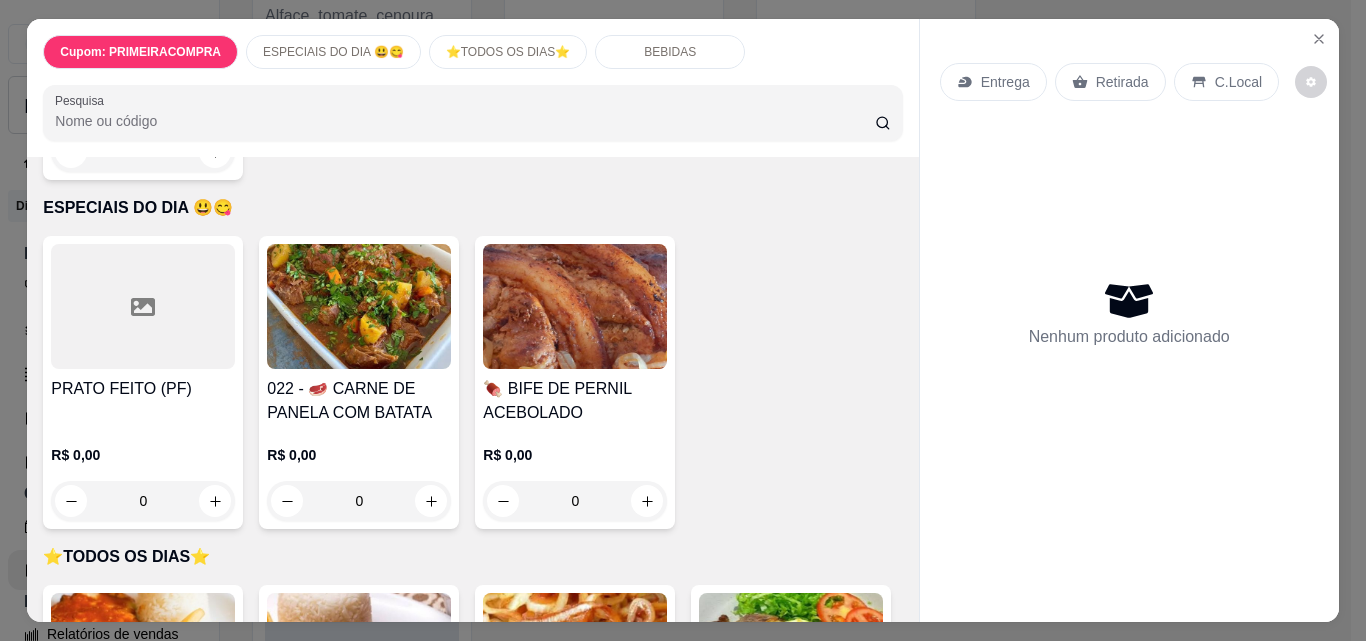 click at bounding box center [359, 306] 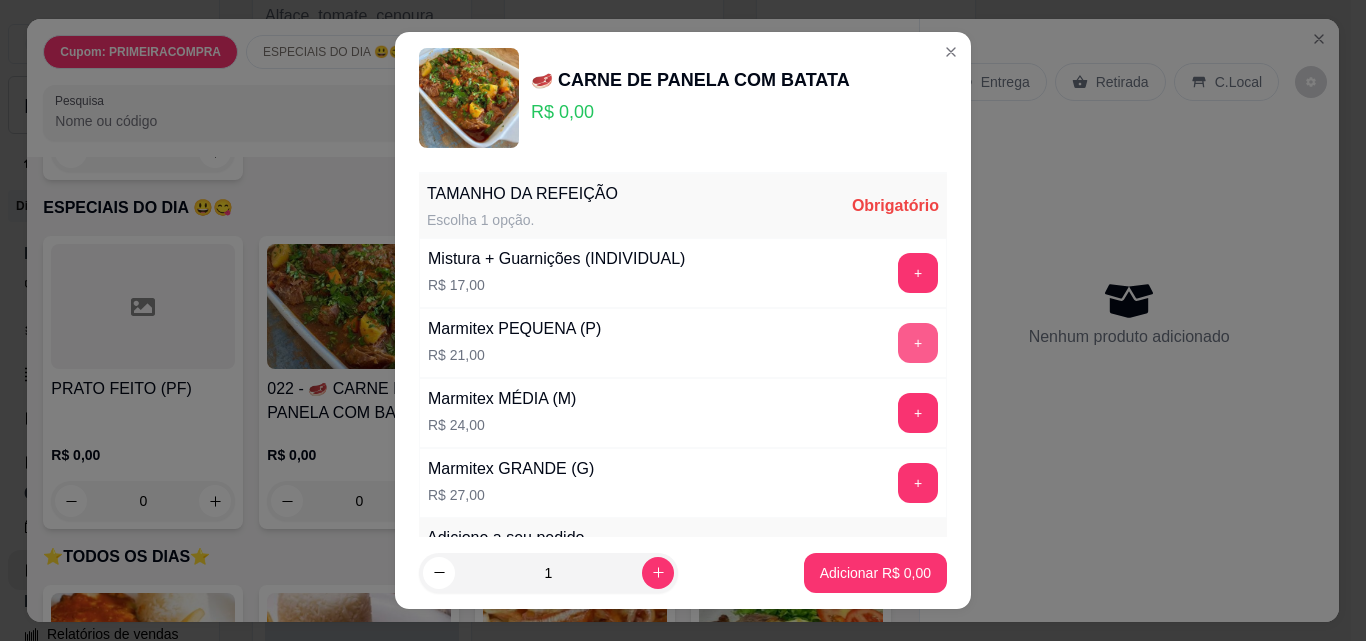 click on "+" at bounding box center (918, 343) 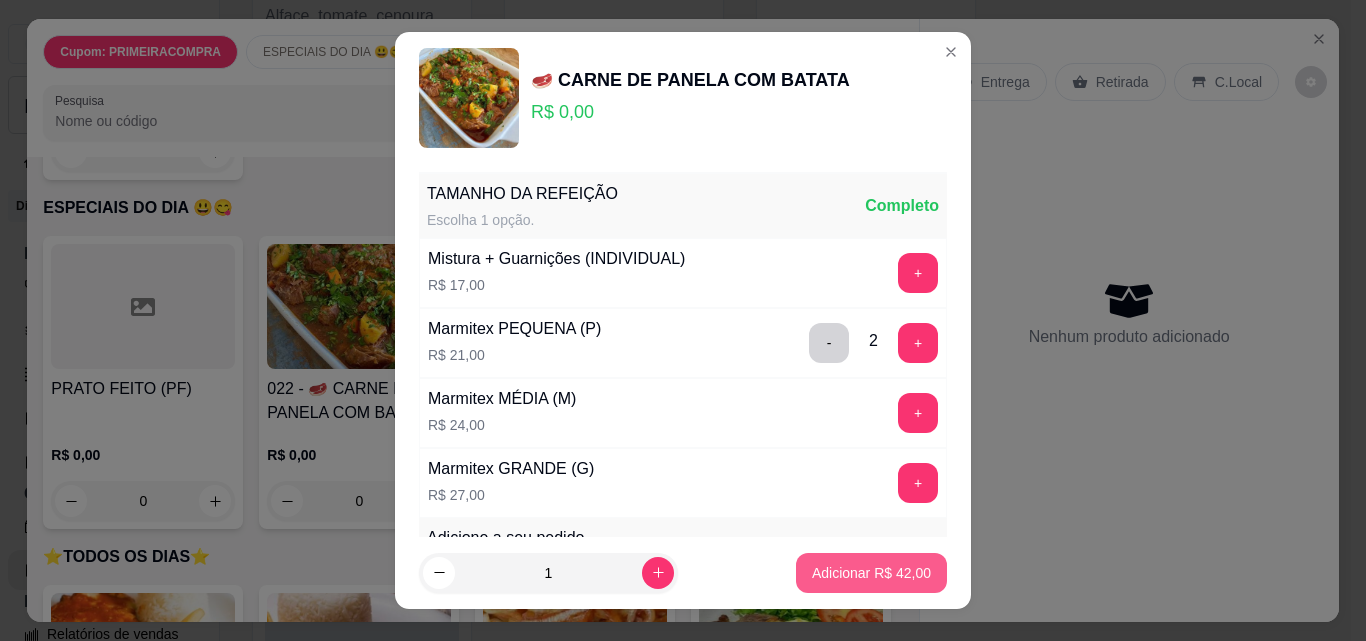 click on "Adicionar   R$ 42,00" at bounding box center (871, 573) 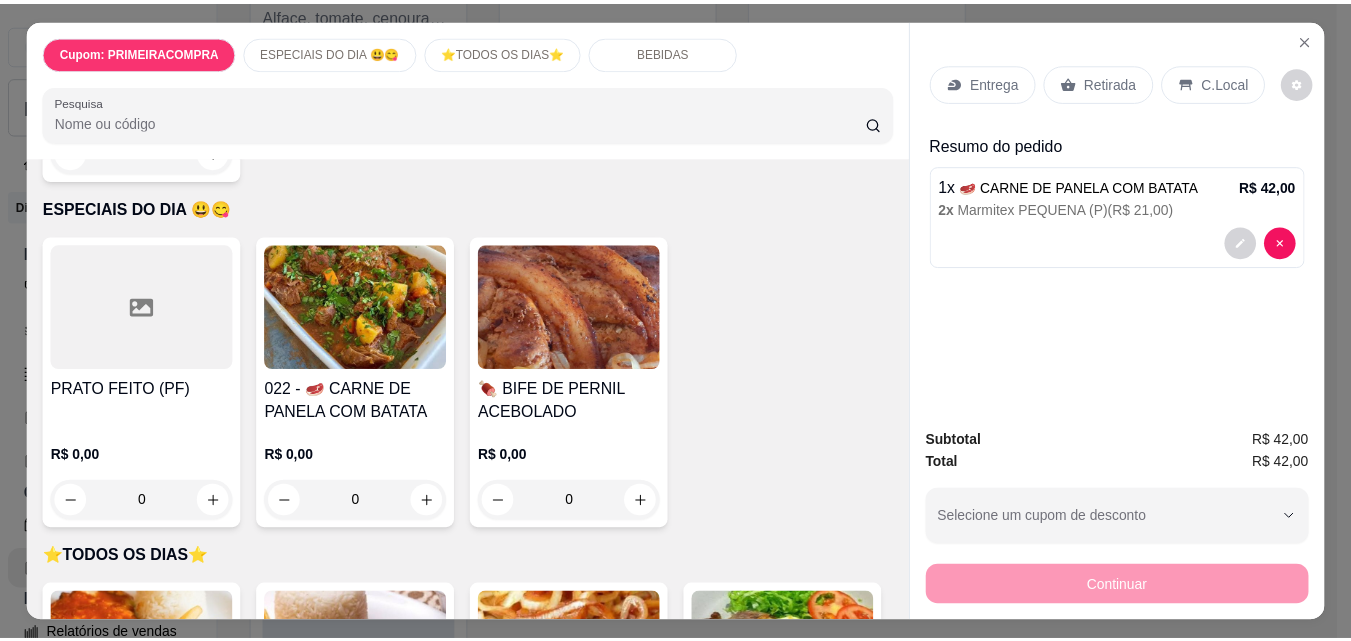 scroll, scrollTop: 600, scrollLeft: 0, axis: vertical 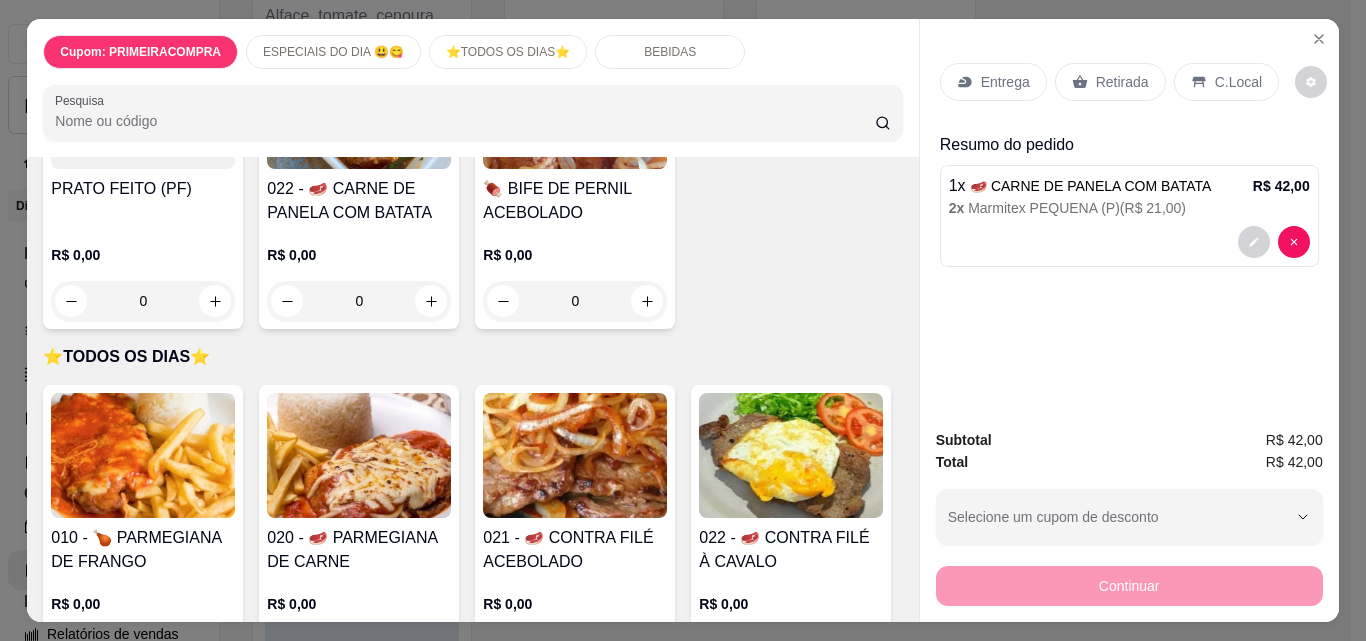 click at bounding box center [359, 455] 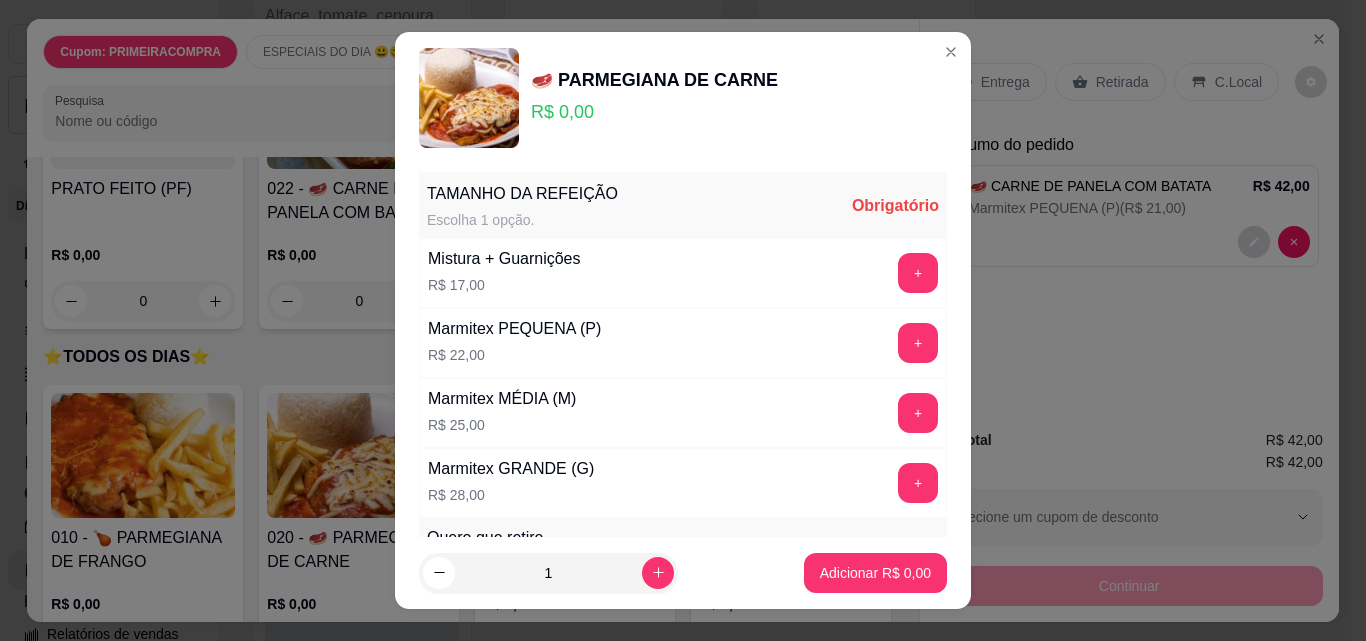 click on "+" at bounding box center [918, 343] 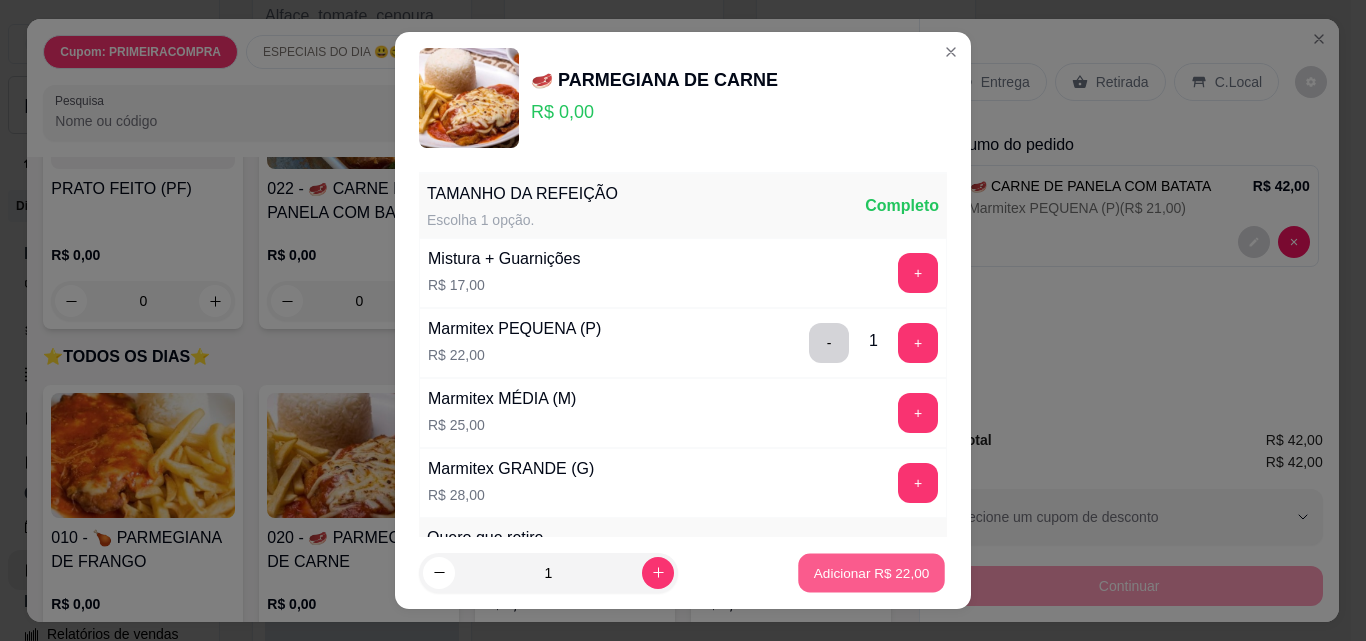 click on "Adicionar   R$ 22,00" at bounding box center (872, 572) 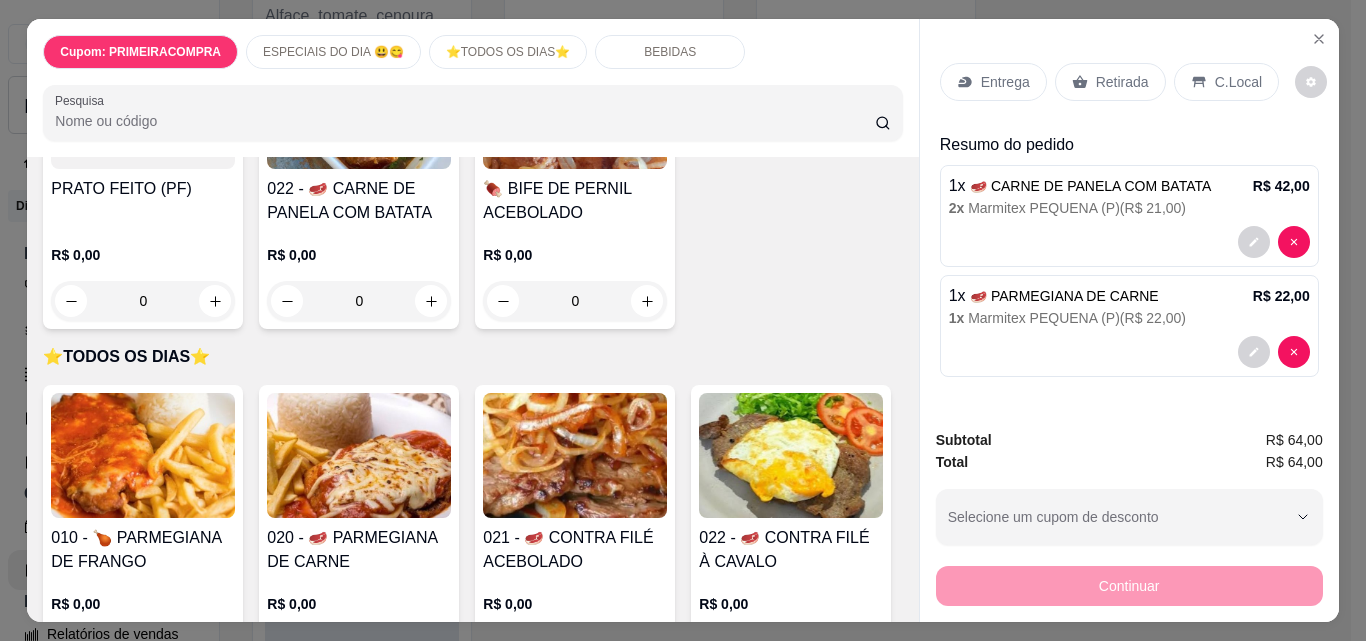 click at bounding box center (575, 455) 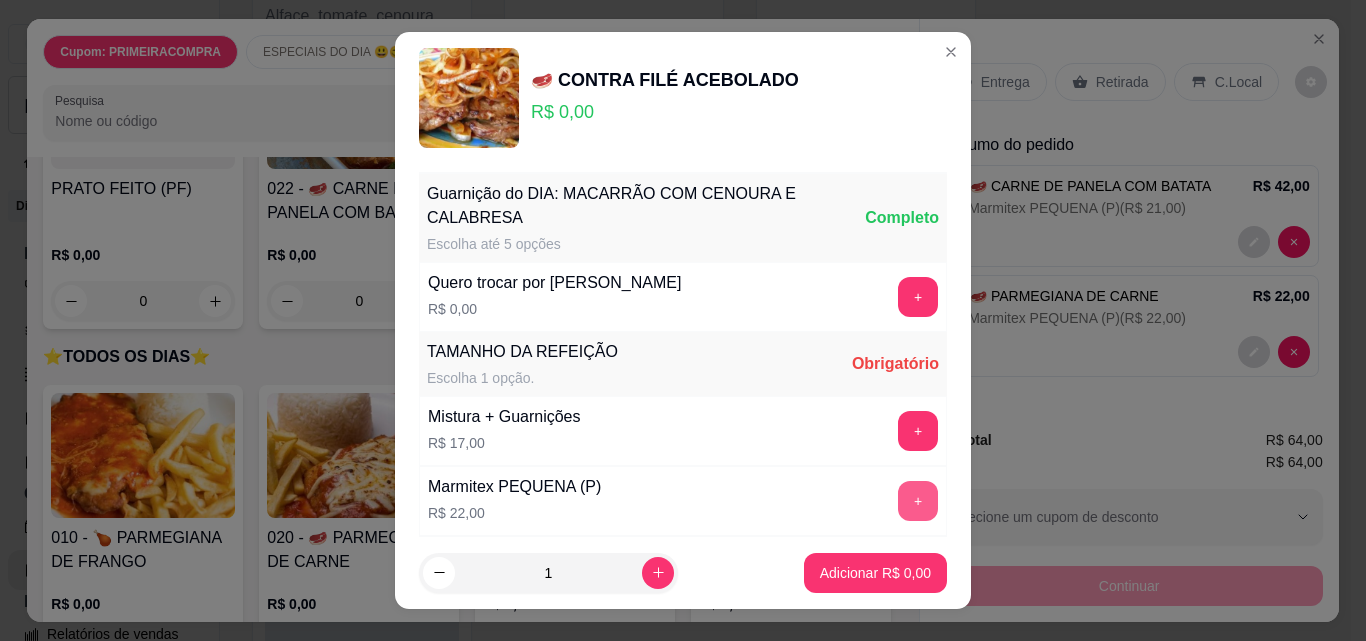 click on "+" at bounding box center [918, 501] 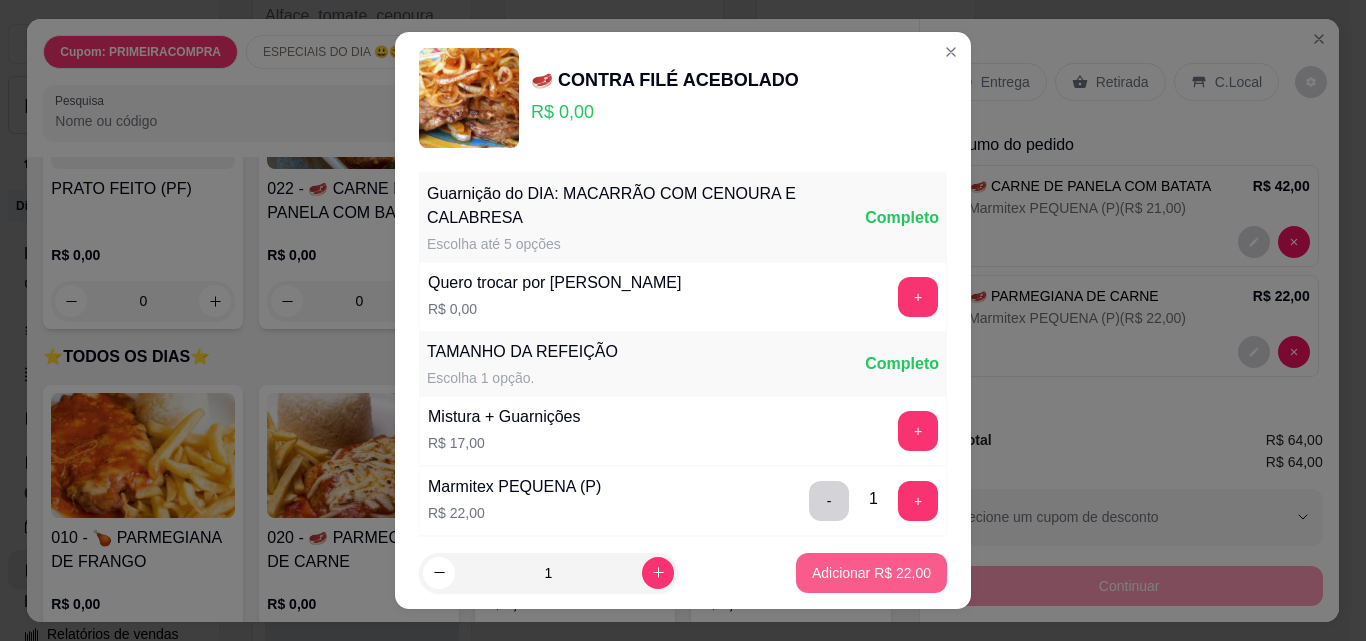 click on "Adicionar   R$ 22,00" at bounding box center (871, 573) 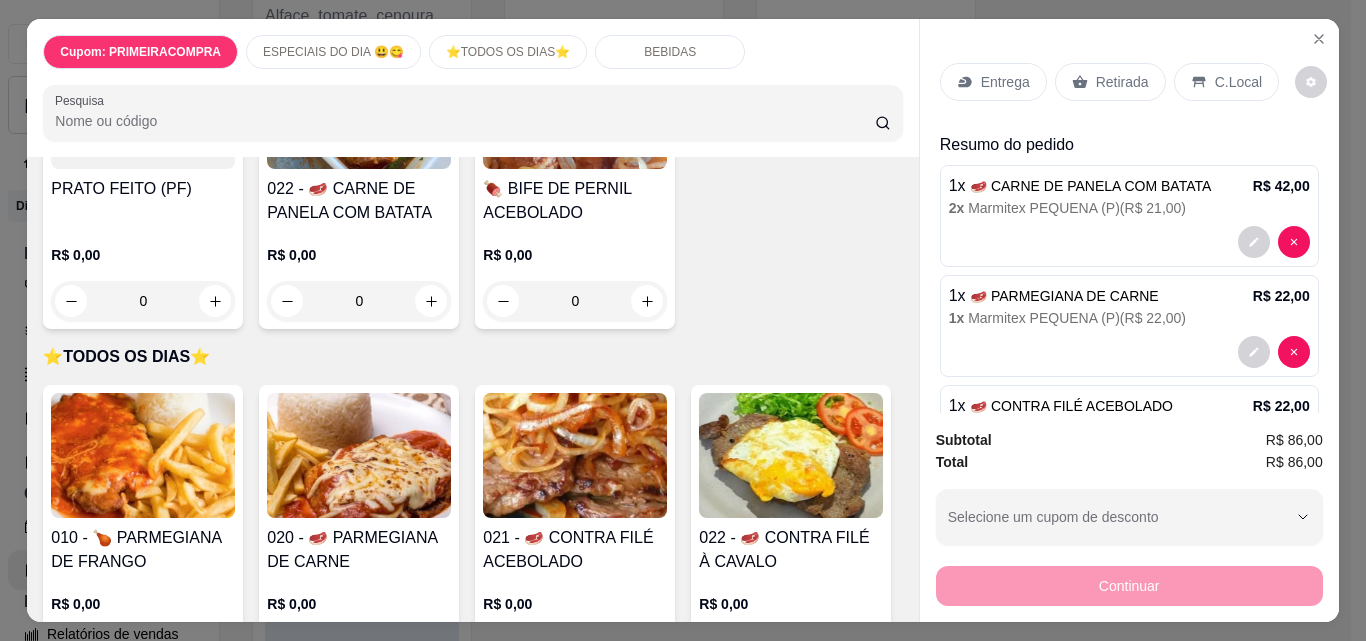 click on "Retirada" at bounding box center [1122, 82] 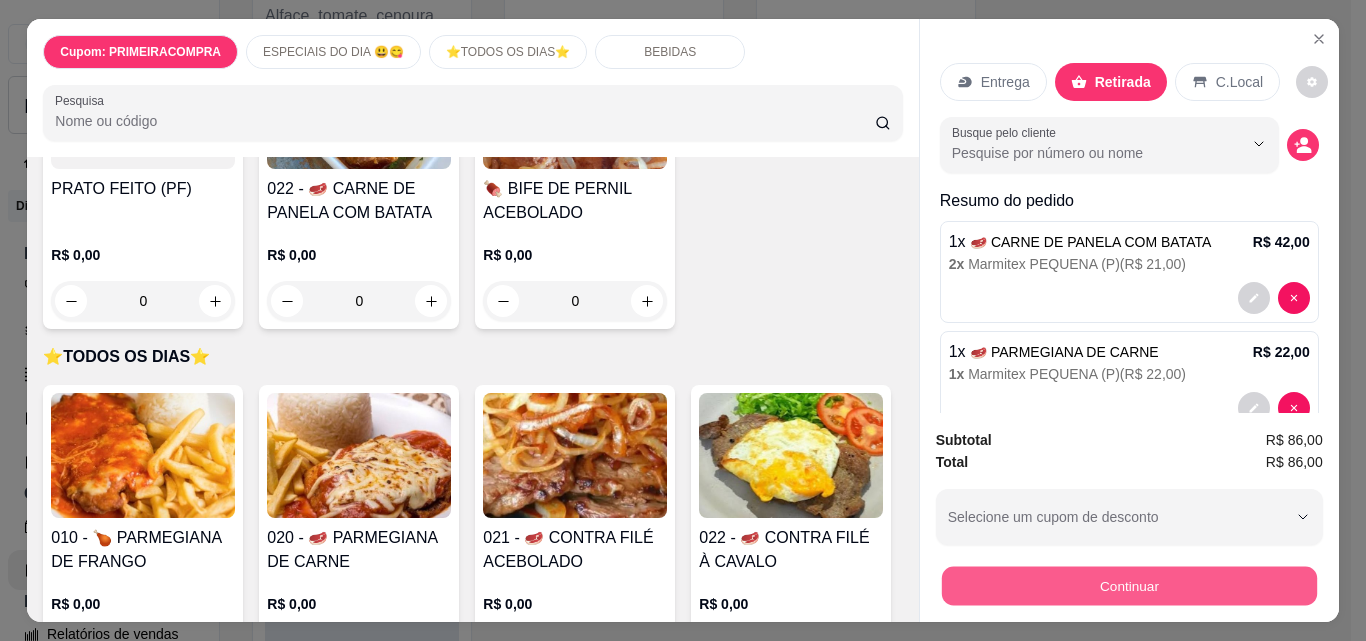 click on "Continuar" at bounding box center (1128, 585) 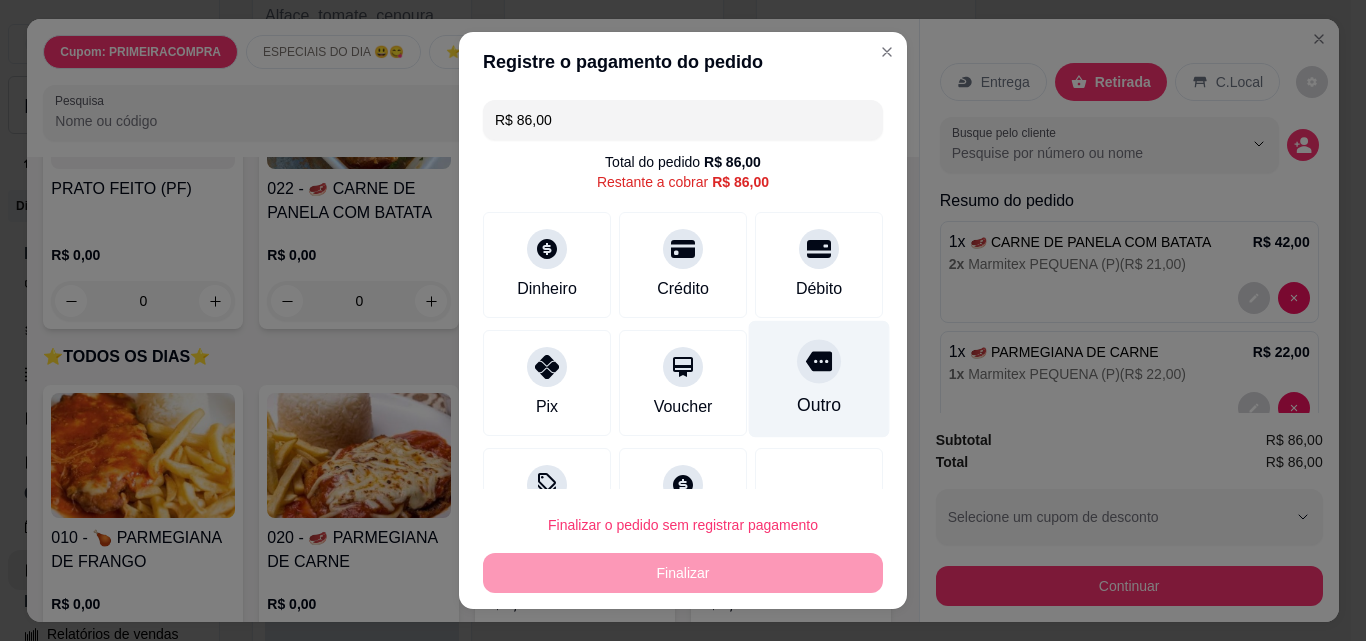 click on "Outro" at bounding box center (819, 405) 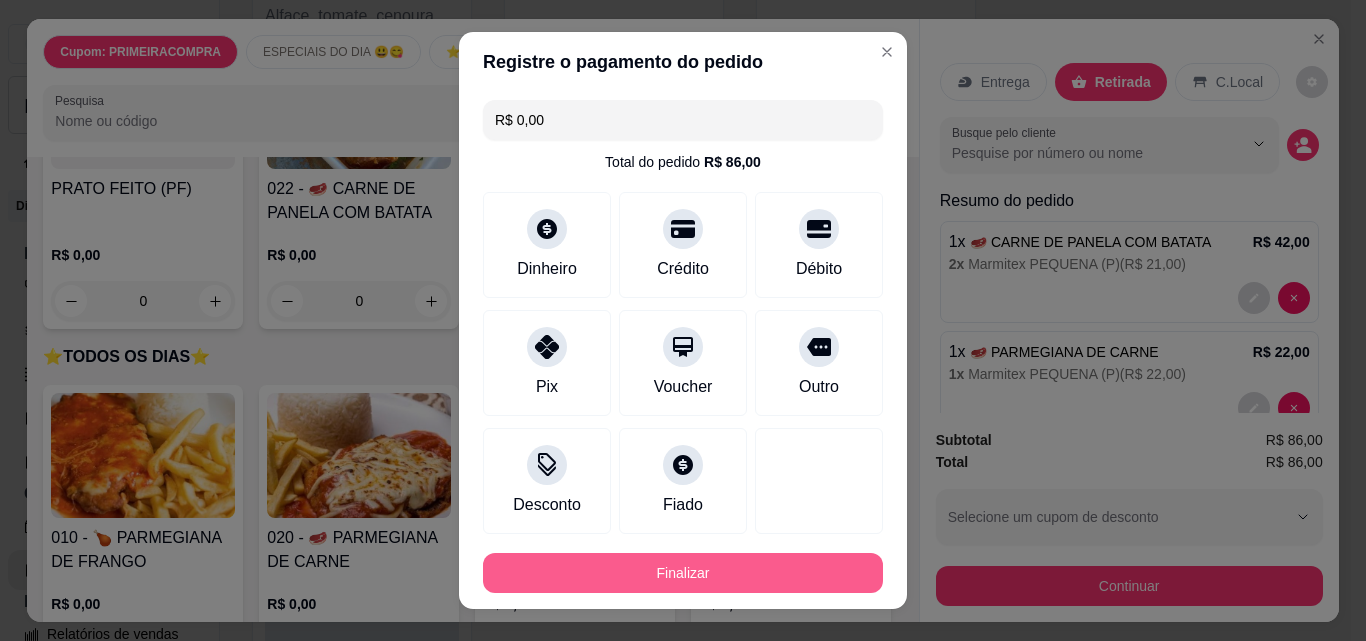 click on "Finalizar" at bounding box center [683, 573] 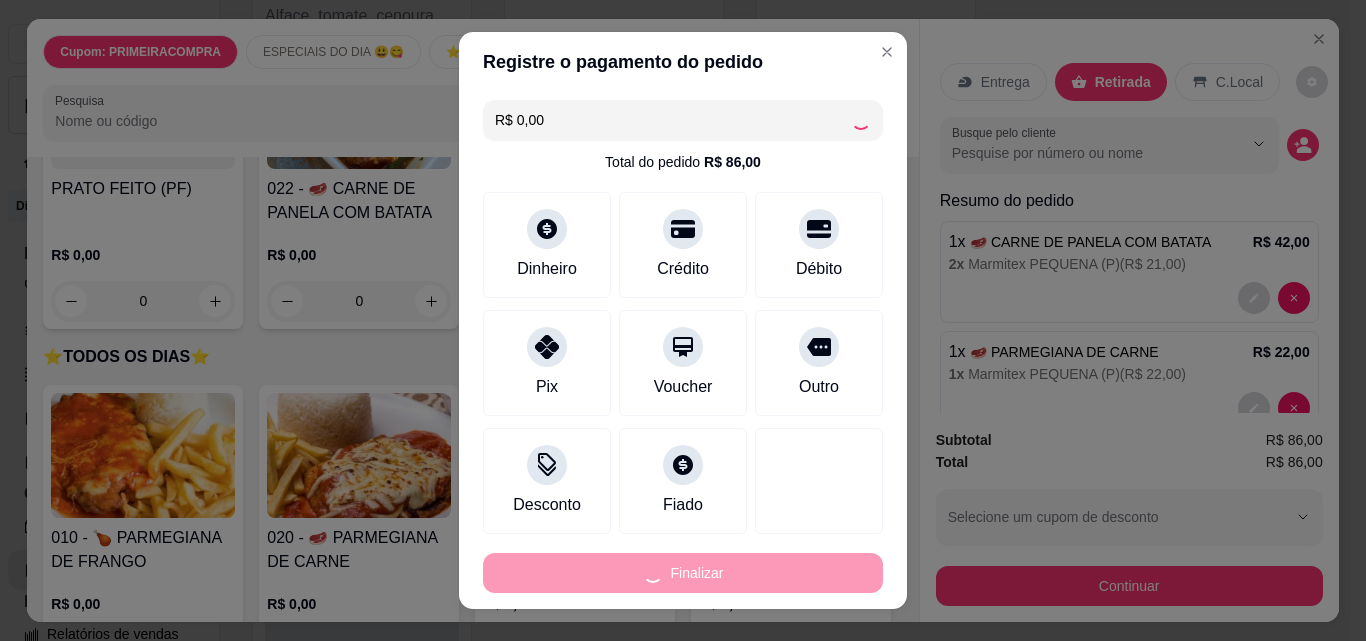 type on "-R$ 86,00" 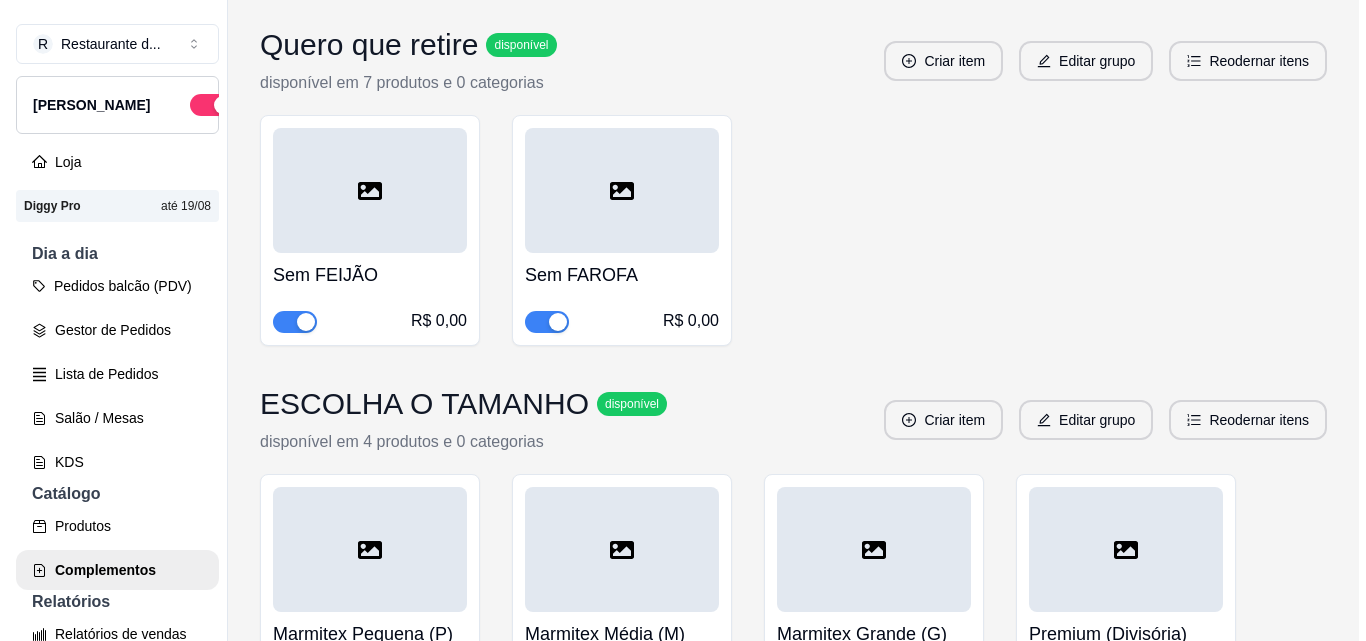 scroll, scrollTop: 2400, scrollLeft: 0, axis: vertical 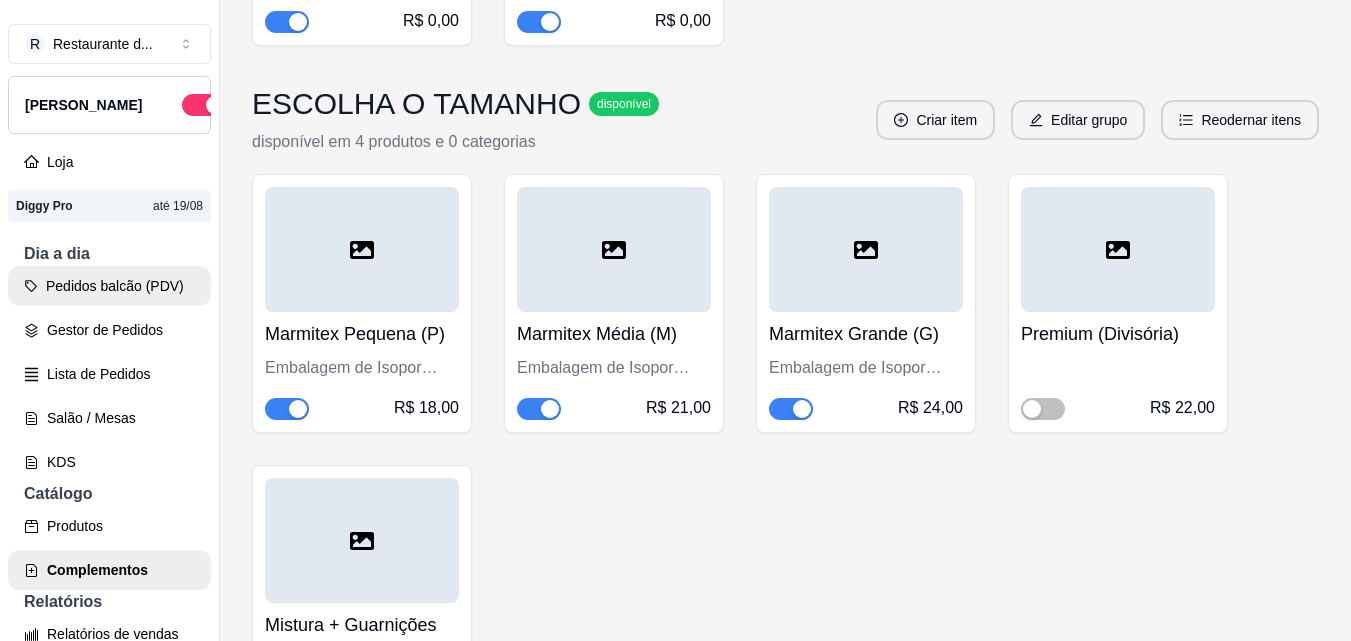 click on "Pedidos balcão (PDV)" at bounding box center (109, 286) 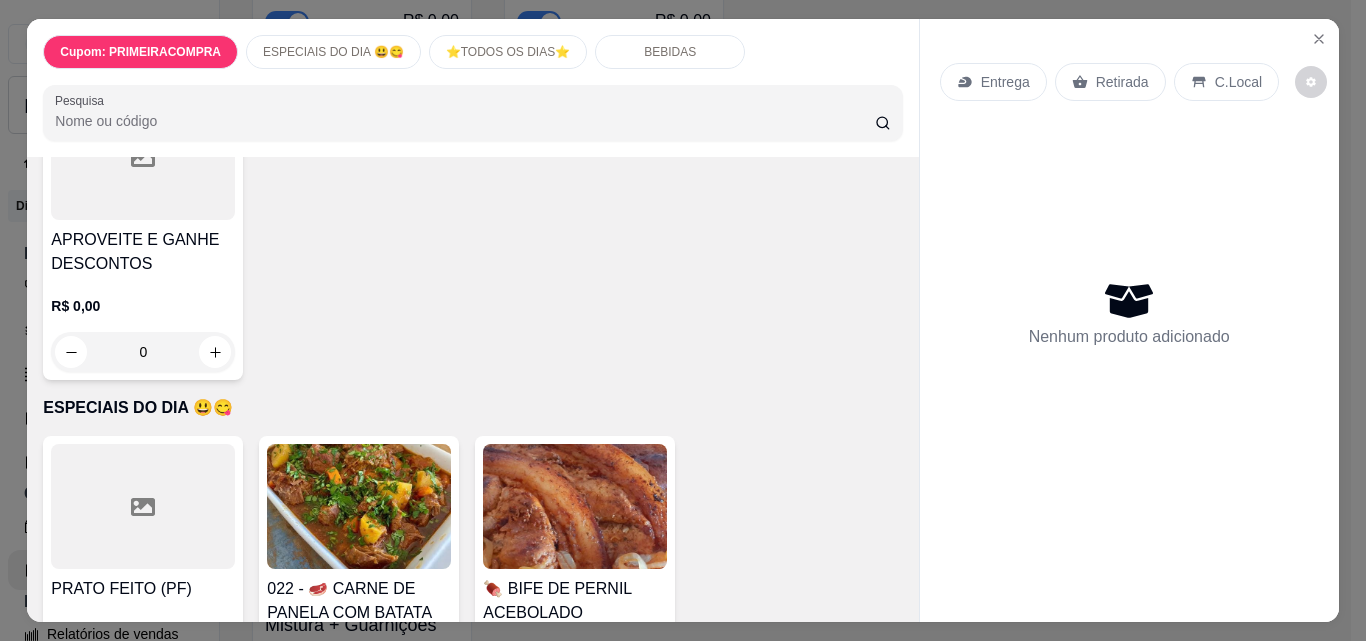 scroll, scrollTop: 0, scrollLeft: 0, axis: both 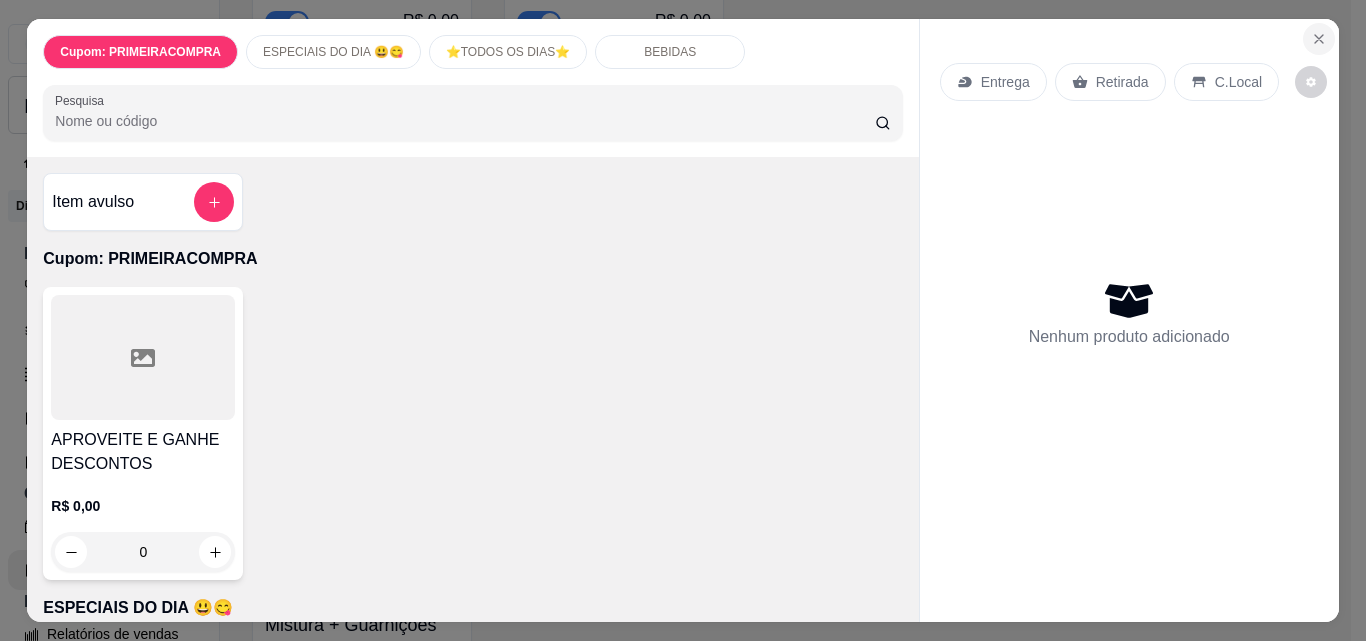 click at bounding box center (1319, 39) 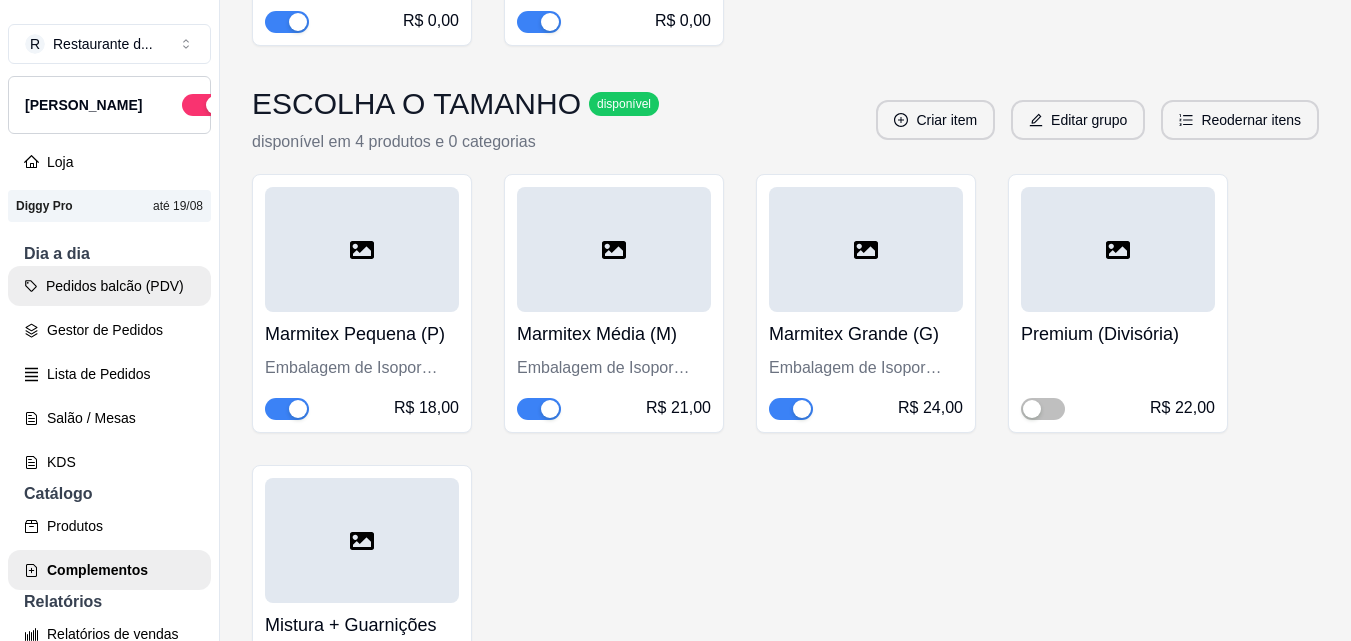 click on "Pedidos balcão (PDV)" at bounding box center (109, 286) 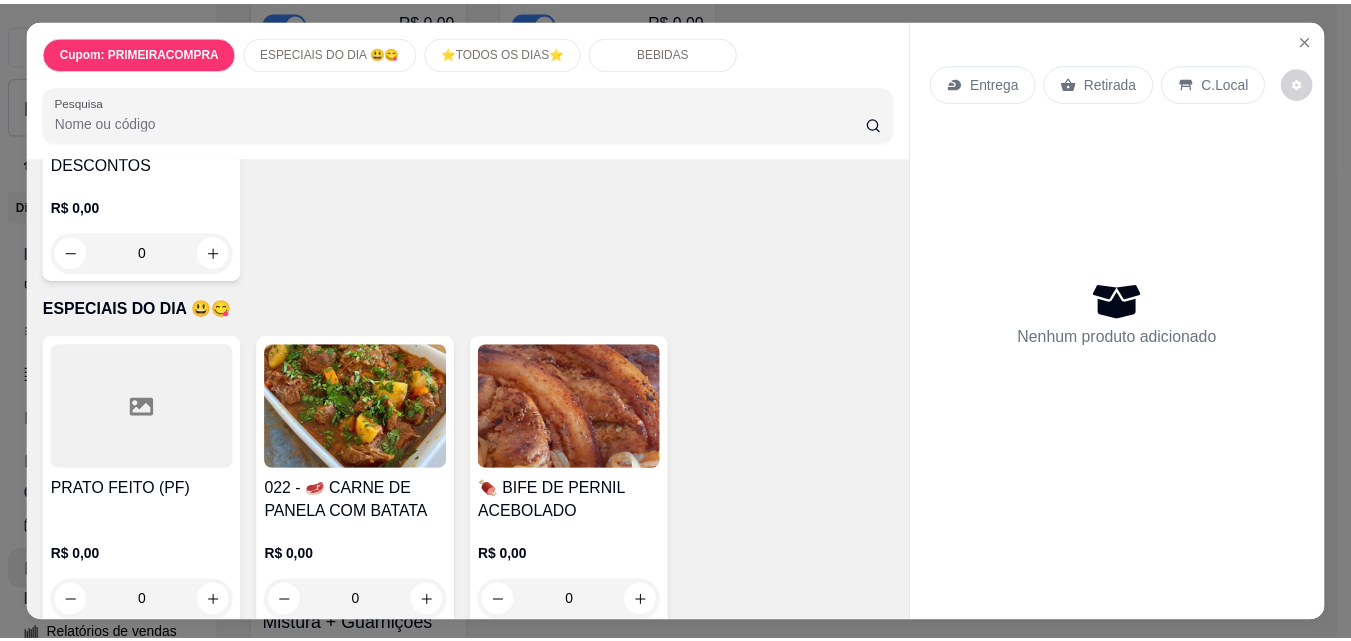 scroll, scrollTop: 100, scrollLeft: 0, axis: vertical 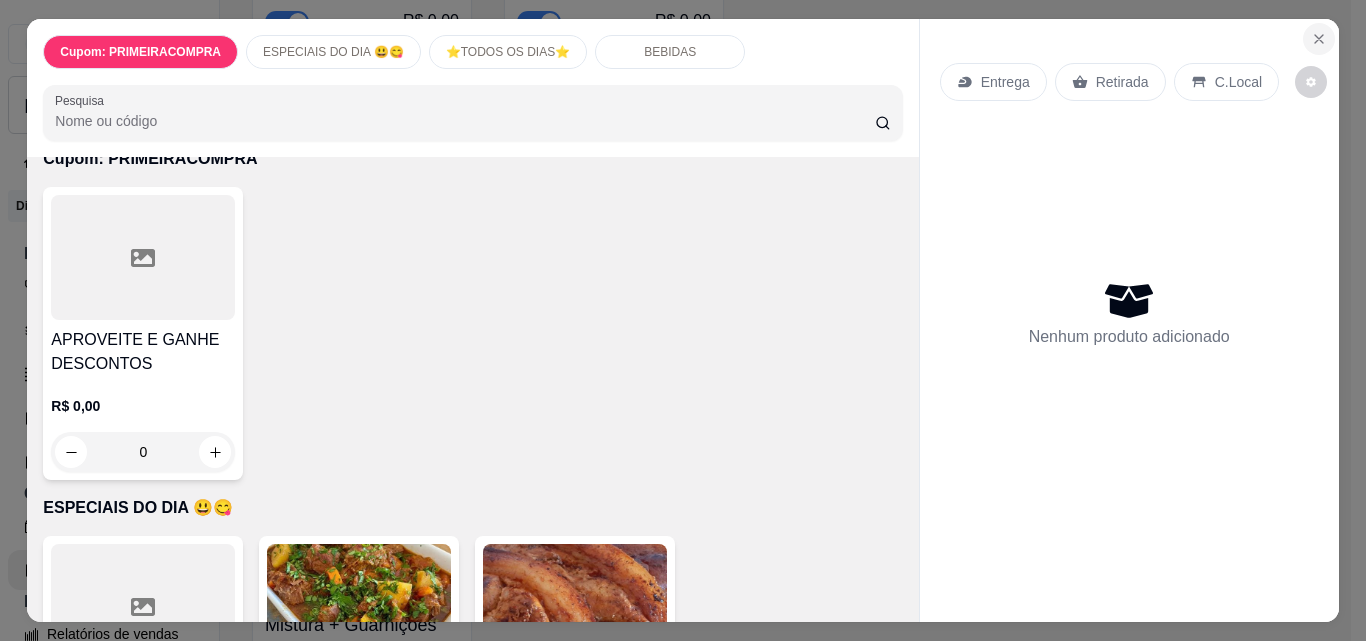 click 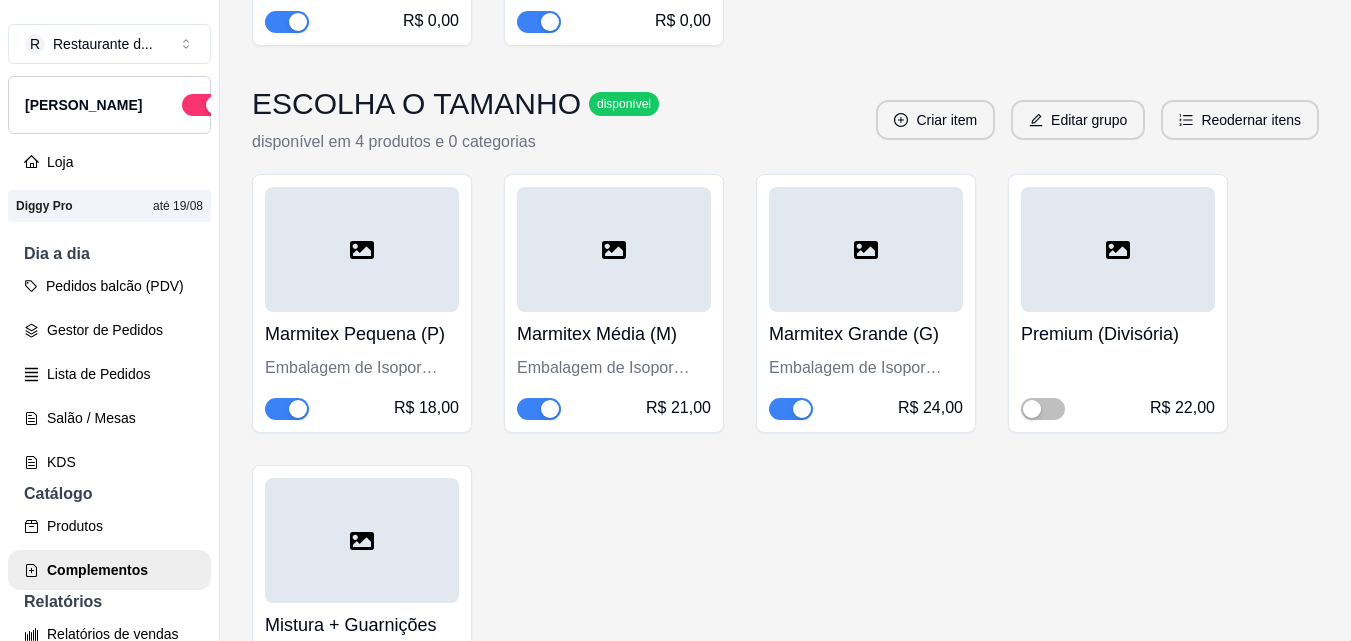 scroll, scrollTop: 2000, scrollLeft: 0, axis: vertical 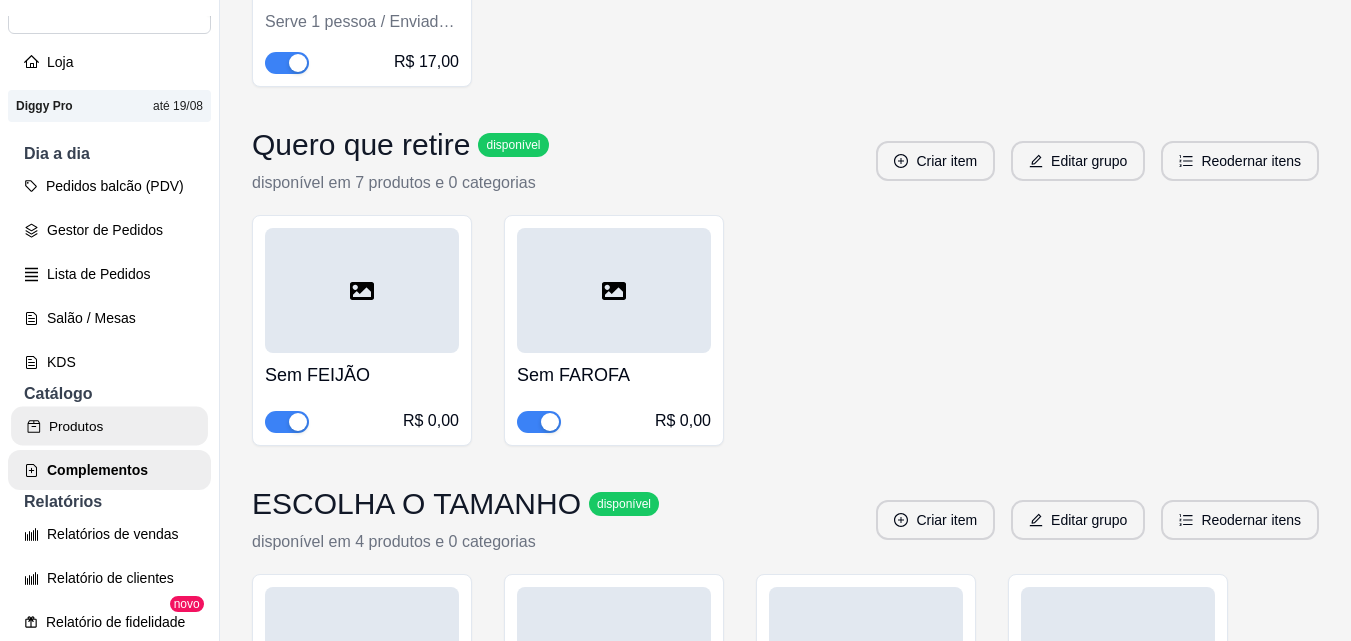 click on "Produtos" at bounding box center (109, 426) 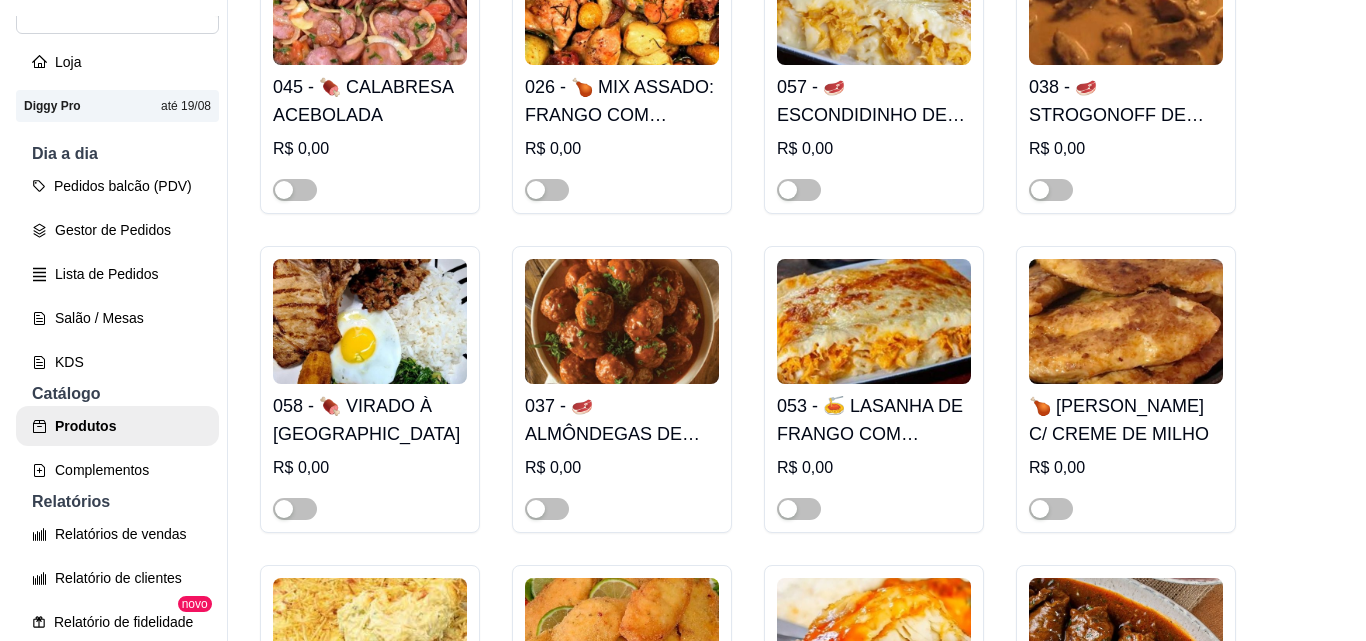 scroll, scrollTop: 0, scrollLeft: 0, axis: both 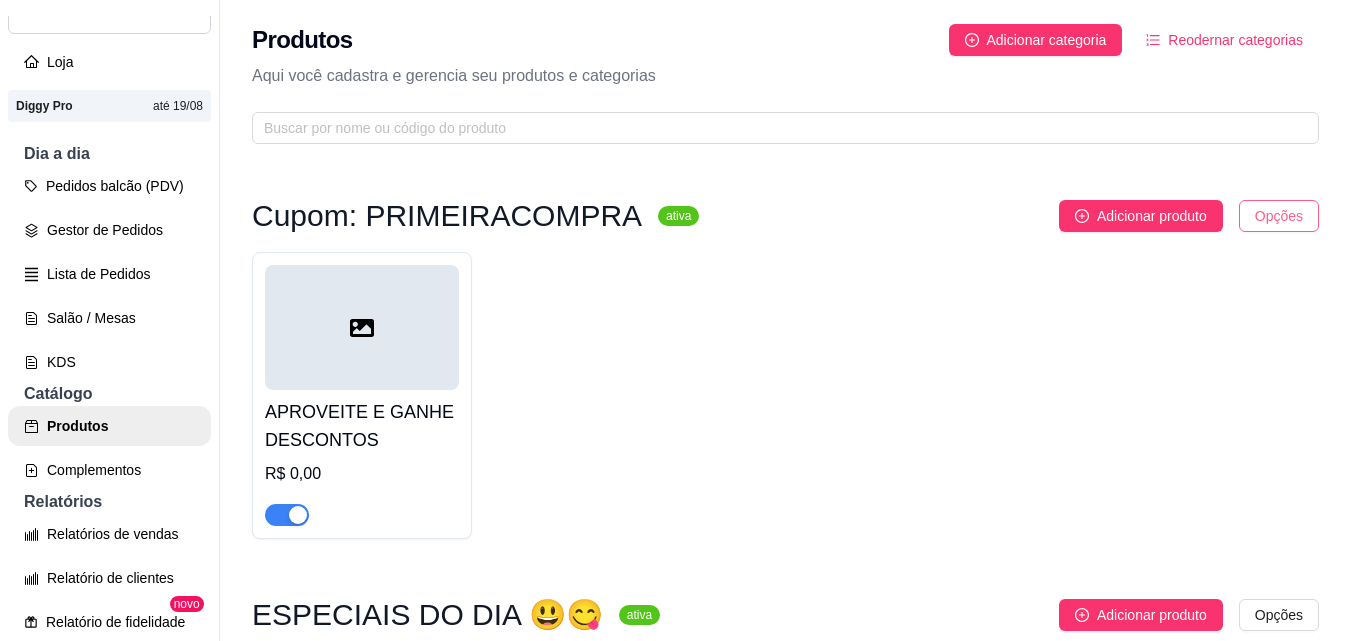 click on "R Restaurante d ... Loja Aberta Loja Diggy Pro até 19/08   Dia a dia Pedidos balcão (PDV) Gestor de Pedidos Lista de Pedidos Salão / Mesas KDS Catálogo Produtos Complementos Relatórios Relatórios de vendas Relatório de clientes Relatório de fidelidade novo Gerenciar Entregadores novo Nota Fiscal (NFC-e) Controle de caixa Controle de fiado Cupons Clientes Estoque Configurações Diggy Planos Precisa de ajuda? Sair Produtos Adicionar categoria Reodernar categorias Aqui você cadastra e gerencia seu produtos e categorias Cupom: PRIMEIRACOMPRA ativa Adicionar produto Opções APROVEITE E GANHE DESCONTOS   R$ 0,00 ESPECIAIS DO DIA 😃😋 ativa Adicionar produto Opções PRATO FEITO (PF)   R$ 0,00 FRALDINHA ASSADA   R$ 0,00 FESTIVAL DE CARNES: COSTELA, FRALDINHA E MAMINHA ASSADA    R$ 0,00 RABADA COM POLENTA   R$ 0,00 🍗 BOBÓ DE FRANGO   R$ 0,00 030 - 🥩 MISTA DE CARNE ASSADA   R$ 0,00 050 - 🍖 FEIJOADA COMPLETA   R$ 0,00 022 - 🥩 CARNE DE PANELA COM BATATA   R$ 0,00   R$ 0,00" at bounding box center [675, 320] 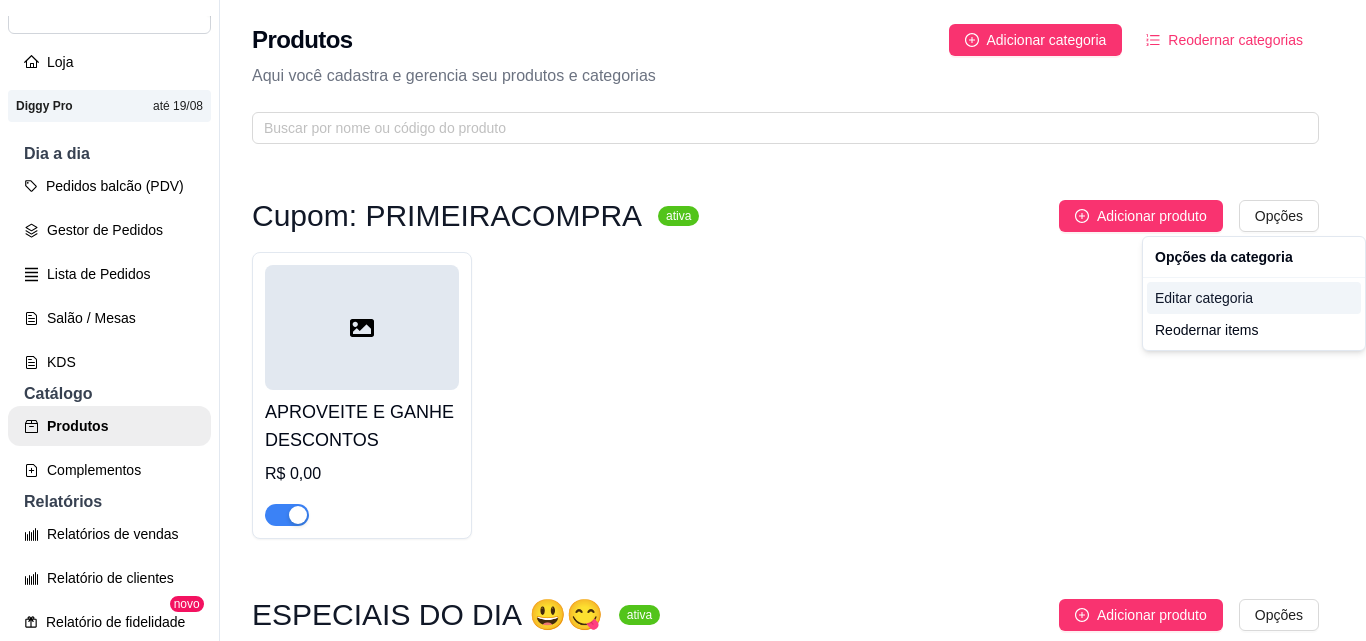 click on "Editar categoria" at bounding box center [1254, 298] 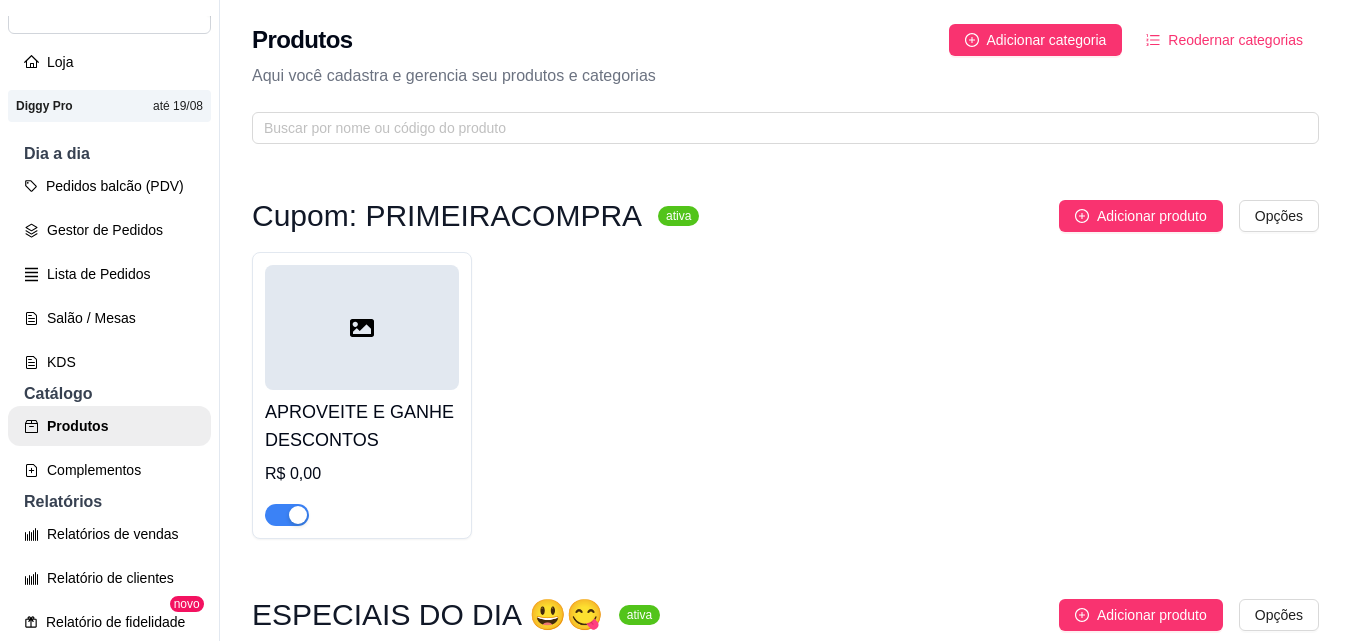 click on "APROVEITE E GANHE DESCONTOS   R$ 0,00" at bounding box center (362, 458) 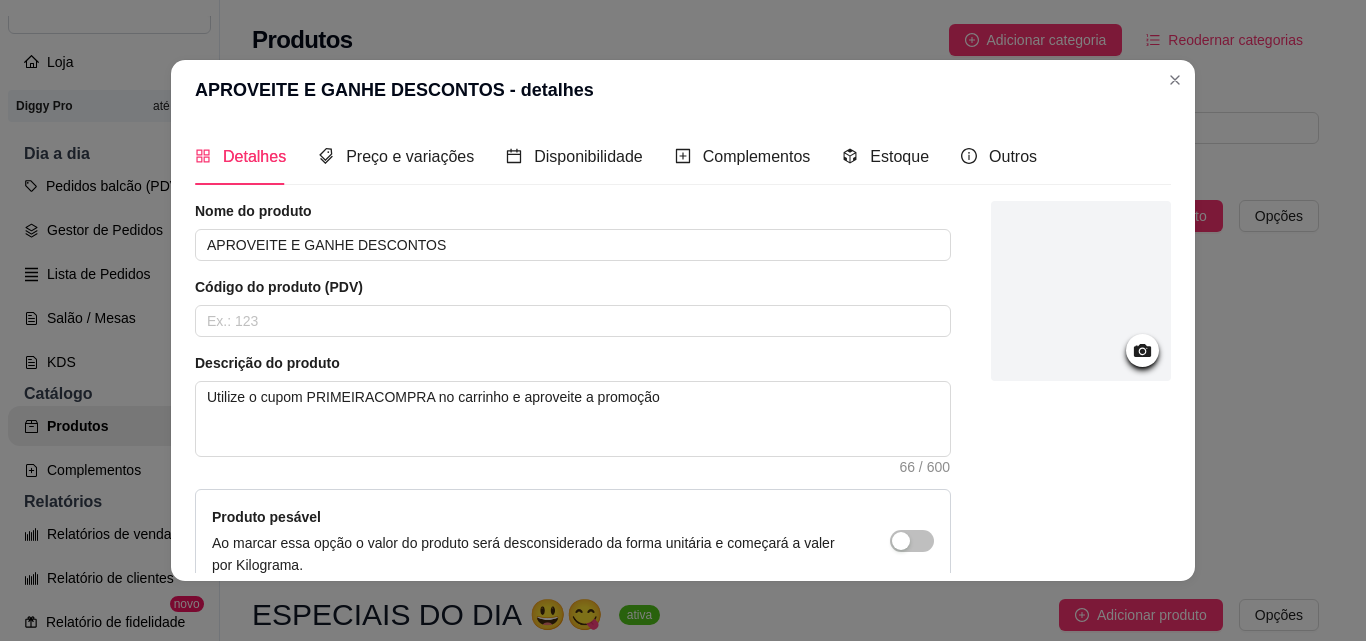scroll, scrollTop: 207, scrollLeft: 0, axis: vertical 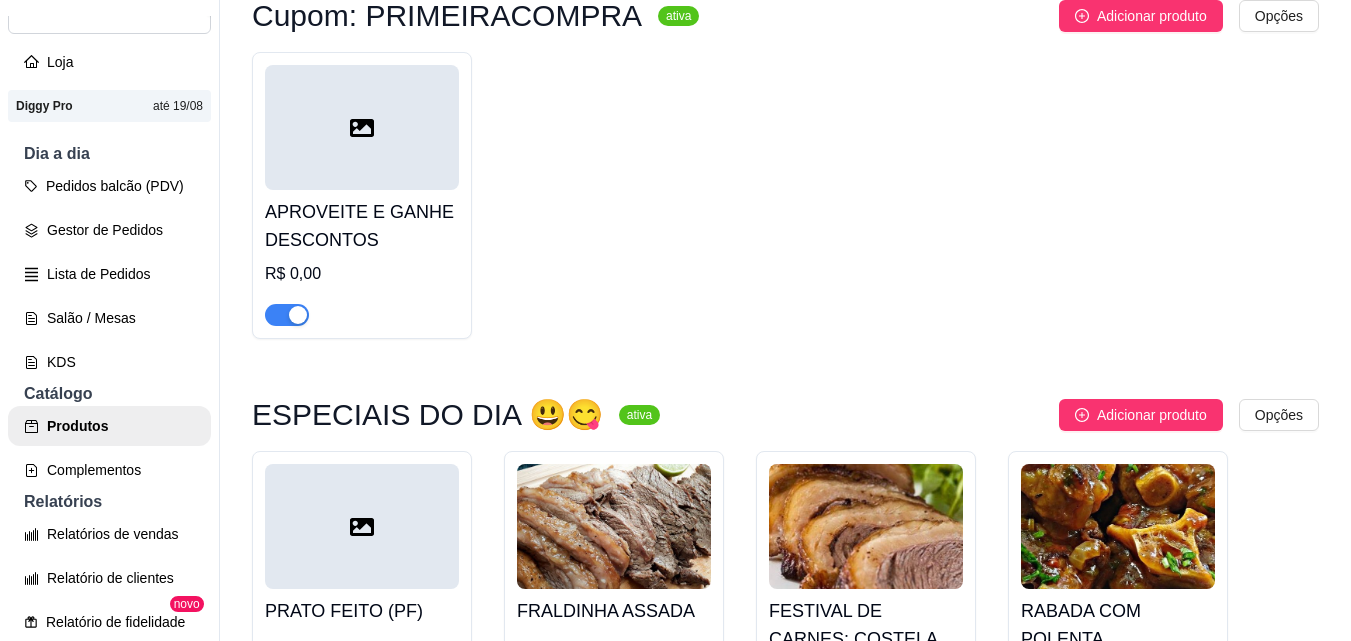 click at bounding box center (362, 127) 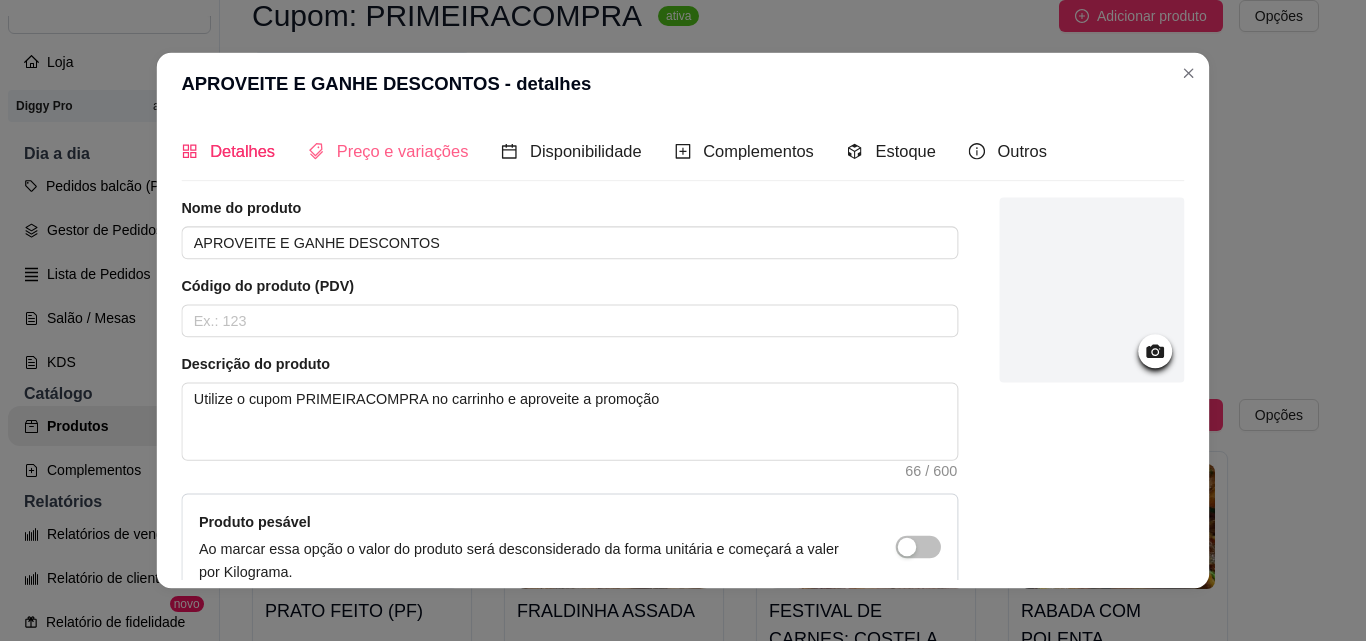 type 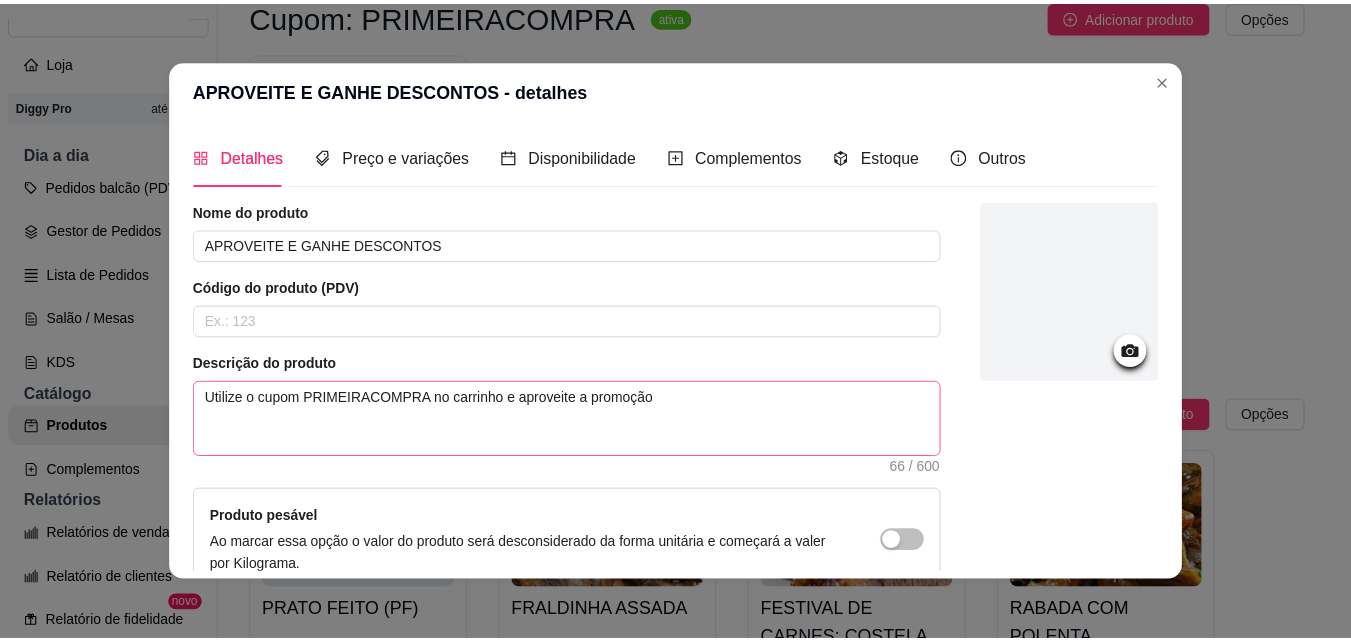 scroll, scrollTop: 200, scrollLeft: 0, axis: vertical 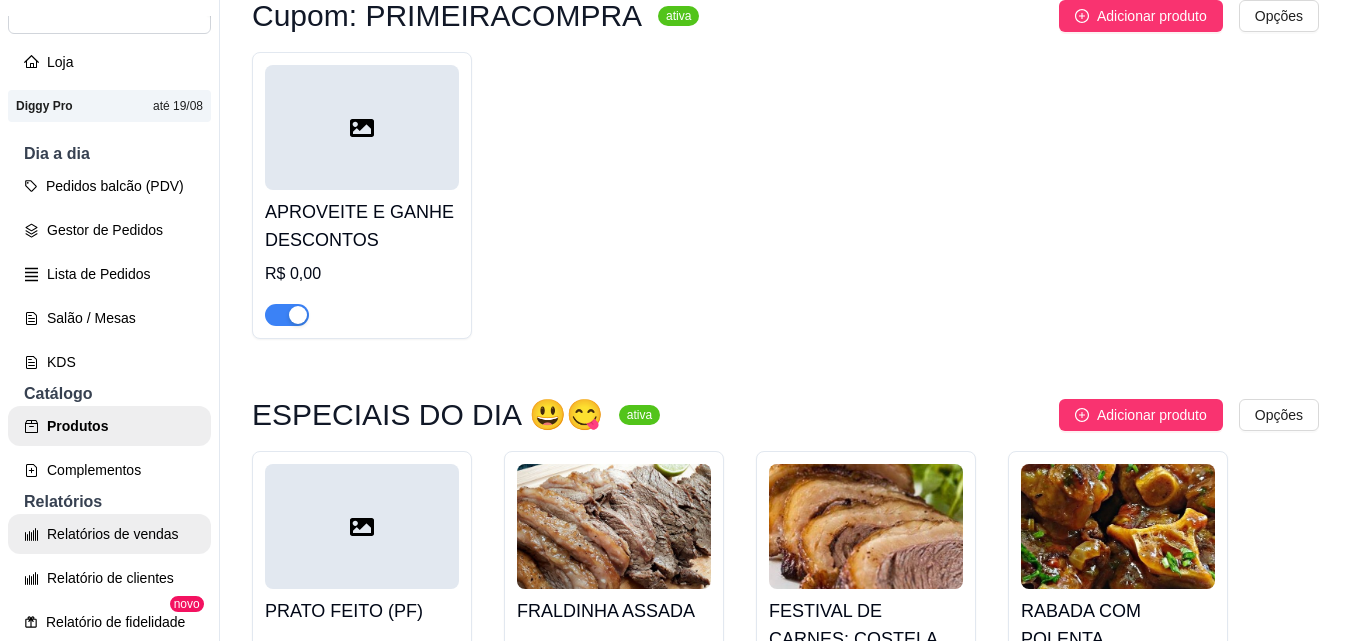 click on "Relatórios de vendas" at bounding box center (109, 534) 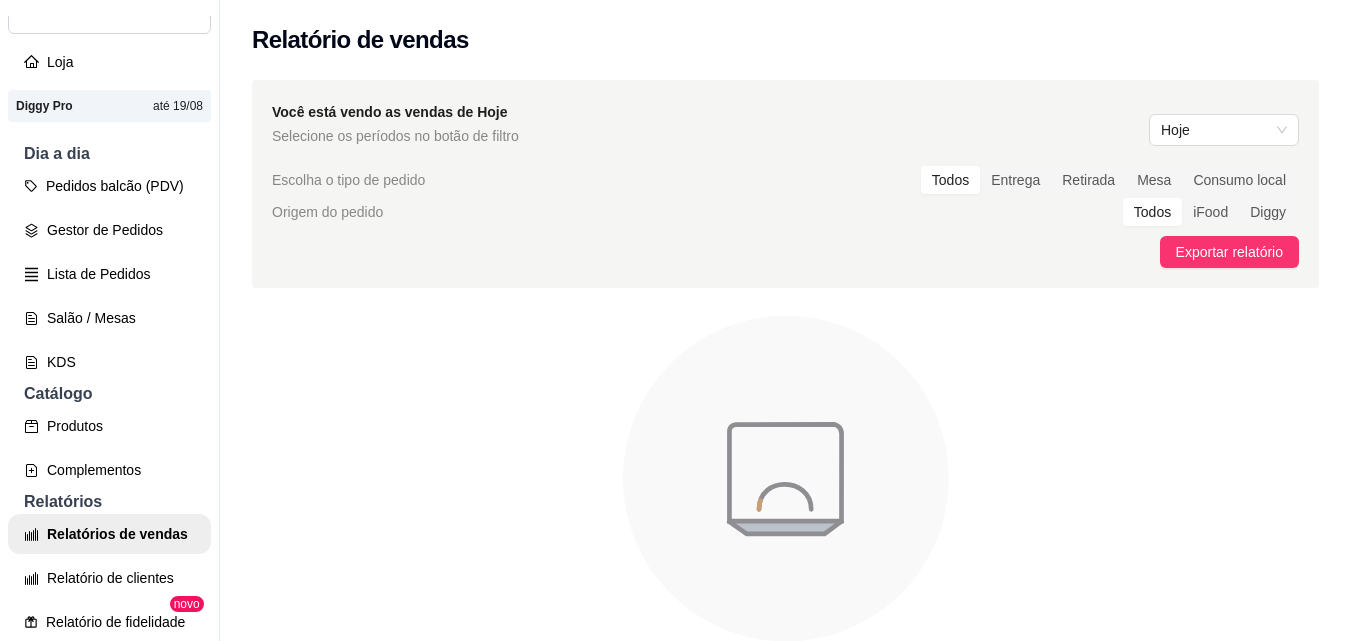 scroll, scrollTop: 136, scrollLeft: 0, axis: vertical 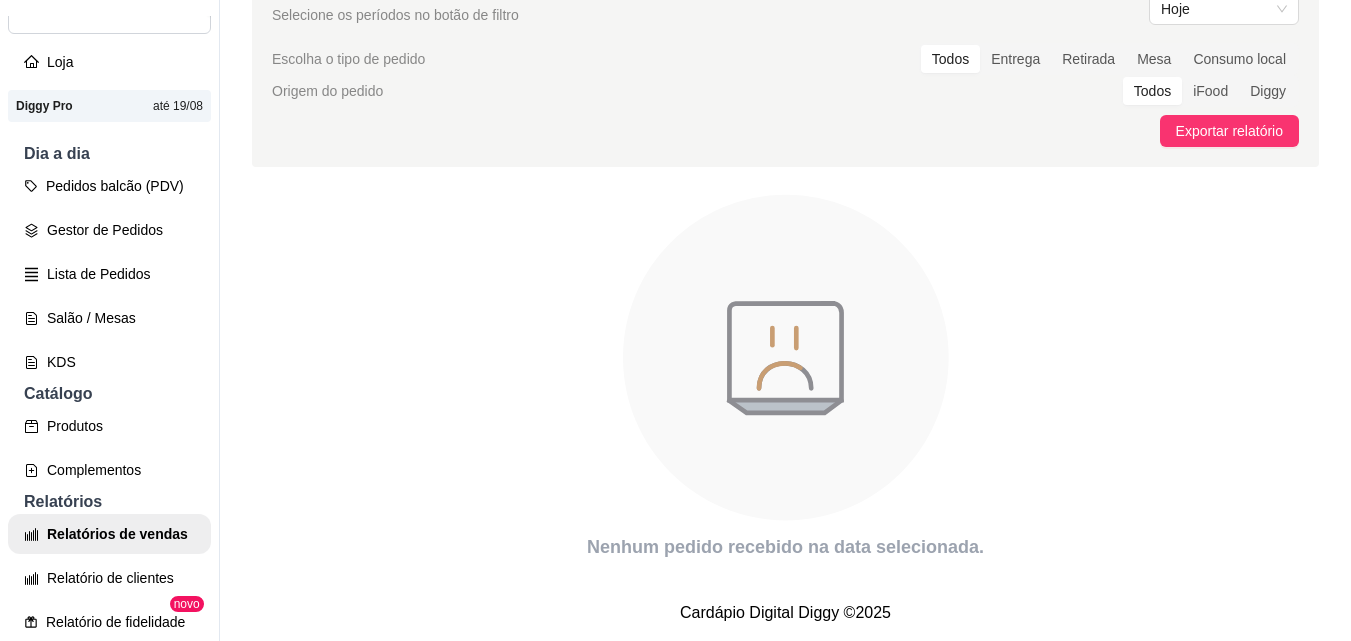 click on "Todos" at bounding box center (1152, 91) 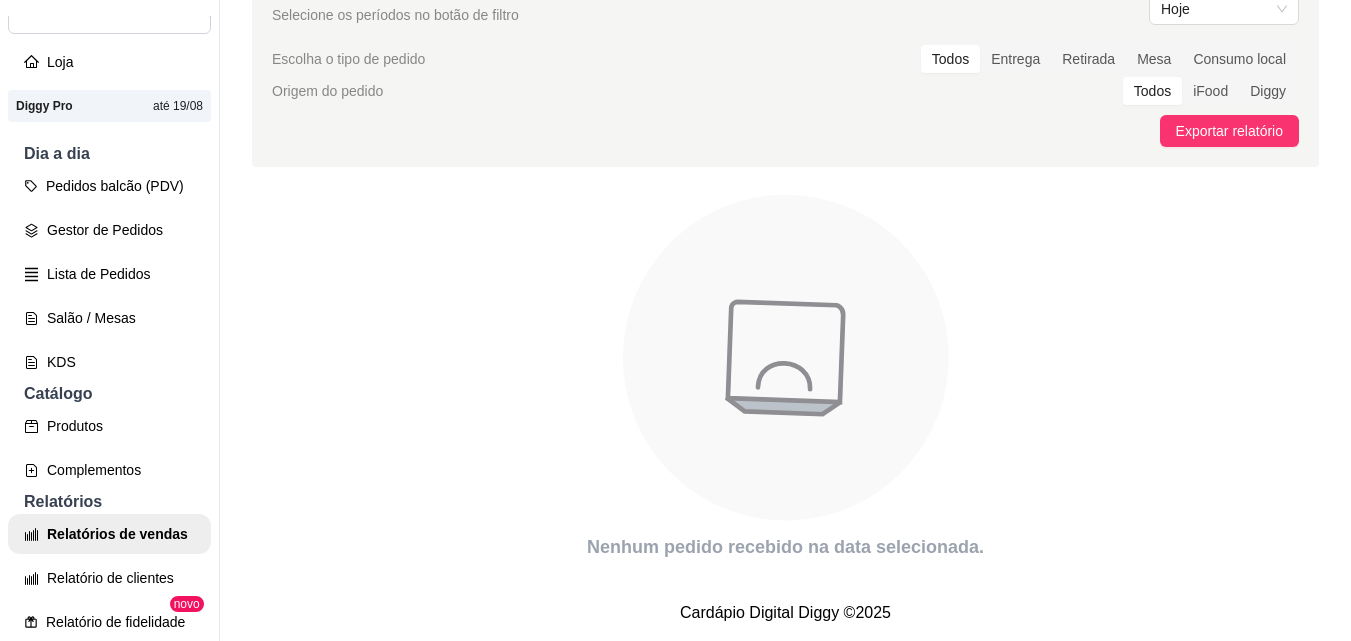 scroll, scrollTop: 0, scrollLeft: 0, axis: both 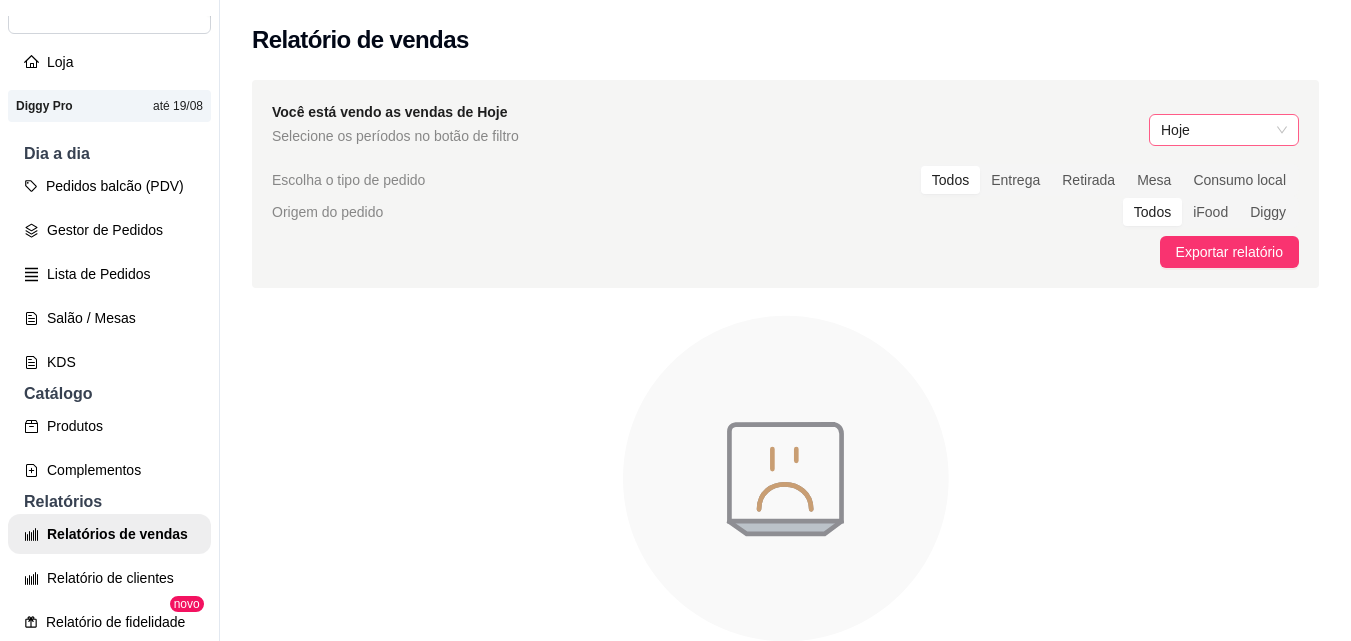 click on "Hoje" at bounding box center (1224, 130) 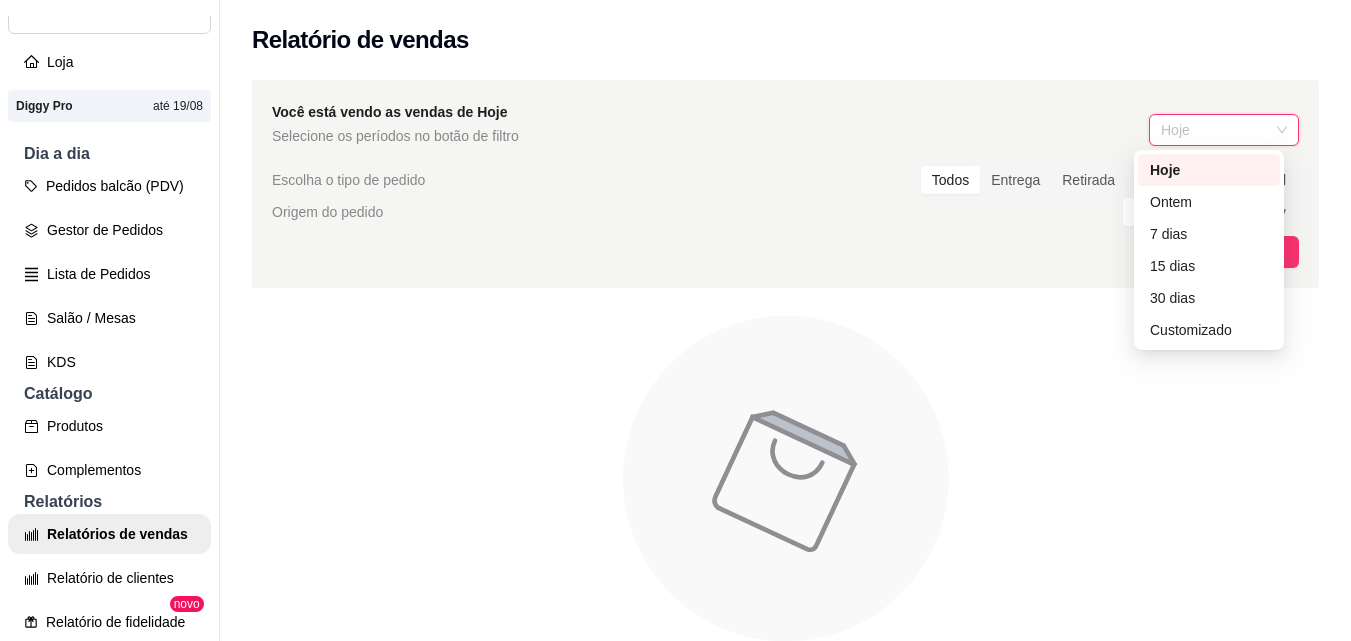 click on "Hoje" at bounding box center [1224, 130] 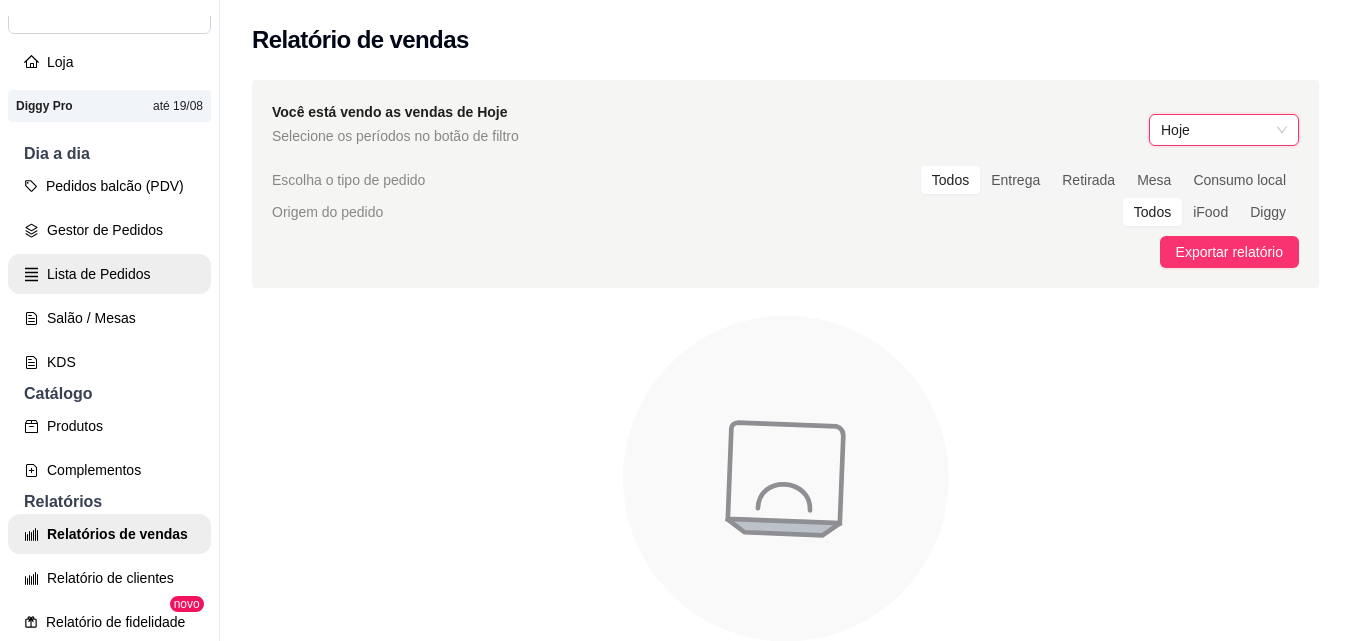 scroll, scrollTop: 200, scrollLeft: 0, axis: vertical 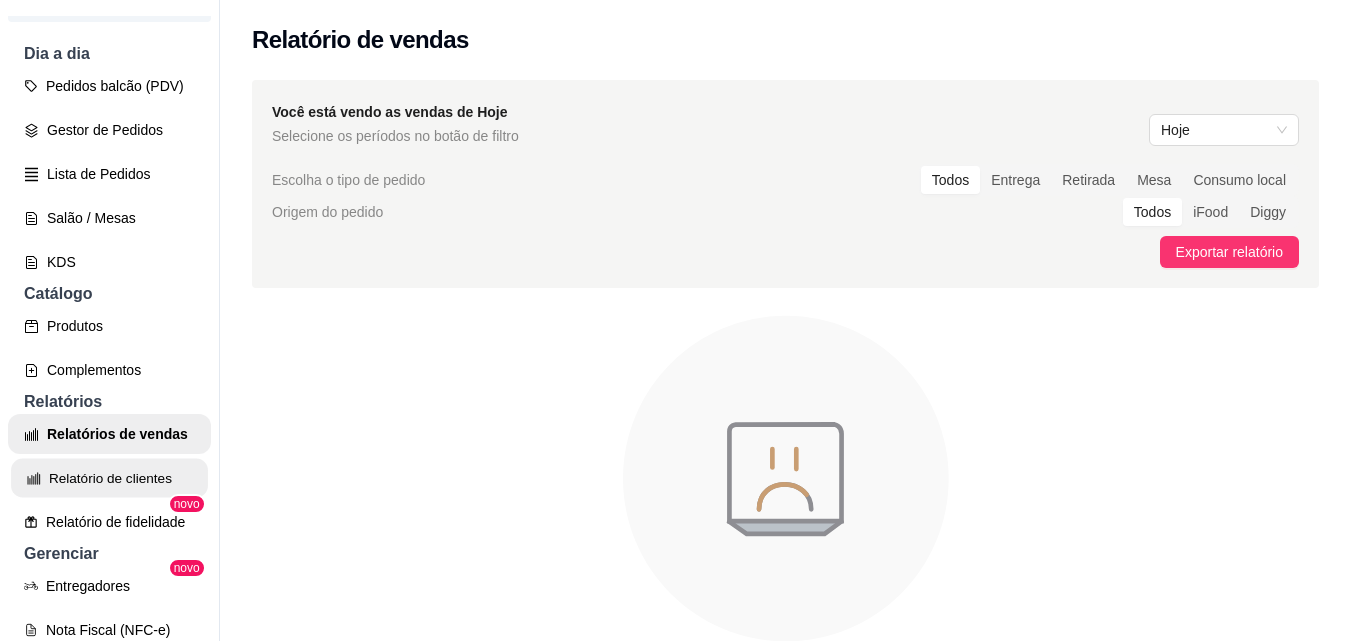 click on "Relatório de clientes" at bounding box center [109, 478] 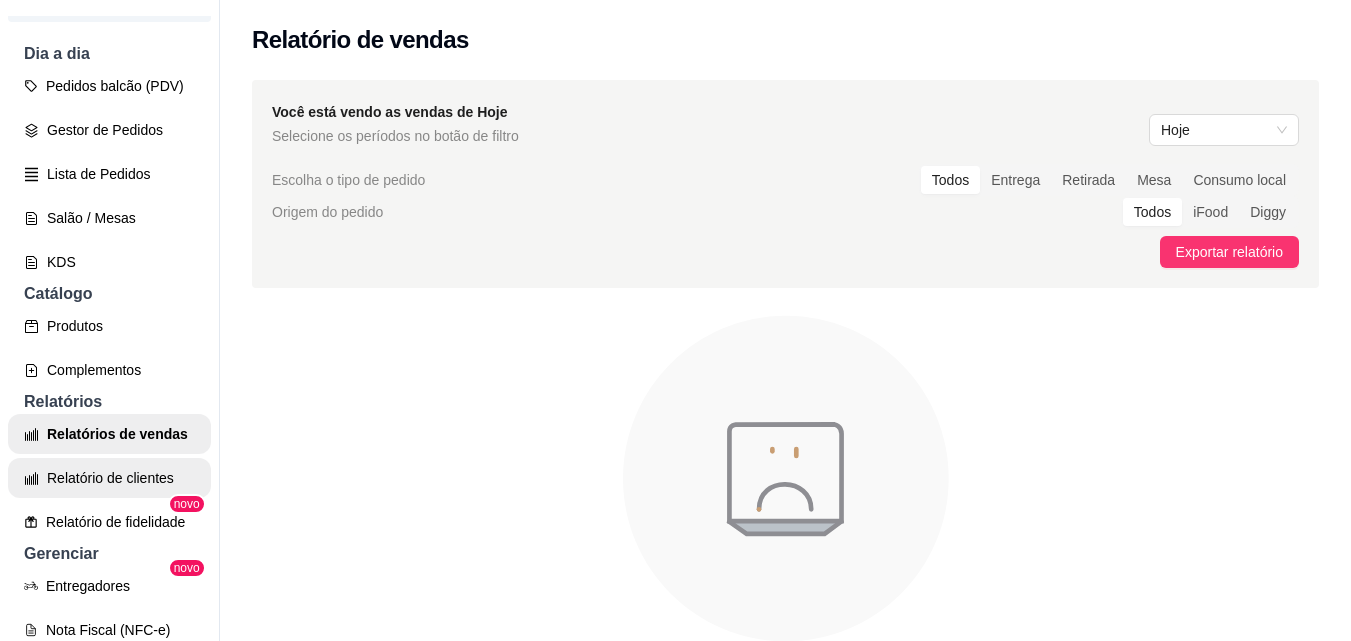 select on "30" 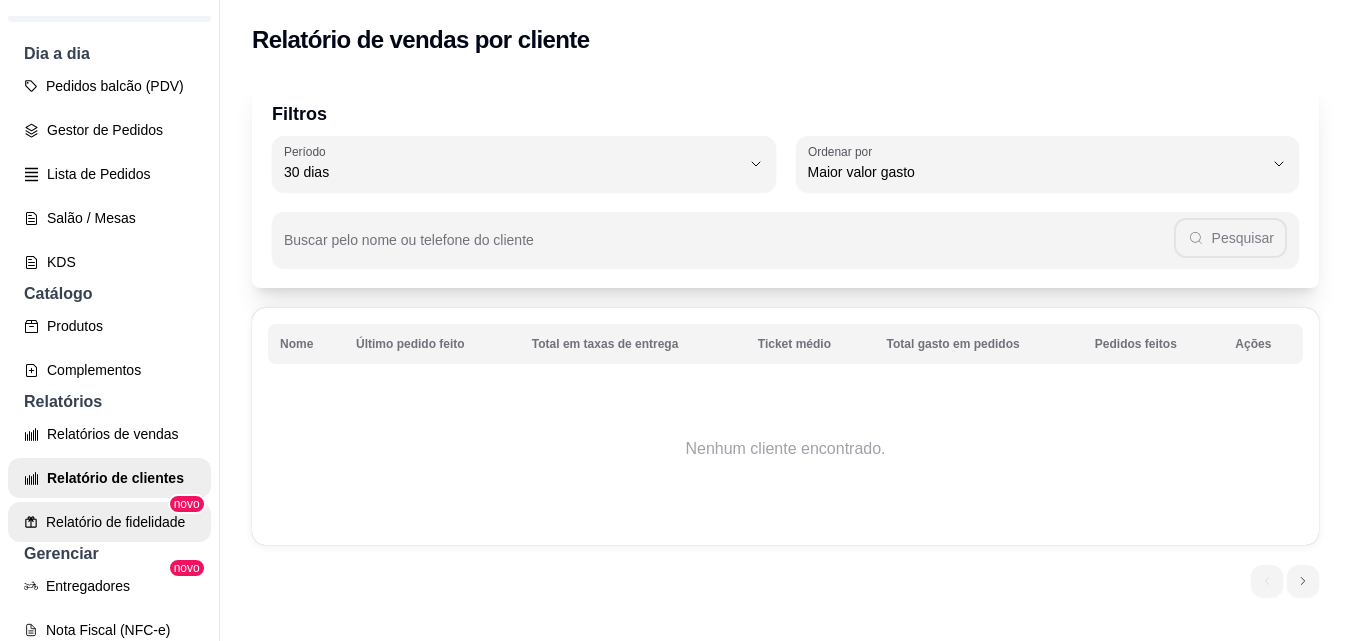click on "Relatório de fidelidade" at bounding box center (109, 522) 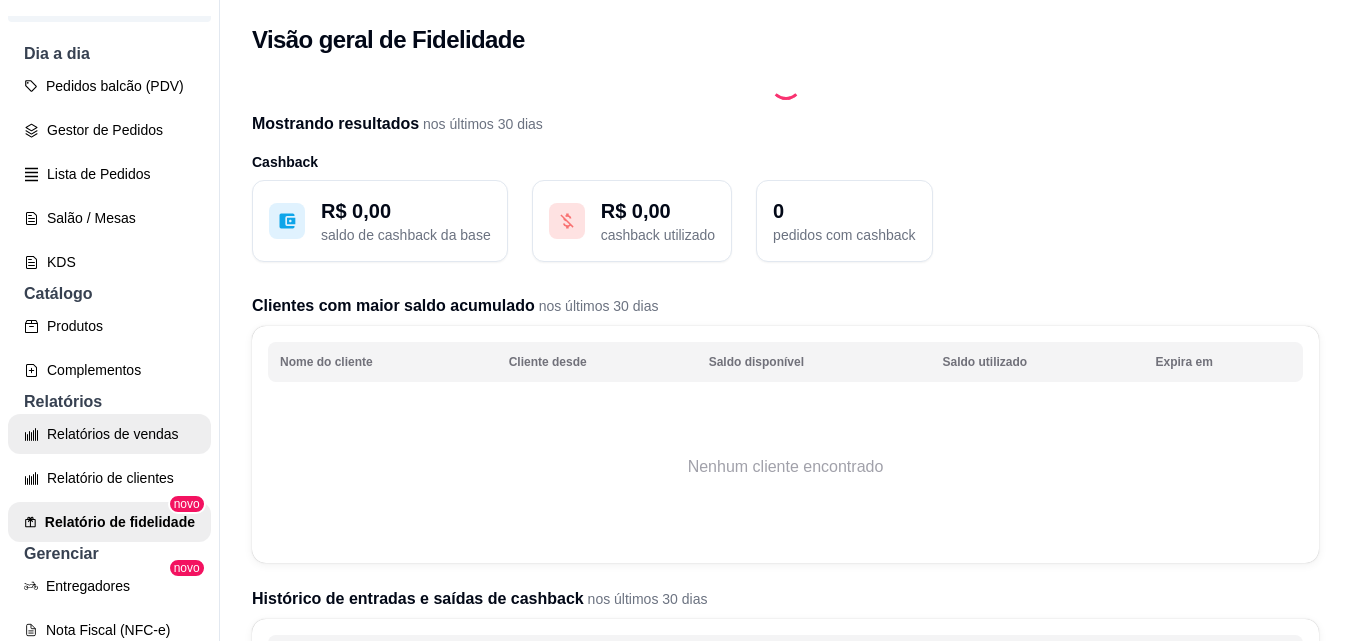 click on "Relatórios de vendas" at bounding box center (109, 434) 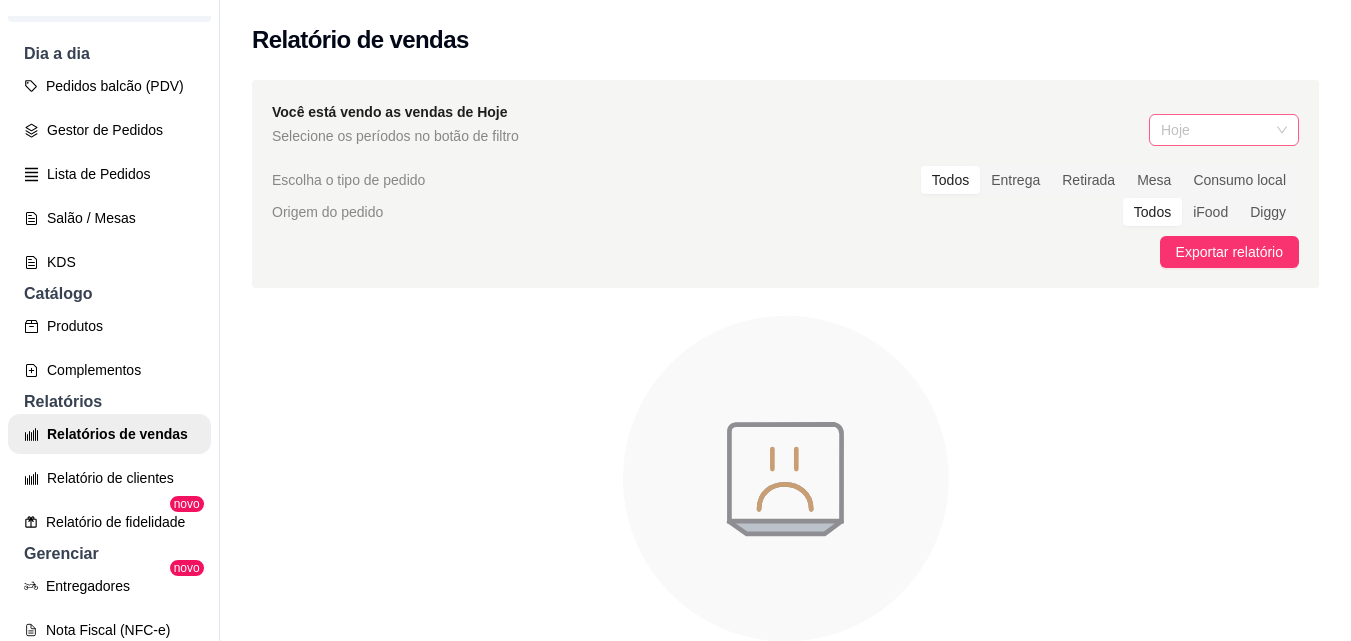 click on "Hoje" at bounding box center [1224, 130] 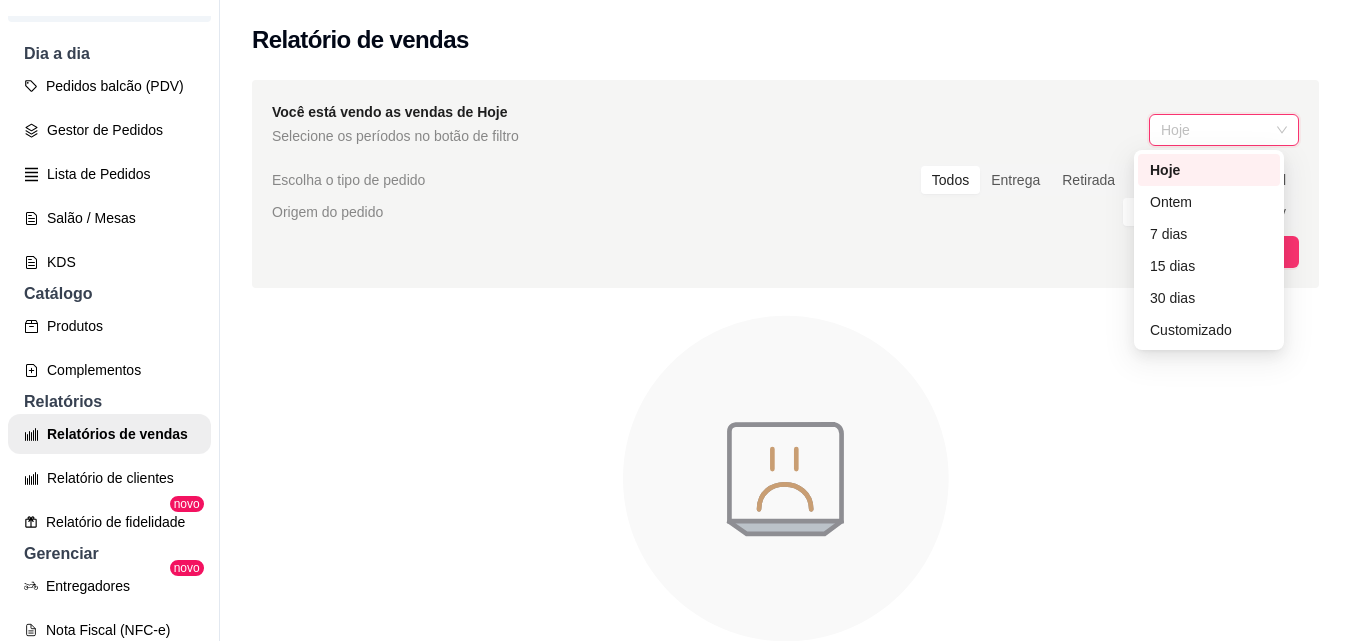 click on "Hoje" at bounding box center [1209, 170] 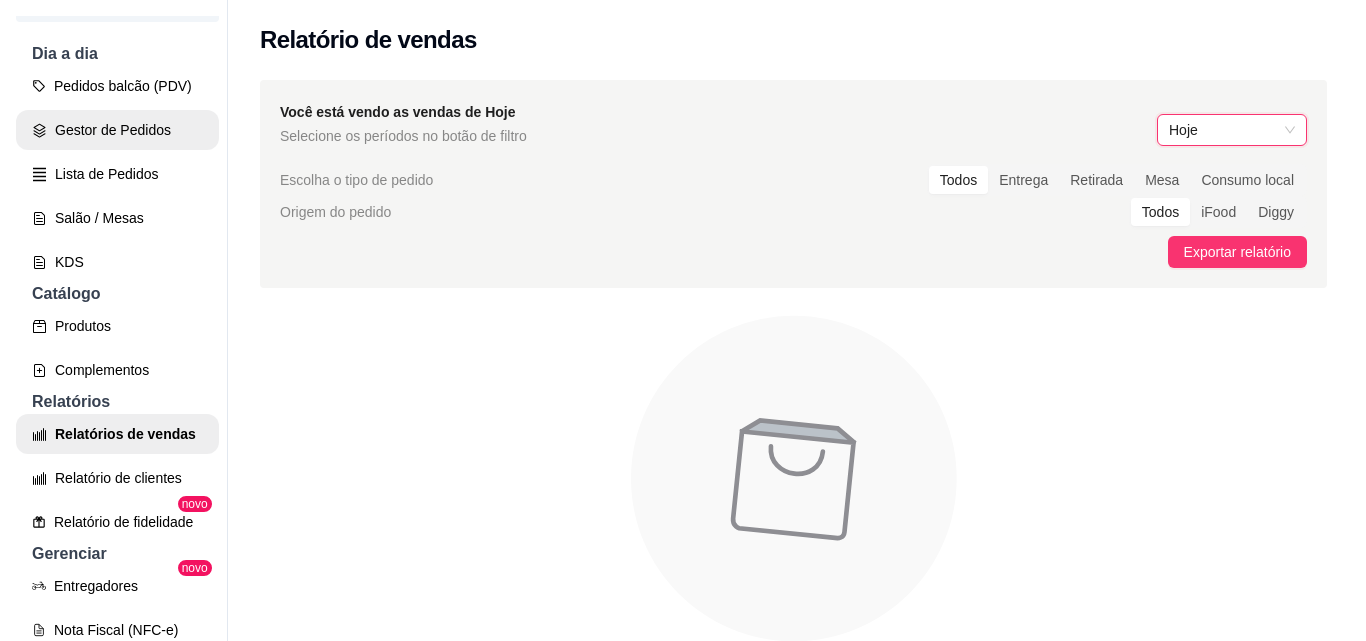 scroll, scrollTop: 0, scrollLeft: 0, axis: both 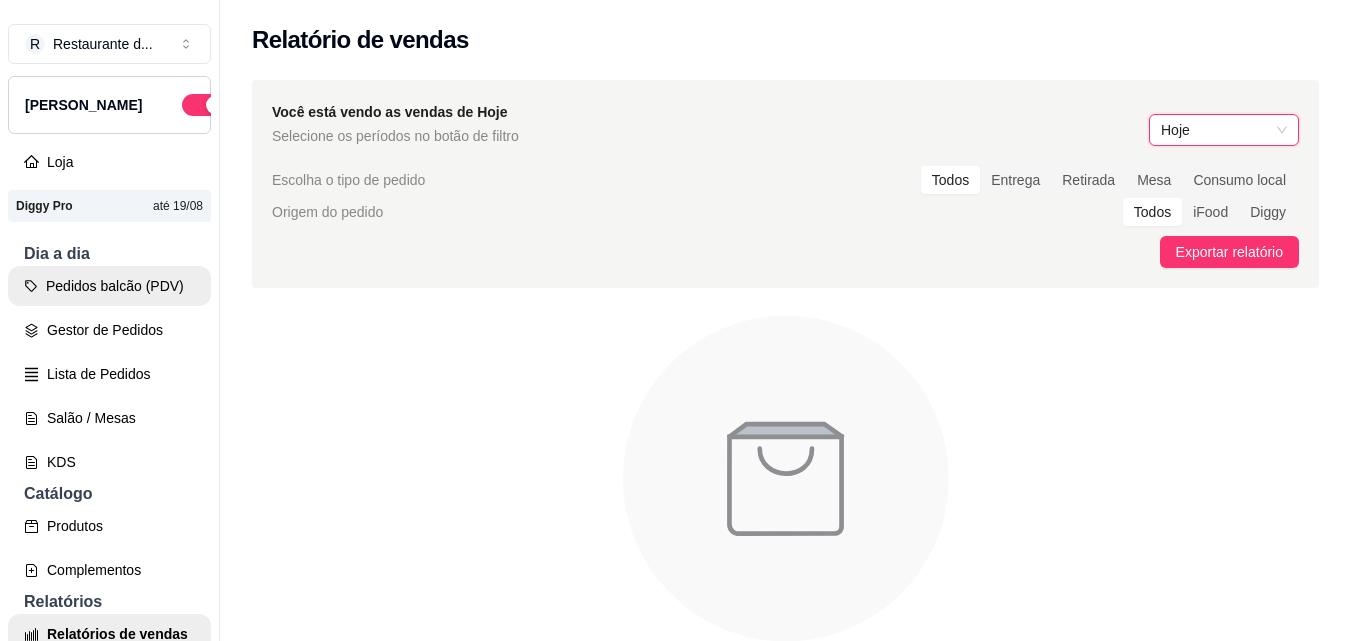 click on "Pedidos balcão (PDV)" at bounding box center (109, 286) 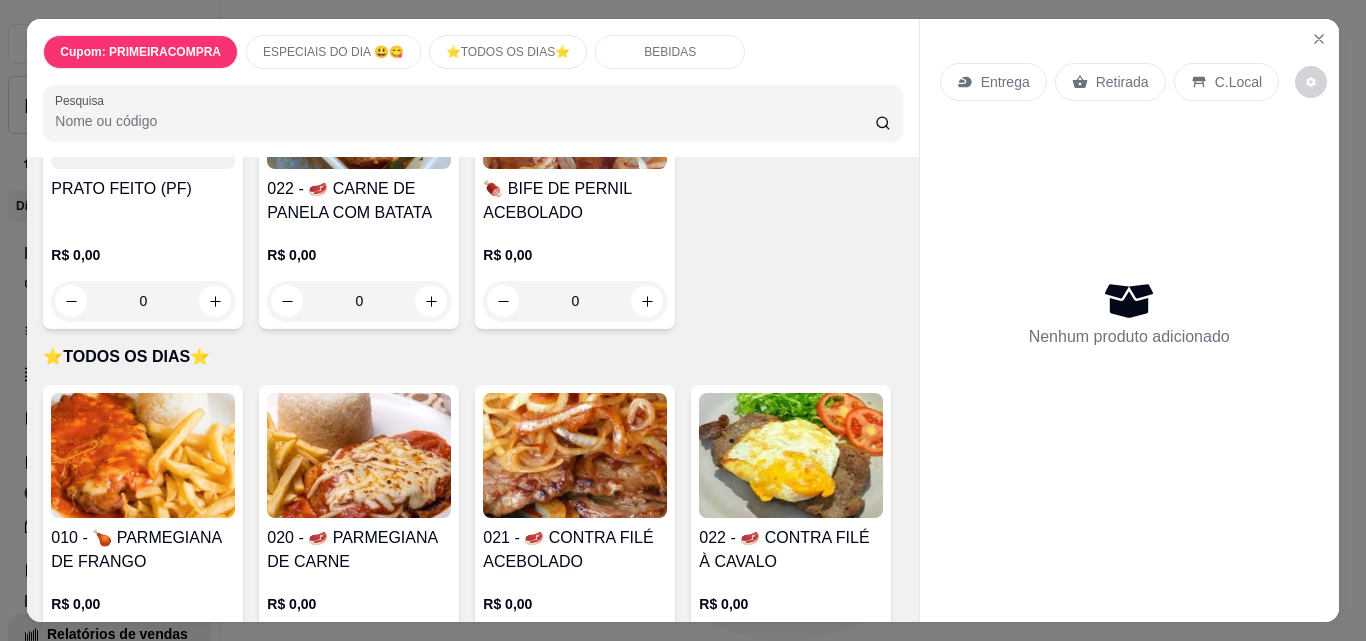 scroll, scrollTop: 800, scrollLeft: 0, axis: vertical 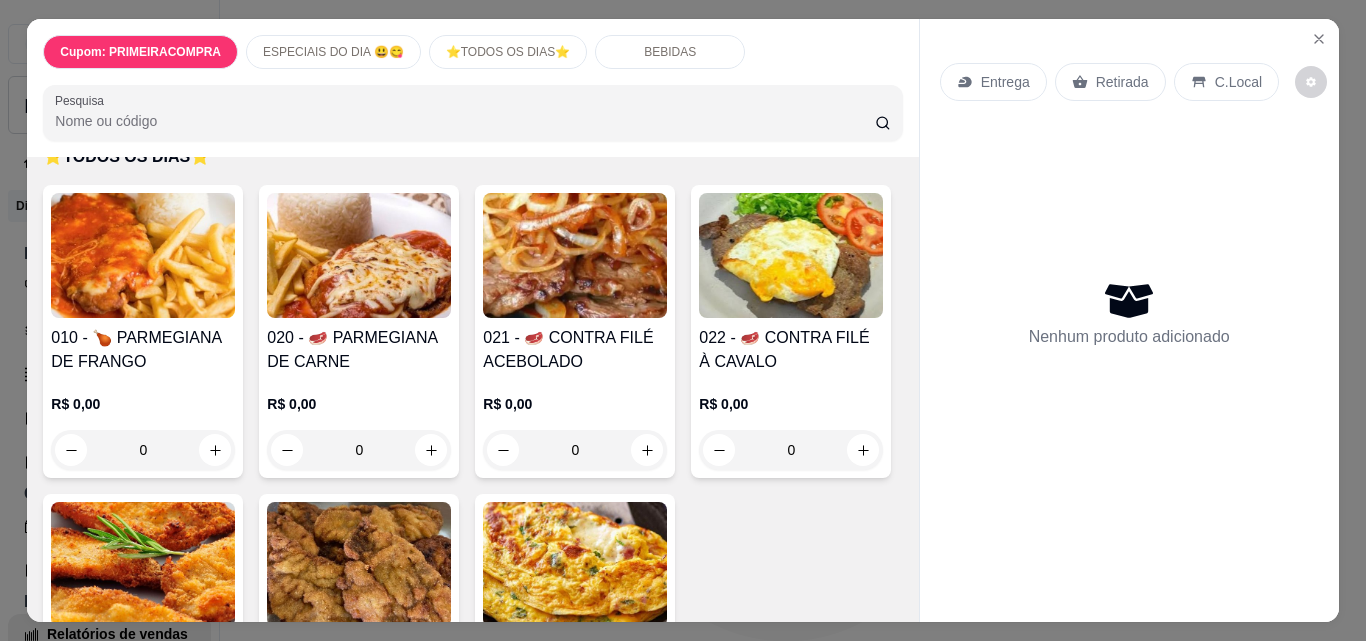 click at bounding box center [359, 255] 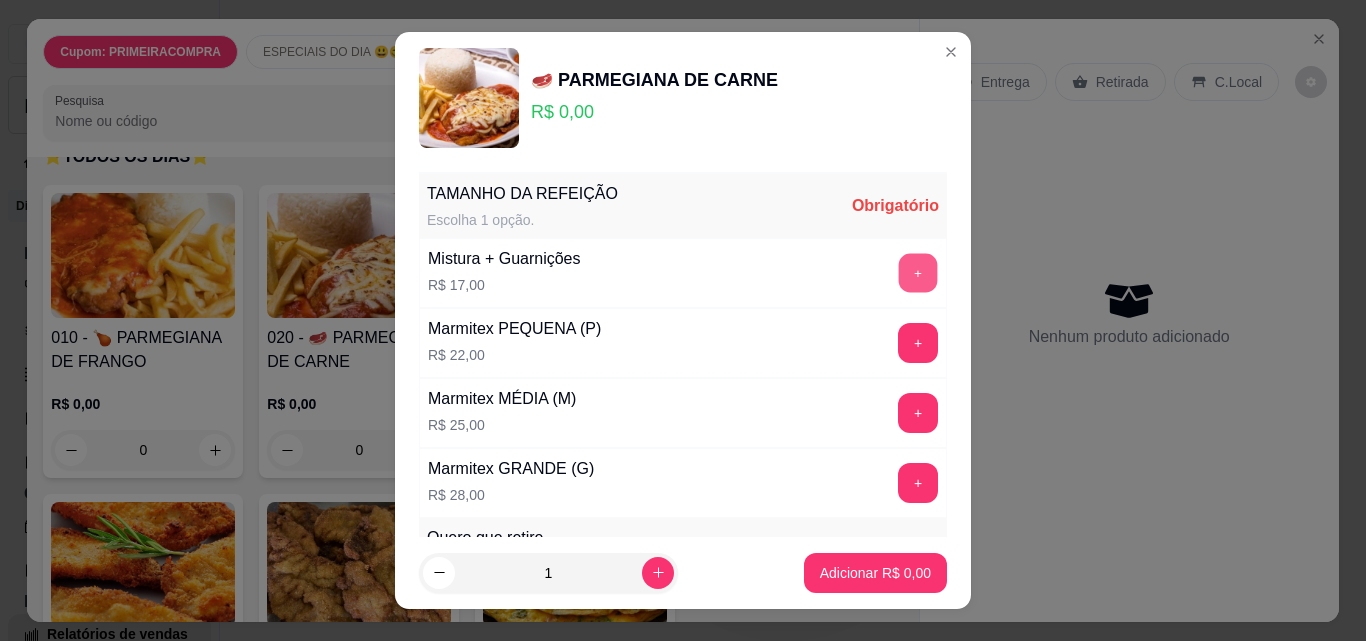 click on "+" at bounding box center [918, 273] 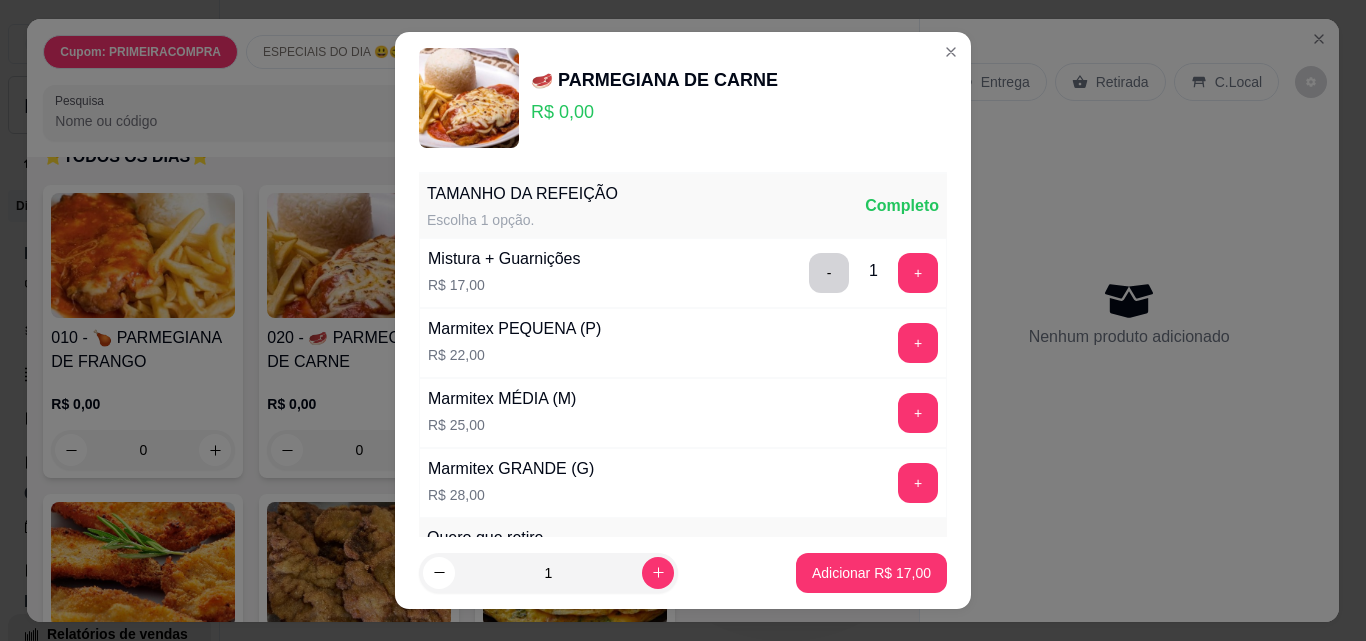 click on "- 1 +" at bounding box center (873, 273) 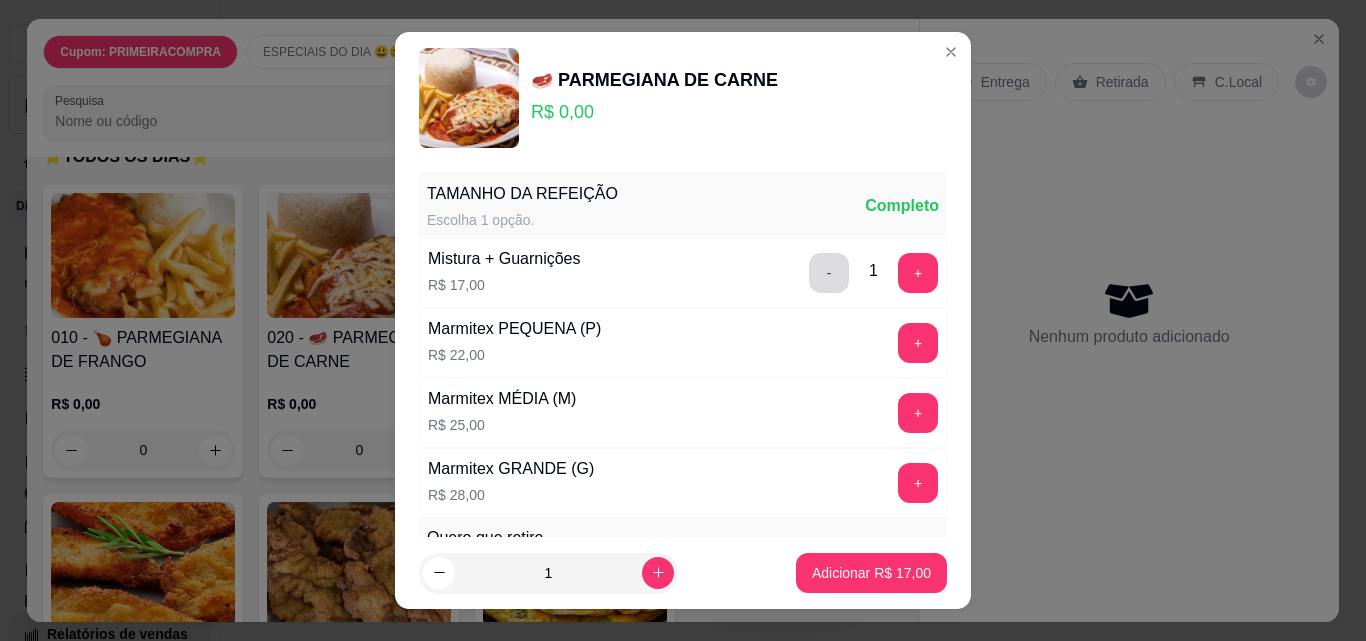 click on "-" at bounding box center [829, 273] 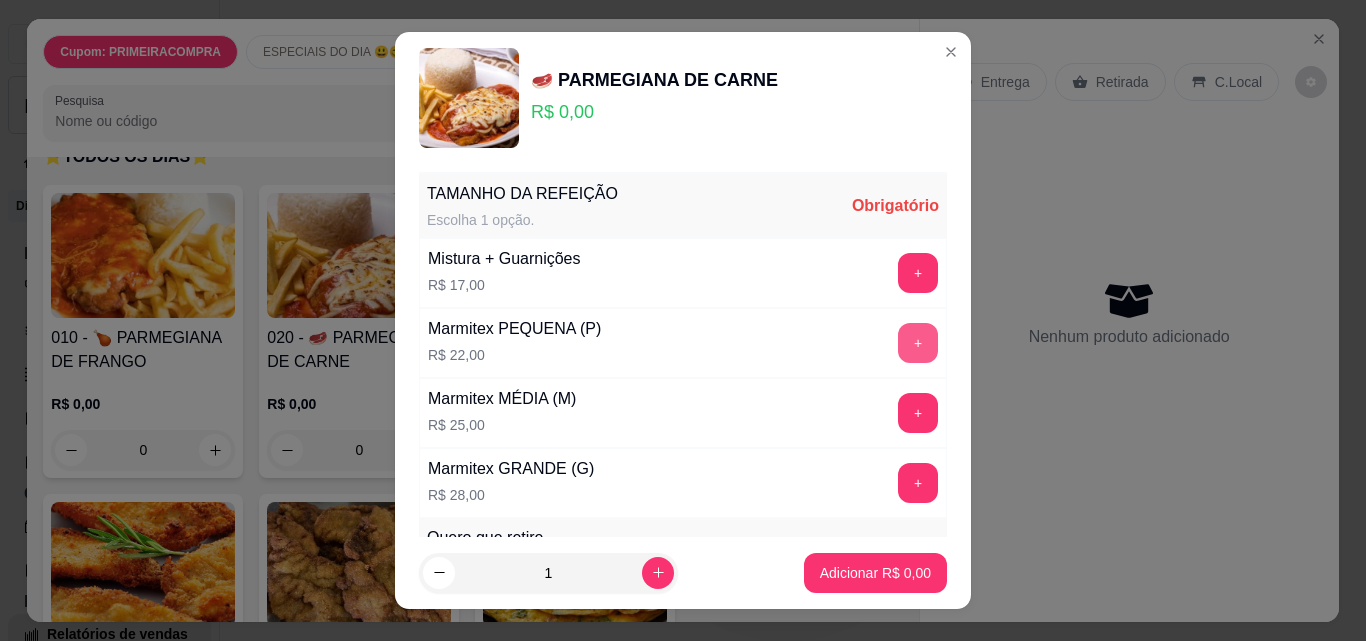 click on "+" at bounding box center (918, 343) 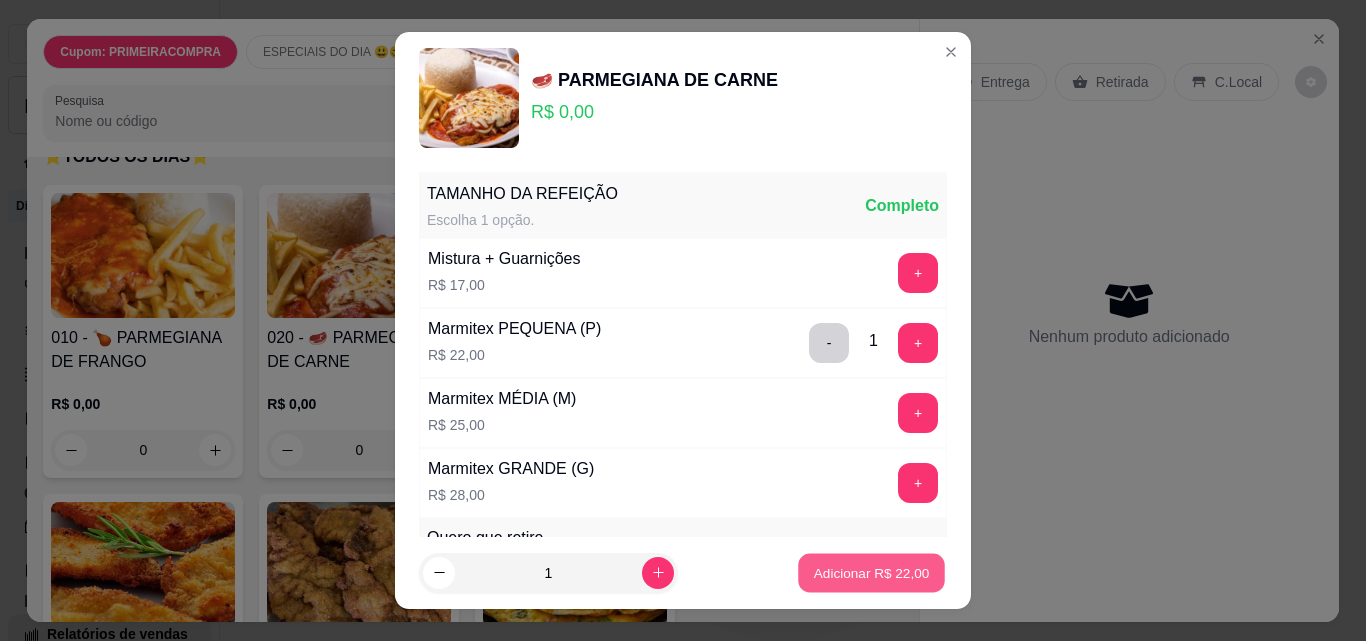 click on "Adicionar   R$ 22,00" at bounding box center (872, 572) 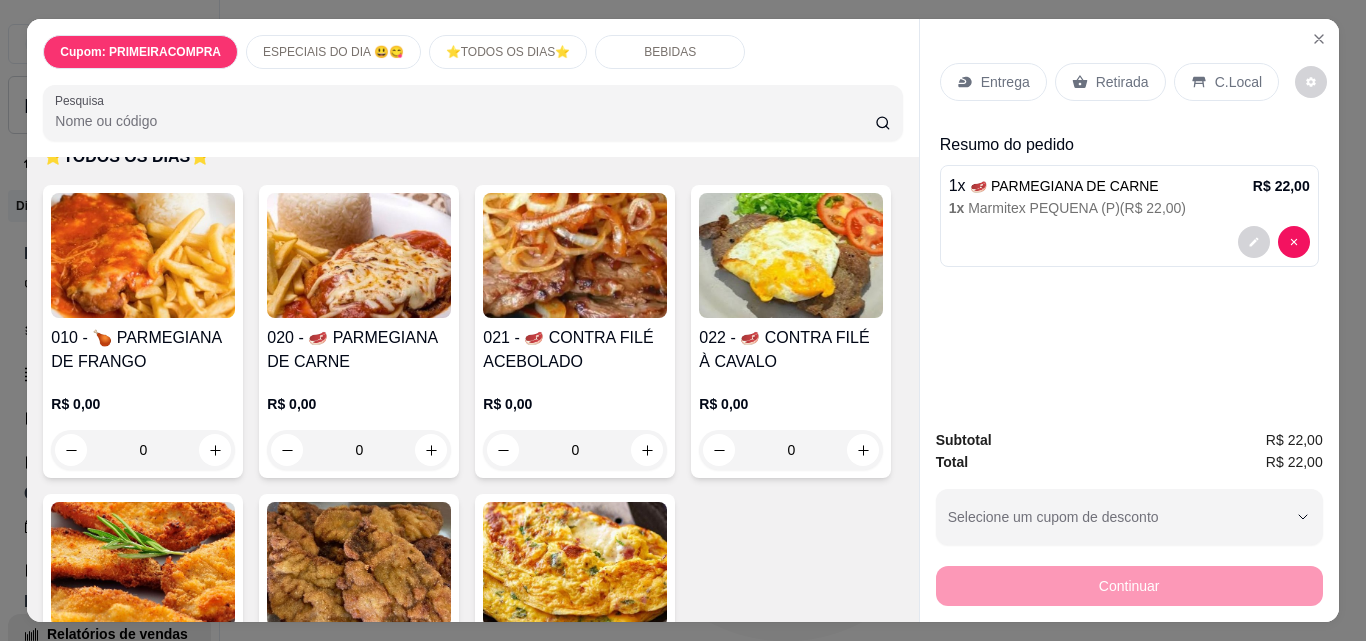 click on "Entrega" at bounding box center (1005, 82) 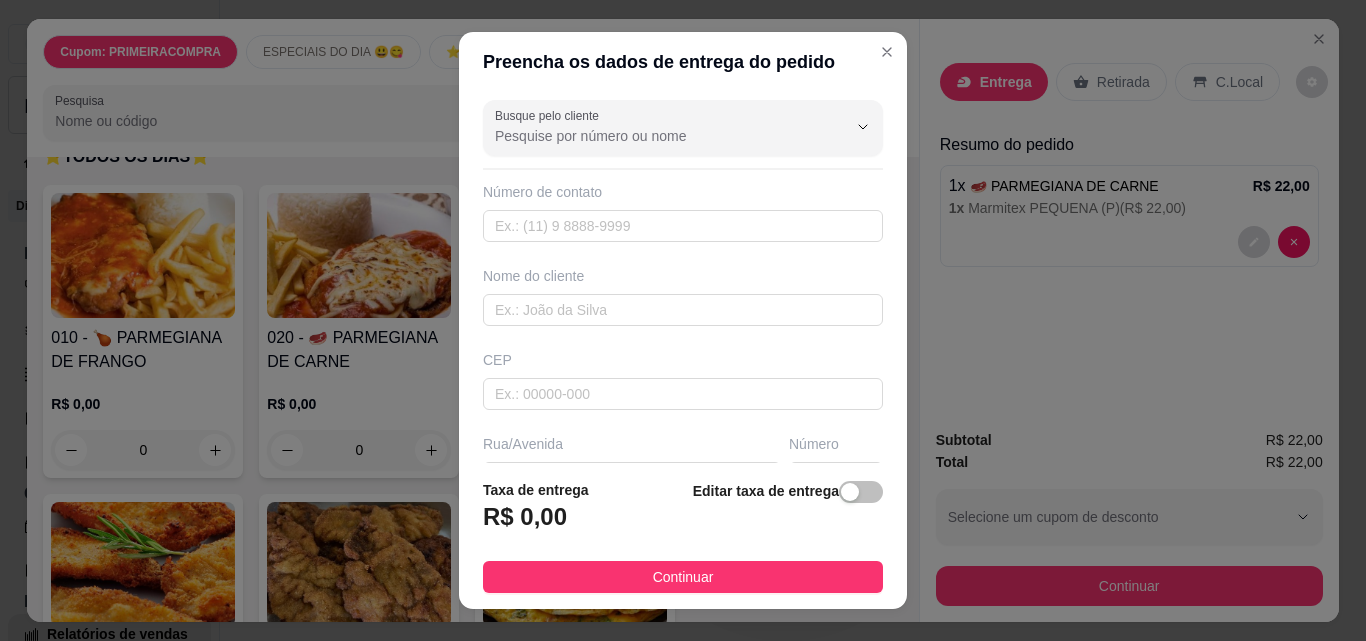 scroll, scrollTop: 100, scrollLeft: 0, axis: vertical 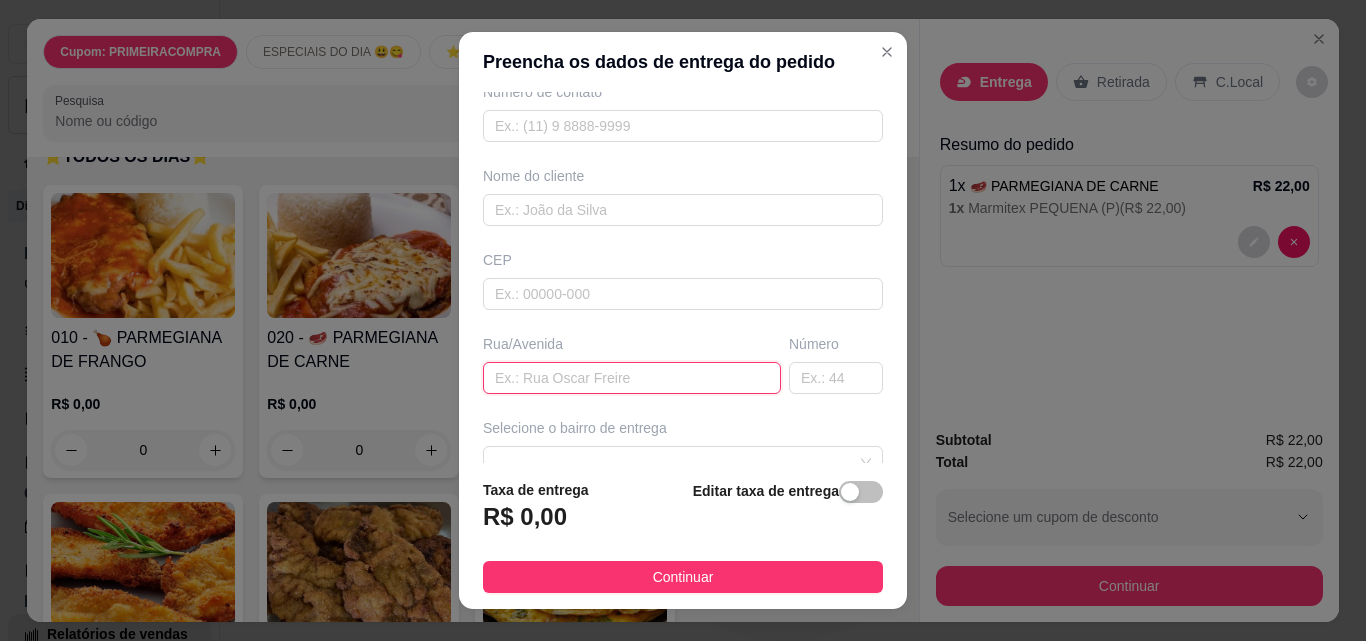 click at bounding box center (632, 378) 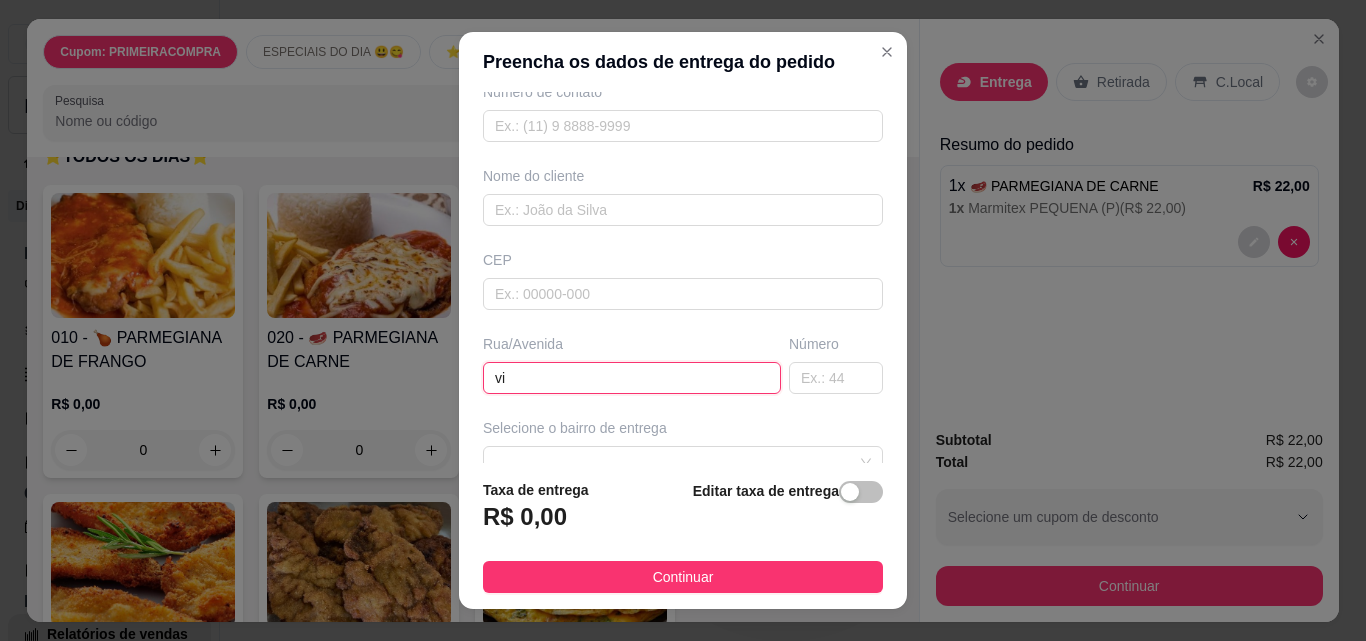 type on "v" 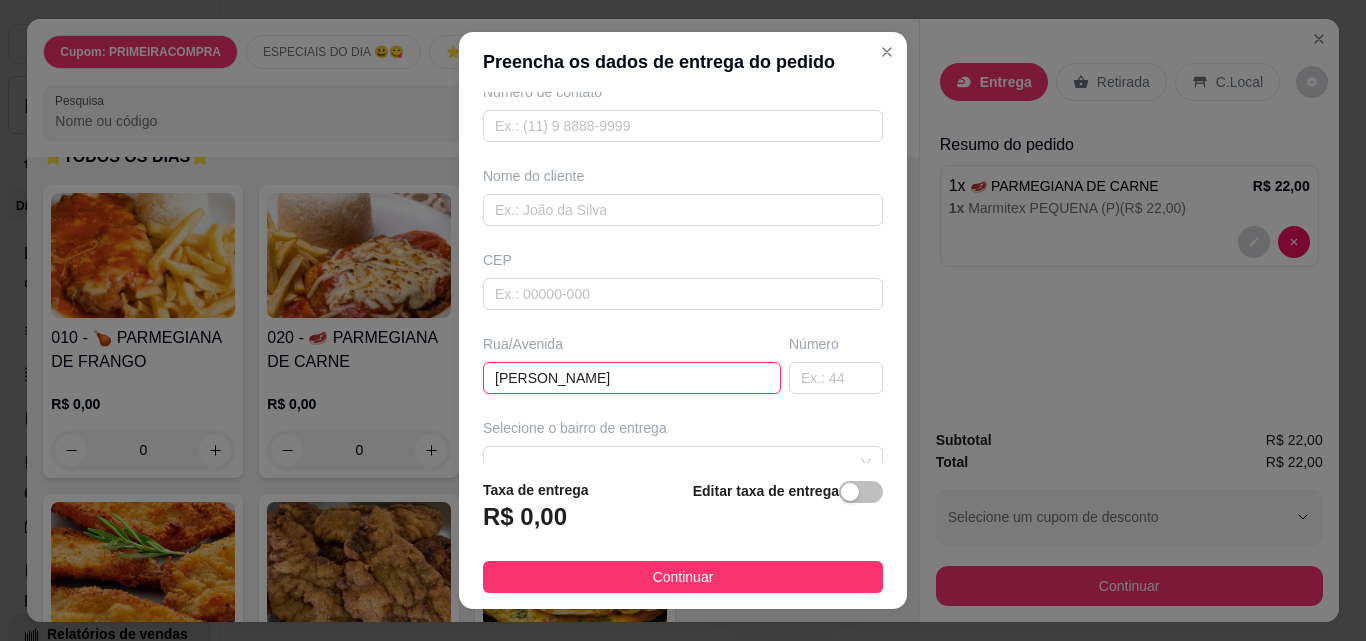 type on "[PERSON_NAME]" 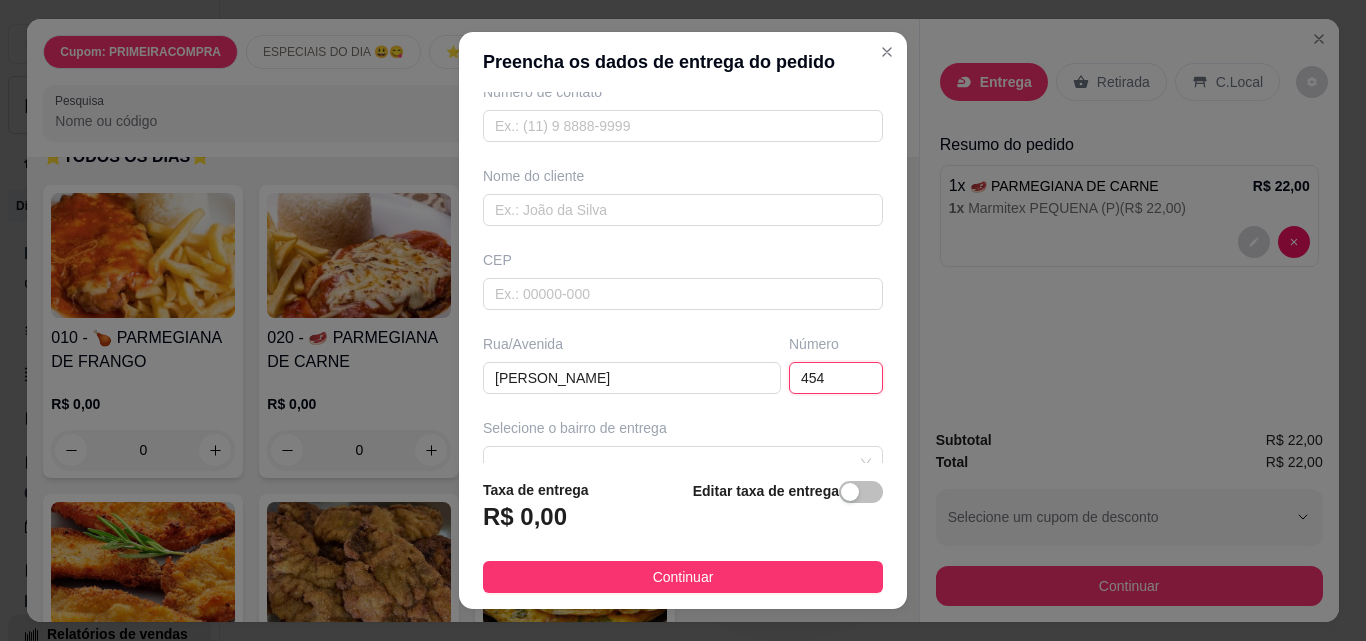 scroll, scrollTop: 300, scrollLeft: 0, axis: vertical 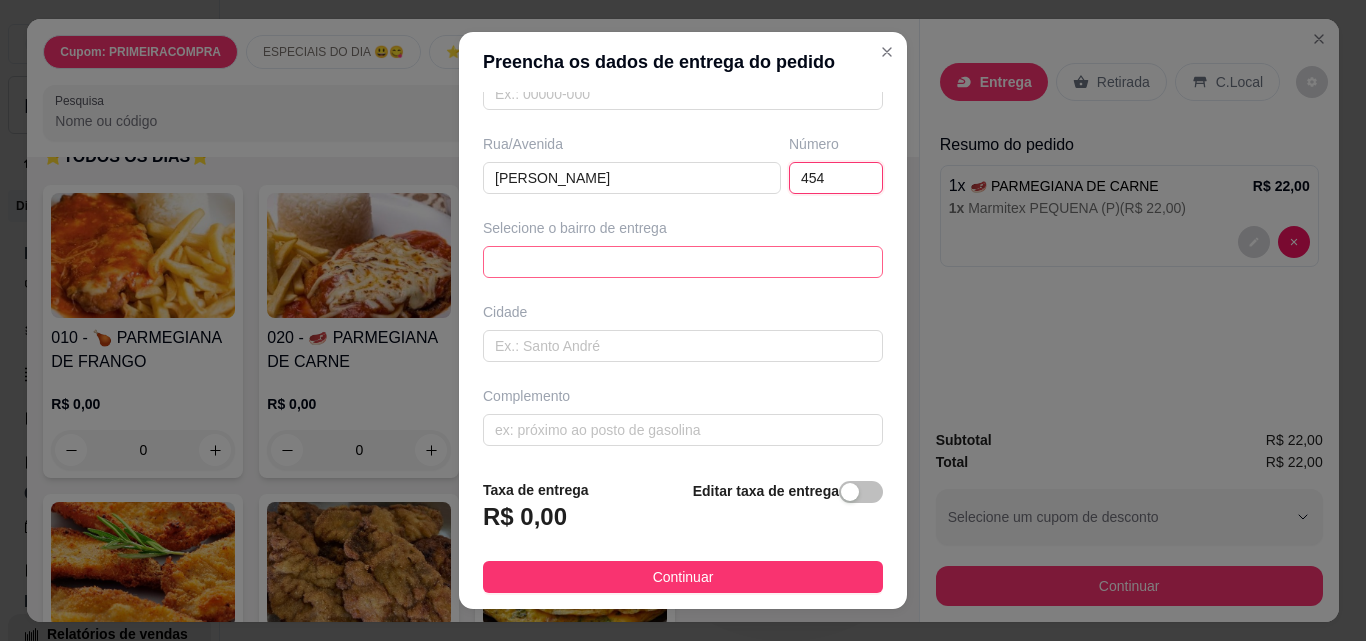 click on "66439ee1b09d353c859129b1 66439f08b09d353c859129b4 [GEOGRAPHIC_DATA] - ITU -  R$ 3,00 Novo Mundo - ITU -  R$ 3,00 Jd Europa - ITU -  R$ 3,00 [GEOGRAPHIC_DATA] - ITU -  R$ 3,00 [GEOGRAPHIC_DATA] - ITU -  R$ 3,00 Jd União - ITU -  R$ 3,00 [GEOGRAPHIC_DATA] - ITU -  R$ 3,00 AME (INFORMAR SETOR/RAMAL) - ITU -  R$ 3,00 PIRA - ITU -  R$ 3,00 CEDEME (INFORMAR SETOR) - ITU -  R$ 3,00" at bounding box center [683, 262] 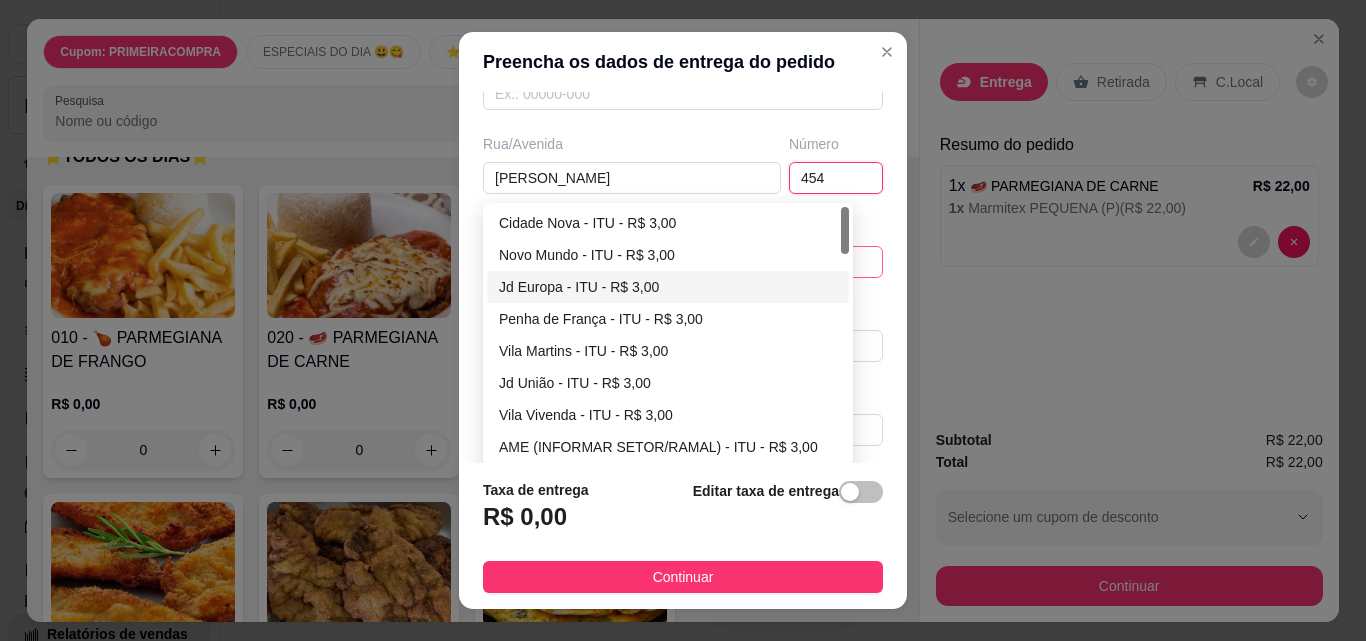 type on "454" 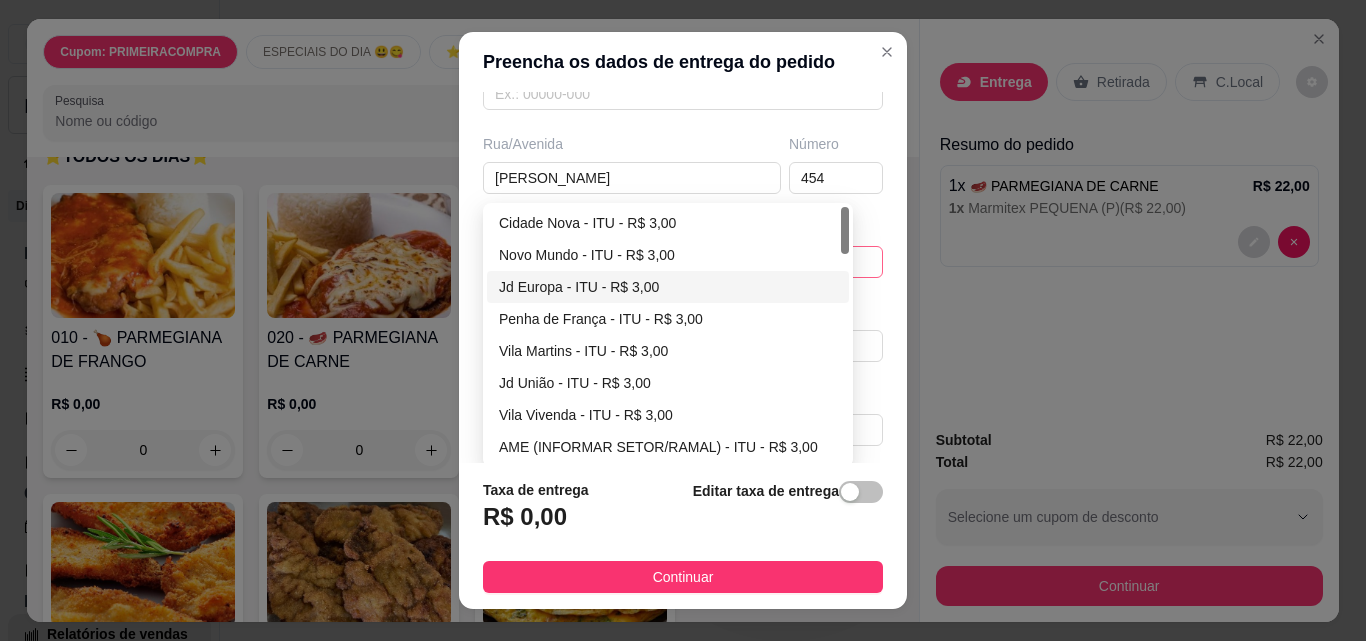 click on "Jd Europa - ITU -  R$ 3,00" at bounding box center (668, 287) 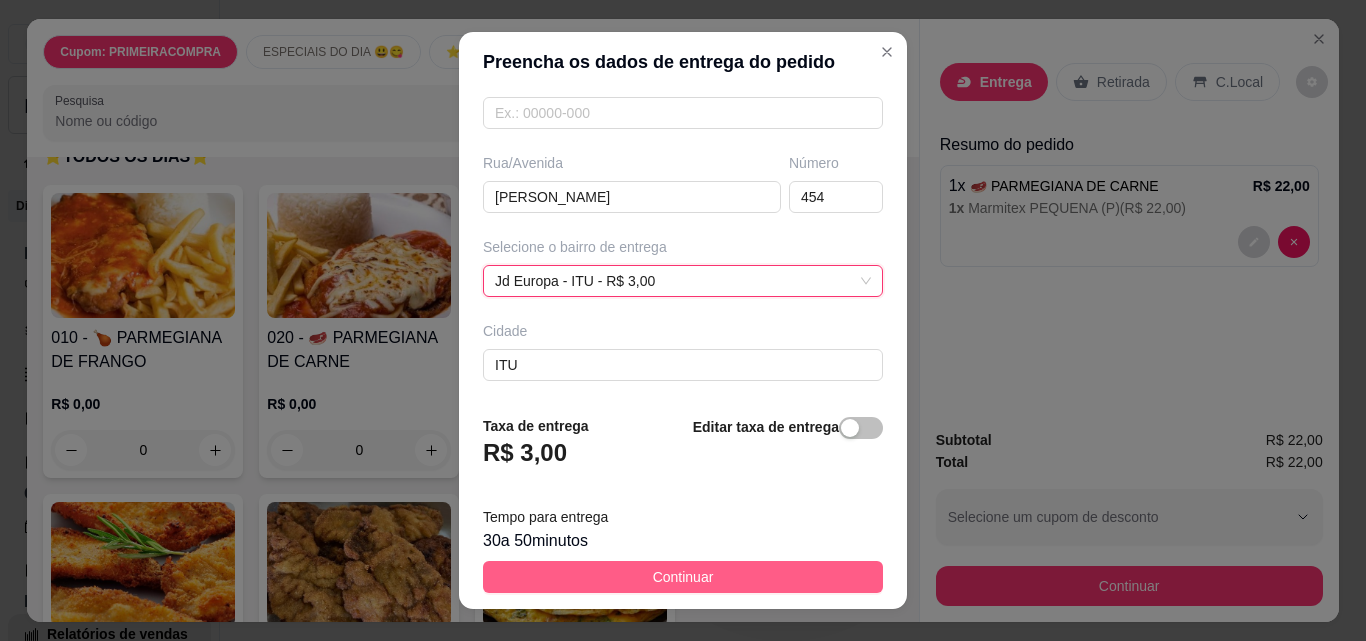 scroll, scrollTop: 300, scrollLeft: 0, axis: vertical 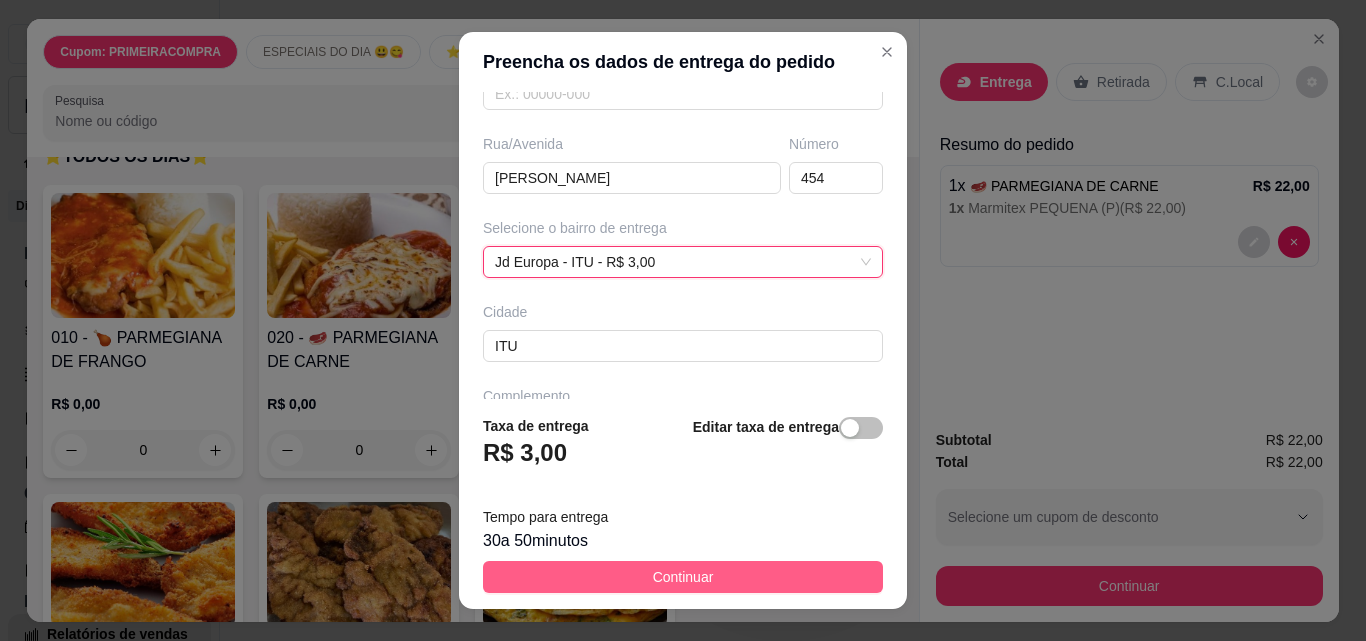 click on "Continuar" at bounding box center (683, 577) 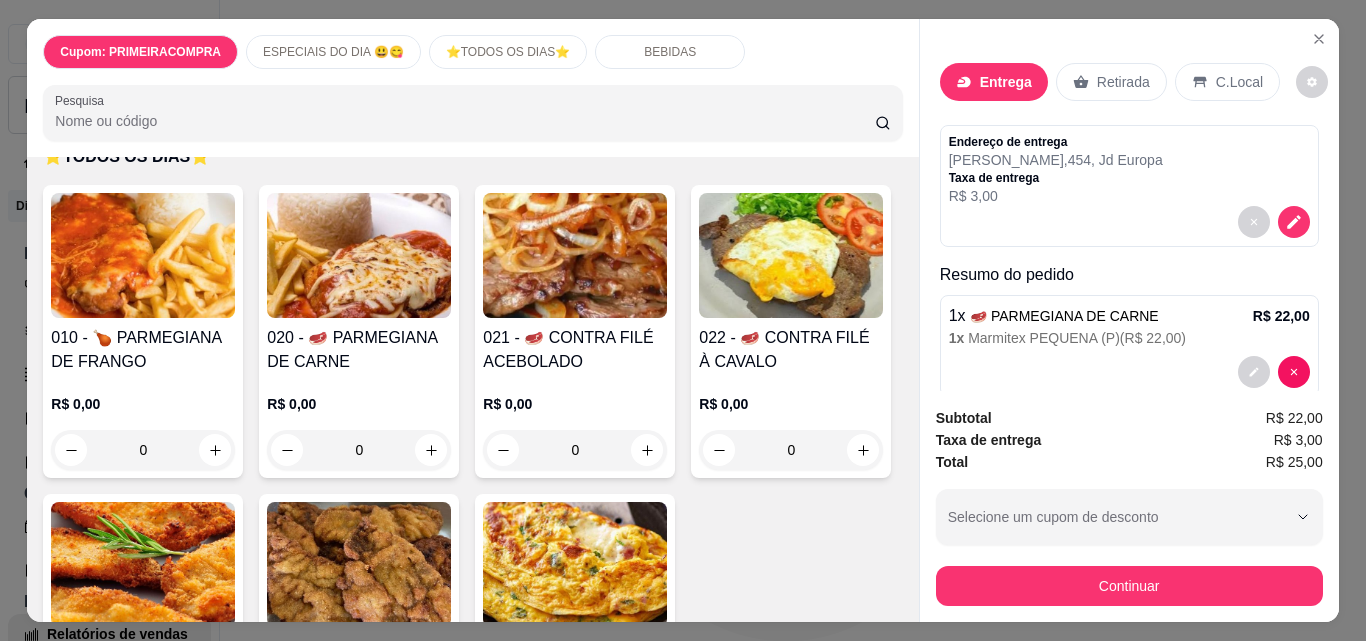 click on "Continuar" at bounding box center [1129, 586] 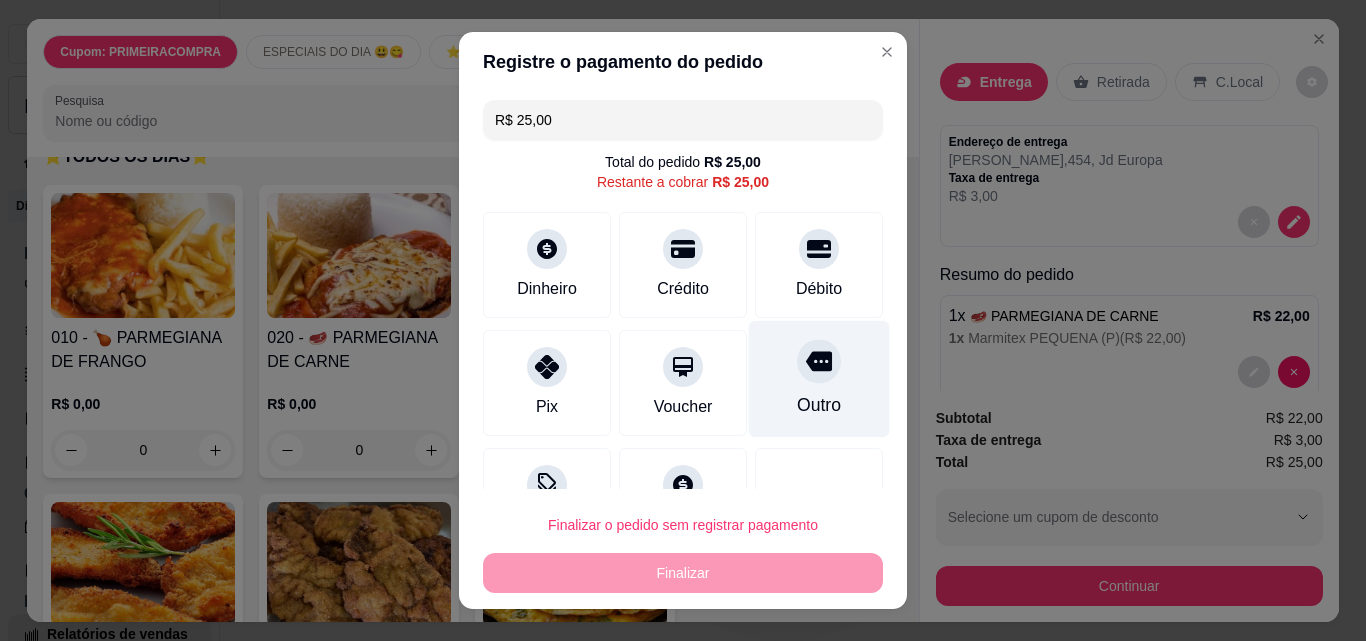 click at bounding box center [819, 361] 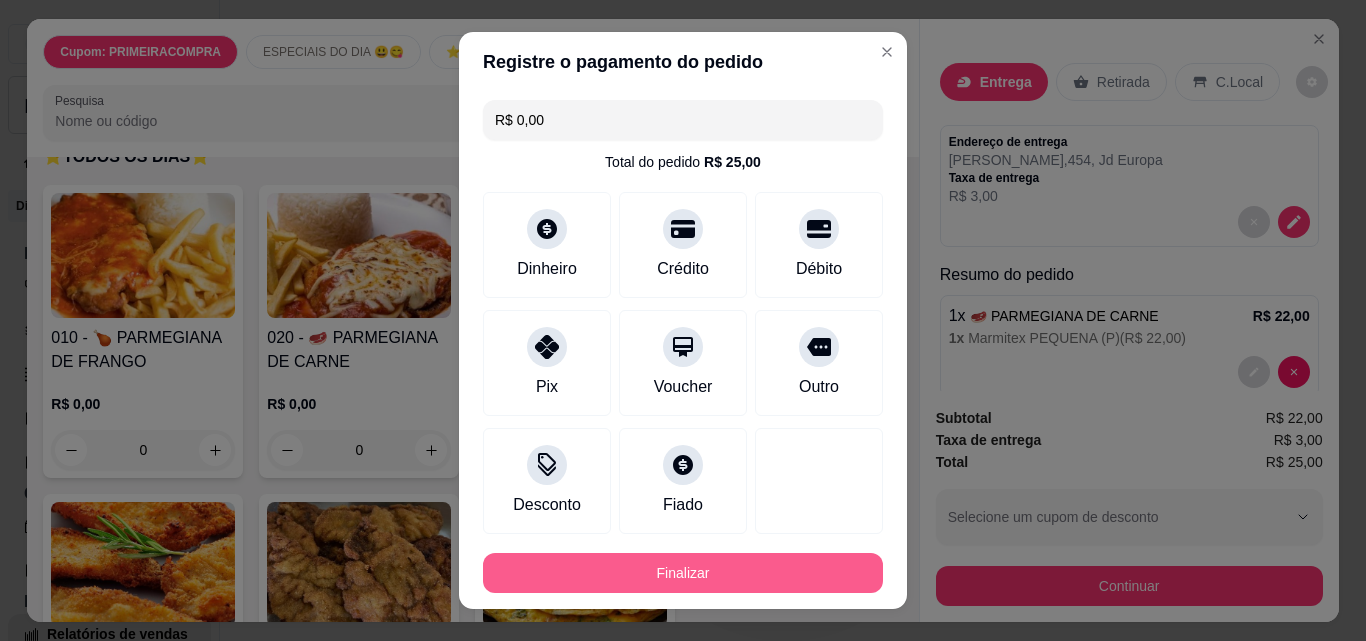 click on "Finalizar" at bounding box center (683, 573) 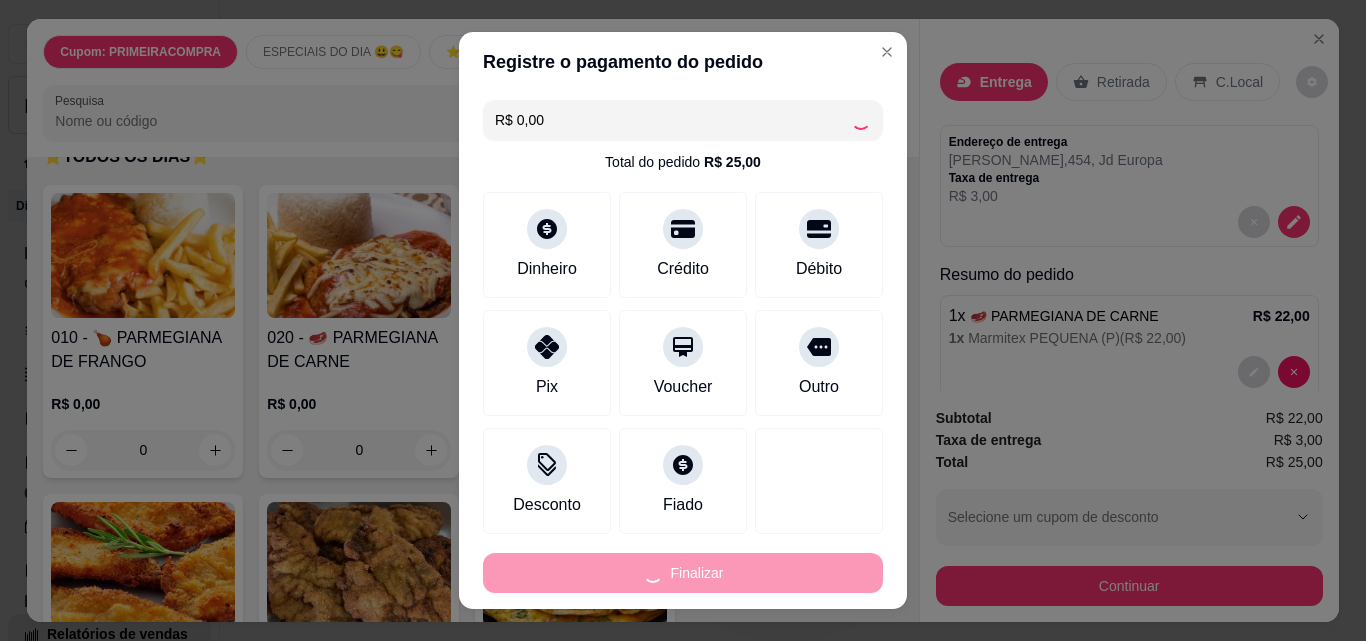 type on "-R$ 25,00" 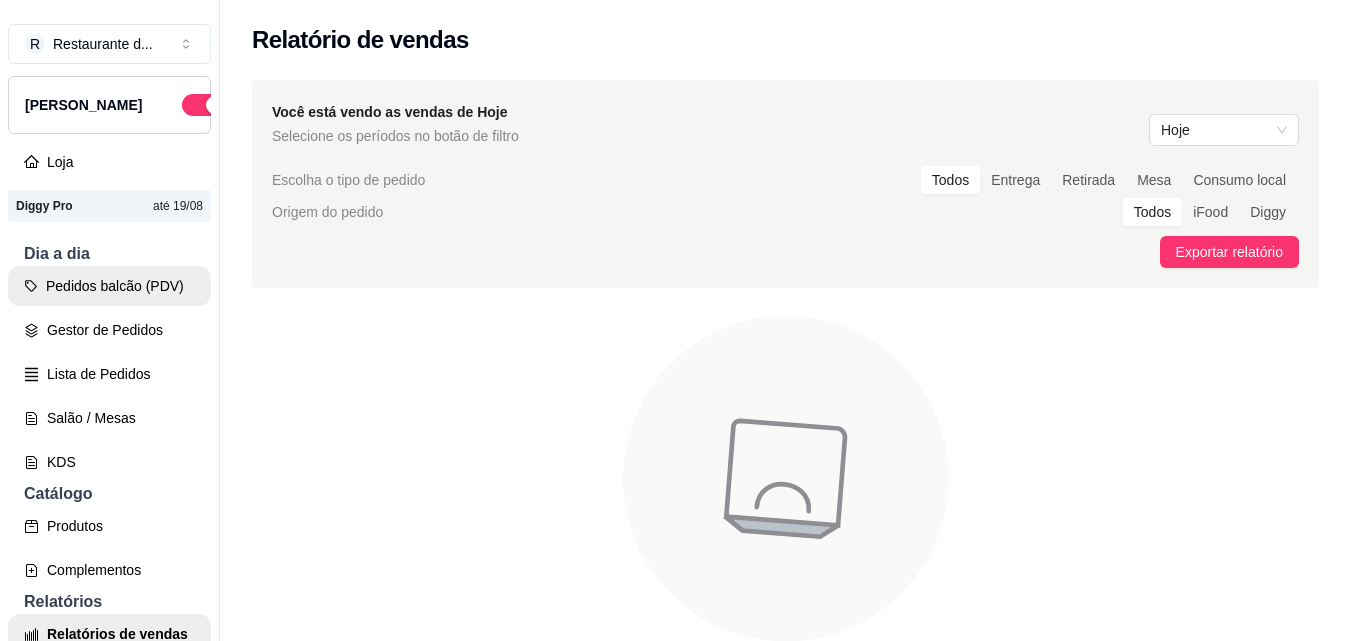 click on "Pedidos balcão (PDV)" at bounding box center [109, 286] 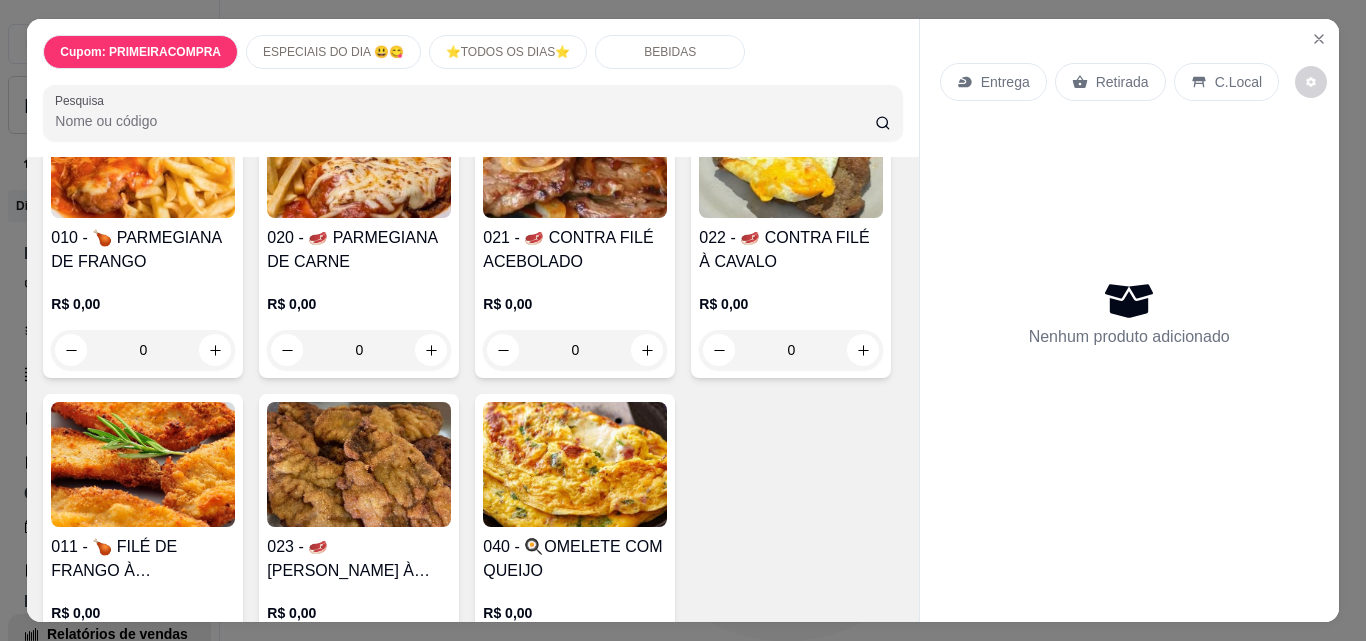 scroll, scrollTop: 1000, scrollLeft: 0, axis: vertical 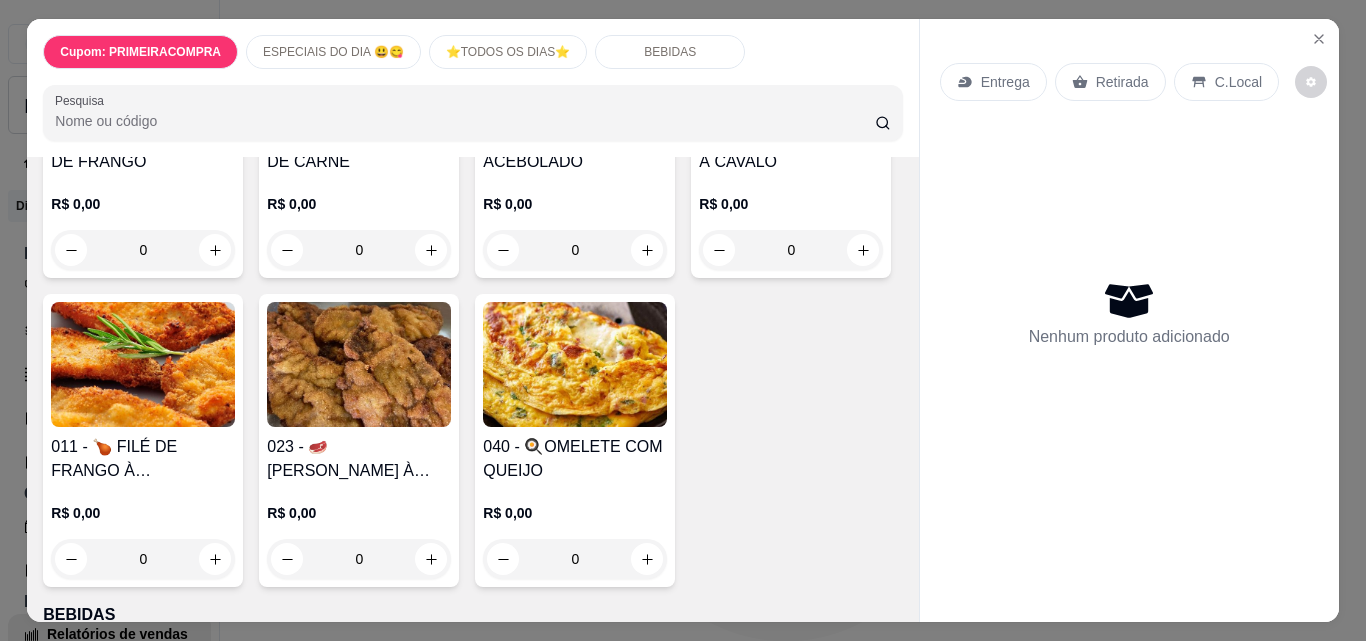 click at bounding box center [143, 364] 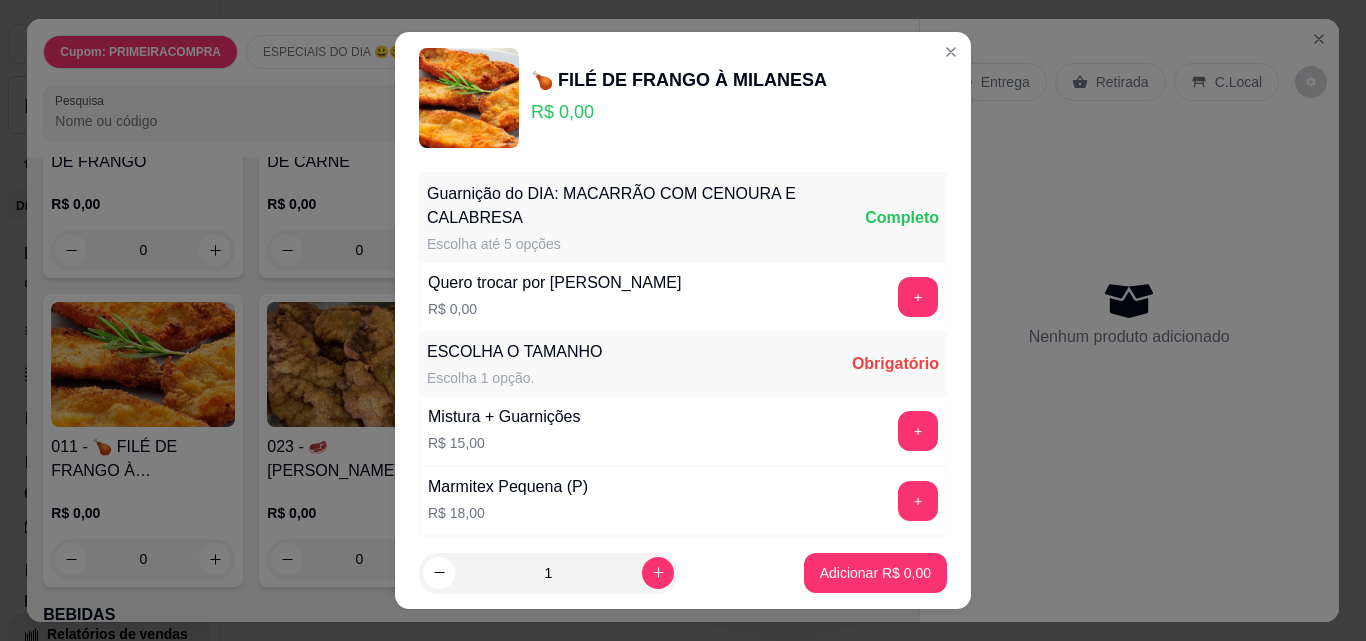 scroll, scrollTop: 200, scrollLeft: 0, axis: vertical 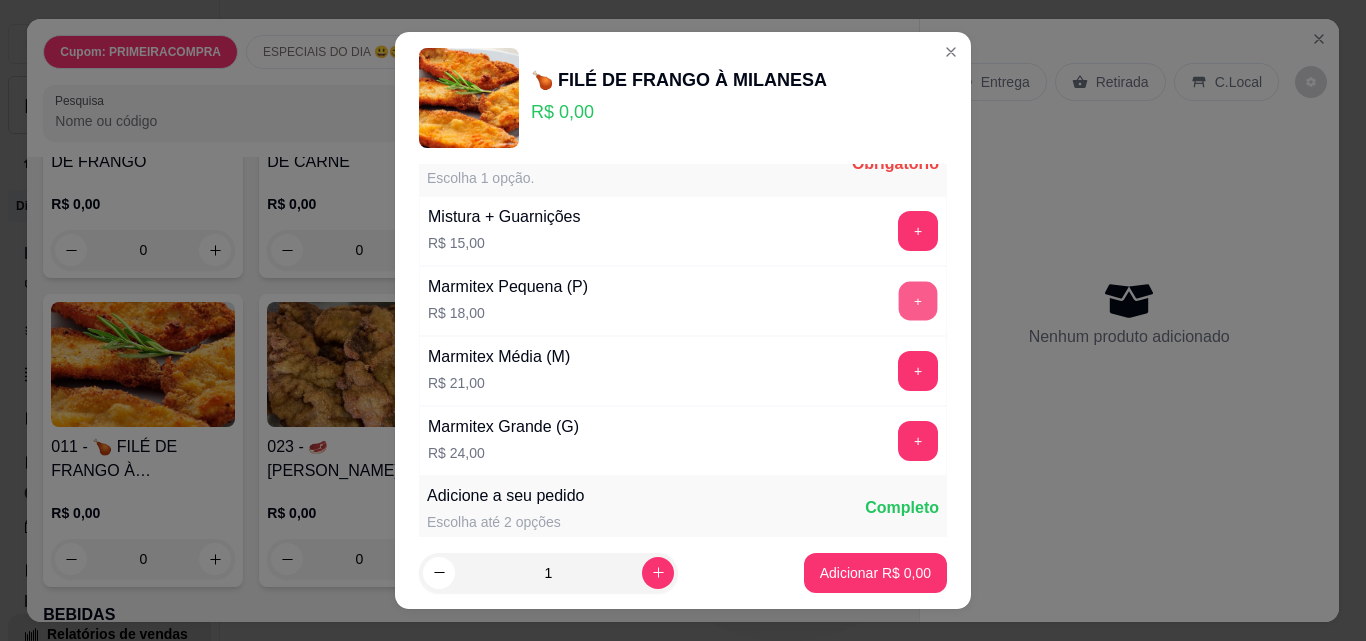 click on "+" at bounding box center (918, 301) 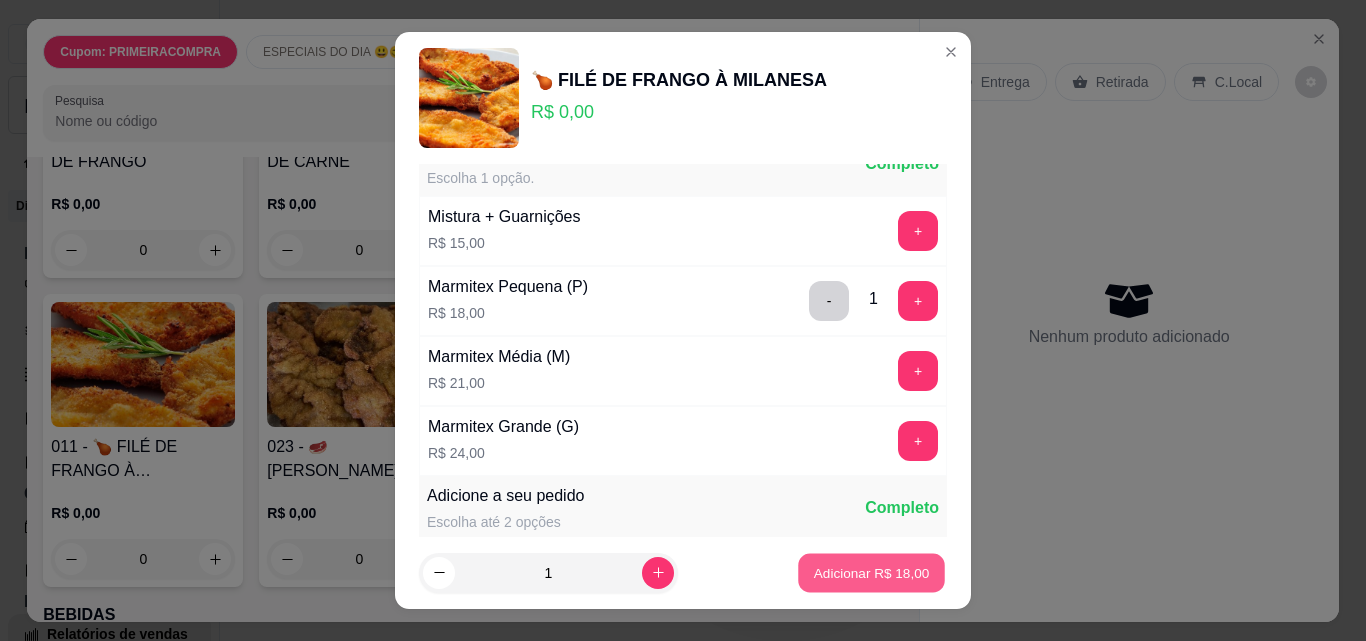 click on "Adicionar   R$ 18,00" at bounding box center (871, 573) 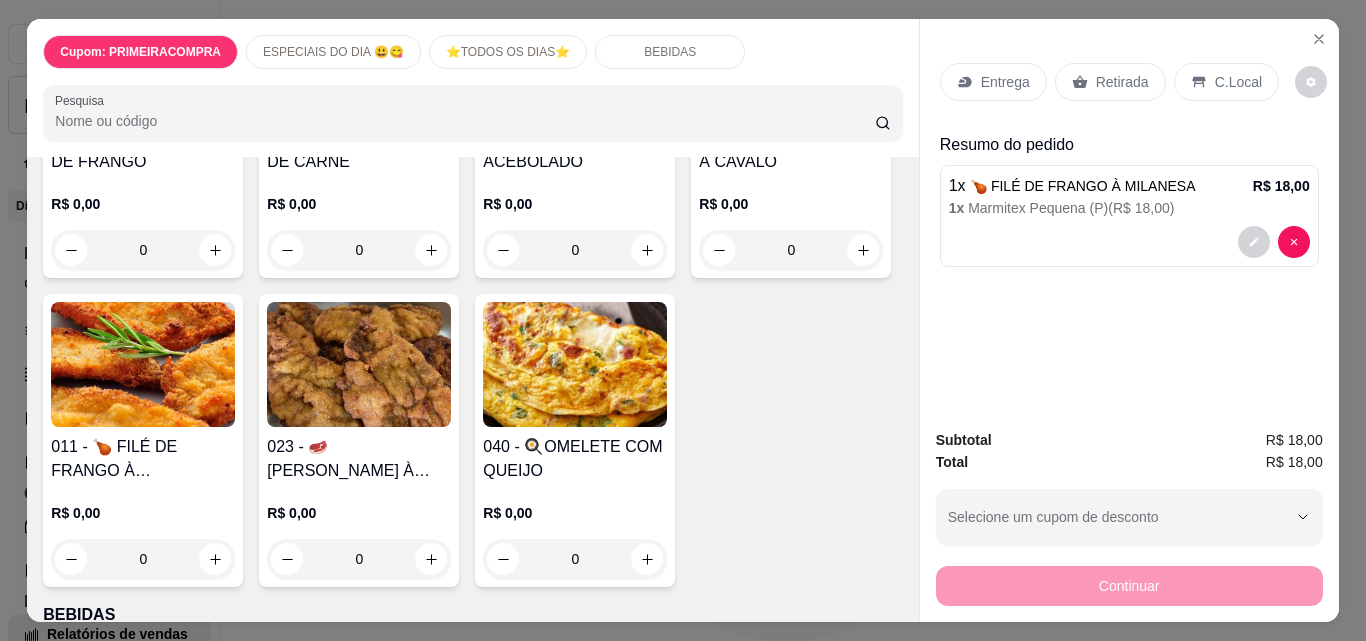 click on "Retirada" at bounding box center (1122, 82) 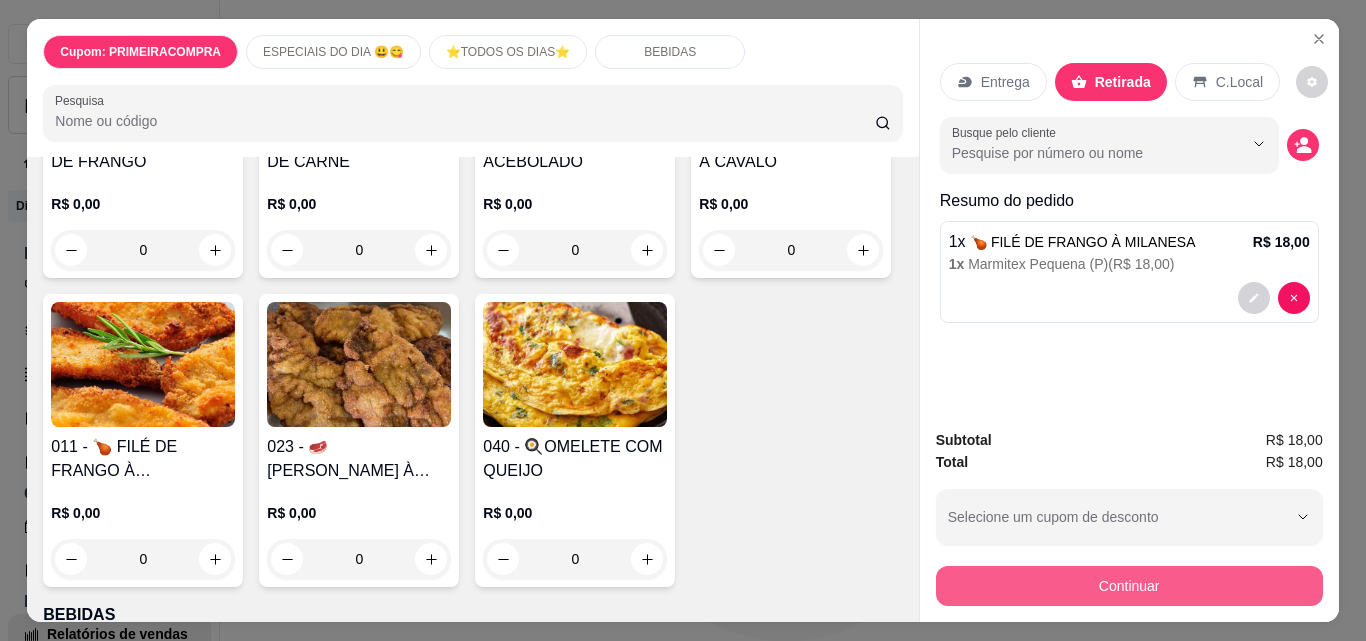 click on "Continuar" at bounding box center (1129, 586) 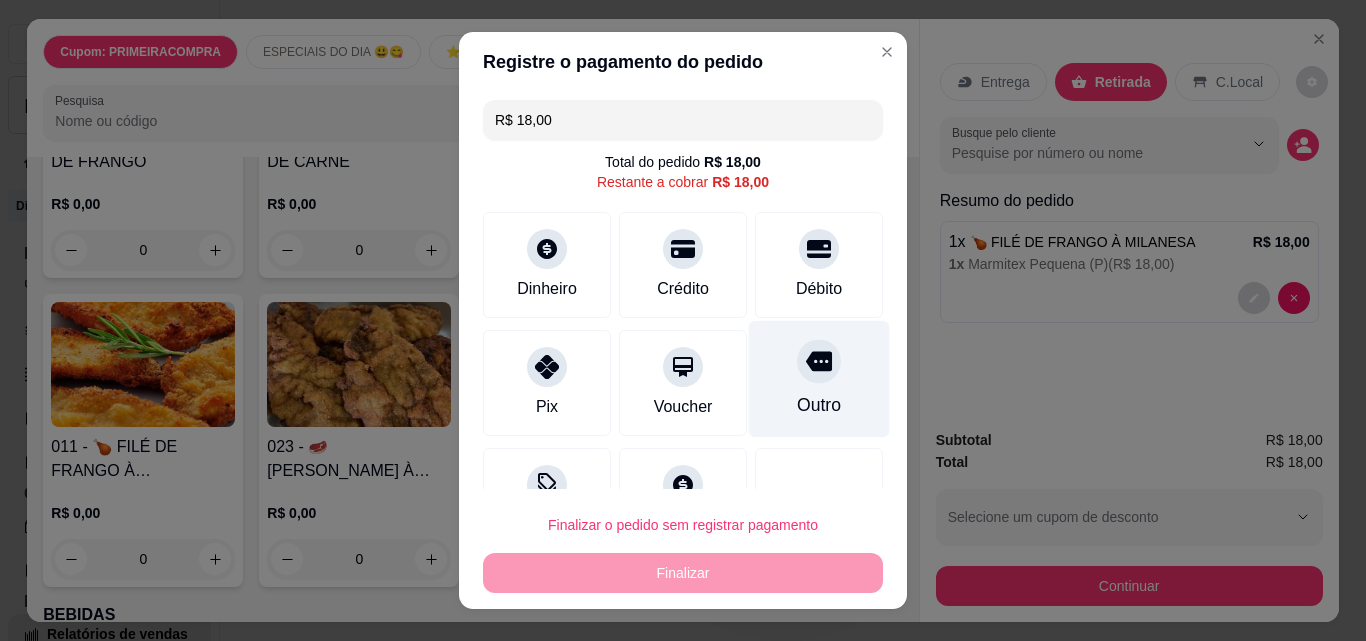 click on "Outro" at bounding box center (819, 379) 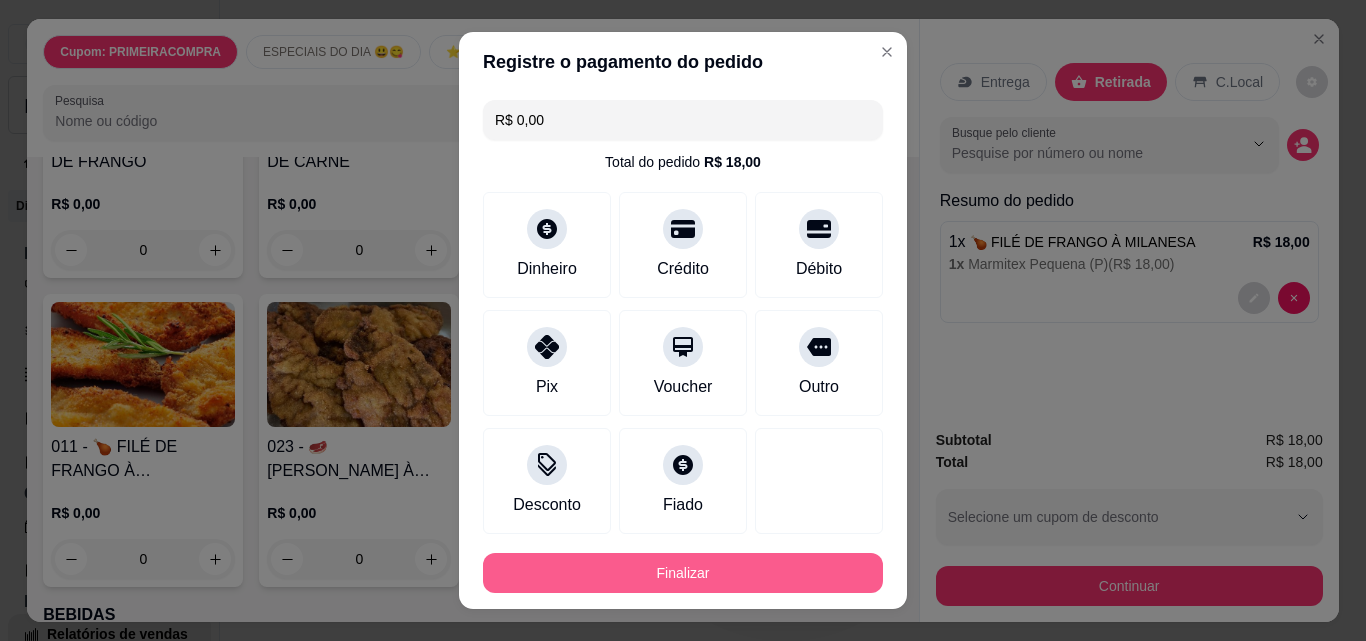 click on "Finalizar" at bounding box center (683, 573) 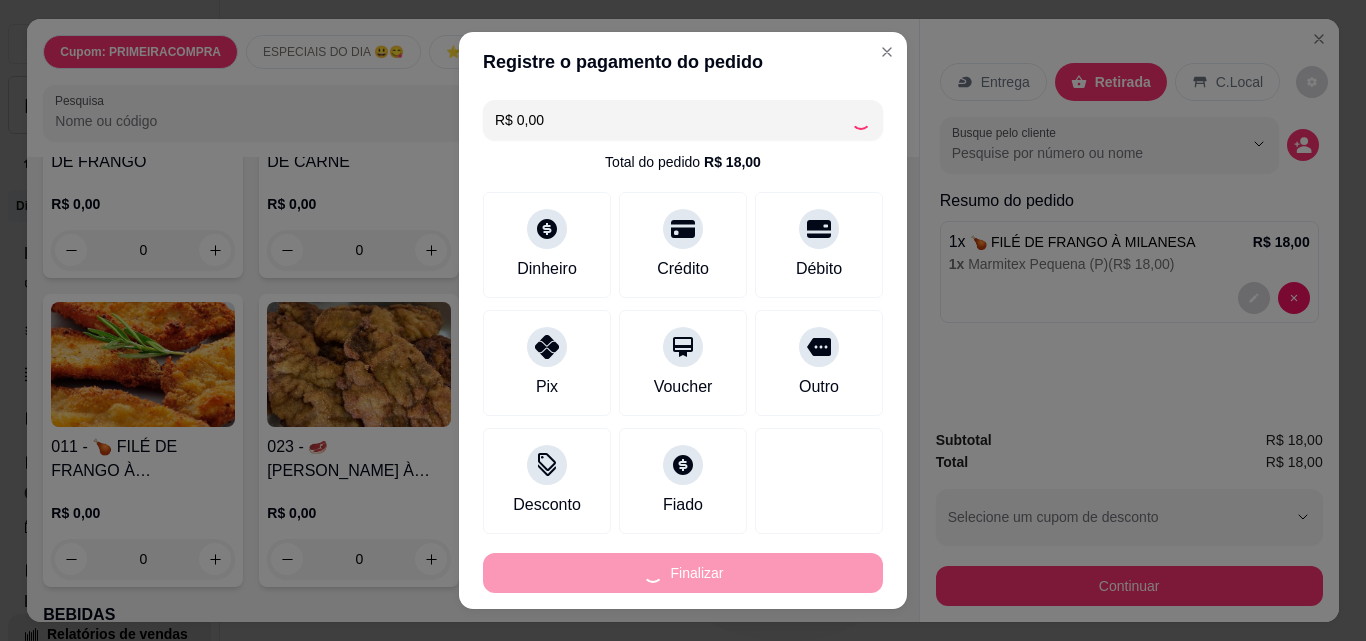 type on "-R$ 18,00" 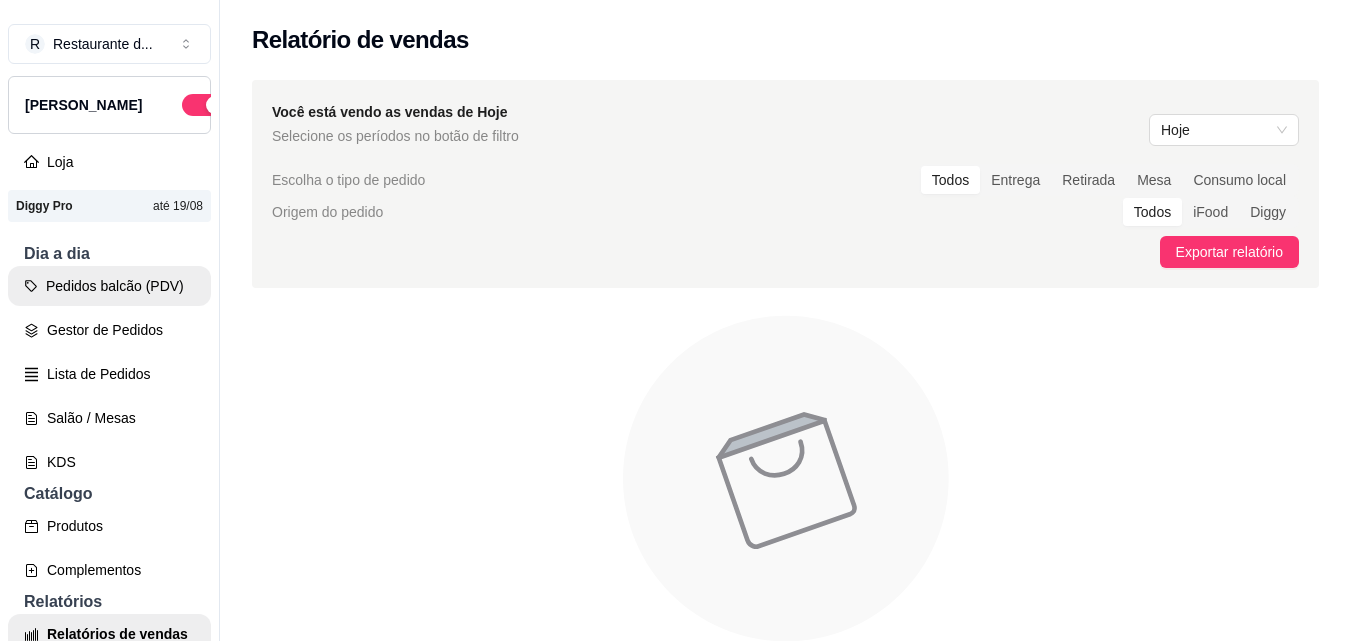 click on "Pedidos balcão (PDV)" at bounding box center (109, 286) 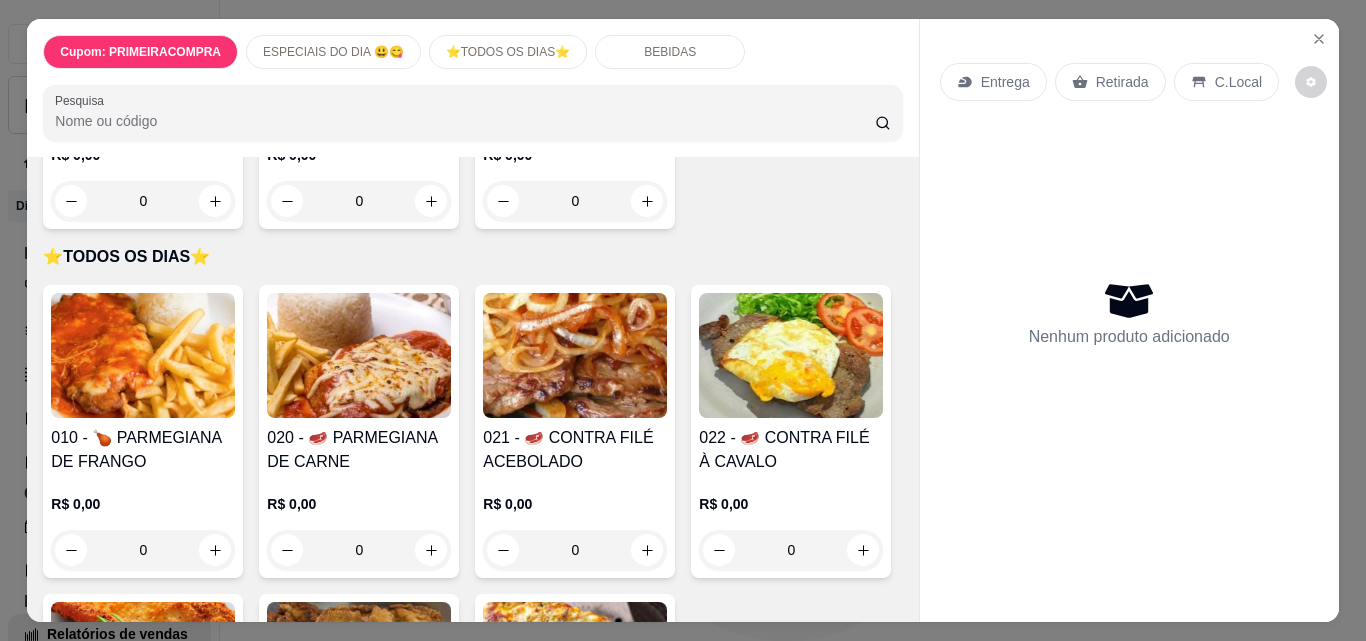 scroll, scrollTop: 1000, scrollLeft: 0, axis: vertical 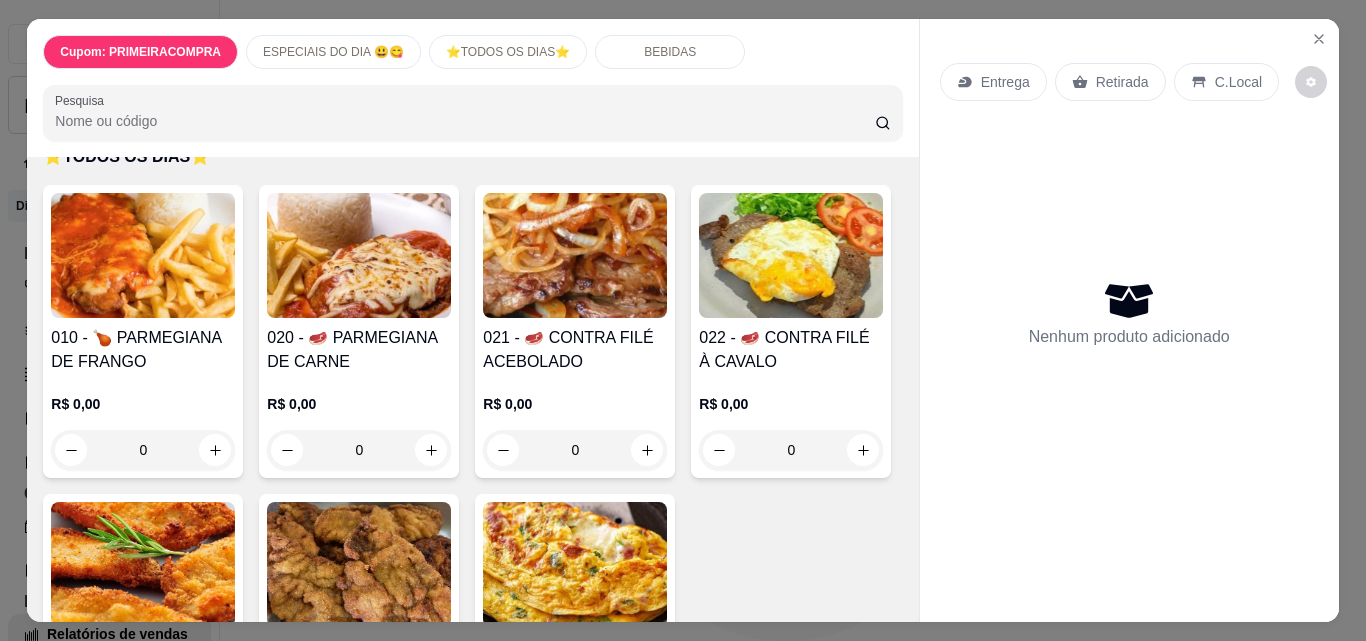 click at bounding box center (575, 255) 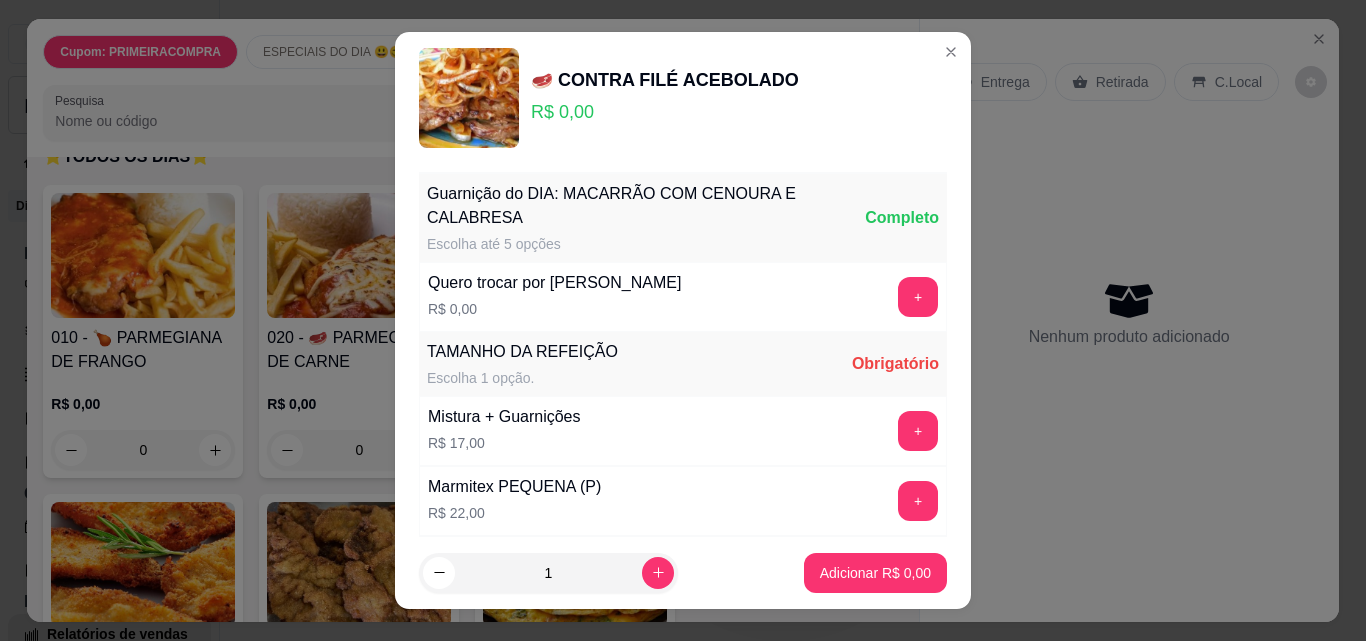 scroll, scrollTop: 100, scrollLeft: 0, axis: vertical 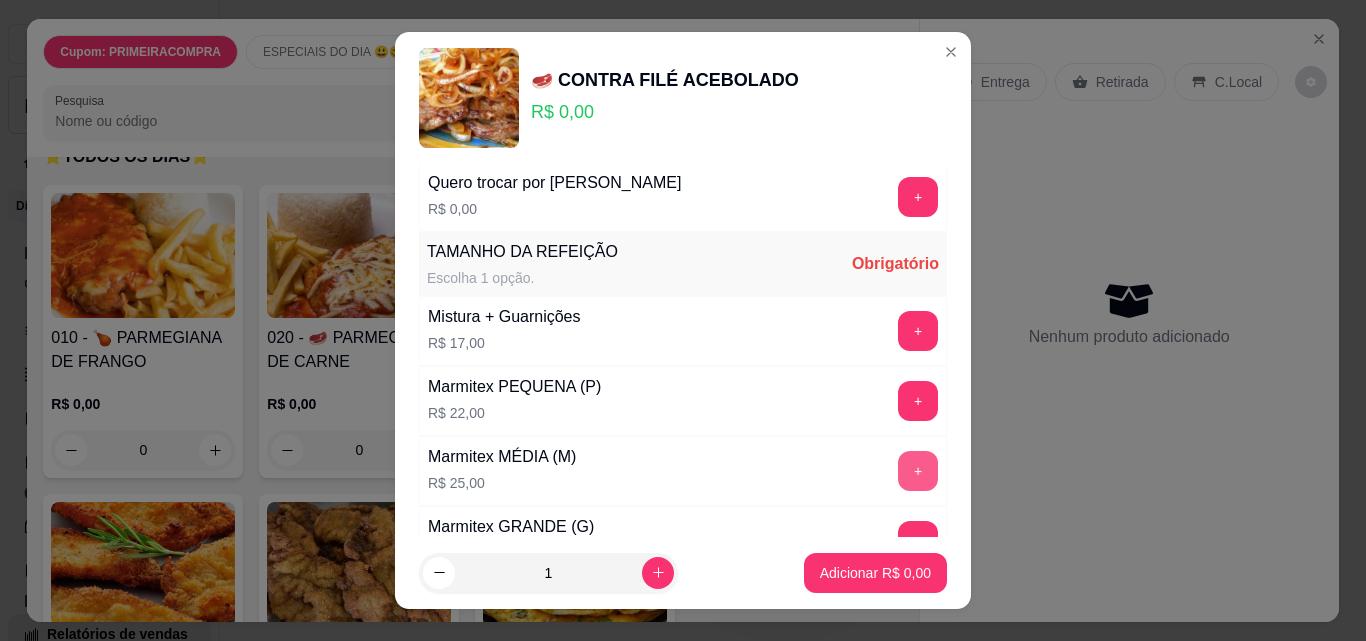 click on "+" at bounding box center (918, 471) 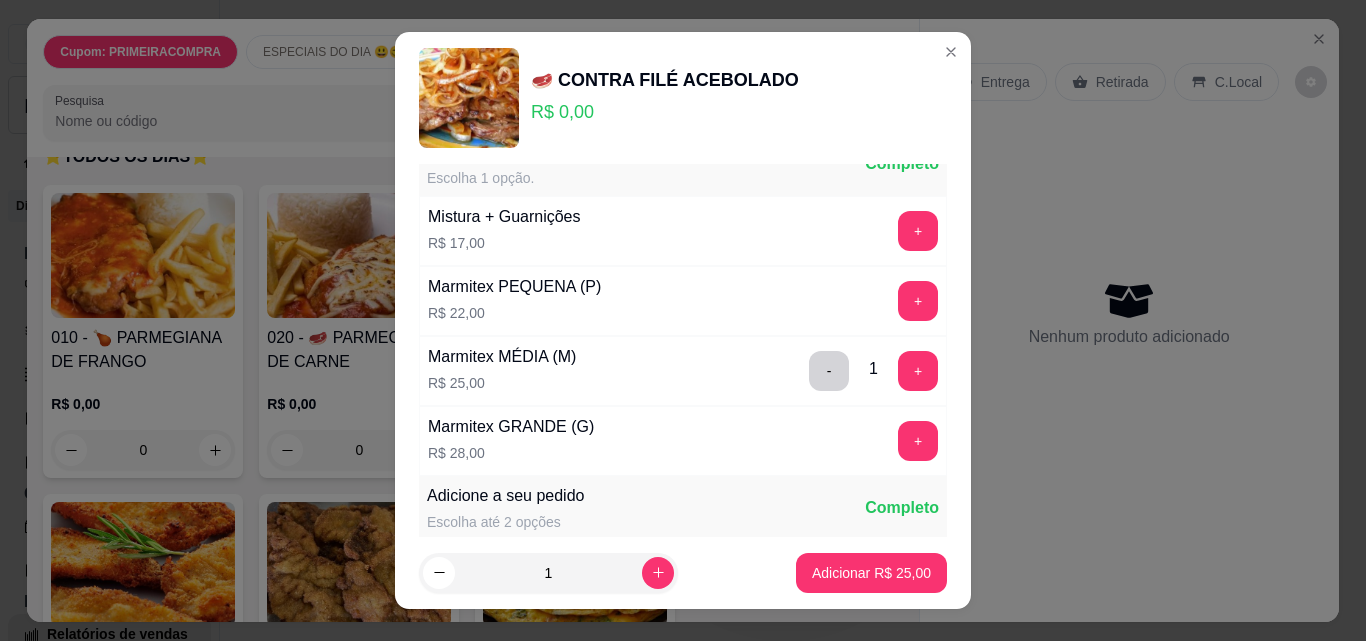 scroll, scrollTop: 0, scrollLeft: 0, axis: both 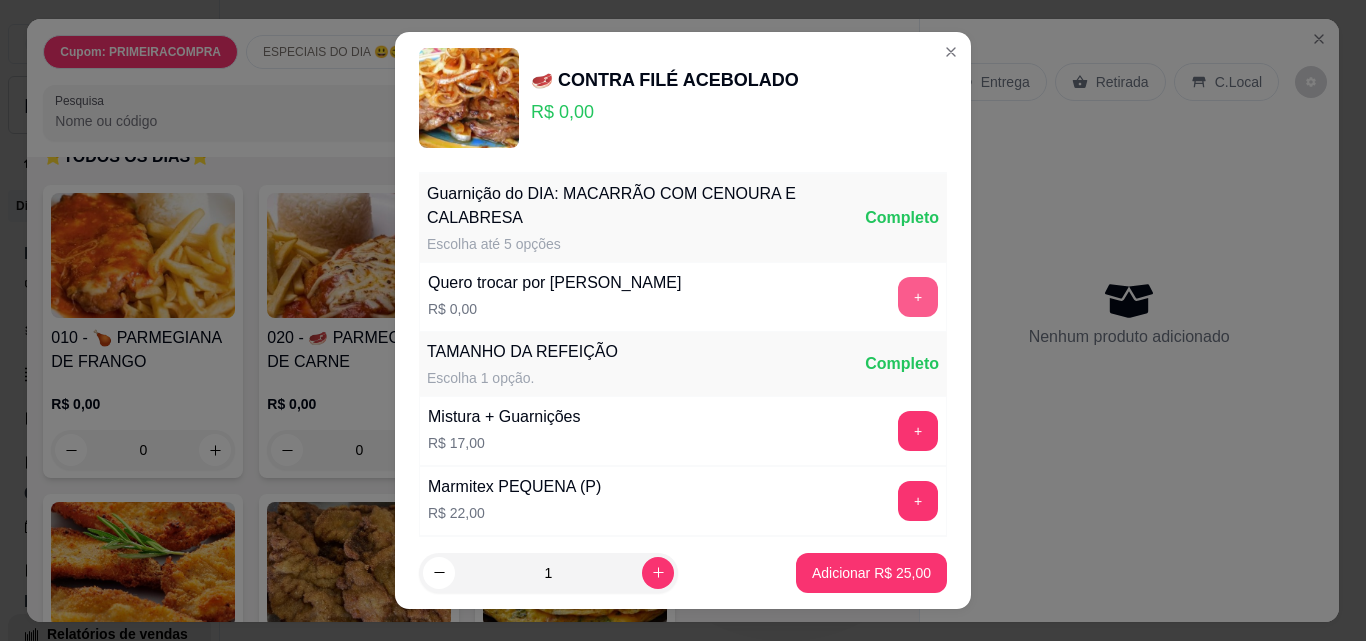 click on "+" at bounding box center (918, 297) 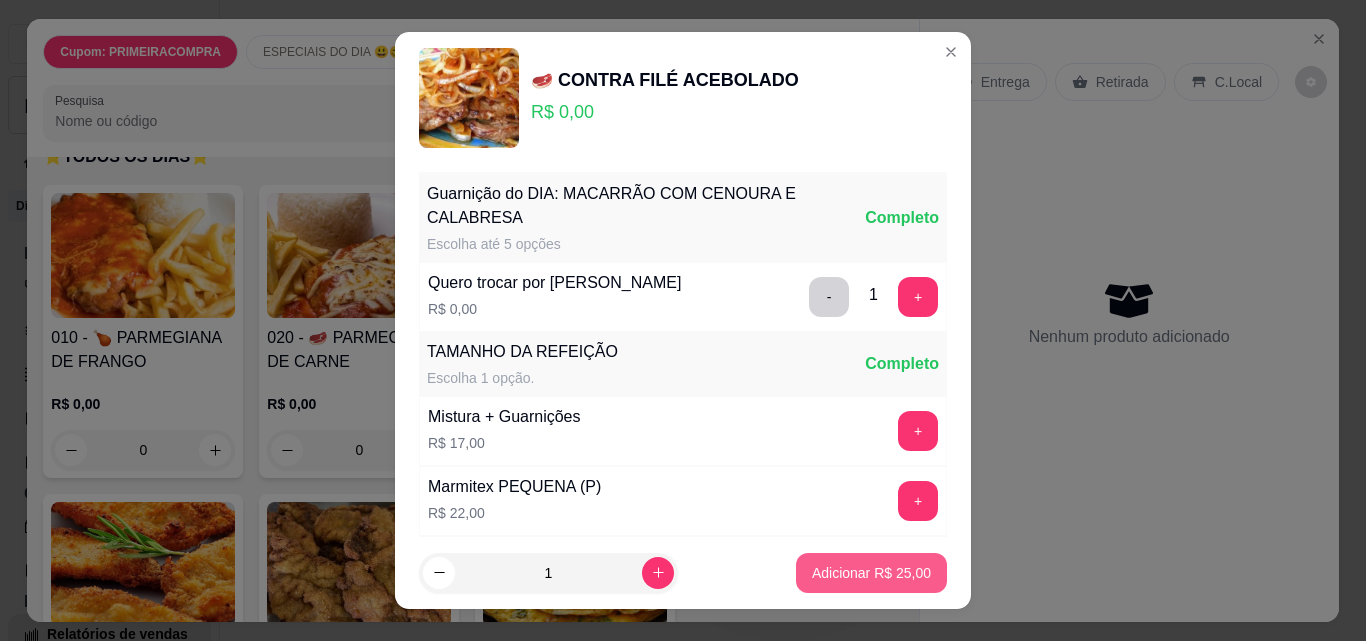 click on "Adicionar   R$ 25,00" at bounding box center (871, 573) 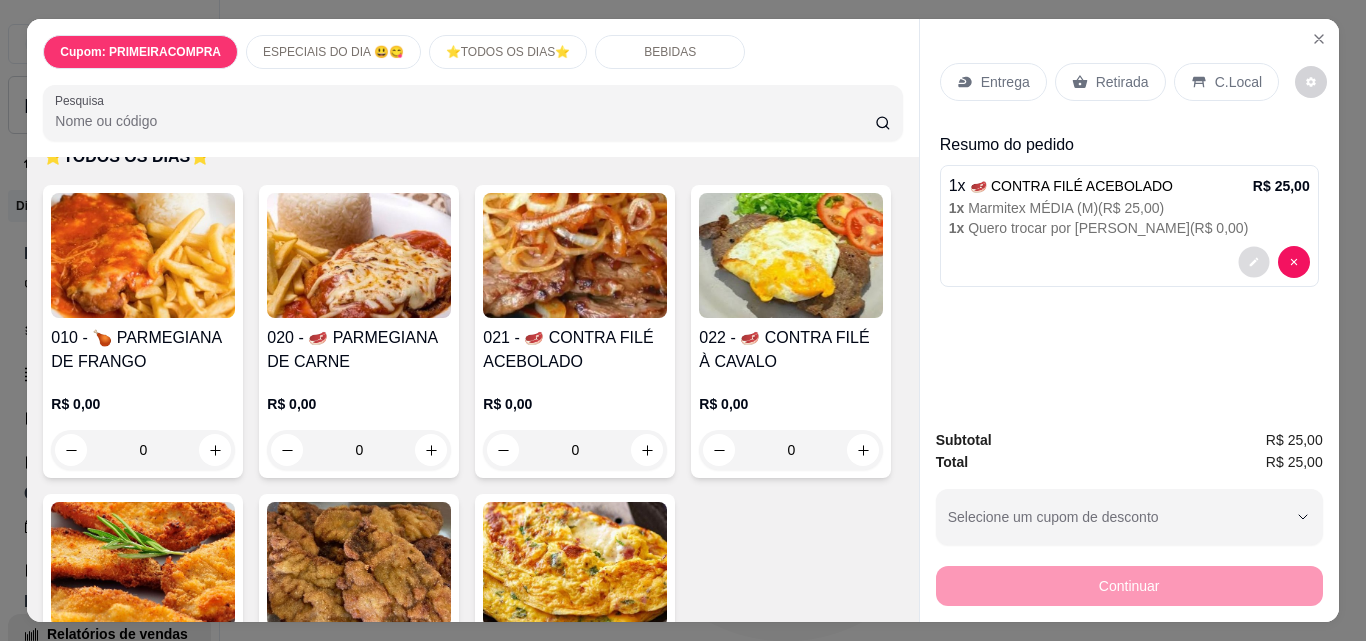 click at bounding box center [1253, 262] 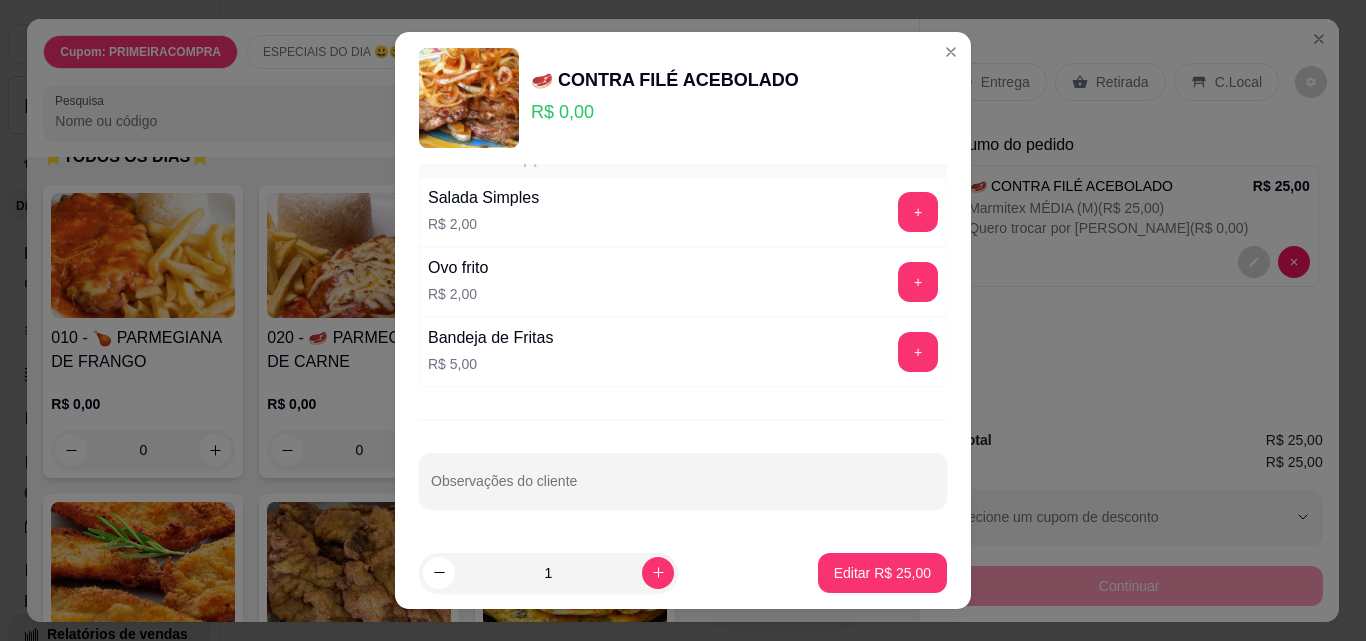 scroll, scrollTop: 463, scrollLeft: 0, axis: vertical 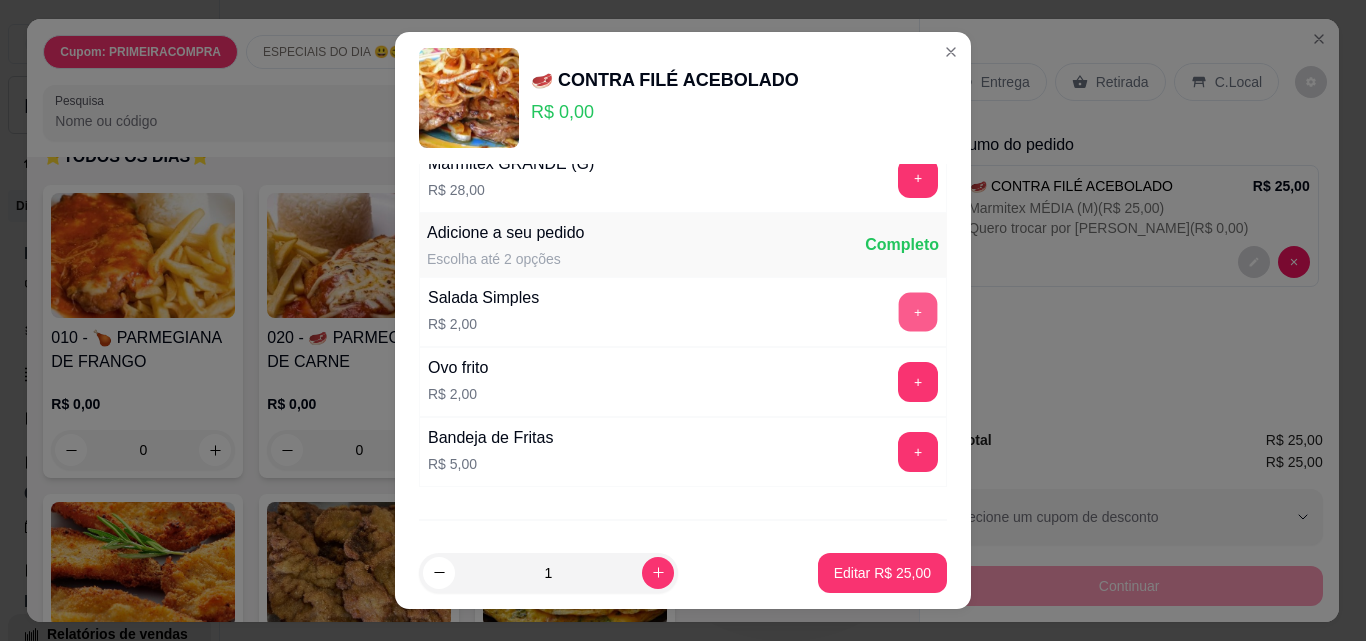 click on "+" at bounding box center (918, 312) 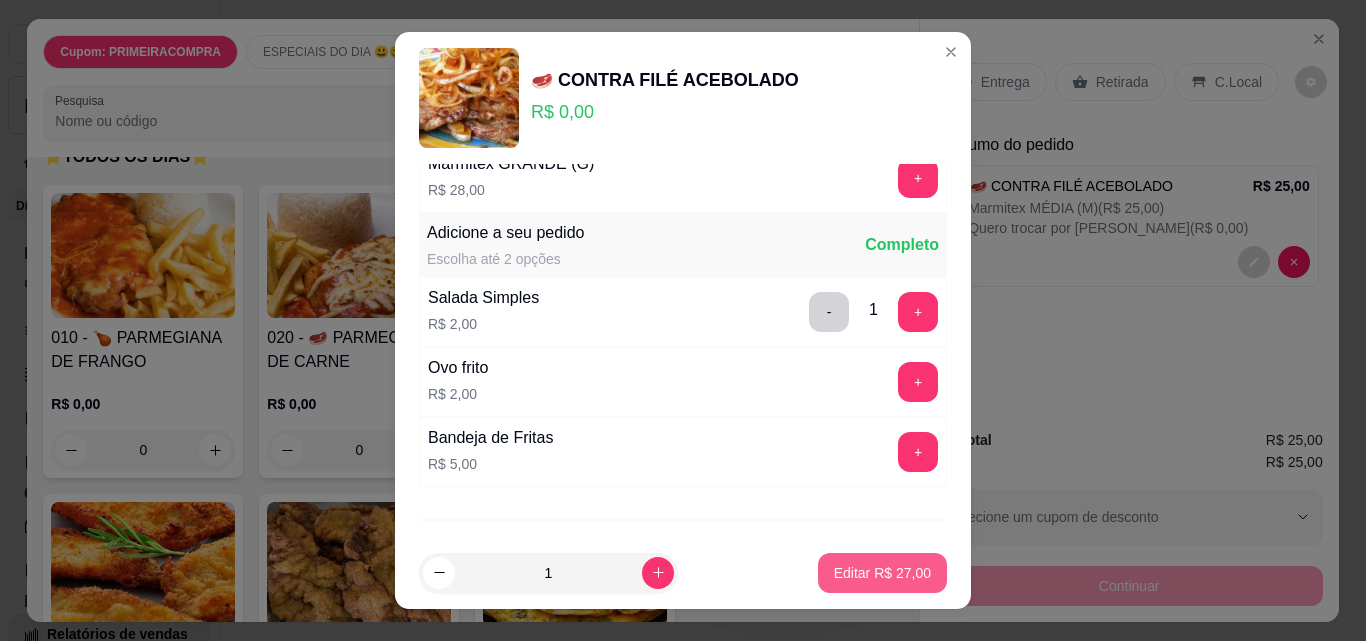 click on "Editar   R$ 27,00" at bounding box center [882, 573] 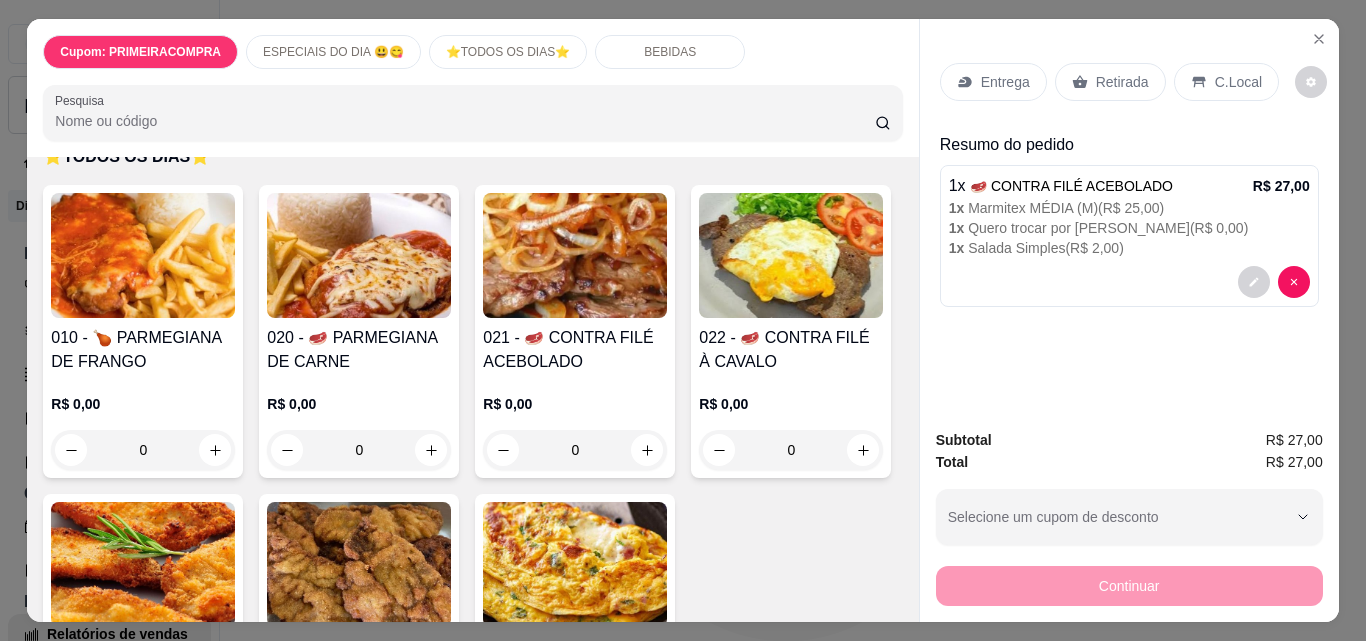 click on "Entrega" at bounding box center (1005, 82) 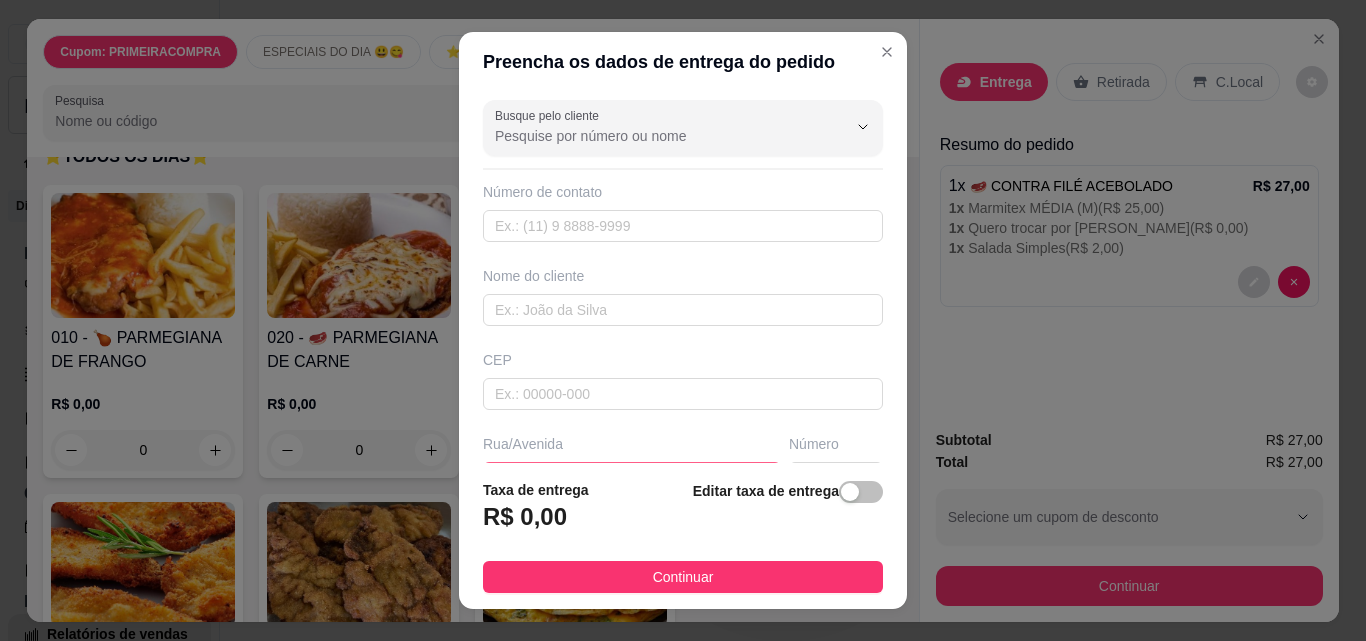 scroll, scrollTop: 100, scrollLeft: 0, axis: vertical 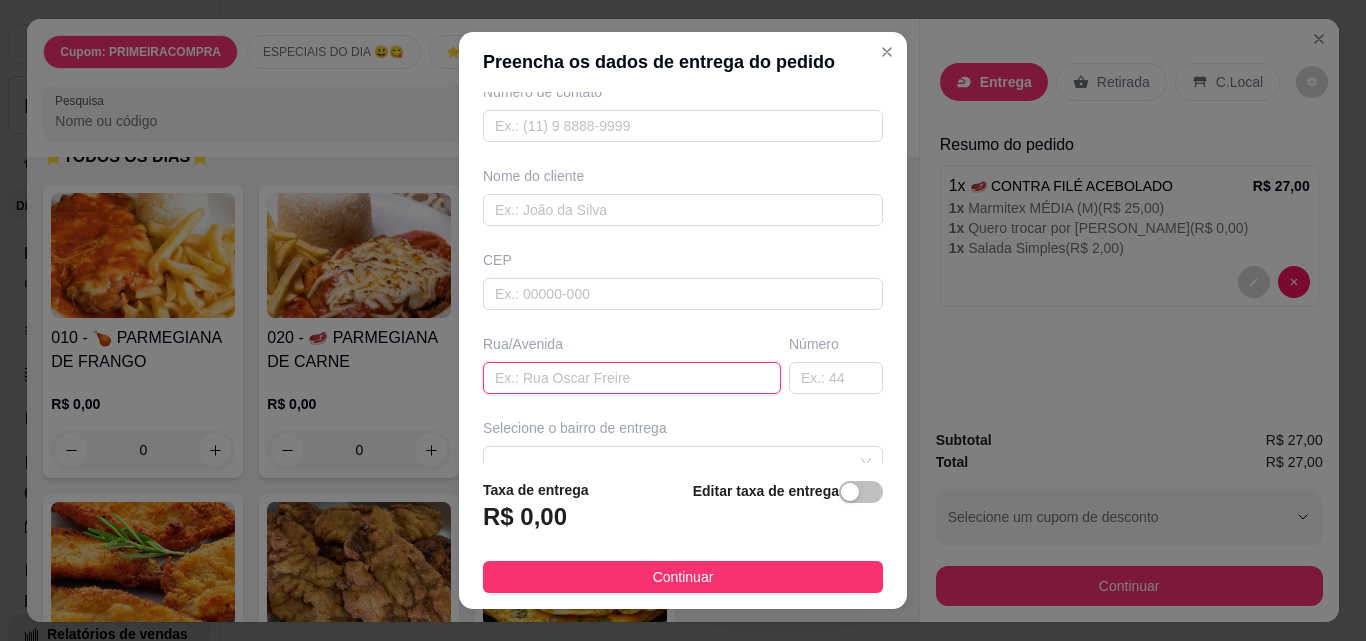 click at bounding box center (632, 378) 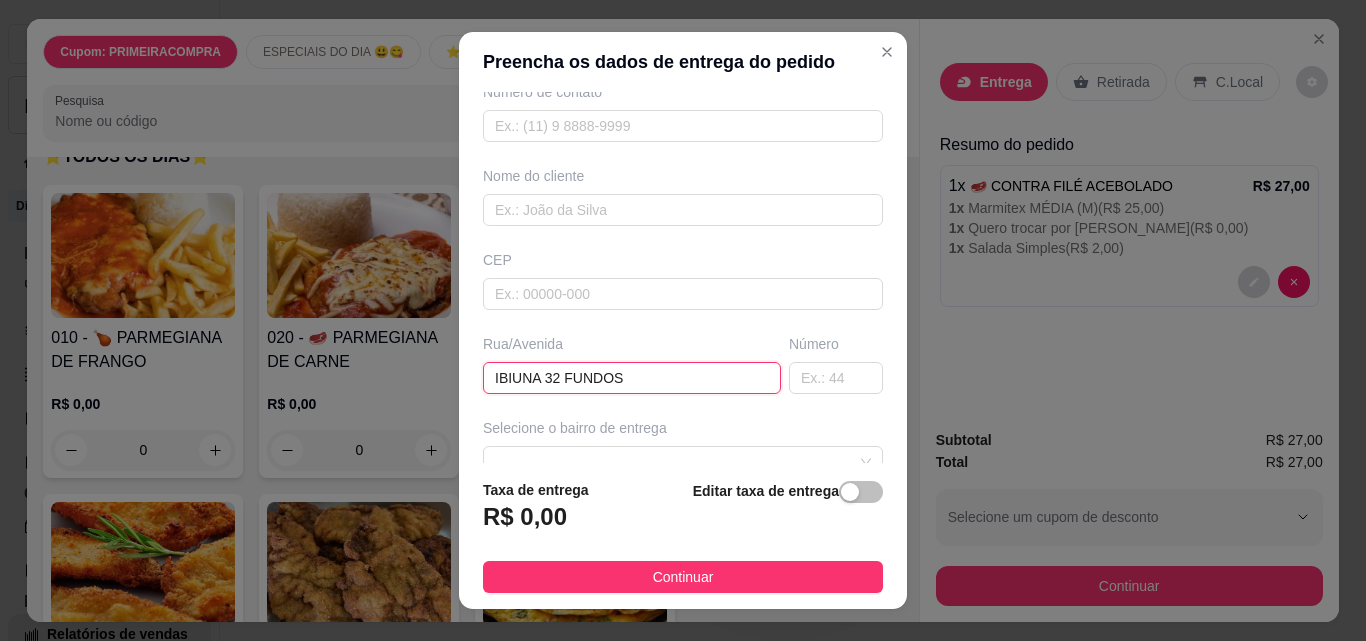 scroll, scrollTop: 300, scrollLeft: 0, axis: vertical 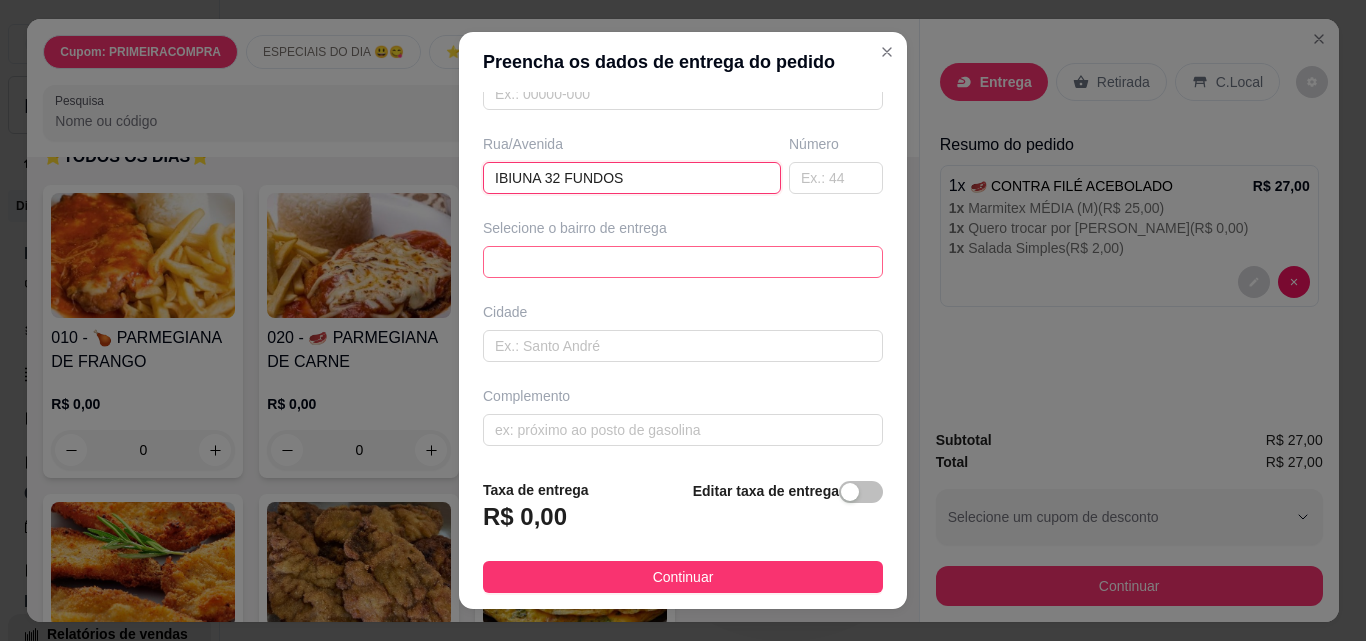 click on "66439ee1b09d353c859129b1 66439f08b09d353c859129b4 [GEOGRAPHIC_DATA] - ITU -  R$ 3,00 Novo Mundo - ITU -  R$ 3,00 Jd Europa - ITU -  R$ 3,00 [GEOGRAPHIC_DATA] - ITU -  R$ 3,00 [GEOGRAPHIC_DATA] - ITU -  R$ 3,00 Jd União - ITU -  R$ 3,00 [GEOGRAPHIC_DATA] - ITU -  R$ 3,00 AME (INFORMAR SETOR/RAMAL) - ITU -  R$ 3,00 PIRA - ITU -  R$ 3,00 CEDEME (INFORMAR SETOR) - ITU -  R$ 3,00" at bounding box center (683, 262) 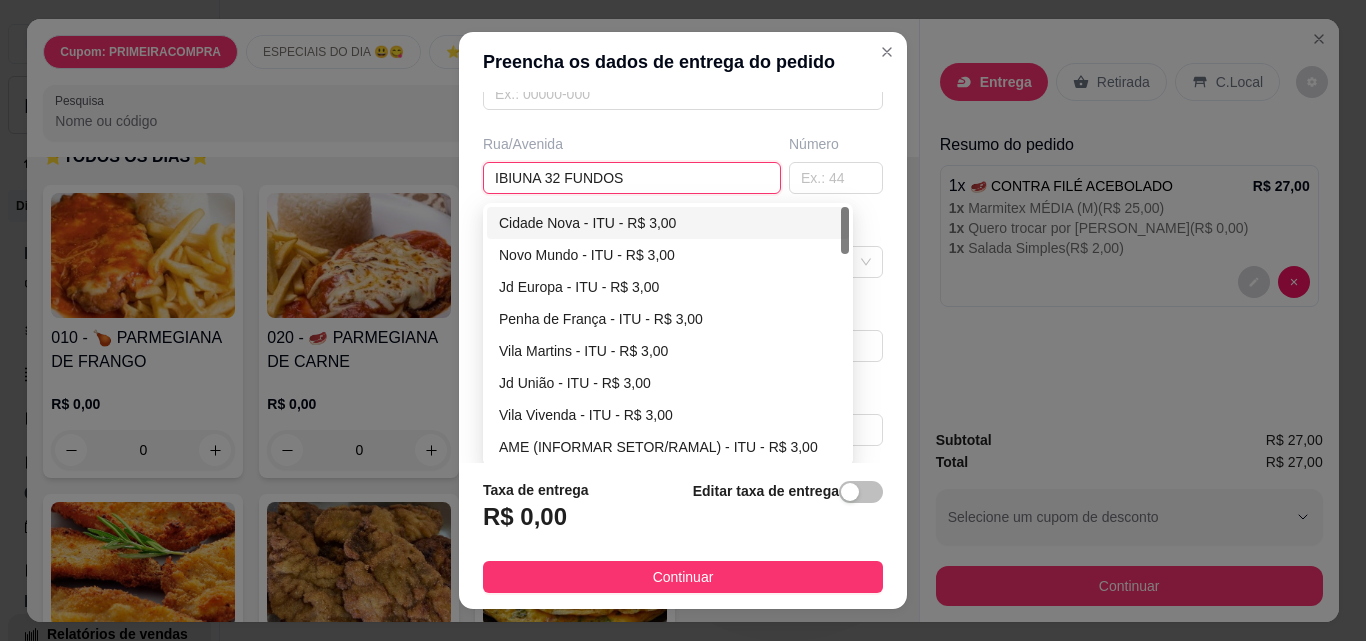 type on "IBIUNA 32 FUNDOS" 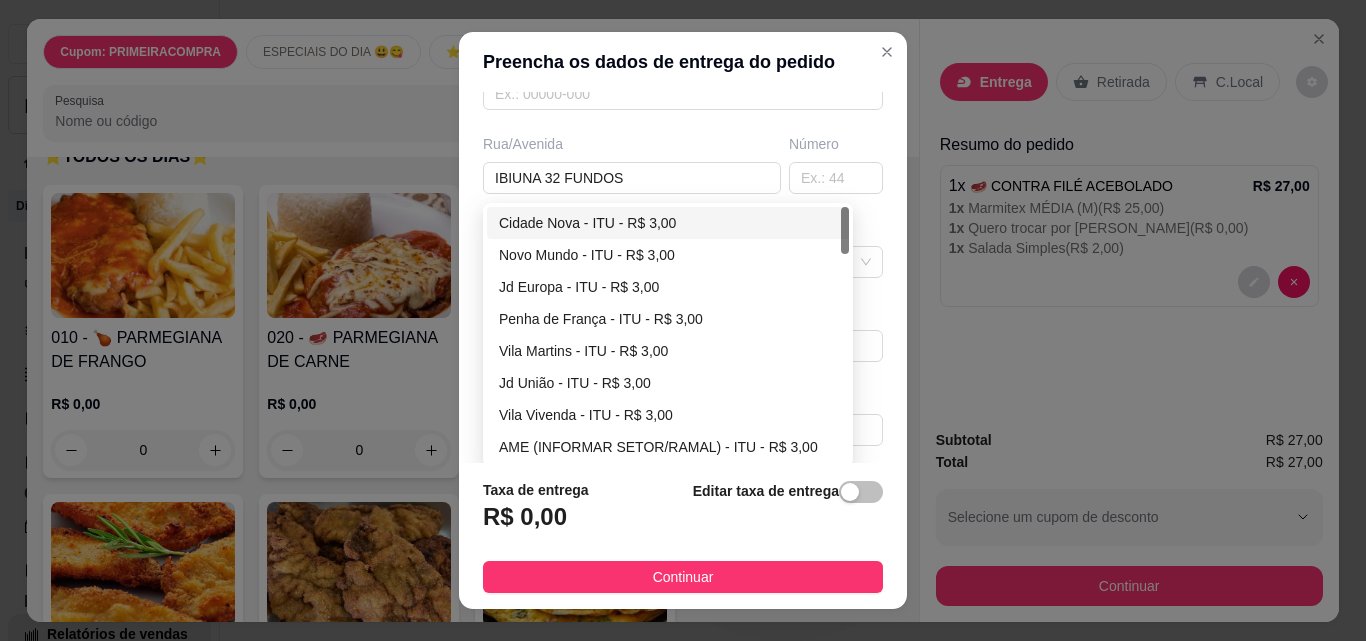 click on "Cidade Nova - ITU -  R$ 3,00" at bounding box center (668, 223) 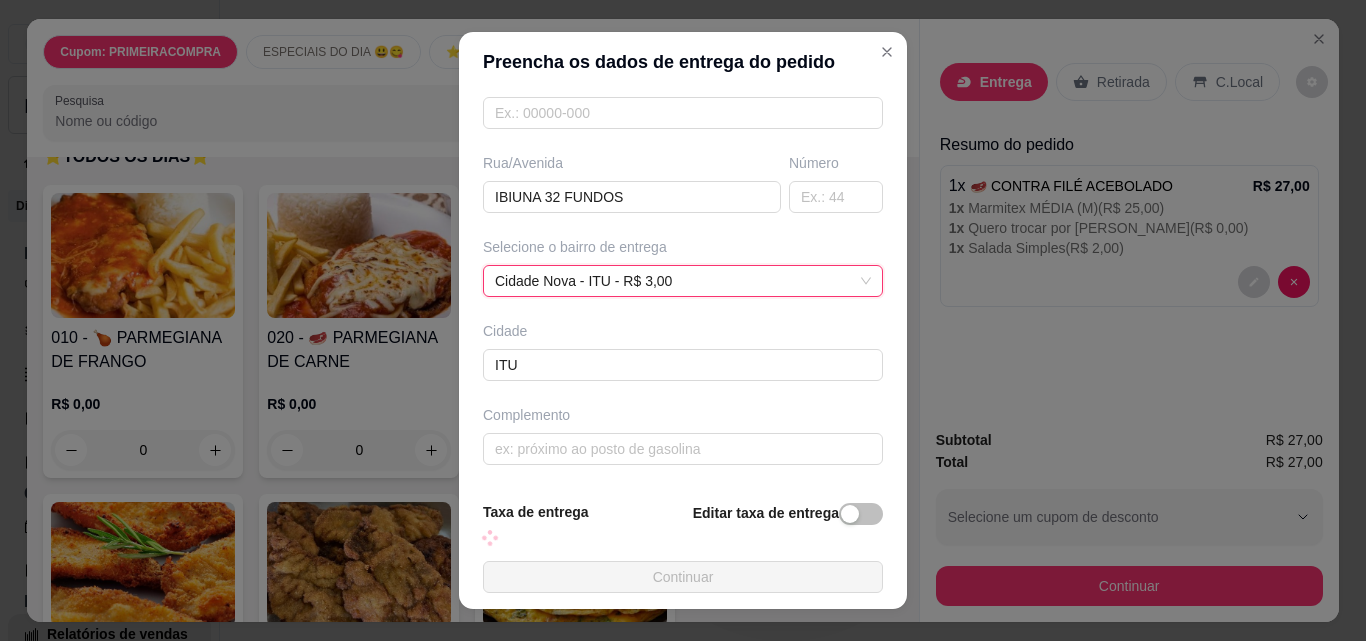scroll, scrollTop: 281, scrollLeft: 0, axis: vertical 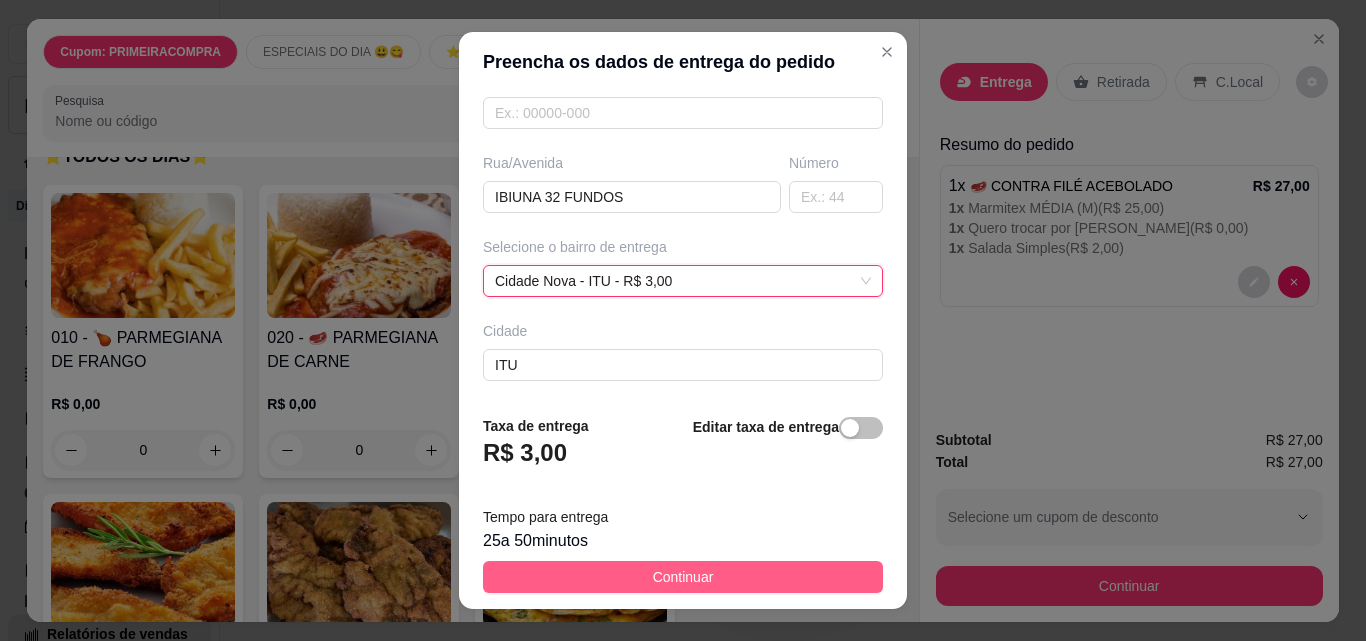click on "Continuar" at bounding box center (683, 577) 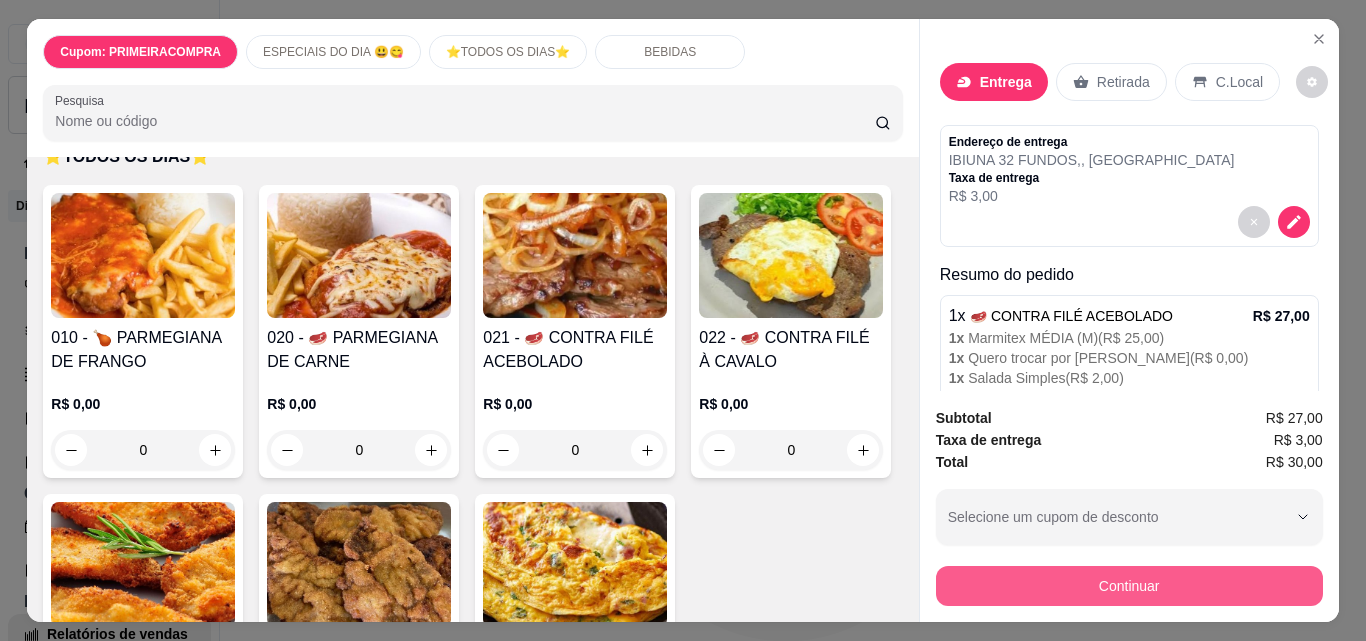 click on "Continuar" at bounding box center (1129, 586) 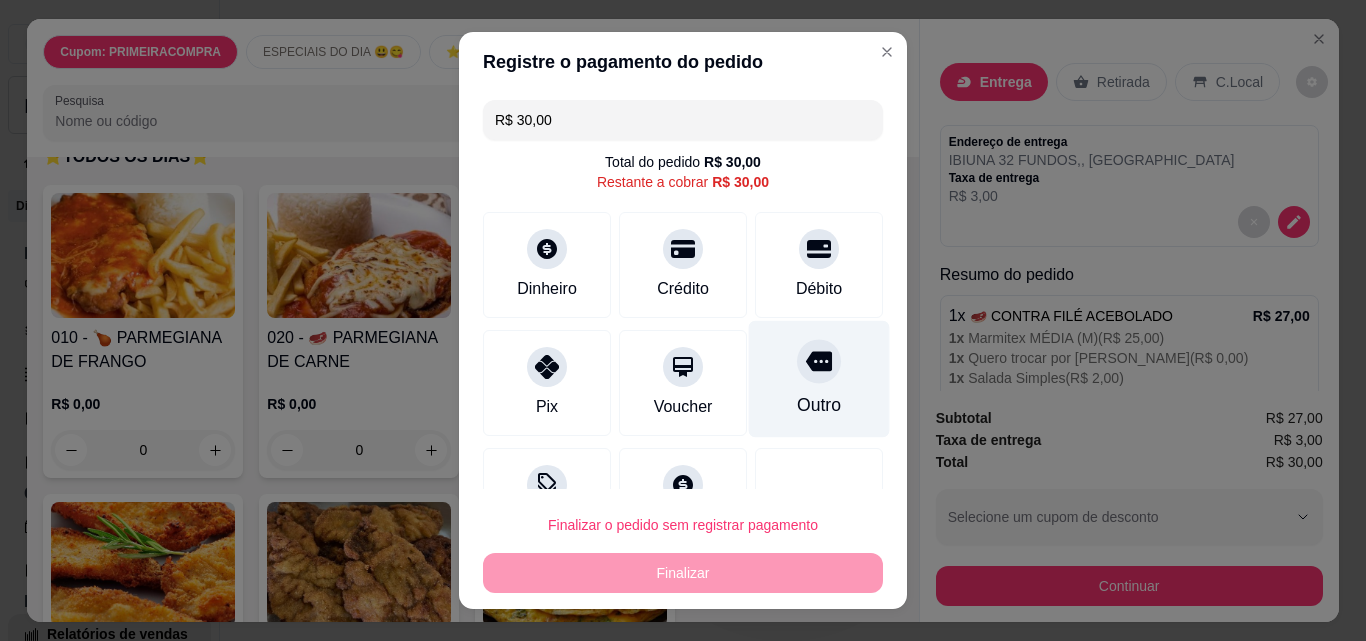 click at bounding box center (819, 361) 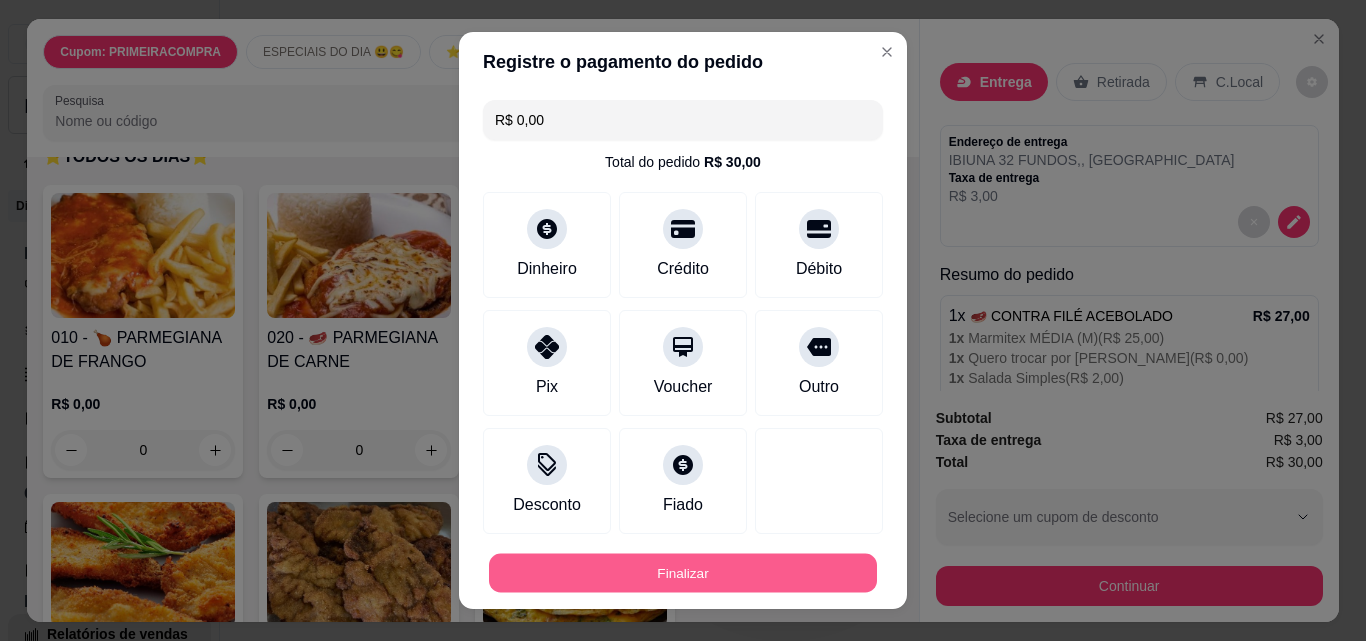 click on "Finalizar" at bounding box center (683, 573) 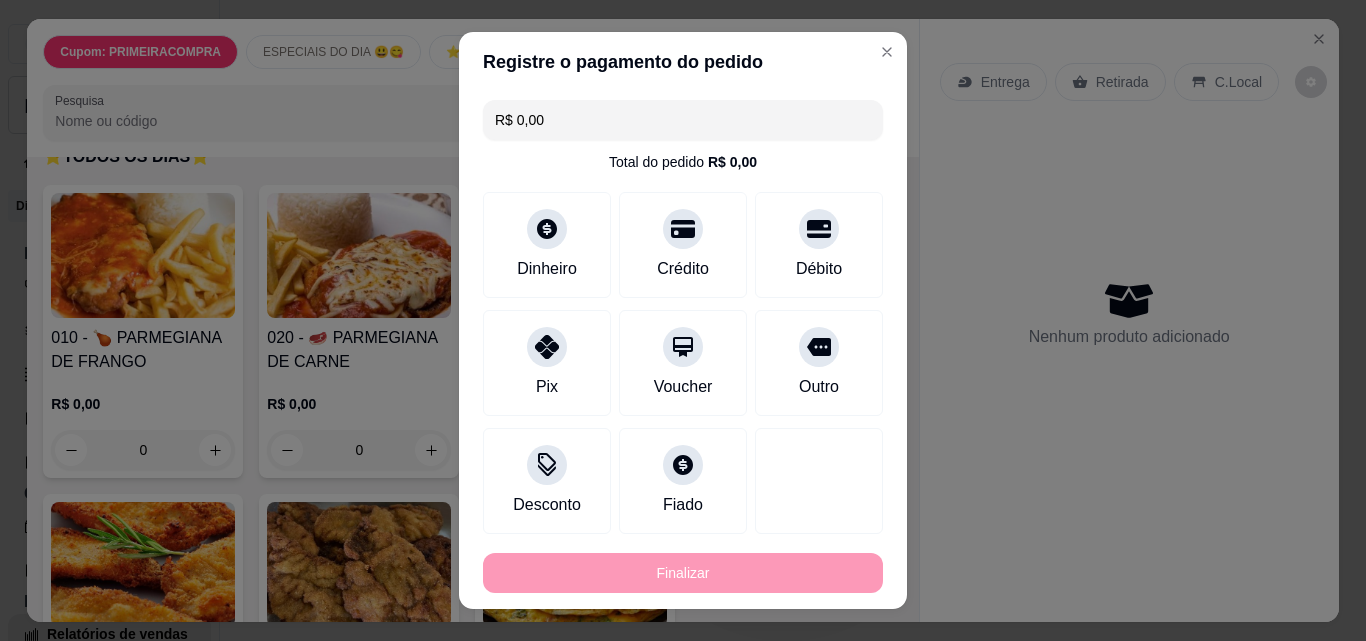 type on "-R$ 30,00" 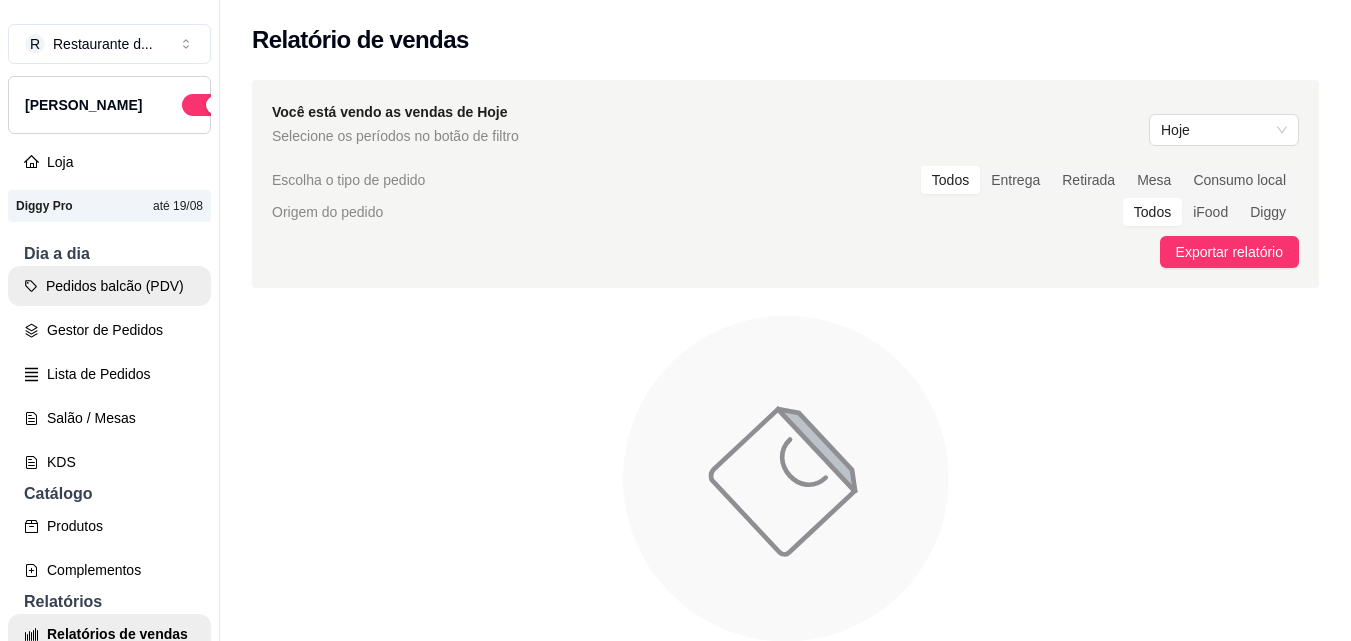 click on "Pedidos balcão (PDV)" at bounding box center (109, 286) 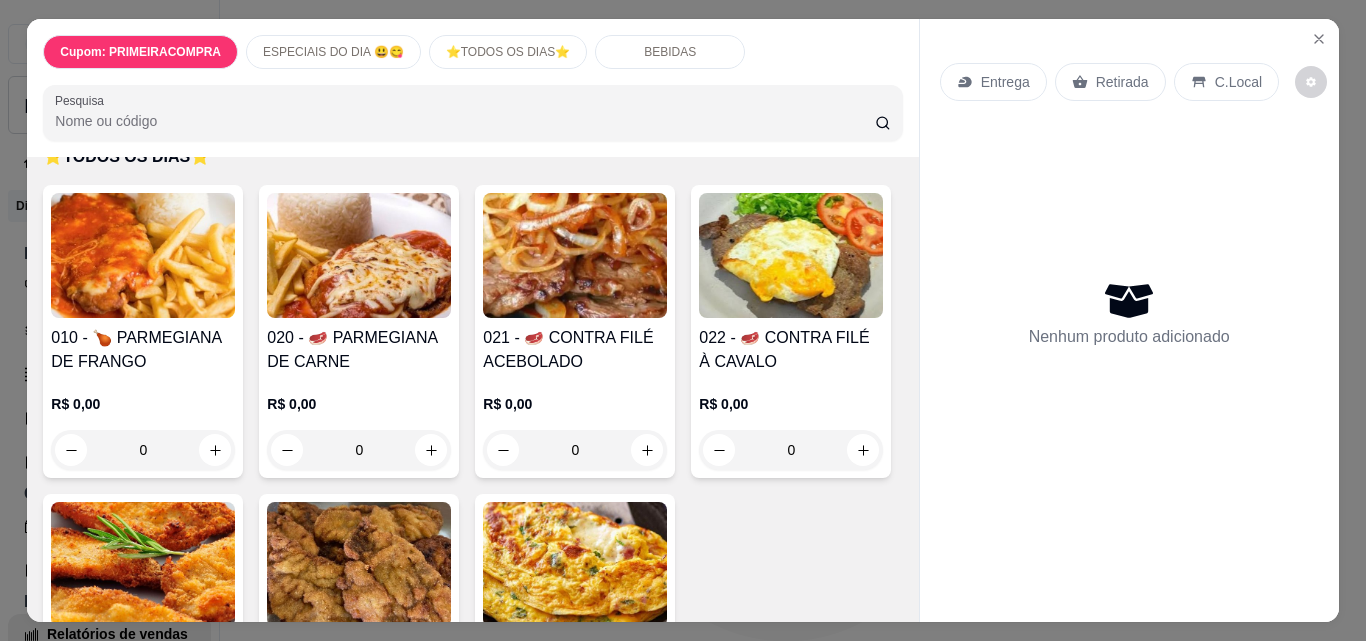 scroll, scrollTop: 900, scrollLeft: 0, axis: vertical 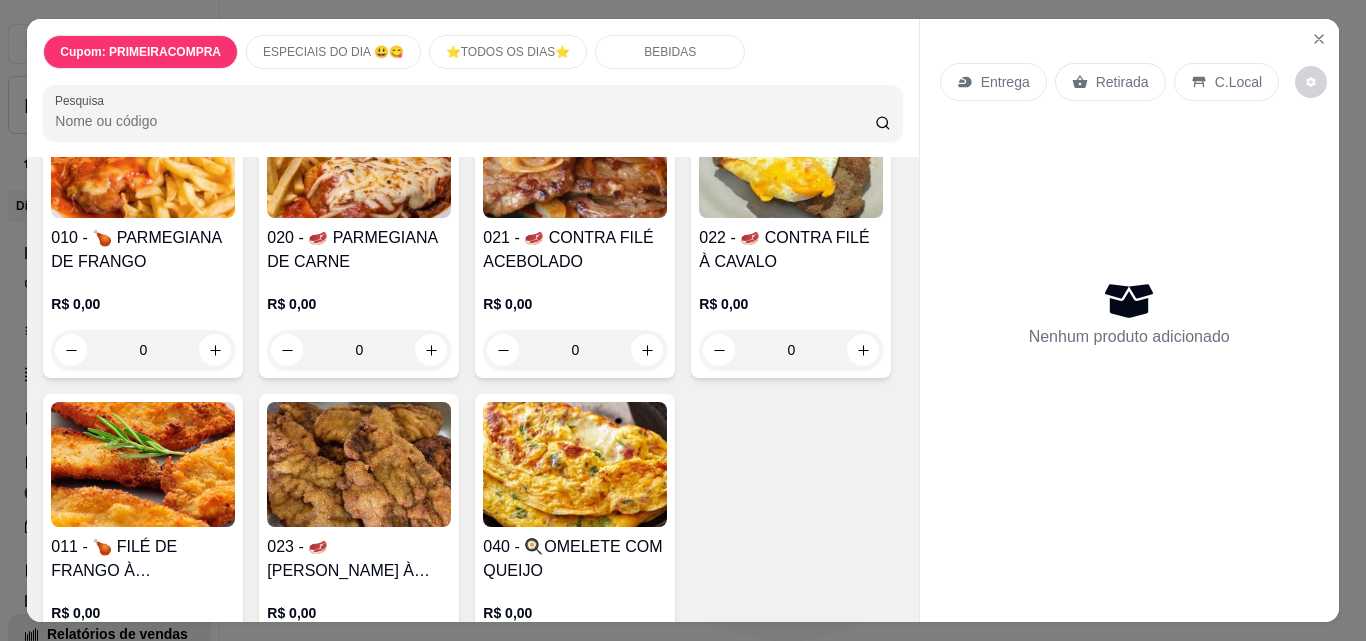 click at bounding box center (143, 464) 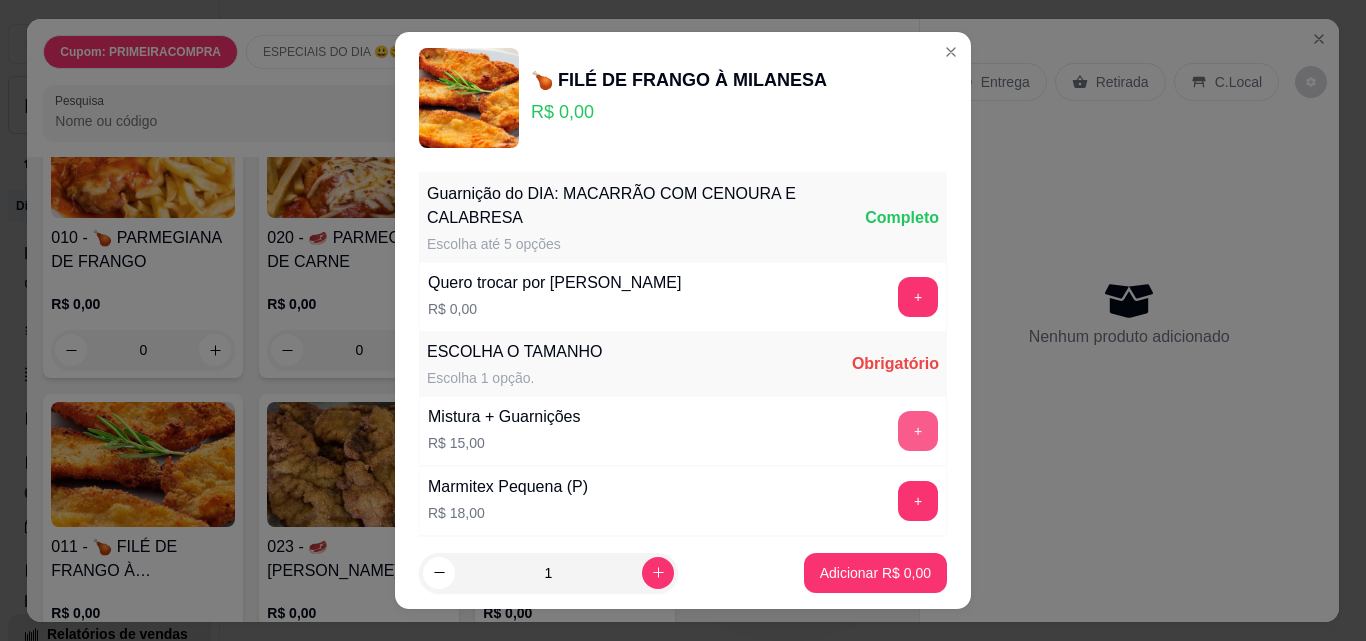 click on "+" at bounding box center [918, 431] 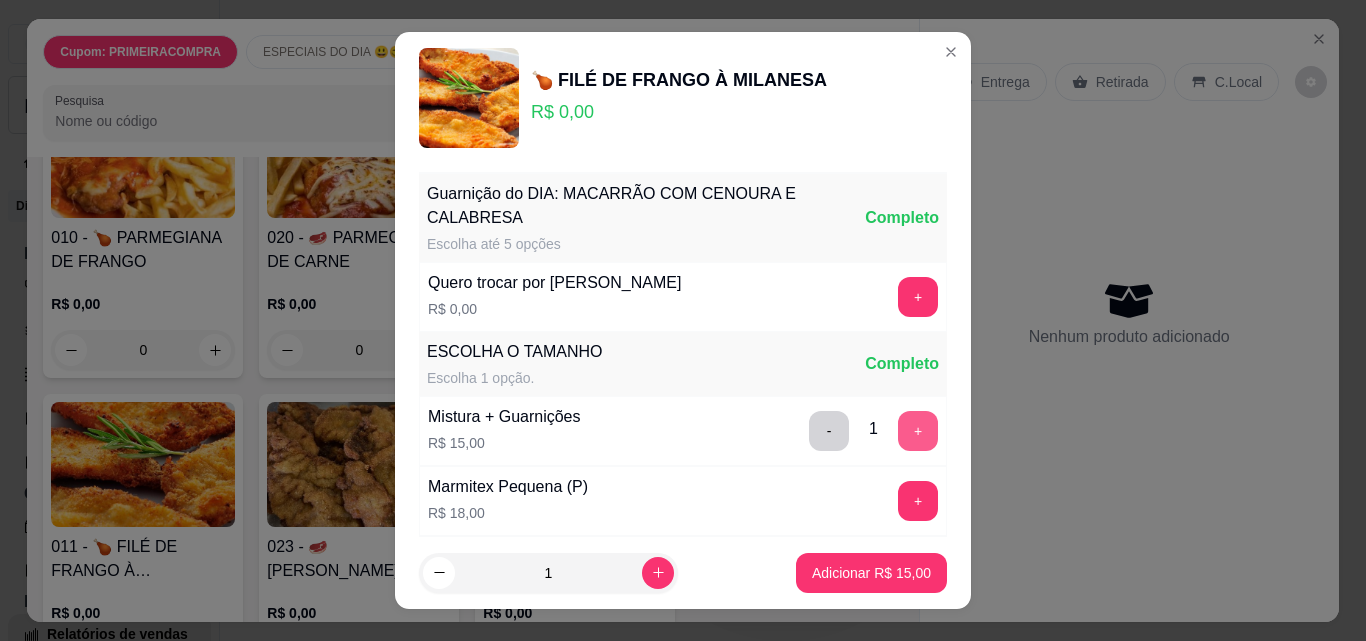 click on "+" at bounding box center [918, 431] 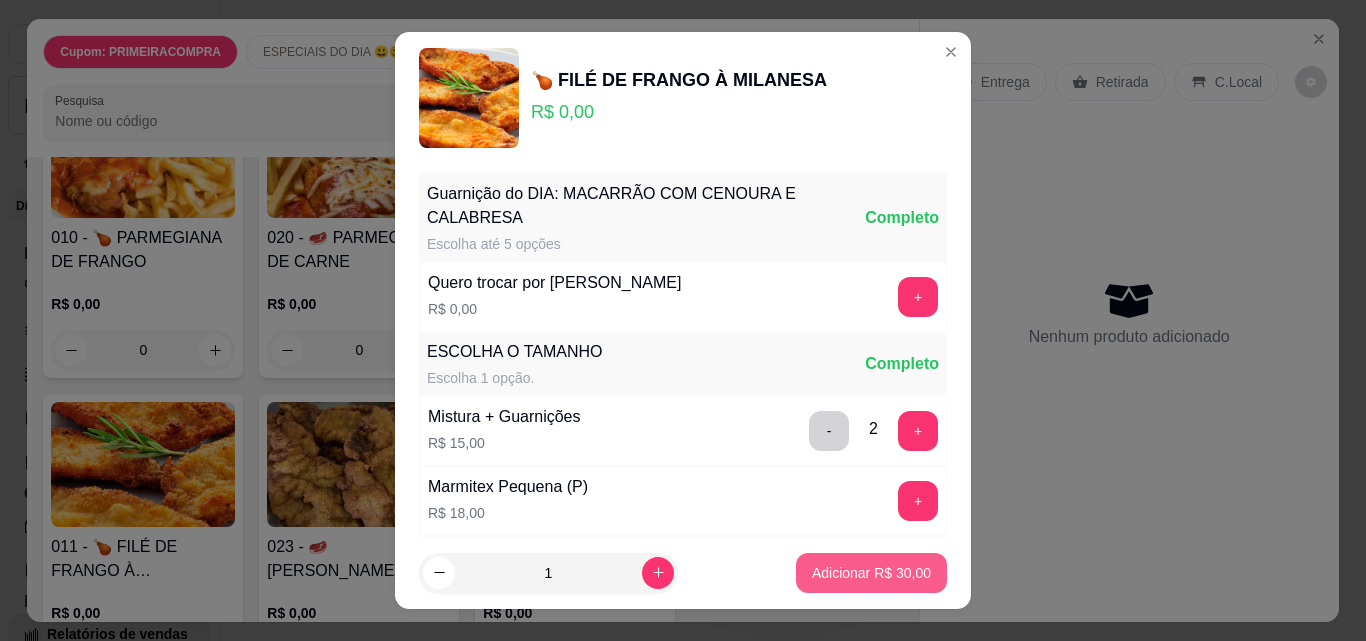 click on "Adicionar   R$ 30,00" at bounding box center (871, 573) 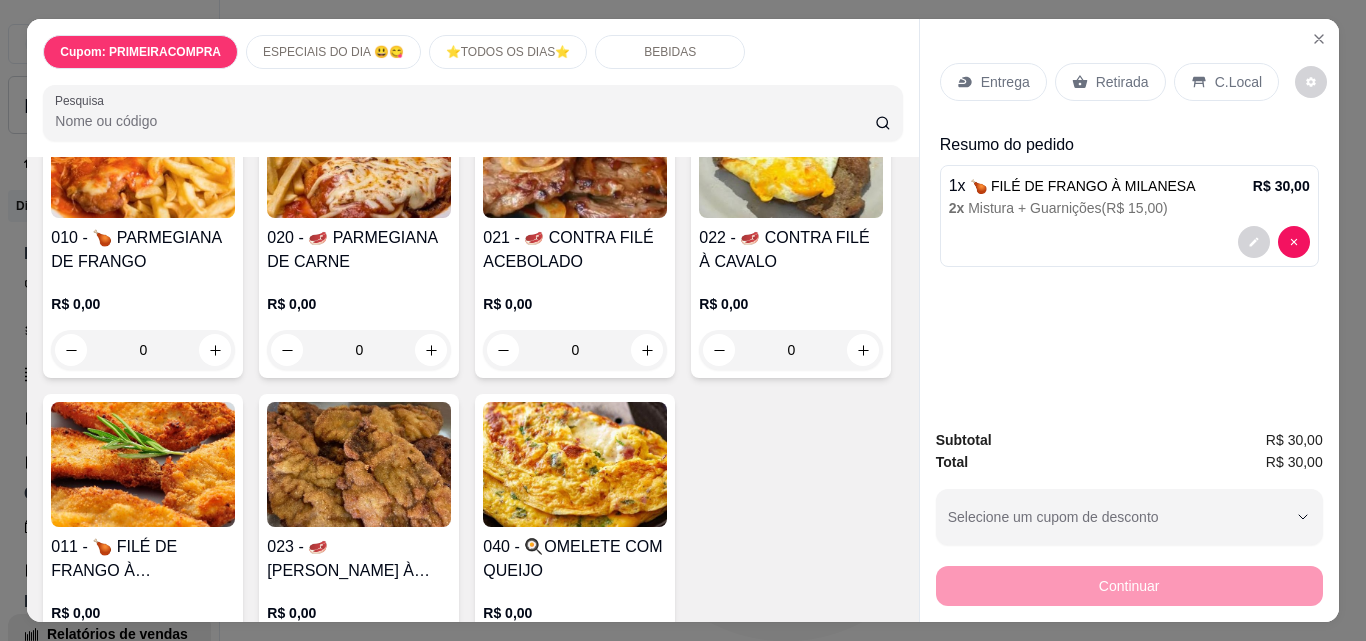 click on "Entrega" at bounding box center [1005, 82] 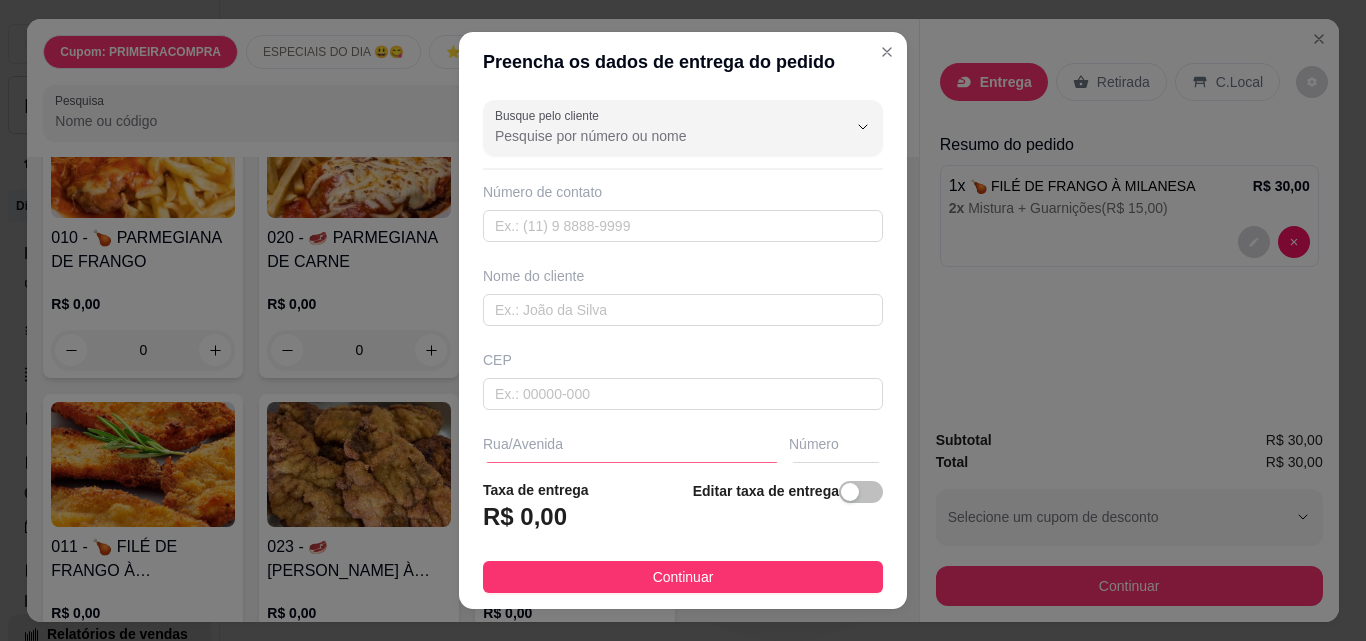 scroll, scrollTop: 100, scrollLeft: 0, axis: vertical 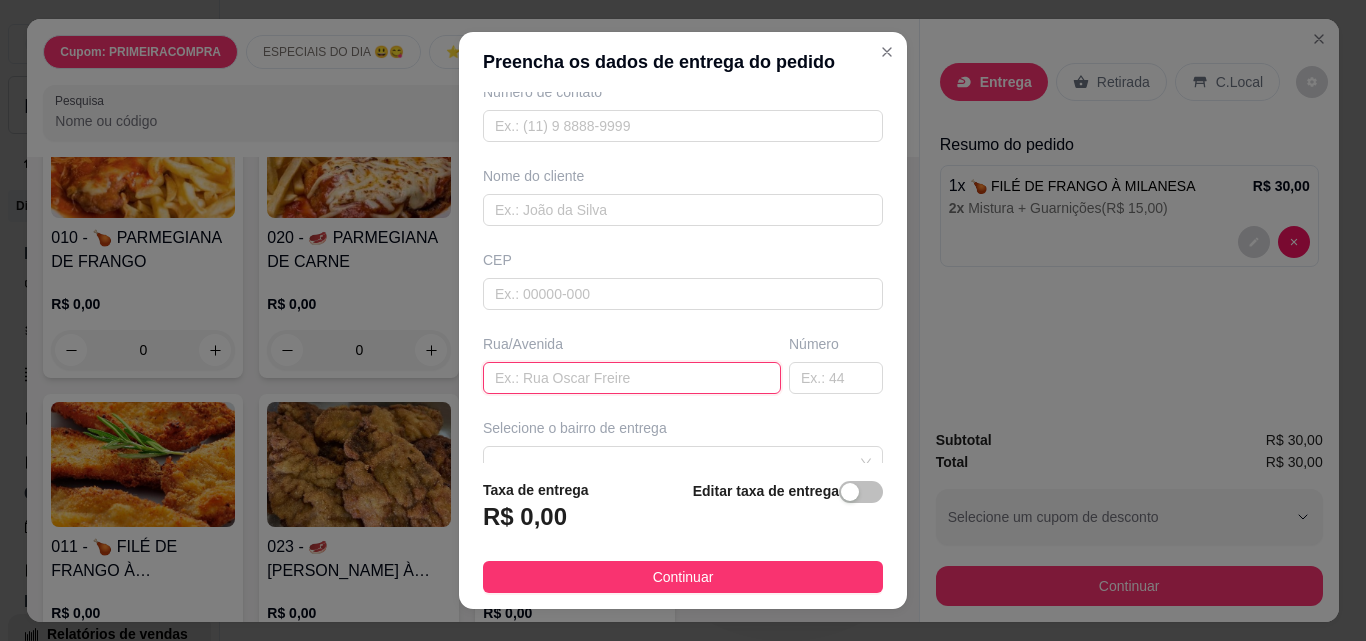 click at bounding box center (632, 378) 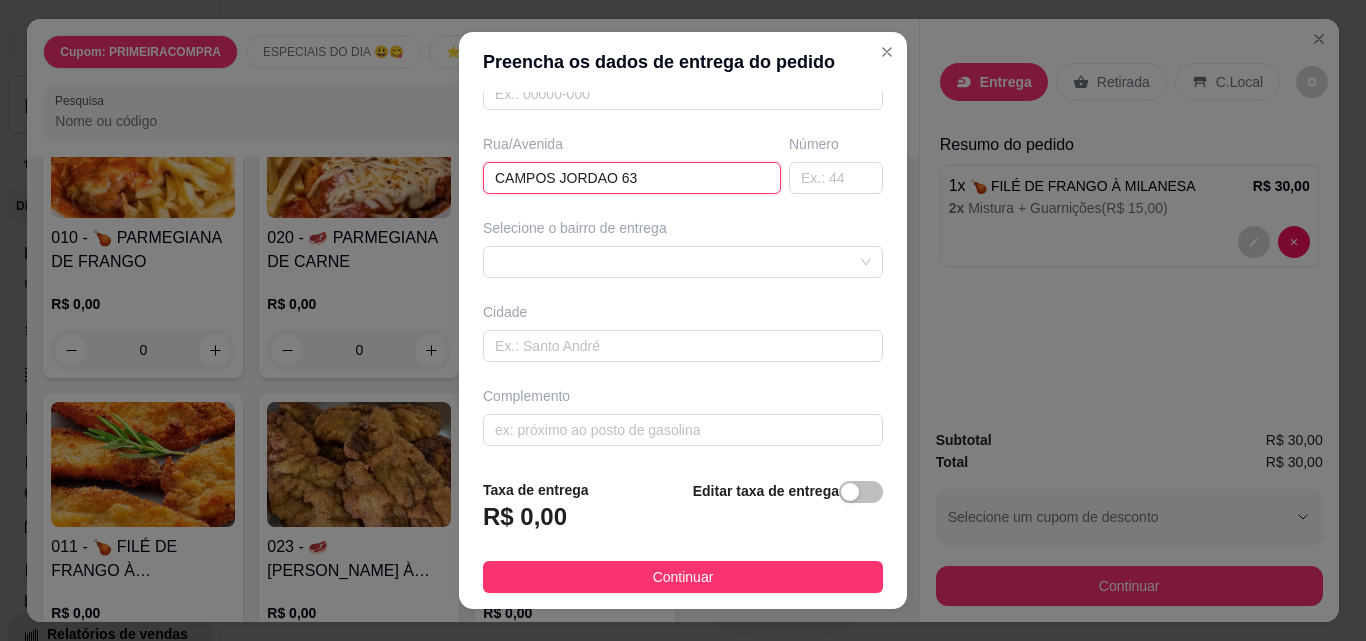 scroll, scrollTop: 303, scrollLeft: 0, axis: vertical 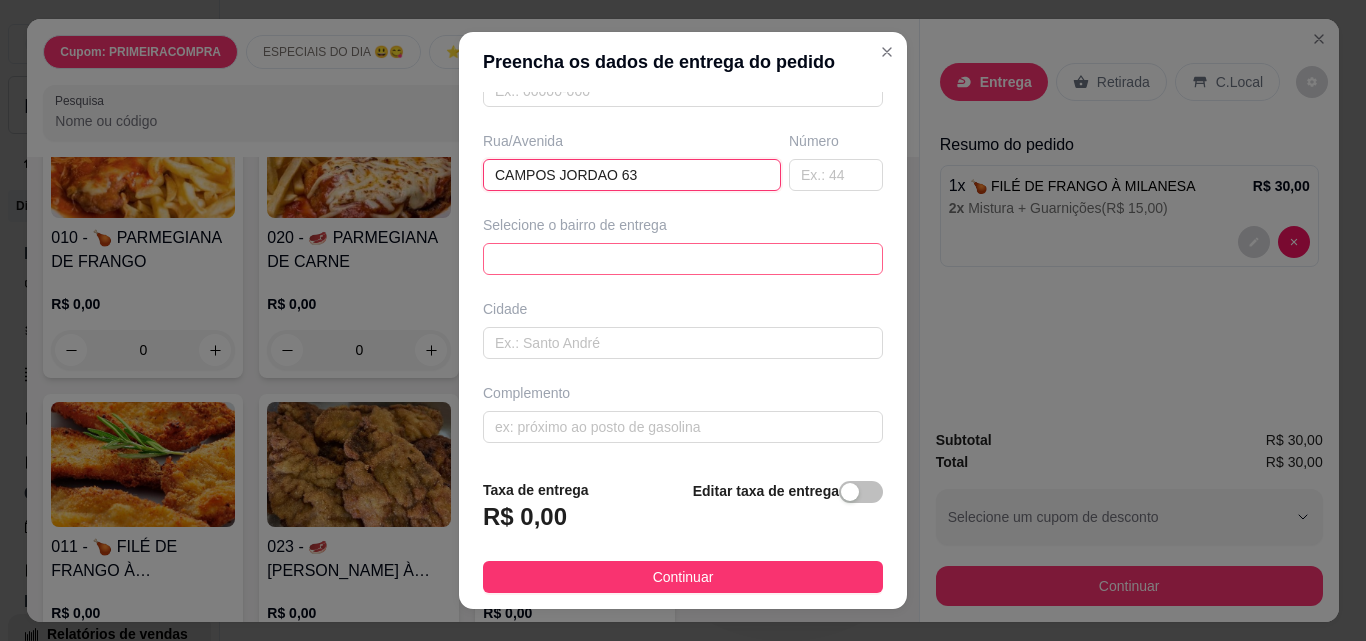 click on "66439ee1b09d353c859129b1 66439f08b09d353c859129b4 [GEOGRAPHIC_DATA] - ITU -  R$ 3,00 Novo Mundo - ITU -  R$ 3,00 Jd Europa - ITU -  R$ 3,00 [GEOGRAPHIC_DATA] - ITU -  R$ 3,00 [GEOGRAPHIC_DATA] - ITU -  R$ 3,00 Jd União - ITU -  R$ 3,00 [GEOGRAPHIC_DATA] - ITU -  R$ 3,00 AME (INFORMAR SETOR/RAMAL) - ITU -  R$ 3,00 PIRA - ITU -  R$ 3,00 CEDEME (INFORMAR SETOR) - ITU -  R$ 3,00" at bounding box center (683, 259) 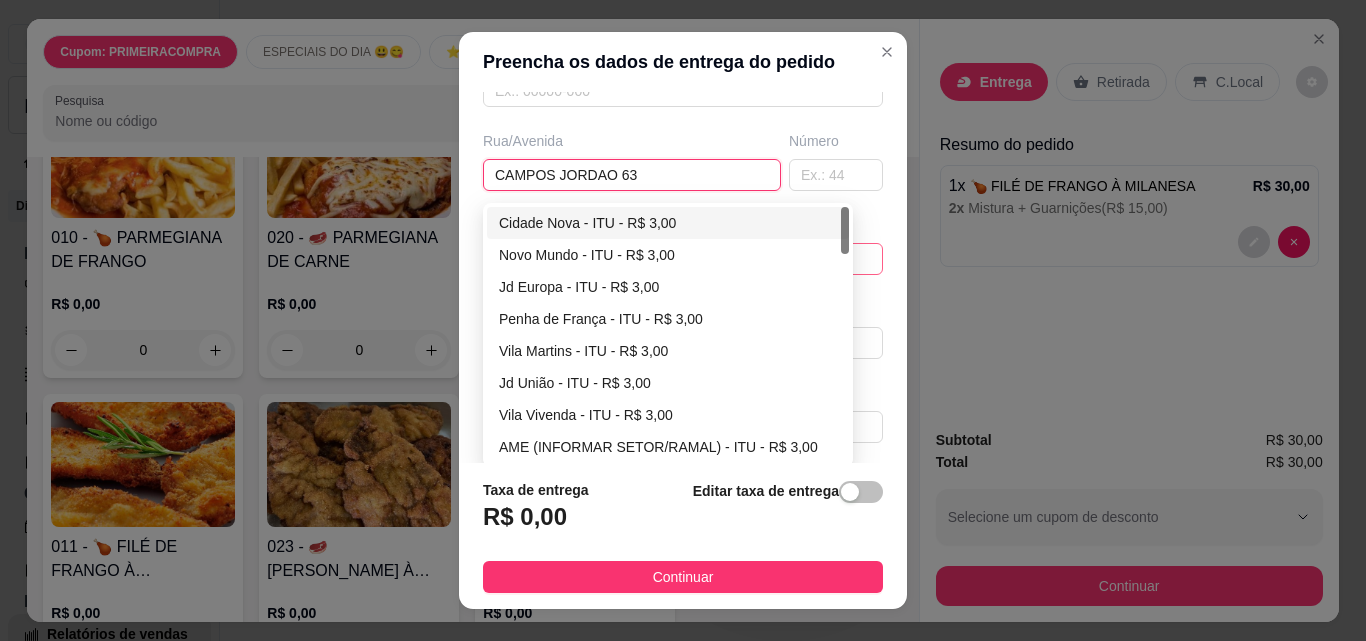 type on "CAMPOS JORDAO 63" 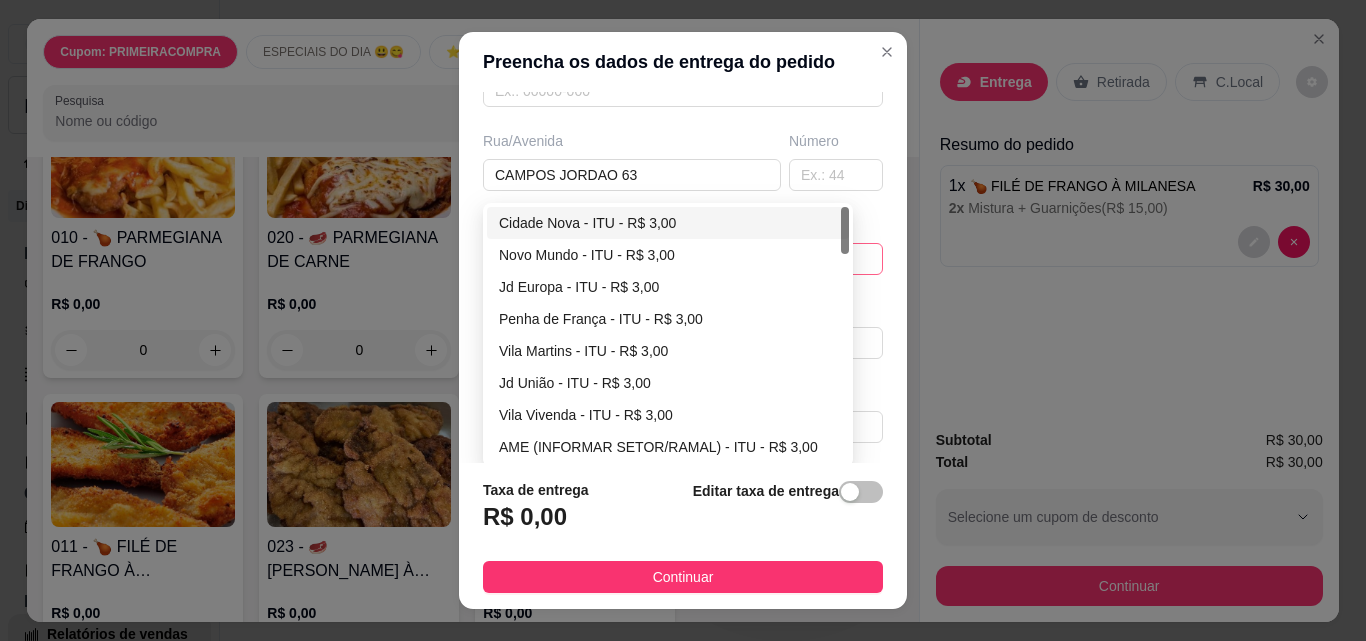click on "Cidade Nova - ITU -  R$ 3,00" at bounding box center (668, 223) 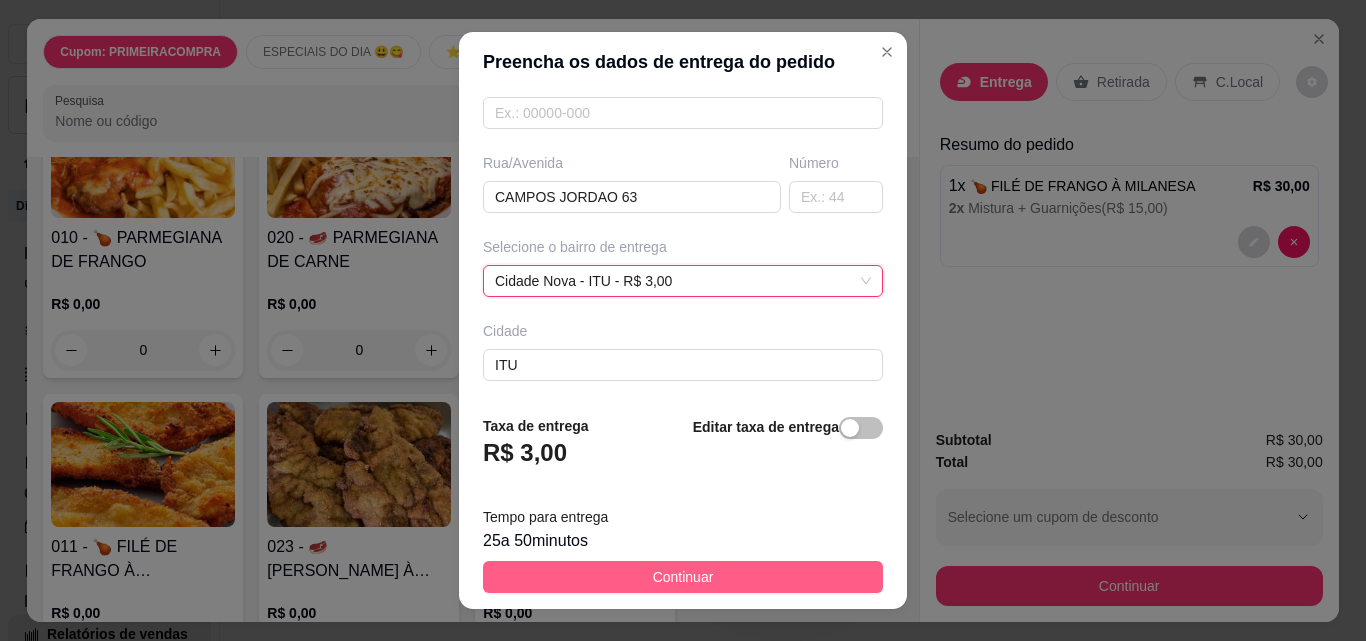 scroll, scrollTop: 303, scrollLeft: 0, axis: vertical 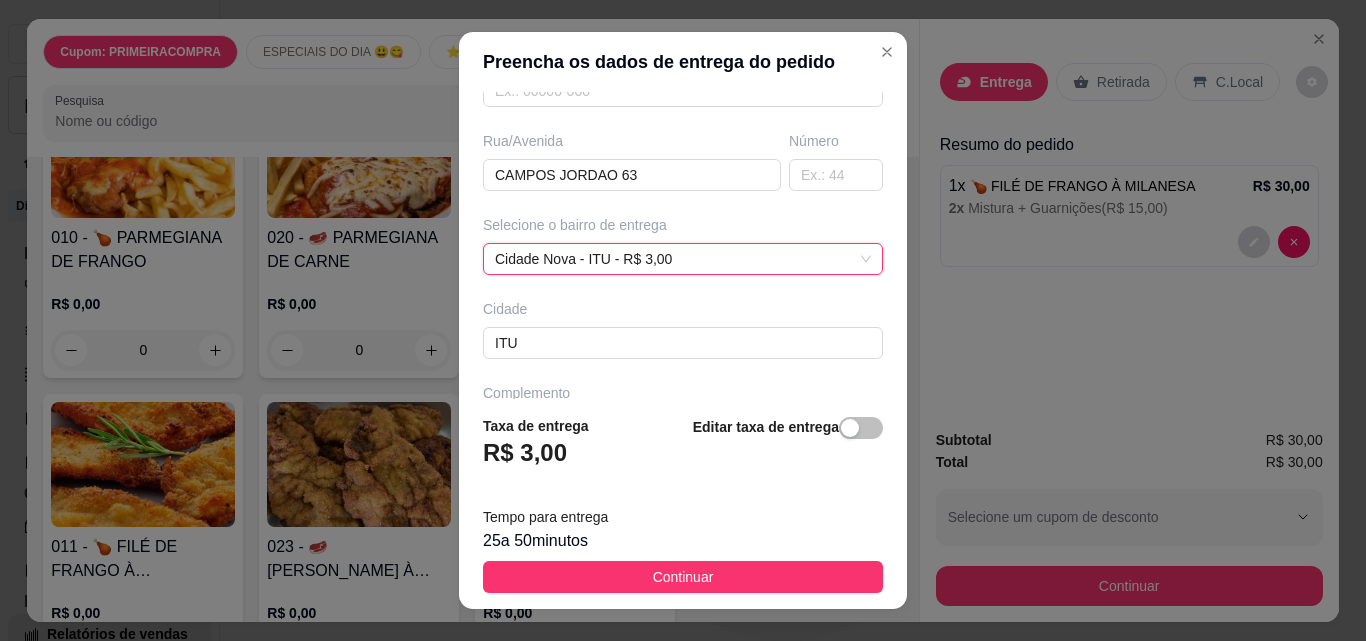 click on "Continuar" at bounding box center [683, 577] 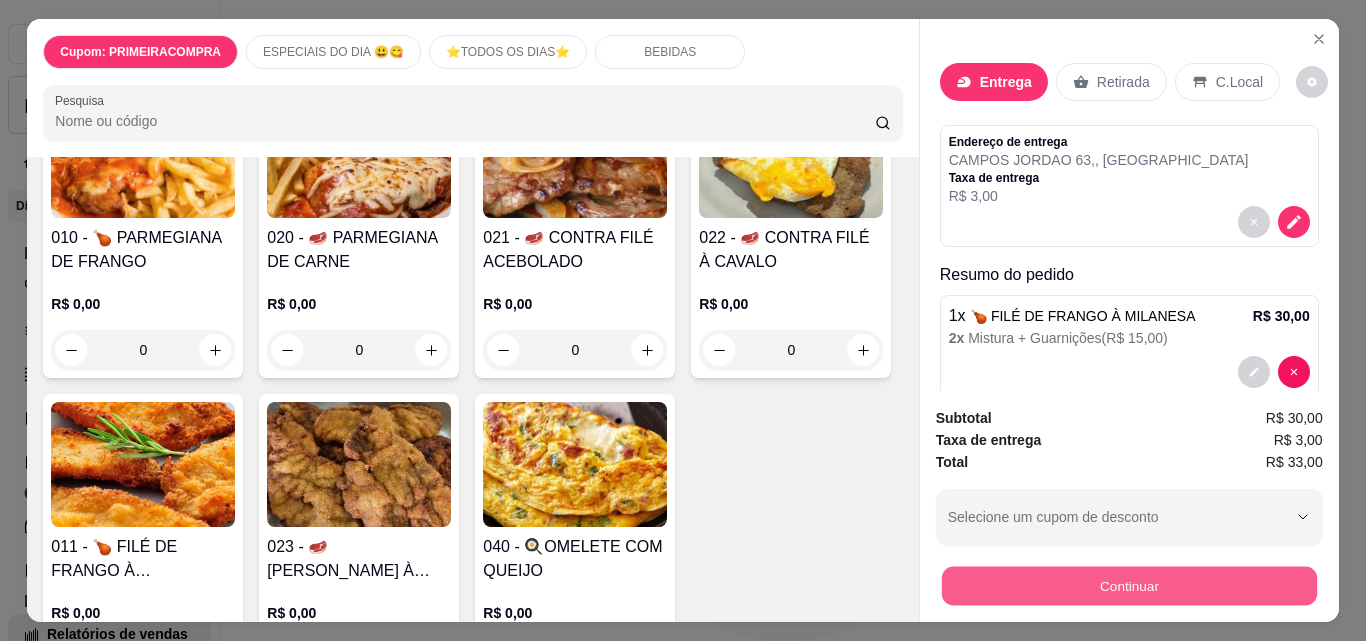 click on "Continuar" at bounding box center (1128, 585) 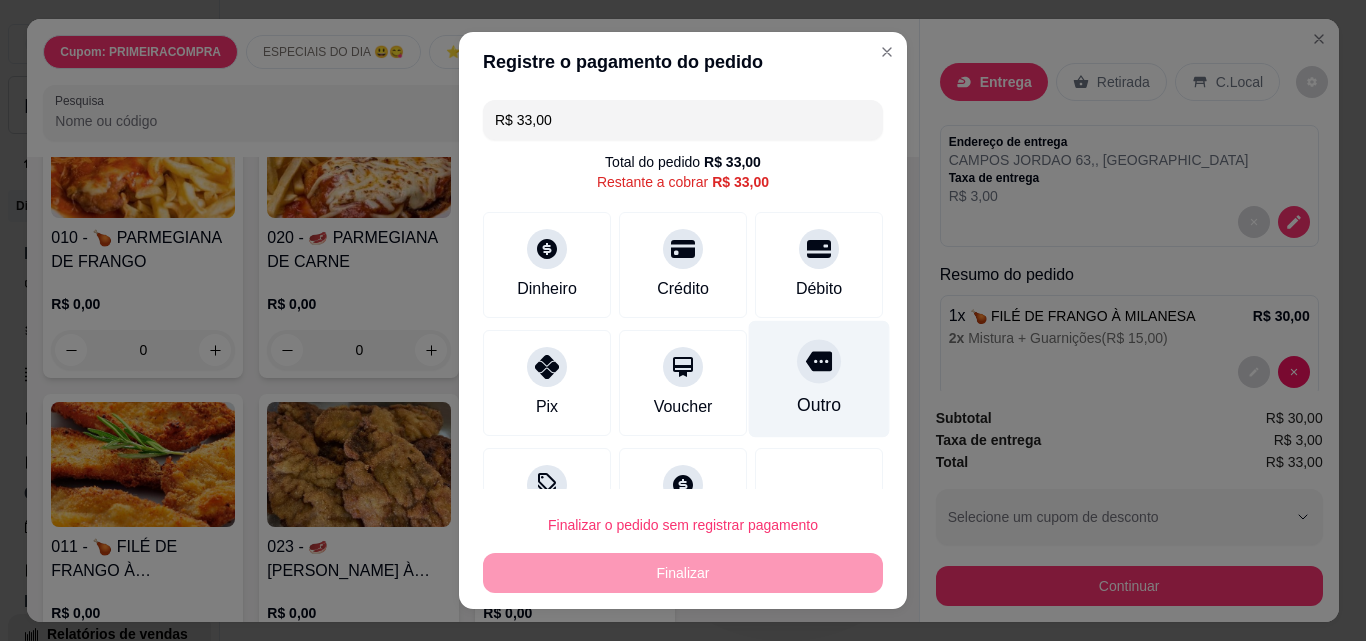 click on "Outro" at bounding box center (819, 379) 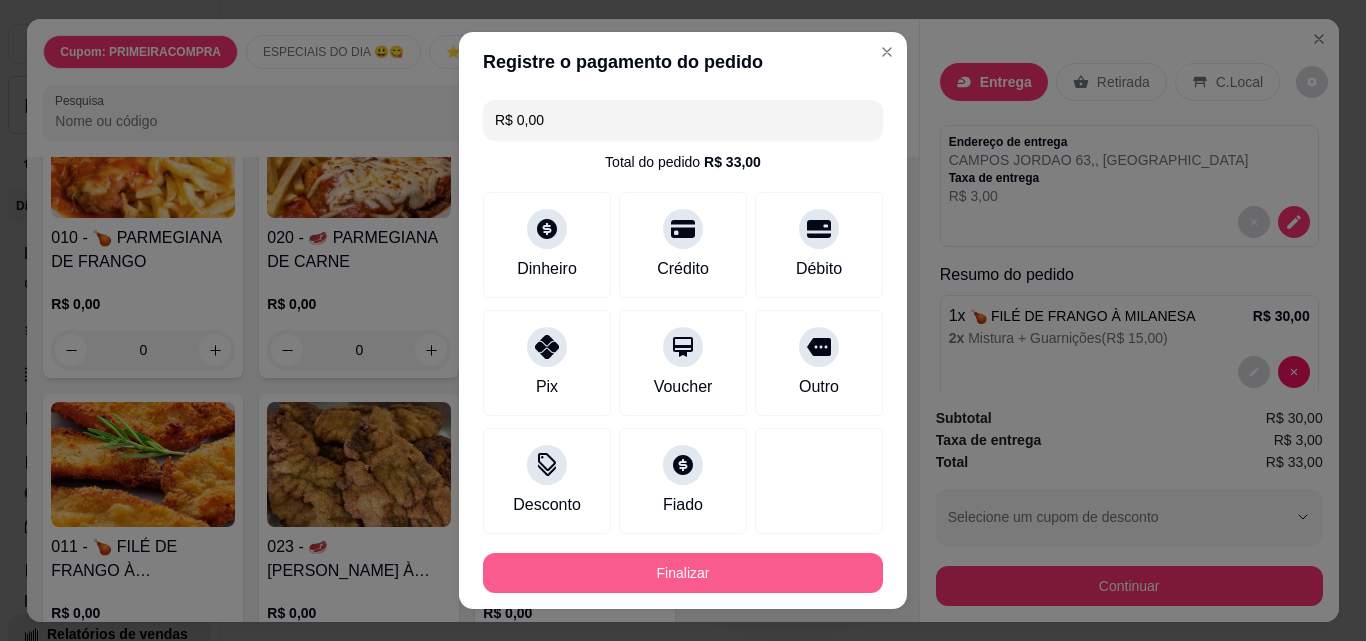 click on "Finalizar" at bounding box center (683, 573) 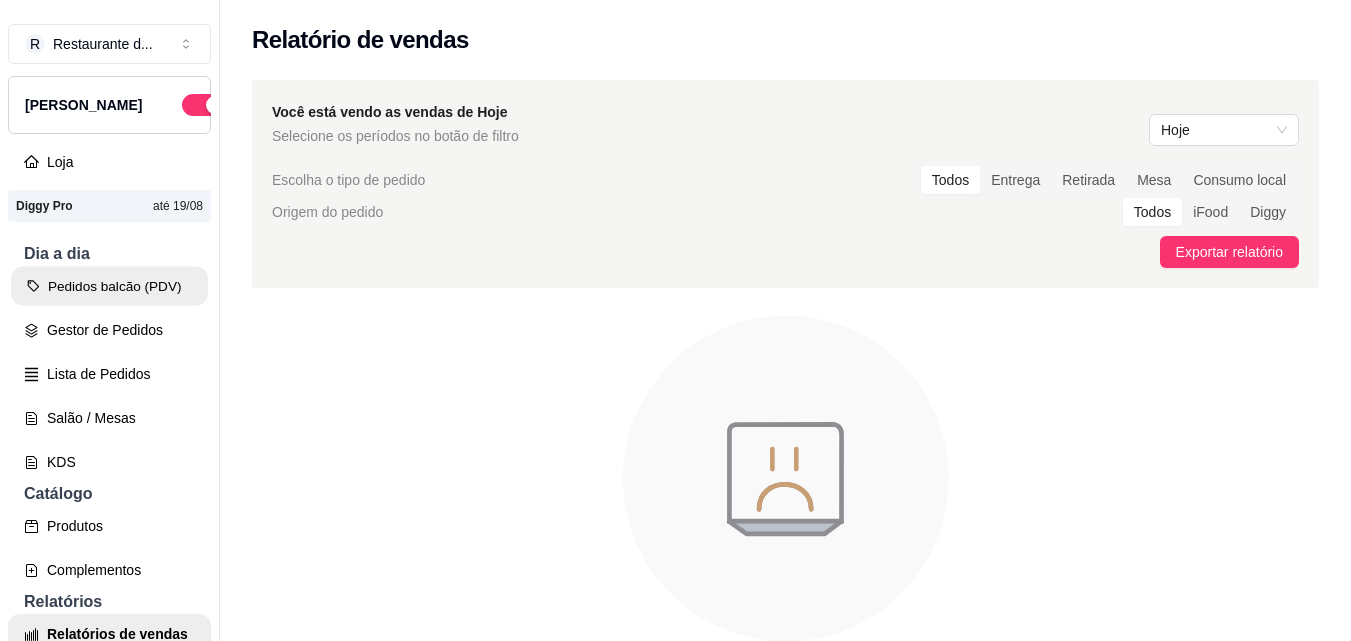 click on "Pedidos balcão (PDV)" at bounding box center [109, 286] 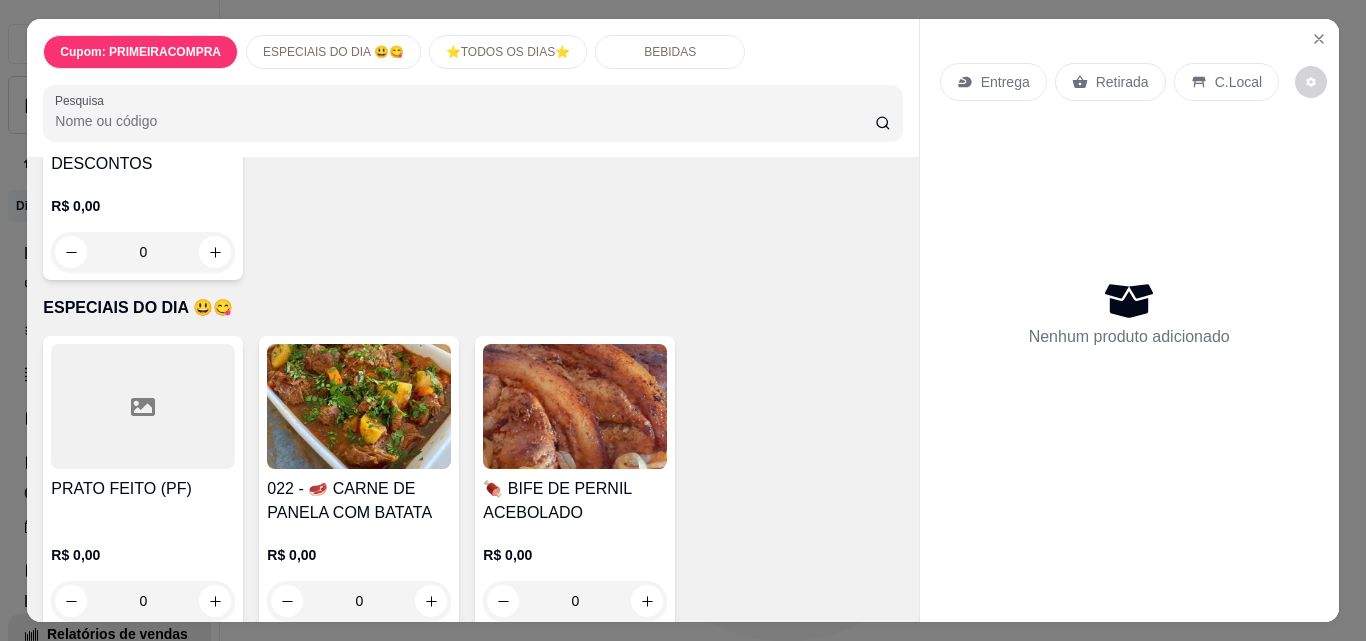scroll, scrollTop: 600, scrollLeft: 0, axis: vertical 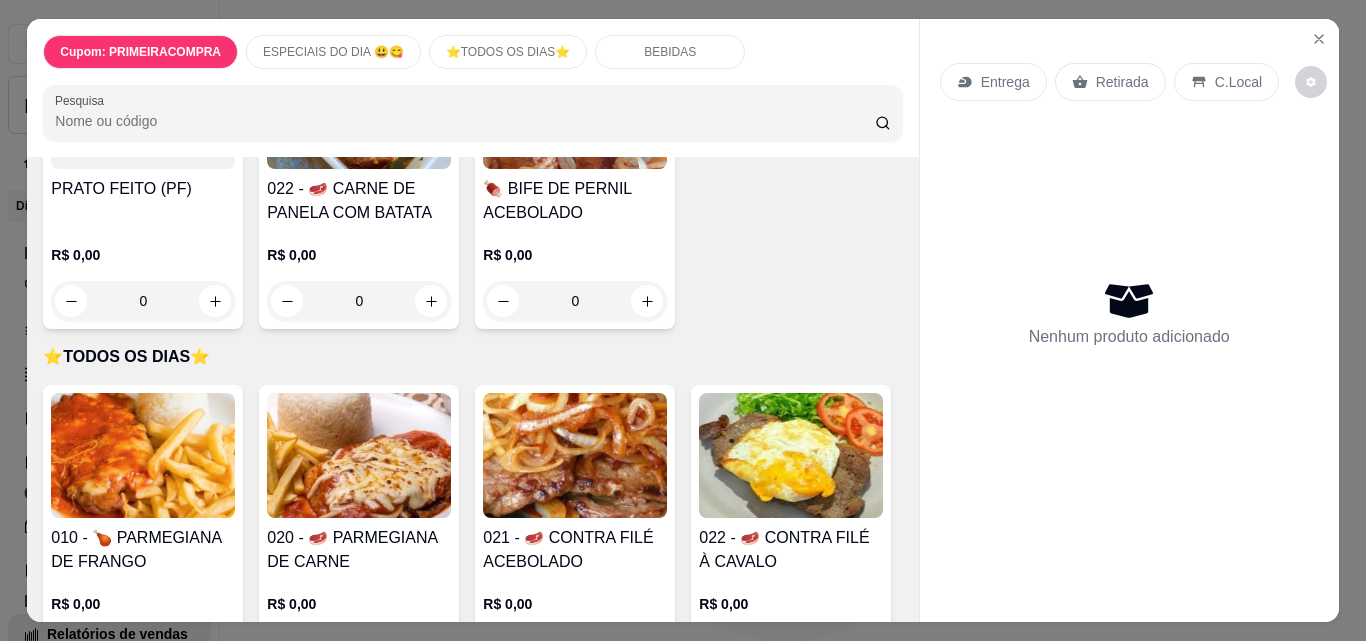 click at bounding box center (575, 455) 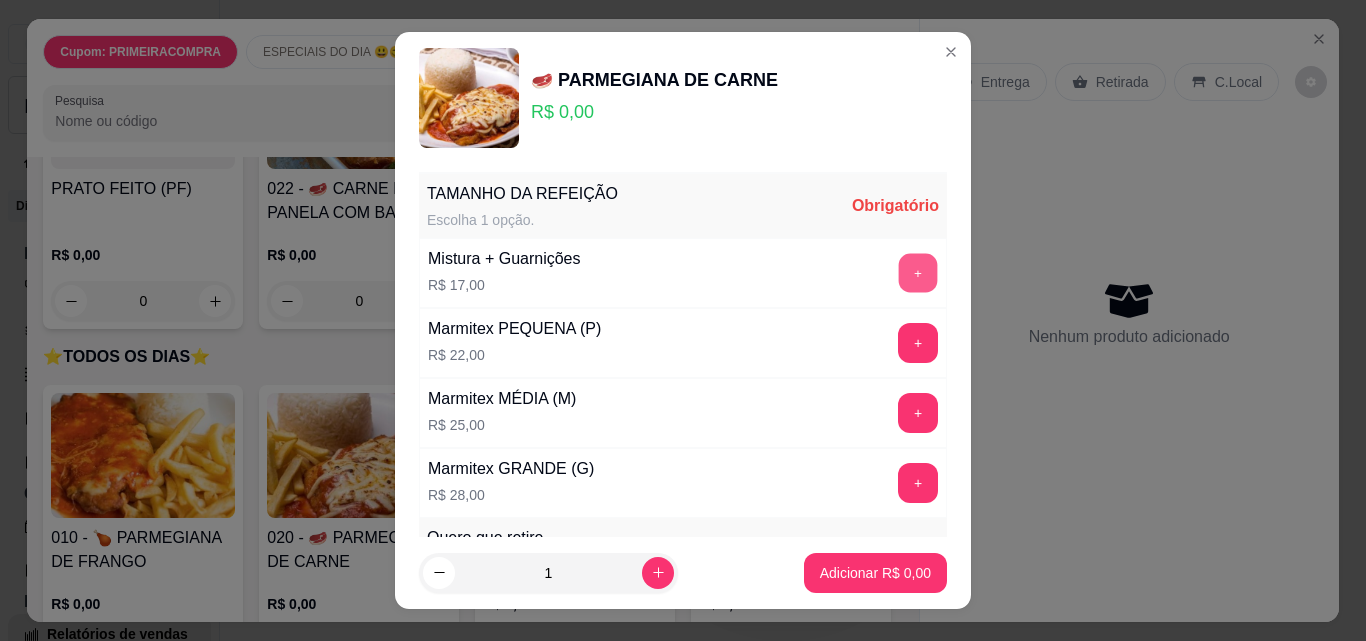 click on "+" at bounding box center [918, 273] 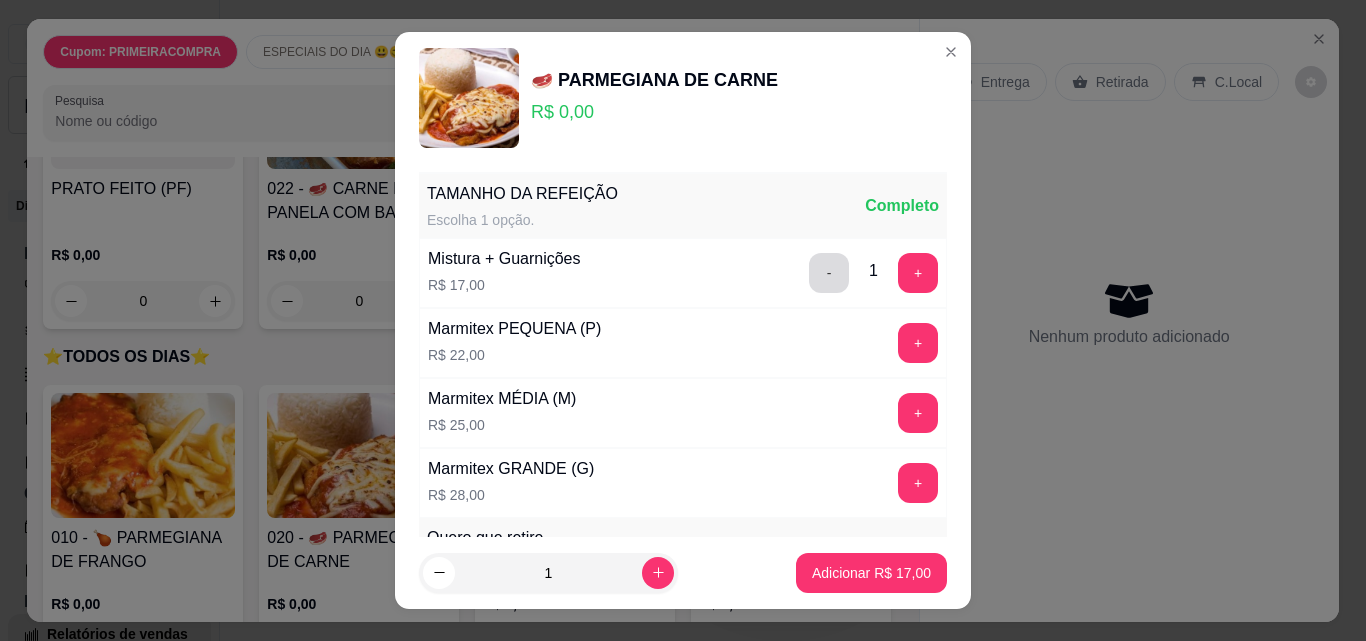 click on "-" at bounding box center (829, 273) 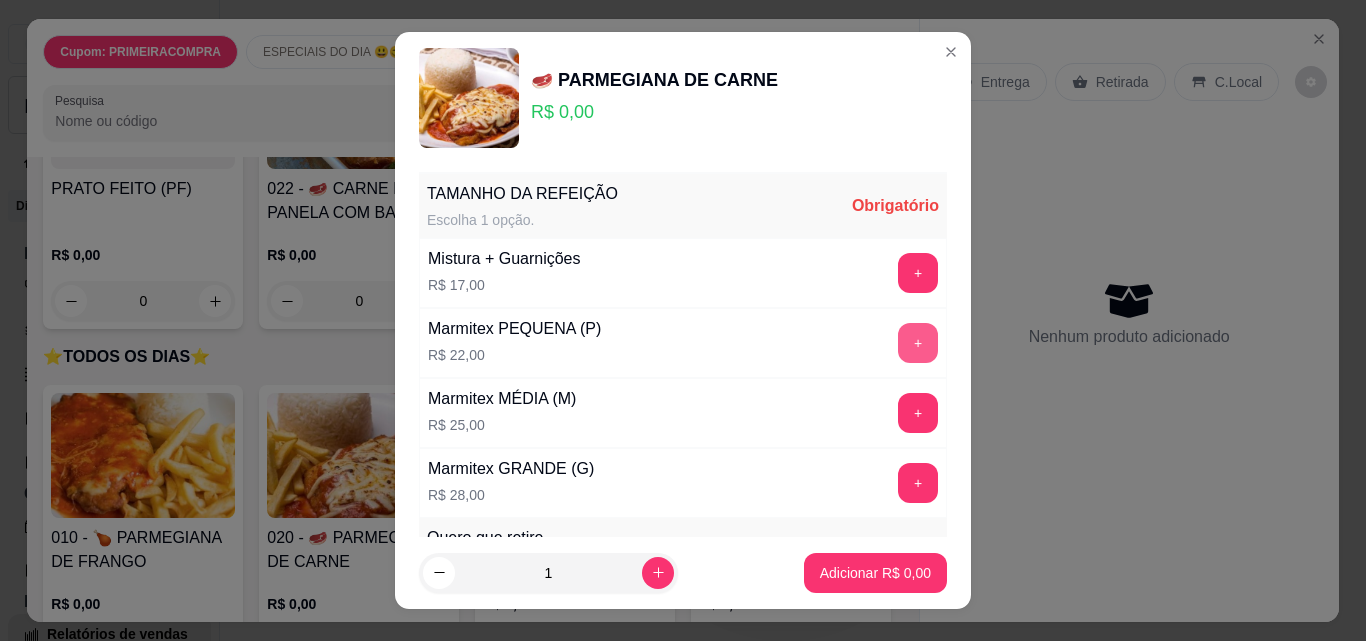 click on "+" at bounding box center (918, 343) 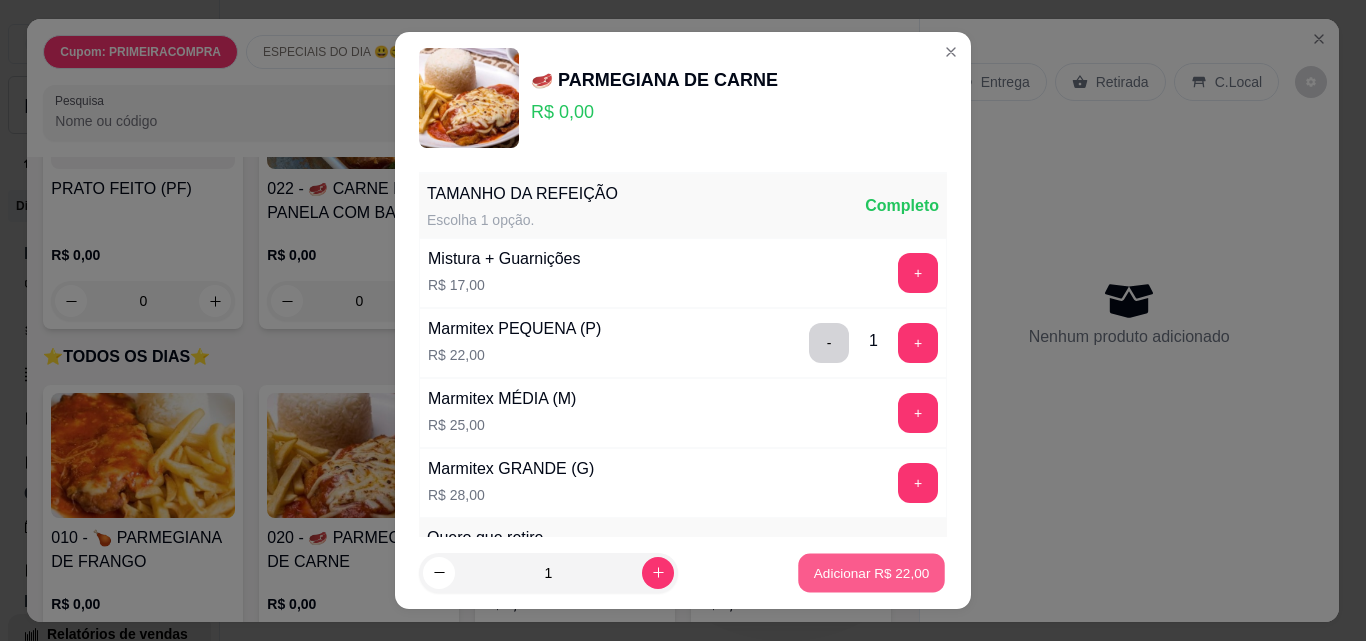 click on "Adicionar   R$ 22,00" at bounding box center [871, 573] 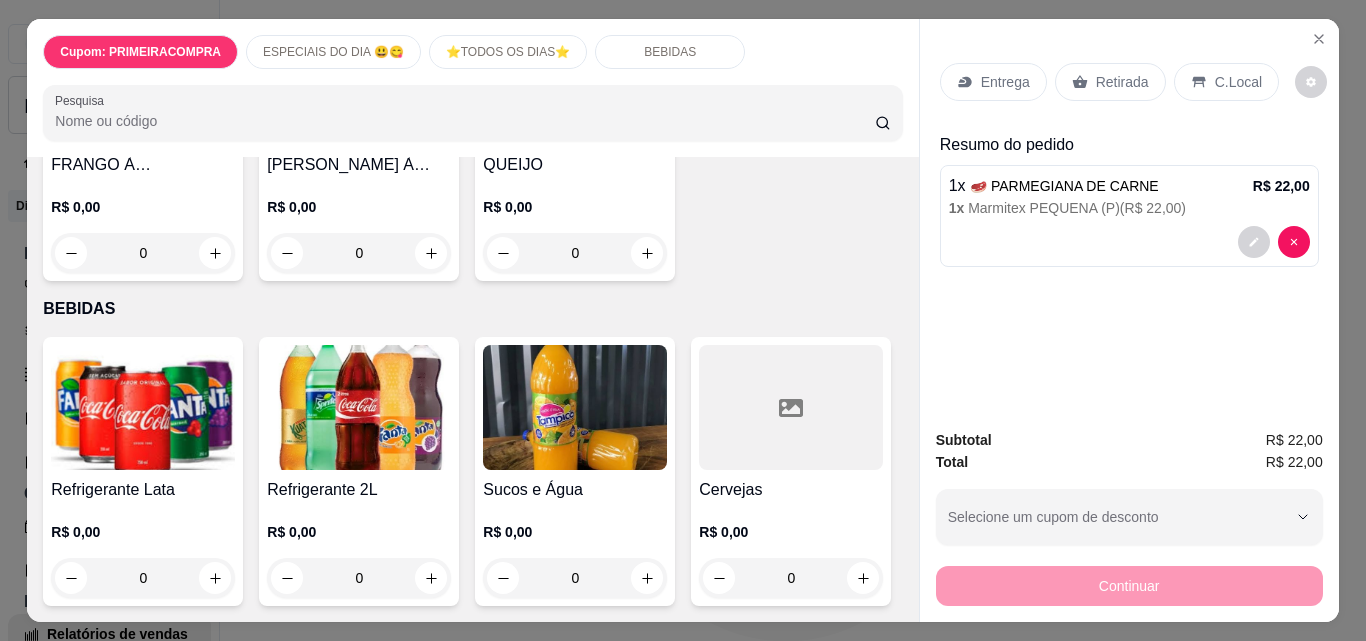 click on "0" at bounding box center (359, 578) 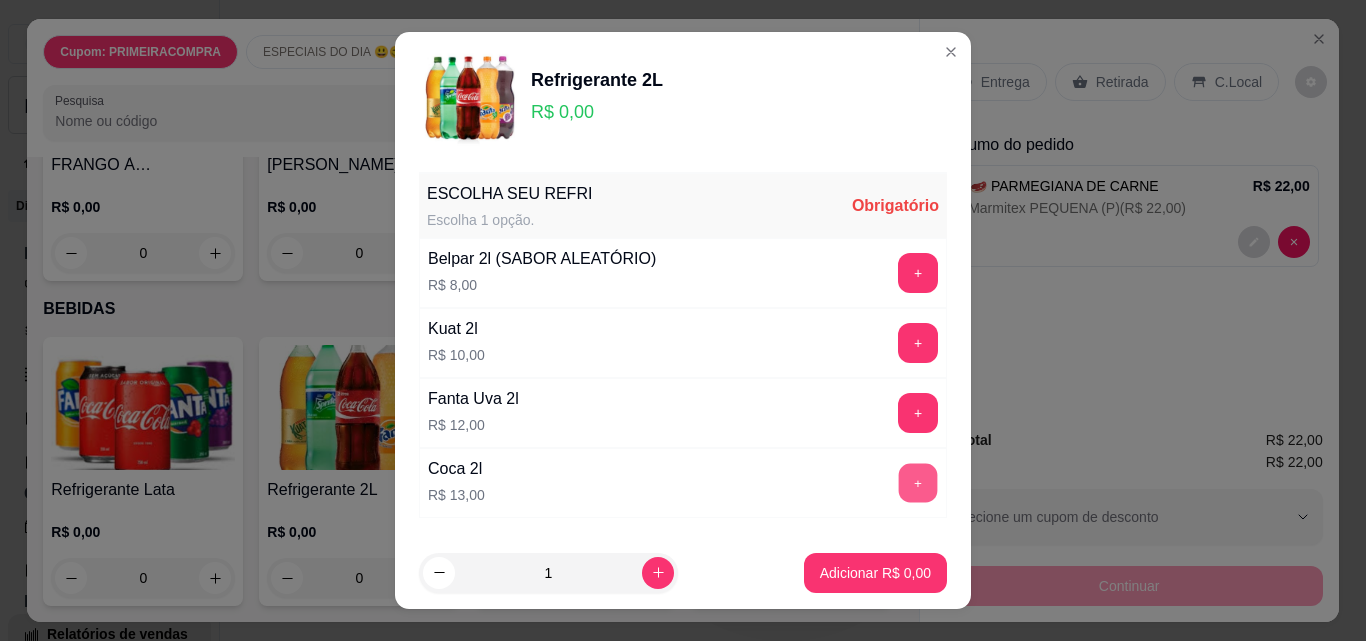 click on "+" at bounding box center [918, 483] 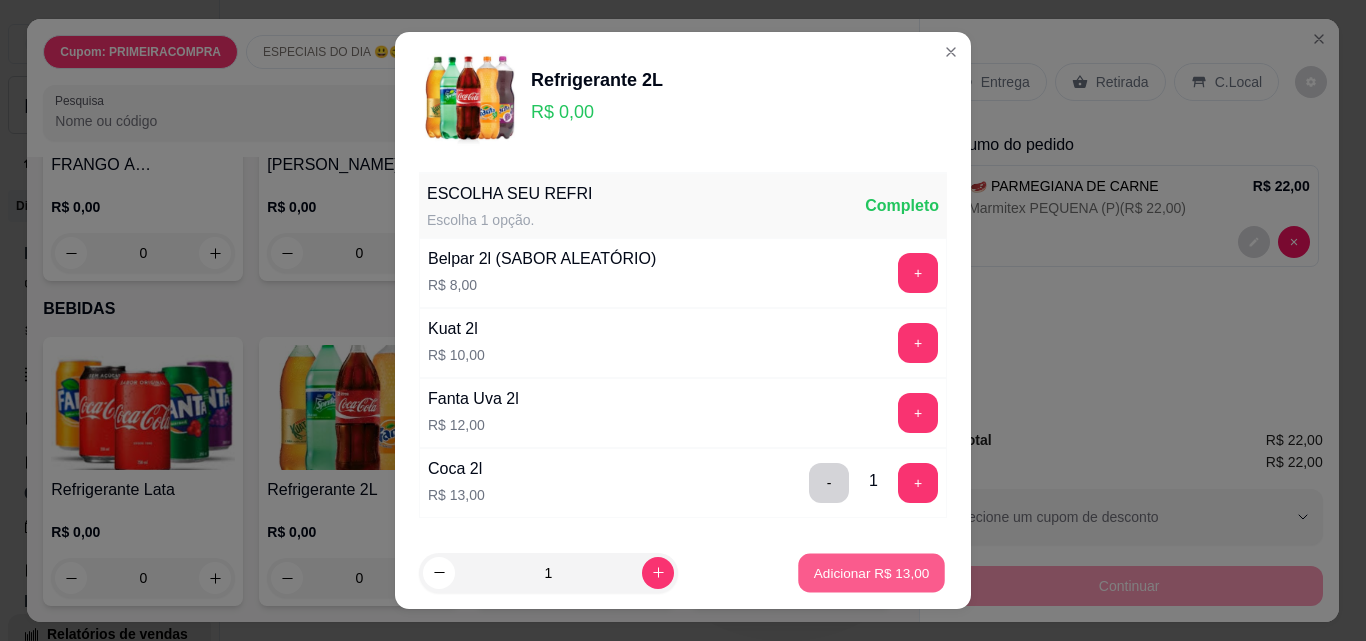 click on "Adicionar   R$ 13,00" at bounding box center [872, 572] 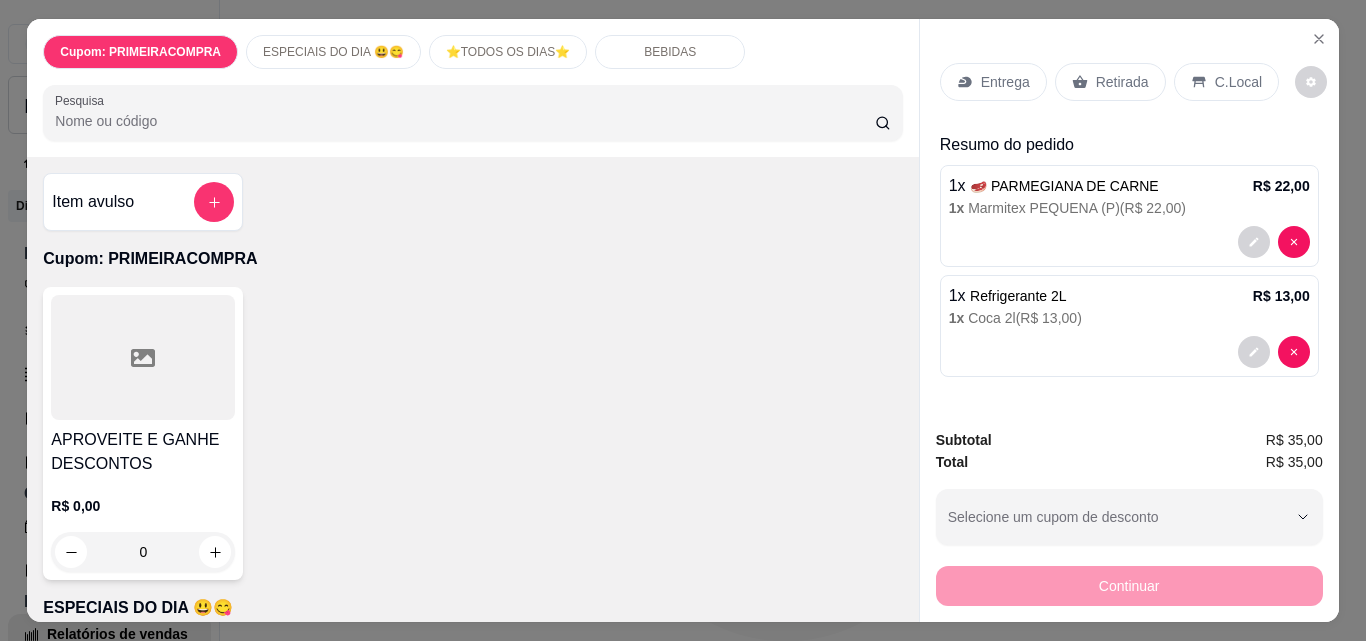 click on "Entrega" at bounding box center (1005, 82) 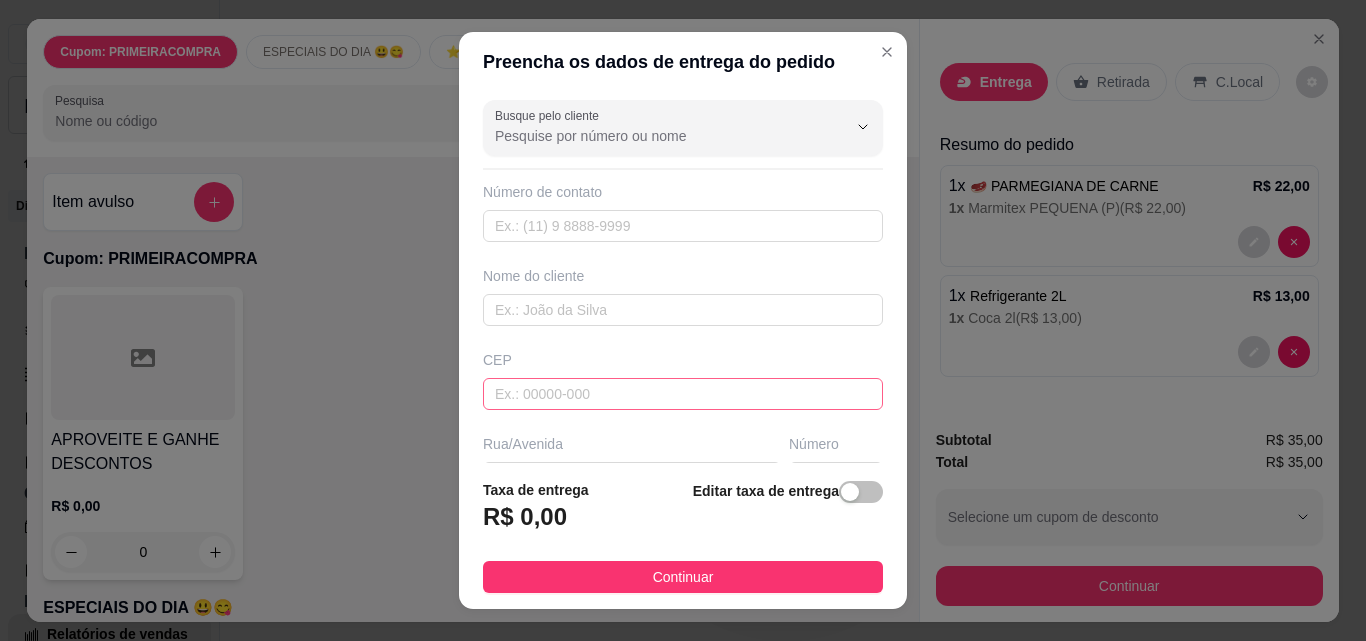 scroll, scrollTop: 1700, scrollLeft: 0, axis: vertical 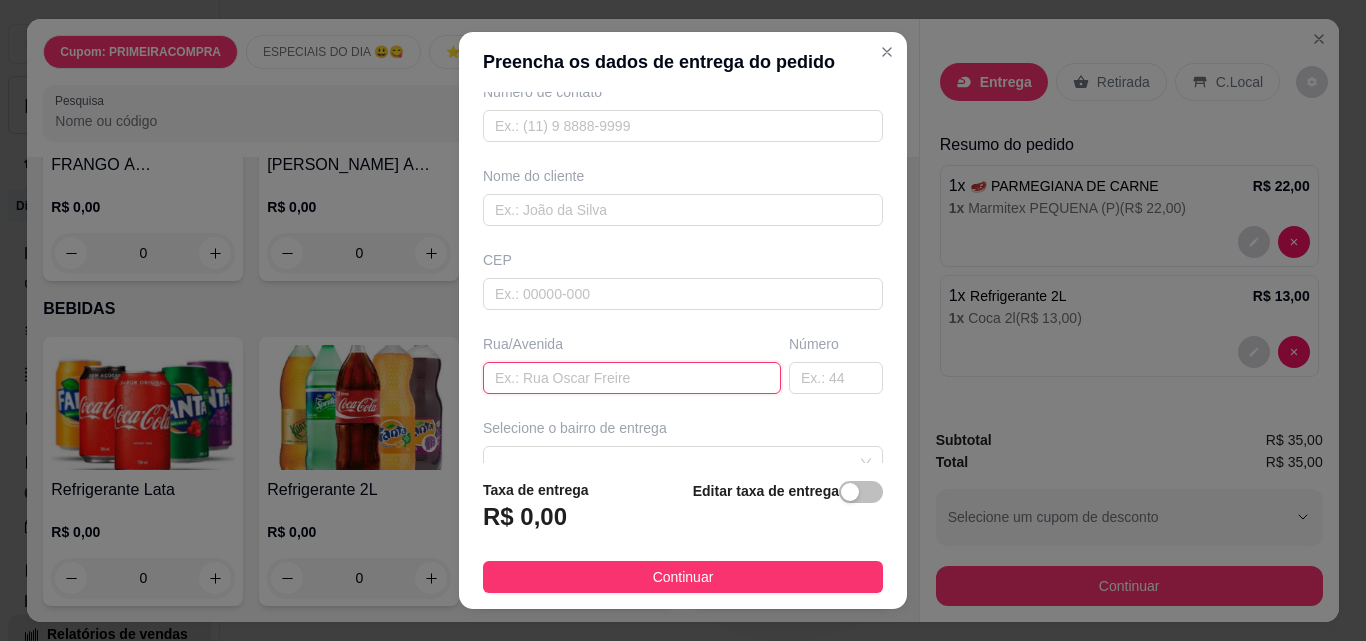 click at bounding box center (632, 378) 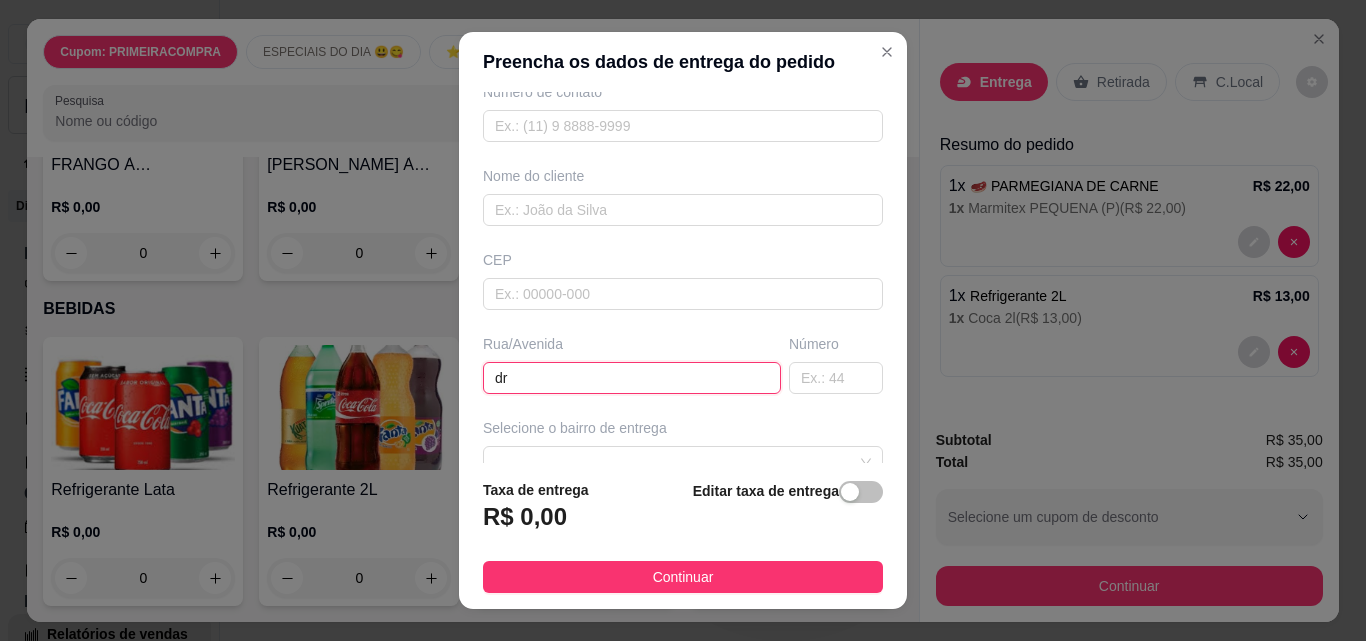 type on "d" 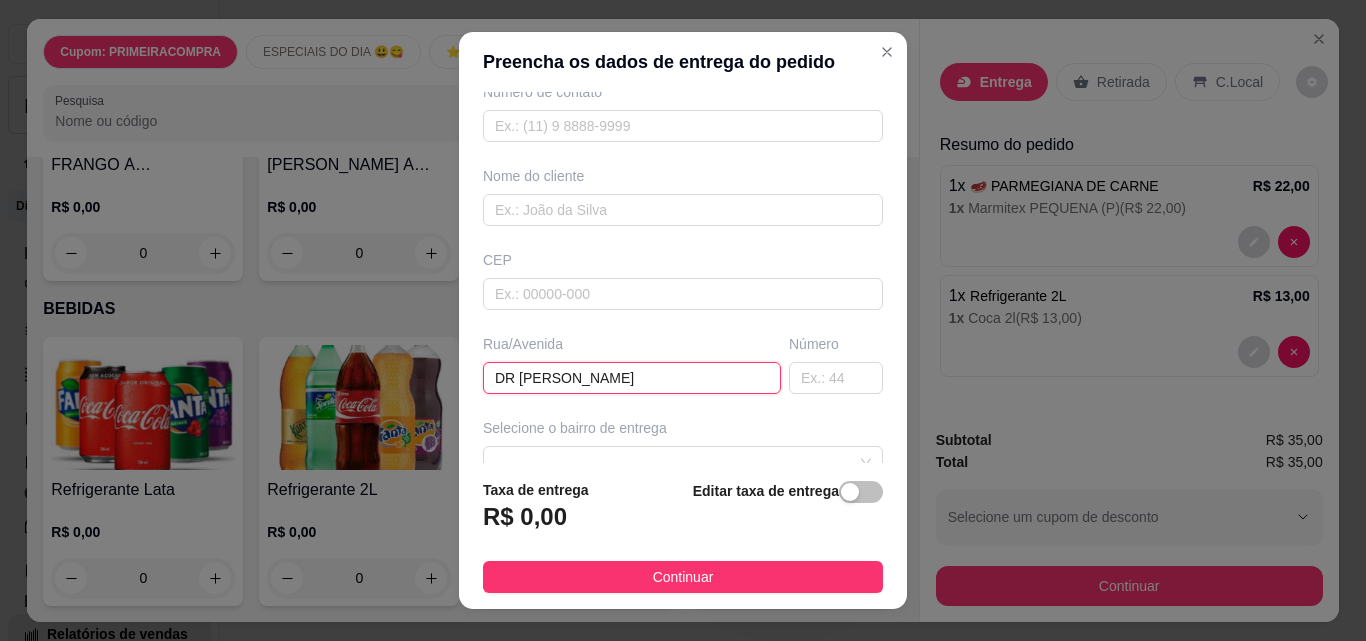 type on "DR LAURO SOUZA LIMA" 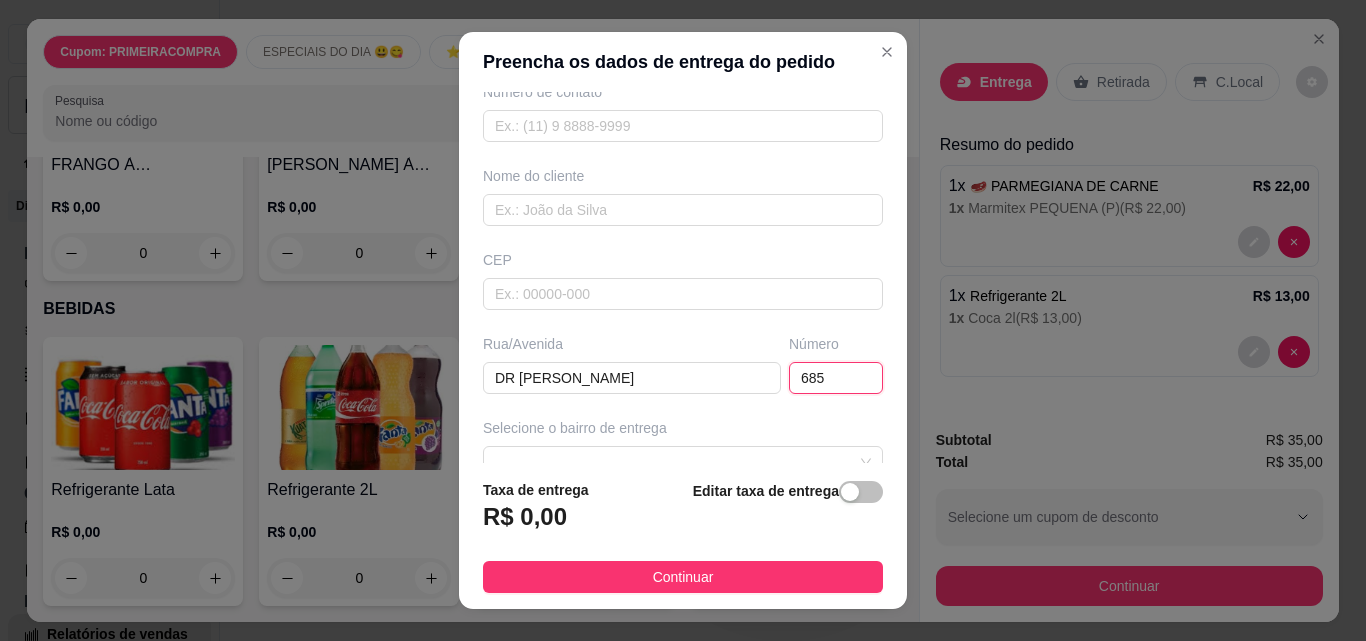 type on "685" 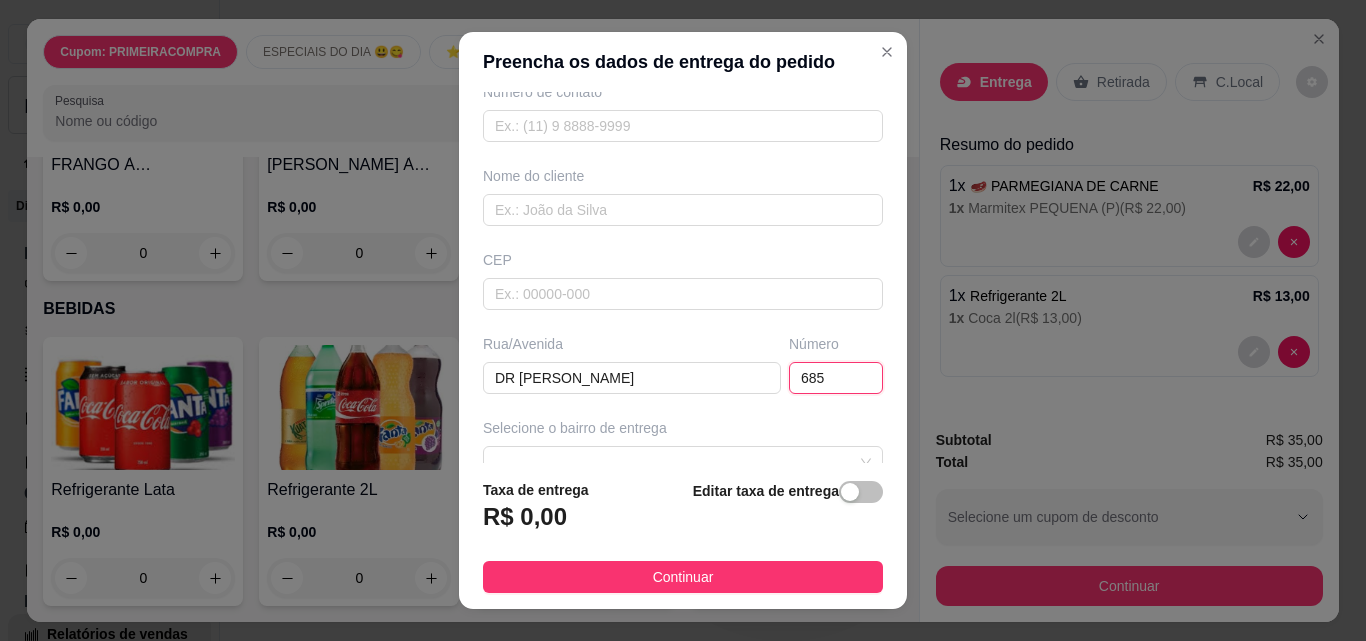 scroll, scrollTop: 32, scrollLeft: 0, axis: vertical 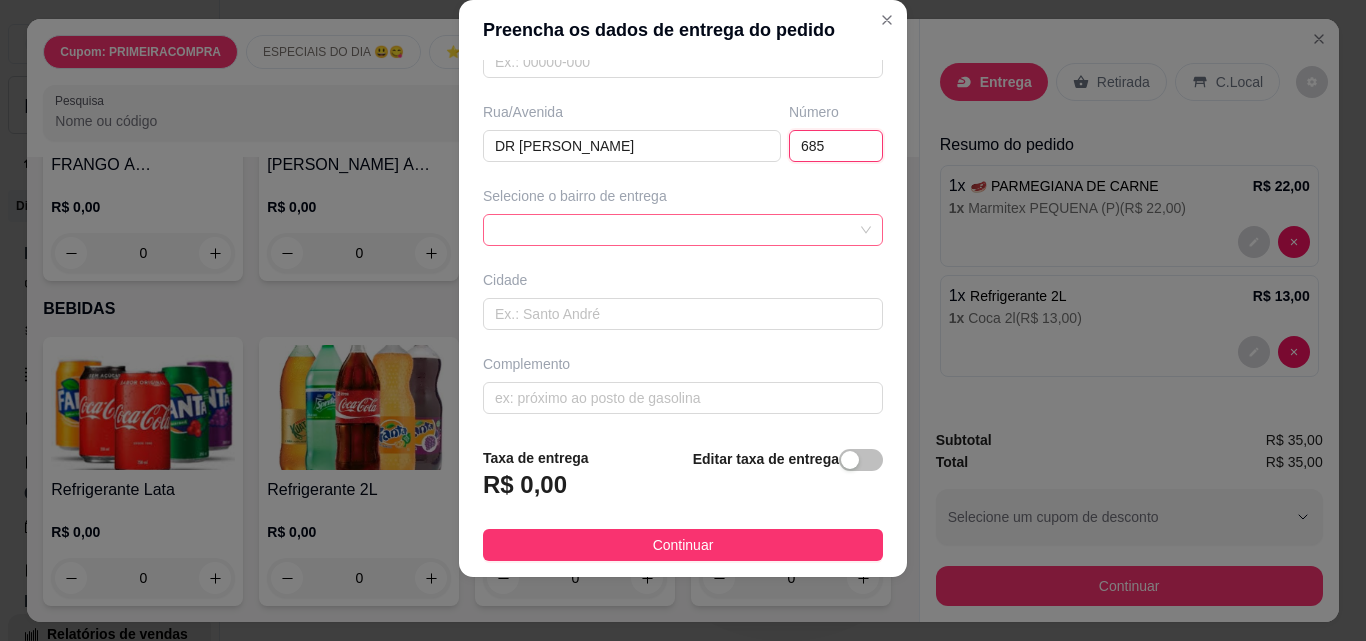 click at bounding box center (683, 230) 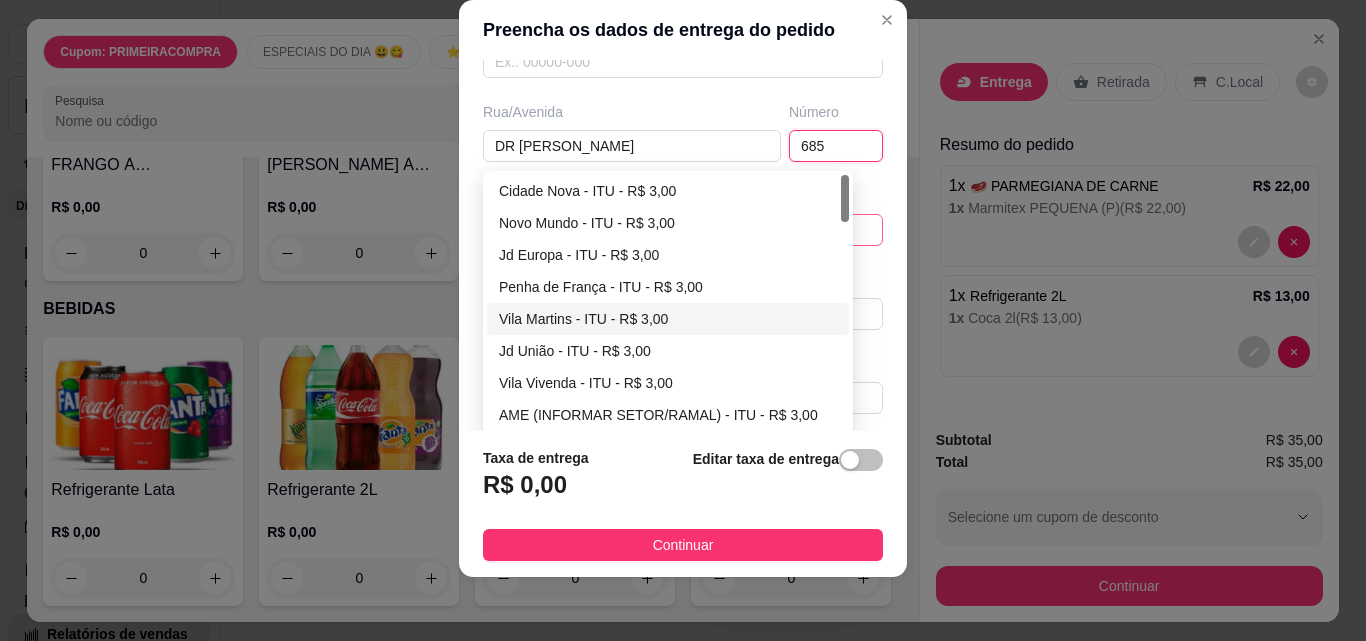 click on "Vila Martins - ITU -  R$ 3,00" at bounding box center (668, 319) 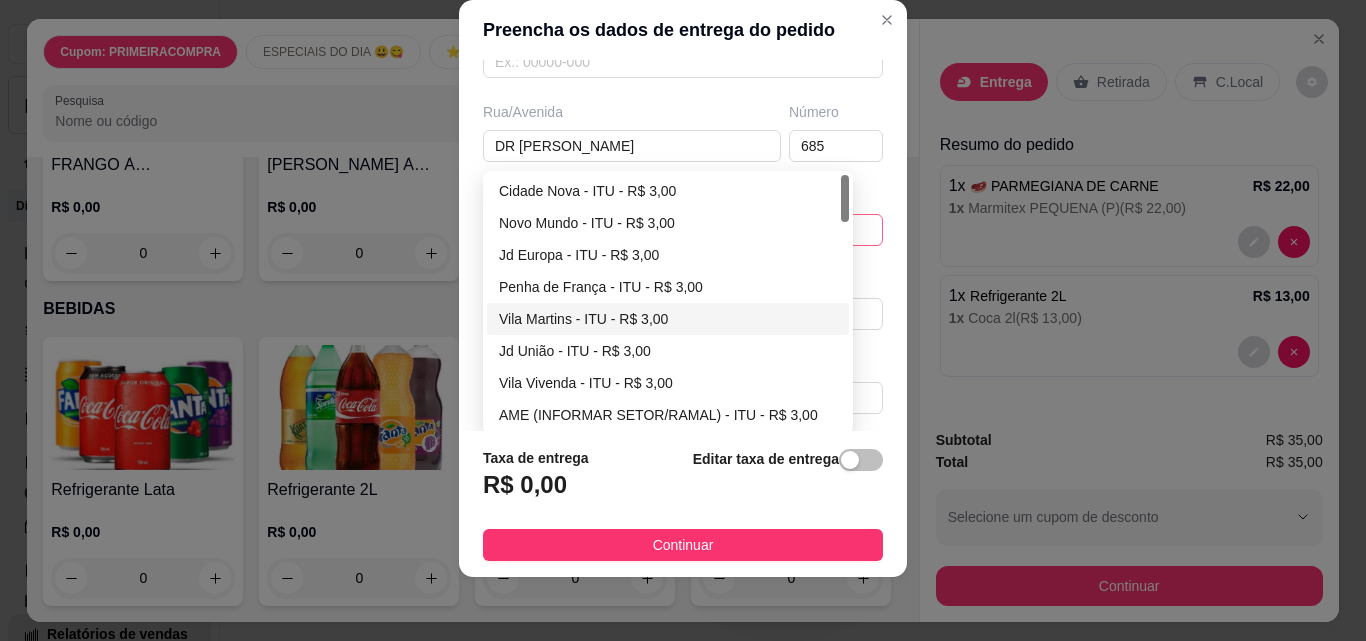type on "ITU" 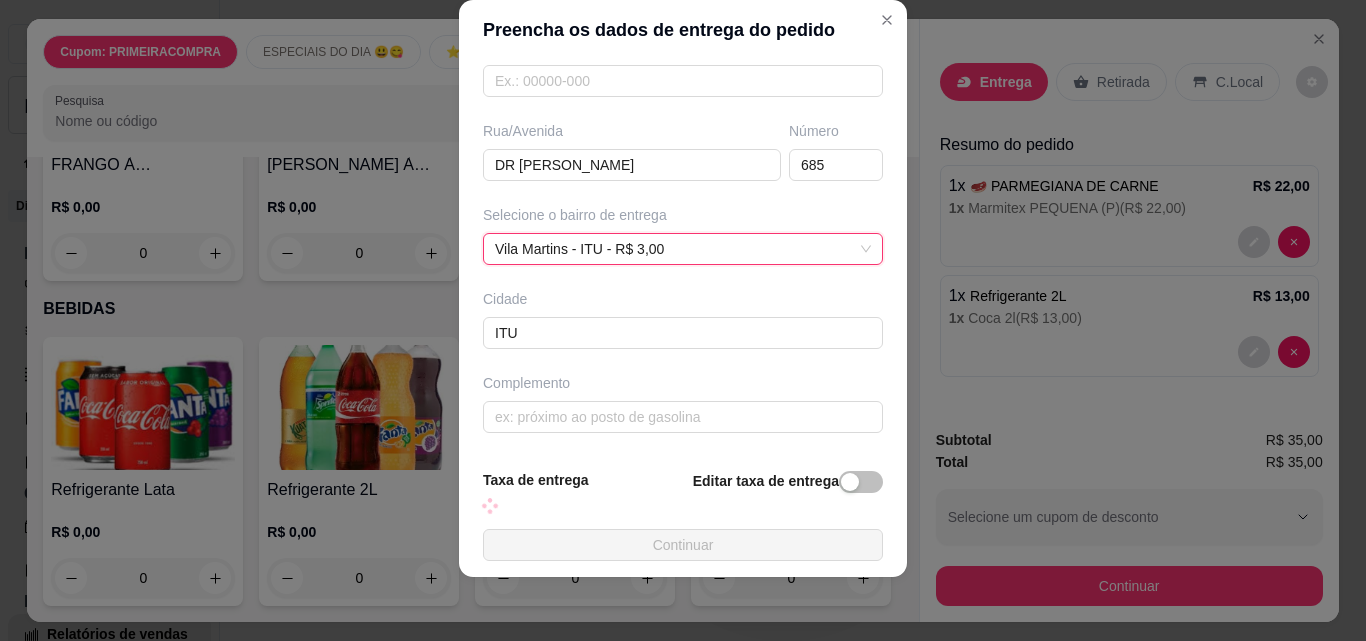 scroll, scrollTop: 281, scrollLeft: 0, axis: vertical 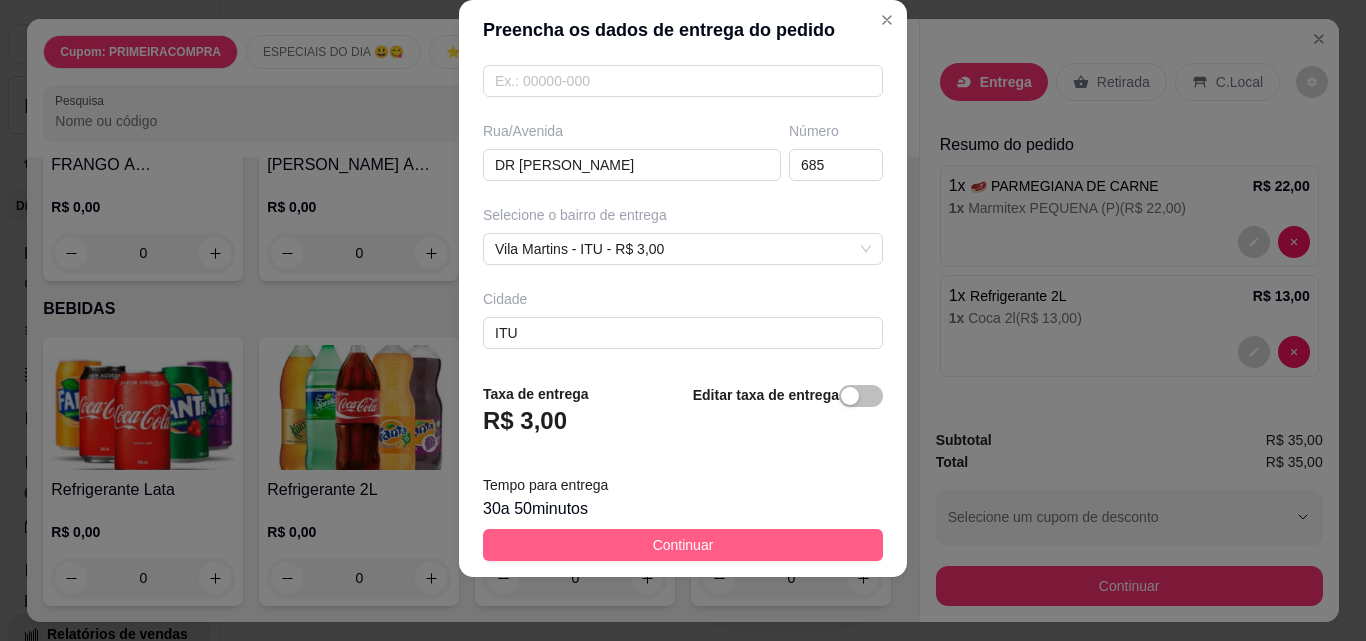 click on "Continuar" at bounding box center (683, 545) 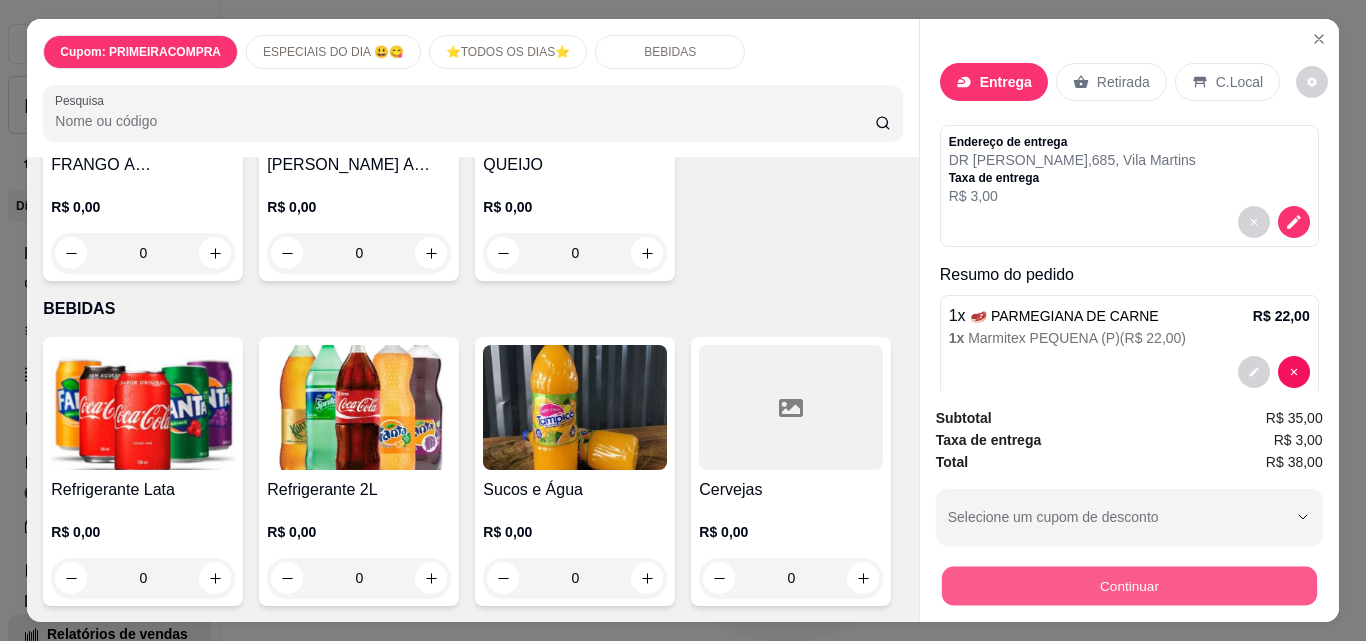 click on "Continuar" at bounding box center (1128, 585) 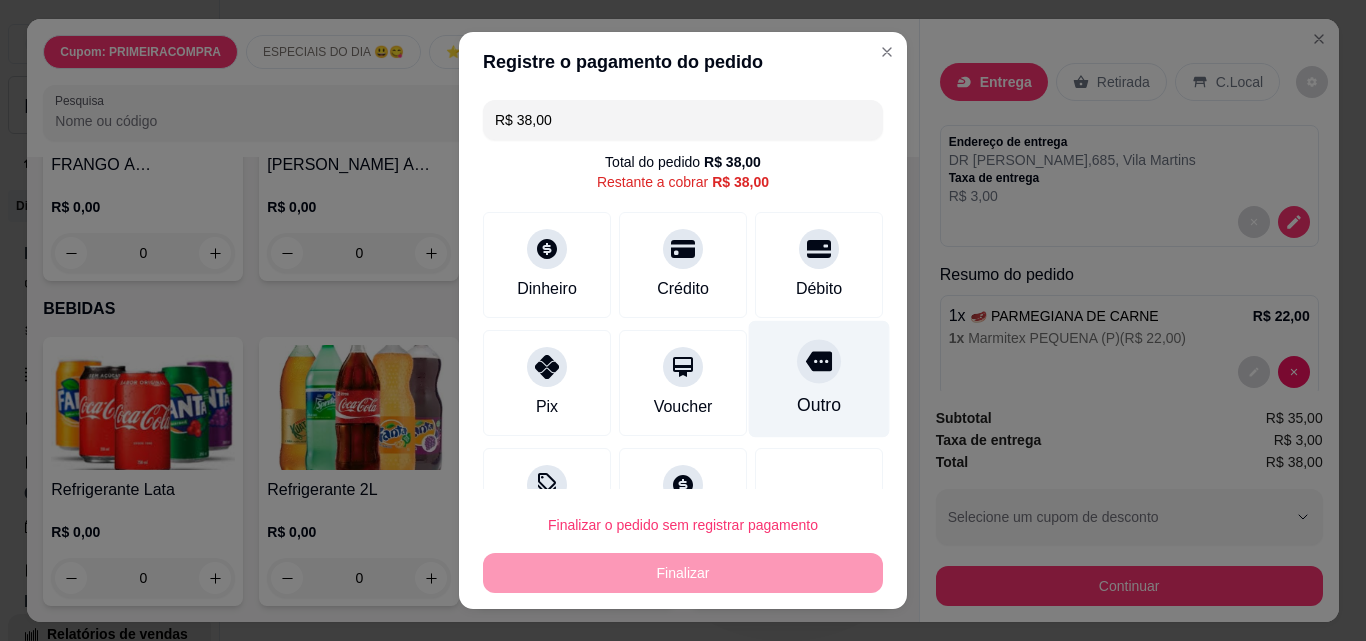 click 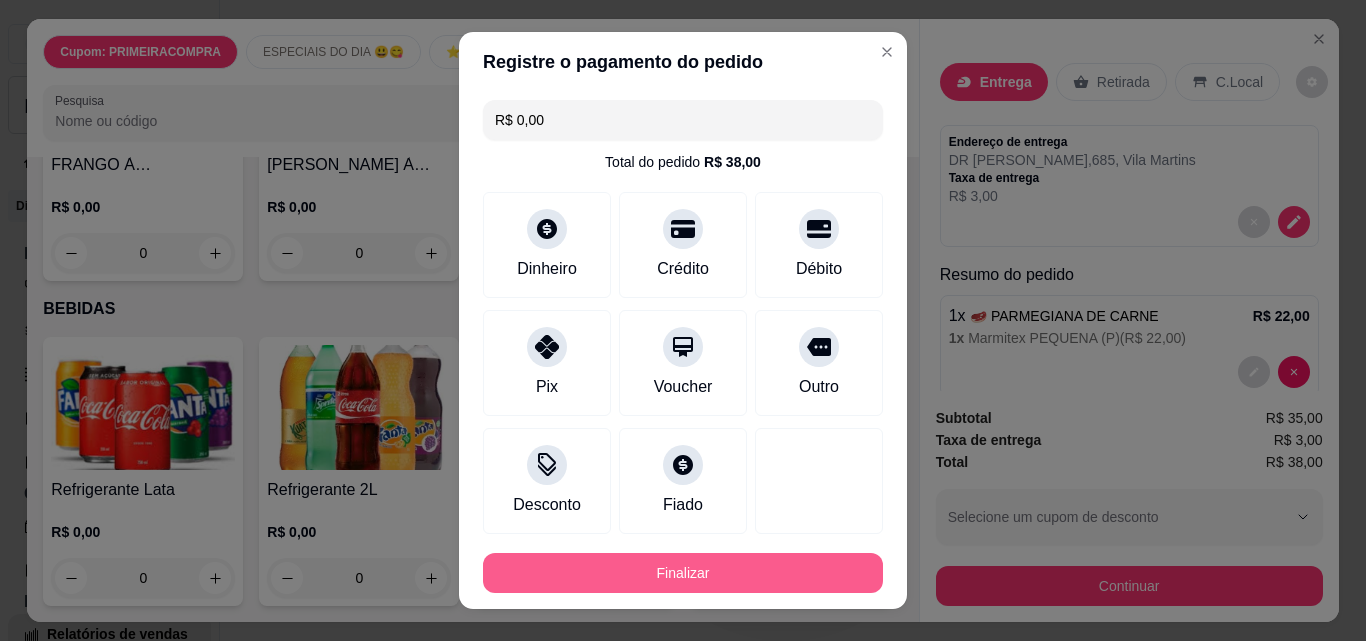 click on "Finalizar" at bounding box center [683, 573] 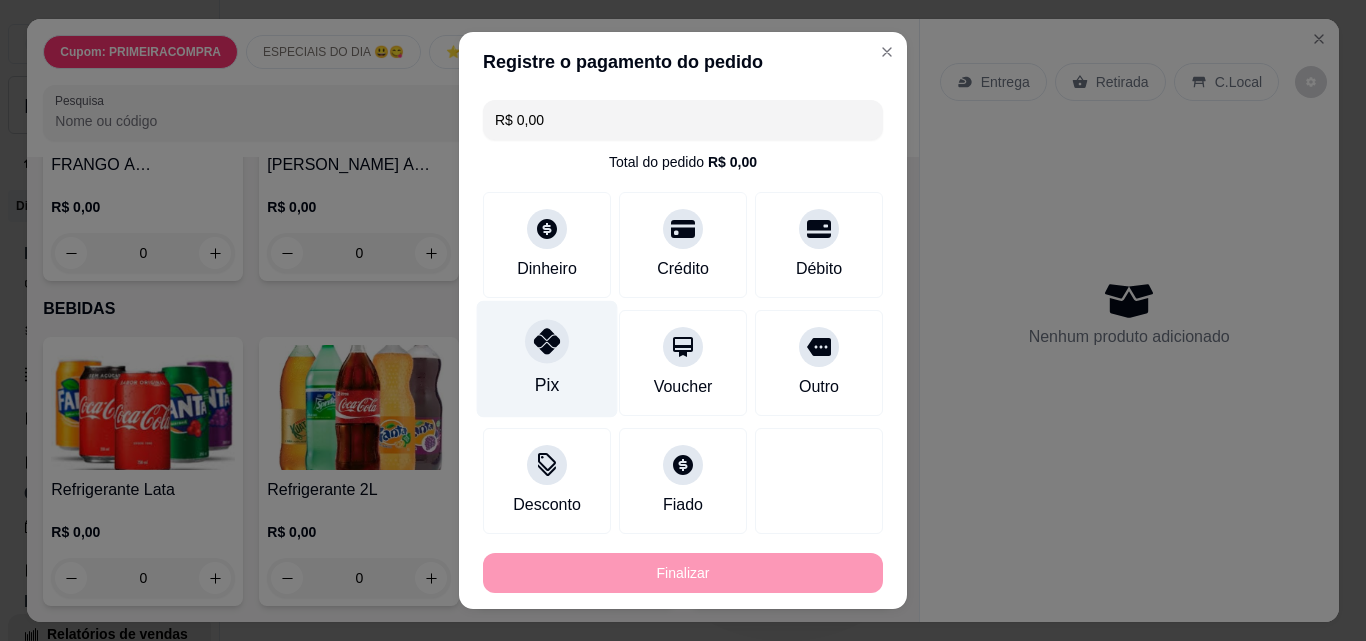 type on "-R$ 38,00" 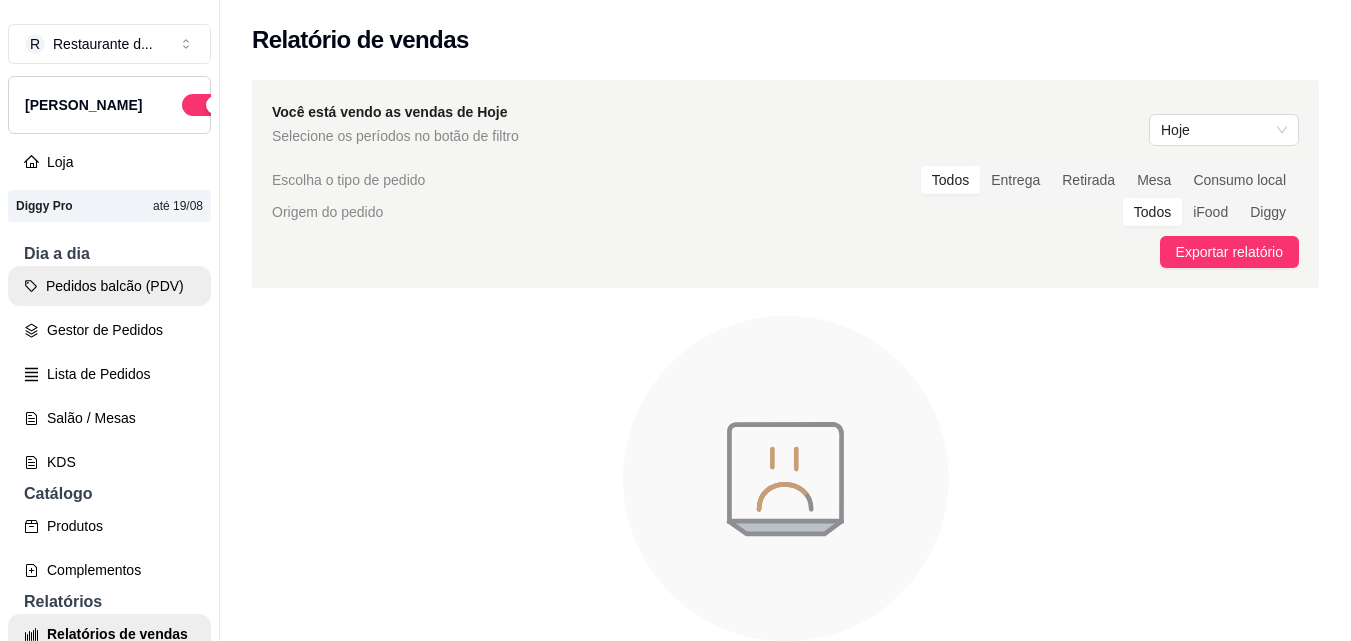 click on "Pedidos balcão (PDV)" at bounding box center (109, 286) 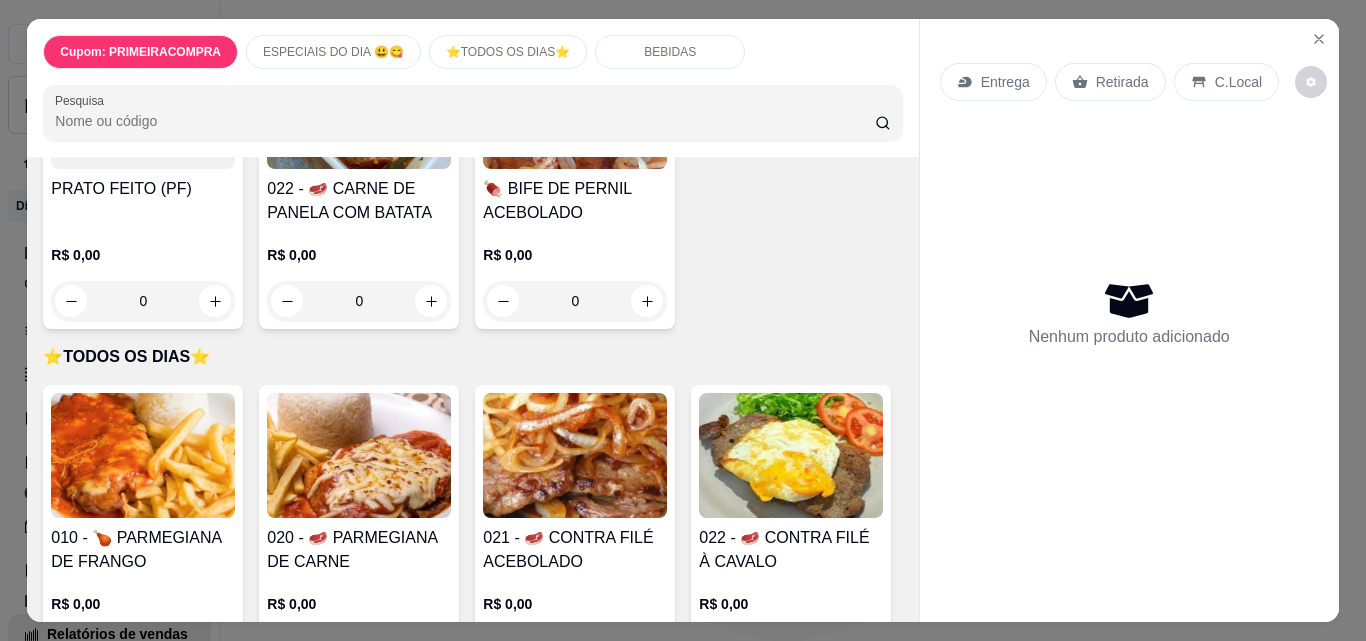 scroll, scrollTop: 700, scrollLeft: 0, axis: vertical 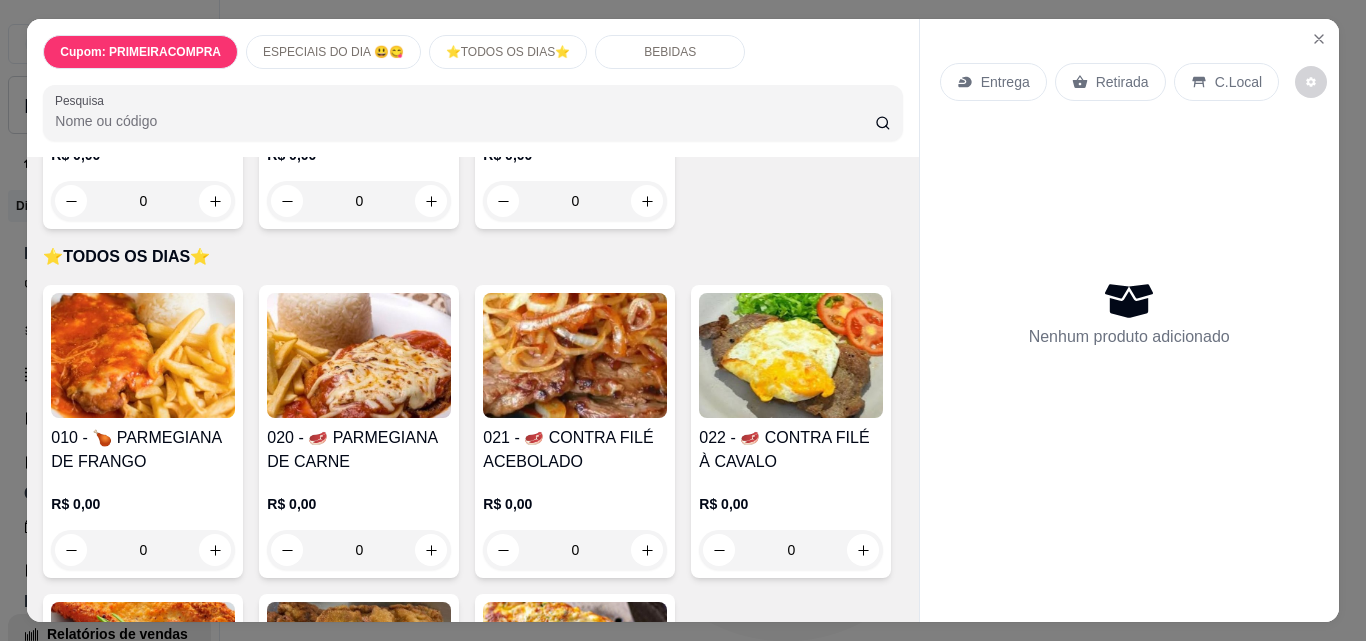 click at bounding box center (143, 355) 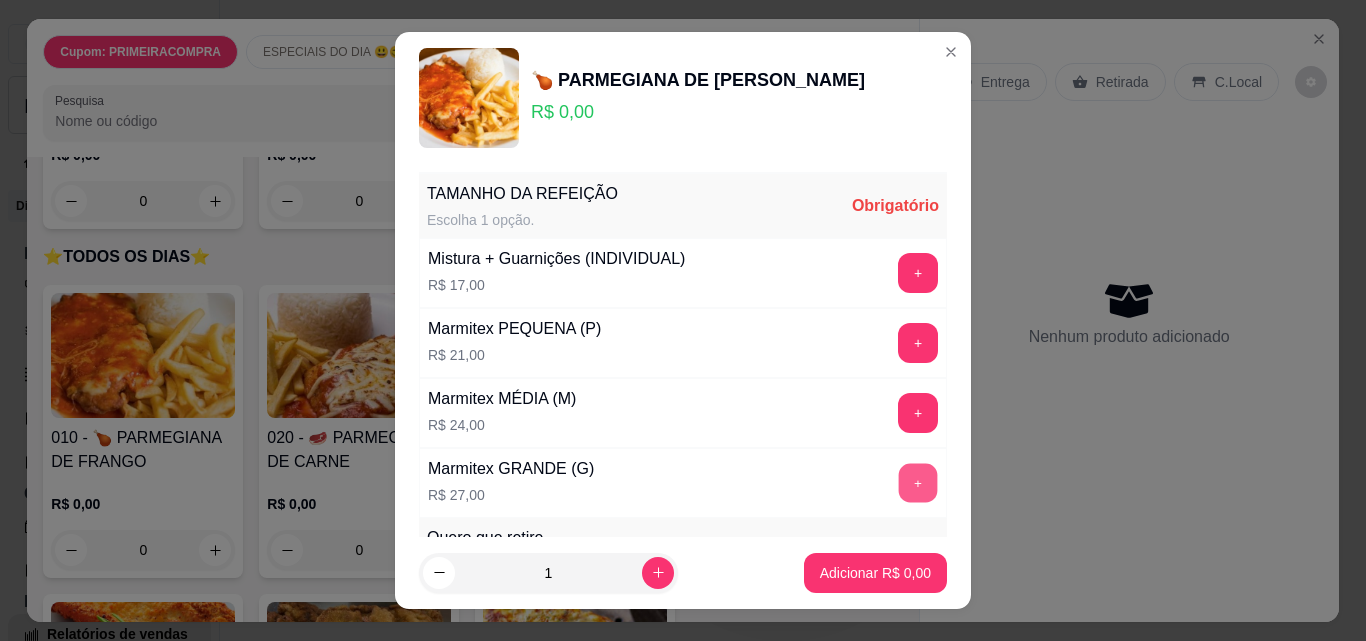 click on "+" at bounding box center [918, 483] 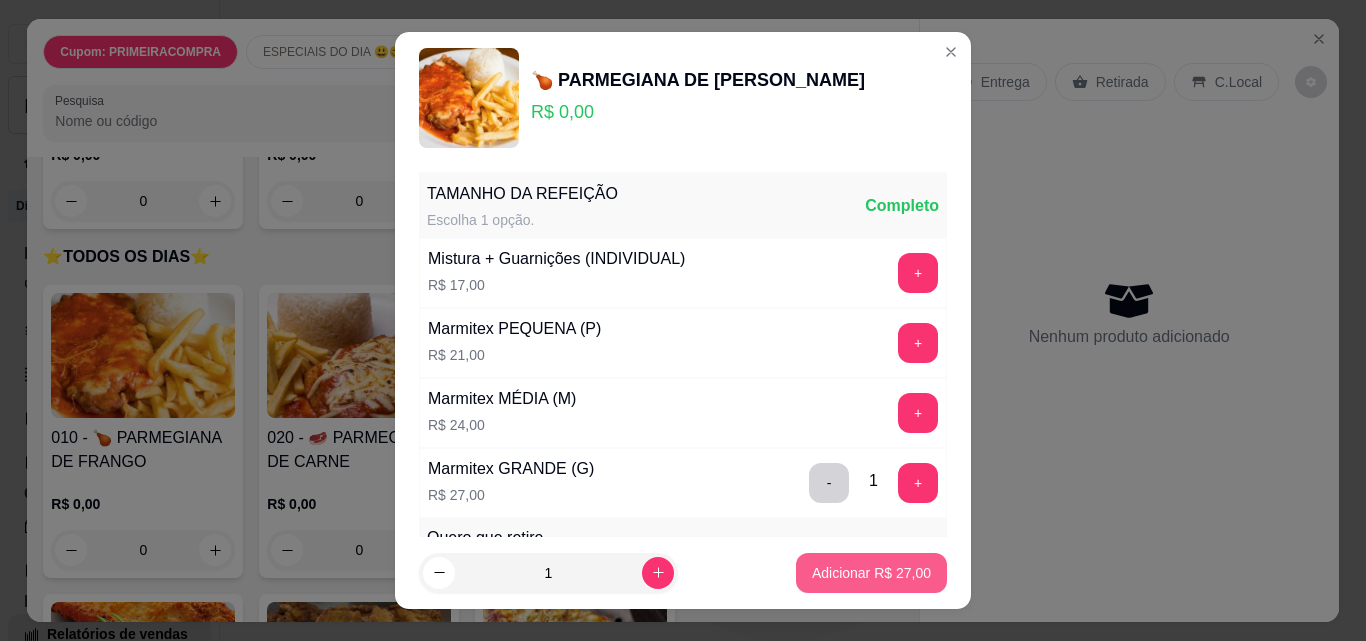 click on "Adicionar   R$ 27,00" at bounding box center (871, 573) 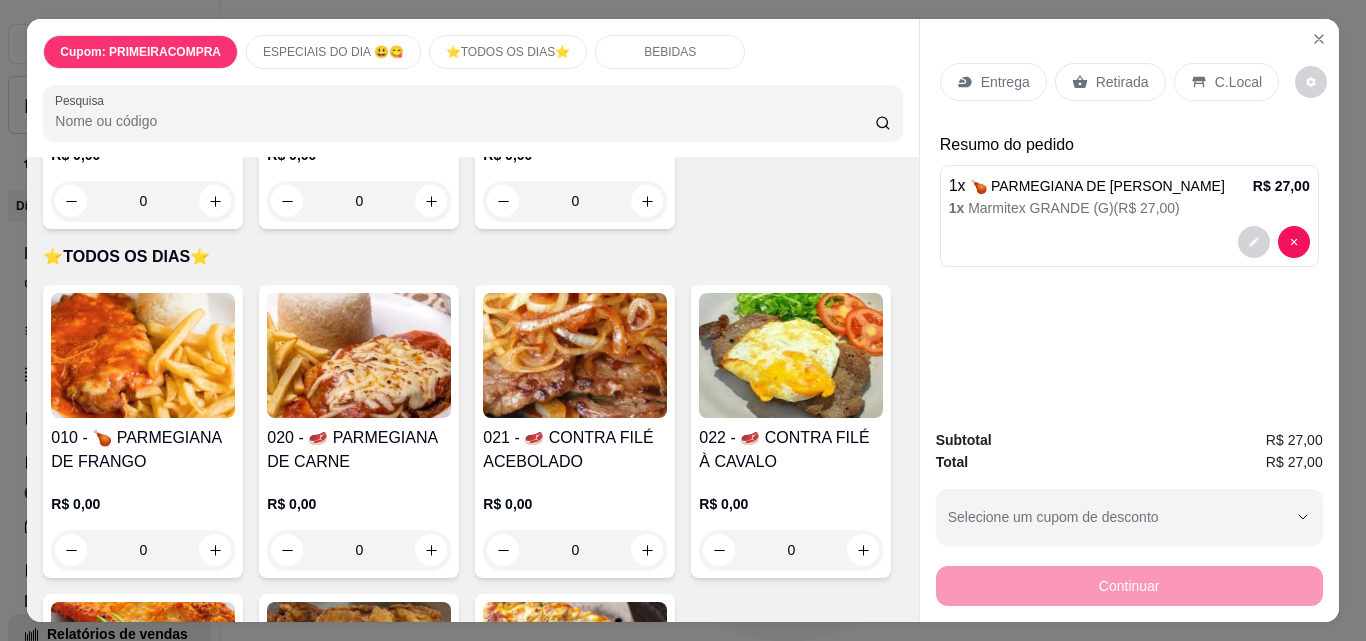 click on "Entrega" at bounding box center (1005, 82) 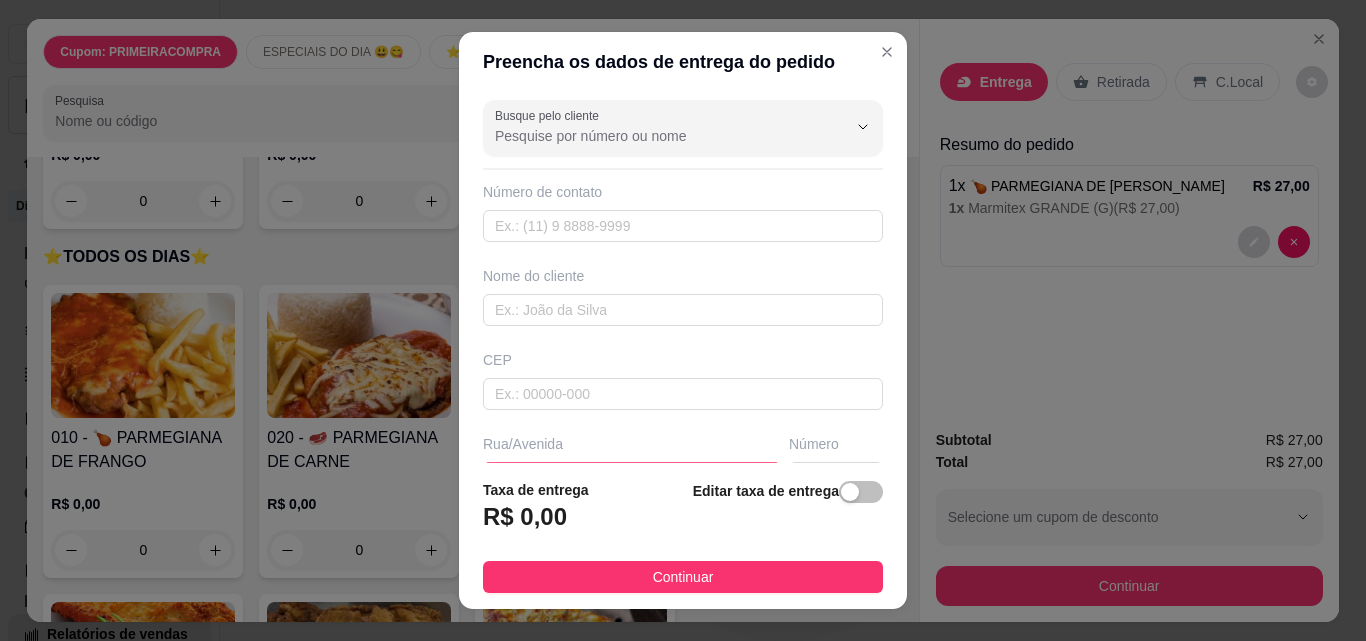 scroll, scrollTop: 200, scrollLeft: 0, axis: vertical 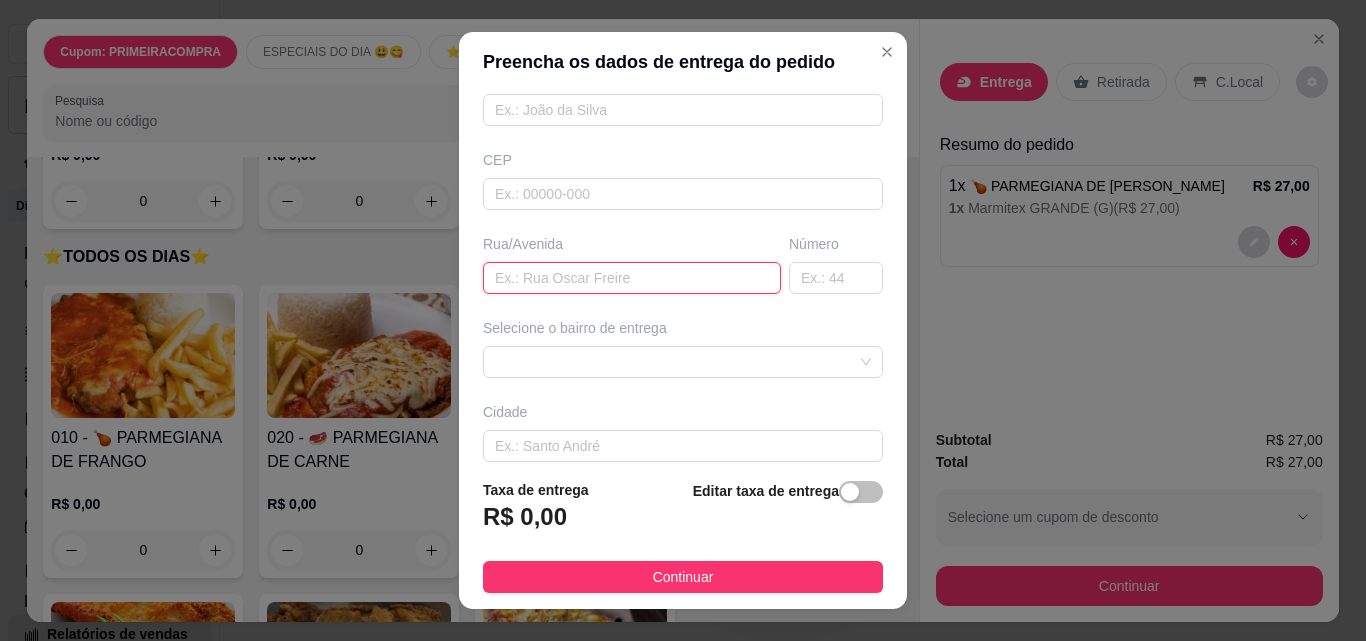 click at bounding box center (632, 278) 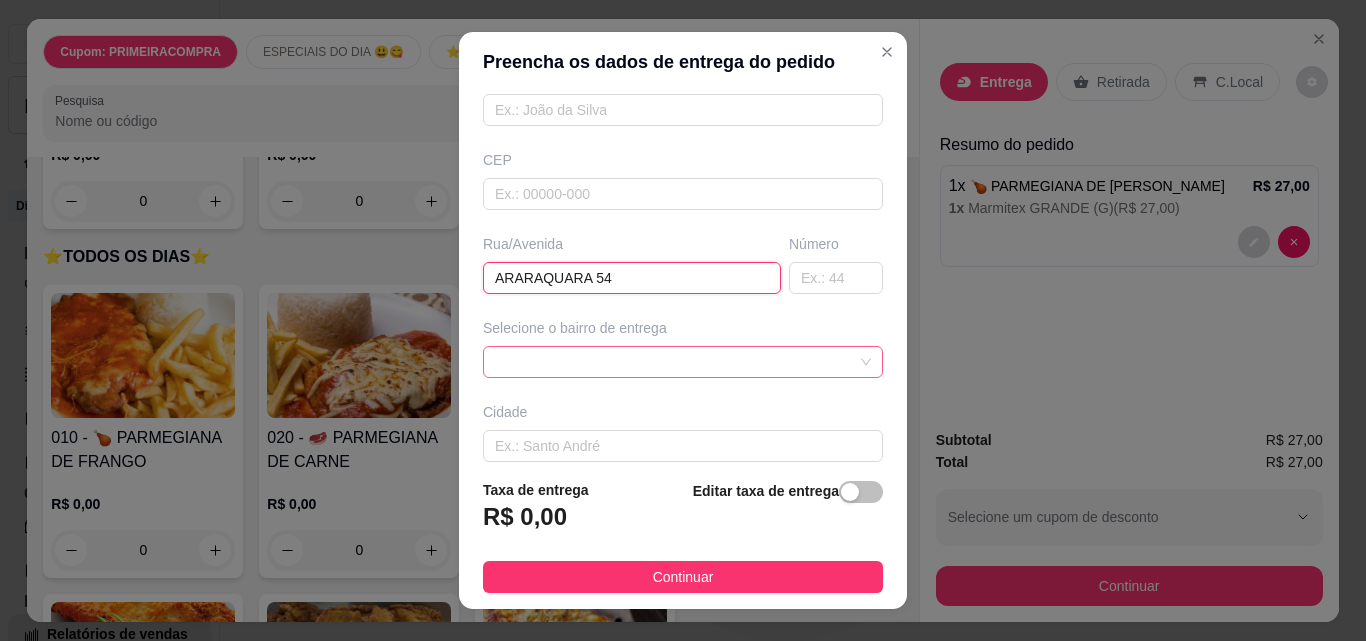 click at bounding box center (683, 362) 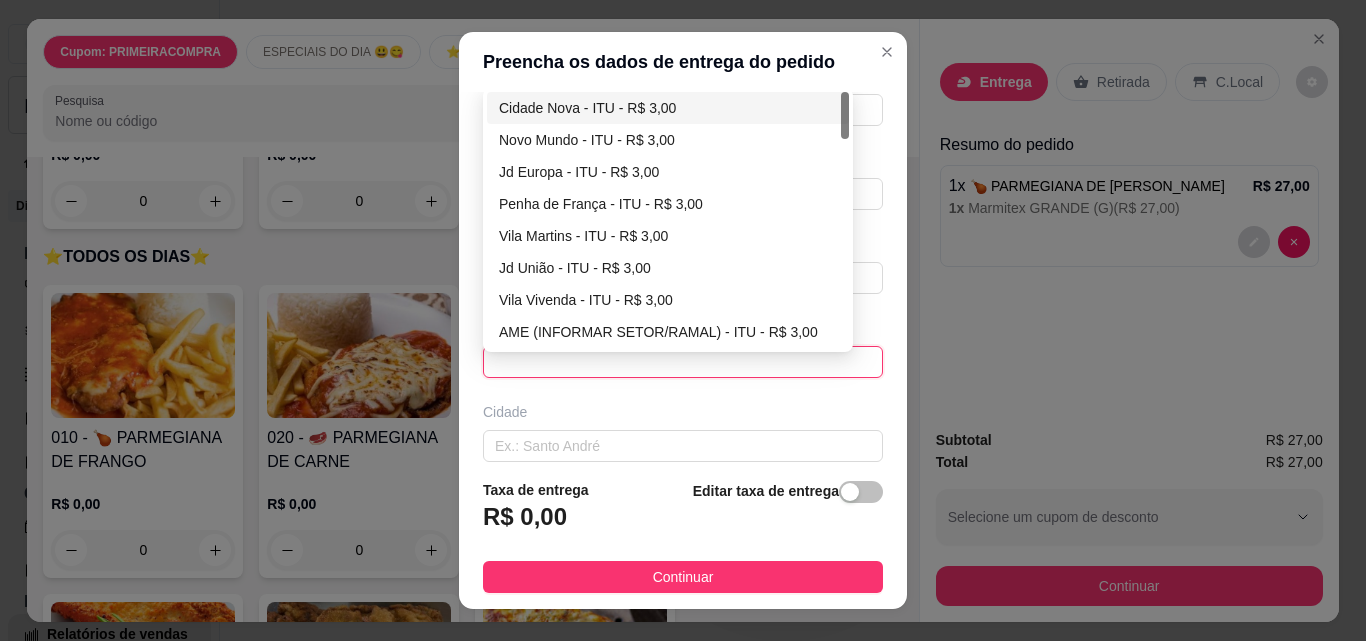 click on "Cidade Nova - ITU -  R$ 3,00" at bounding box center (668, 108) 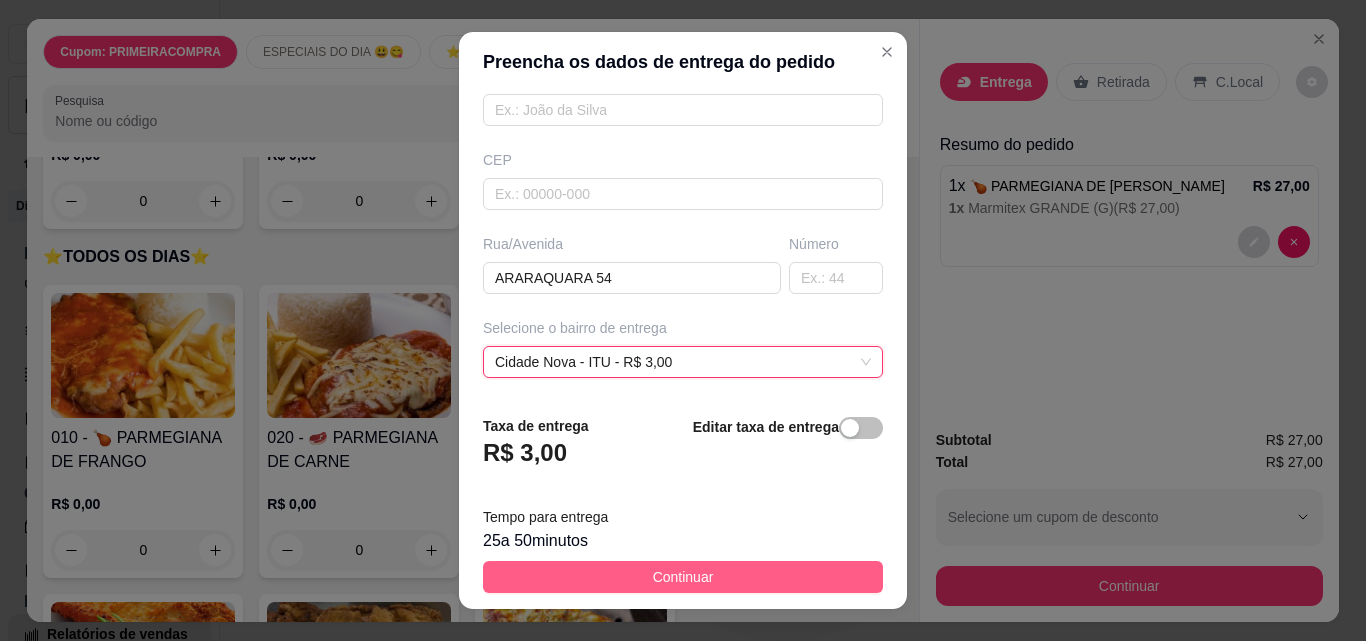 click on "Continuar" at bounding box center [683, 577] 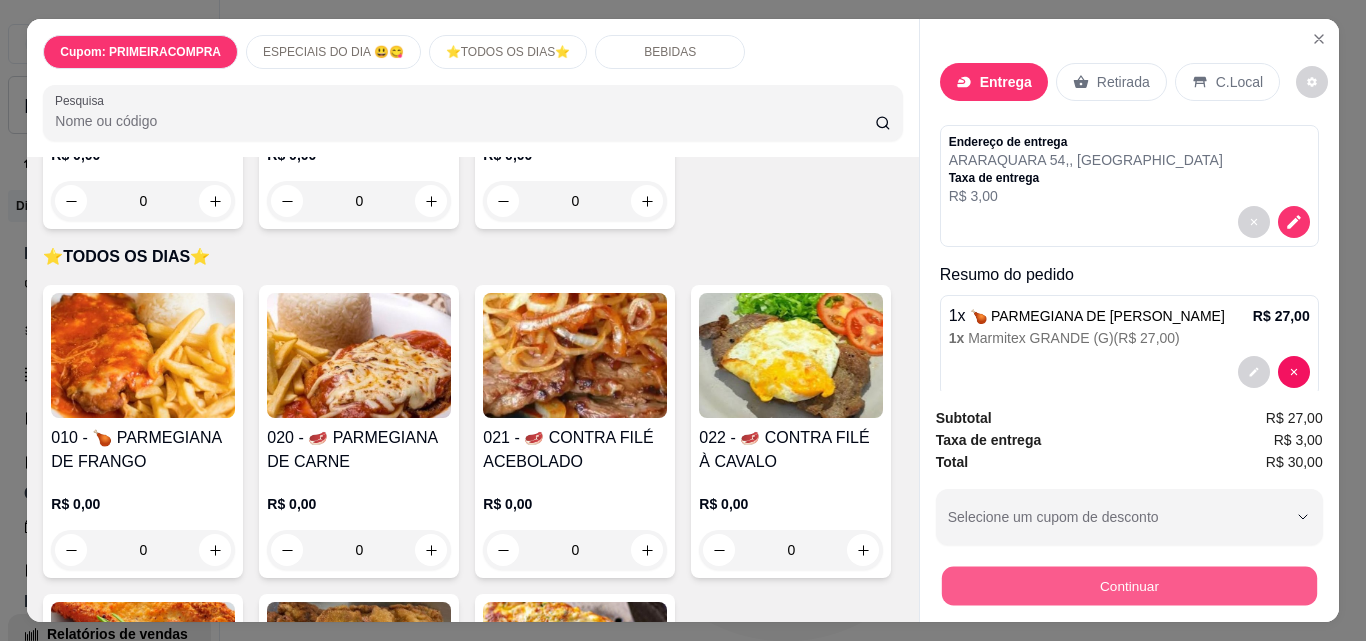 click on "Continuar" at bounding box center [1128, 585] 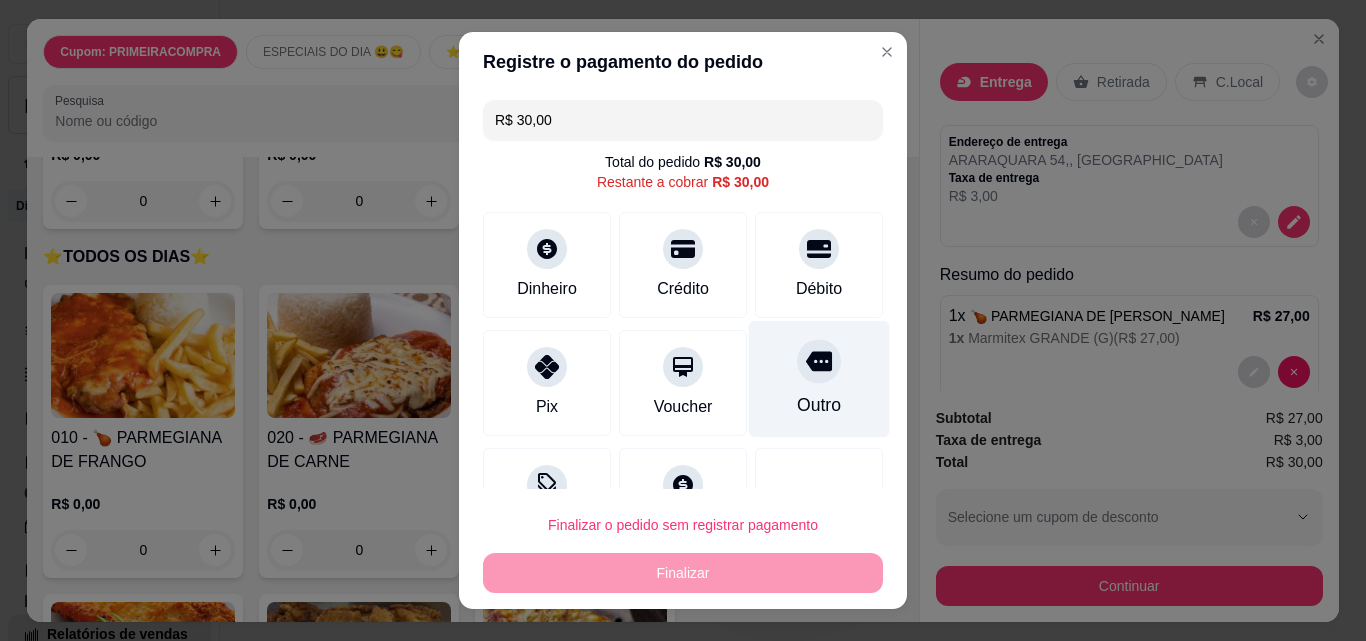 click on "Outro" at bounding box center [819, 379] 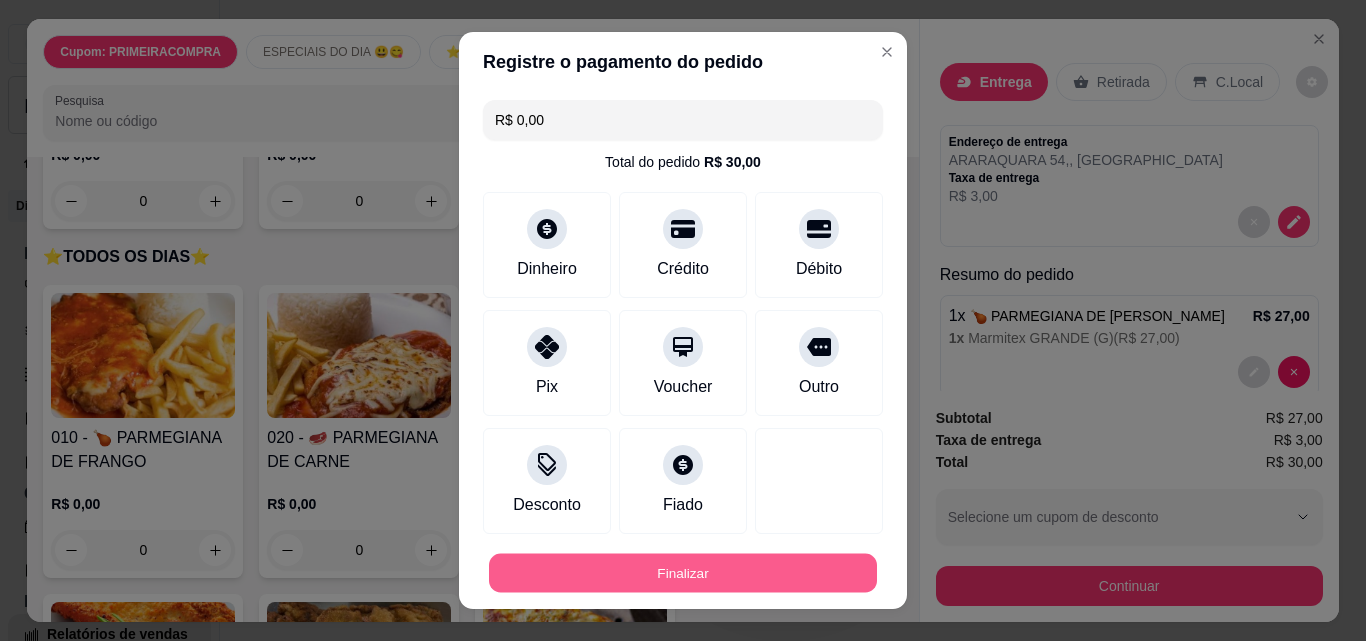 click on "Finalizar" at bounding box center [683, 573] 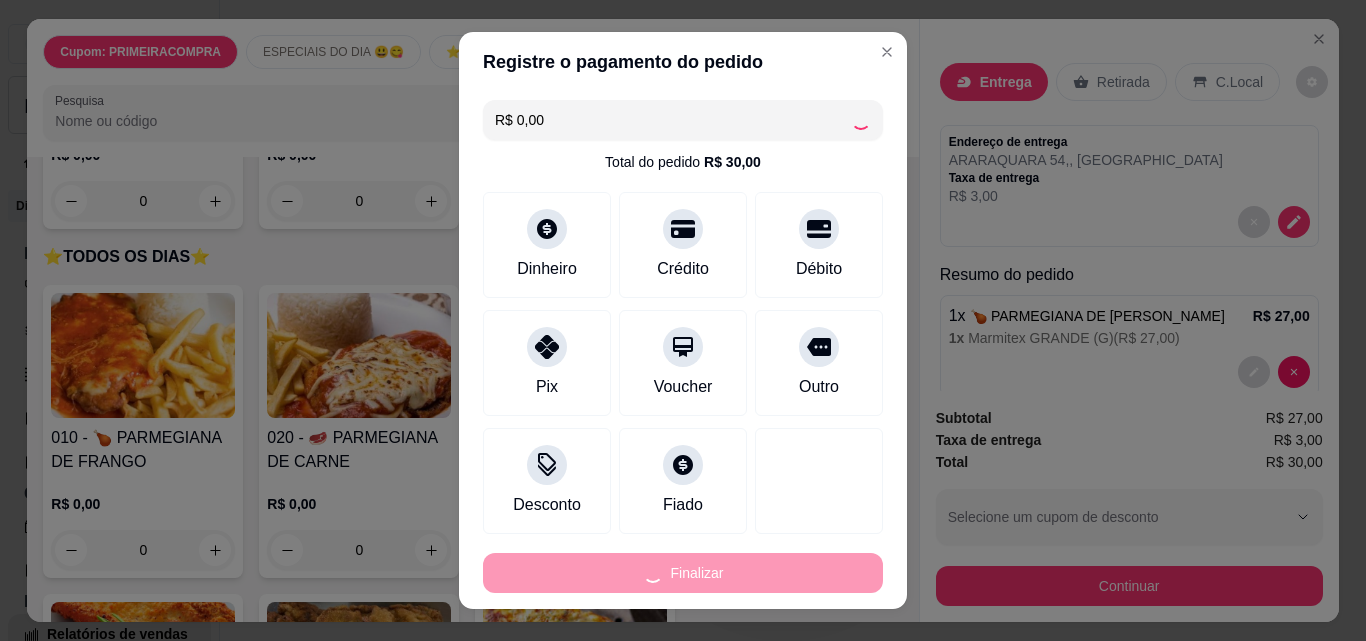type on "-R$ 30,00" 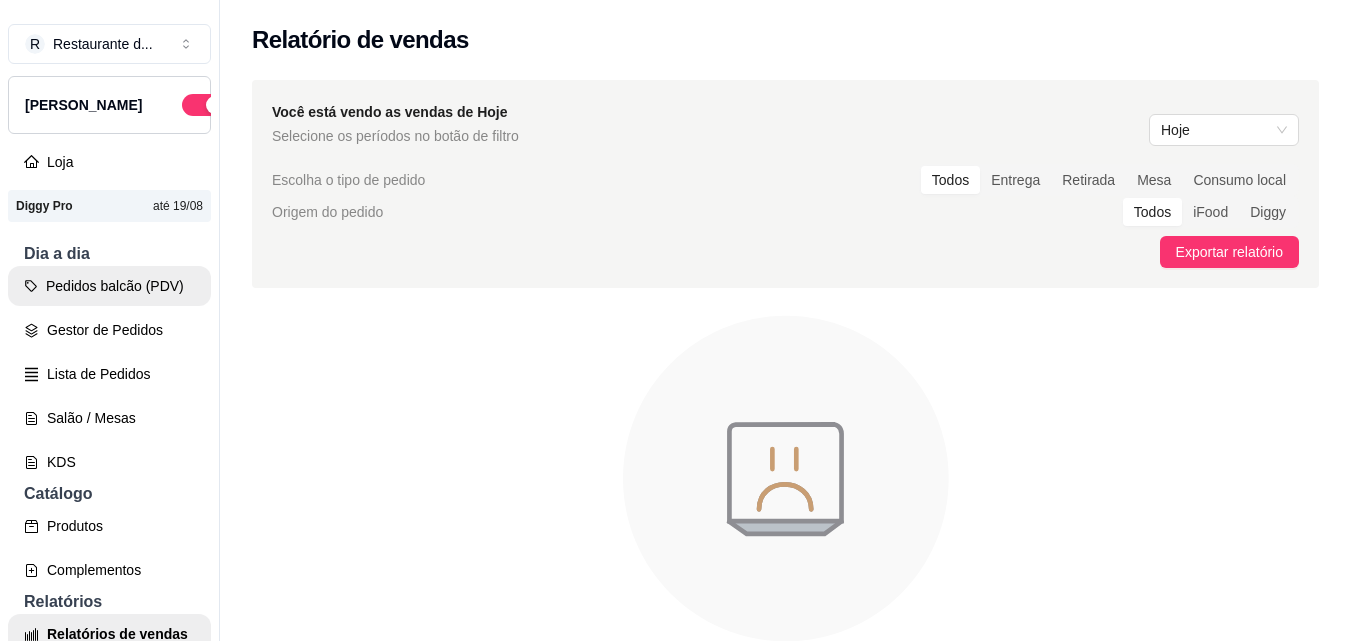 click on "Pedidos balcão (PDV)" at bounding box center (109, 286) 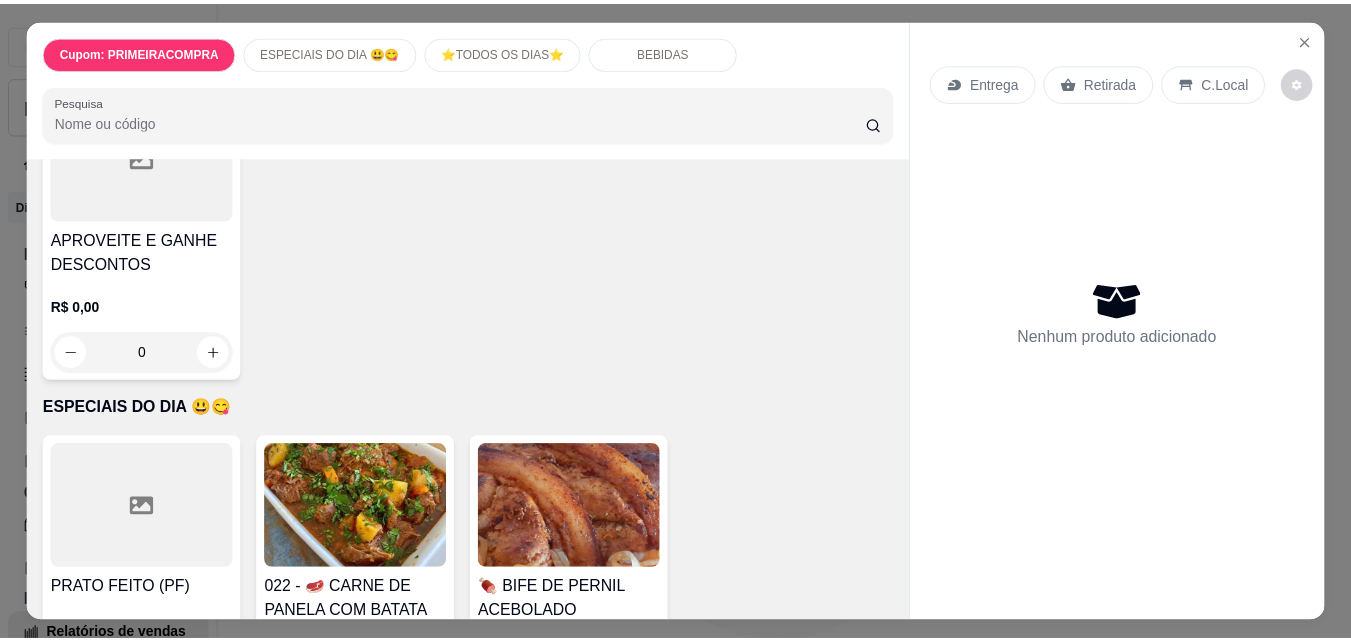 scroll, scrollTop: 600, scrollLeft: 0, axis: vertical 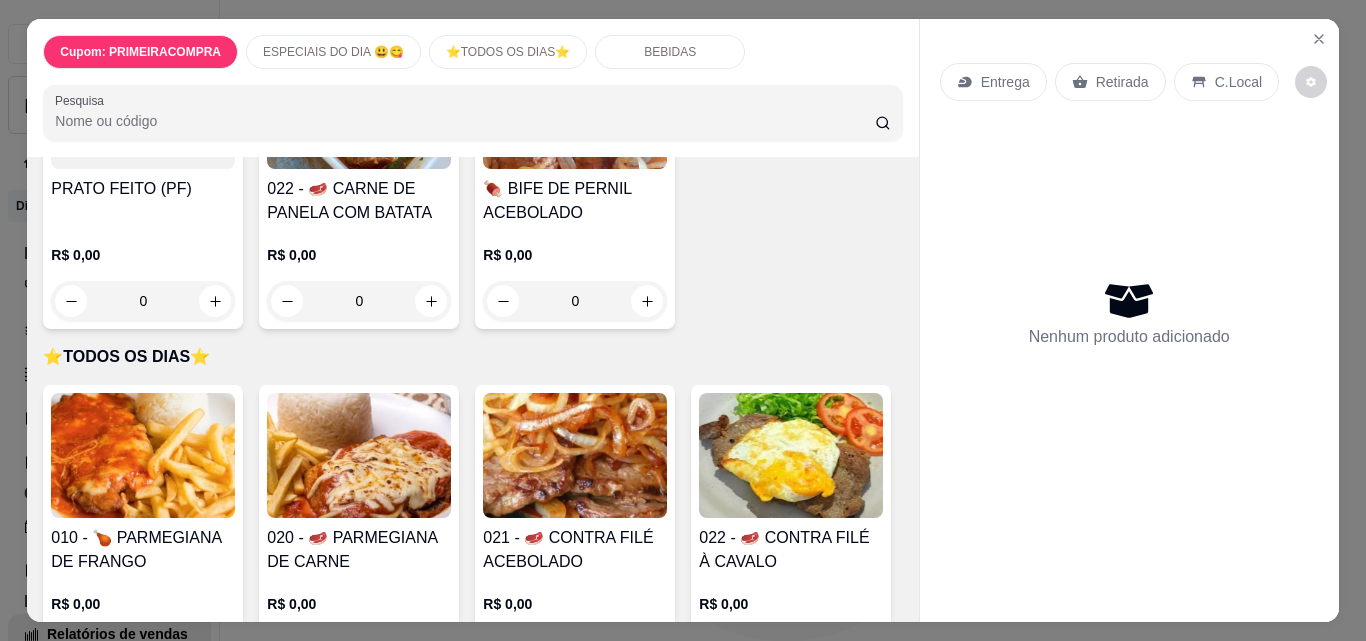 click at bounding box center (359, 455) 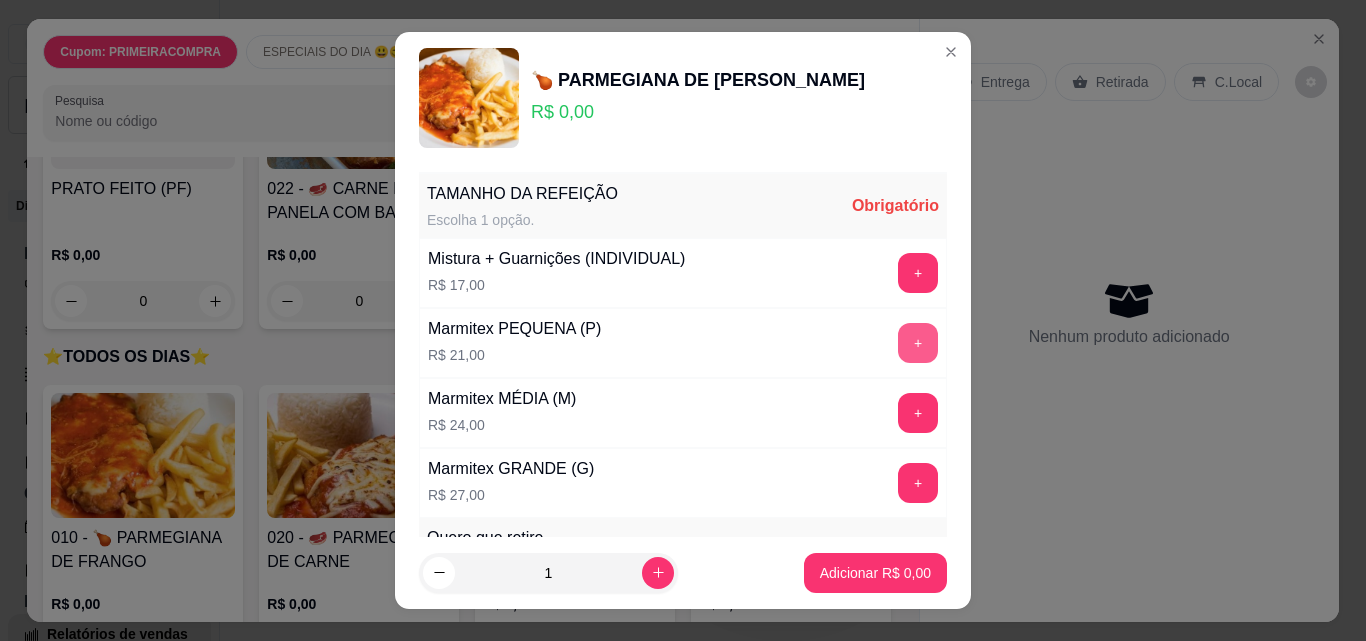 click on "+" at bounding box center (918, 343) 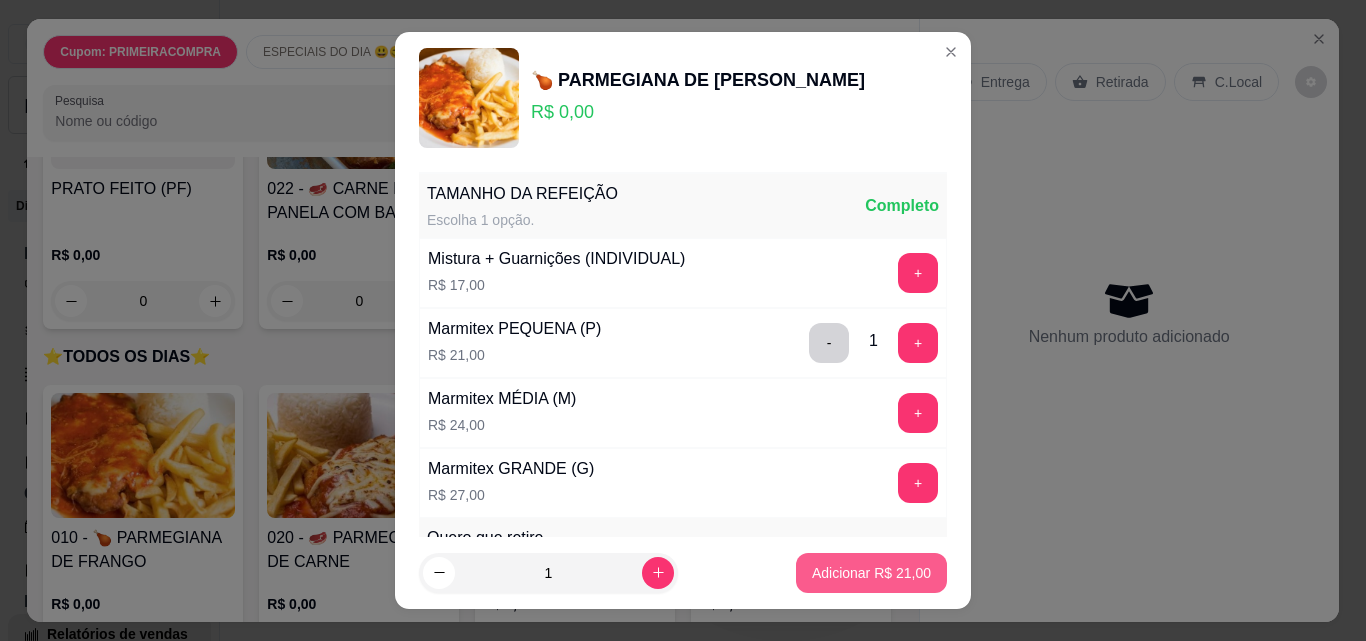 click on "Adicionar   R$ 21,00" at bounding box center (871, 573) 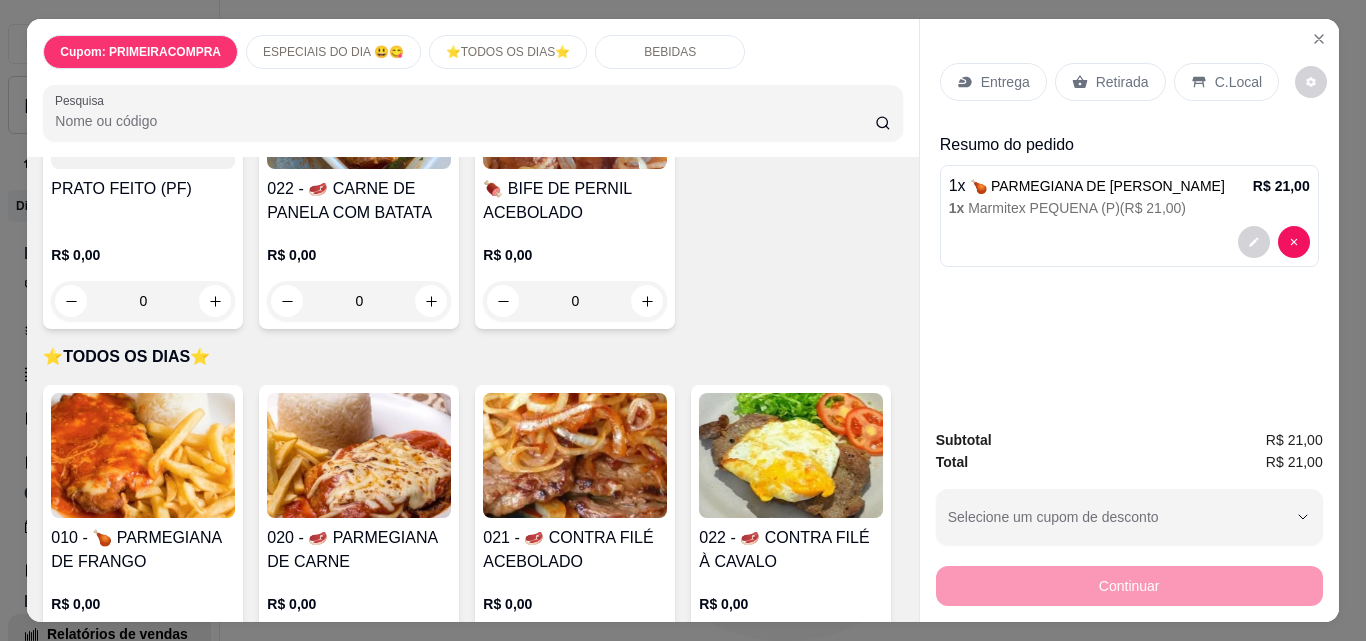 click on "Retirada" at bounding box center (1122, 82) 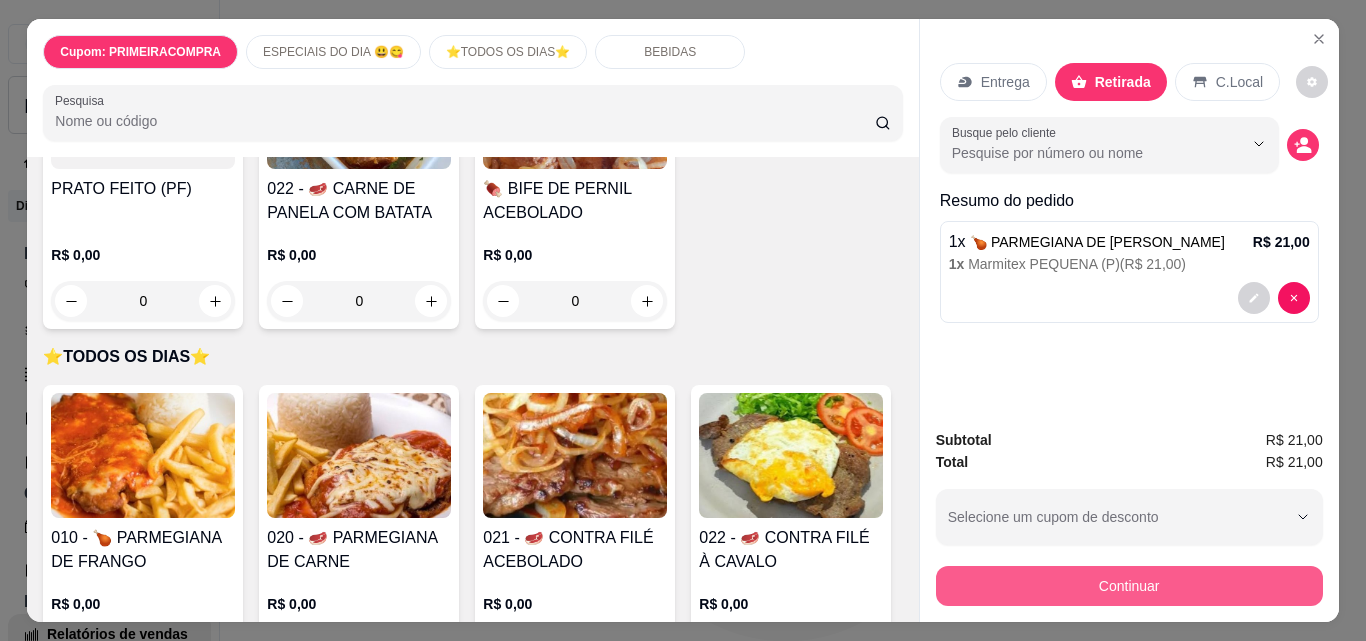 click on "Continuar" at bounding box center (1129, 586) 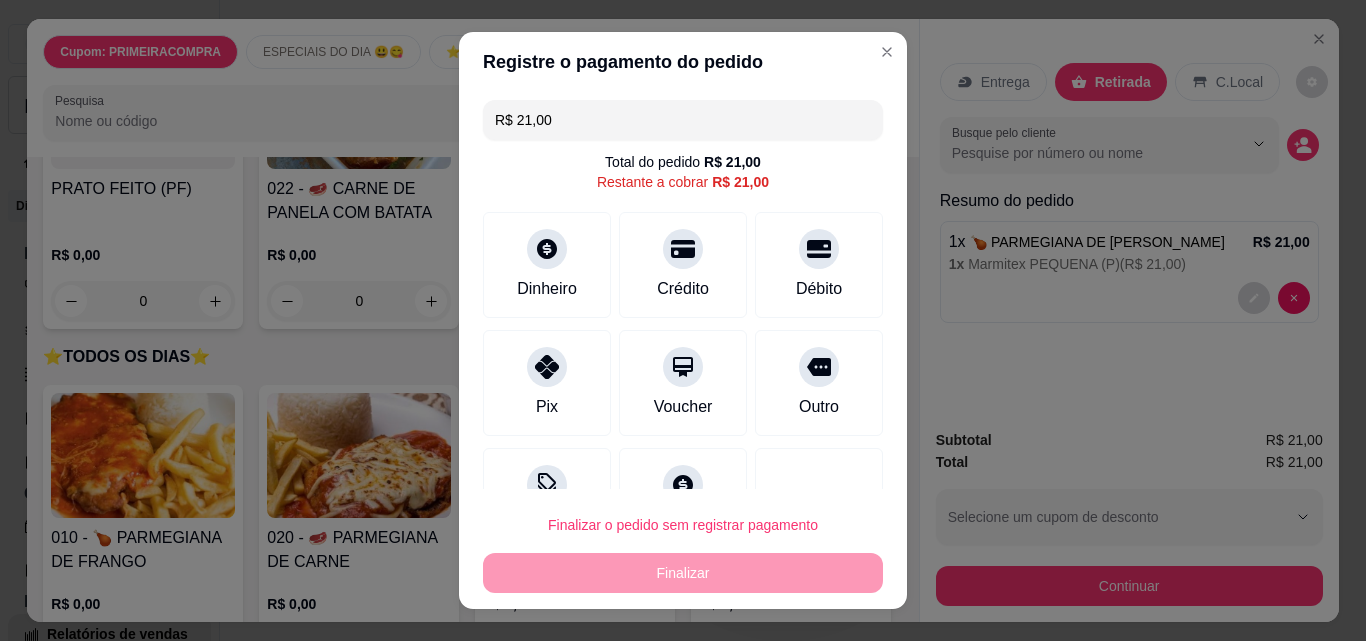 click on "Finalizar o pedido sem registrar pagamento Finalizar" at bounding box center [683, 549] 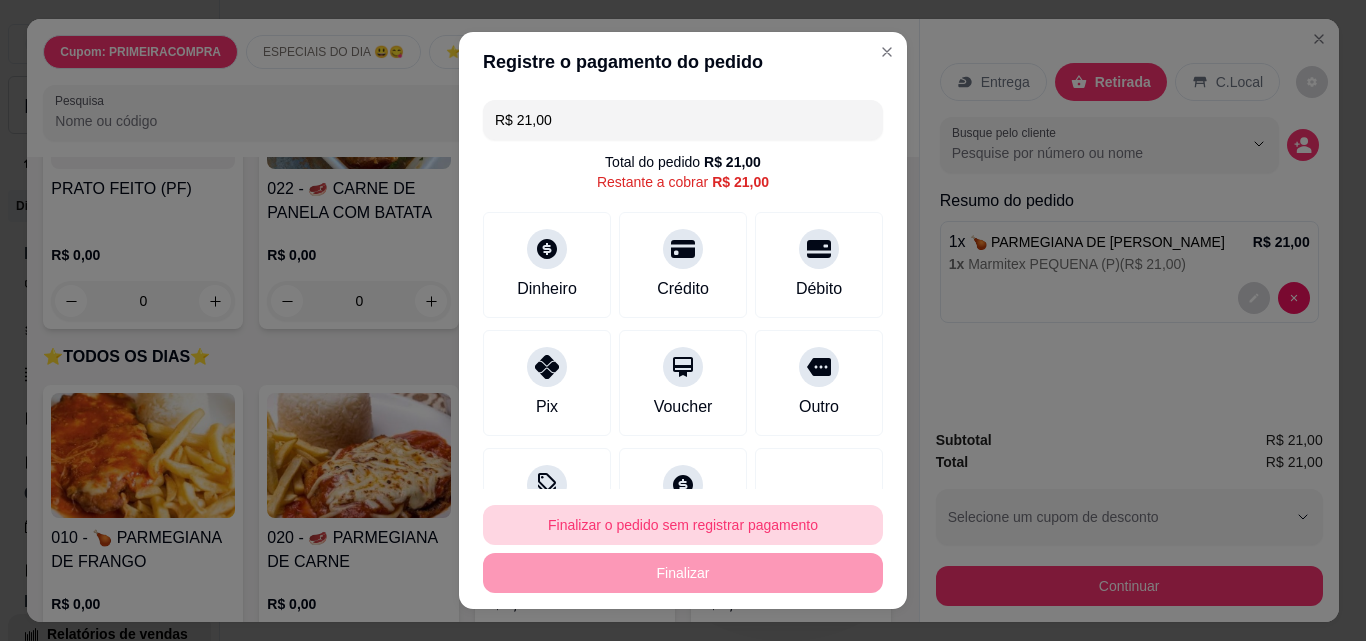 click on "Finalizar o pedido sem registrar pagamento" at bounding box center (683, 525) 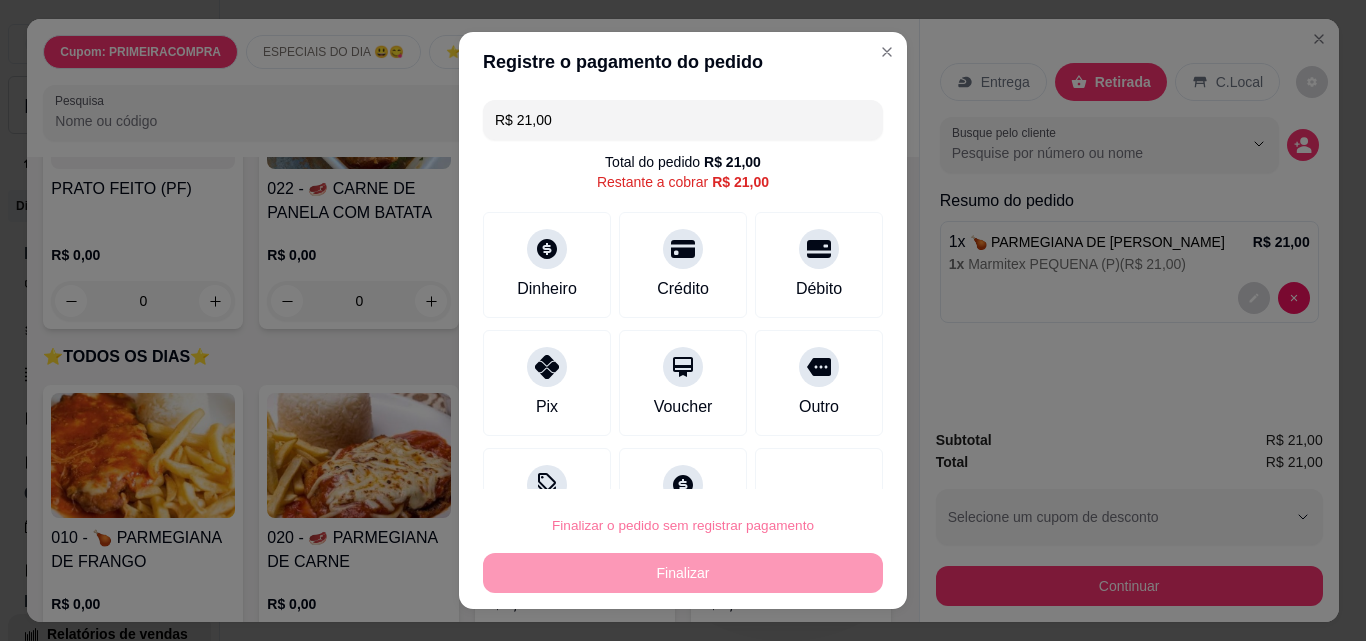click on "Confirmar" at bounding box center (797, 468) 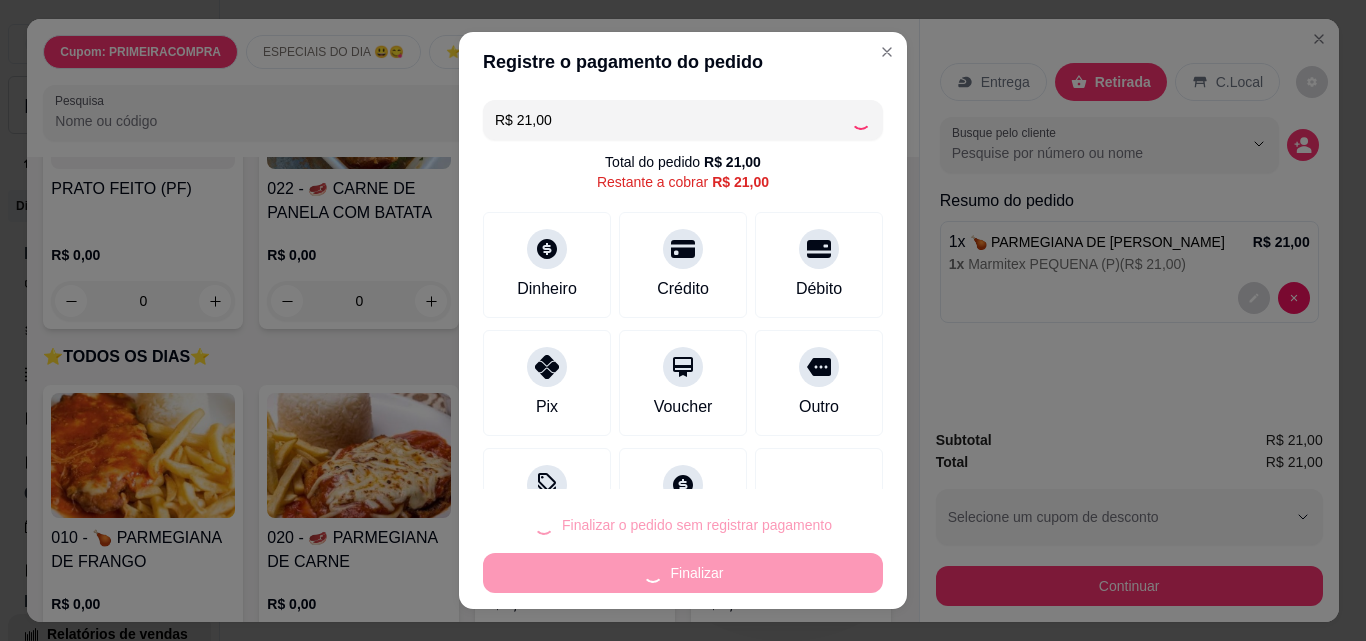 type on "R$ 0,00" 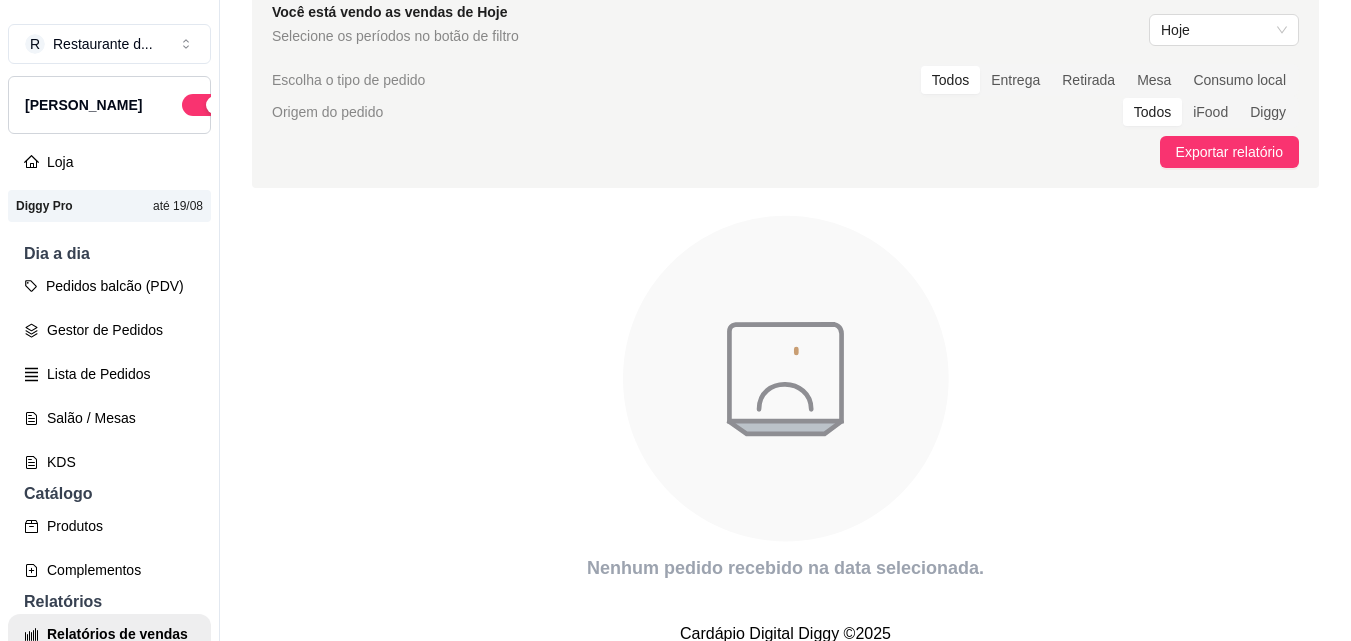 scroll, scrollTop: 0, scrollLeft: 0, axis: both 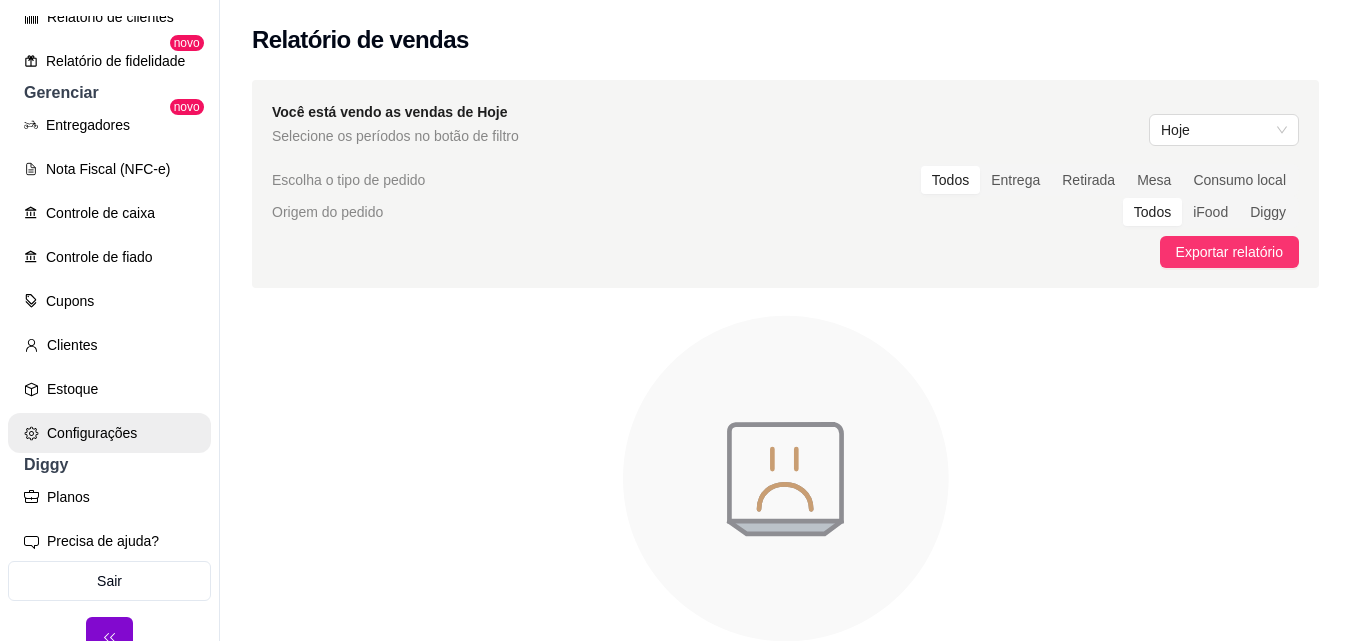 click on "Configurações" at bounding box center [109, 433] 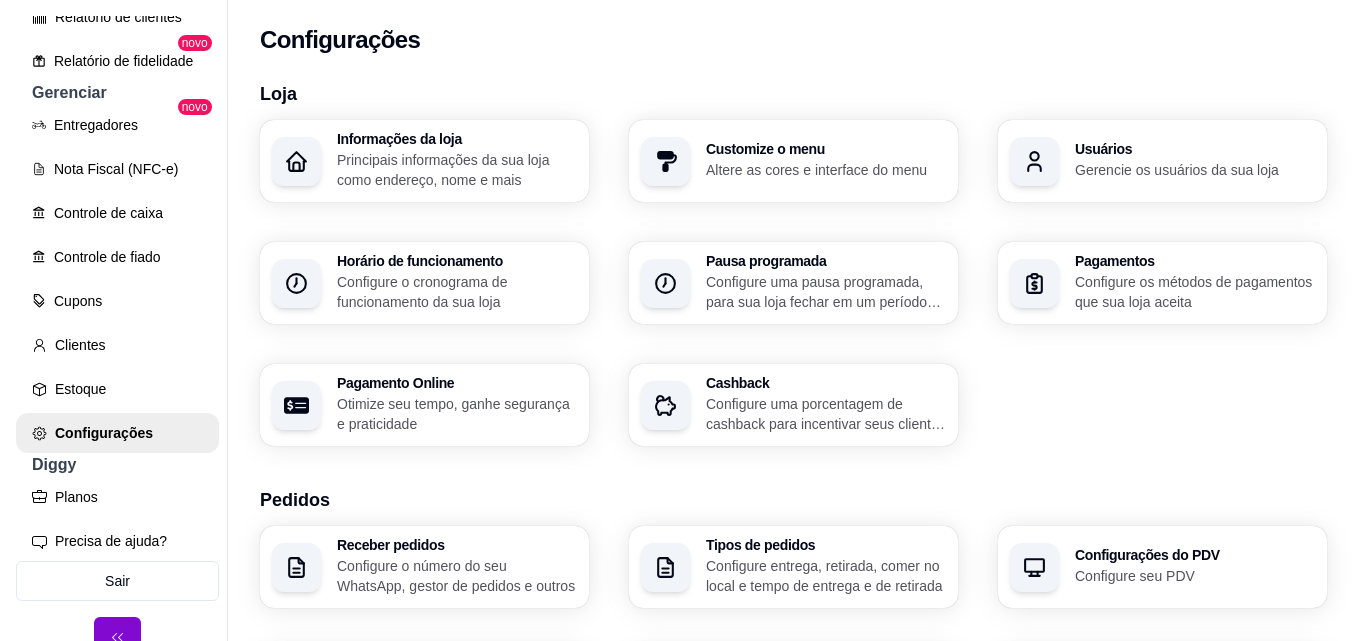 scroll, scrollTop: 200, scrollLeft: 0, axis: vertical 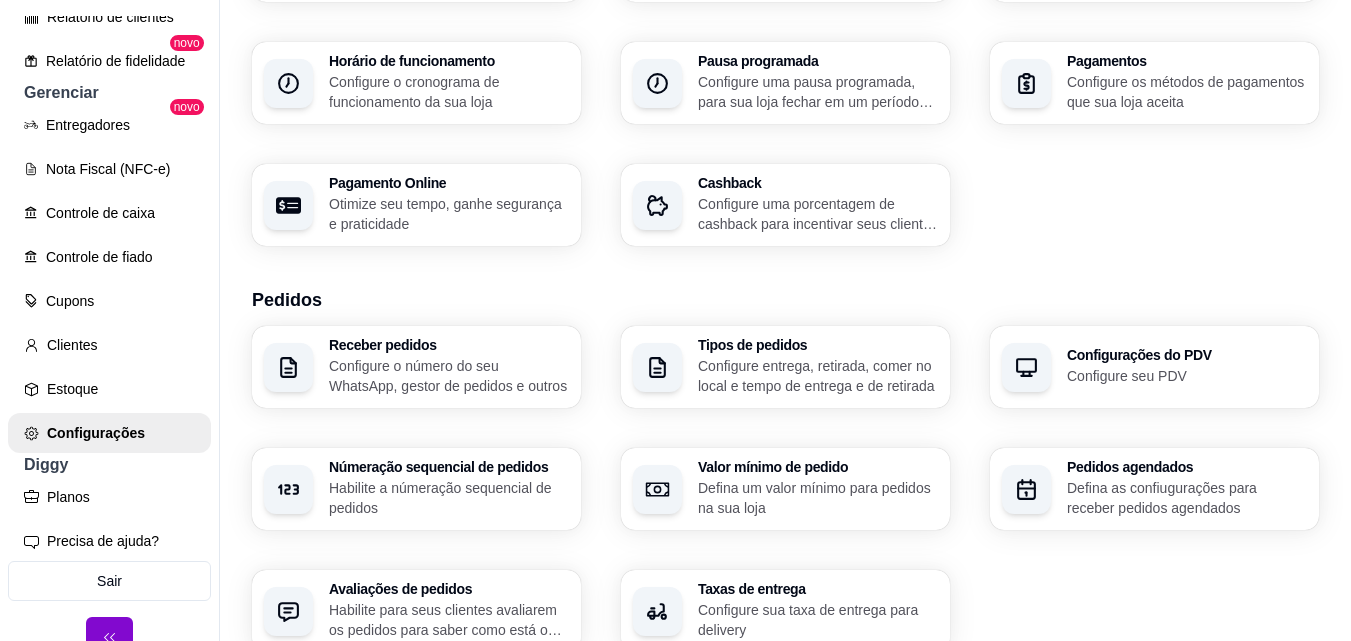 click on "Configure uma porcentagem de cashback para incentivar seus clientes a comprarem em sua loja" at bounding box center (818, 214) 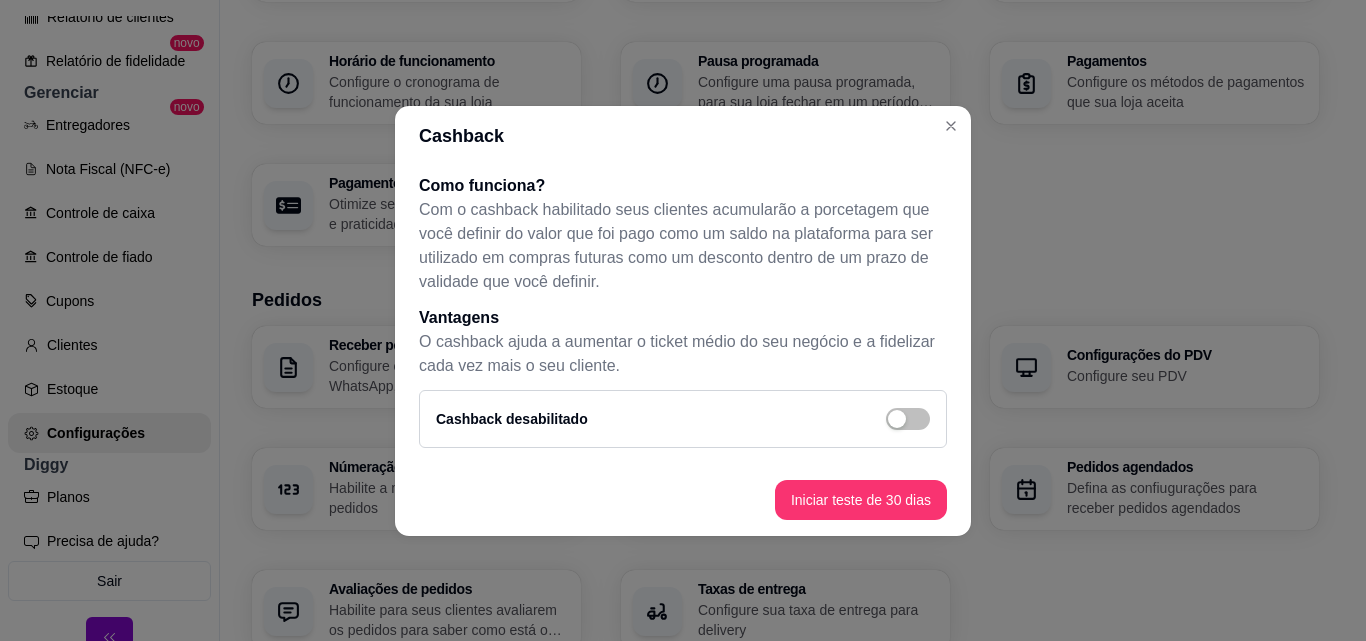 click at bounding box center [908, 419] 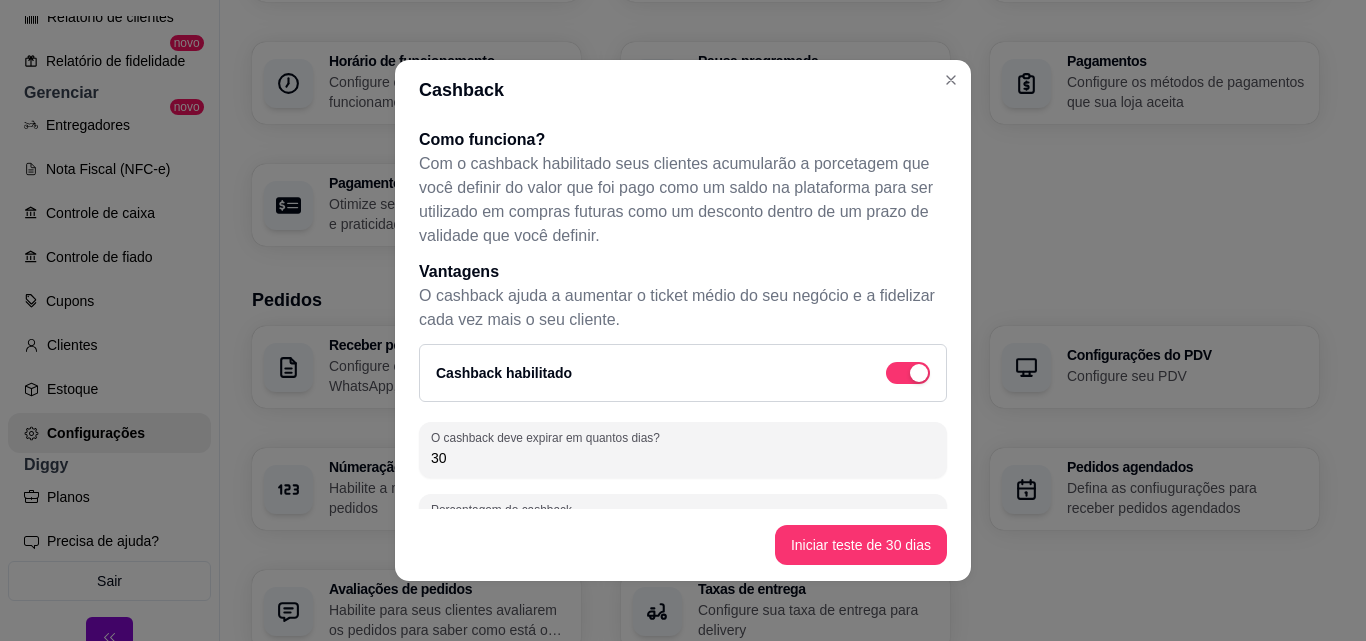scroll, scrollTop: 100, scrollLeft: 0, axis: vertical 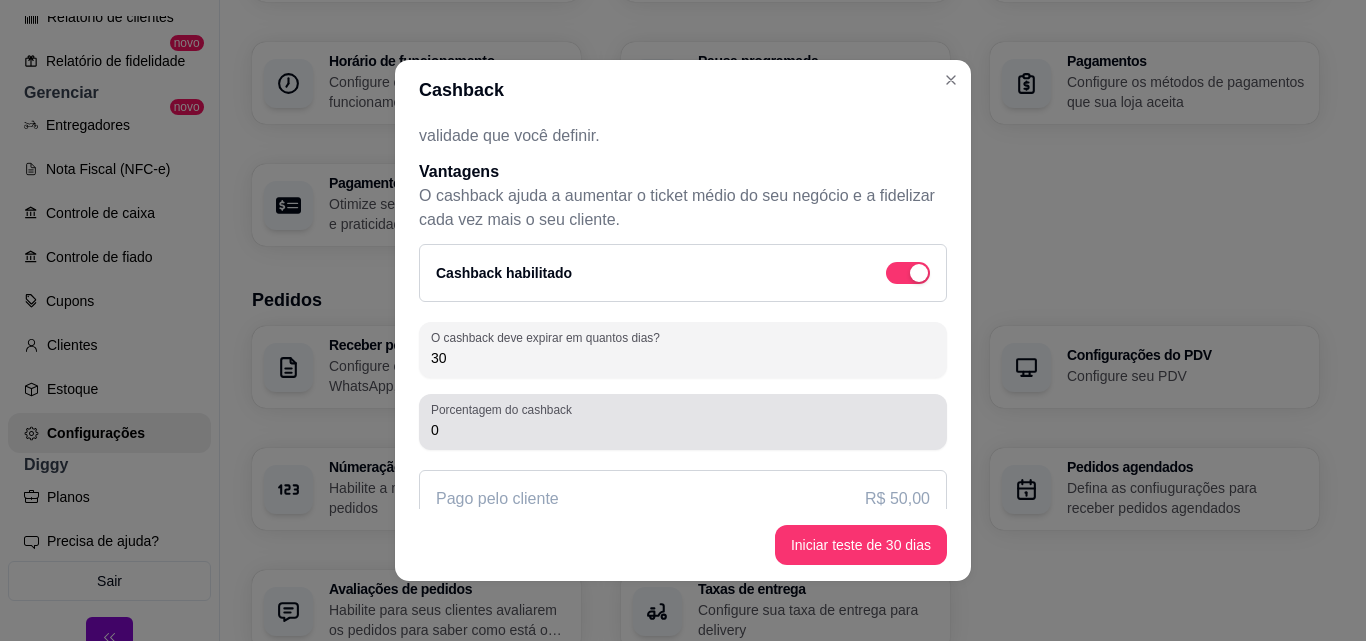 click on "Porcentagem do cashback 0" at bounding box center [683, 422] 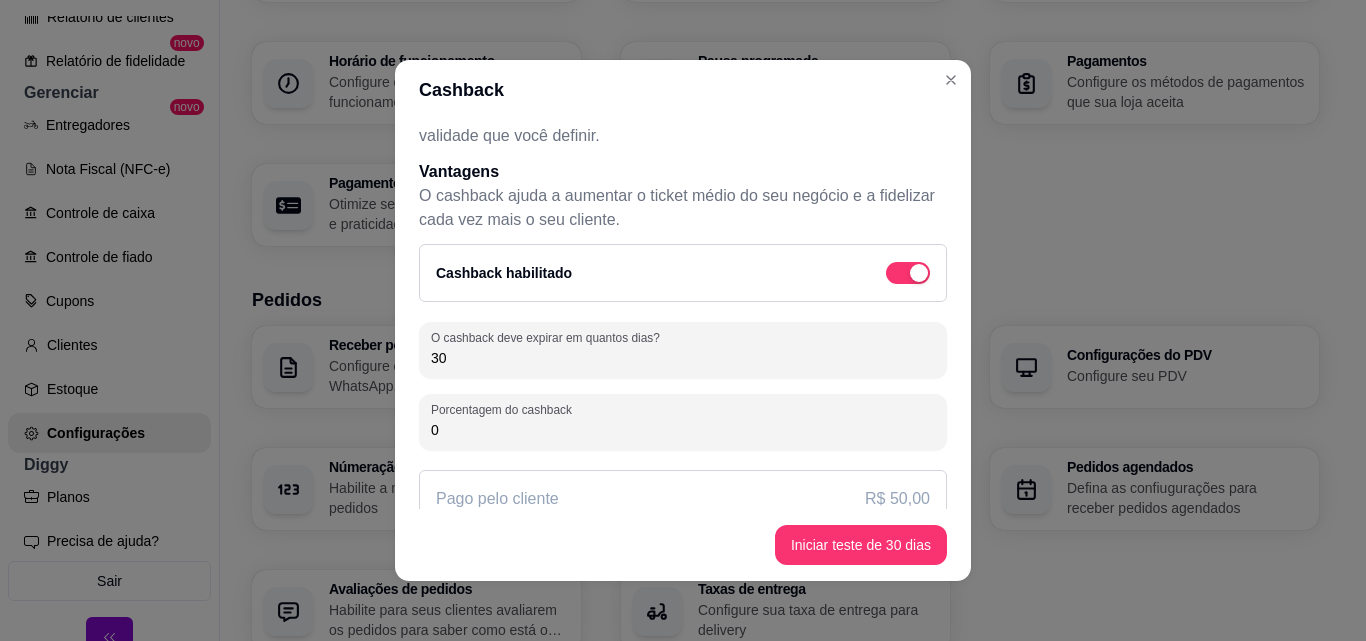drag, startPoint x: 513, startPoint y: 438, endPoint x: 259, endPoint y: 397, distance: 257.28778 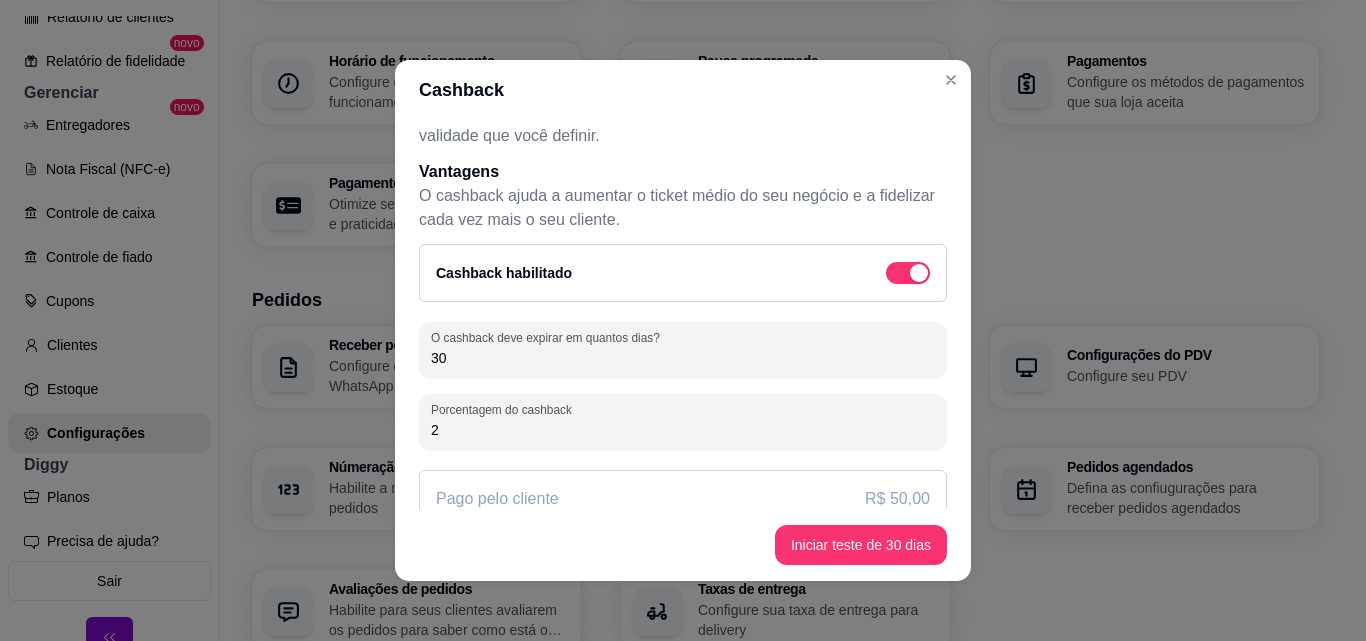 scroll, scrollTop: 151, scrollLeft: 0, axis: vertical 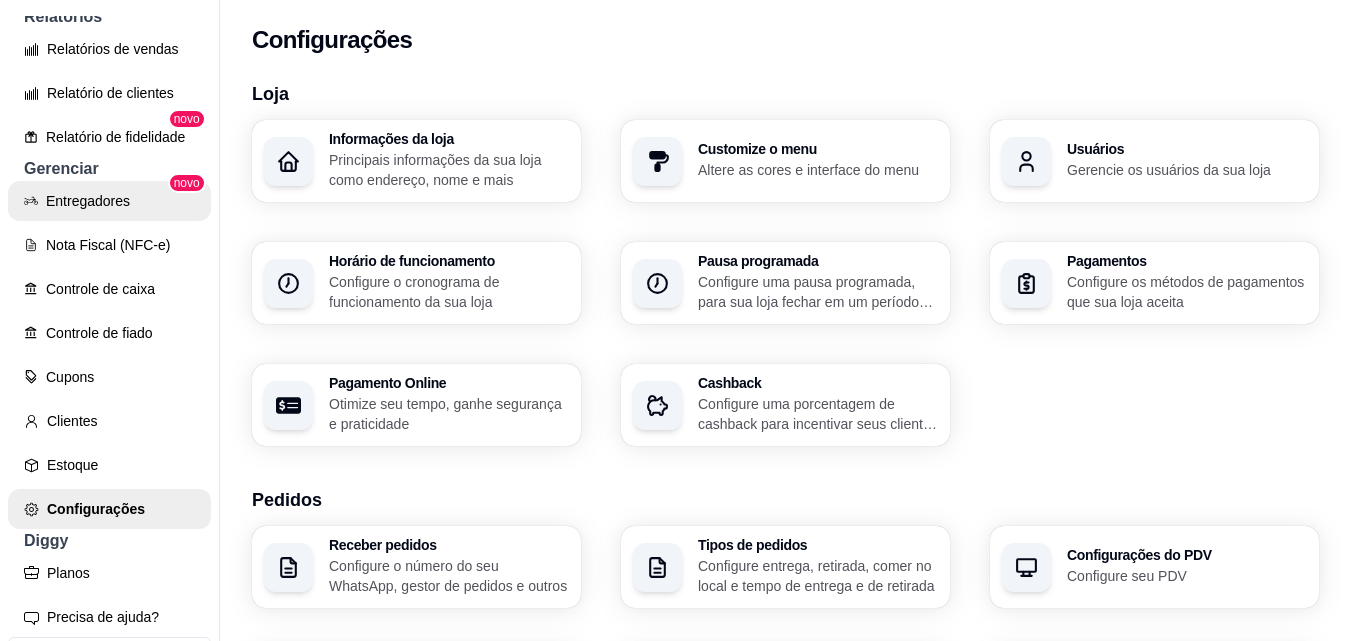 click on "Entregadores" at bounding box center [109, 201] 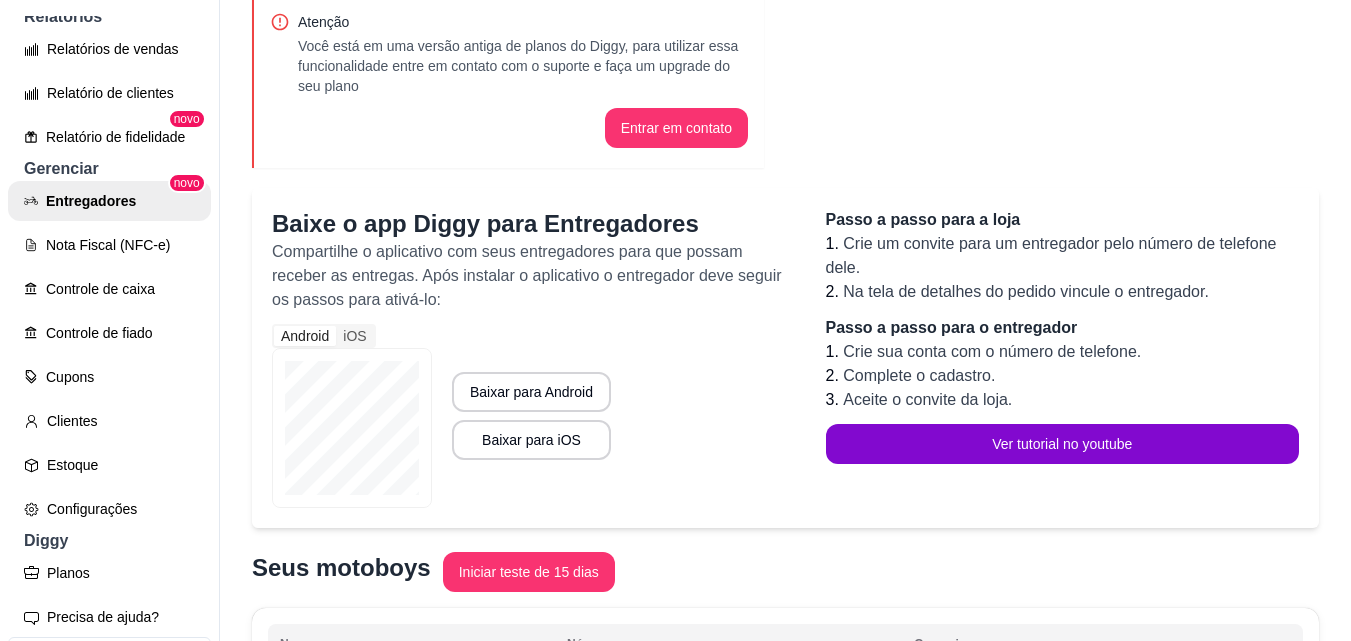 scroll, scrollTop: 0, scrollLeft: 0, axis: both 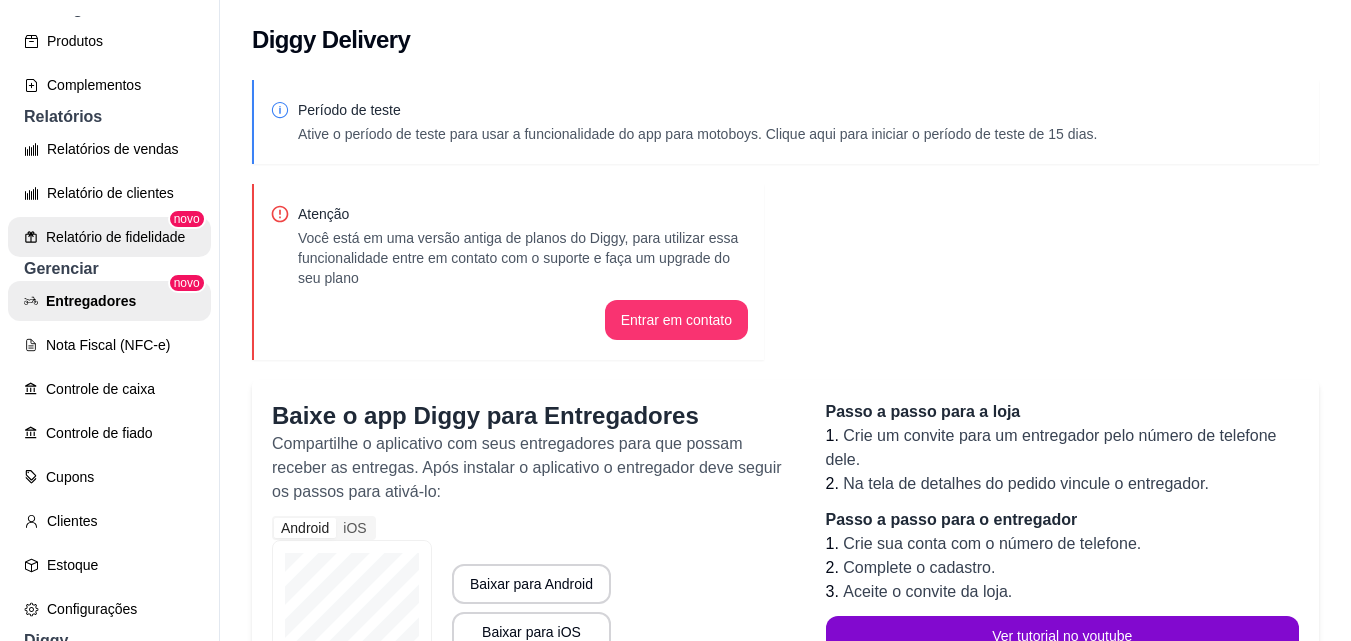 click on "Relatório de fidelidade" at bounding box center (109, 237) 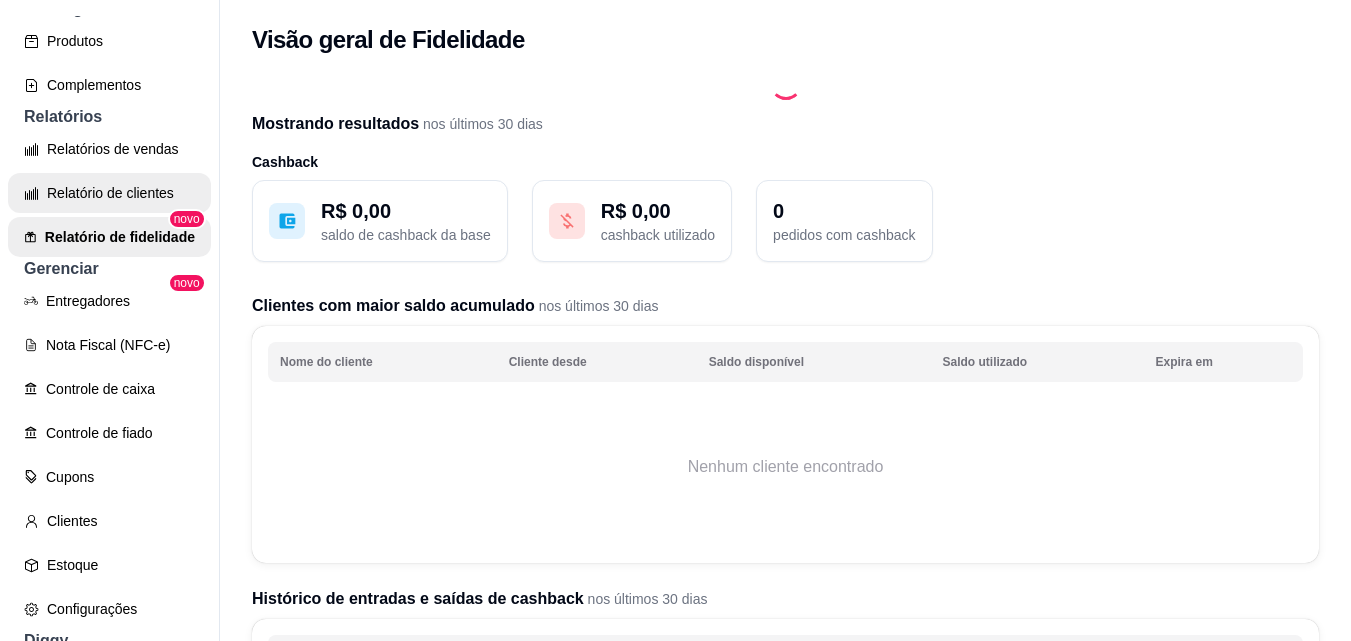 click on "Relatório de clientes" at bounding box center (109, 193) 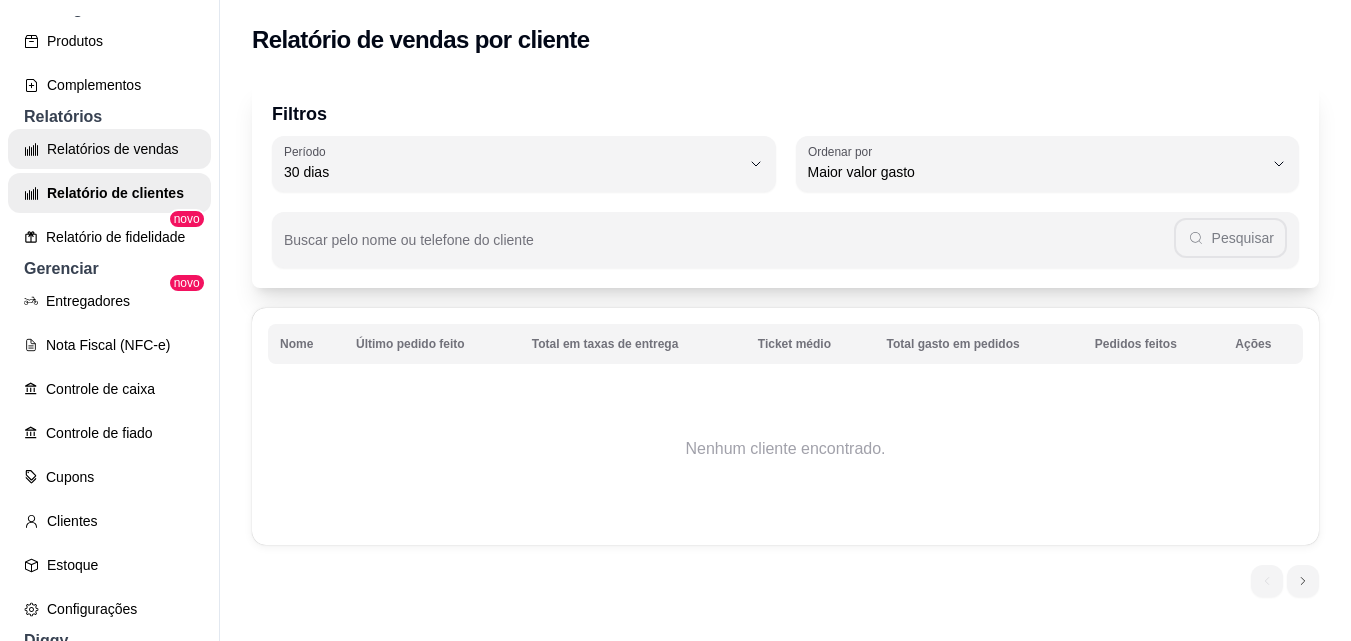 click on "Relatórios de vendas" at bounding box center [109, 149] 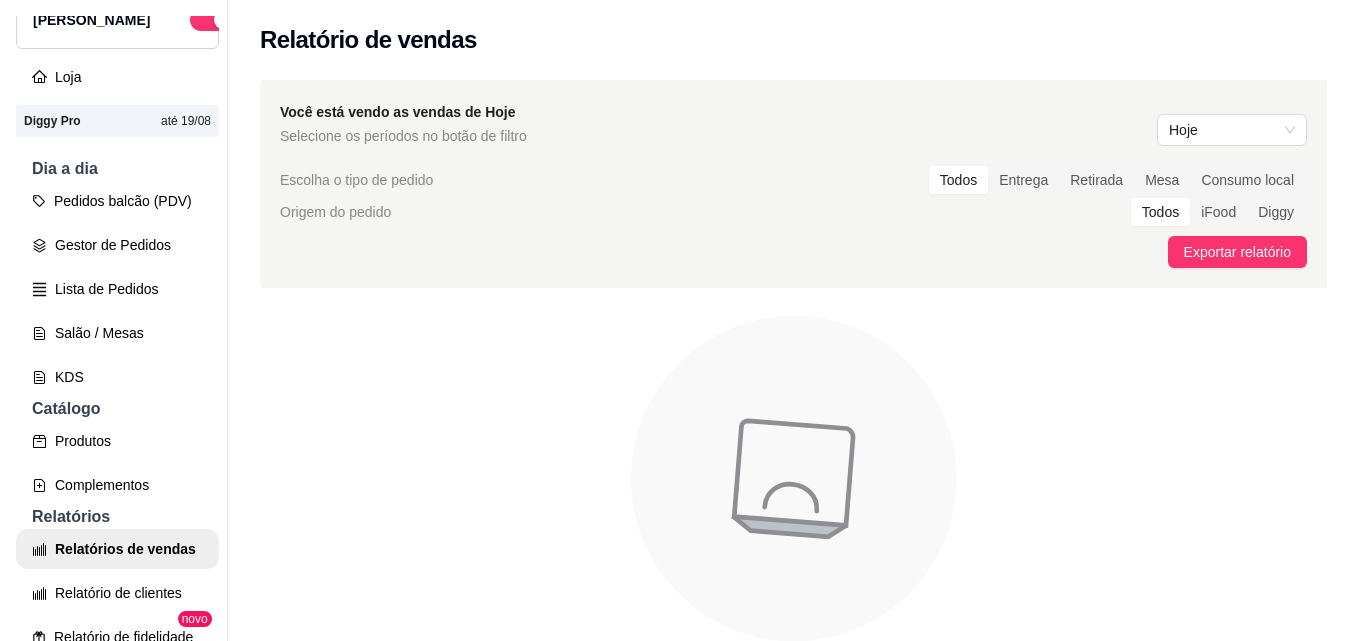 scroll, scrollTop: 0, scrollLeft: 0, axis: both 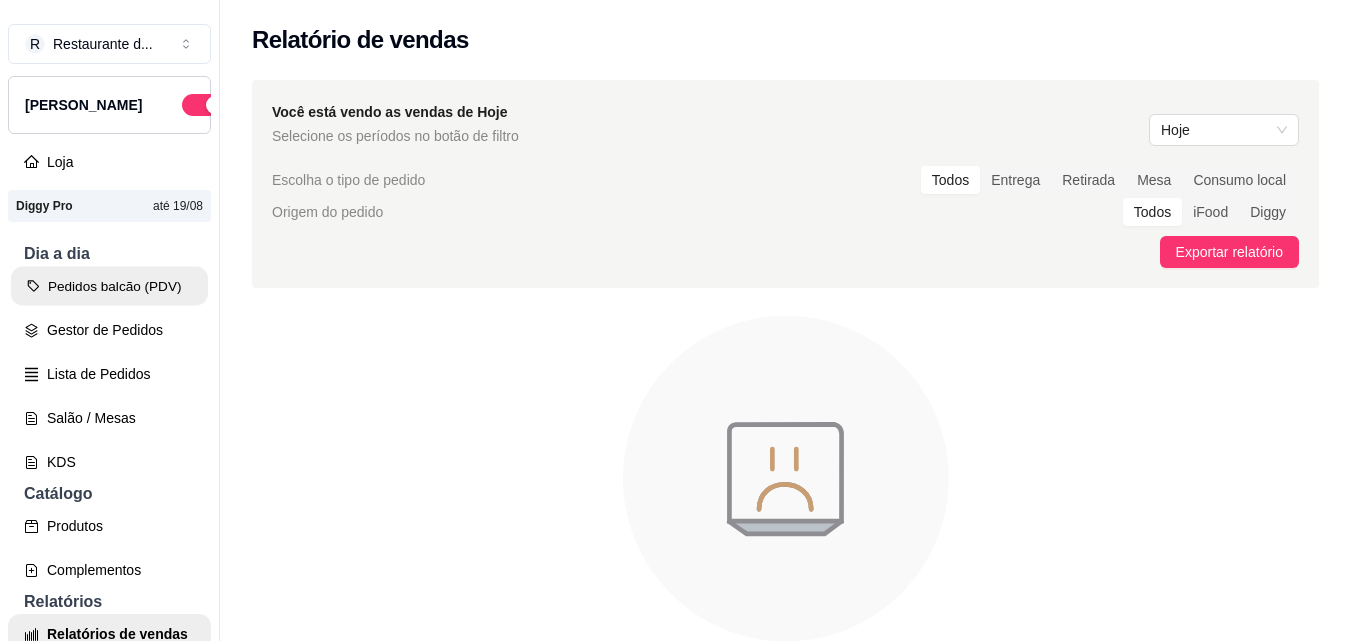 click on "Pedidos balcão (PDV)" at bounding box center [109, 286] 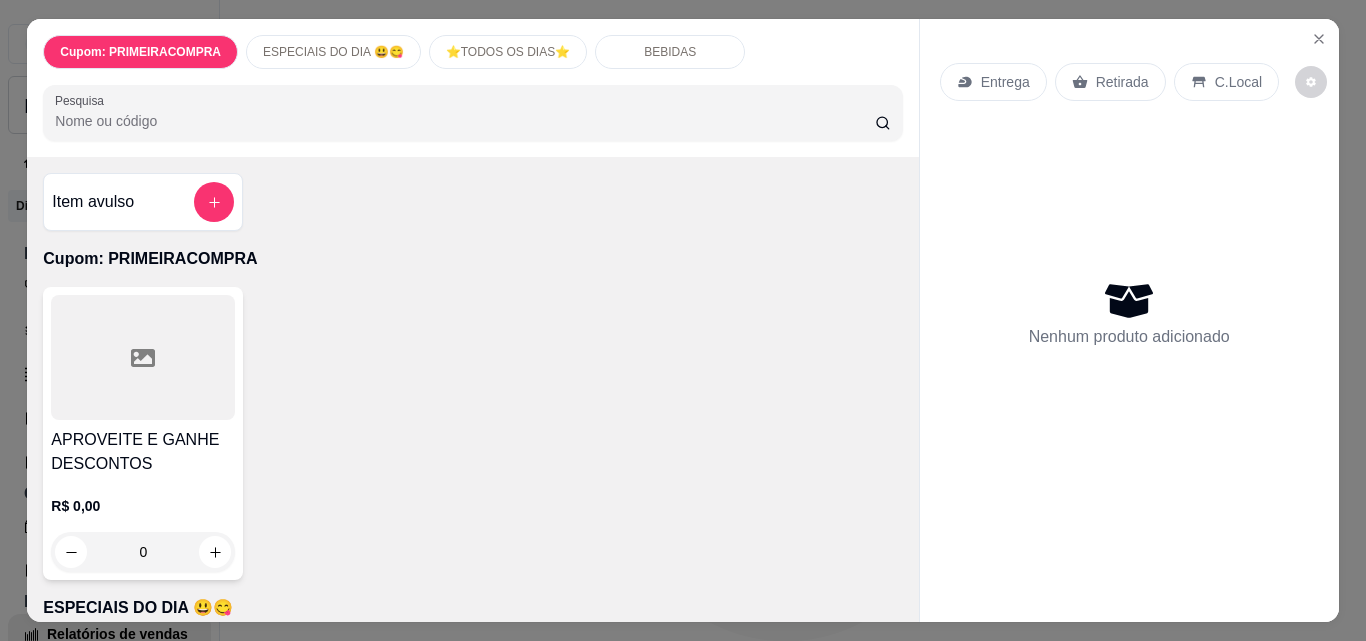 scroll, scrollTop: 300, scrollLeft: 0, axis: vertical 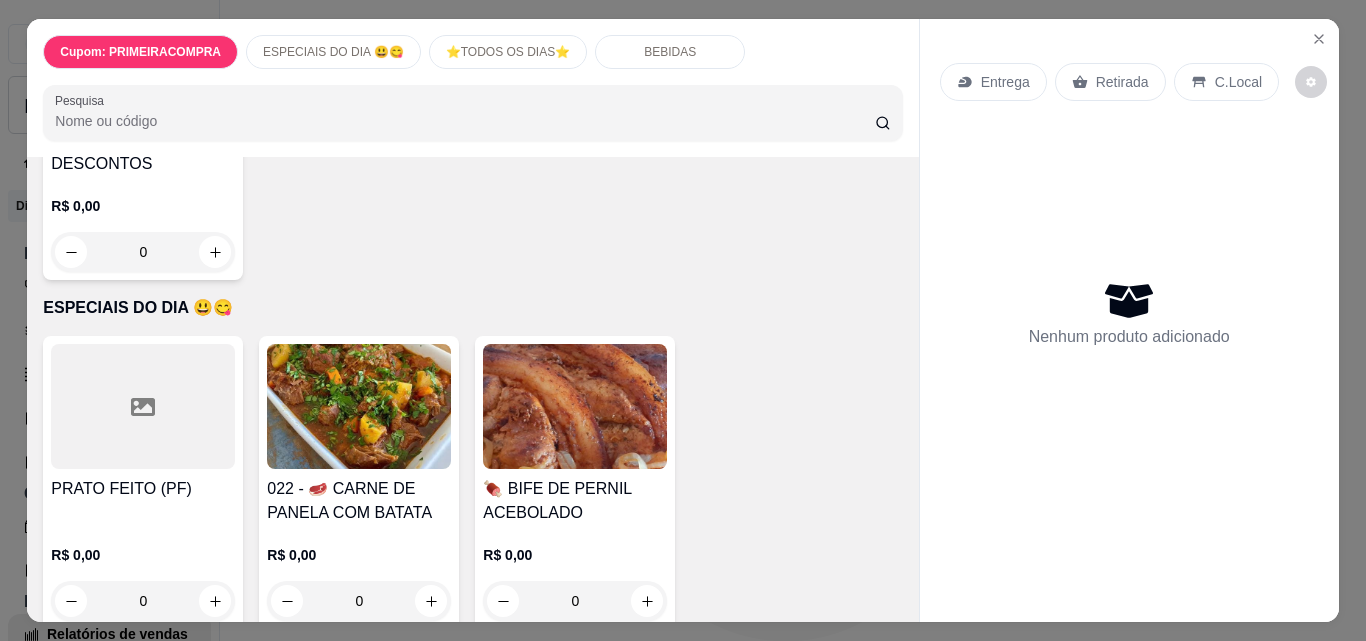 click on "022 - 🥩 CARNE DE PANELA COM BATATA   R$ 0,00 0" at bounding box center (359, 482) 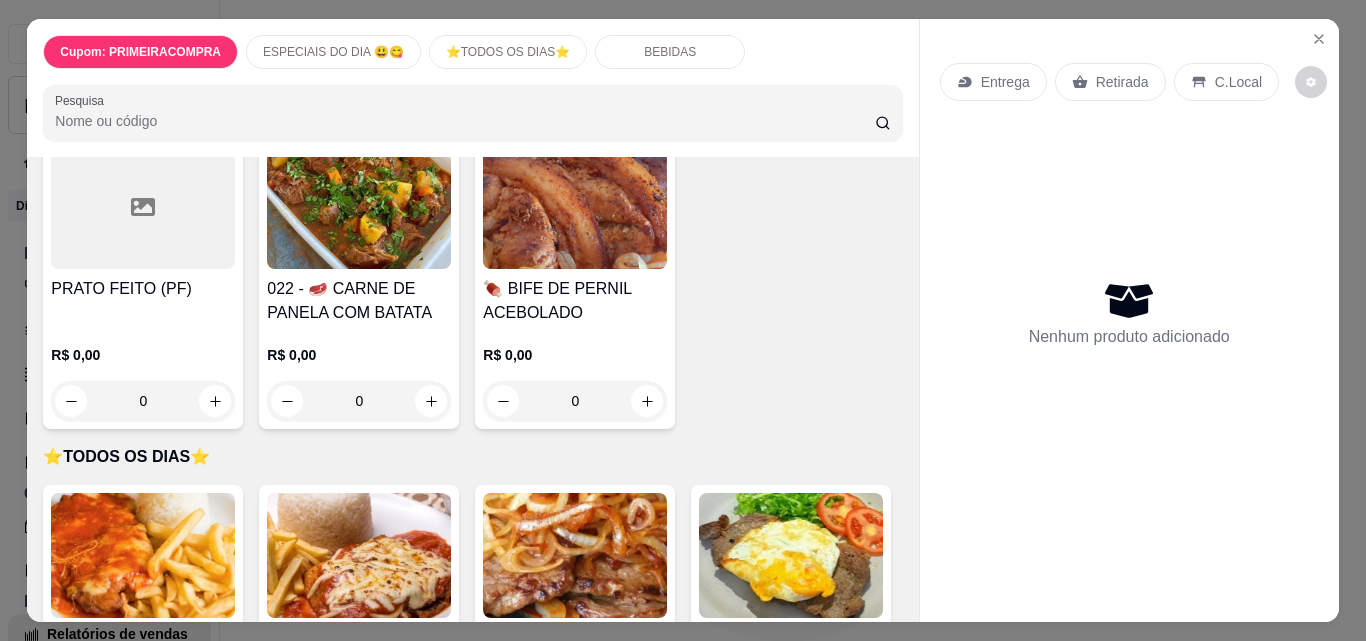 click on "0" at bounding box center (359, 401) 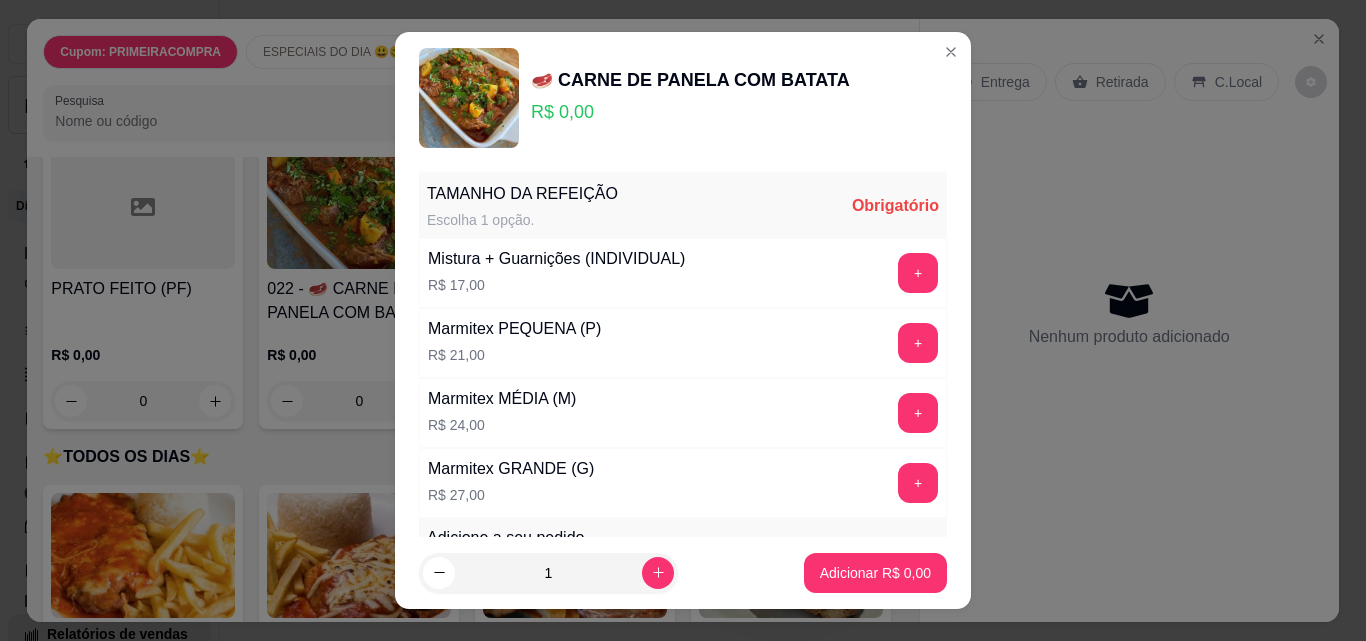 click on "+" at bounding box center (918, 483) 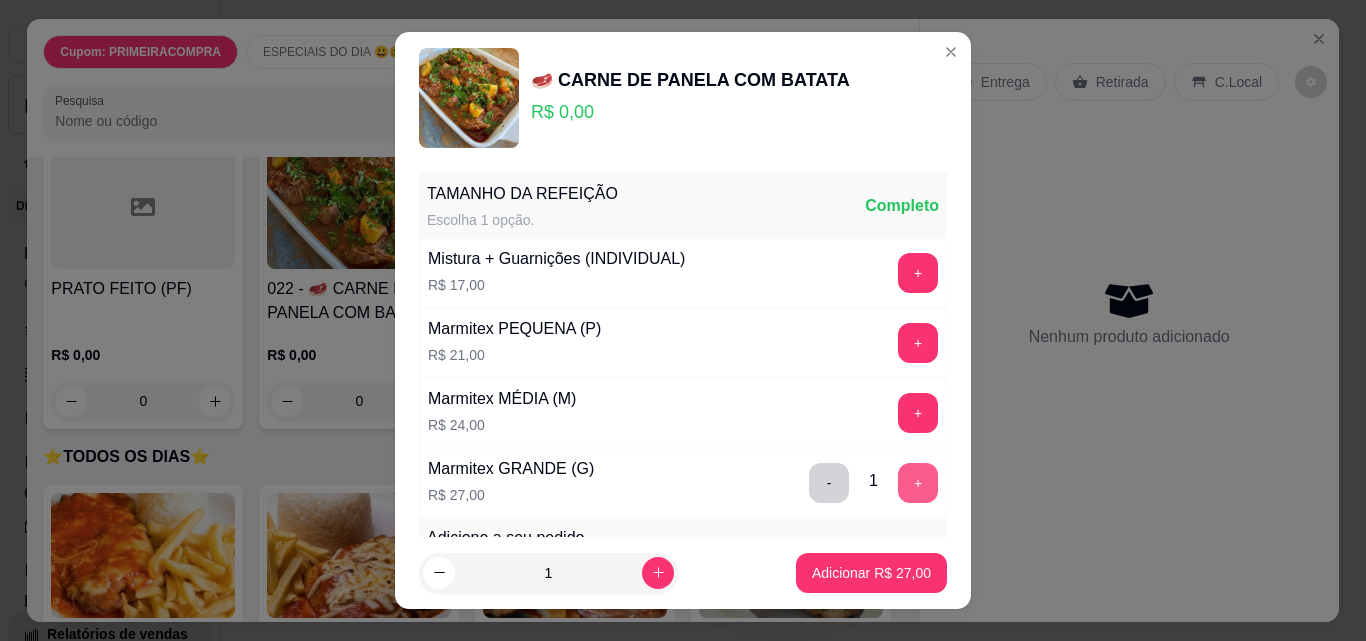 click on "Adicionar   R$ 27,00" at bounding box center [871, 573] 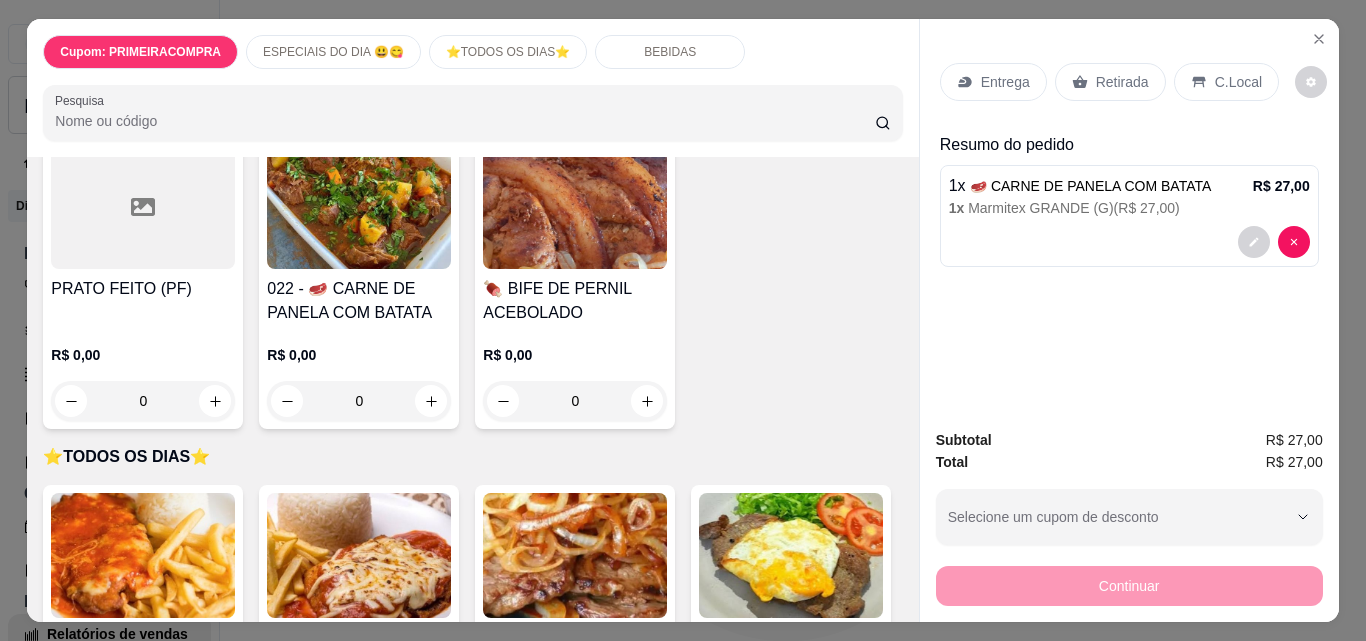 click on "Entrega" at bounding box center [1005, 82] 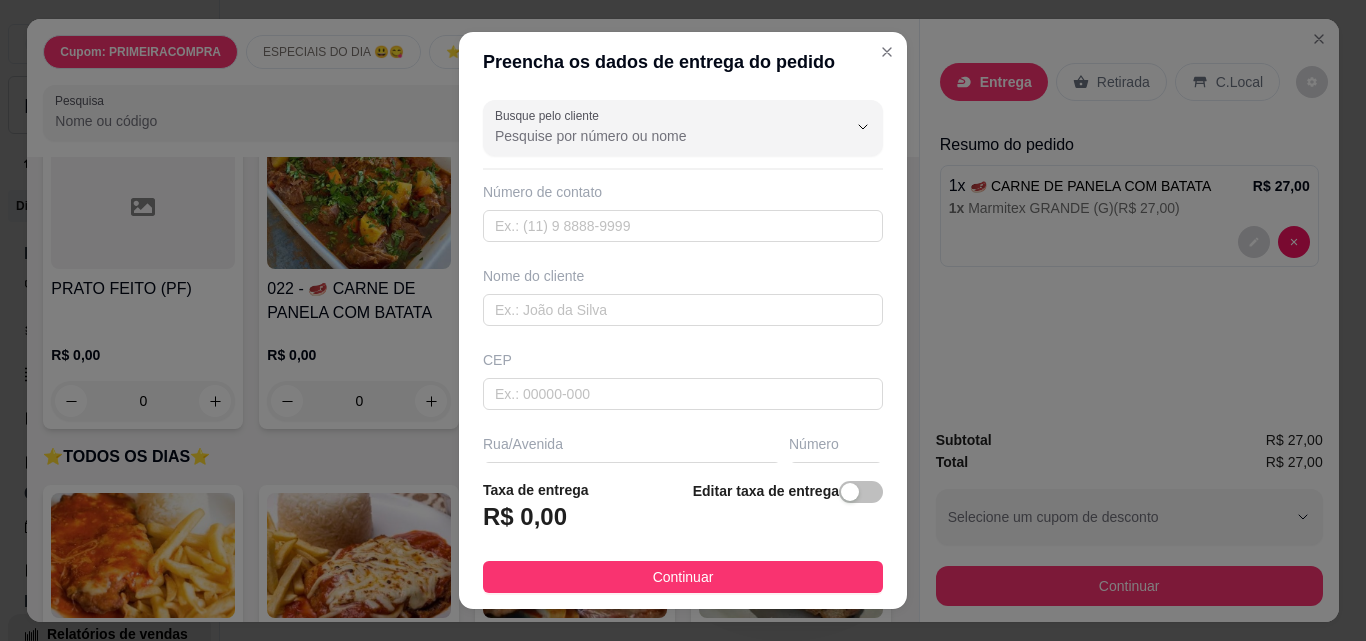 scroll, scrollTop: 200, scrollLeft: 0, axis: vertical 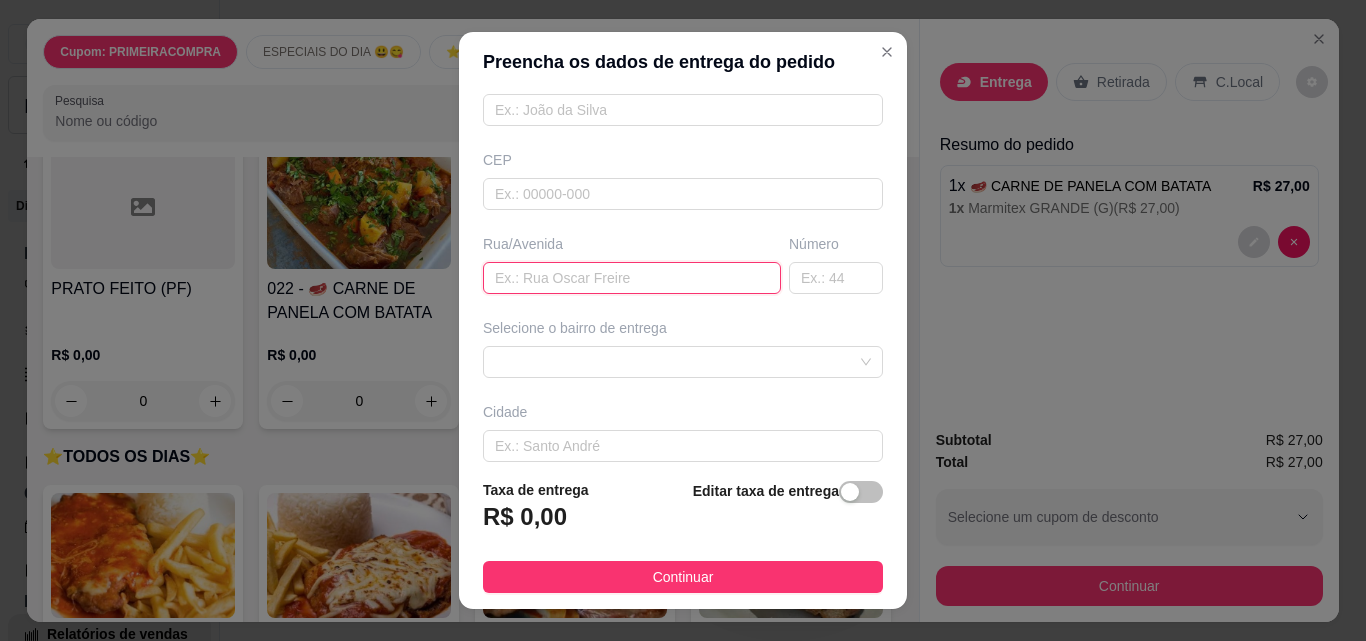 click at bounding box center (632, 278) 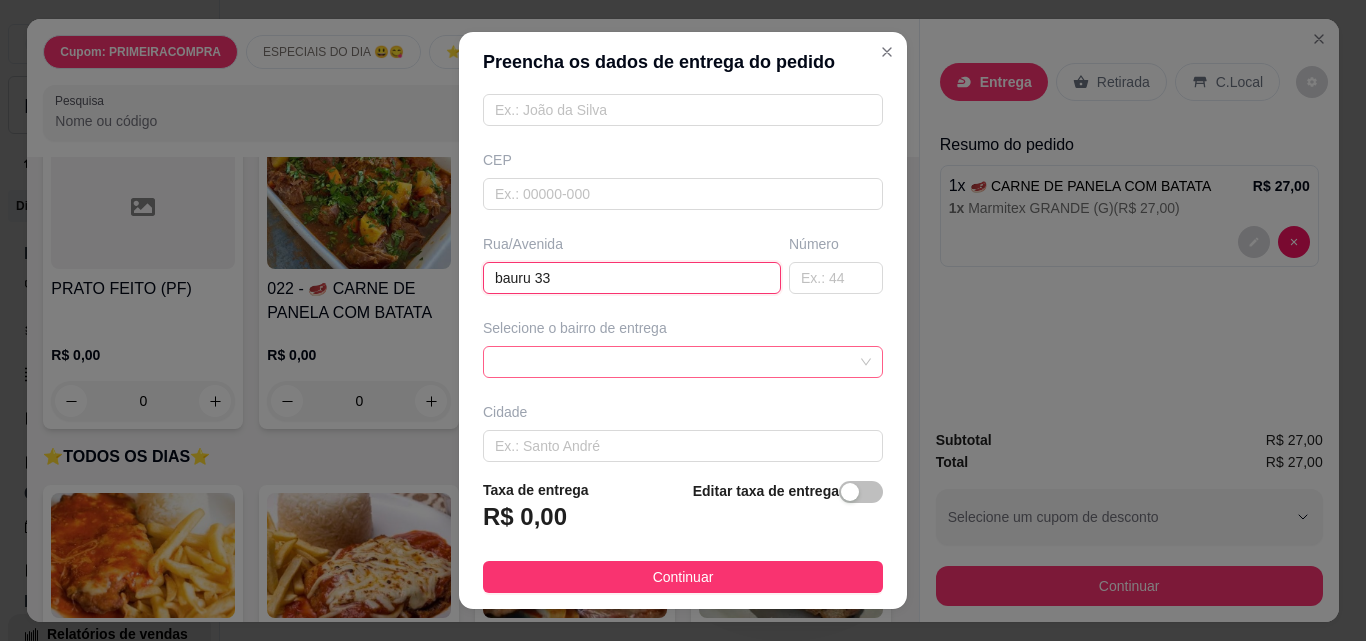 click at bounding box center [683, 362] 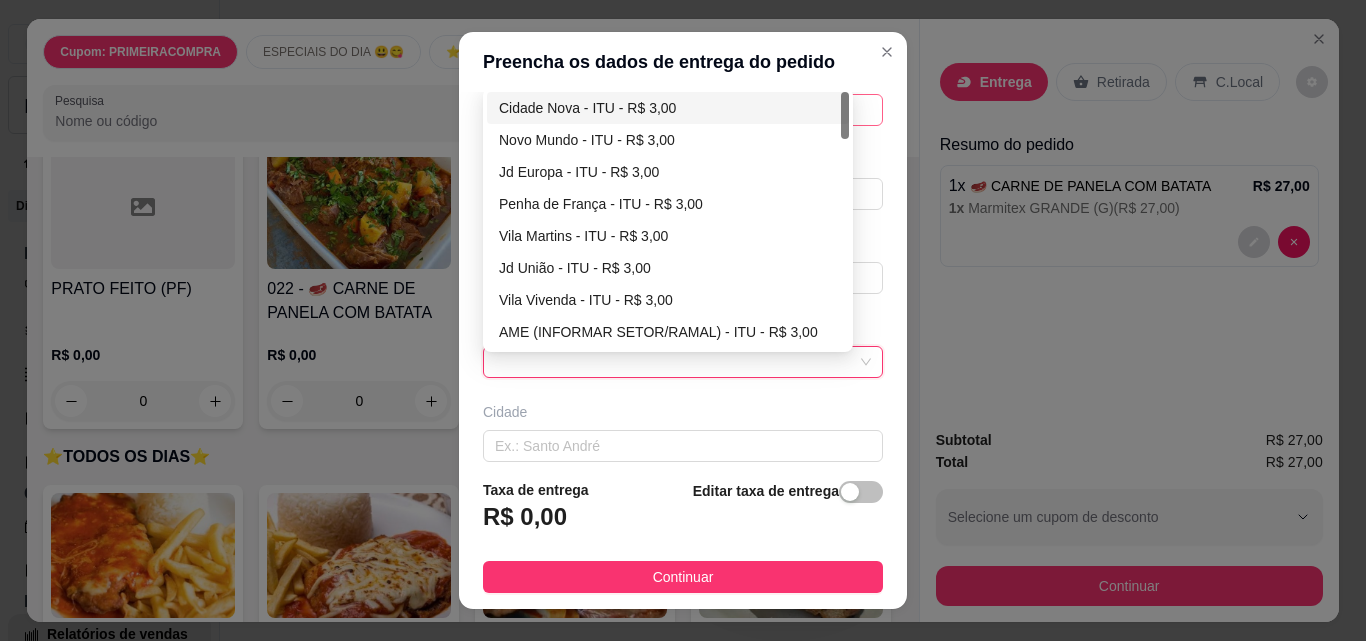 click on "Cidade Nova - ITU -  R$ 3,00" at bounding box center [668, 108] 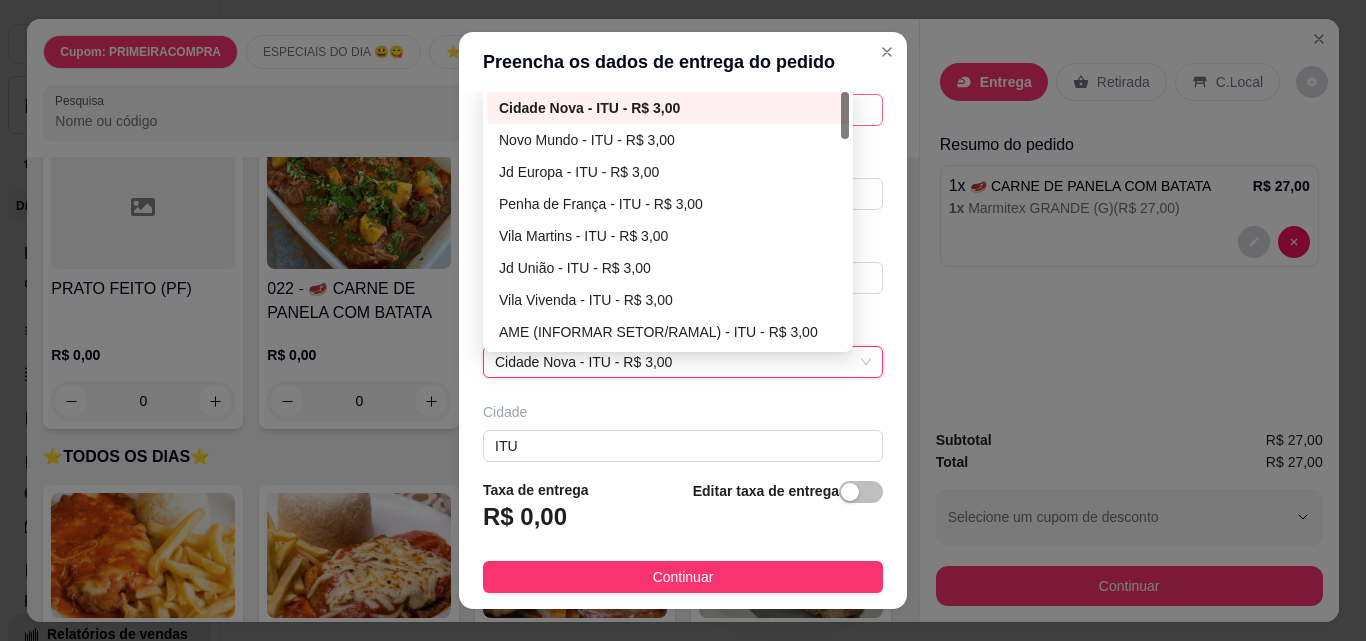 type on "ITU" 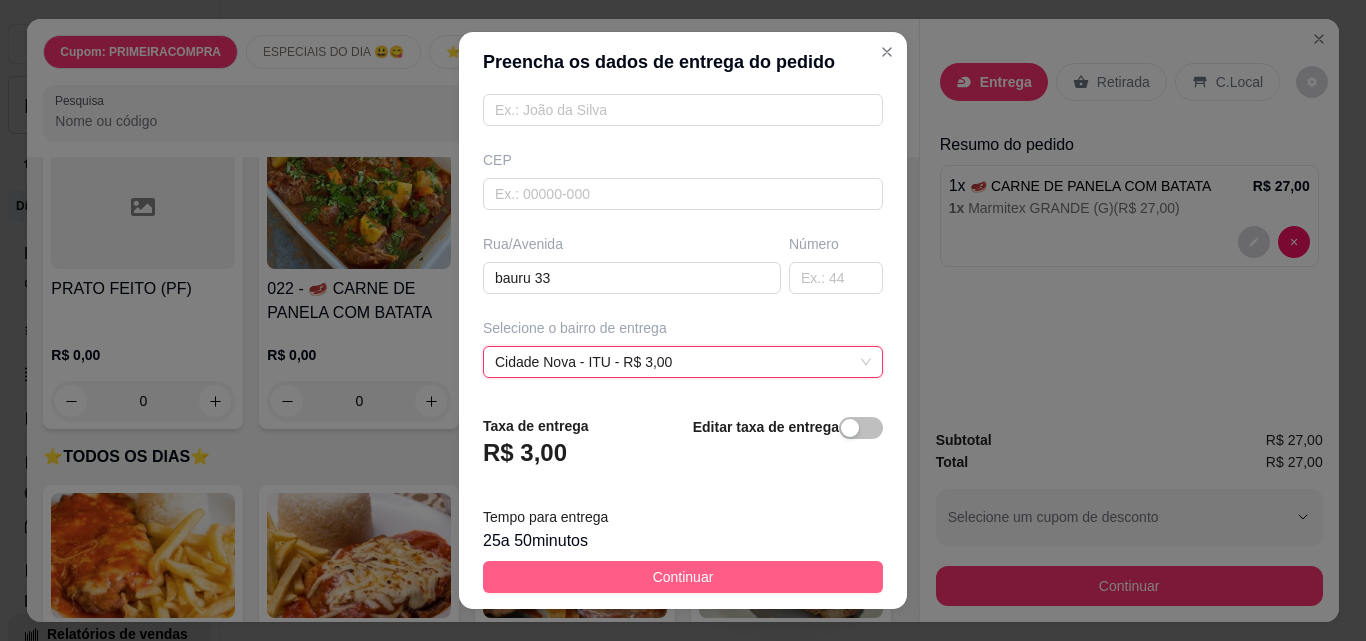 click on "Continuar" at bounding box center (683, 577) 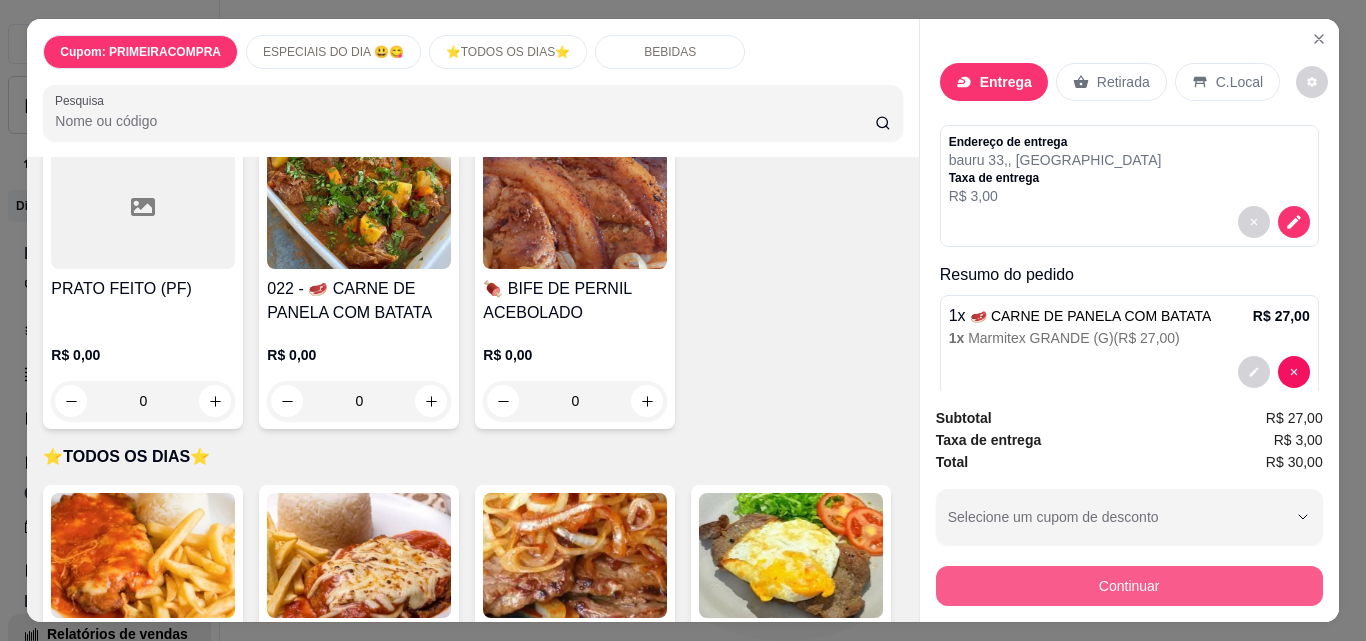 click on "Continuar" at bounding box center [1129, 586] 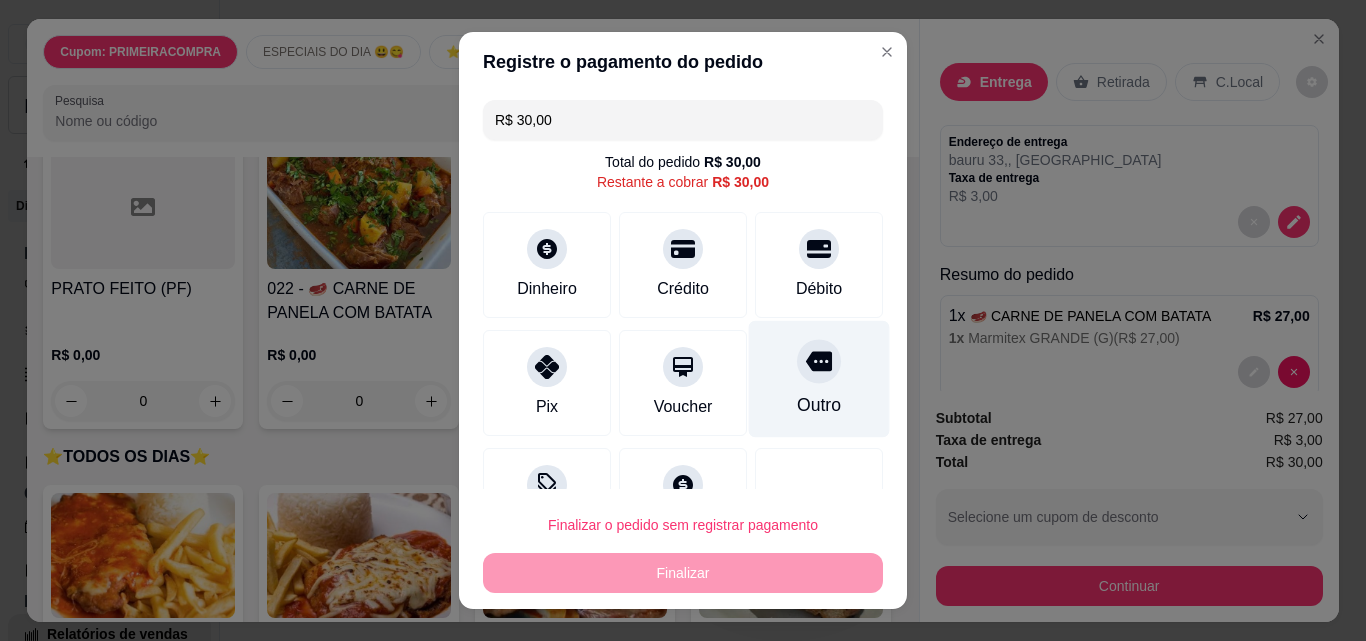 click on "Outro" at bounding box center [819, 379] 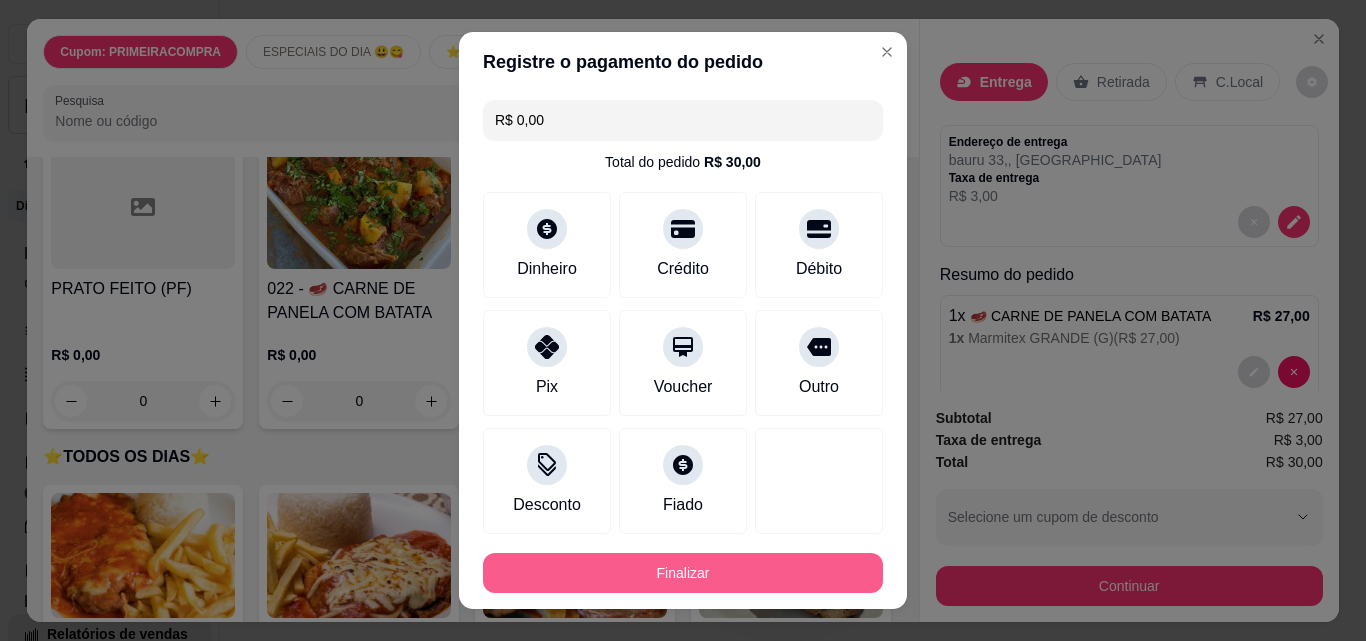 click on "Finalizar" at bounding box center [683, 573] 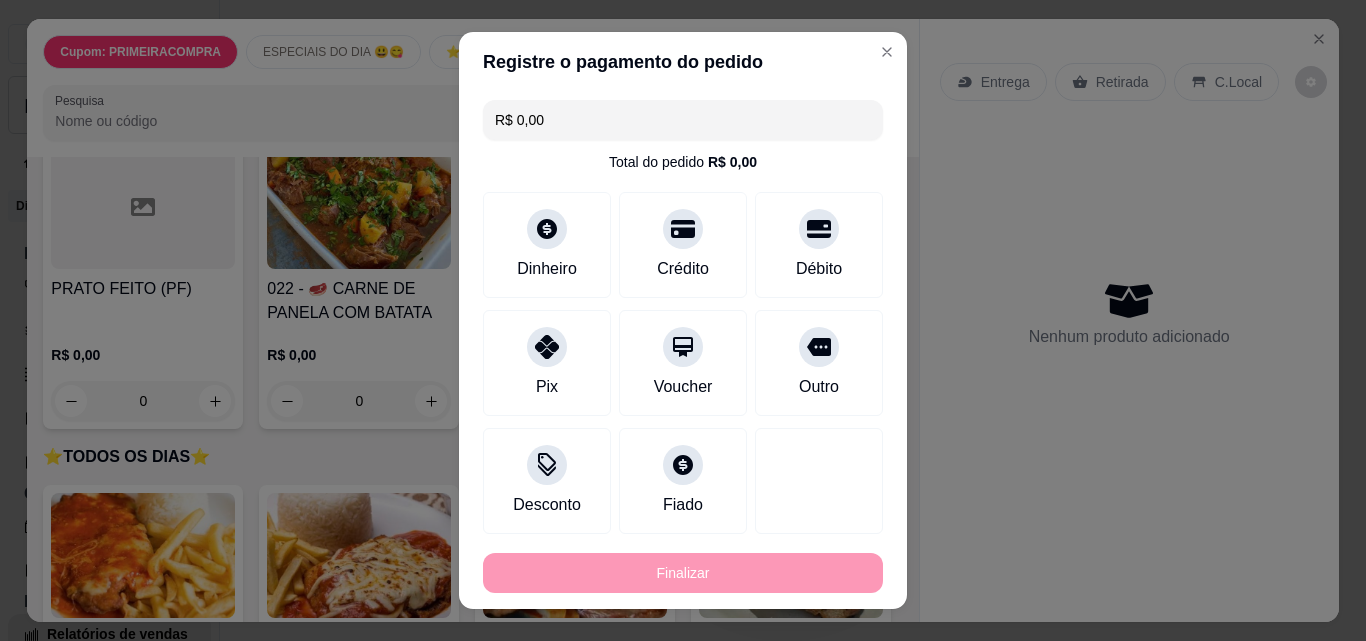 type on "-R$ 30,00" 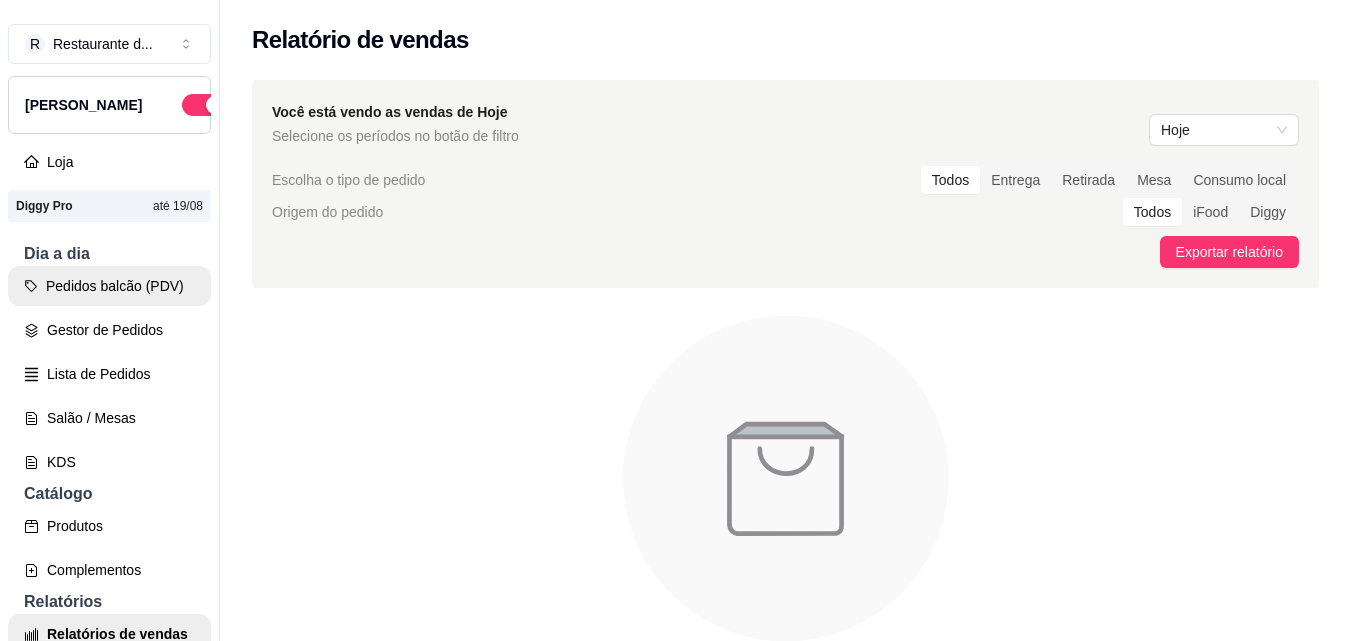 click on "Pedidos balcão (PDV)" at bounding box center [109, 286] 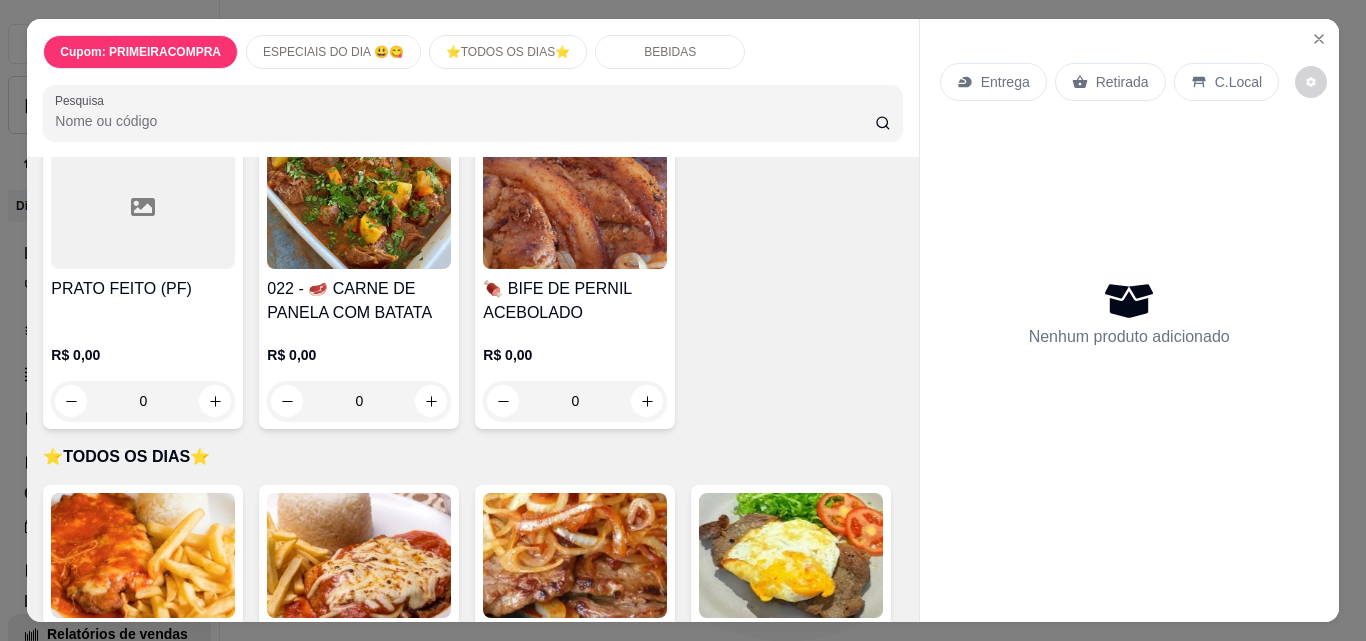 scroll, scrollTop: 800, scrollLeft: 0, axis: vertical 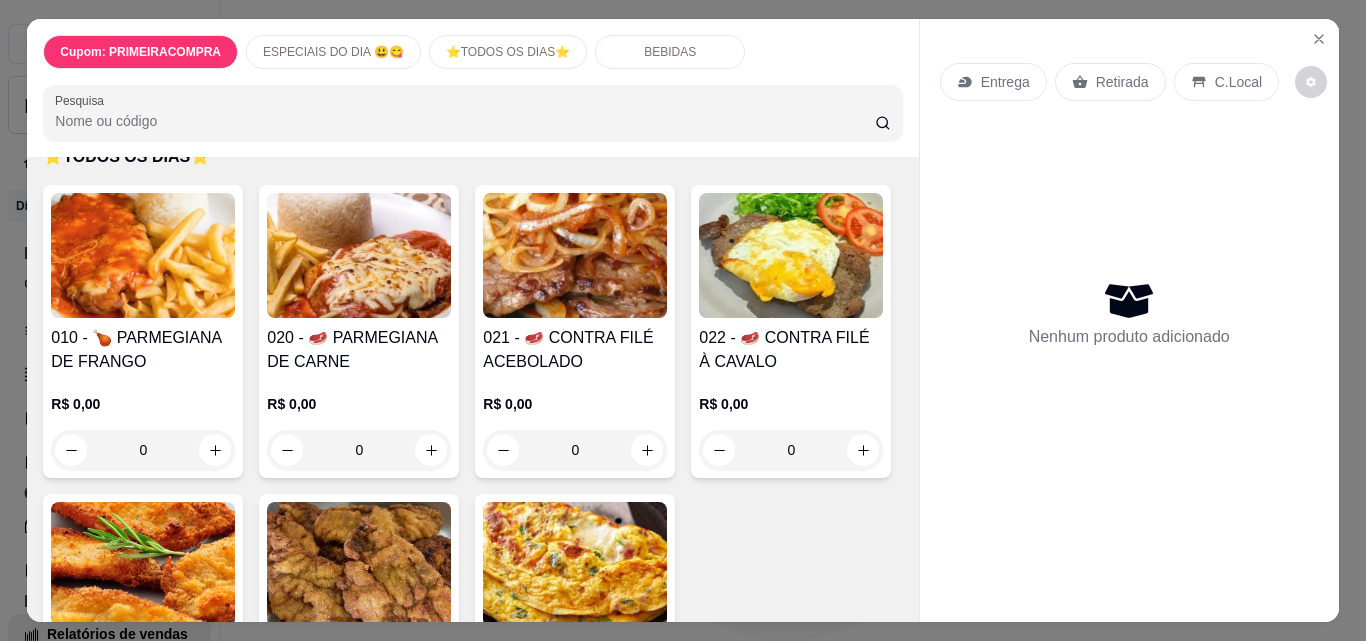 click at bounding box center (575, 255) 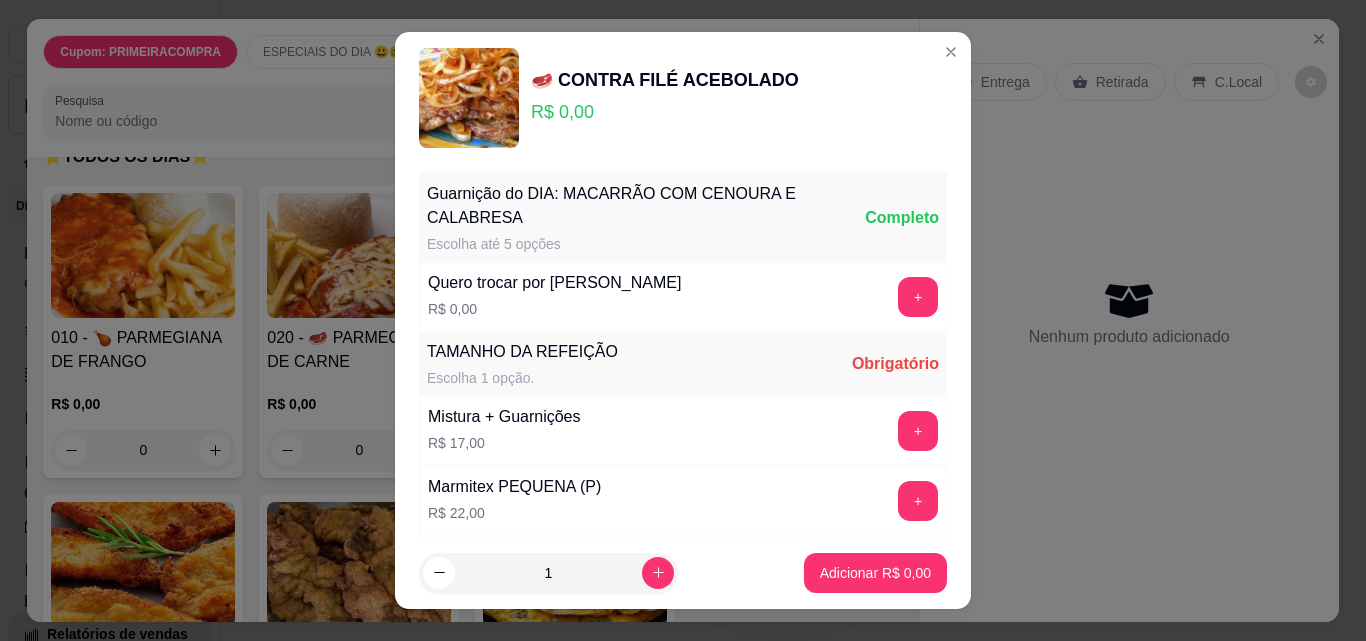 scroll, scrollTop: 100, scrollLeft: 0, axis: vertical 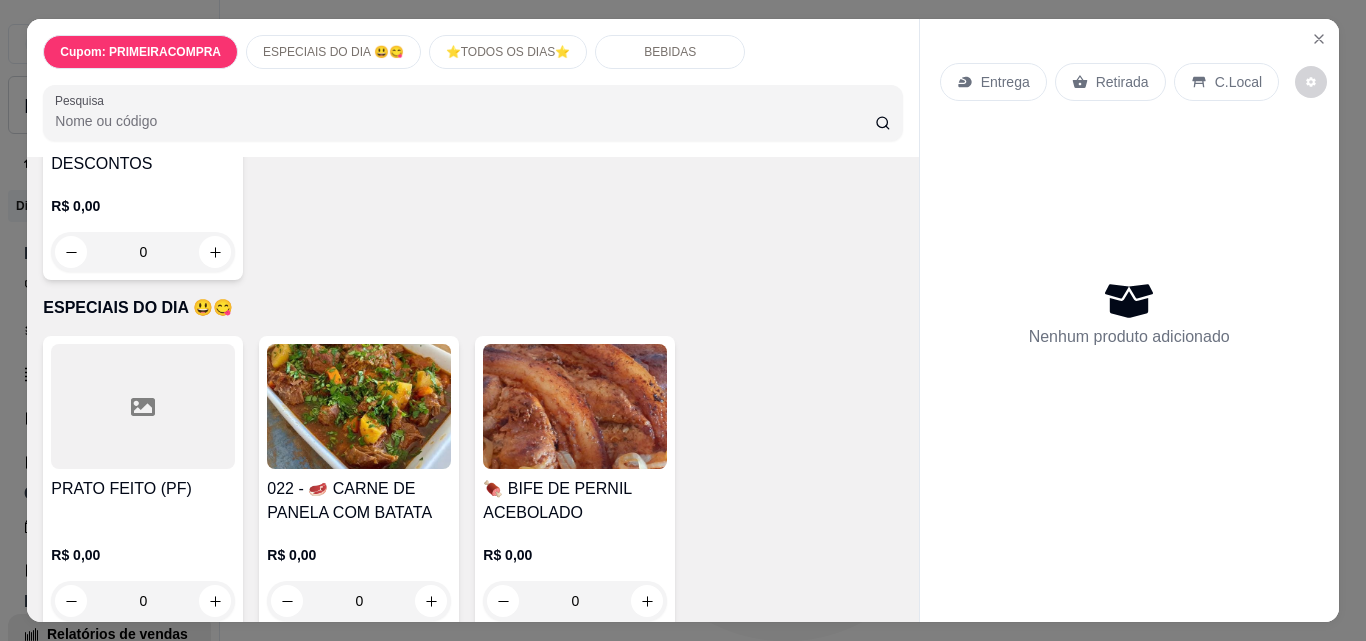 click at bounding box center [143, 406] 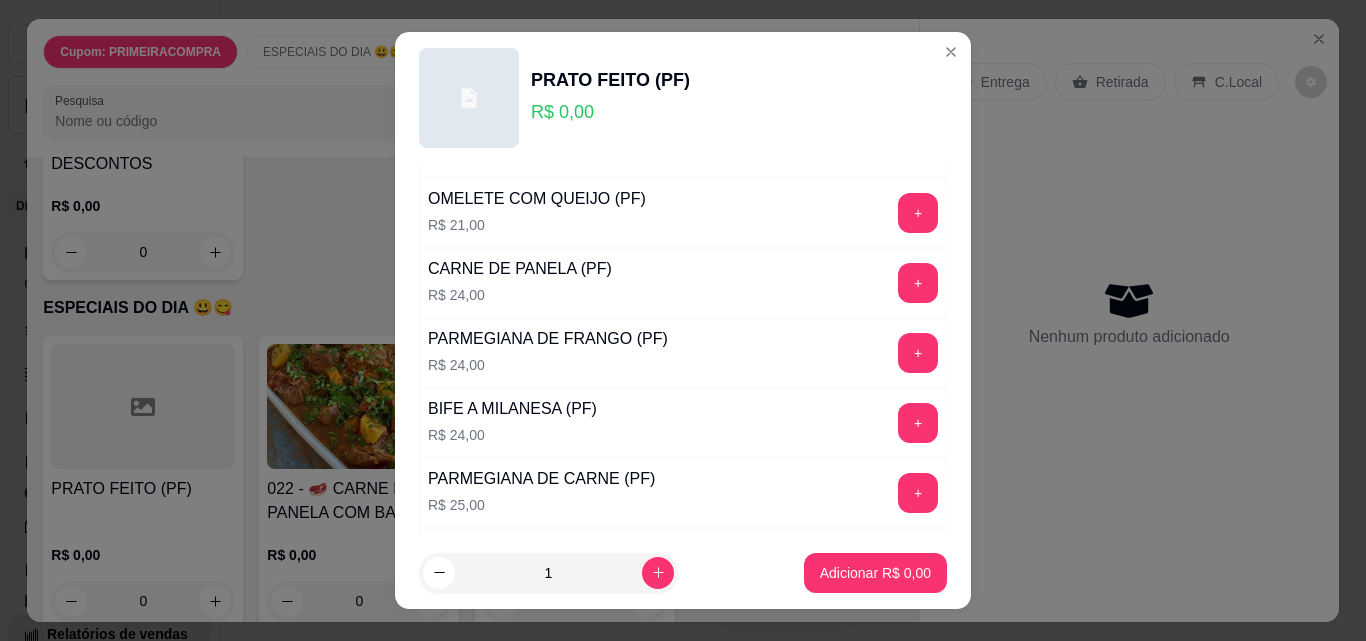 scroll, scrollTop: 300, scrollLeft: 0, axis: vertical 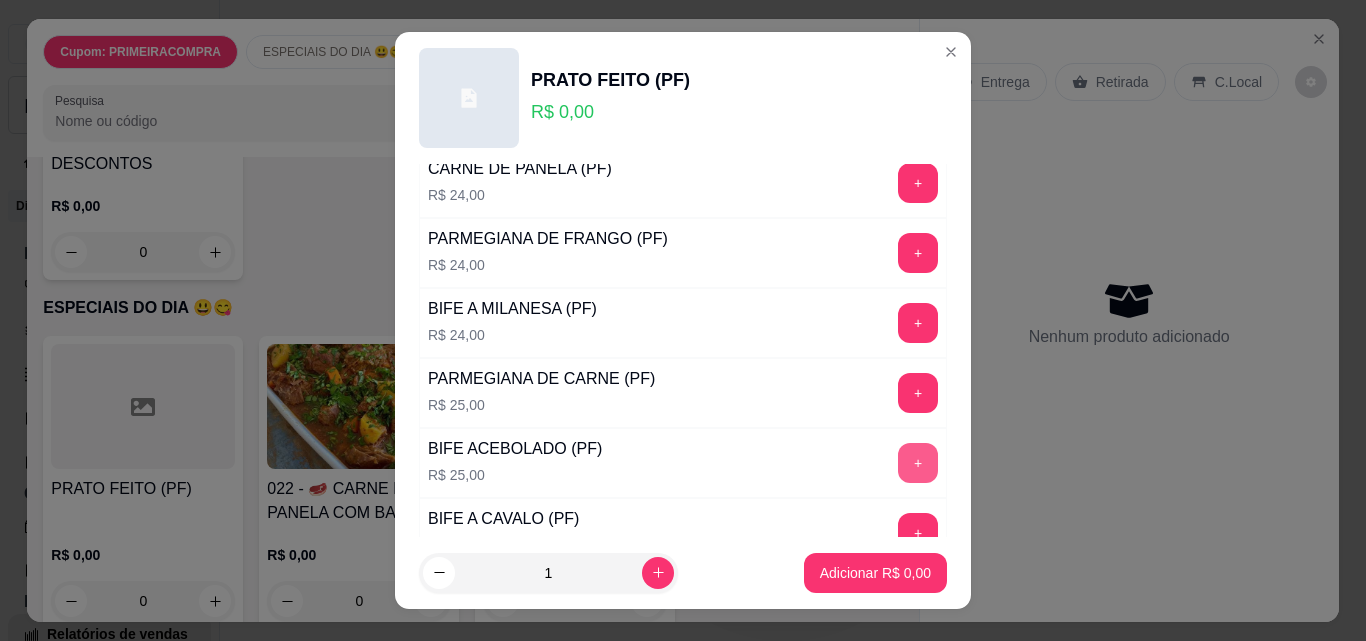 click on "+" at bounding box center (918, 463) 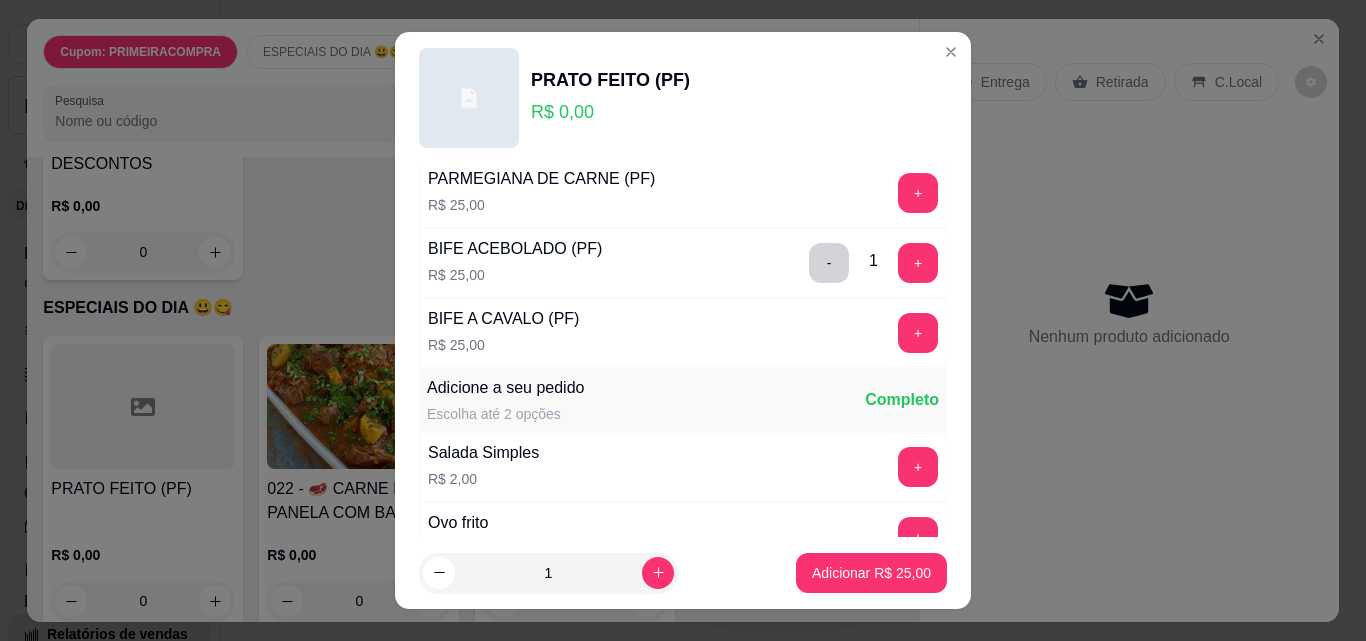 scroll, scrollTop: 600, scrollLeft: 0, axis: vertical 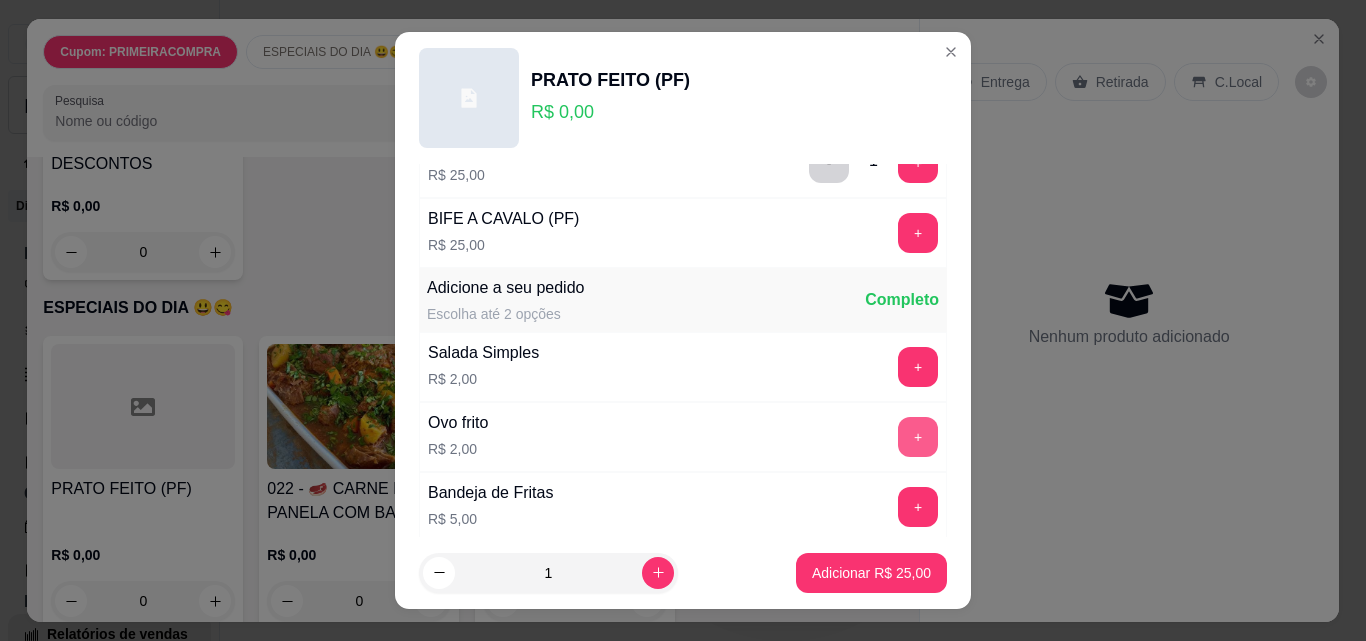 click on "+" at bounding box center [918, 437] 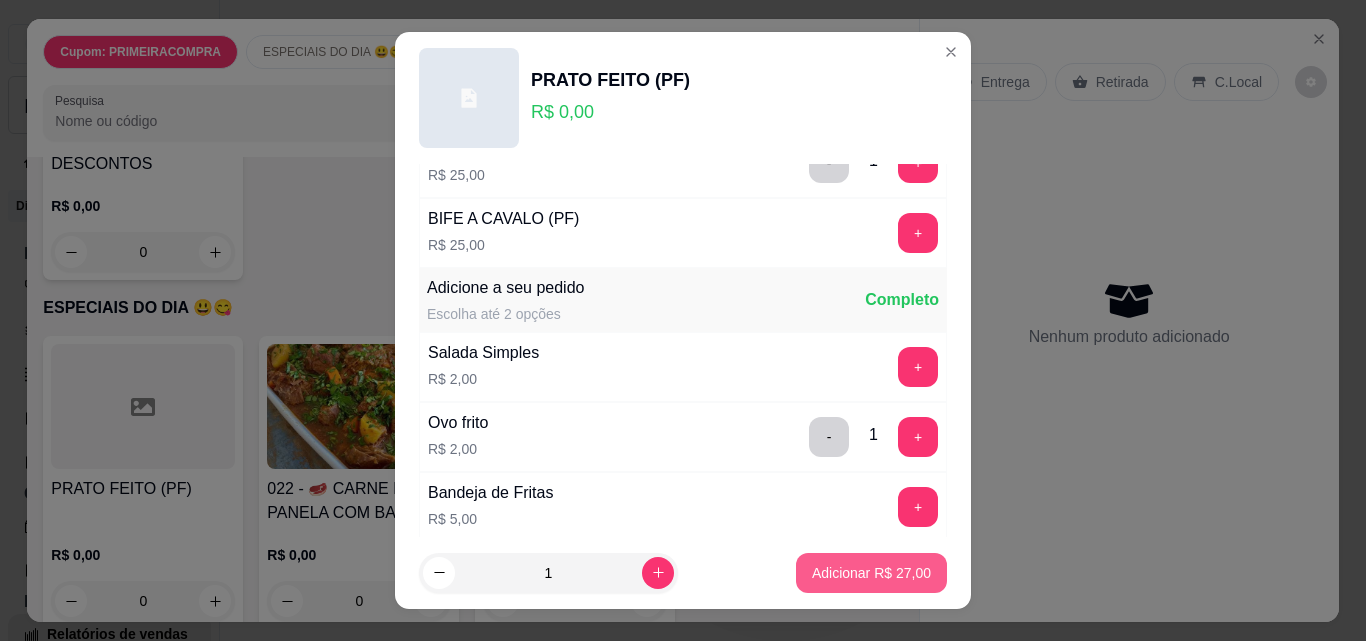 click on "Adicionar   R$ 27,00" at bounding box center [871, 573] 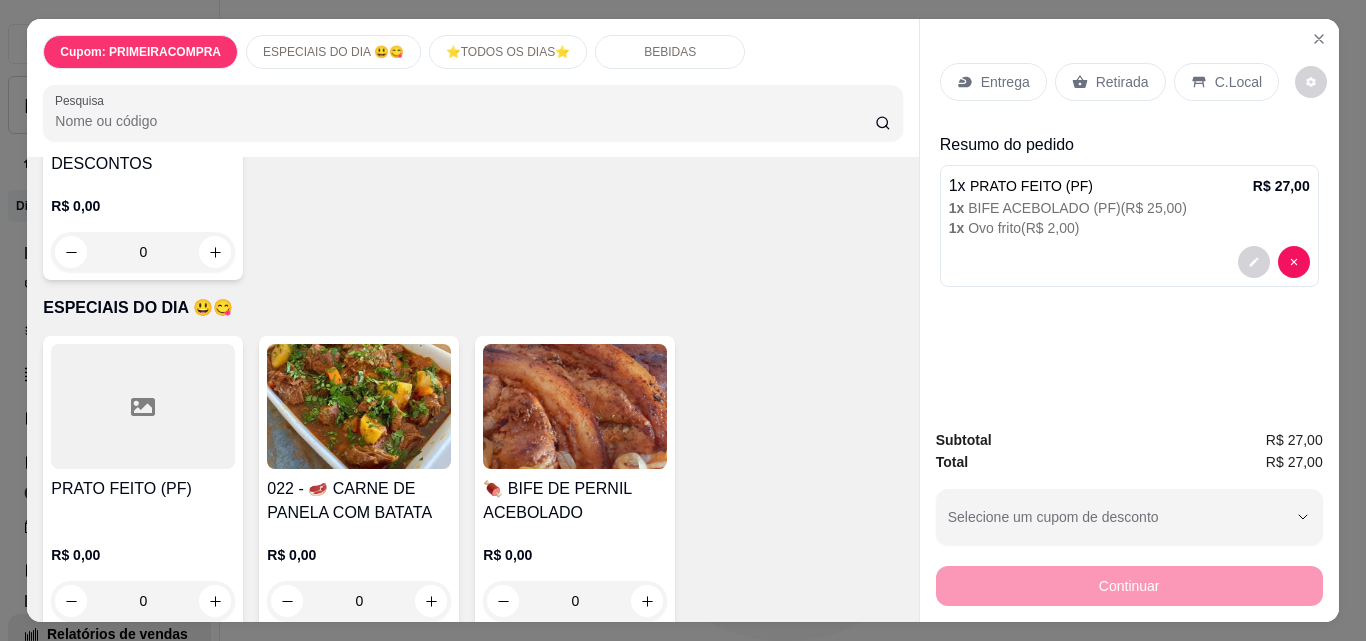 click 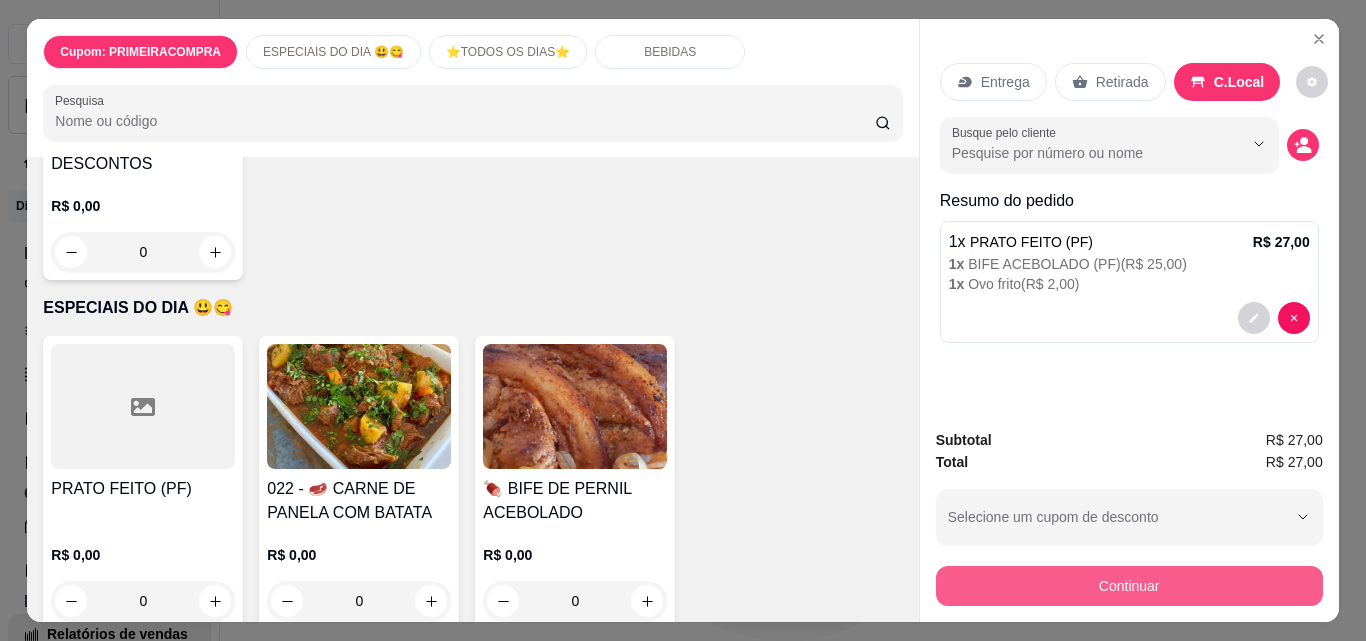 click on "Continuar" at bounding box center (1129, 586) 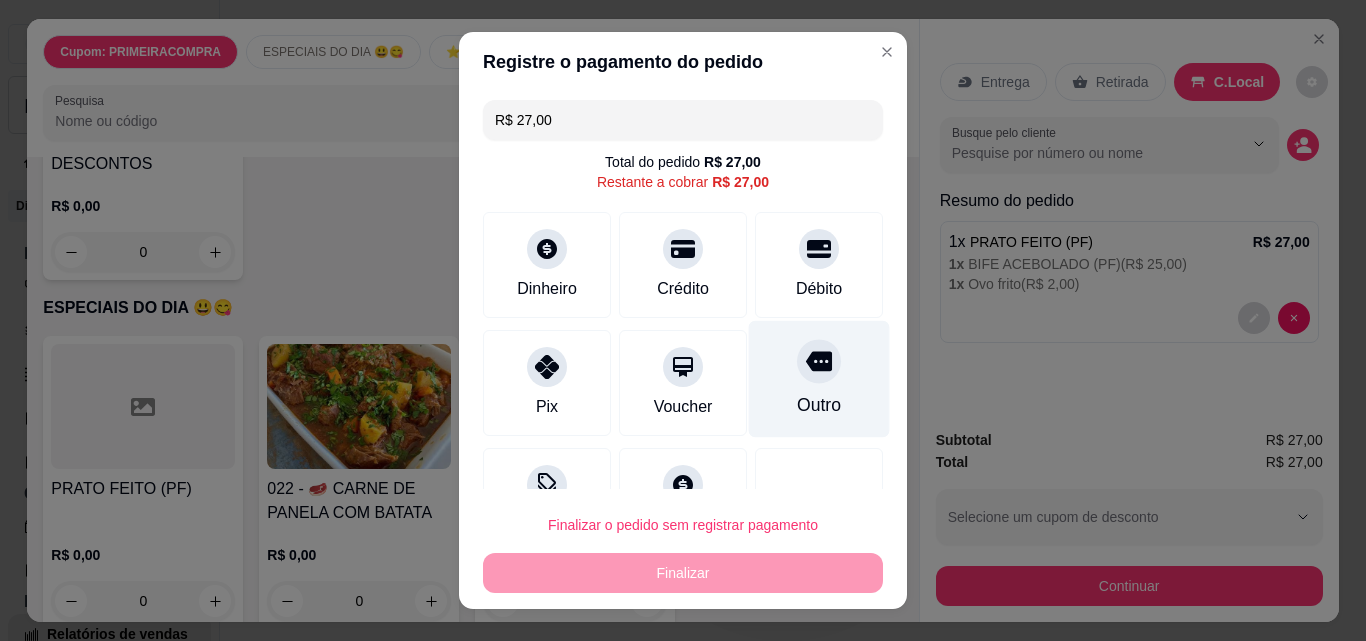 click on "Outro" at bounding box center (819, 405) 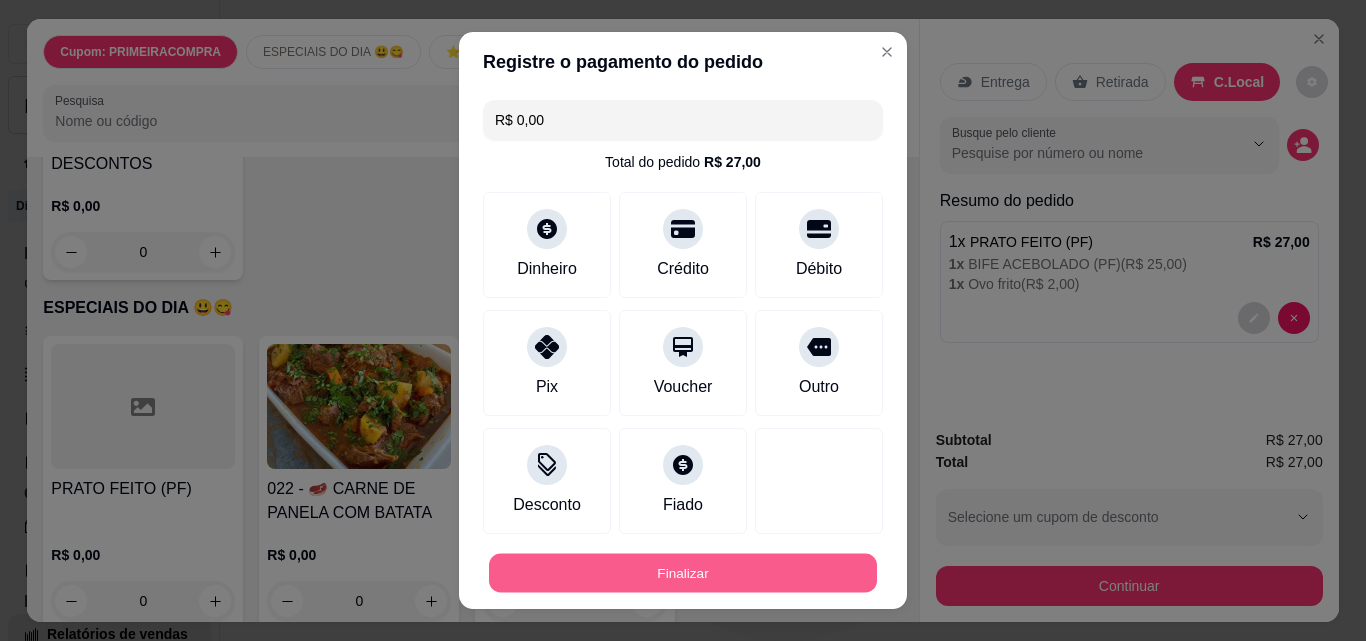 click on "Finalizar" at bounding box center [683, 573] 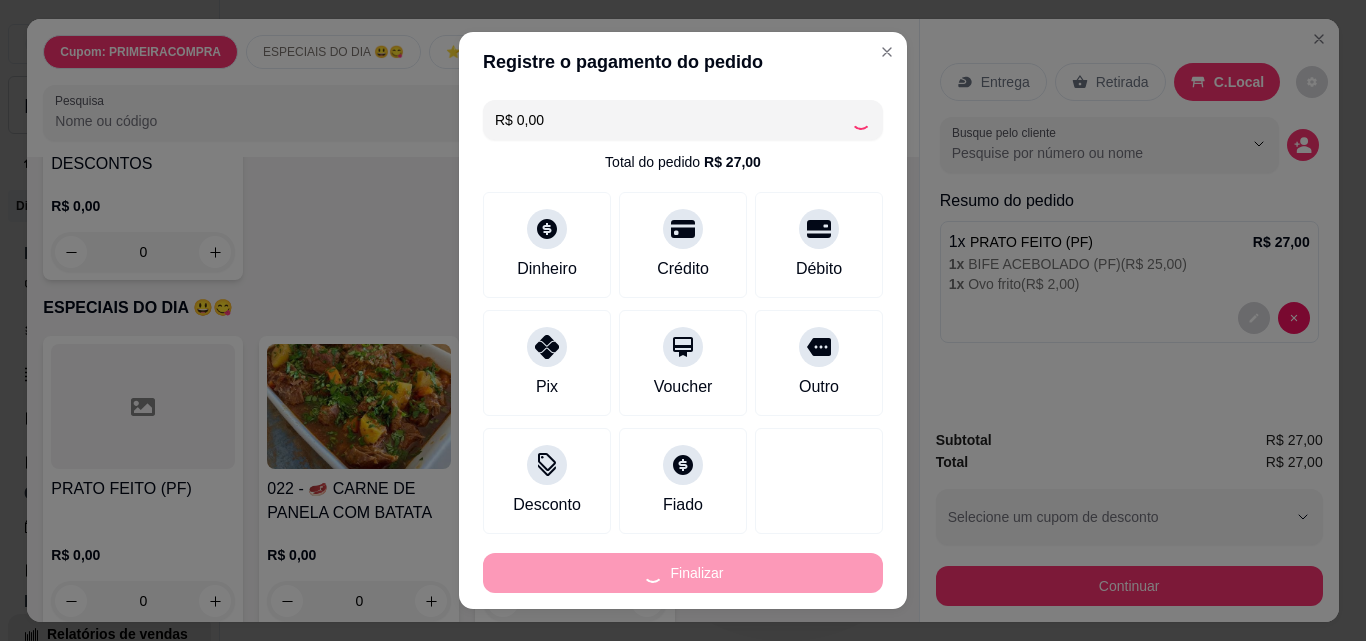 type on "-R$ 27,00" 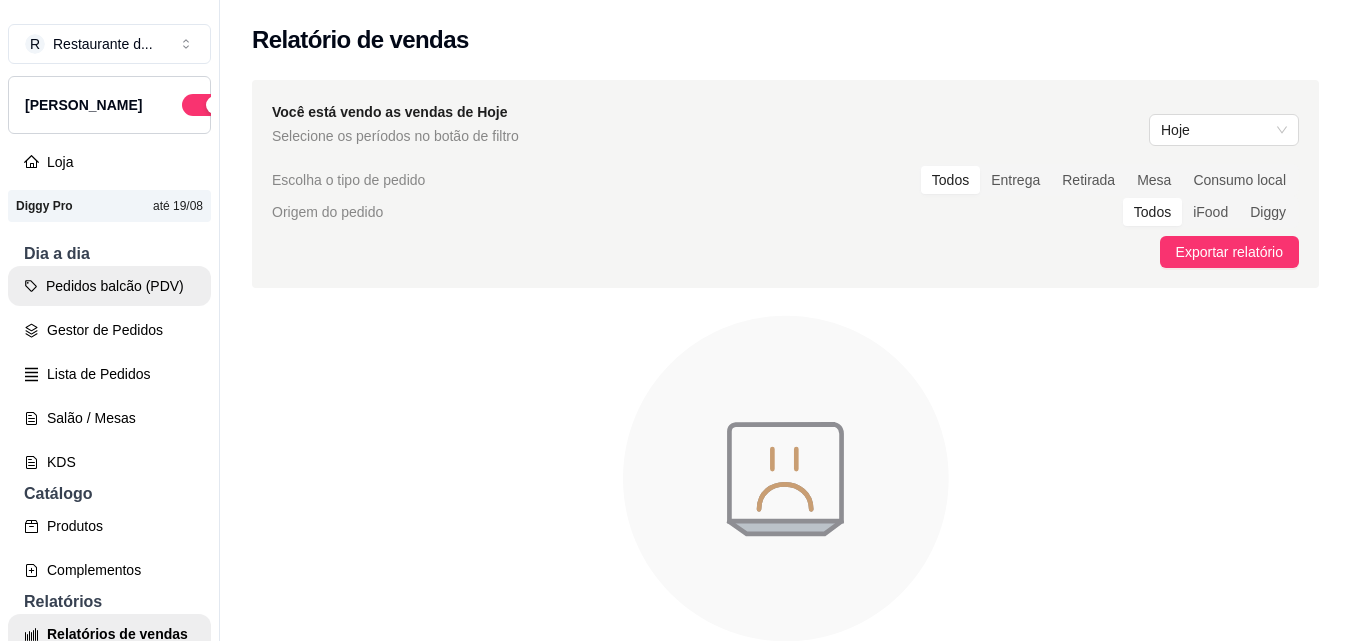click on "Pedidos balcão (PDV)" at bounding box center (109, 286) 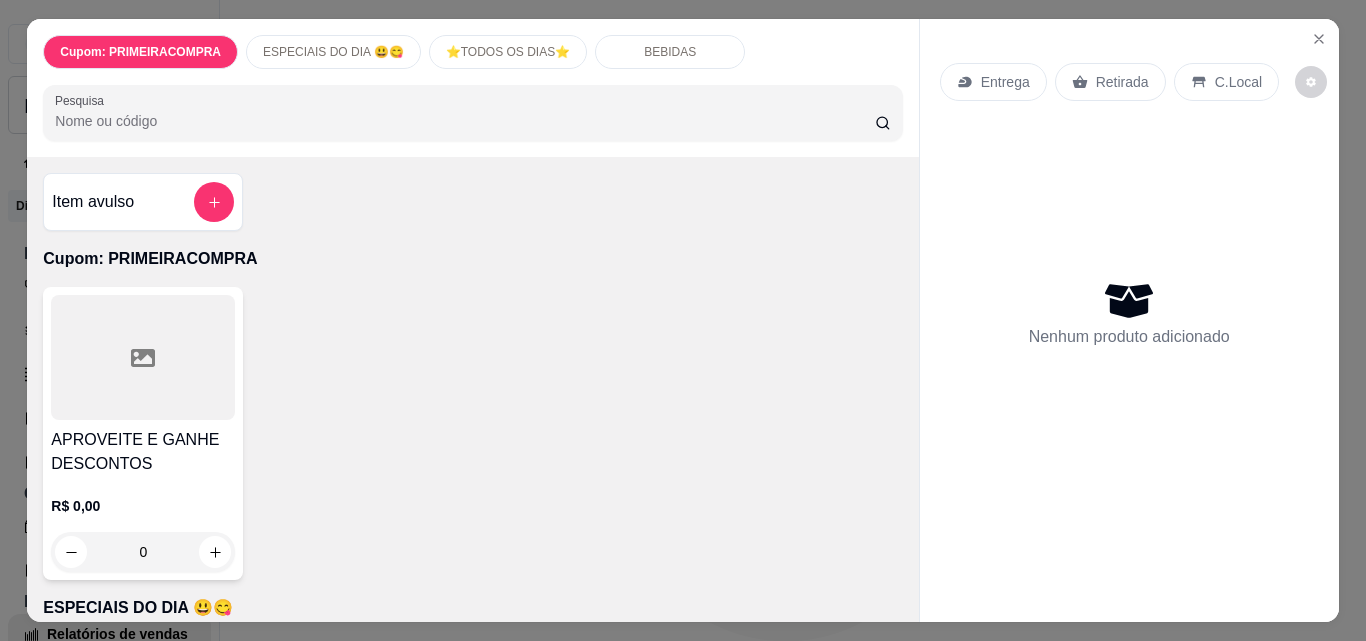 scroll, scrollTop: 300, scrollLeft: 0, axis: vertical 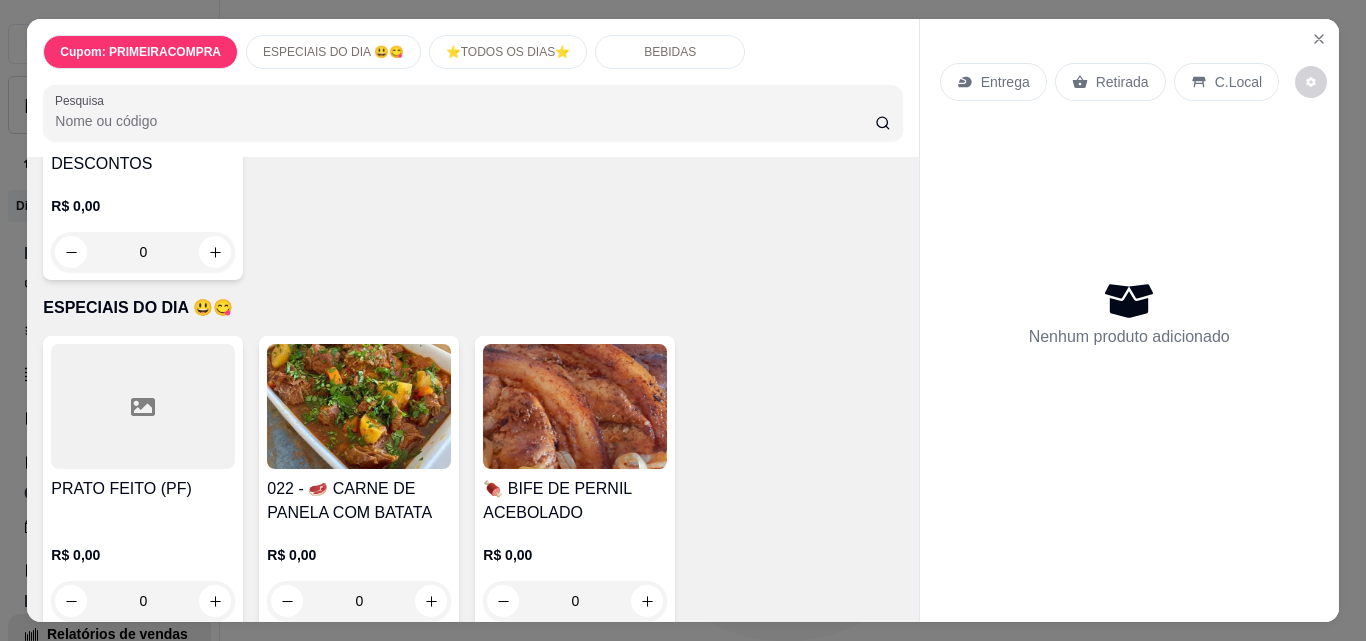 click at bounding box center [359, 406] 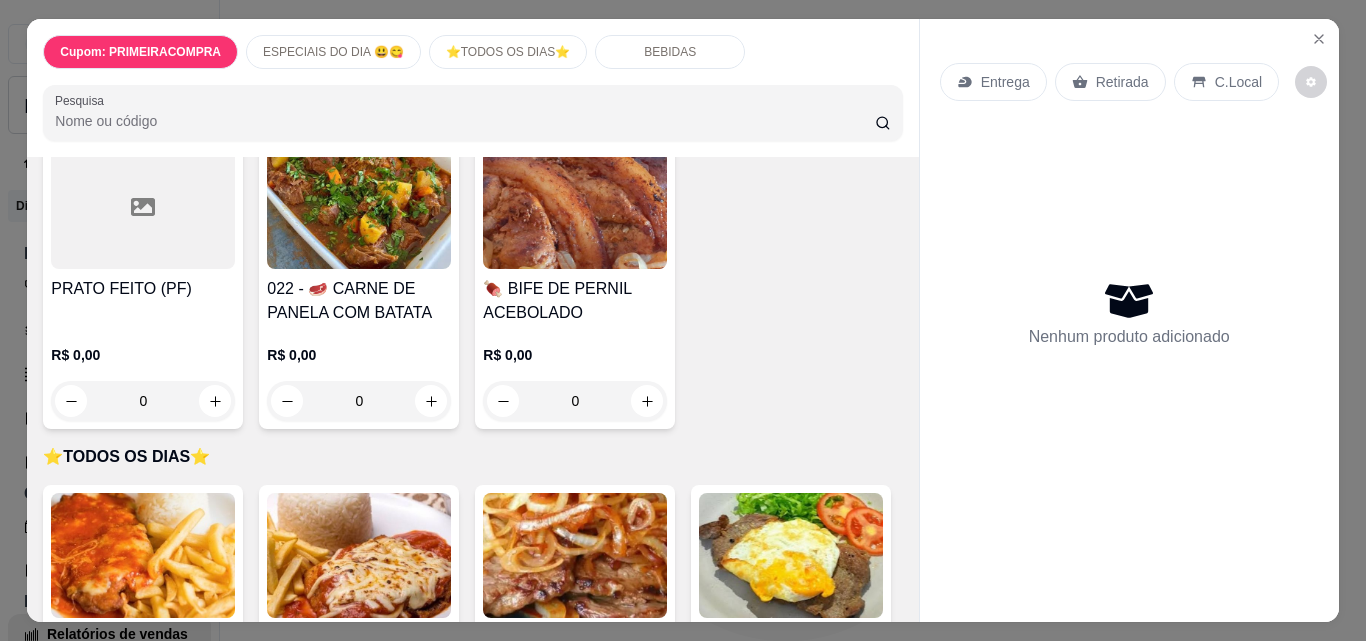 scroll, scrollTop: 700, scrollLeft: 0, axis: vertical 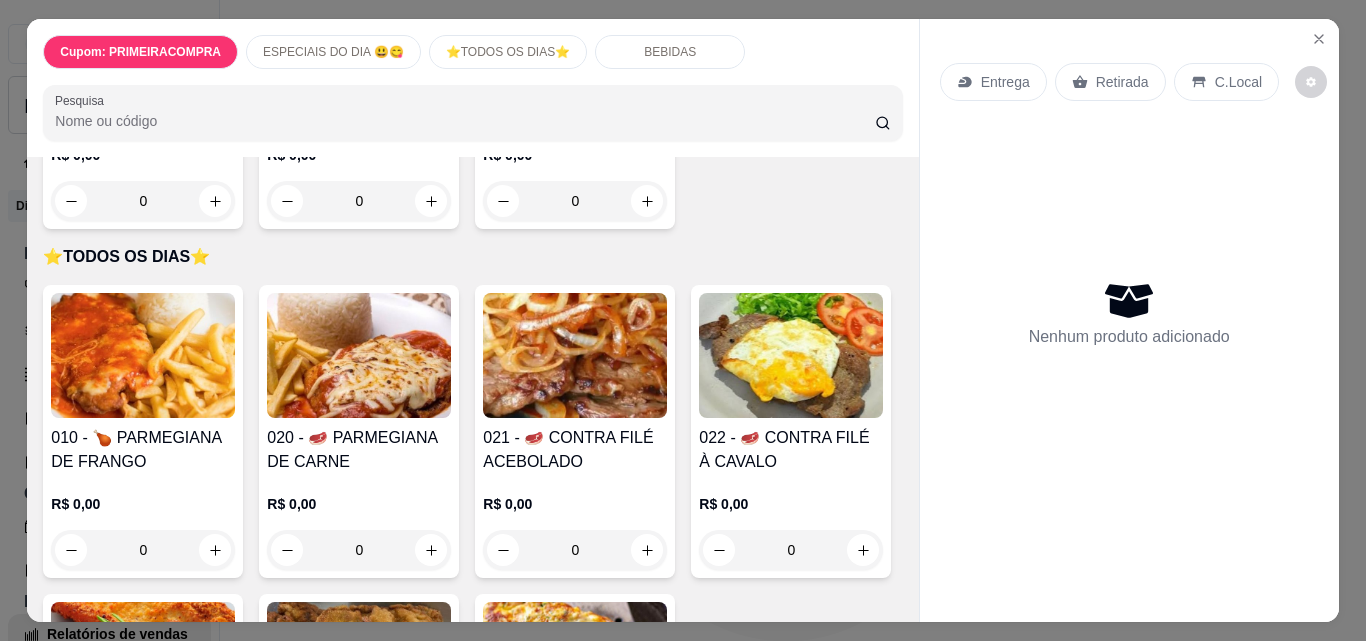 click at bounding box center [359, 355] 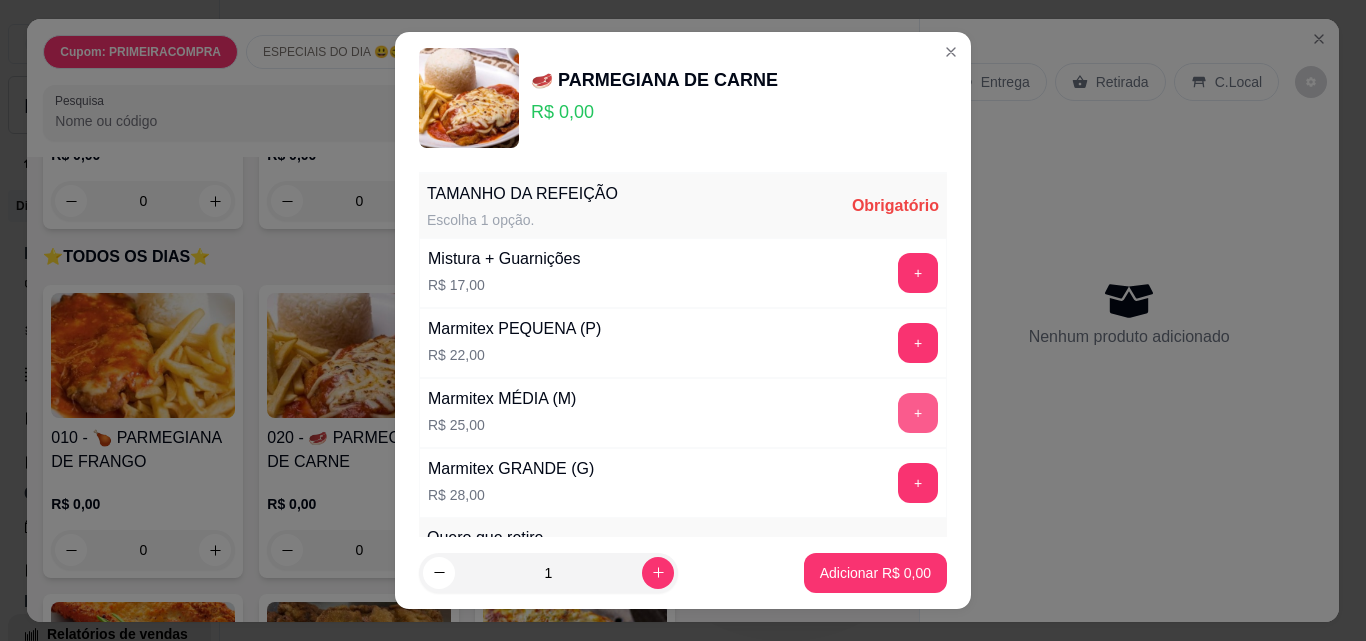 click on "+" at bounding box center [918, 413] 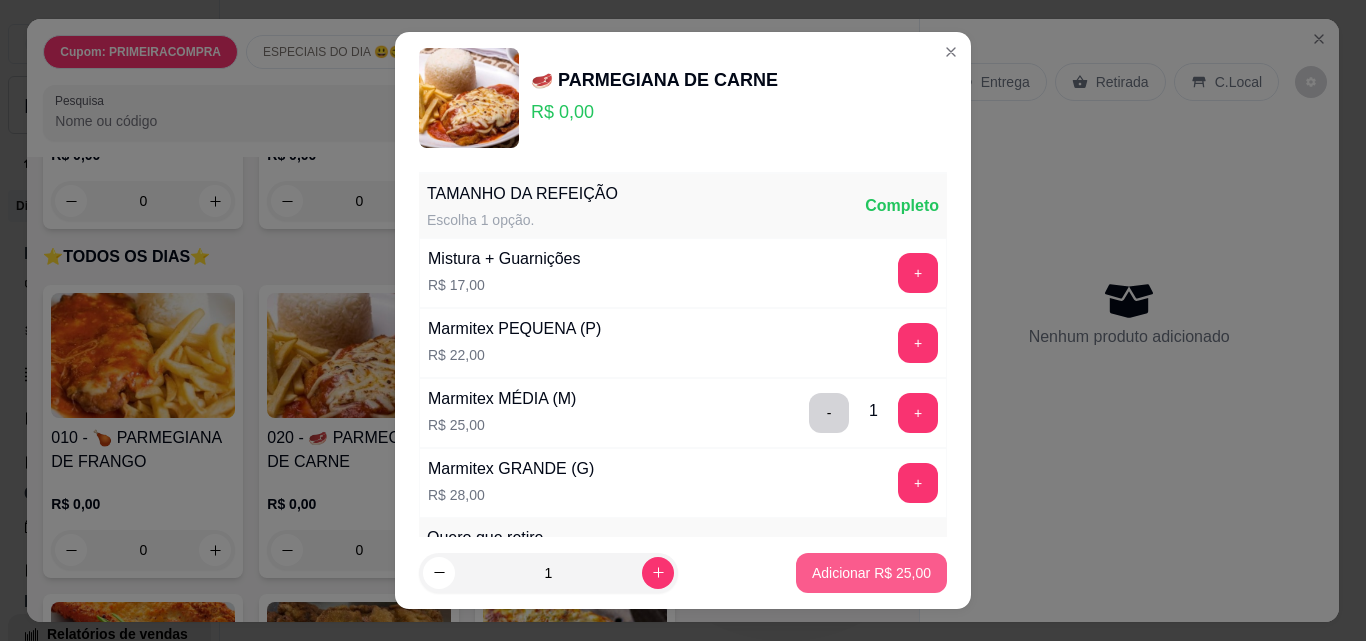 click on "Adicionar   R$ 25,00" at bounding box center (871, 573) 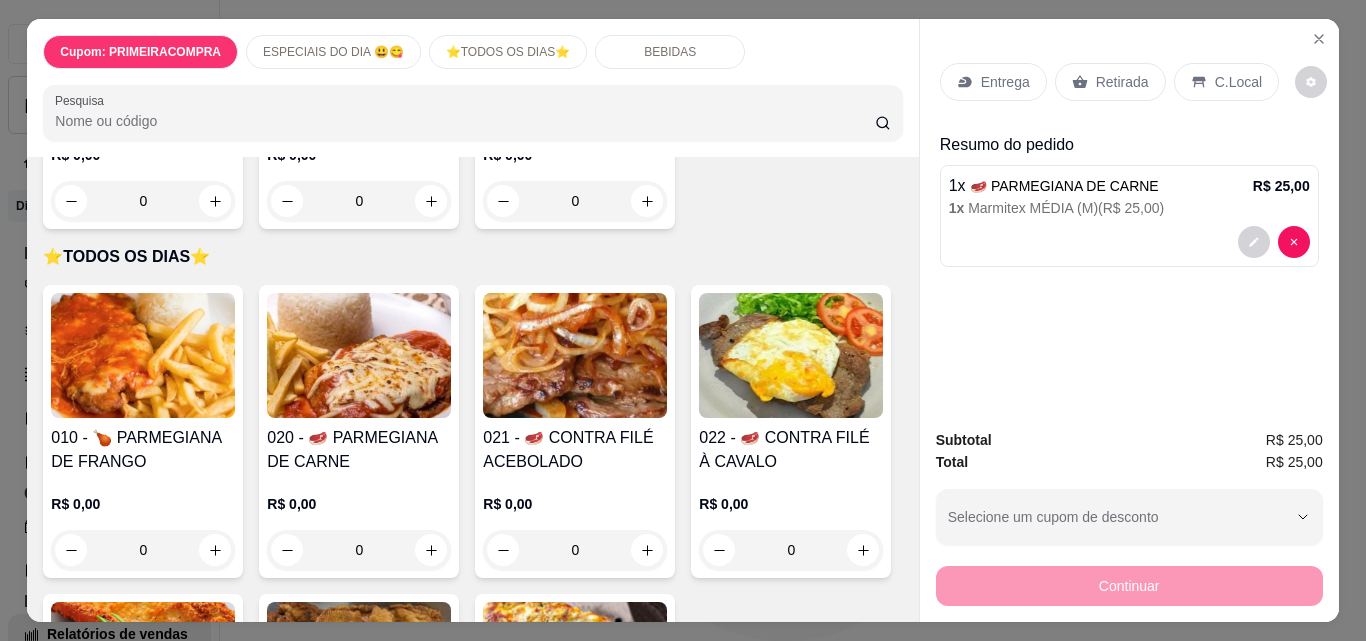 click on "Entrega" at bounding box center (993, 82) 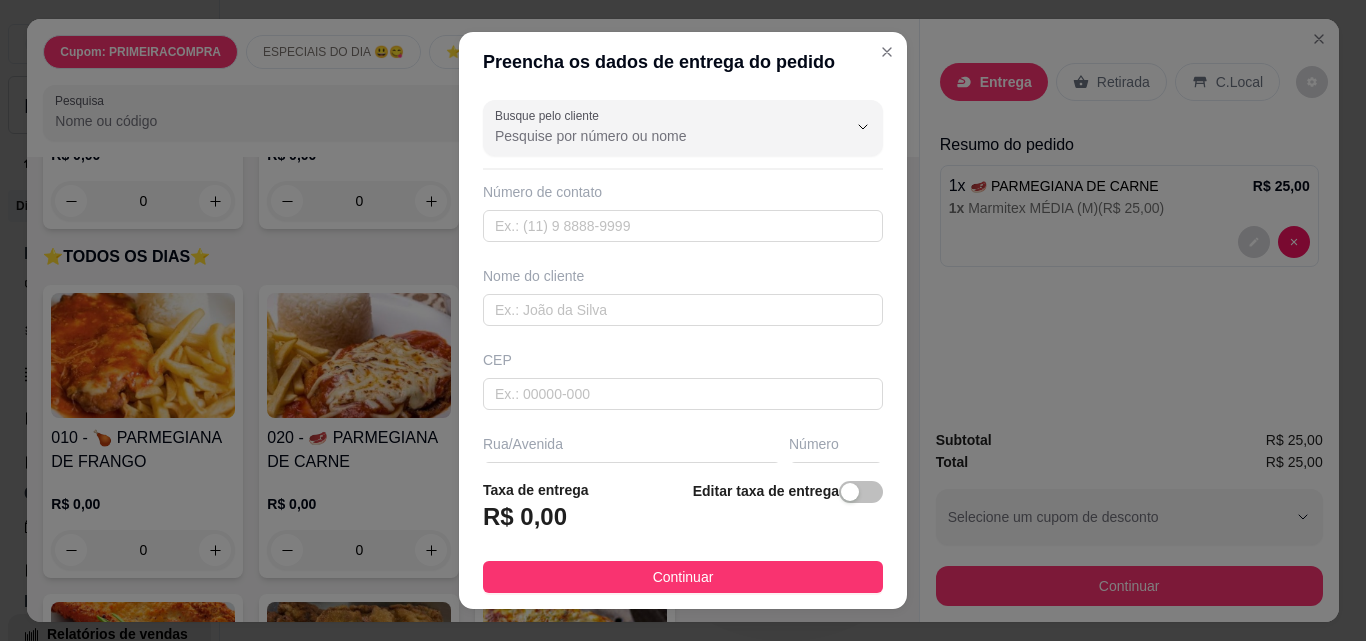 scroll, scrollTop: 100, scrollLeft: 0, axis: vertical 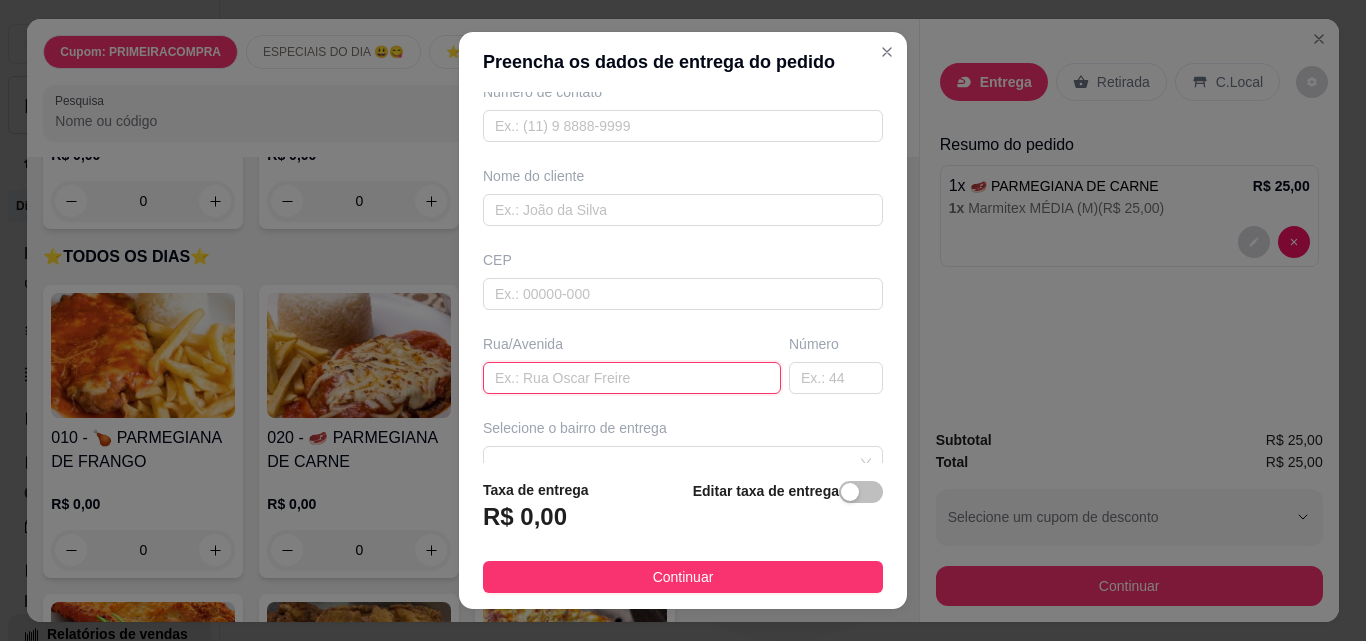 click at bounding box center [632, 378] 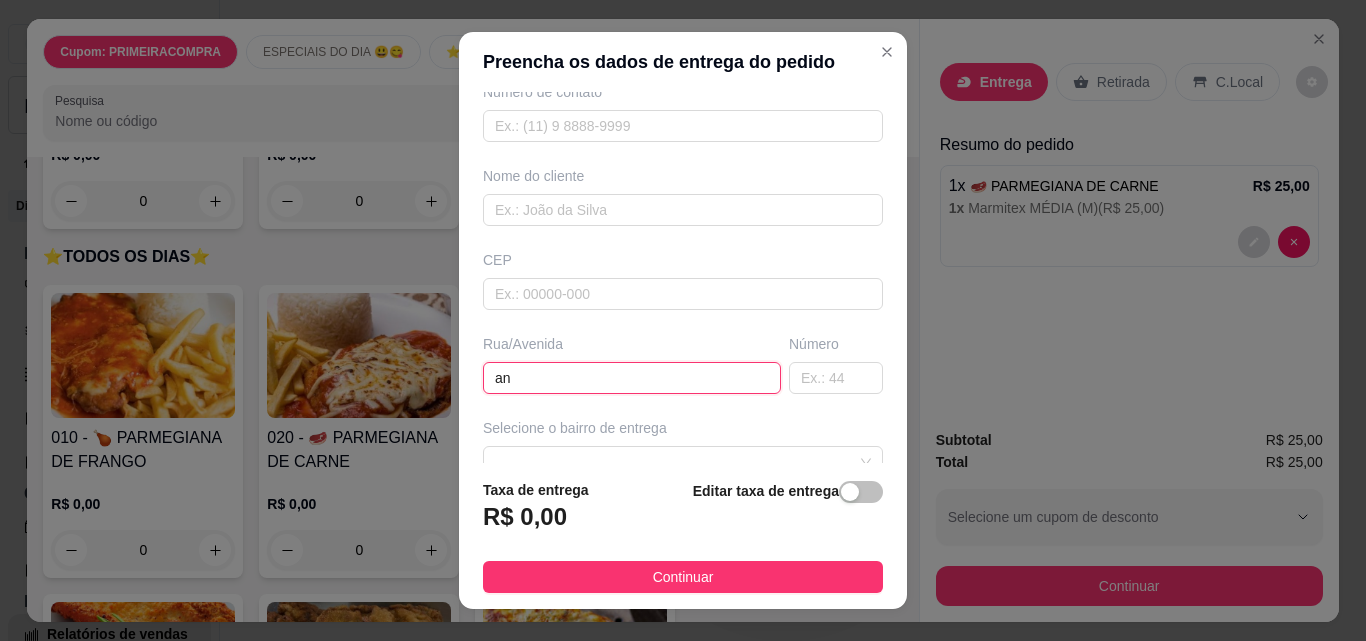 type on "a" 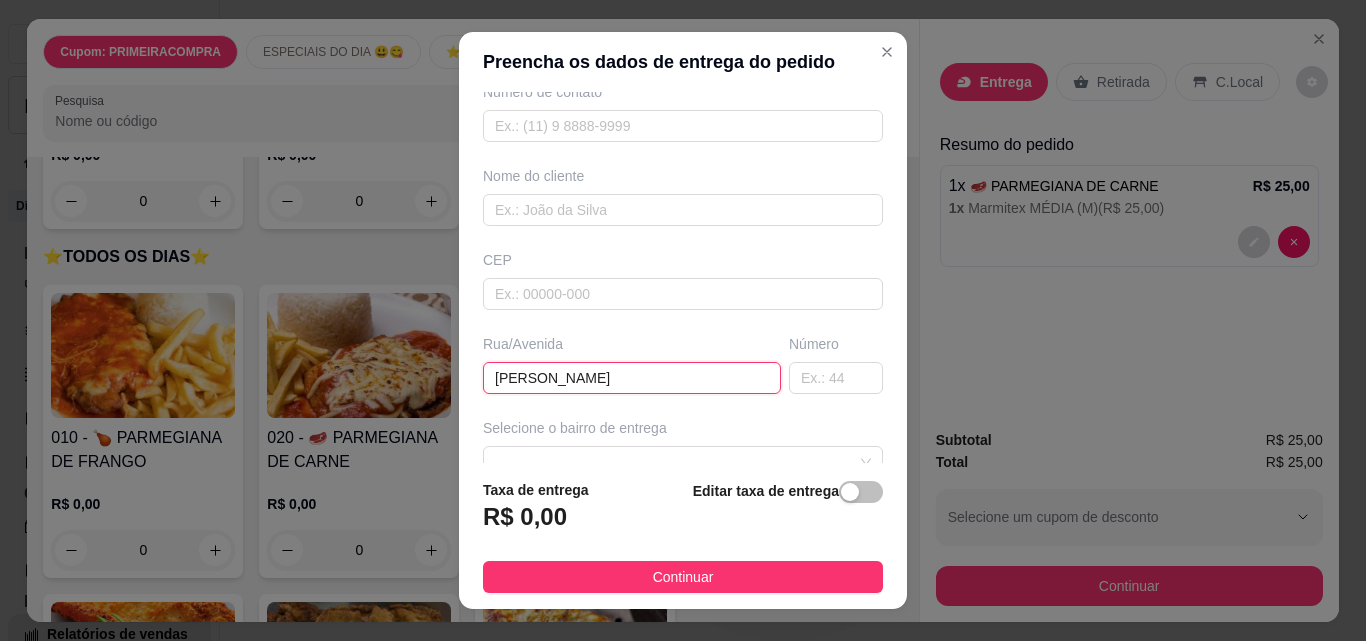 type on "ANTONIO VIEIRA GONZAGA" 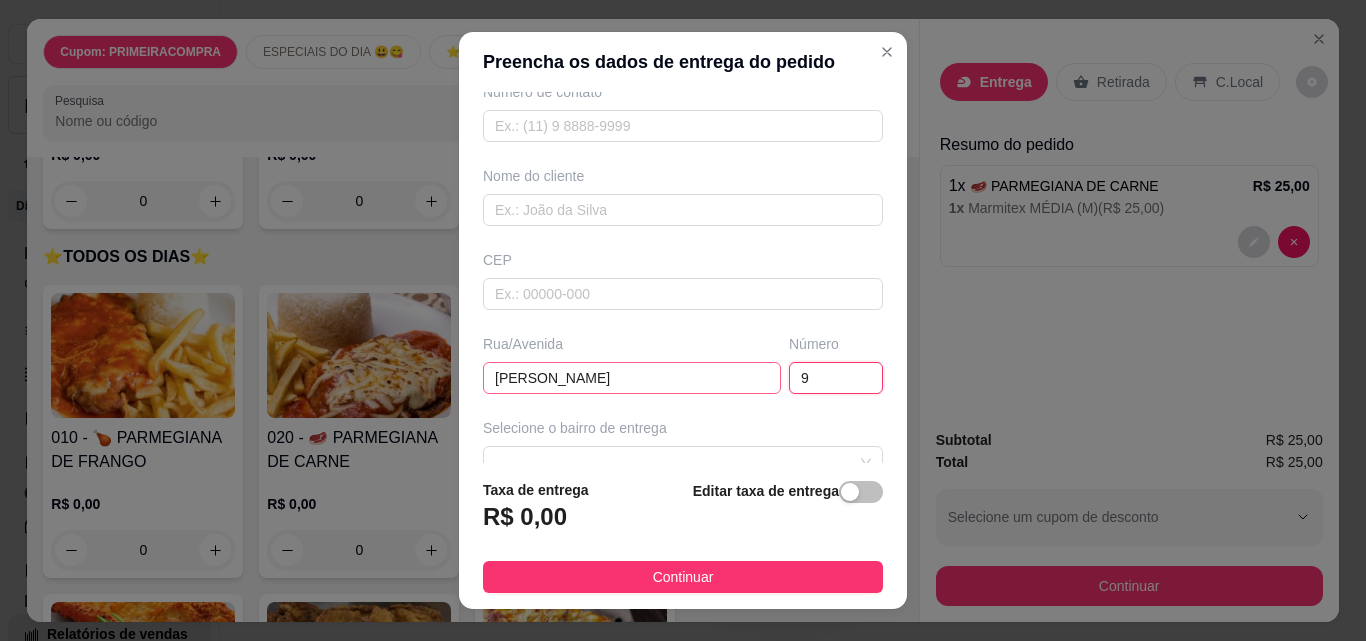 type on "9" 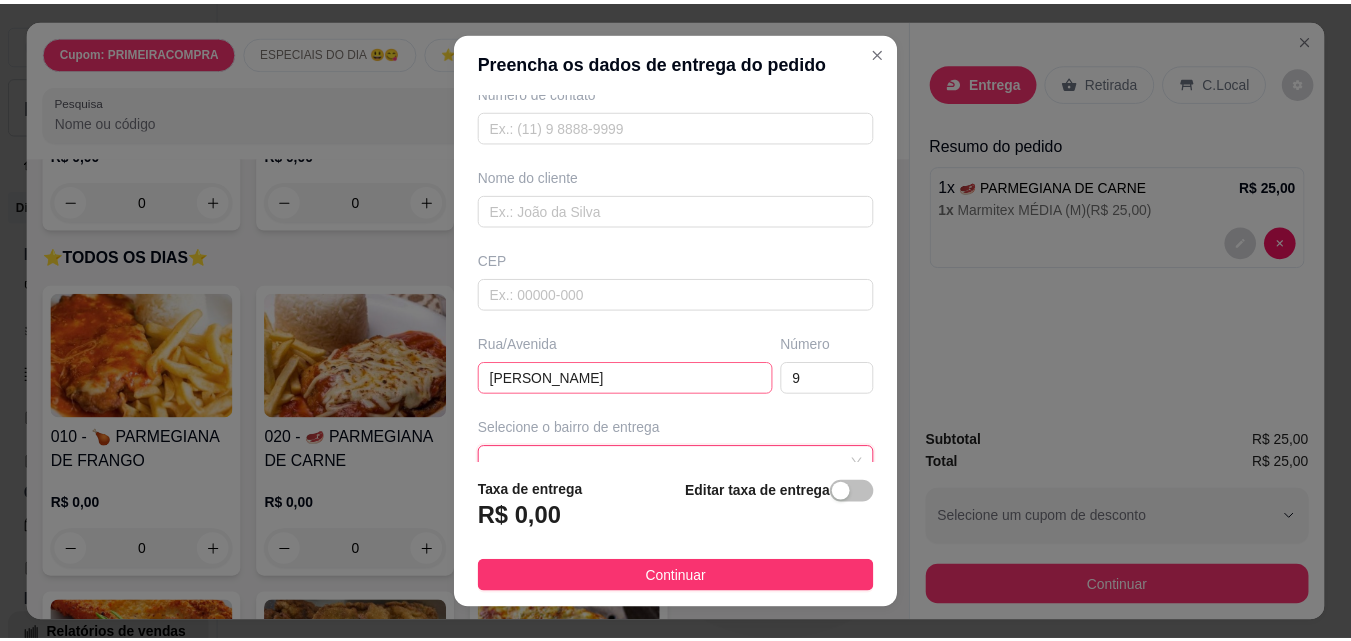 scroll, scrollTop: 114, scrollLeft: 0, axis: vertical 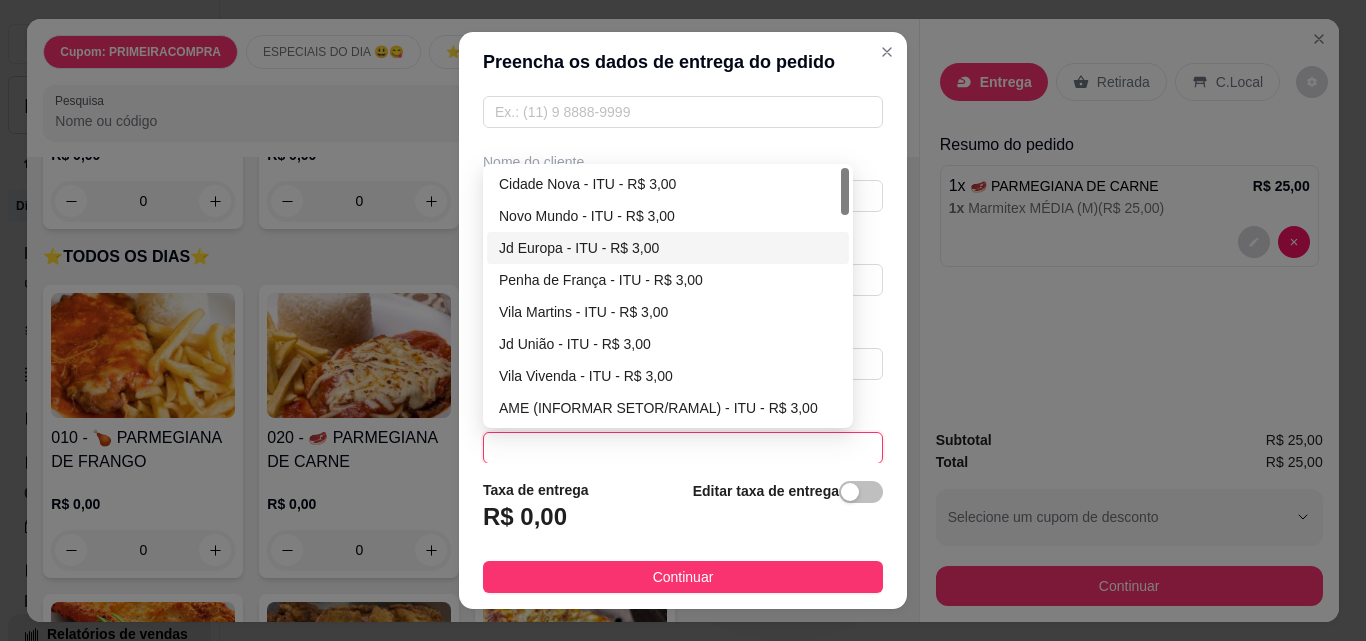 click on "Jd Europa - ITU -  R$ 3,00" at bounding box center [668, 248] 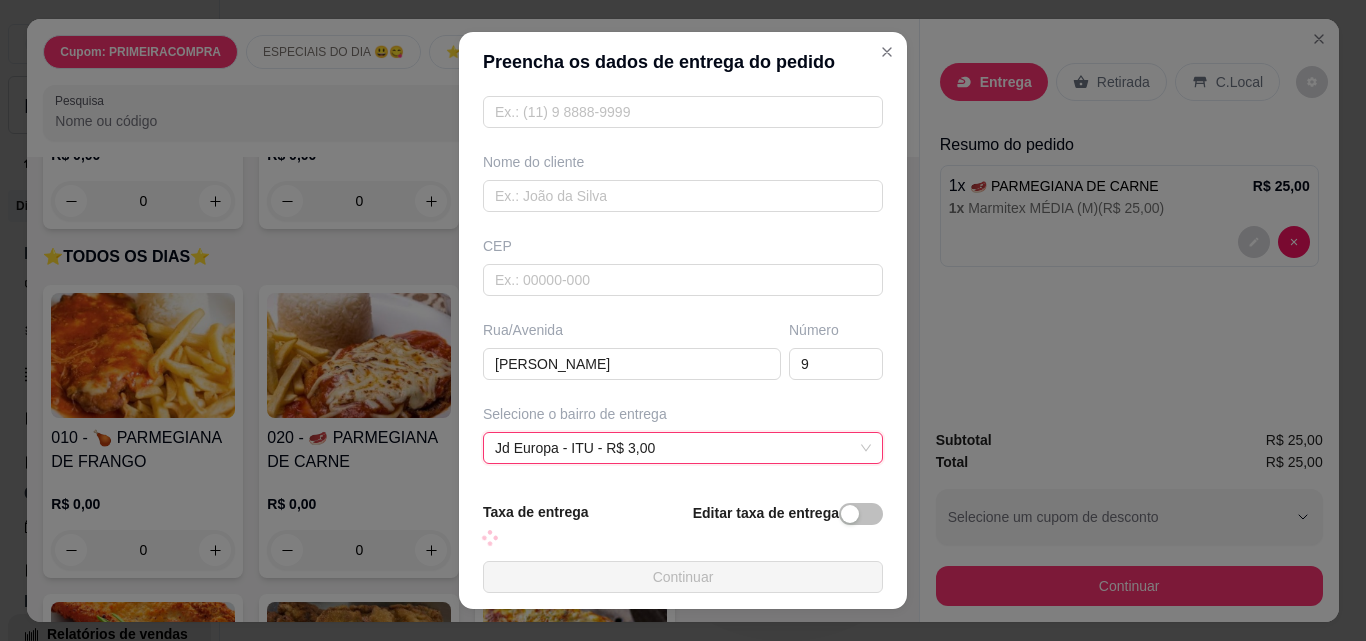 click on "Continuar" at bounding box center (683, 577) 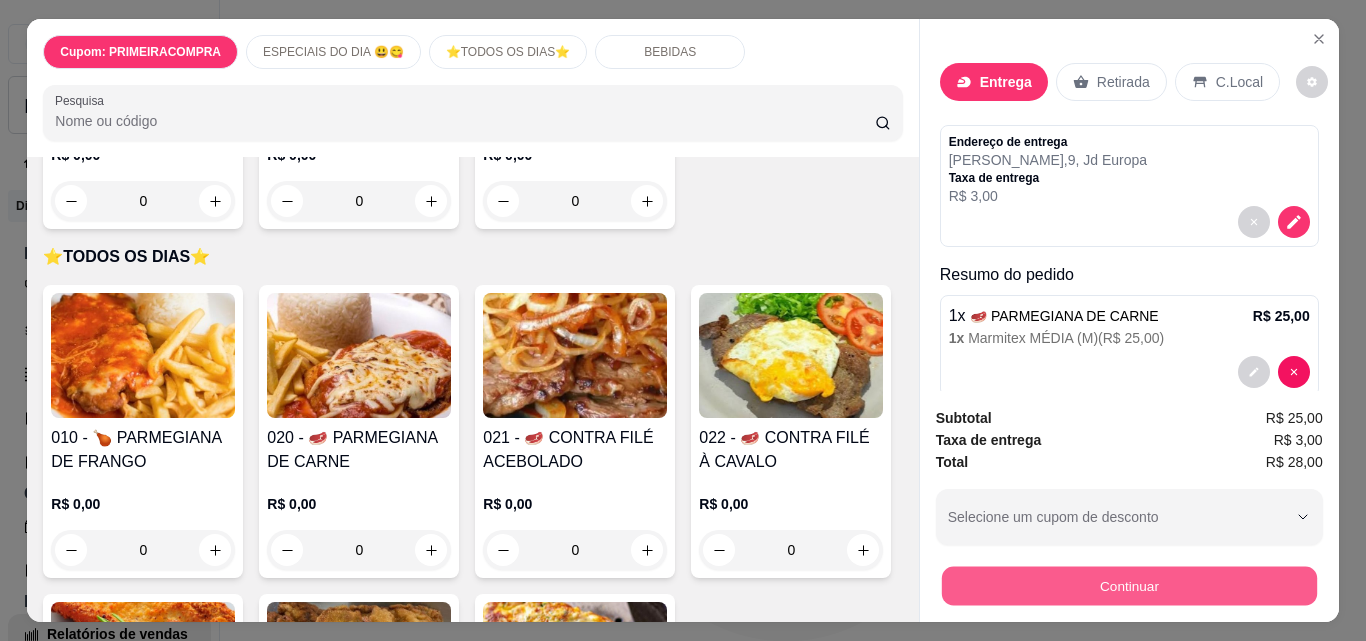 click on "Continuar" at bounding box center (1128, 585) 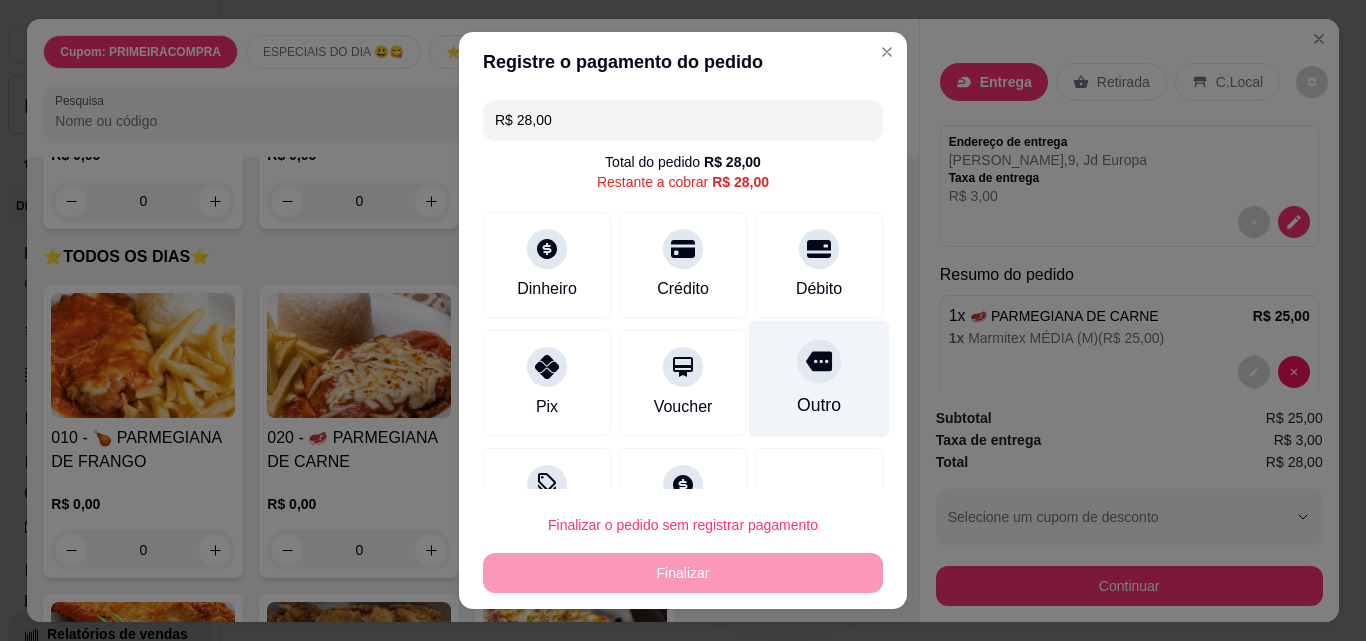 click on "Outro" at bounding box center (819, 379) 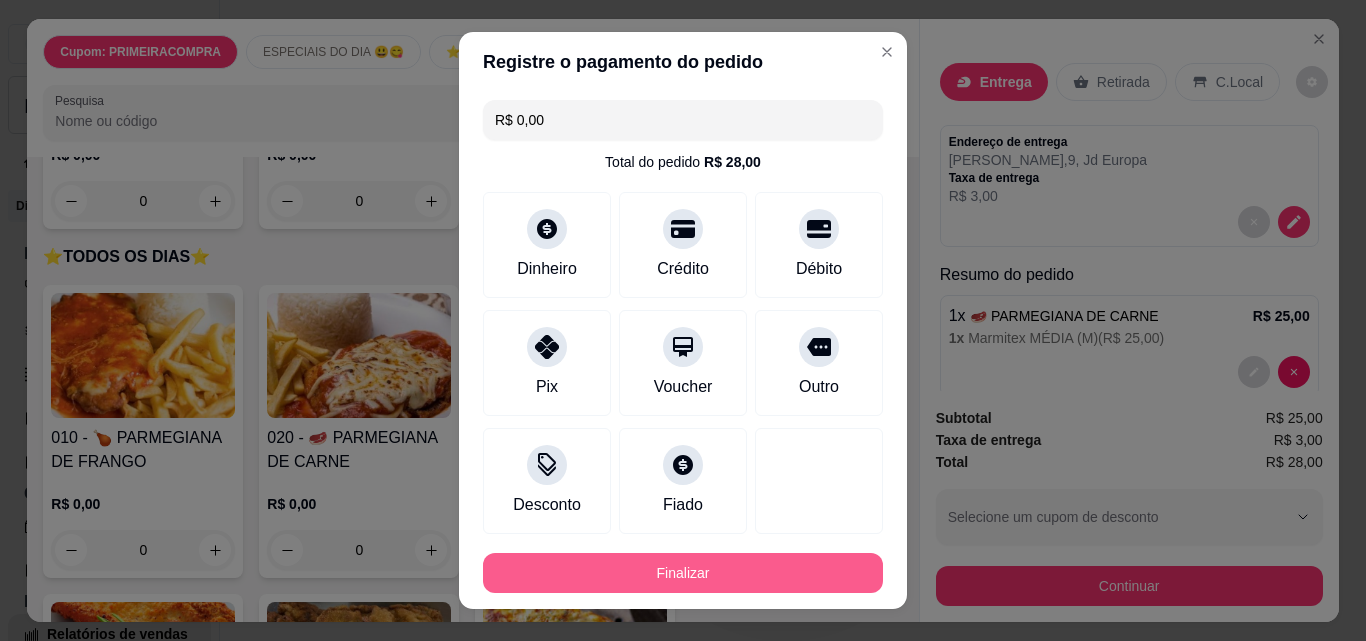 click on "Finalizar" at bounding box center [683, 573] 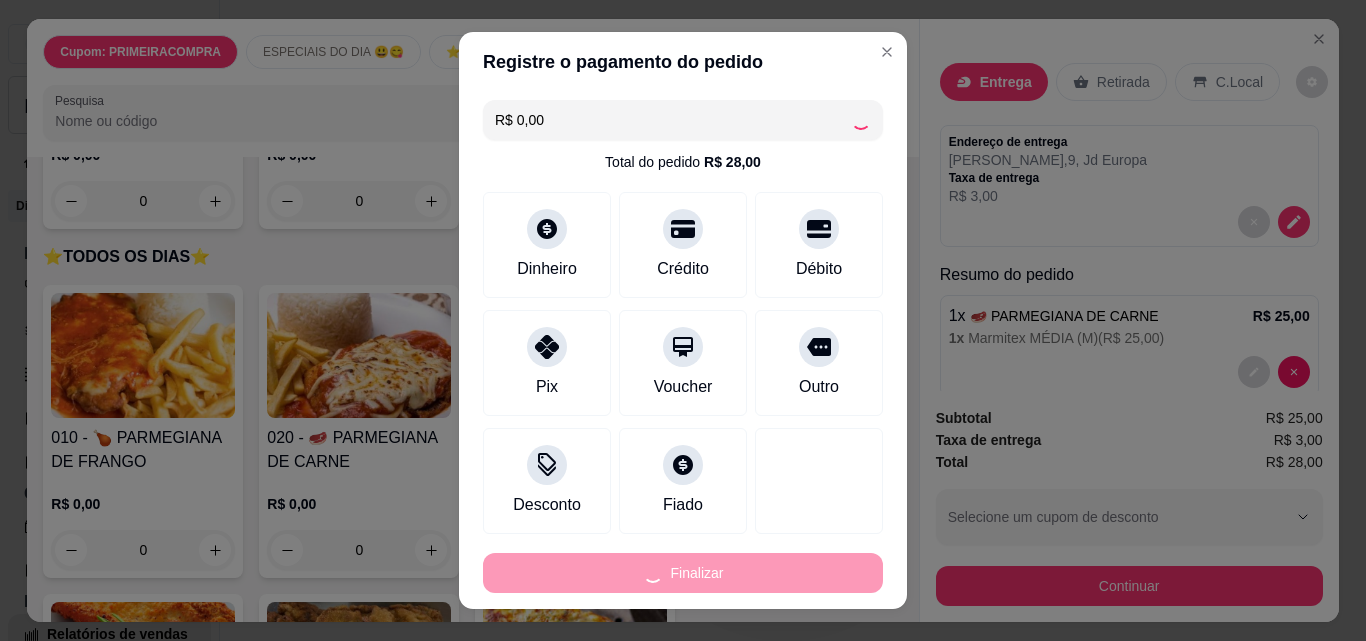type on "-R$ 28,00" 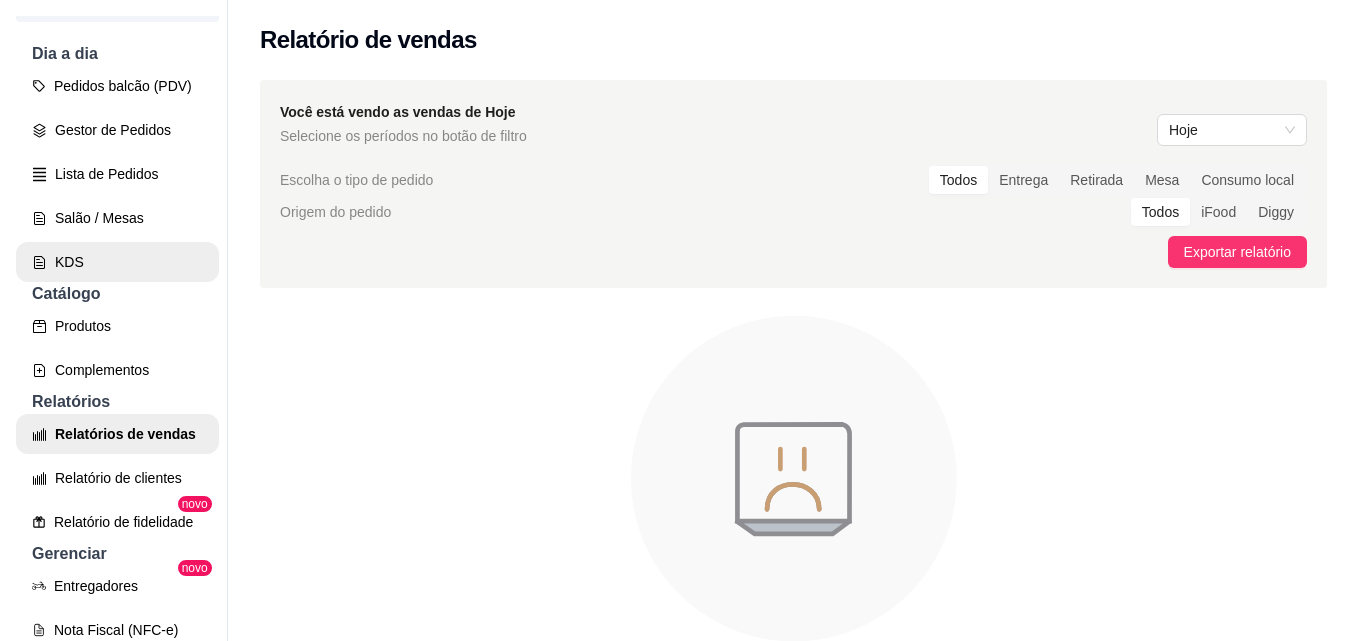 scroll, scrollTop: 0, scrollLeft: 0, axis: both 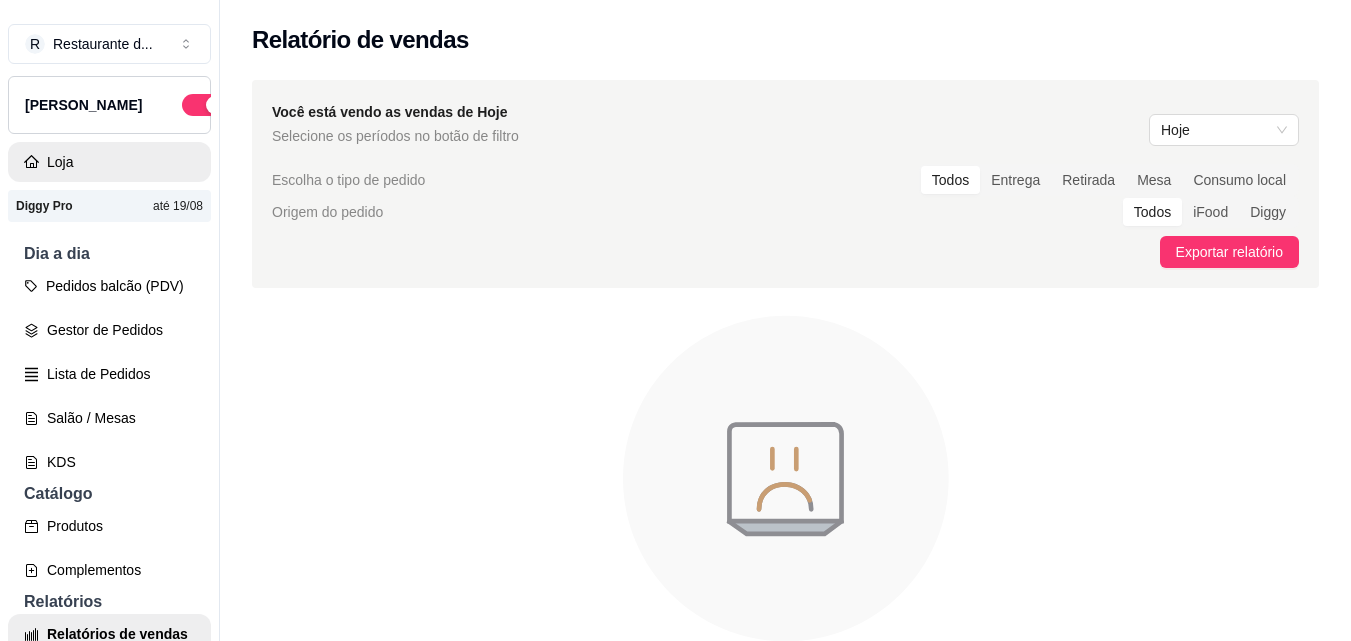 click on "Loja" at bounding box center [109, 162] 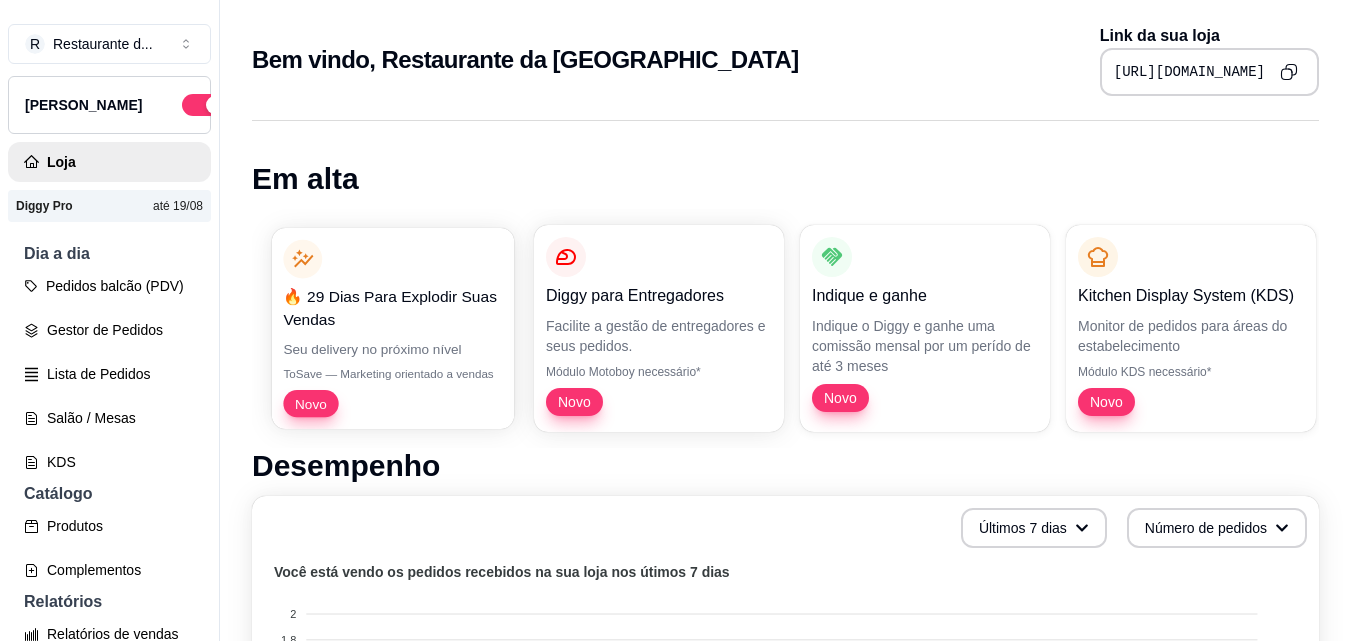 click on "🔥 29 Dias Para Explodir Suas Vendas" at bounding box center [392, 308] 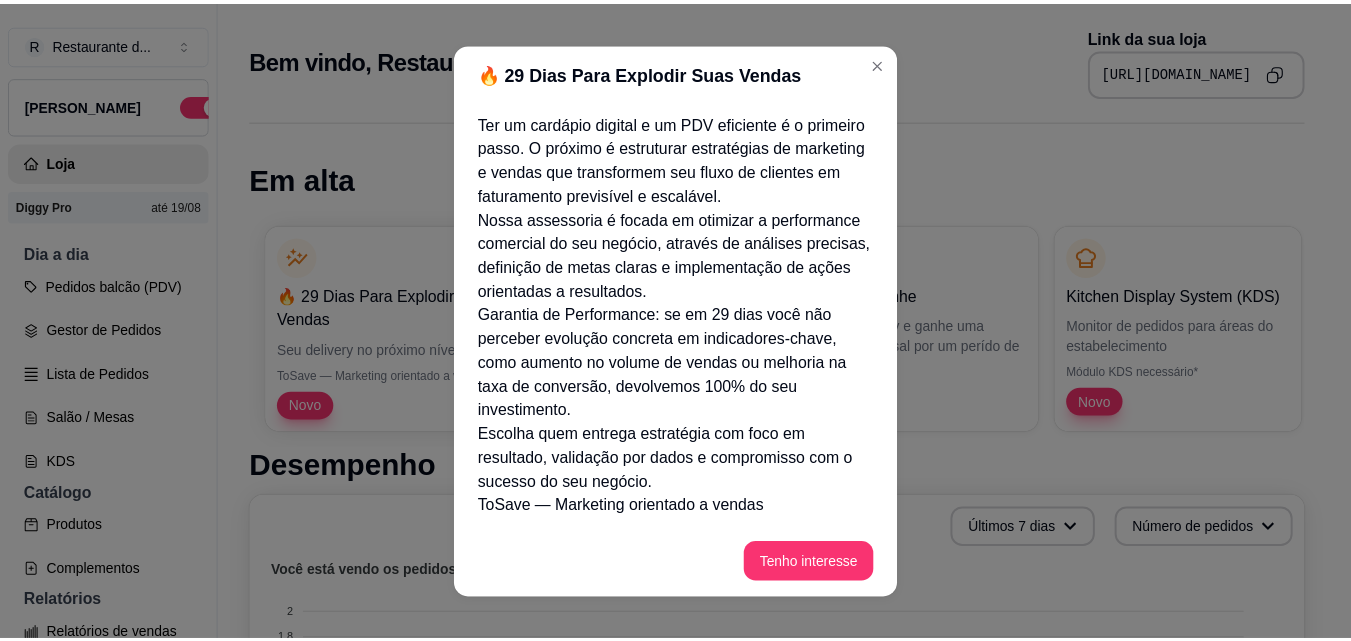 scroll, scrollTop: 22, scrollLeft: 0, axis: vertical 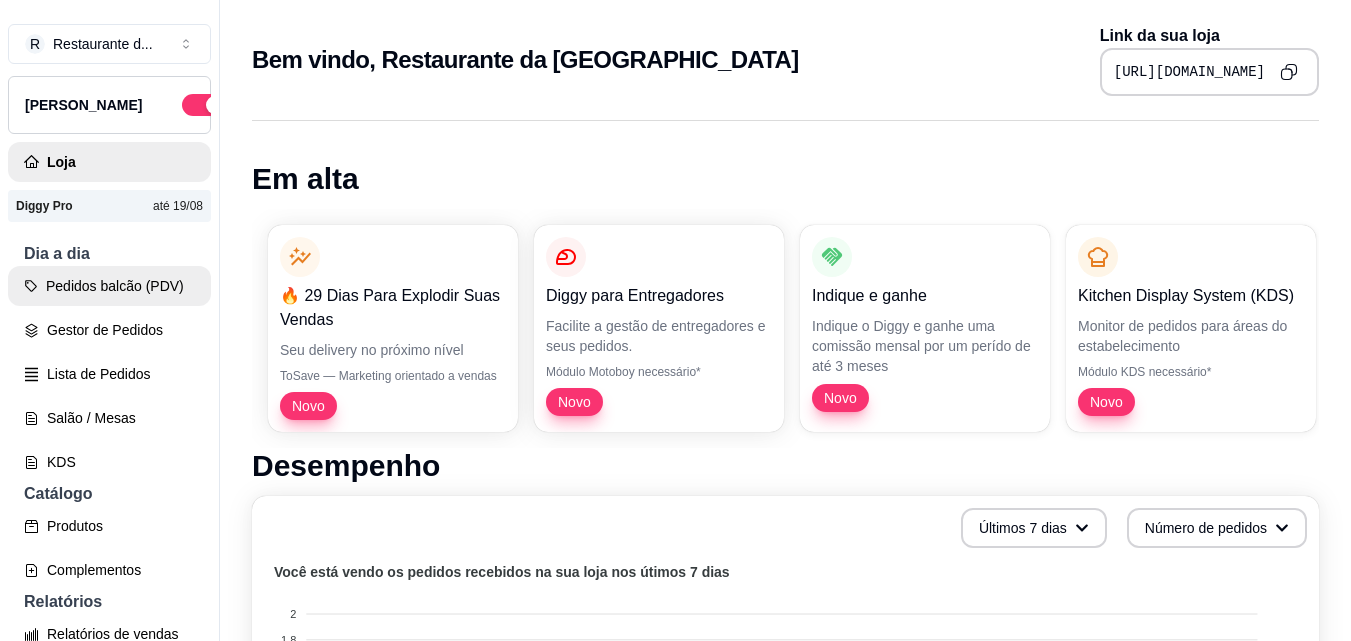 click on "Pedidos balcão (PDV)" at bounding box center [109, 286] 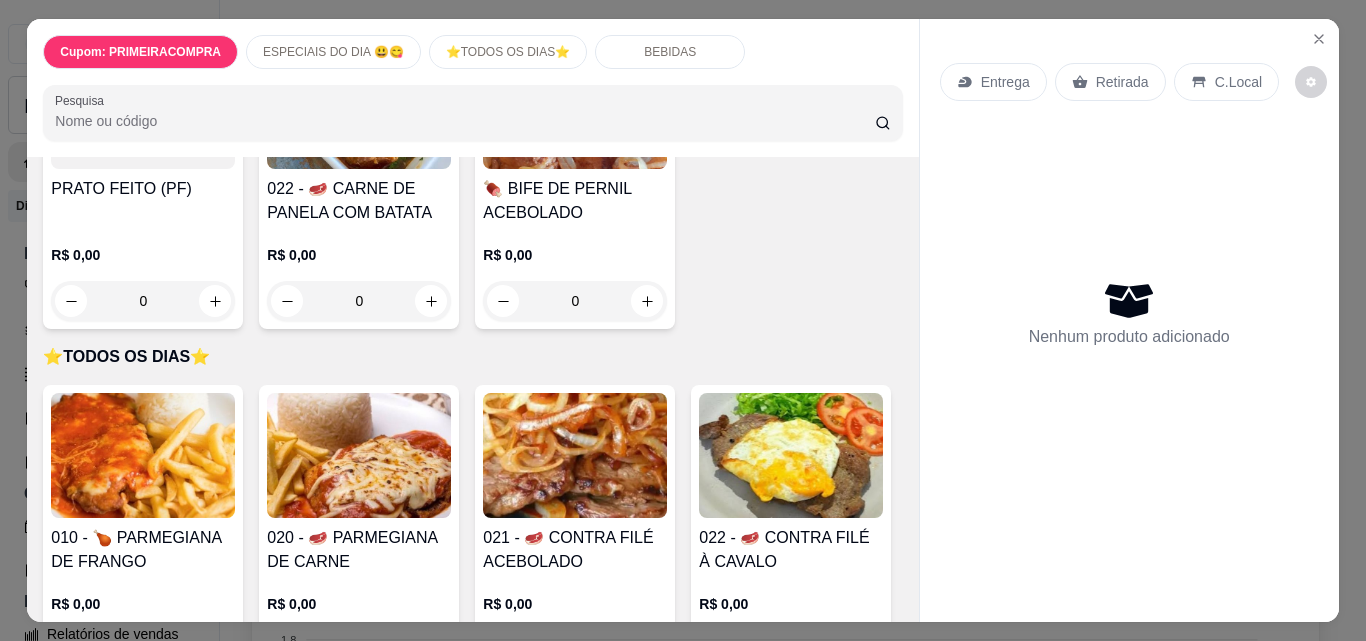 scroll, scrollTop: 900, scrollLeft: 0, axis: vertical 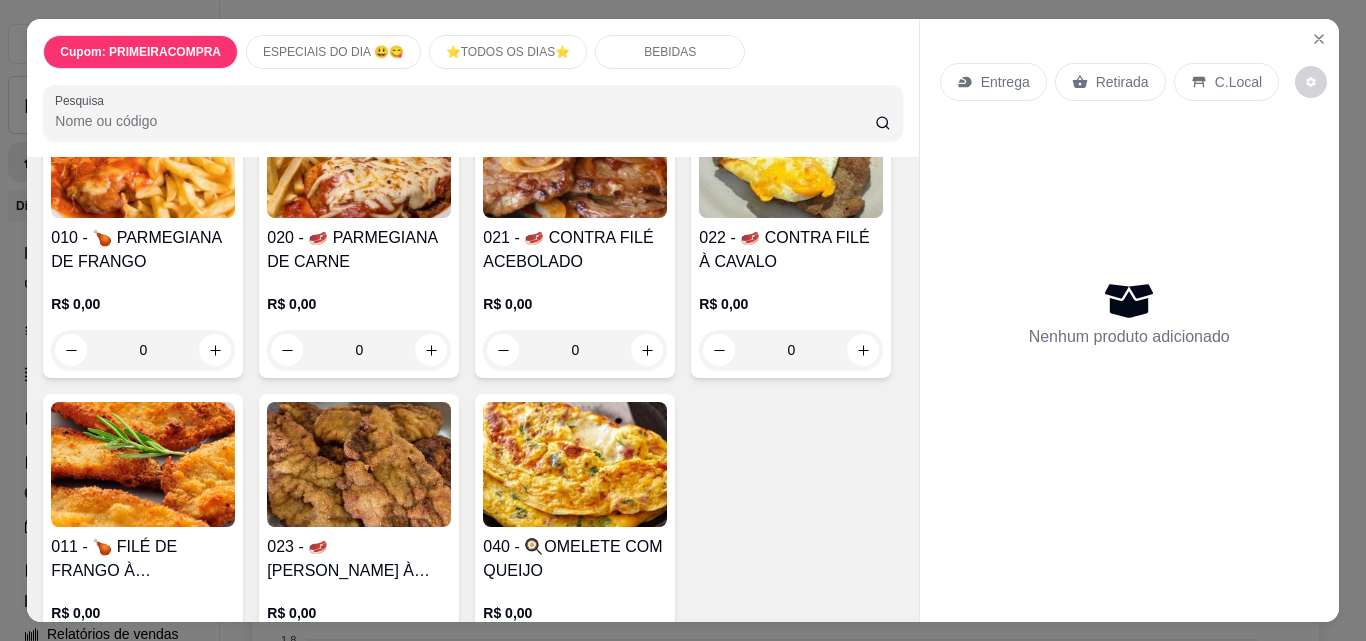 click on "021 - 🥩 CONTRA FILÉ ACEBOLADO" at bounding box center [575, 250] 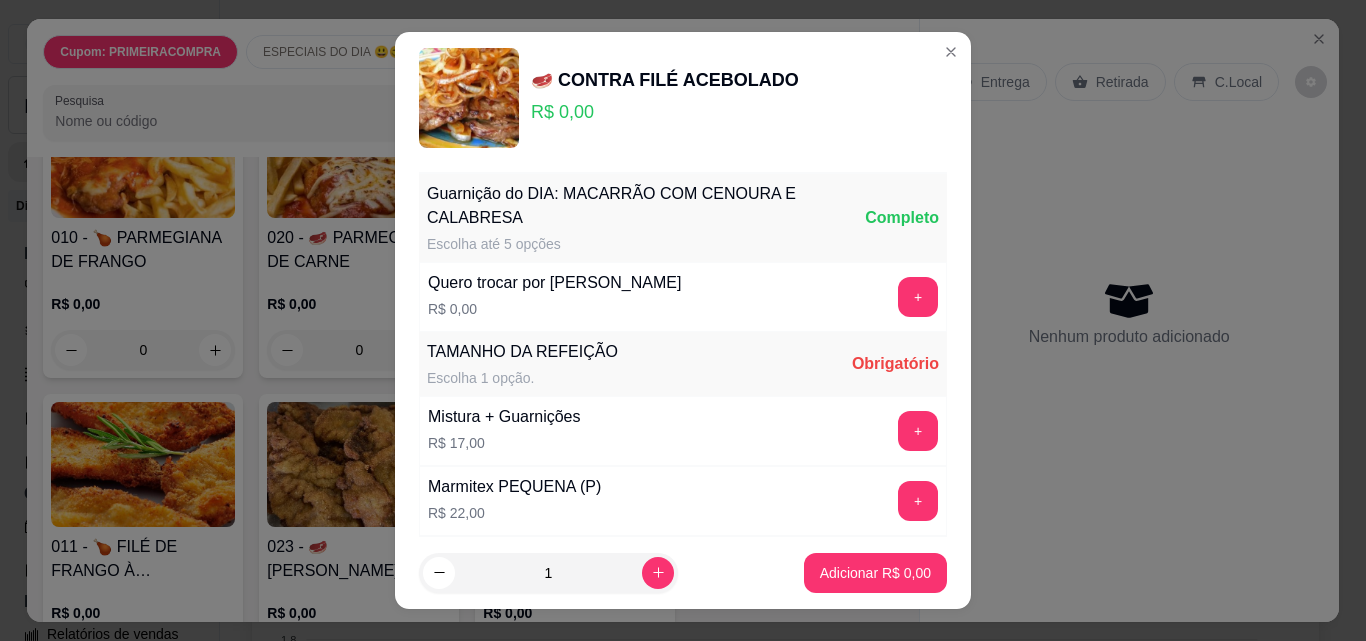 scroll, scrollTop: 100, scrollLeft: 0, axis: vertical 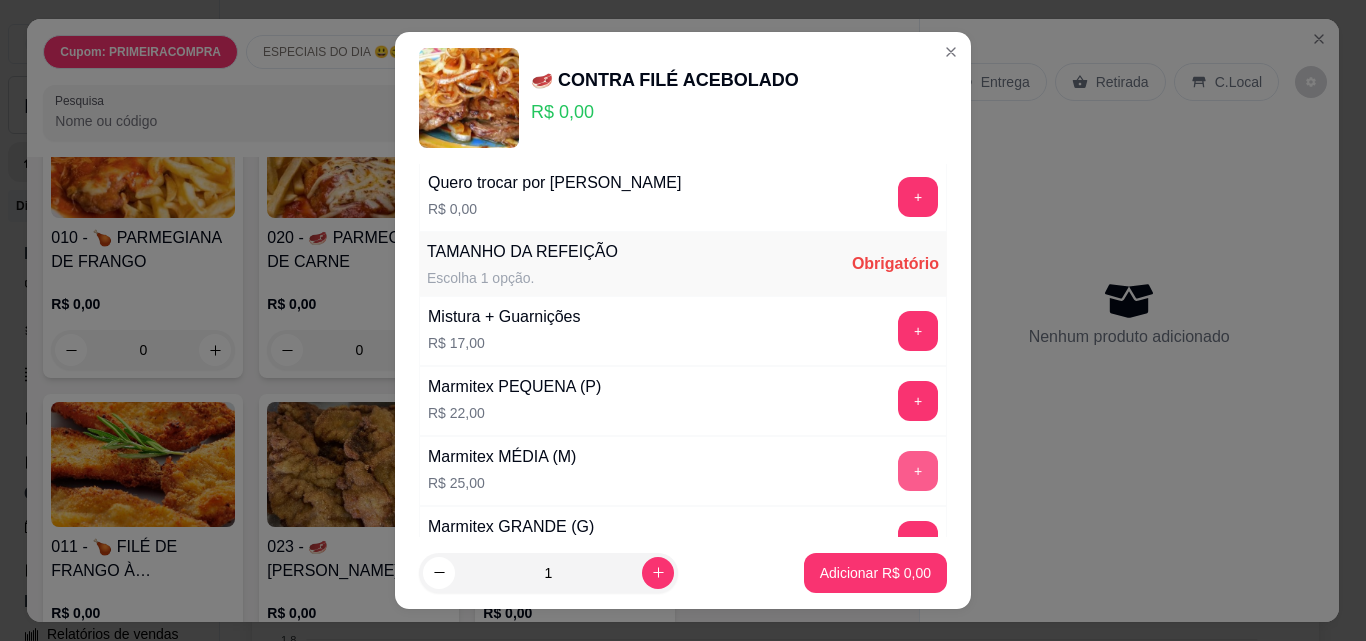 click on "+" at bounding box center [918, 471] 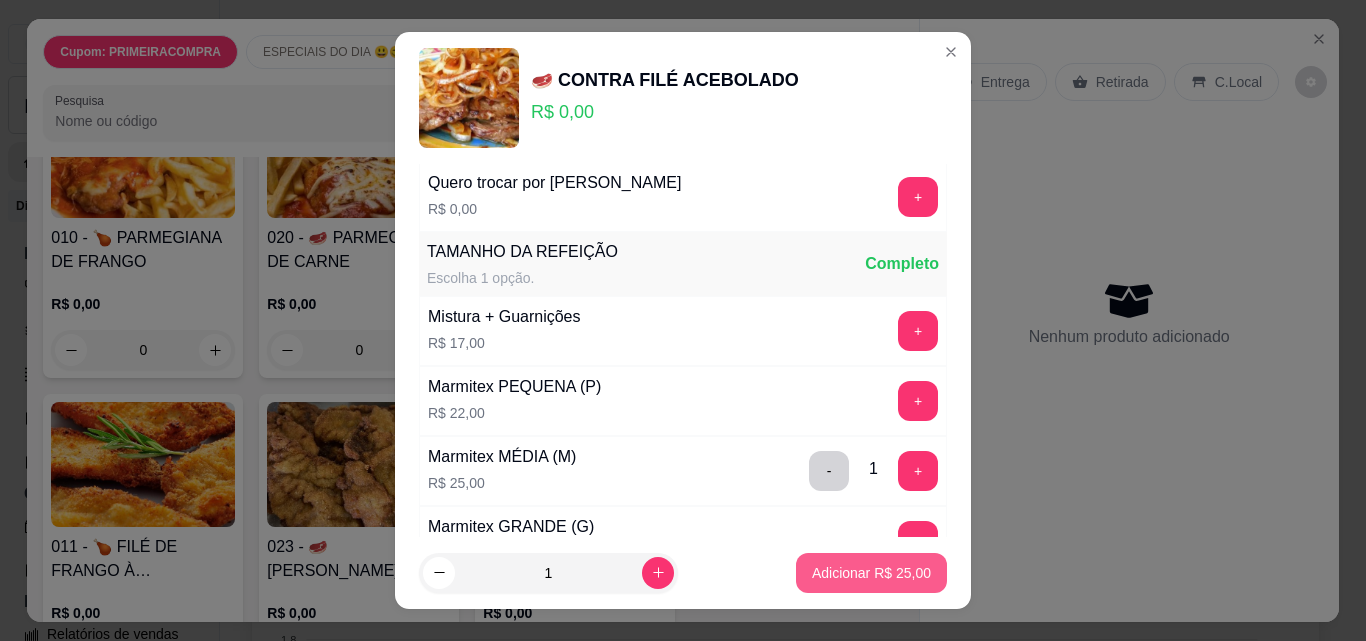 click on "Adicionar   R$ 25,00" at bounding box center [871, 573] 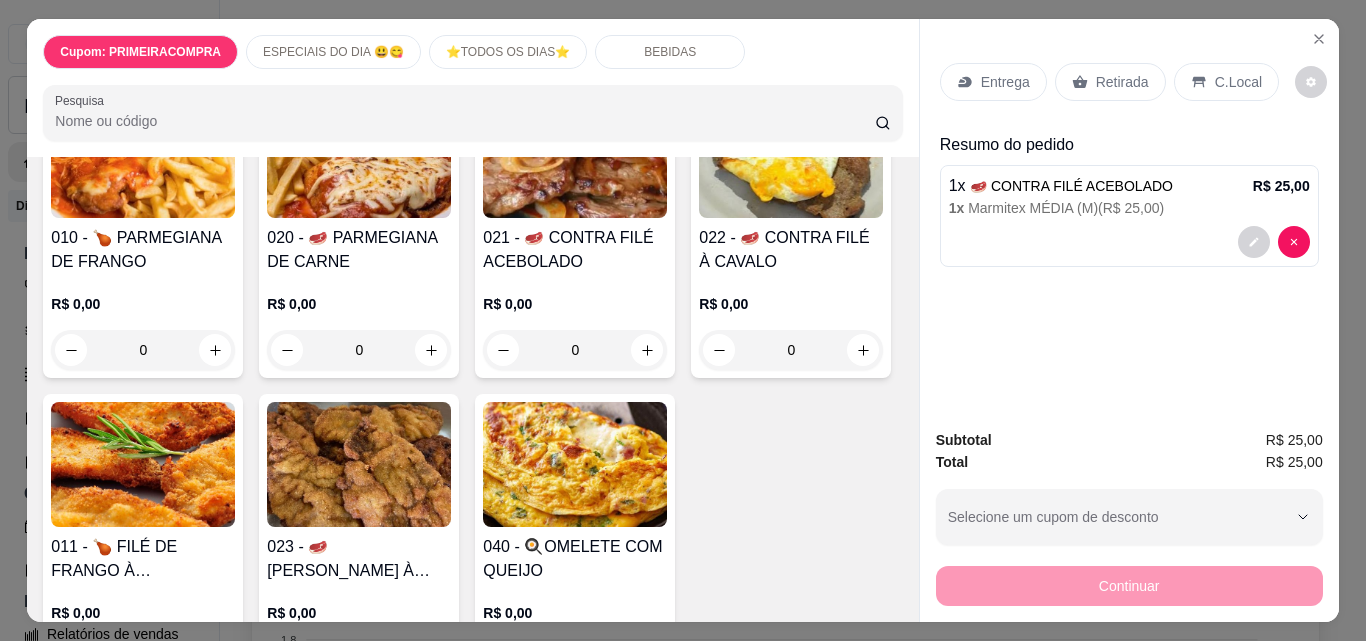 click on "Entrega" at bounding box center [1005, 82] 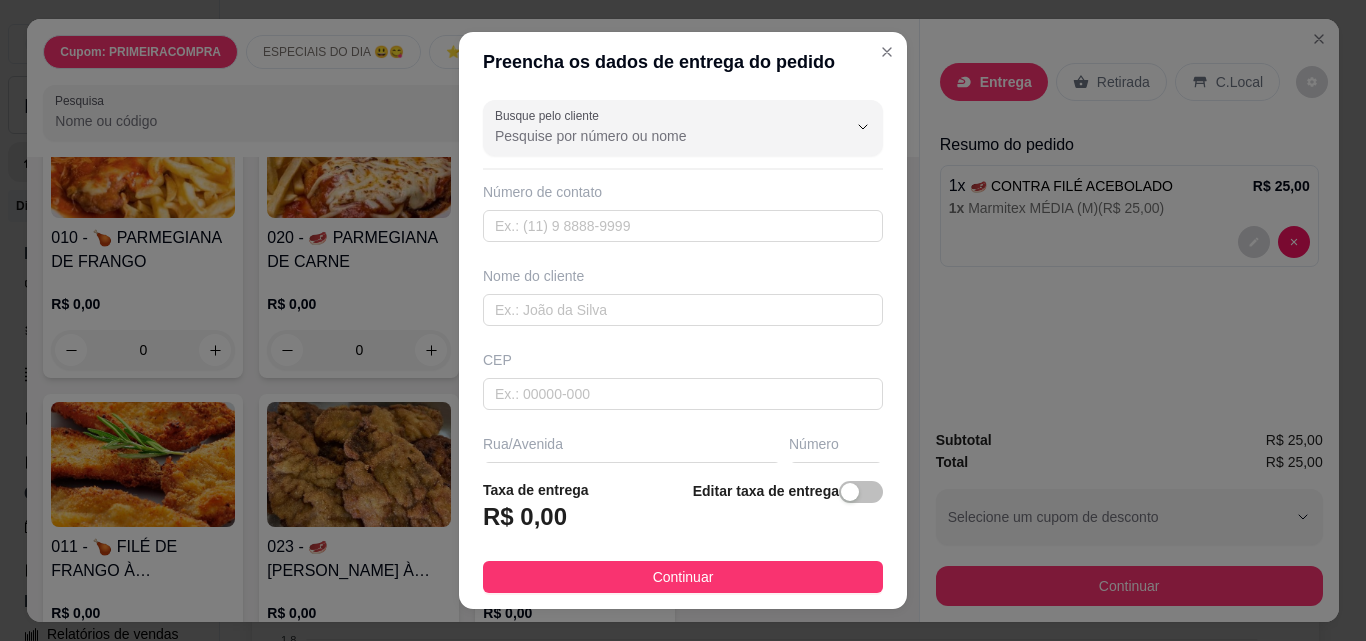 scroll, scrollTop: 200, scrollLeft: 0, axis: vertical 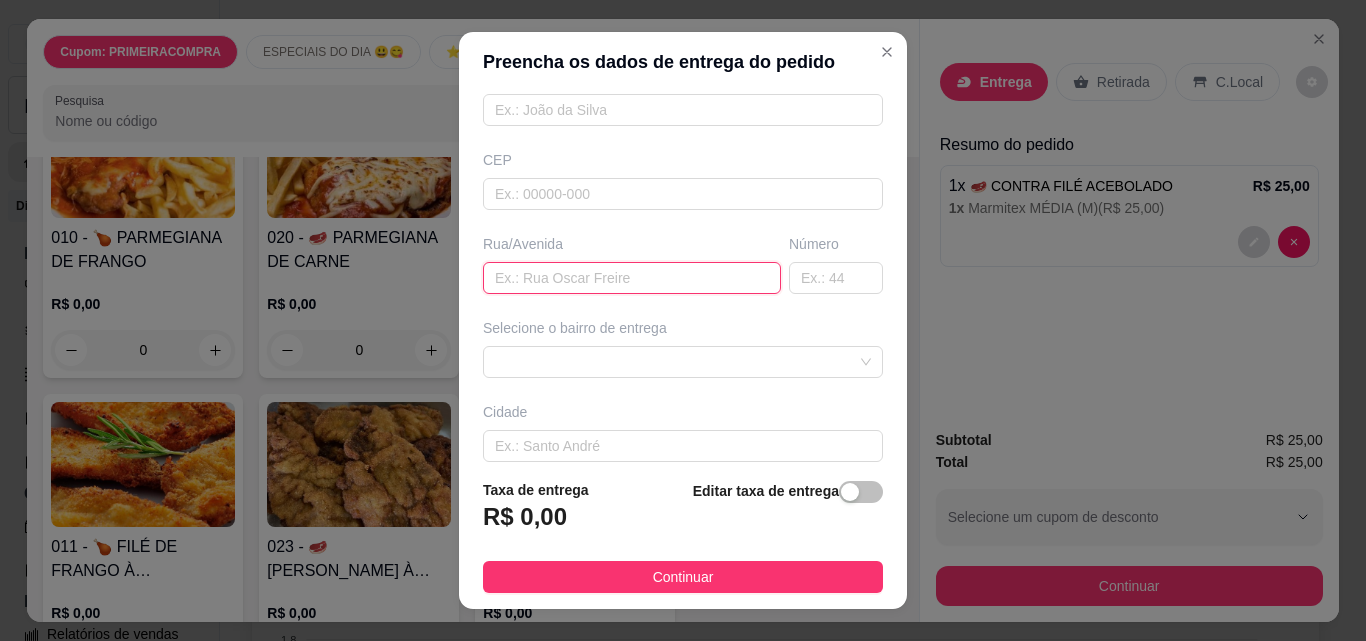 click at bounding box center (632, 278) 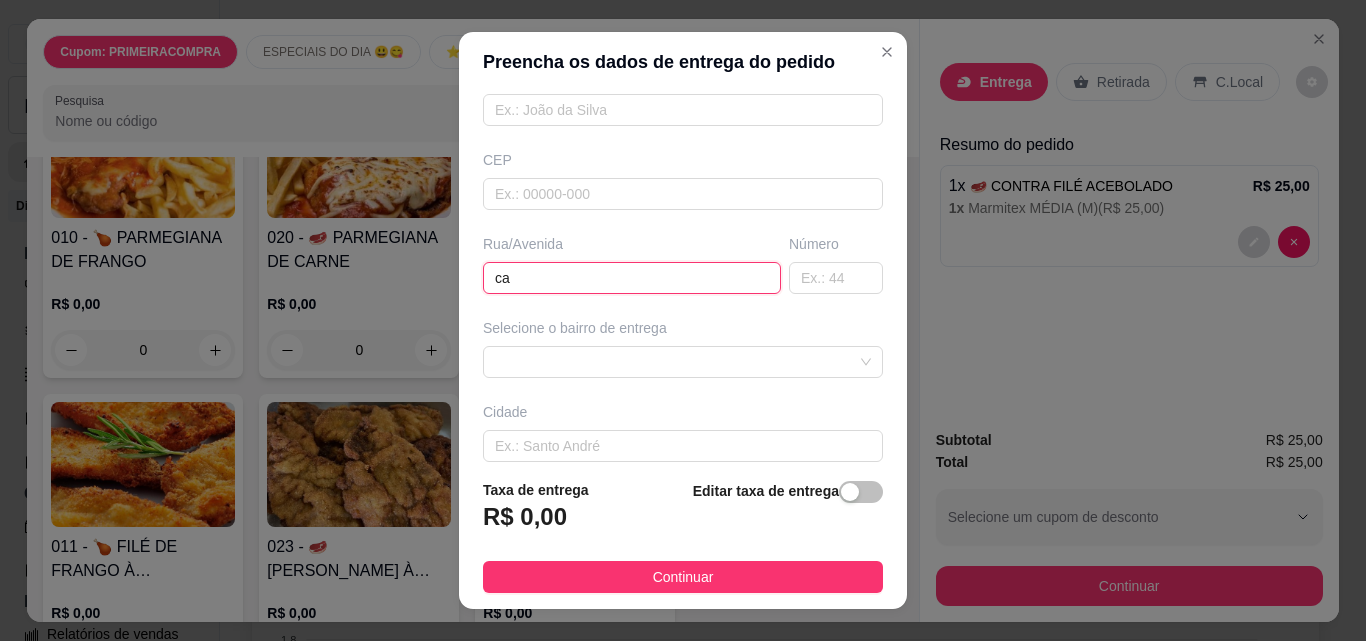 type on "c" 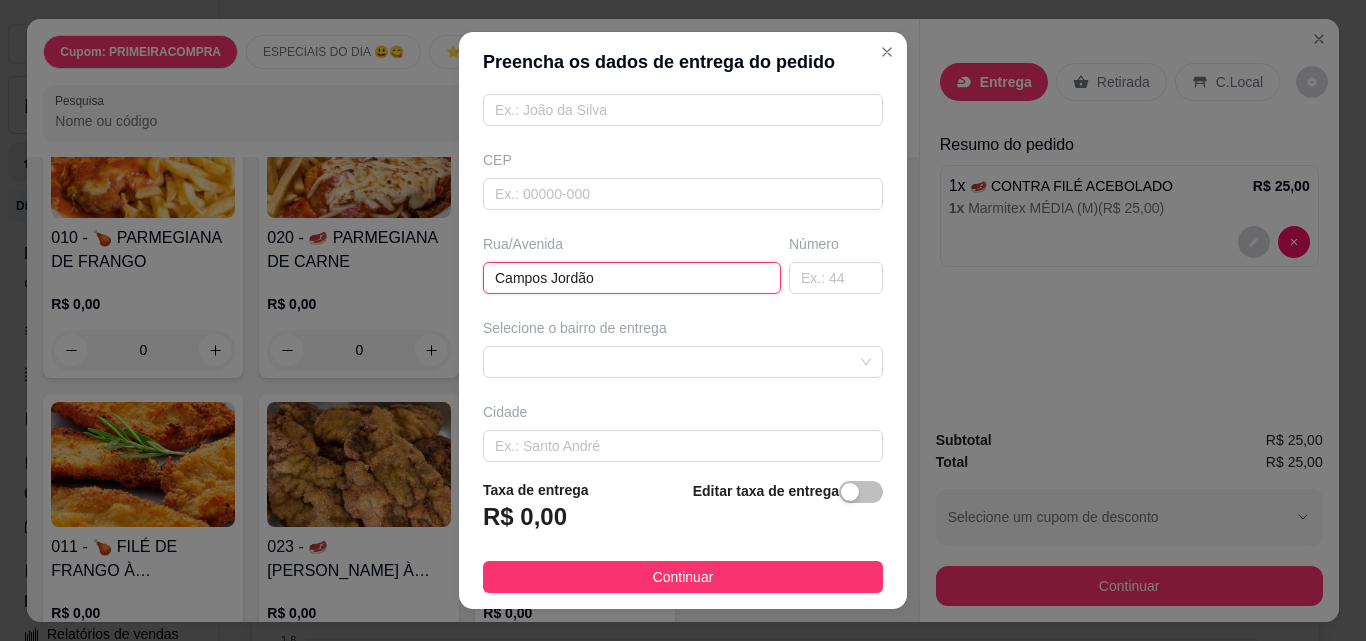type on "Campos Jordão" 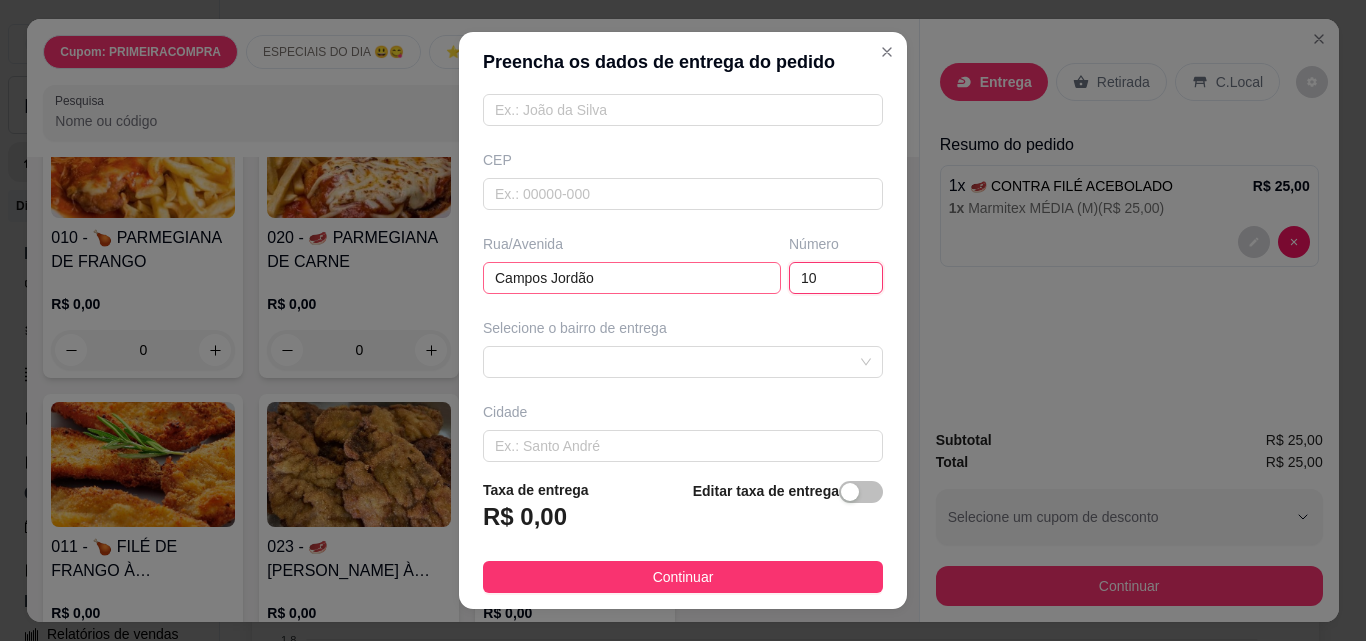 type on "10" 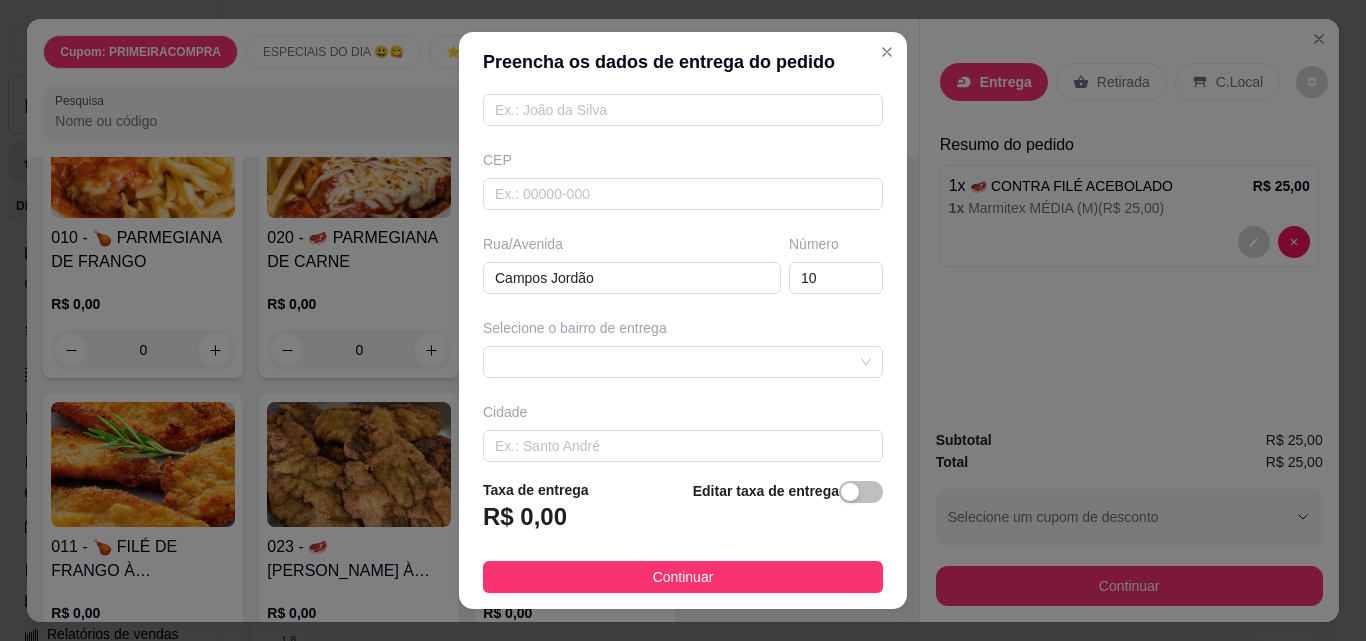 click on "Continuar" at bounding box center (683, 577) 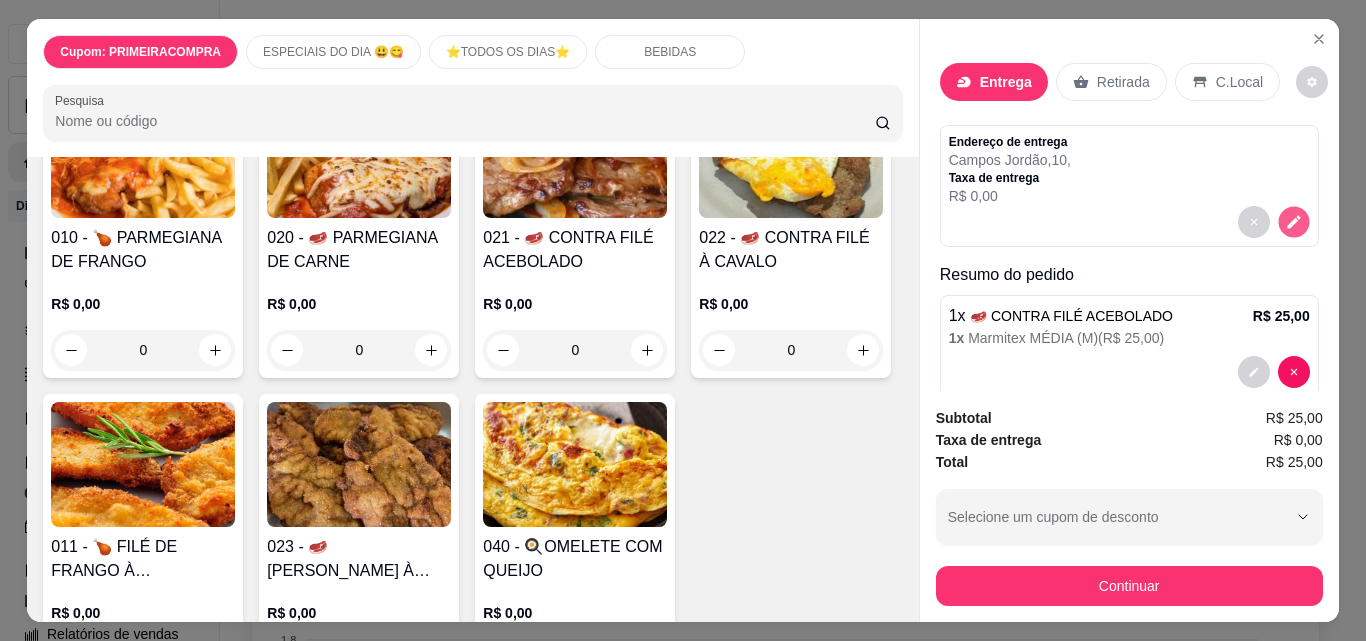 click 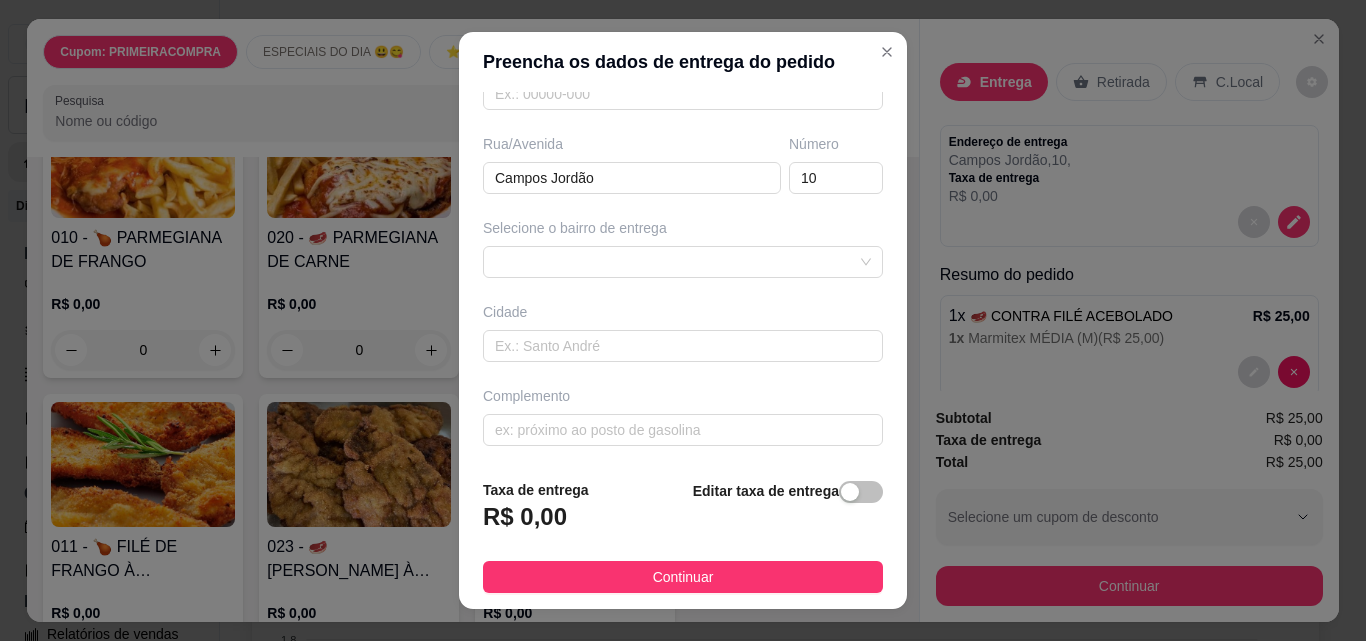 scroll, scrollTop: 303, scrollLeft: 0, axis: vertical 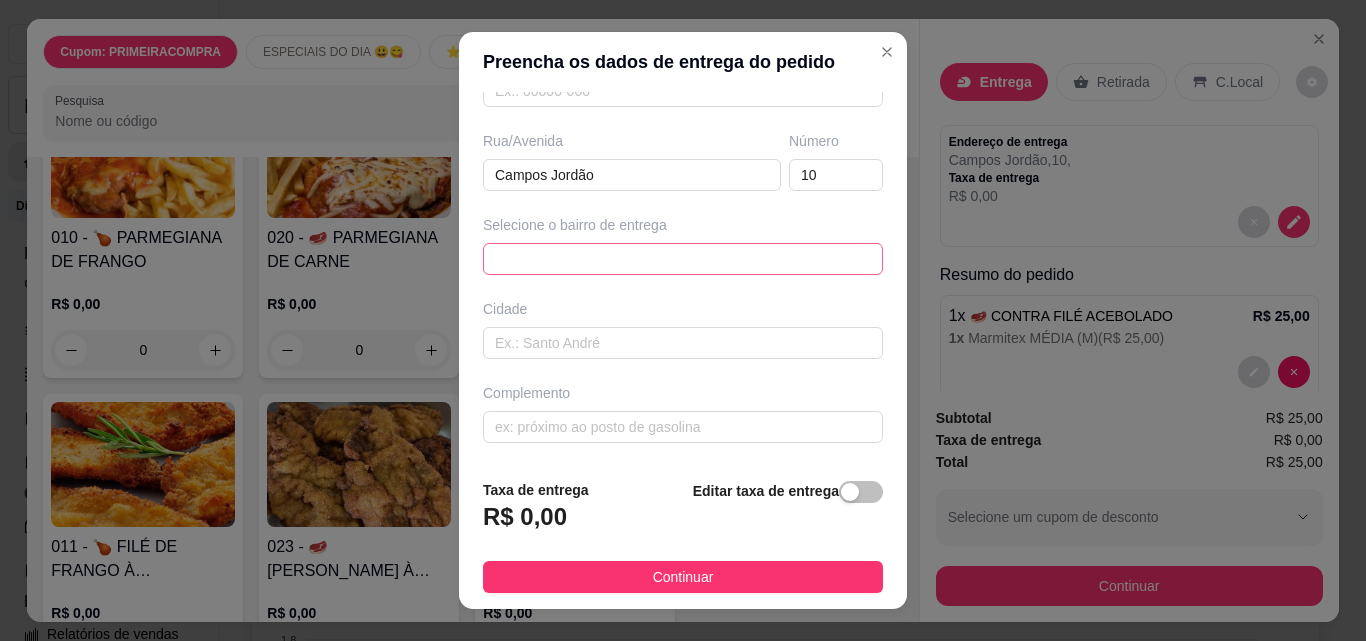 click on "66439ee1b09d353c859129b1 66439f08b09d353c859129b4 [GEOGRAPHIC_DATA] - ITU -  R$ 3,00 Novo Mundo - ITU -  R$ 3,00 Jd Europa - ITU -  R$ 3,00 [GEOGRAPHIC_DATA] - ITU -  R$ 3,00 [GEOGRAPHIC_DATA] - ITU -  R$ 3,00 Jd União - ITU -  R$ 3,00 [GEOGRAPHIC_DATA] - ITU -  R$ 3,00 AME (INFORMAR SETOR/RAMAL) - ITU -  R$ 3,00 PIRA - ITU -  R$ 3,00 CEDEME (INFORMAR SETOR) - ITU -  R$ 3,00" at bounding box center (683, 259) 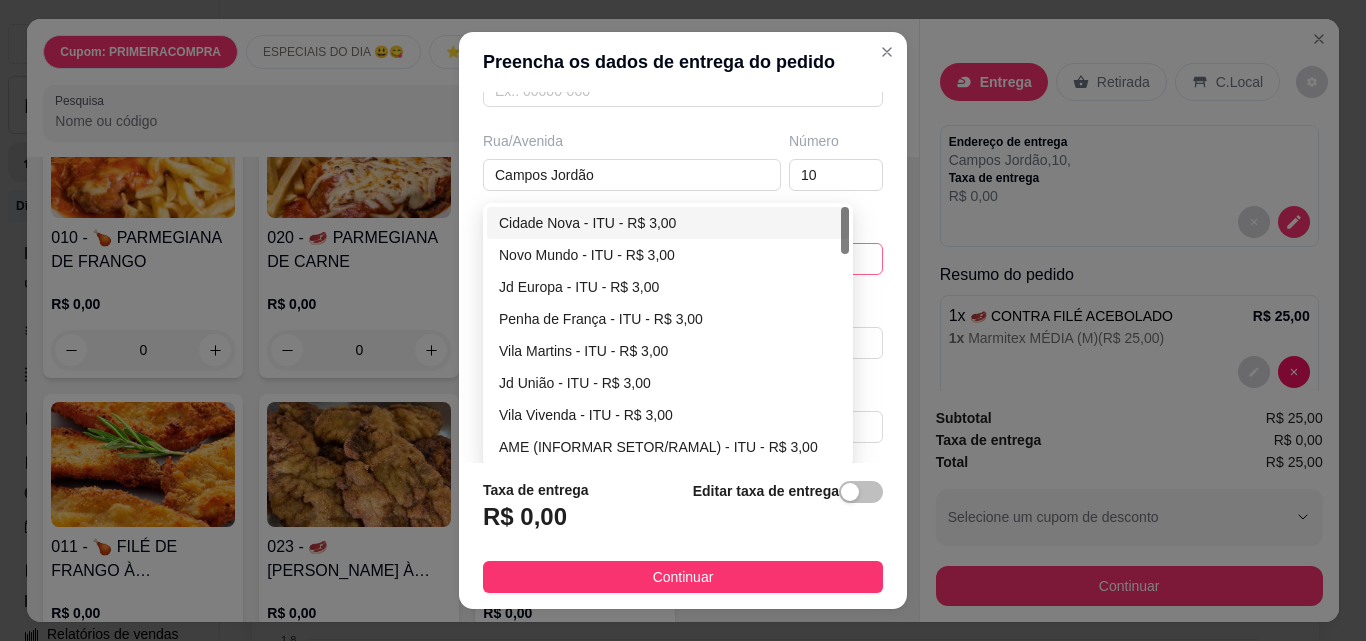 click on "Cidade Nova - ITU -  R$ 3,00" at bounding box center [668, 223] 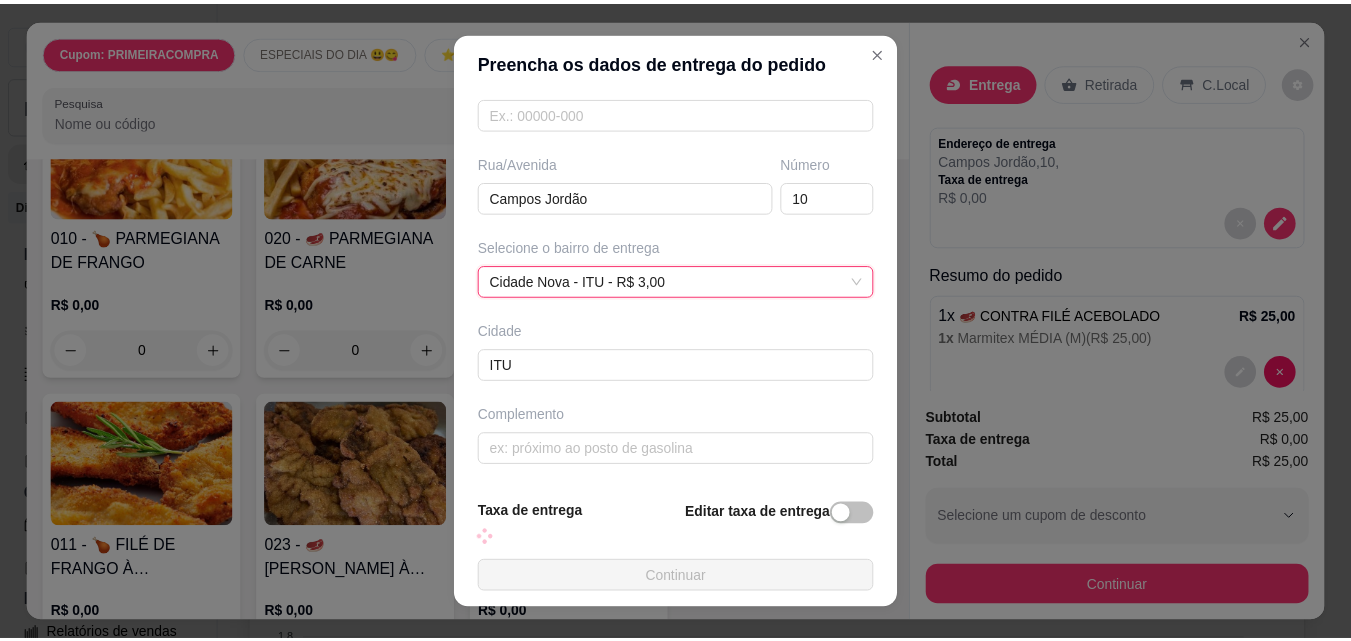 scroll, scrollTop: 281, scrollLeft: 0, axis: vertical 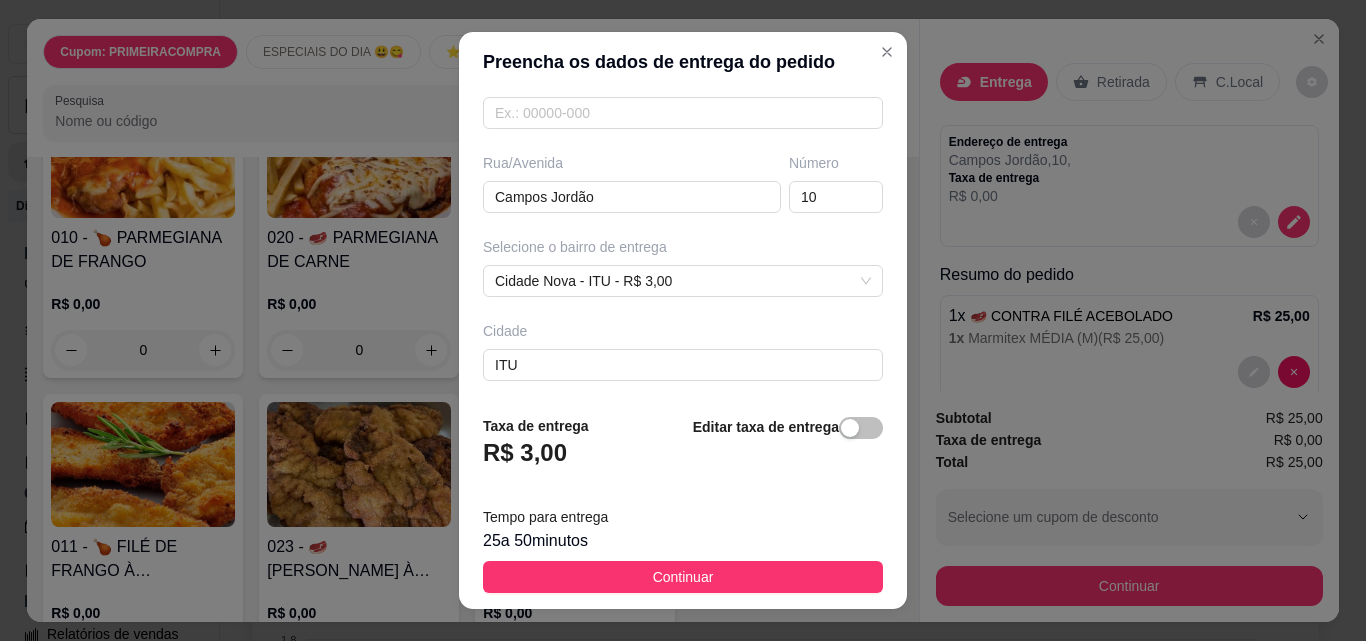click on "Continuar" at bounding box center (683, 577) 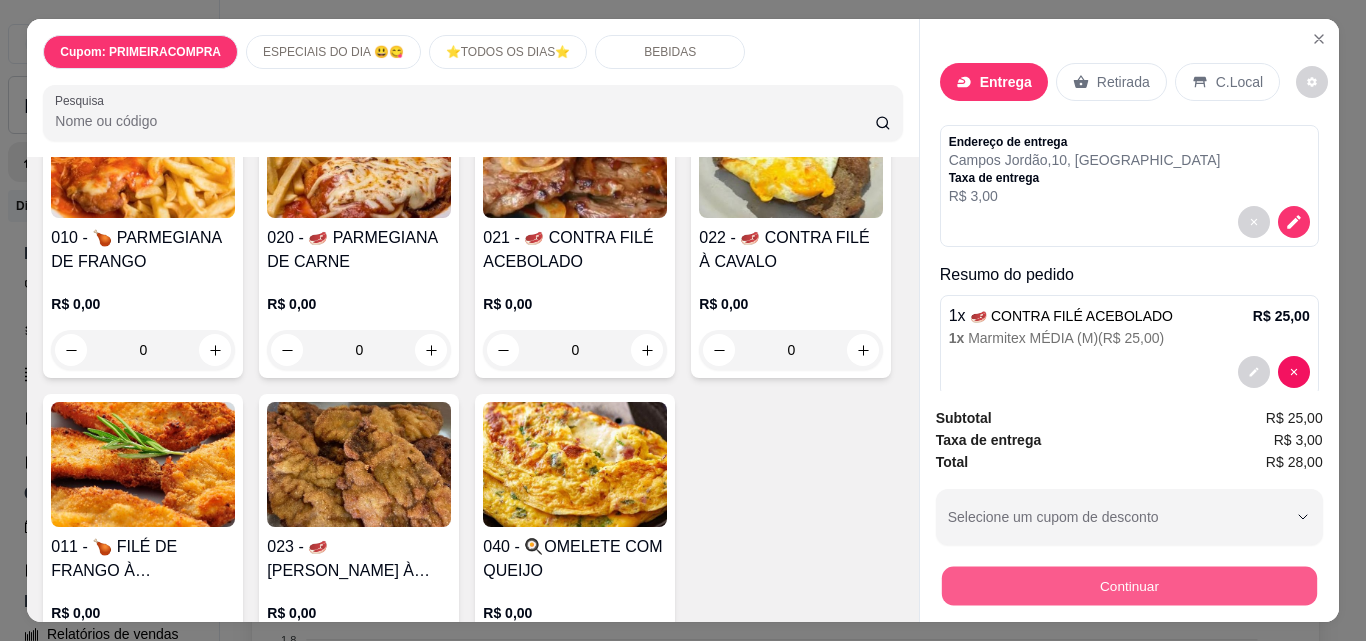 click on "Continuar" at bounding box center (1128, 585) 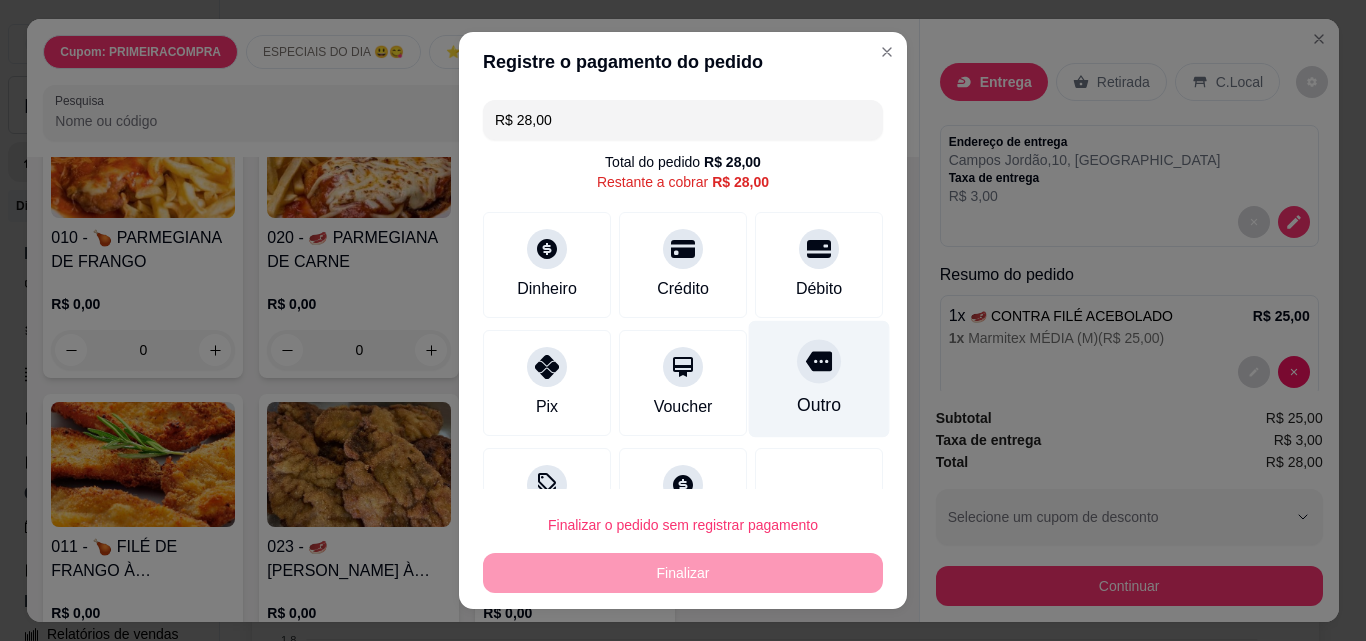 click on "Outro" at bounding box center (819, 379) 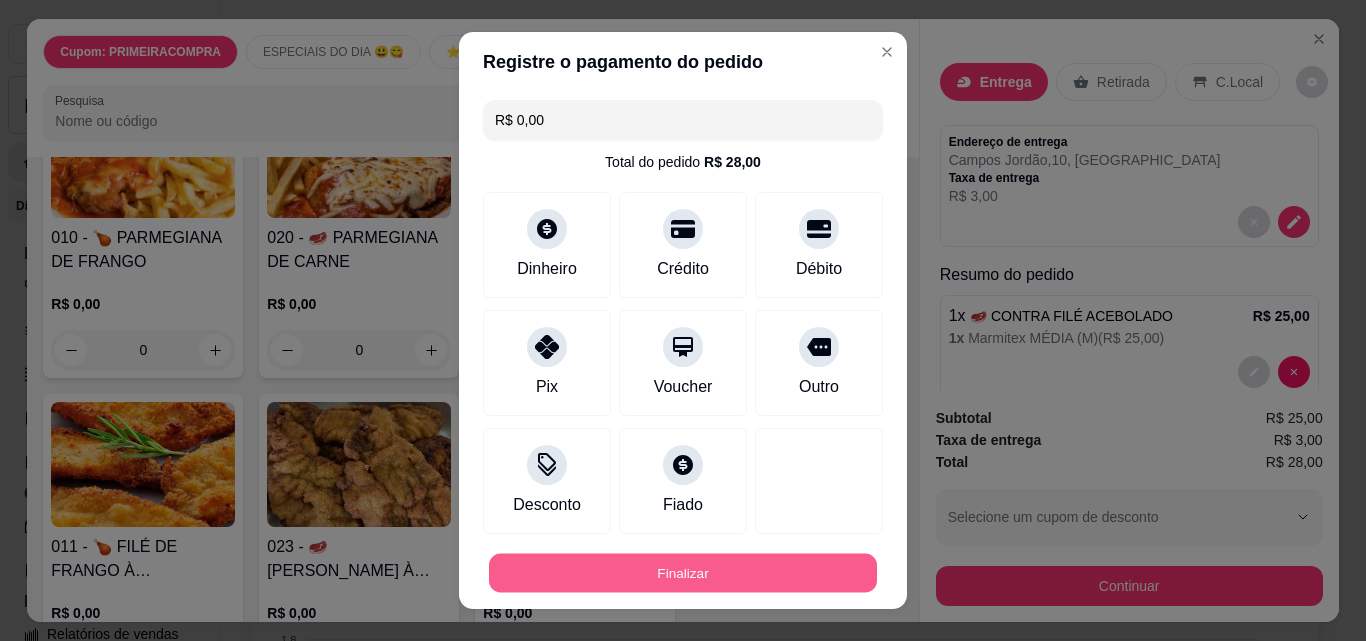 click on "Finalizar" at bounding box center [683, 573] 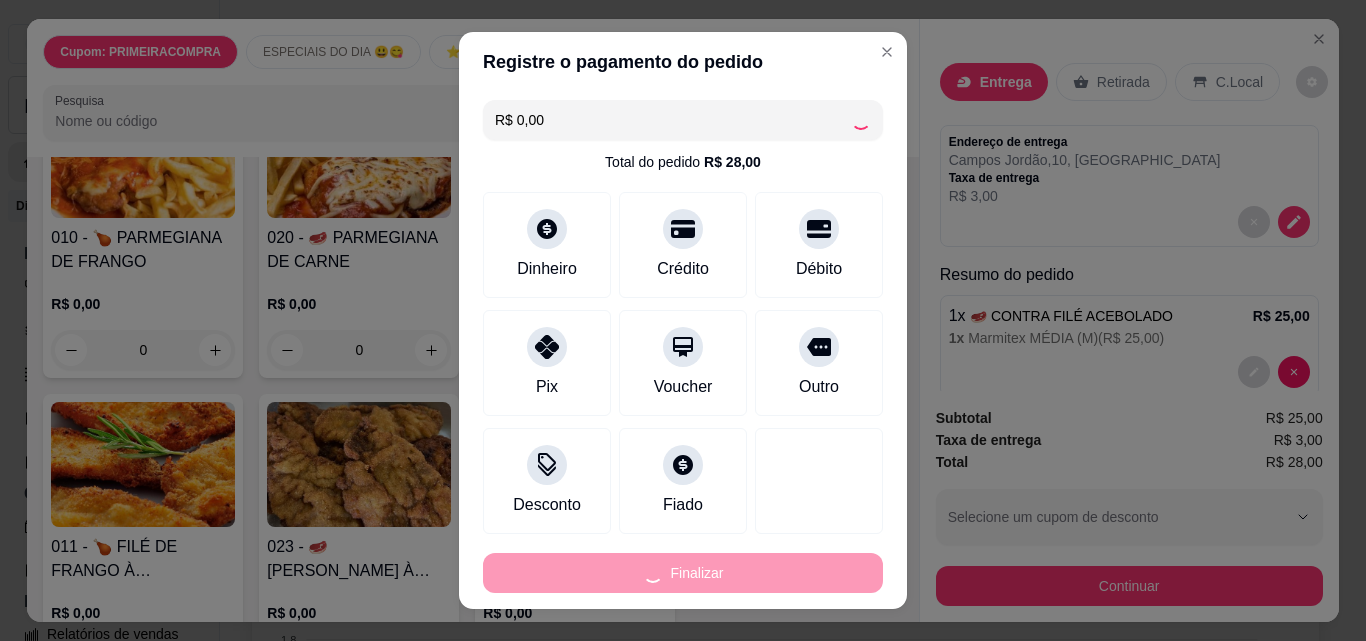 type on "-R$ 28,00" 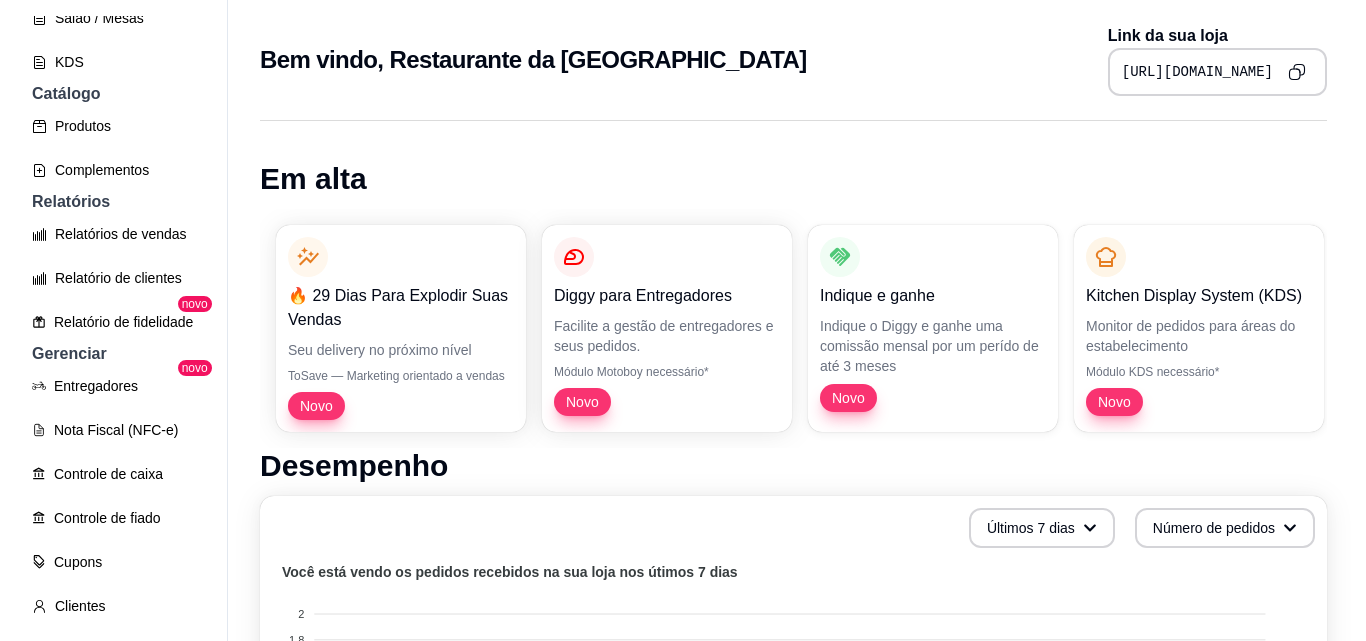 scroll, scrollTop: 0, scrollLeft: 0, axis: both 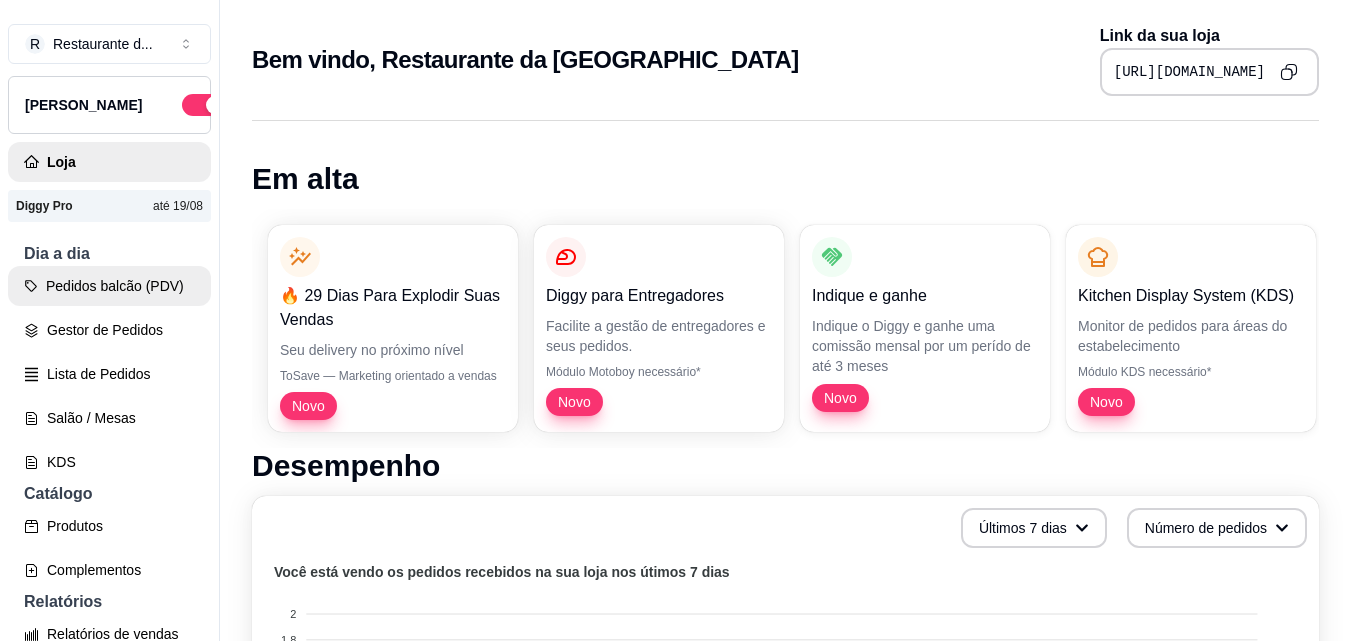 click on "Pedidos balcão (PDV)" at bounding box center [109, 286] 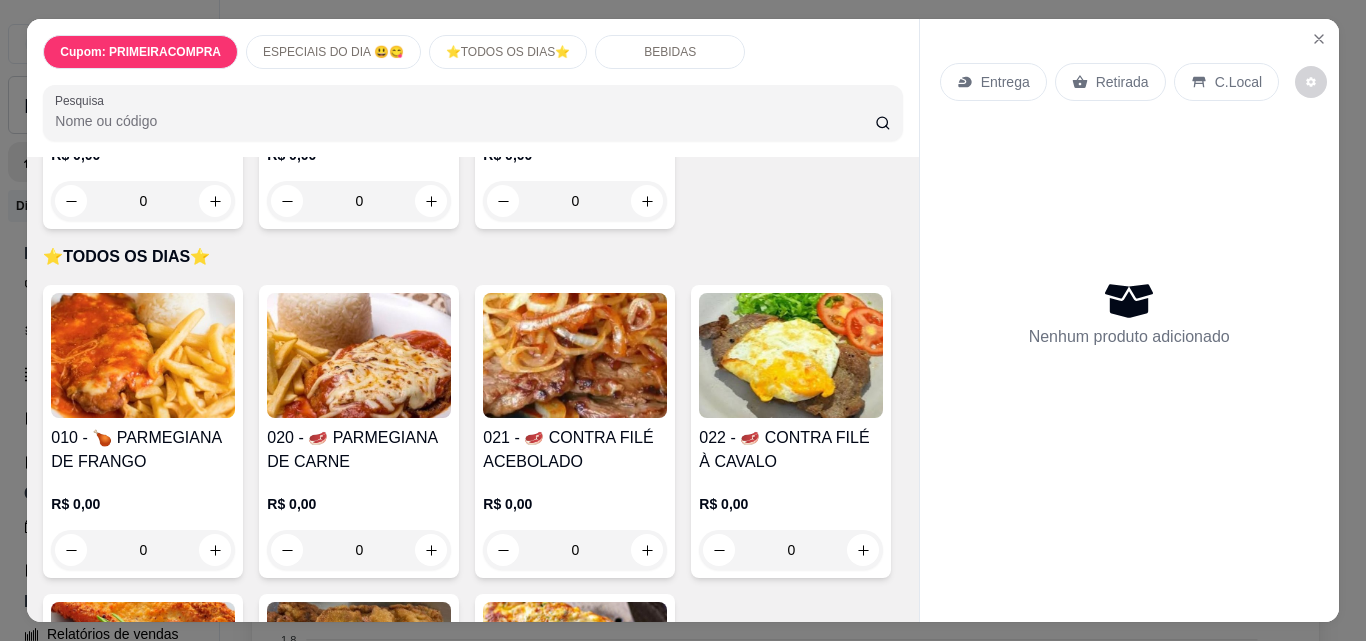 scroll, scrollTop: 900, scrollLeft: 0, axis: vertical 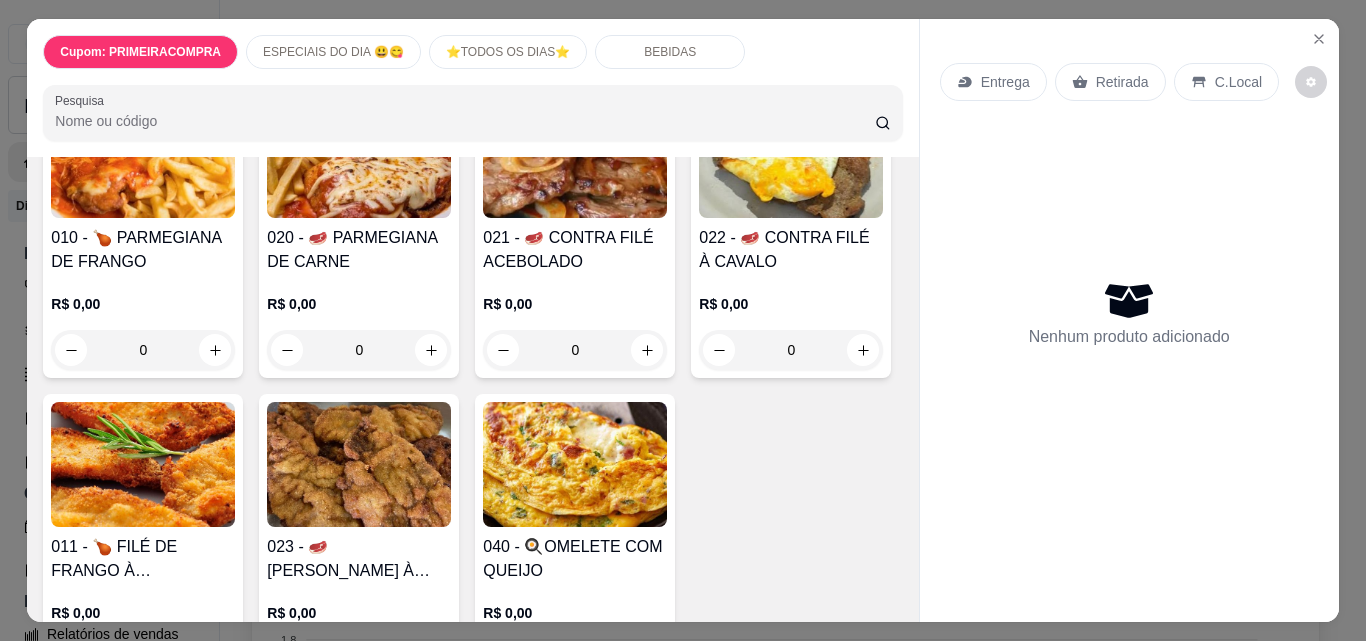 click at bounding box center [143, 464] 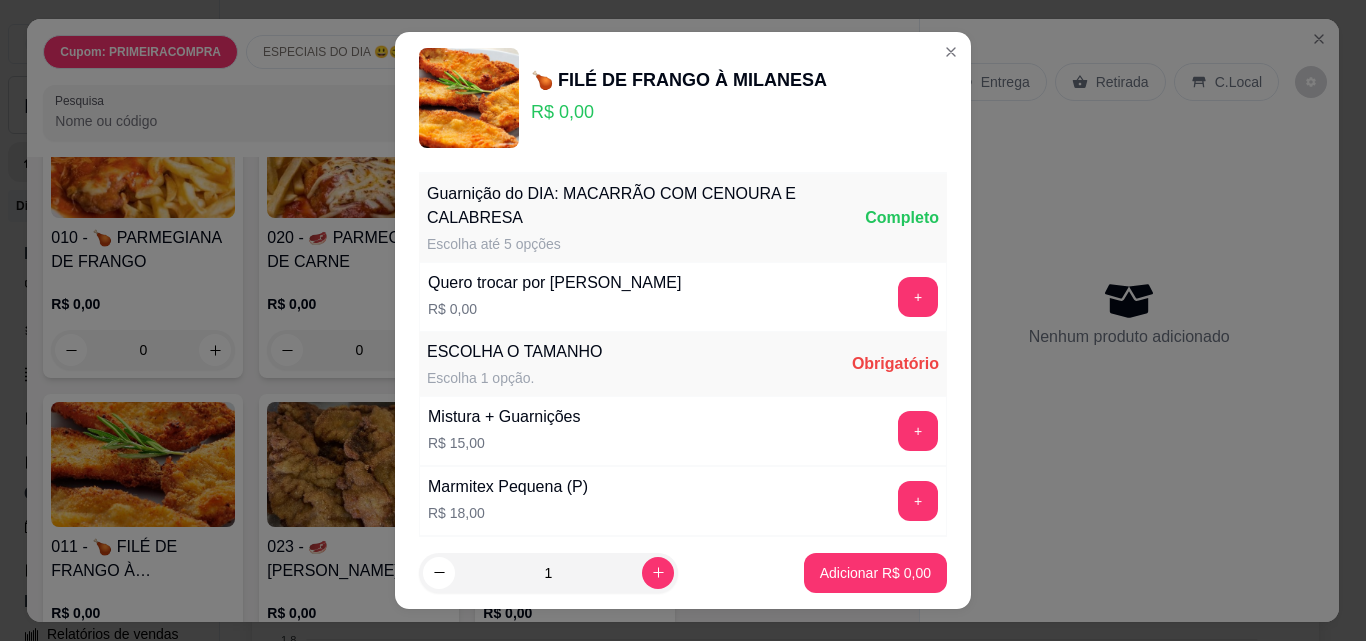 scroll, scrollTop: 100, scrollLeft: 0, axis: vertical 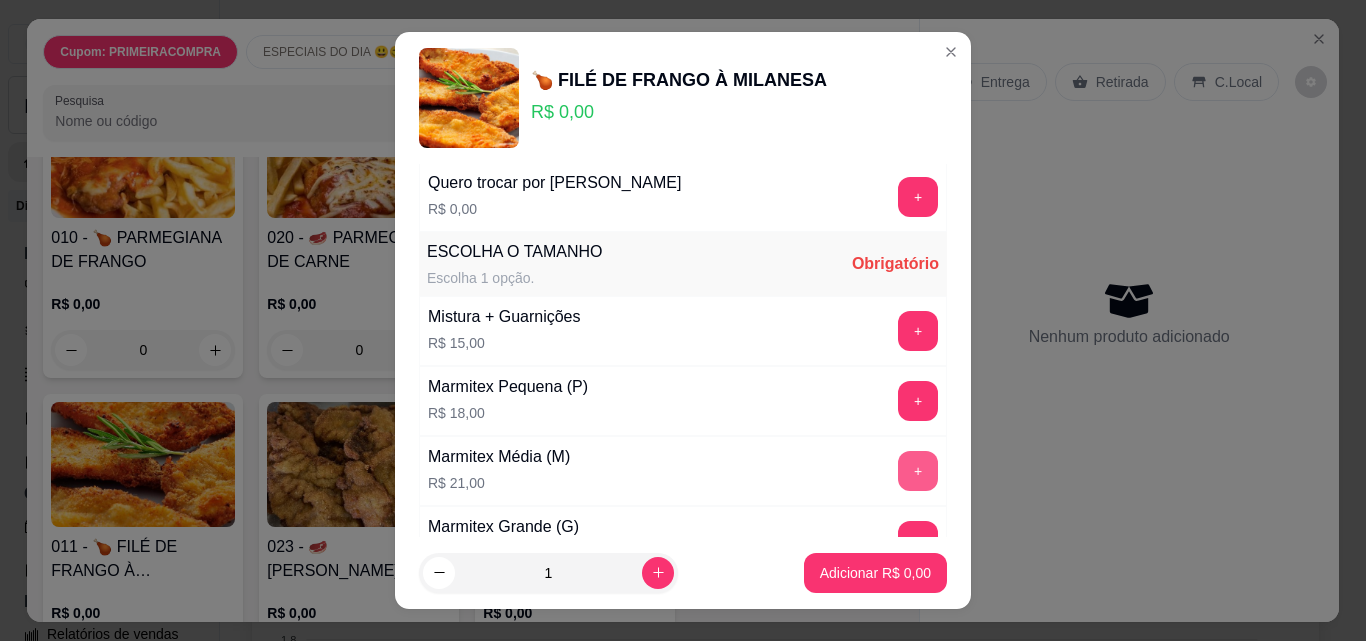 click on "+" at bounding box center (918, 471) 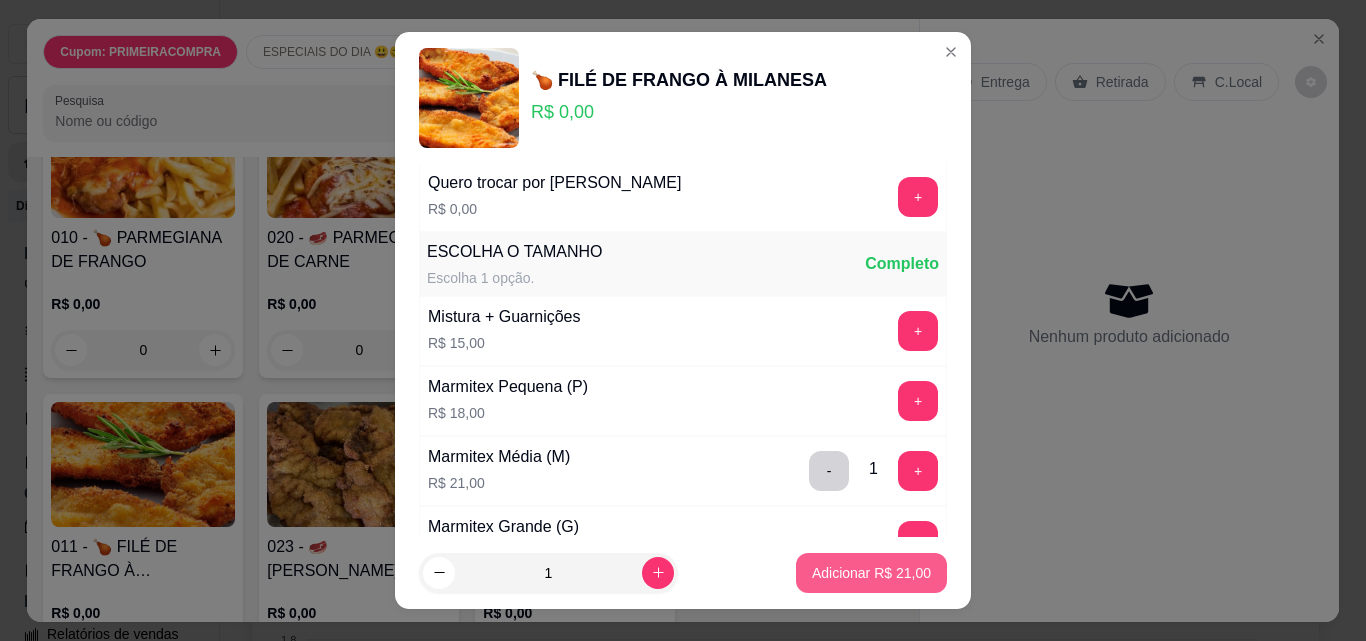 click on "Adicionar   R$ 21,00" at bounding box center (871, 573) 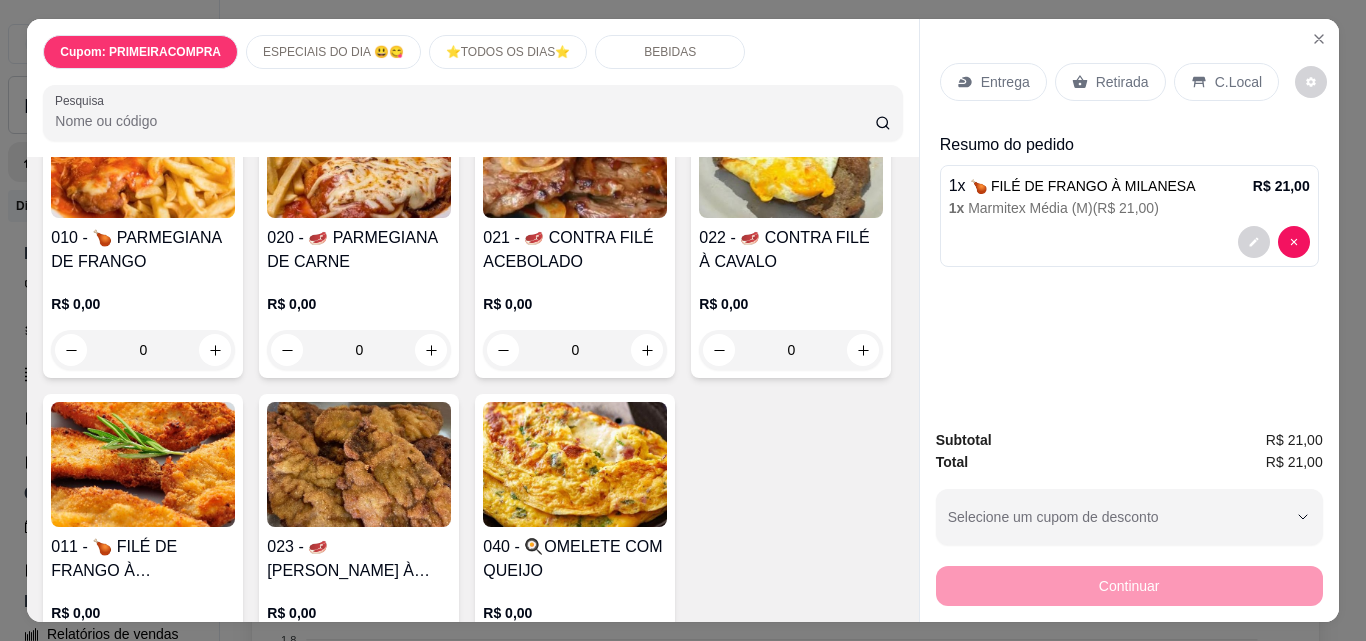 click at bounding box center (143, 464) 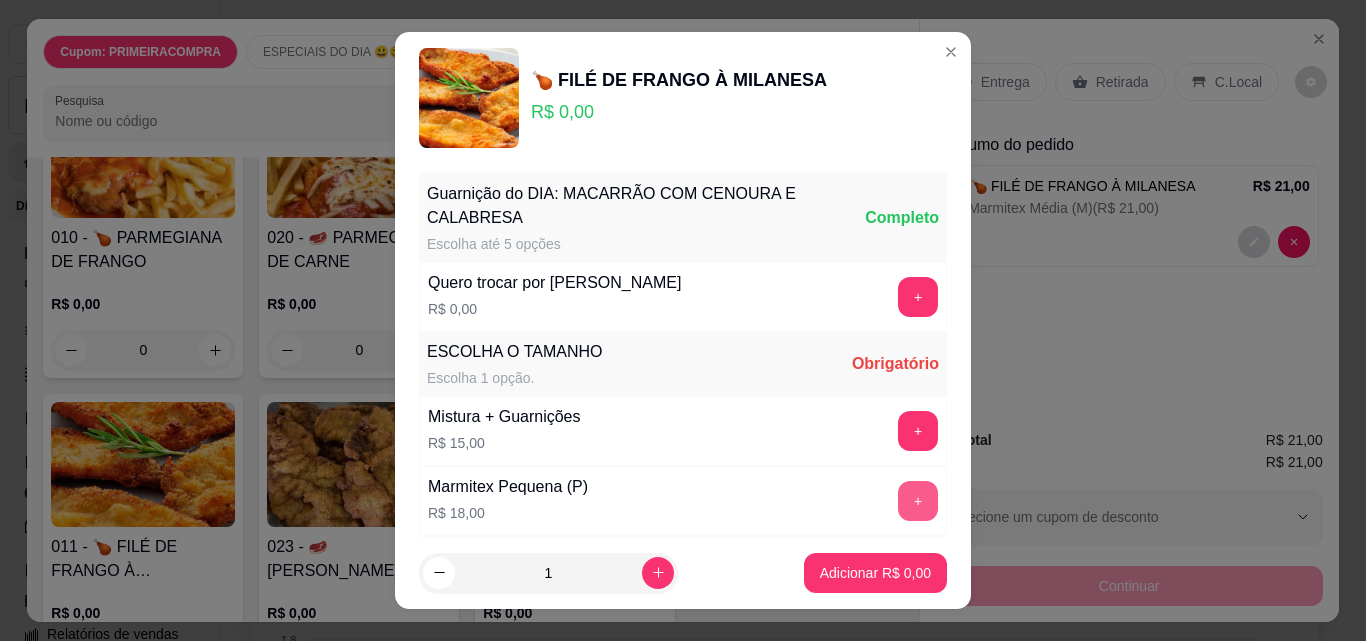 click on "+" at bounding box center (918, 501) 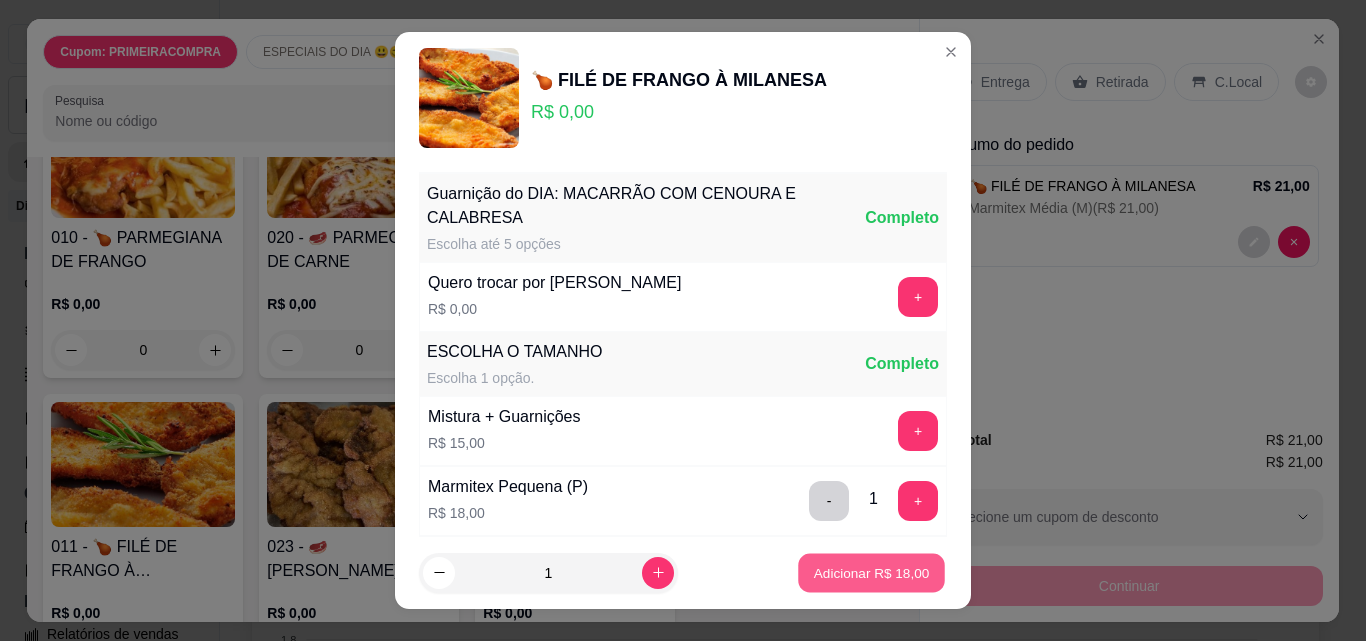 click on "Adicionar   R$ 18,00" at bounding box center (872, 572) 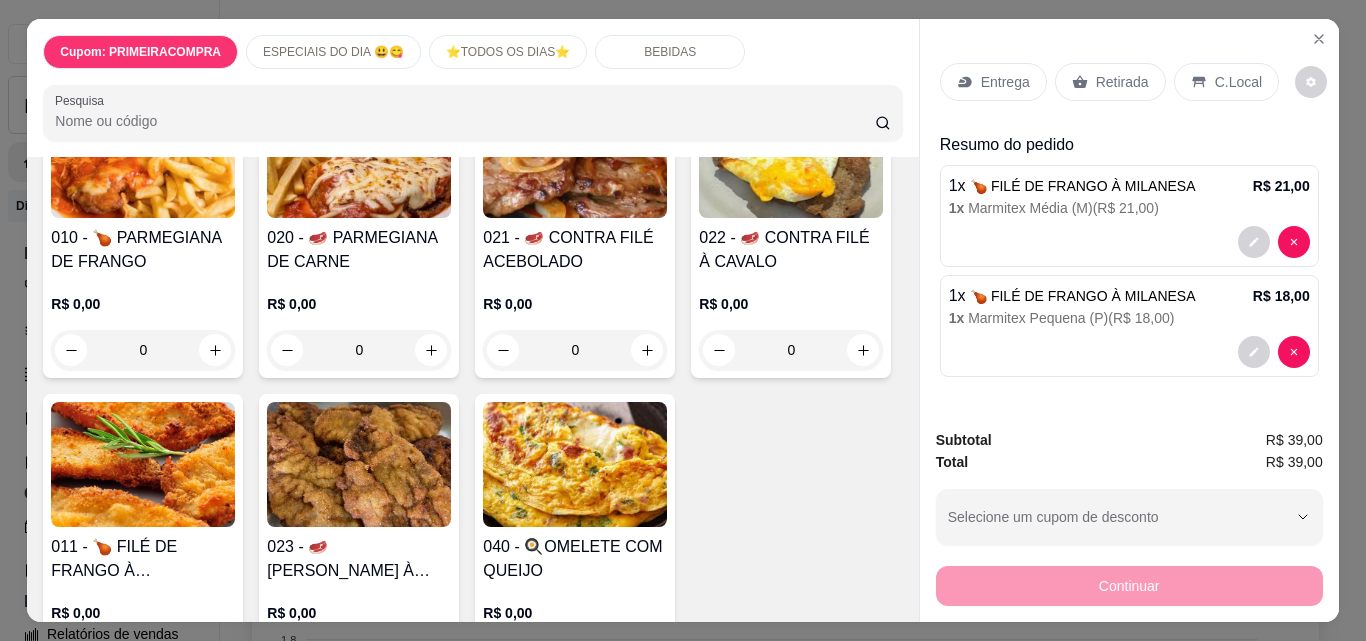 click on "Retirada" at bounding box center (1110, 82) 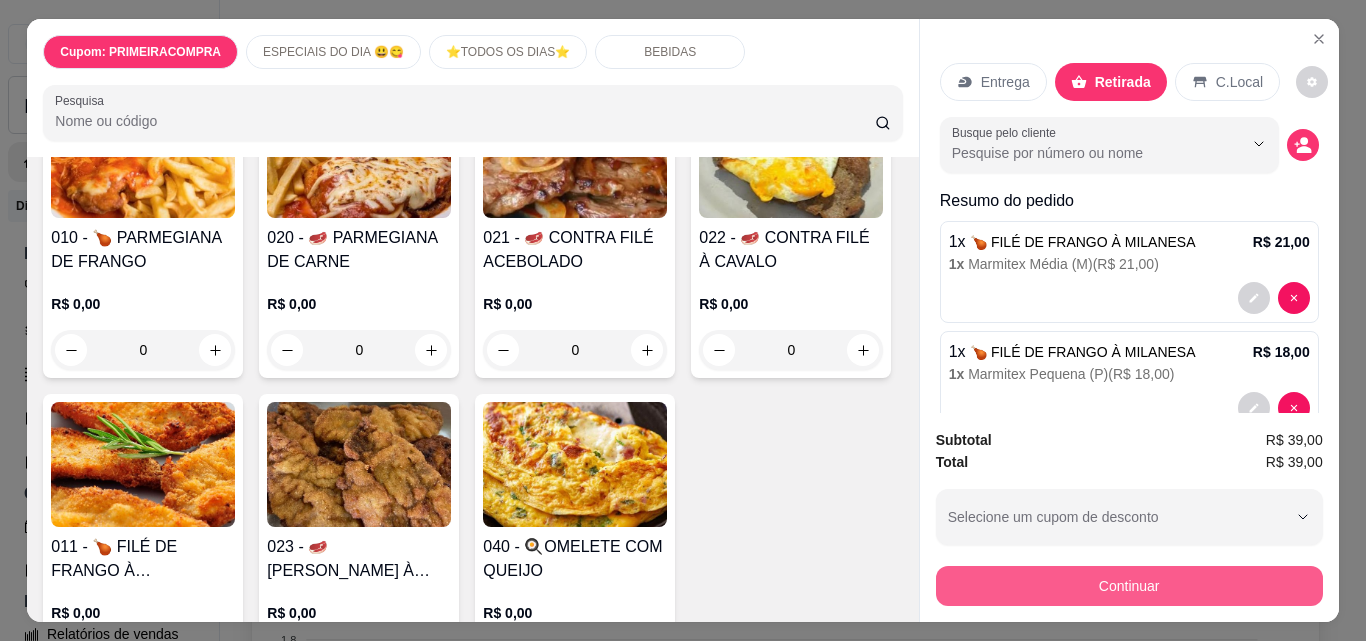 click on "Continuar" at bounding box center [1129, 586] 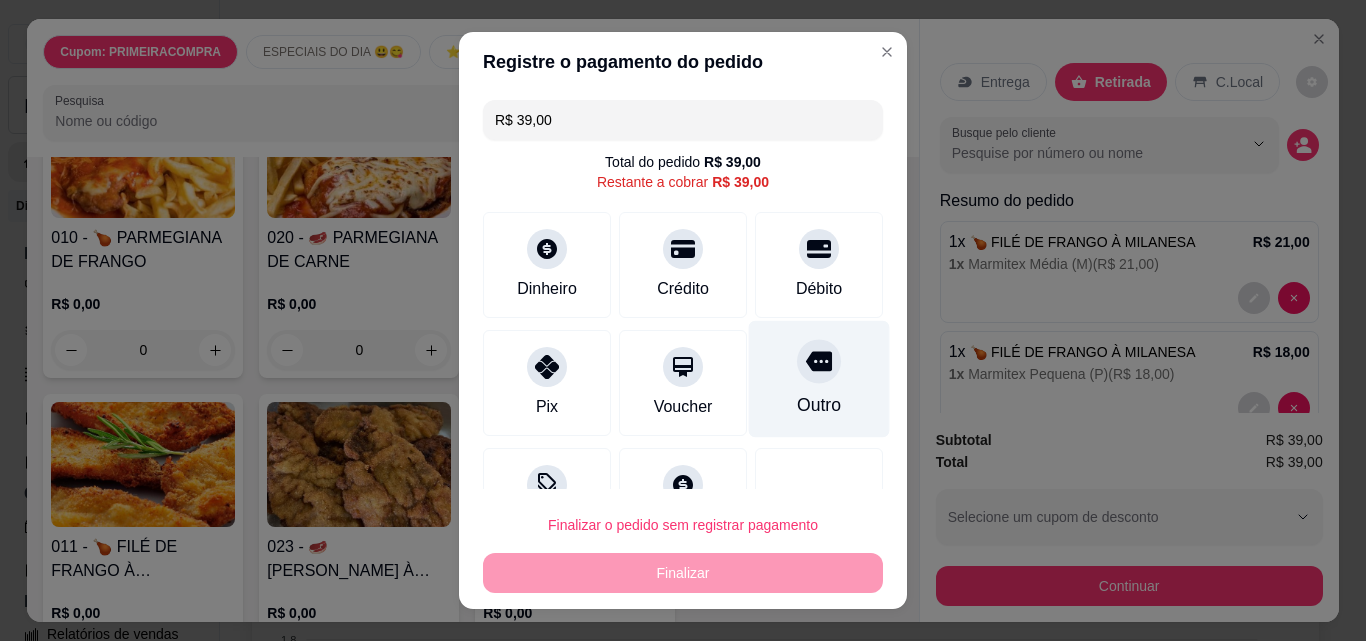 click 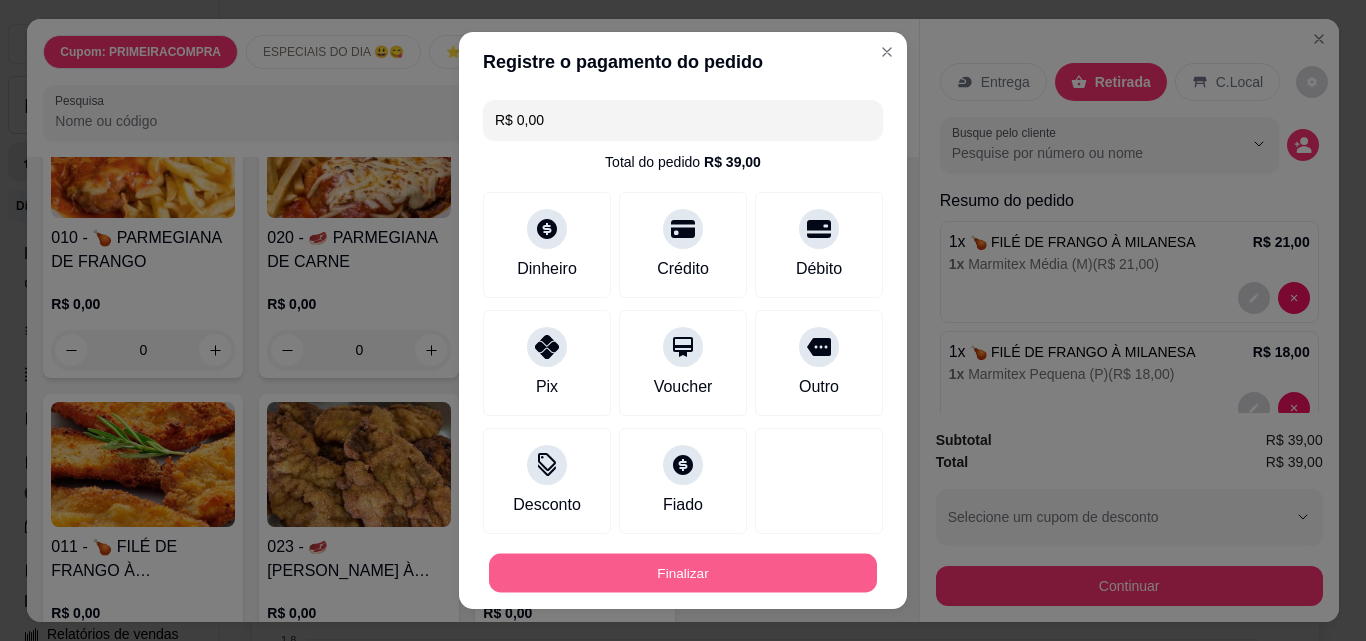 click on "Finalizar" at bounding box center (683, 573) 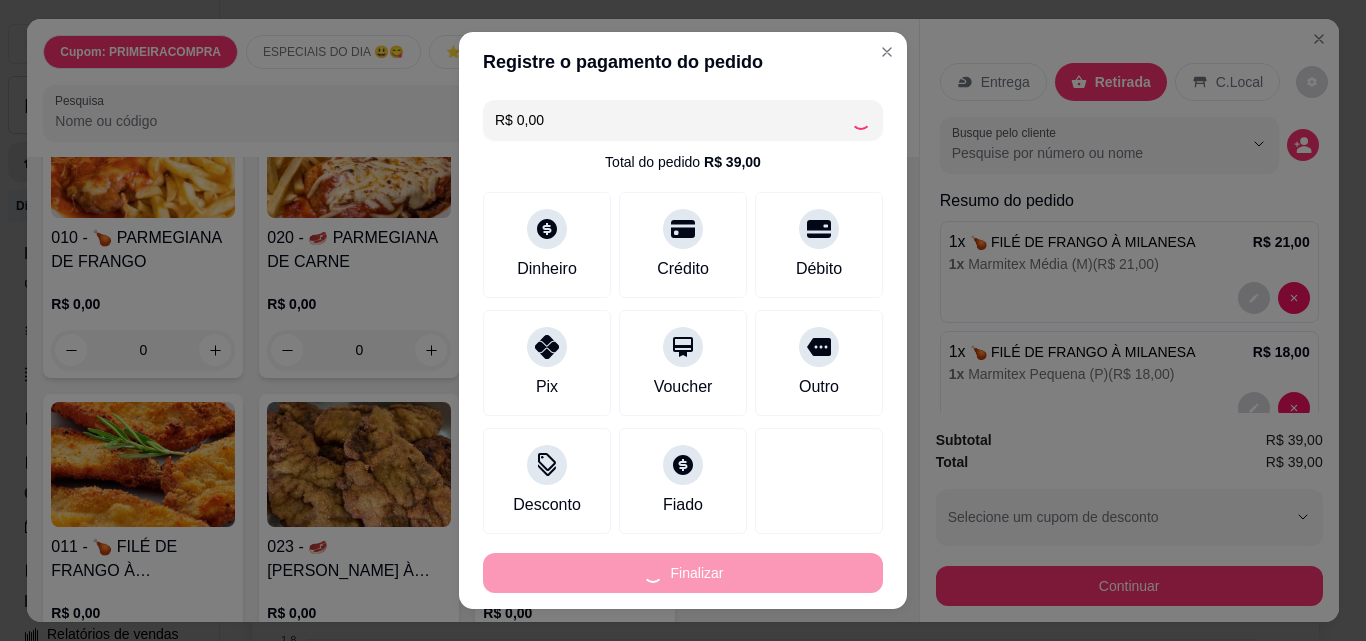 type on "-R$ 39,00" 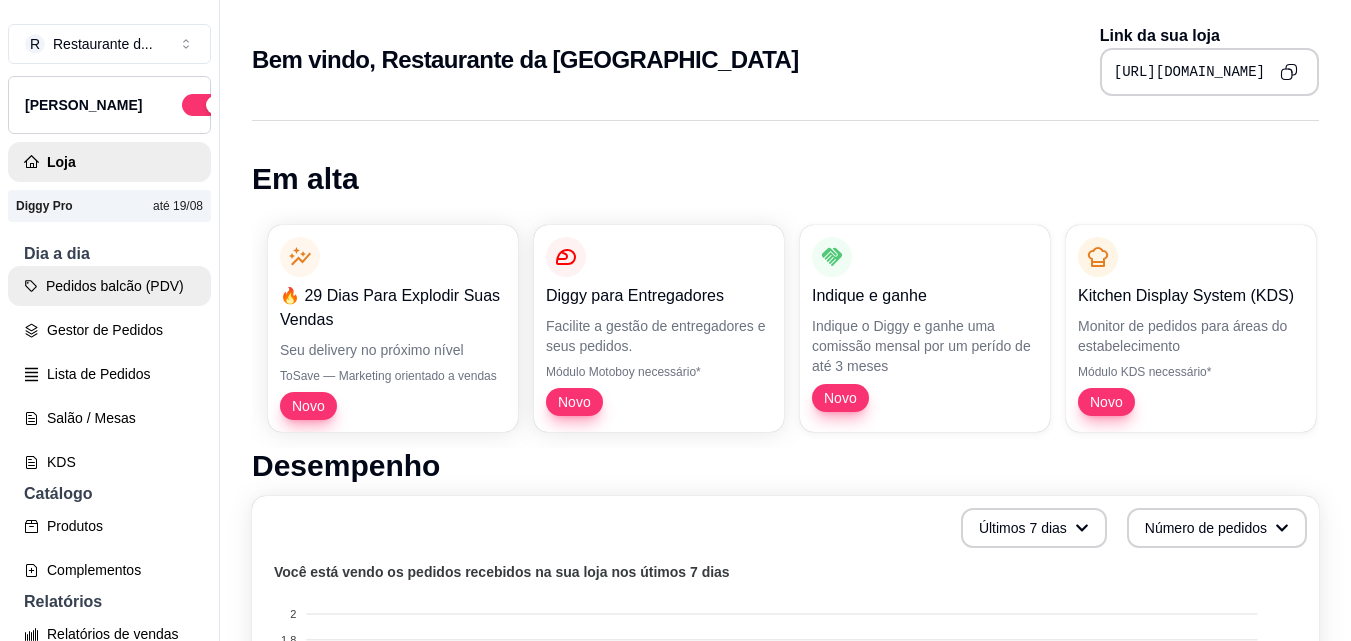 click on "Pedidos balcão (PDV)" at bounding box center (109, 286) 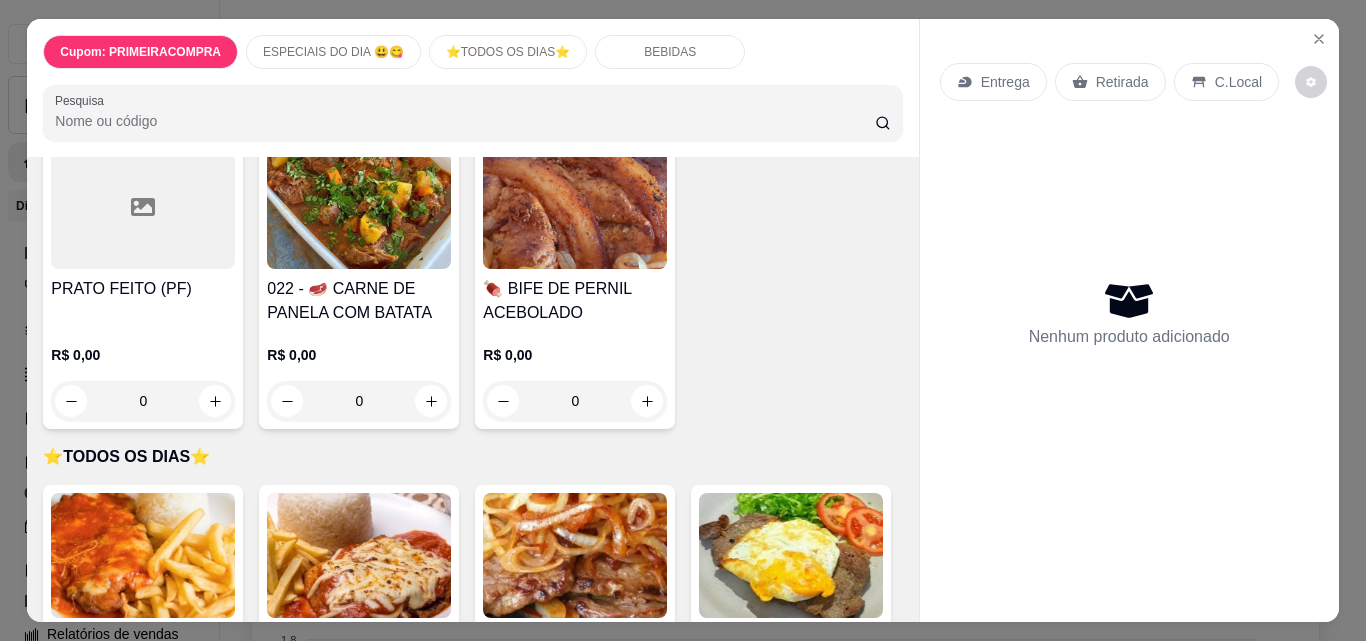 scroll, scrollTop: 600, scrollLeft: 0, axis: vertical 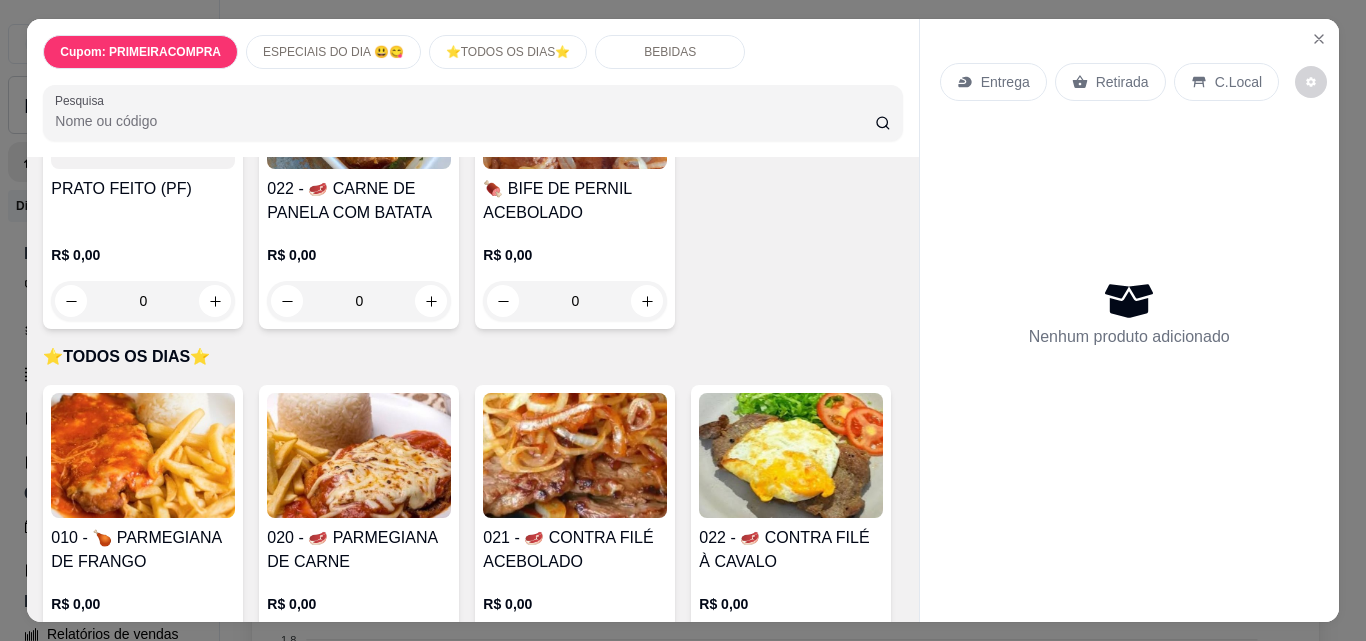 click at bounding box center [575, 455] 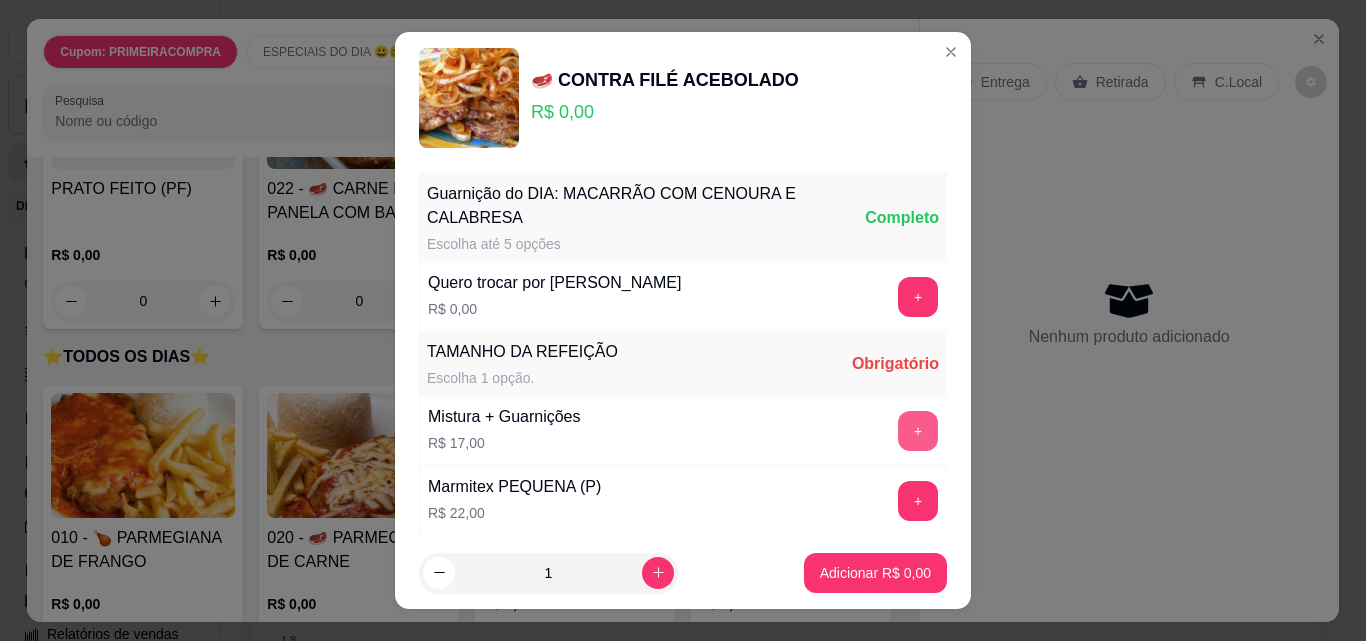 click on "+" at bounding box center [918, 431] 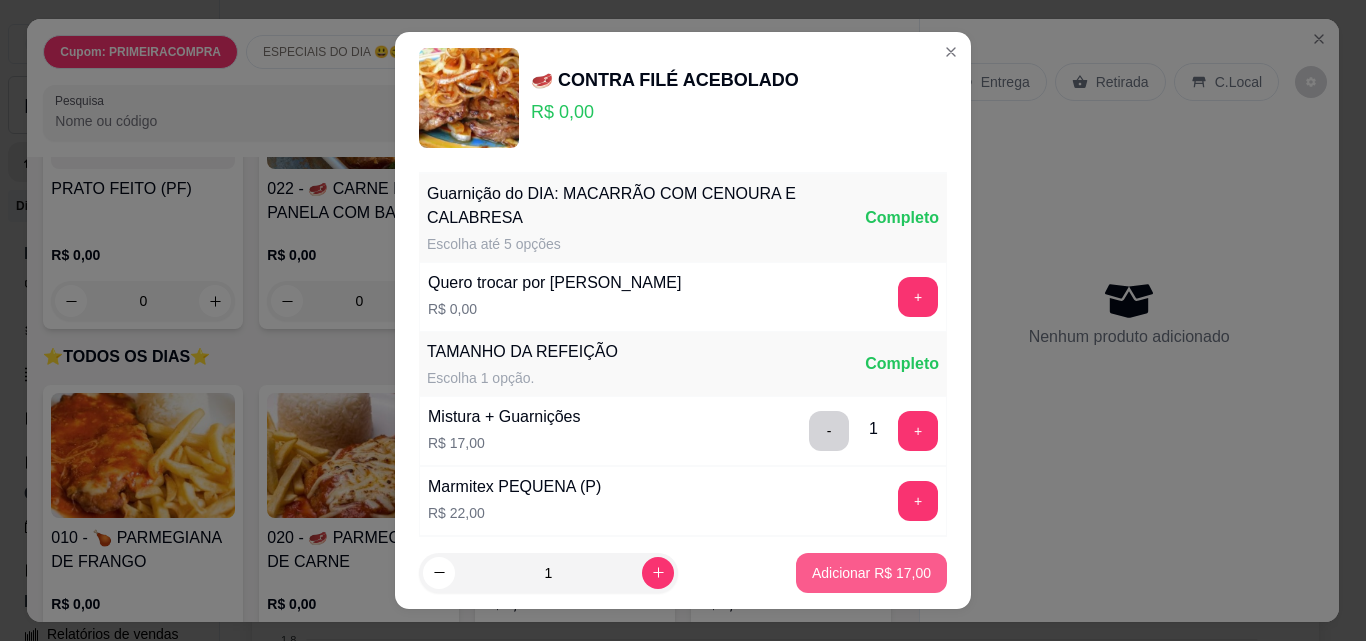 click on "Adicionar   R$ 17,00" at bounding box center [871, 573] 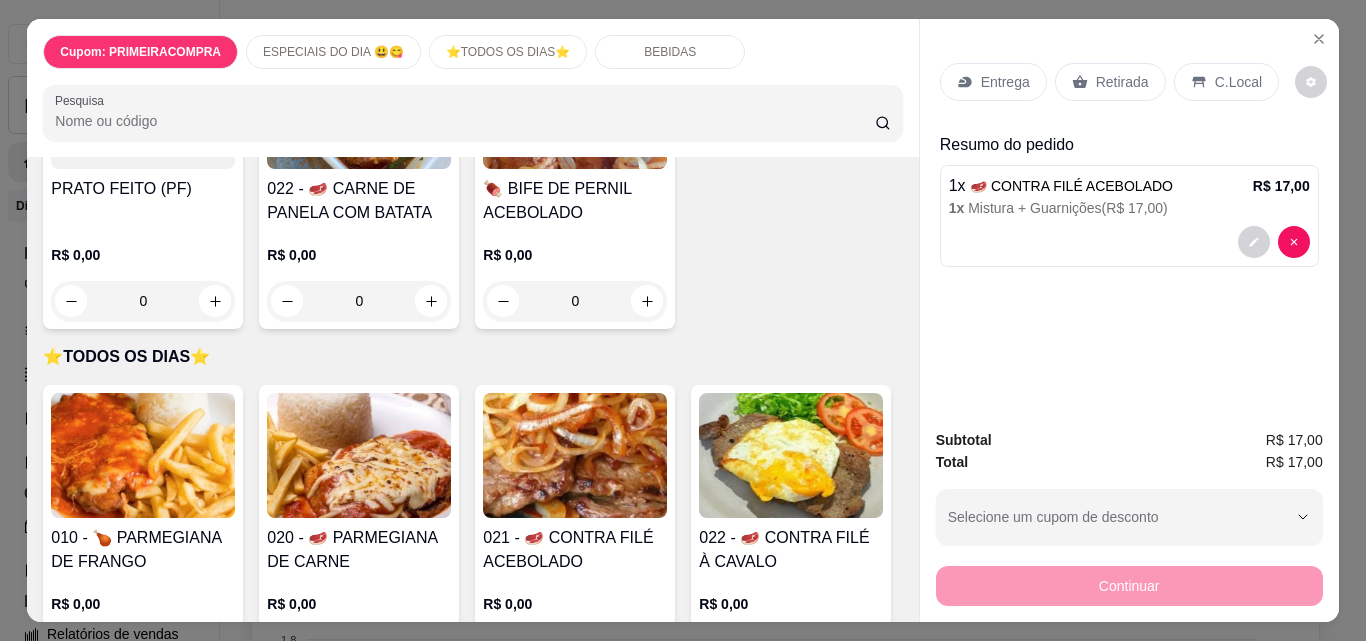 click on "Entrega" at bounding box center (1005, 82) 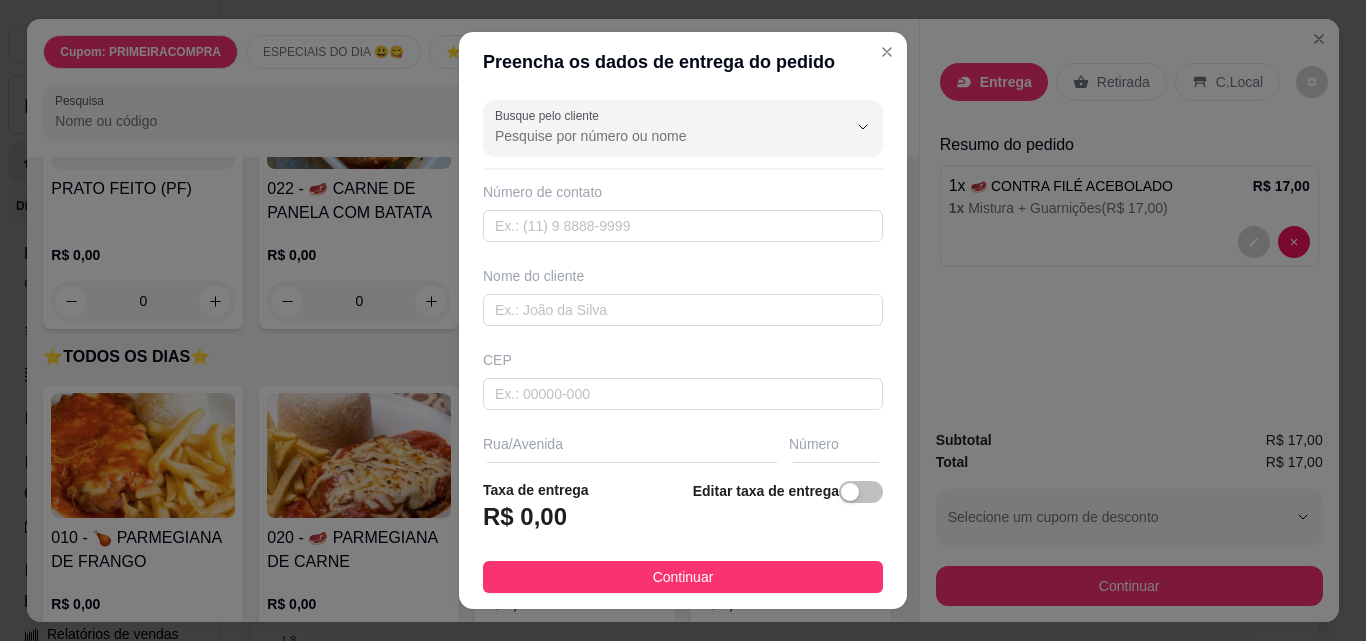 scroll, scrollTop: 100, scrollLeft: 0, axis: vertical 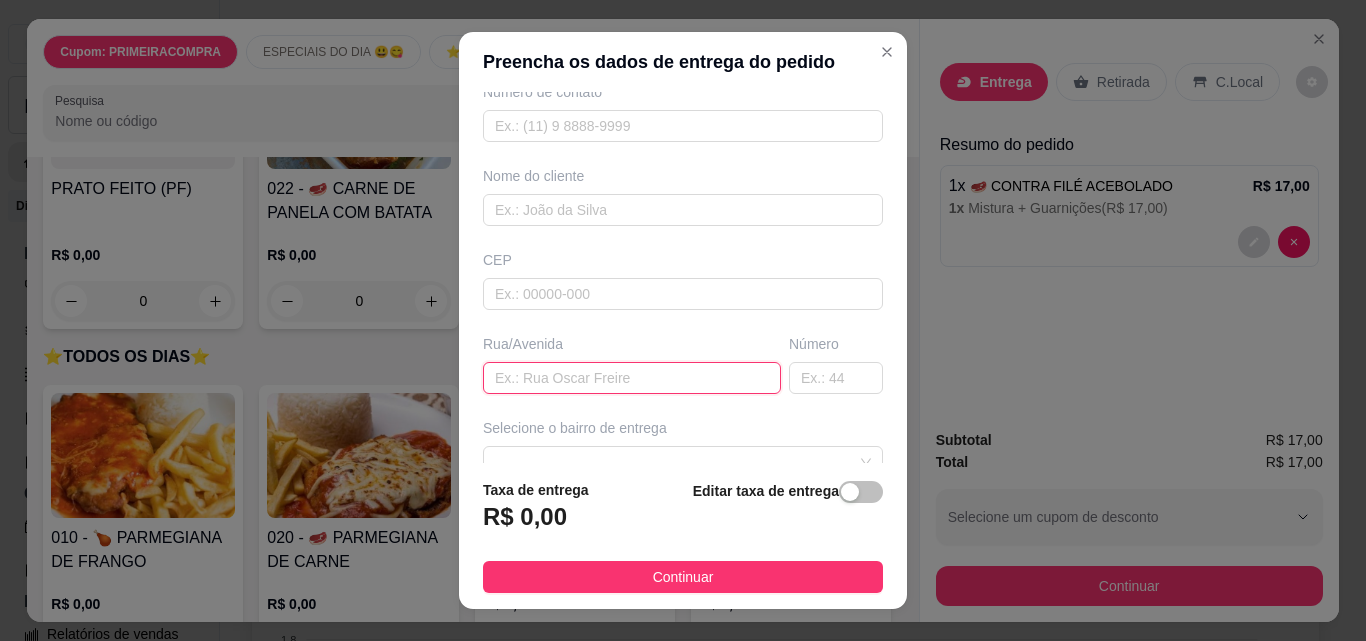 click at bounding box center (632, 378) 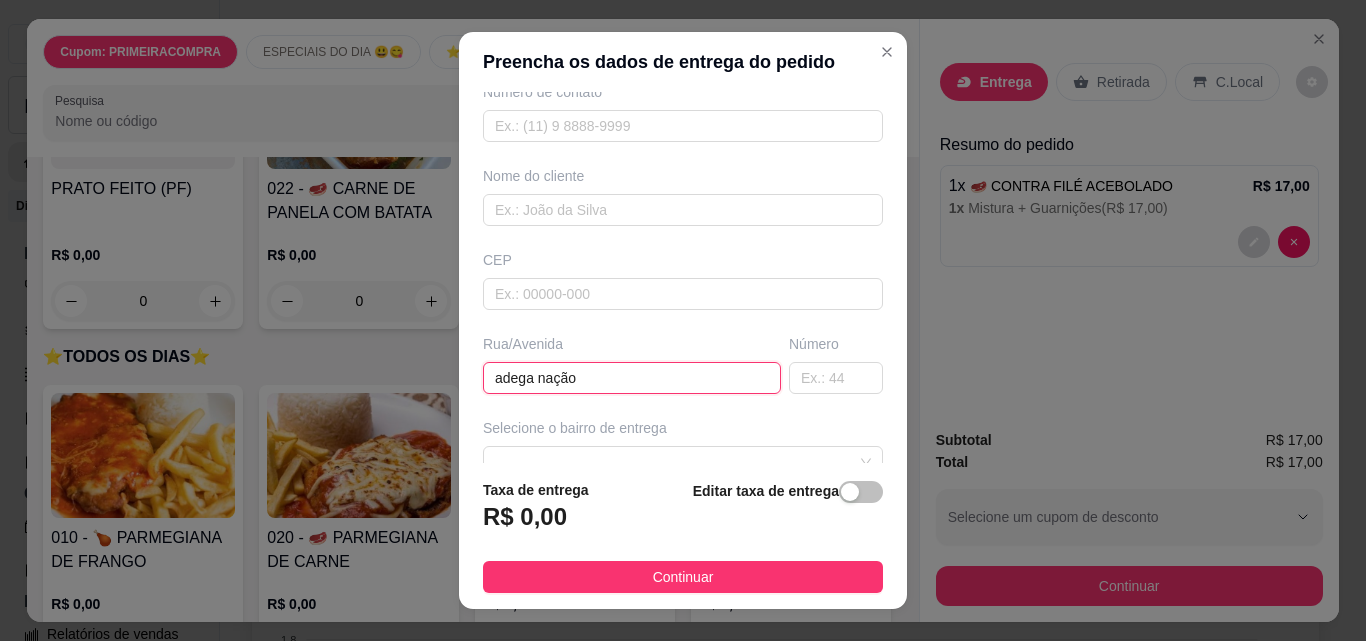 type on "adega nação" 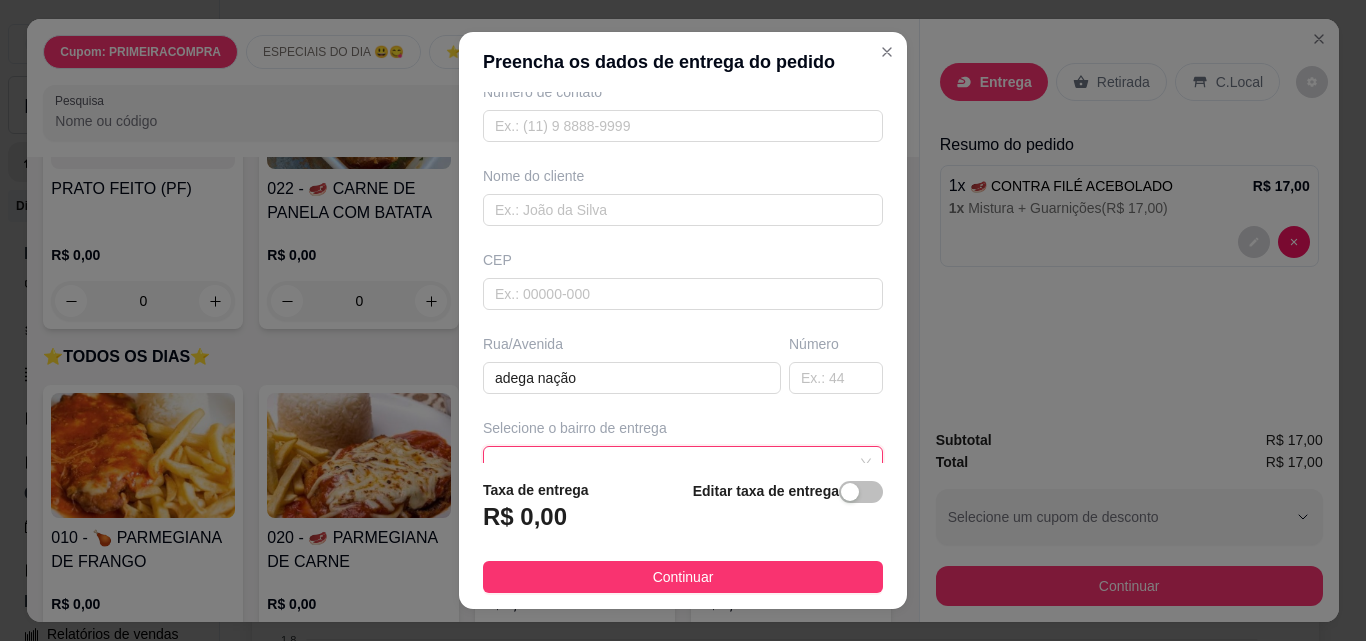 scroll, scrollTop: 114, scrollLeft: 0, axis: vertical 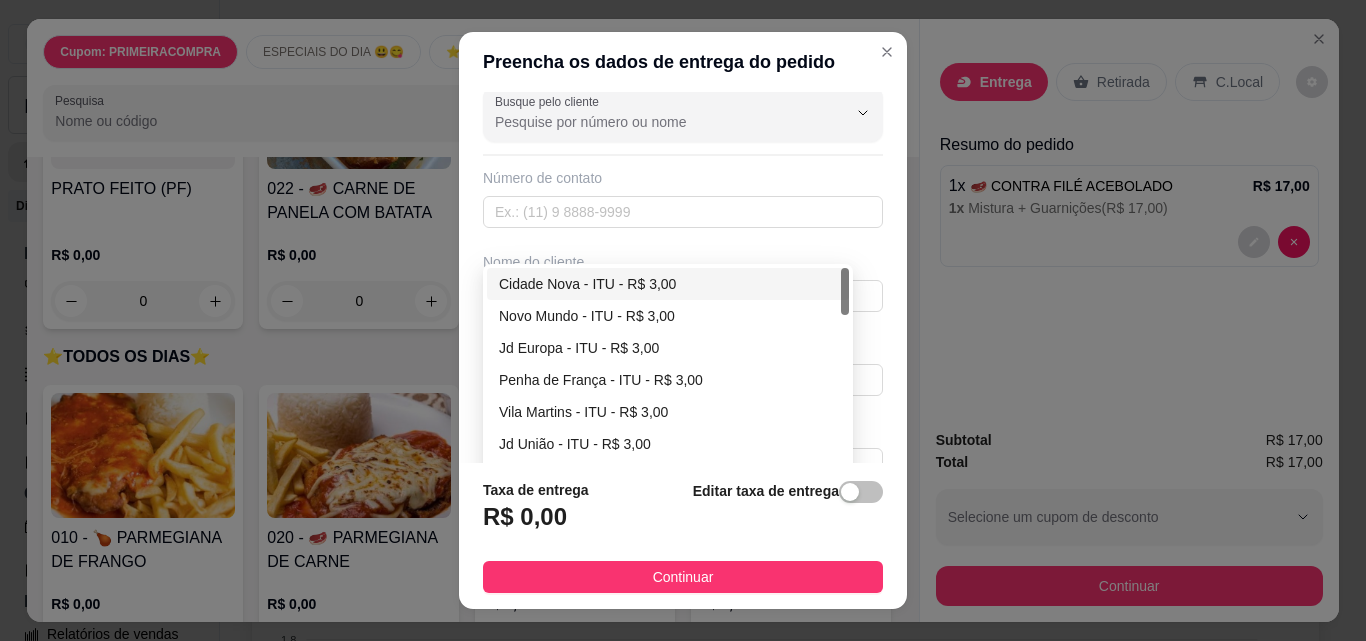click on "Cidade Nova - ITU -  R$ 3,00" at bounding box center [668, 284] 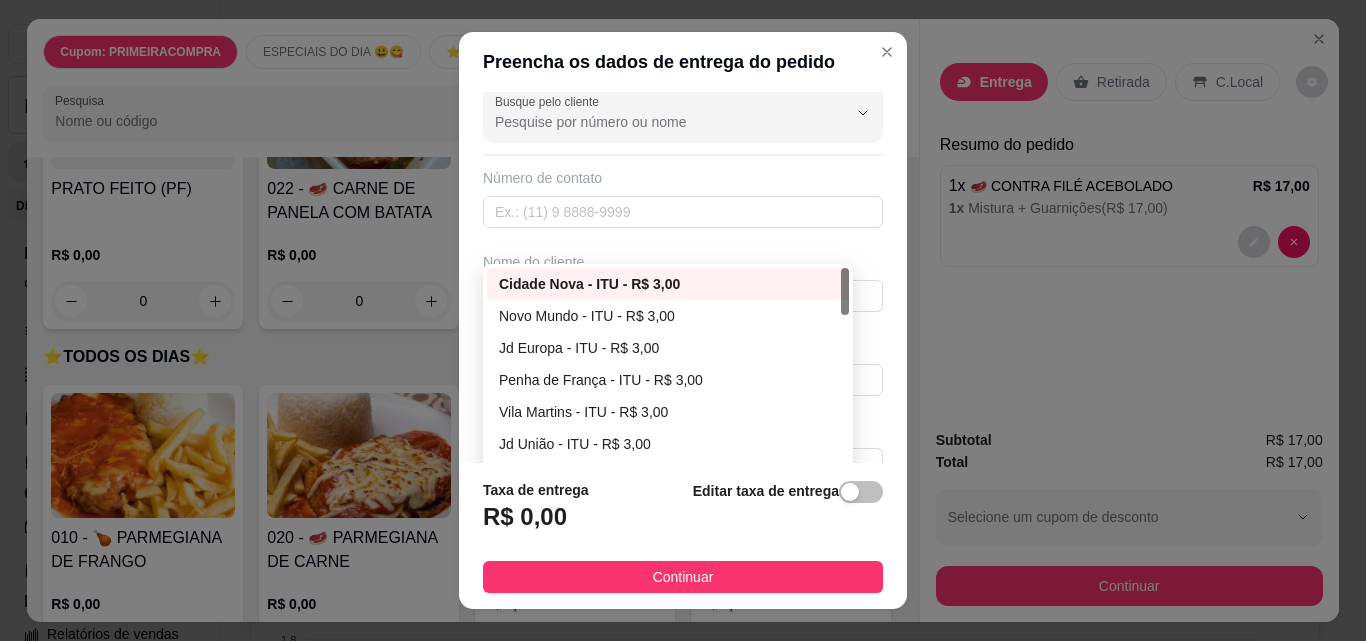type on "ITU" 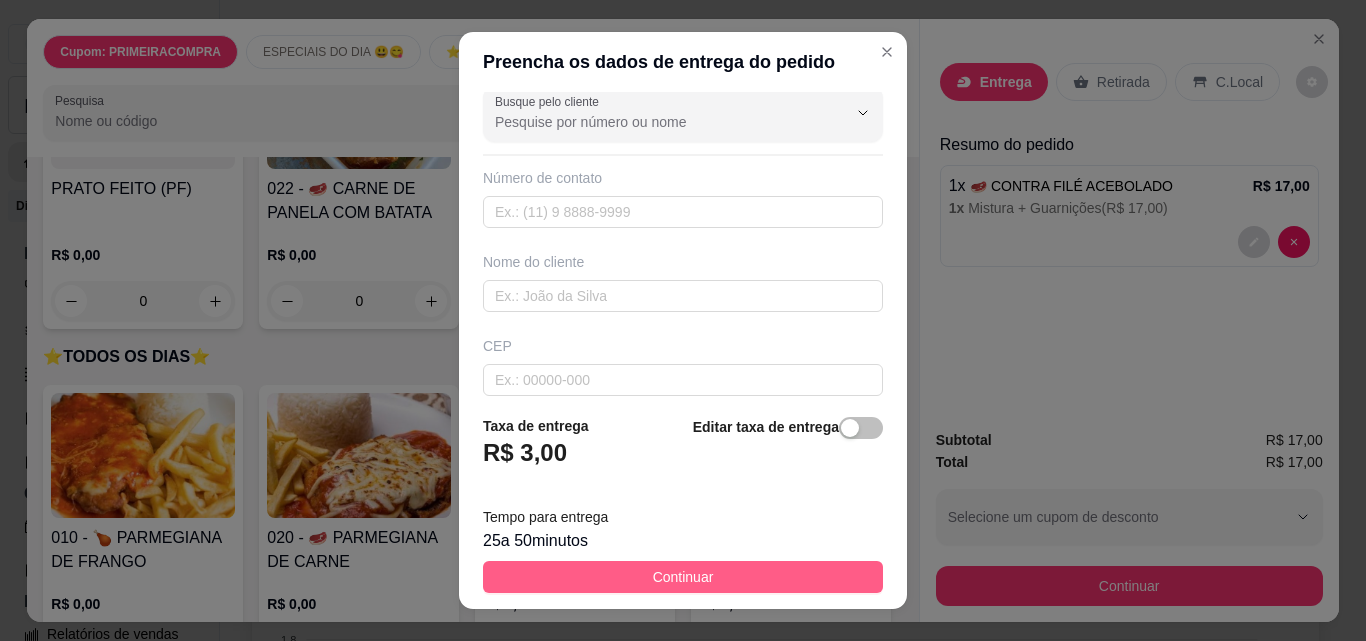 click on "Continuar" at bounding box center (683, 577) 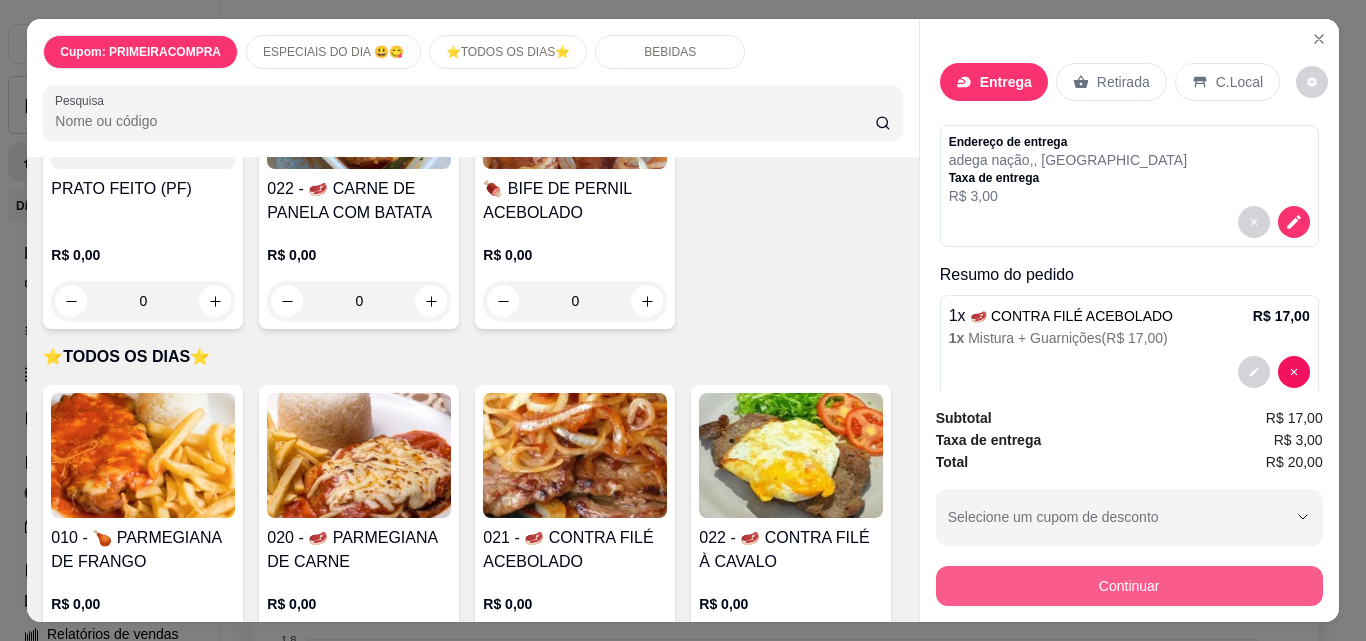 click on "Continuar" at bounding box center [1129, 586] 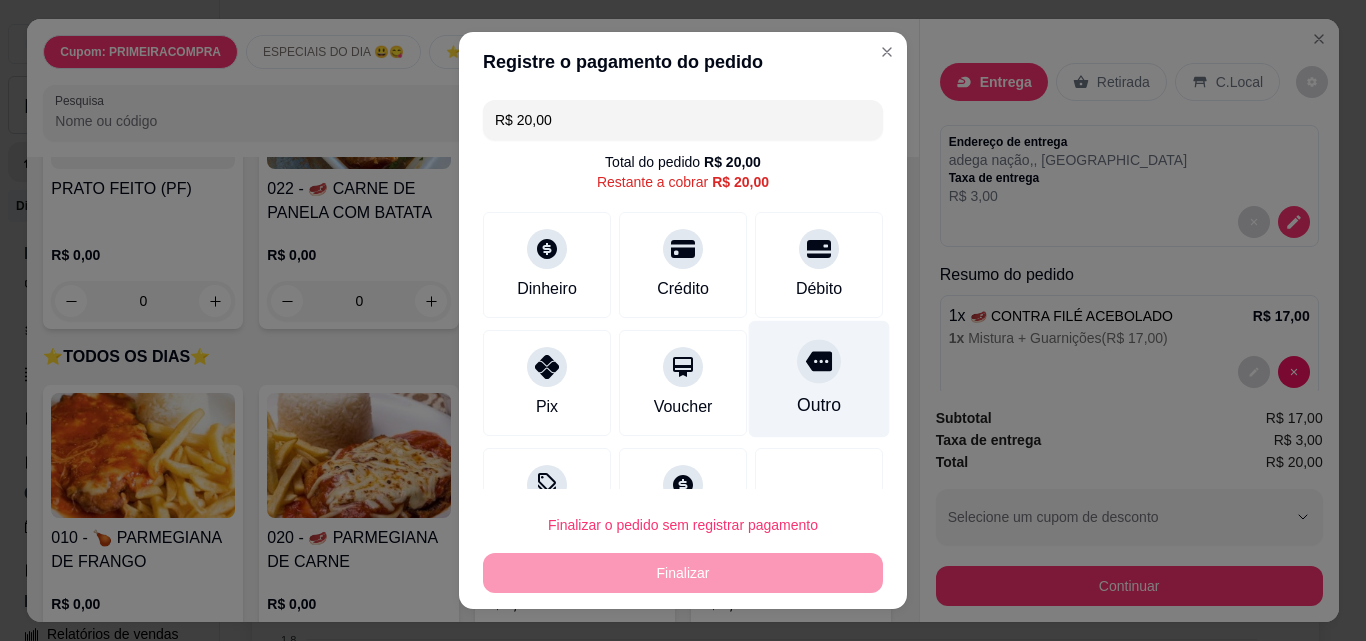click 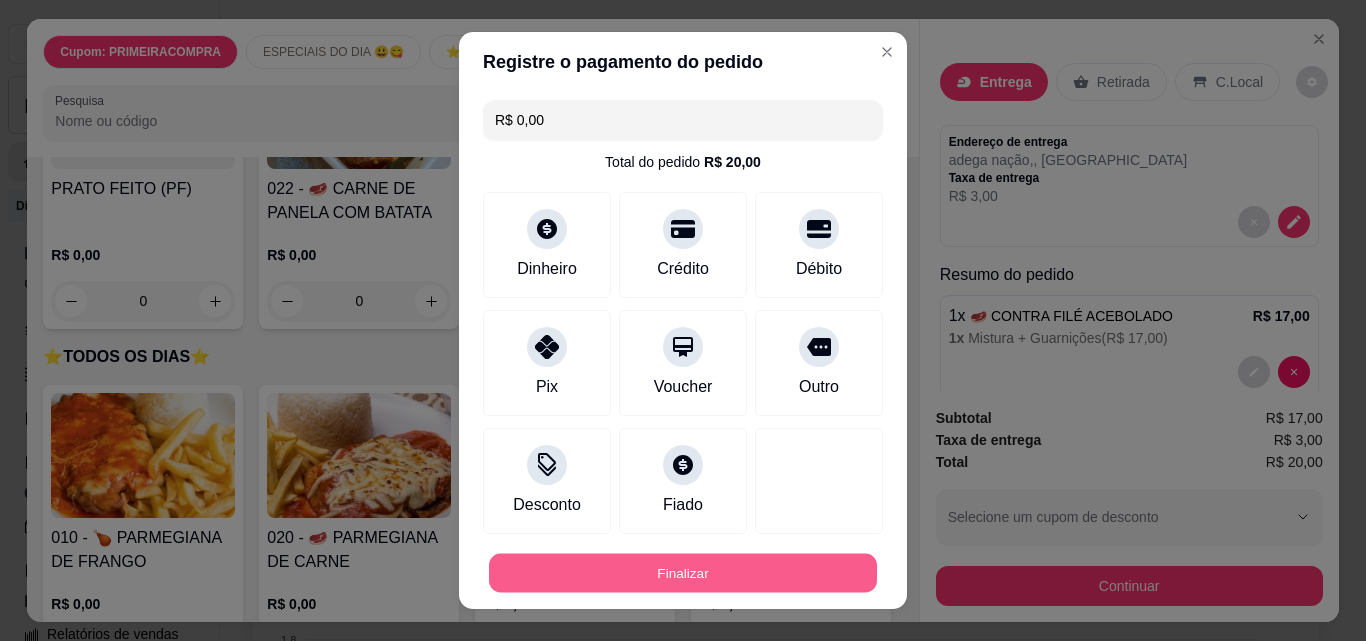 click on "Finalizar" at bounding box center (683, 573) 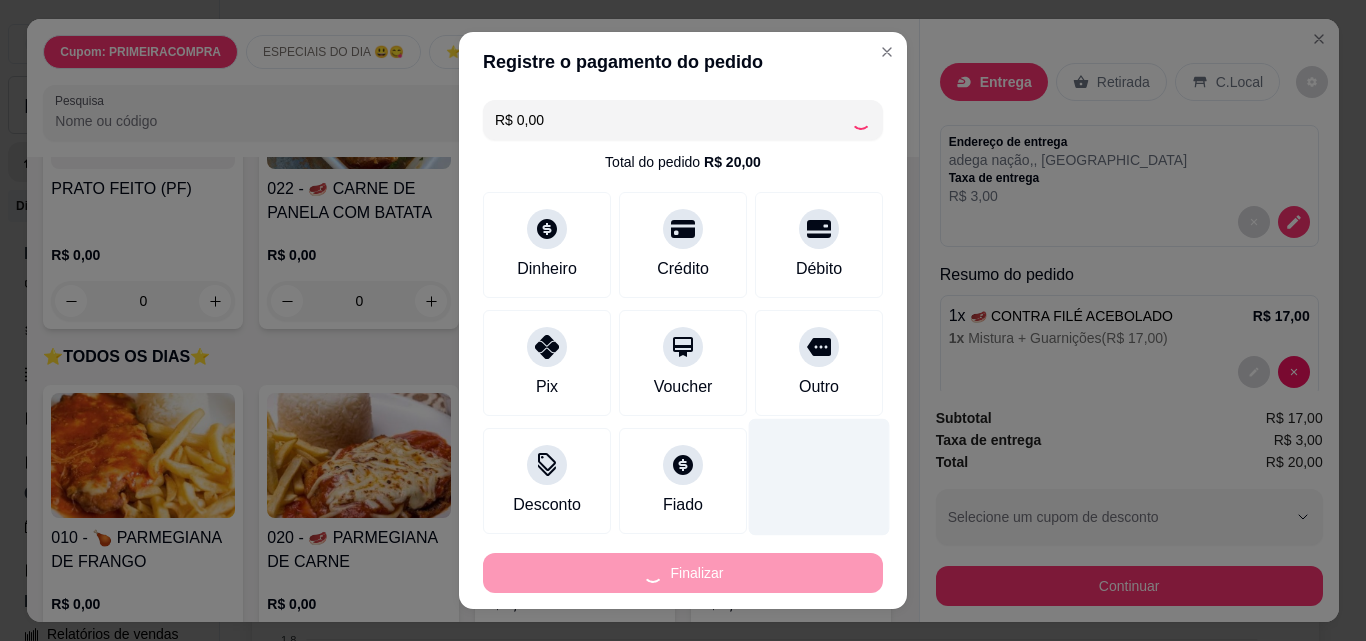 type on "-R$ 20,00" 